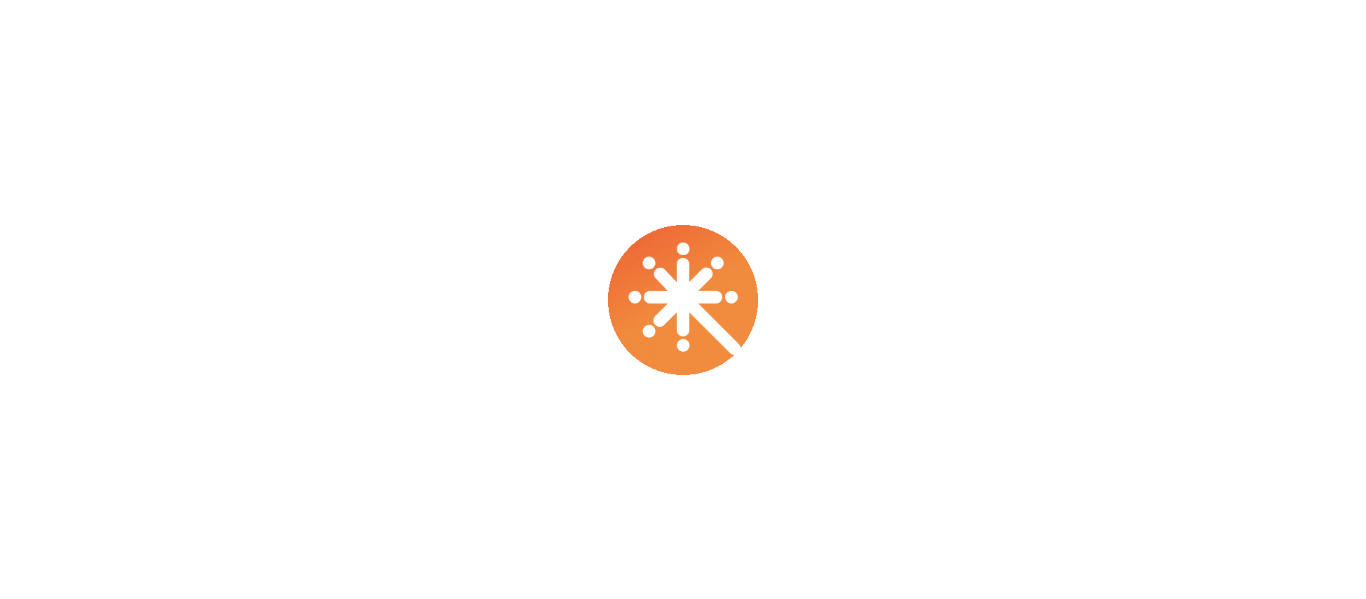 scroll, scrollTop: 0, scrollLeft: 0, axis: both 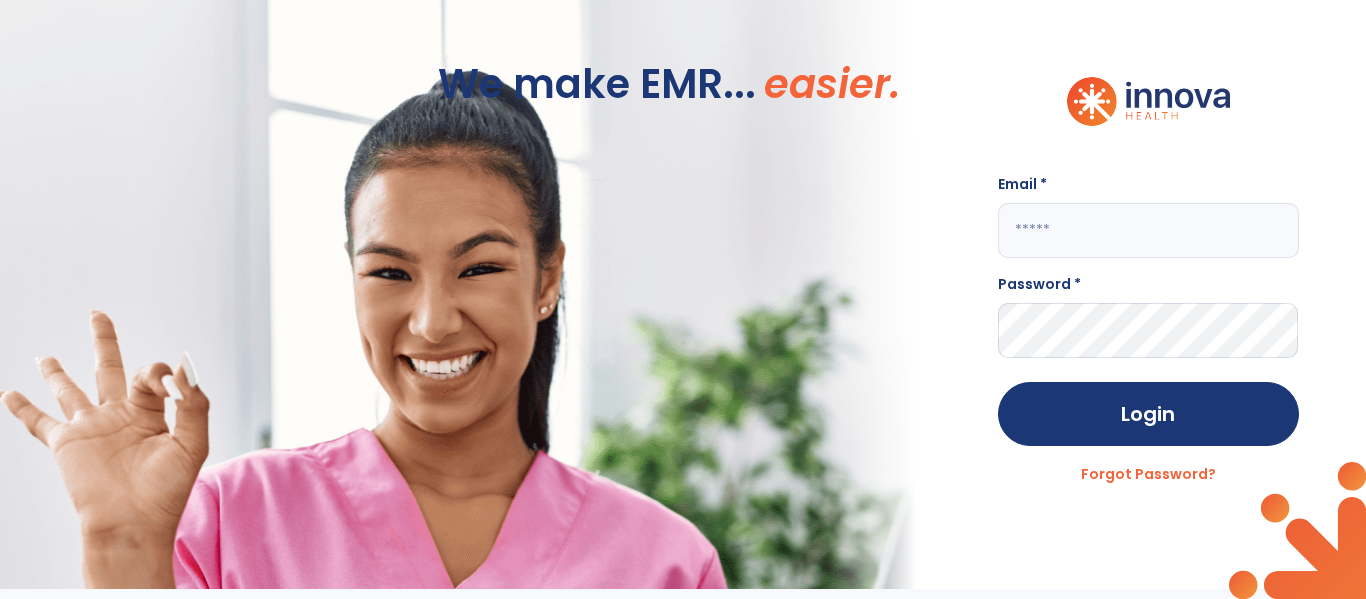 click 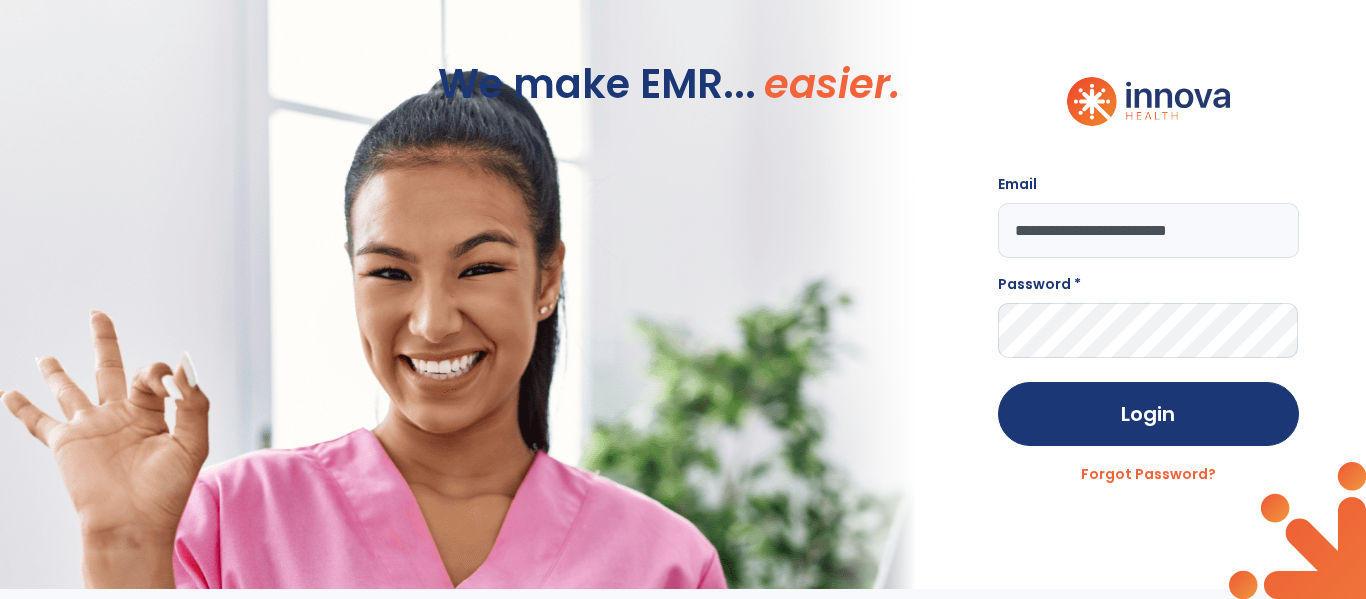 type on "**********" 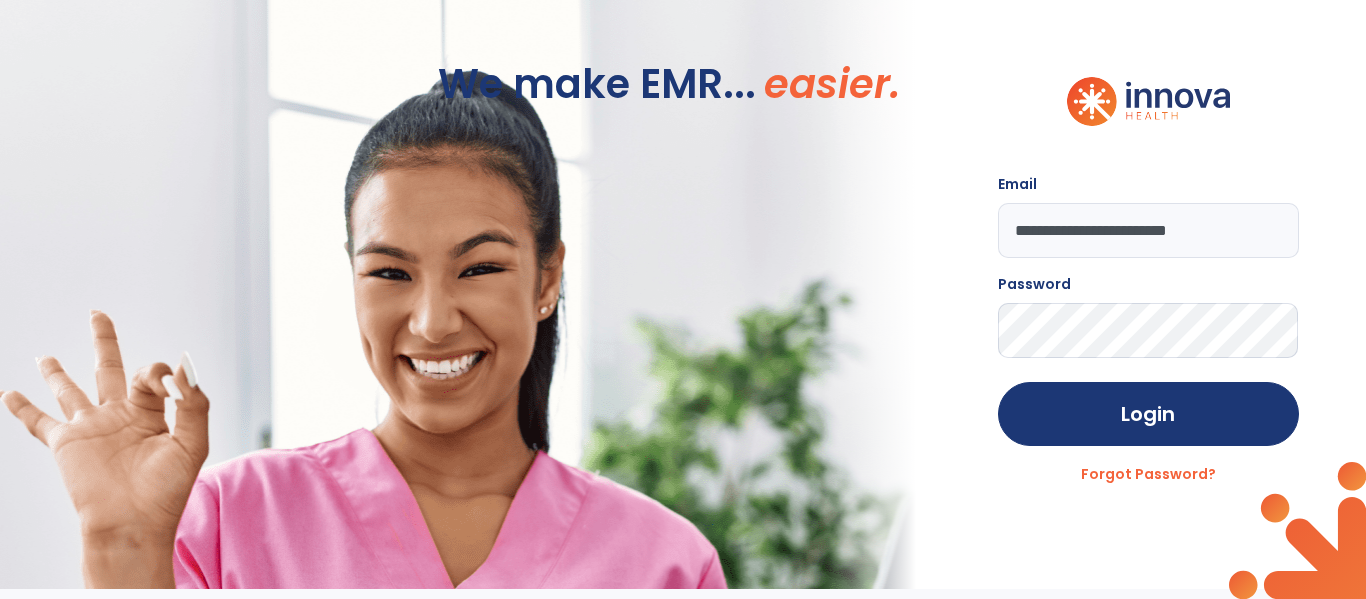 click on "Login" 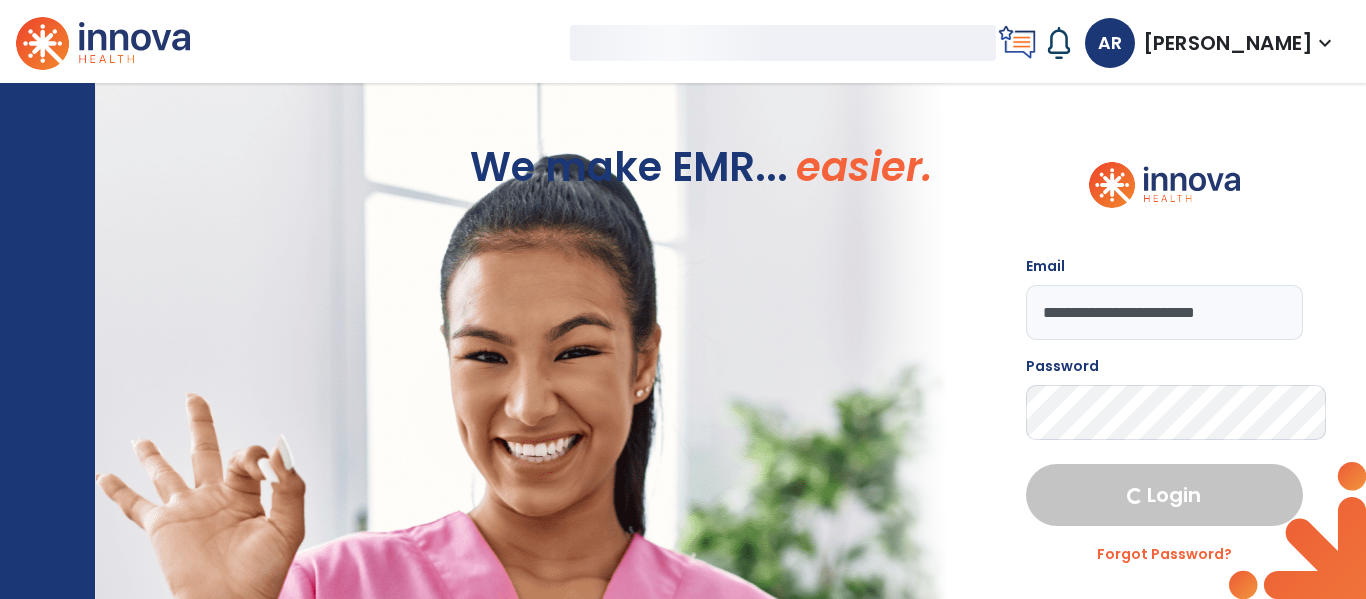 select on "****" 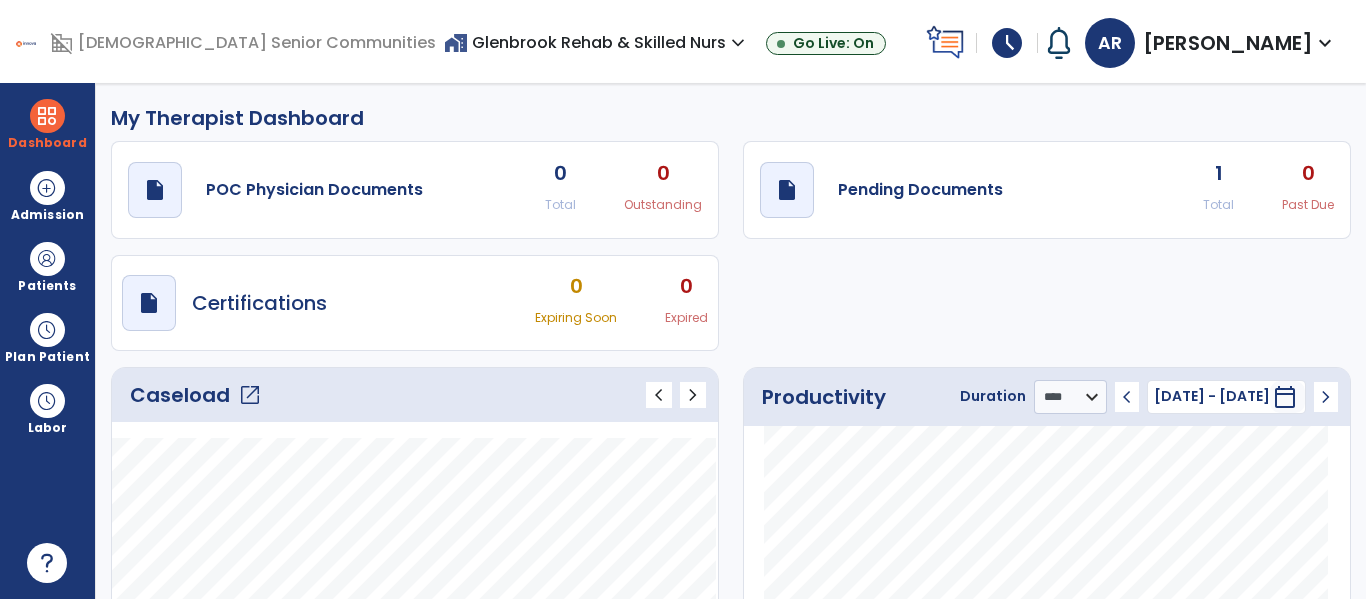 click on "home_work   Glenbrook Rehab & Skilled Nurs   expand_more   Bethlehem Woods   Canterbury Nursing and Rehab   Glenbrook Rehab & Skilled Nurs   Summit City Nursing and Rehab" at bounding box center [597, 43] 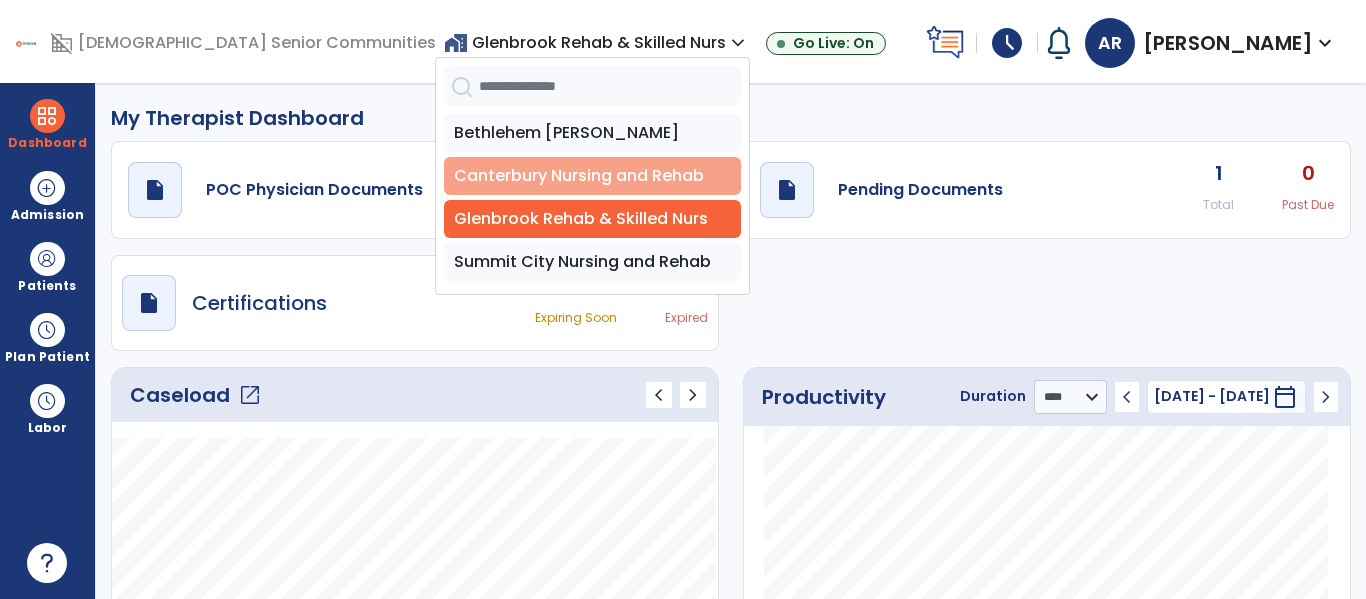 click on "Canterbury Nursing and Rehab" at bounding box center [592, 176] 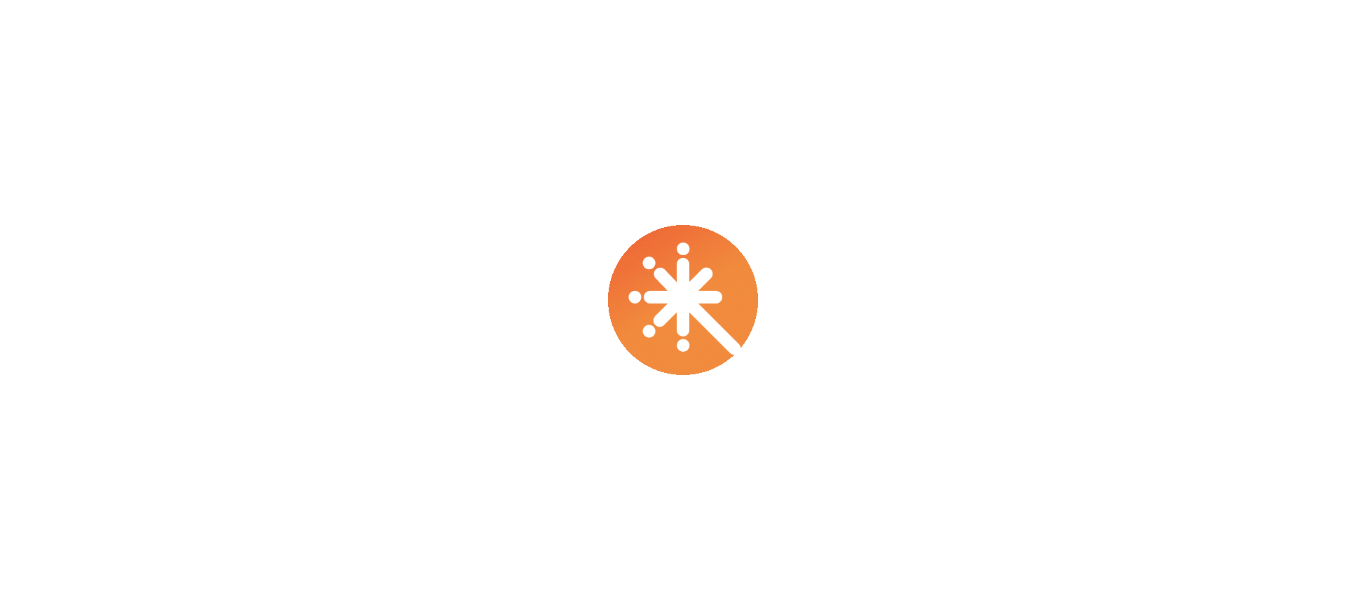 scroll, scrollTop: 0, scrollLeft: 0, axis: both 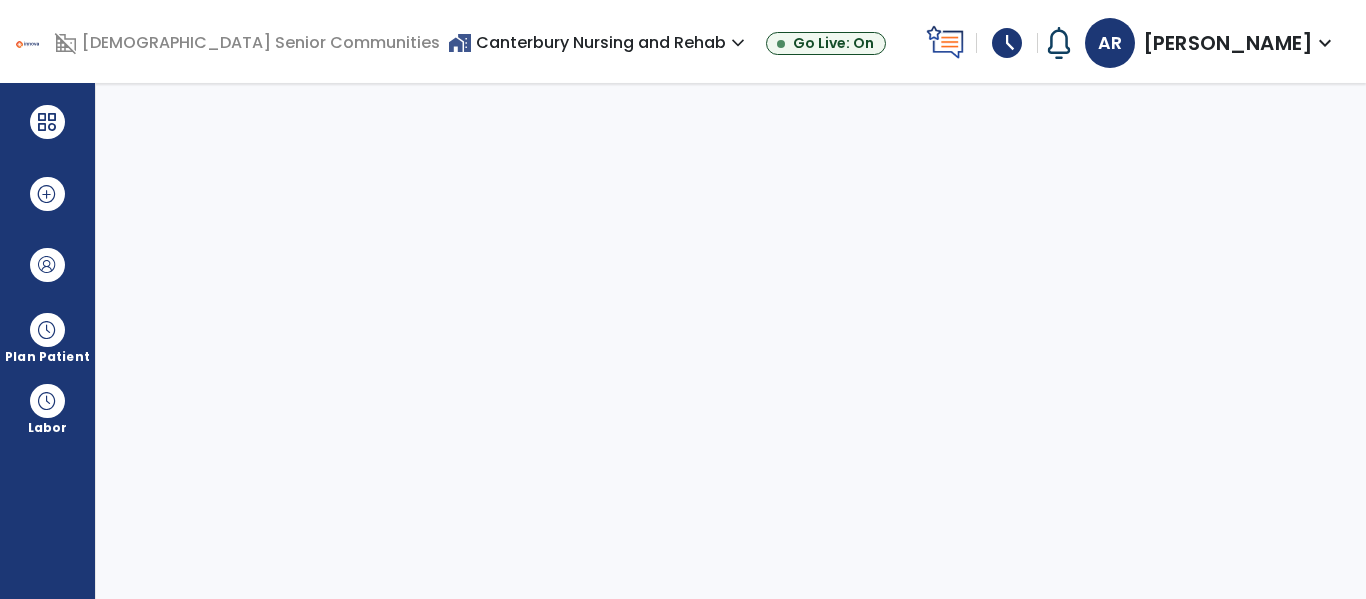 select on "****" 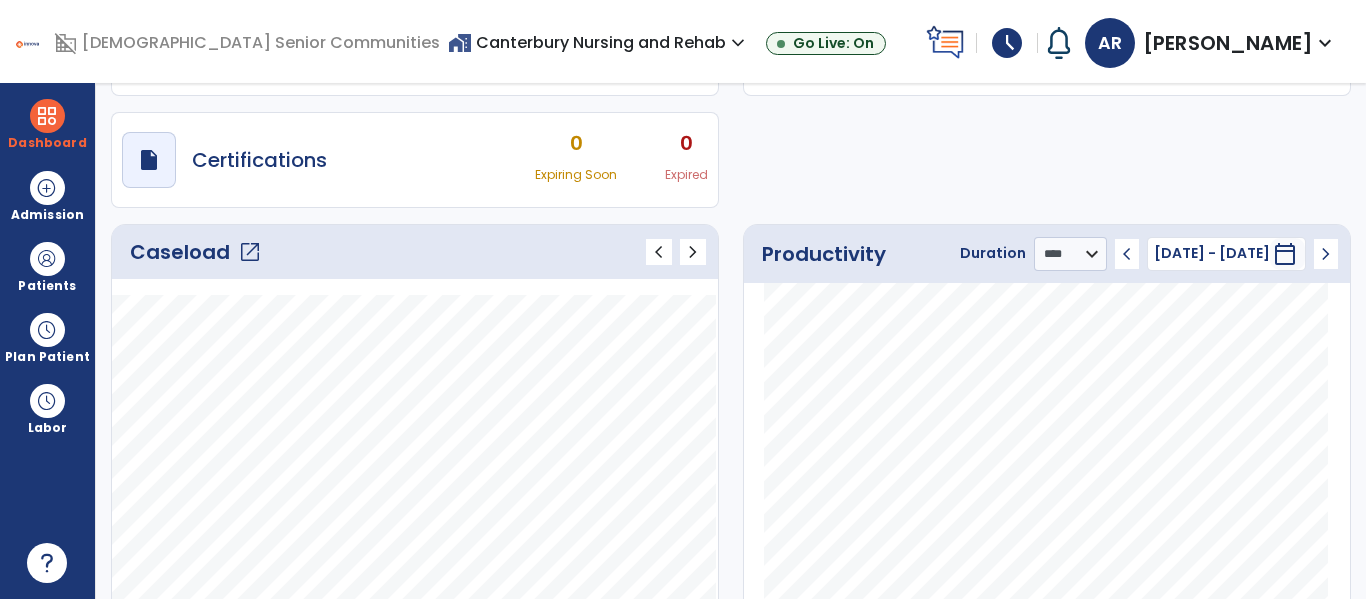 scroll, scrollTop: 136, scrollLeft: 0, axis: vertical 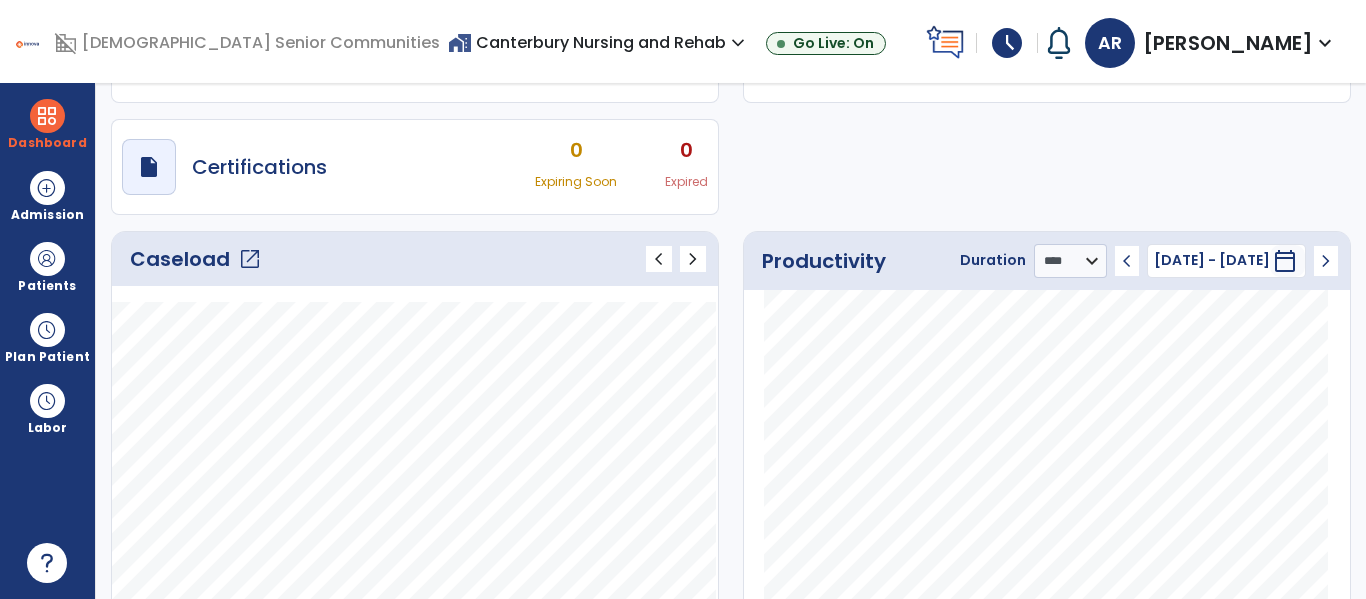 click on "open_in_new" 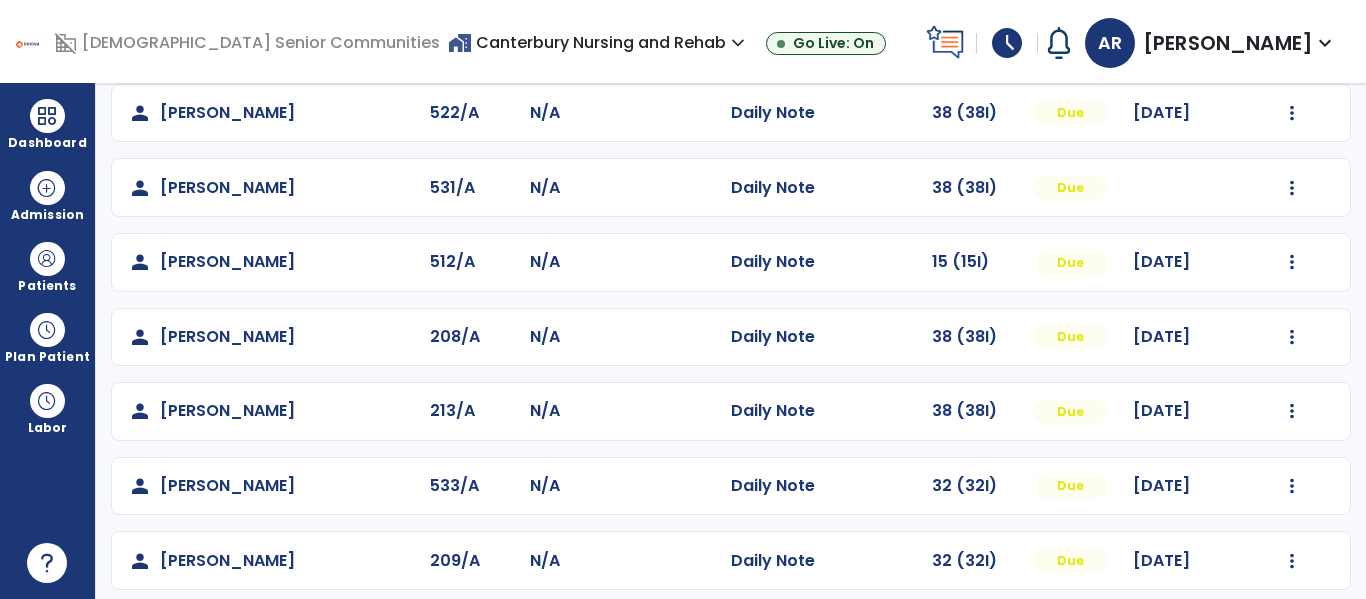 scroll, scrollTop: 339, scrollLeft: 0, axis: vertical 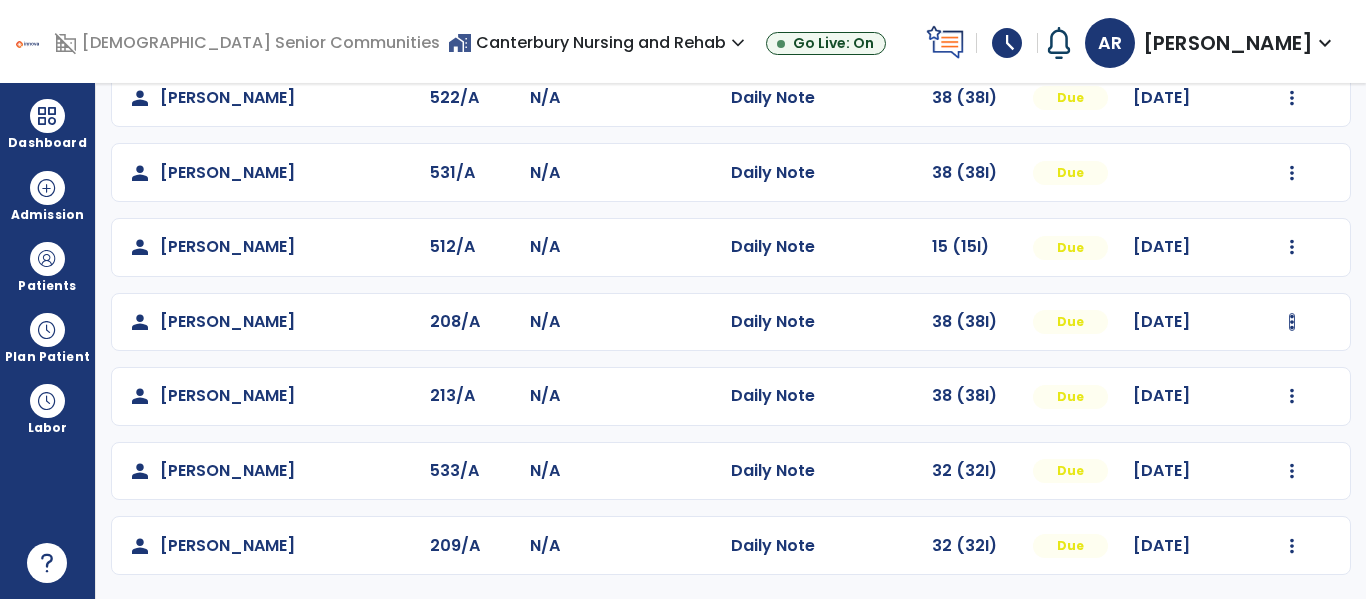 click at bounding box center (1292, -51) 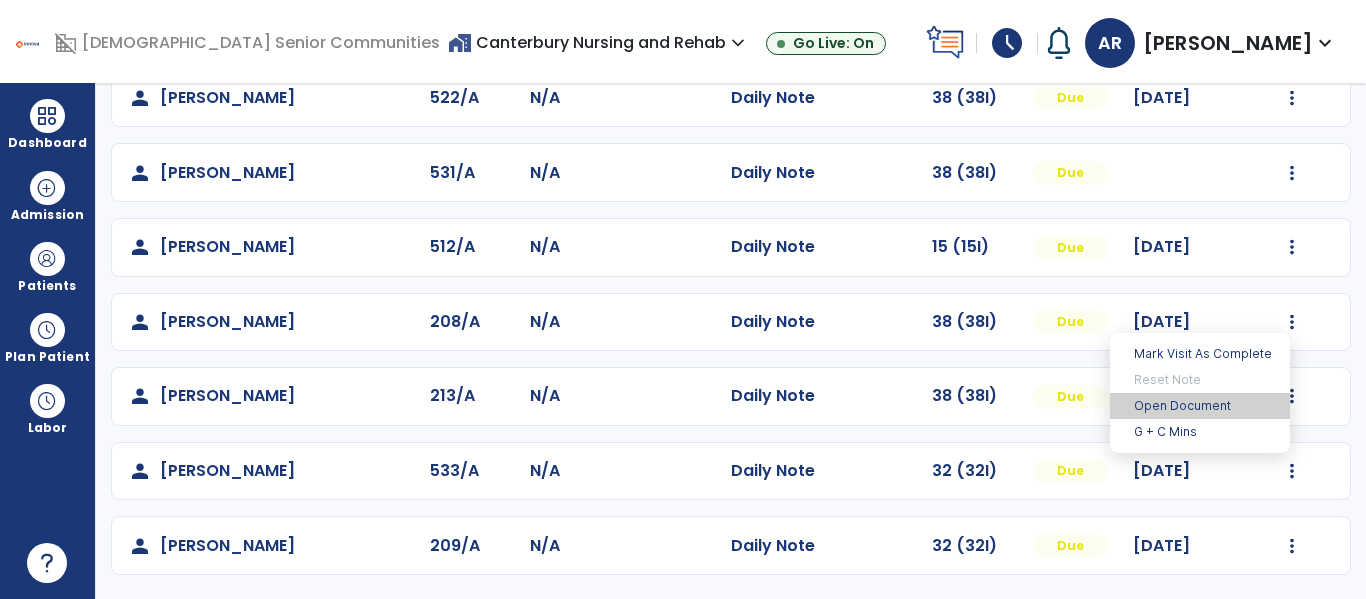 click on "Open Document" at bounding box center [1200, 406] 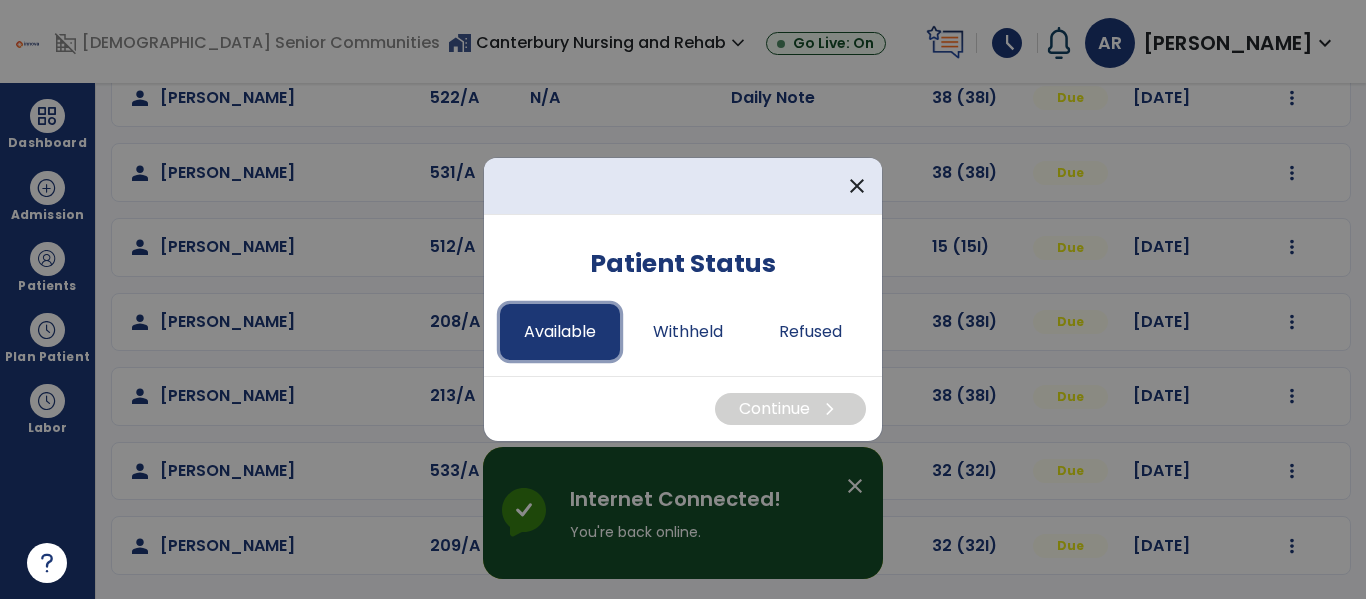 click on "Available" at bounding box center [560, 332] 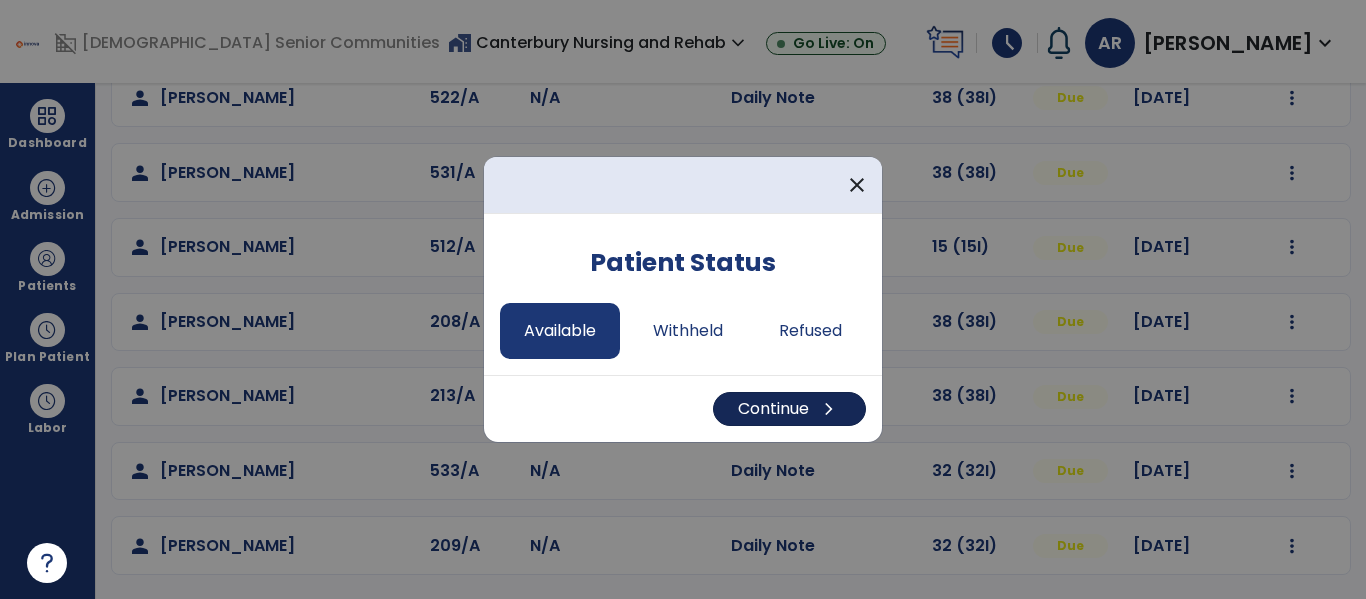 click on "Continue   chevron_right" at bounding box center (789, 409) 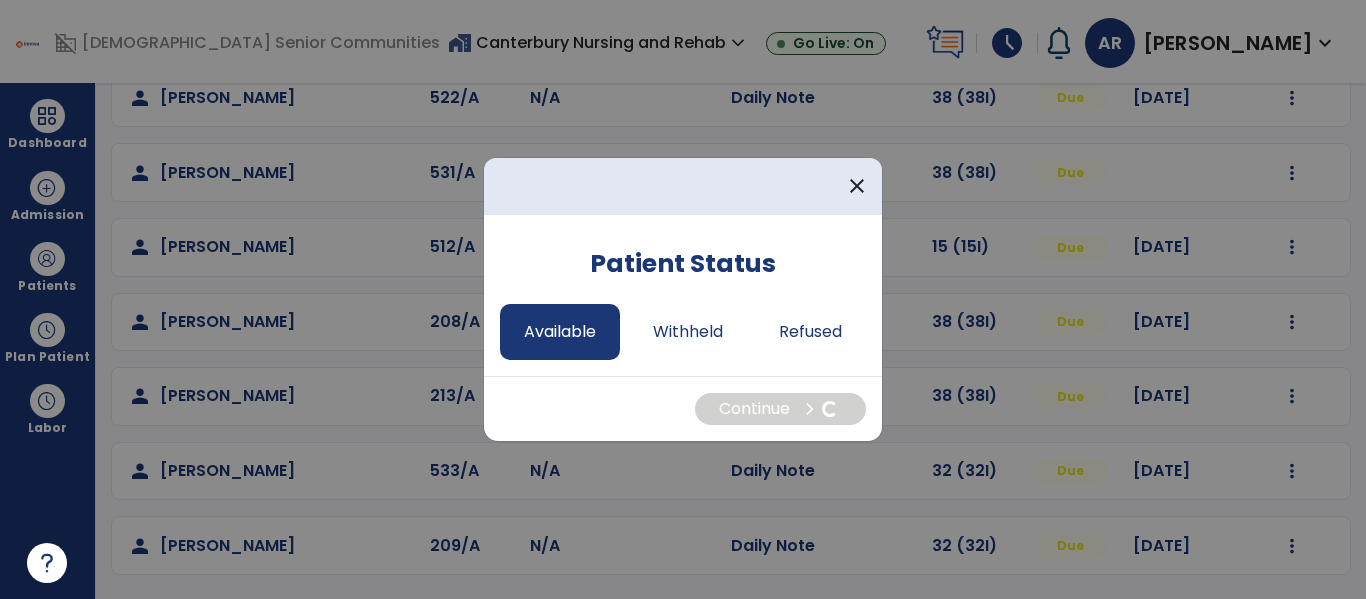 select on "*" 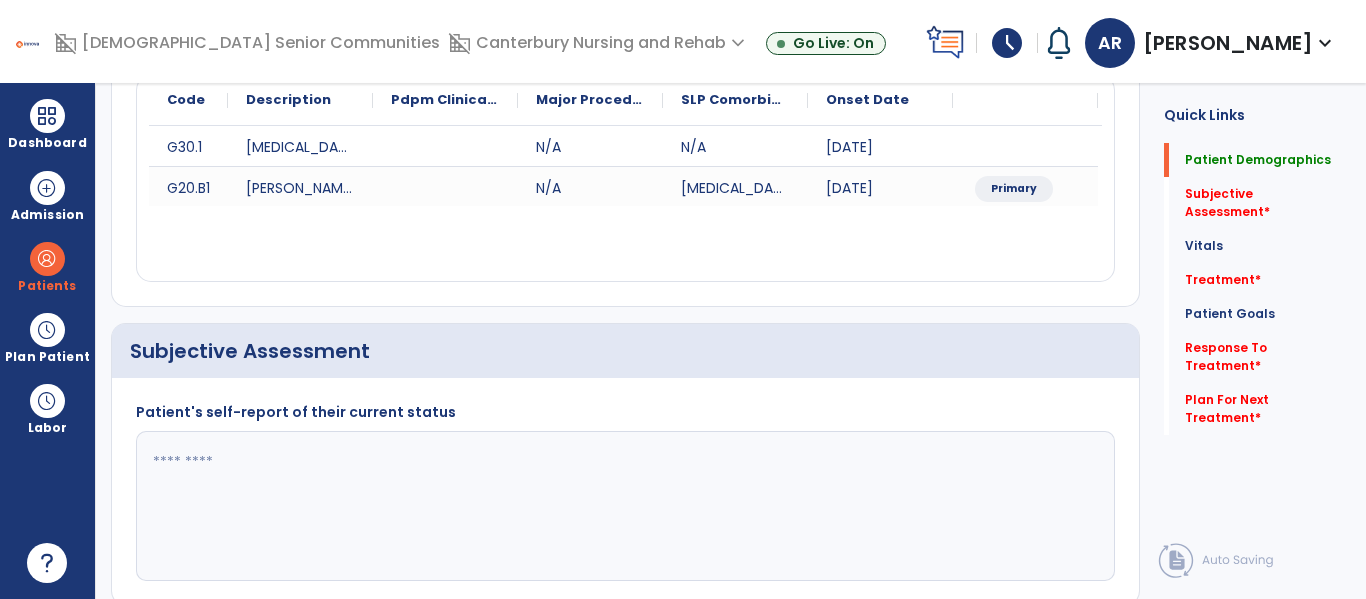 scroll, scrollTop: 0, scrollLeft: 0, axis: both 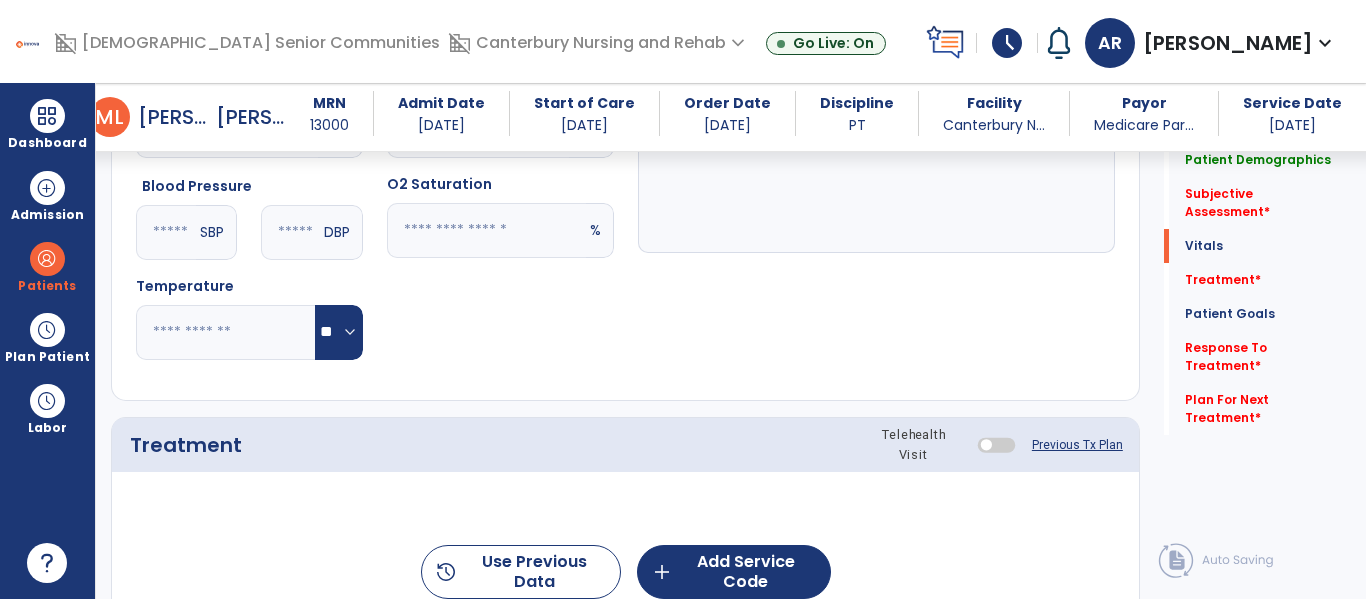 click on "Previous Tx Plan" 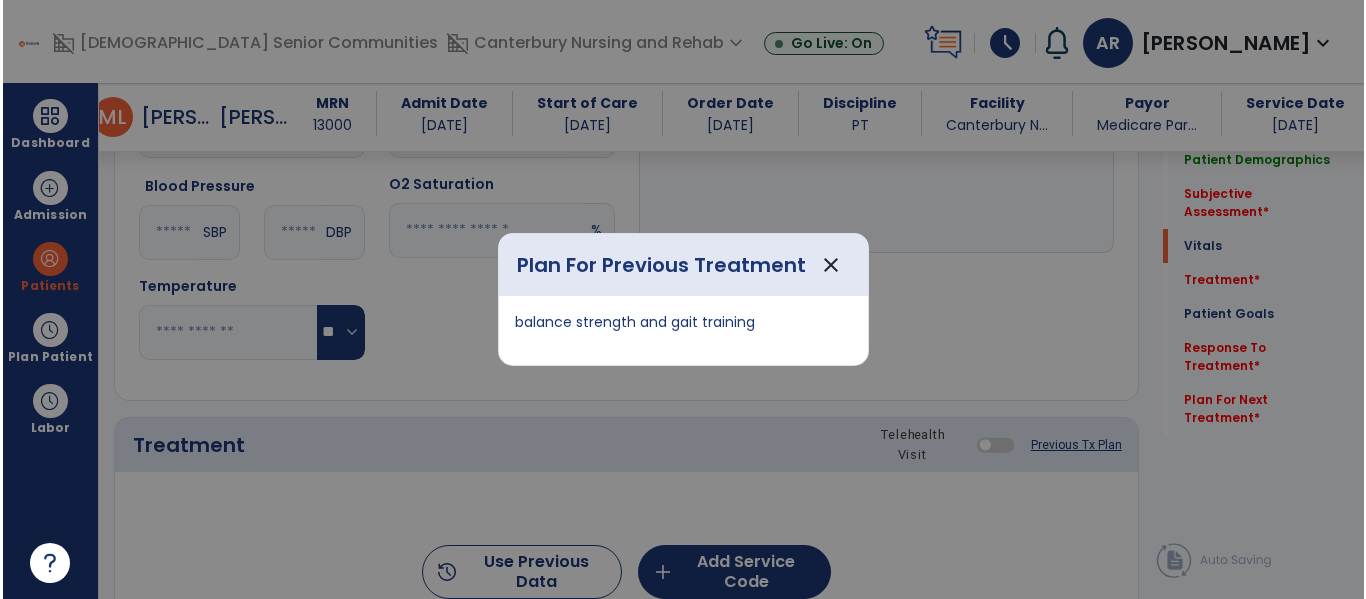 scroll, scrollTop: 942, scrollLeft: 0, axis: vertical 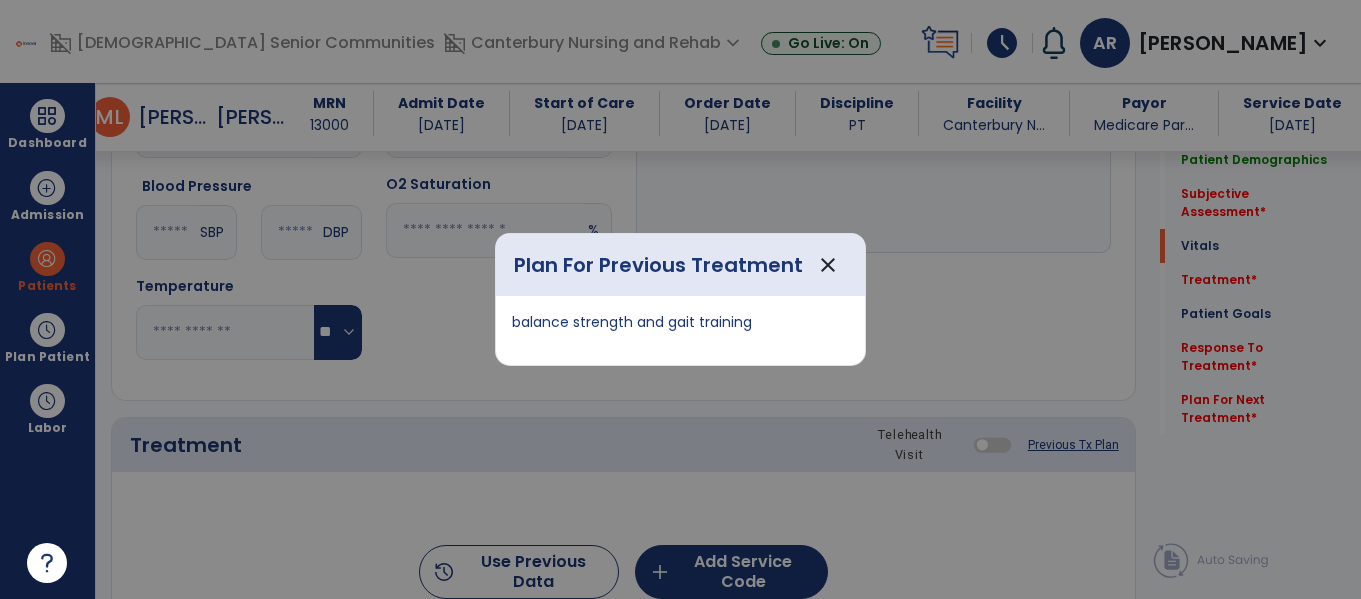 click on "close" at bounding box center (828, 265) 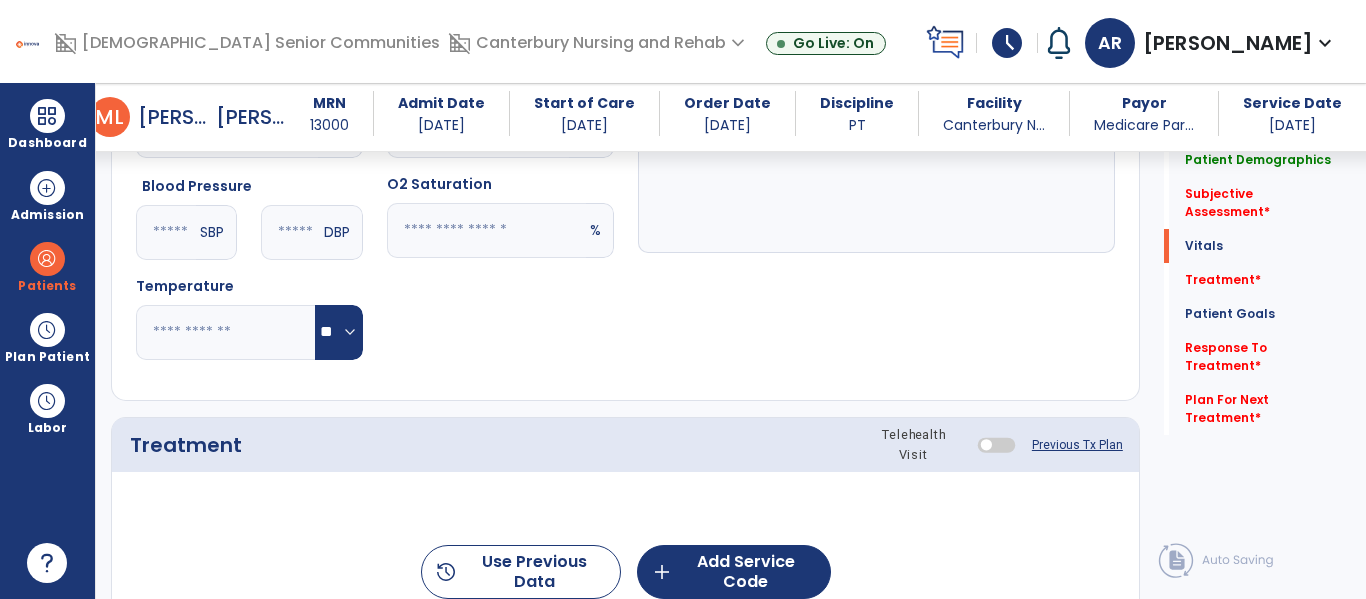 click on "Pulse Rate  BPM O2 Saturation  %" 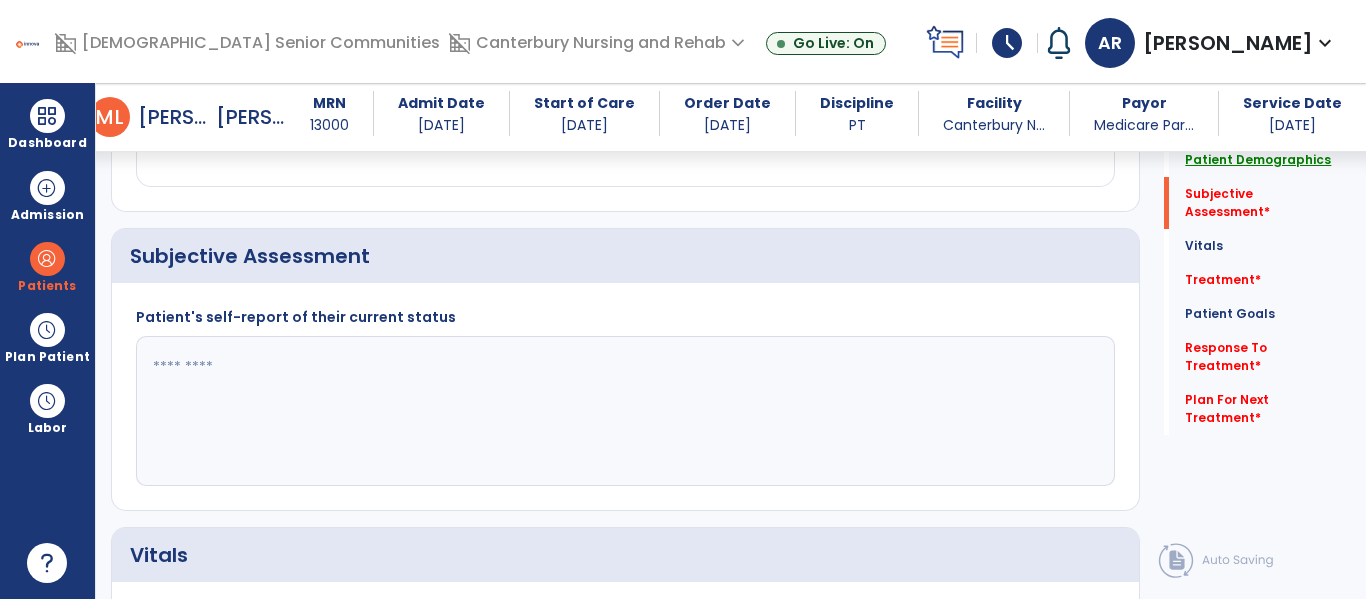 scroll, scrollTop: 350, scrollLeft: 0, axis: vertical 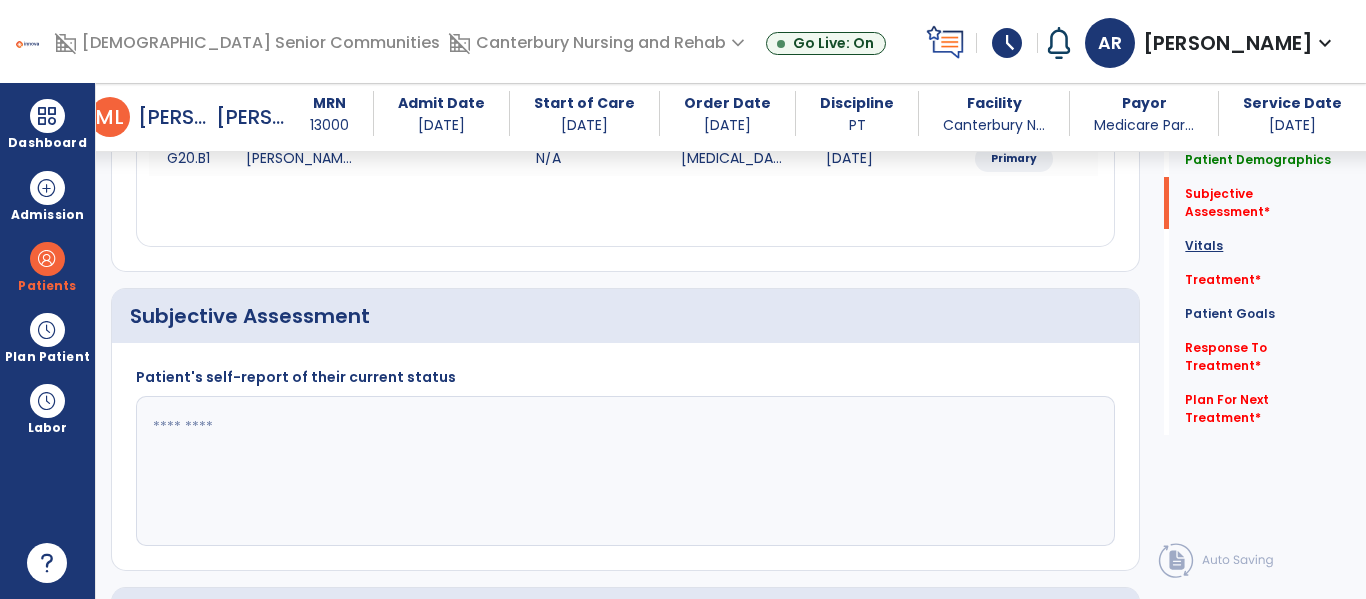 click on "Vitals" 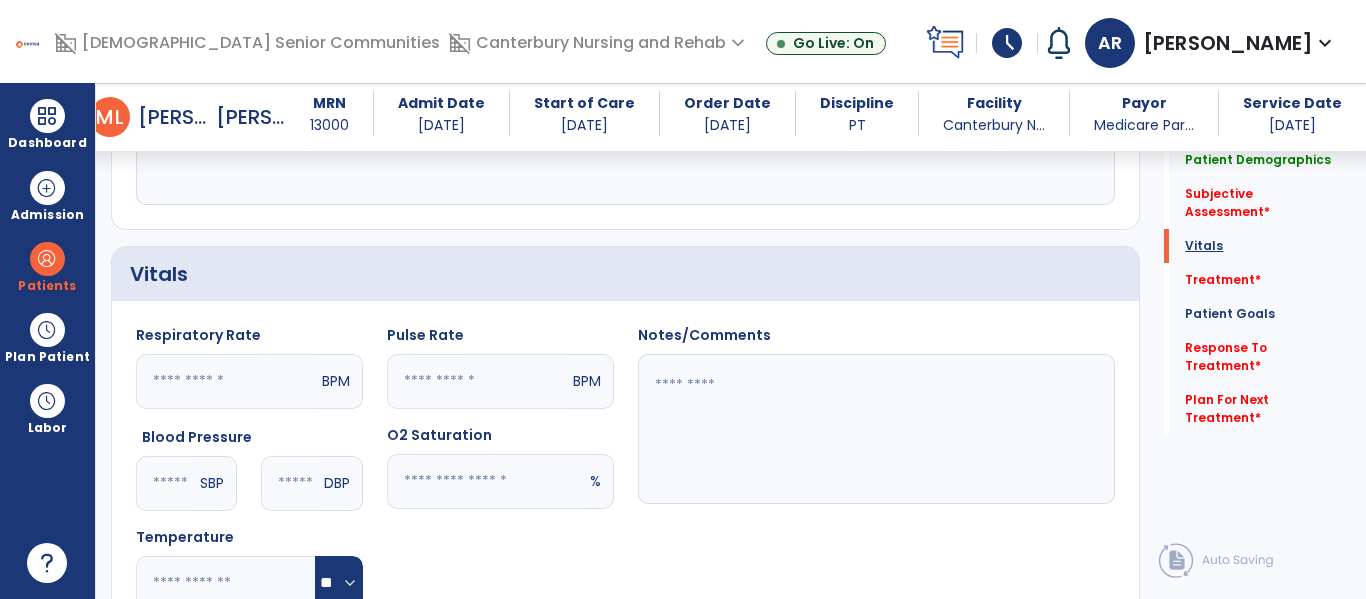 scroll, scrollTop: 799, scrollLeft: 0, axis: vertical 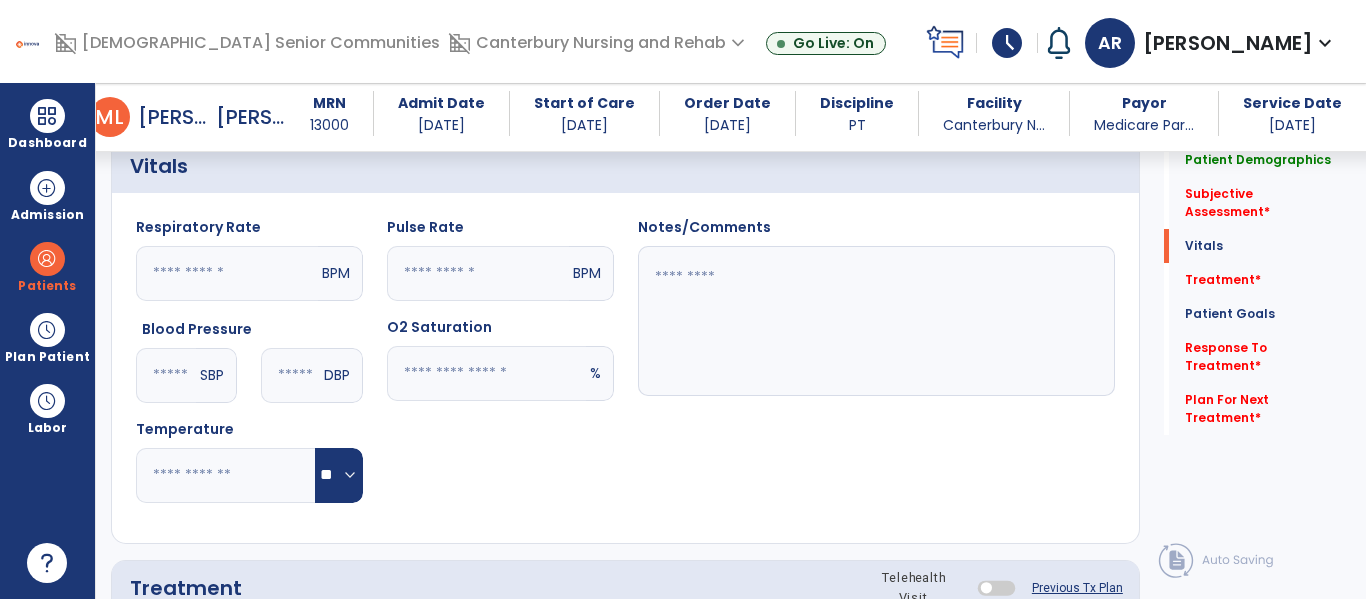 click on "Patient Goals   Patient Goals" 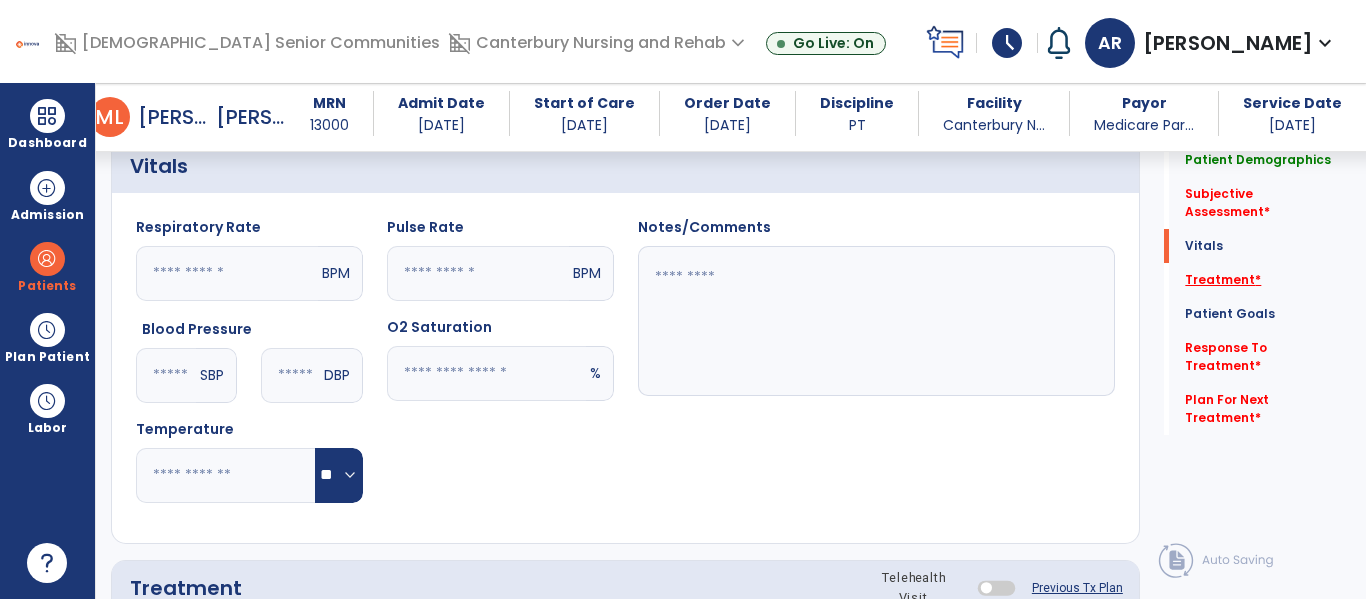 click on "Treatment   *" 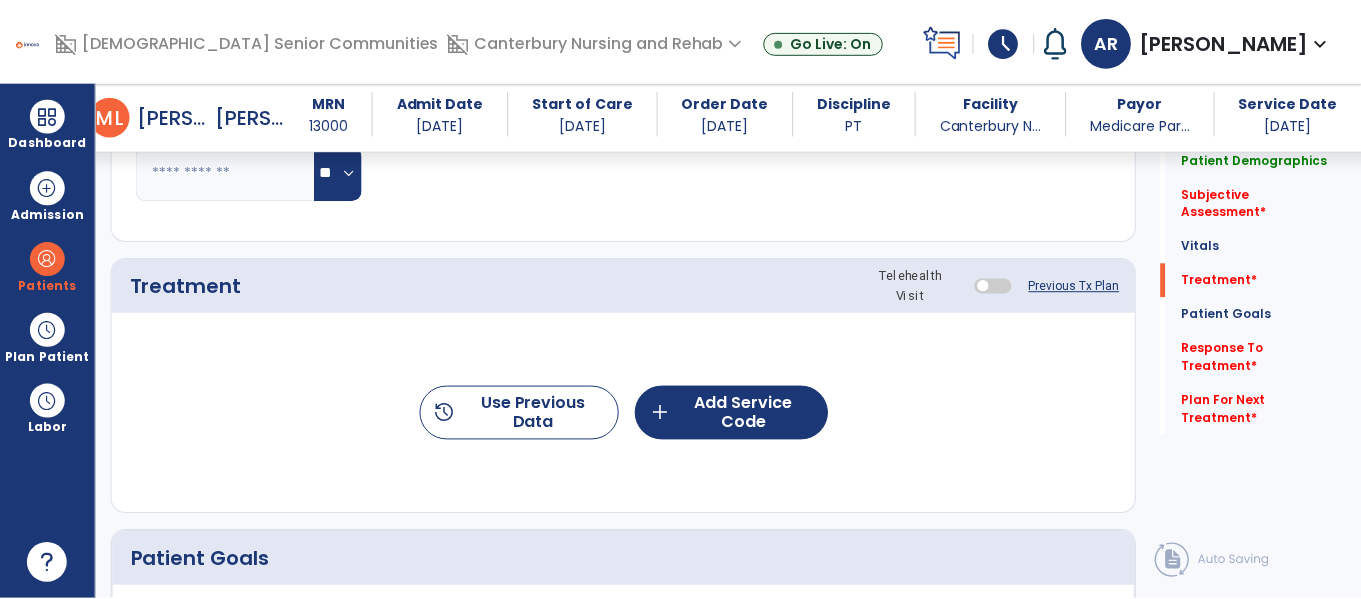 scroll, scrollTop: 1146, scrollLeft: 0, axis: vertical 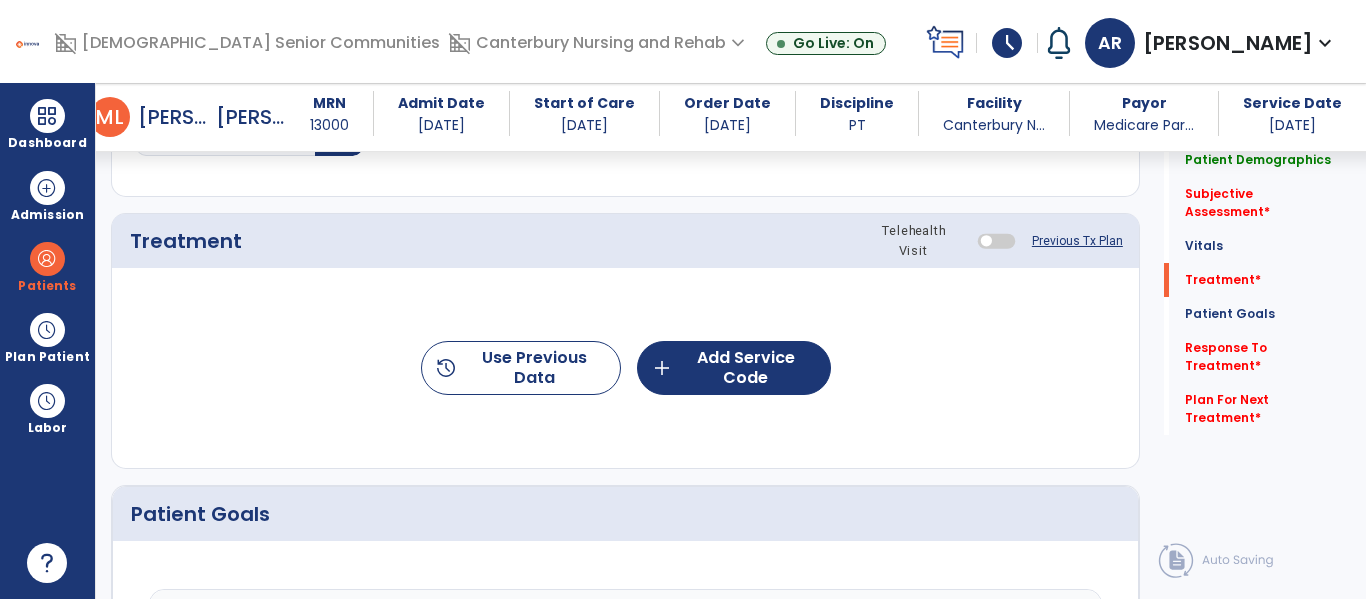 click on "Subjective Assessment   *  Subjective Assessment   *" 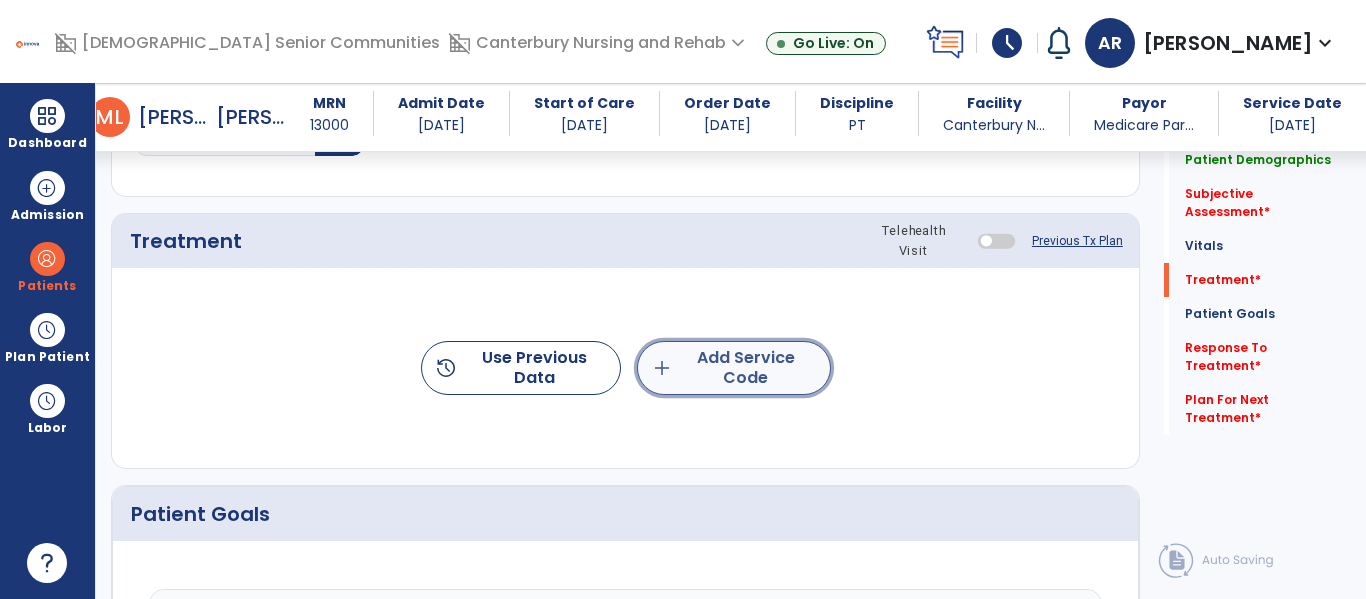 click on "add  Add Service Code" 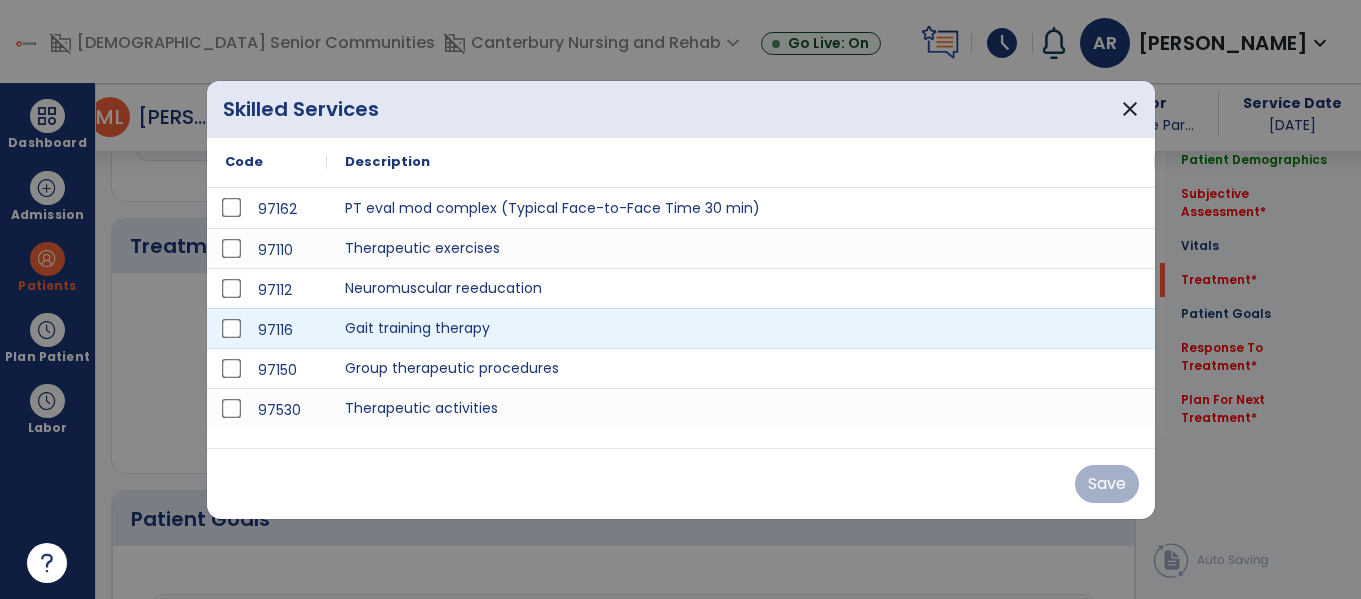 scroll, scrollTop: 1146, scrollLeft: 0, axis: vertical 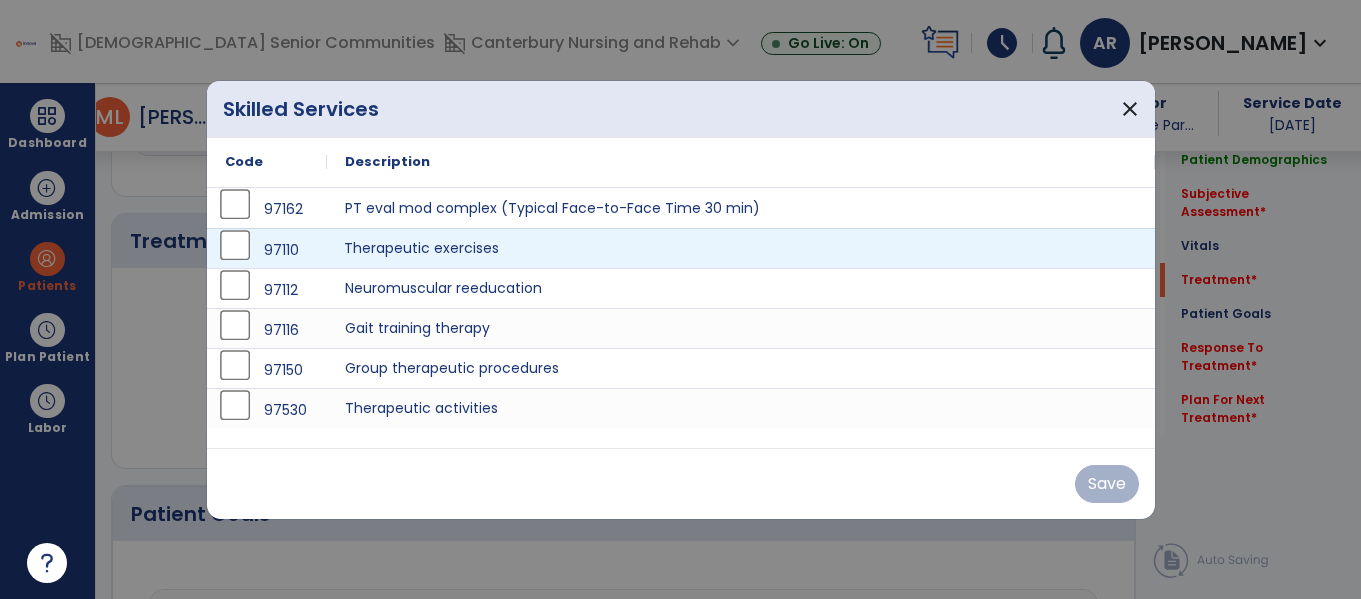 click on "Therapeutic exercises" at bounding box center (741, 248) 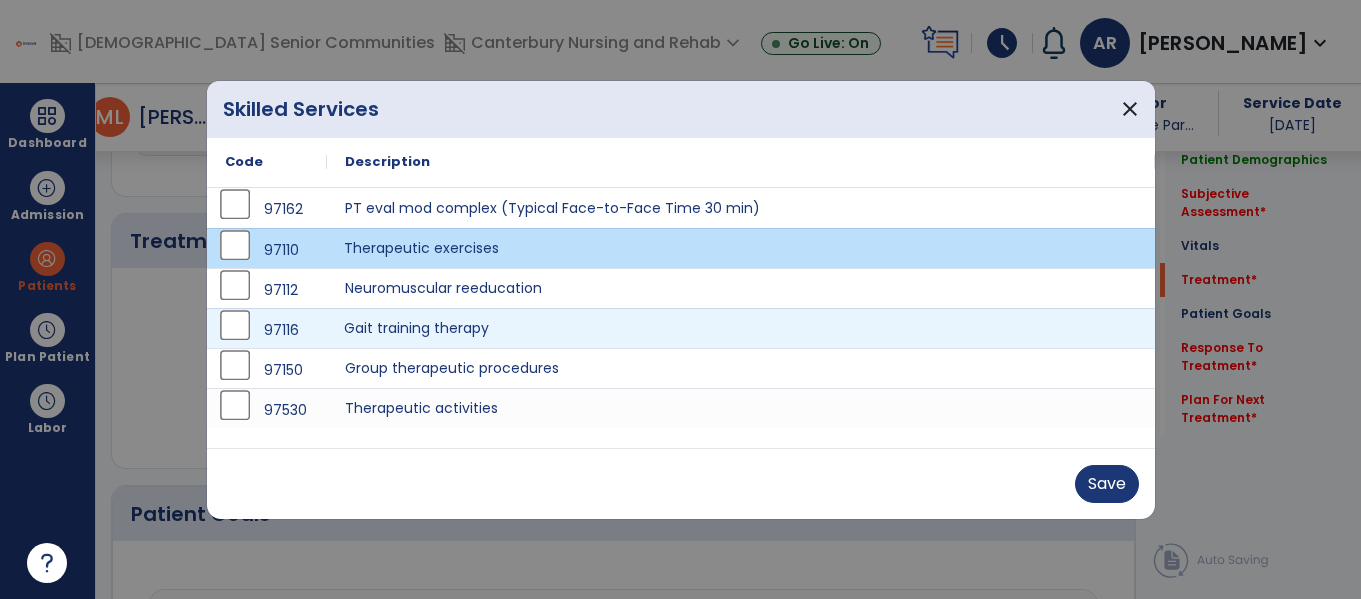 click on "Gait training therapy" at bounding box center [741, 328] 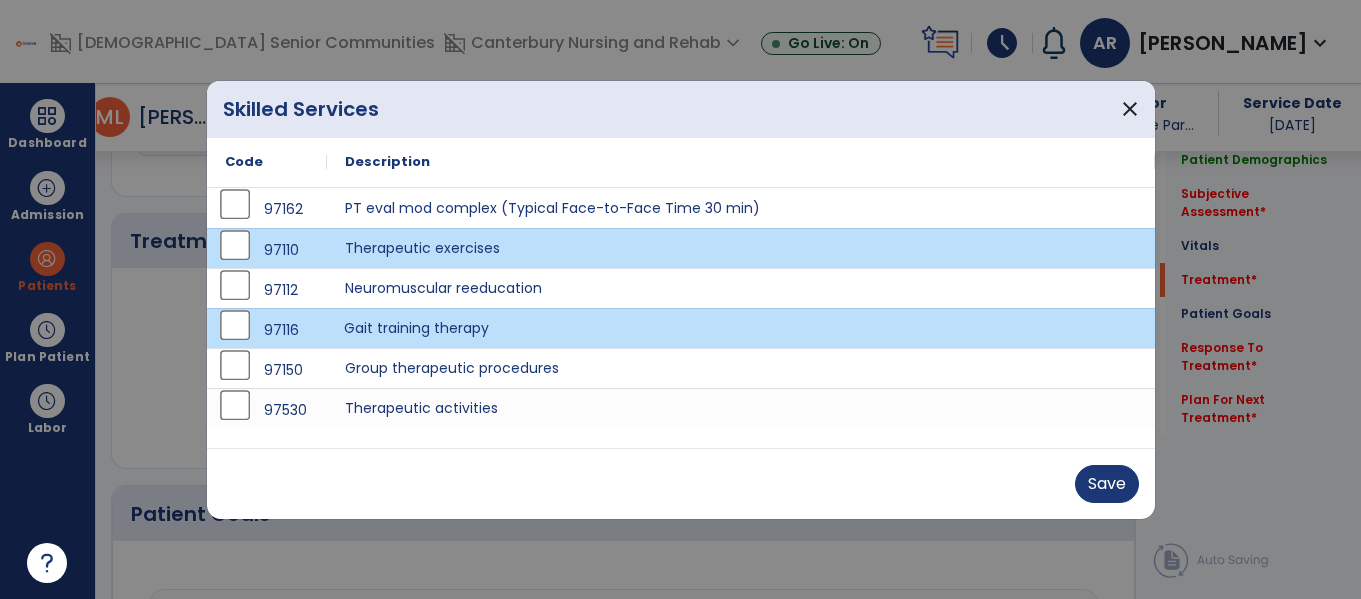 click on "Gait training therapy" at bounding box center [741, 328] 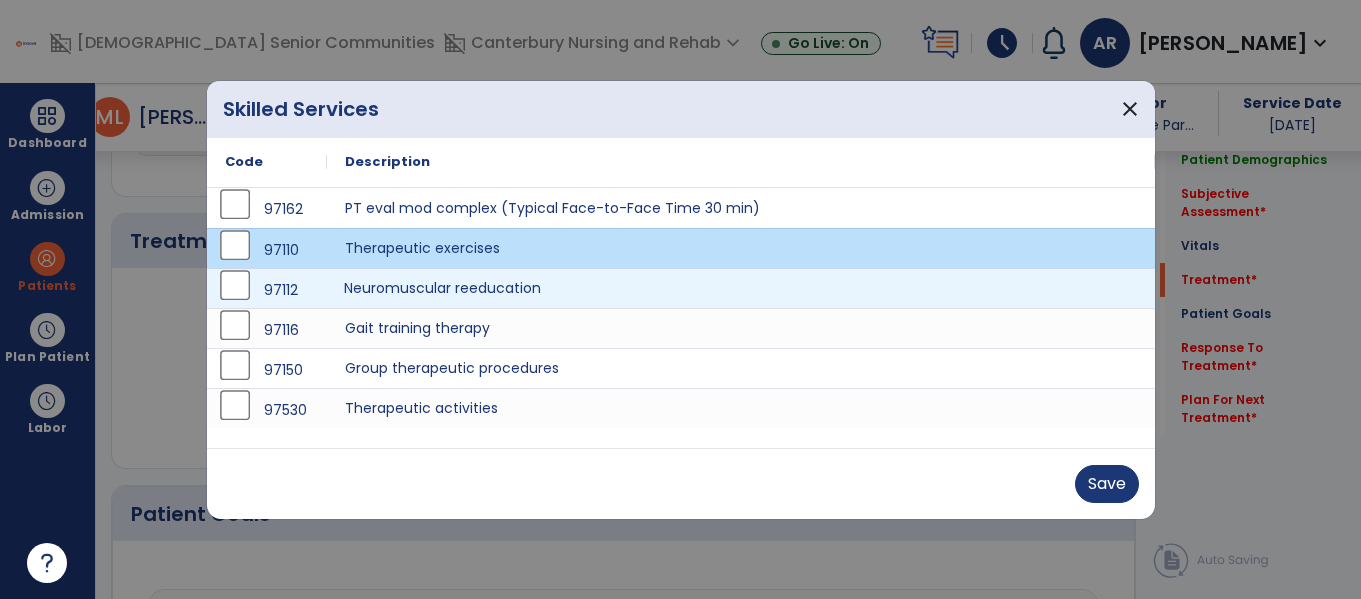 click on "Neuromuscular reeducation" at bounding box center [741, 288] 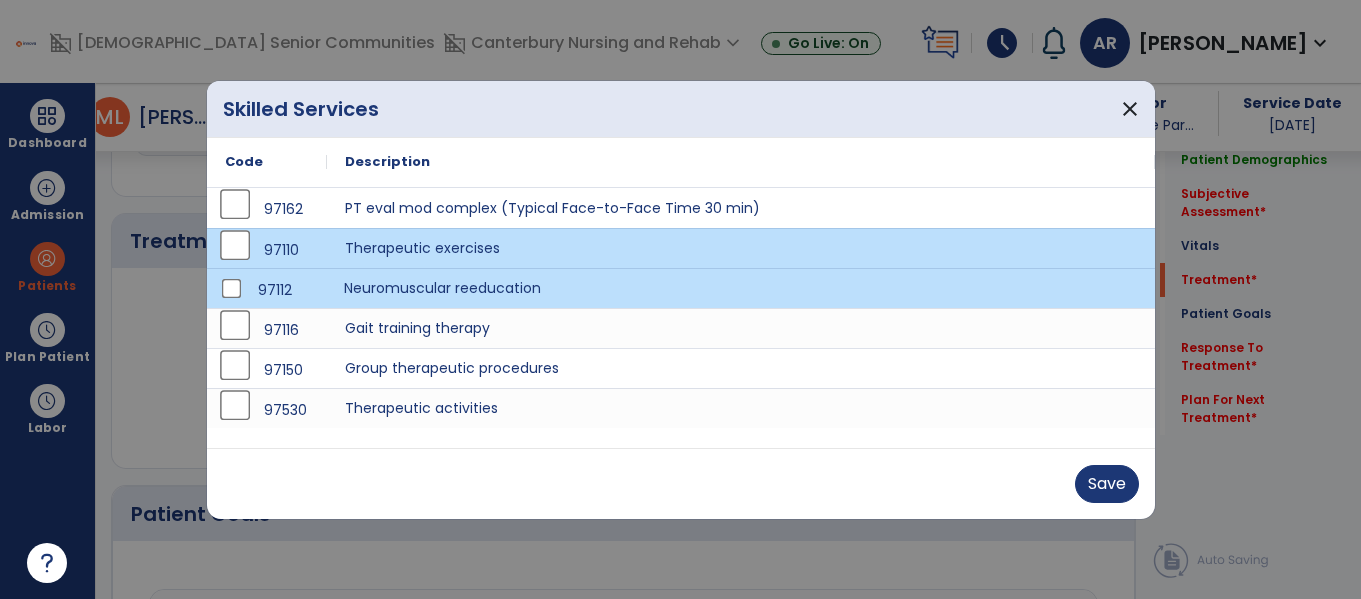click on "Neuromuscular reeducation" at bounding box center (741, 288) 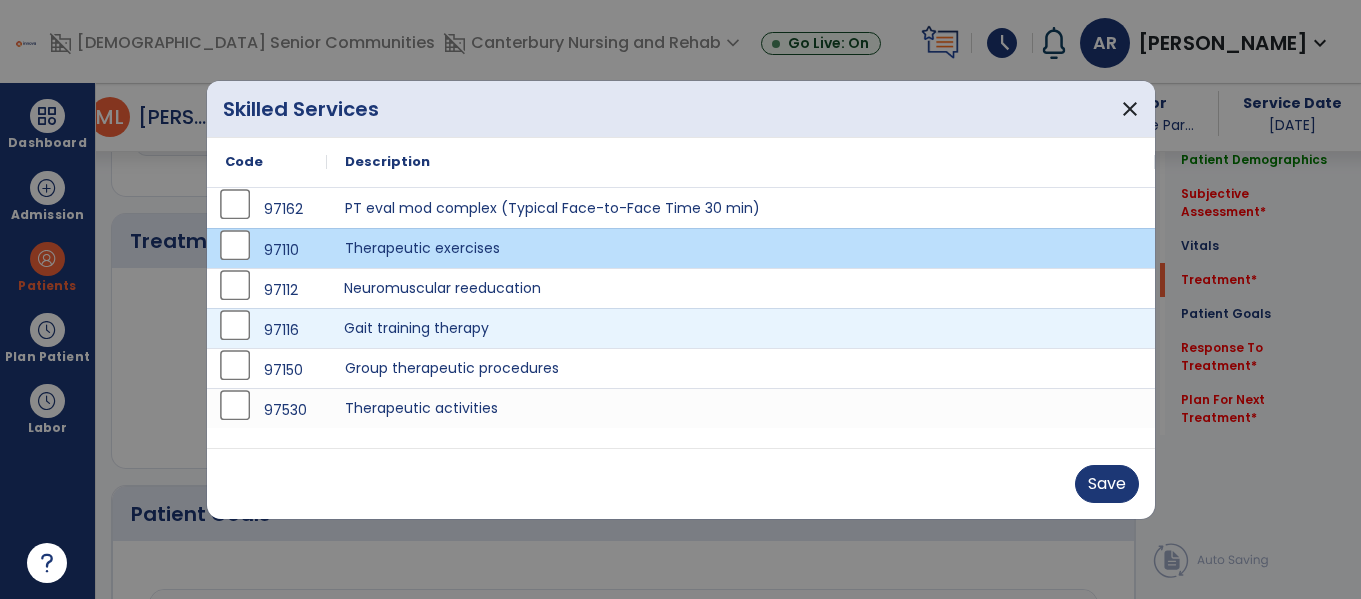 click on "Gait training therapy" at bounding box center [741, 328] 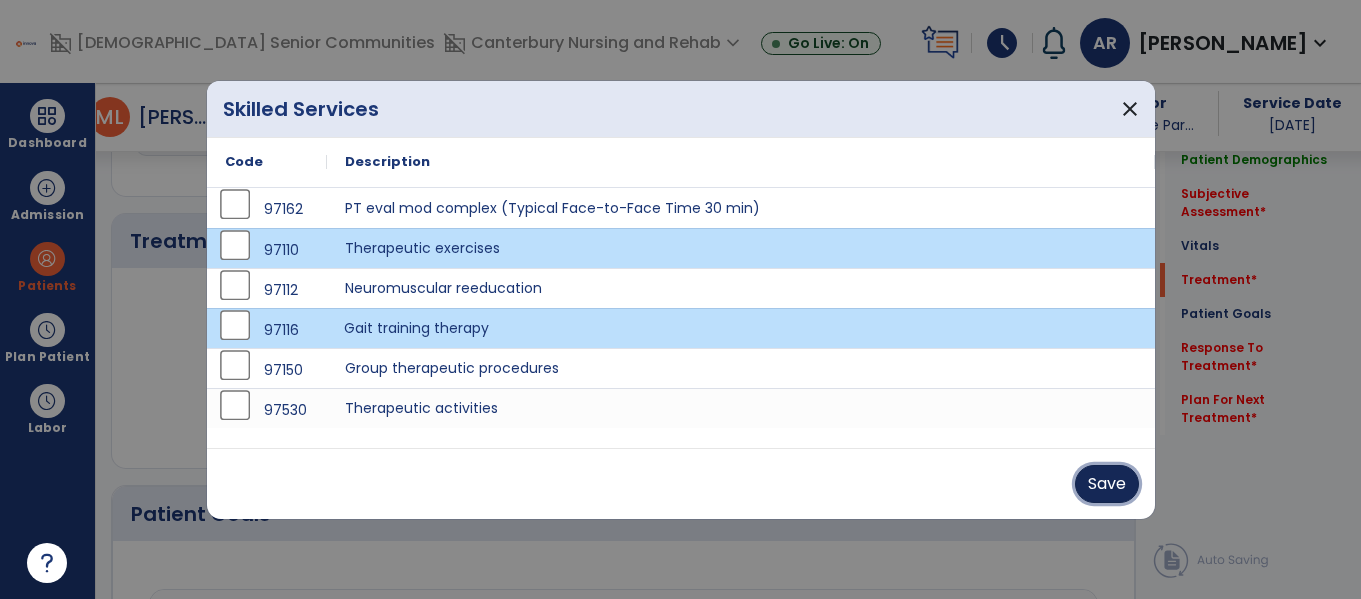 click on "Save" at bounding box center [1107, 484] 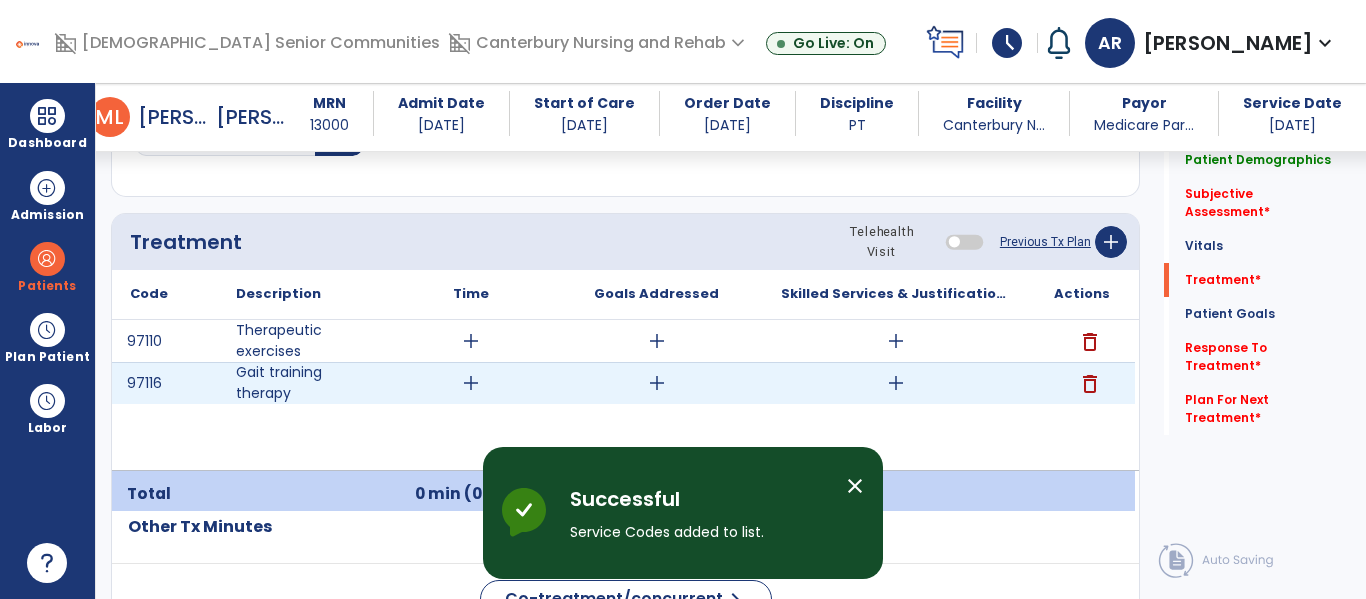 click on "add" at bounding box center (896, 383) 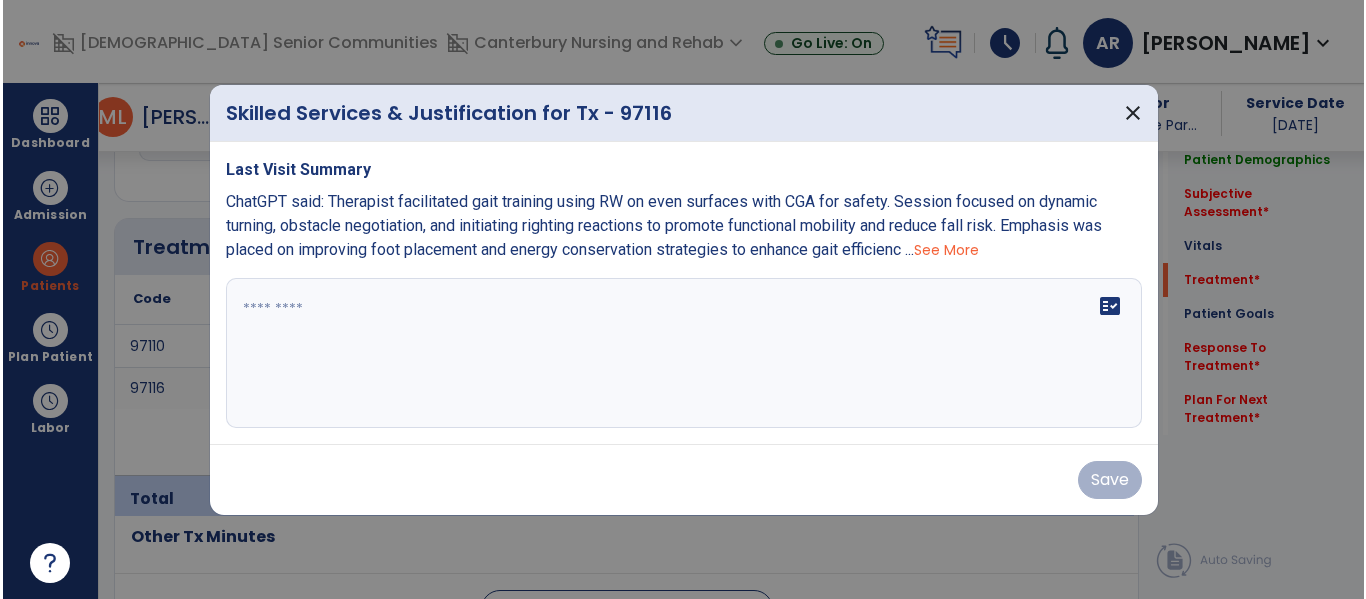 scroll, scrollTop: 1146, scrollLeft: 0, axis: vertical 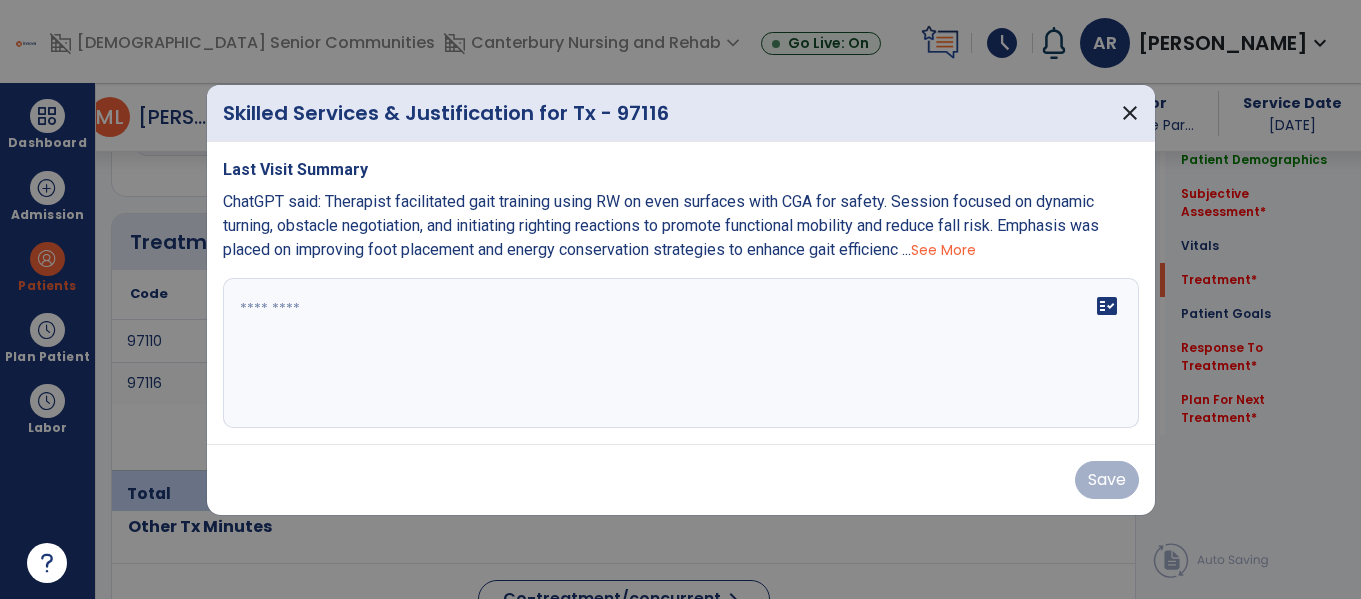 click on "See More" at bounding box center (943, 250) 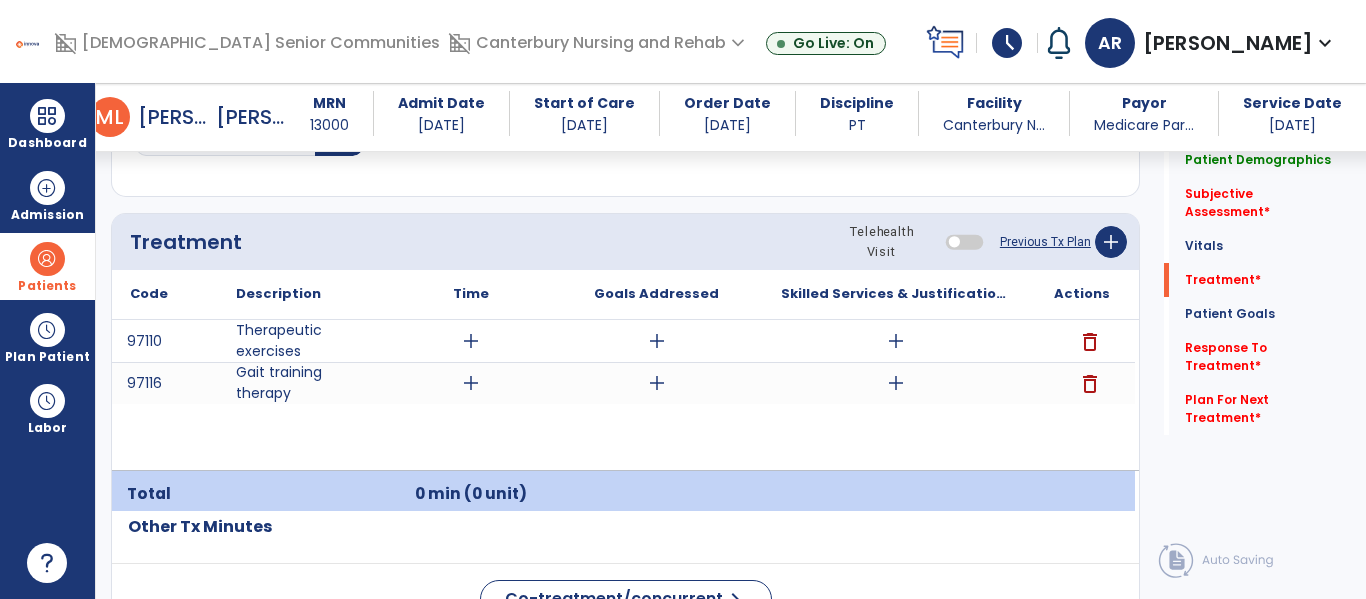 click on "Patients" at bounding box center [47, 266] 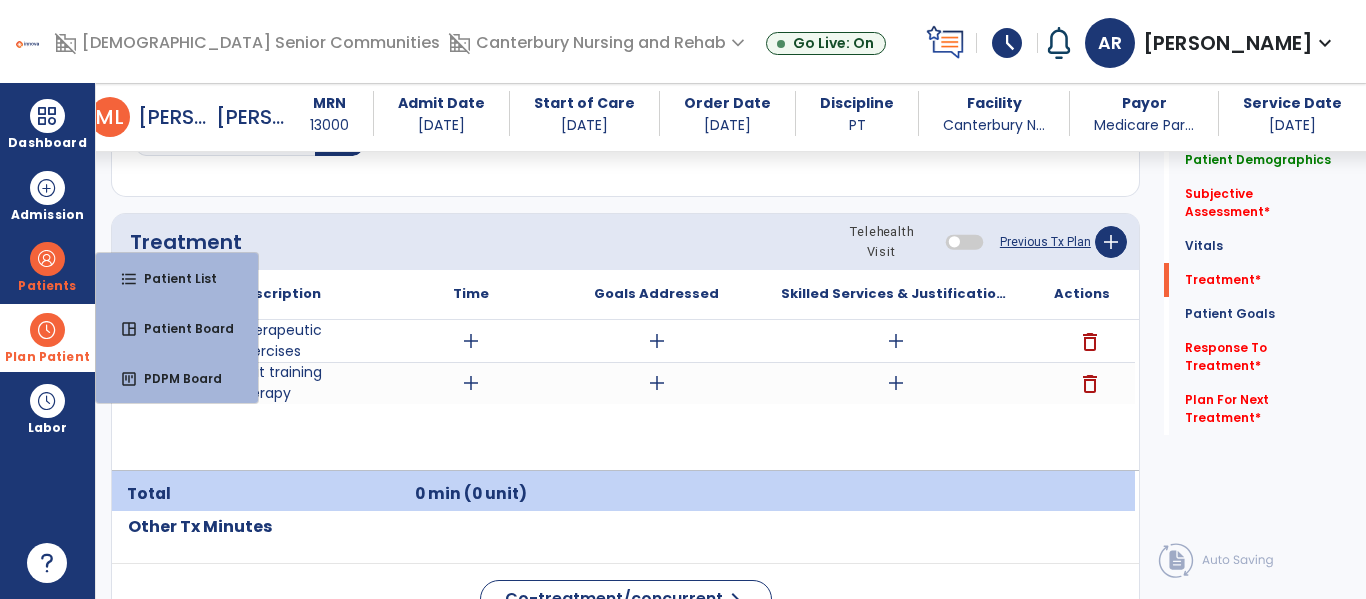 click at bounding box center [47, 330] 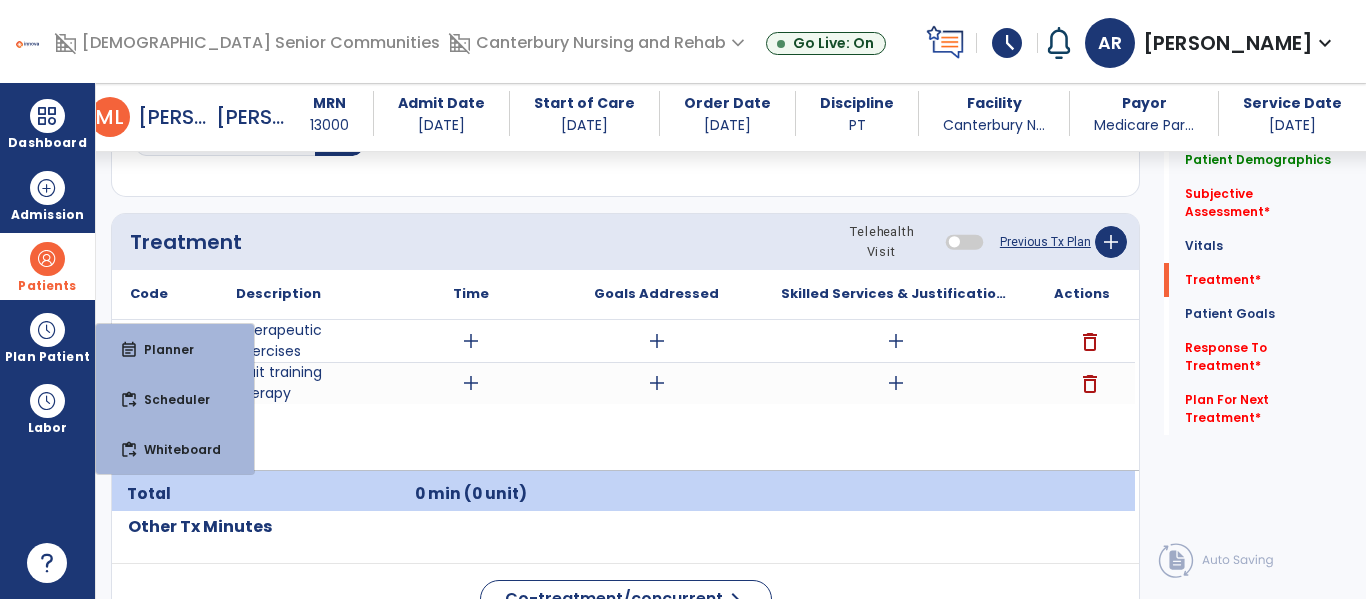 click on "Patients" at bounding box center (47, 266) 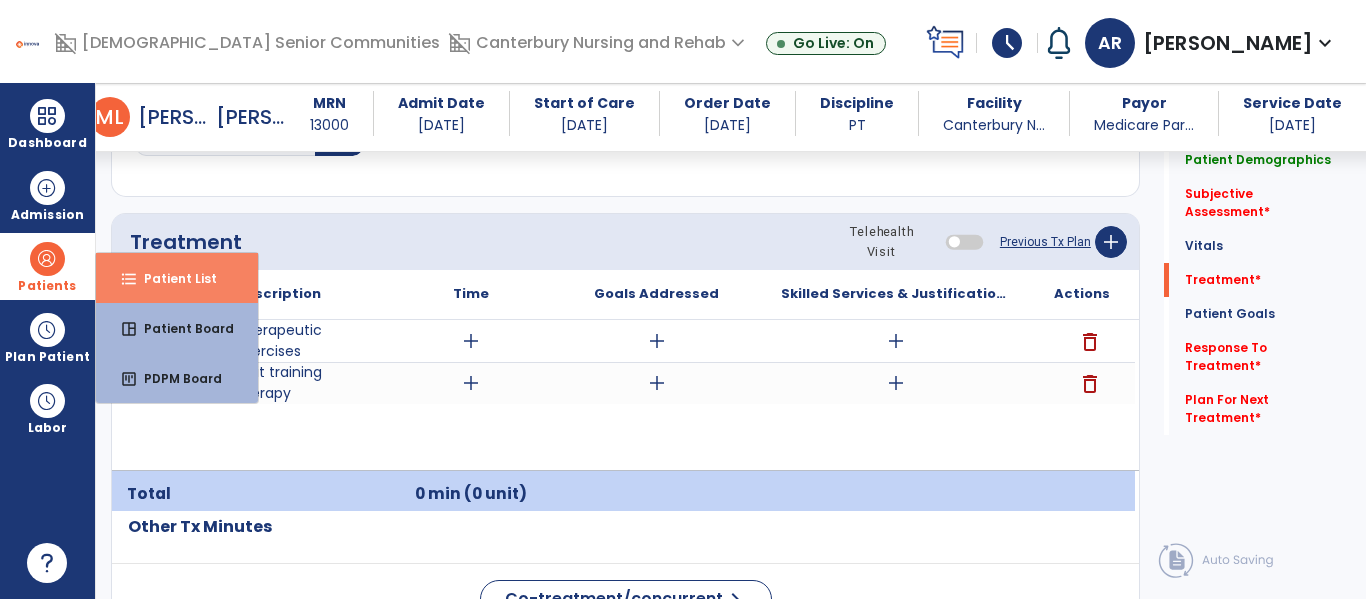 click on "format_list_bulleted  Patient List" at bounding box center [177, 278] 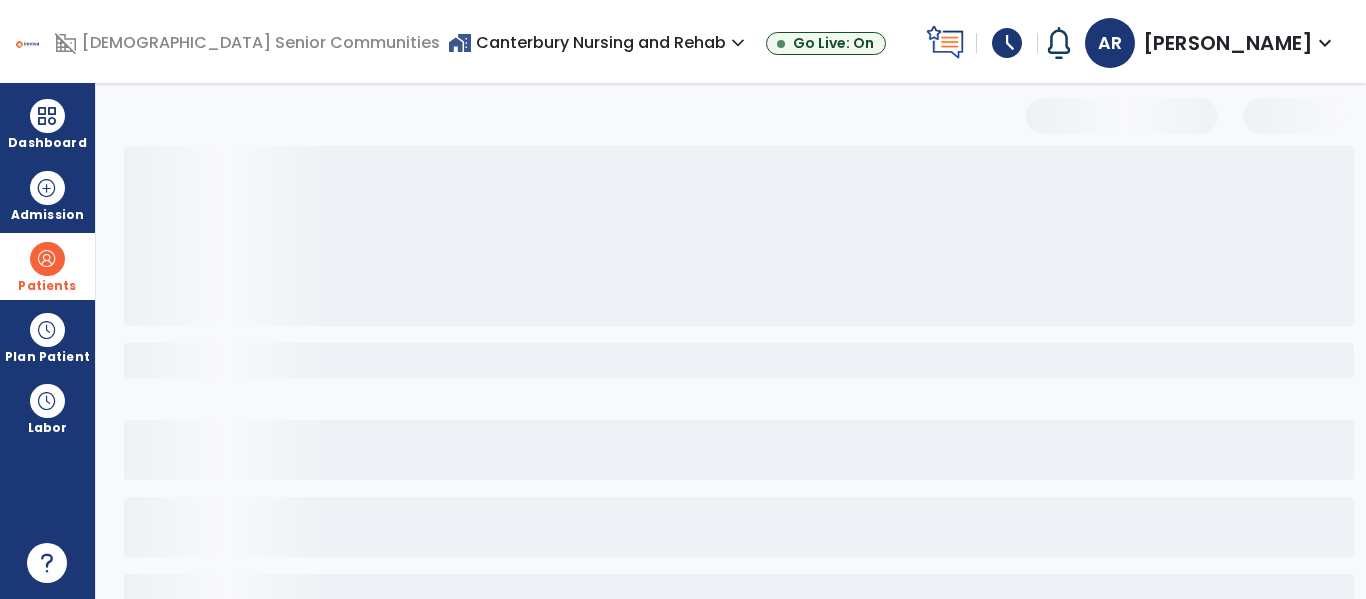 scroll, scrollTop: 144, scrollLeft: 0, axis: vertical 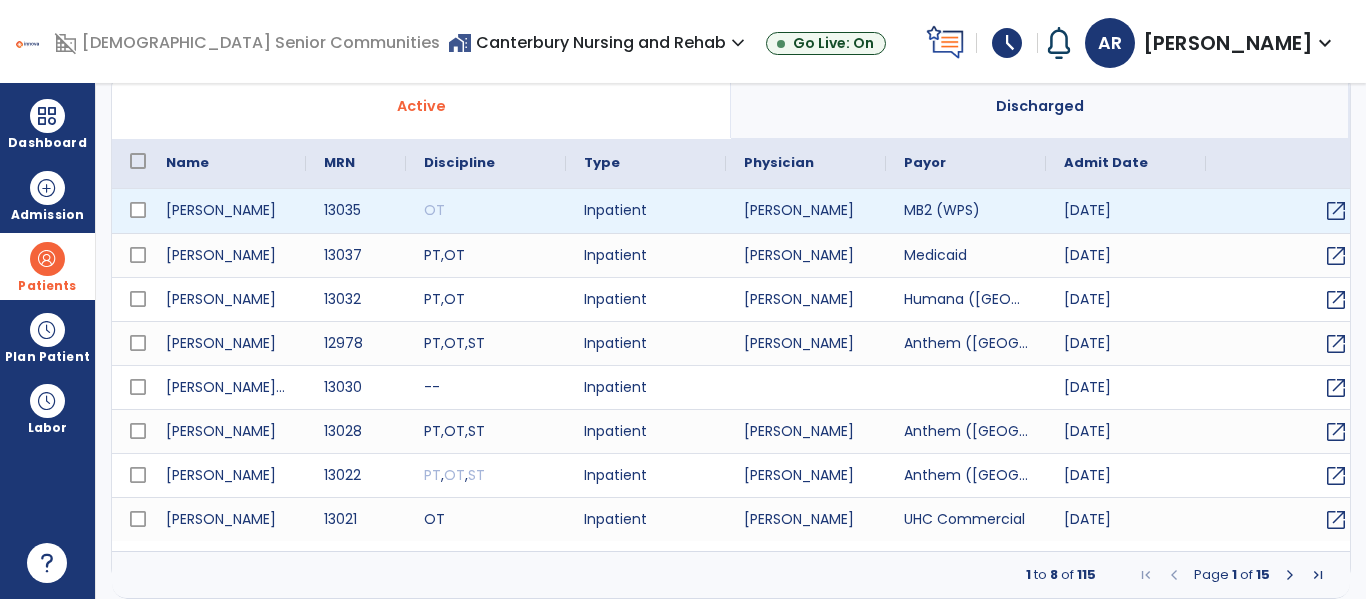 select on "***" 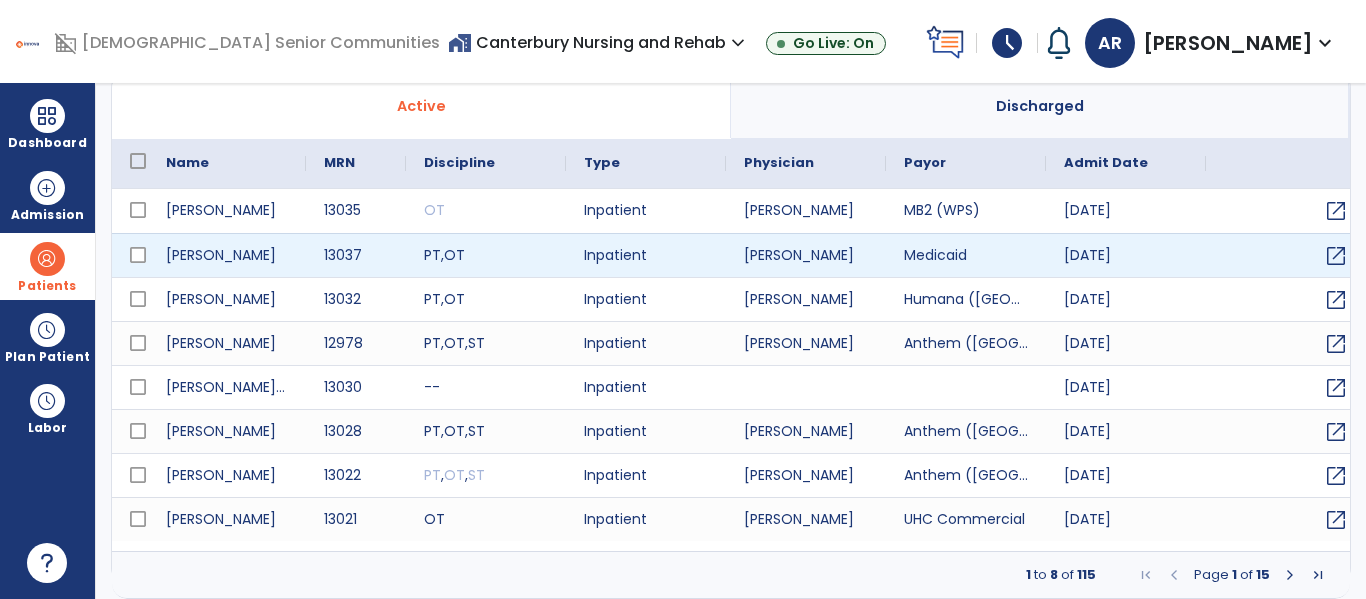scroll, scrollTop: 0, scrollLeft: 0, axis: both 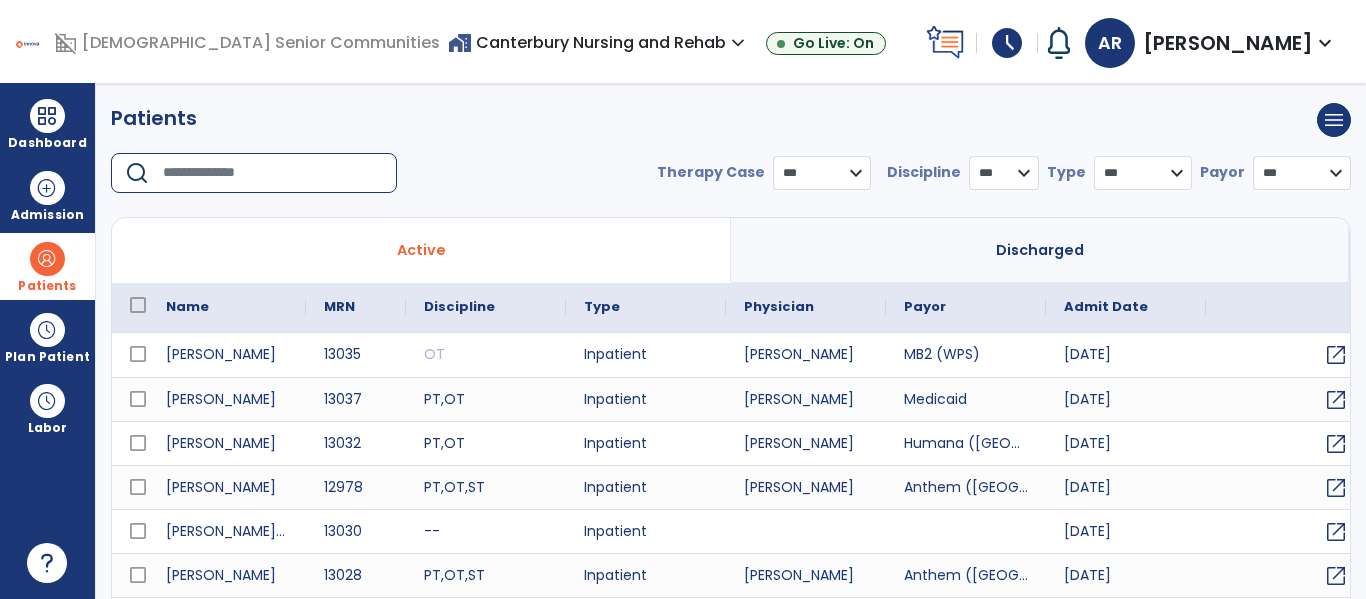 click at bounding box center (273, 173) 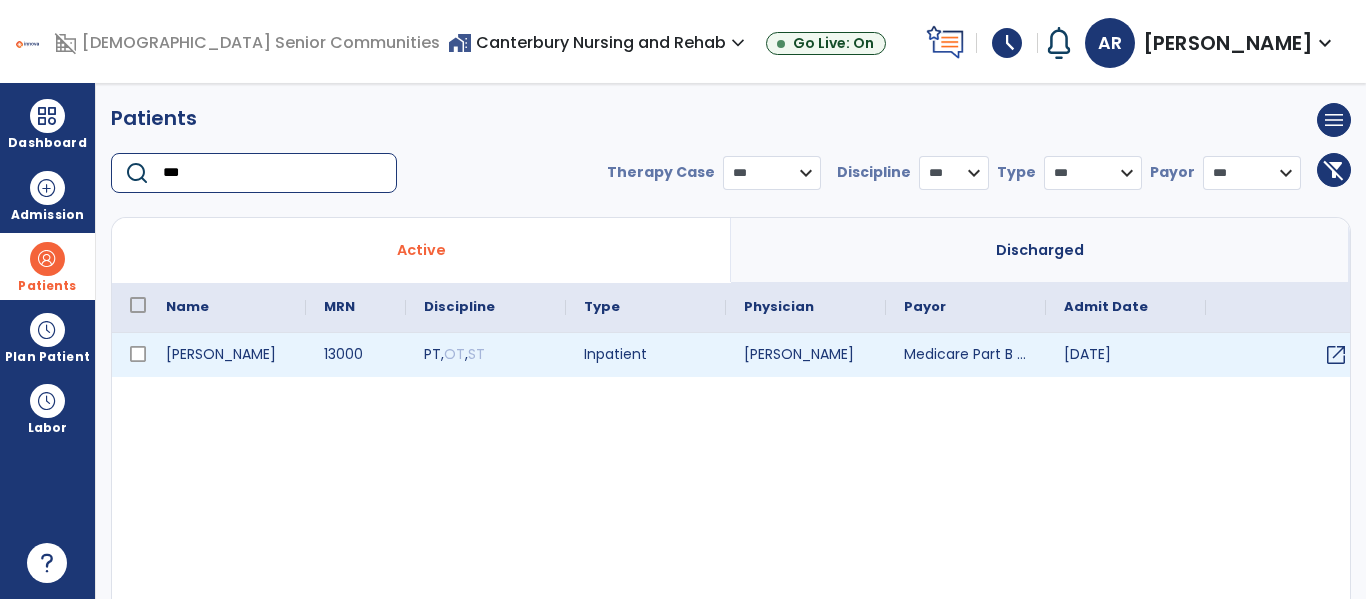 type on "***" 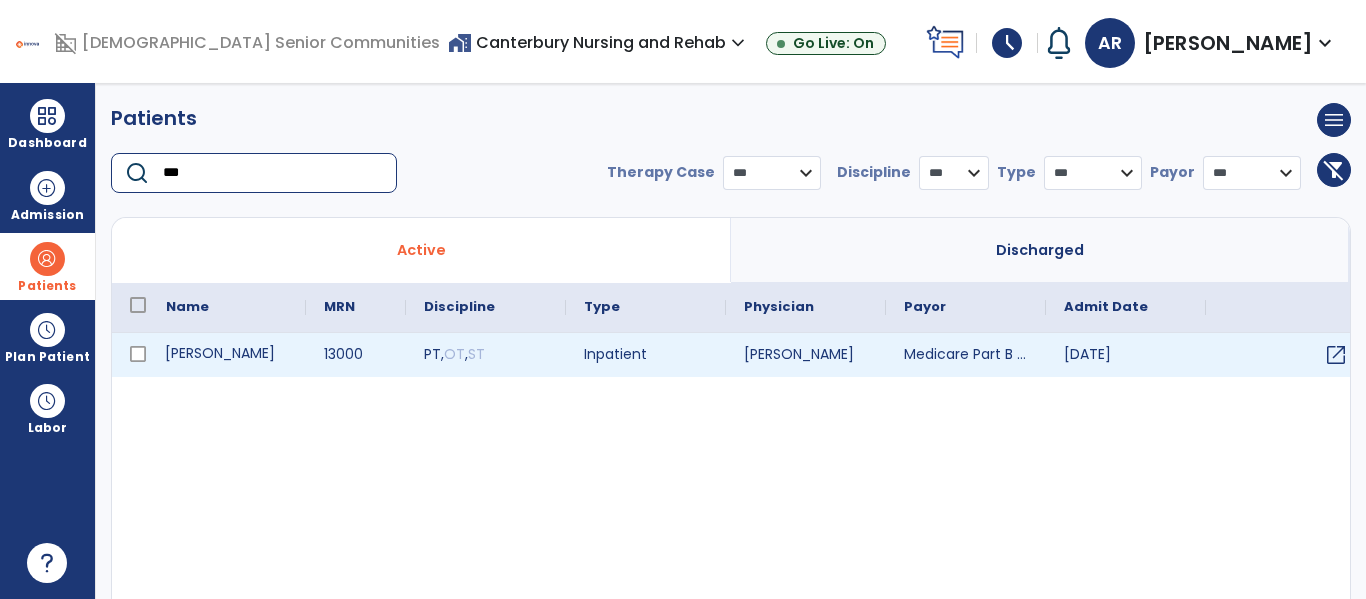 click on "[PERSON_NAME]" at bounding box center (227, 355) 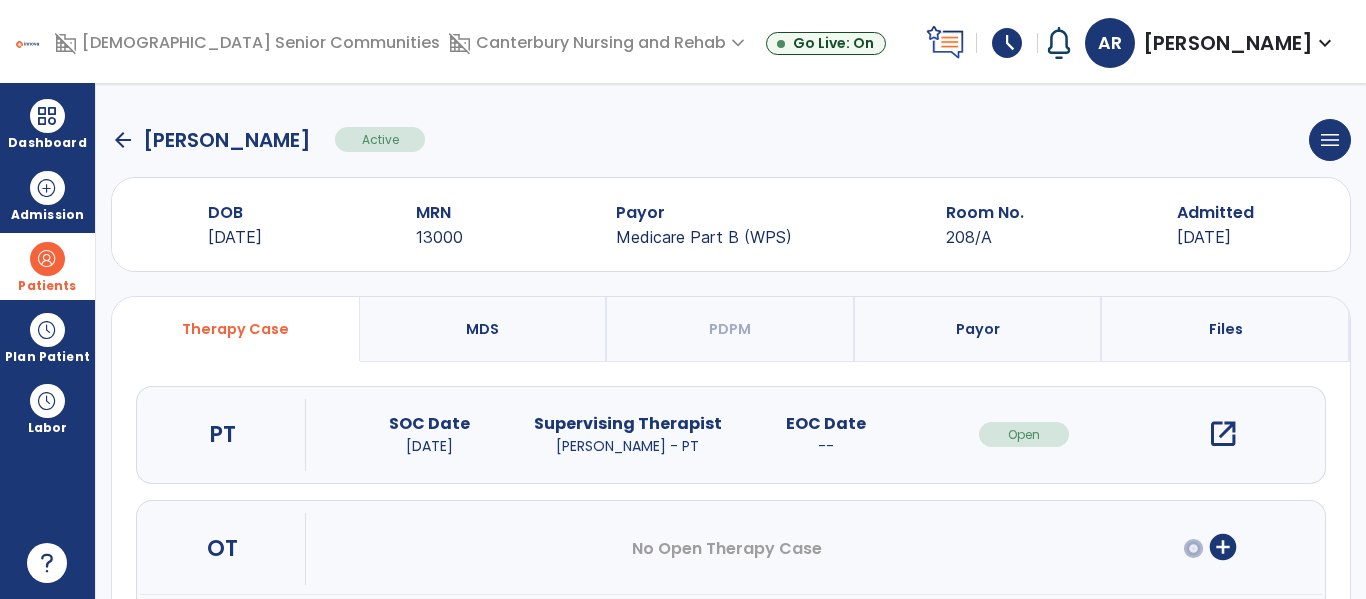 click on "open_in_new" at bounding box center [1223, 434] 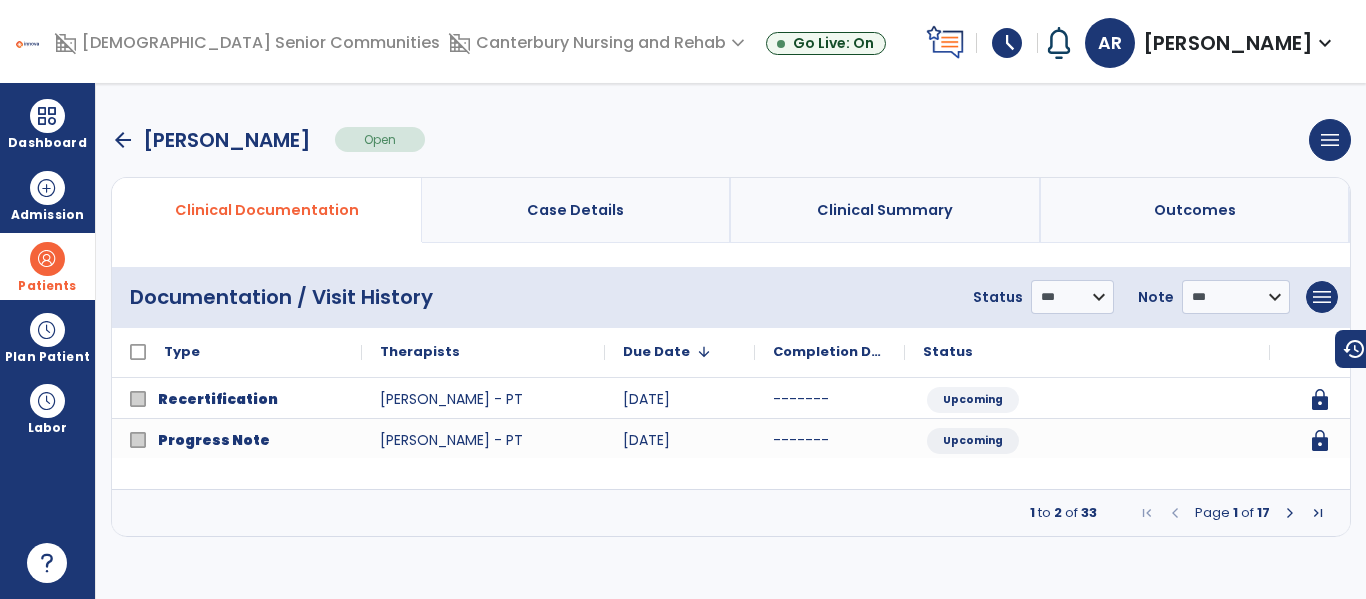click at bounding box center [1290, 513] 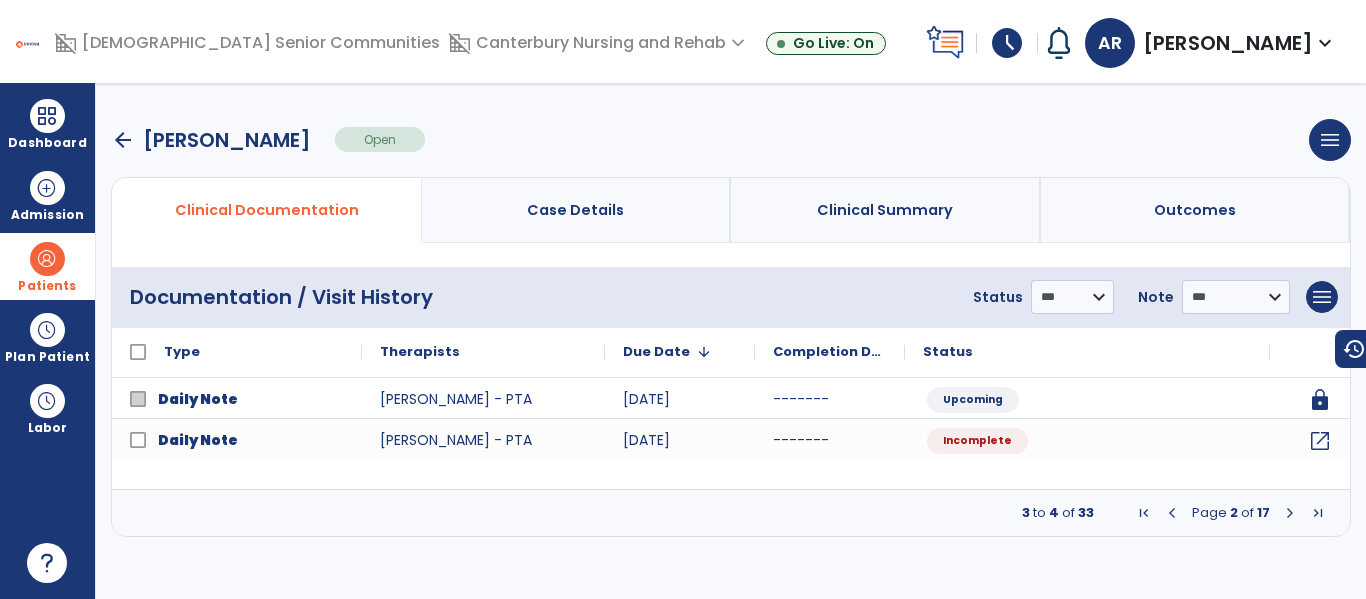 click at bounding box center [1290, 513] 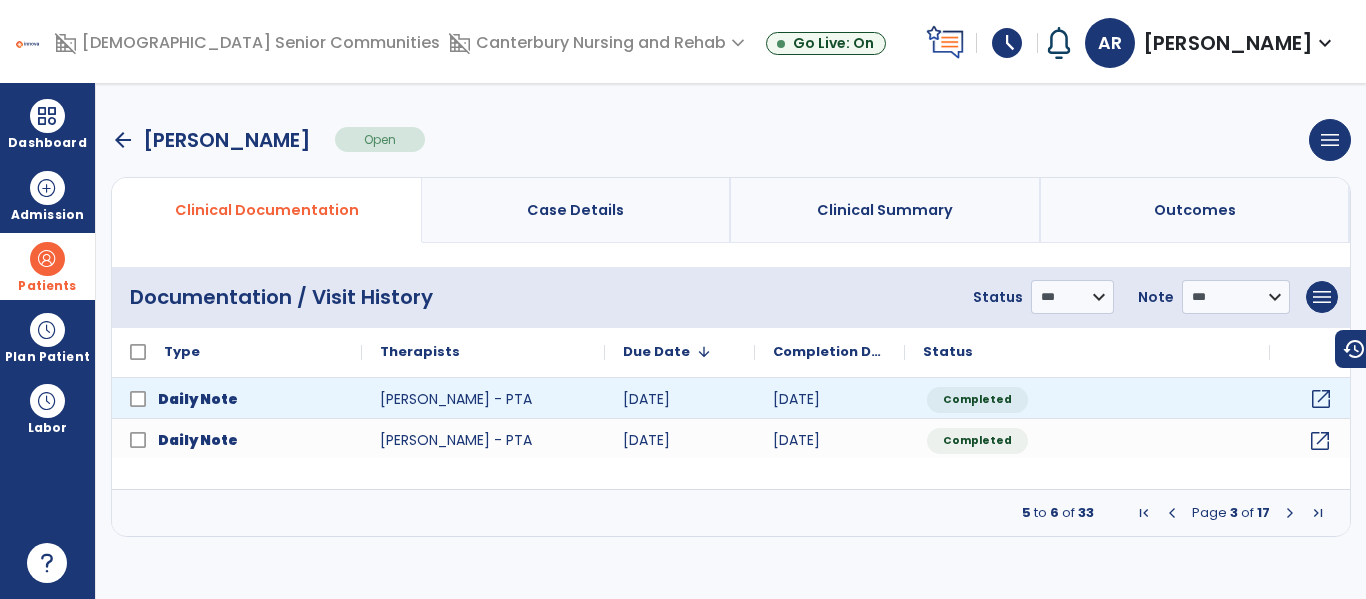 click on "open_in_new" 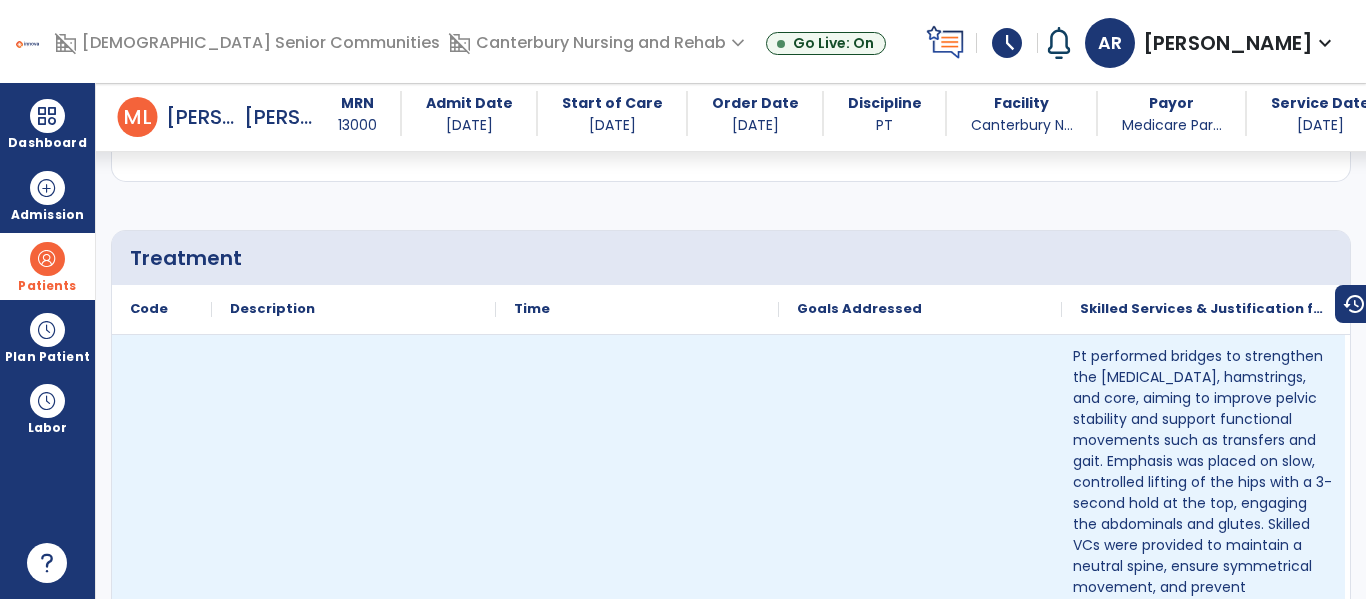 scroll, scrollTop: 1208, scrollLeft: 0, axis: vertical 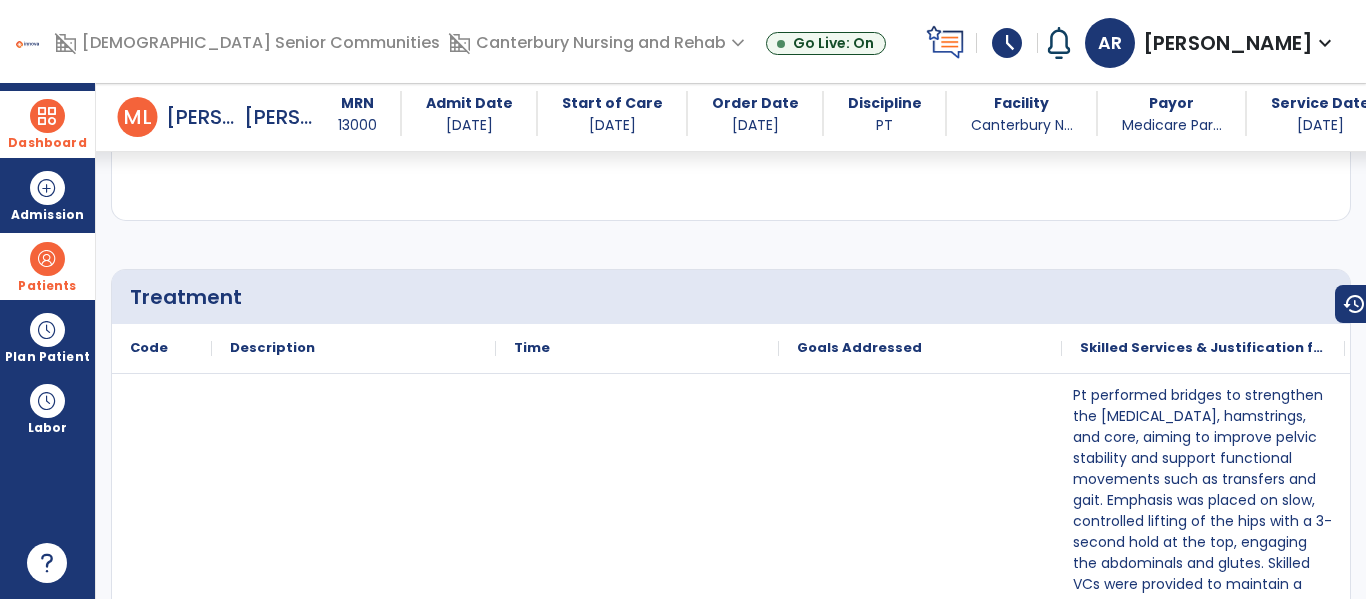 click at bounding box center [47, 116] 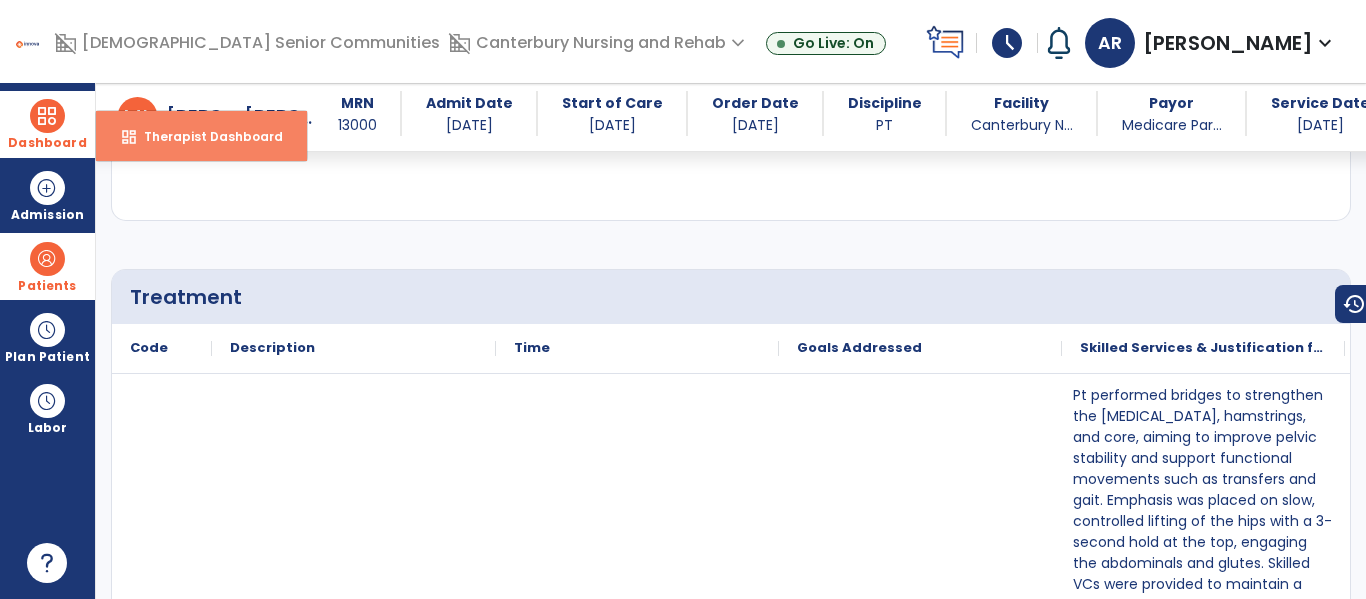 click on "Therapist Dashboard" at bounding box center [205, 136] 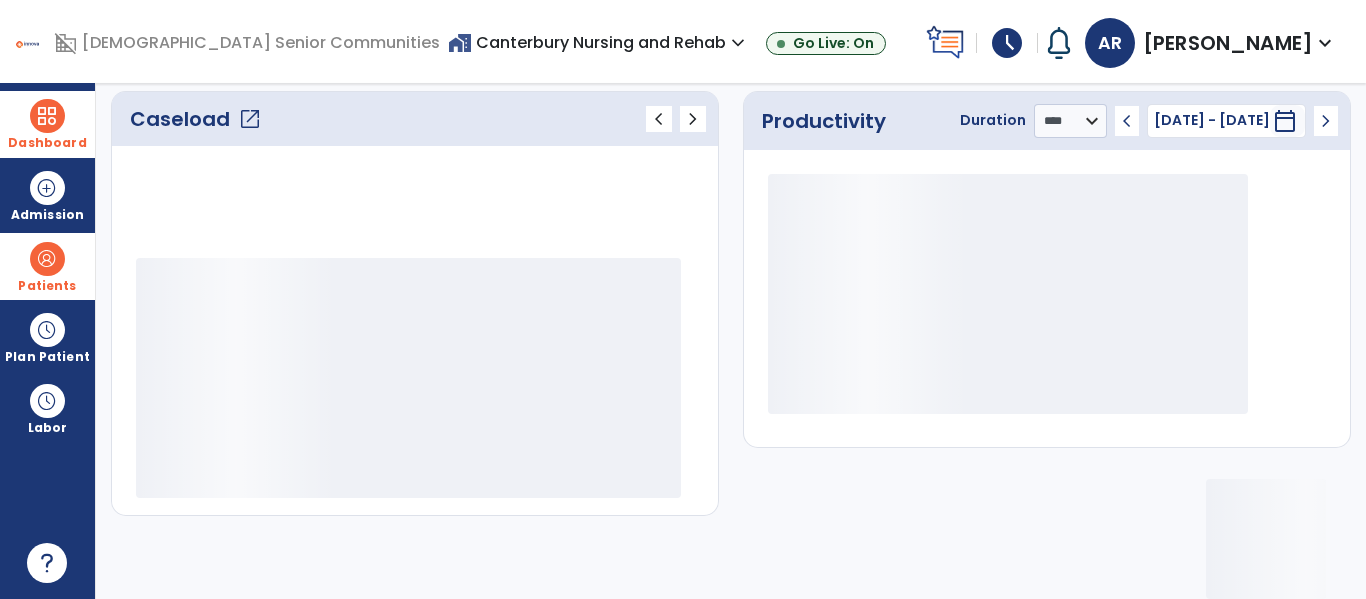 scroll, scrollTop: 276, scrollLeft: 0, axis: vertical 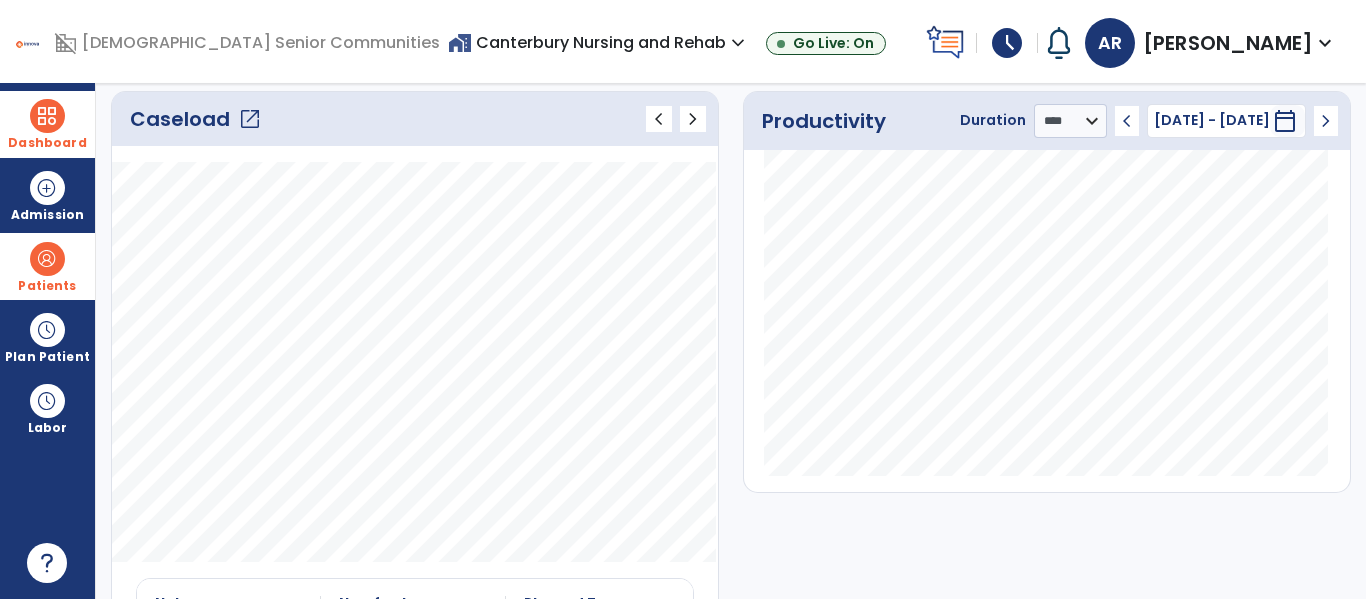 click on "Caseload   open_in_new" 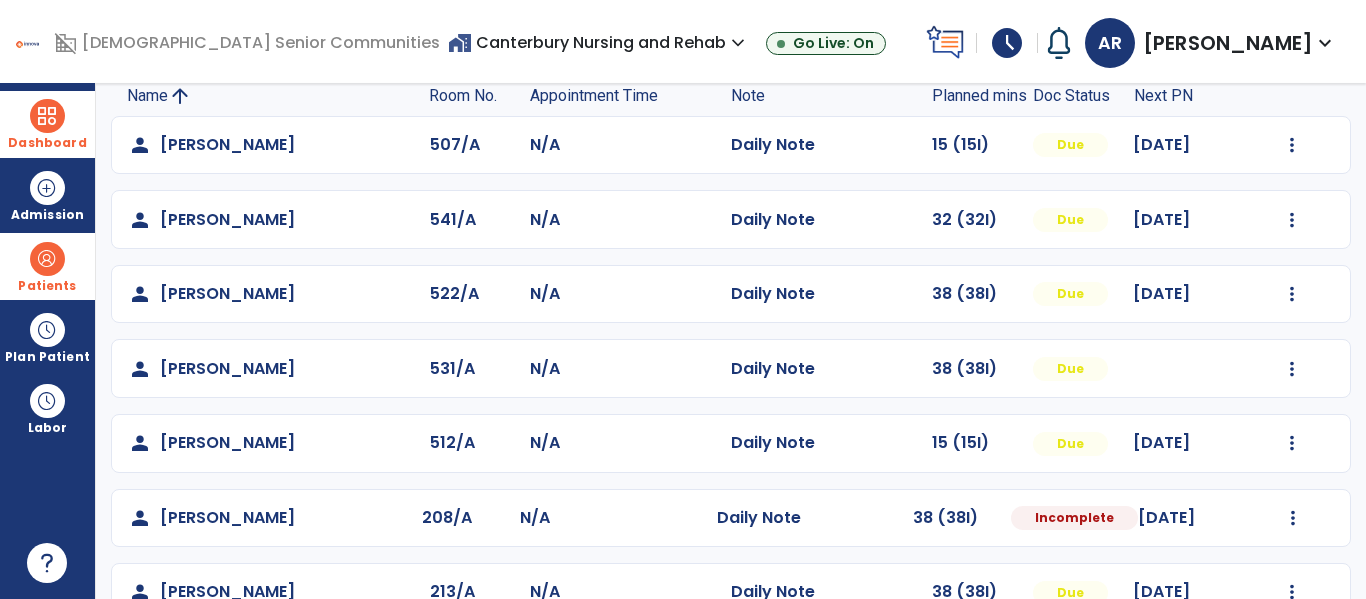 scroll, scrollTop: 150, scrollLeft: 0, axis: vertical 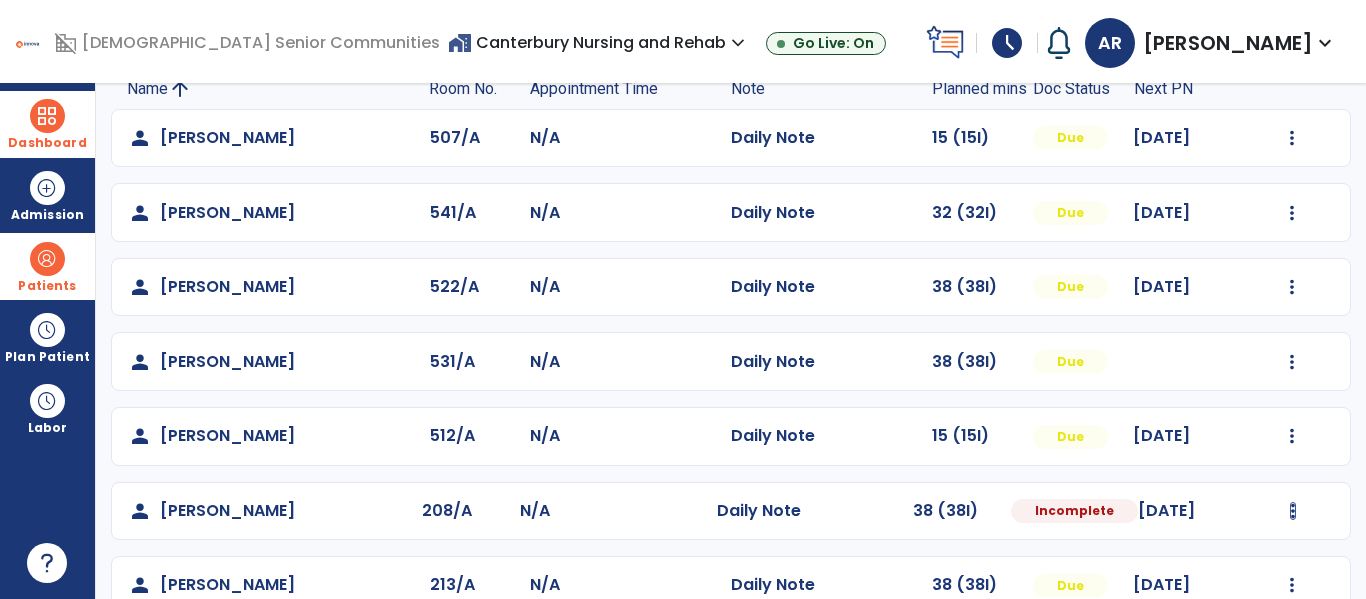 click at bounding box center [1292, 138] 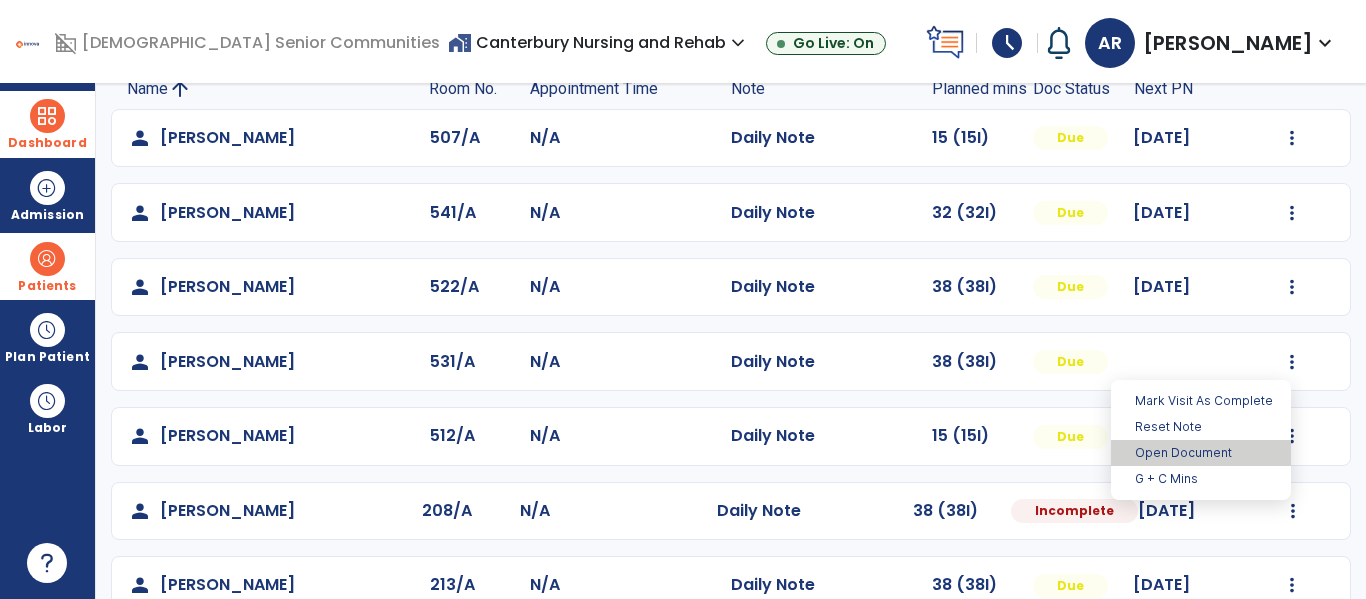 click on "Open Document" at bounding box center [1201, 453] 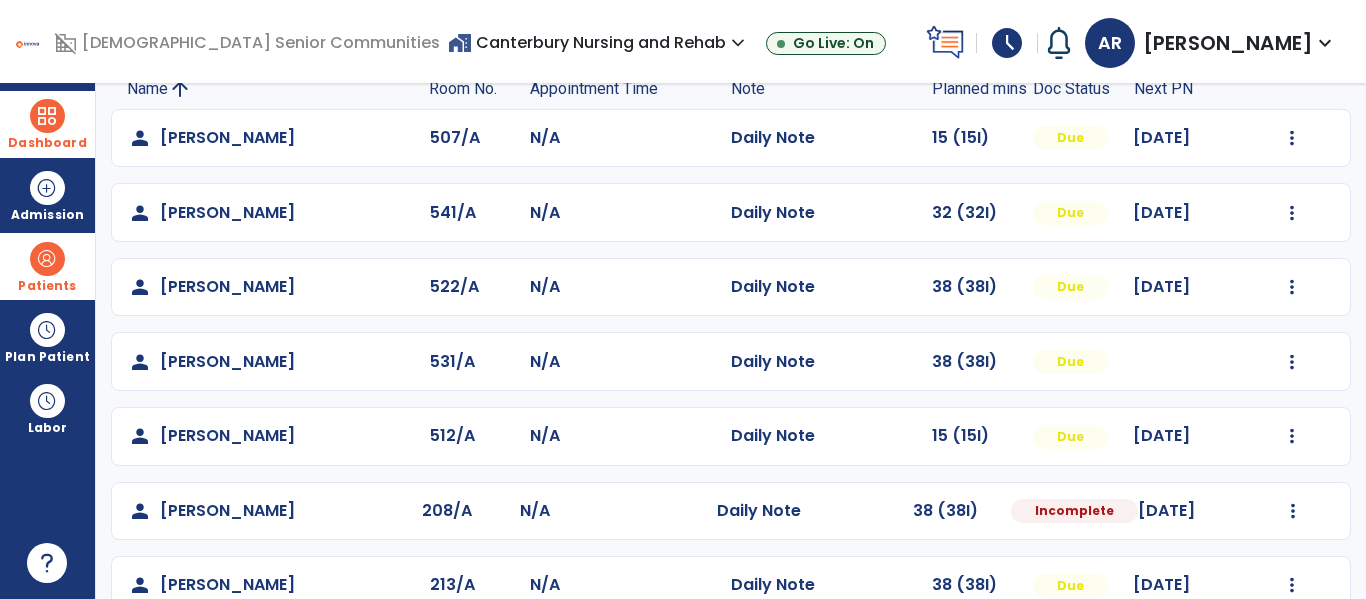 select on "*" 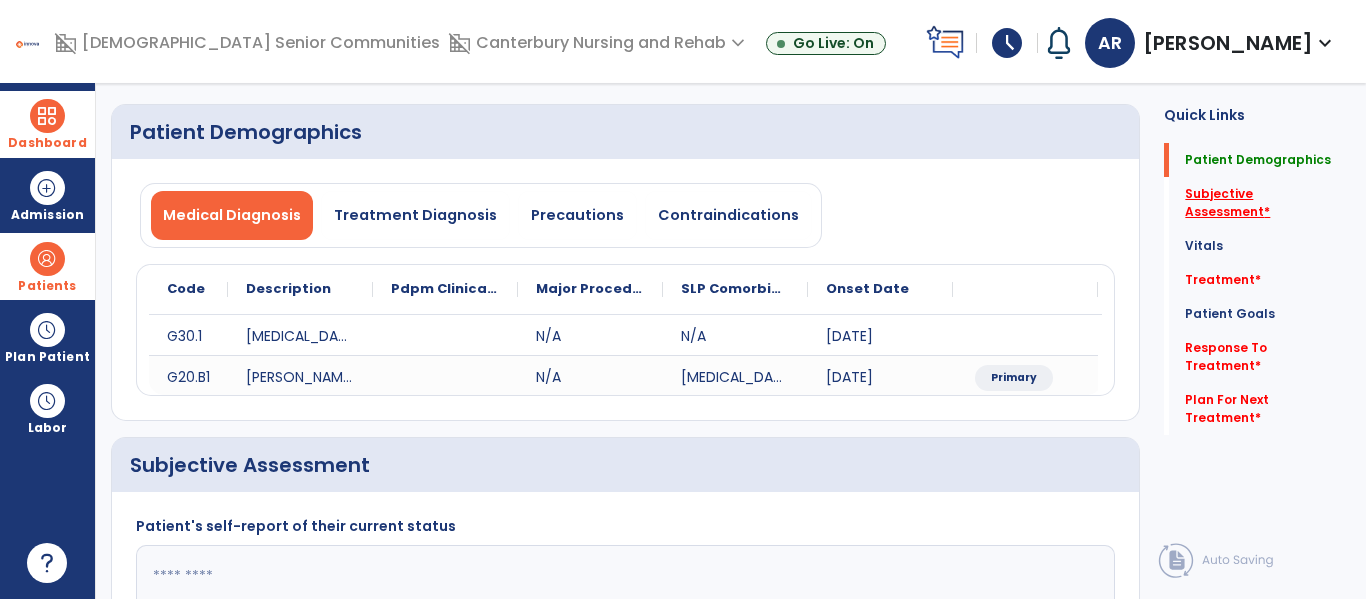 click on "Subjective Assessment   *" 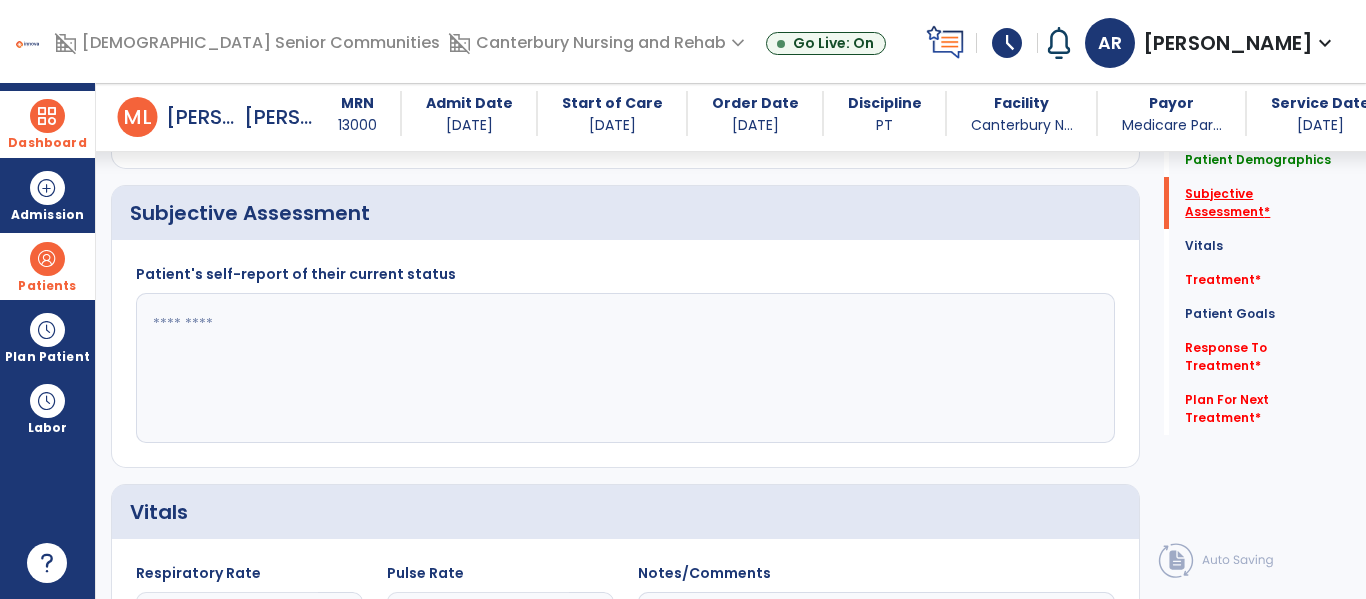 scroll, scrollTop: 387, scrollLeft: 0, axis: vertical 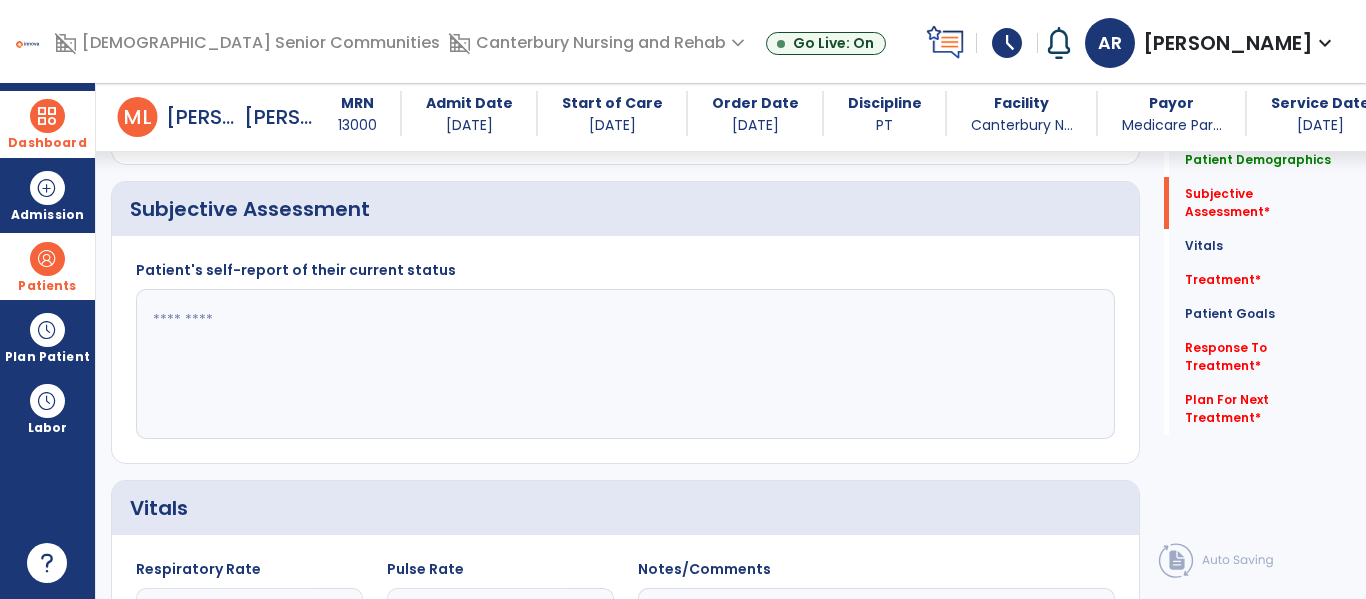 click 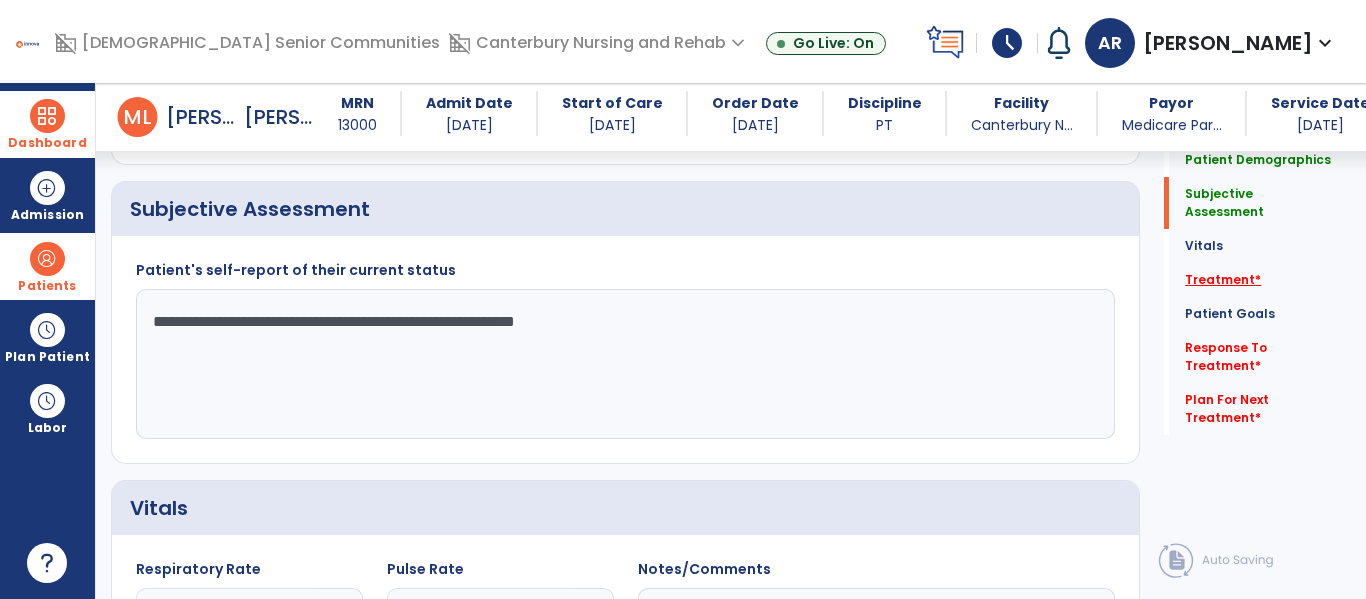 type on "**********" 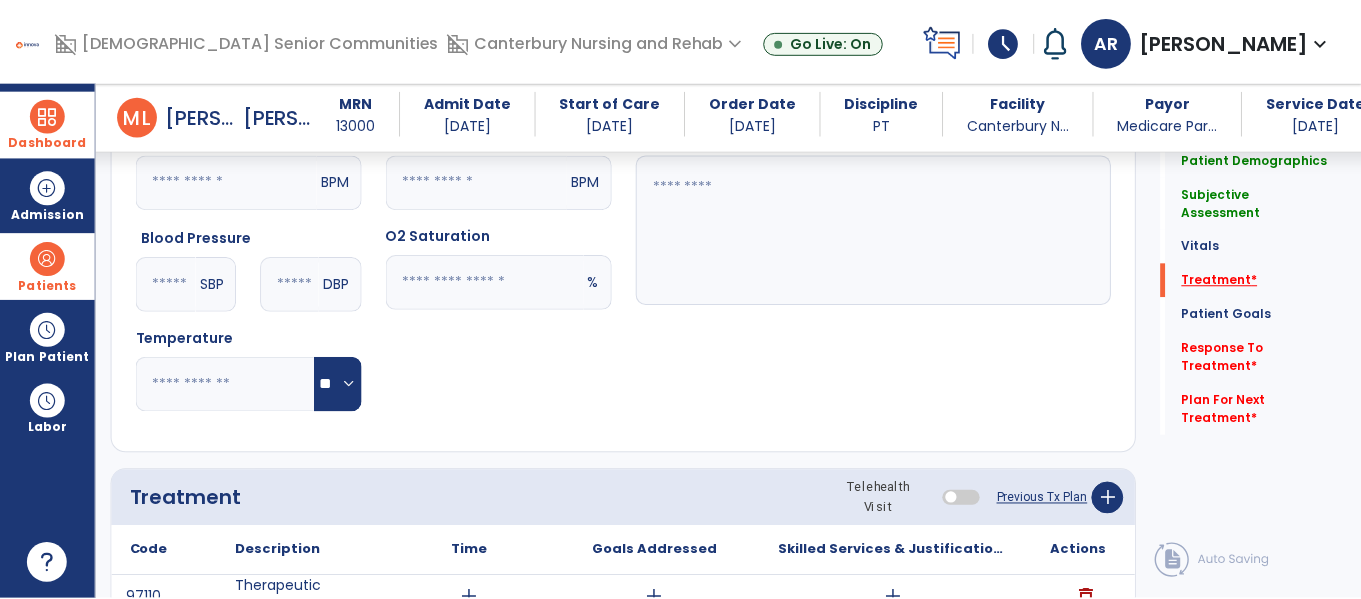scroll, scrollTop: 1126, scrollLeft: 0, axis: vertical 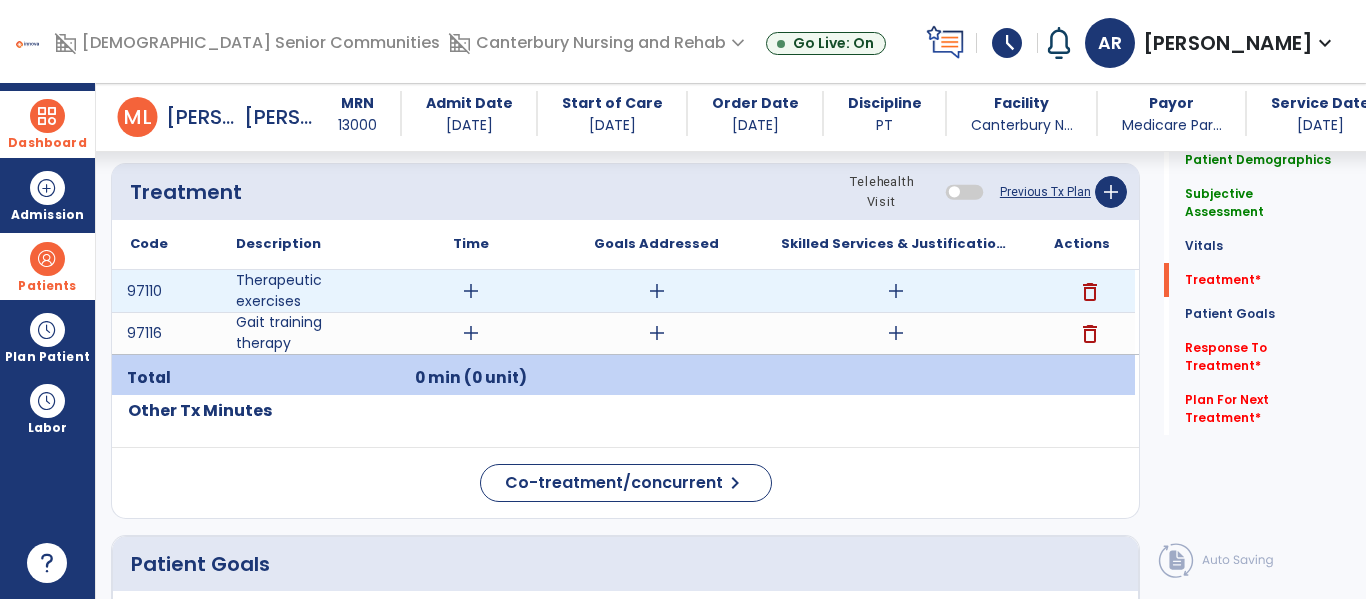 click on "add" at bounding box center [471, 291] 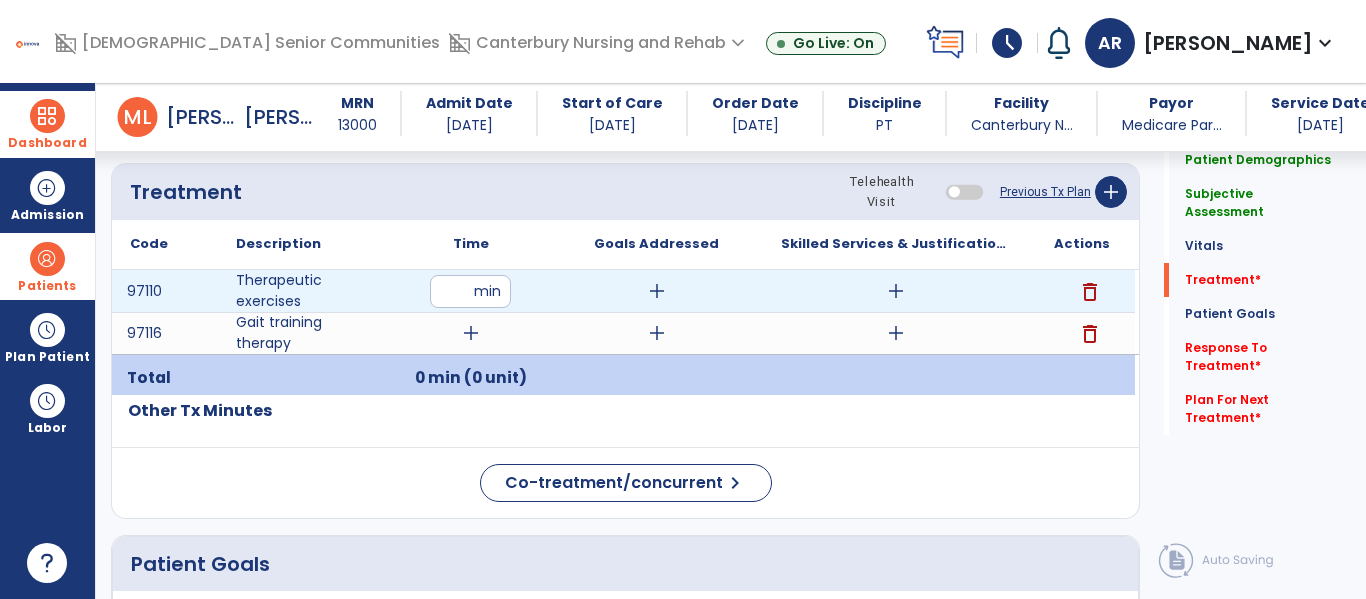 type on "*" 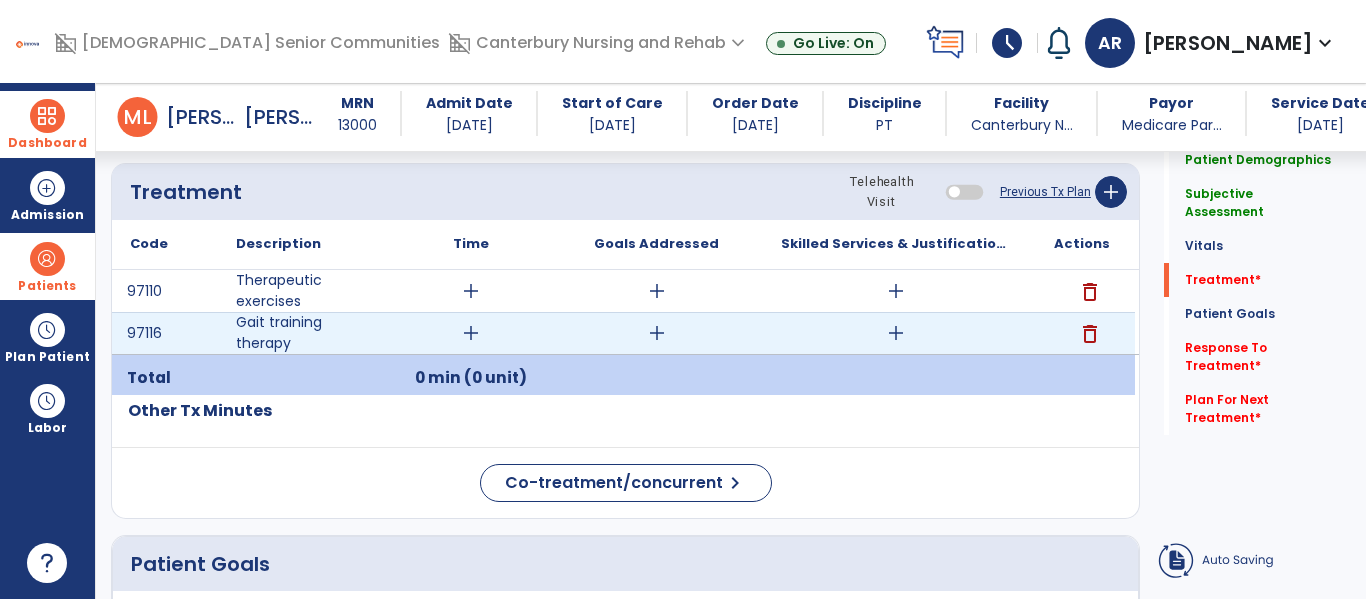 click on "add" at bounding box center (896, 333) 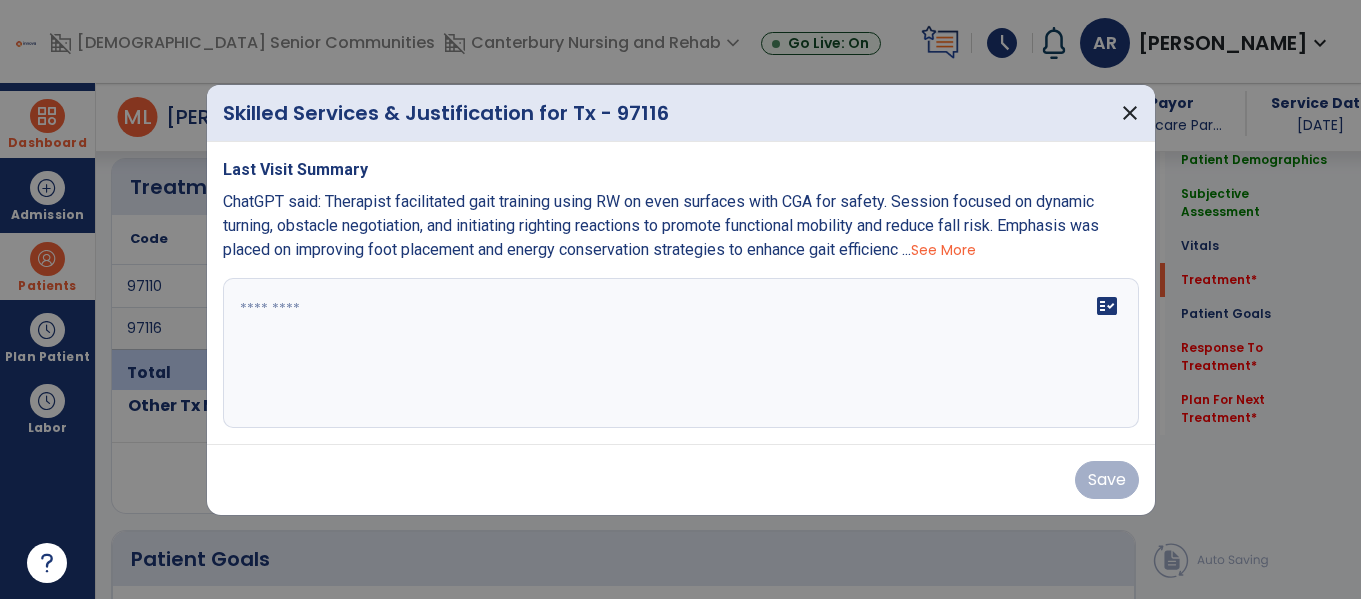 scroll, scrollTop: 1126, scrollLeft: 0, axis: vertical 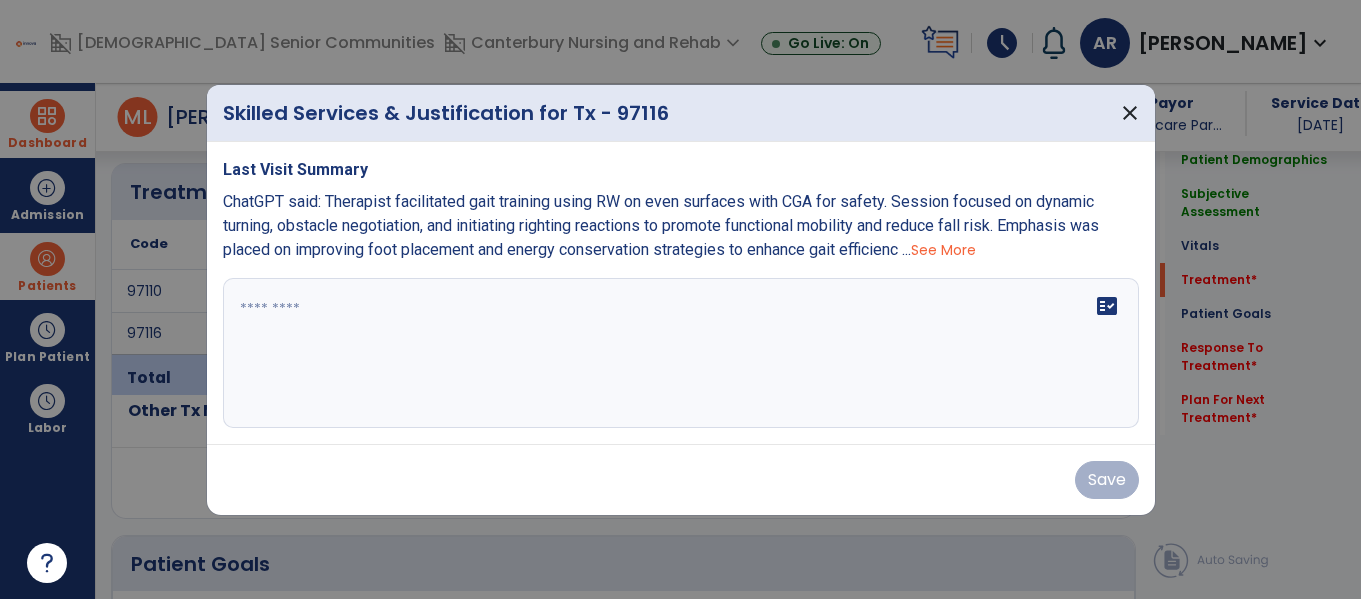click on "See More" at bounding box center (943, 250) 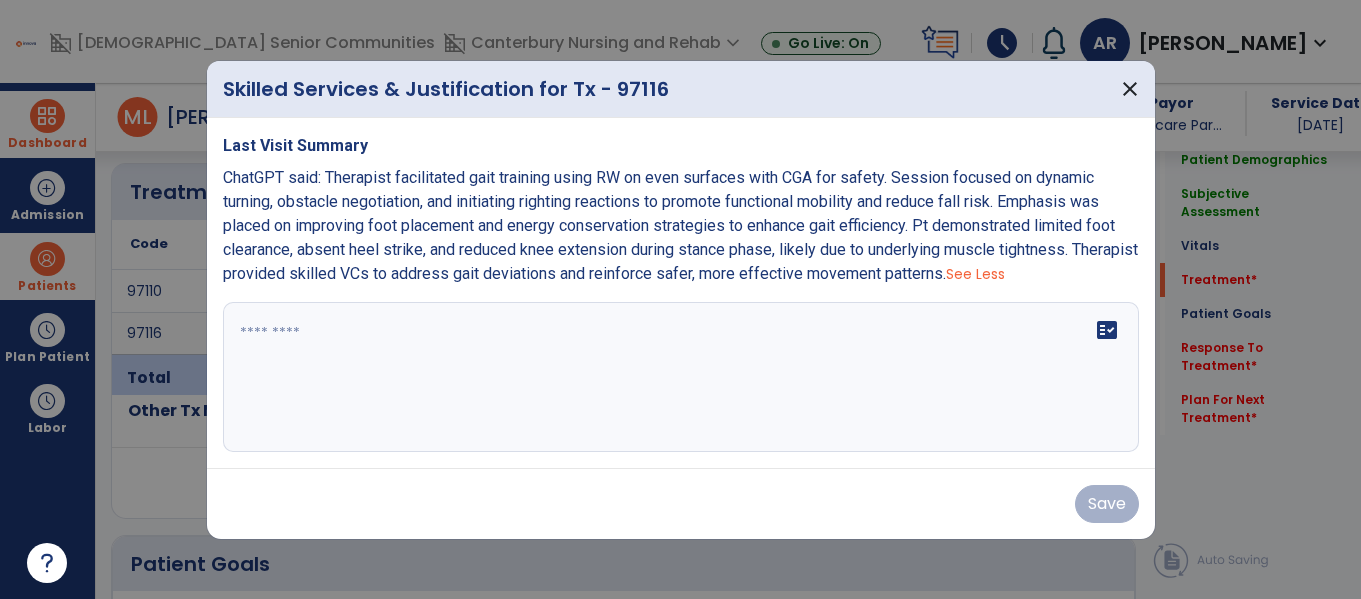 click on "fact_check" at bounding box center [681, 377] 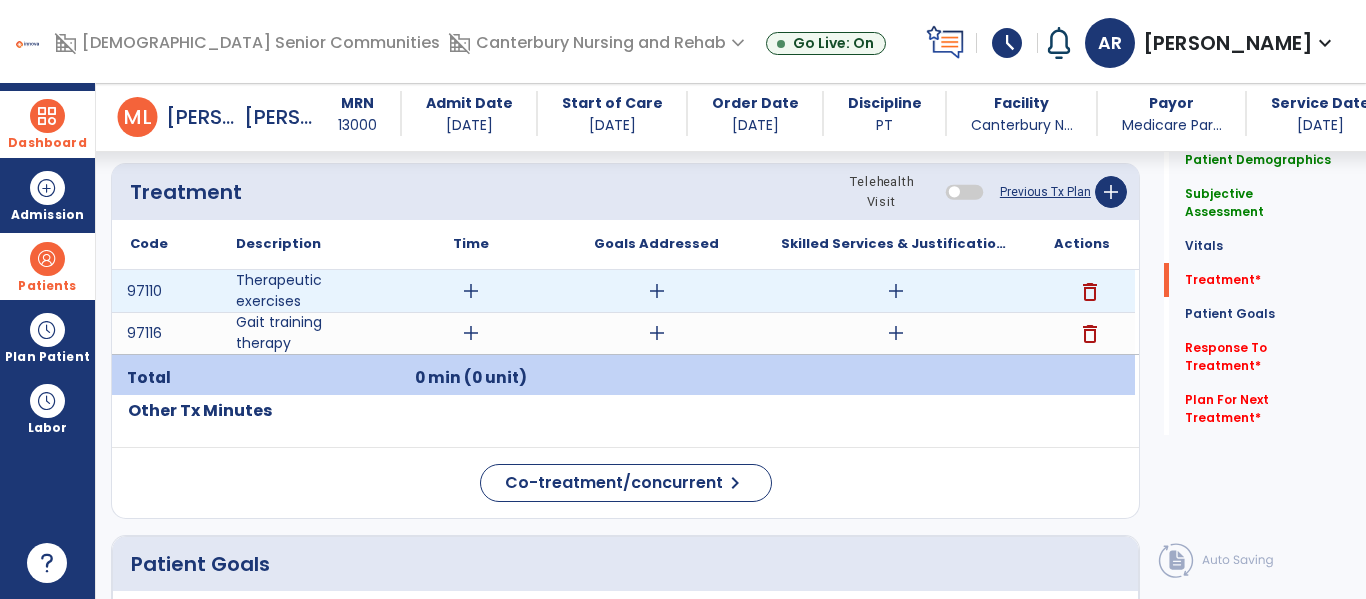 click on "add" at bounding box center [896, 291] 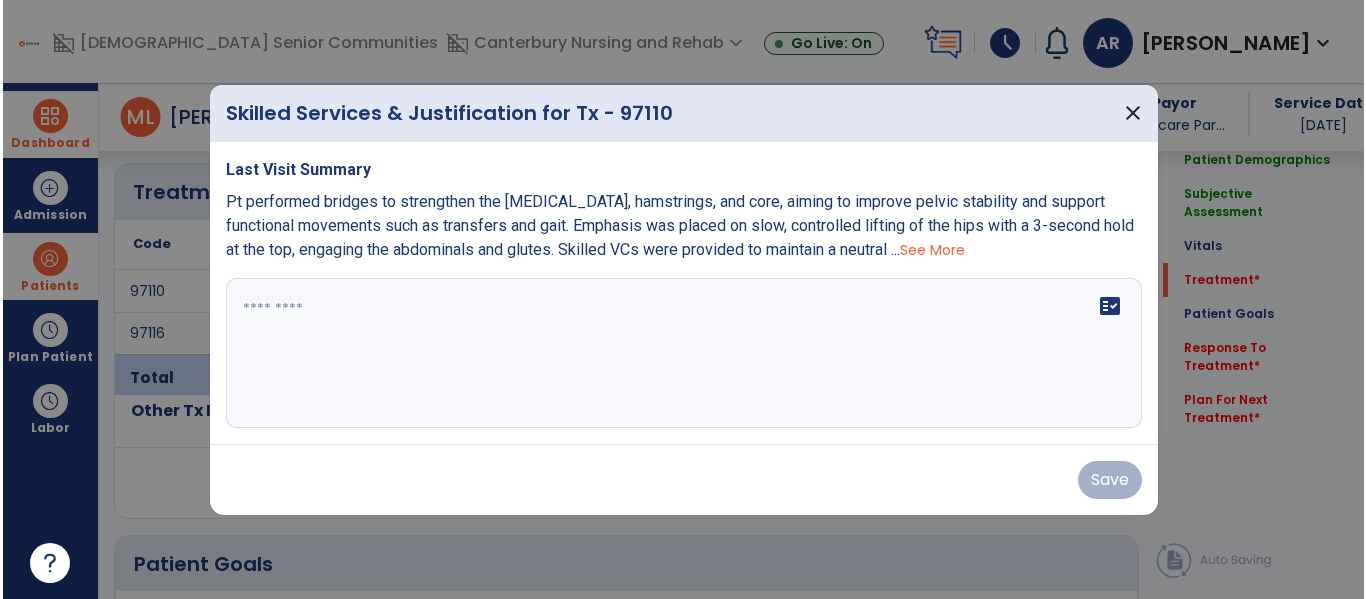 scroll, scrollTop: 1126, scrollLeft: 0, axis: vertical 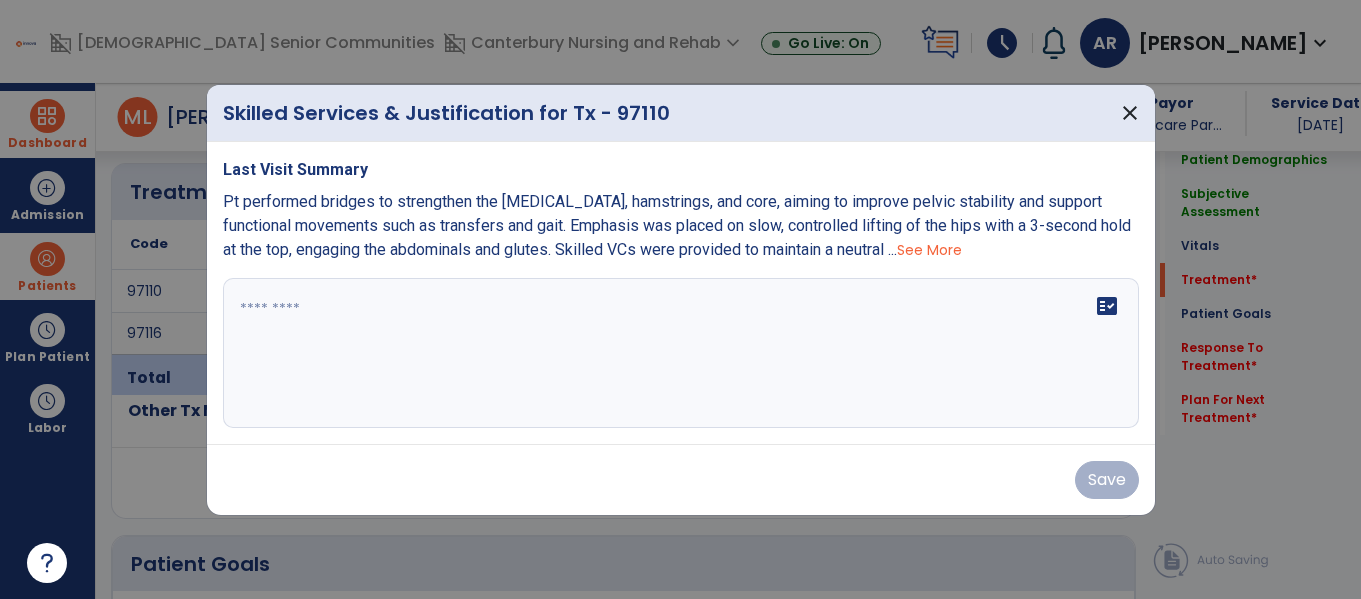 click on "See More" at bounding box center [929, 250] 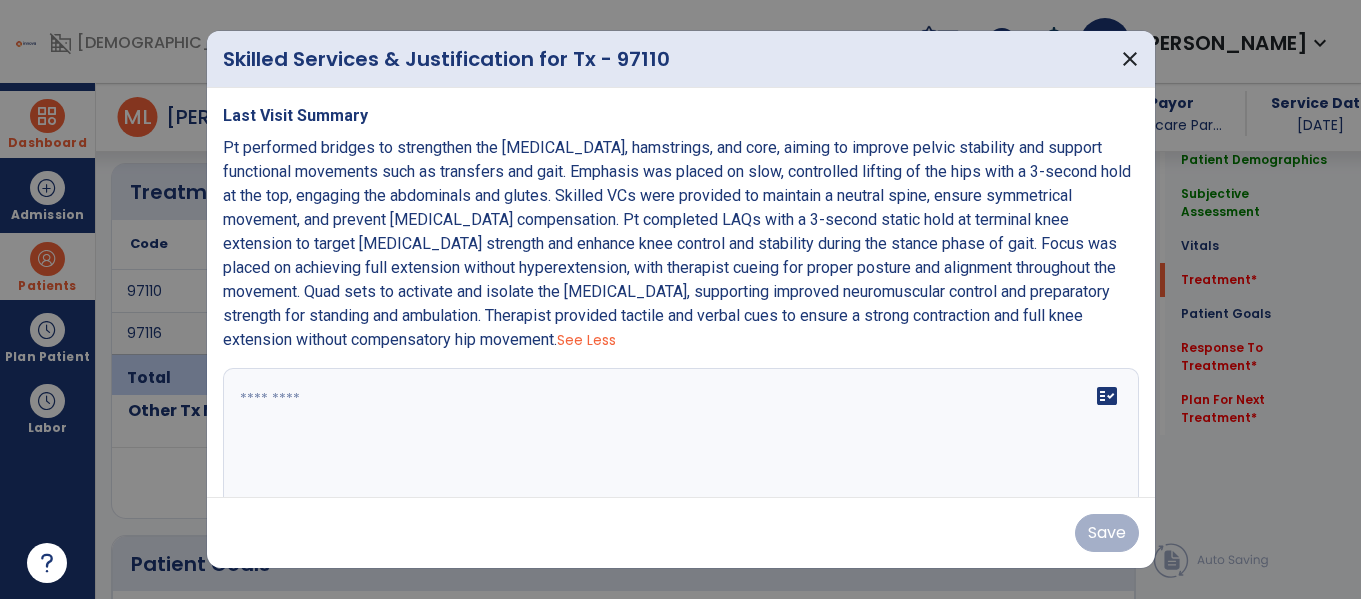 click on "fact_check" at bounding box center [681, 443] 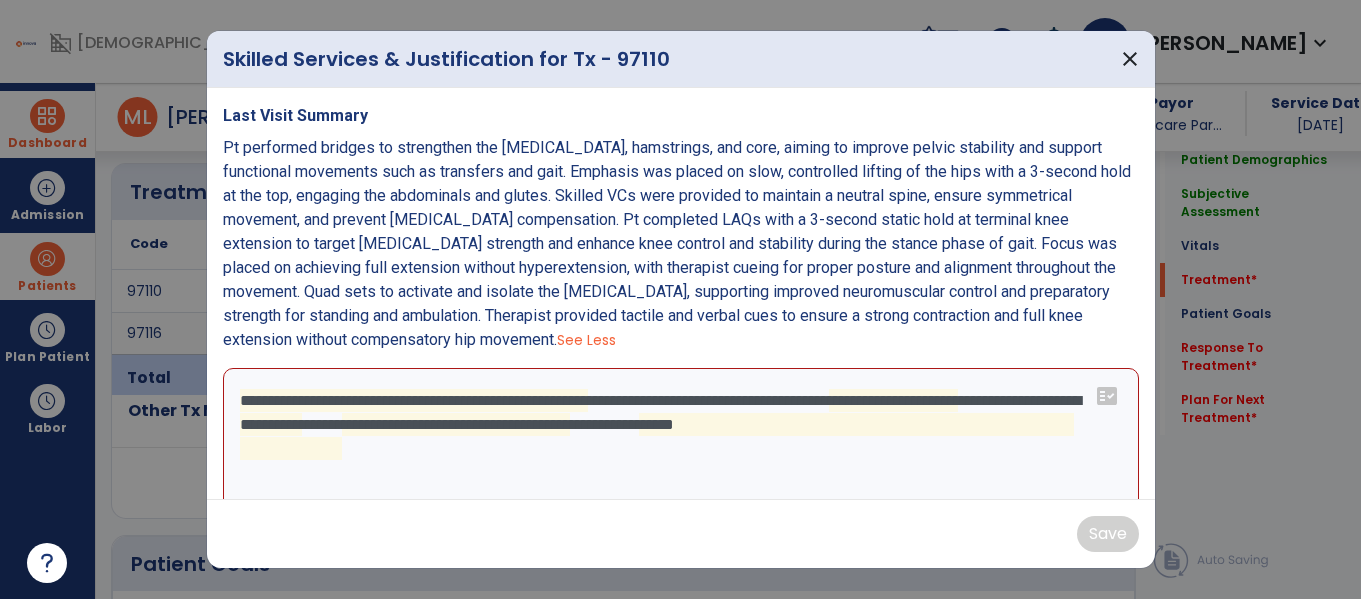 click on "**********" at bounding box center [678, 443] 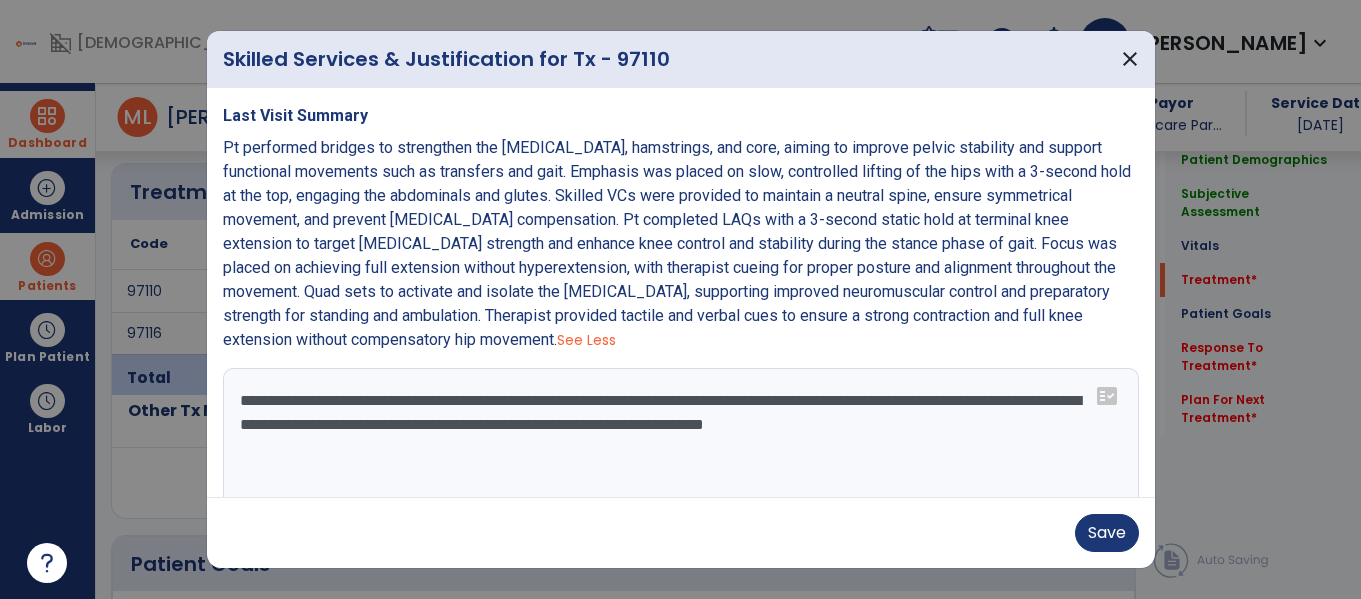 type on "**********" 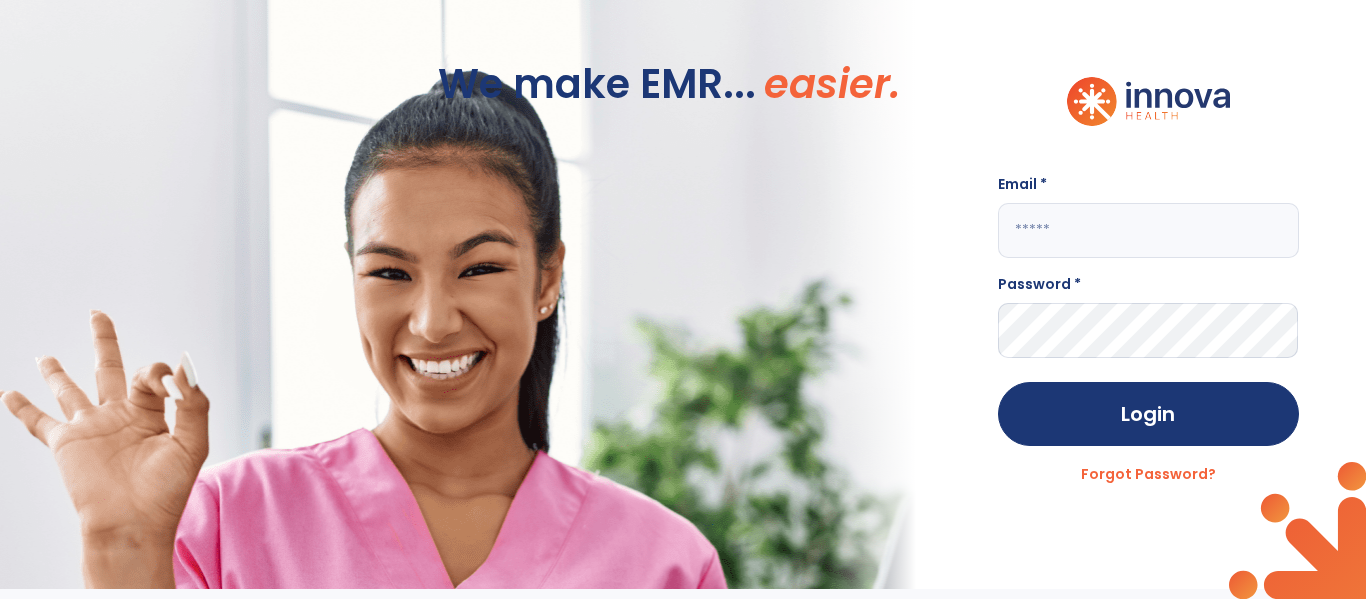 scroll, scrollTop: 0, scrollLeft: 0, axis: both 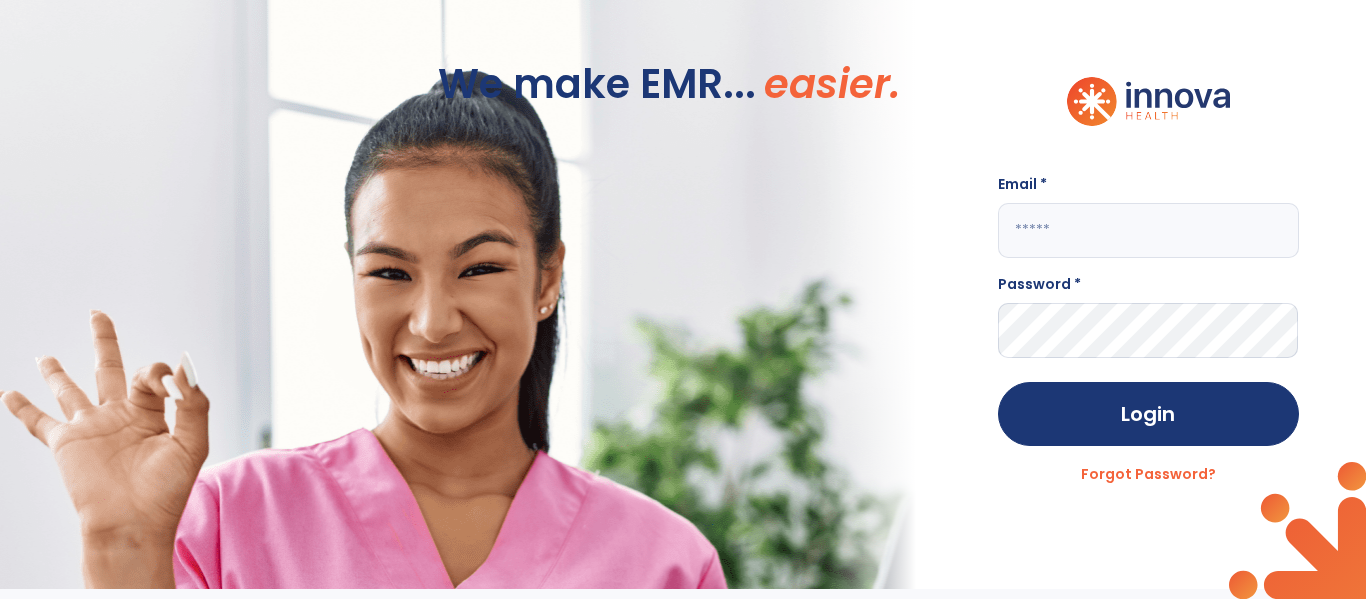 click 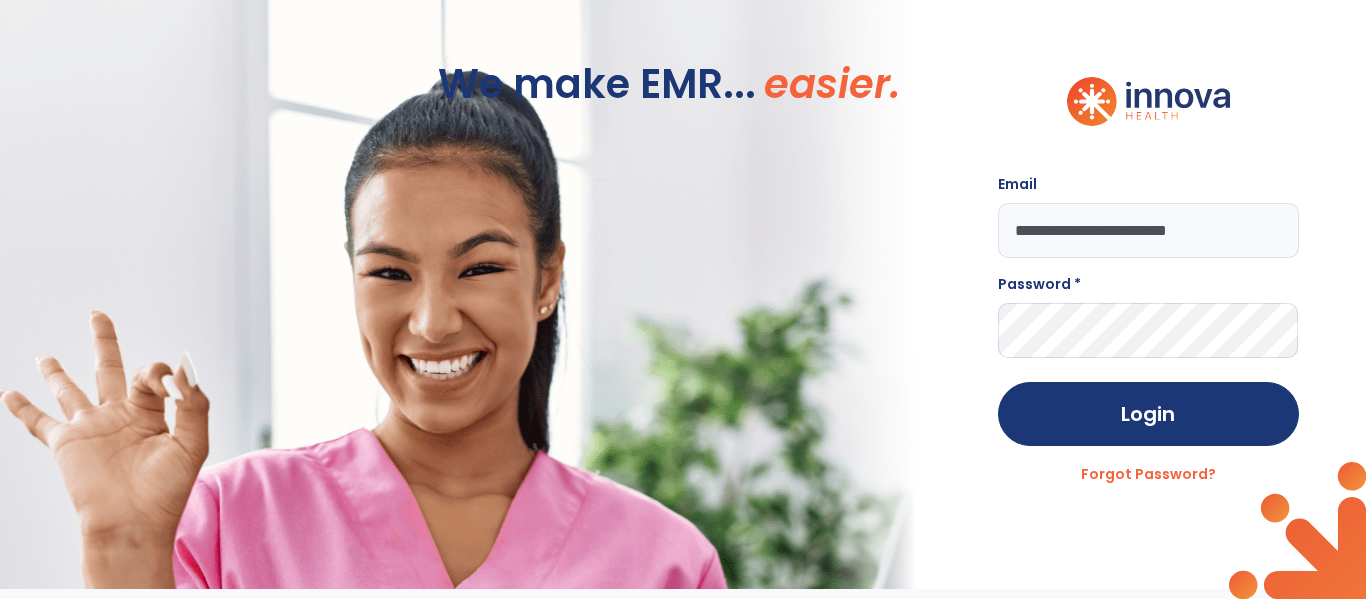 type on "**********" 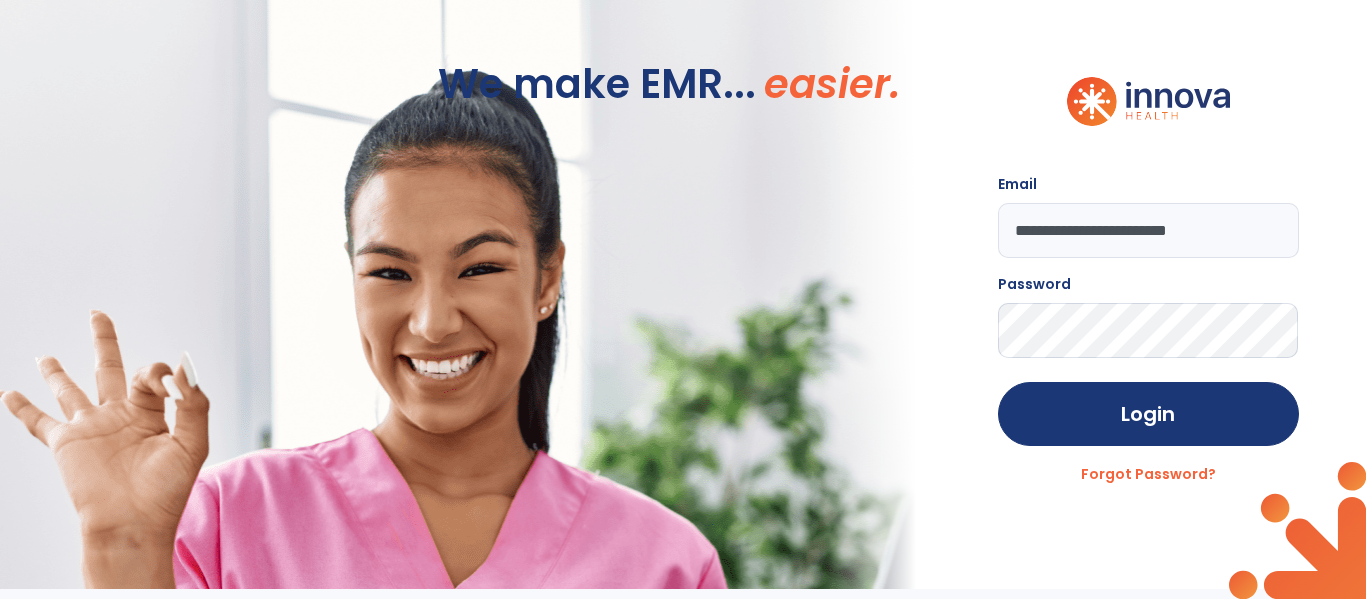 click on "Login" 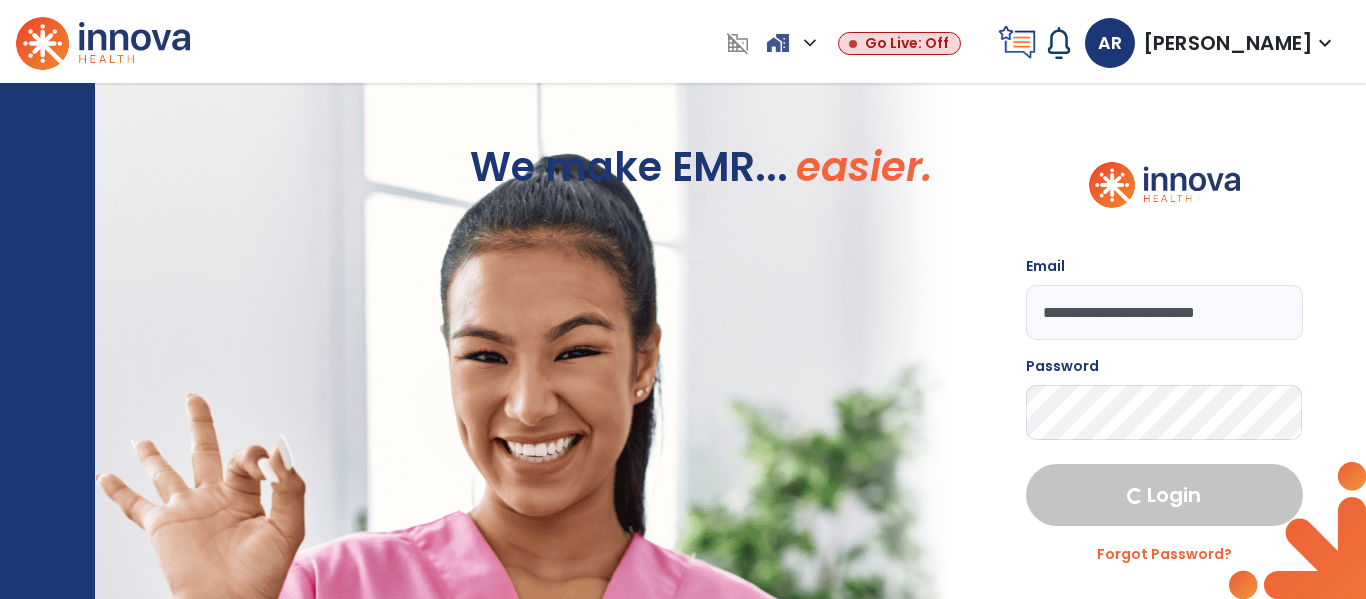 select on "****" 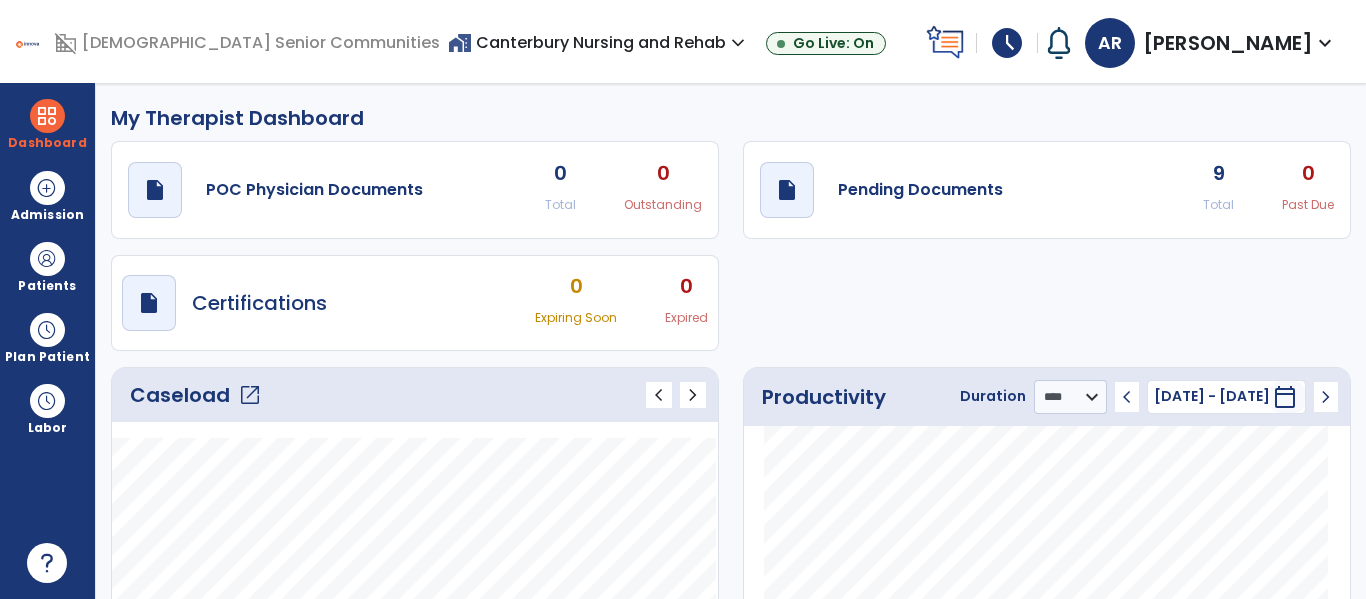click on "open_in_new" 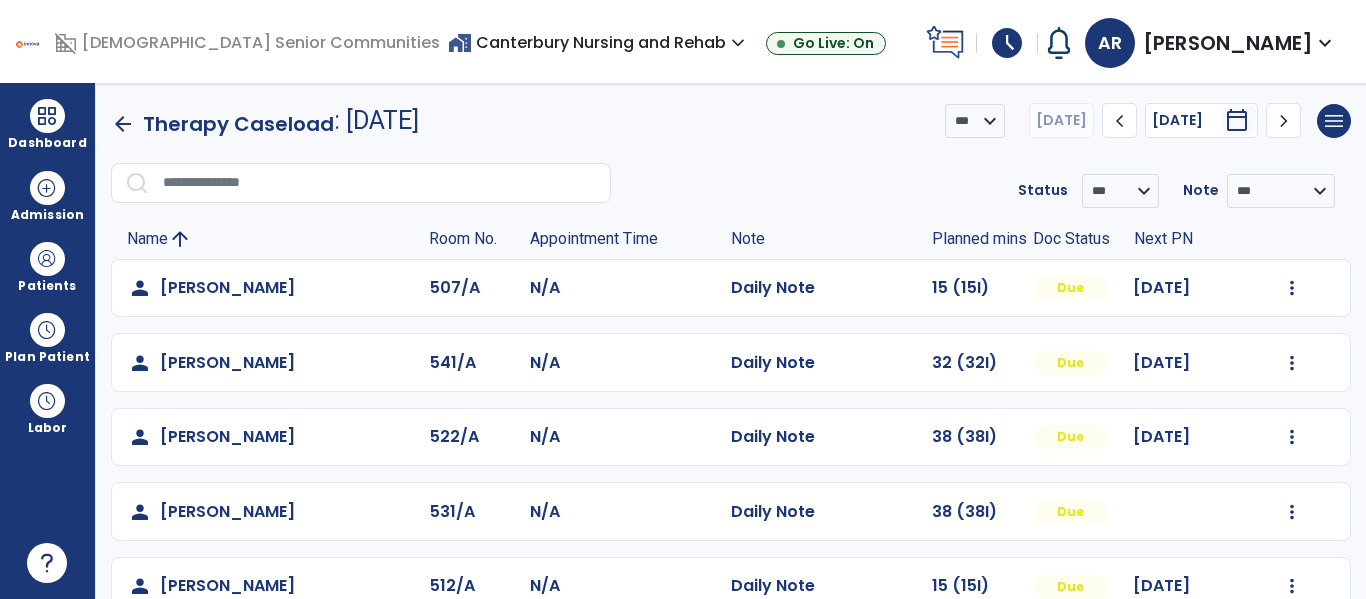 scroll, scrollTop: 339, scrollLeft: 0, axis: vertical 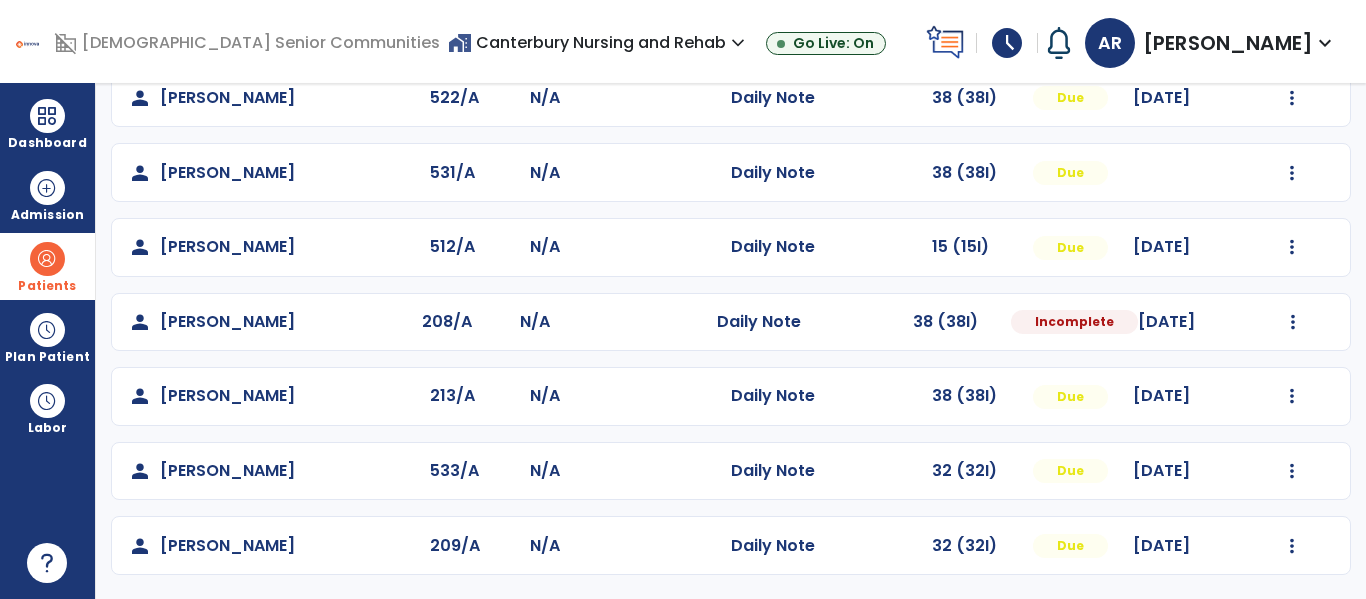 click on "Patients" at bounding box center [47, 286] 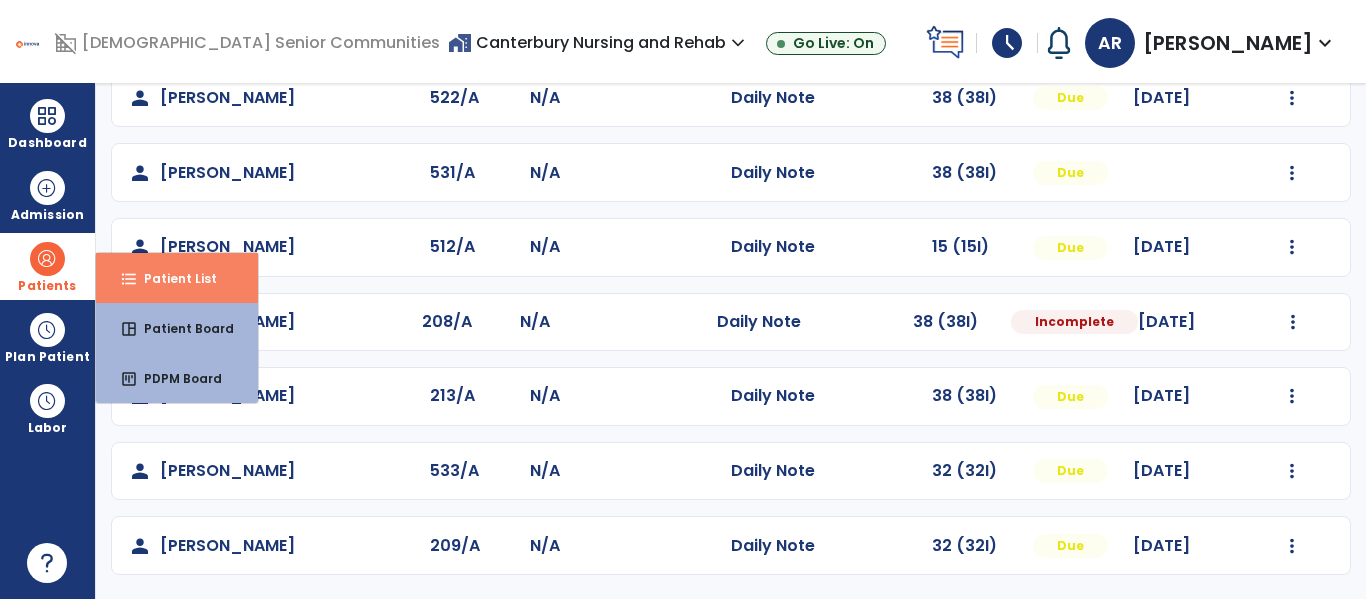 click on "format_list_bulleted" at bounding box center (129, 279) 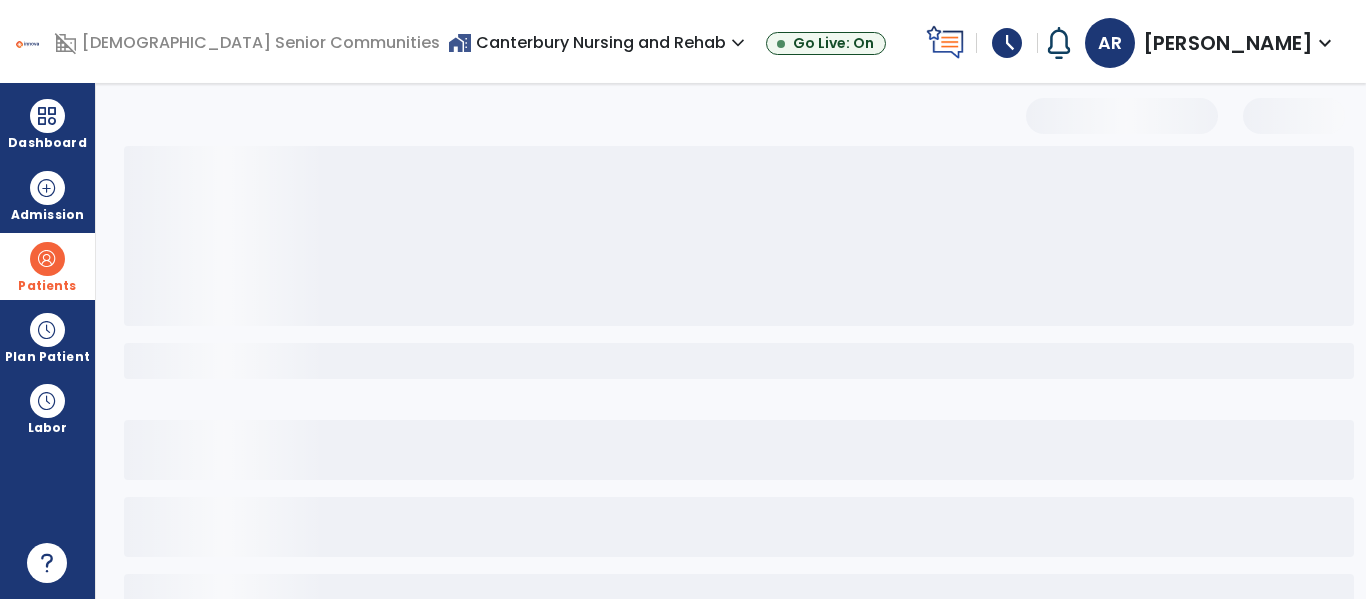 scroll, scrollTop: 0, scrollLeft: 0, axis: both 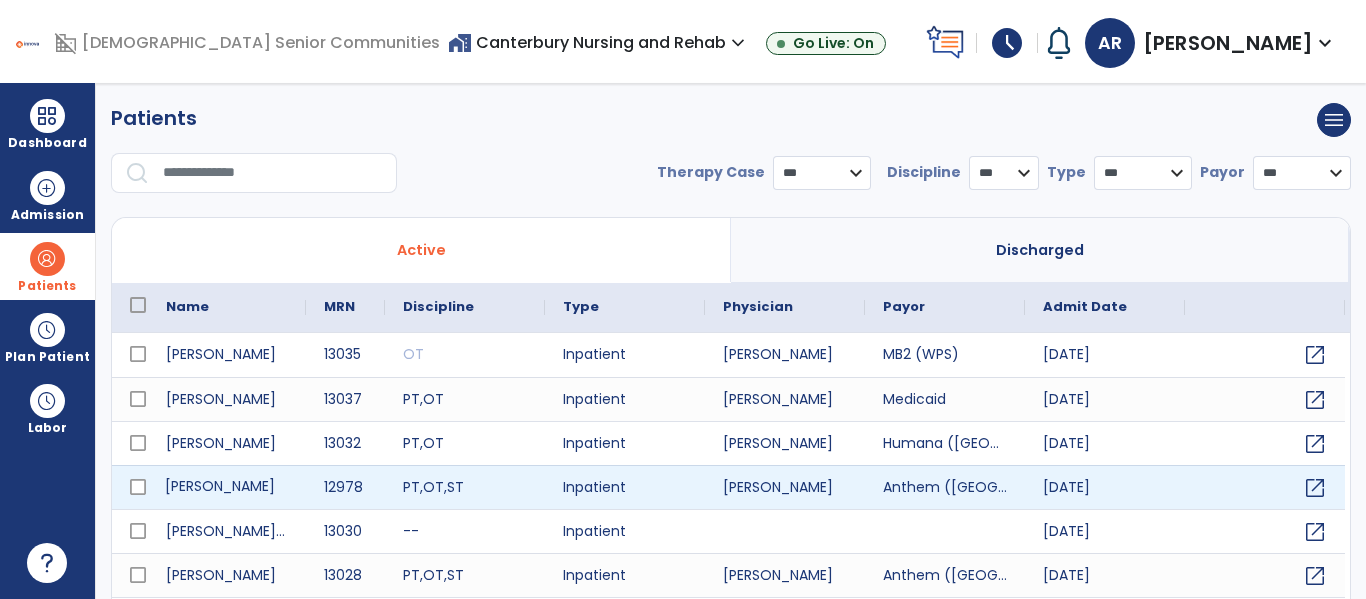 click on "[PERSON_NAME]" at bounding box center [227, 487] 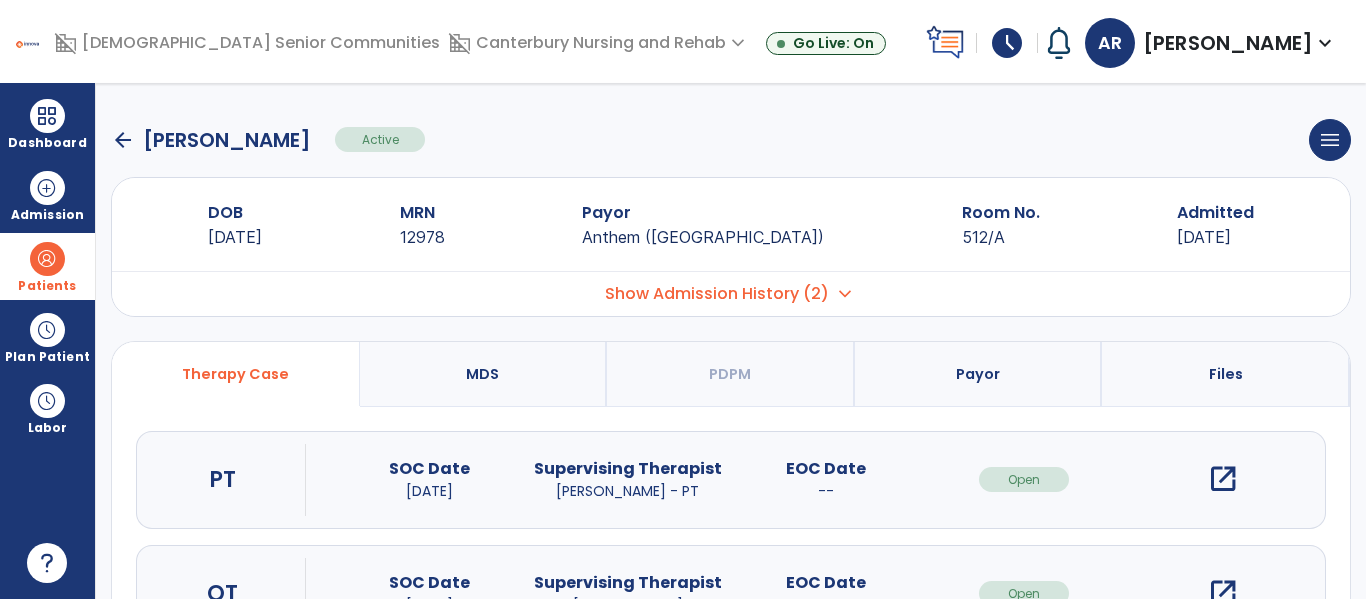 click on "open_in_new" at bounding box center [1223, 479] 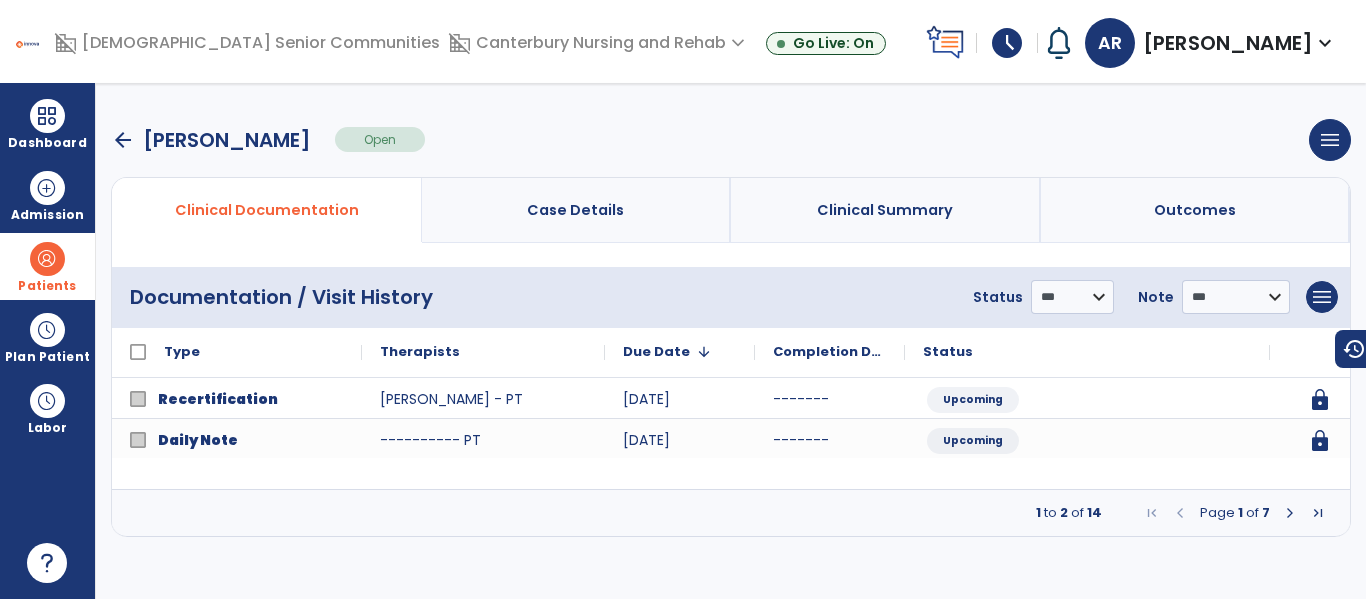 click at bounding box center (1290, 513) 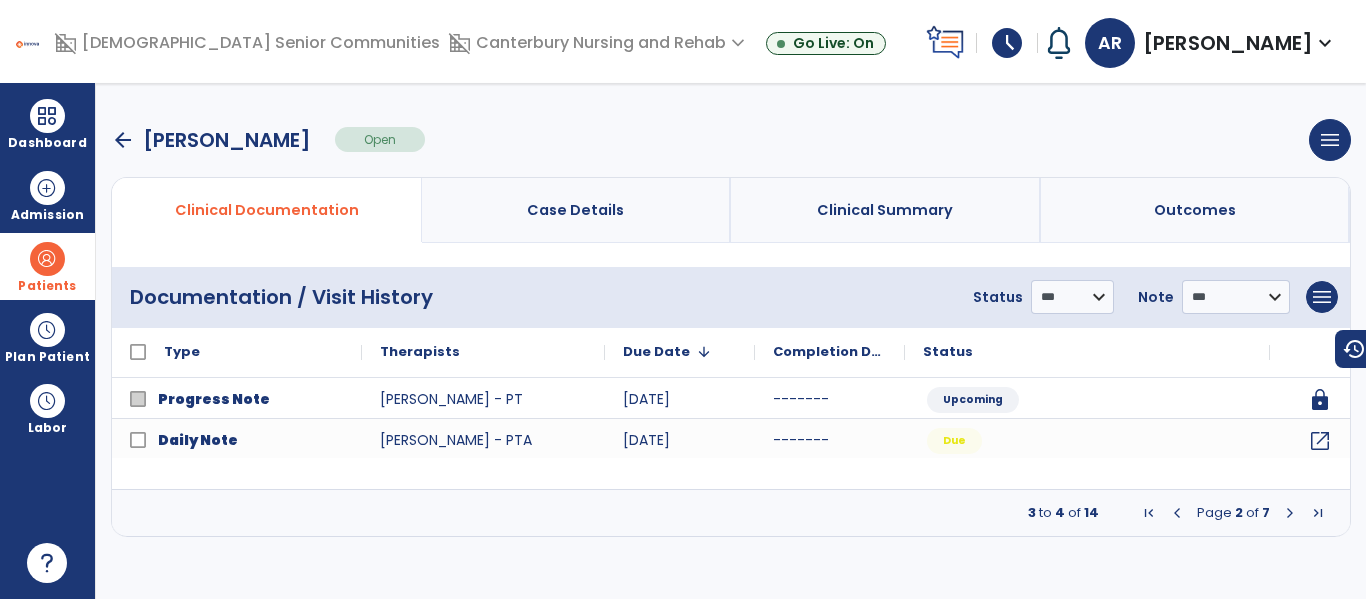 click at bounding box center [1290, 513] 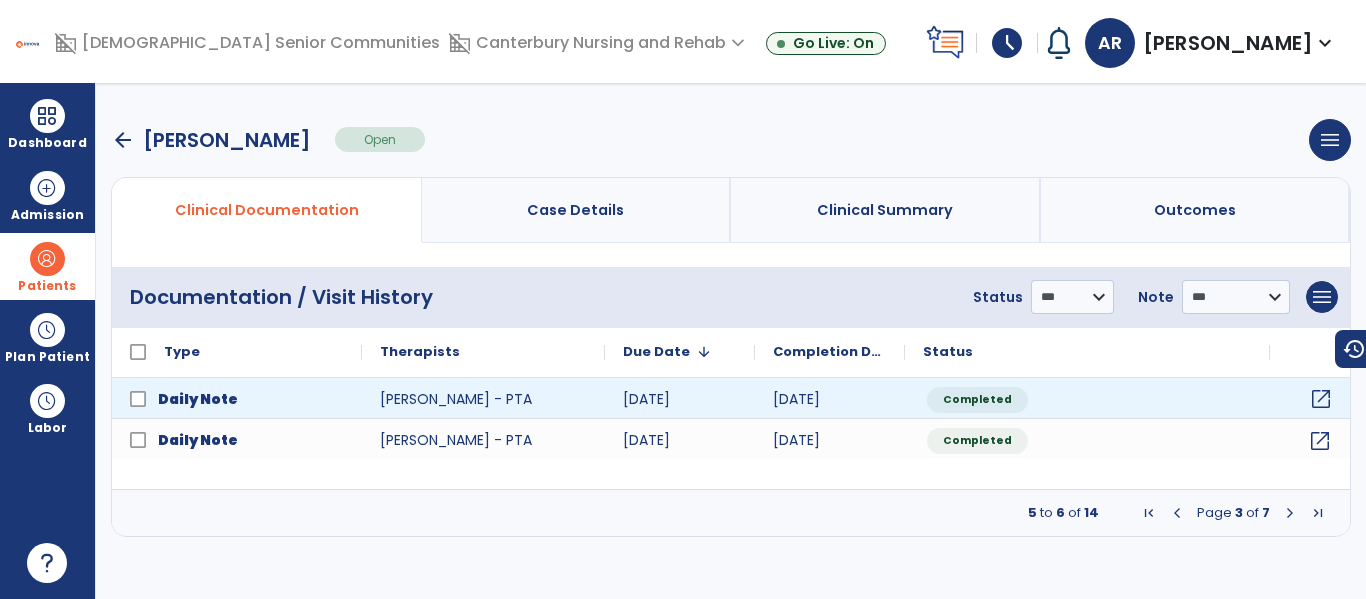 click on "open_in_new" 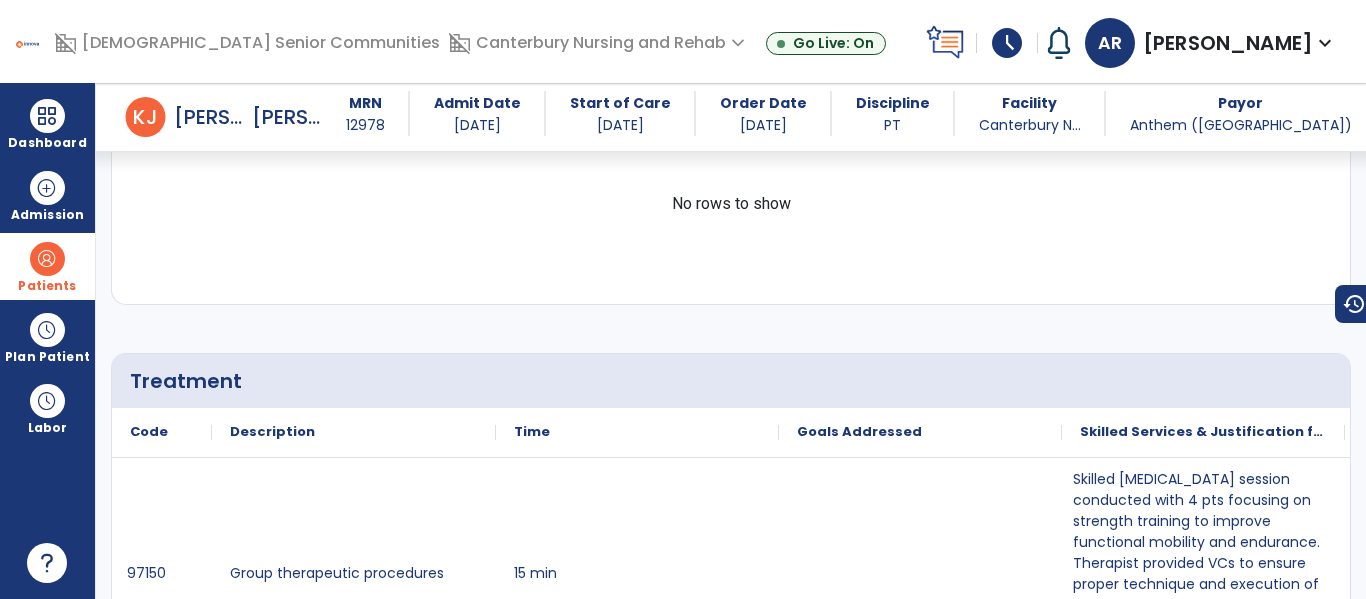 scroll, scrollTop: 0, scrollLeft: 0, axis: both 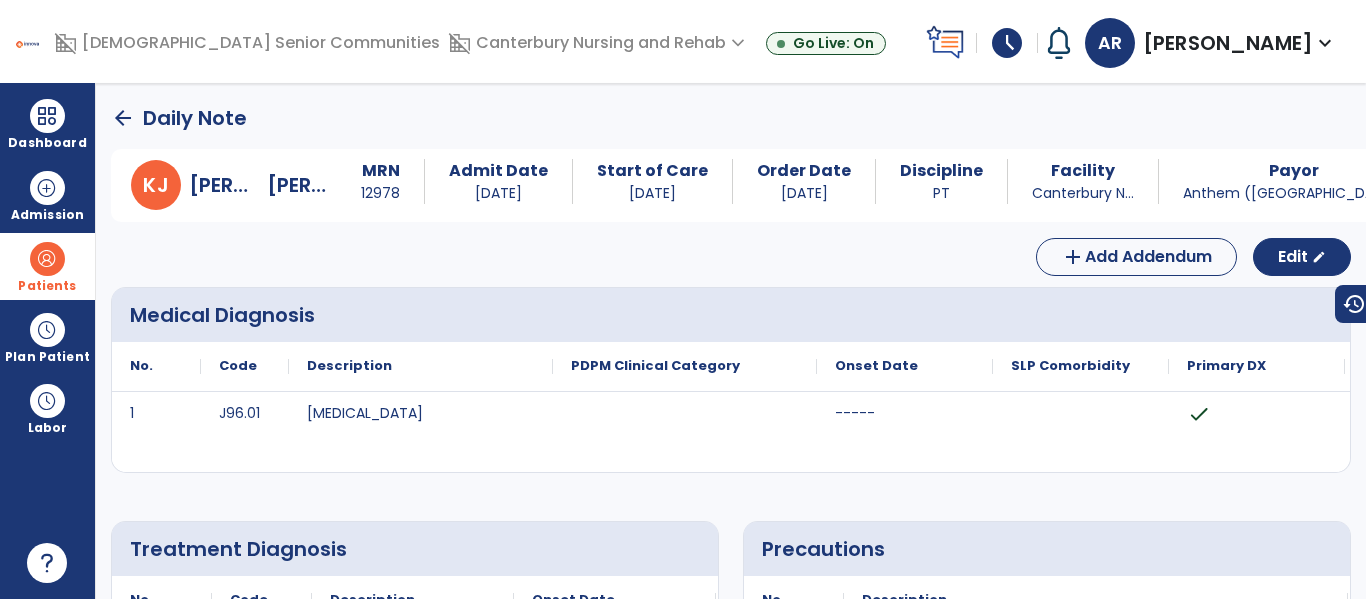 click on "arrow_back" 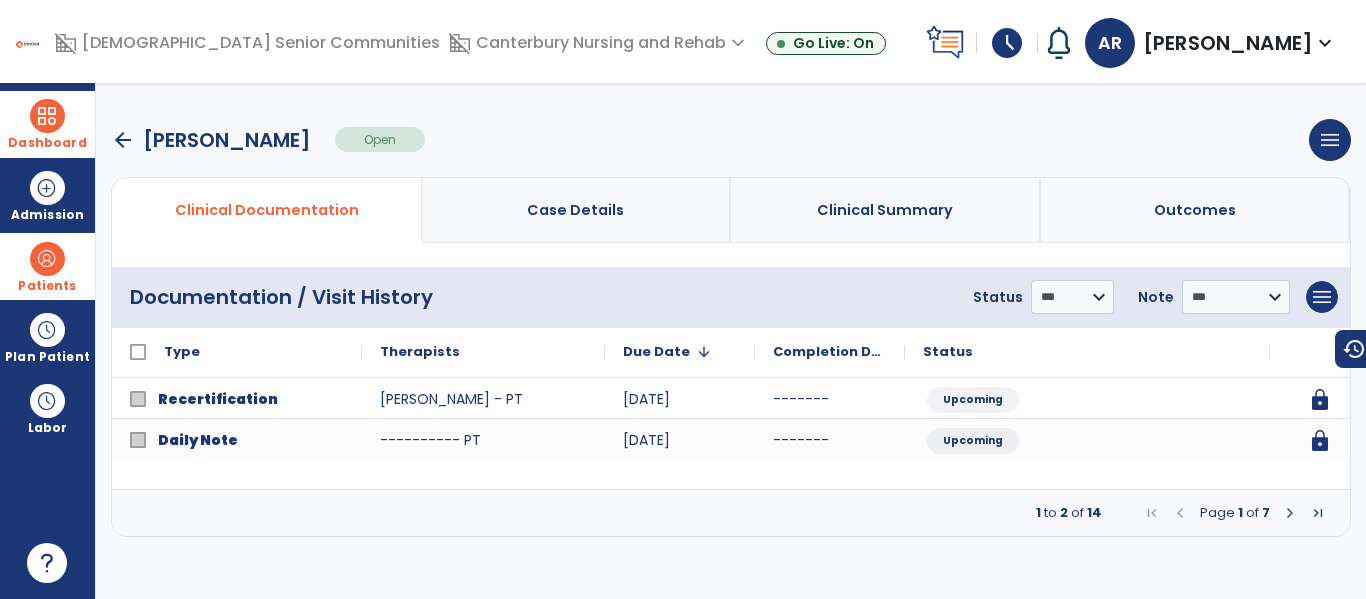 click on "Dashboard" at bounding box center (47, 124) 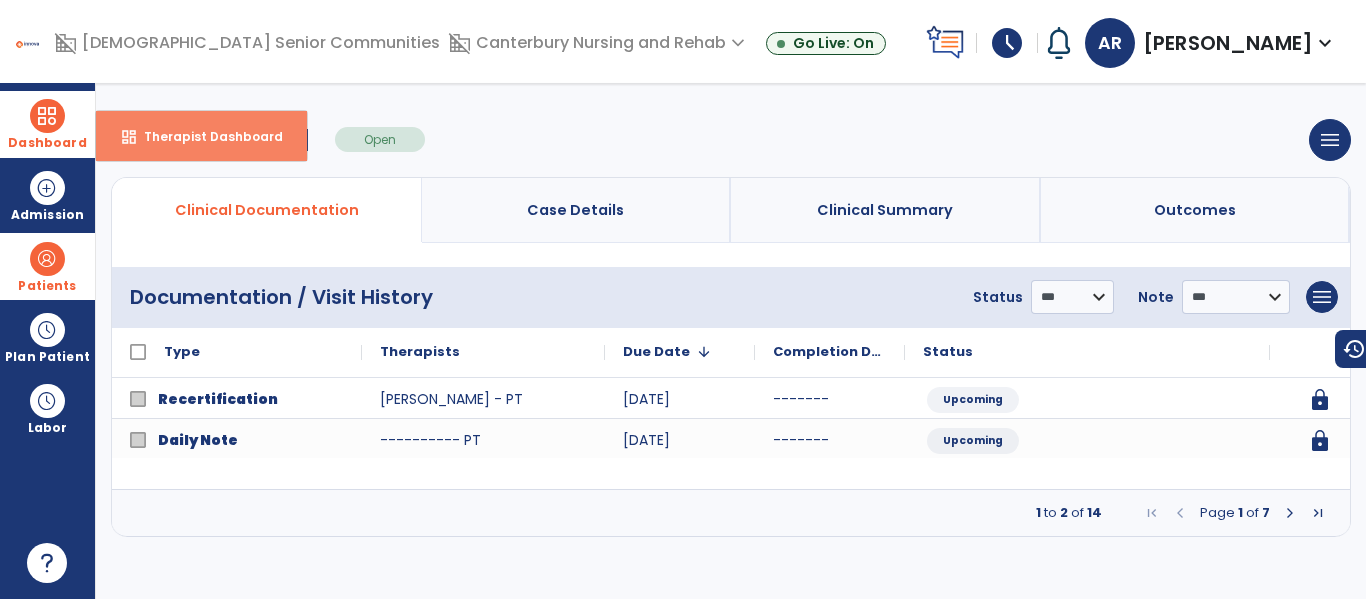 click on "dashboard  Therapist Dashboard" at bounding box center [201, 136] 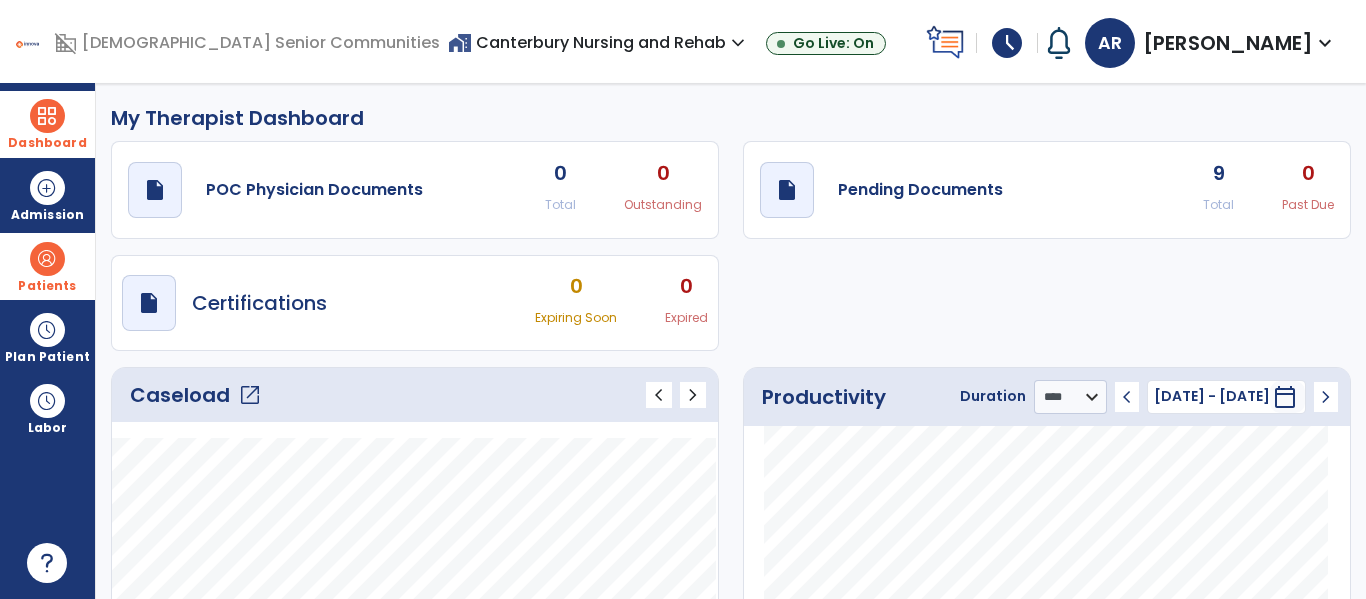click on "Caseload   open_in_new" 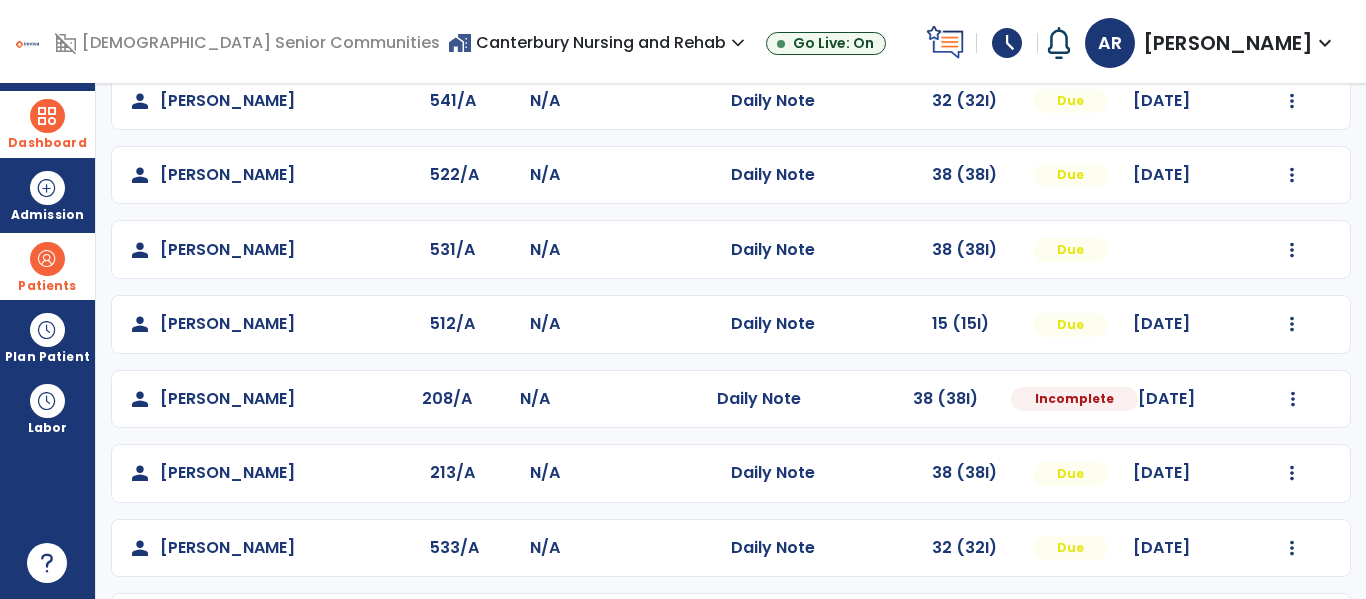 scroll, scrollTop: 266, scrollLeft: 0, axis: vertical 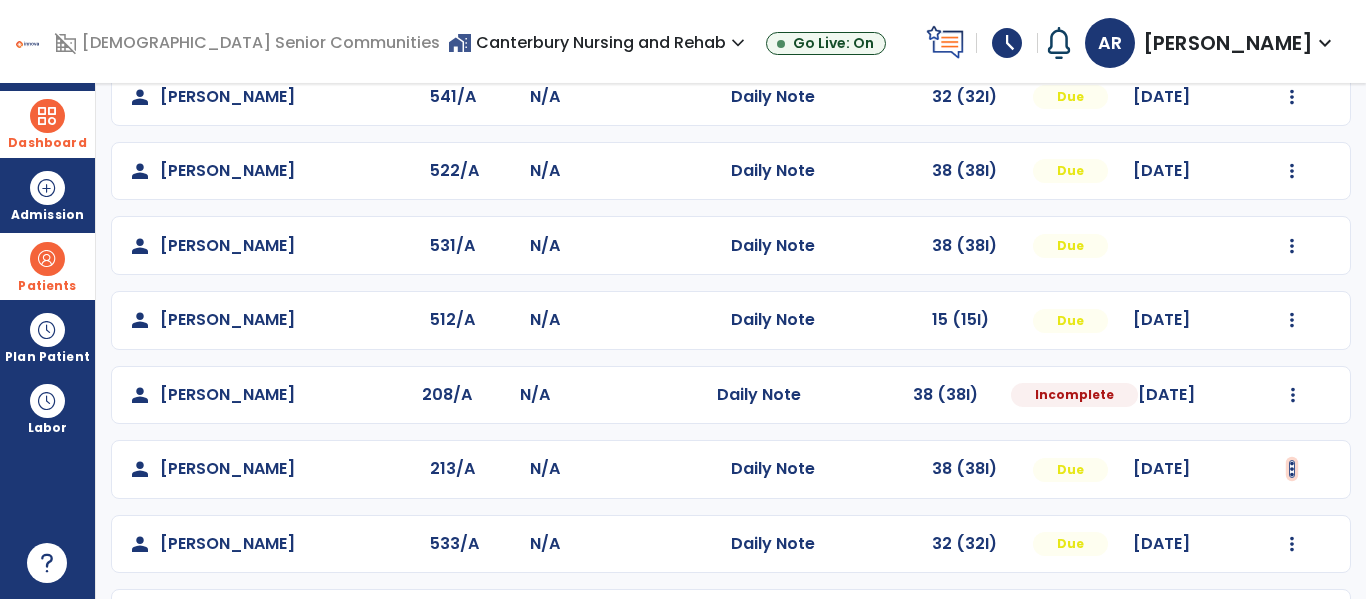 click at bounding box center [1292, 22] 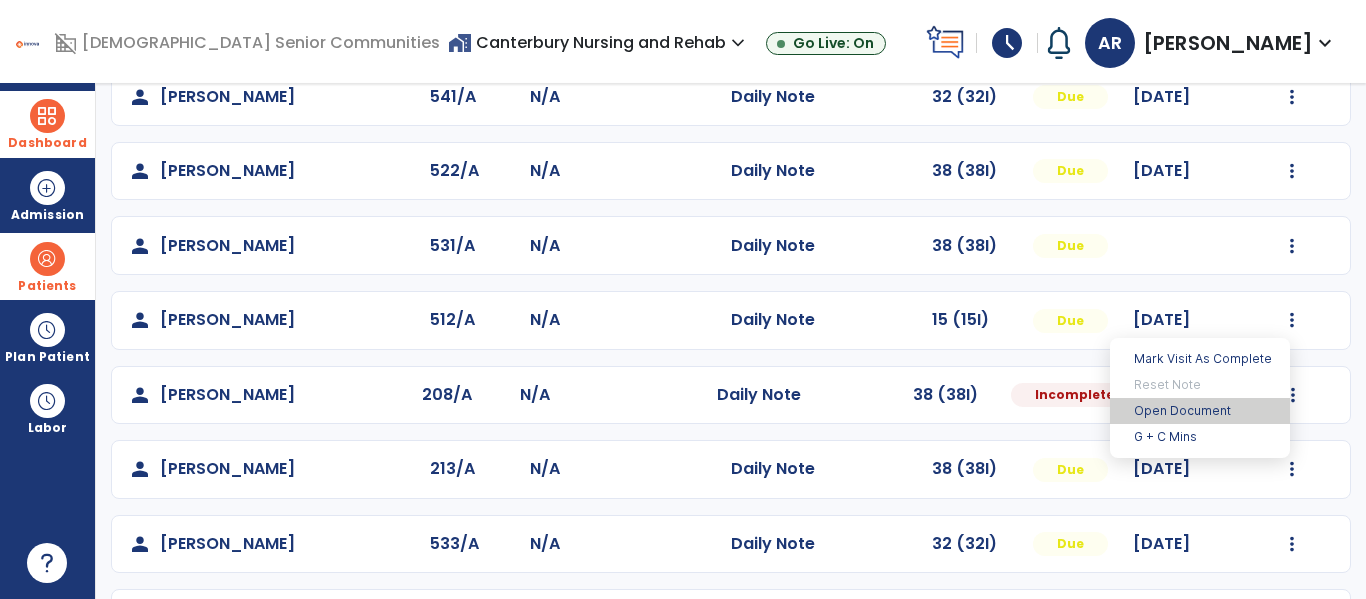 click on "Open Document" at bounding box center (1200, 411) 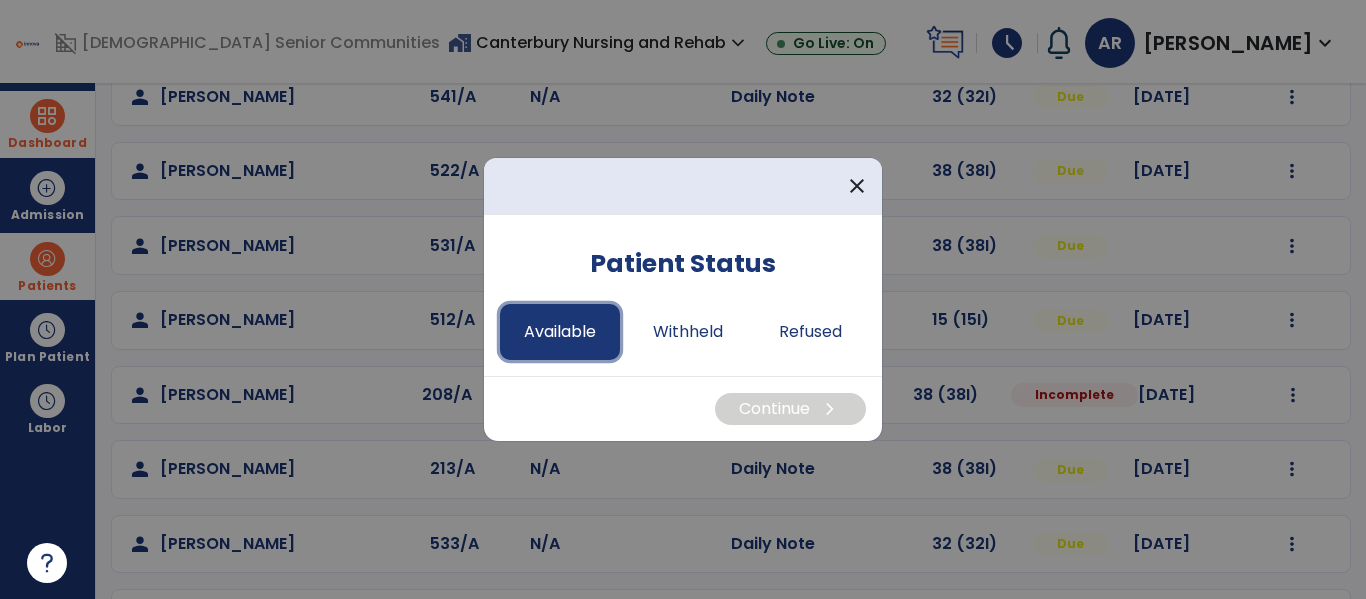click on "Available" at bounding box center [560, 332] 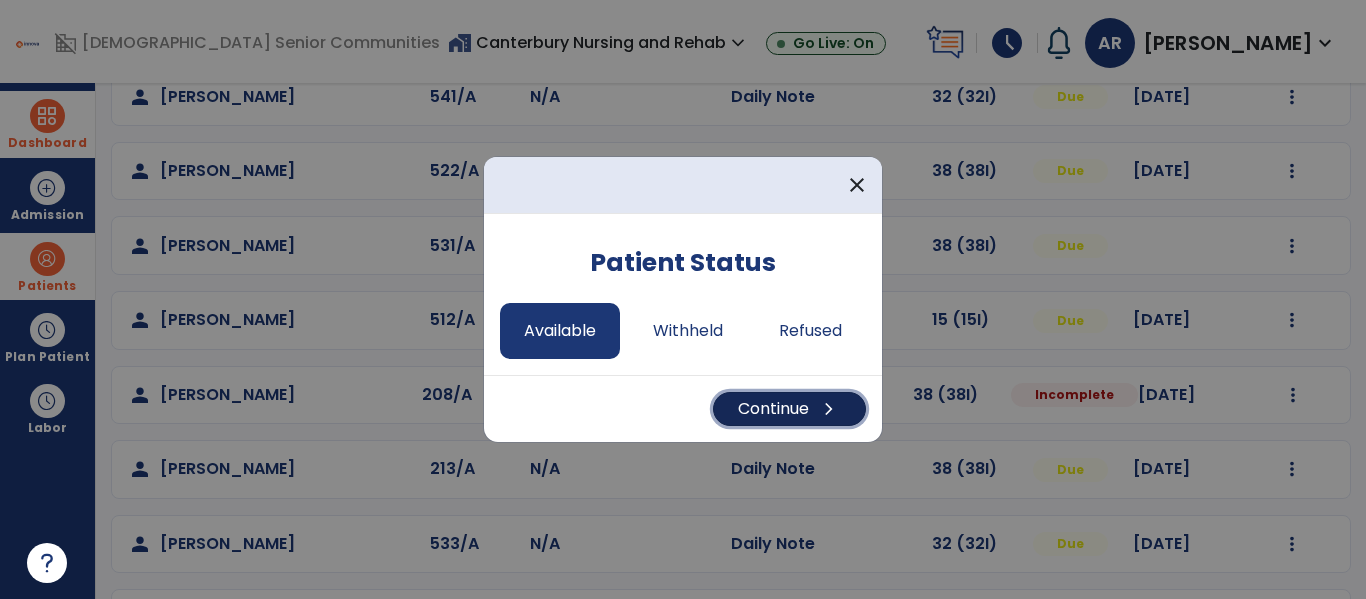 click on "Continue   chevron_right" at bounding box center (789, 409) 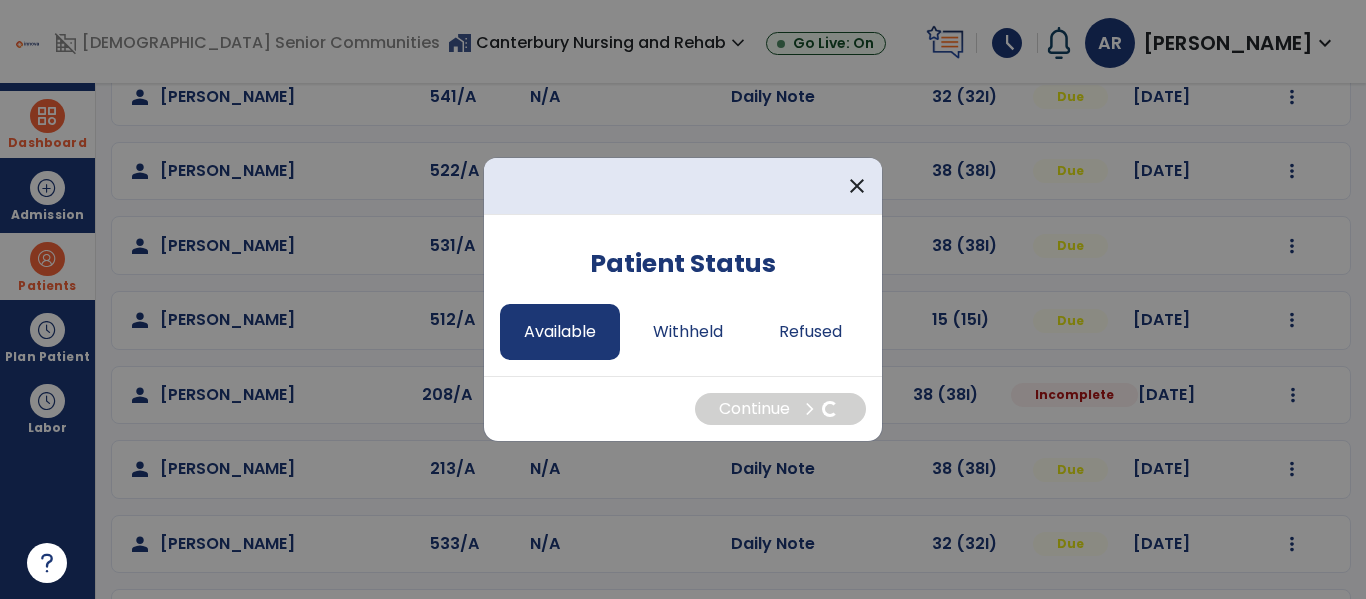 select on "*" 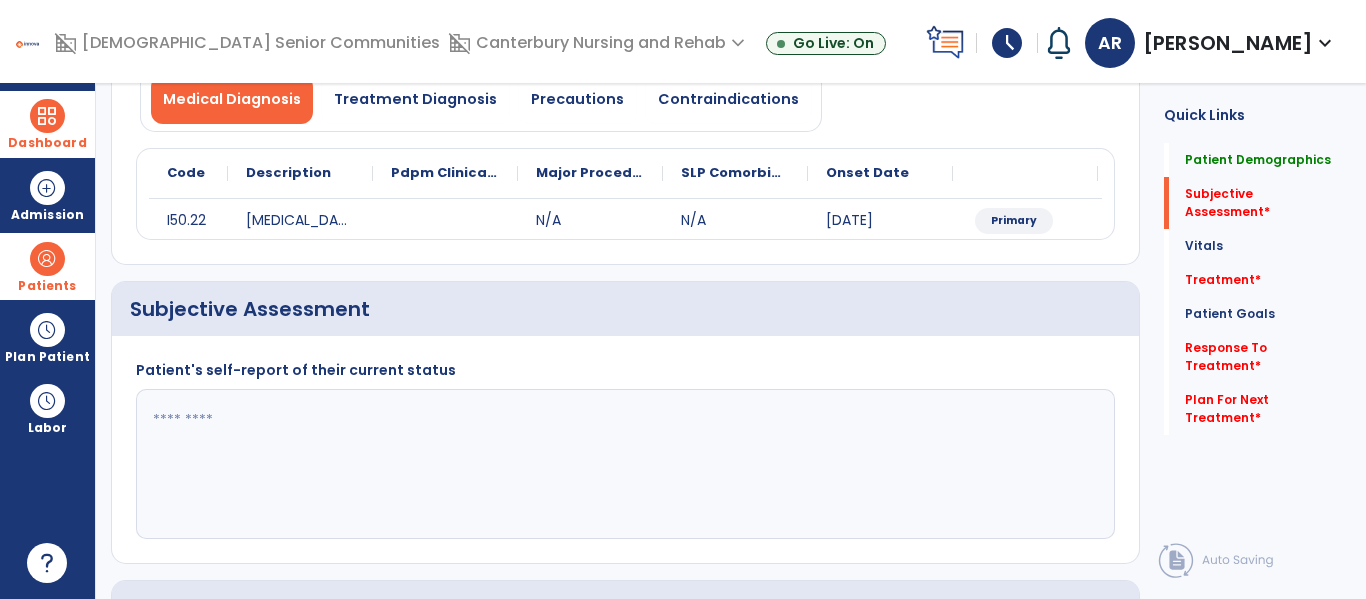 click 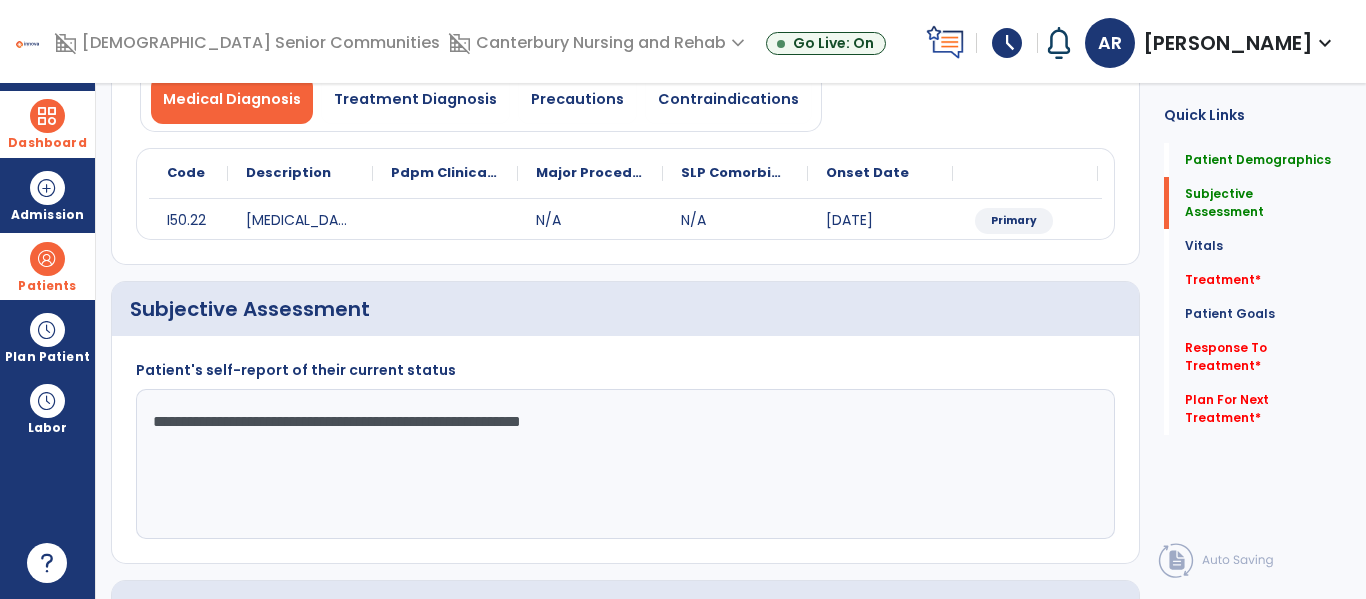 type on "**********" 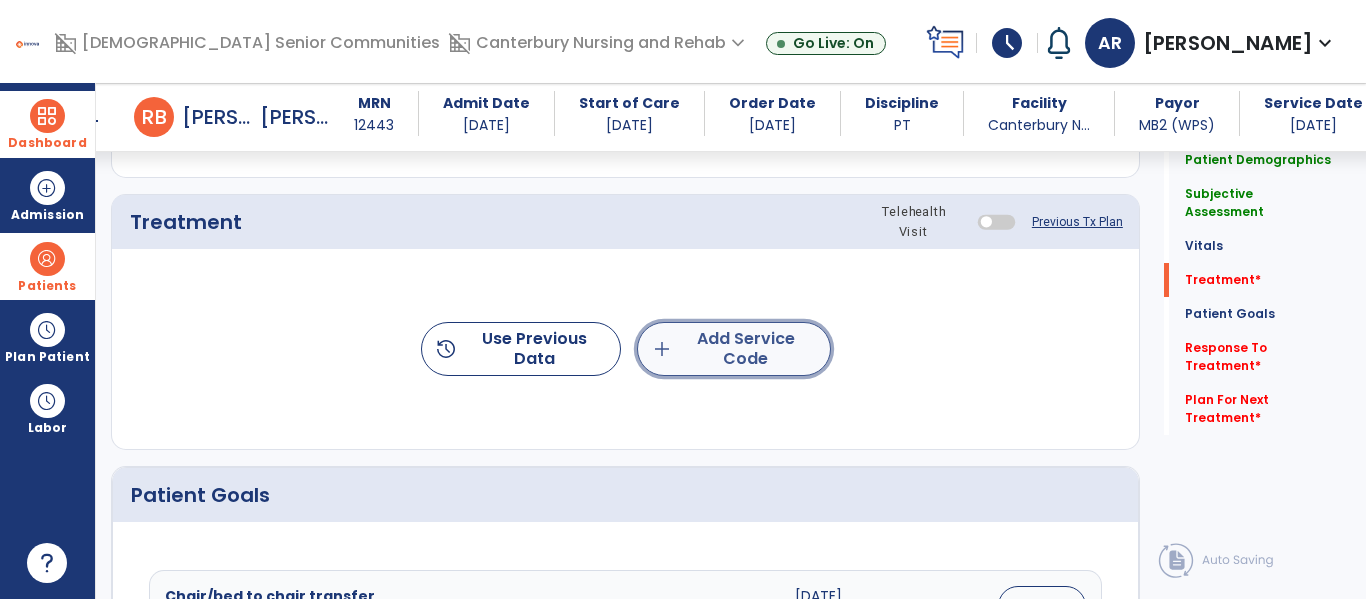 click on "add  Add Service Code" 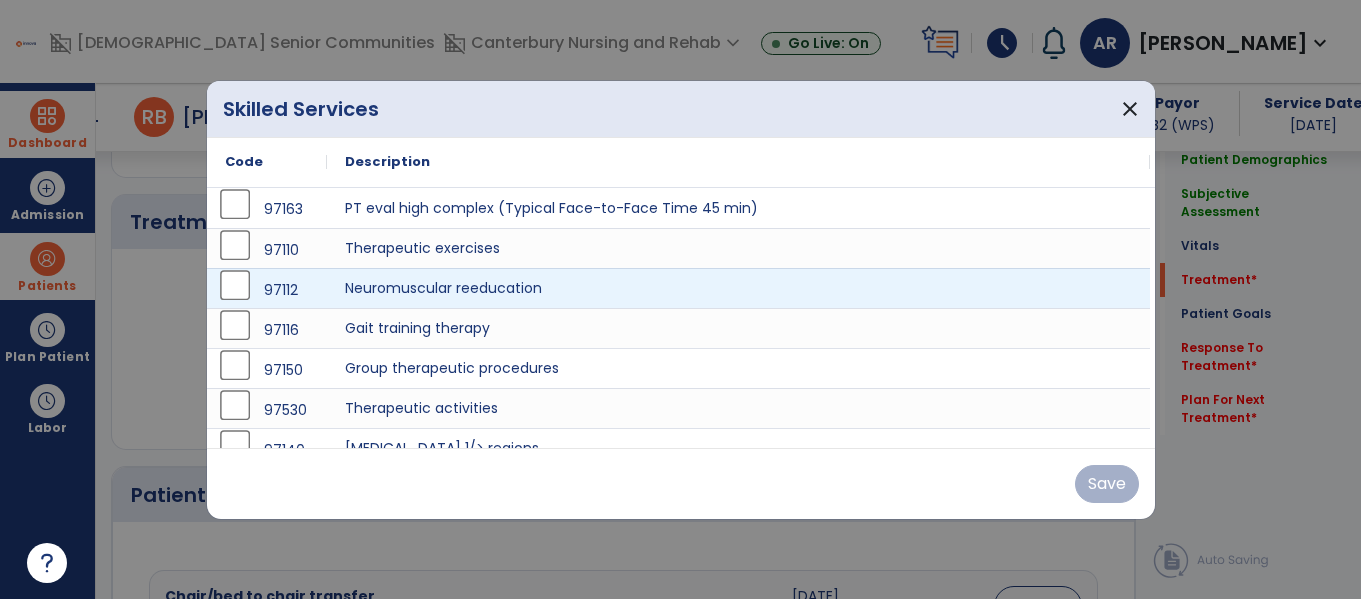 scroll, scrollTop: 1055, scrollLeft: 0, axis: vertical 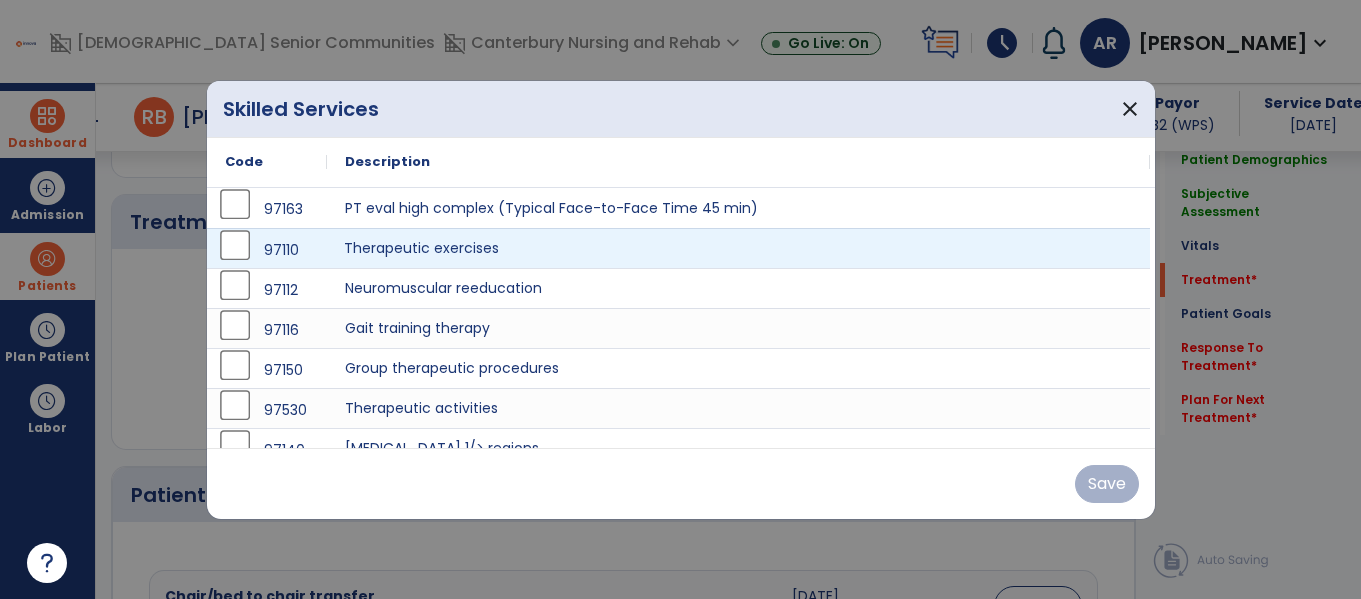 click on "Therapeutic exercises" at bounding box center [738, 248] 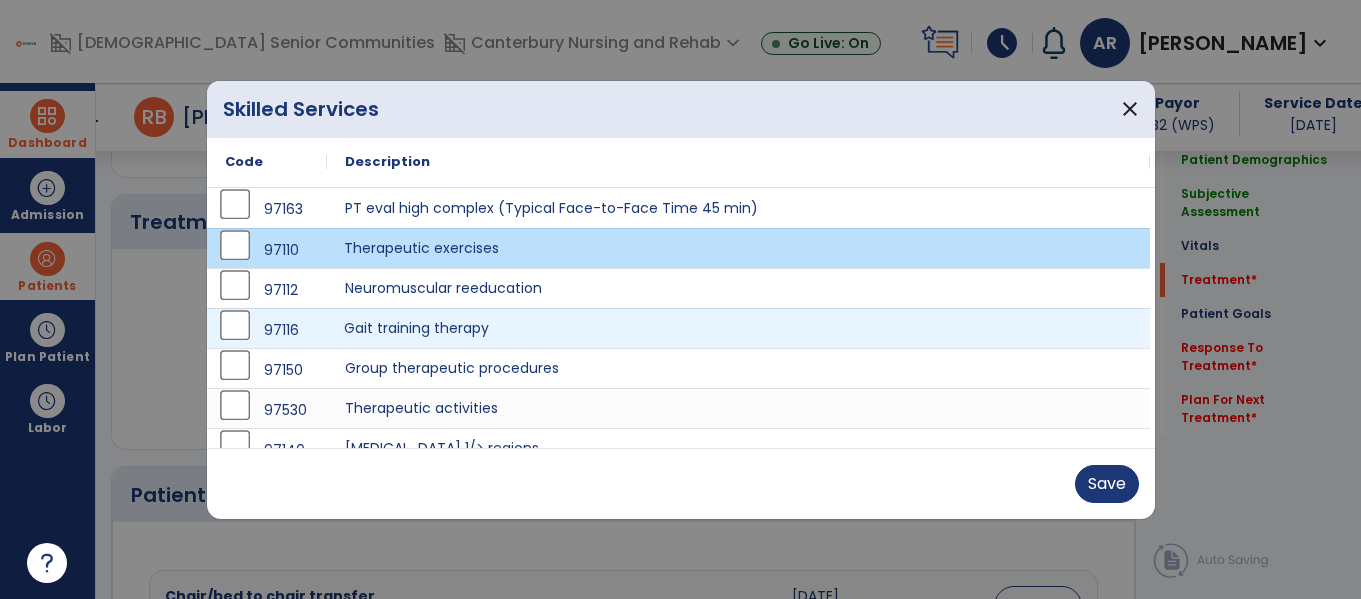 click on "Gait training therapy" at bounding box center (738, 328) 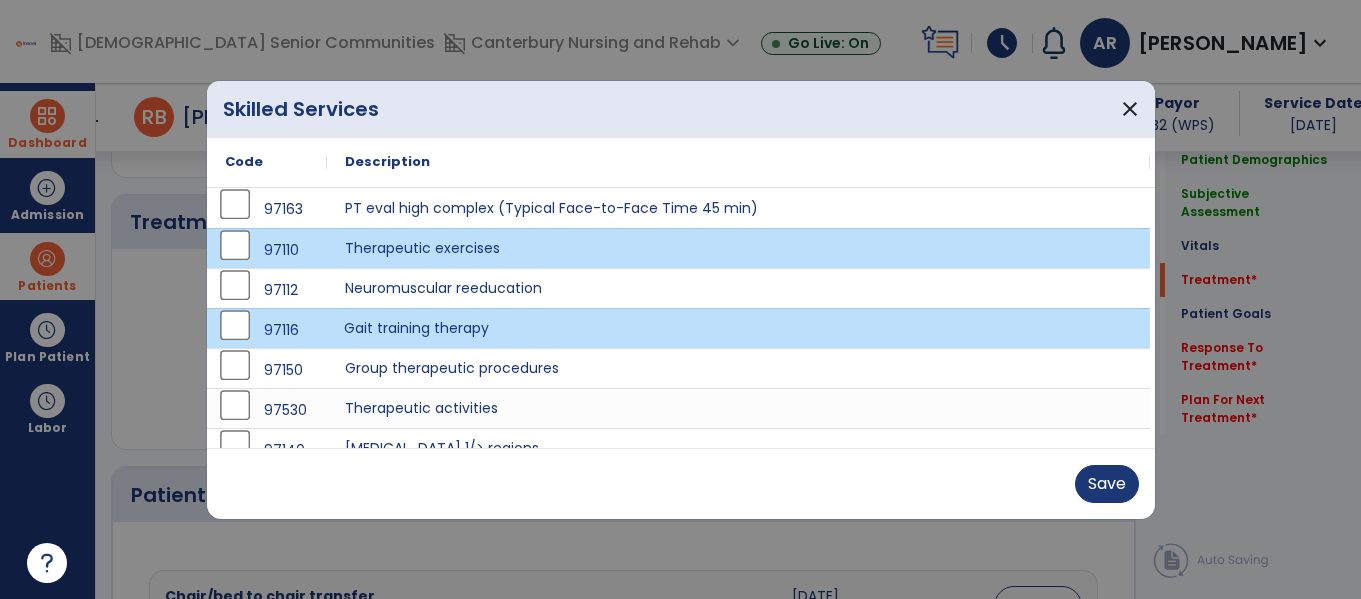 click on "Save" at bounding box center (681, 484) 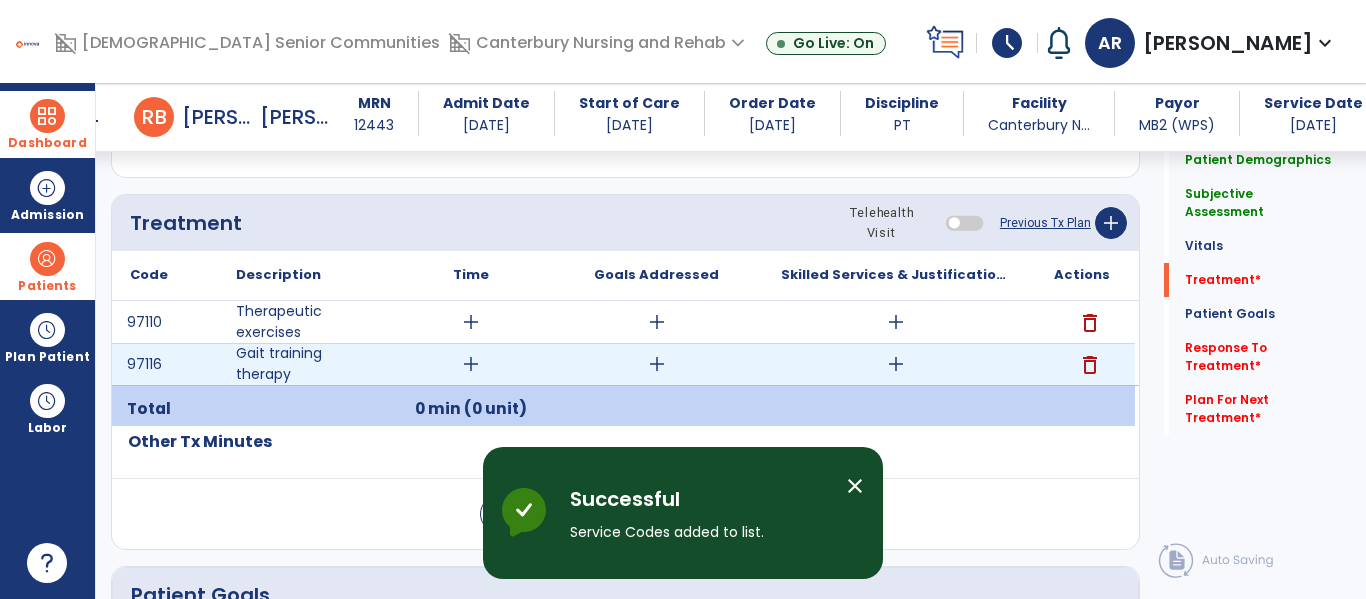 click on "add" at bounding box center (896, 364) 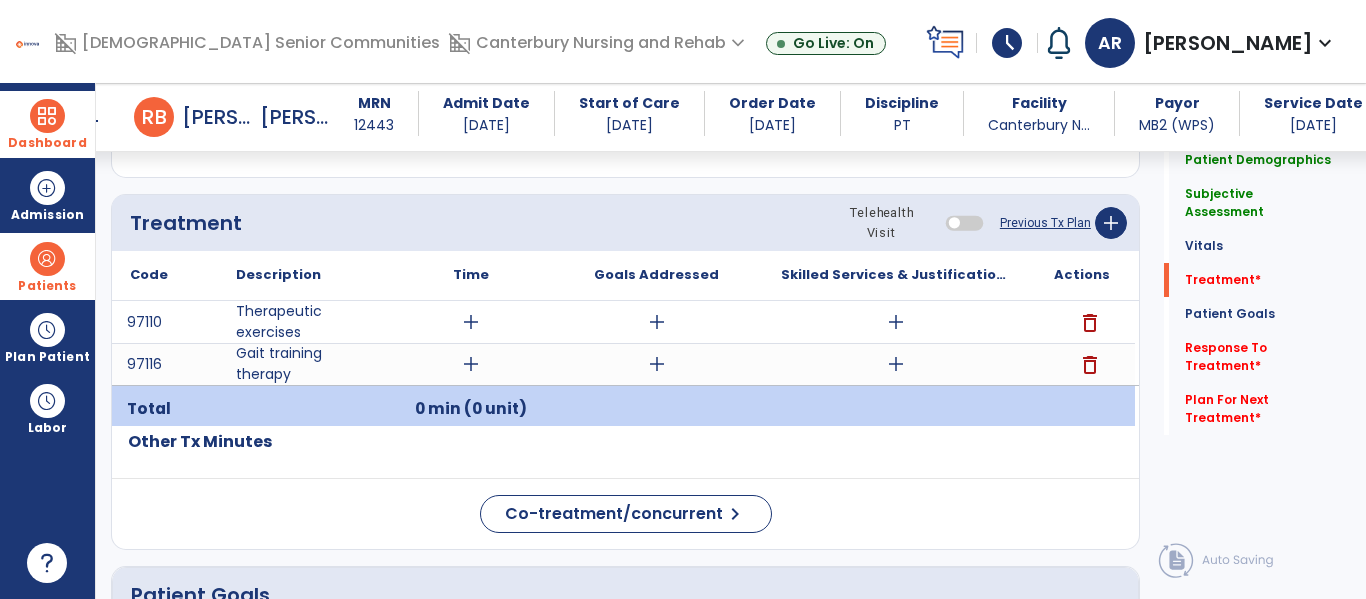 click on "add" at bounding box center (896, 364) 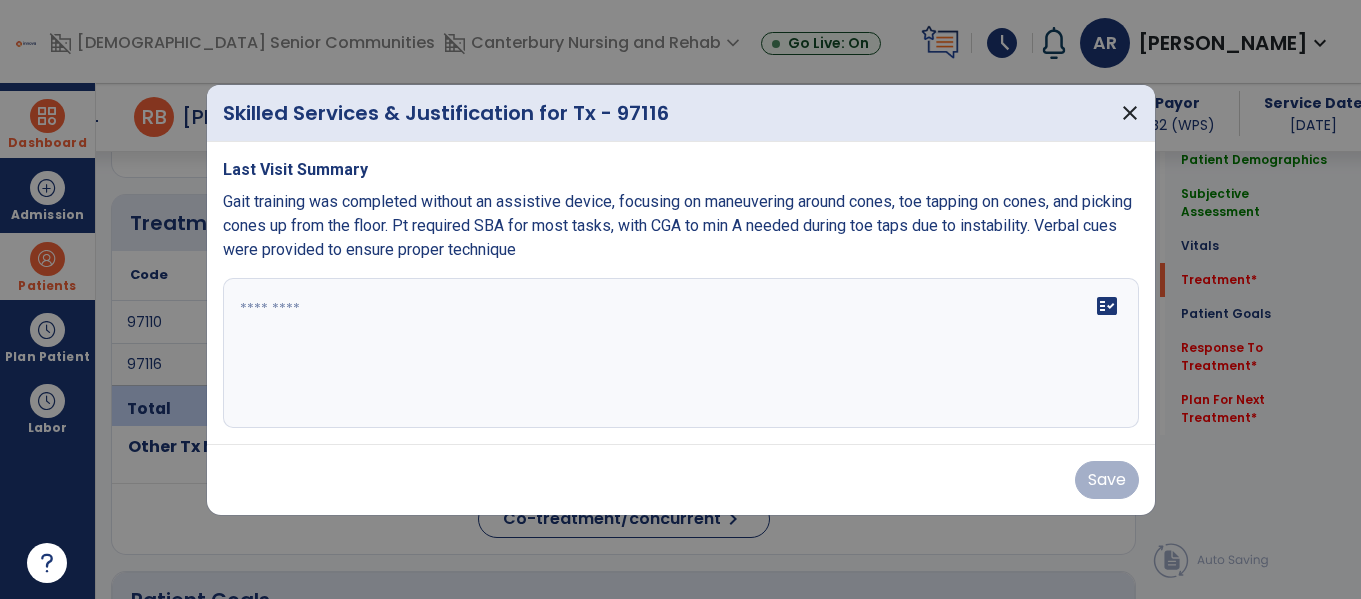scroll, scrollTop: 1055, scrollLeft: 0, axis: vertical 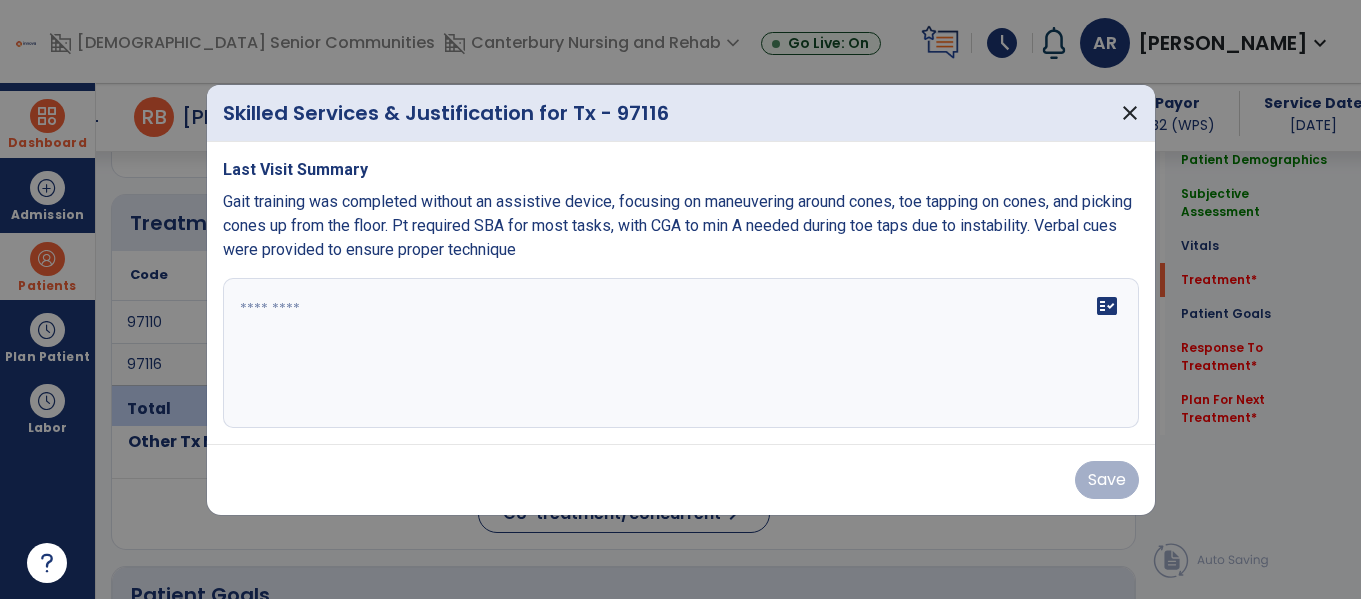 click on "Gait training was completed without an assistive device, focusing on maneuvering around cones, toe tapping on cones, and picking cones up from the floor. Pt required SBA for most tasks, with CGA to min A needed during toe taps due to instability. Verbal cues were provided to ensure proper technique" at bounding box center [677, 225] 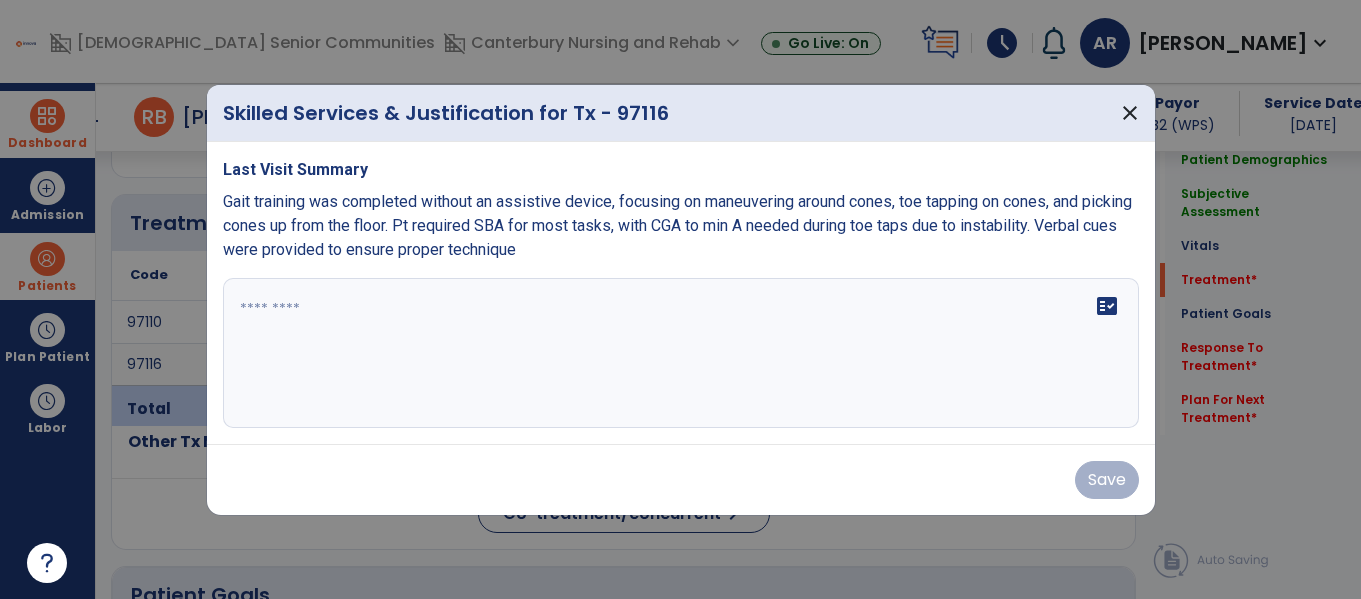 click on "Gait training was completed without an assistive device, focusing on maneuvering around cones, toe tapping on cones, and picking cones up from the floor. Pt required SBA for most tasks, with CGA to min A needed during toe taps due to instability. Verbal cues were provided to ensure proper technique" at bounding box center [677, 225] 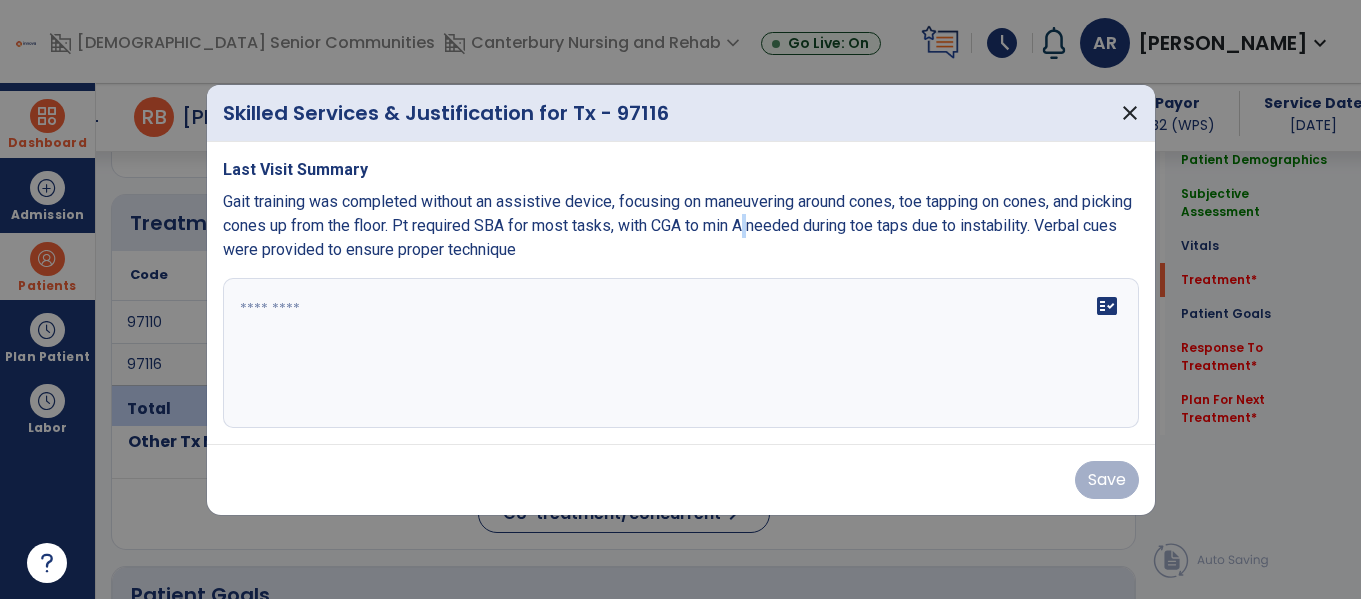 click on "Gait training was completed without an assistive device, focusing on maneuvering around cones, toe tapping on cones, and picking cones up from the floor. Pt required SBA for most tasks, with CGA to min A needed during toe taps due to instability. Verbal cues were provided to ensure proper technique" at bounding box center (677, 225) 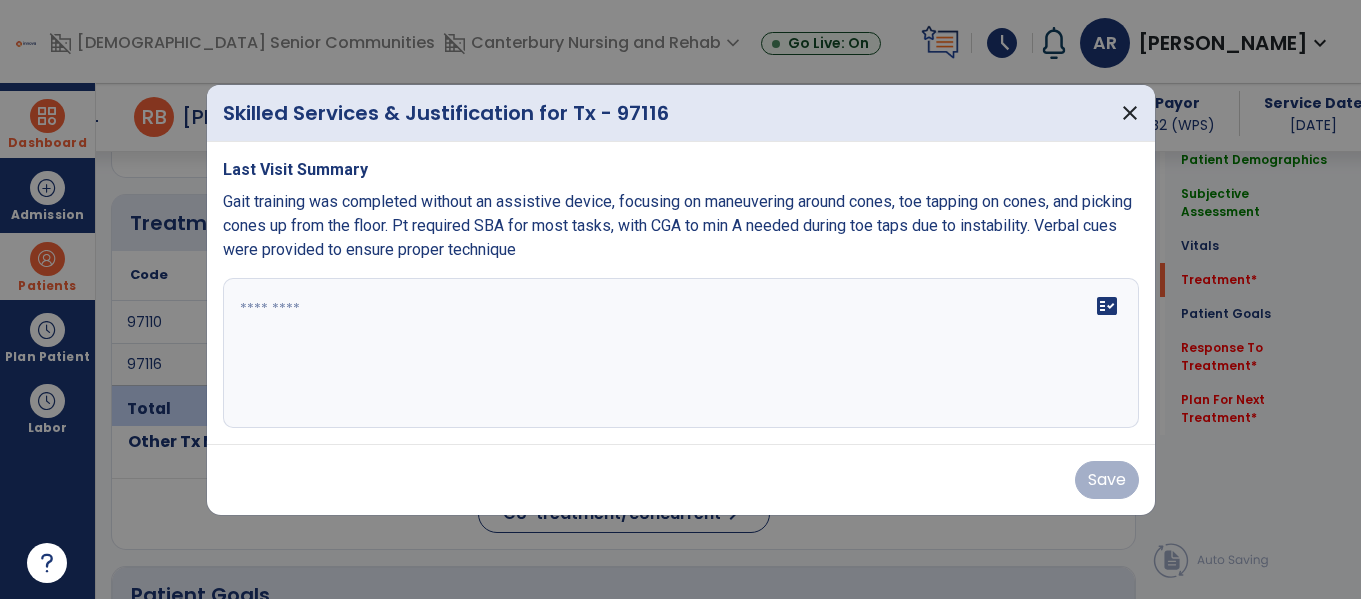 click on "Gait training was completed without an assistive device, focusing on maneuvering around cones, toe tapping on cones, and picking cones up from the floor. Pt required SBA for most tasks, with CGA to min A needed during toe taps due to instability. Verbal cues were provided to ensure proper technique" at bounding box center (677, 225) 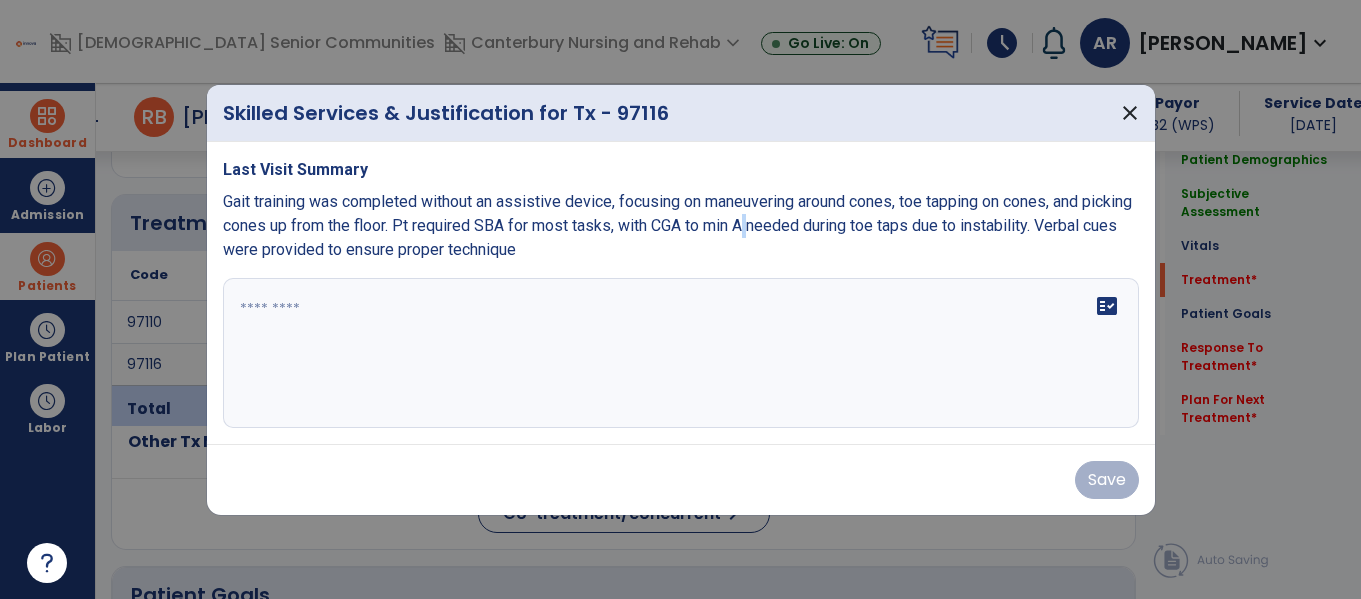 click on "Gait training was completed without an assistive device, focusing on maneuvering around cones, toe tapping on cones, and picking cones up from the floor. Pt required SBA for most tasks, with CGA to min A needed during toe taps due to instability. Verbal cues were provided to ensure proper technique" at bounding box center [677, 225] 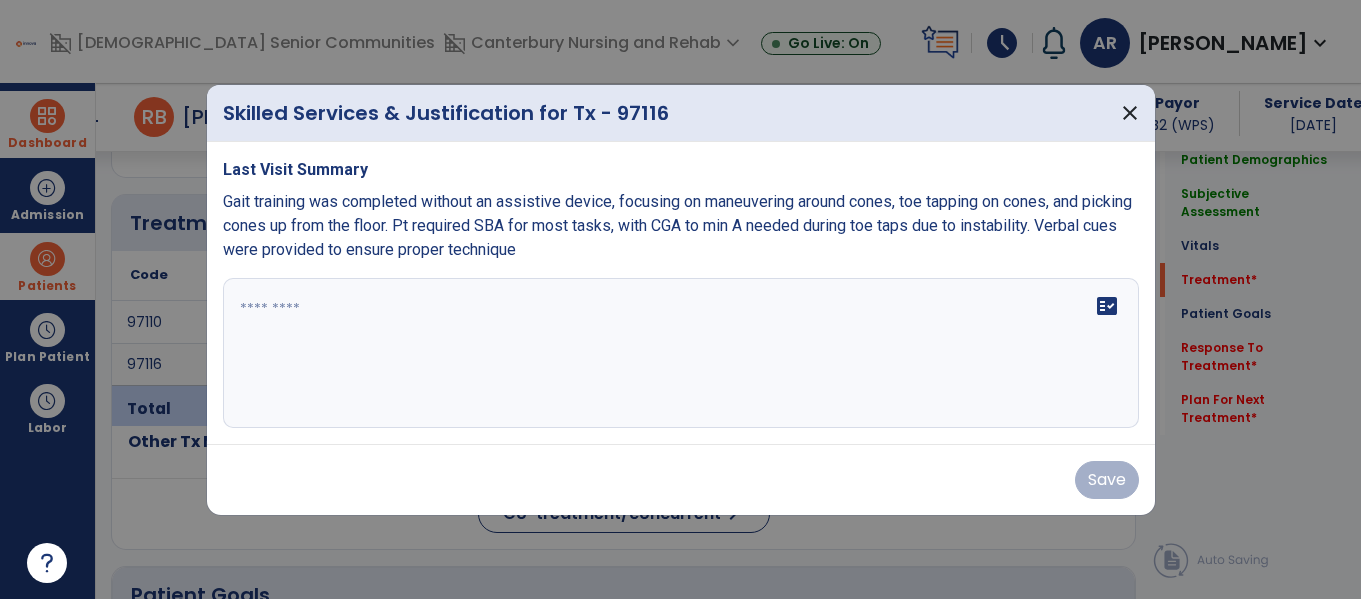 click on "Gait training was completed without an assistive device, focusing on maneuvering around cones, toe tapping on cones, and picking cones up from the floor. Pt required SBA for most tasks, with CGA to min A needed during toe taps due to instability. Verbal cues were provided to ensure proper technique" at bounding box center (677, 225) 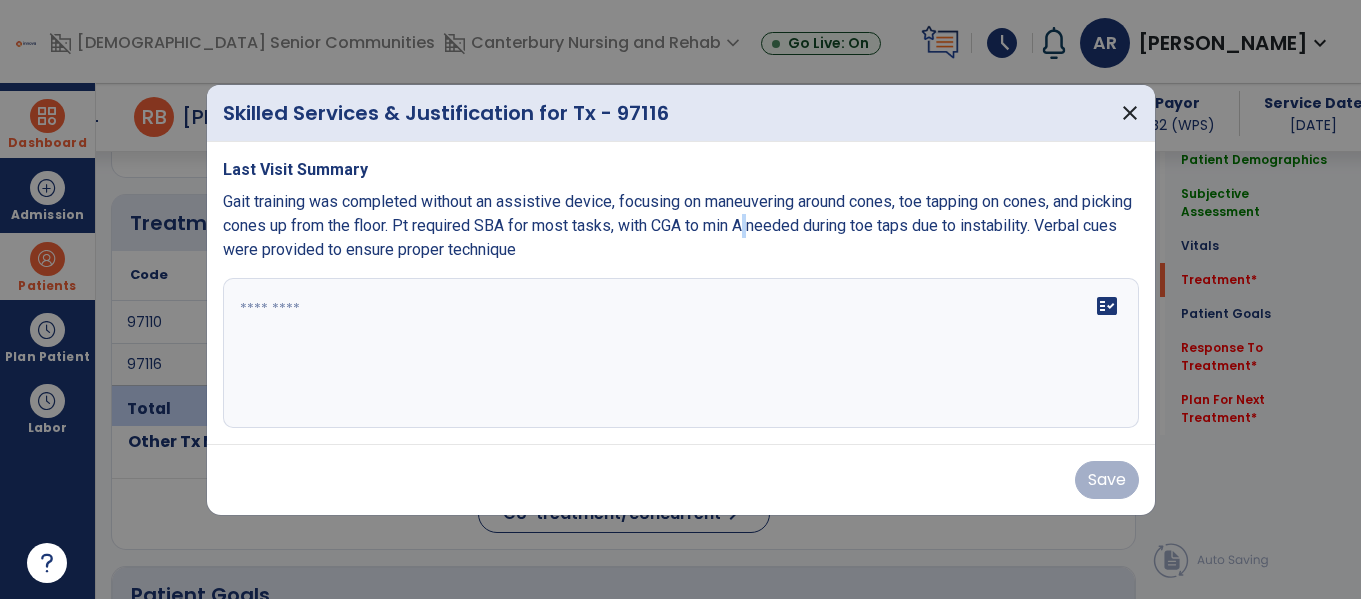 click on "Gait training was completed without an assistive device, focusing on maneuvering around cones, toe tapping on cones, and picking cones up from the floor. Pt required SBA for most tasks, with CGA to min A needed during toe taps due to instability. Verbal cues were provided to ensure proper technique" at bounding box center (677, 225) 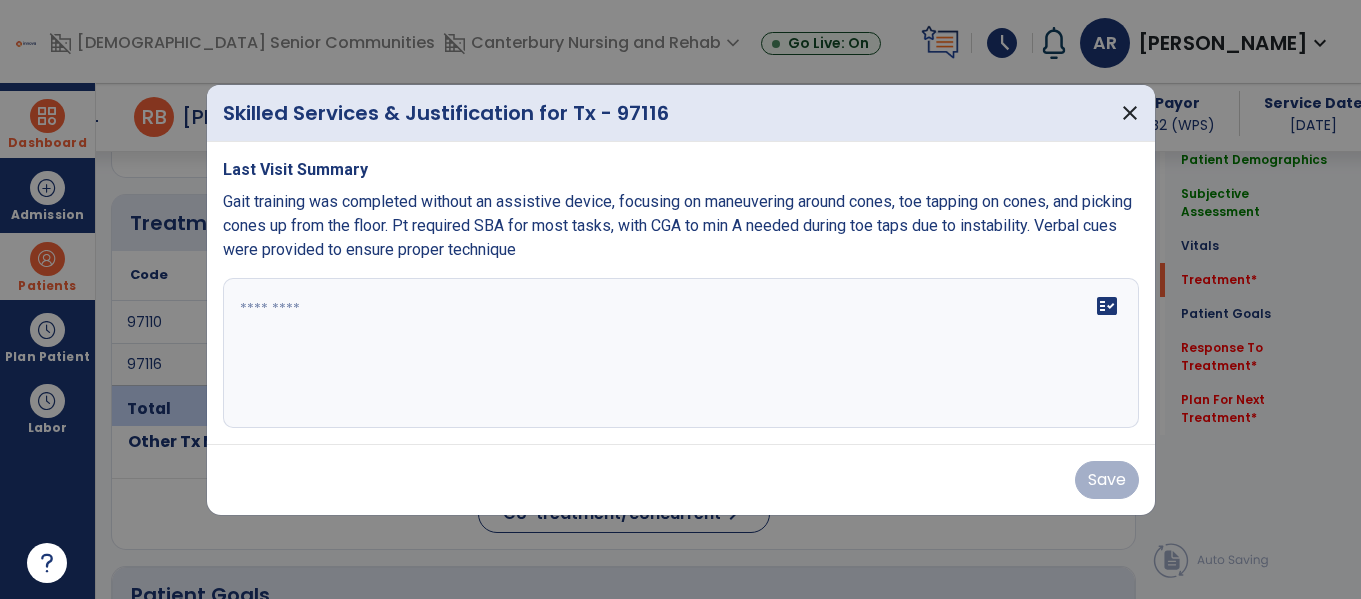 click on "fact_check" at bounding box center [681, 353] 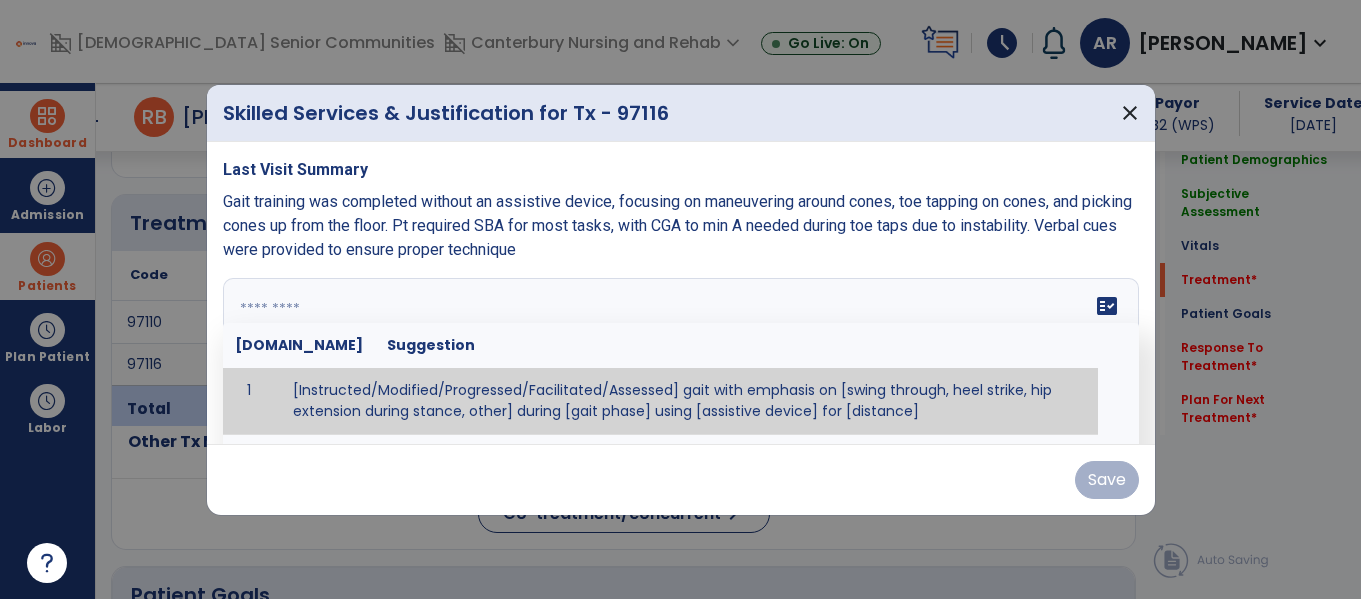 paste on "**********" 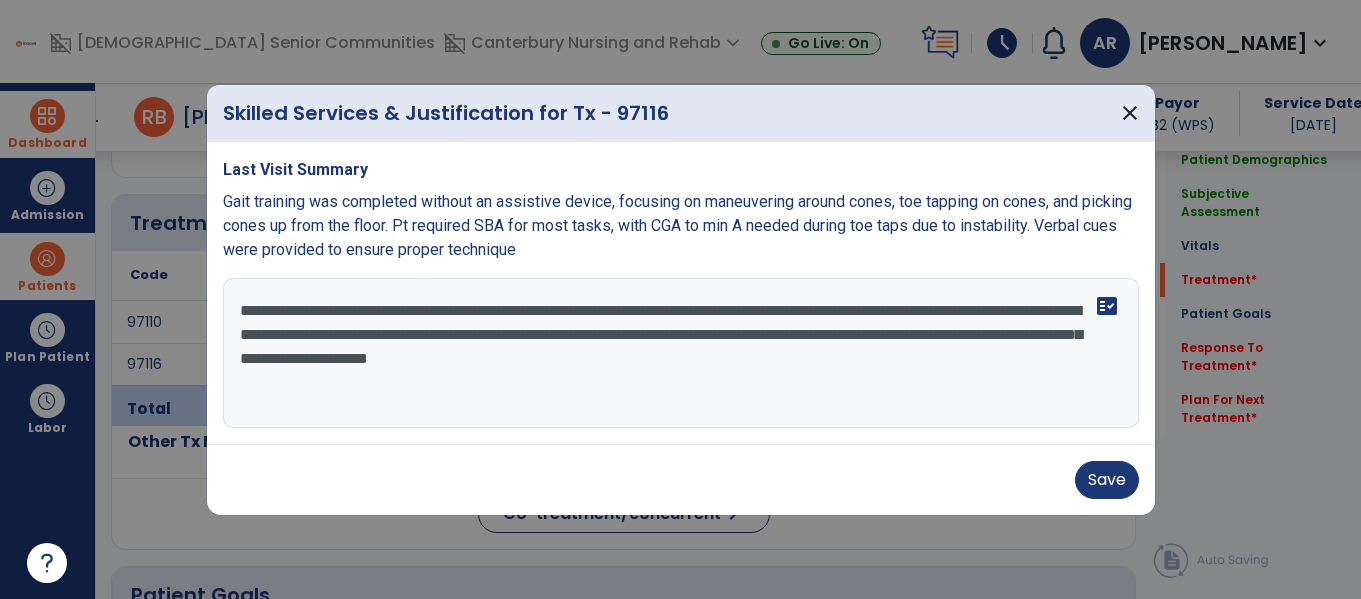 click on "**********" at bounding box center (681, 353) 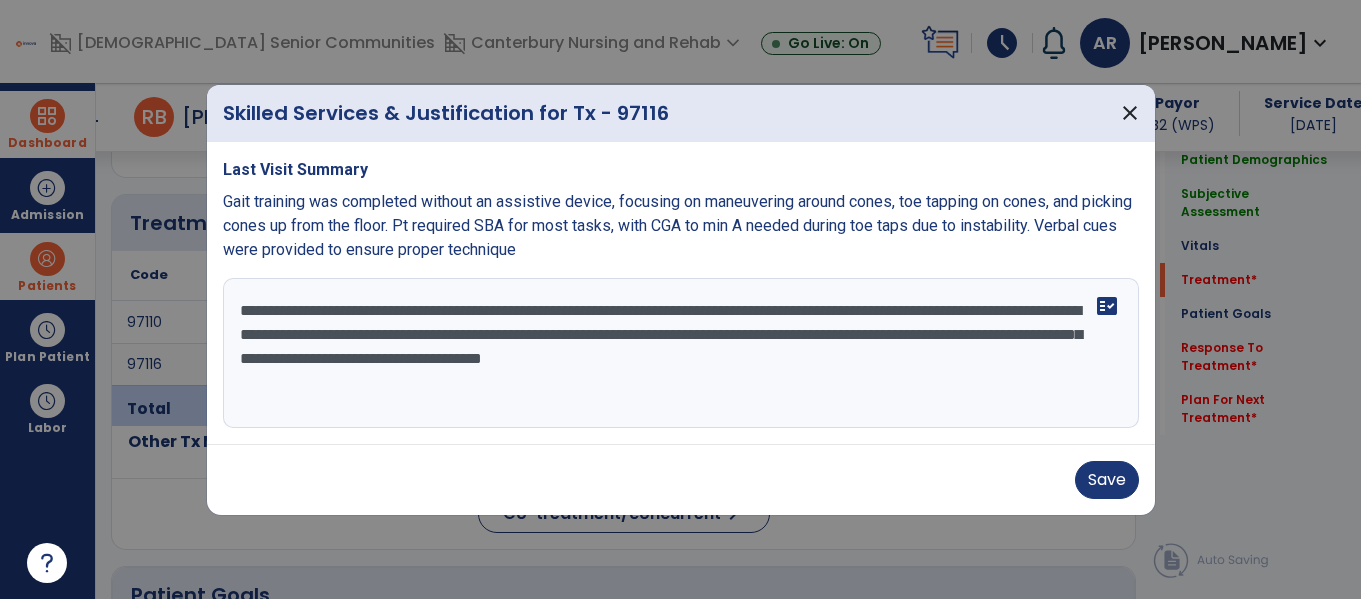 click on "**********" at bounding box center [681, 353] 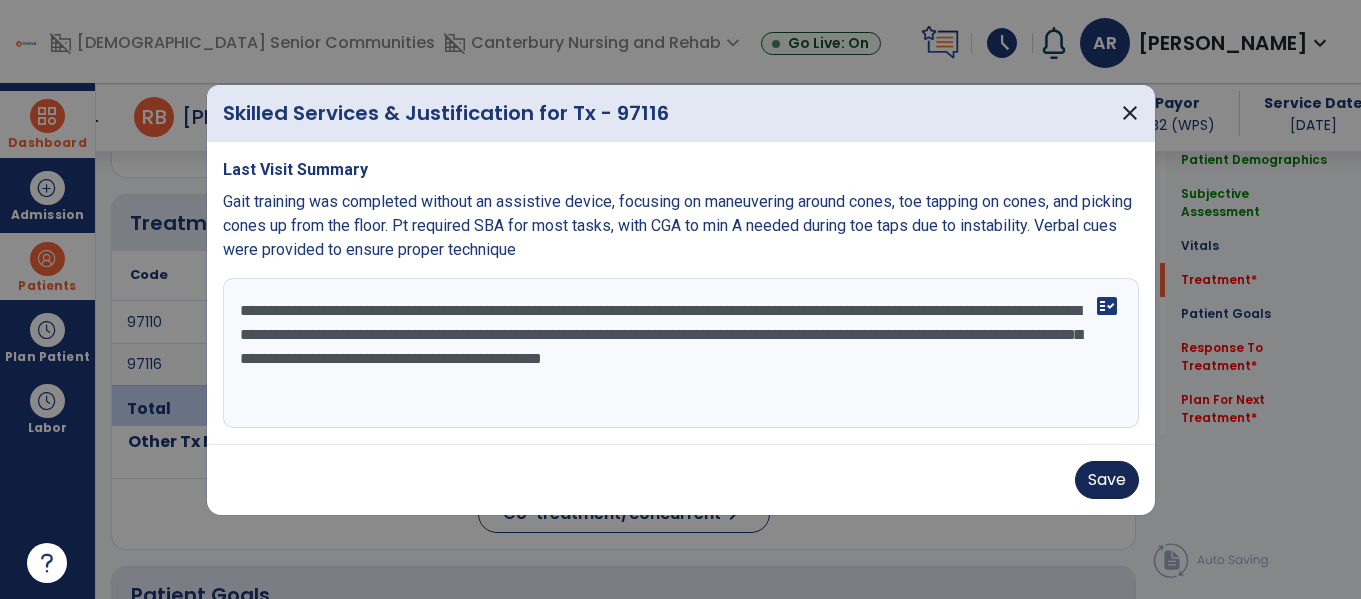 type on "**********" 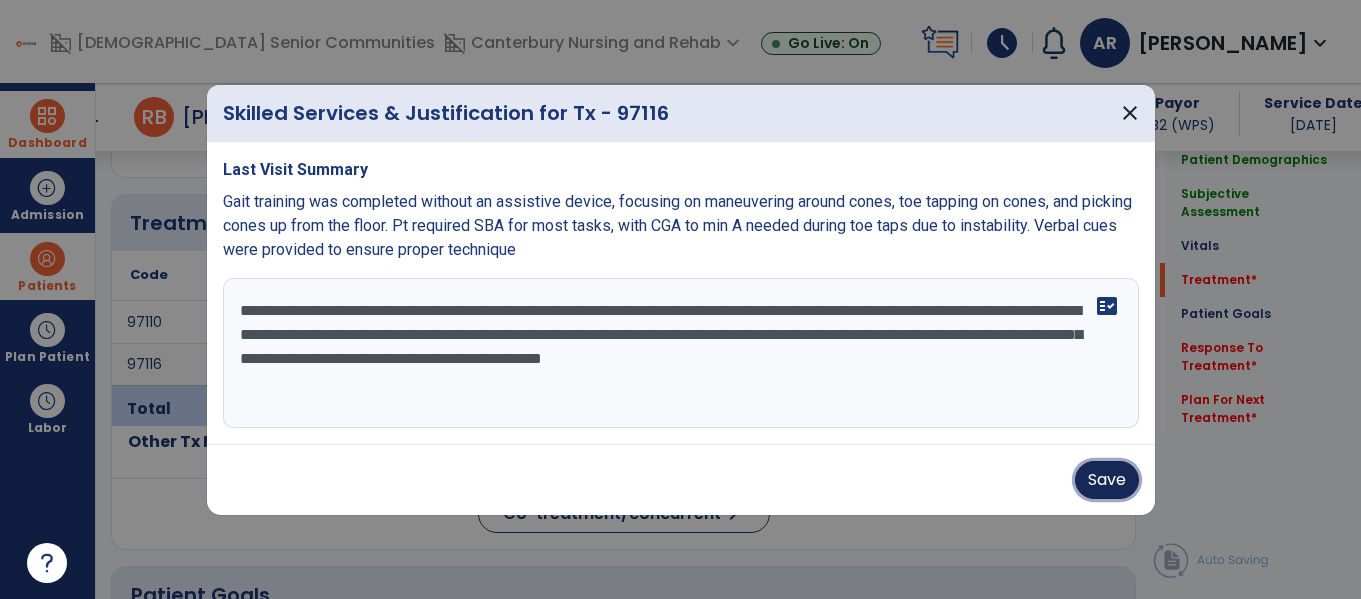 click on "Save" at bounding box center [1107, 480] 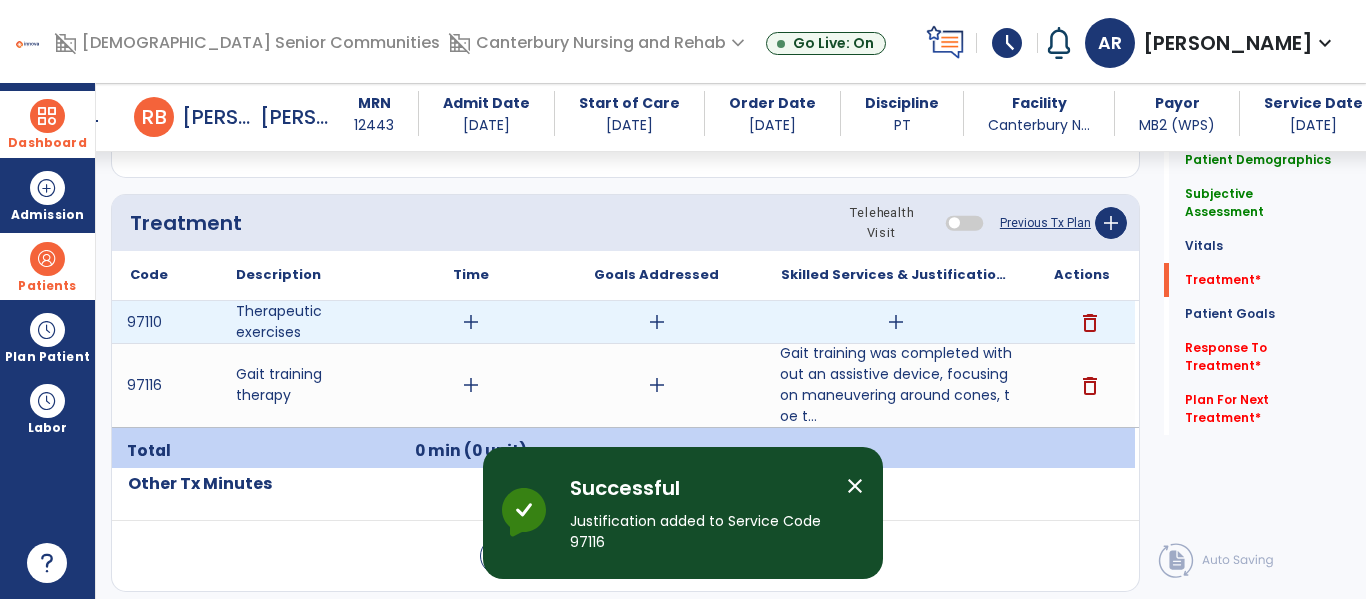 click on "add" at bounding box center (896, 322) 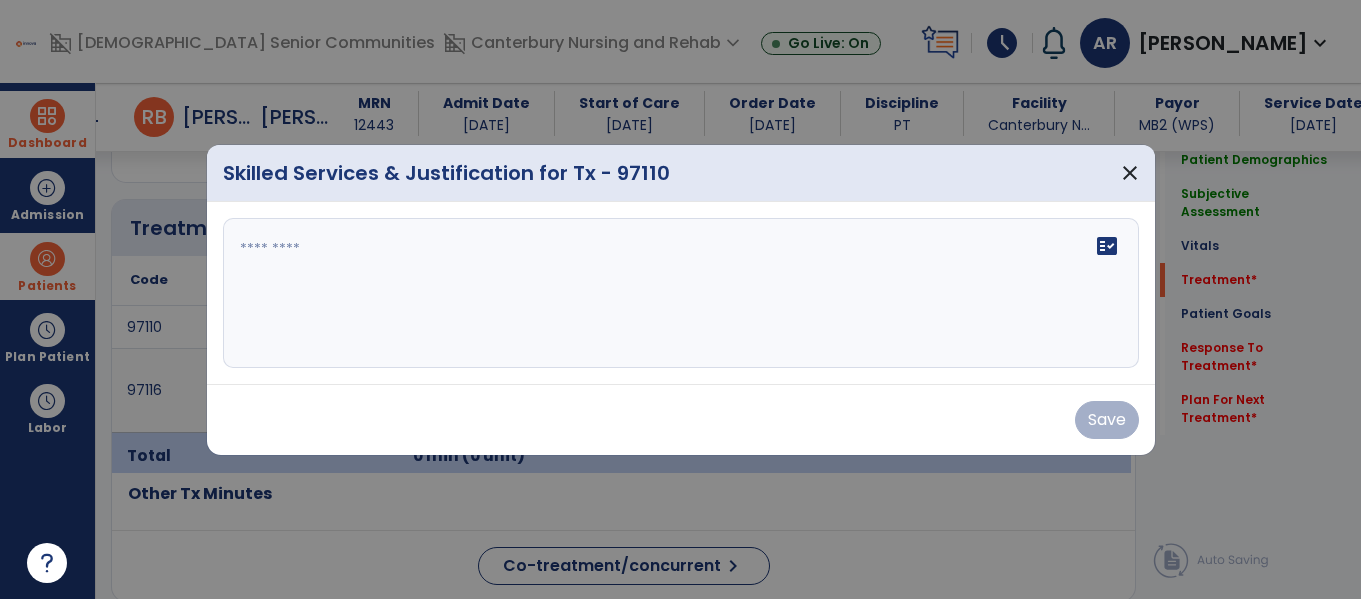 scroll, scrollTop: 1055, scrollLeft: 0, axis: vertical 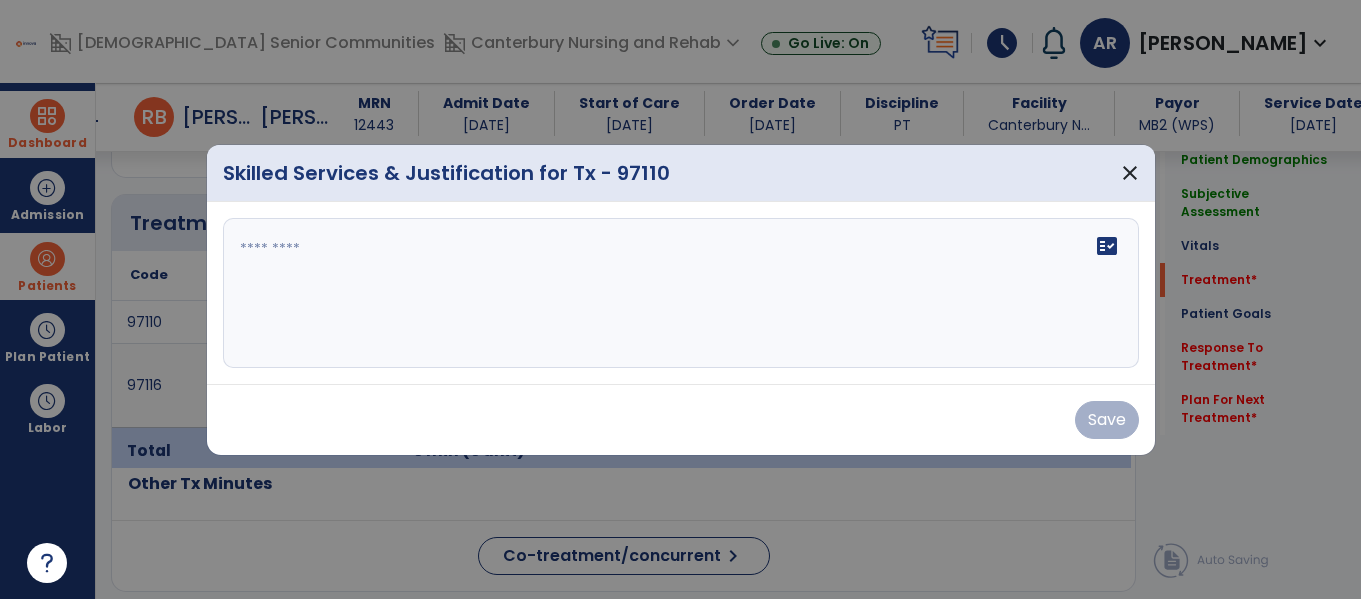 click on "fact_check" at bounding box center [681, 293] 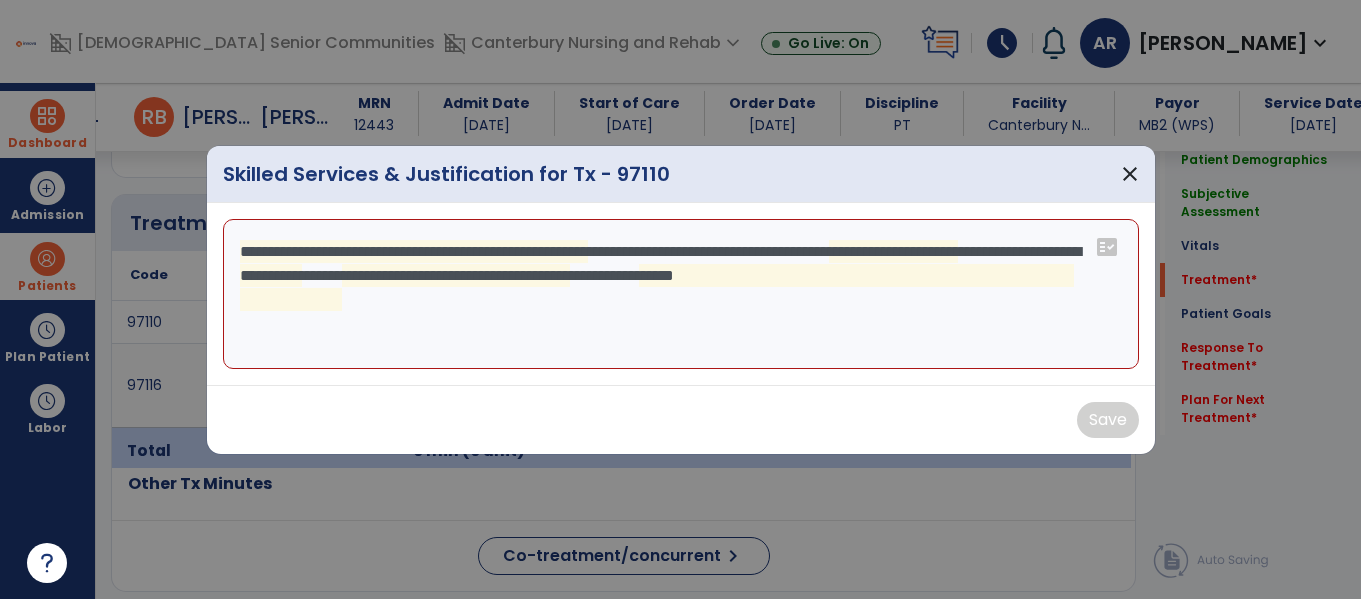 click on "**********" at bounding box center [681, 294] 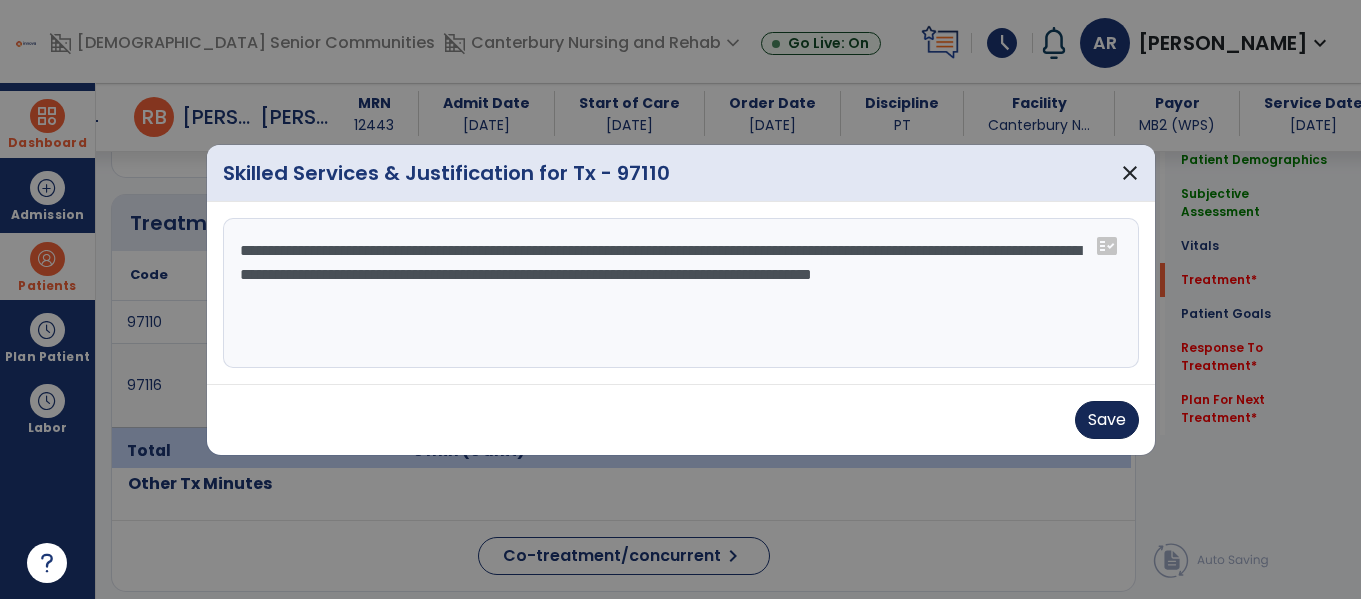 type on "**********" 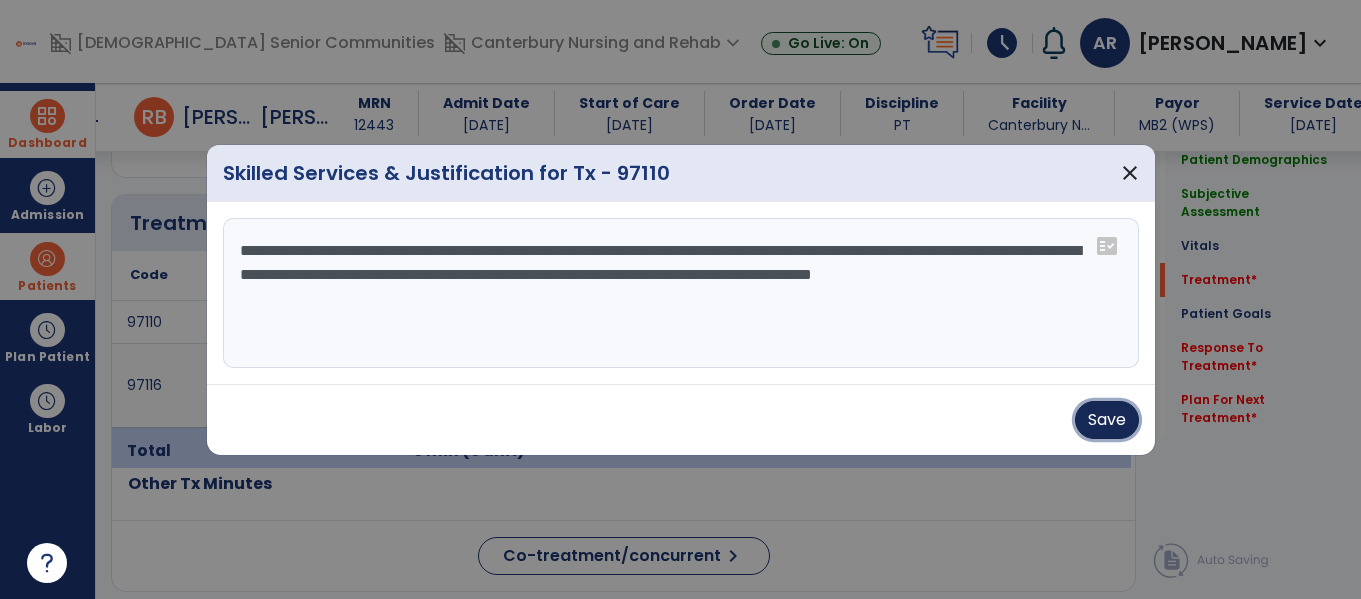 click on "Save" at bounding box center [1107, 420] 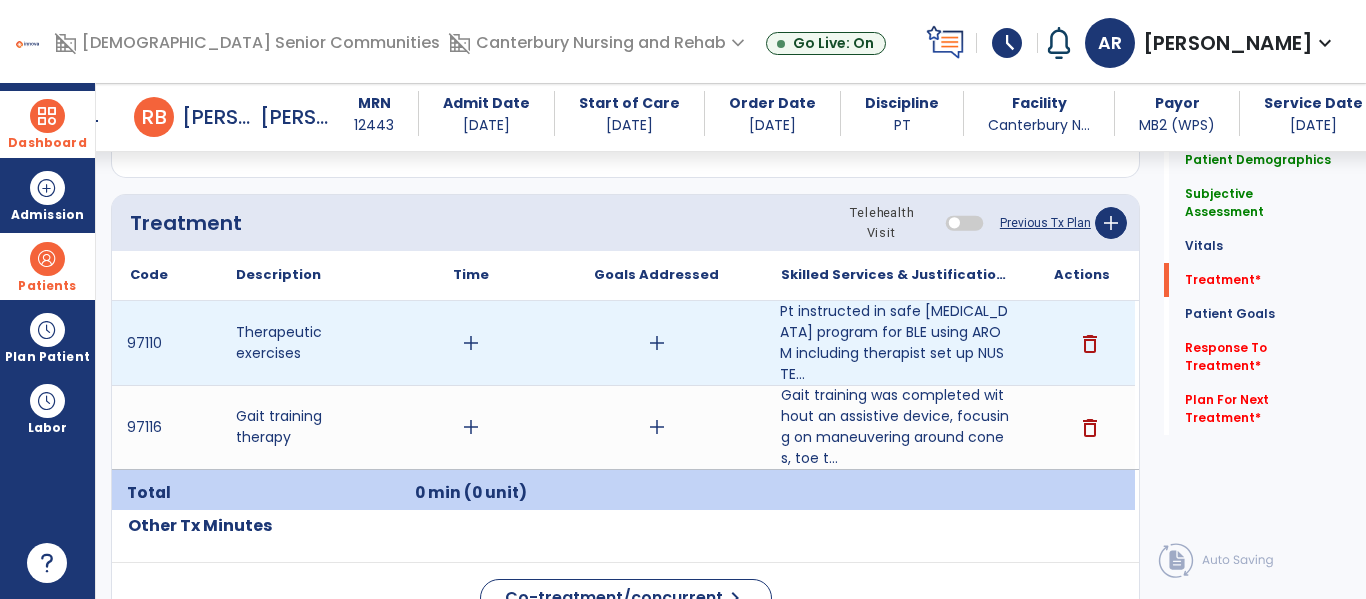 click on "add" at bounding box center [471, 343] 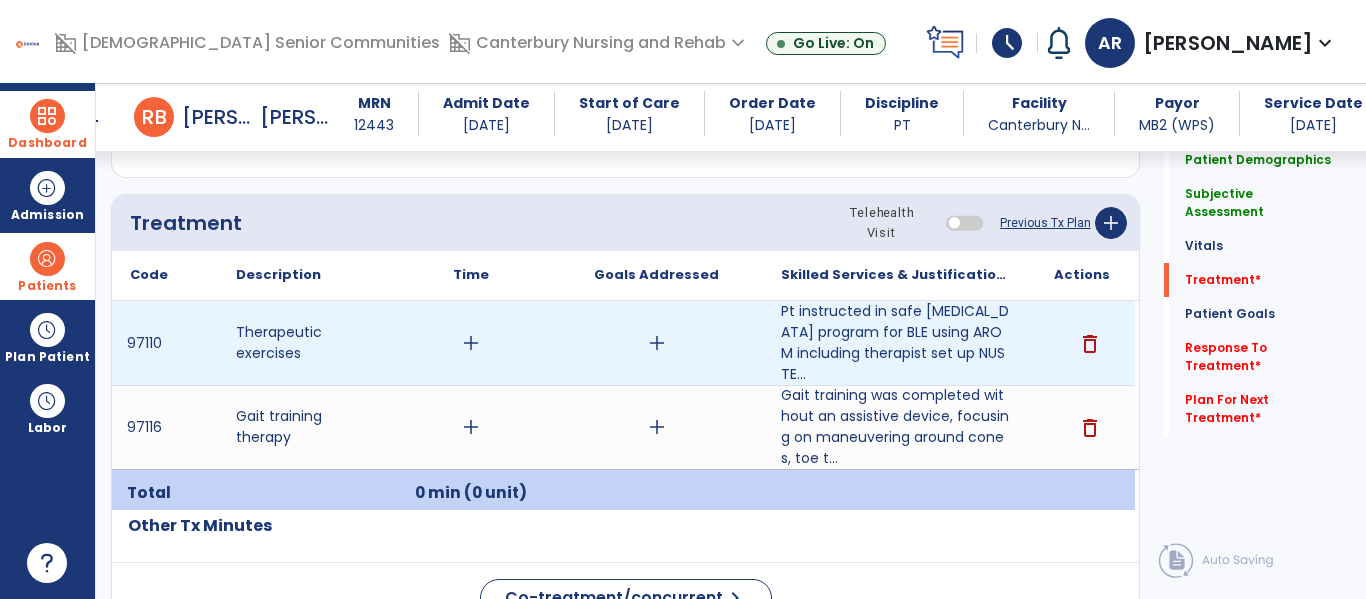 click on "add" at bounding box center (471, 343) 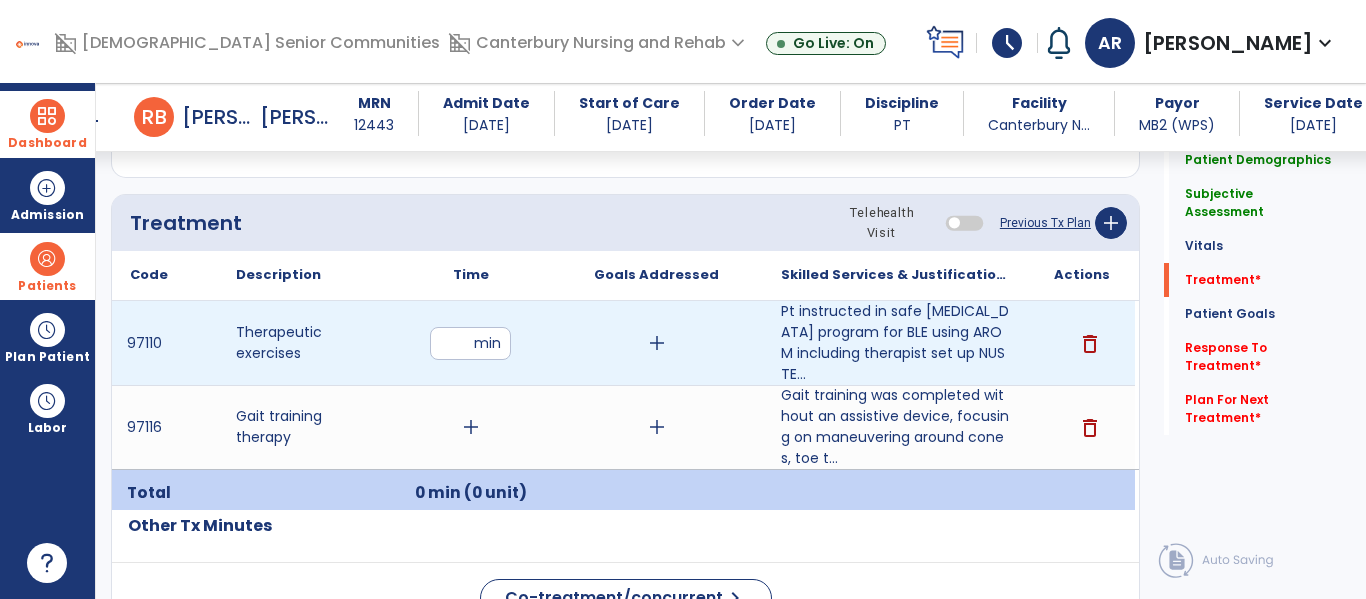 type on "**" 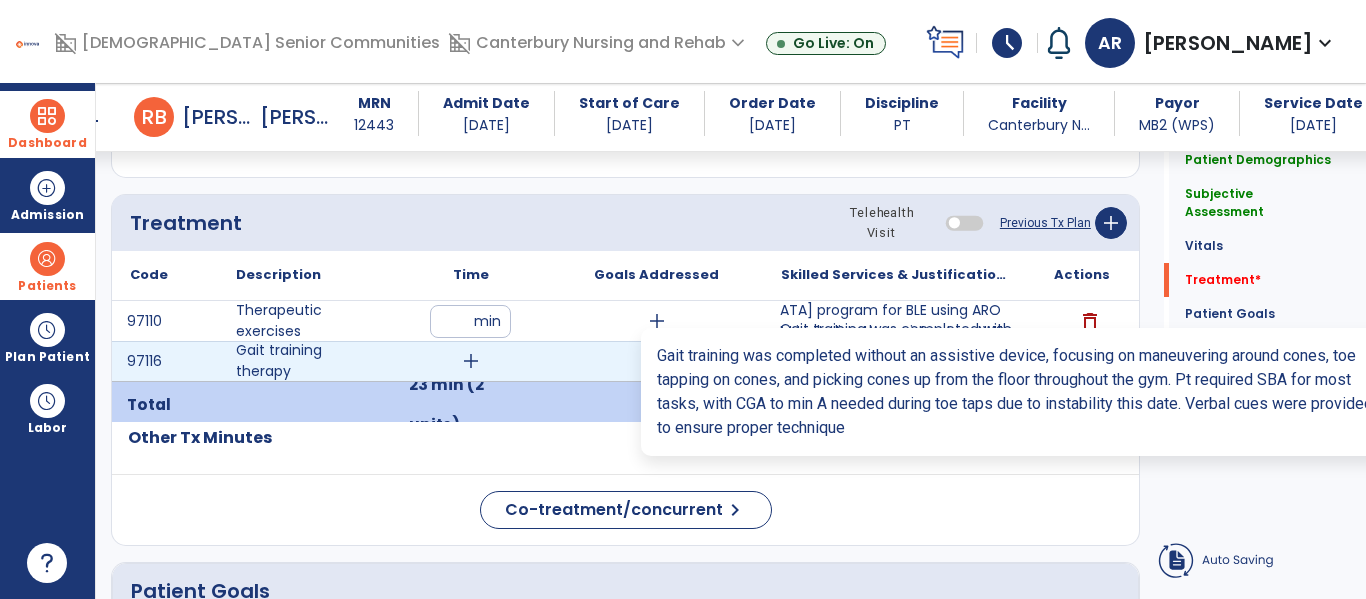 click on "Gait training was completed without an assistive device, focusing on maneuvering around cones, toe t..." at bounding box center (896, 361) 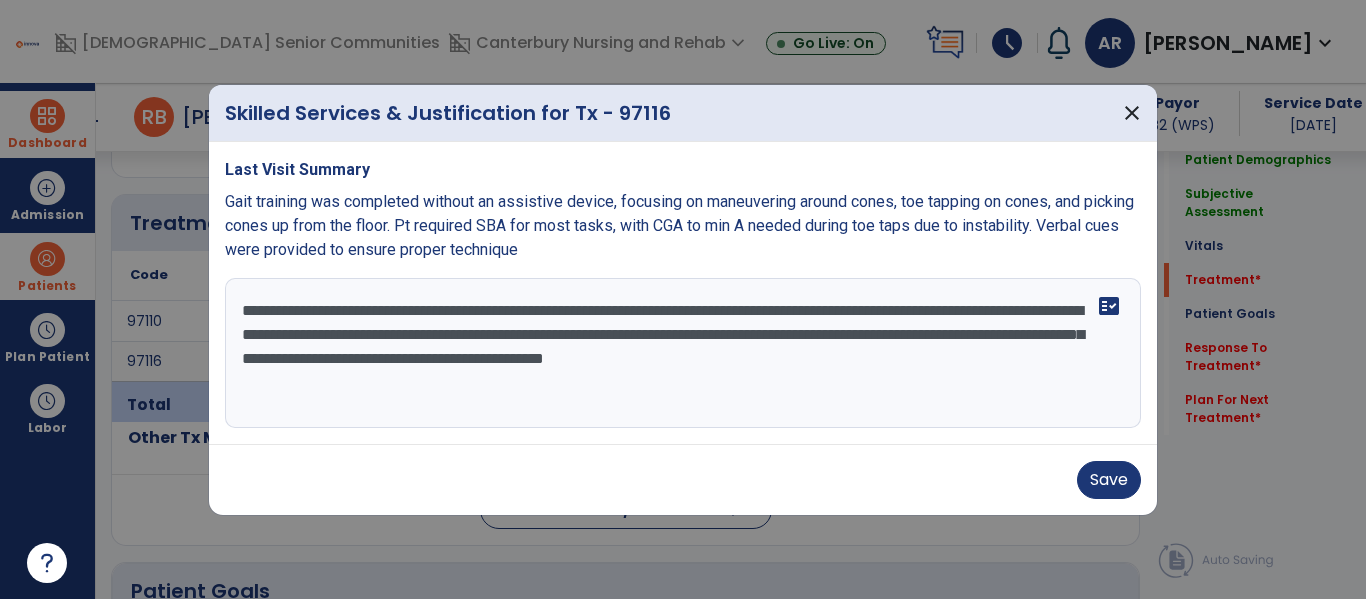 click on "**********" at bounding box center (683, 293) 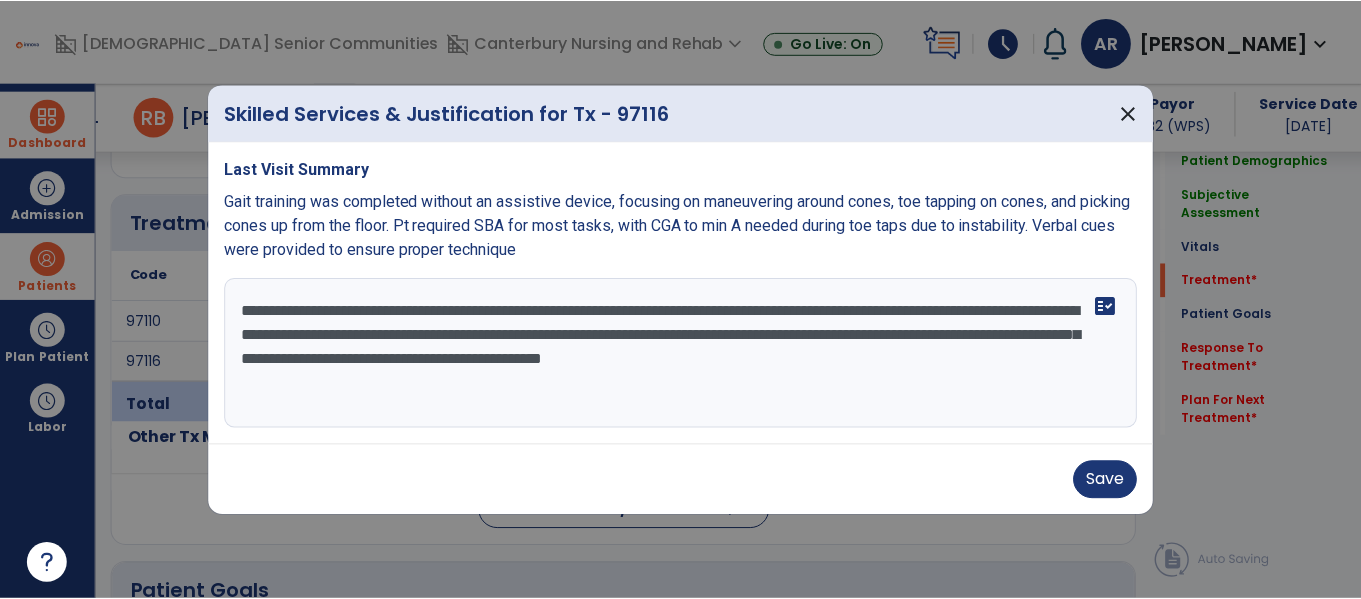 scroll, scrollTop: 5, scrollLeft: 0, axis: vertical 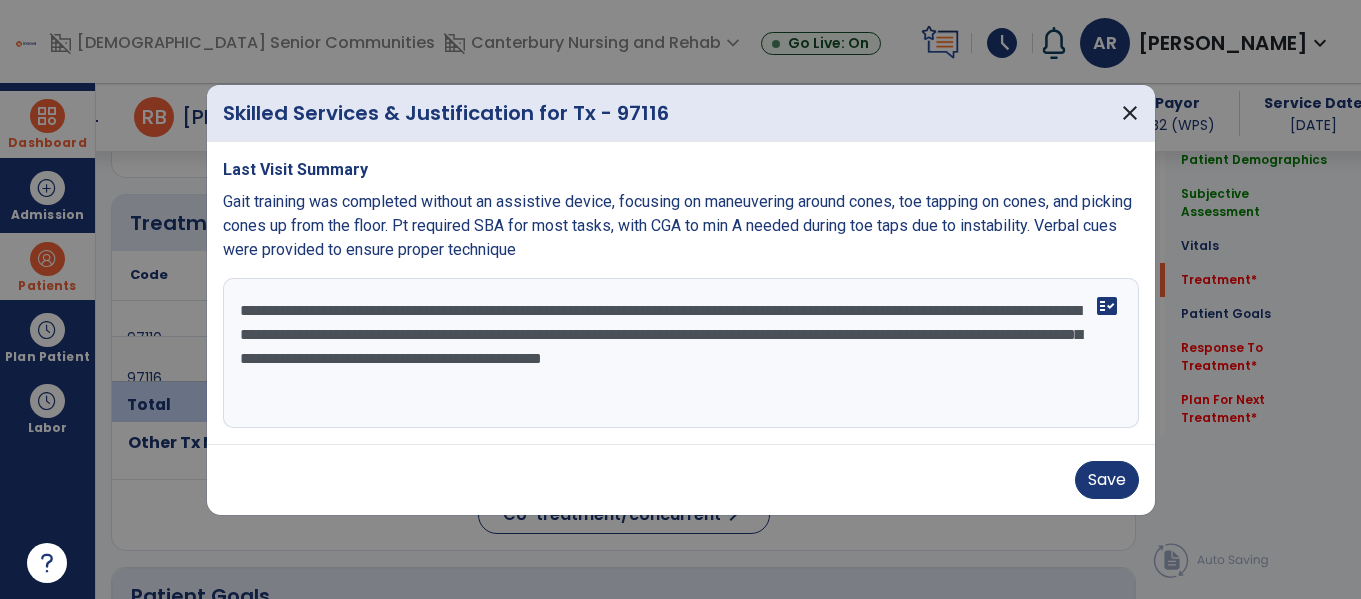 click on "**********" at bounding box center (681, 353) 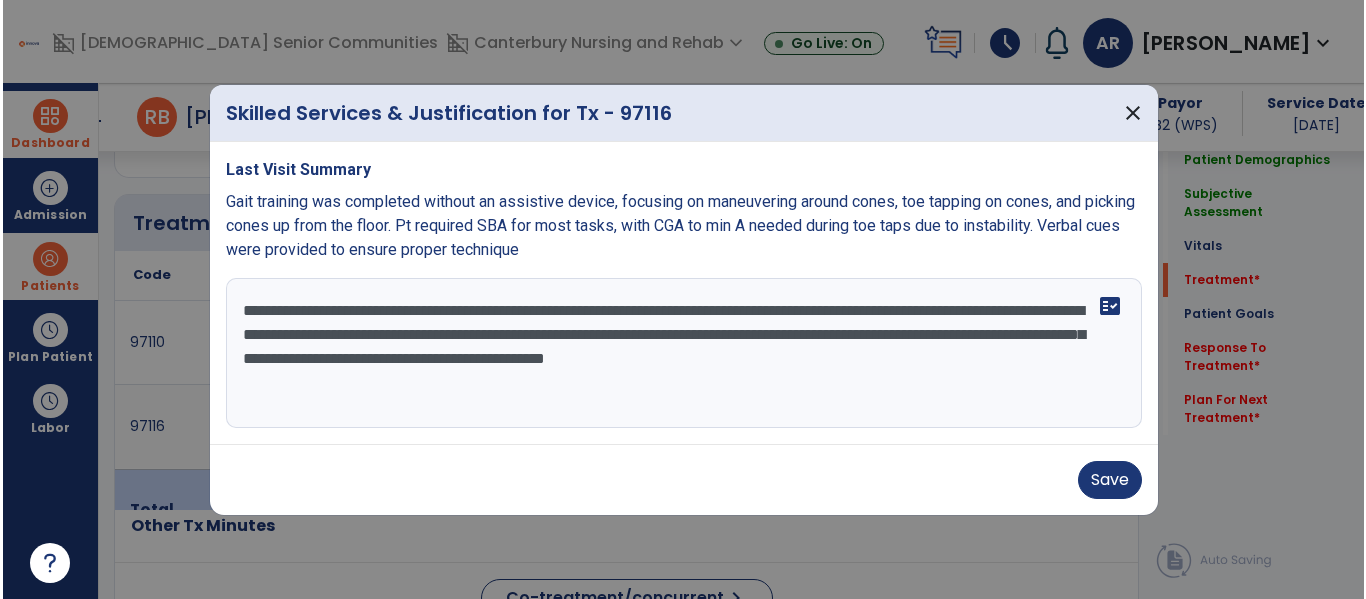 scroll, scrollTop: 1, scrollLeft: 0, axis: vertical 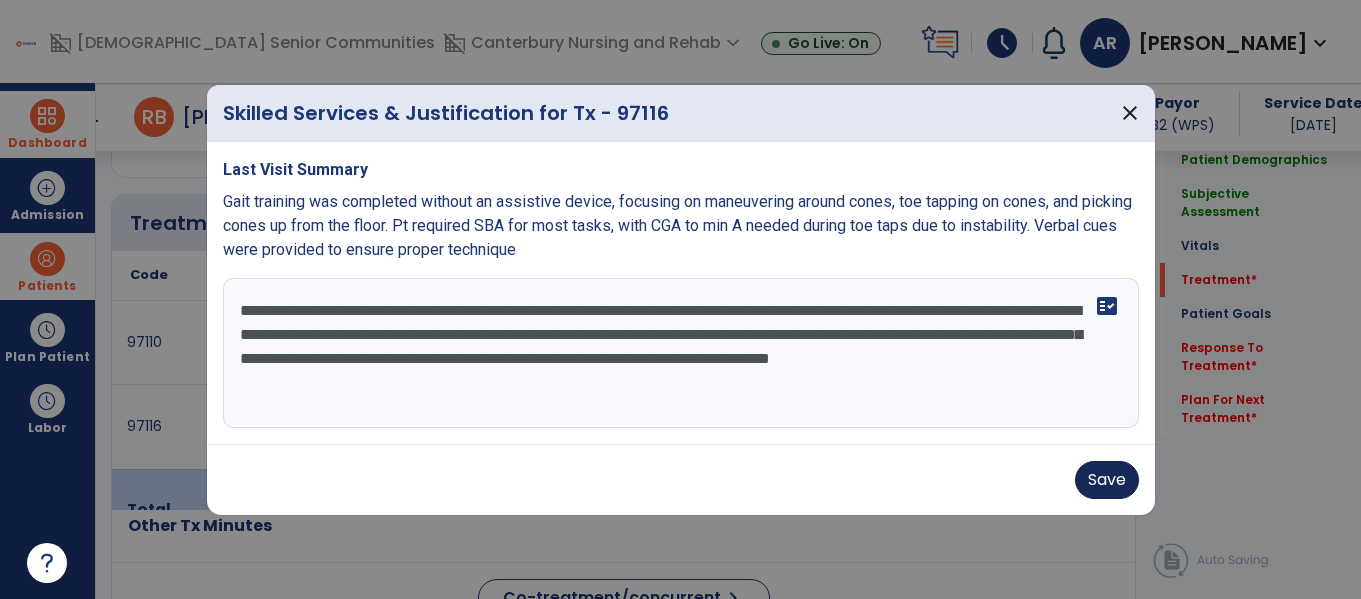 type on "**********" 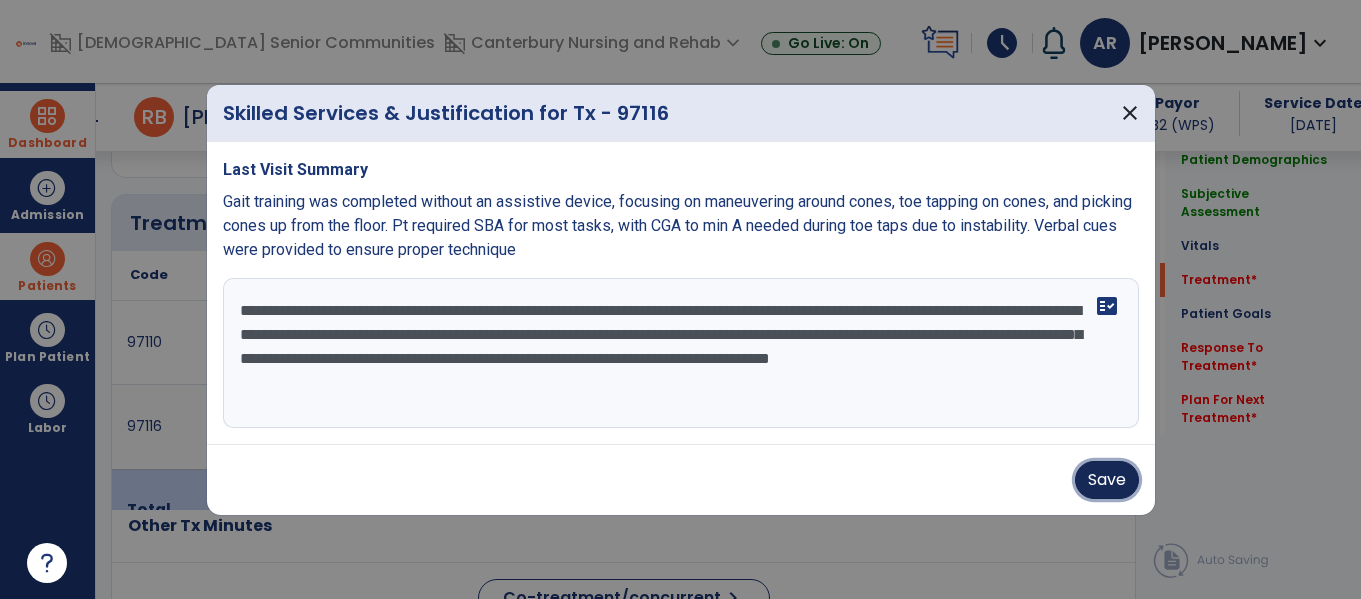 click on "Save" at bounding box center [1107, 480] 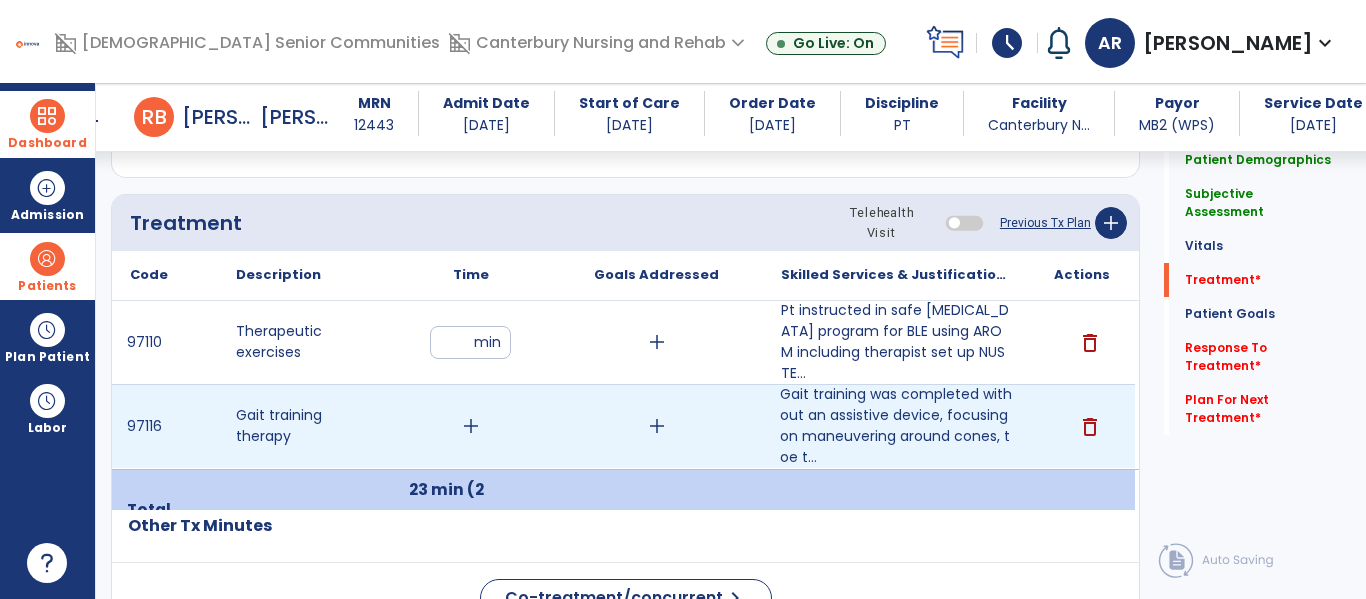 click on "add" at bounding box center [471, 426] 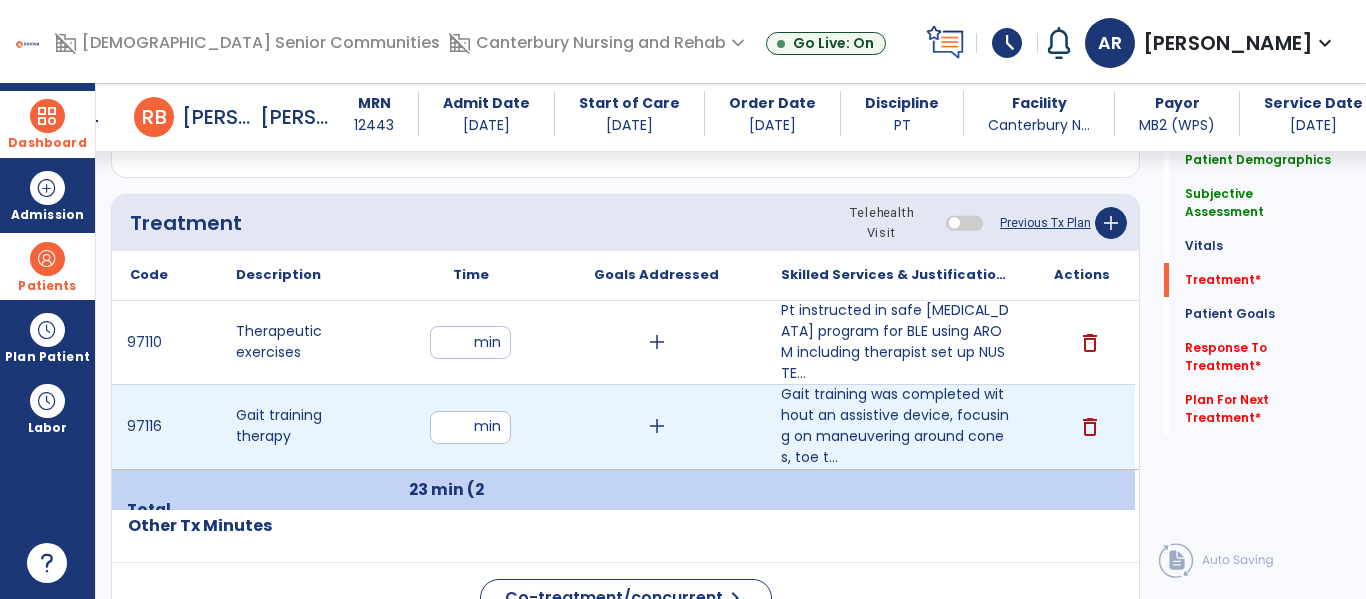 type on "**" 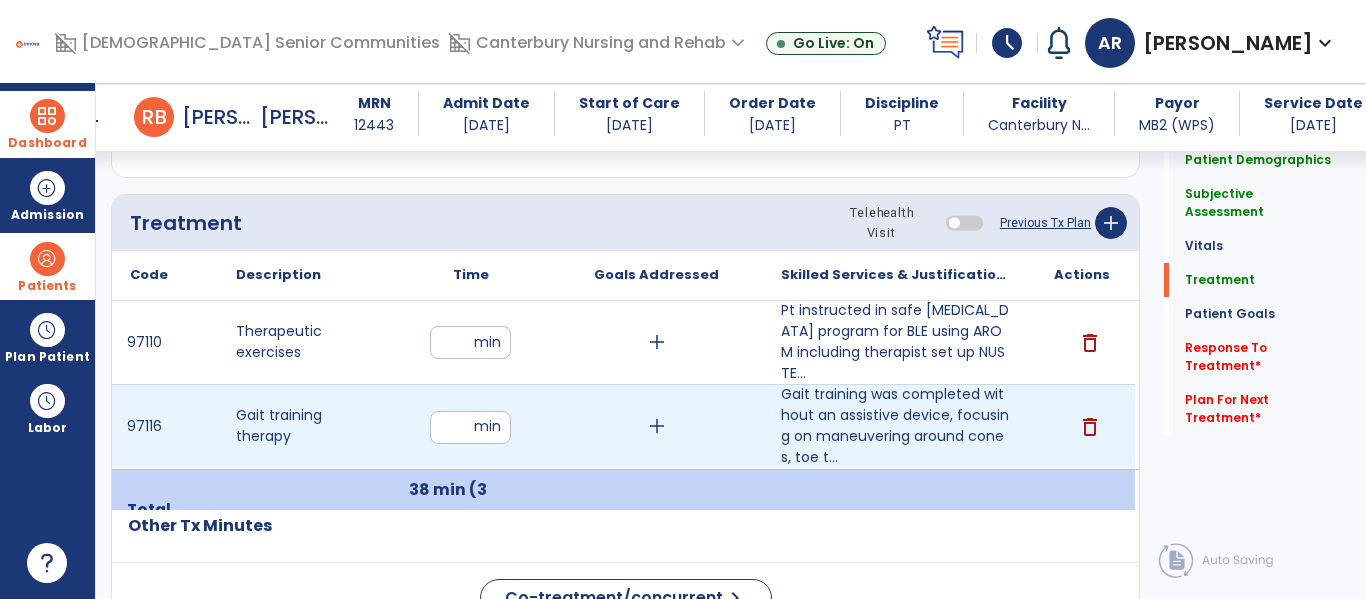 click on "**" at bounding box center (470, 427) 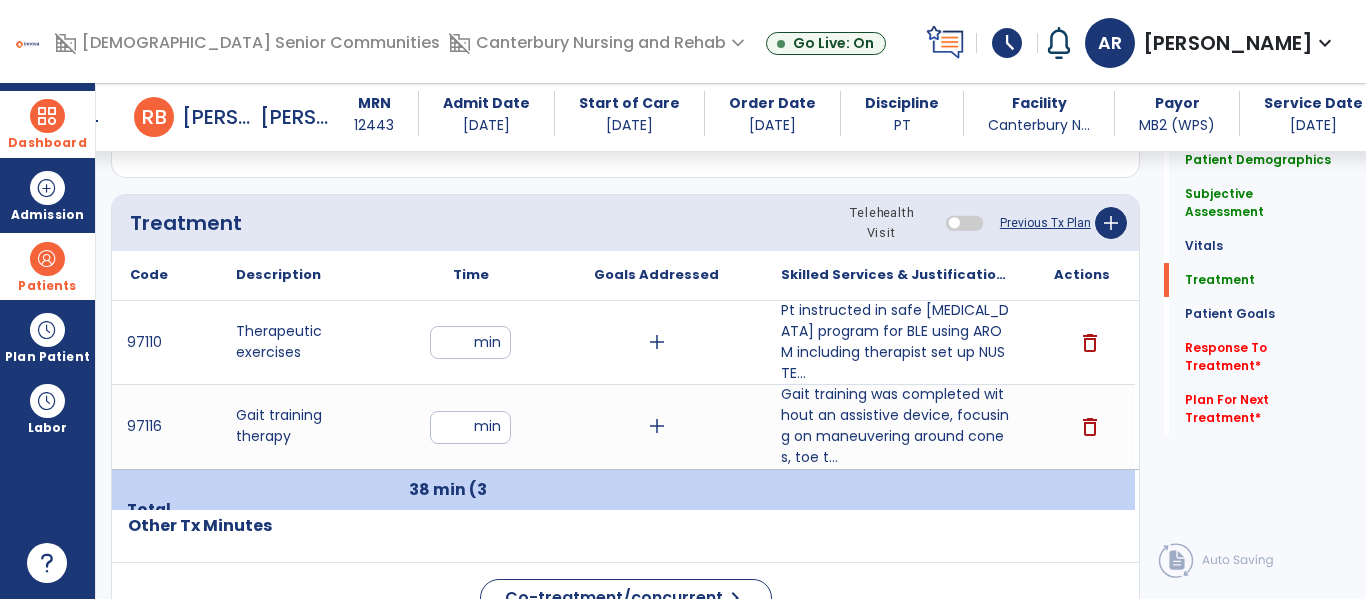 click on "Code
Description
Time" 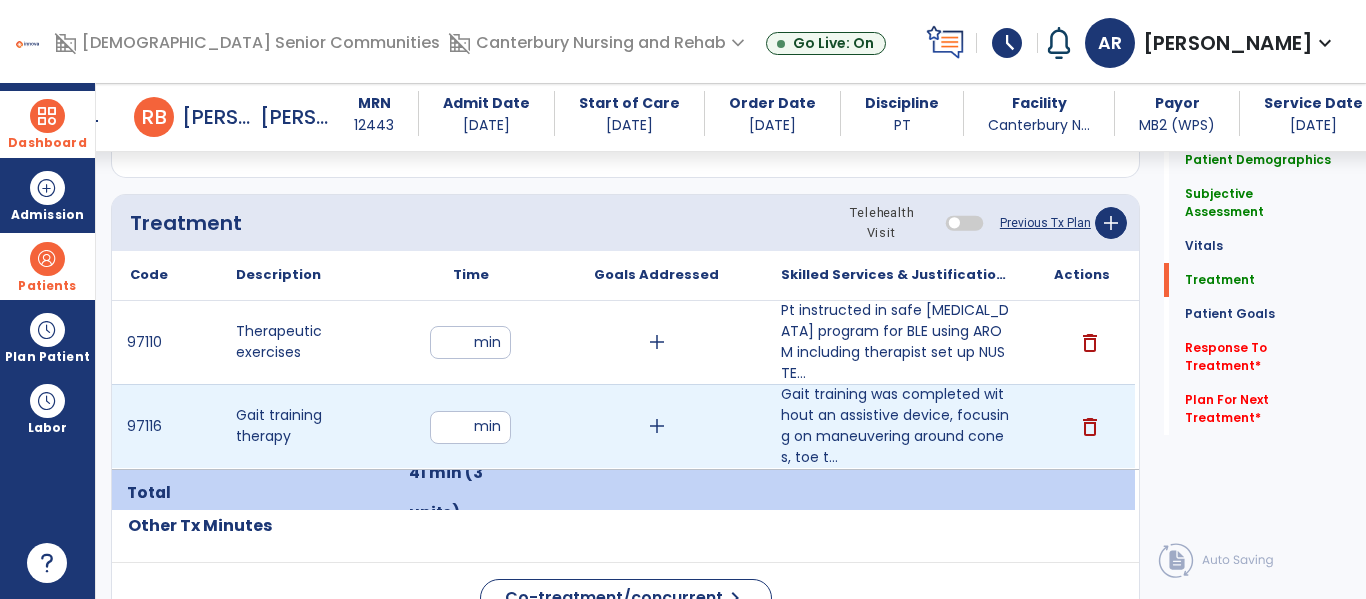 click at bounding box center [47, 116] 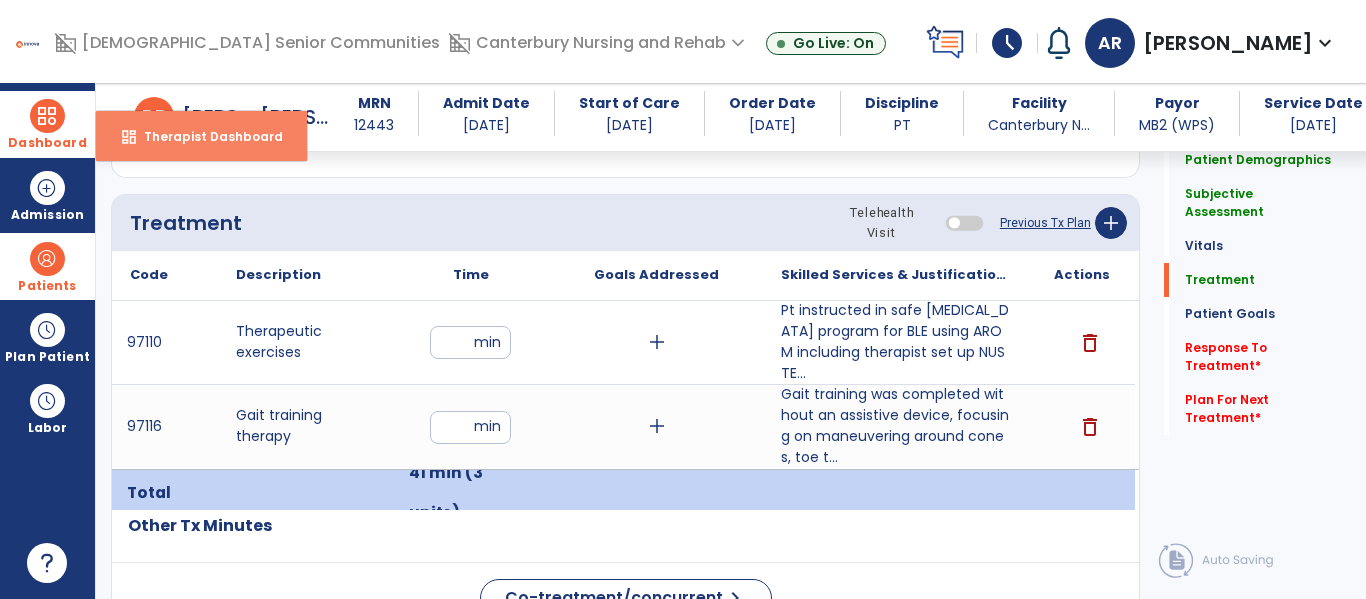 click on "Therapist Dashboard" at bounding box center [205, 136] 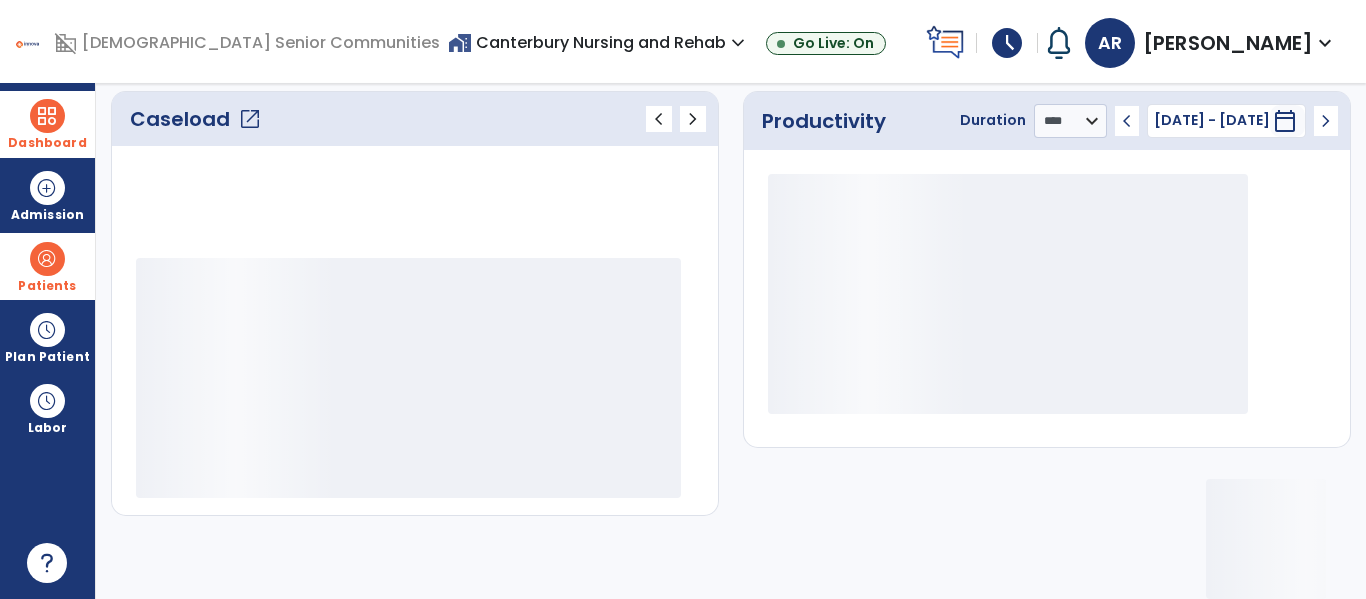 scroll, scrollTop: 276, scrollLeft: 0, axis: vertical 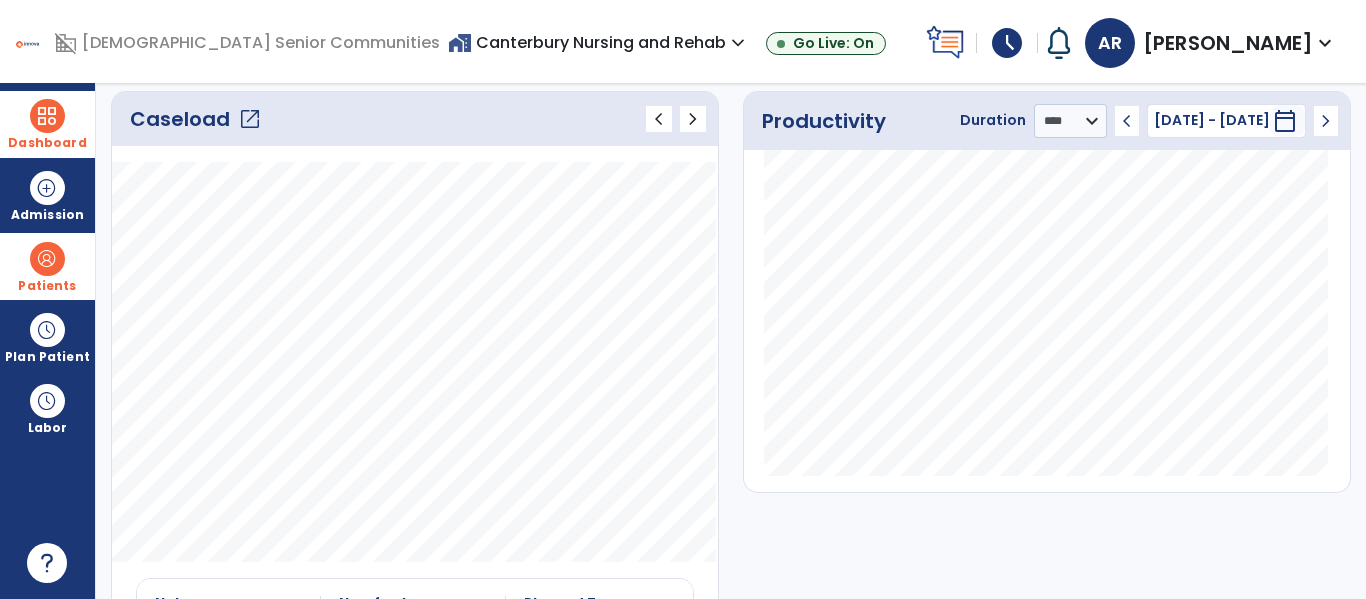 click on "Caseload   open_in_new" 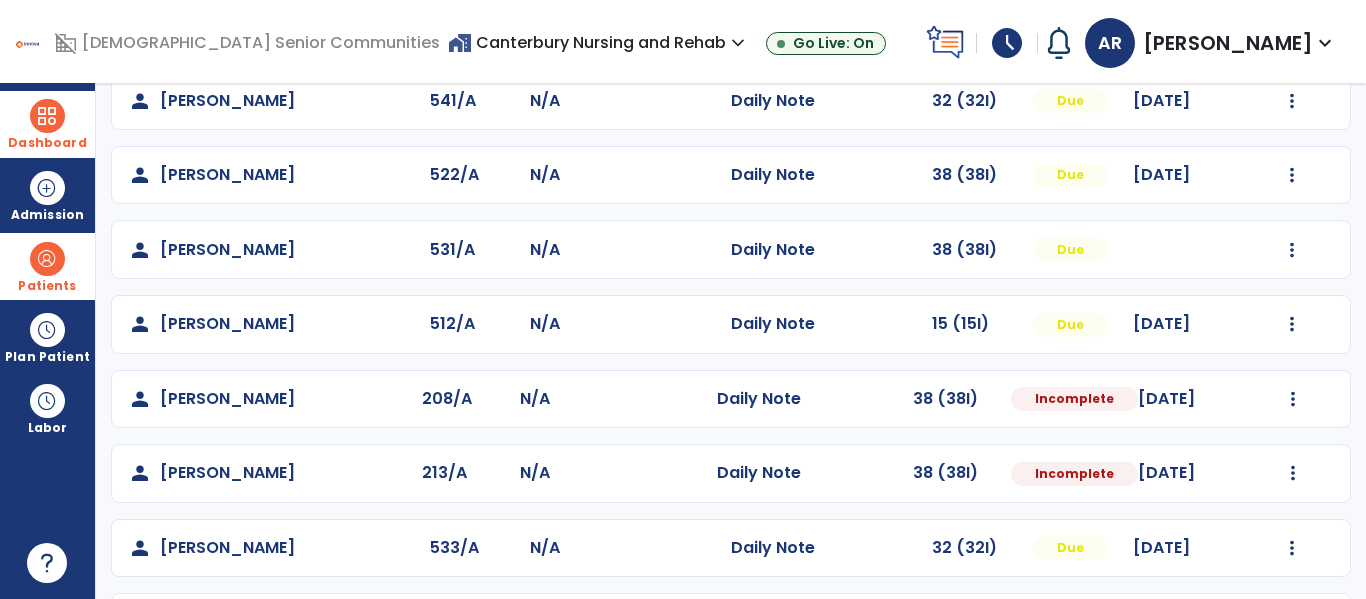 scroll, scrollTop: 339, scrollLeft: 0, axis: vertical 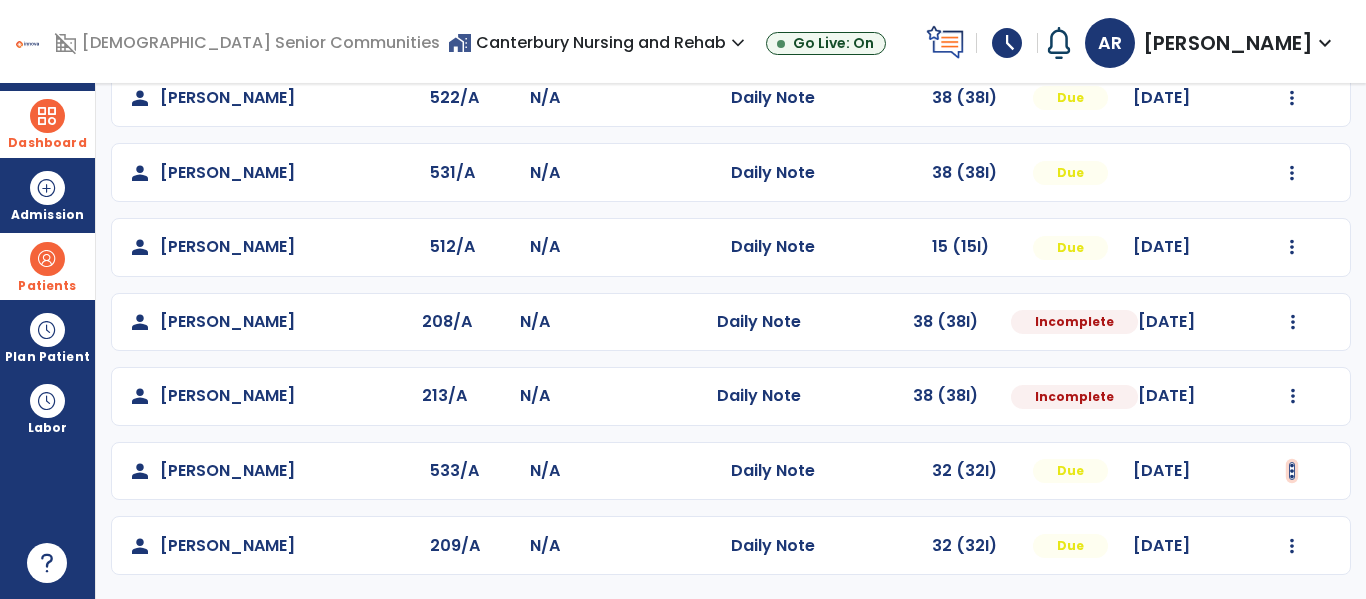 click at bounding box center (1292, -51) 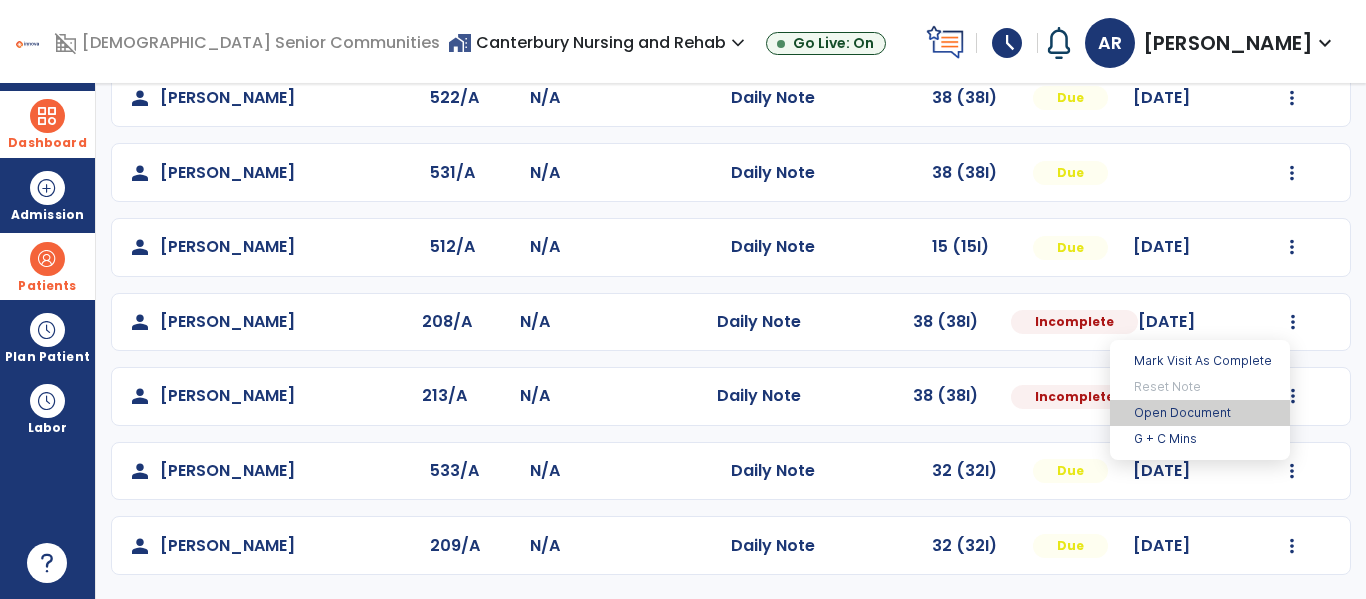 click on "Open Document" at bounding box center (1200, 413) 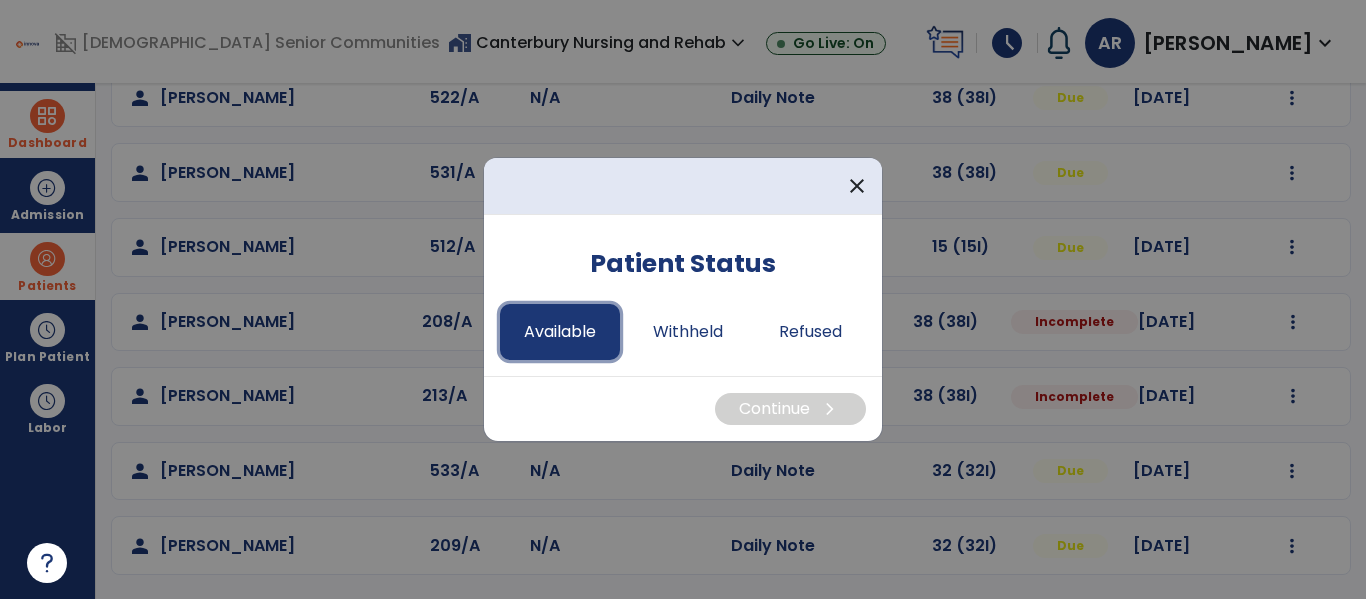 click on "Available" at bounding box center [560, 332] 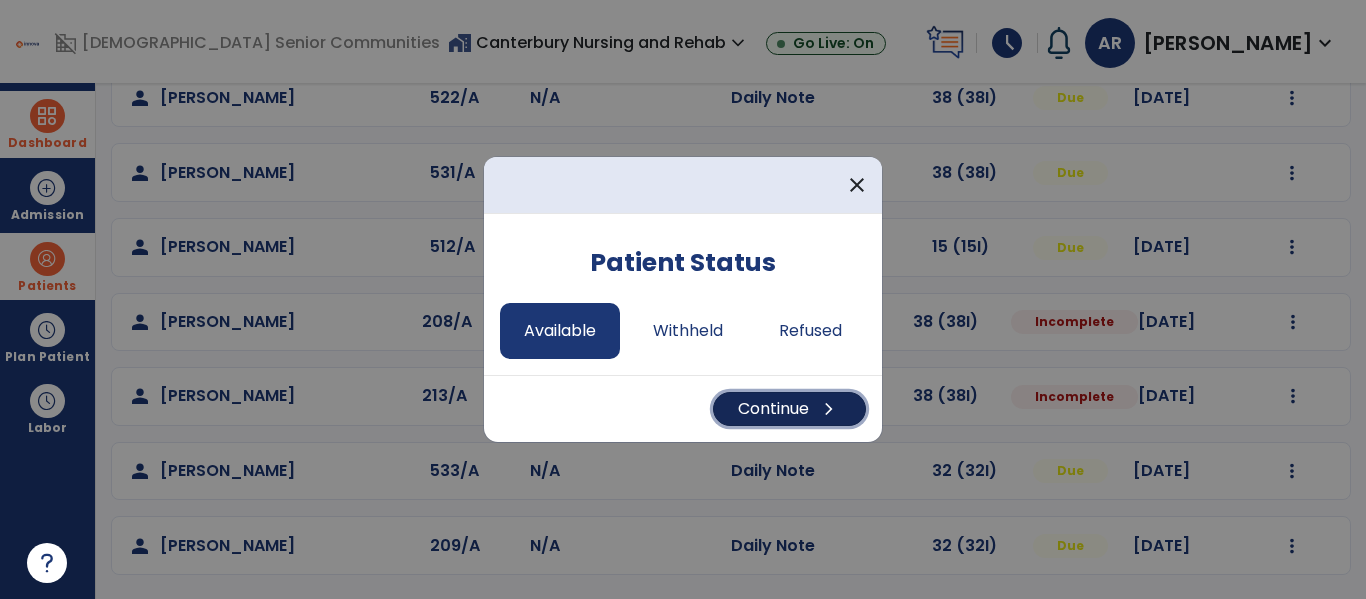 click on "chevron_right" at bounding box center (829, 409) 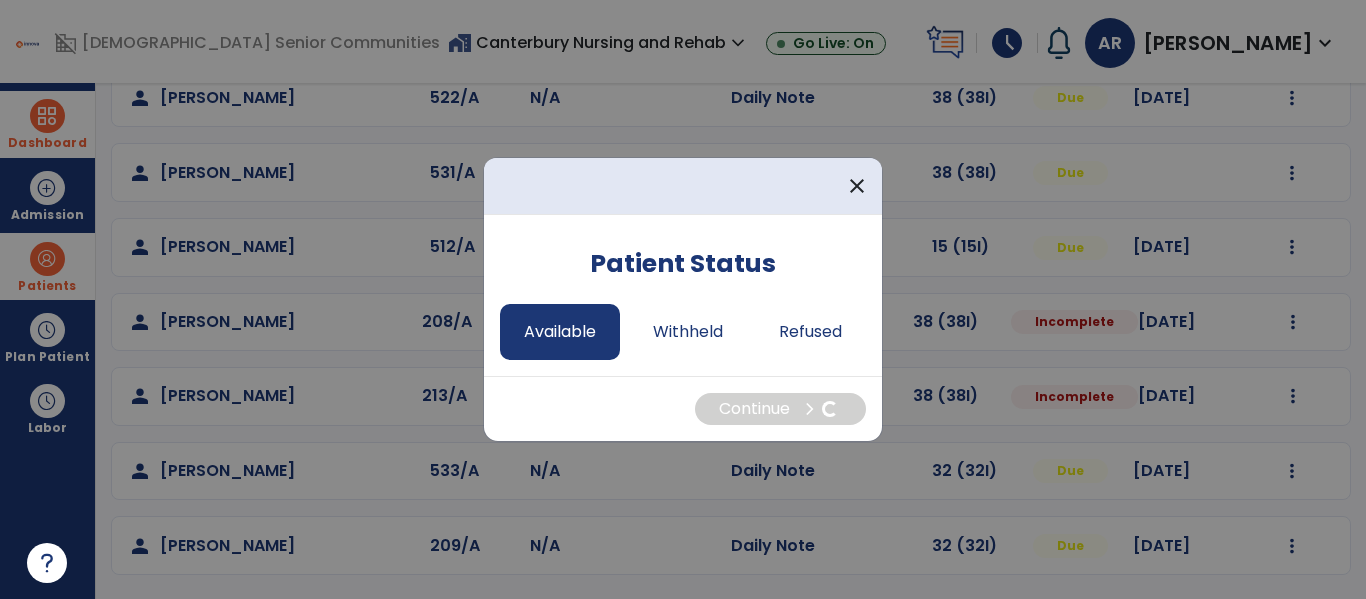 select on "*" 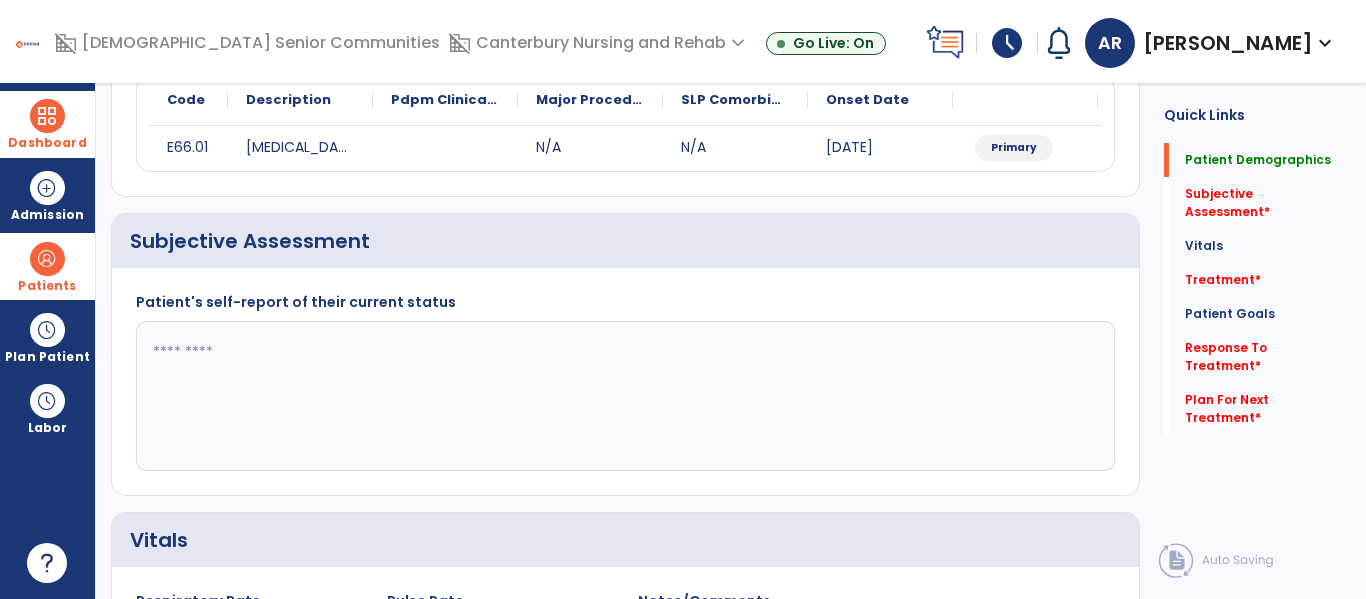 scroll, scrollTop: 0, scrollLeft: 0, axis: both 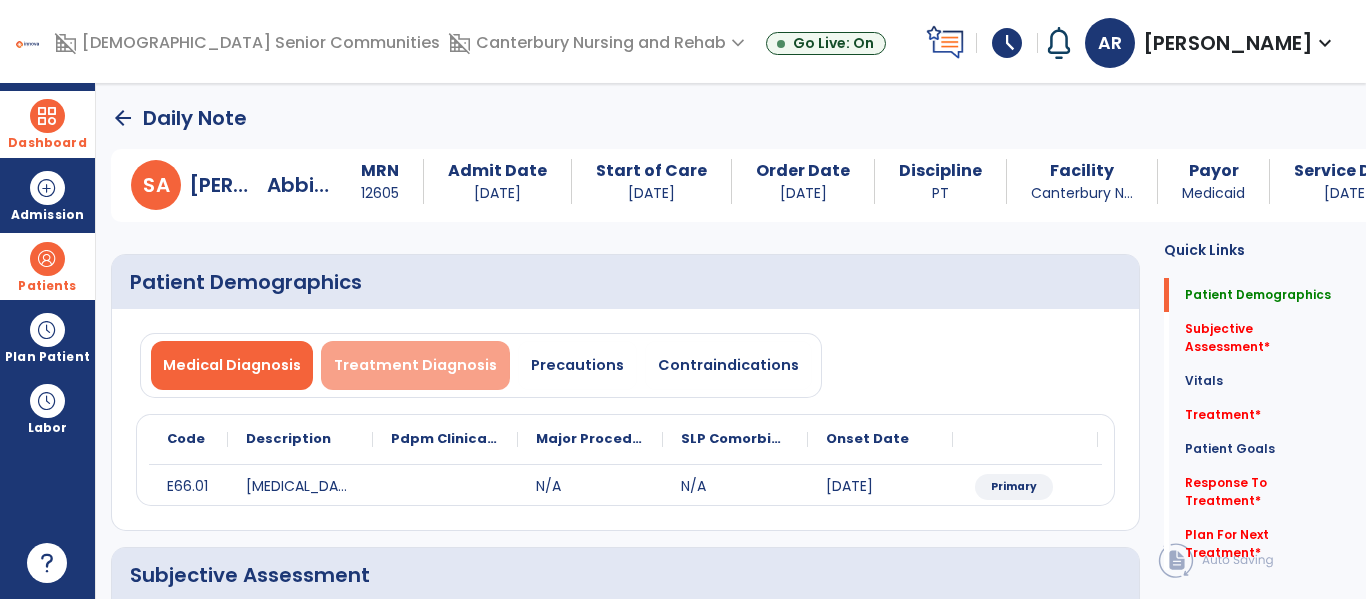 click on "Treatment Diagnosis" at bounding box center (415, 365) 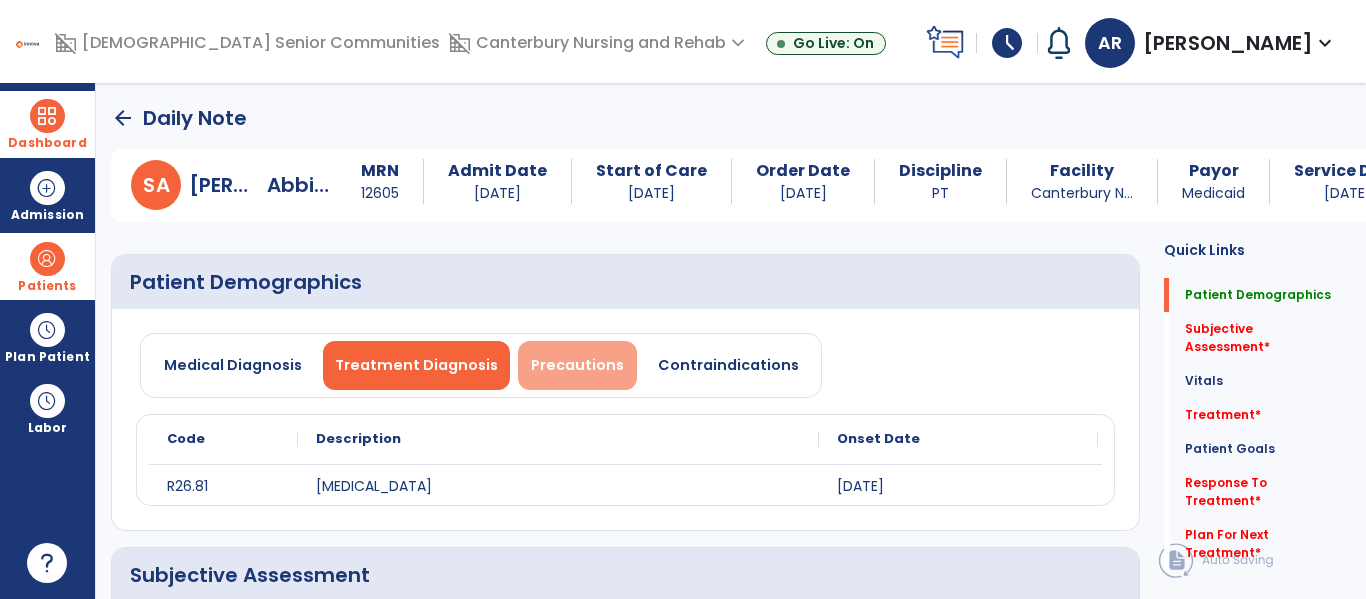 click on "Precautions" at bounding box center [577, 365] 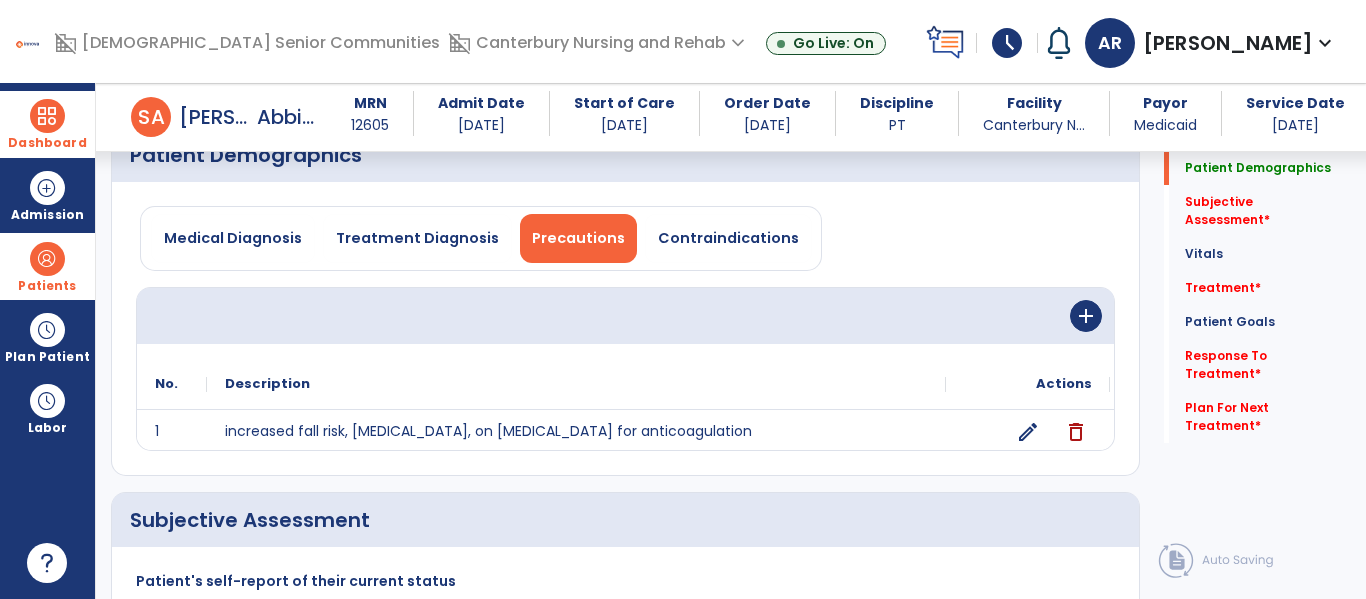 scroll, scrollTop: 115, scrollLeft: 0, axis: vertical 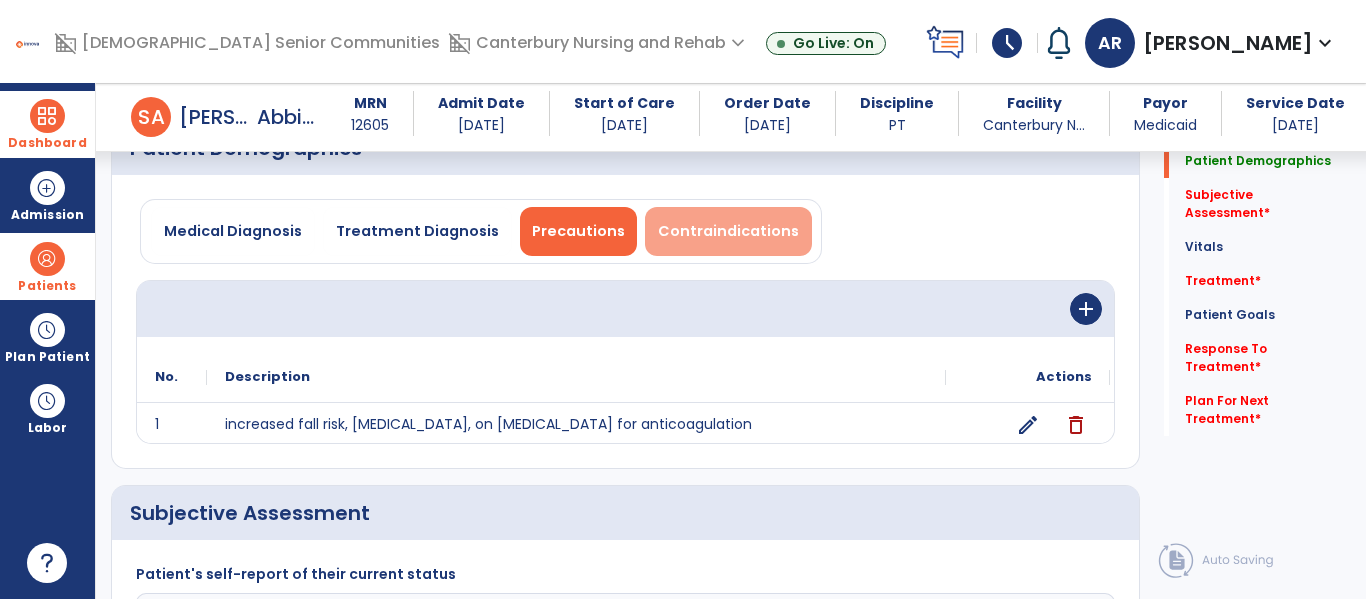 click on "Contraindications" at bounding box center [728, 231] 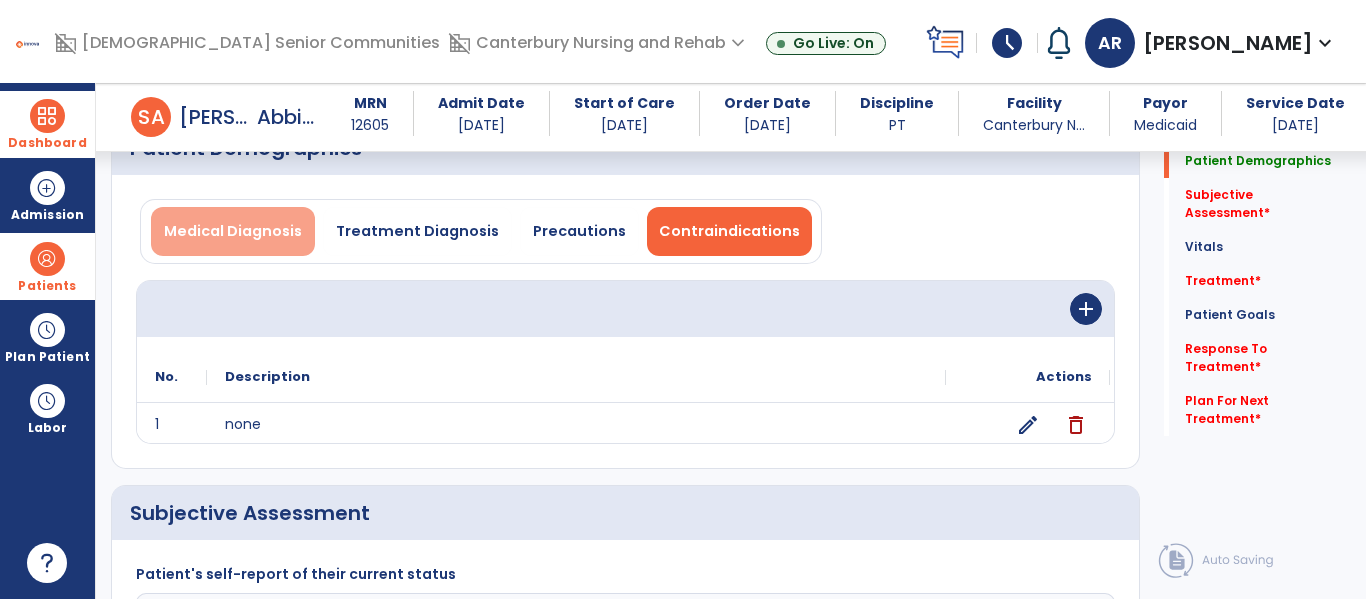 click on "Medical Diagnosis" at bounding box center [233, 231] 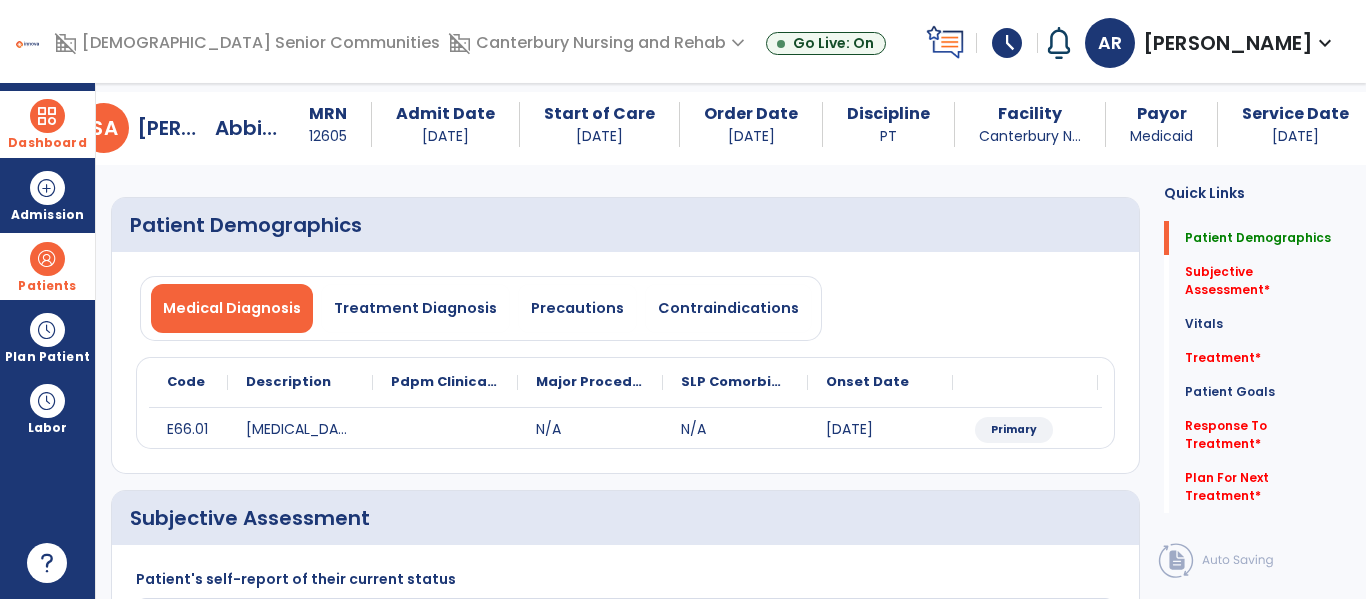 scroll, scrollTop: 42, scrollLeft: 0, axis: vertical 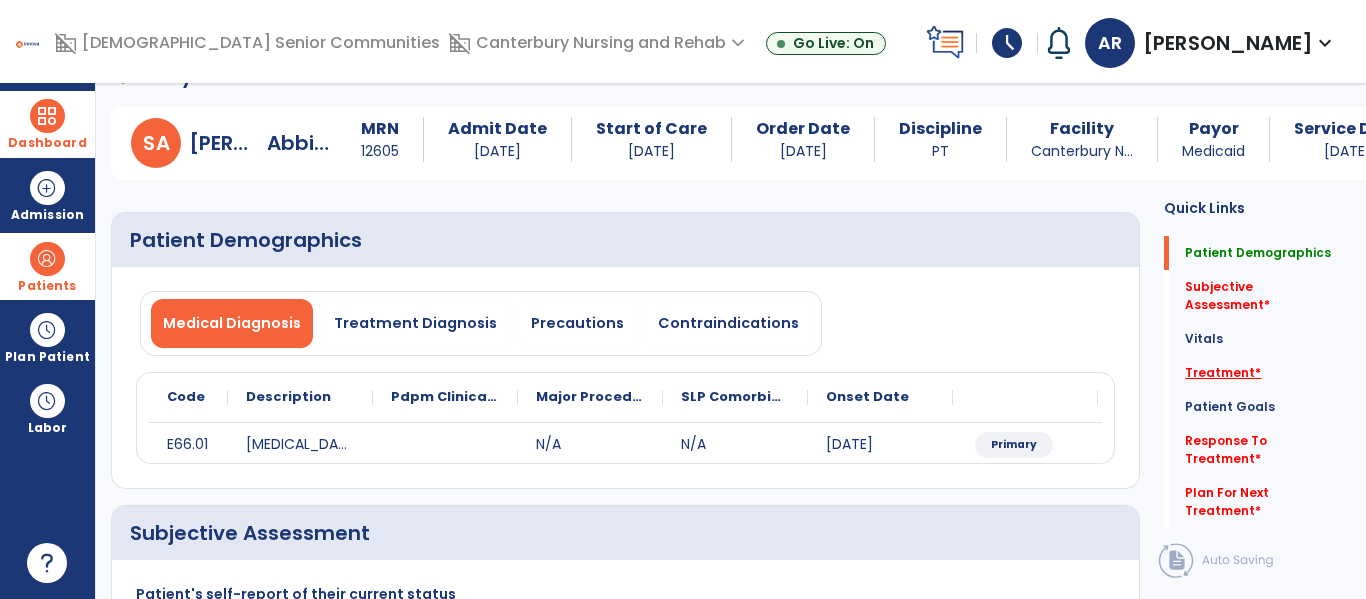 click on "Treatment   *" 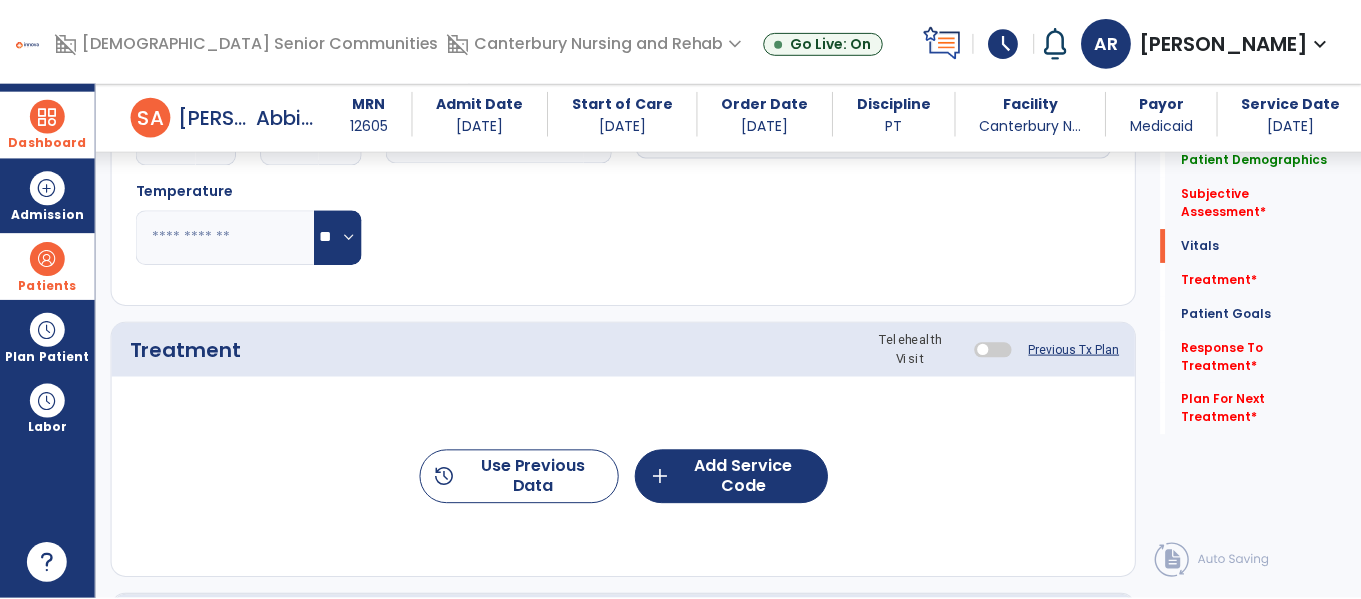 scroll, scrollTop: 1055, scrollLeft: 0, axis: vertical 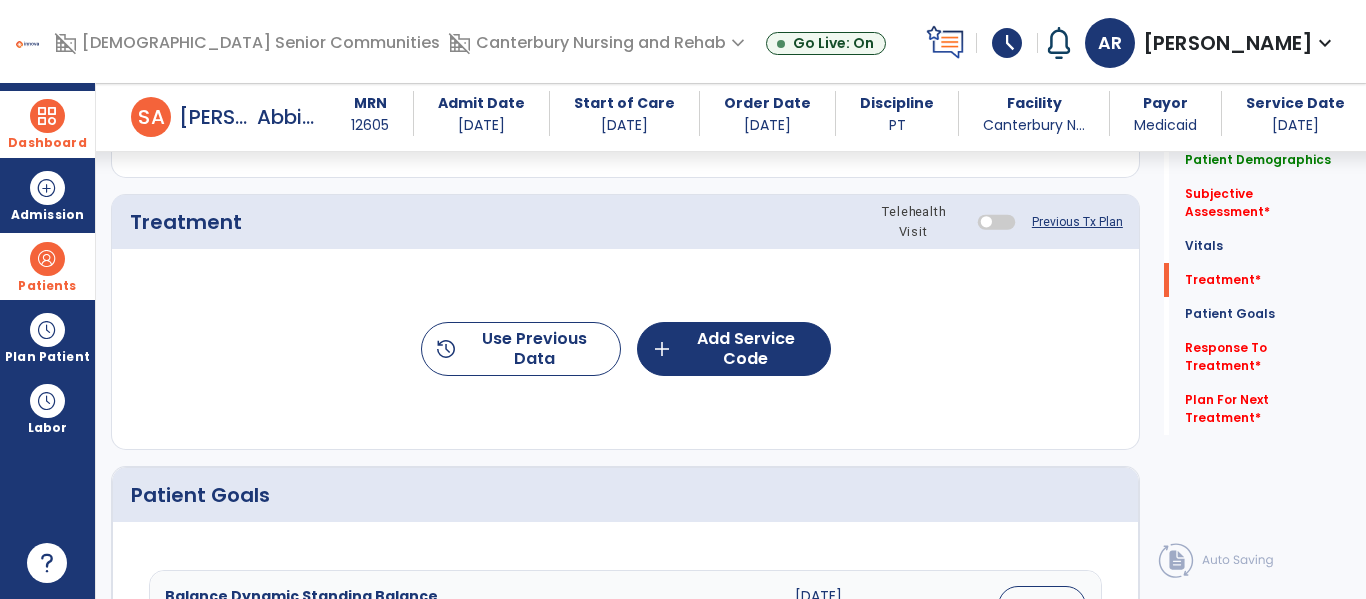 click on "Previous Tx Plan" 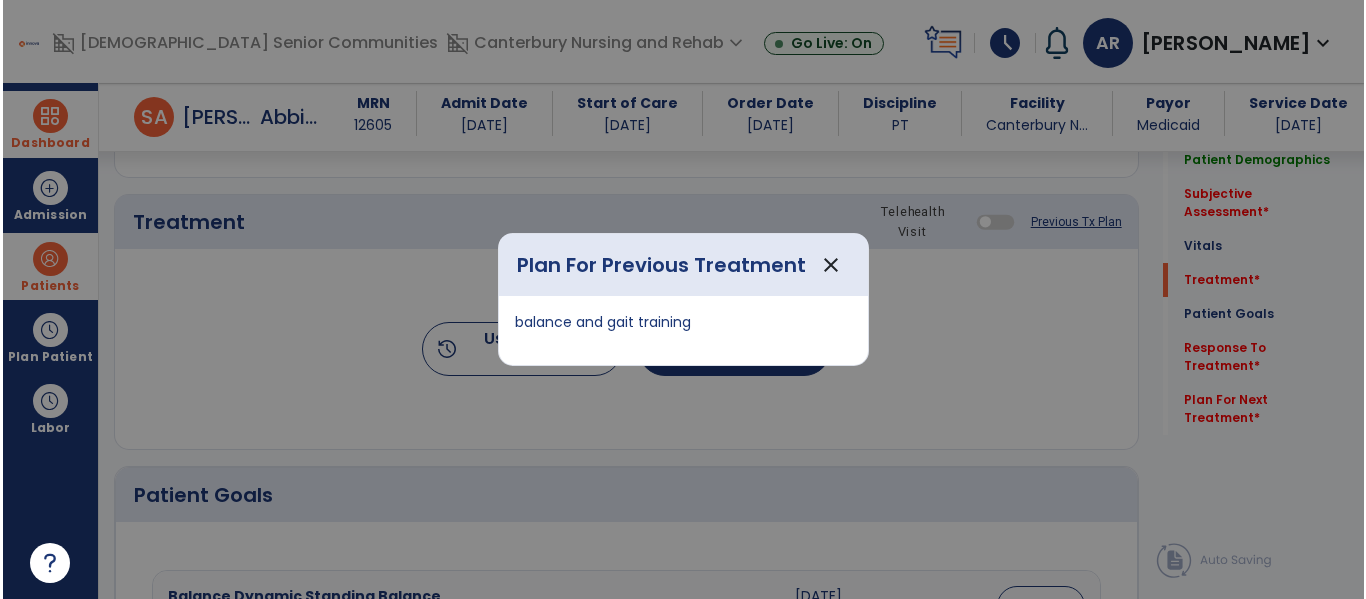 scroll, scrollTop: 1055, scrollLeft: 0, axis: vertical 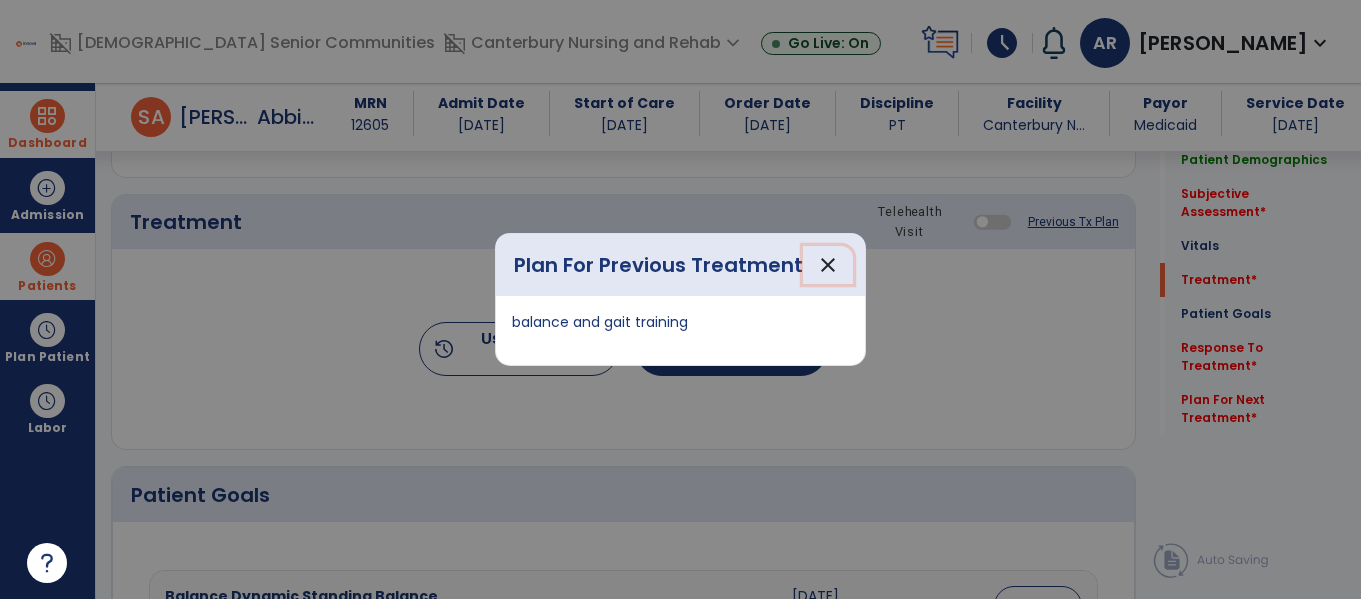 click on "close" at bounding box center (828, 265) 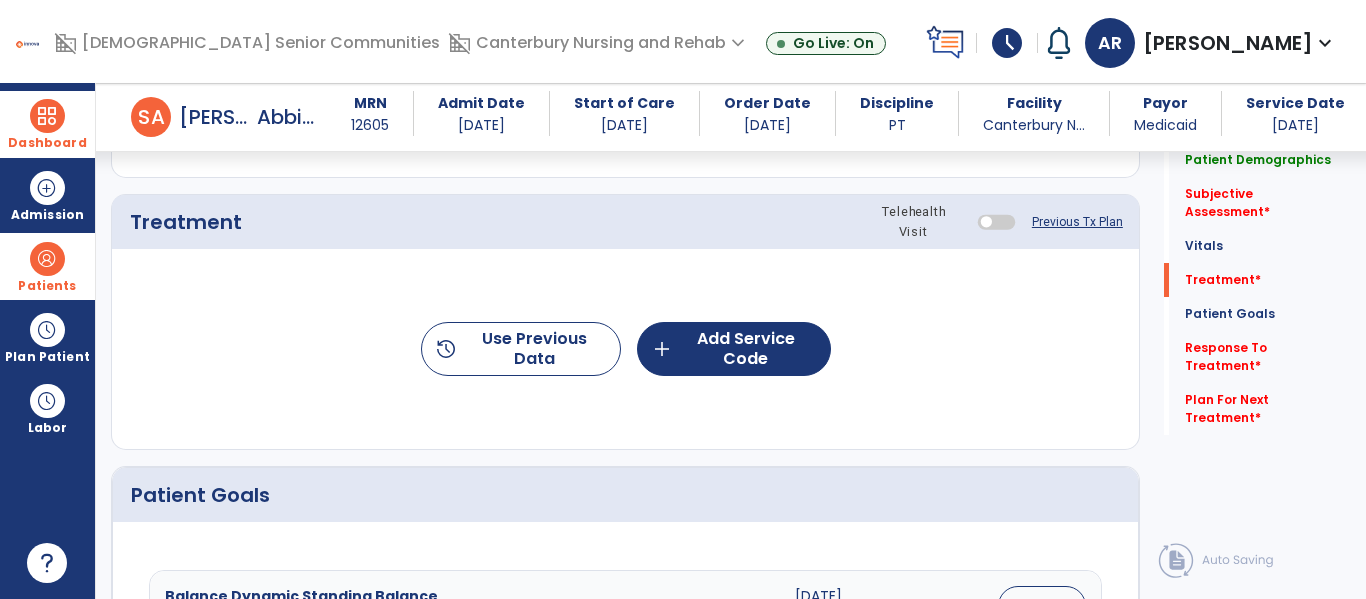 click on "Patients  format_list_bulleted  Patient List  space_dashboard  Patient Board  insert_chart  PDPM Board" at bounding box center (47, 266) 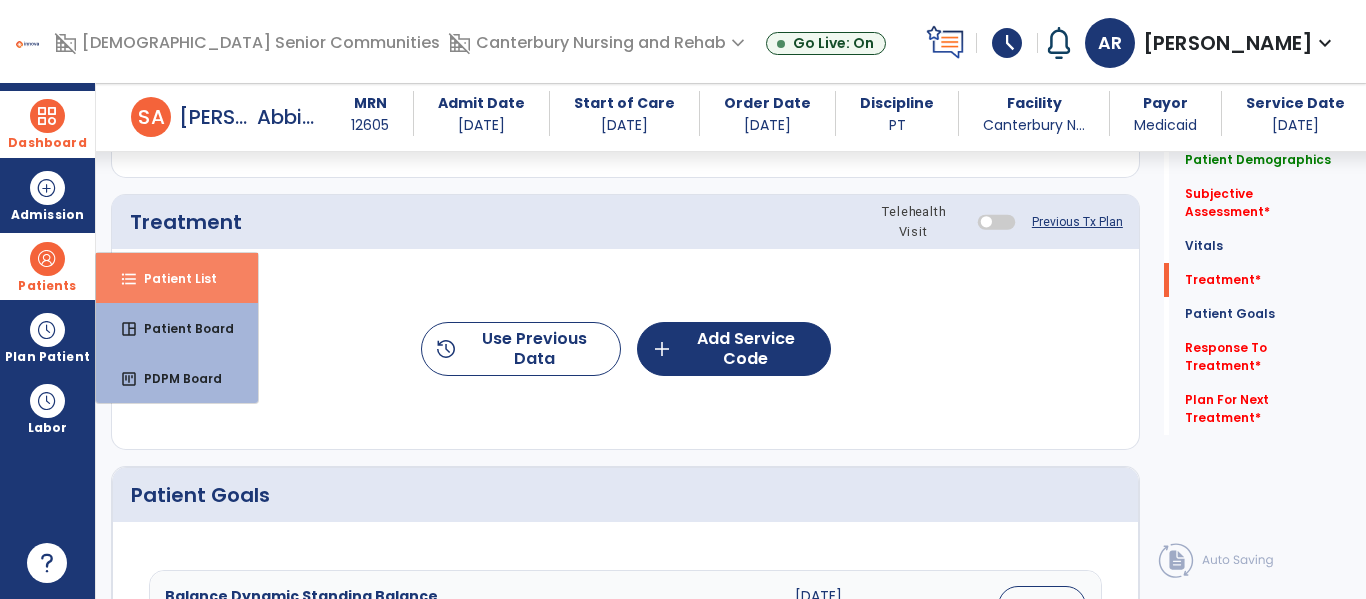 click on "format_list_bulleted  Patient List" at bounding box center [177, 278] 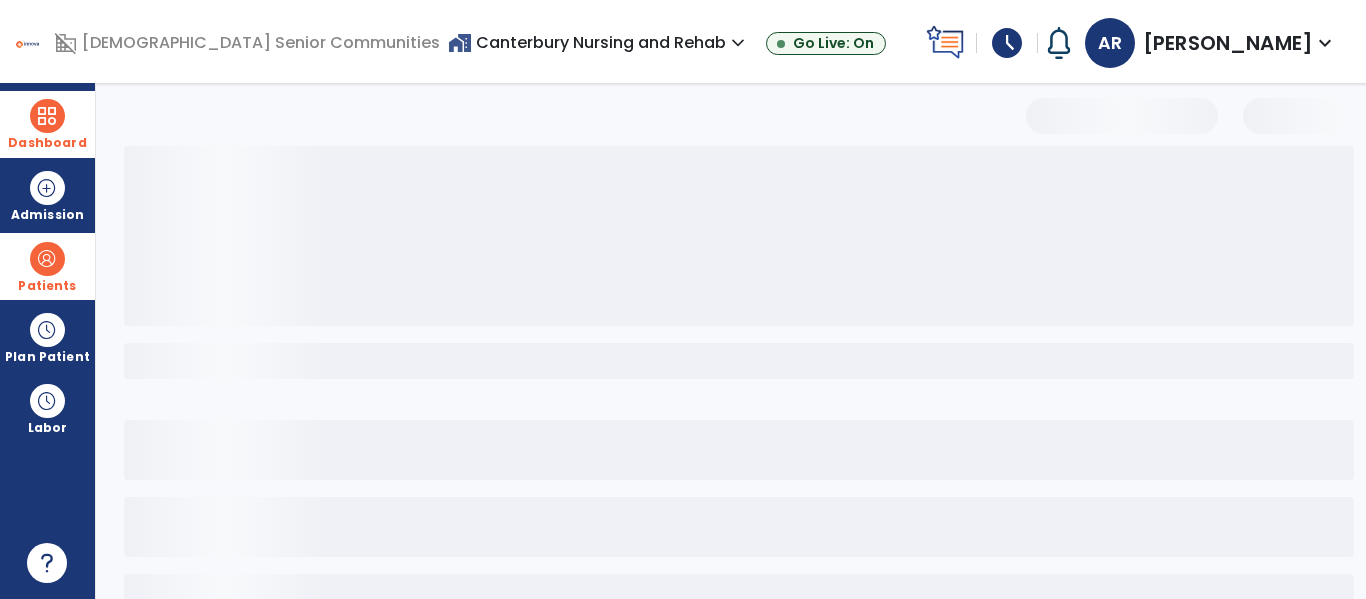 scroll, scrollTop: 144, scrollLeft: 0, axis: vertical 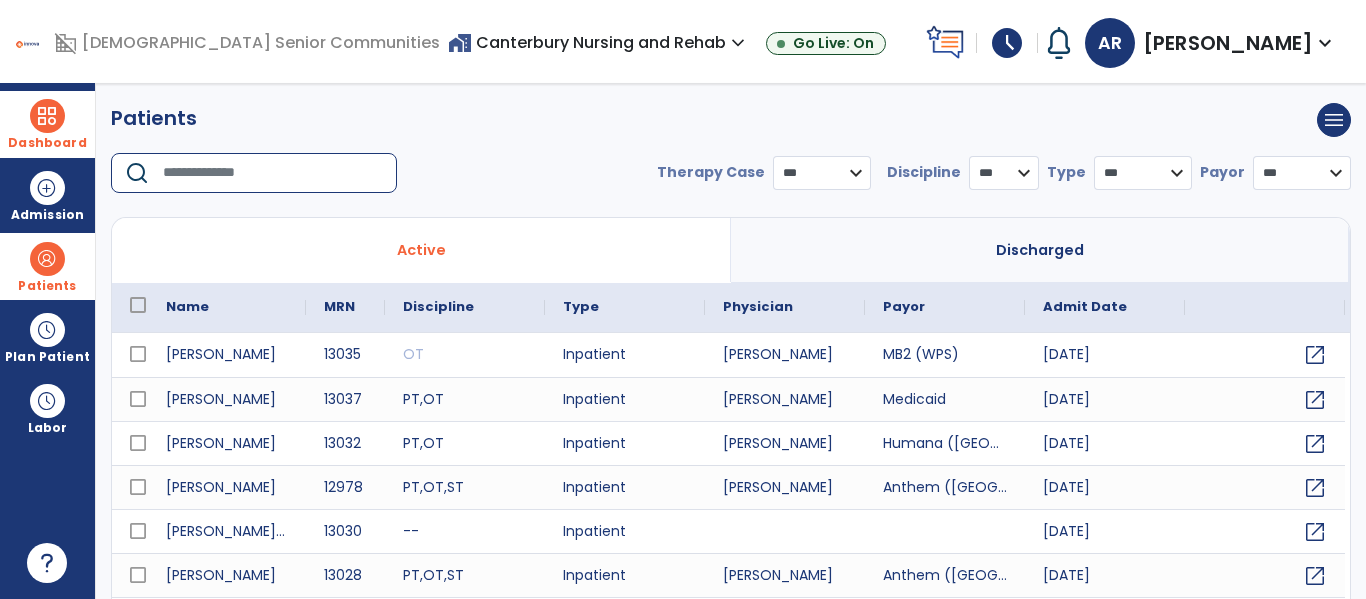 click at bounding box center (273, 173) 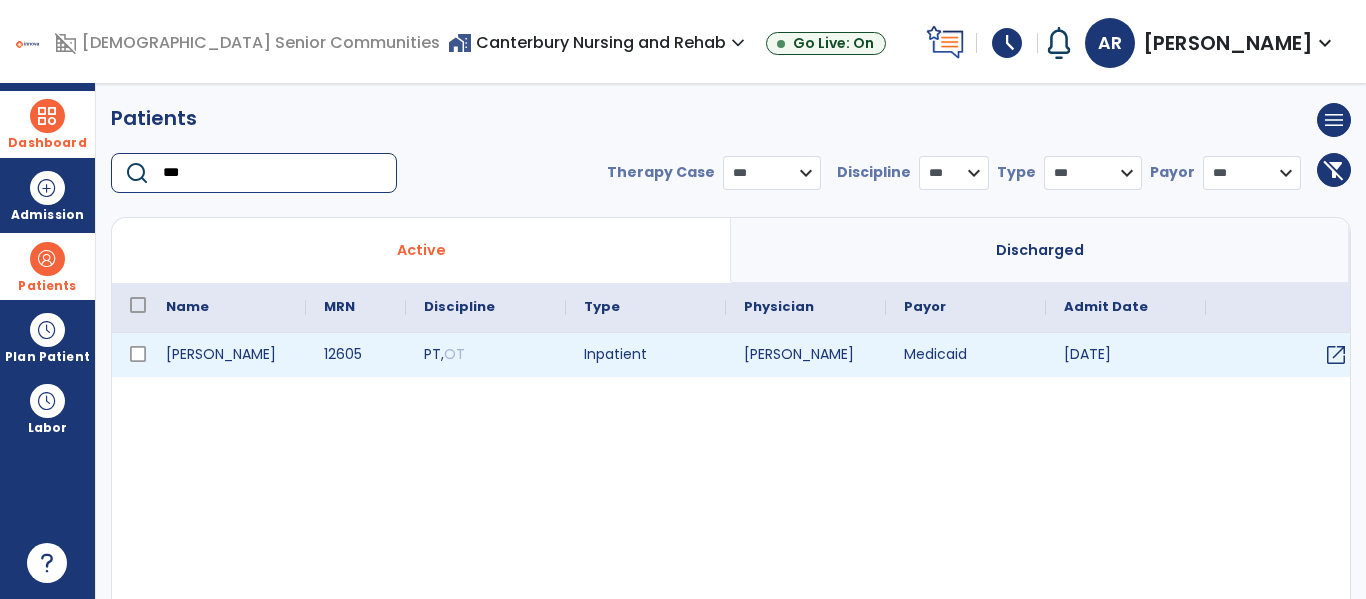 type on "***" 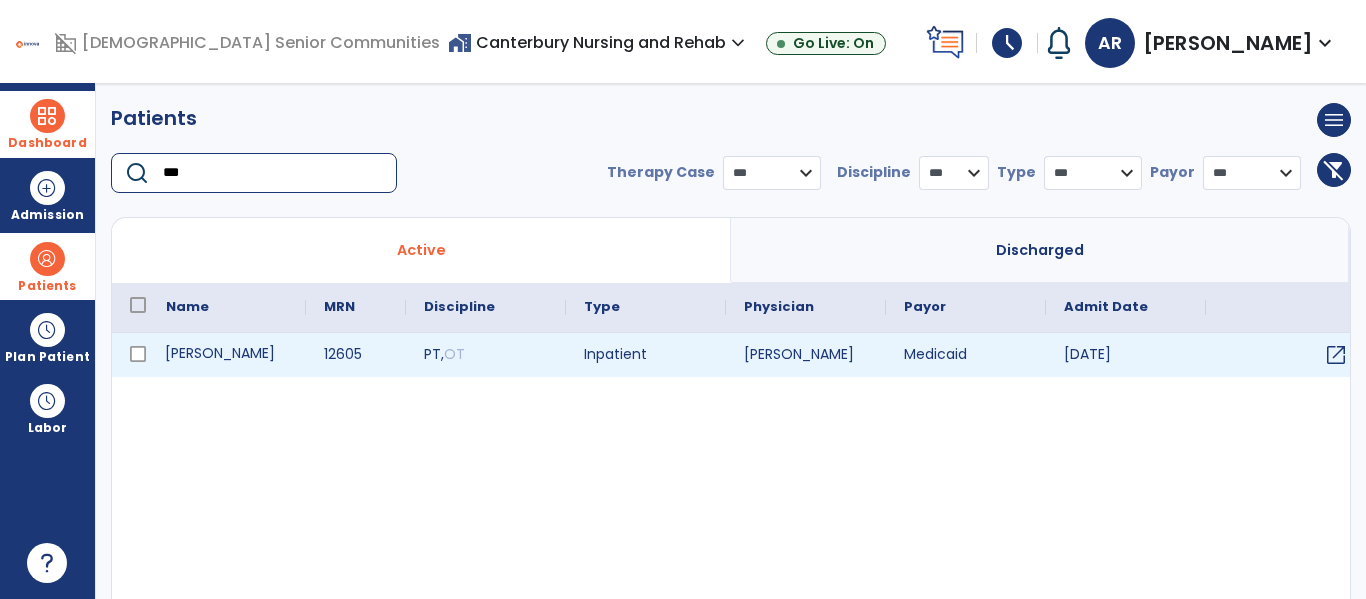 click on "[PERSON_NAME]" at bounding box center [227, 355] 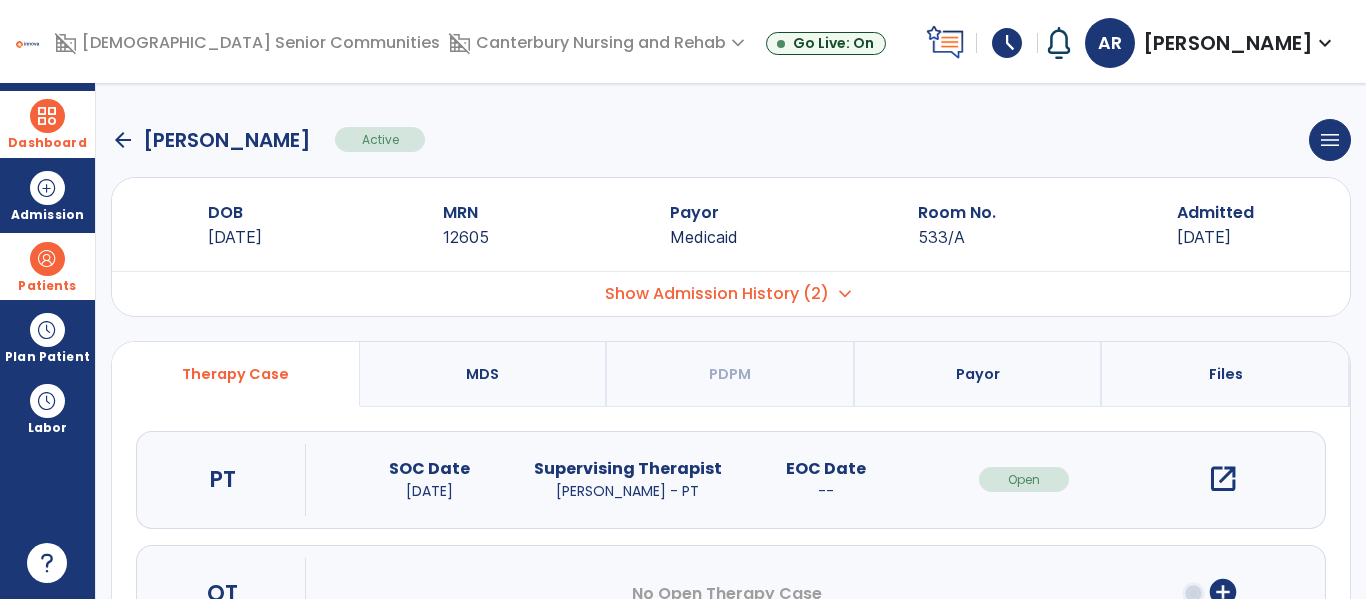 click on "open_in_new" at bounding box center (1223, 479) 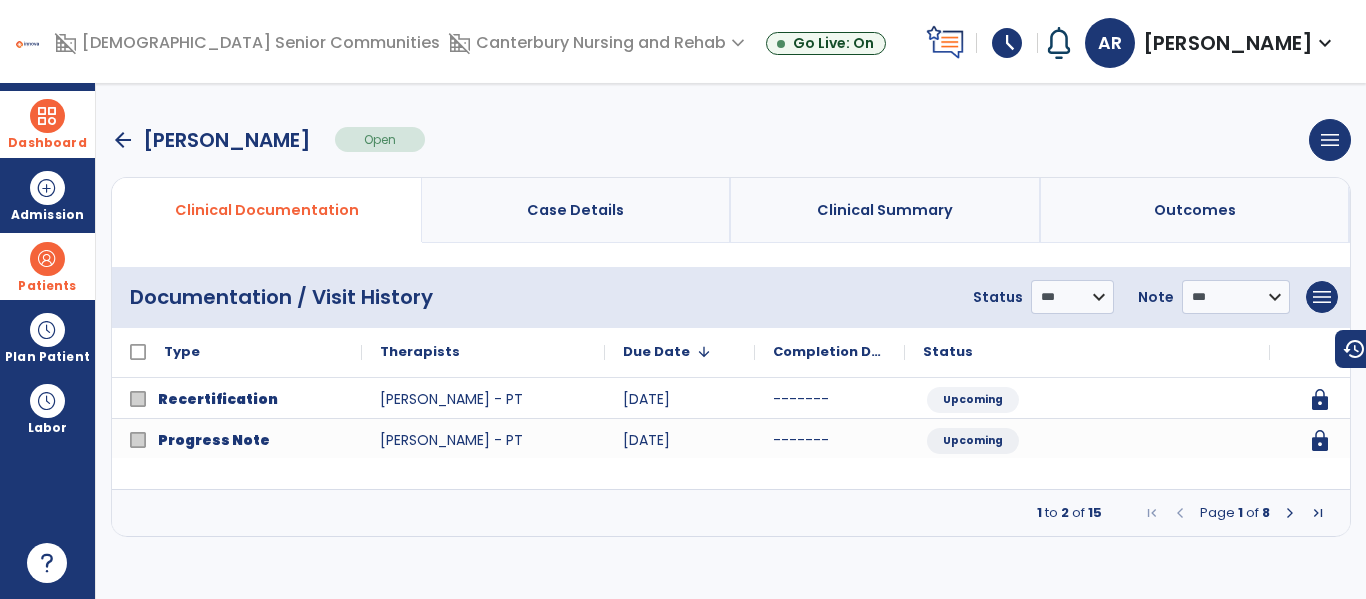 click on "Page
1
of
8" at bounding box center [1235, 513] 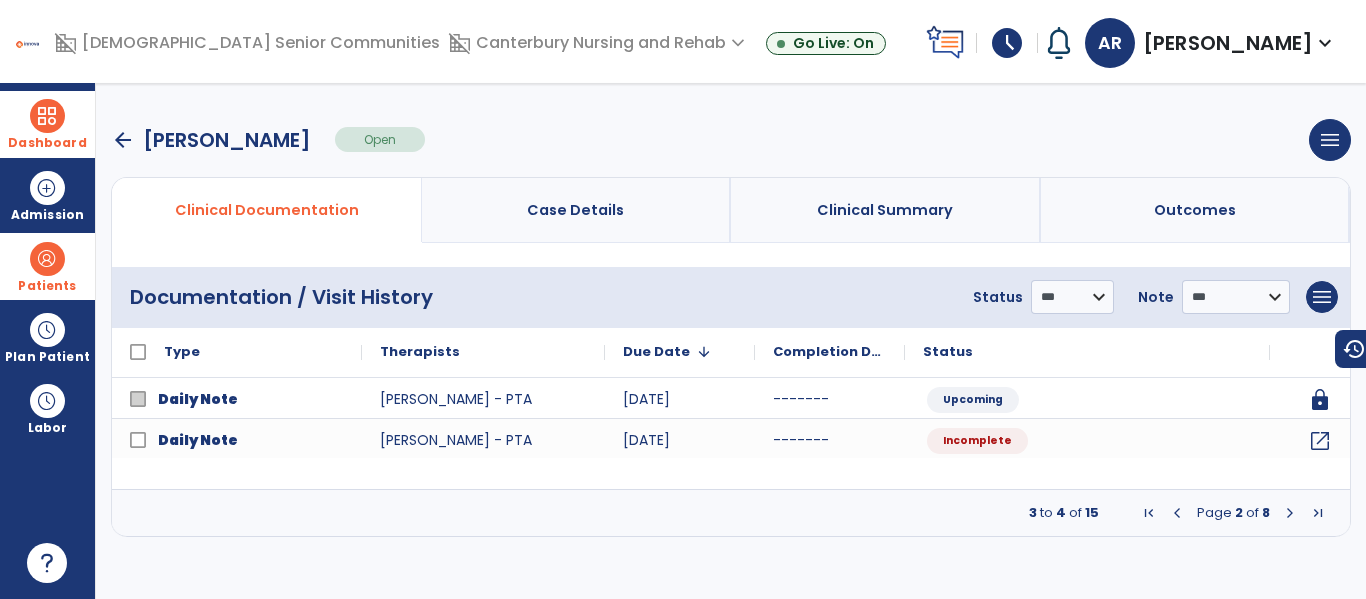click at bounding box center [1290, 513] 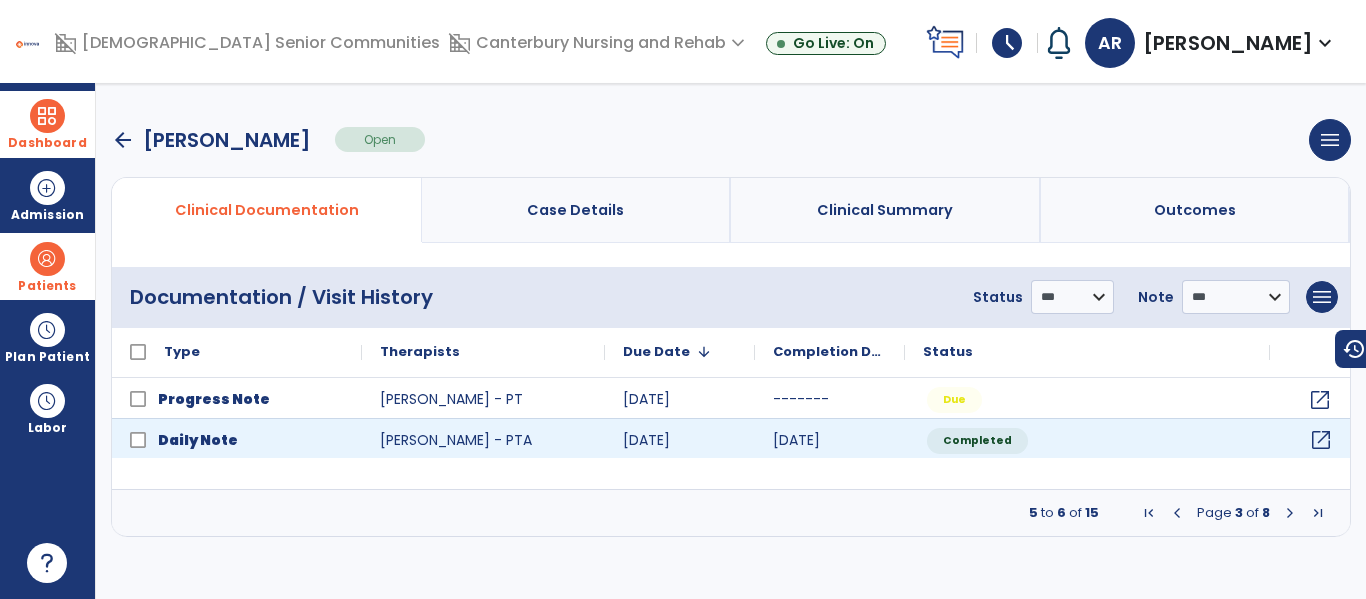 click on "open_in_new" 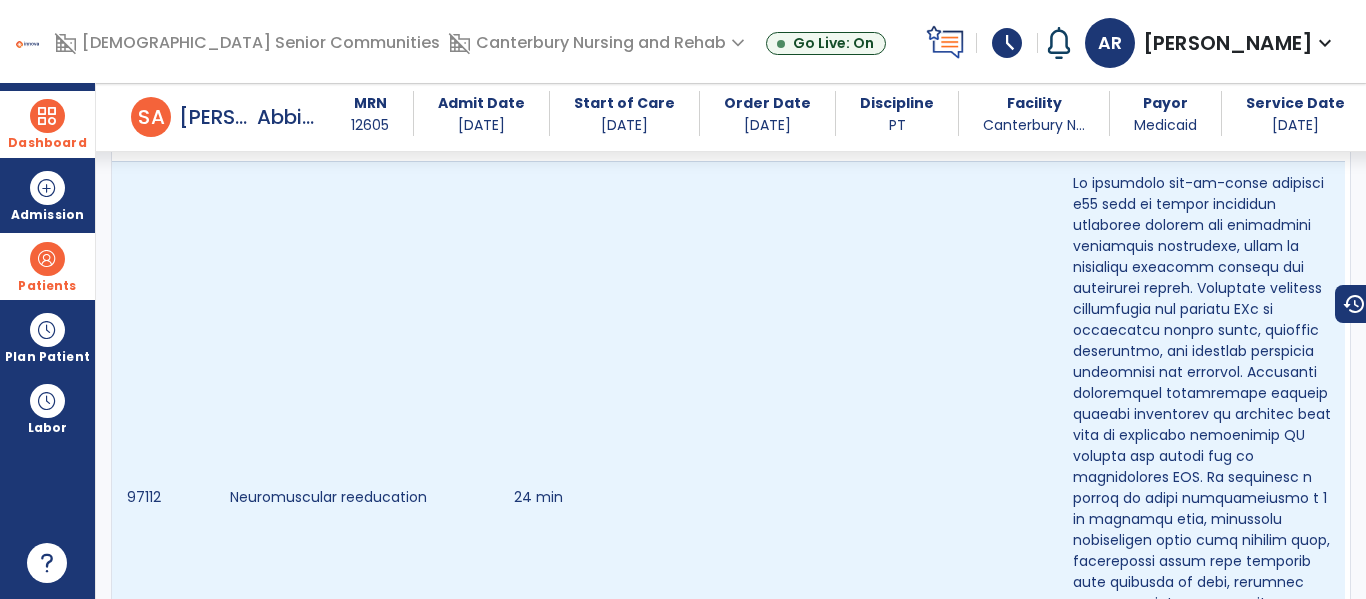 scroll, scrollTop: 1426, scrollLeft: 0, axis: vertical 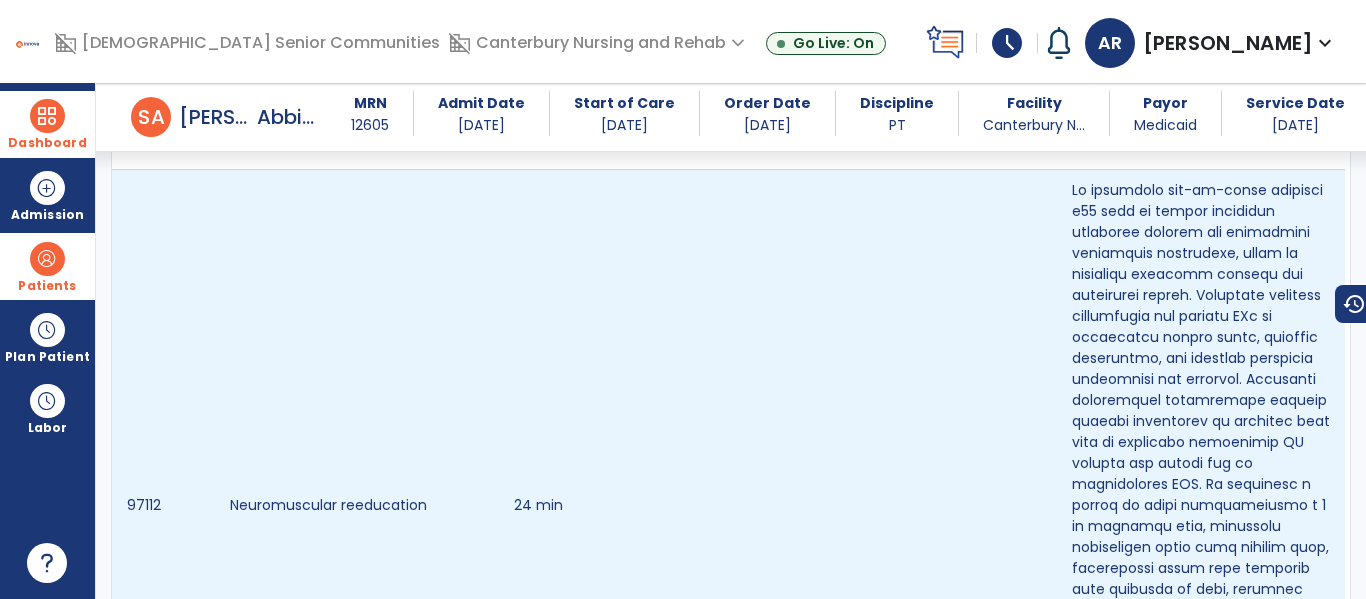 click at bounding box center [1203, 526] 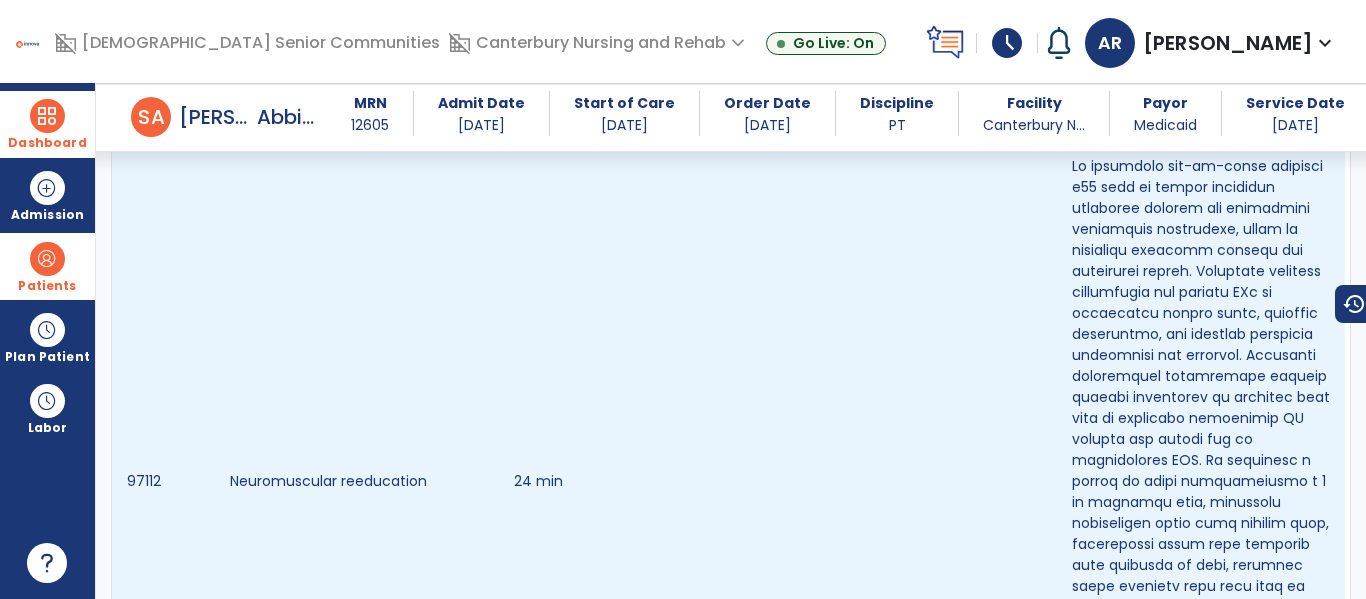 click at bounding box center [920, 489] 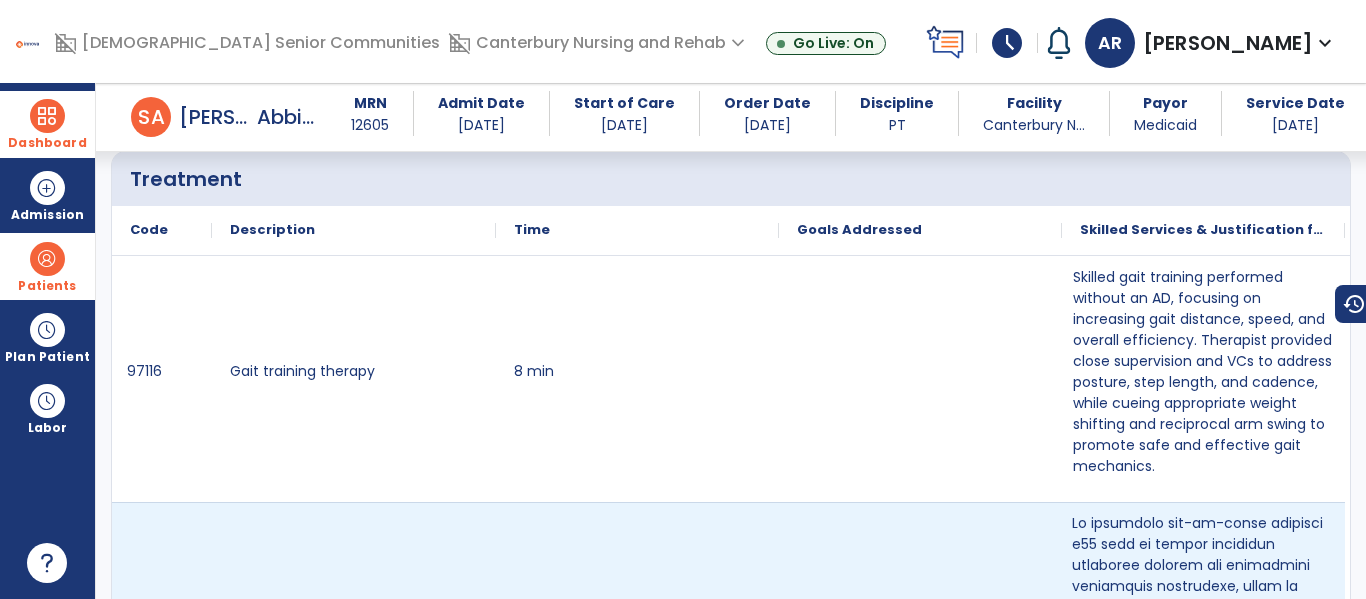 scroll, scrollTop: 1092, scrollLeft: 0, axis: vertical 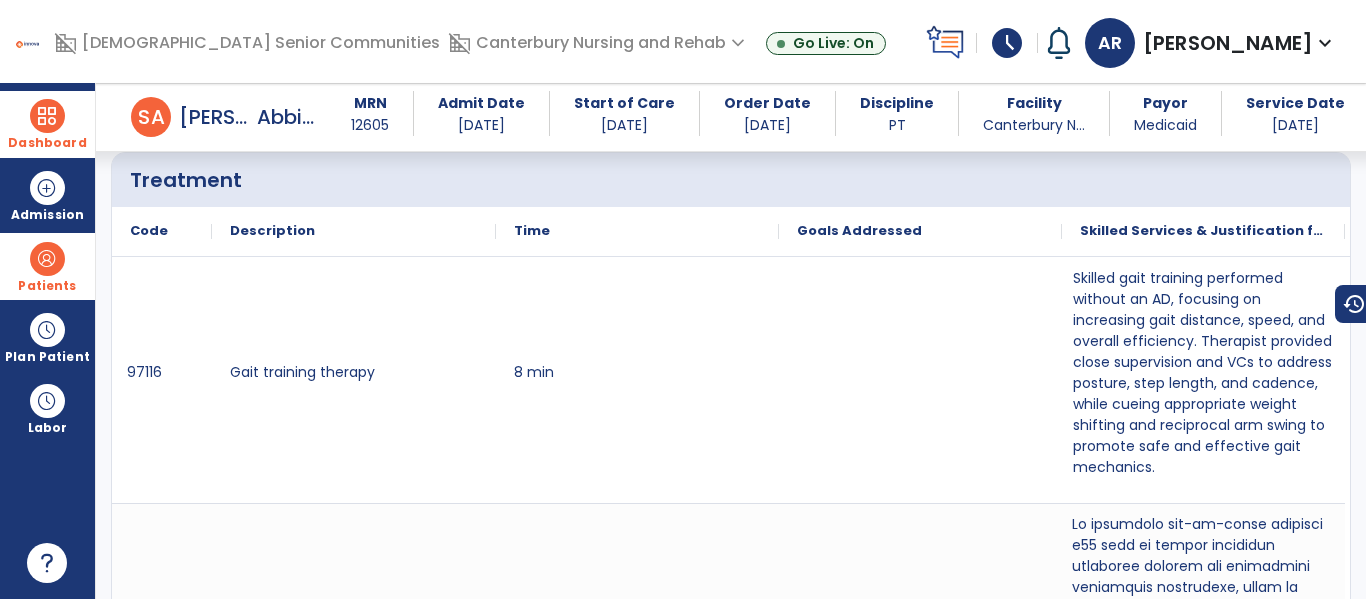 click on "MRN" at bounding box center (370, 103) 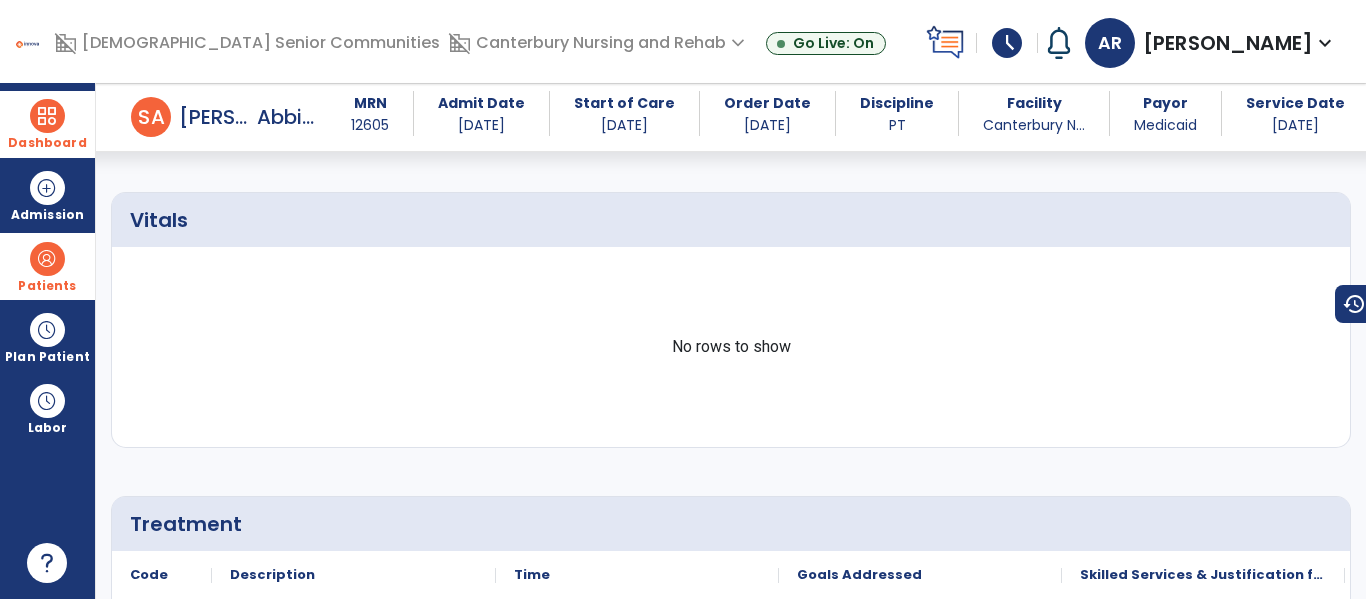 scroll, scrollTop: 744, scrollLeft: 0, axis: vertical 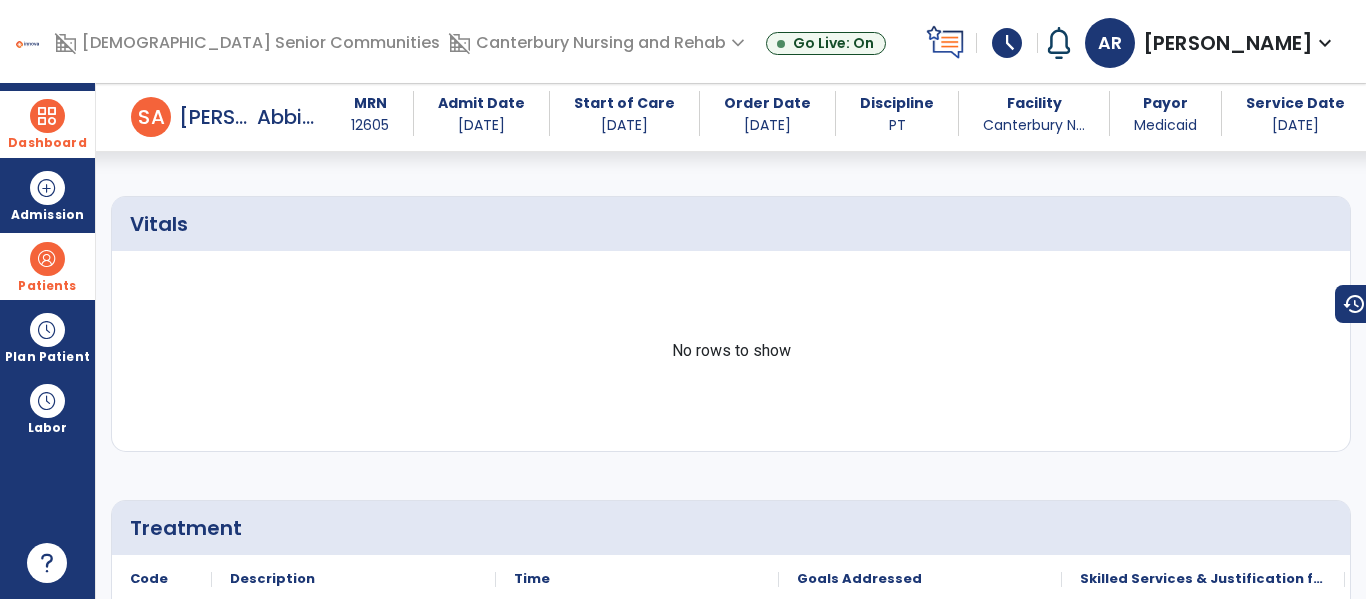 click at bounding box center (47, 116) 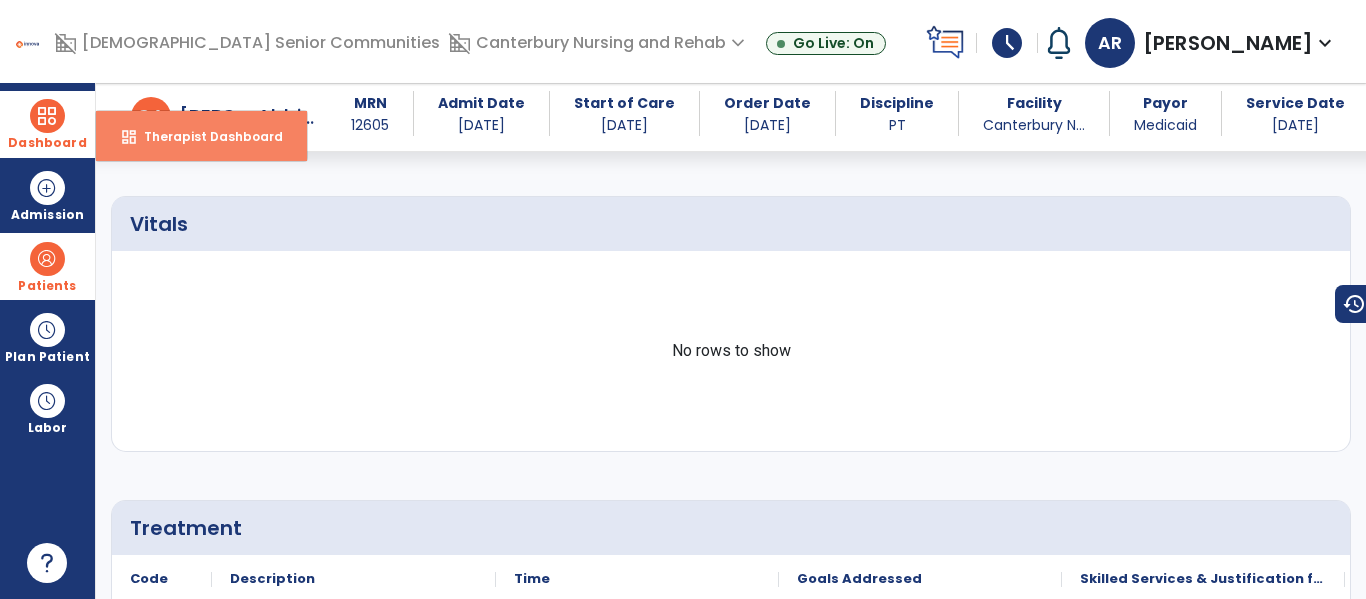 click on "dashboard" at bounding box center (129, 137) 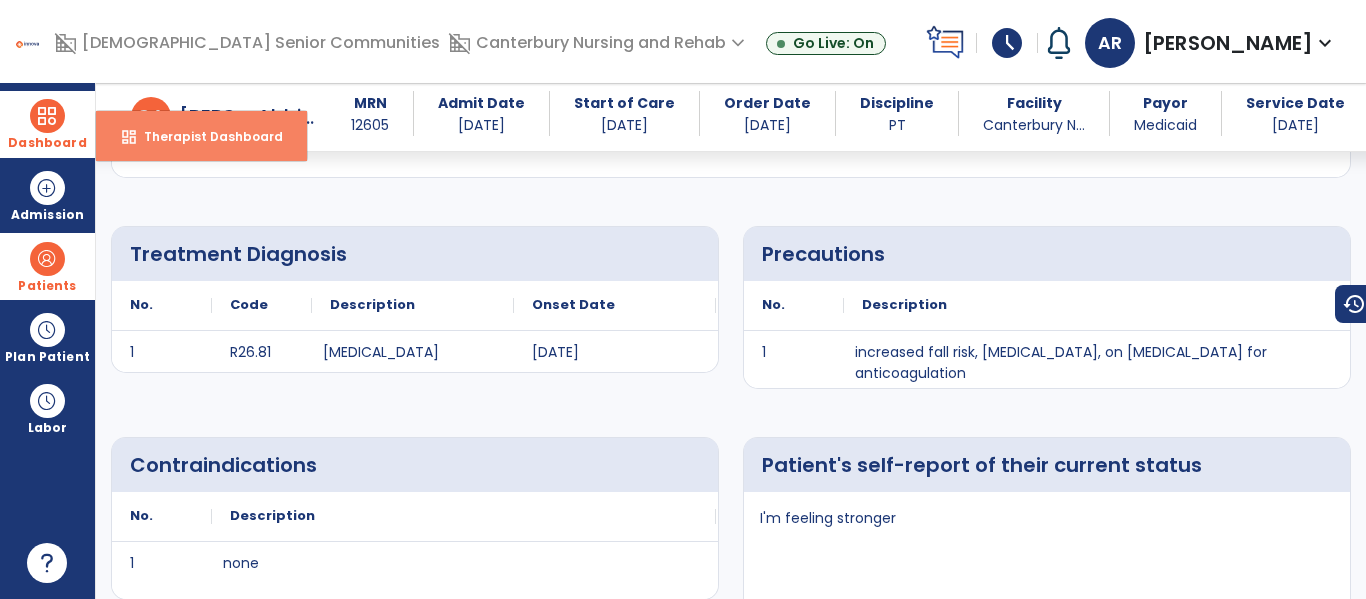 select on "****" 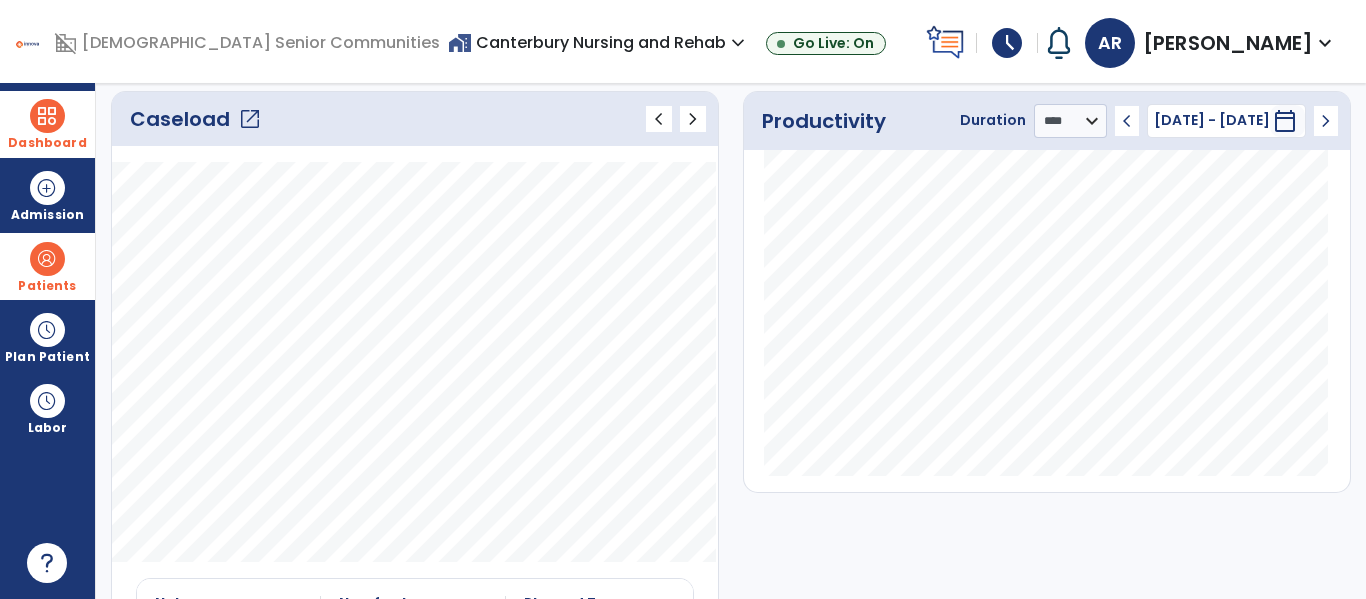 scroll, scrollTop: 270, scrollLeft: 0, axis: vertical 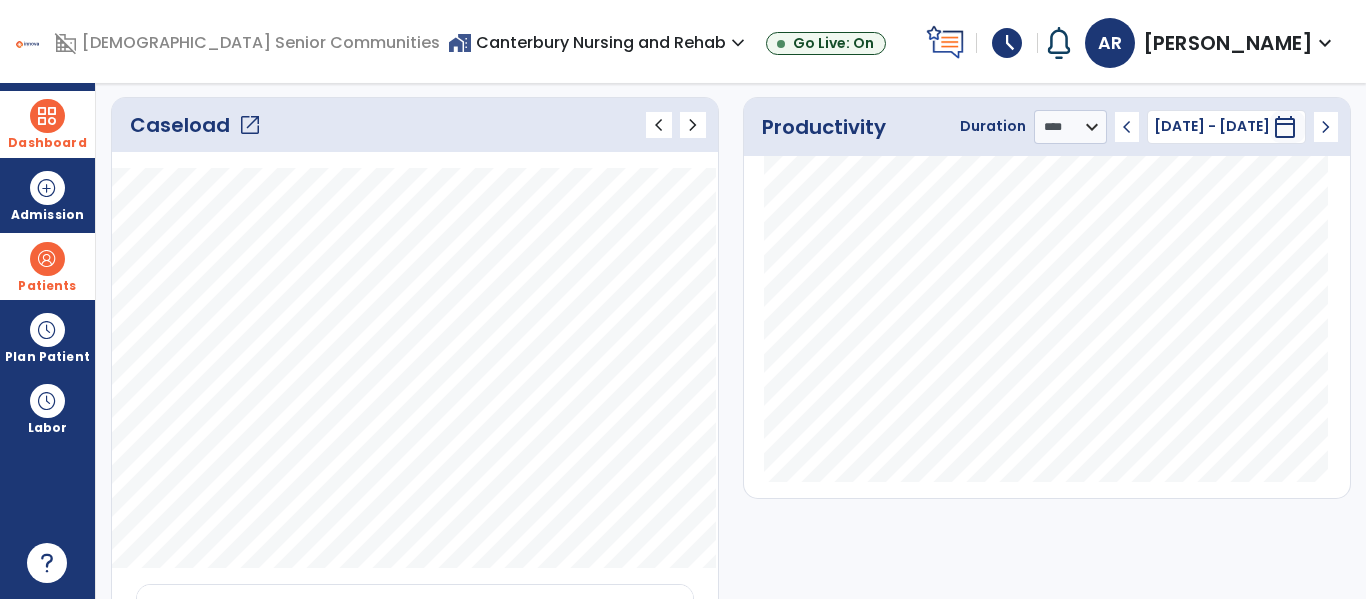 click on "Caseload   open_in_new   chevron_left   chevron_right" 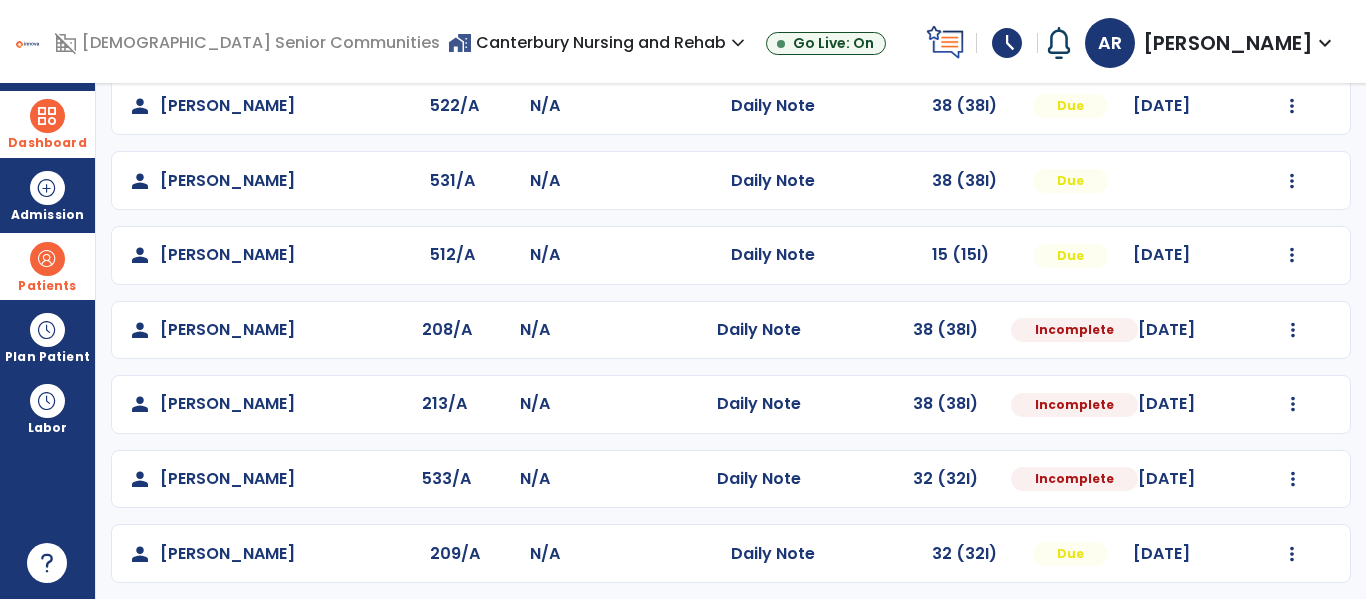 scroll, scrollTop: 330, scrollLeft: 0, axis: vertical 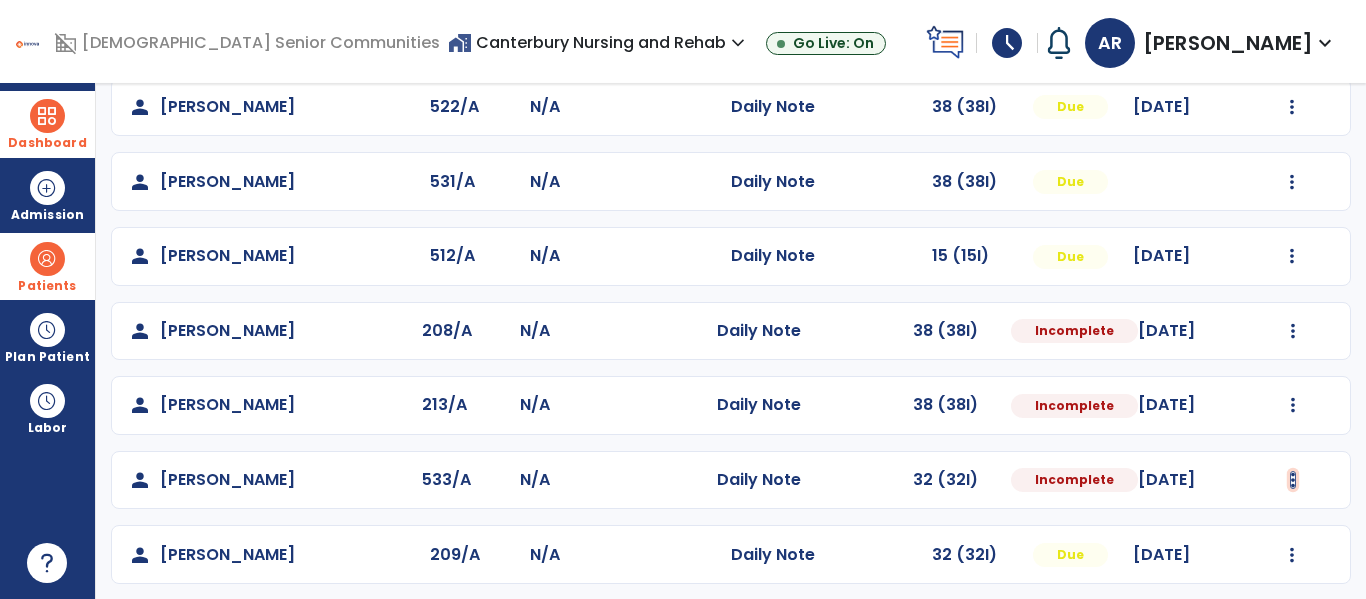 click at bounding box center (1292, -42) 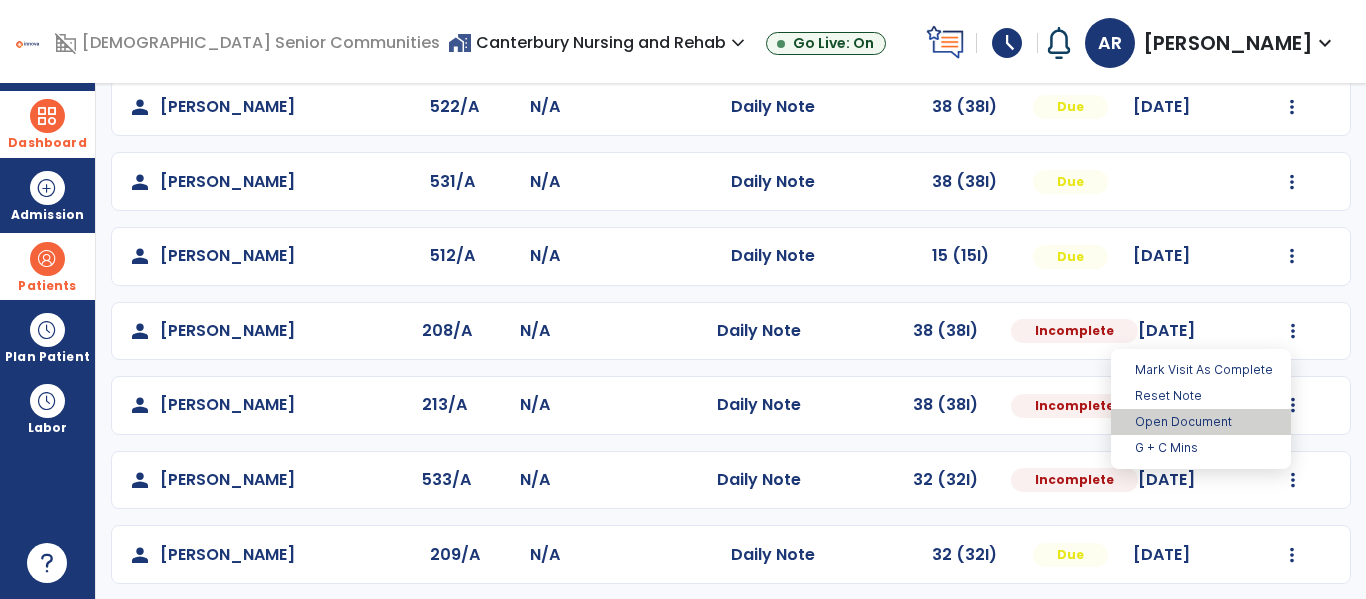 click on "Open Document" at bounding box center (1201, 422) 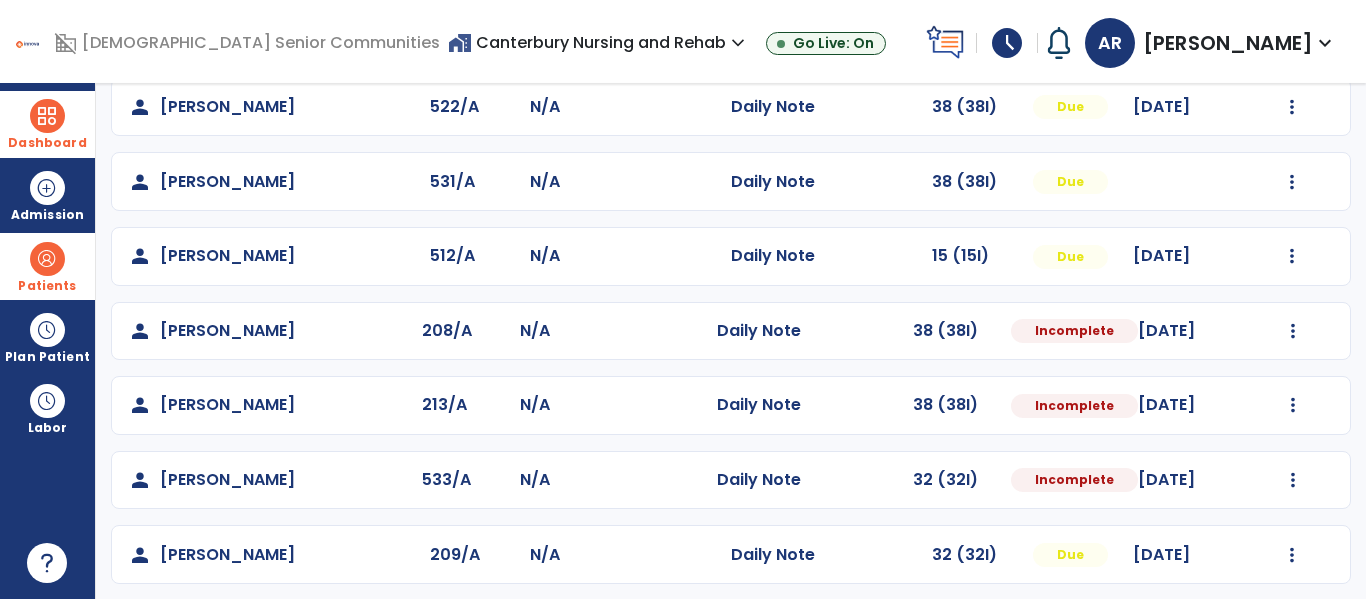 select on "*" 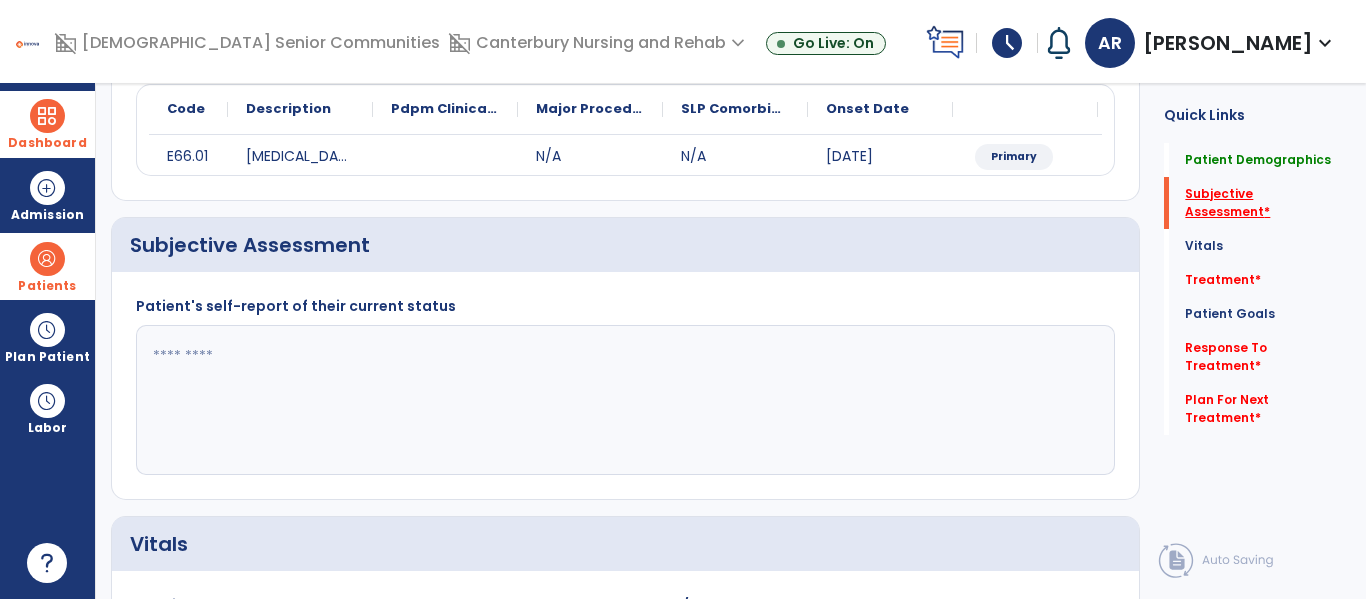 click on "Subjective Assessment   *" 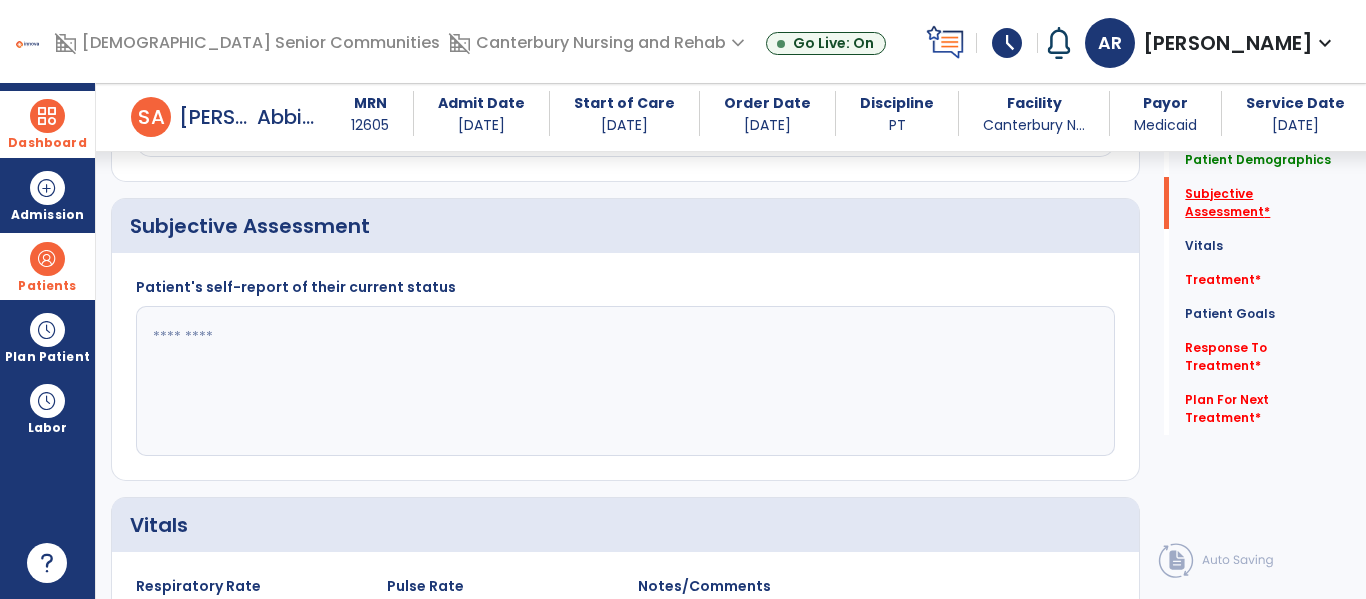 scroll, scrollTop: 347, scrollLeft: 0, axis: vertical 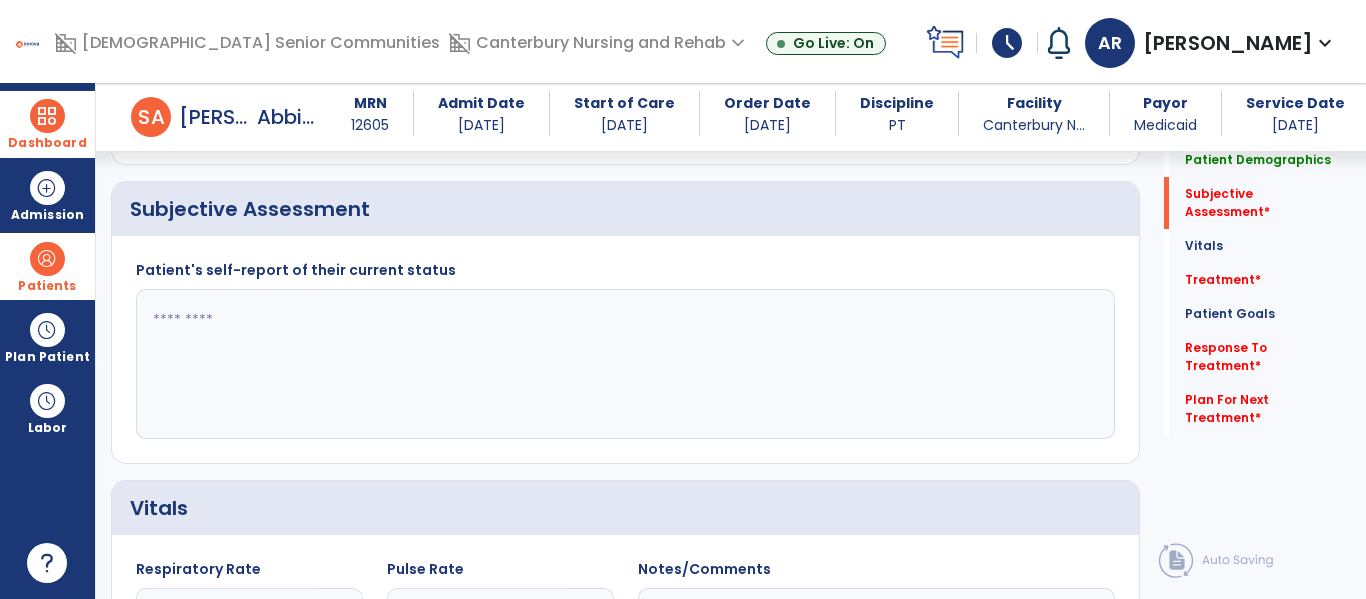 click 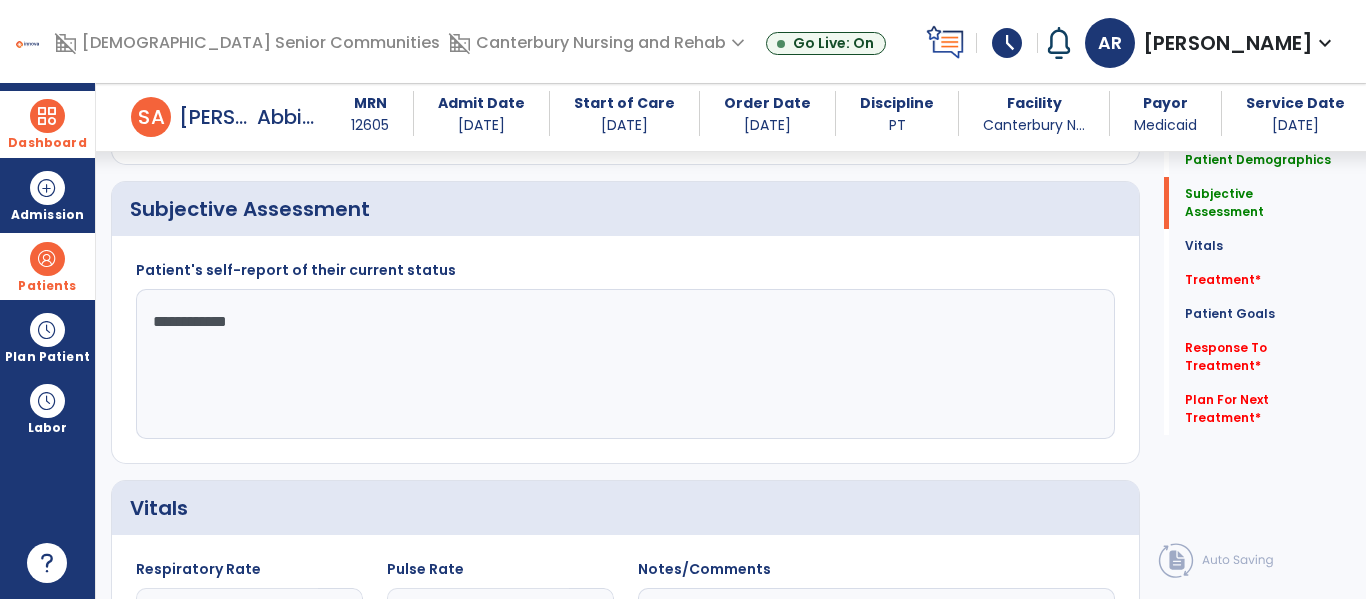 click on "**********" 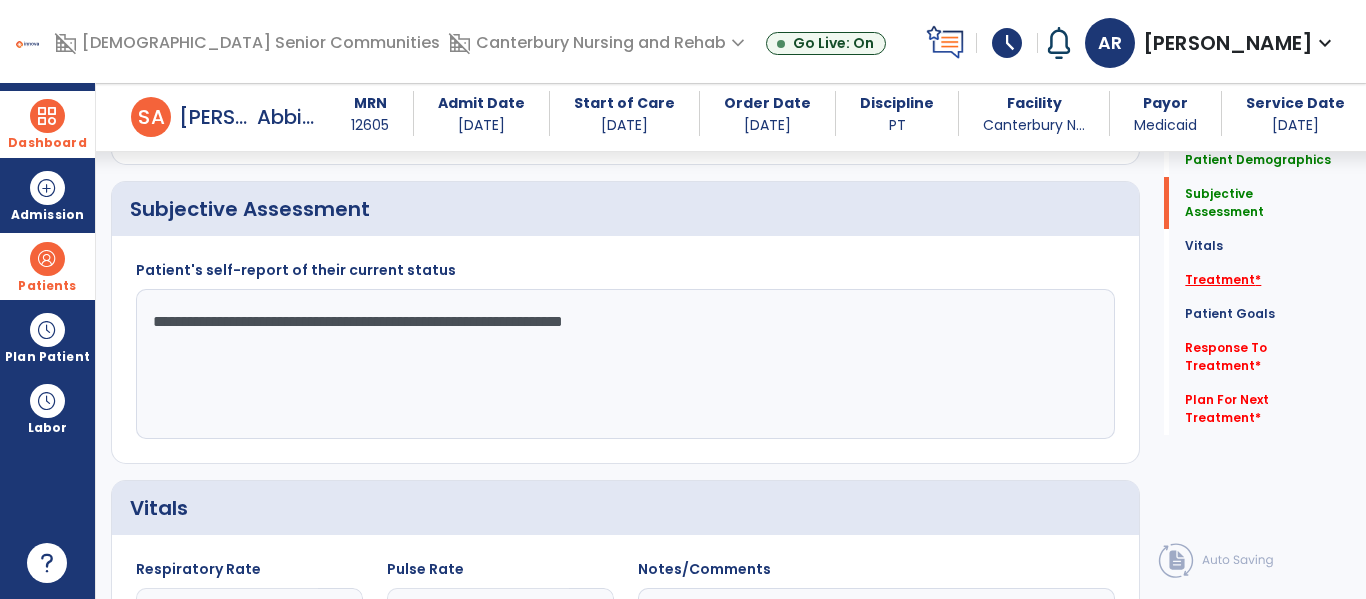 type on "**********" 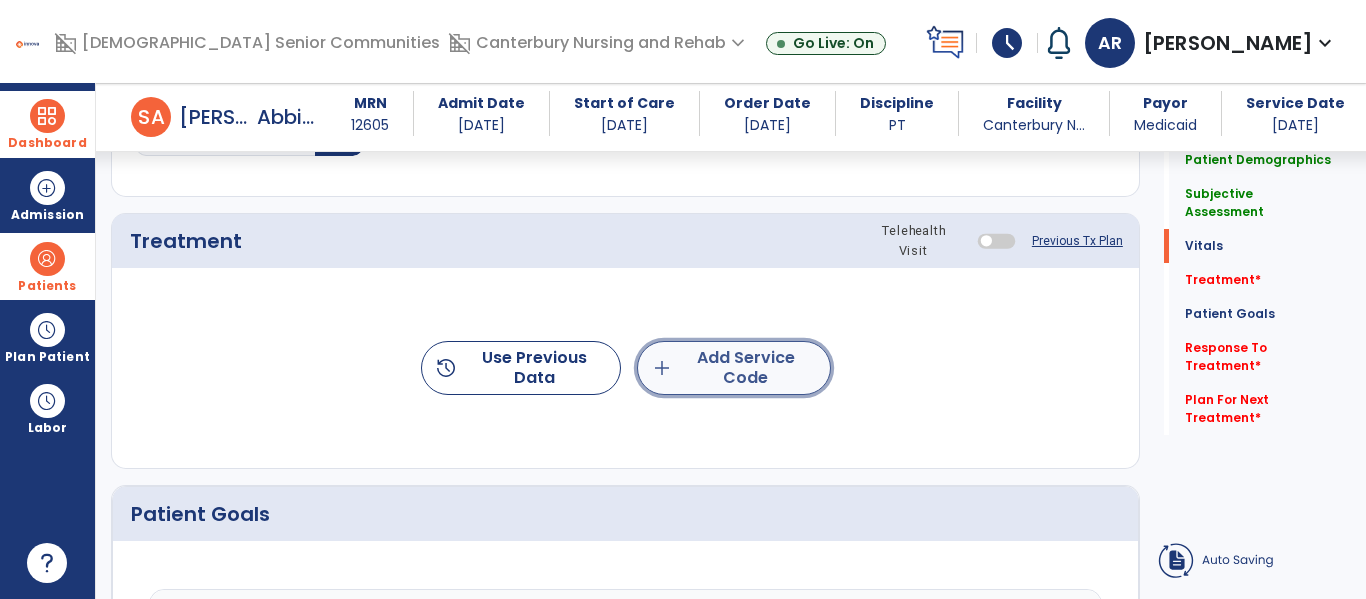 click on "add  Add Service Code" 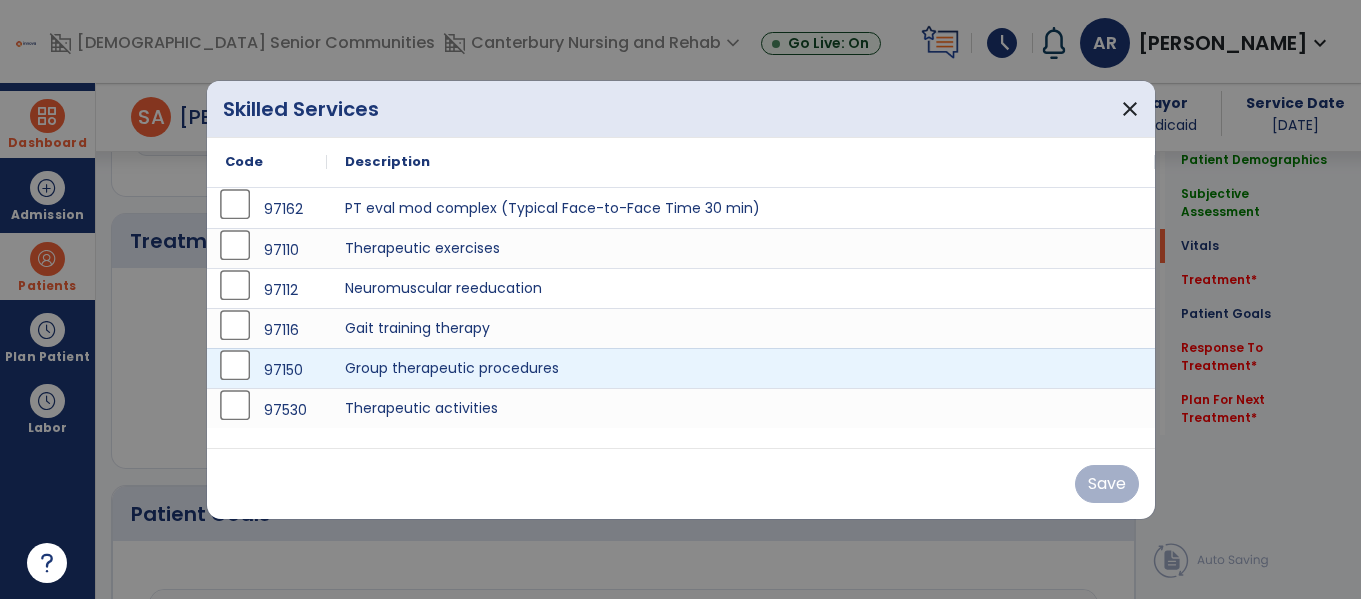 scroll, scrollTop: 1036, scrollLeft: 0, axis: vertical 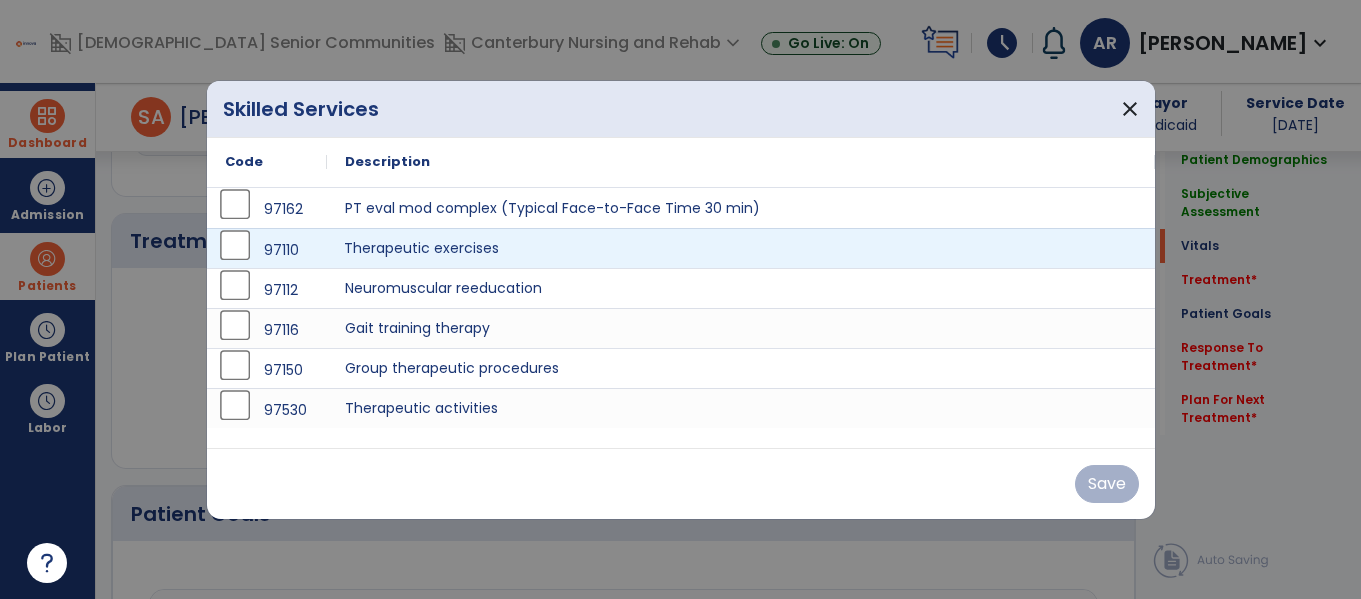 click on "Therapeutic exercises" at bounding box center [741, 248] 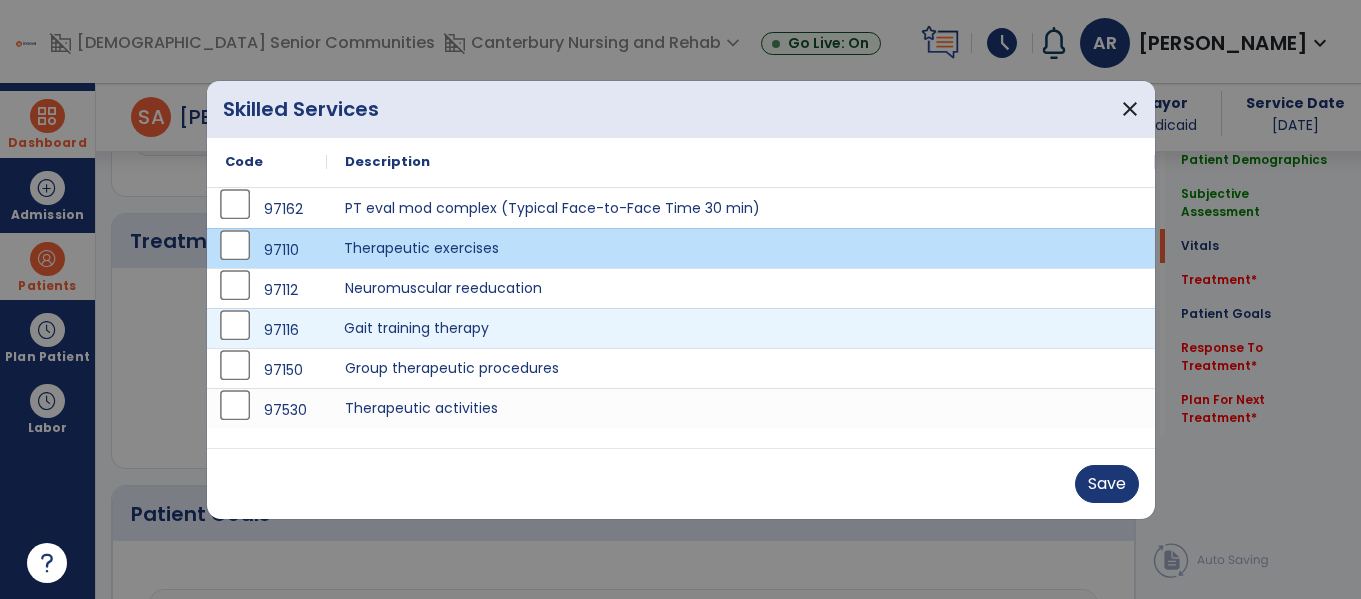 click on "Gait training therapy" at bounding box center [741, 328] 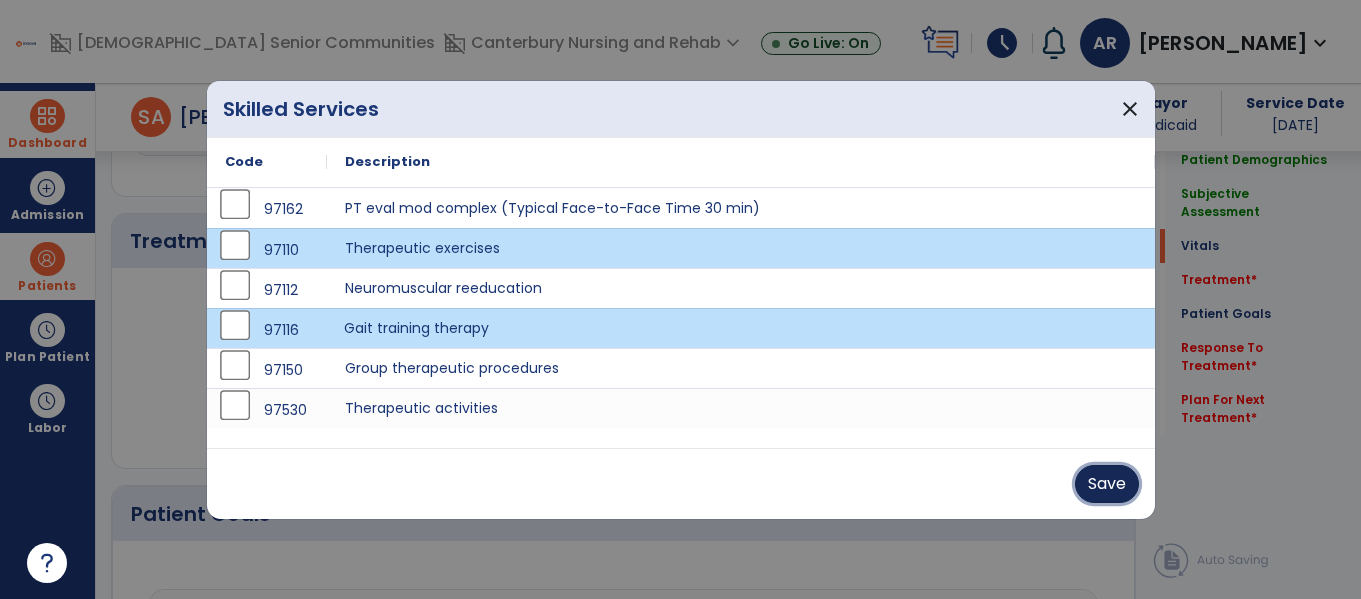 click on "Save" at bounding box center (1107, 484) 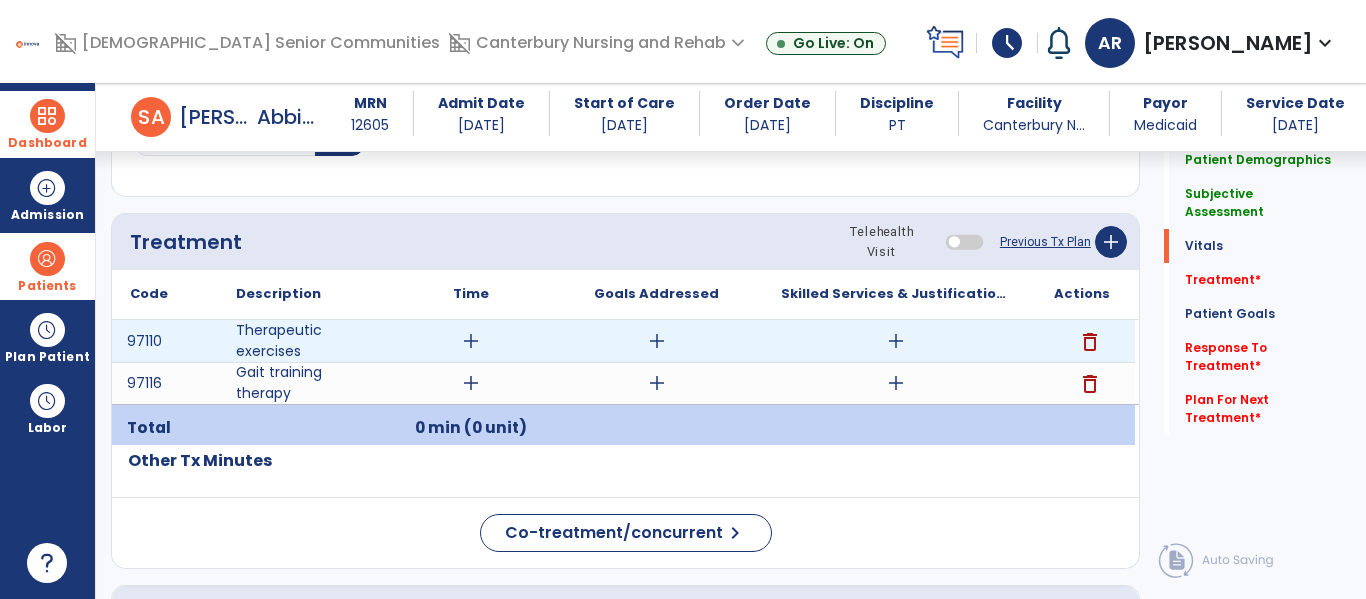 click on "add" at bounding box center [896, 341] 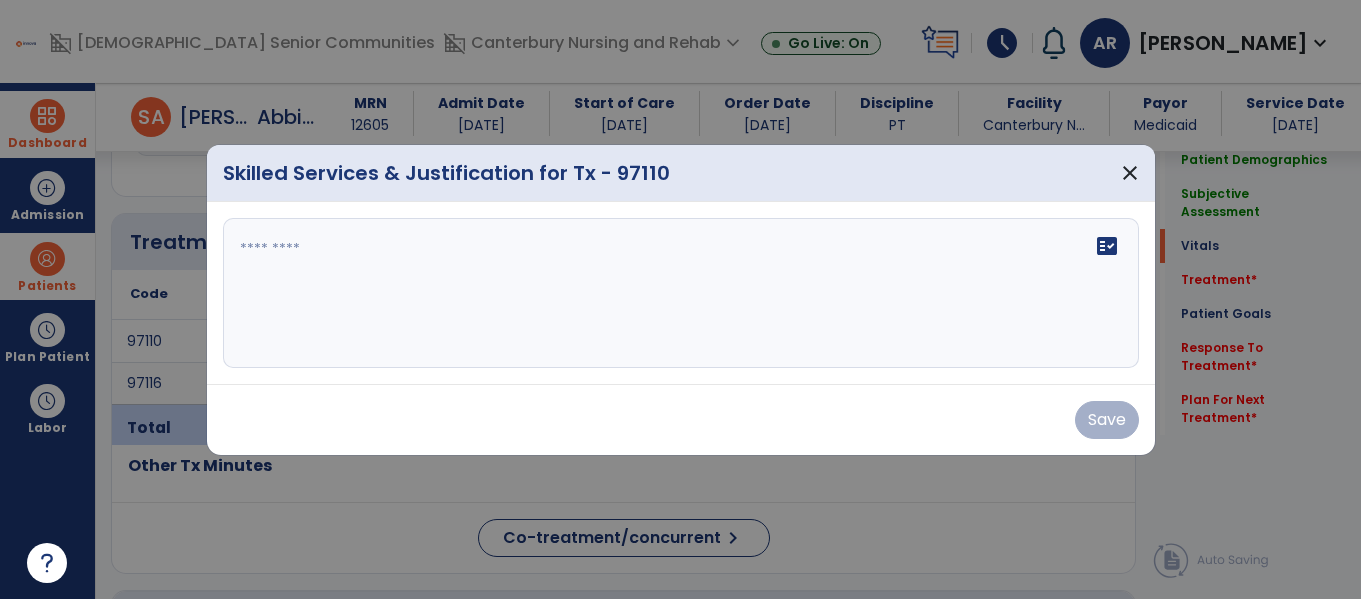 scroll, scrollTop: 1036, scrollLeft: 0, axis: vertical 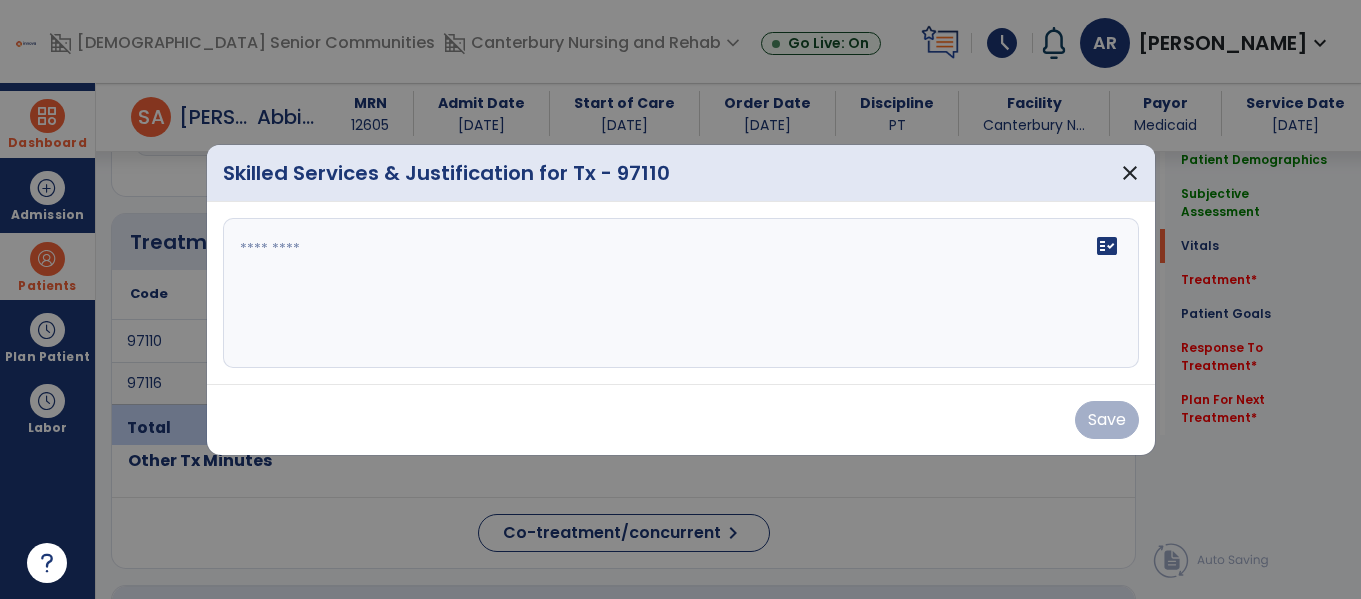 click on "fact_check" at bounding box center (681, 293) 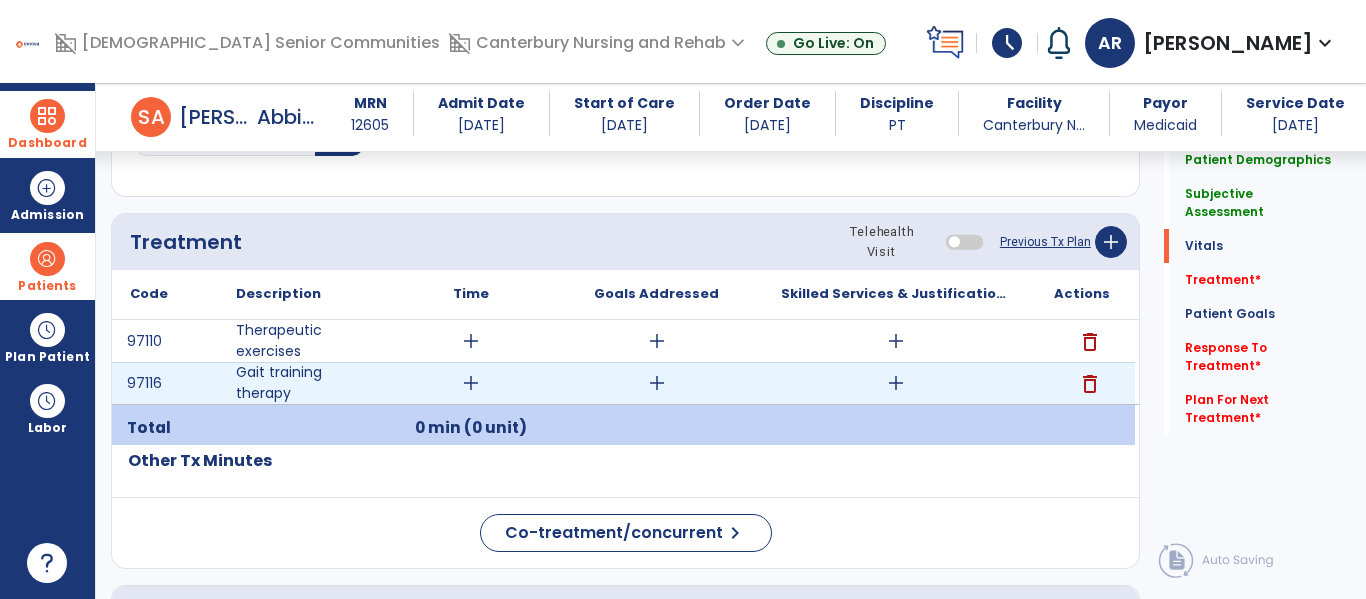 click on "add" at bounding box center [896, 383] 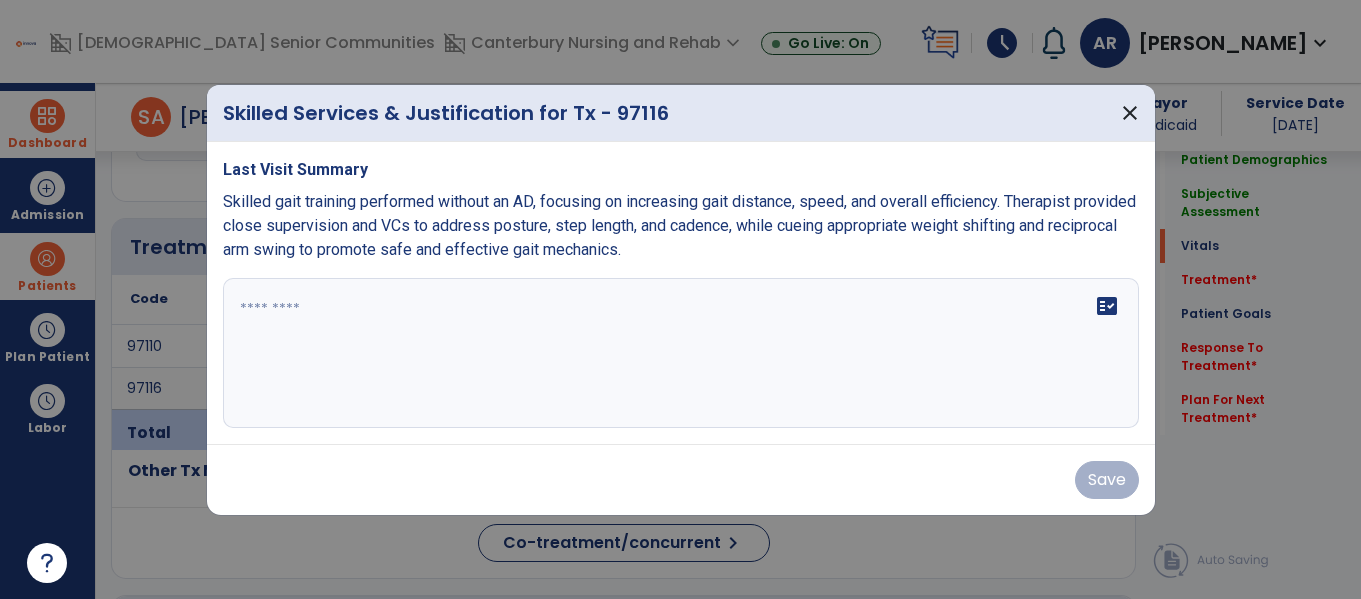 scroll, scrollTop: 1036, scrollLeft: 0, axis: vertical 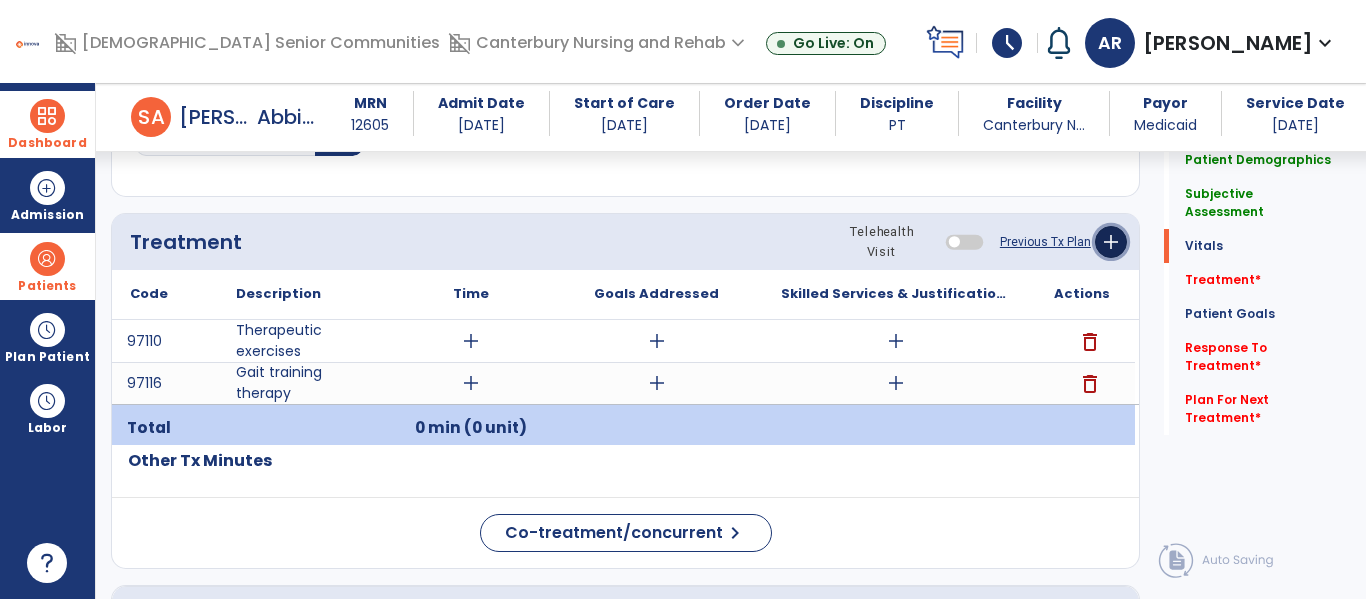 click on "add" 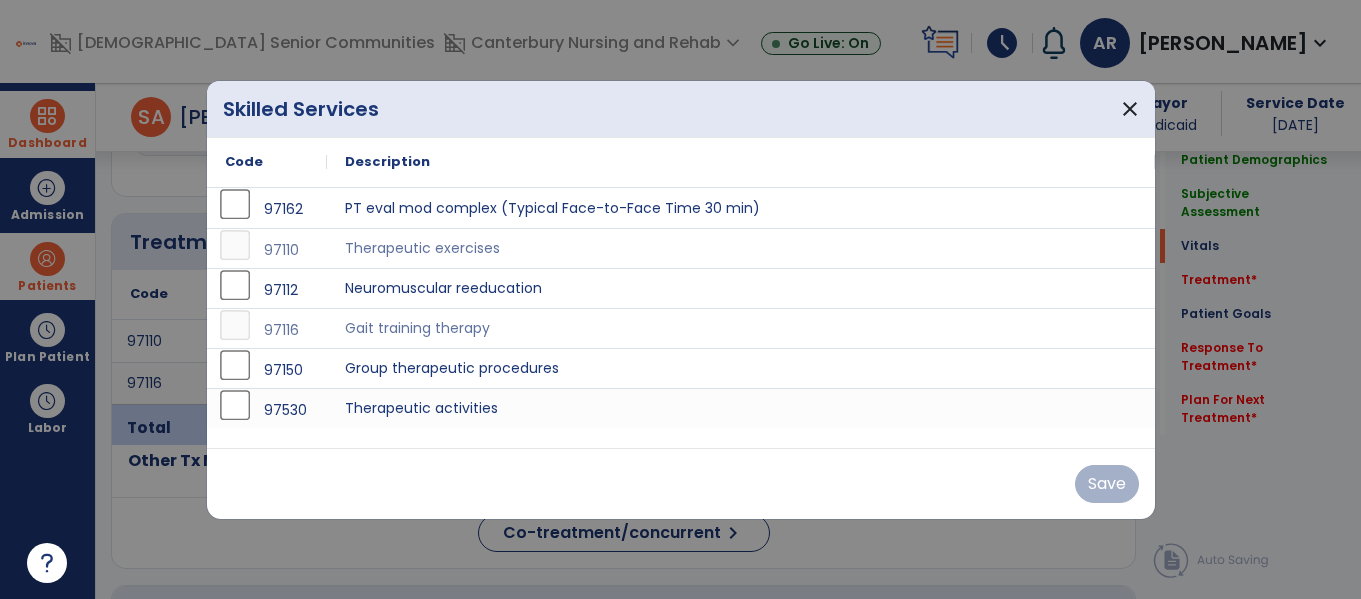 scroll, scrollTop: 1036, scrollLeft: 0, axis: vertical 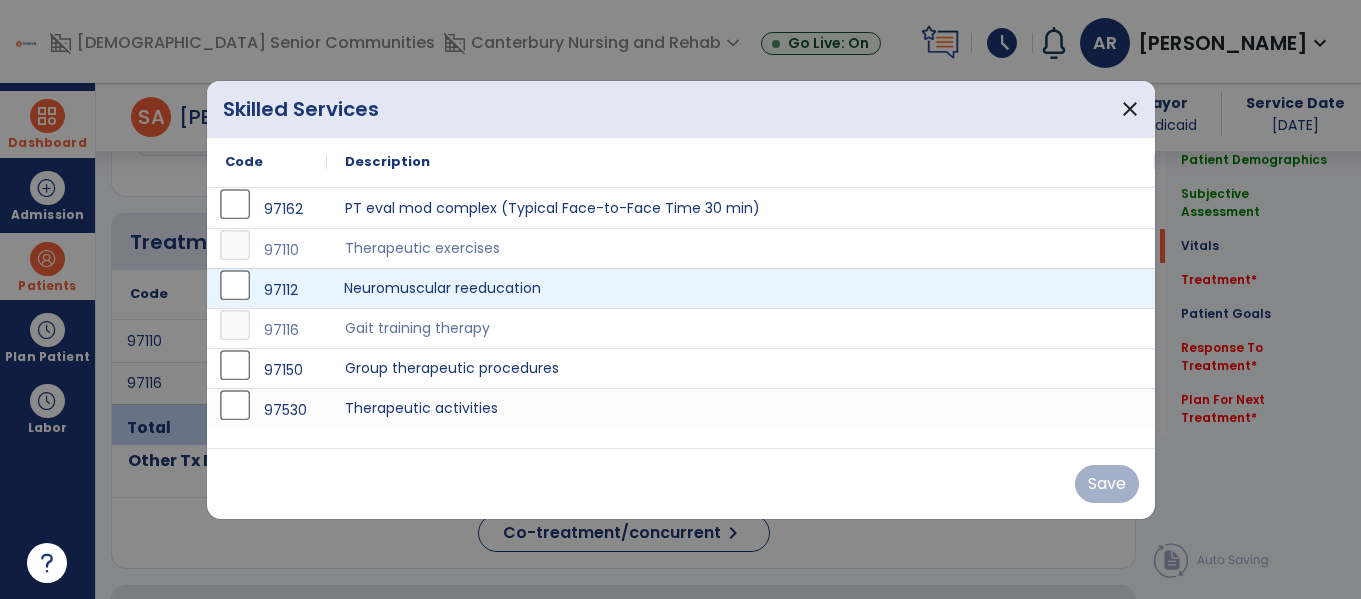 click on "Neuromuscular reeducation" at bounding box center [741, 288] 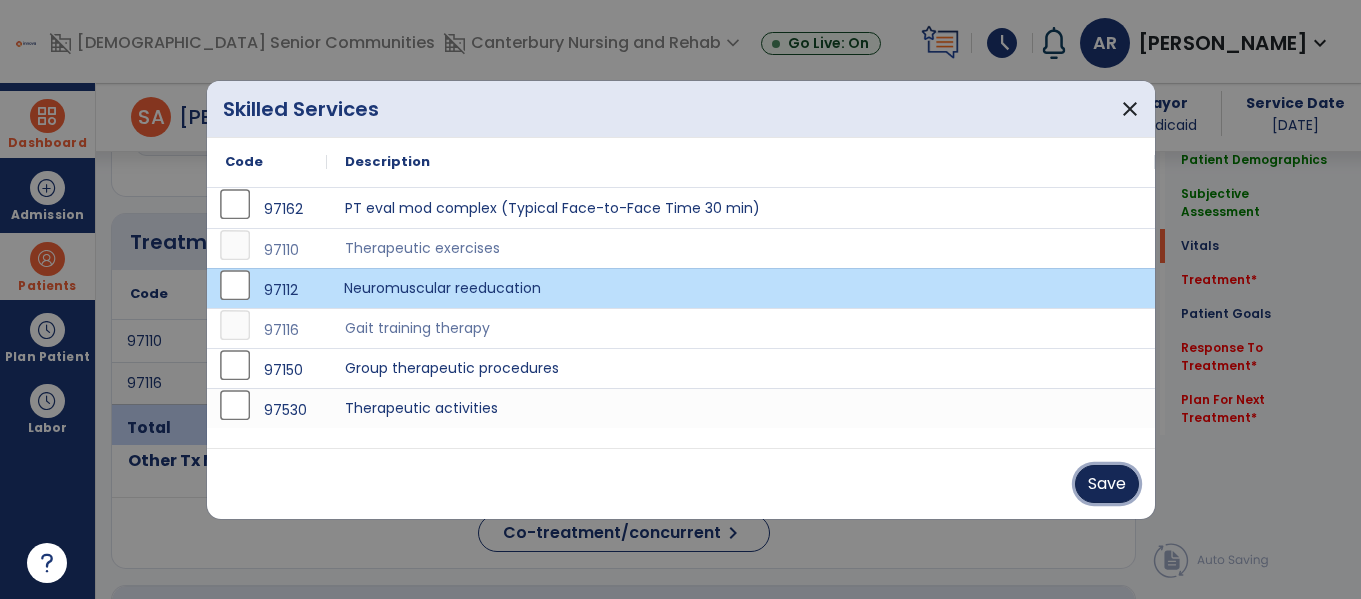 click on "Save" at bounding box center [1107, 484] 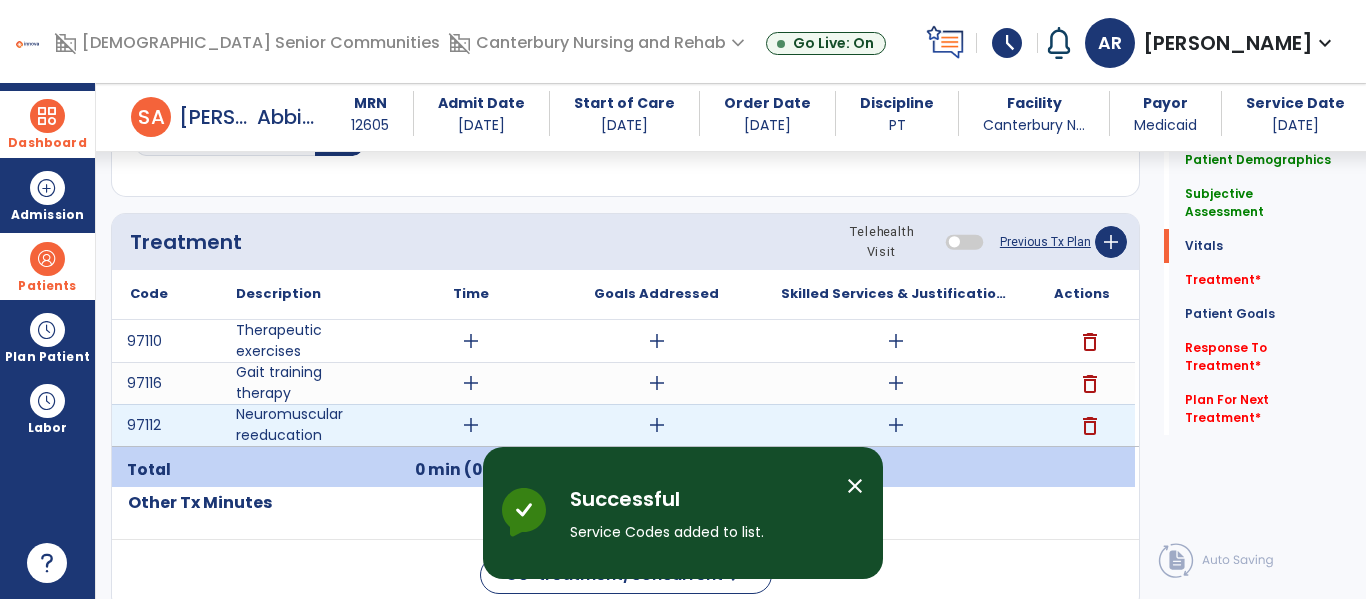 click on "add" at bounding box center (896, 425) 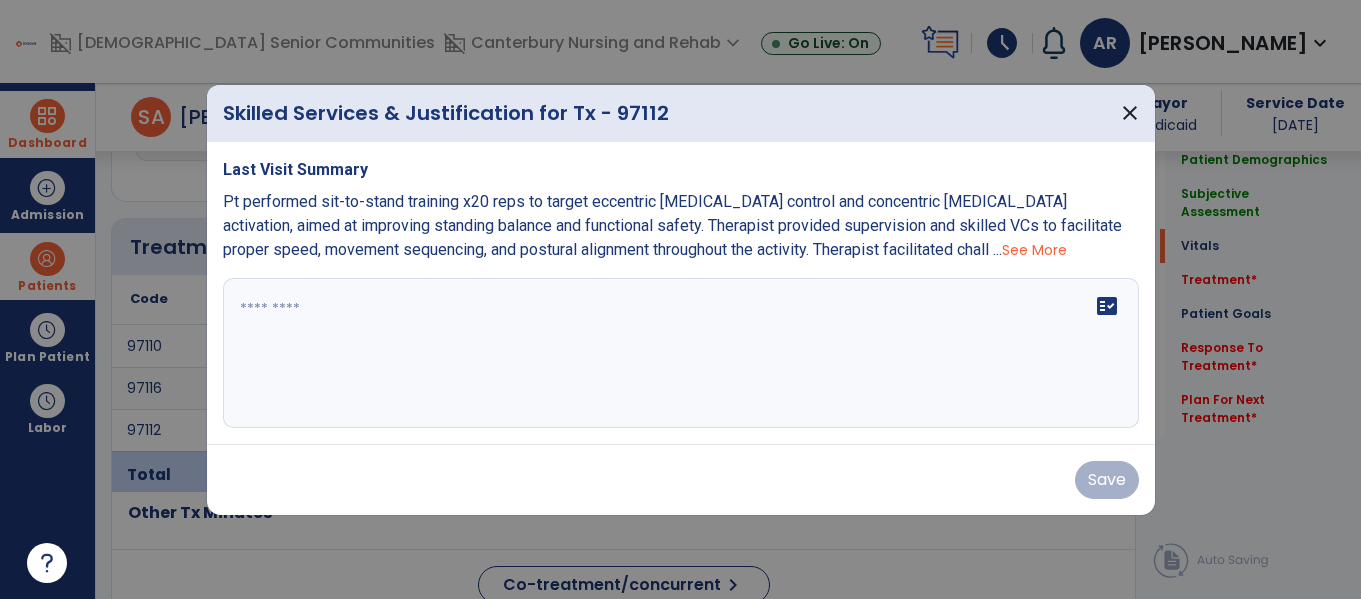 scroll, scrollTop: 1036, scrollLeft: 0, axis: vertical 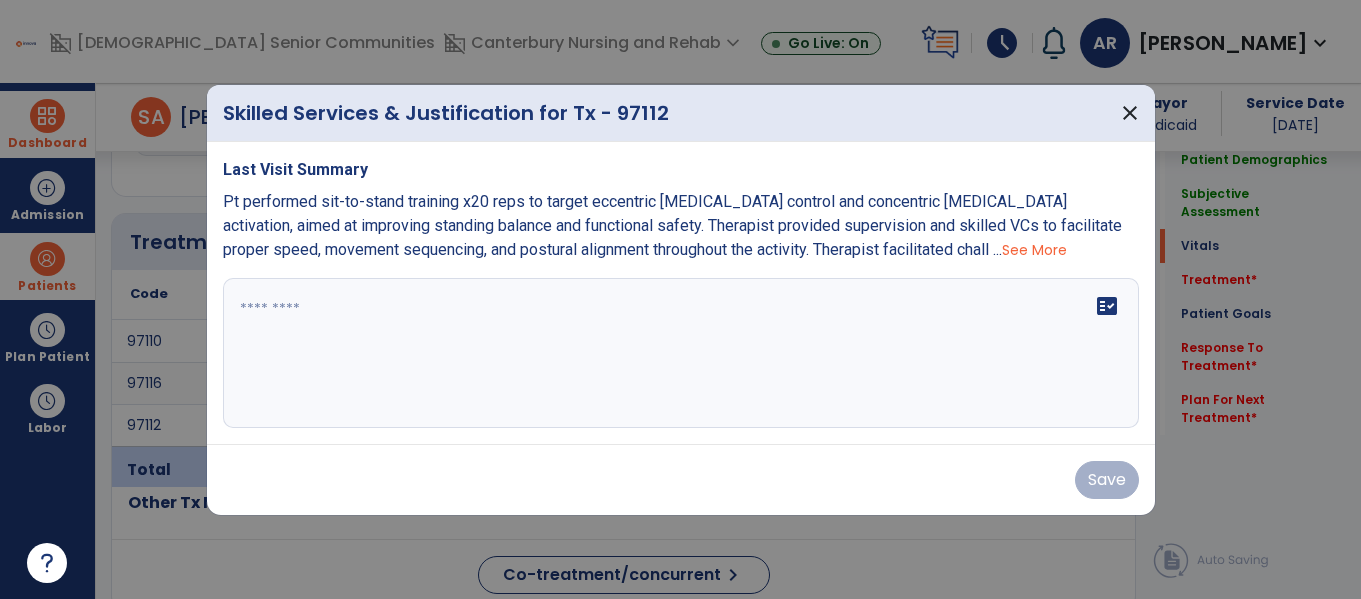 click on "See More" at bounding box center [1034, 250] 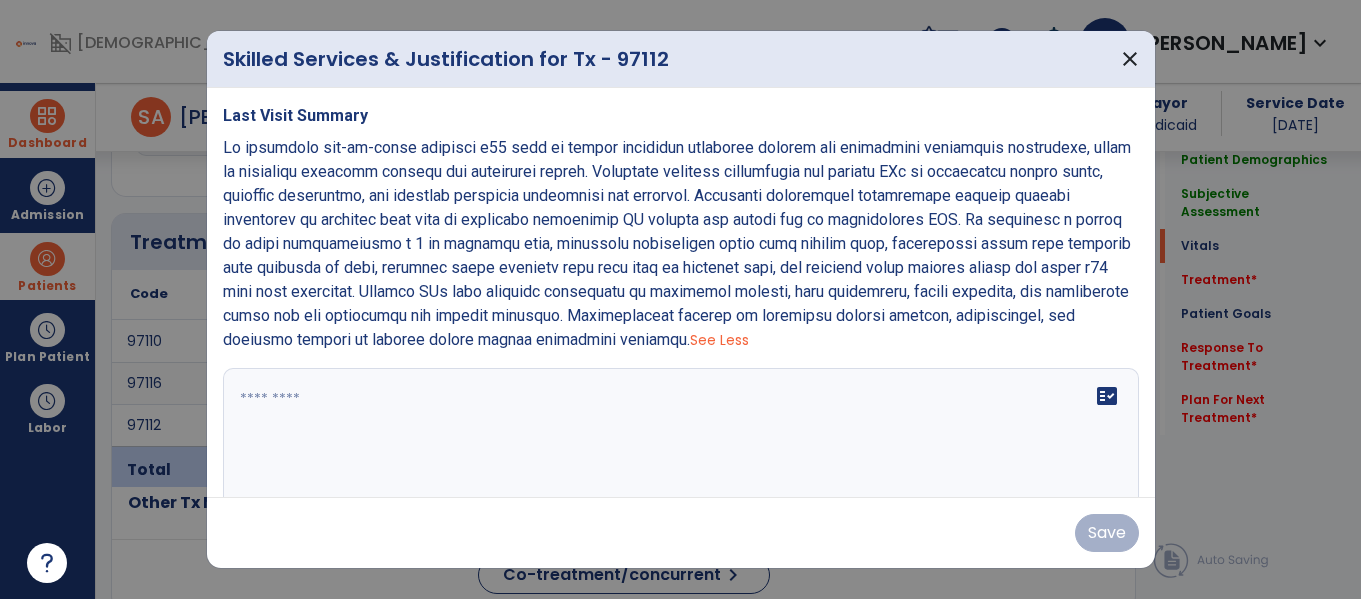 click at bounding box center (677, 243) 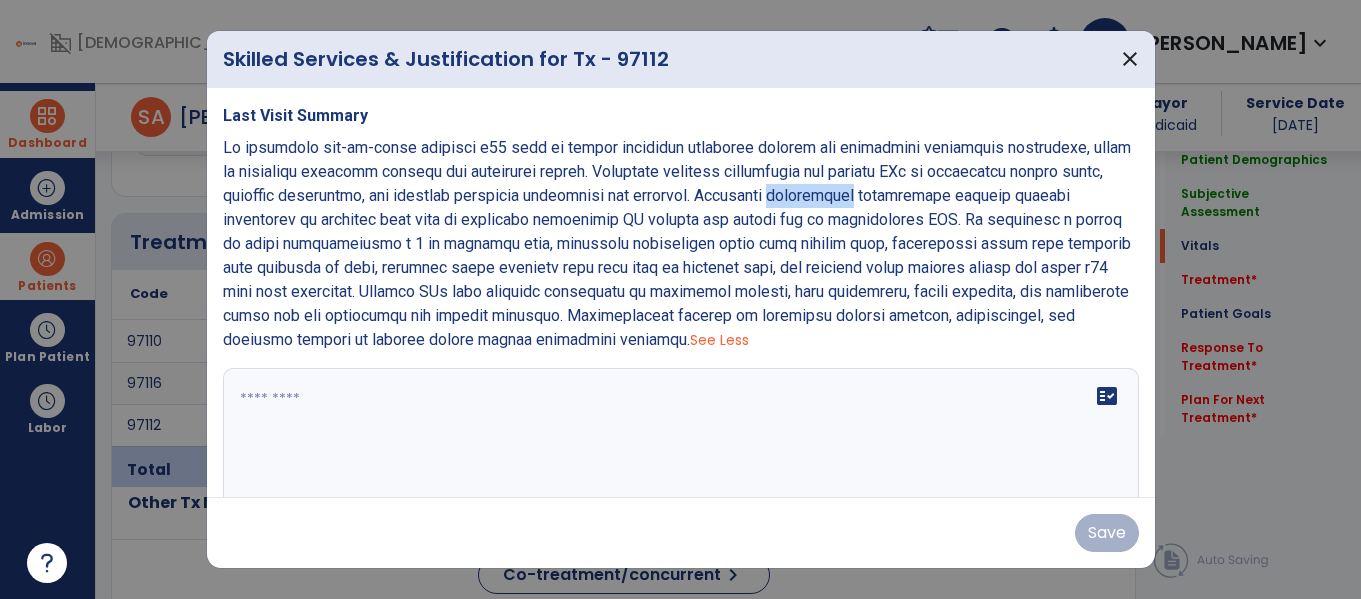 click at bounding box center (677, 243) 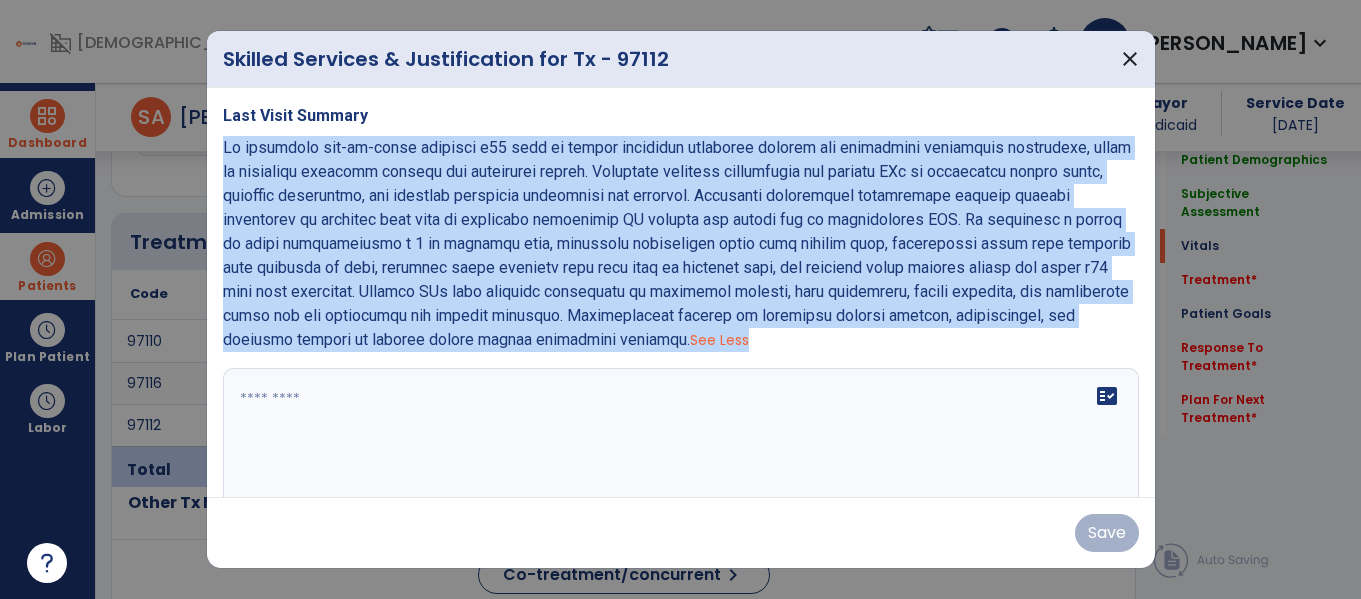 copy on "Pt performed sit-to-stand training x20 reps to target eccentric hamstring control and concentric quadriceps activation, aimed at improving standing balance and functional safety. Therapist provided supervision and skilled VCs to facilitate proper speed, movement sequencing, and postural alignment throughout the activity. Therapist facilitated challenging dynamic balance activities in parallel bars with pt requiring occasional UE support for safety due to intermittent LOB. Pt performed a series of tasks incorporating a 6 lb medicine ball, including alternating steps with forward toss, alternating steps with overhead lift followed by toss, standing trunk rotation with ball taps on parallel bars, and standing trunk circles around the waist x10 reps each direction. Skilled VCs were provided throughout to reinforce posture, core engagement, weight shifting, and appropriate ankle and hip strategies for balance recovery. Interventions focused on enhancing dynamic balance, coordination, and postural control to imp..." 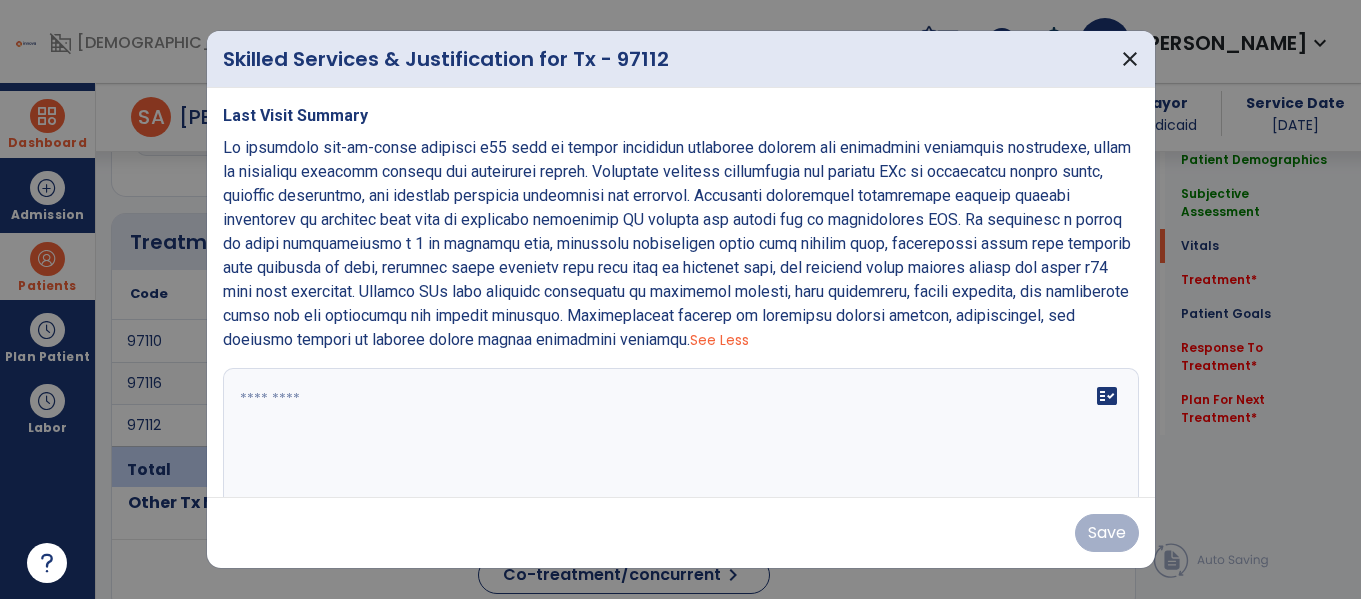 click on "Last Visit Summary  See Less   fact_check" at bounding box center [681, 311] 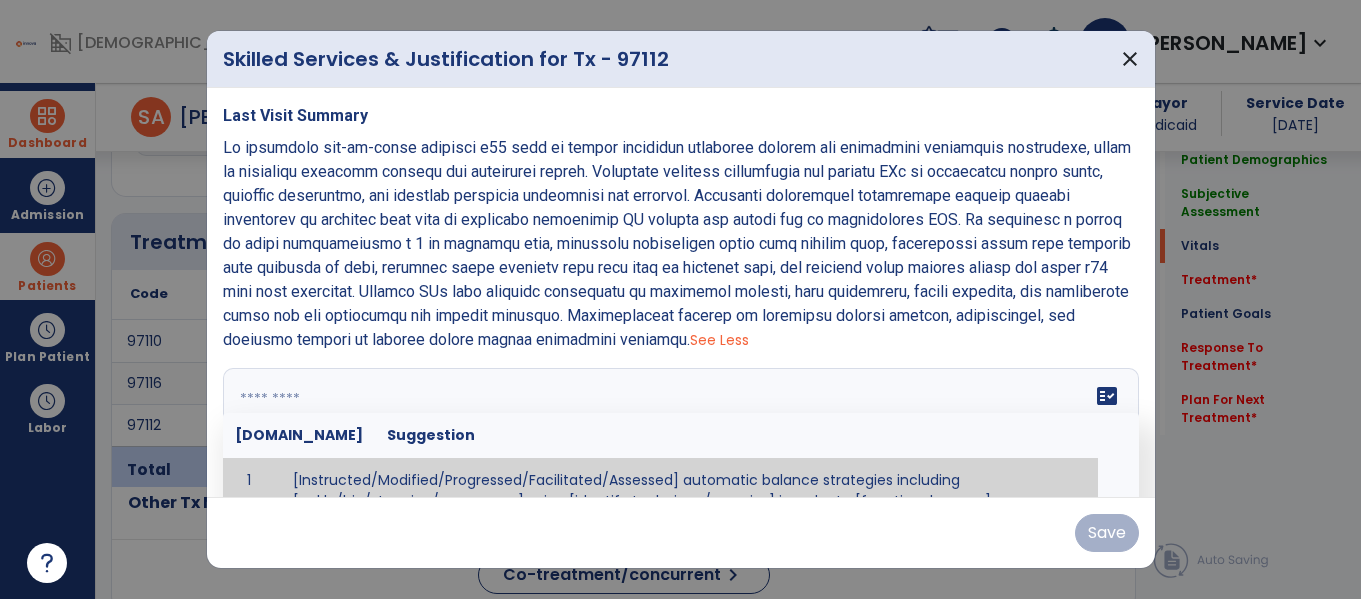 scroll, scrollTop: 27, scrollLeft: 0, axis: vertical 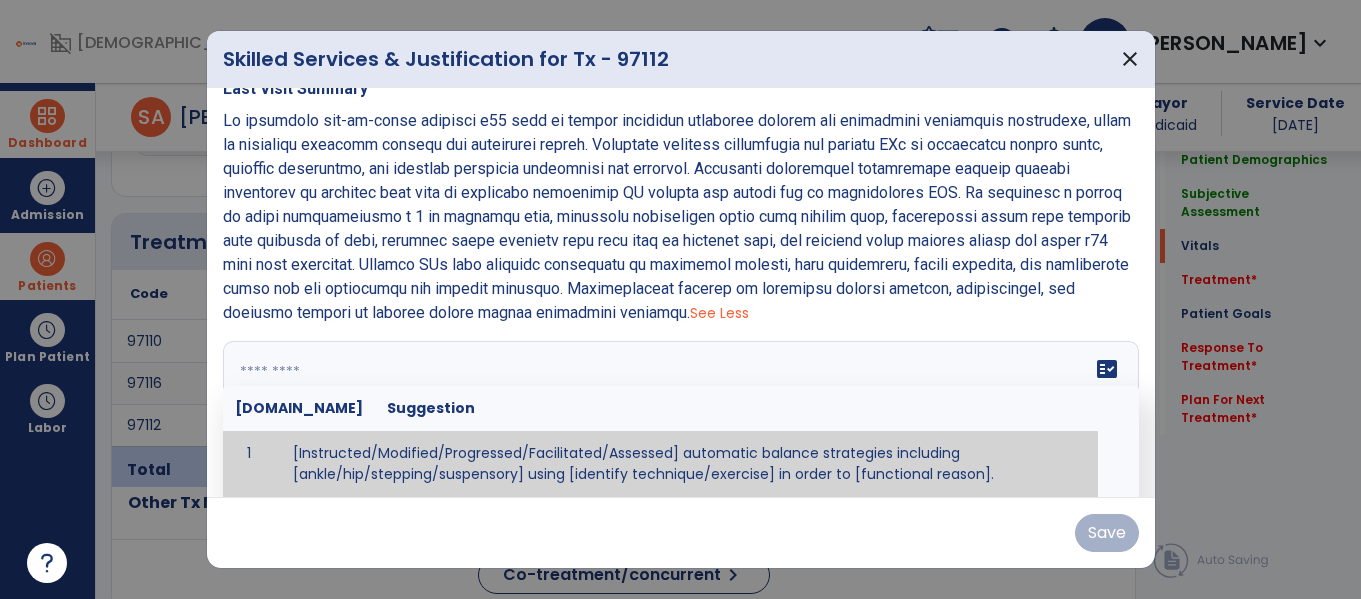 paste on "**********" 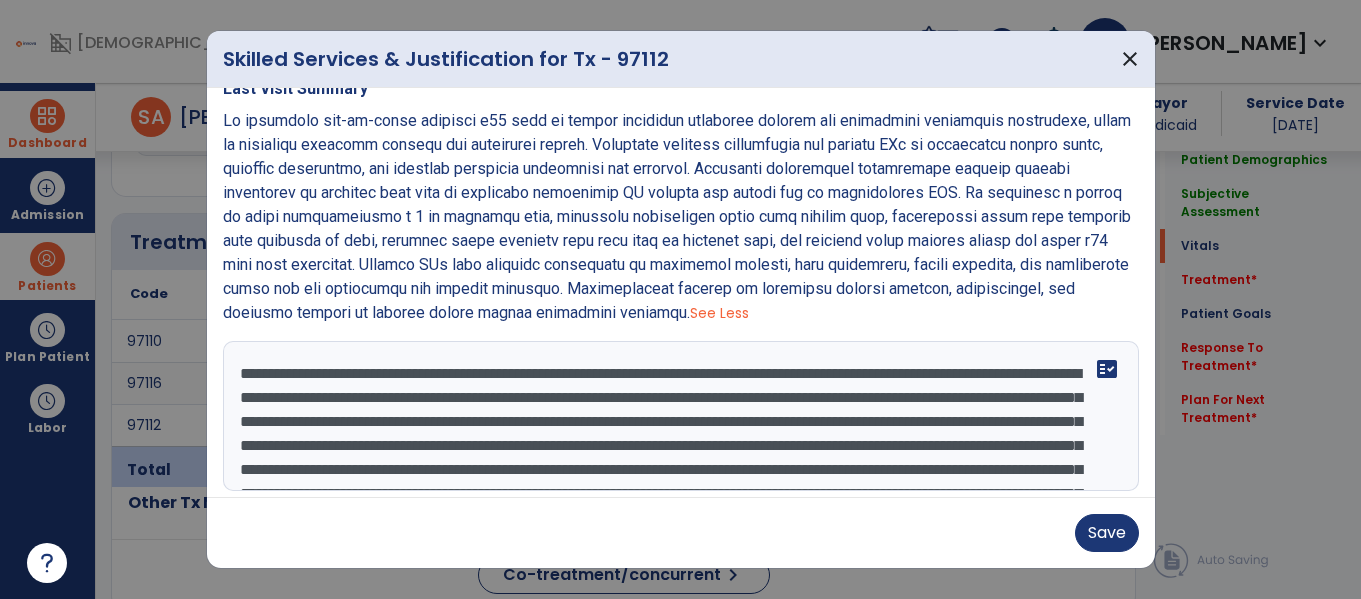 scroll, scrollTop: 183, scrollLeft: 0, axis: vertical 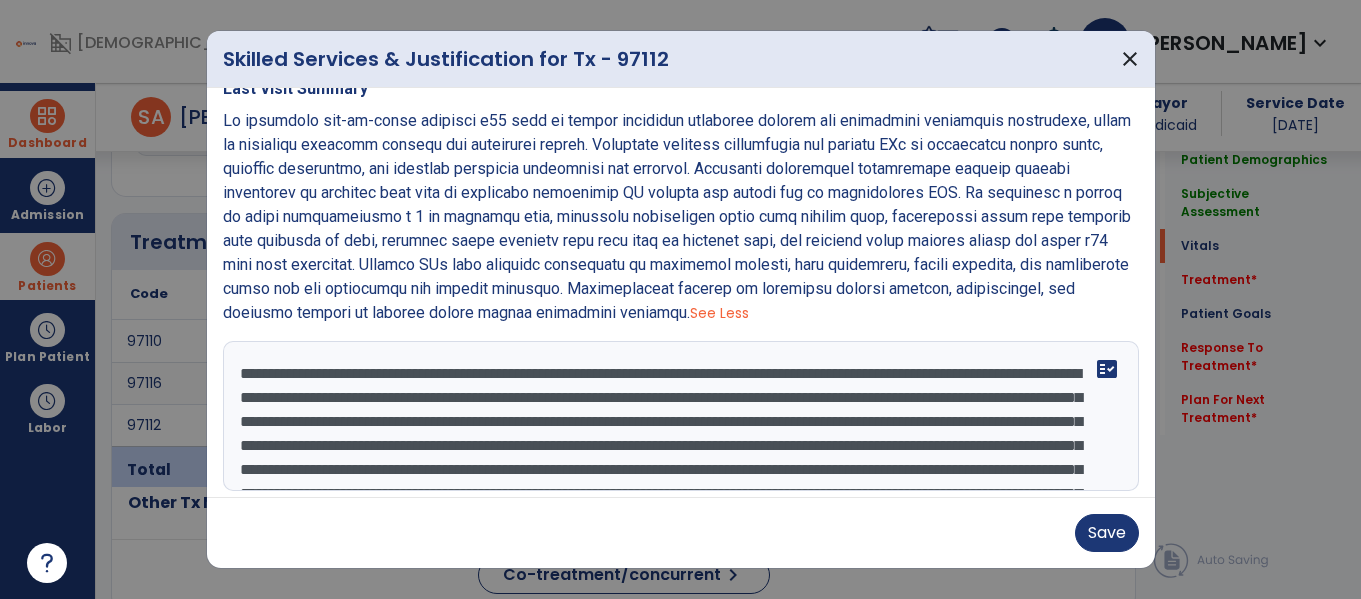 click at bounding box center [678, 416] 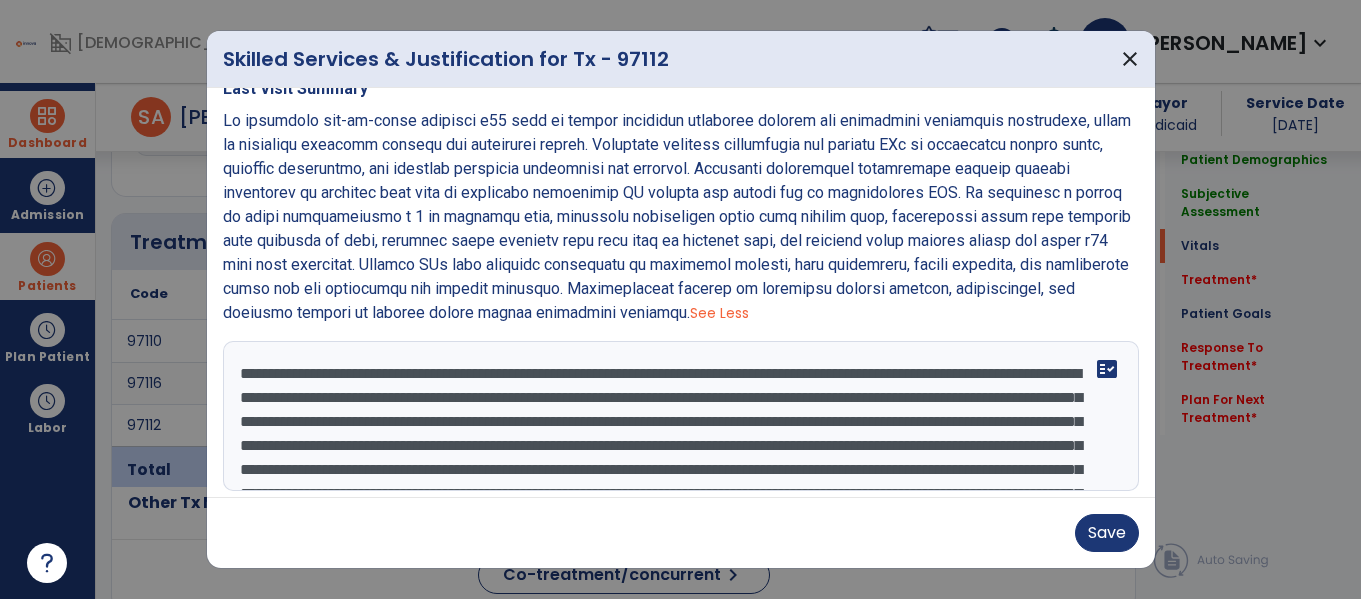 scroll, scrollTop: 25, scrollLeft: 0, axis: vertical 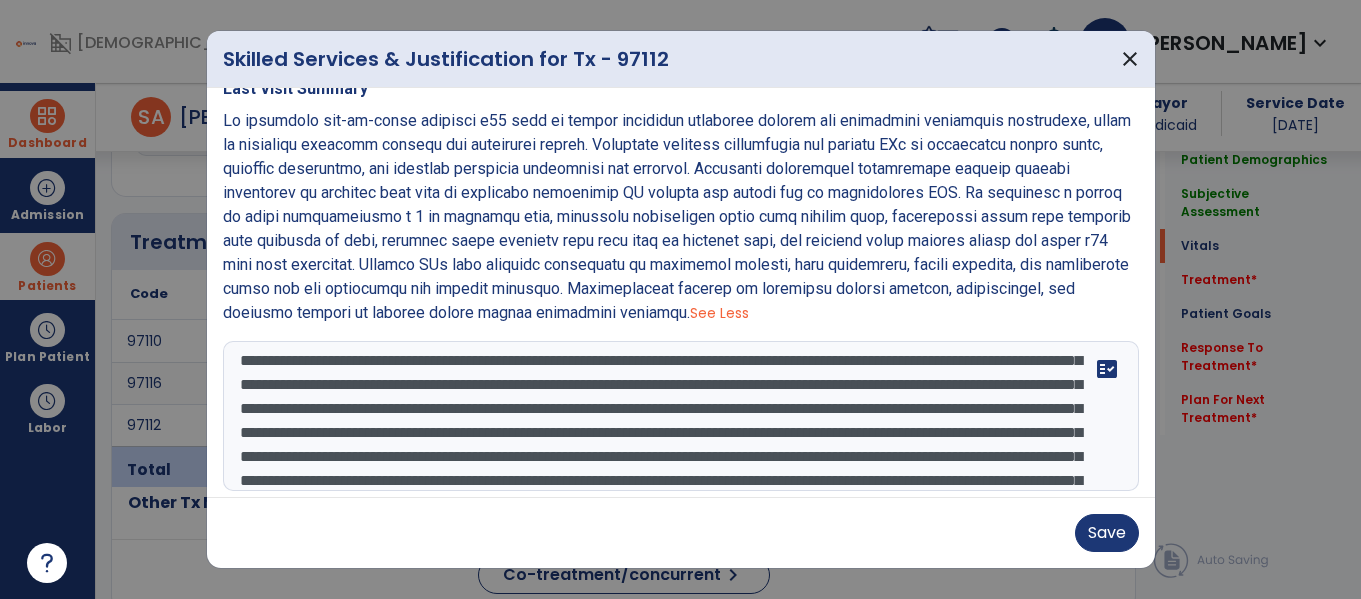 click at bounding box center [678, 416] 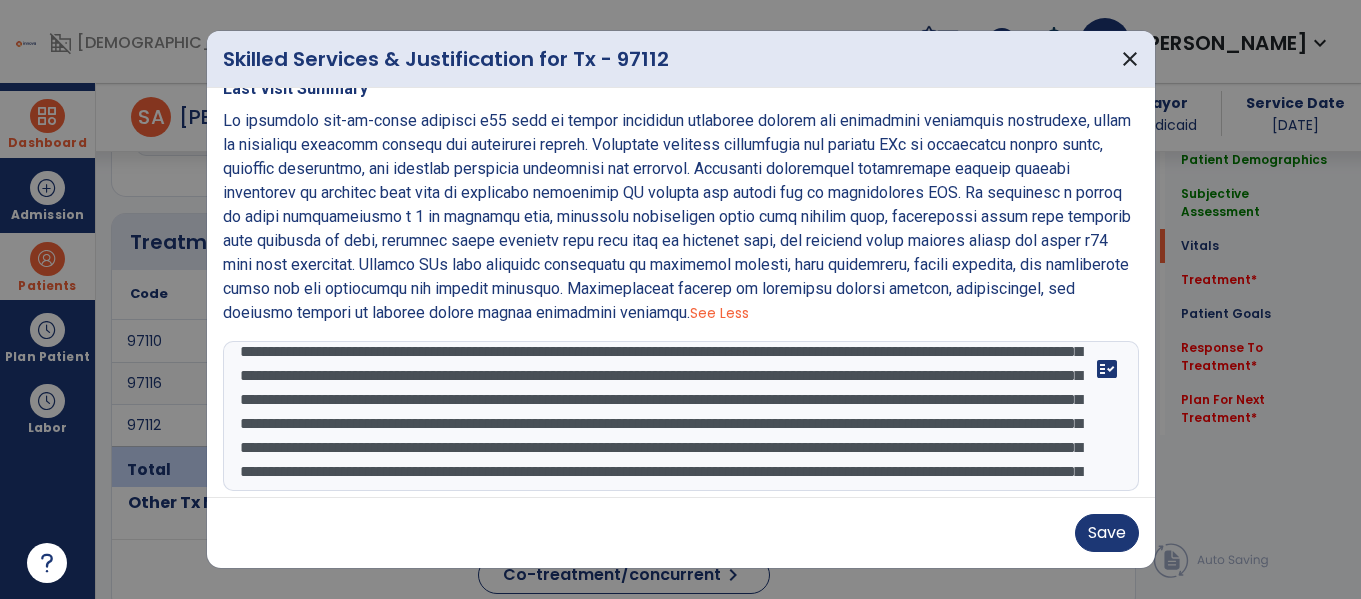scroll, scrollTop: 46, scrollLeft: 0, axis: vertical 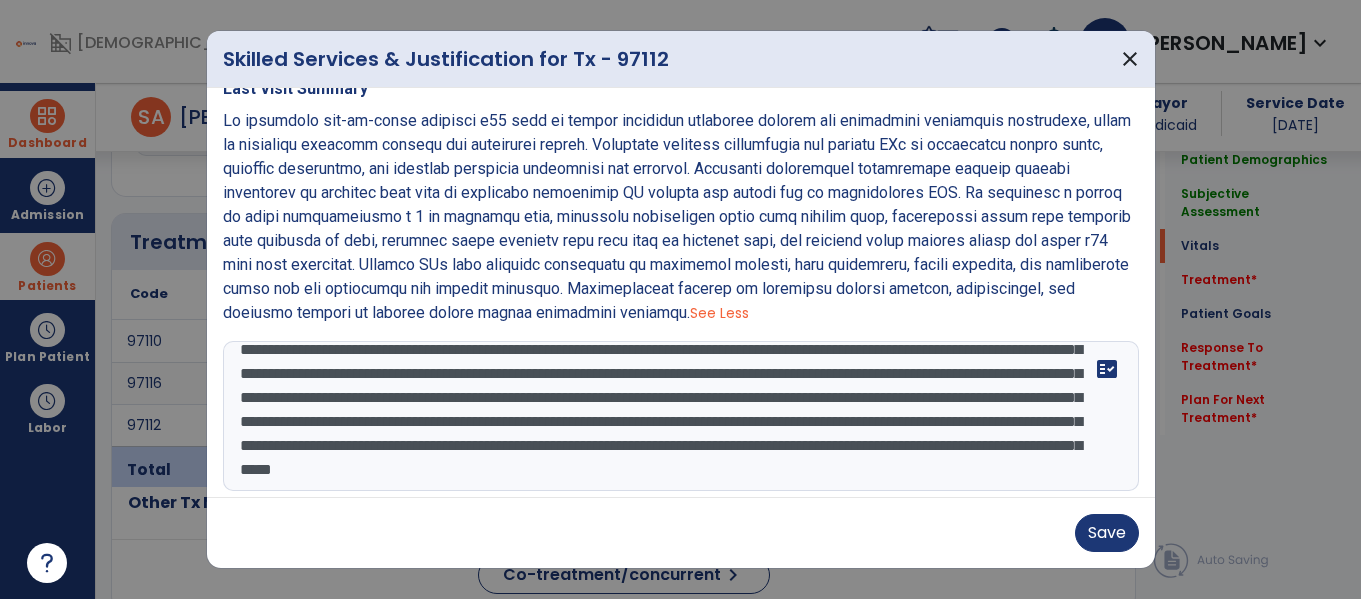 click at bounding box center (678, 416) 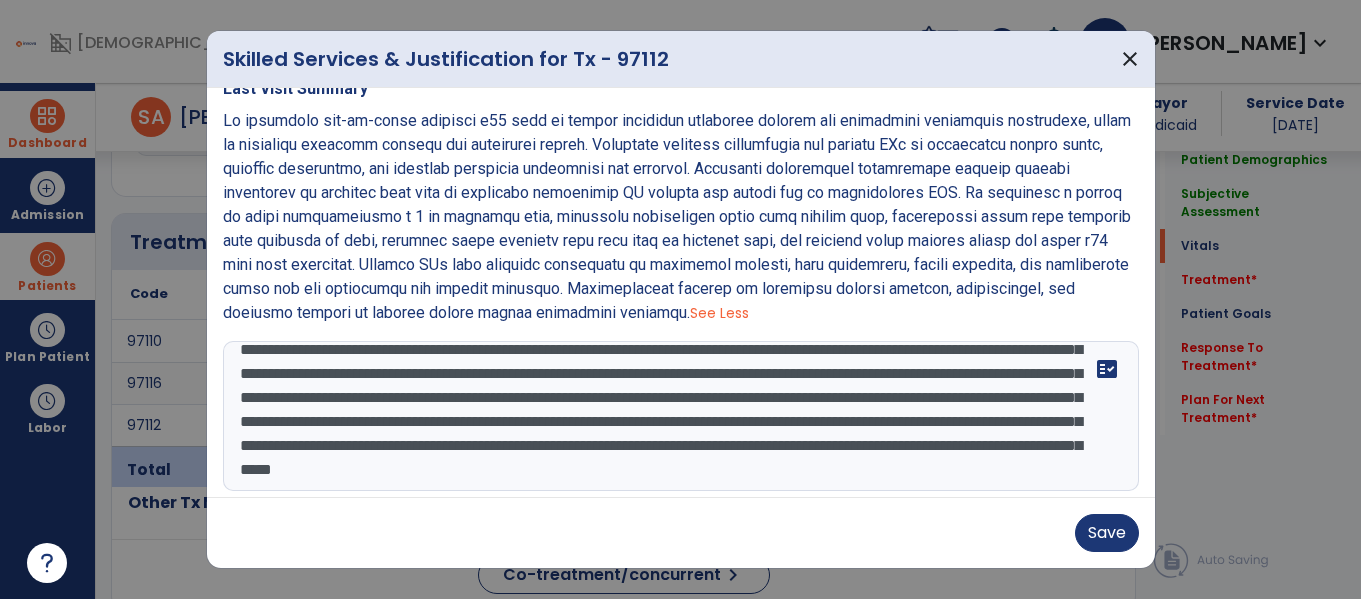scroll, scrollTop: 139, scrollLeft: 0, axis: vertical 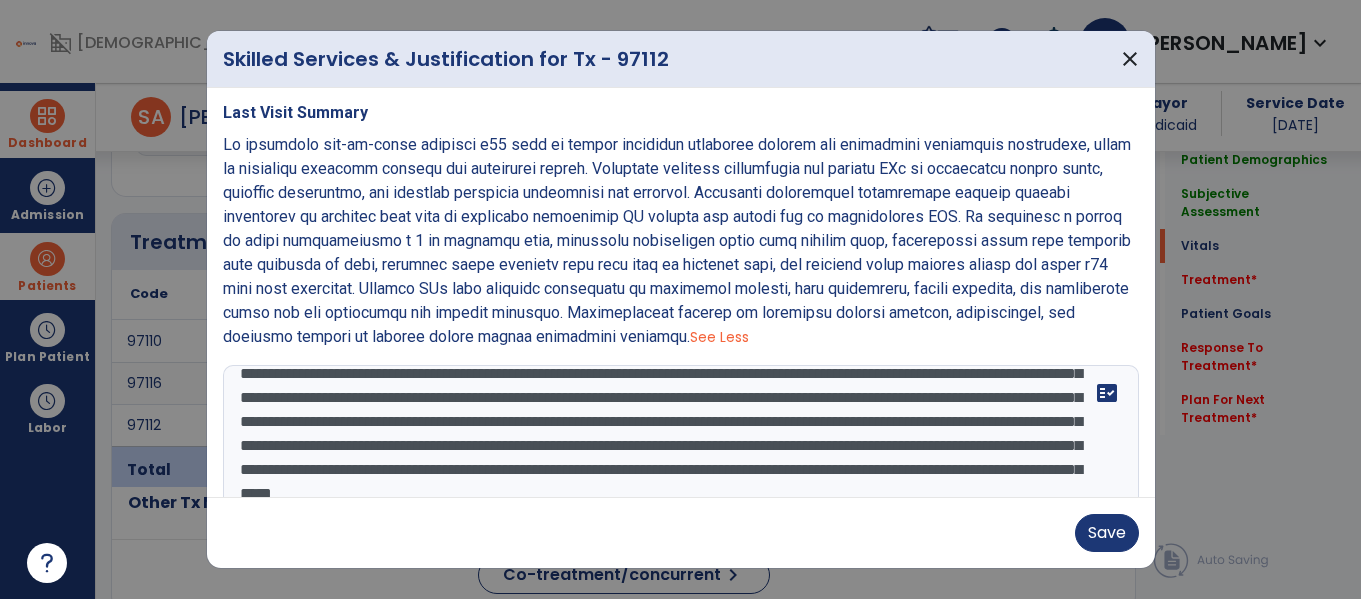click at bounding box center (678, 440) 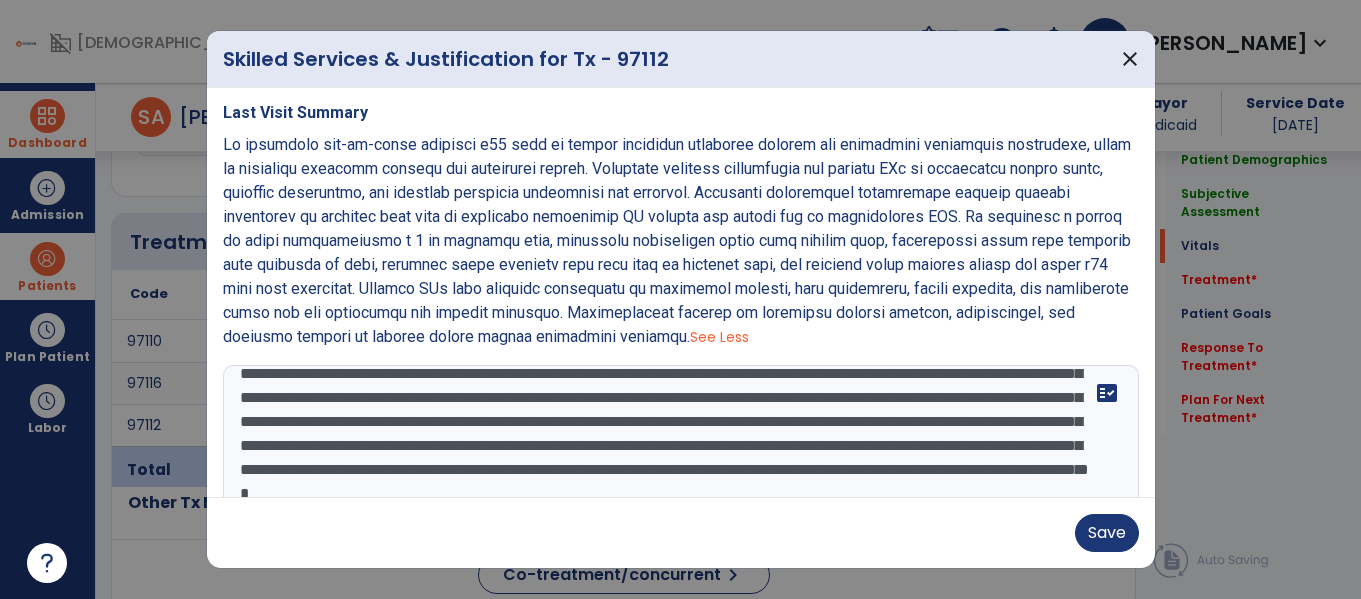 click at bounding box center [678, 440] 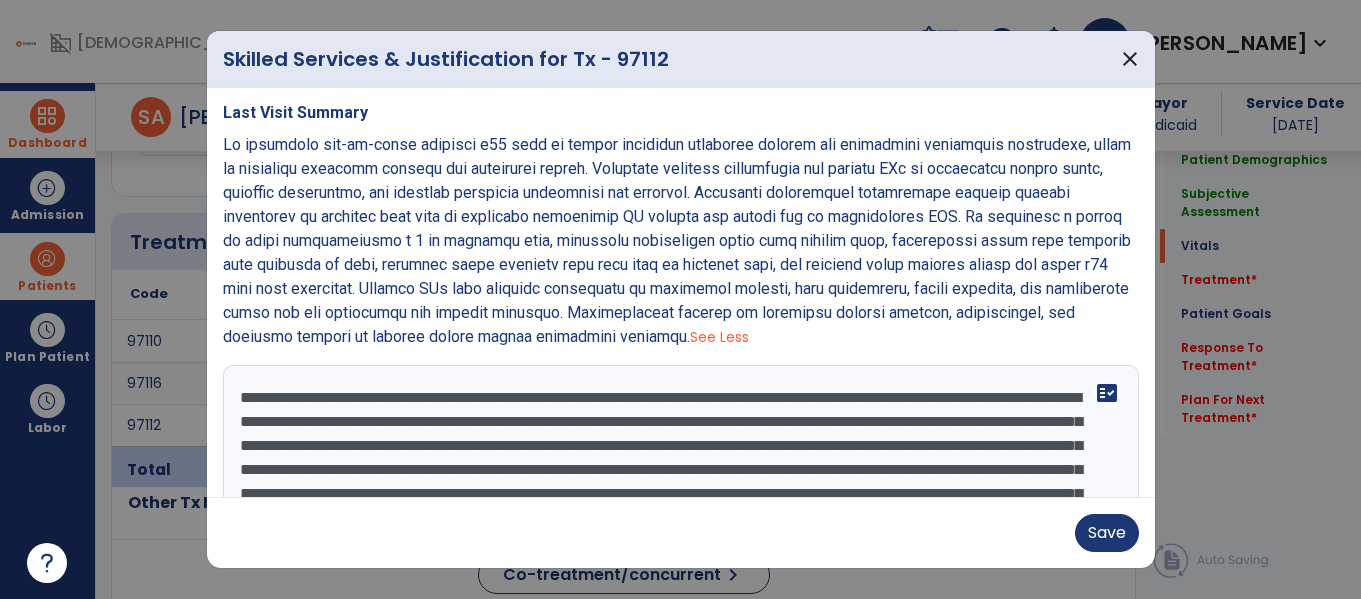 scroll, scrollTop: 53, scrollLeft: 0, axis: vertical 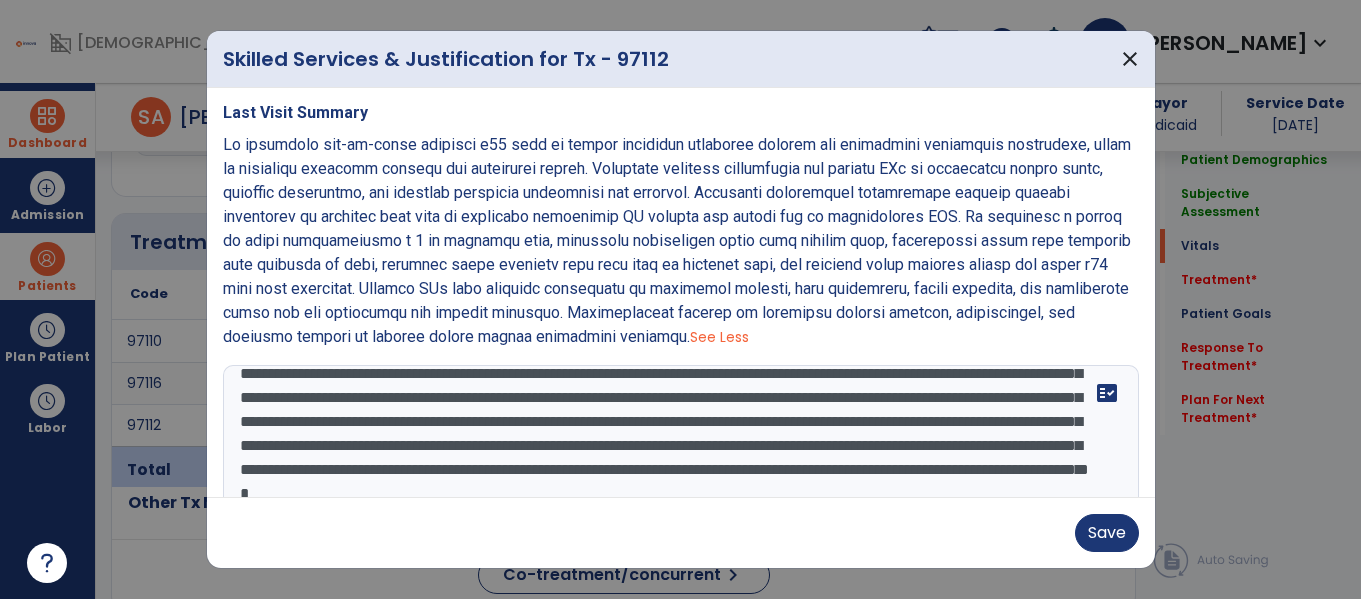 click at bounding box center [678, 440] 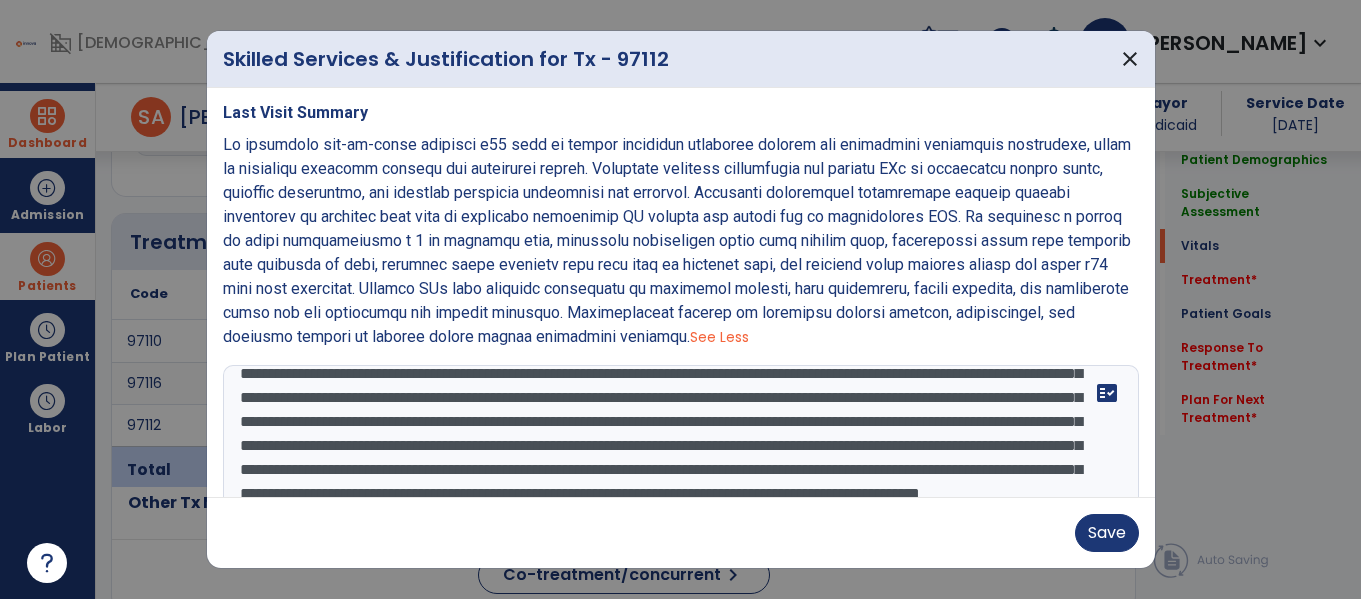 click at bounding box center [678, 440] 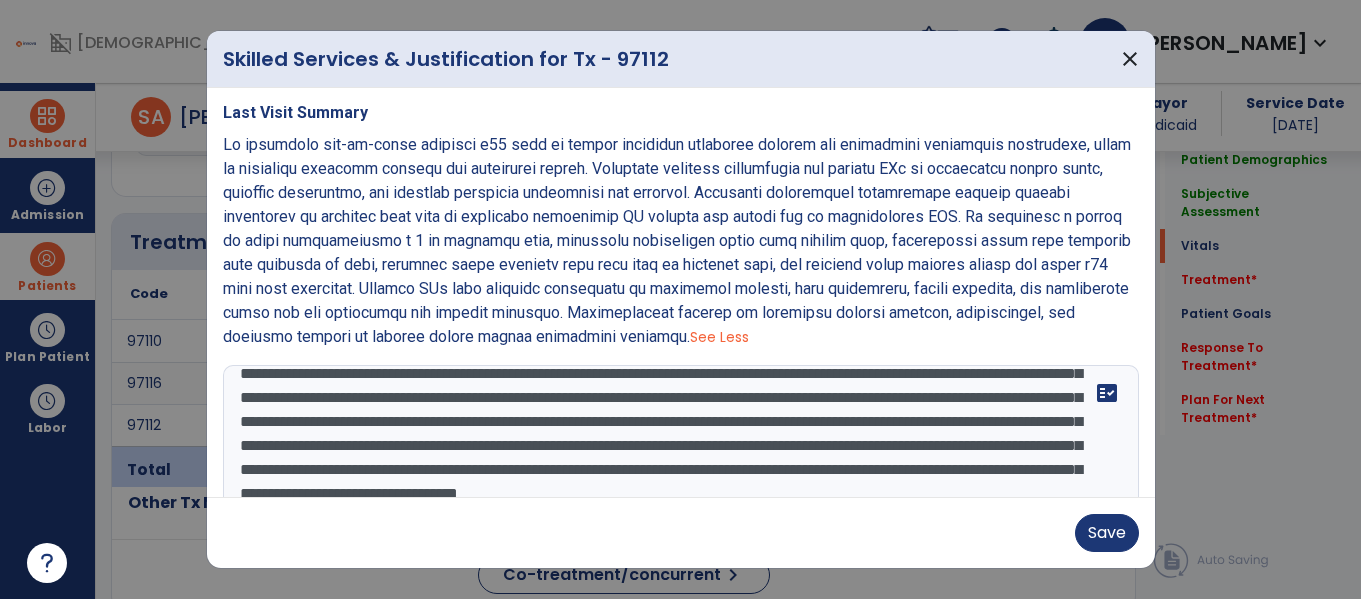 scroll, scrollTop: 120, scrollLeft: 0, axis: vertical 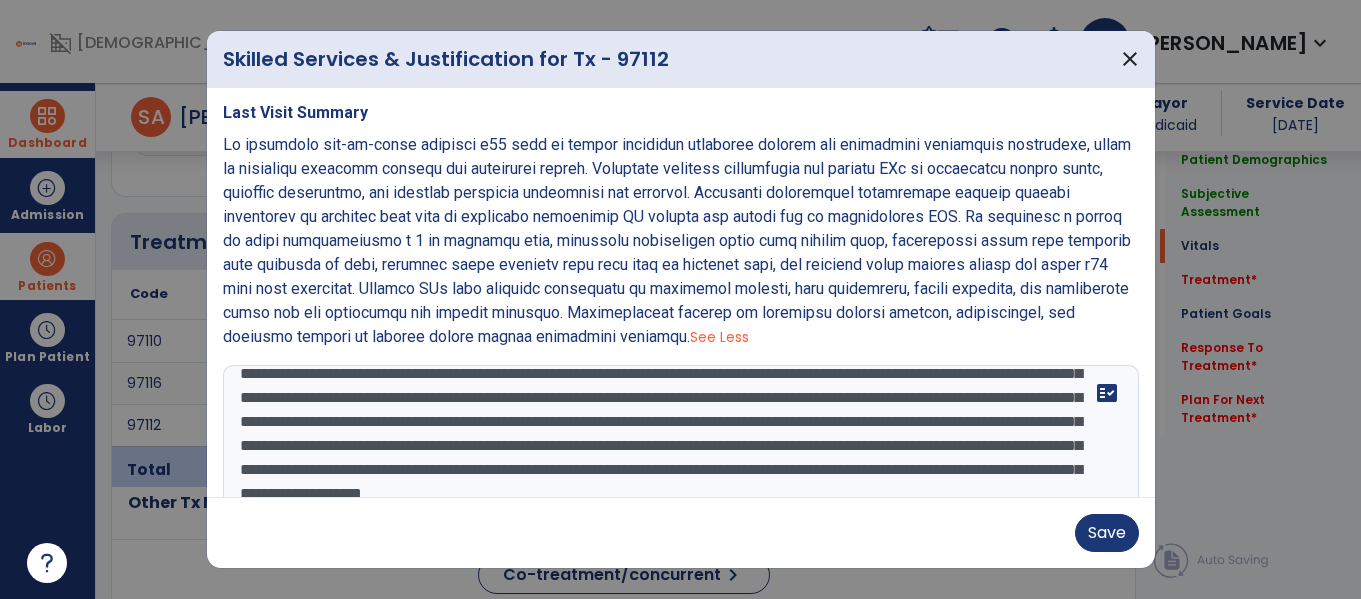 click on "**********" at bounding box center [678, 440] 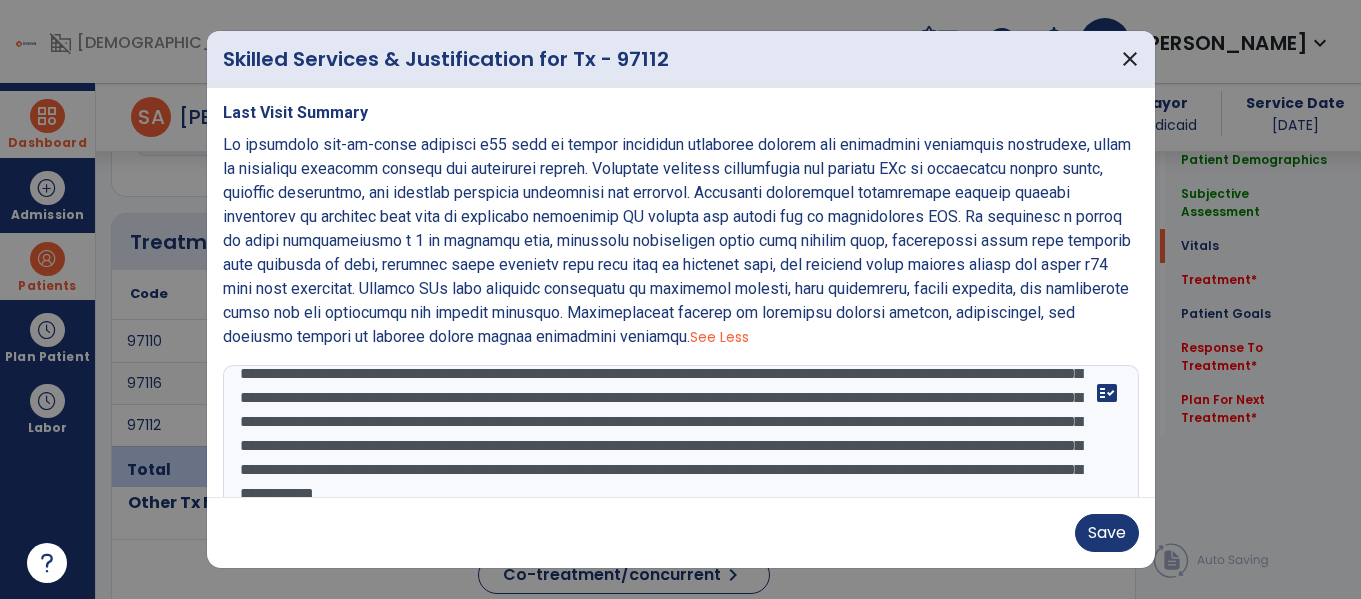 click on "**********" at bounding box center (678, 440) 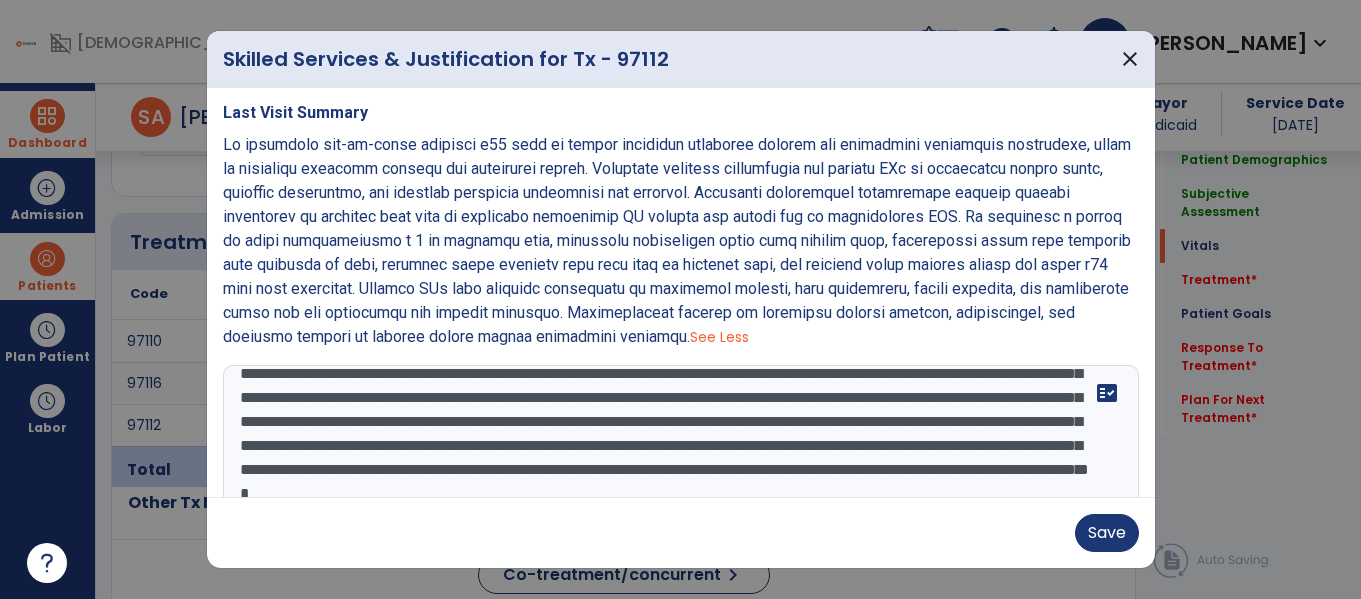drag, startPoint x: 972, startPoint y: 396, endPoint x: 554, endPoint y: 424, distance: 418.93674 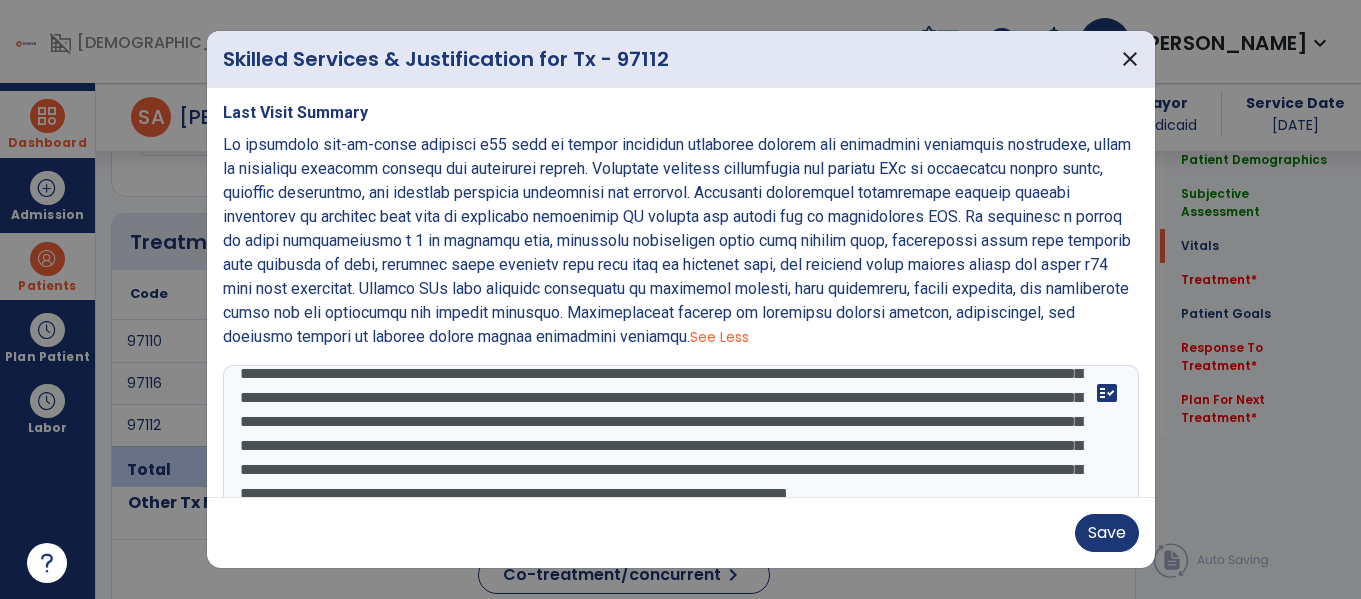 click on "**********" at bounding box center [678, 440] 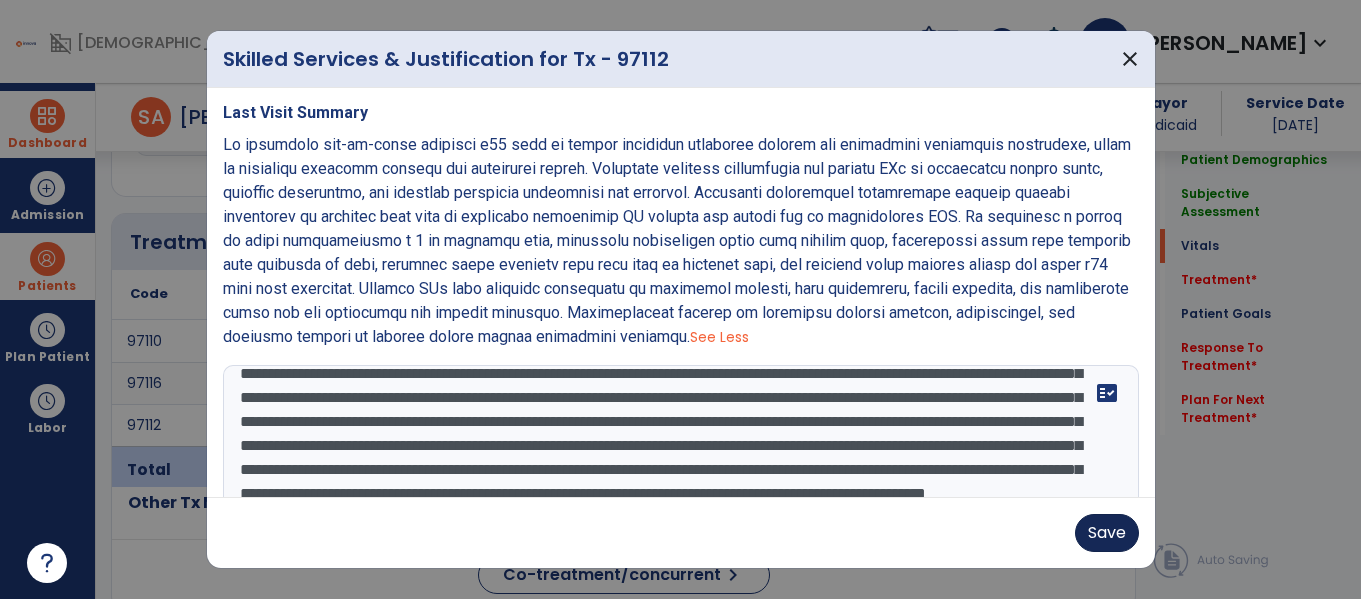 type on "**********" 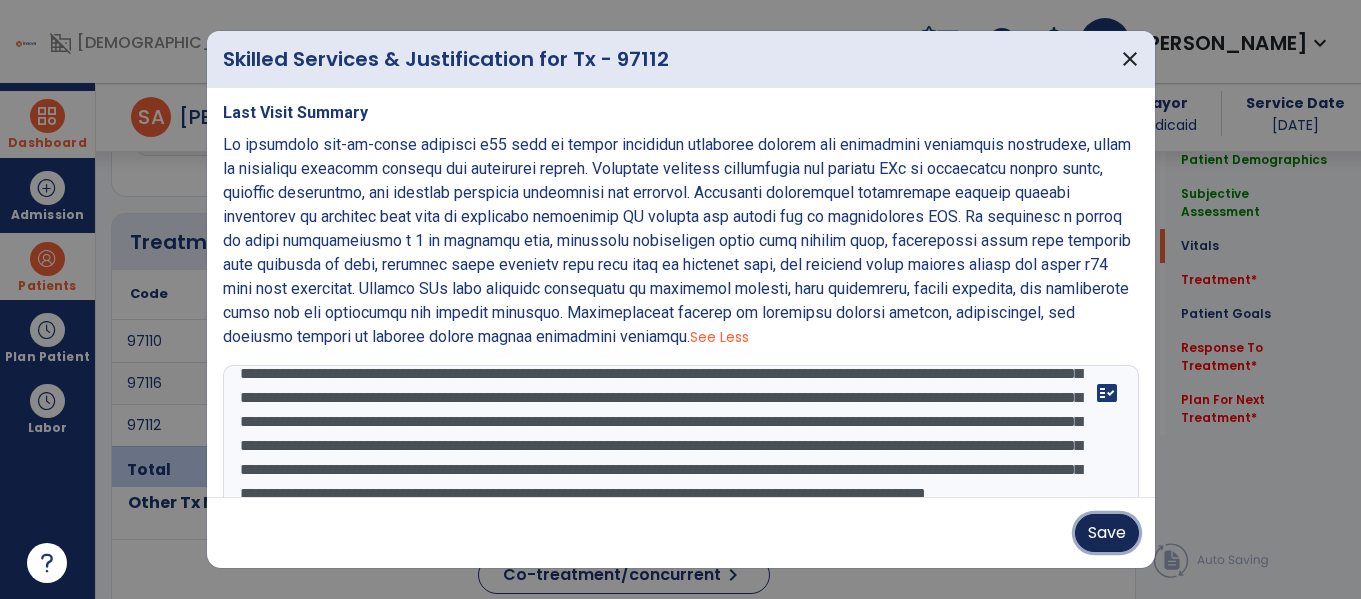 click on "Save" at bounding box center [1107, 533] 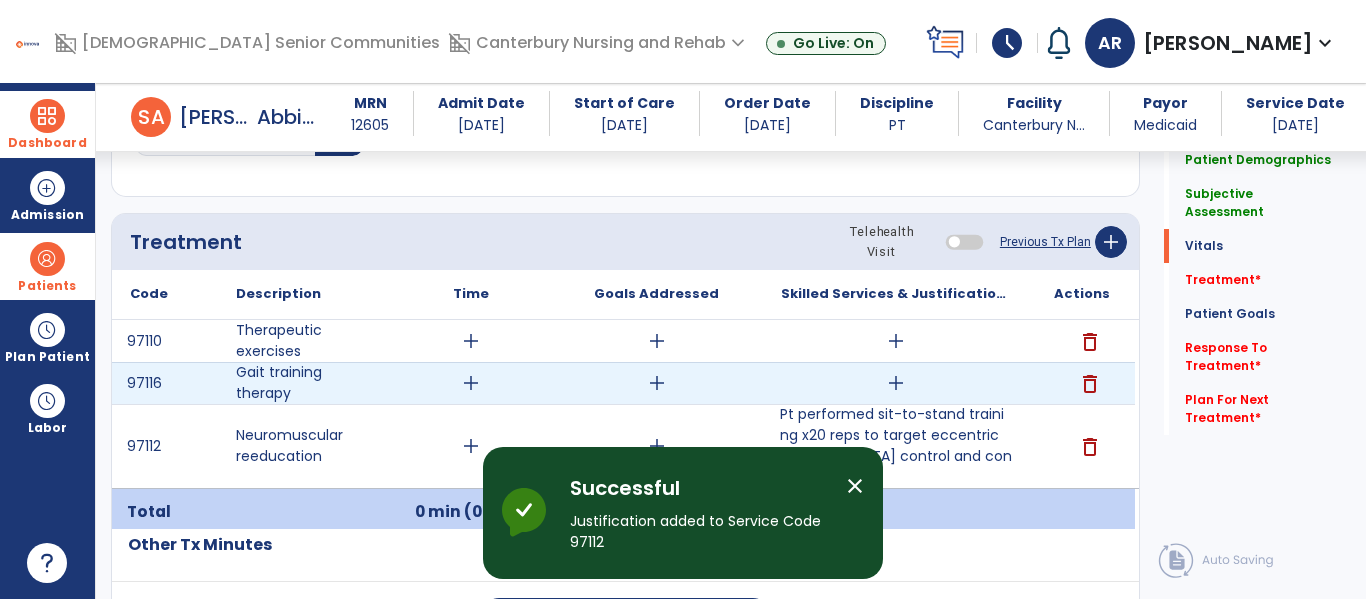 click on "add" at bounding box center (896, 383) 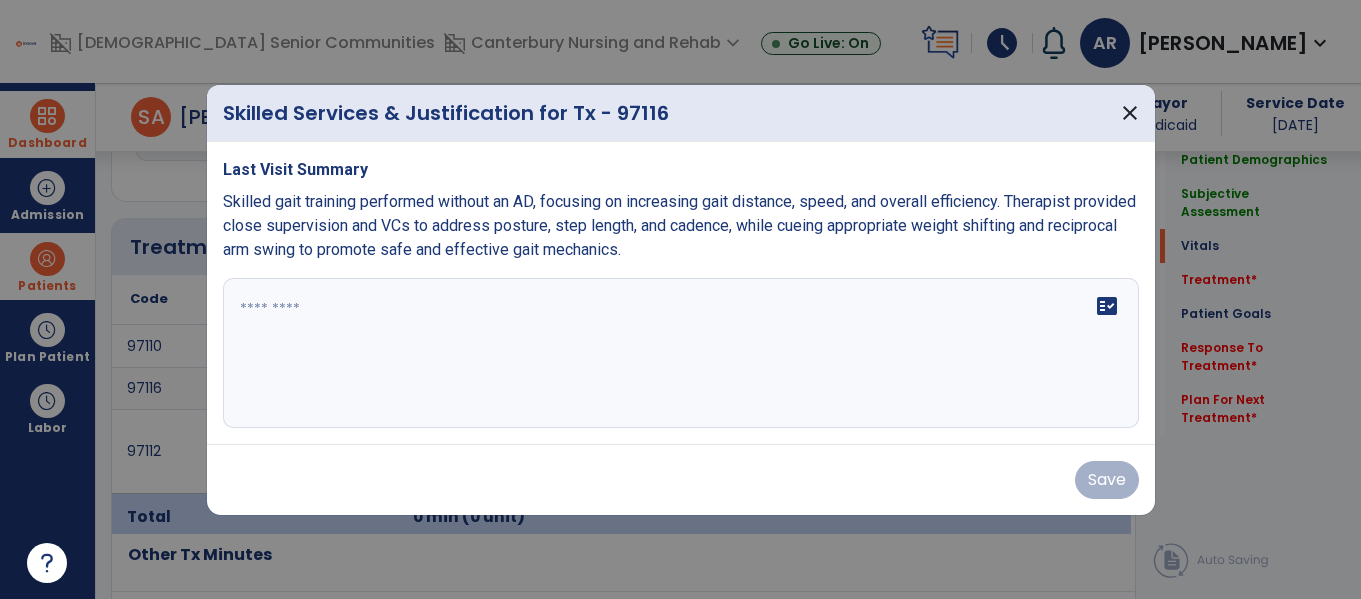scroll, scrollTop: 1036, scrollLeft: 0, axis: vertical 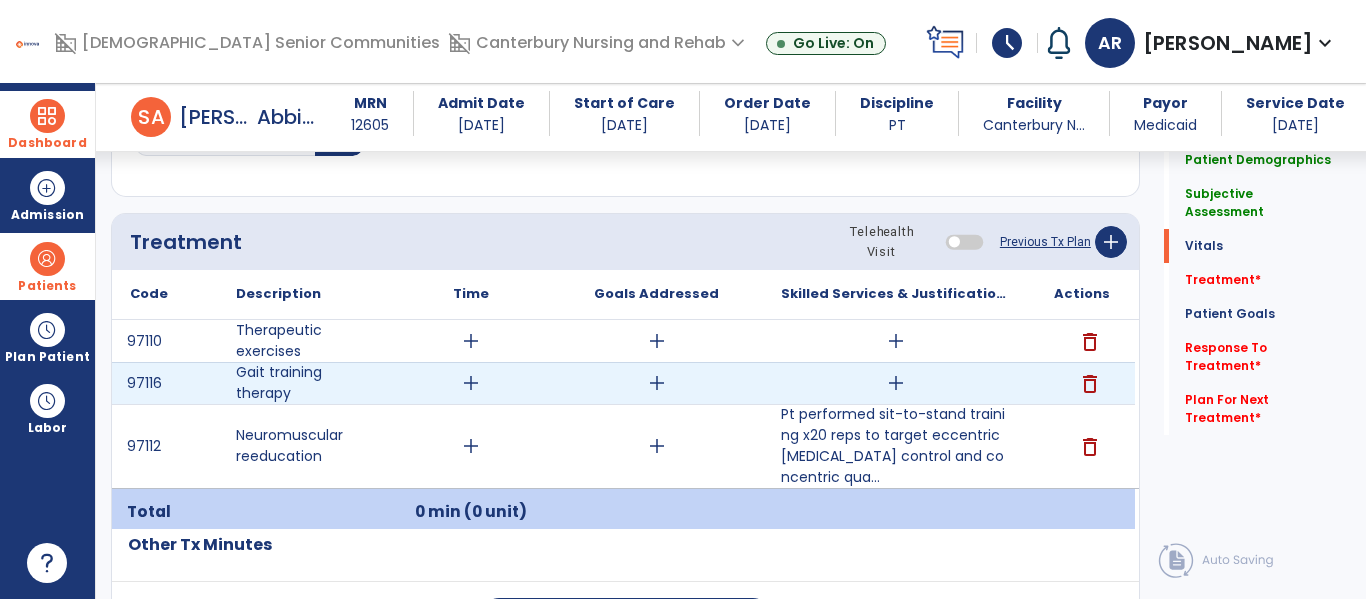 click on "add" at bounding box center [896, 341] 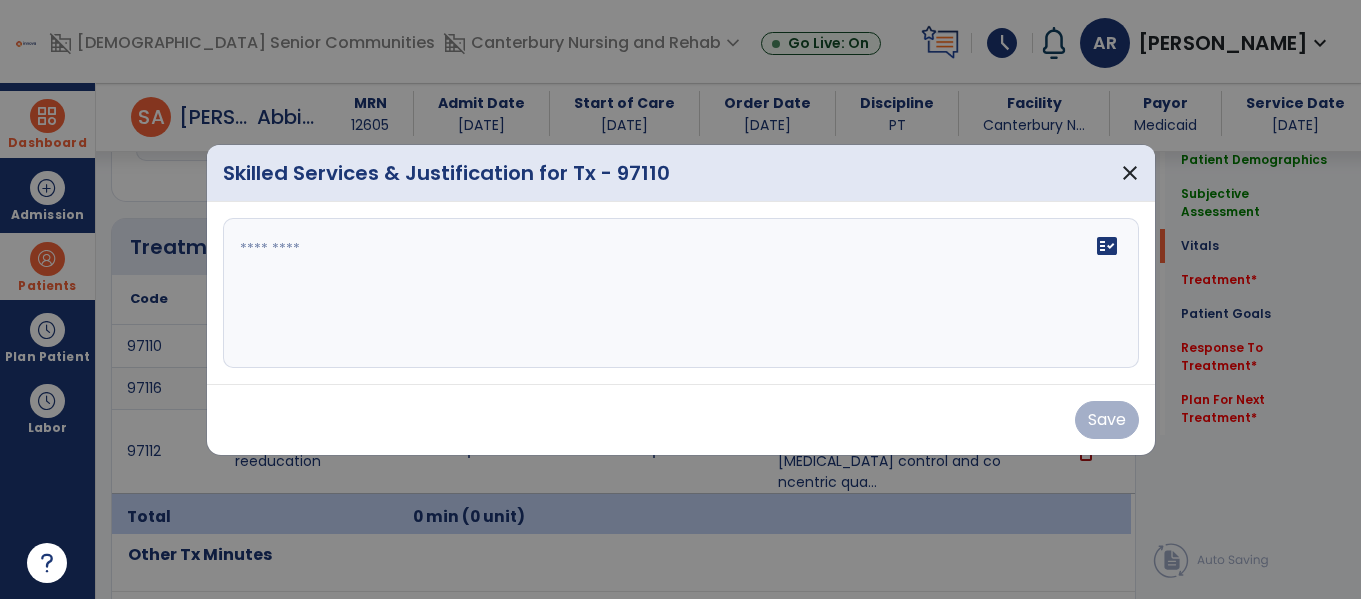 scroll, scrollTop: 1036, scrollLeft: 0, axis: vertical 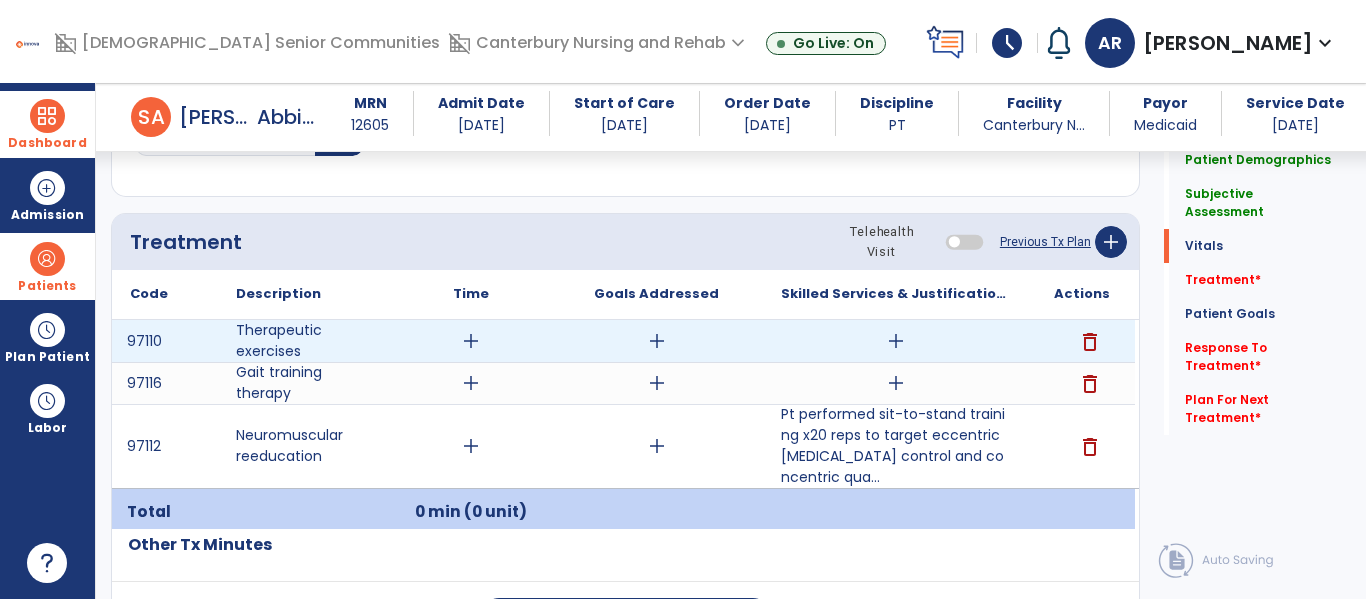 click on "delete" at bounding box center [1090, 342] 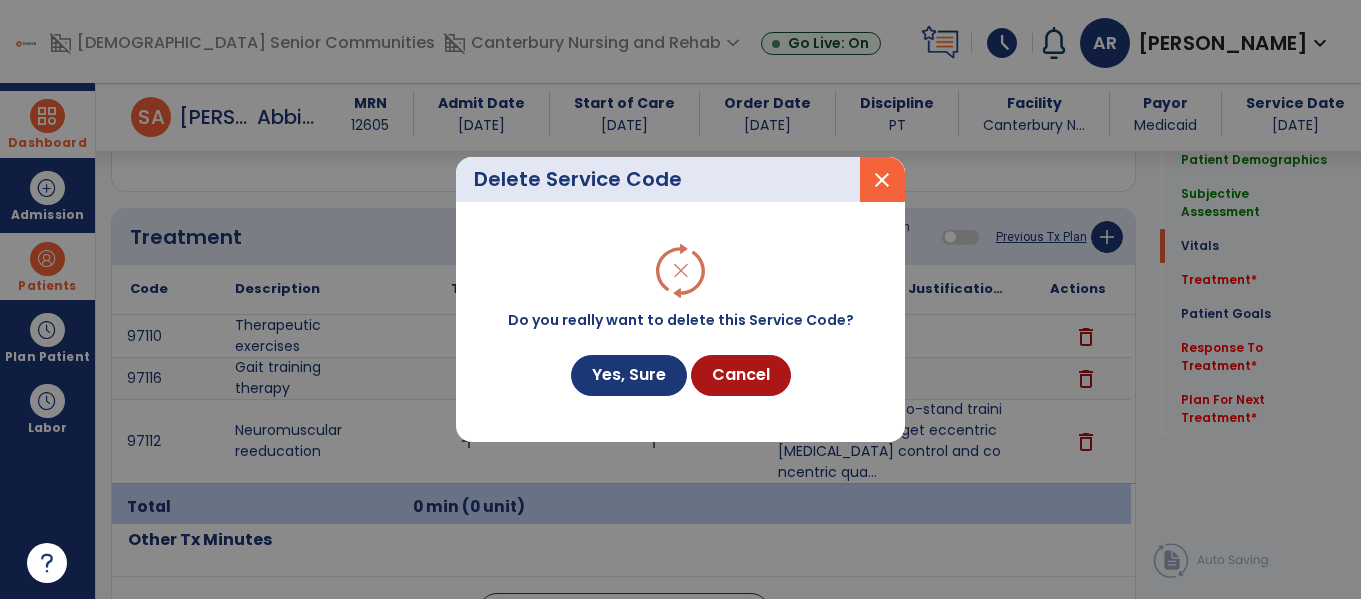 scroll, scrollTop: 1036, scrollLeft: 0, axis: vertical 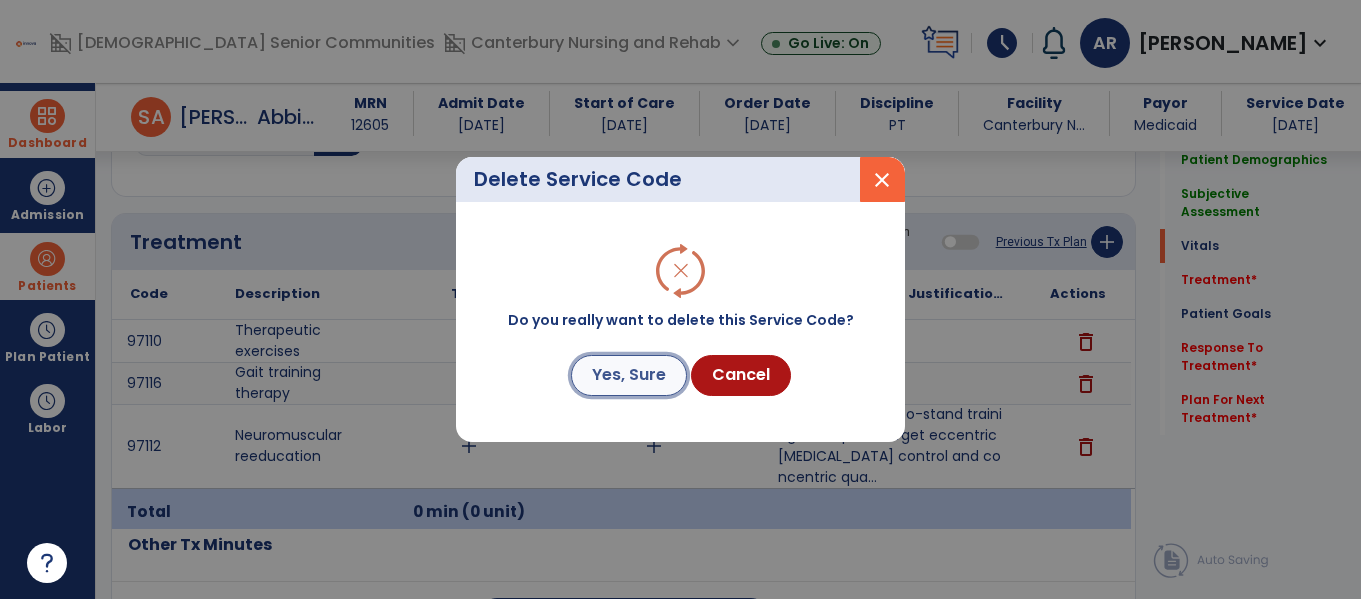 click on "Yes, Sure" at bounding box center [629, 375] 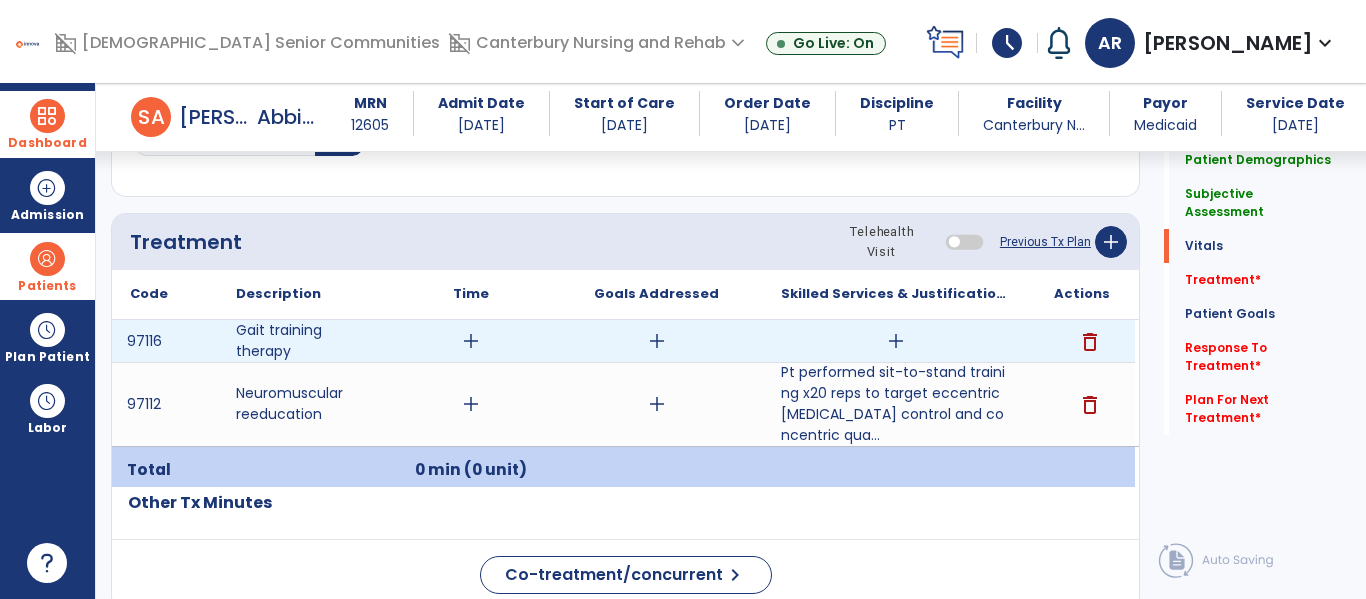 click on "delete" at bounding box center [1090, 342] 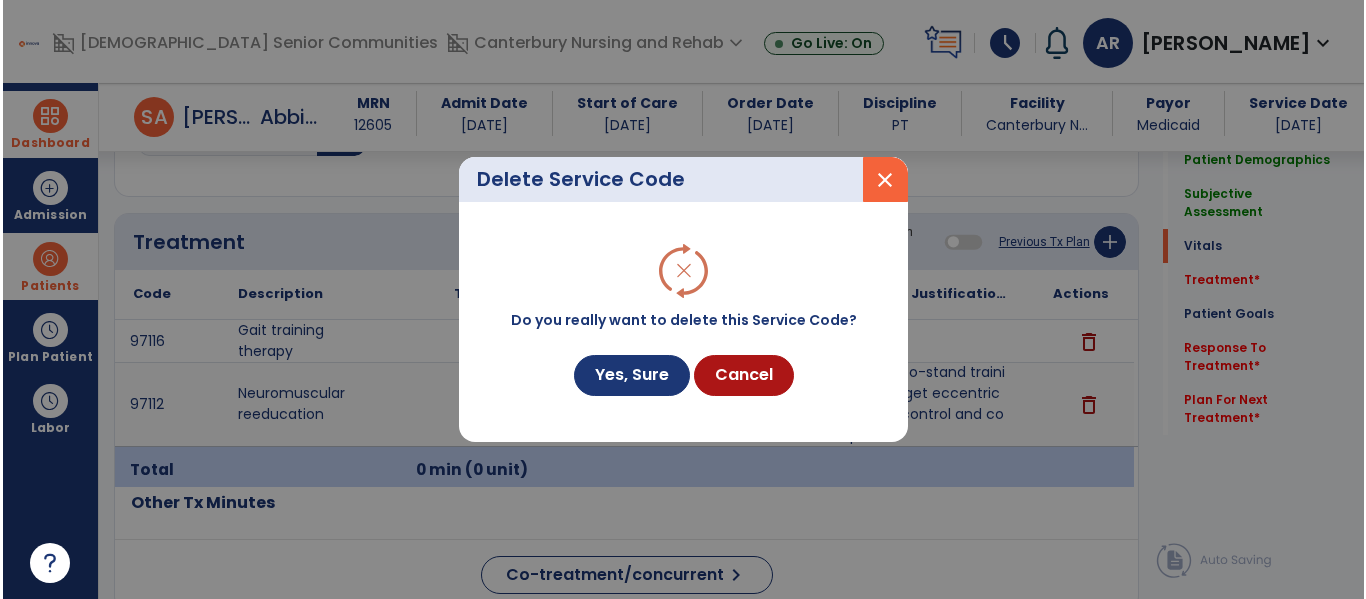 scroll, scrollTop: 1036, scrollLeft: 0, axis: vertical 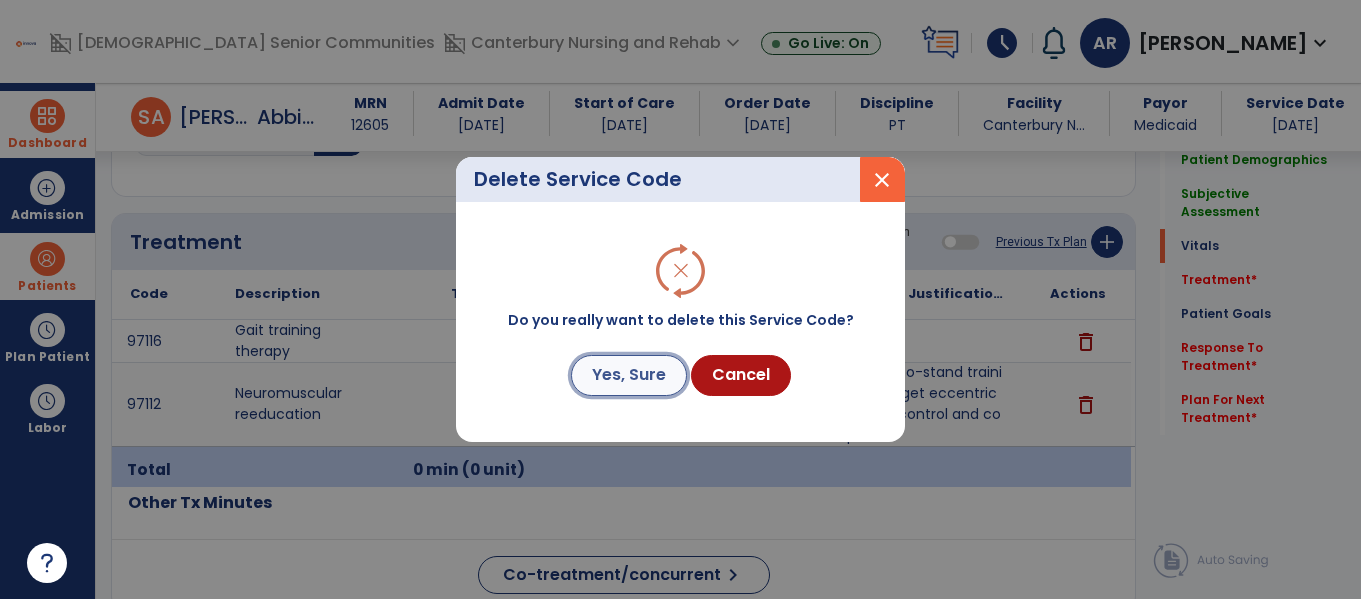 click on "Yes, Sure" at bounding box center (629, 375) 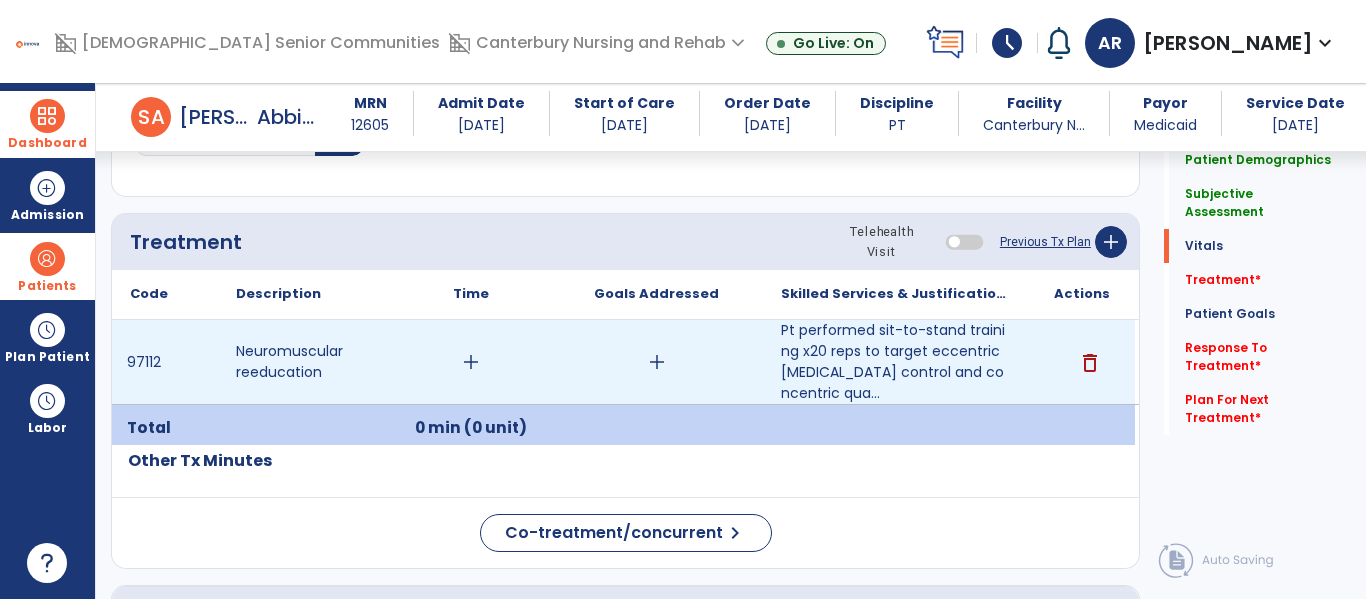 click on "add" at bounding box center (471, 362) 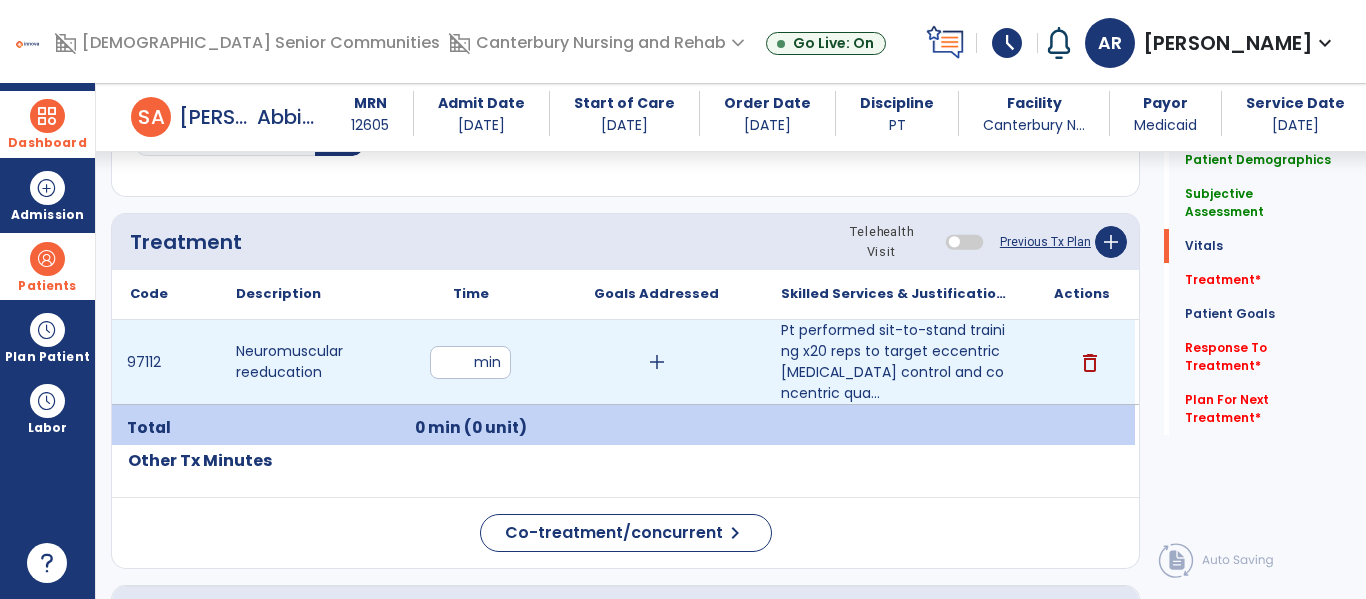 type on "*" 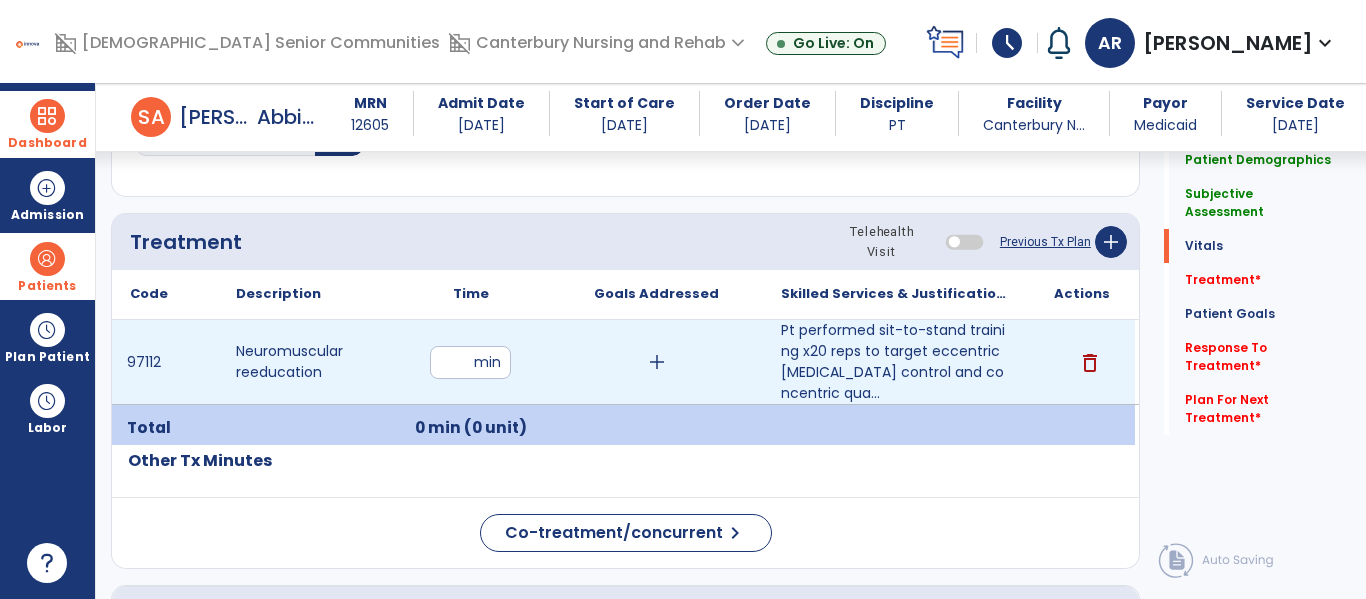 type on "**" 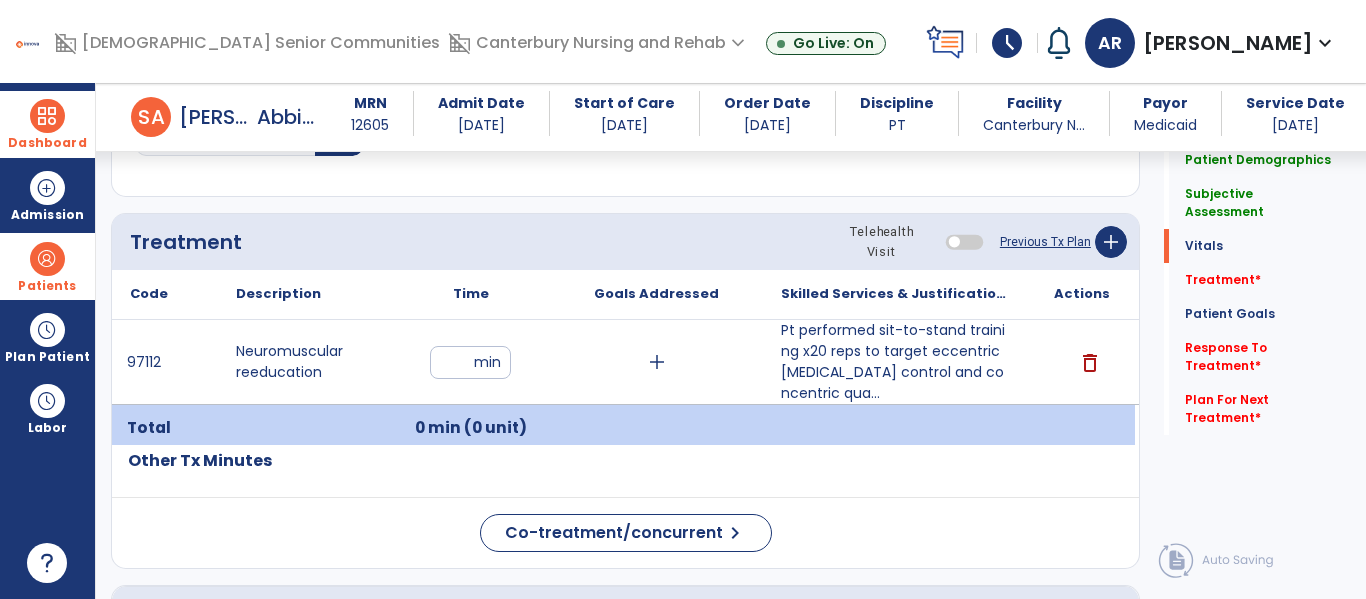 click on "Response To Treatment   *  Response To Treatment   *" 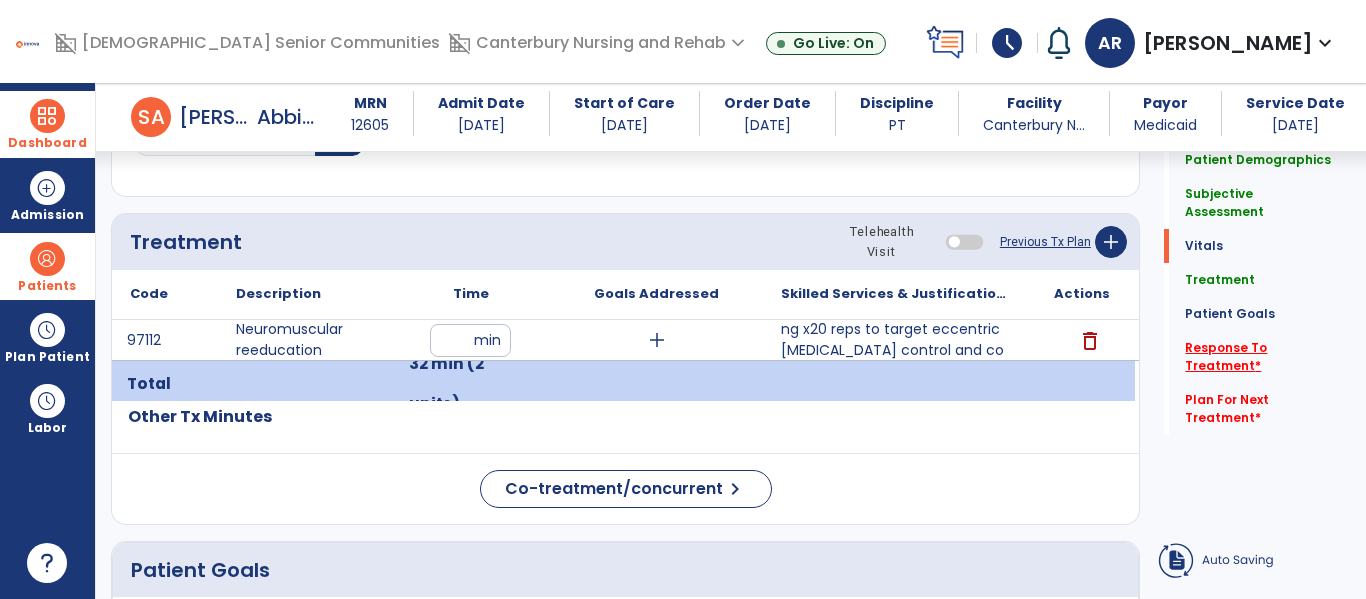 click on "Response To Treatment   *" 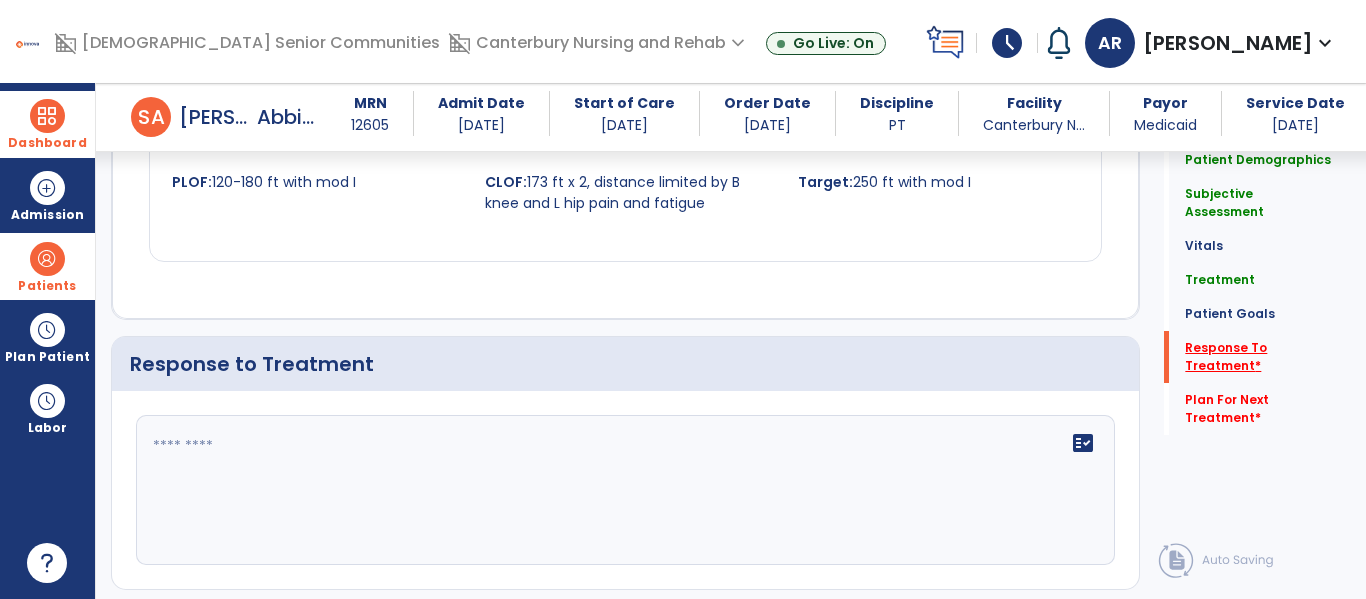 scroll, scrollTop: 2280, scrollLeft: 0, axis: vertical 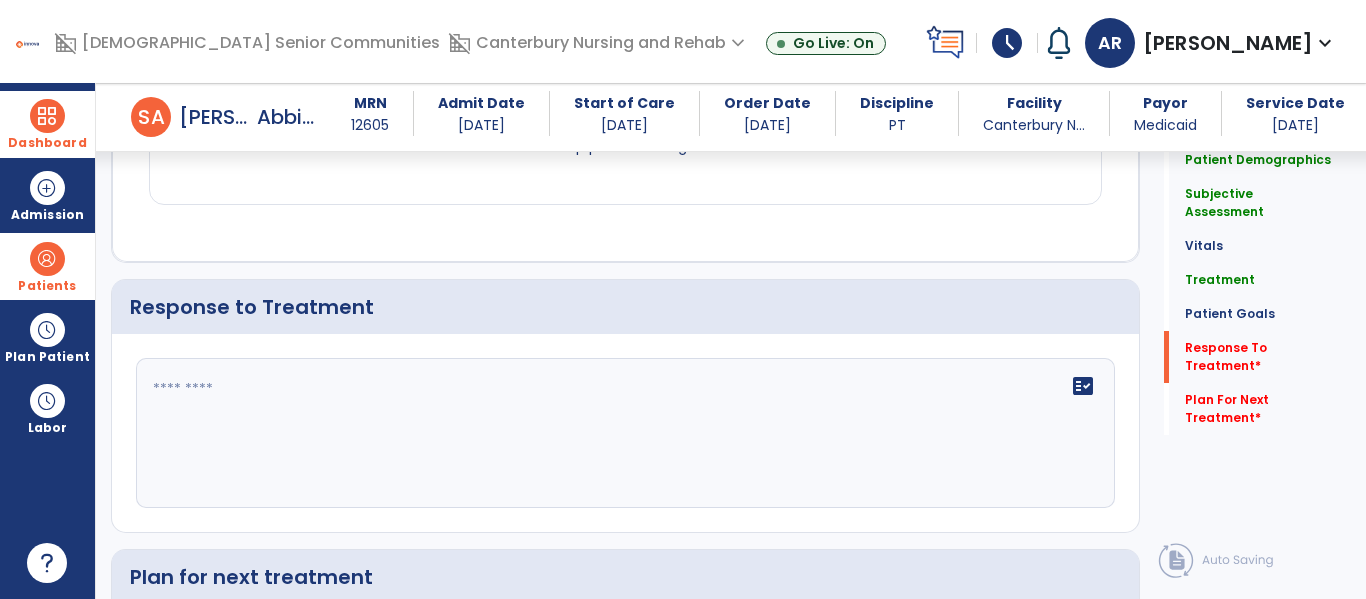 click on "fact_check" 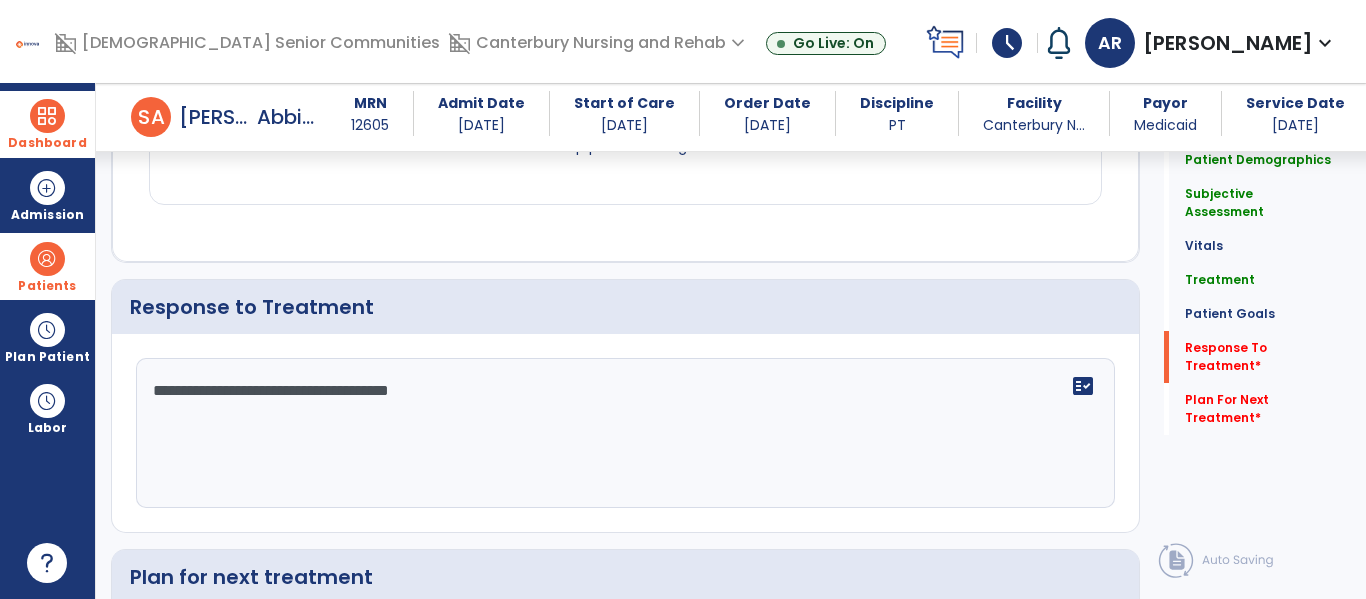 scroll, scrollTop: 2529, scrollLeft: 0, axis: vertical 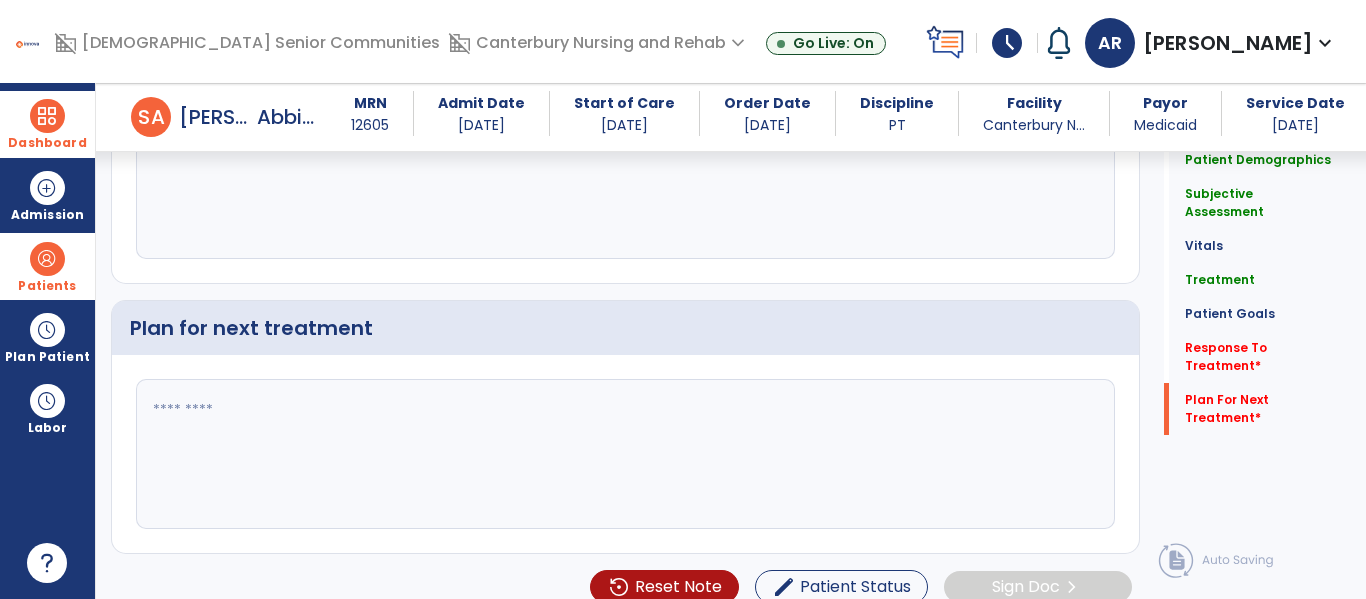 type on "**********" 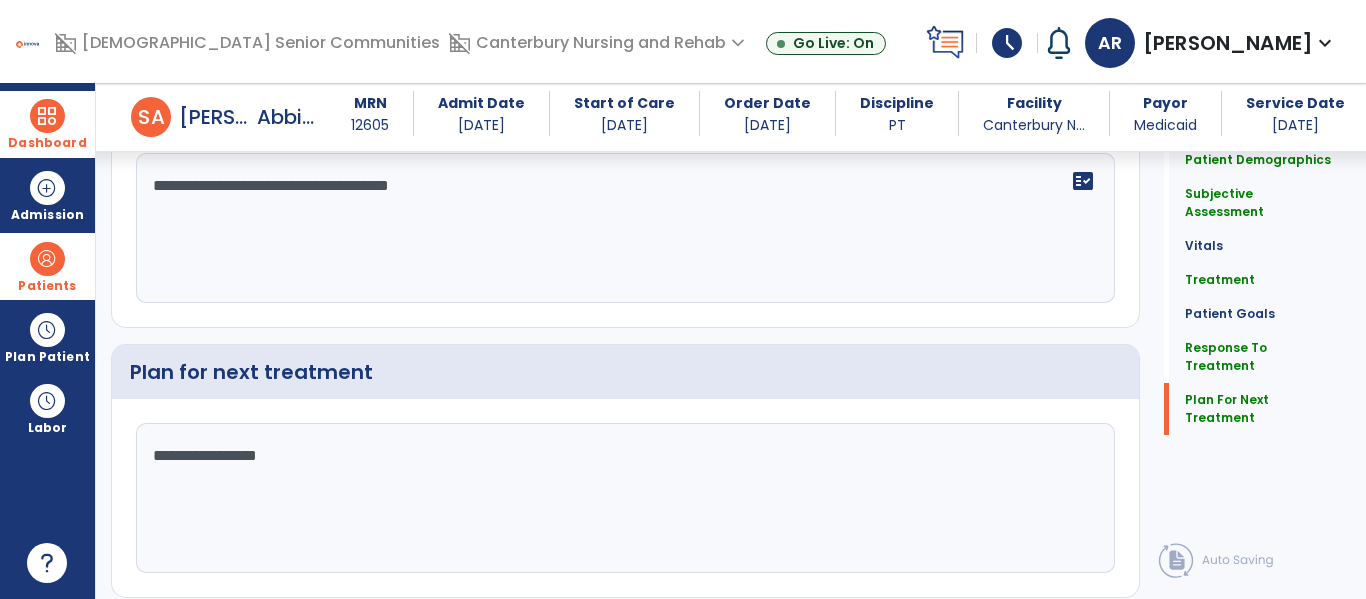 scroll, scrollTop: 2529, scrollLeft: 0, axis: vertical 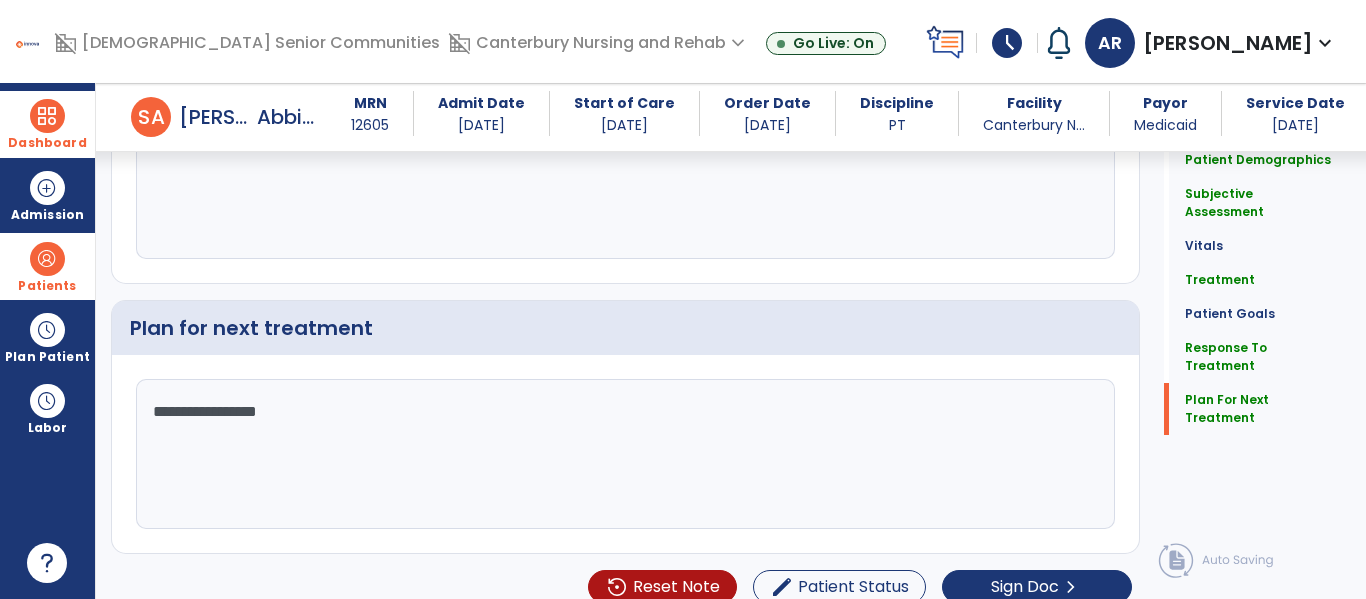type on "**********" 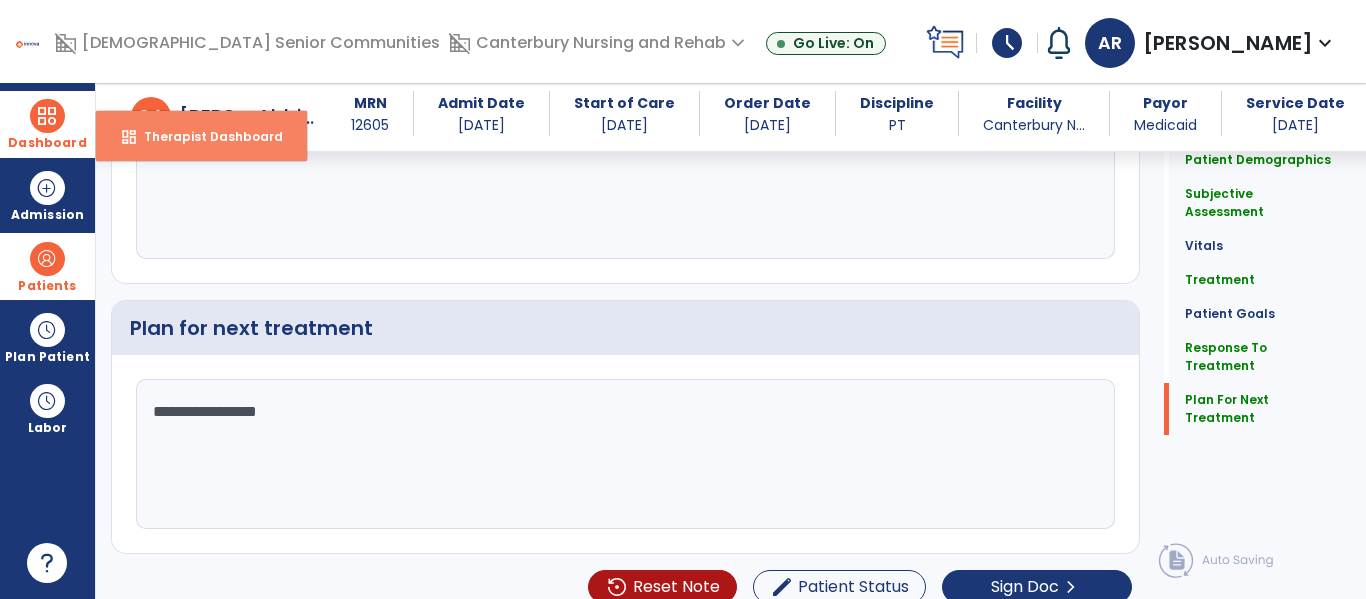 click on "Therapist Dashboard" at bounding box center (205, 136) 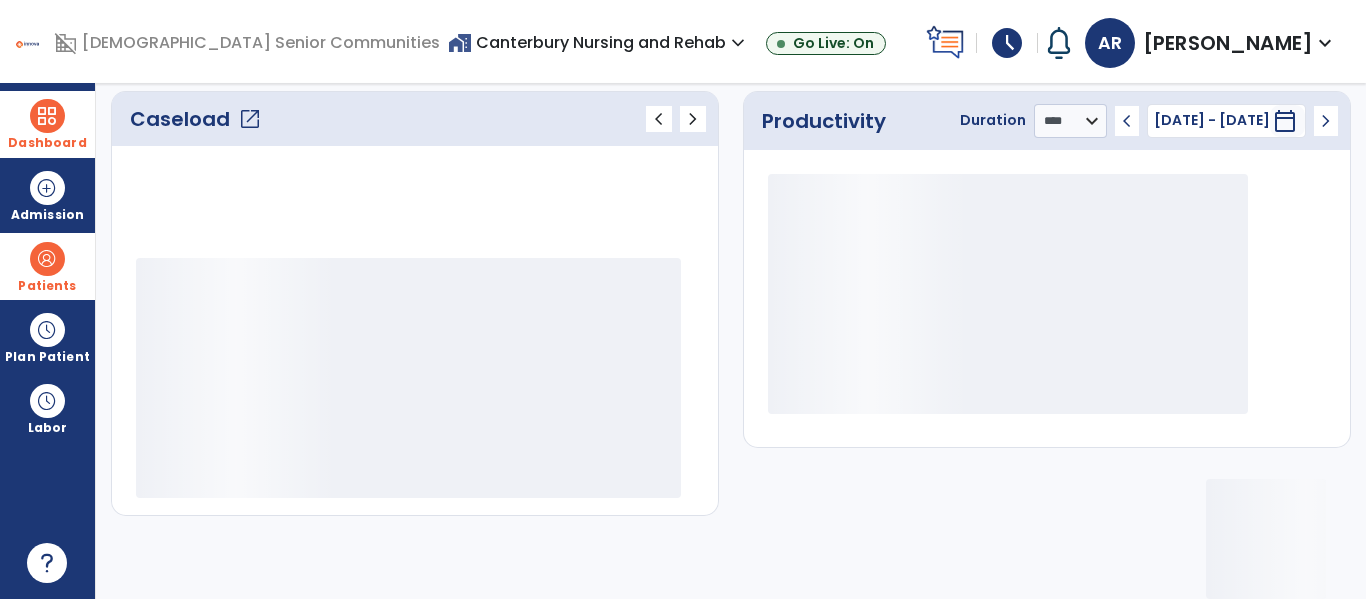 scroll, scrollTop: 276, scrollLeft: 0, axis: vertical 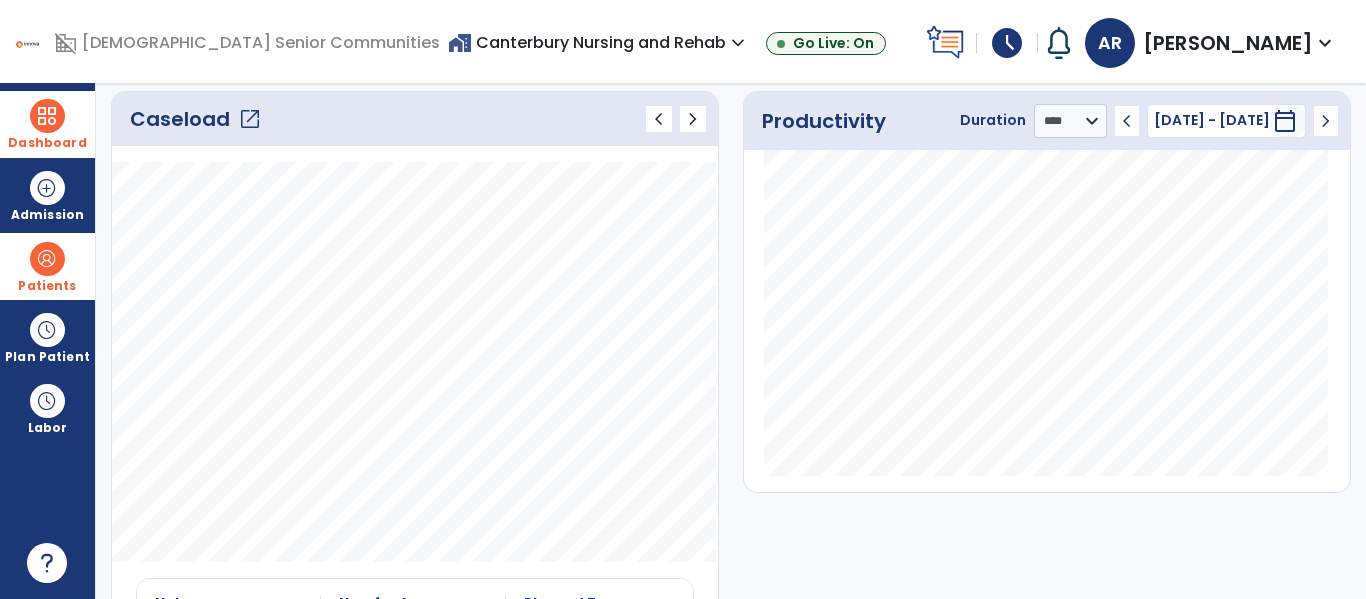 click on "Caseload   open_in_new" 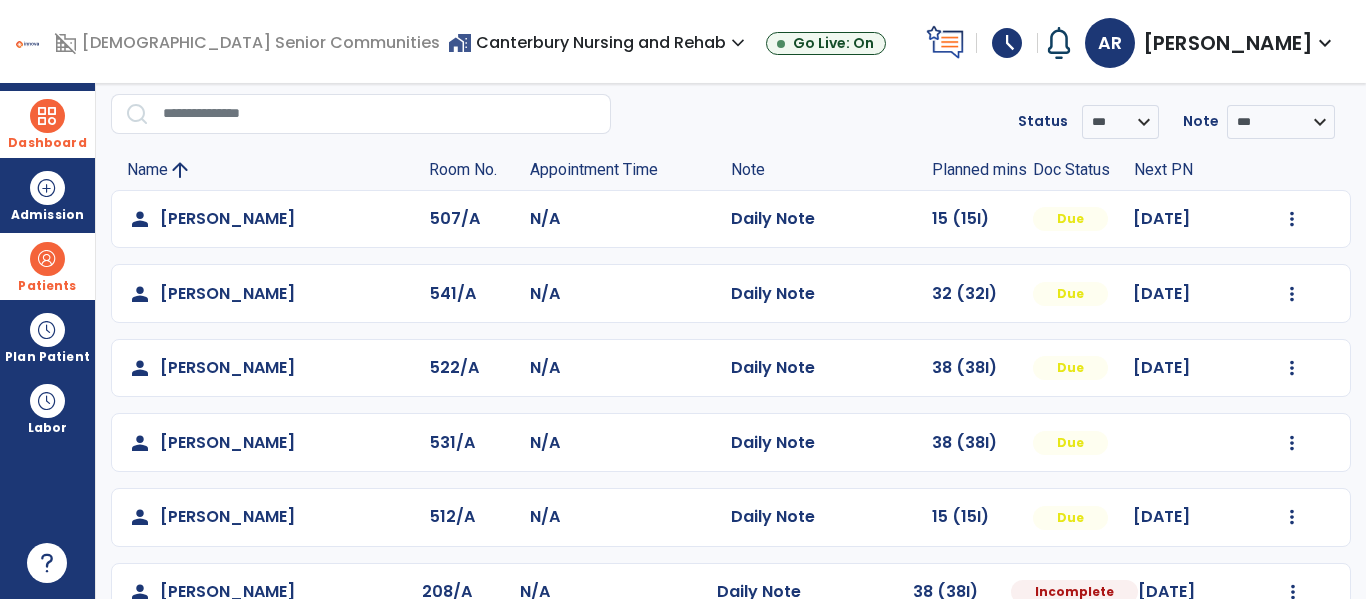 scroll, scrollTop: 66, scrollLeft: 0, axis: vertical 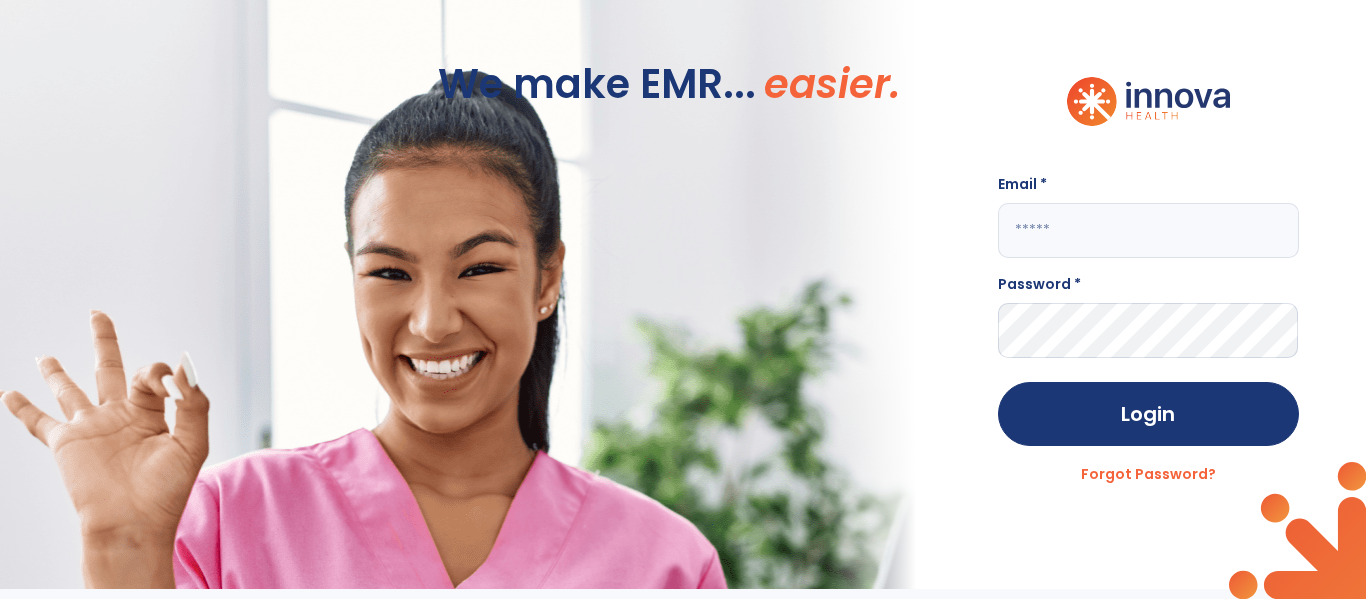 click 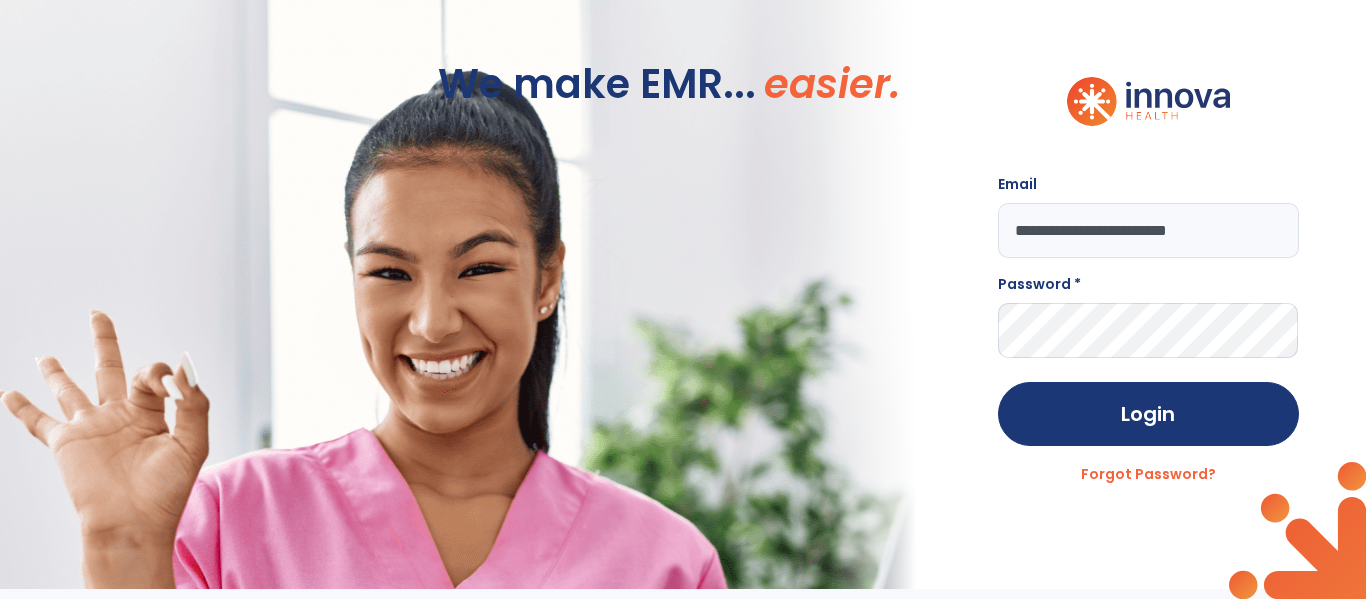 type on "**********" 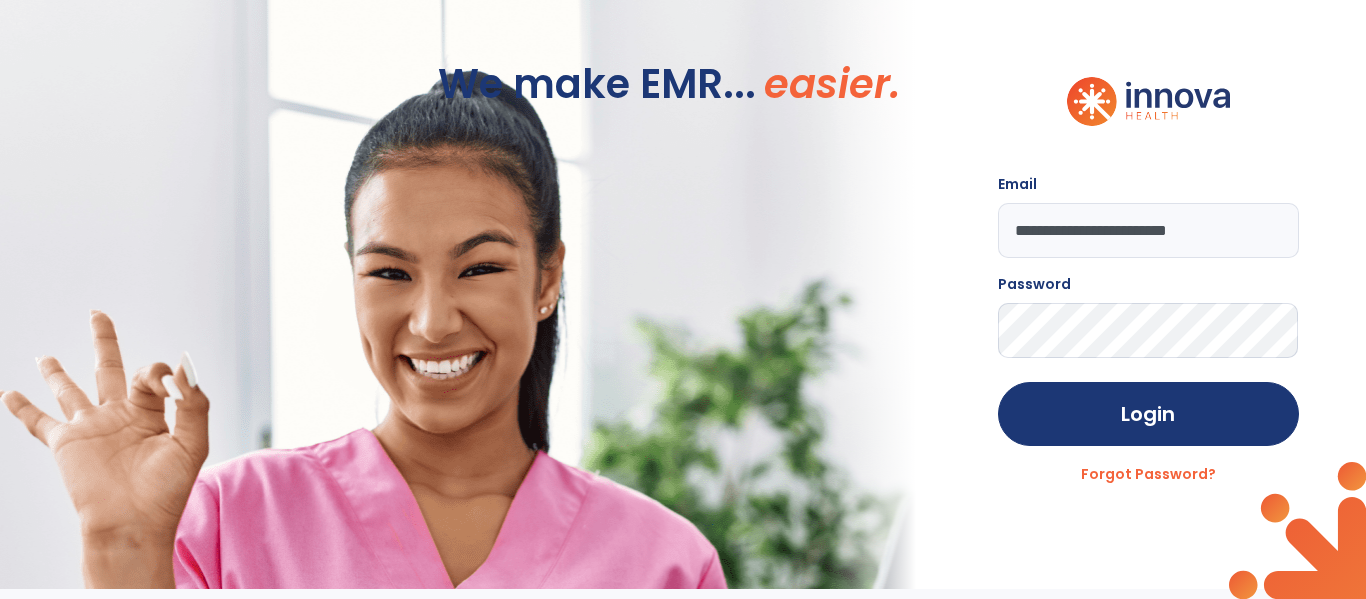 click on "Login" 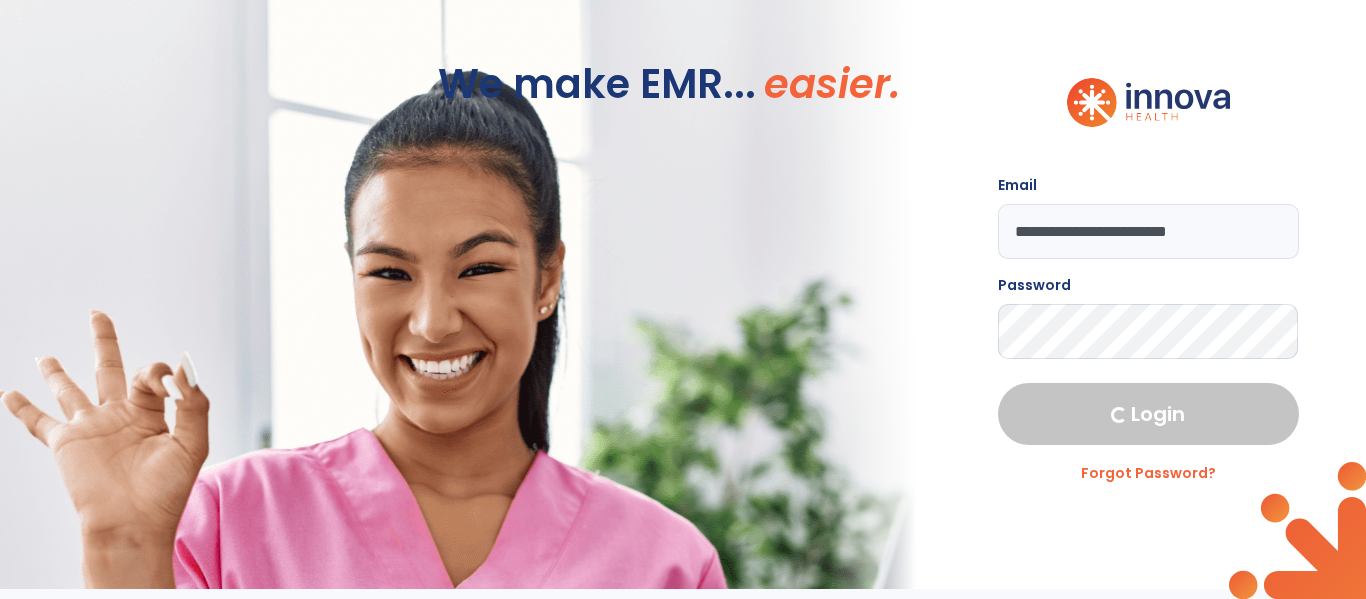 select on "****" 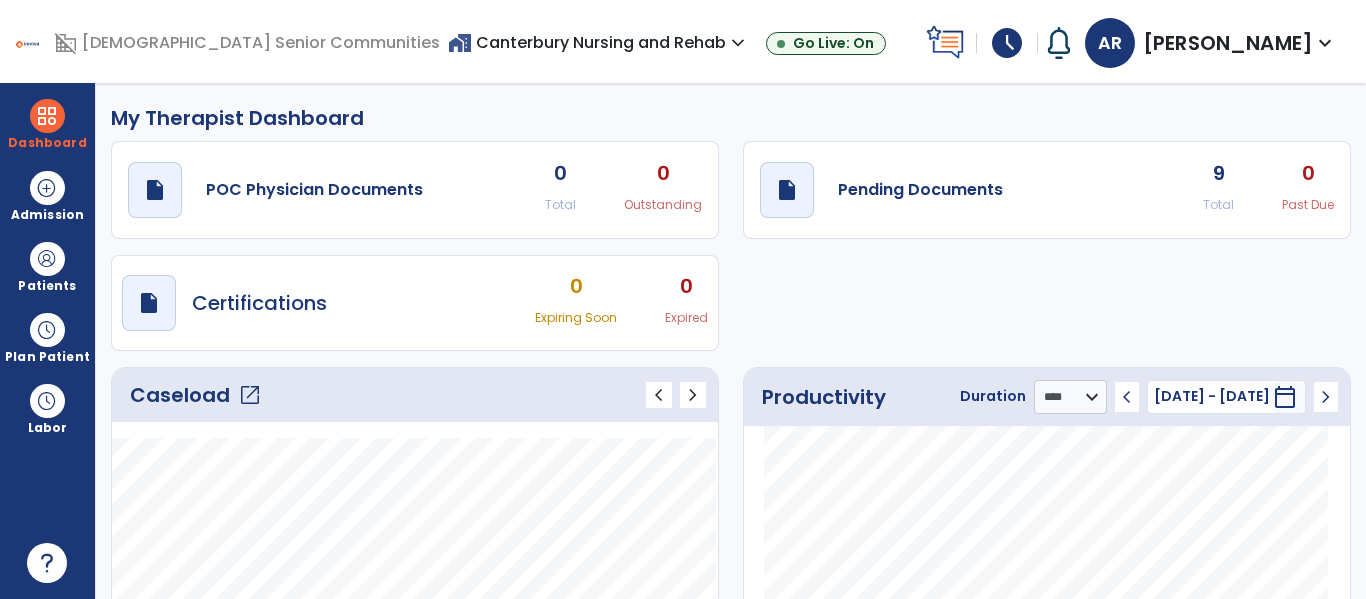 click on "Caseload   open_in_new" 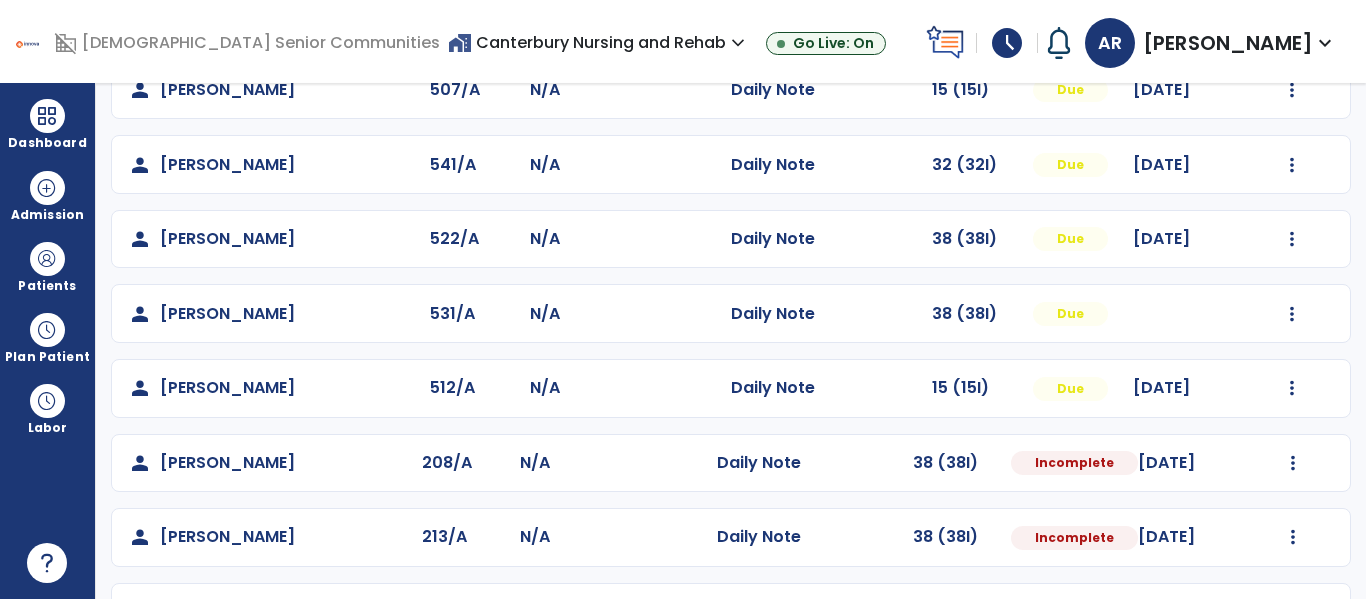 scroll, scrollTop: 190, scrollLeft: 0, axis: vertical 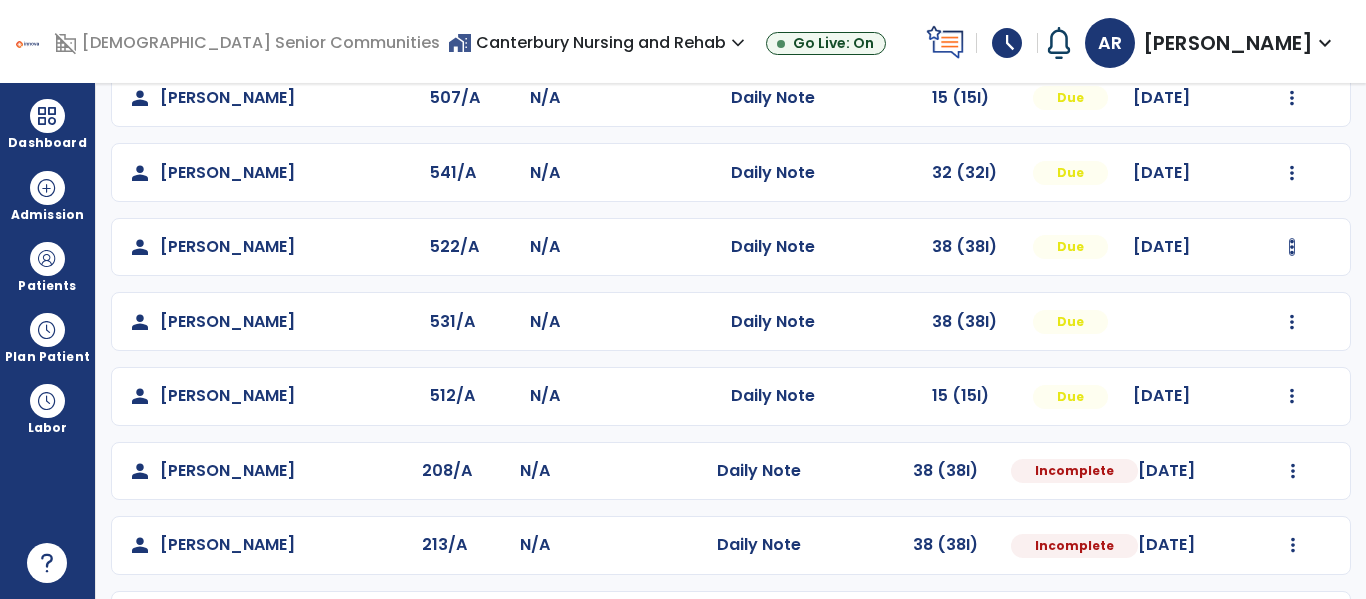 click at bounding box center (1292, 98) 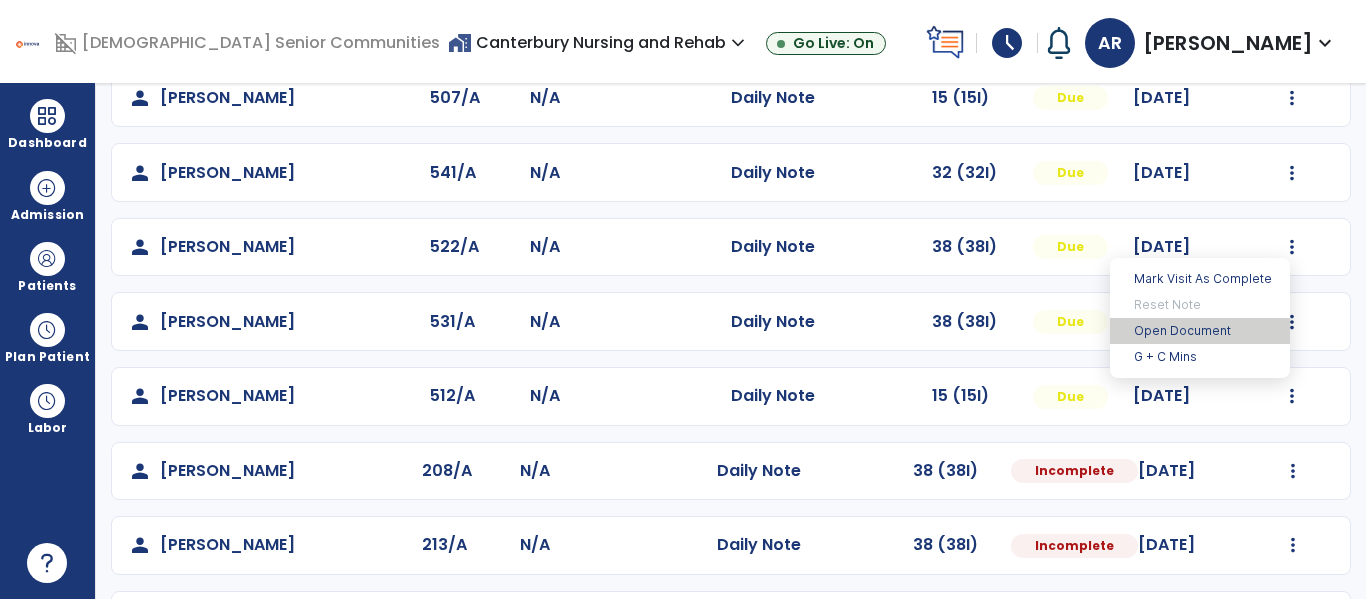 click on "Open Document" at bounding box center [1200, 331] 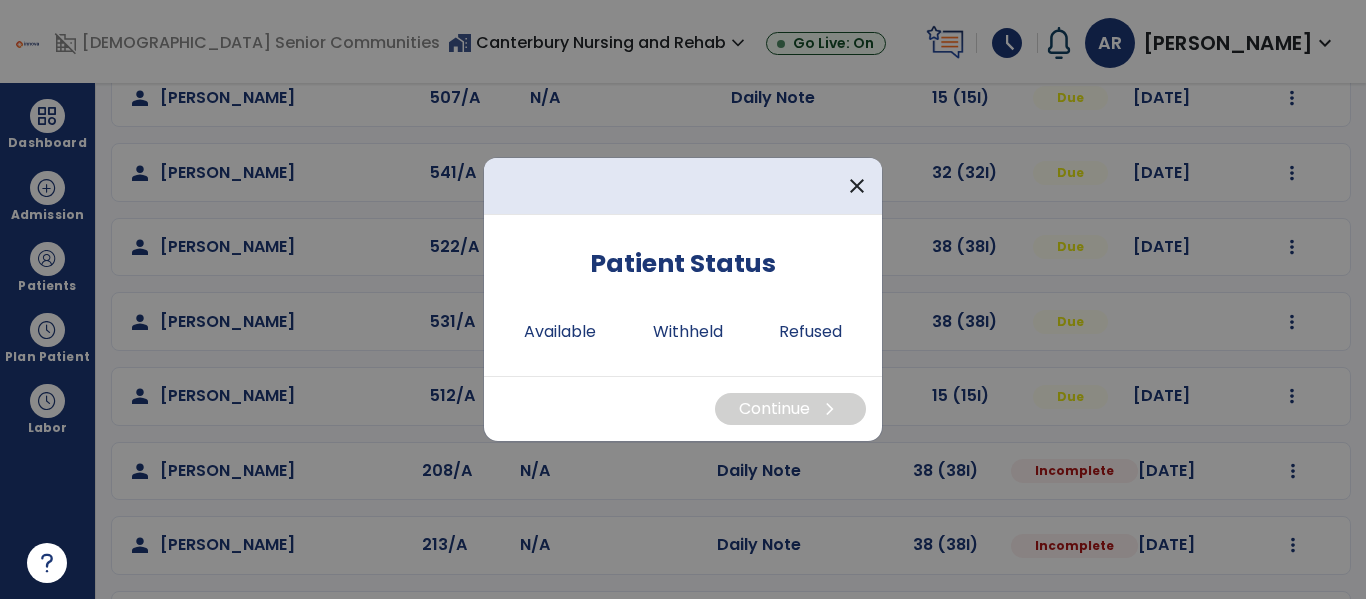 click on "Patient Status  Available   Withheld   Refused" at bounding box center [683, 295] 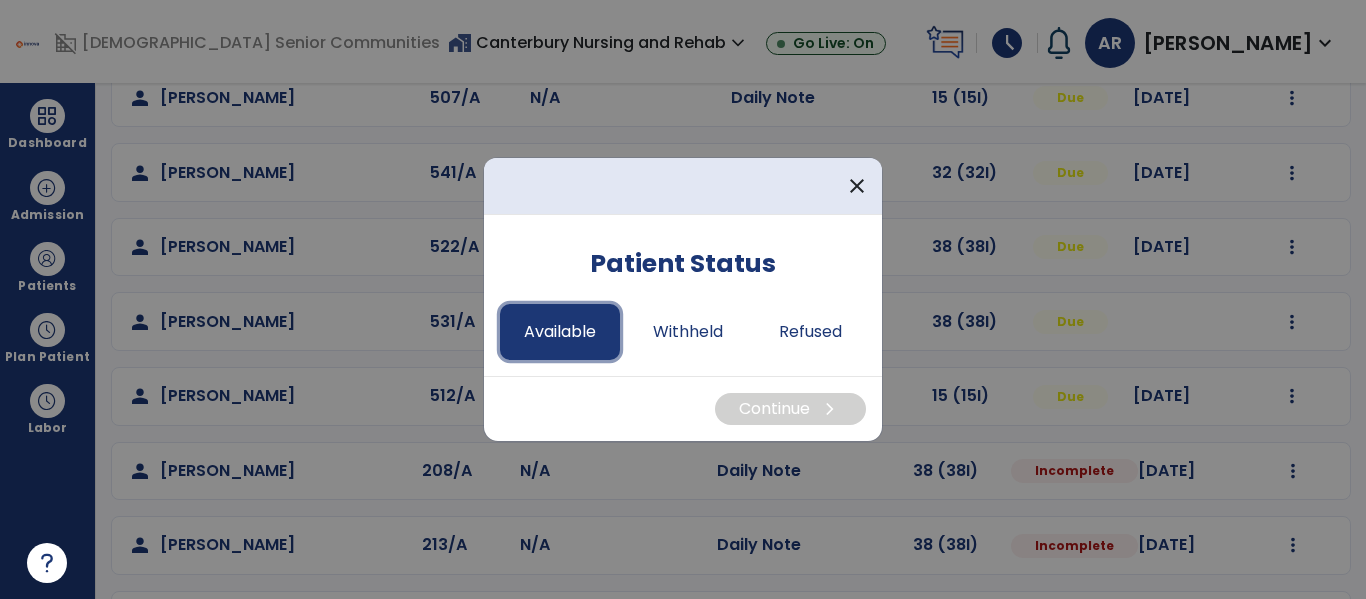 click on "Available" at bounding box center (560, 332) 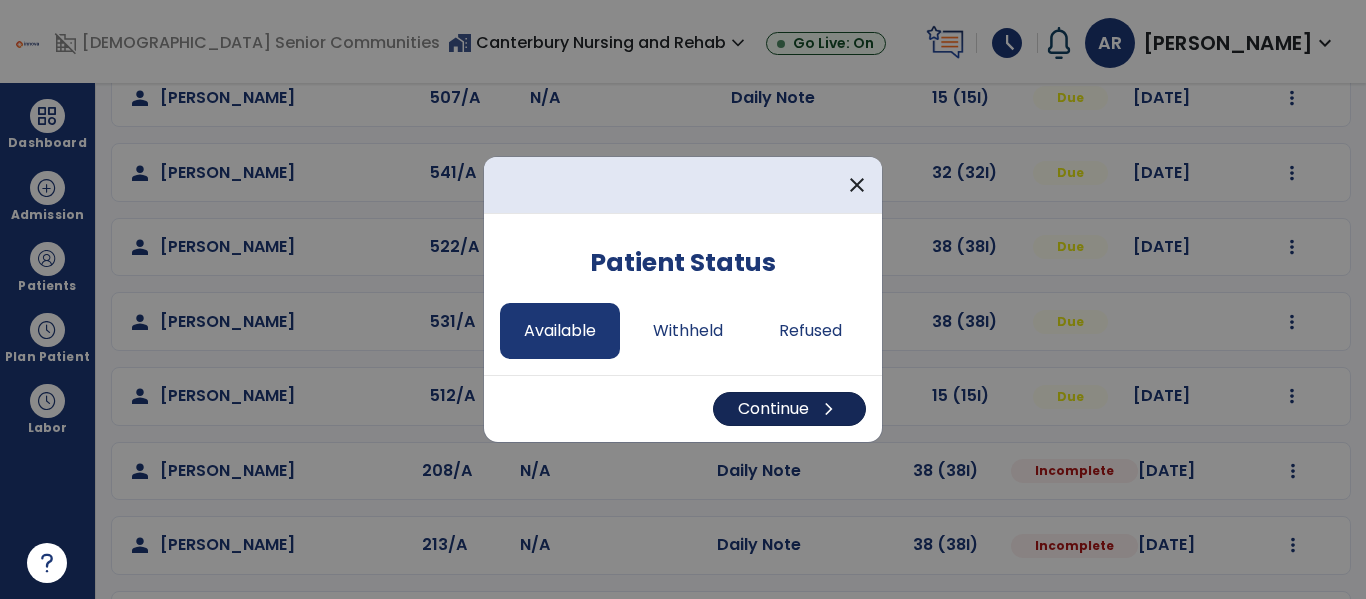 click on "Continue   chevron_right" at bounding box center (789, 409) 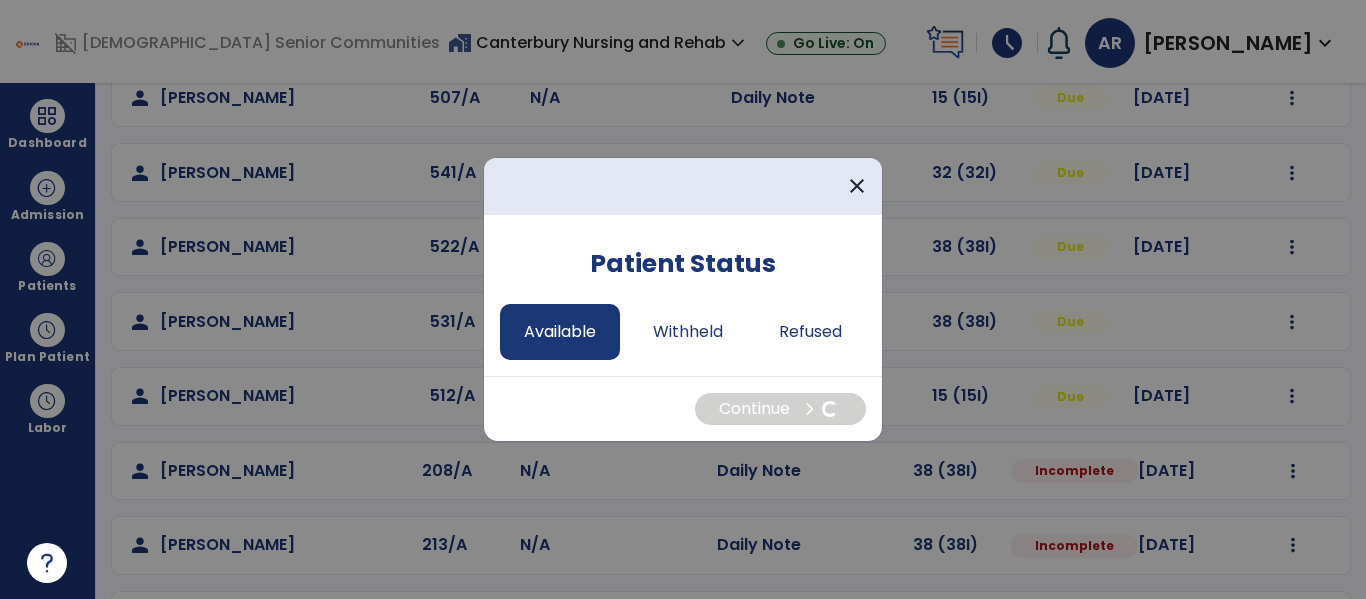 select on "*" 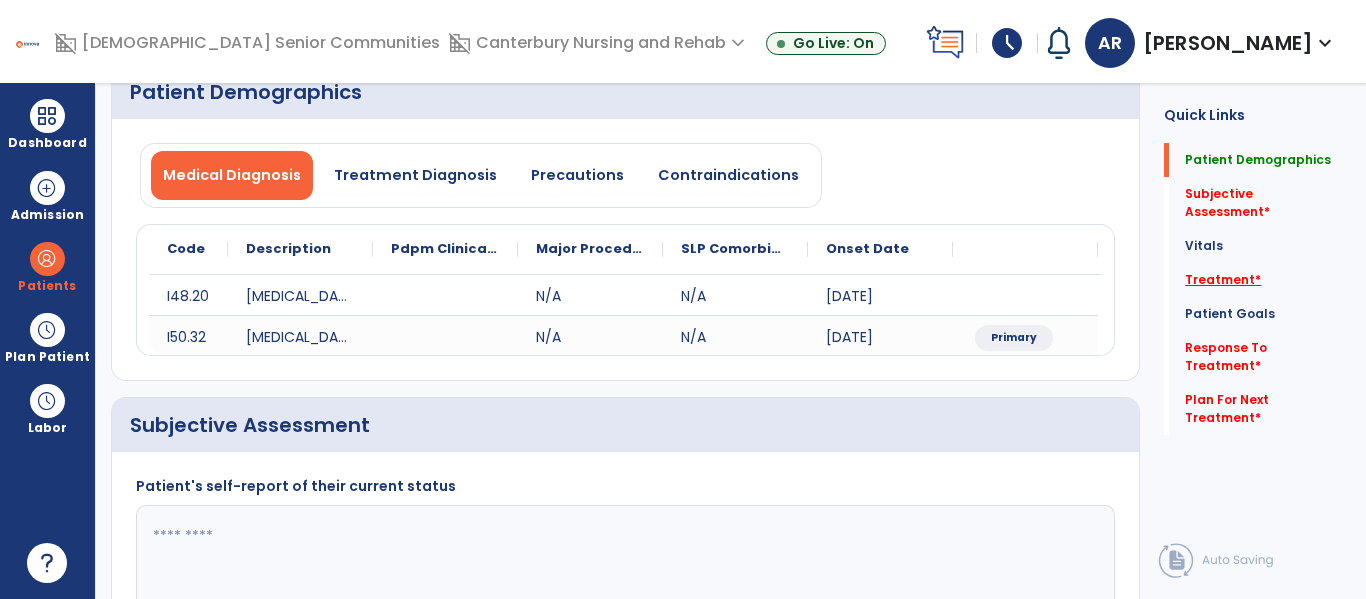 click on "Treatment   *" 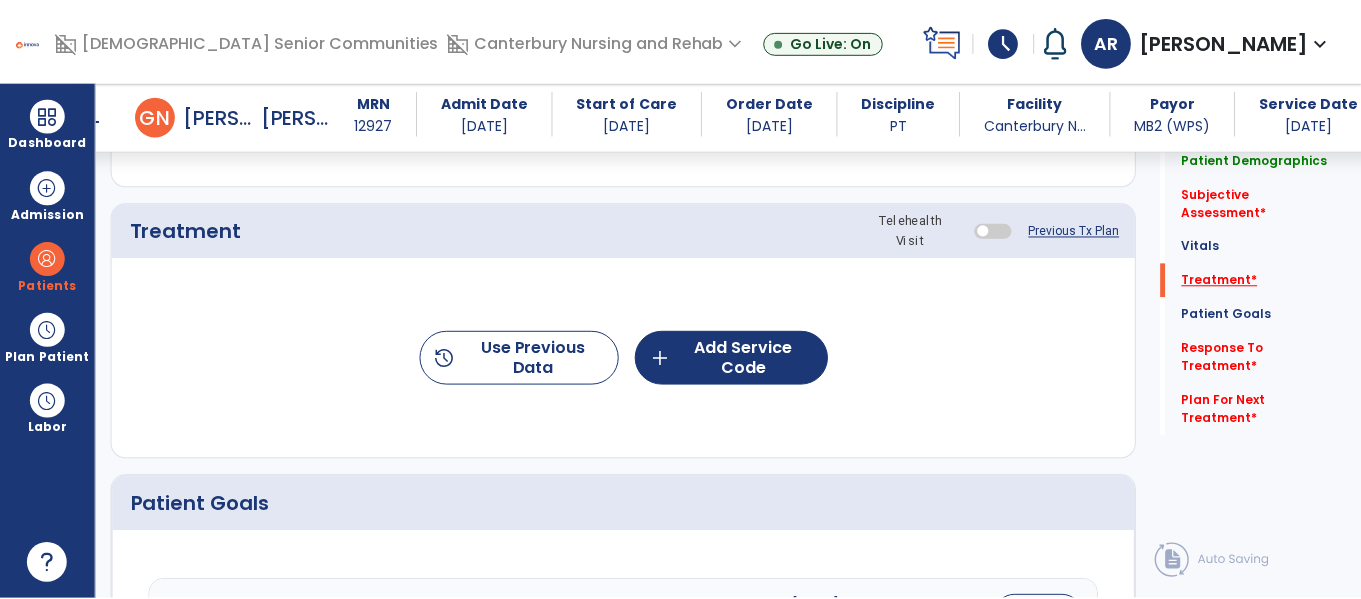scroll, scrollTop: 1095, scrollLeft: 0, axis: vertical 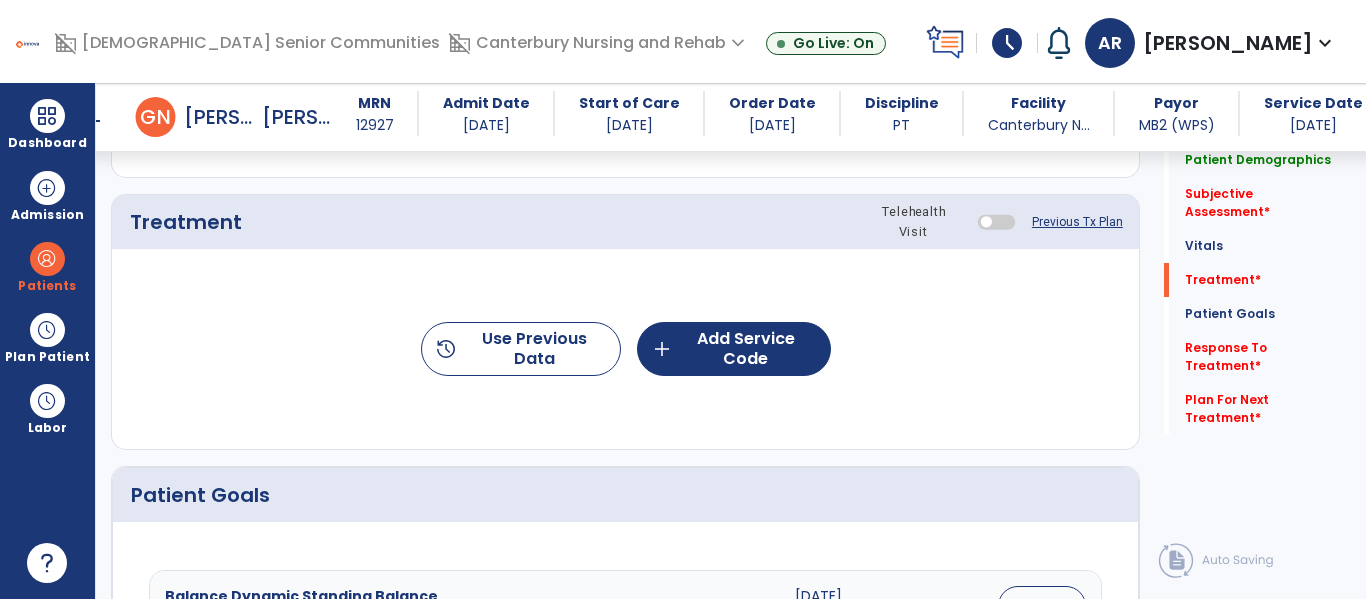 click on "Previous Tx Plan" 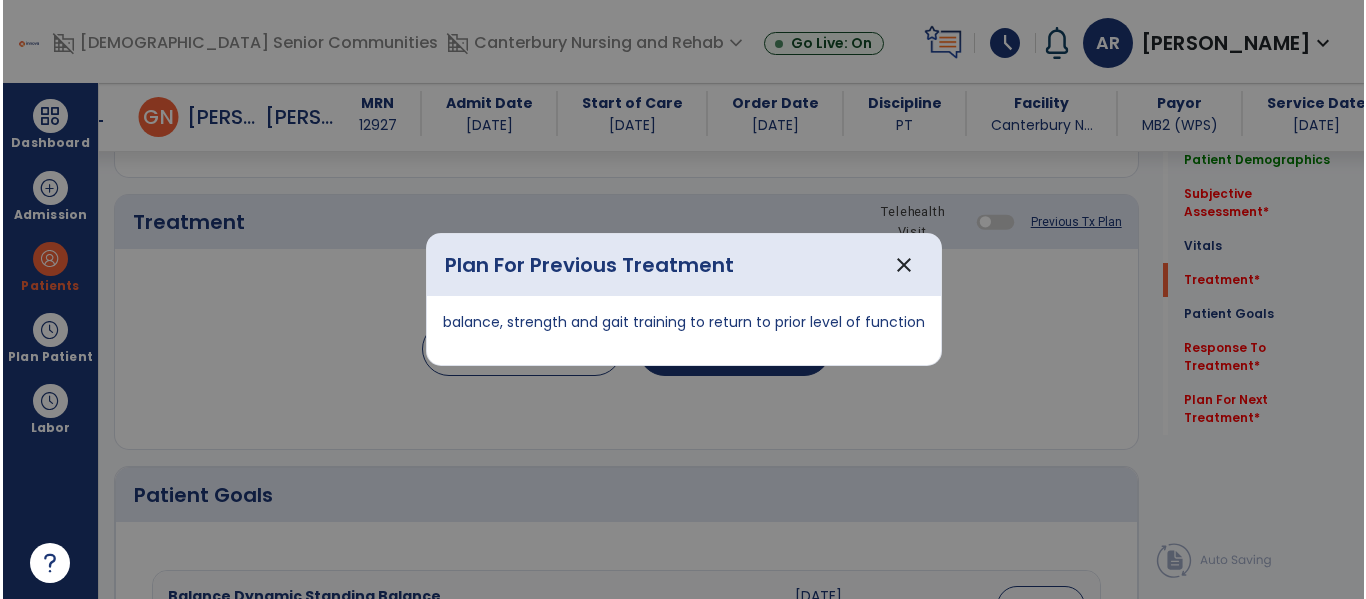 scroll, scrollTop: 1095, scrollLeft: 0, axis: vertical 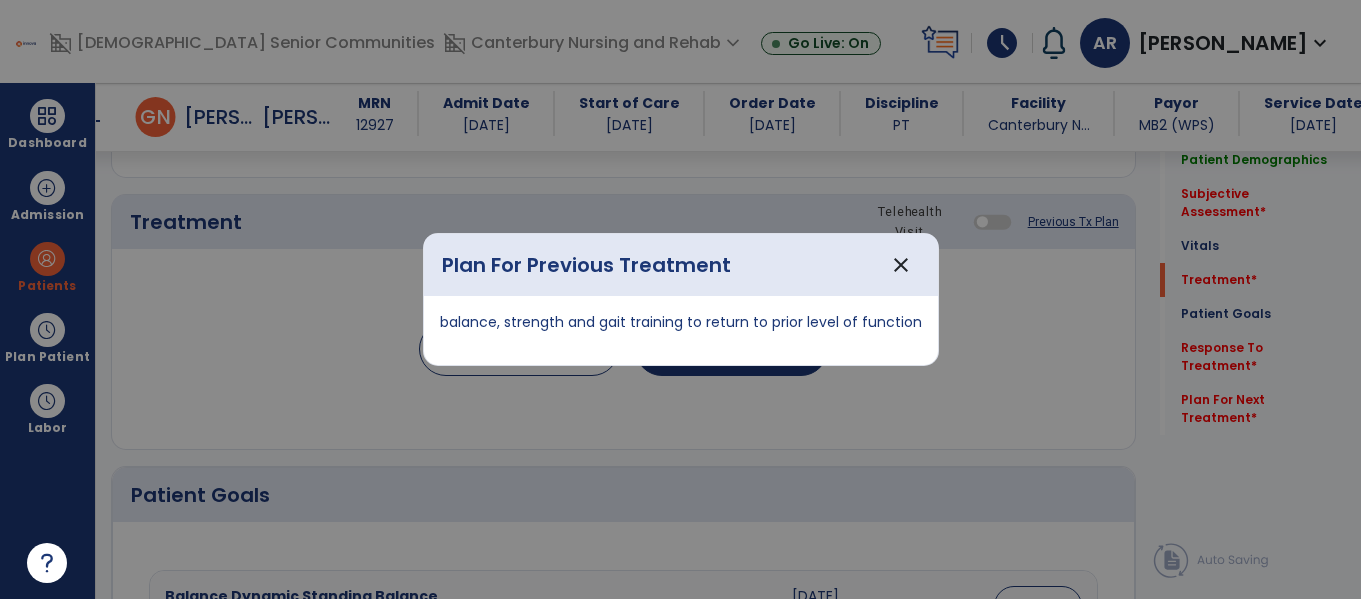 click on "close" at bounding box center (901, 265) 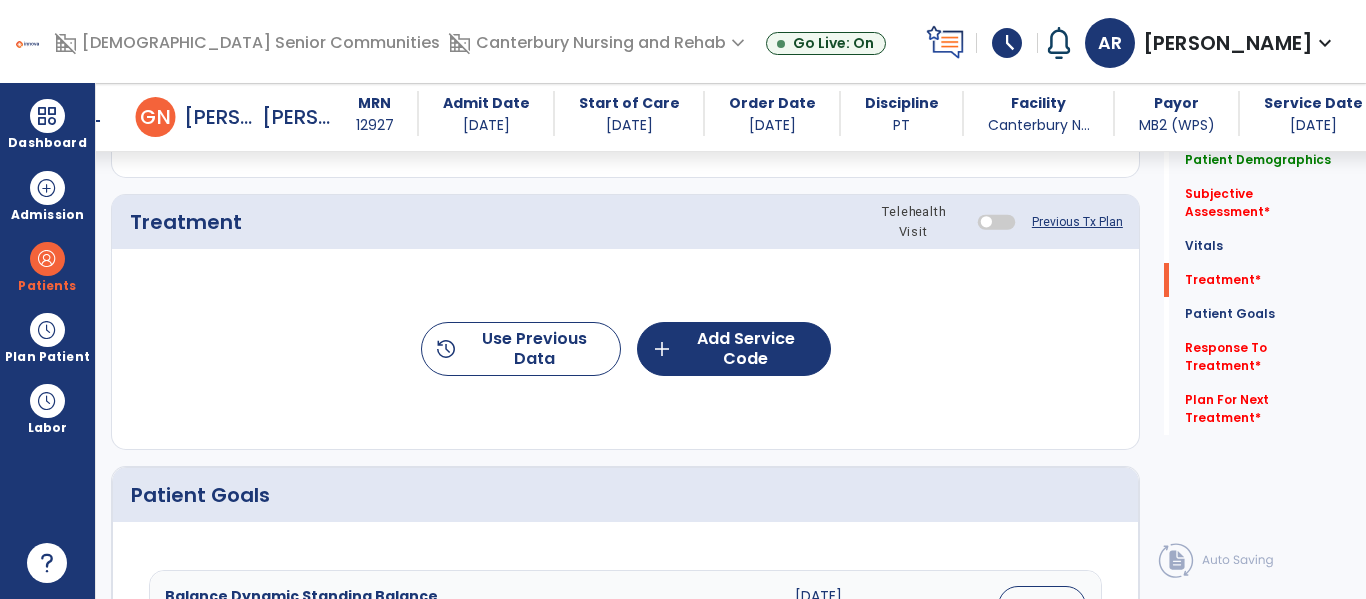 click on "arrow_back" at bounding box center (92, 121) 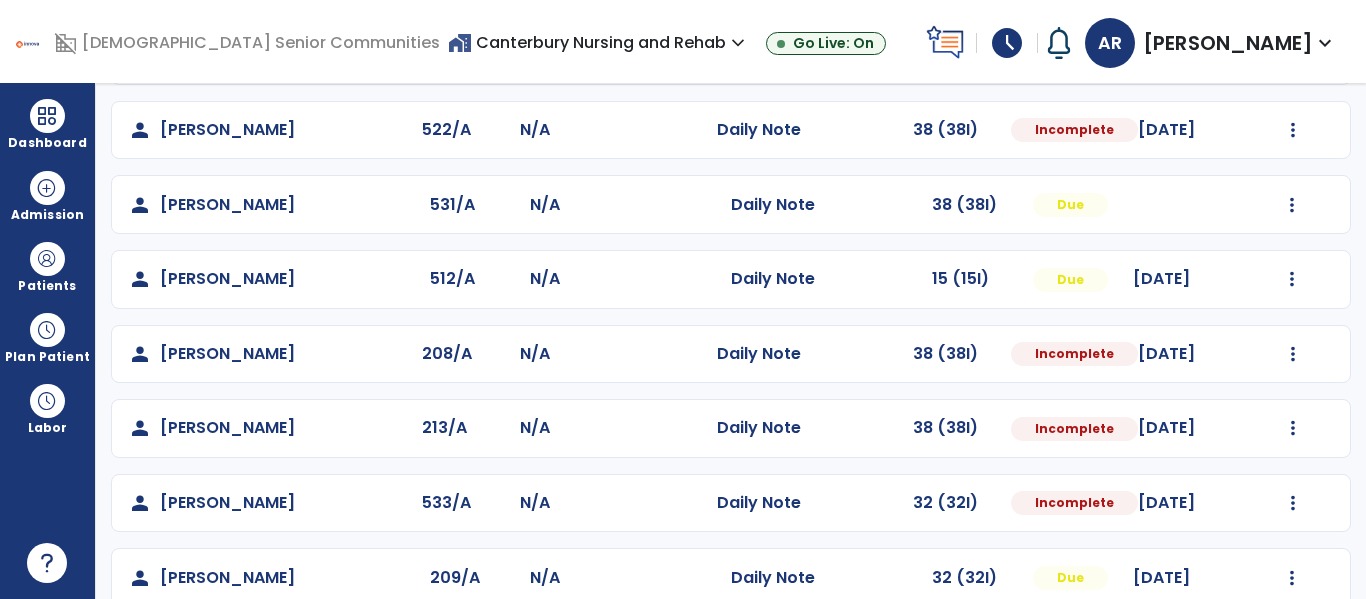 scroll, scrollTop: 339, scrollLeft: 0, axis: vertical 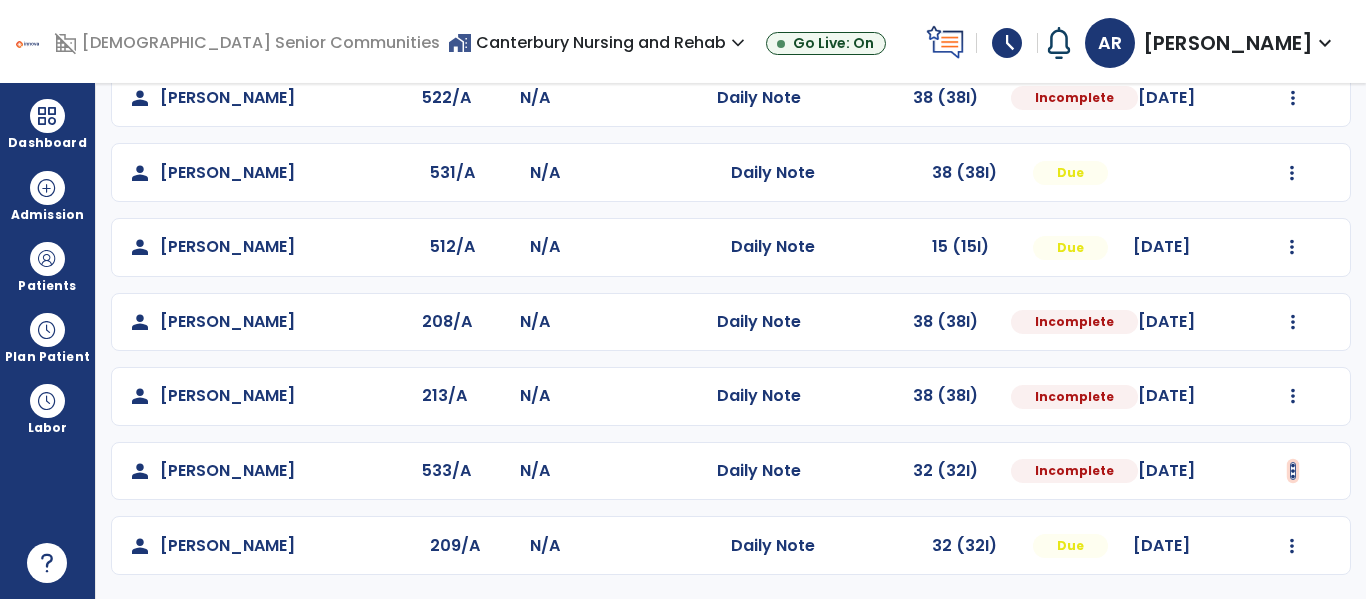 click at bounding box center (1292, -51) 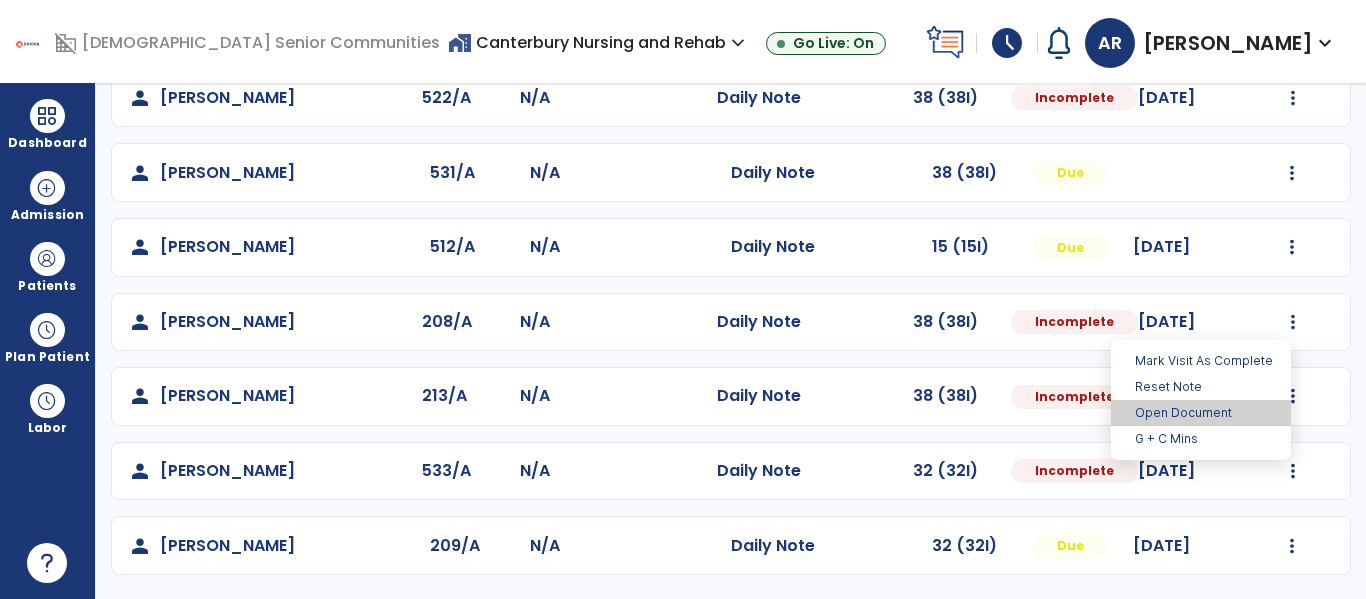 click on "Open Document" at bounding box center (1201, 413) 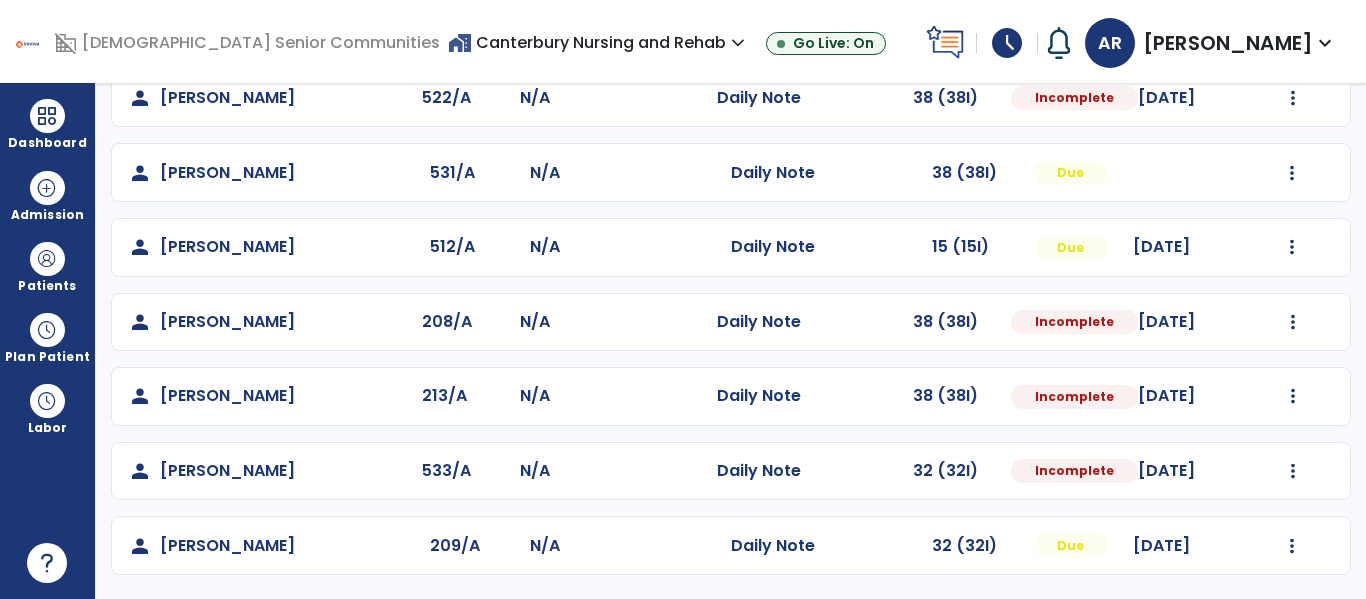 select on "*" 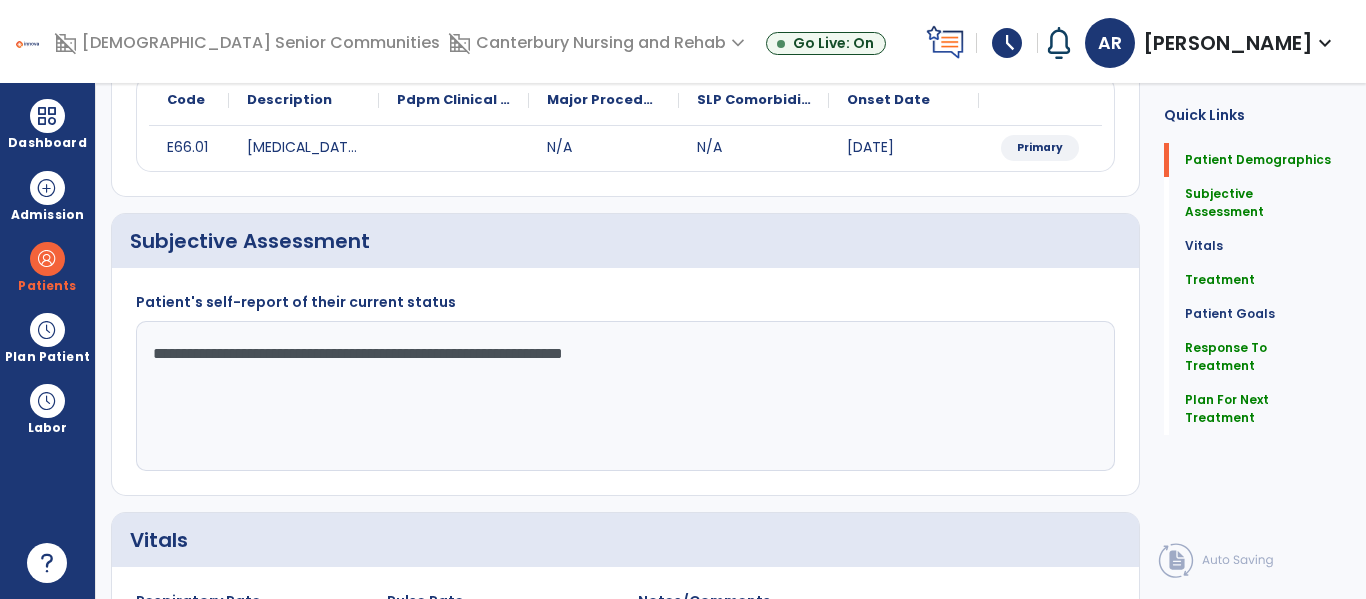 scroll, scrollTop: 0, scrollLeft: 0, axis: both 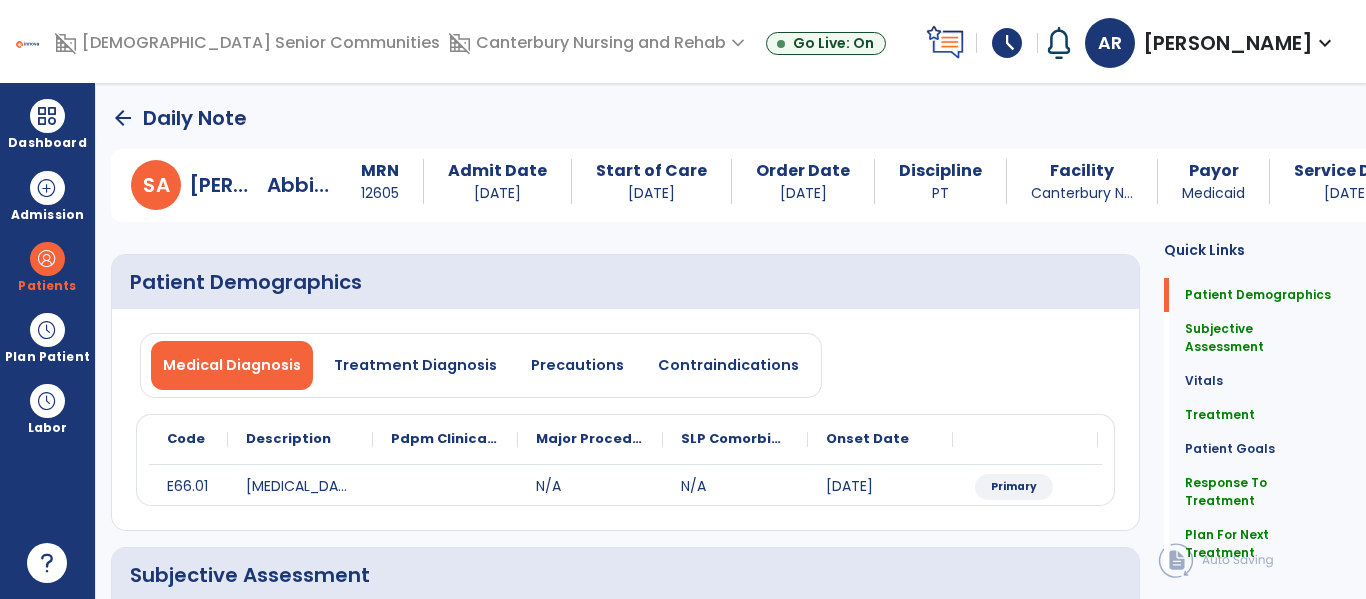 click on "Treatment   Treatment" 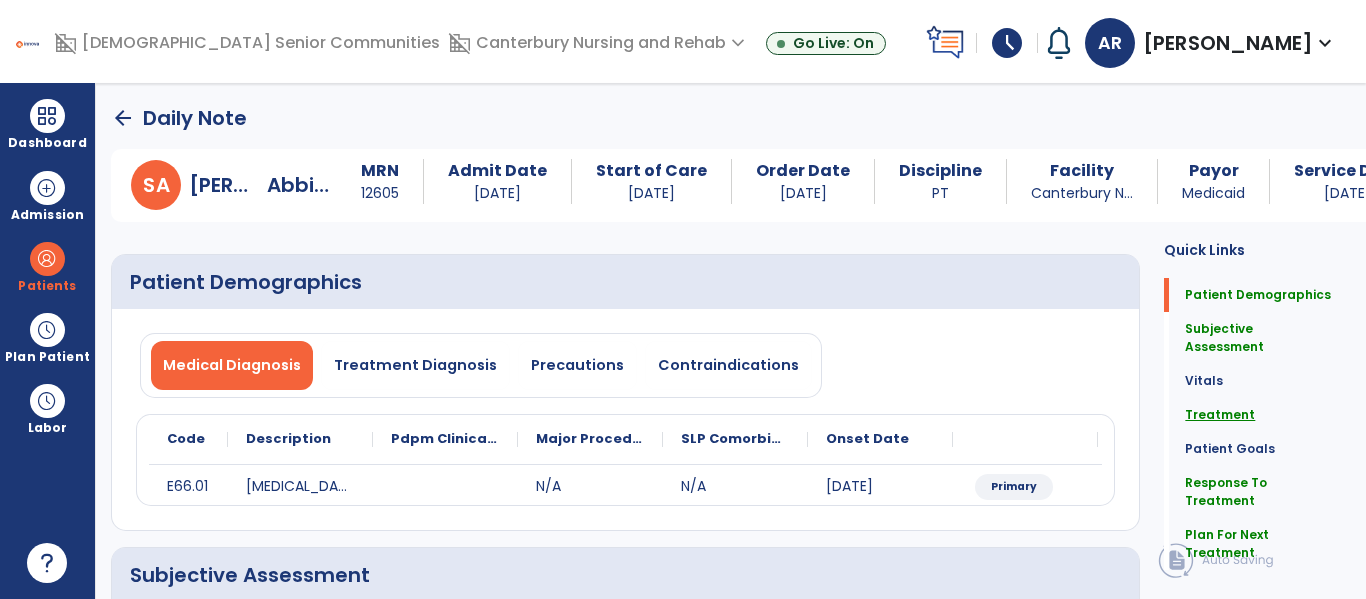 click on "Treatment" 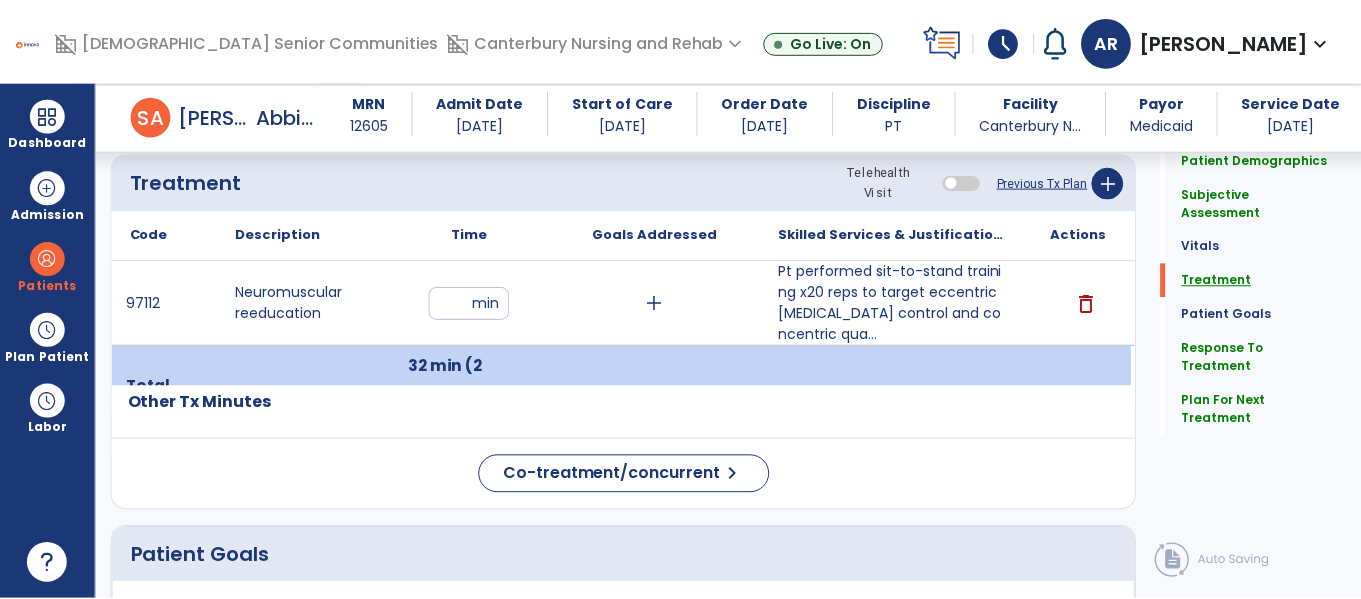 scroll, scrollTop: 1105, scrollLeft: 0, axis: vertical 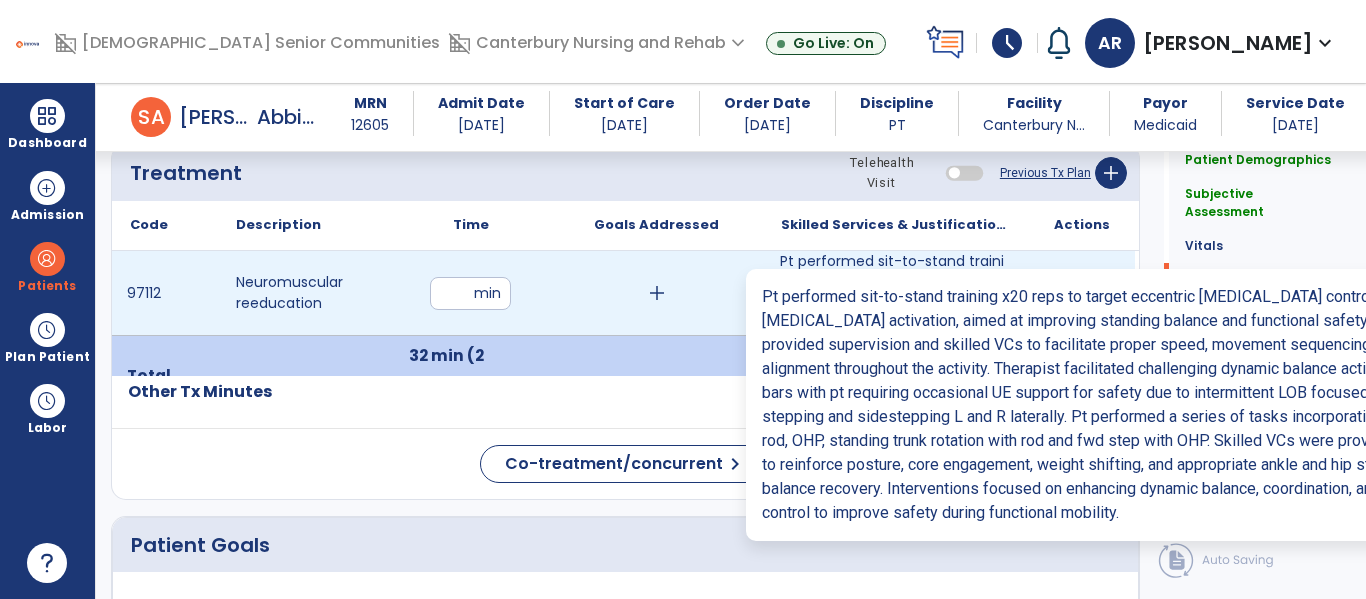 click on "Pt performed sit-to-stand training x20 reps to target eccentric hamstring control and concentric qua..." at bounding box center [896, 293] 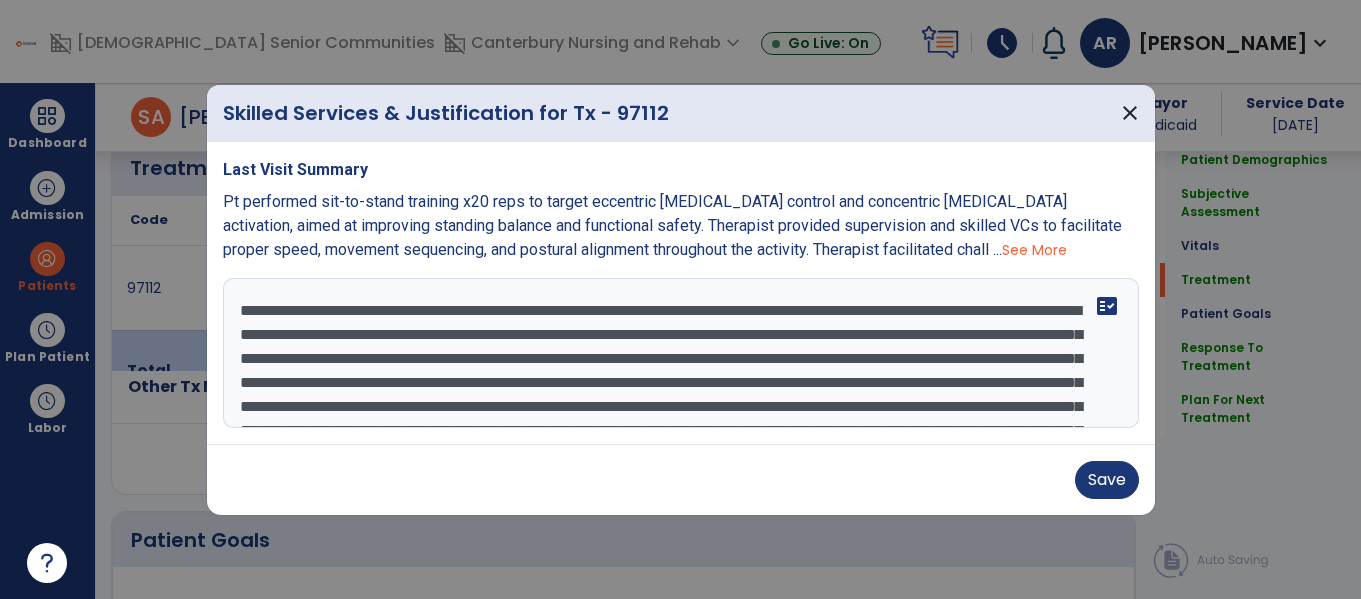 scroll, scrollTop: 1105, scrollLeft: 0, axis: vertical 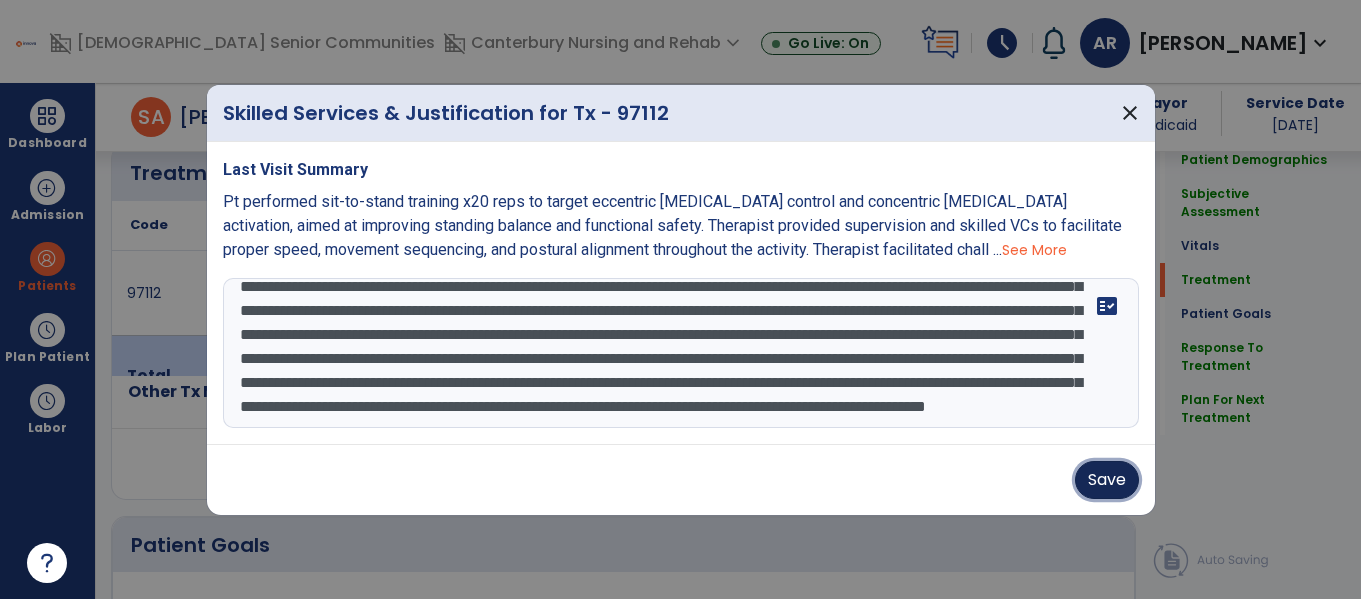 click on "Save" at bounding box center [1107, 480] 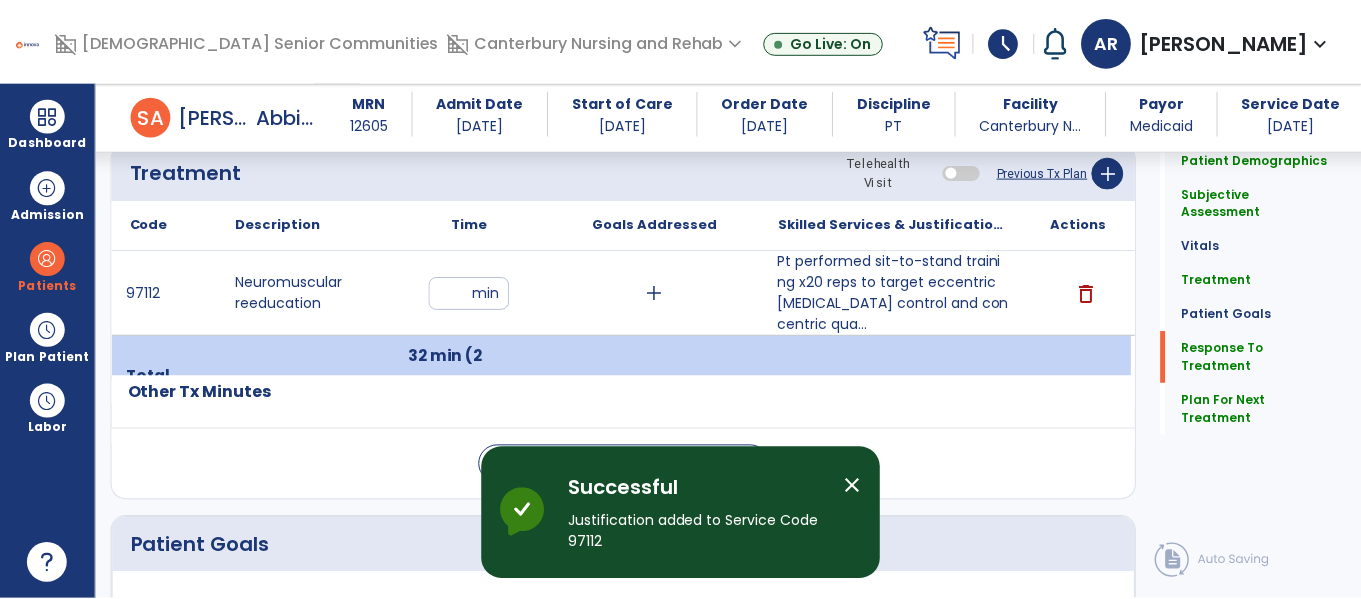 scroll, scrollTop: 2529, scrollLeft: 0, axis: vertical 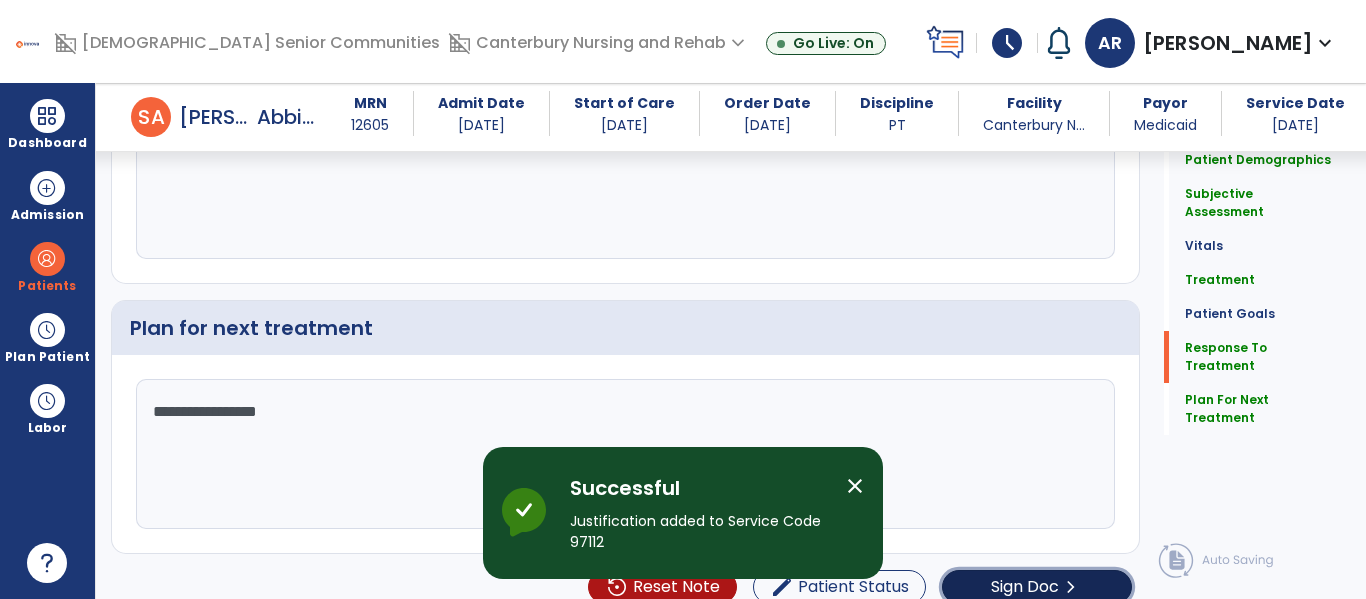 click on "Sign Doc  chevron_right" 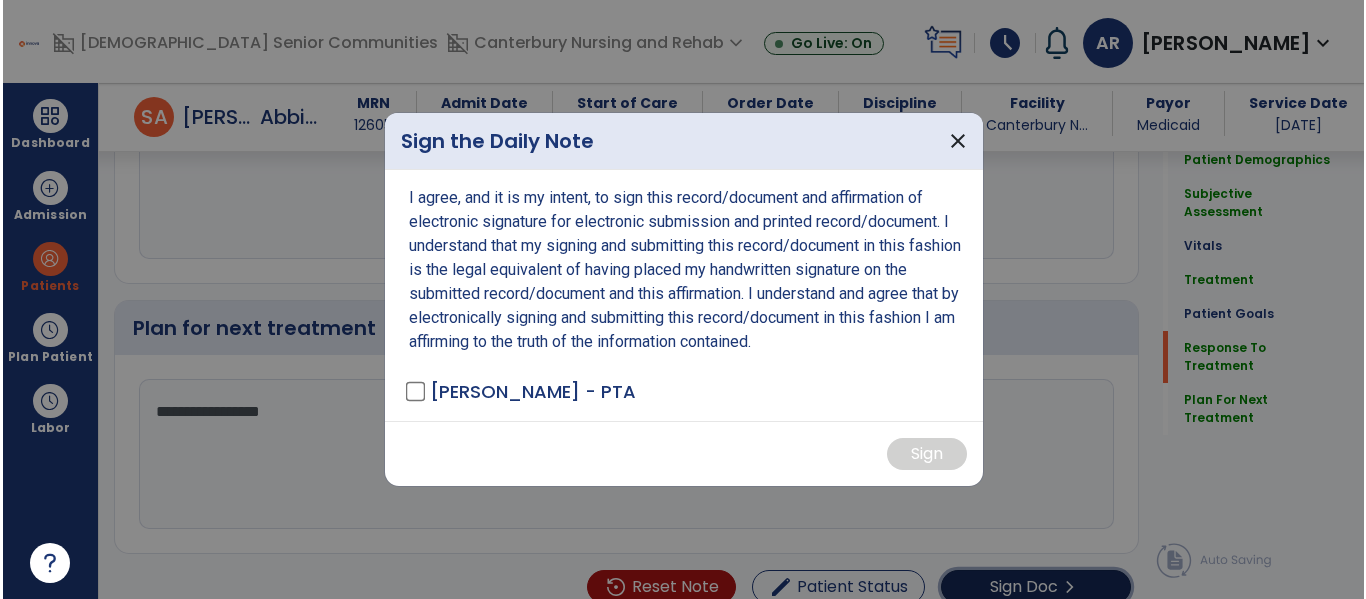 scroll, scrollTop: 2529, scrollLeft: 0, axis: vertical 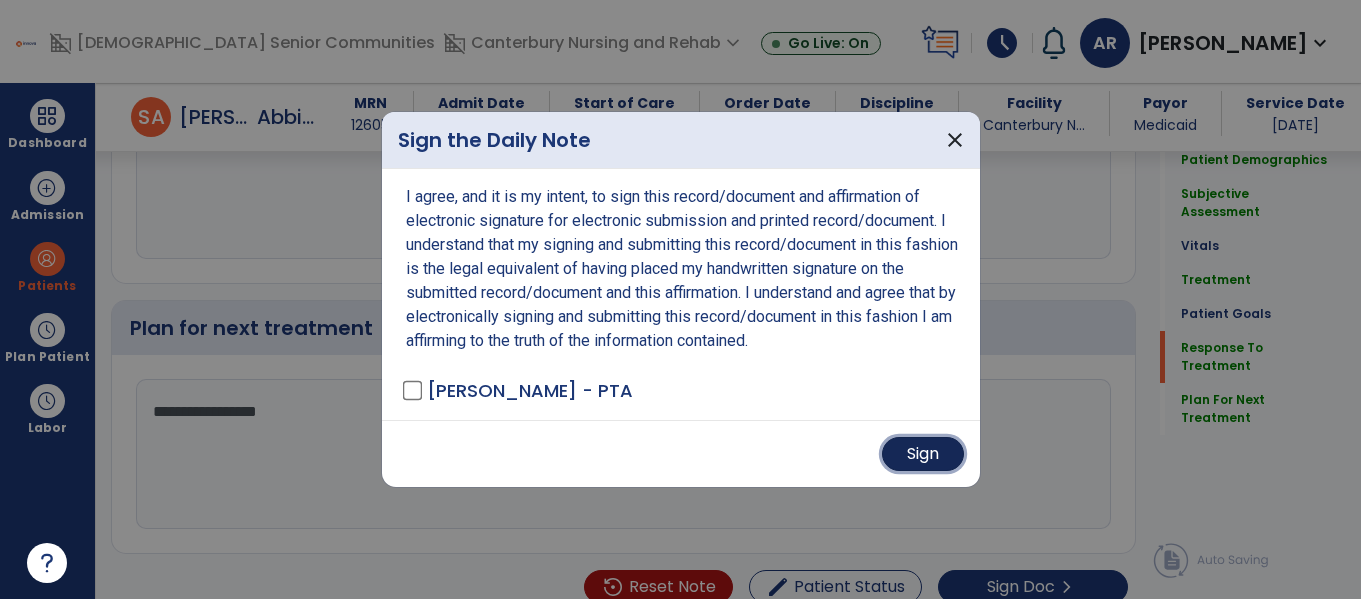 click on "Sign" at bounding box center (923, 454) 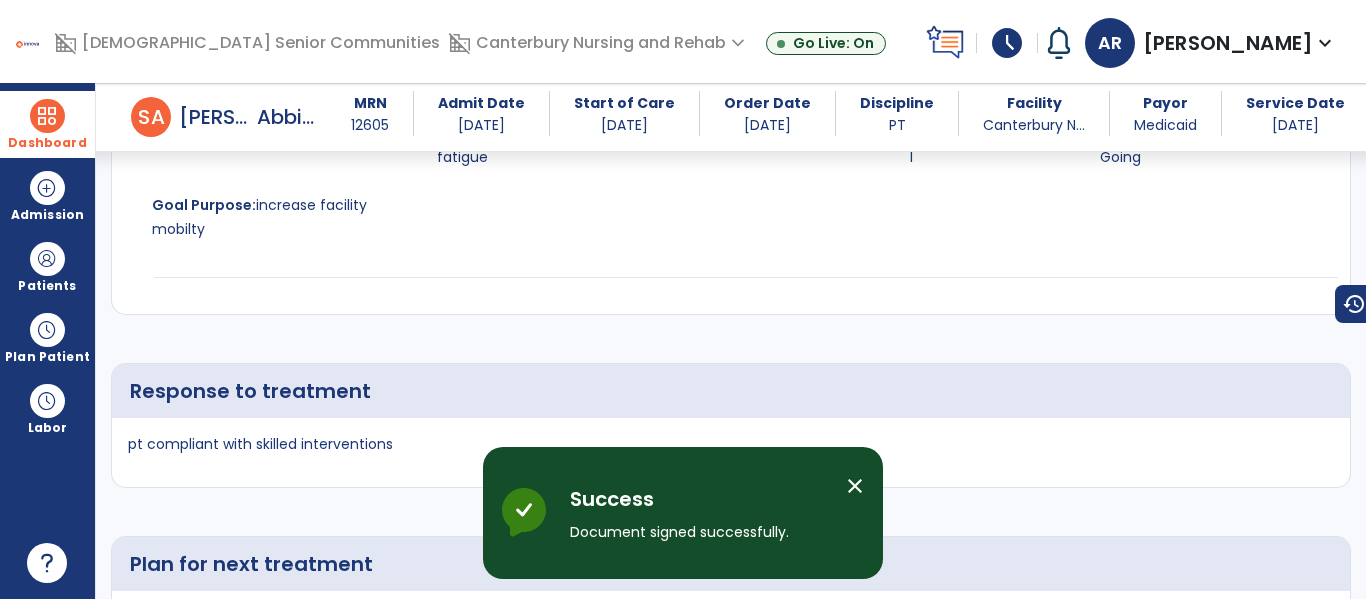 click on "Dashboard" at bounding box center (47, 143) 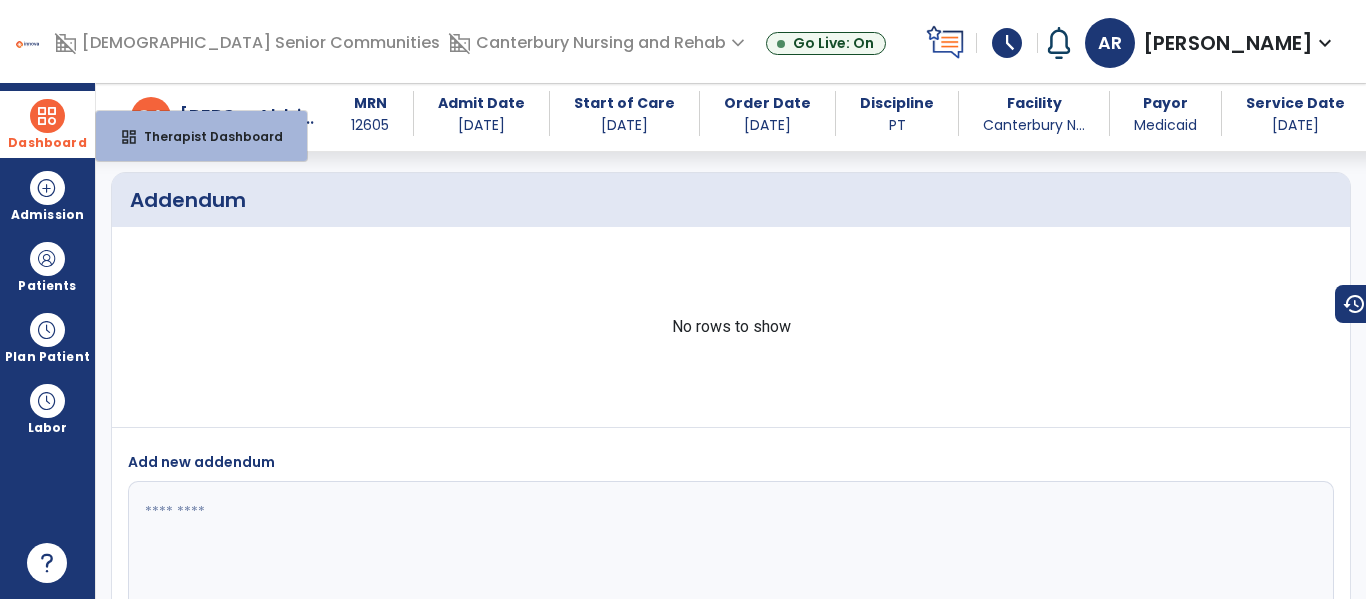 click on "Dashboard" at bounding box center [47, 143] 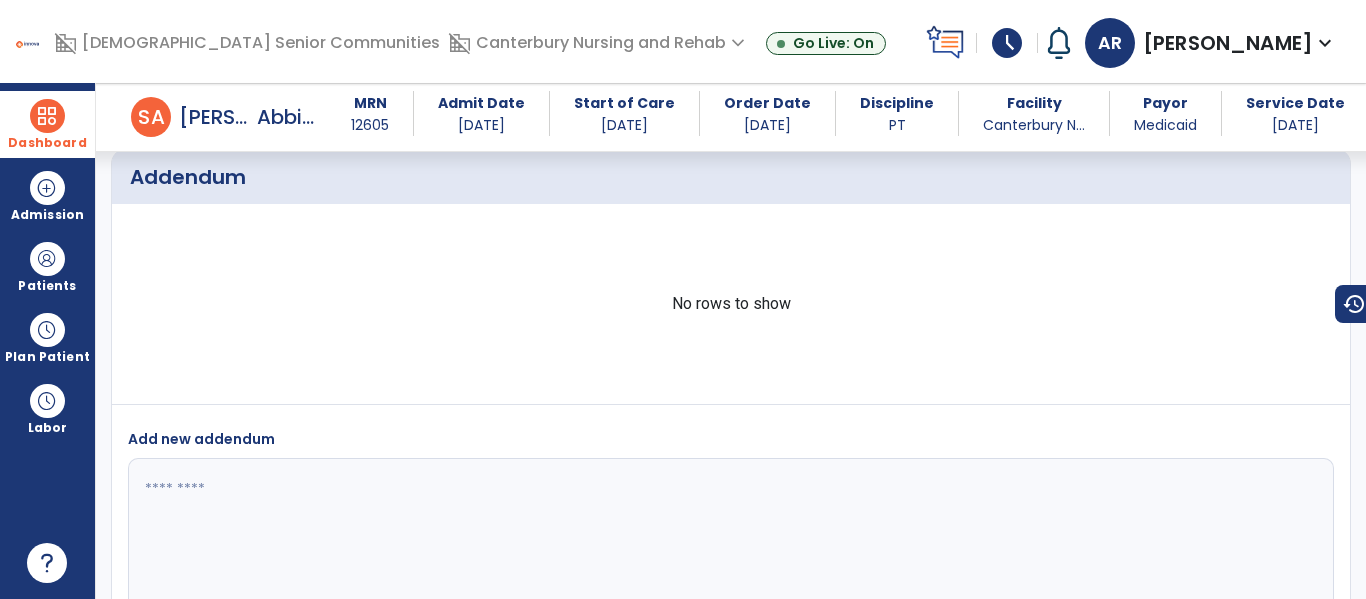 scroll, scrollTop: 3744, scrollLeft: 0, axis: vertical 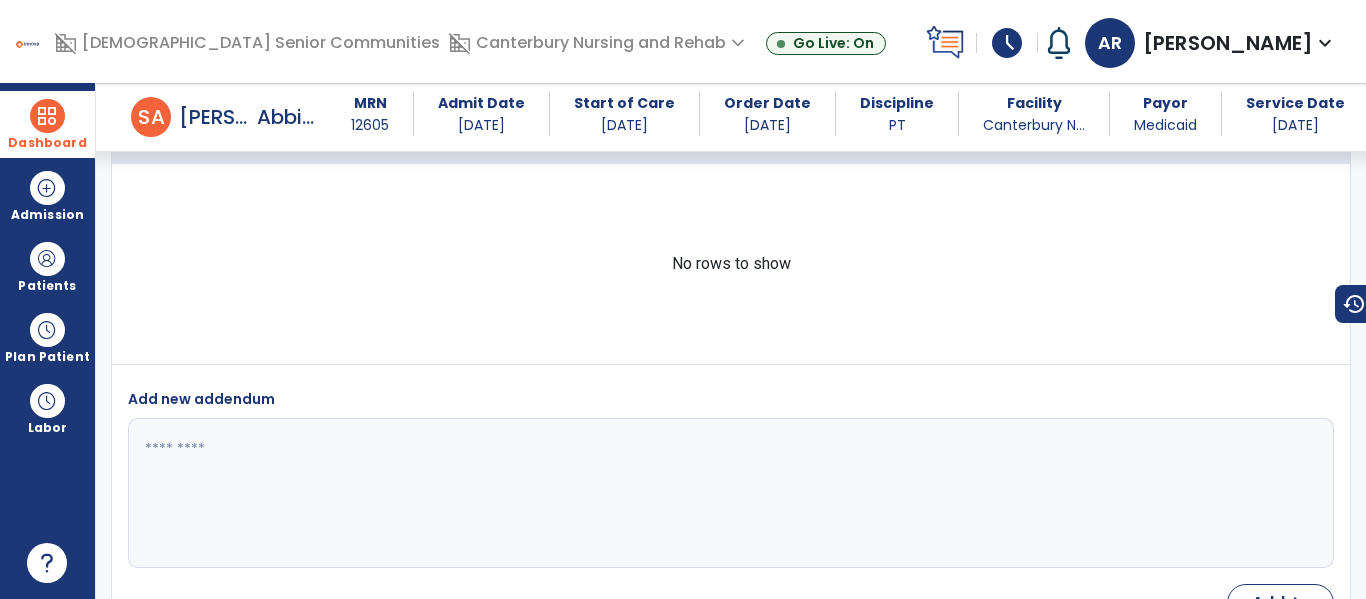 click on "Dashboard" at bounding box center [47, 143] 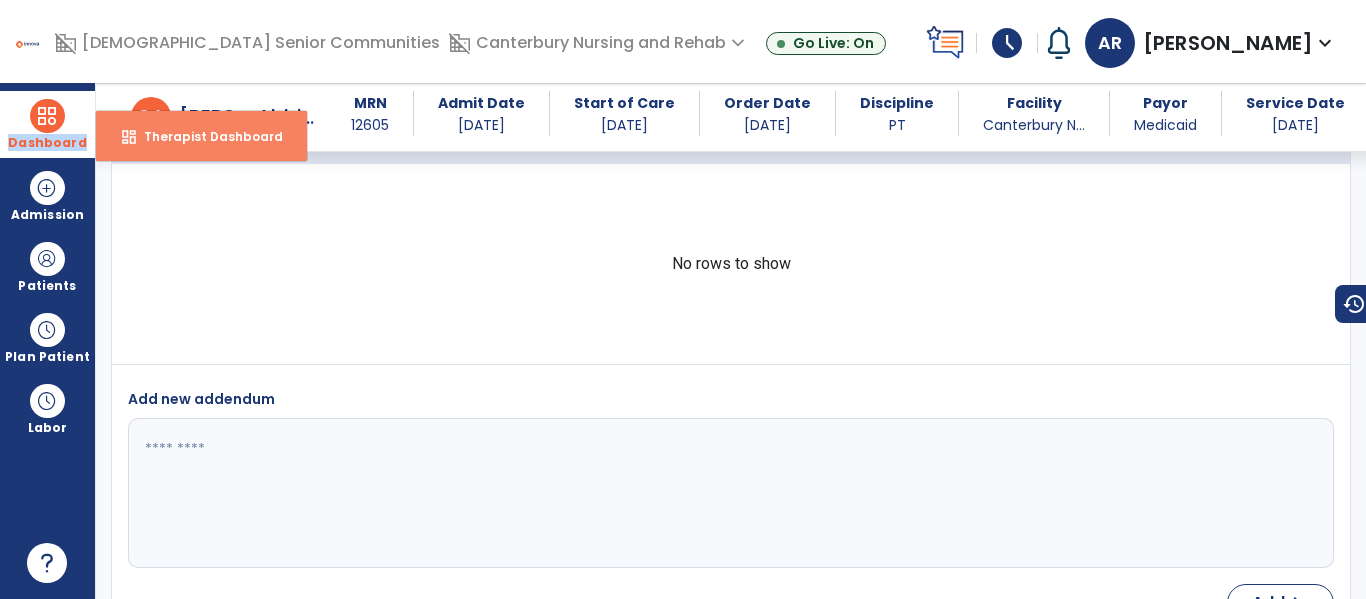 click on "dashboard  Therapist Dashboard" at bounding box center [201, 136] 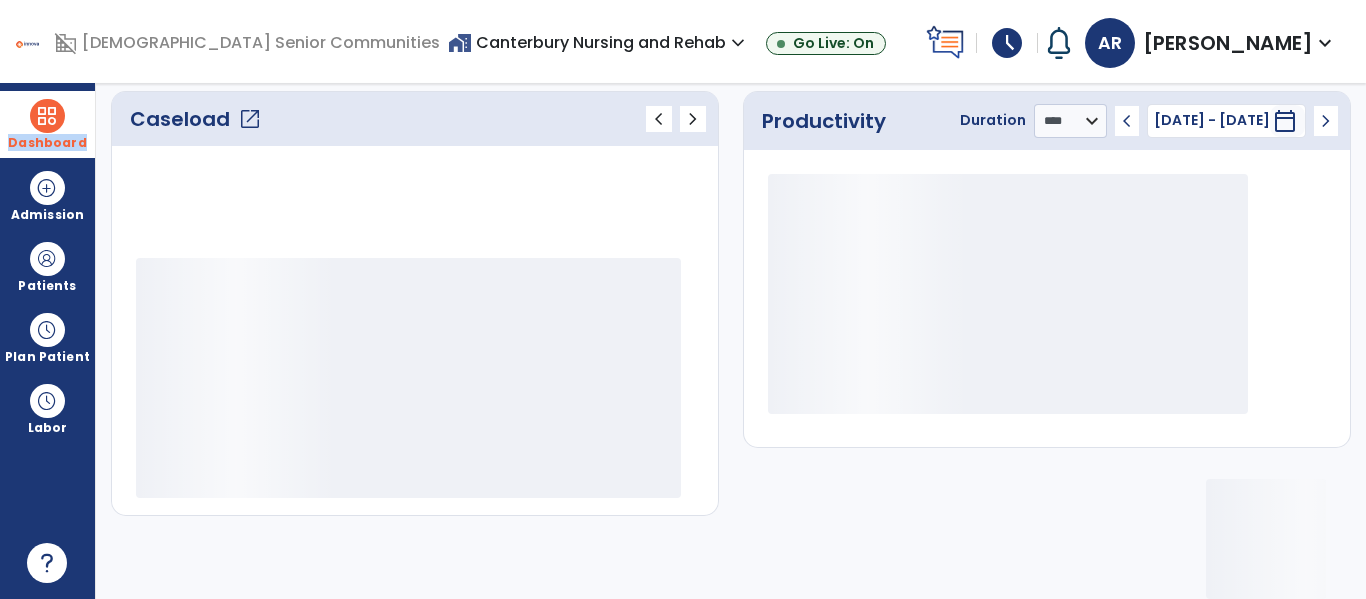 scroll, scrollTop: 276, scrollLeft: 0, axis: vertical 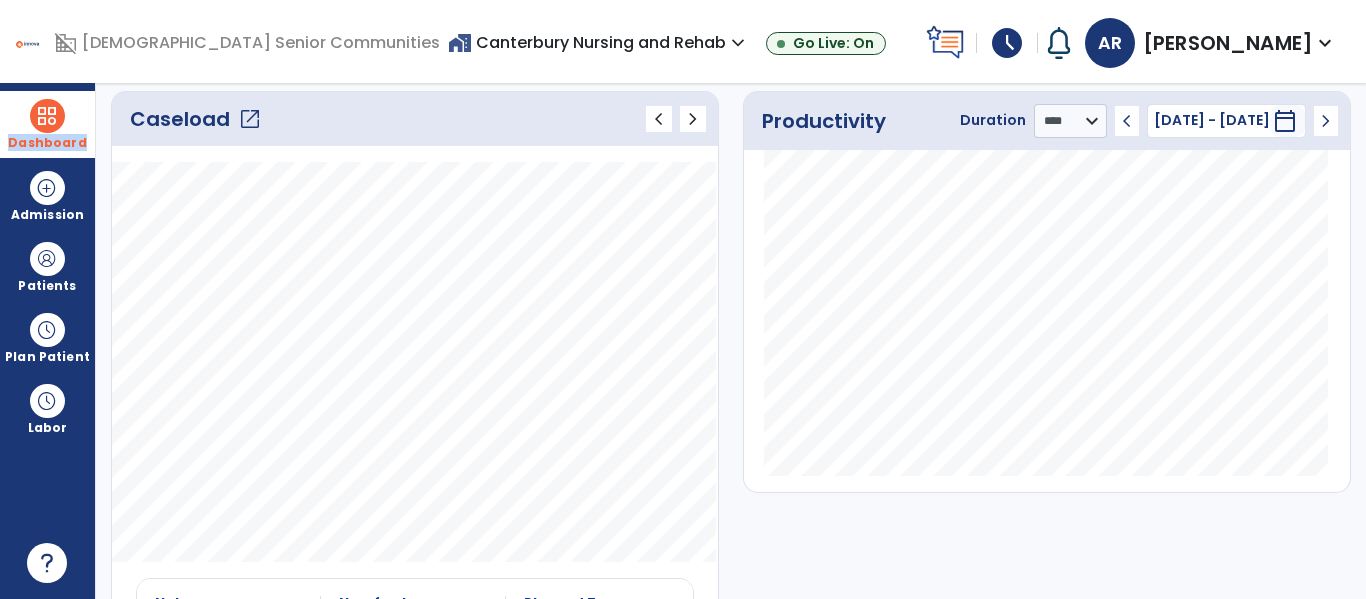 click on "open_in_new" 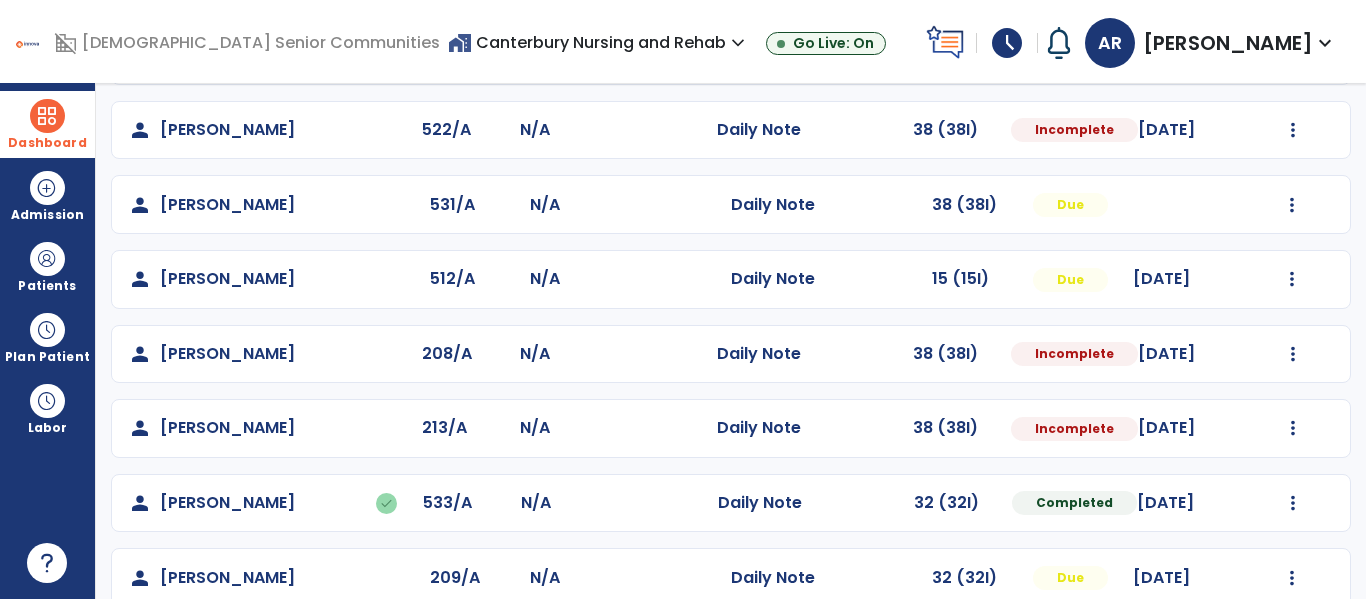 scroll, scrollTop: 339, scrollLeft: 0, axis: vertical 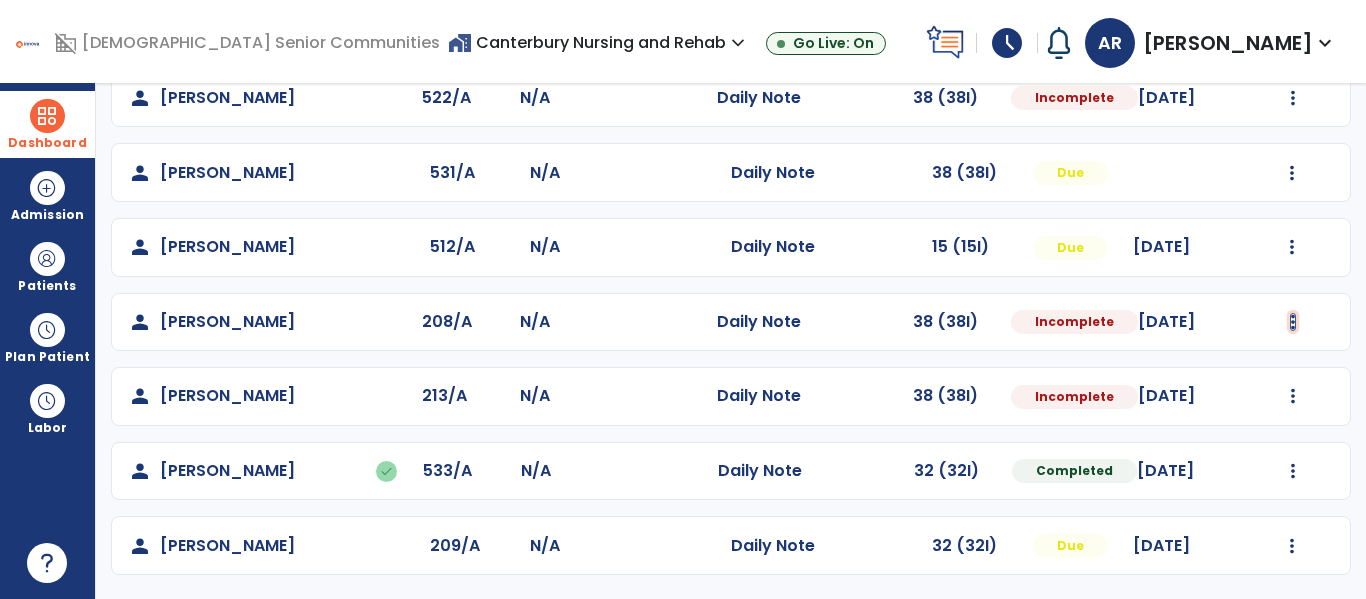 click at bounding box center (1292, -51) 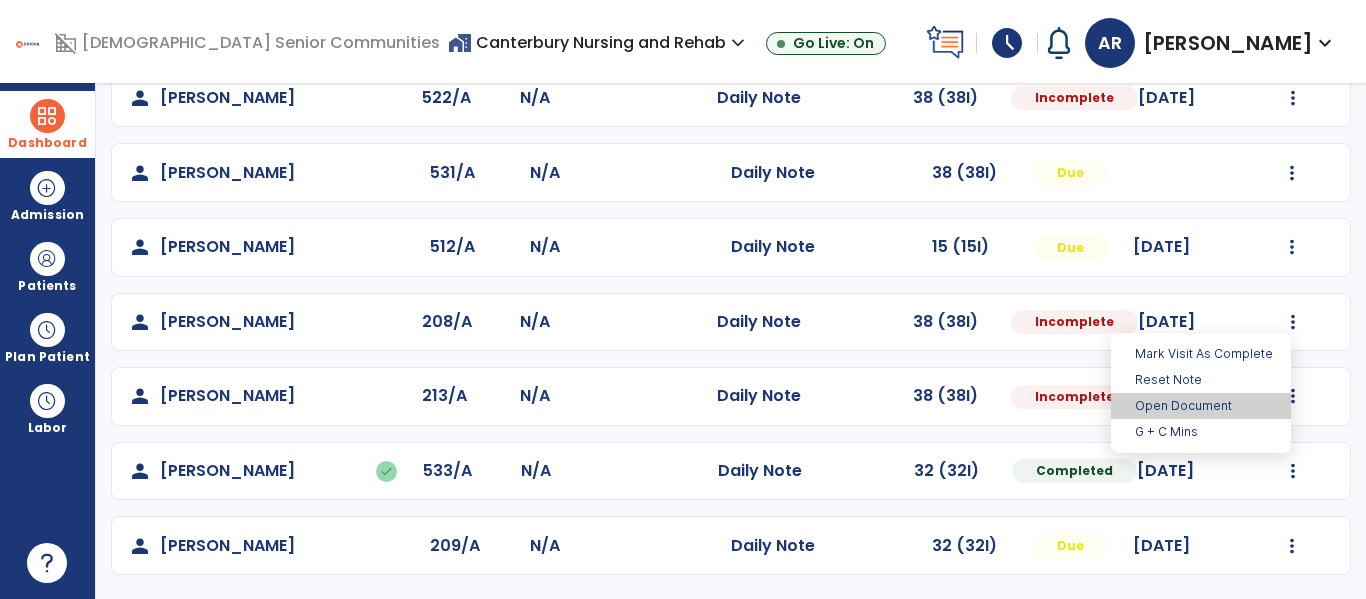 click on "Open Document" at bounding box center [1201, 406] 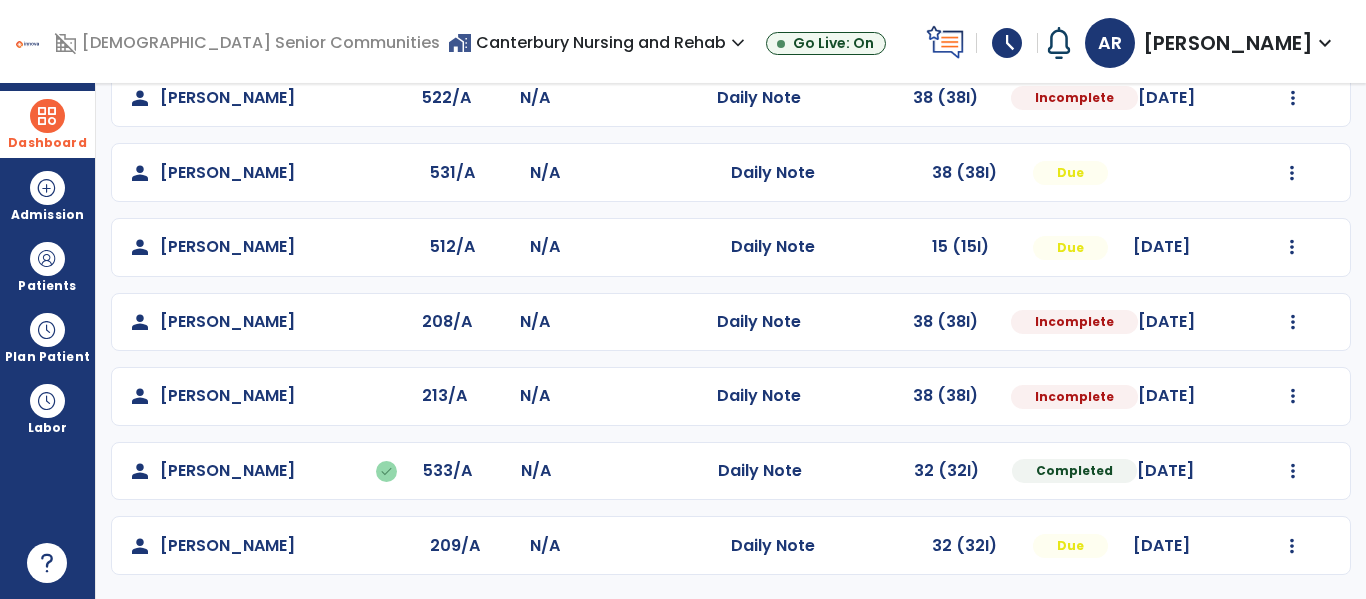 select on "*" 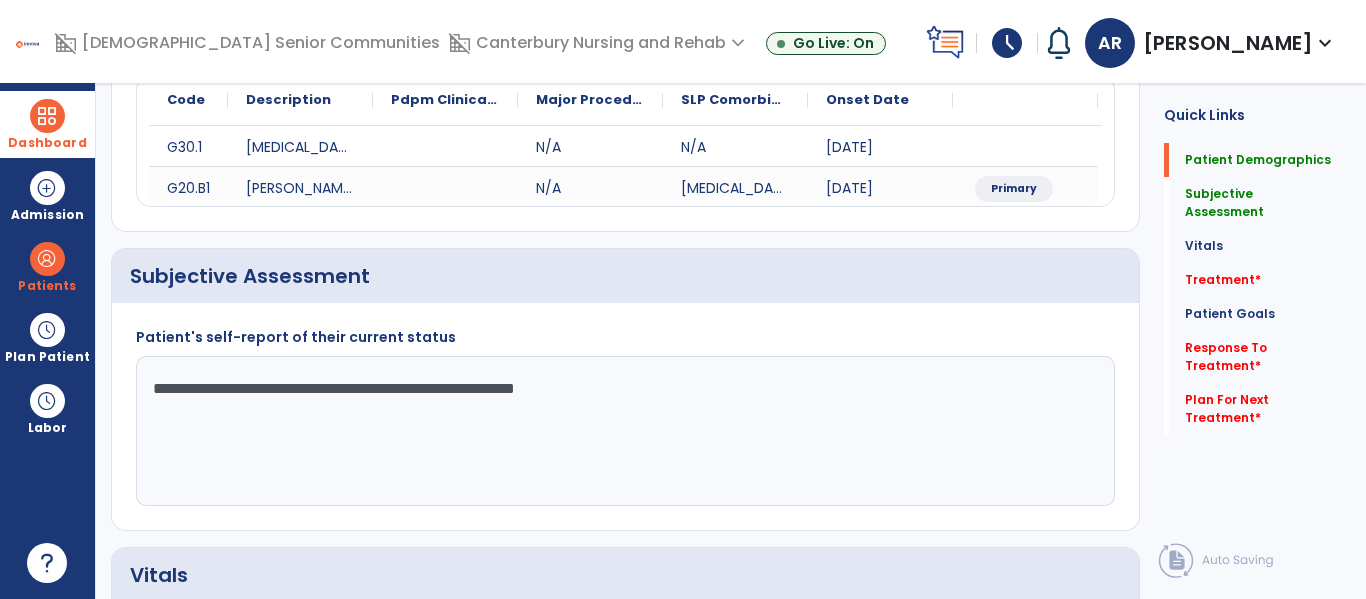scroll, scrollTop: 0, scrollLeft: 0, axis: both 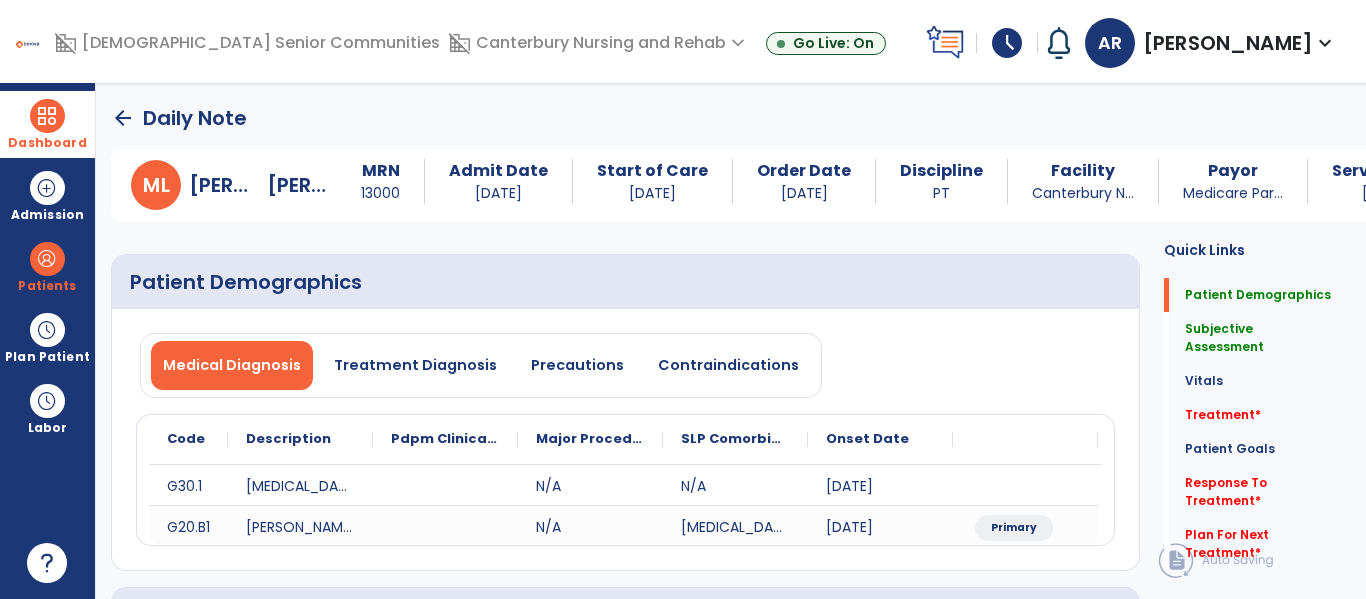 click on "Treatment   *" 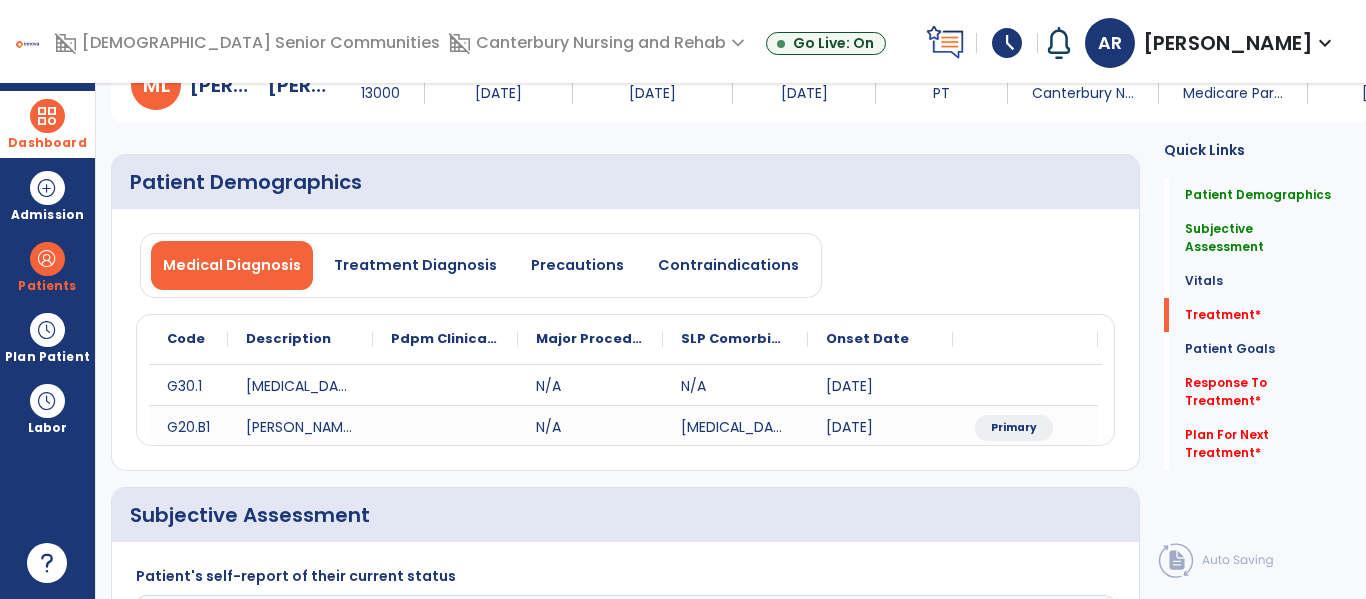 click on "Plan For Next Treatment   *" 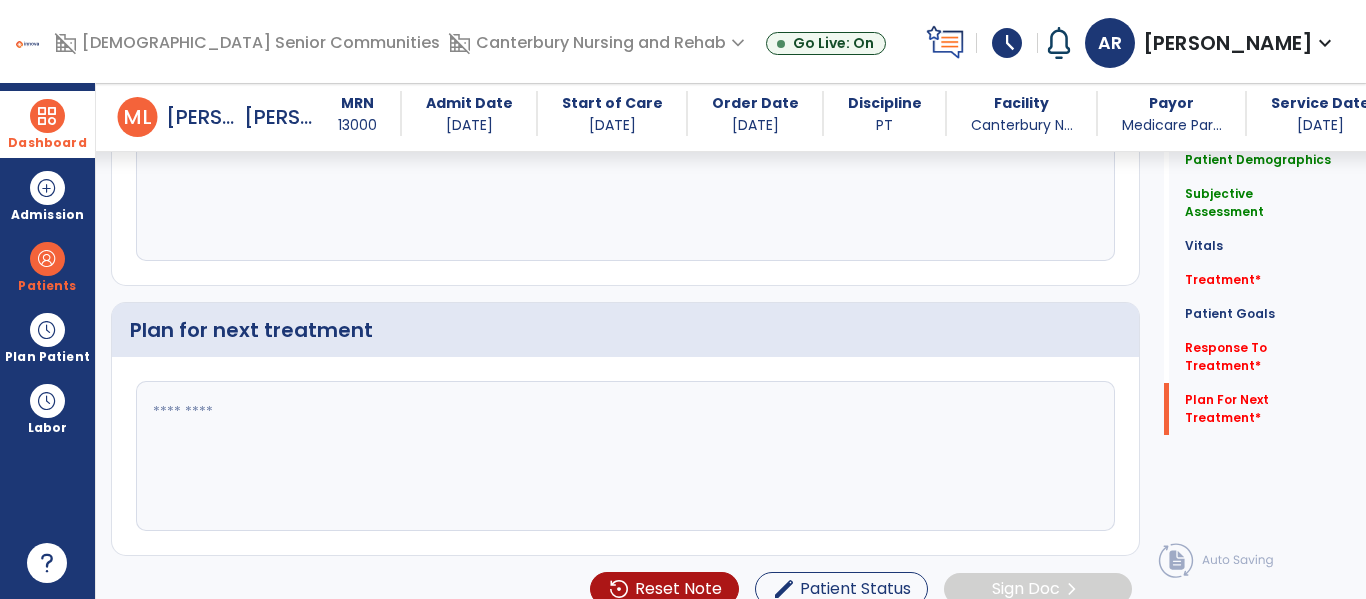 scroll, scrollTop: 2762, scrollLeft: 0, axis: vertical 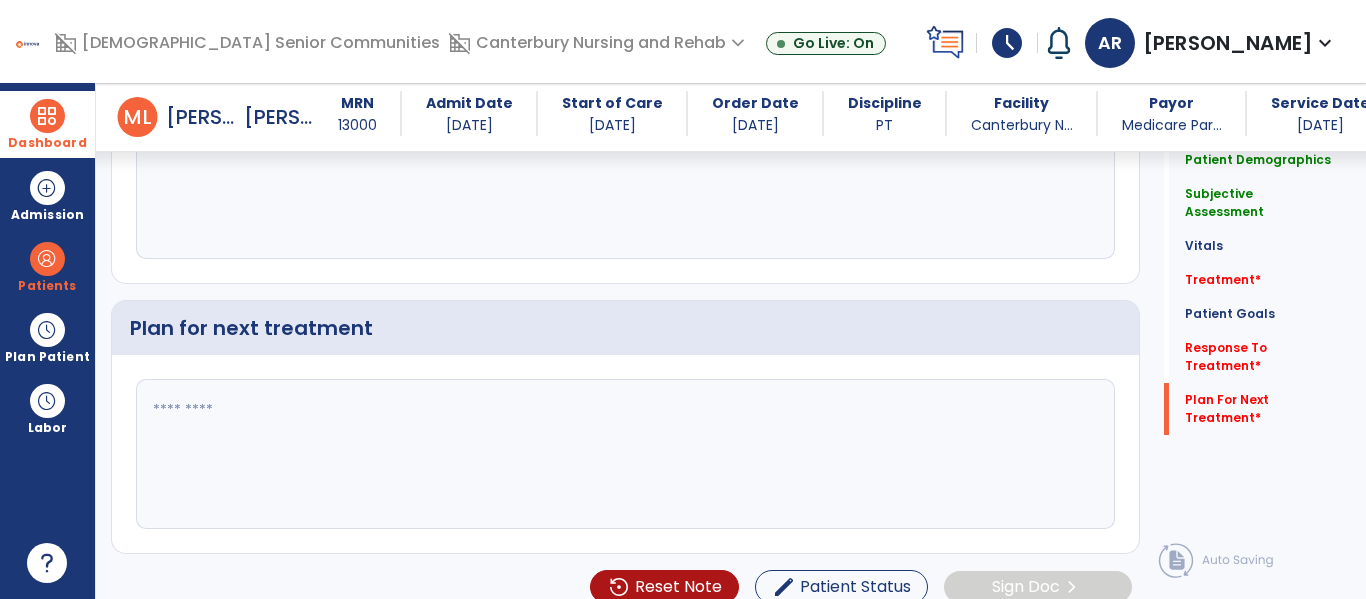 click 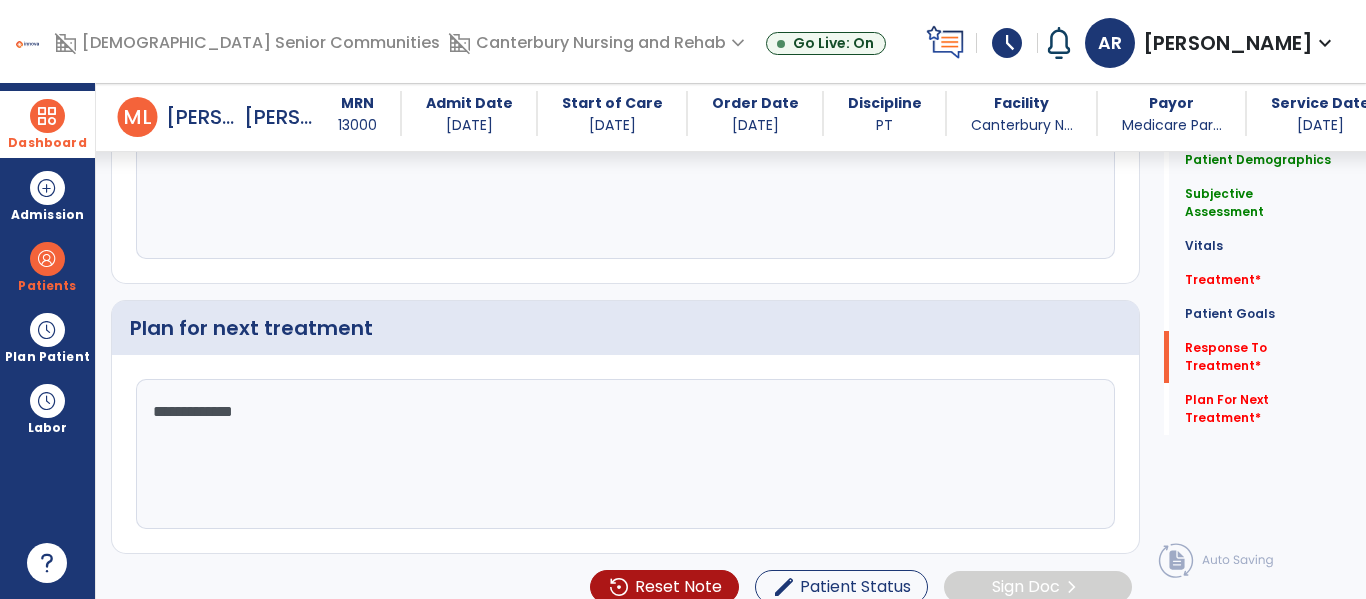scroll, scrollTop: 2689, scrollLeft: 0, axis: vertical 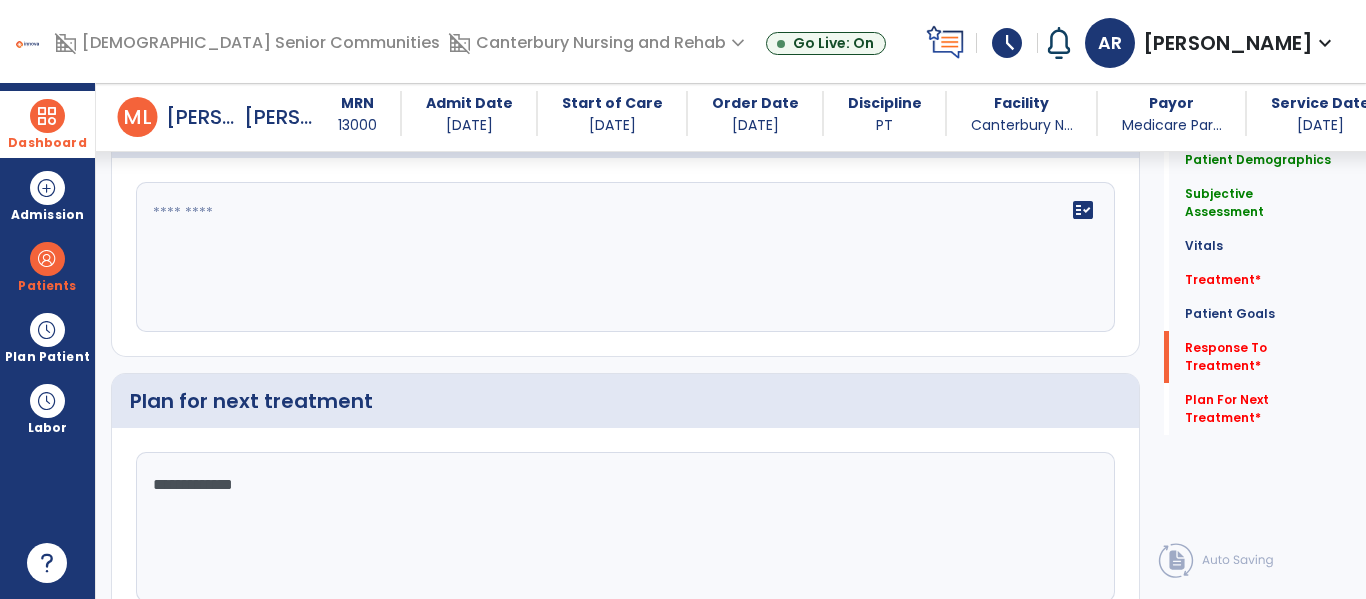 type on "**********" 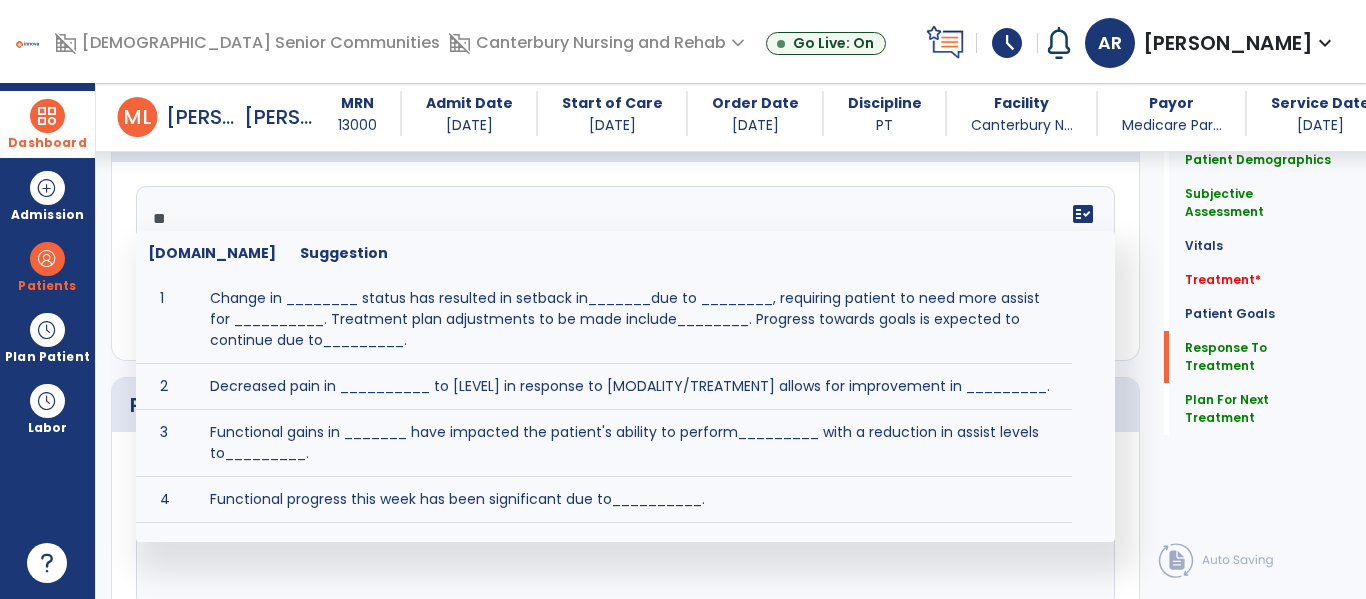 scroll, scrollTop: 2689, scrollLeft: 0, axis: vertical 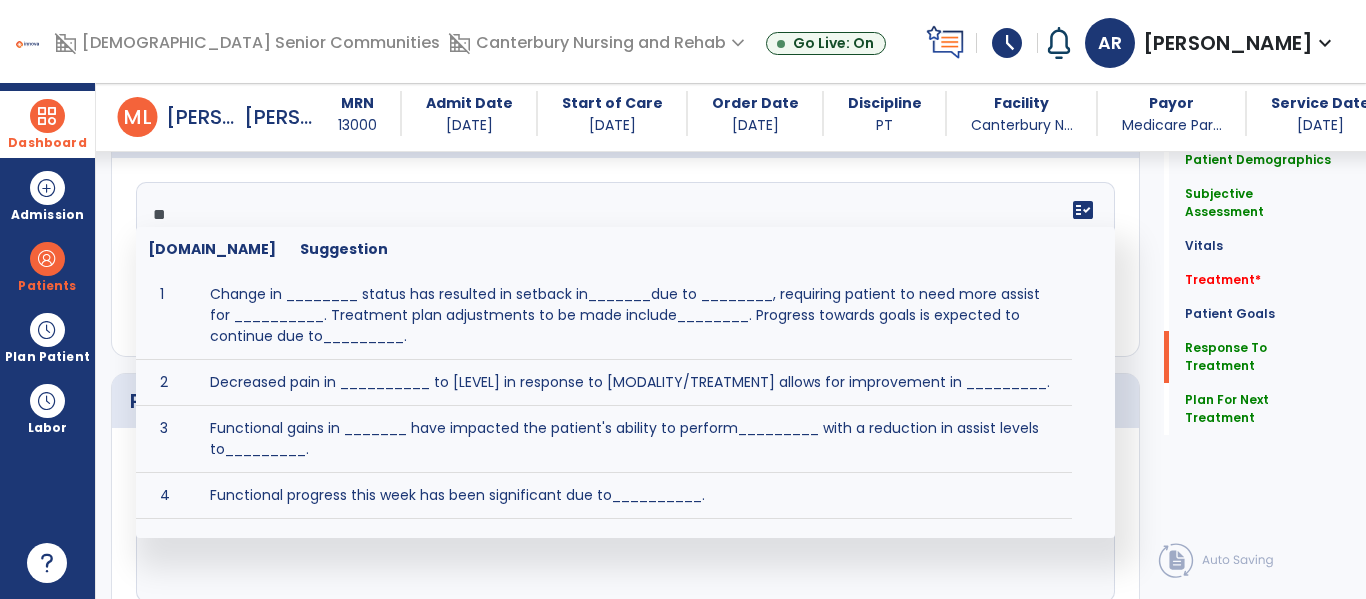 type on "*" 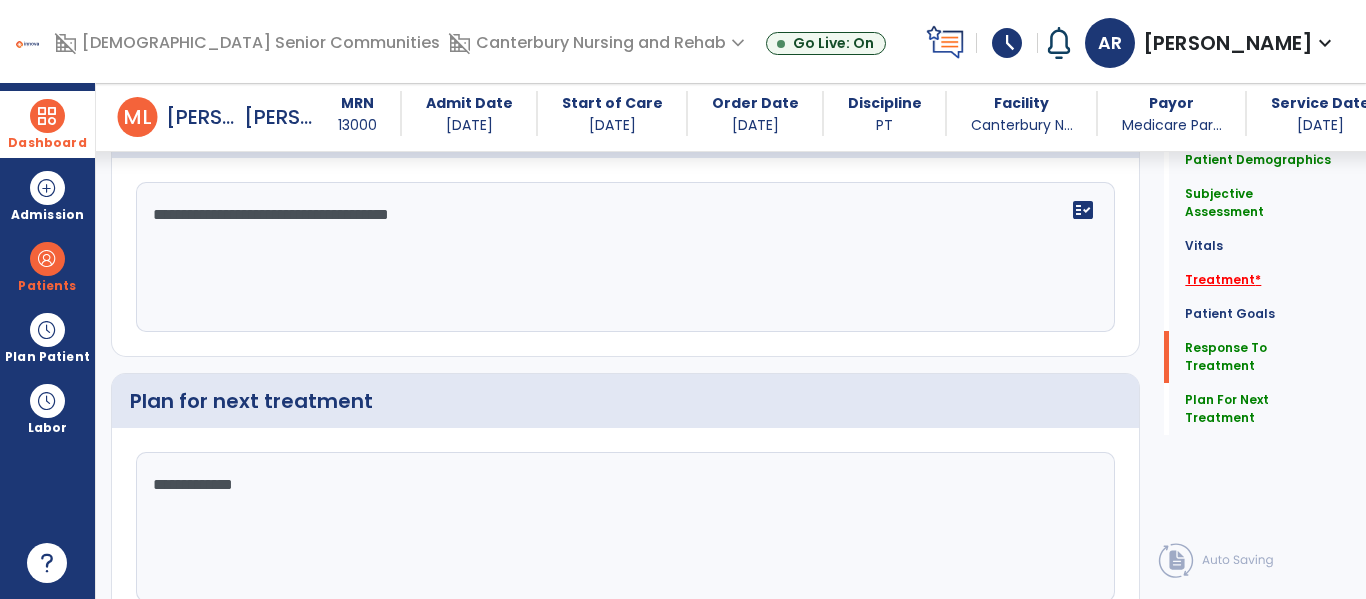 type on "**********" 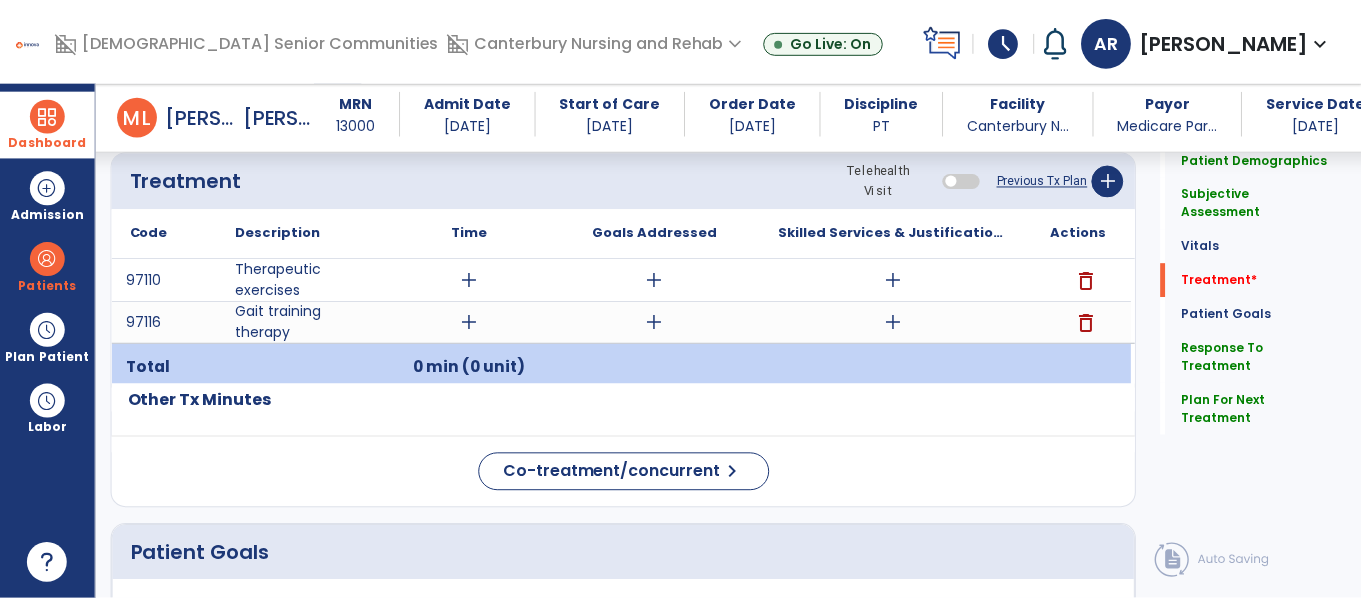 scroll, scrollTop: 1124, scrollLeft: 0, axis: vertical 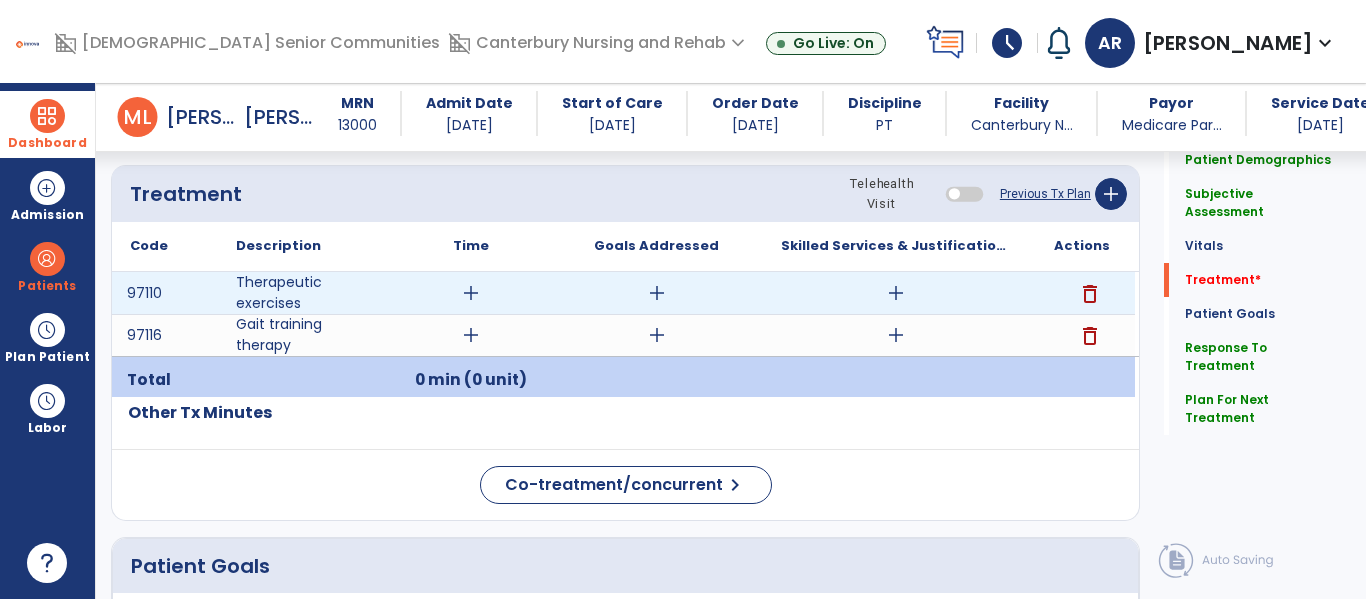 click on "add" at bounding box center [896, 293] 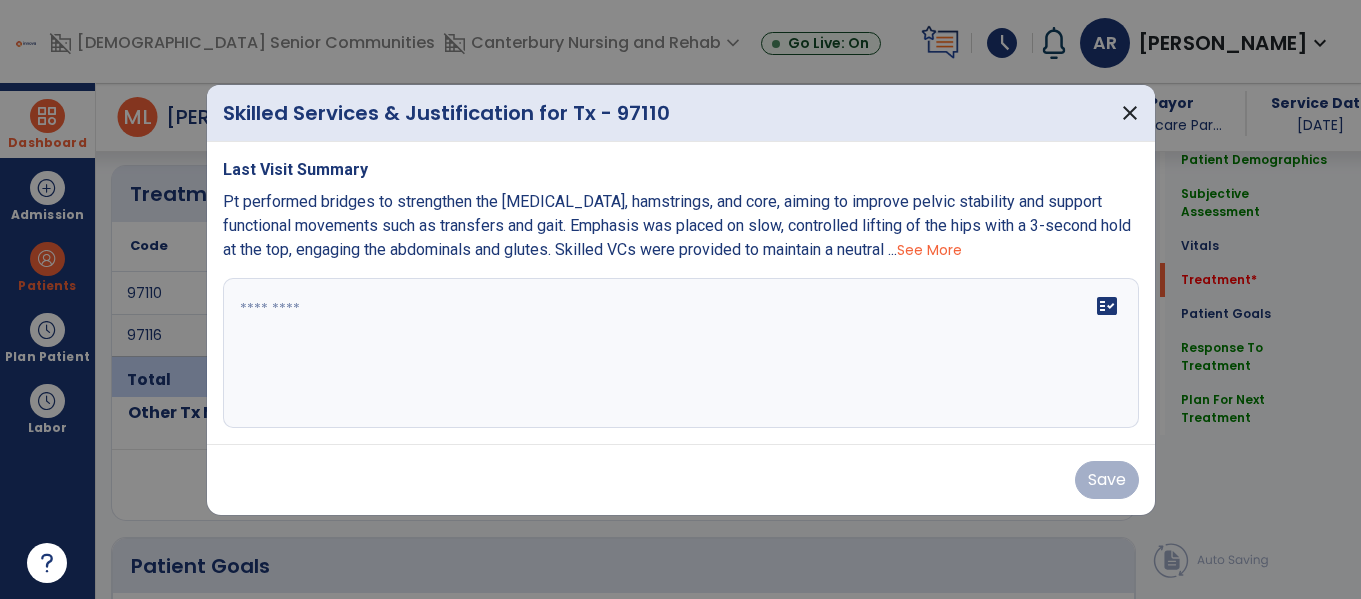 scroll, scrollTop: 1124, scrollLeft: 0, axis: vertical 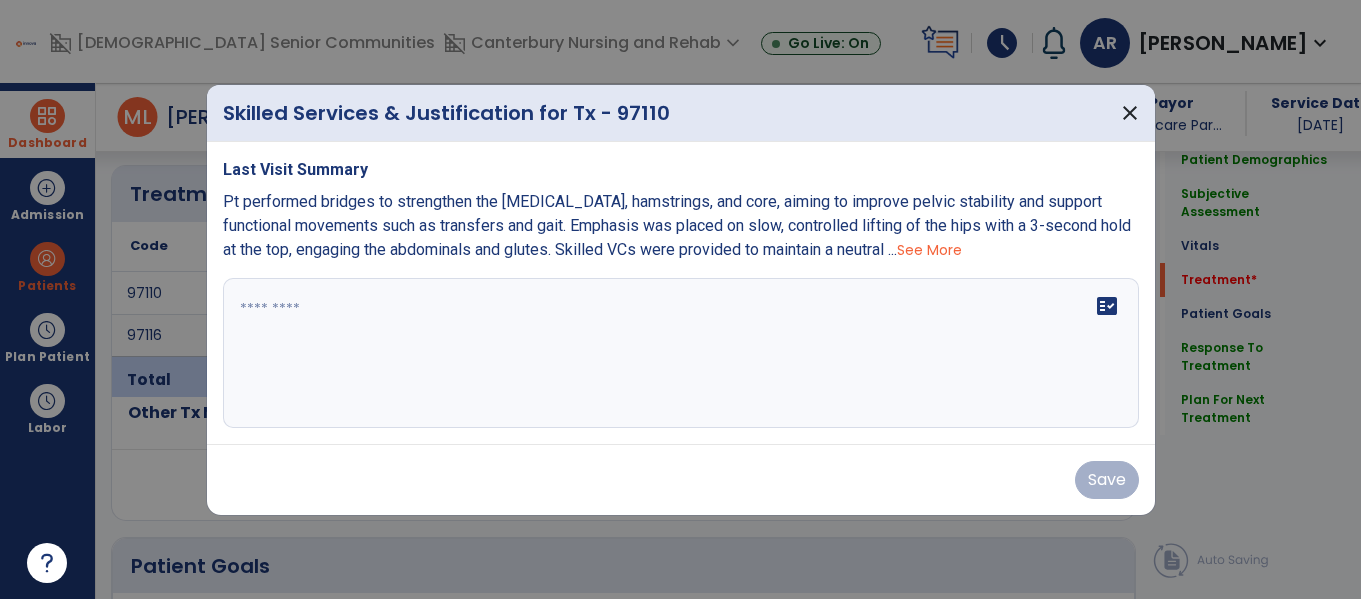 click at bounding box center (681, 353) 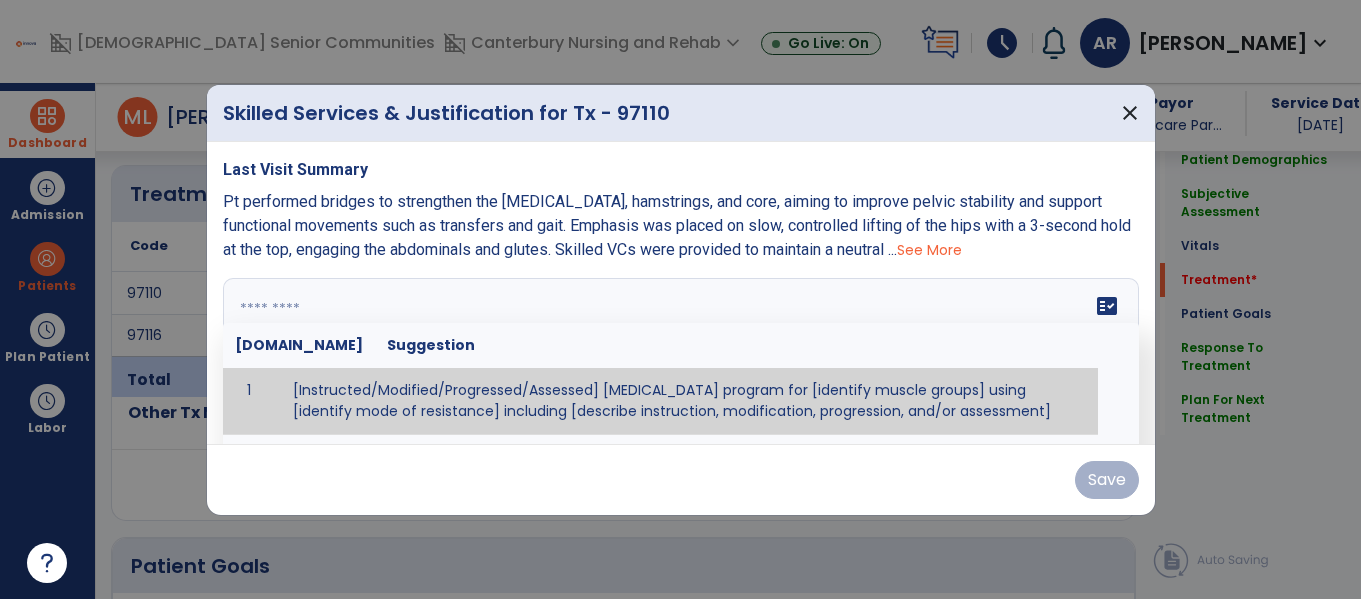 click on "Pt performed bridges to strengthen the gluteal muscles, hamstrings, and core, aiming to improve pelvic stability and support functional movements such as transfers and gait. Emphasis was placed on slow, controlled lifting of the hips with a 3-second hold at the top, engaging the abdominals and glutes. Skilled VCs were provided to maintain a neutral ...  See More" at bounding box center [681, 226] 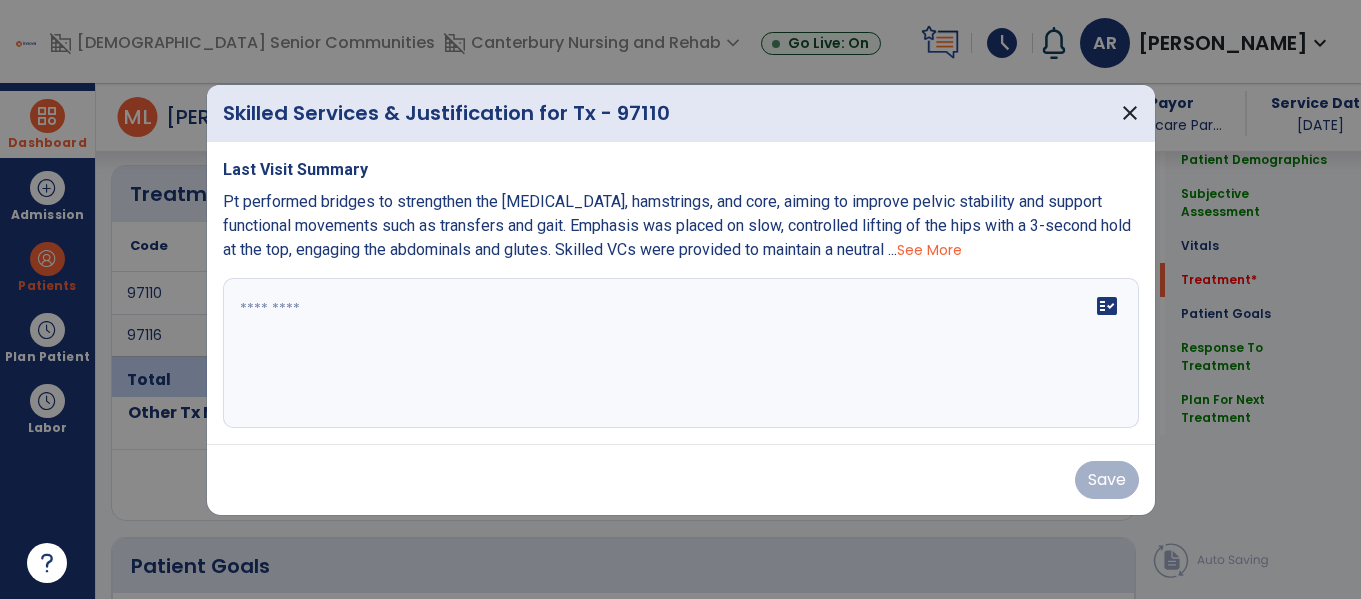 click on "See More" at bounding box center (929, 250) 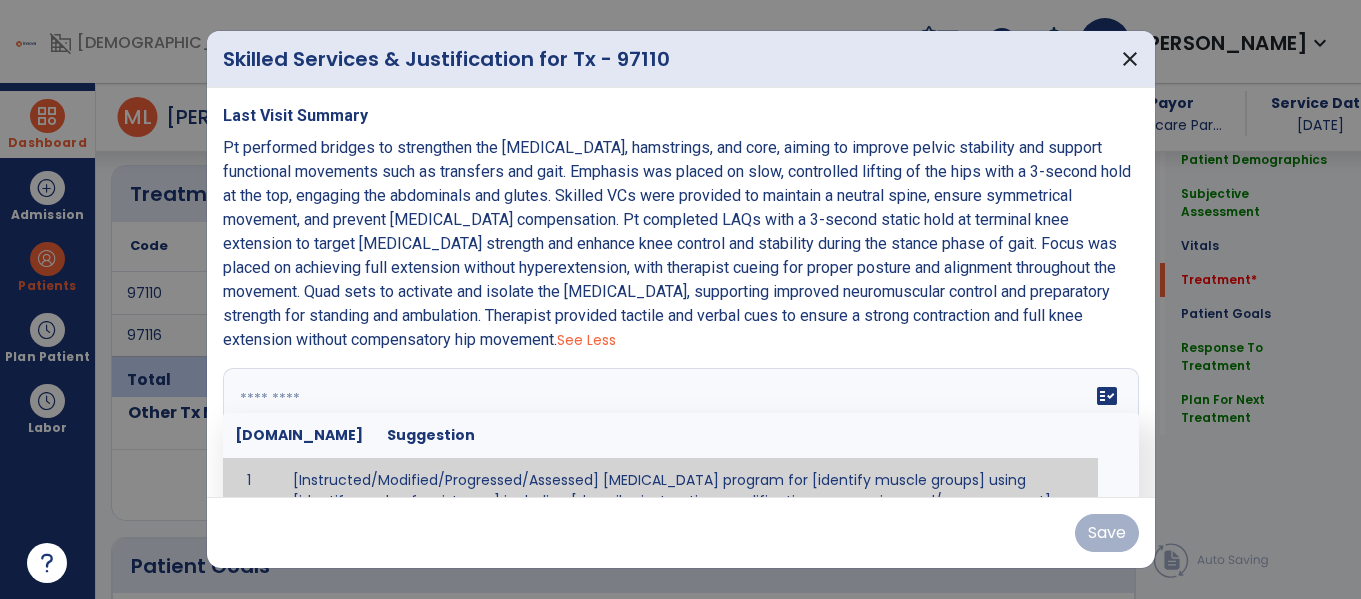 click on "fact_check  Sr.No Suggestion 1 [Instructed/Modified/Progressed/Assessed] resistive exercise program for [identify muscle groups] using [identify mode of resistance] including [describe instruction, modification, progression, and/or assessment] 2 [Instructed/Modified/Progressed/Assessed] aerobic exercise program using [identify equipment/mode] including [describe instruction, modification,progression, and/or assessment] 3 [Instructed/Modified/Progressed/Assessed] [PROM/A/AROM/AROM] program for [identify joint movements] using [contract-relax, over-pressure, inhibitory techniques, other] 4 [Assessed/Tested] aerobic capacity with administration of [aerobic capacity test]" at bounding box center [681, 443] 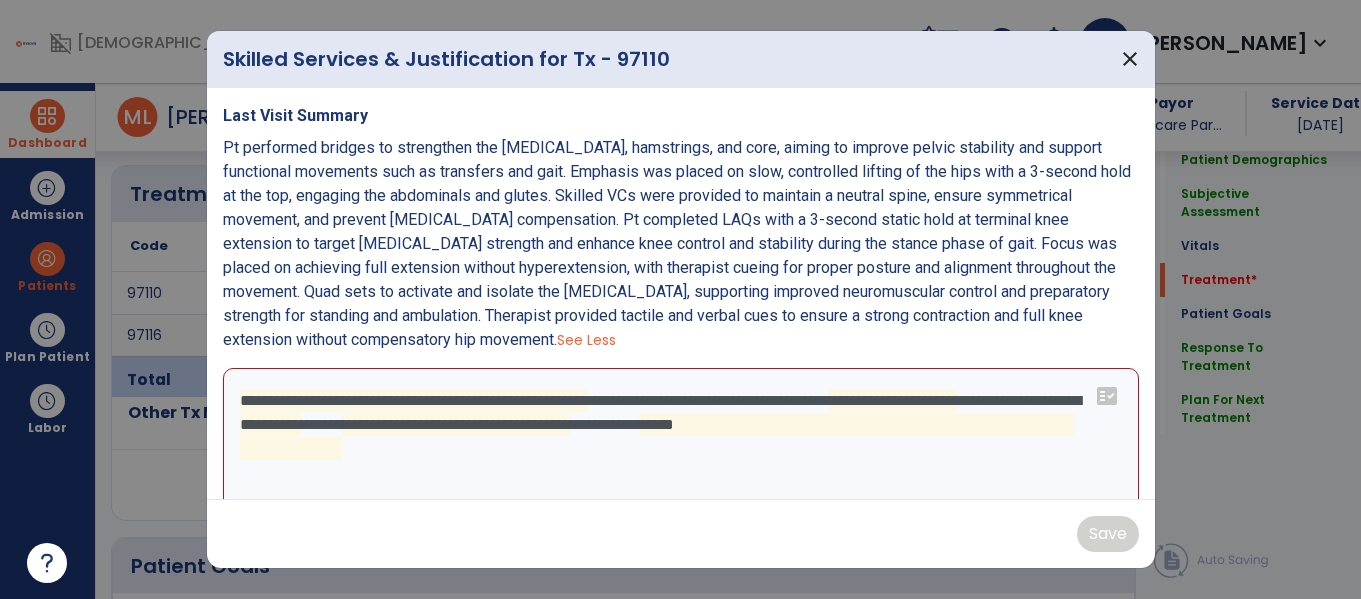click on "**********" at bounding box center [678, 443] 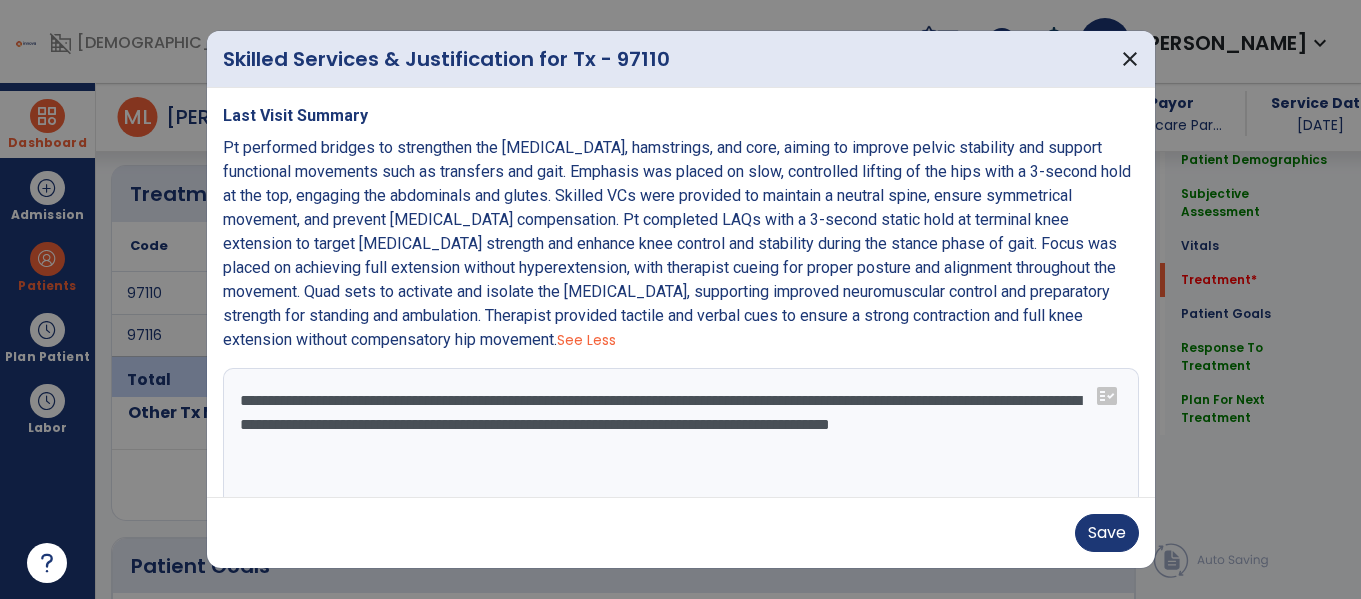 click on "**********" at bounding box center [678, 443] 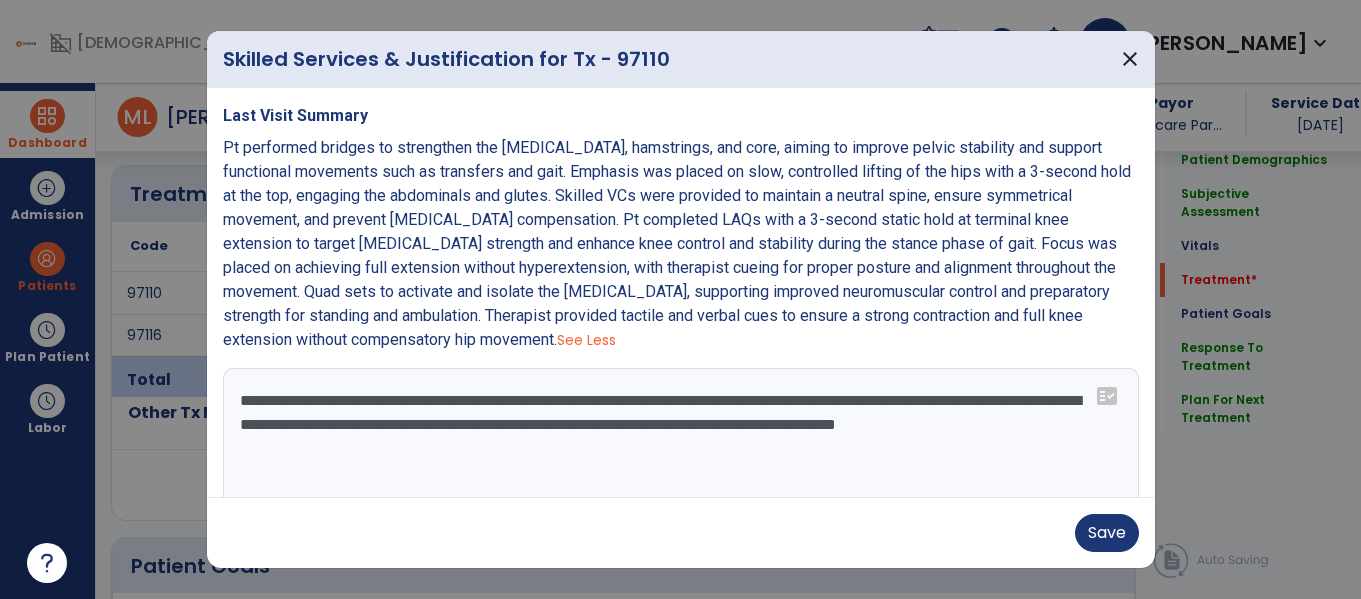 click on "**********" at bounding box center [678, 443] 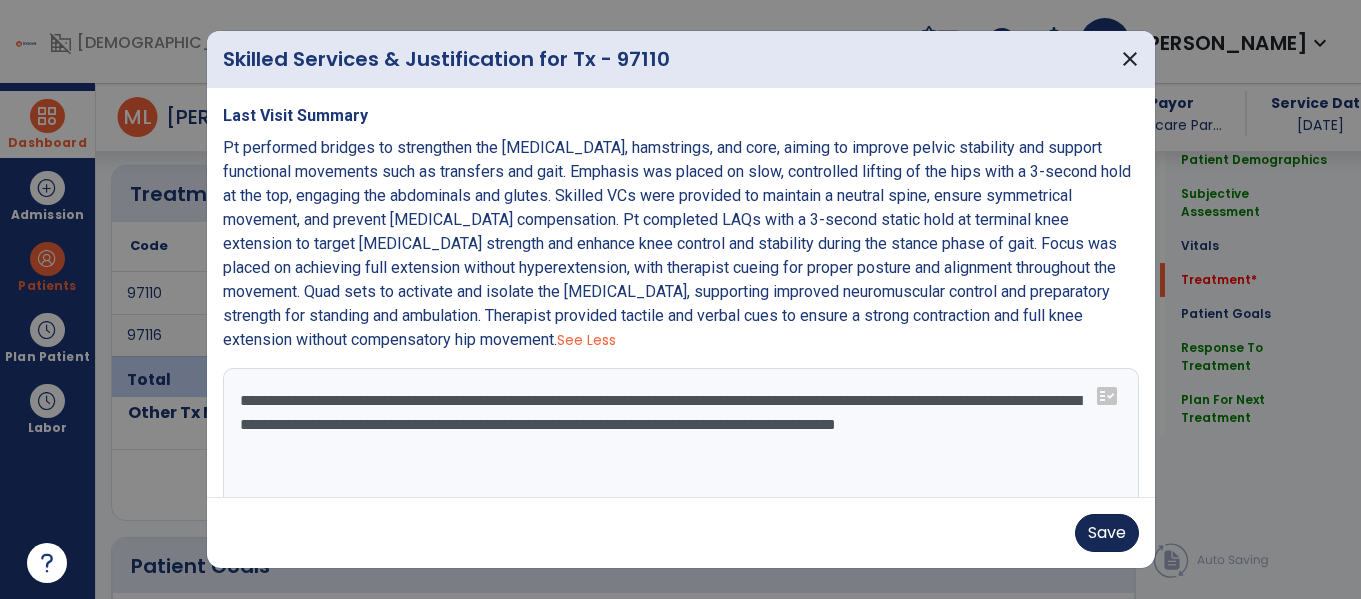 type on "**********" 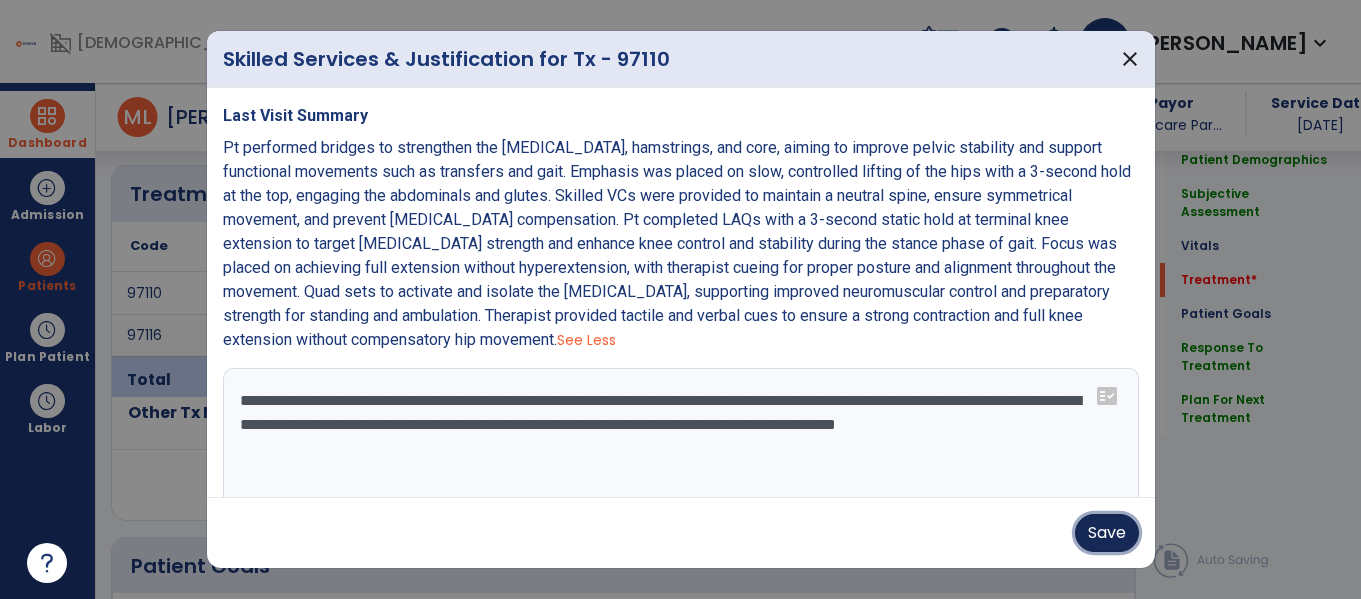 click on "Save" at bounding box center [1107, 533] 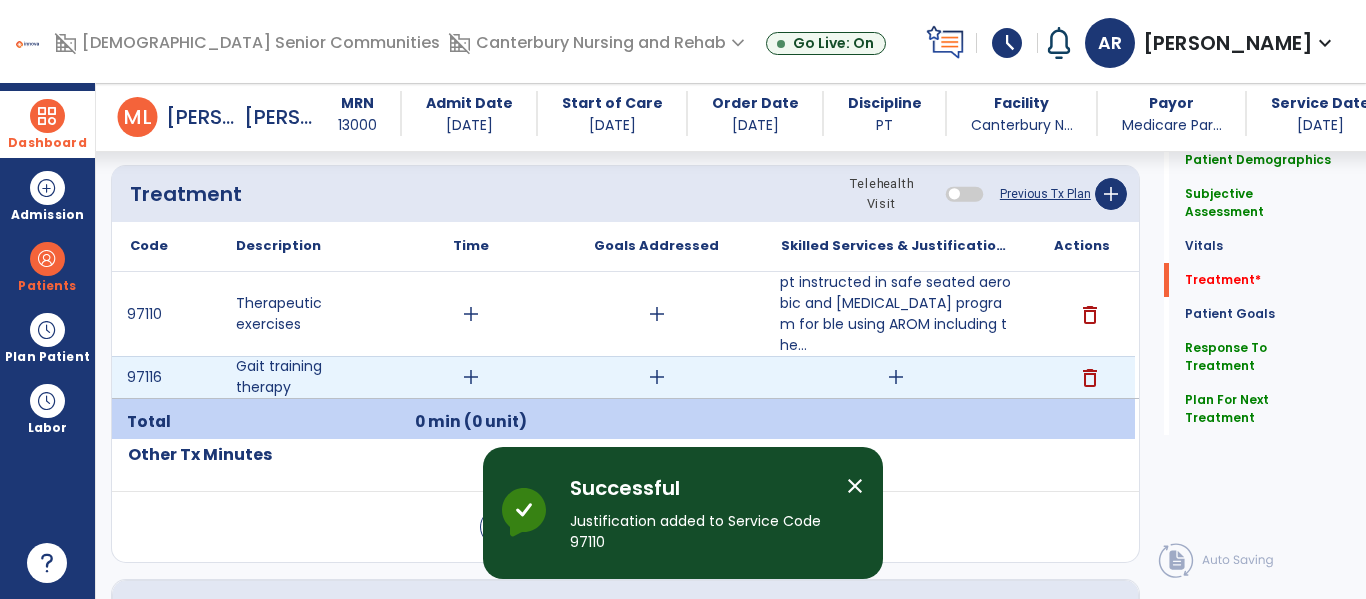 click on "add" at bounding box center [896, 377] 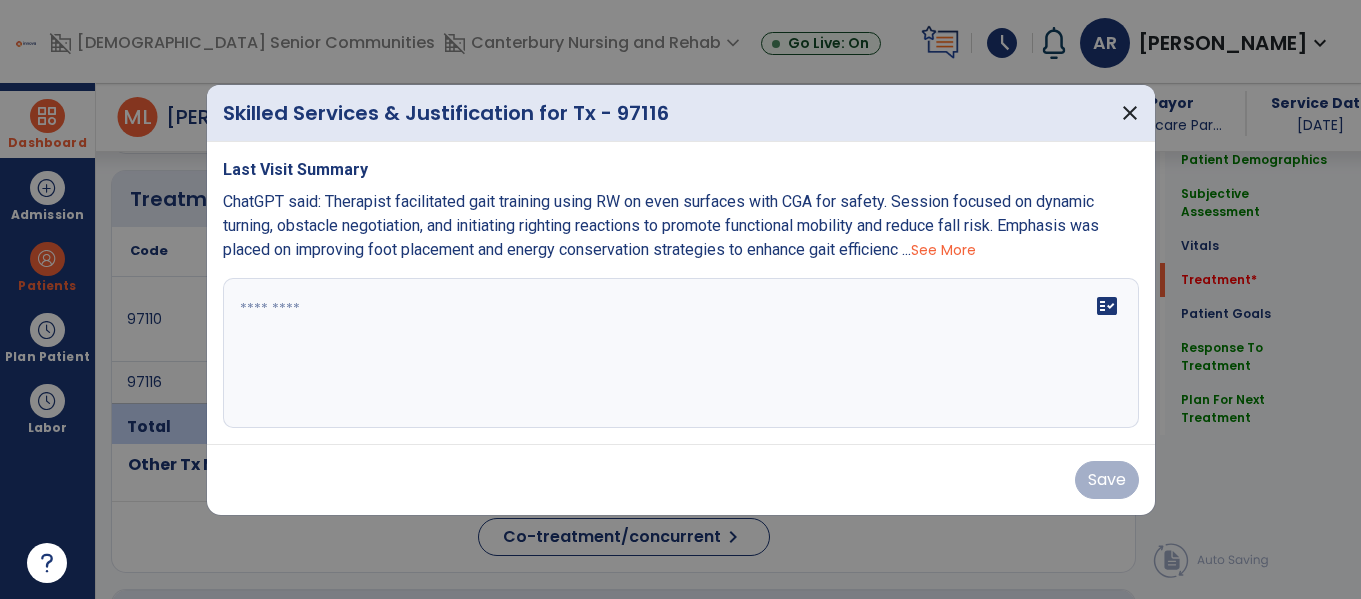 scroll, scrollTop: 1124, scrollLeft: 0, axis: vertical 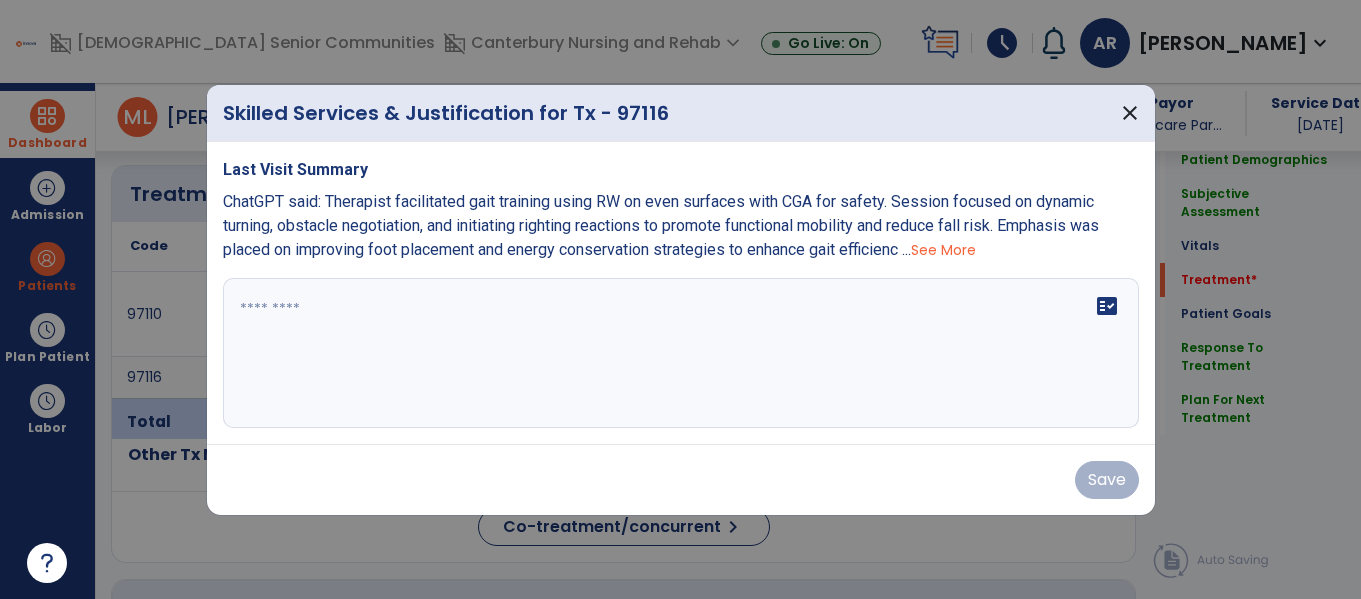 click on "See More" at bounding box center (943, 250) 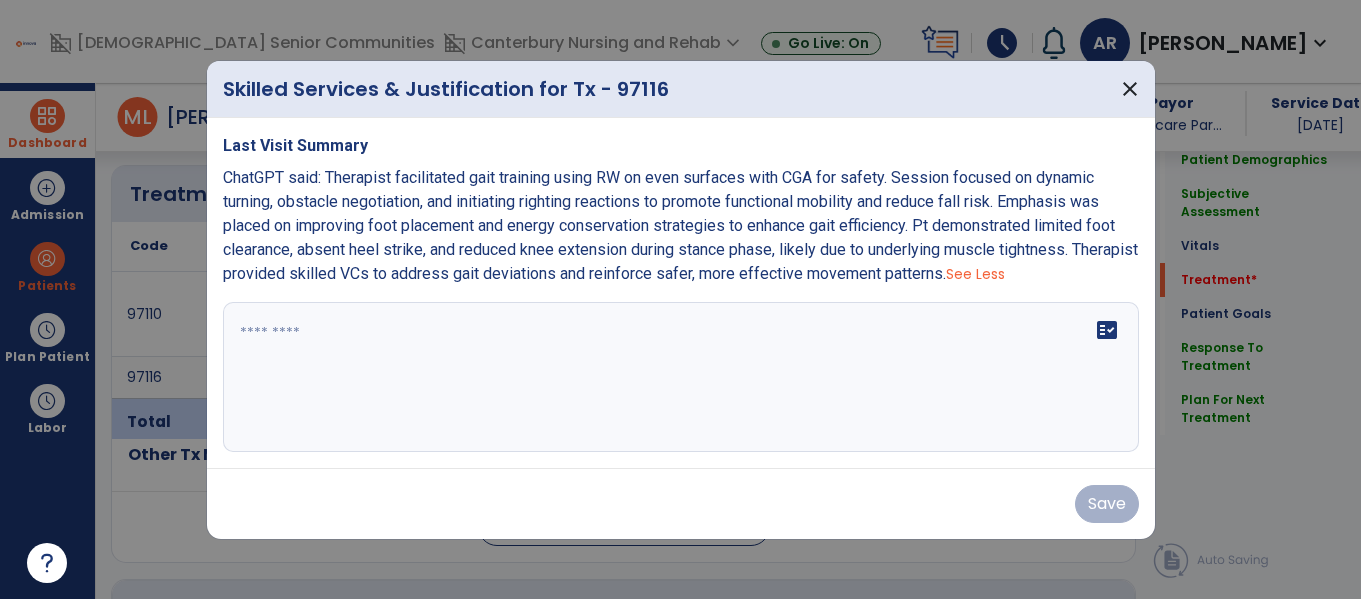 click on "ChatGPT said:
Therapist facilitated gait training using RW on even surfaces with CGA for safety. Session focused on dynamic turning, obstacle negotiation, and initiating righting reactions to promote functional mobility and reduce fall risk. Emphasis was placed on improving foot placement and energy conservation strategies to enhance gait efficiency. Pt demonstrated limited foot clearance, absent heel strike, and reduced knee extension during stance phase, likely due to underlying muscle tightness. Therapist provided skilled VCs to address gait deviations and reinforce safer, more effective movement patterns." at bounding box center (680, 225) 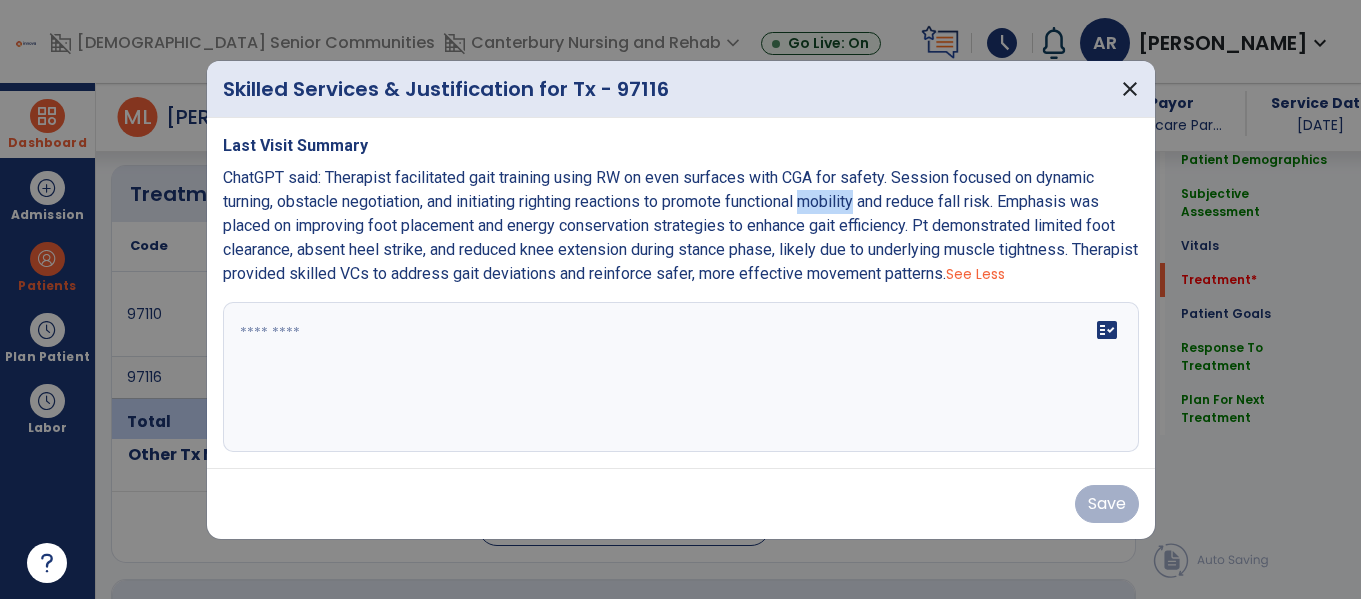 click on "ChatGPT said:
Therapist facilitated gait training using RW on even surfaces with CGA for safety. Session focused on dynamic turning, obstacle negotiation, and initiating righting reactions to promote functional mobility and reduce fall risk. Emphasis was placed on improving foot placement and energy conservation strategies to enhance gait efficiency. Pt demonstrated limited foot clearance, absent heel strike, and reduced knee extension during stance phase, likely due to underlying muscle tightness. Therapist provided skilled VCs to address gait deviations and reinforce safer, more effective movement patterns." at bounding box center [680, 225] 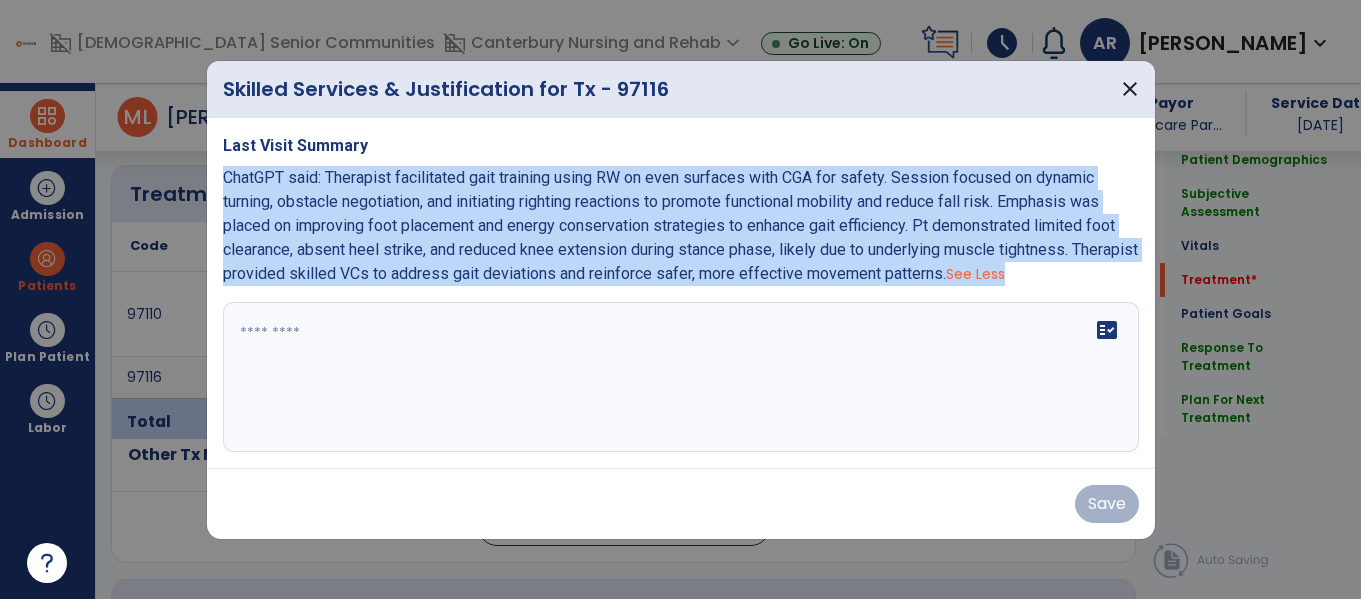 copy on "ChatGPT said:
Therapist facilitated gait training using RW on even surfaces with CGA for safety. Session focused on dynamic turning, obstacle negotiation, and initiating righting reactions to promote functional mobility and reduce fall risk. Emphasis was placed on improving foot placement and energy conservation strategies to enhance gait efficiency. Pt demonstrated limited foot clearance, absent heel strike, and reduced knee extension during stance phase, likely due to underlying muscle tightness. Therapist provided skilled VCs to address gait deviations and reinforce safer, more effective movement patterns.  See Less" 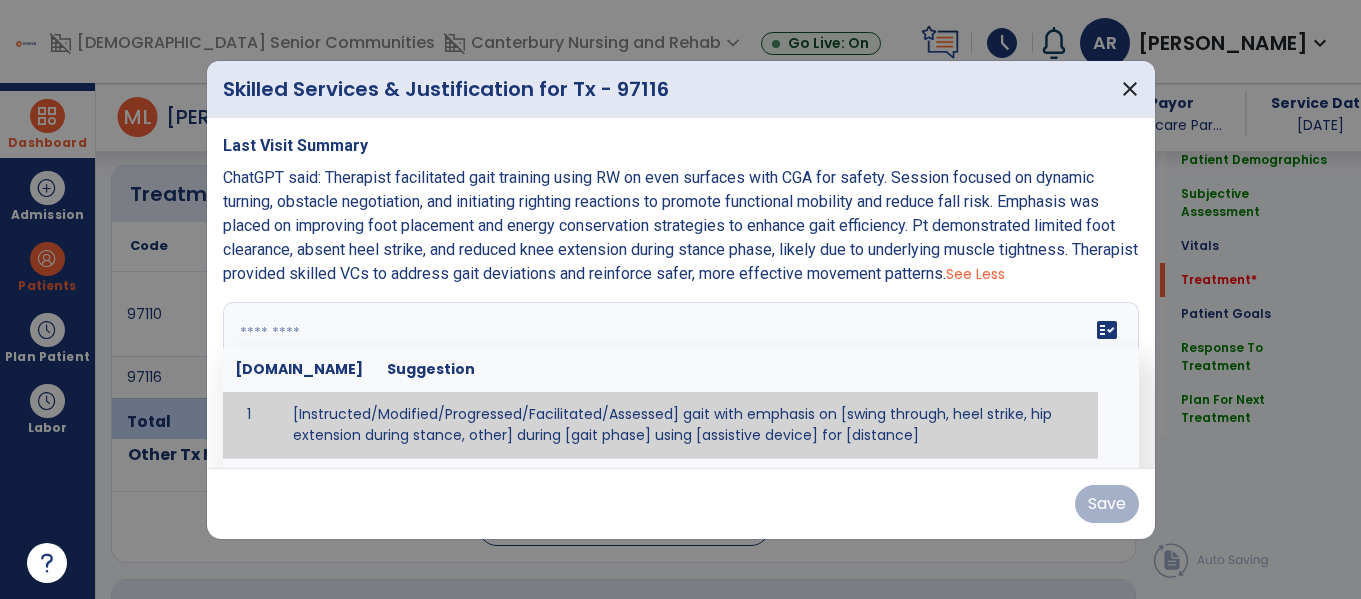 paste on "**********" 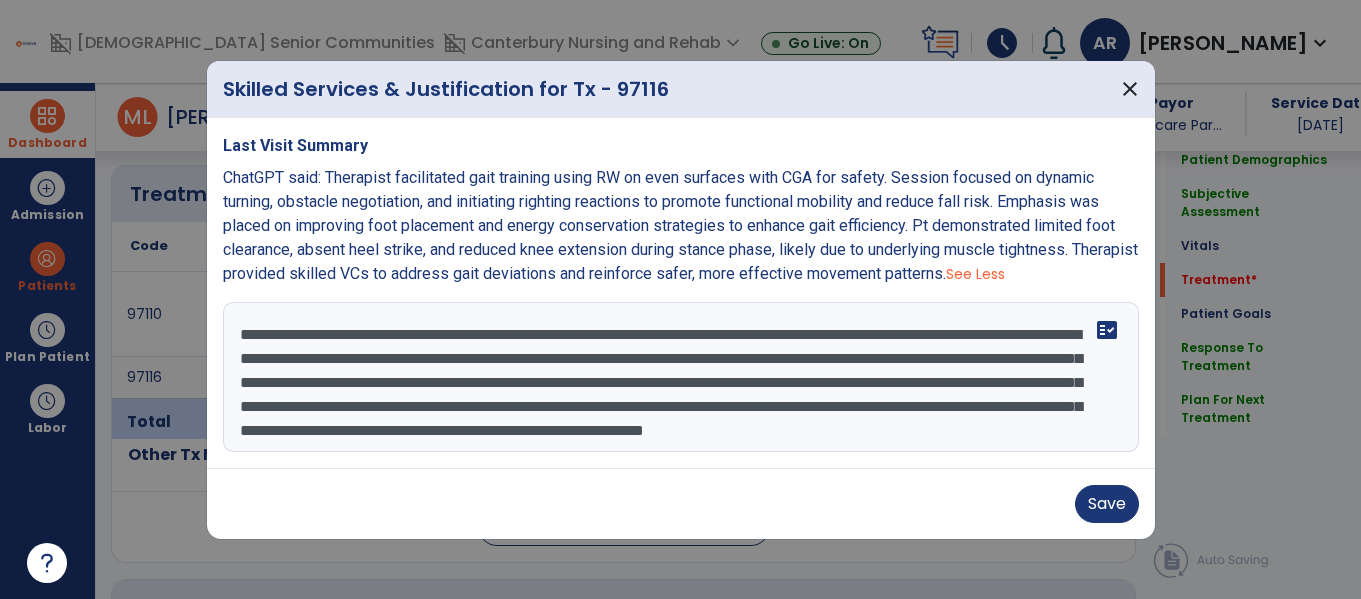 scroll, scrollTop: 88, scrollLeft: 0, axis: vertical 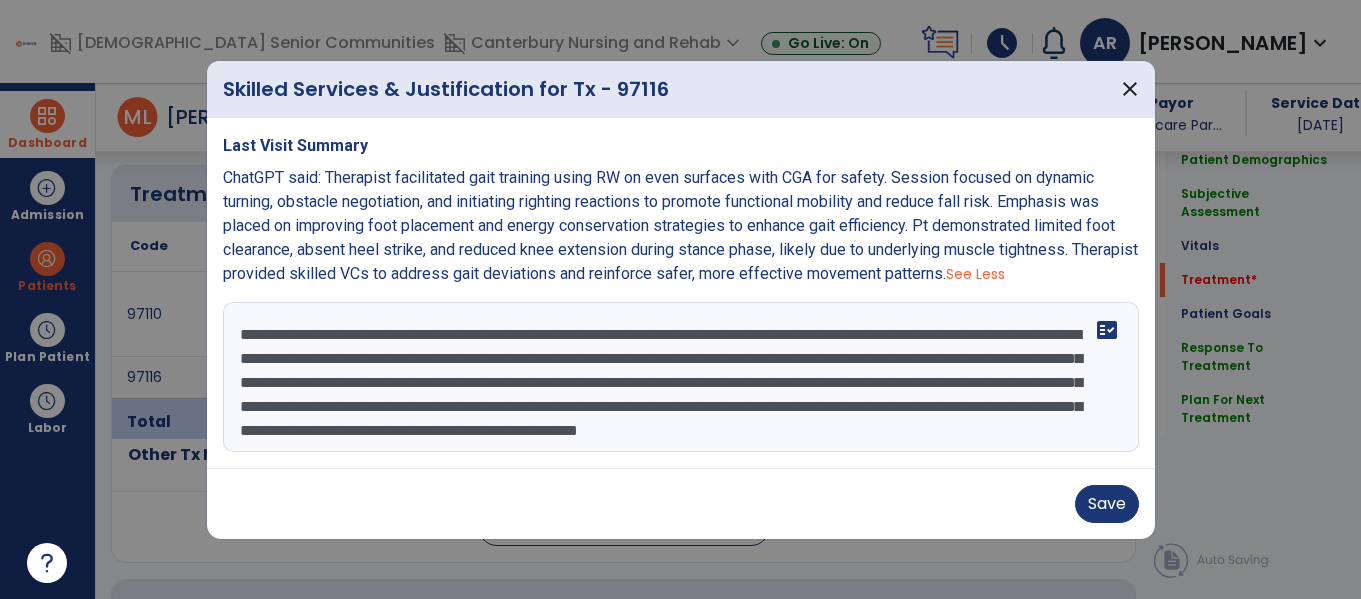 drag, startPoint x: 350, startPoint y: 337, endPoint x: 184, endPoint y: 338, distance: 166.003 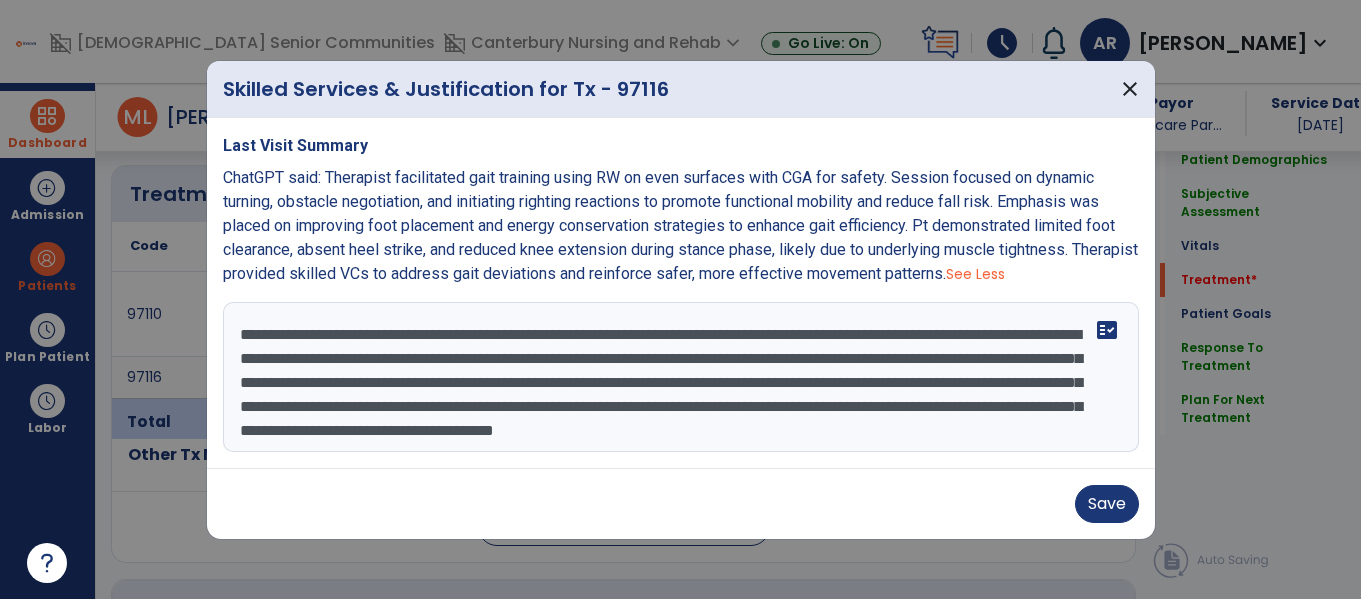 click on "**********" at bounding box center [681, 377] 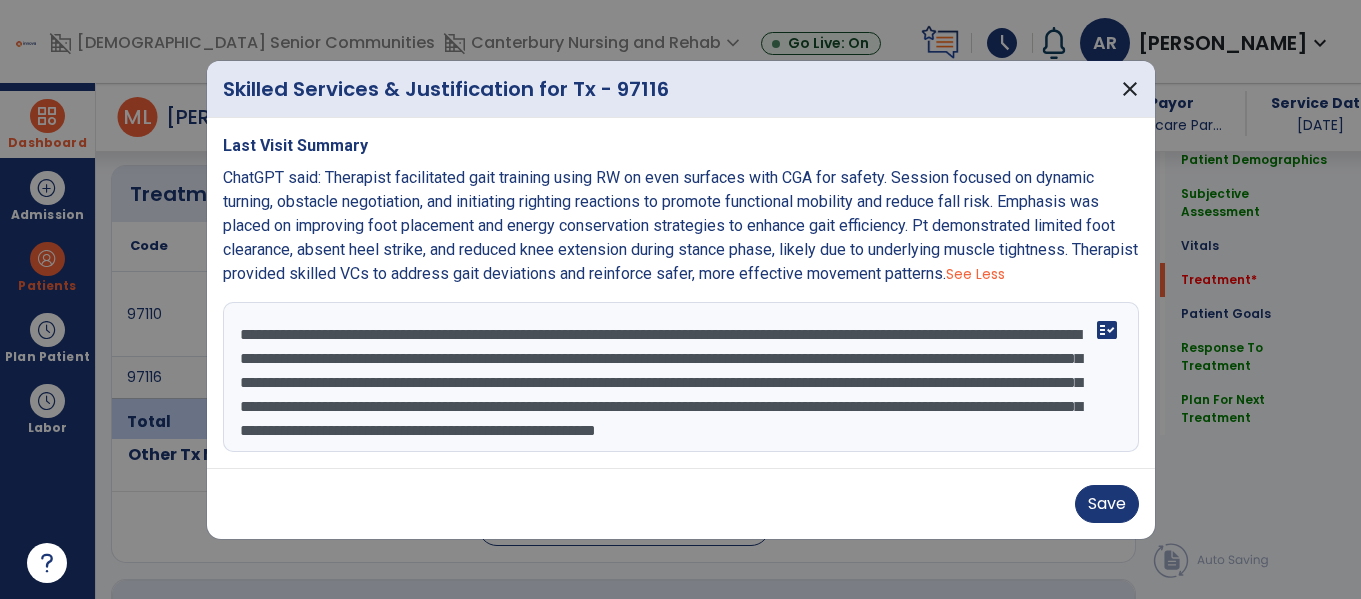 scroll, scrollTop: 31, scrollLeft: 0, axis: vertical 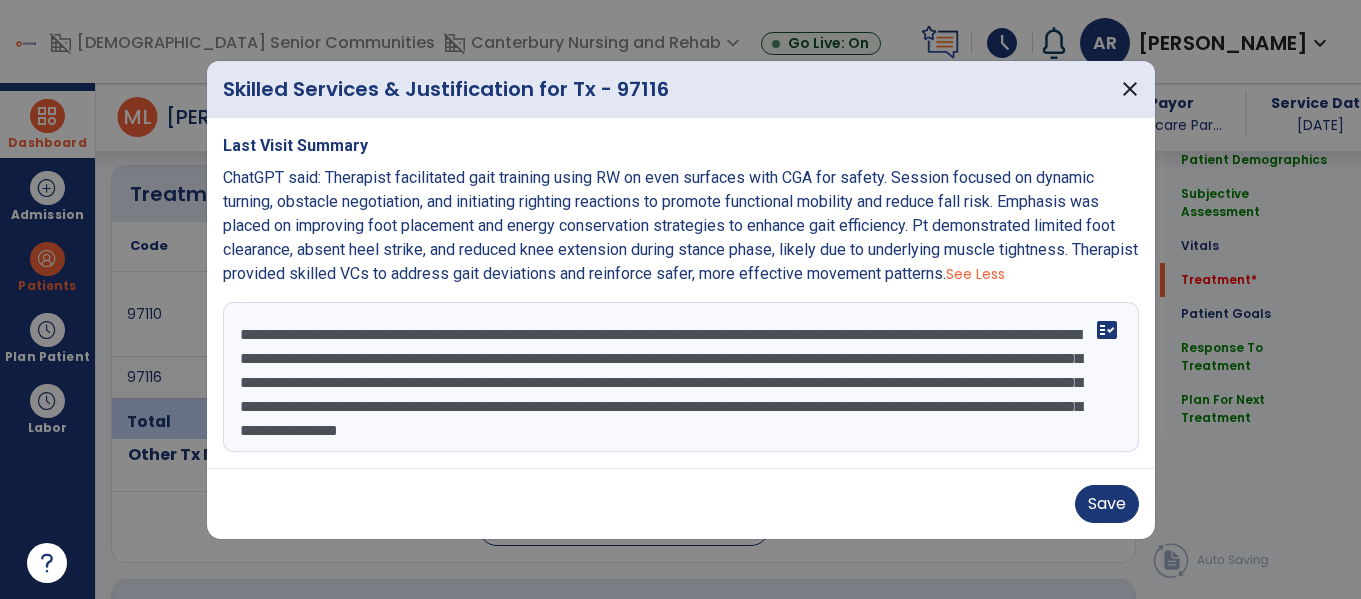 click on "**********" at bounding box center [681, 377] 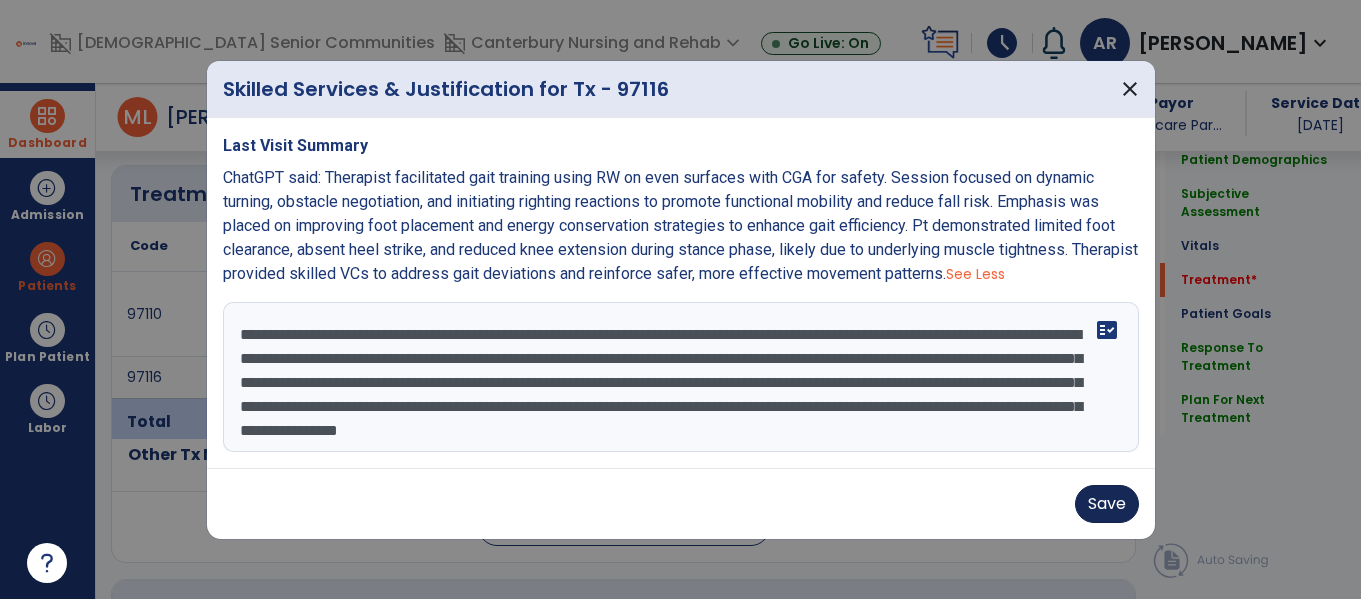 type on "**********" 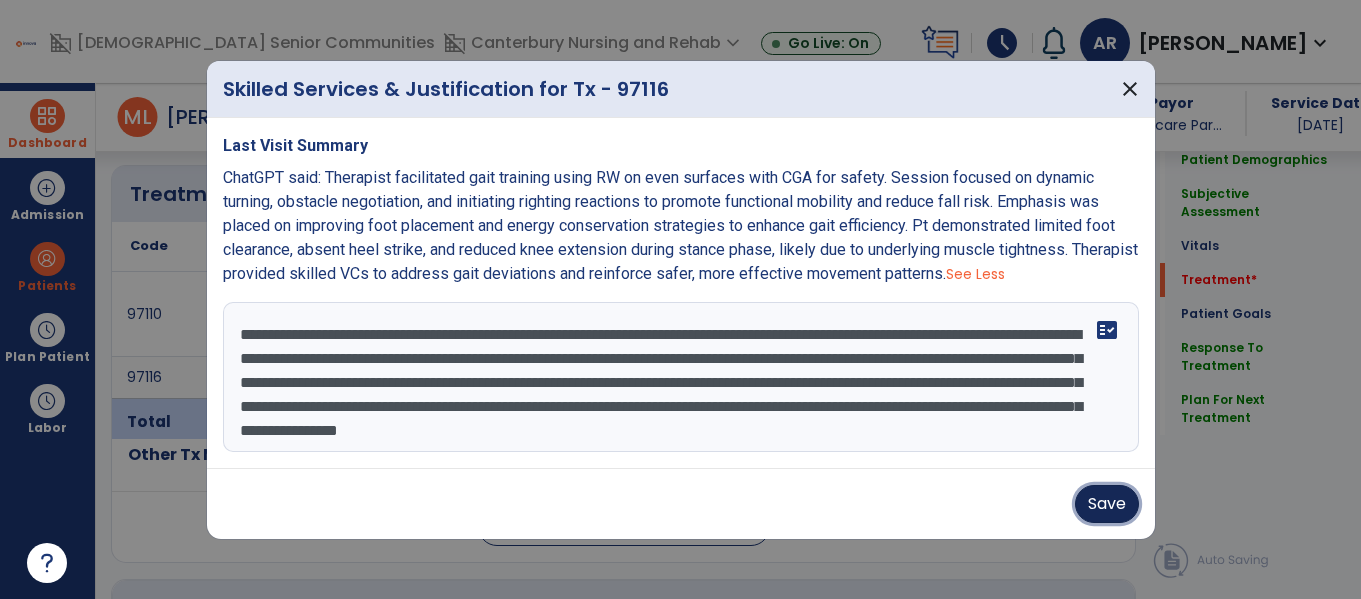 click on "Save" at bounding box center (1107, 504) 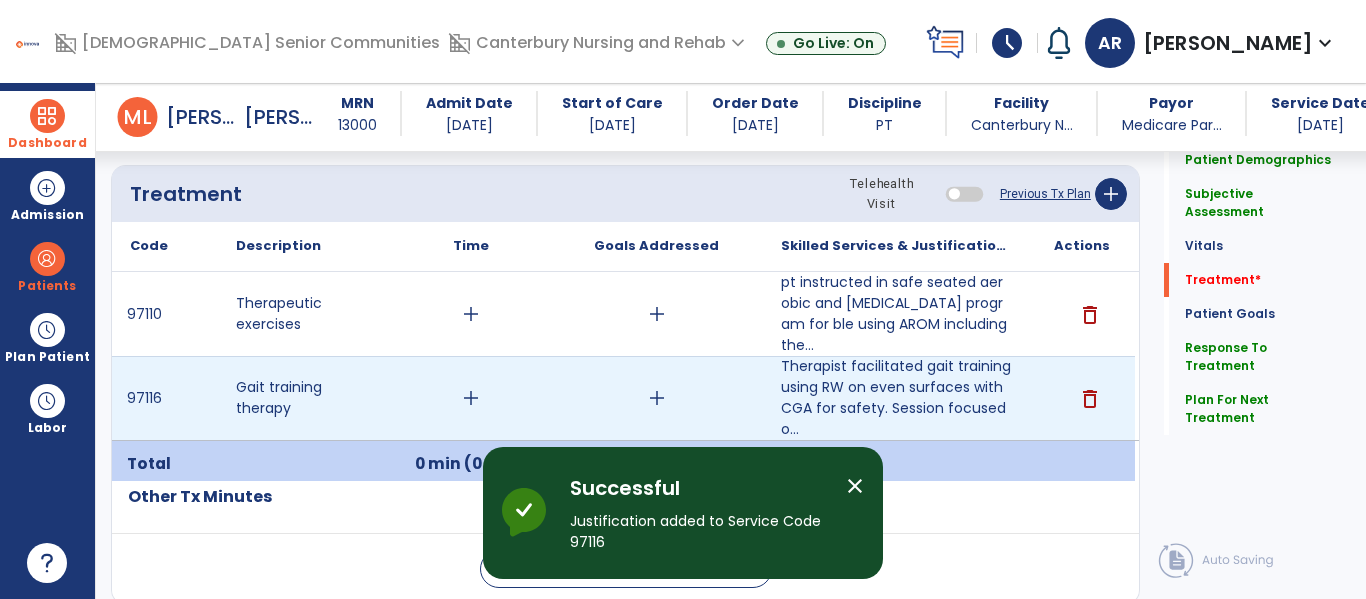 click on "add" at bounding box center (471, 398) 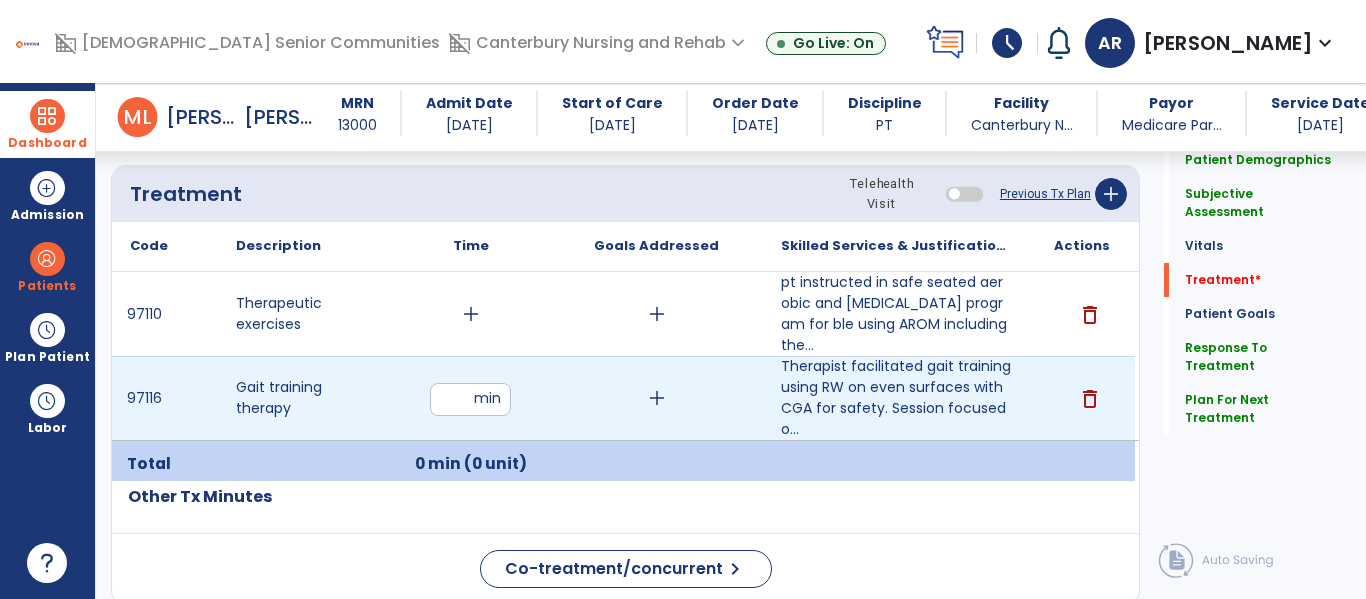 type on "**" 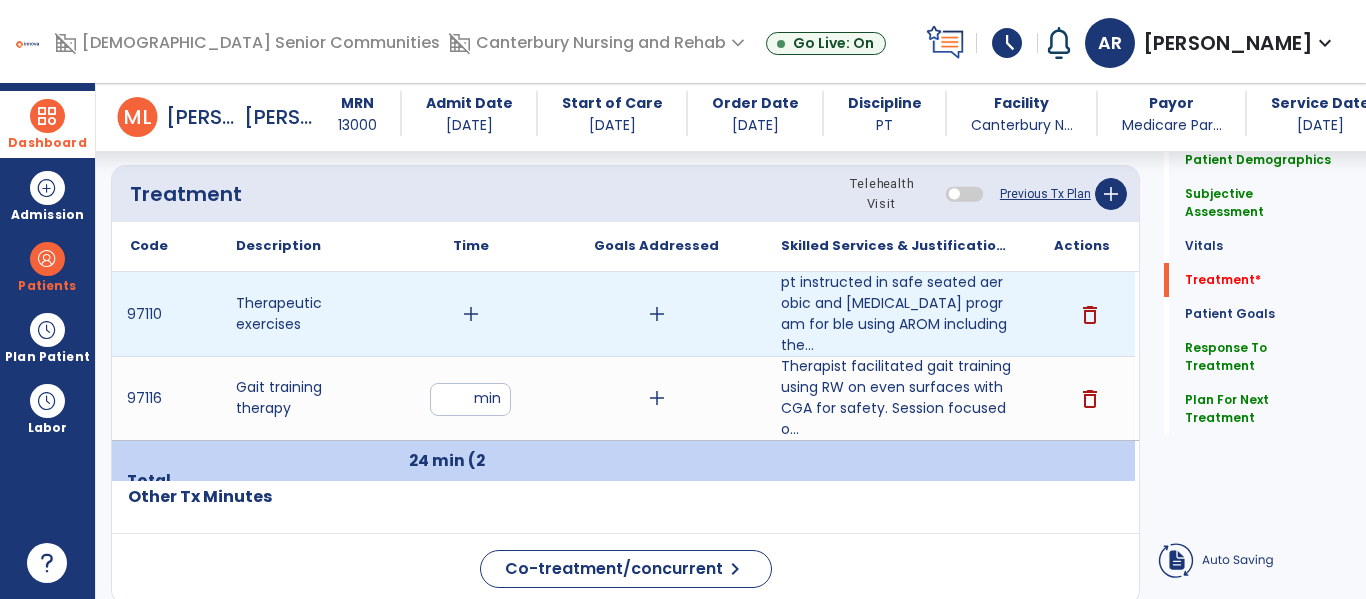 click on "add" at bounding box center (471, 314) 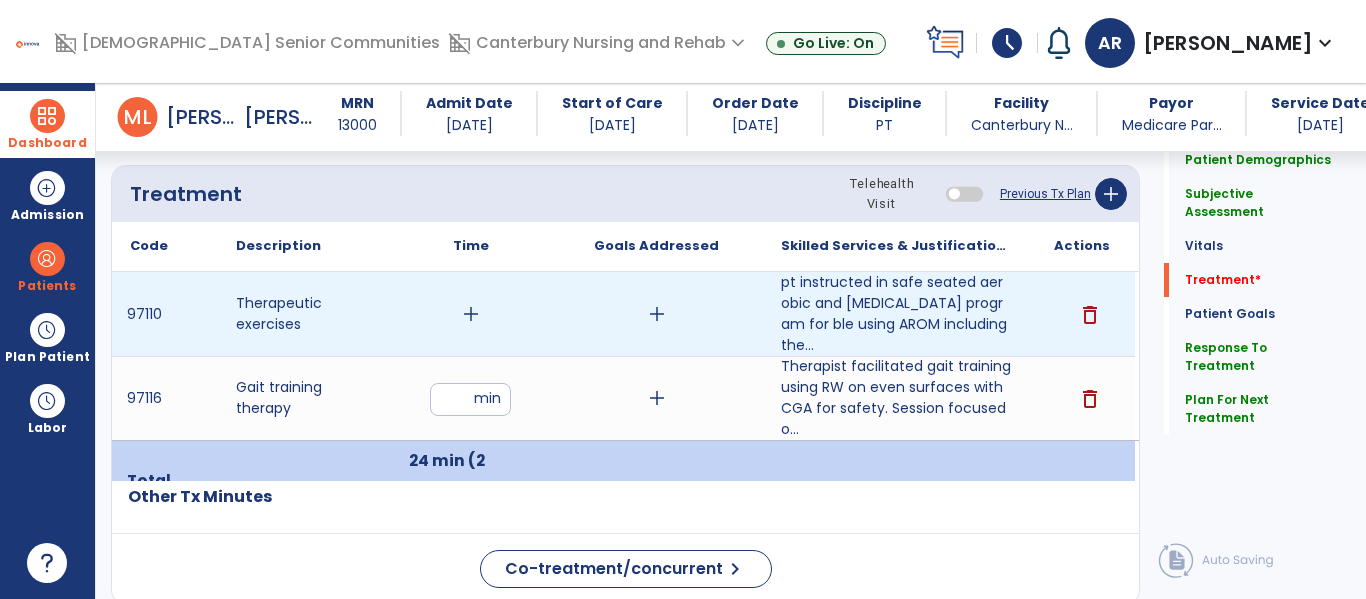 click on "add" at bounding box center [471, 314] 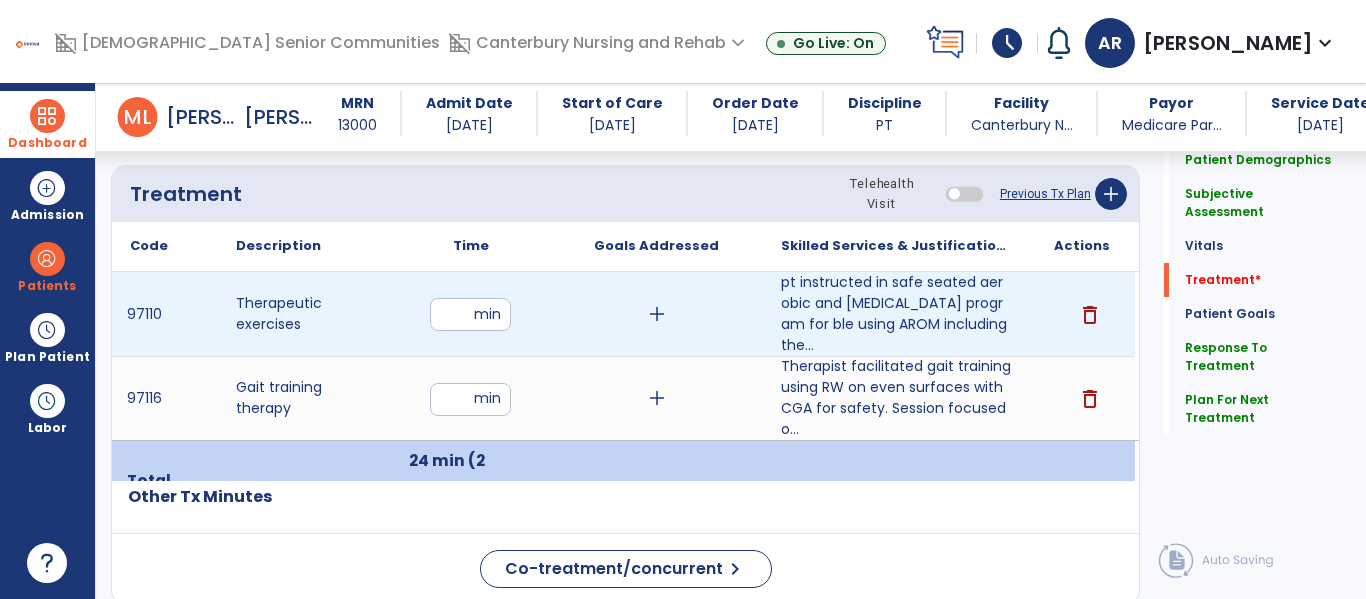 type on "**" 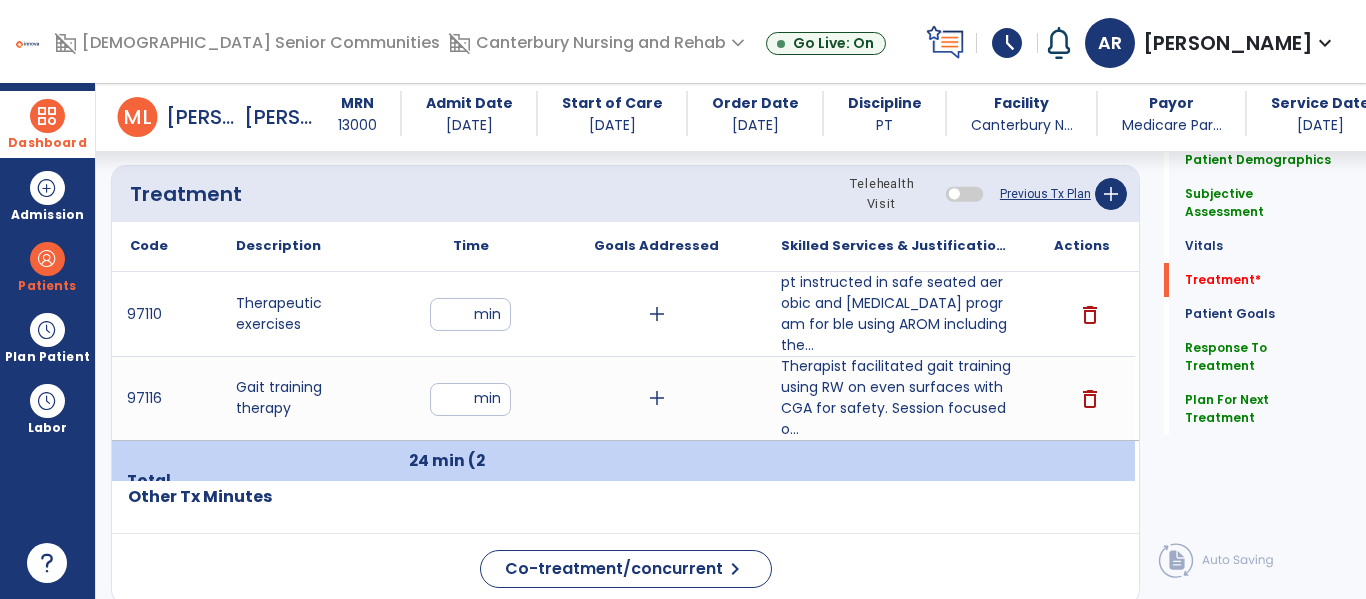 click on "Code
Description
Time" 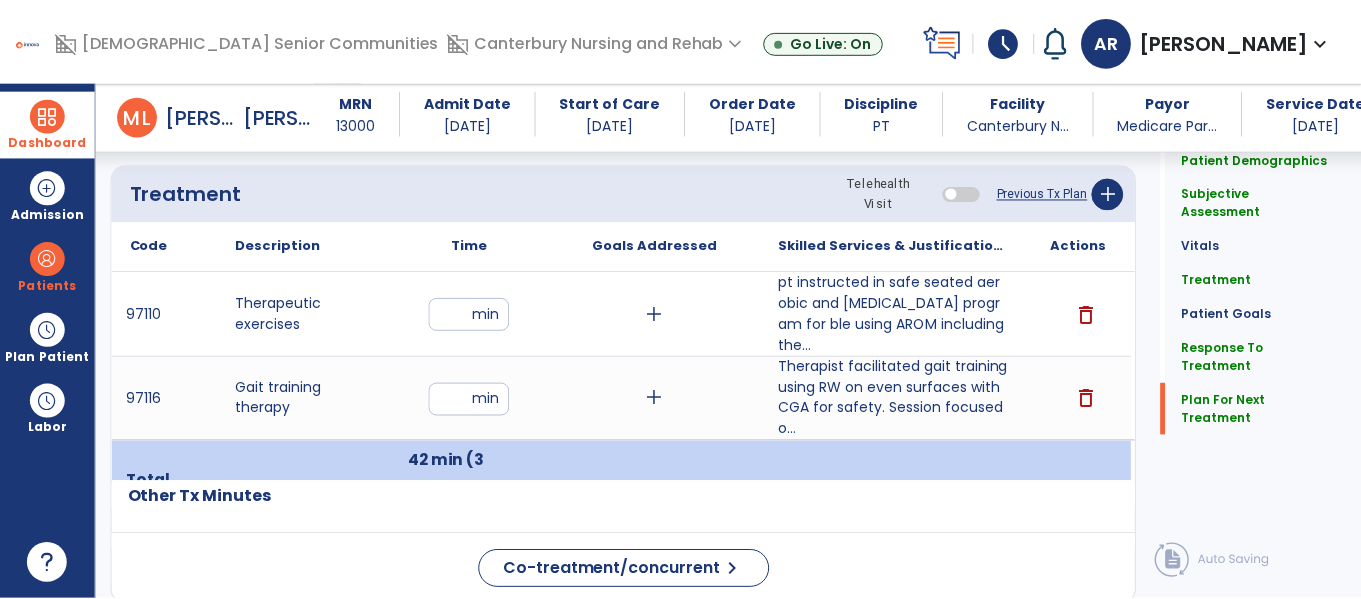 scroll, scrollTop: 2846, scrollLeft: 0, axis: vertical 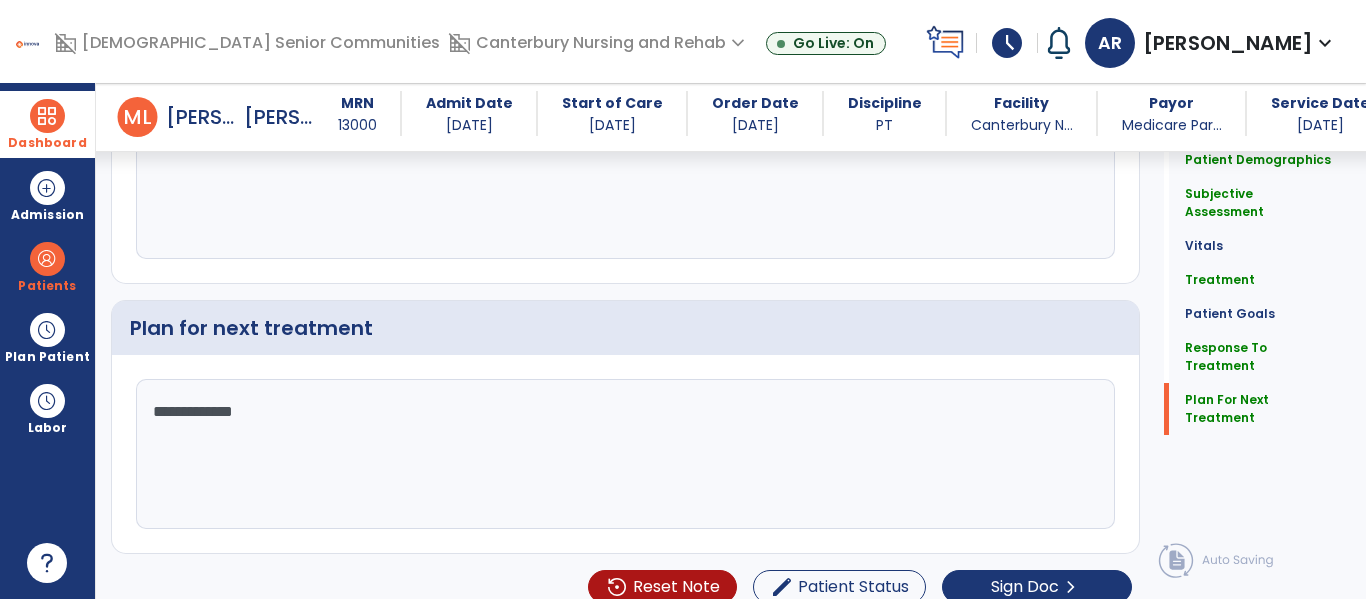click on "Patient Demographics  Medical Diagnosis   Treatment Diagnosis   Precautions   Contraindications
Code
Description
Pdpm Clinical Category
G30.1 to" 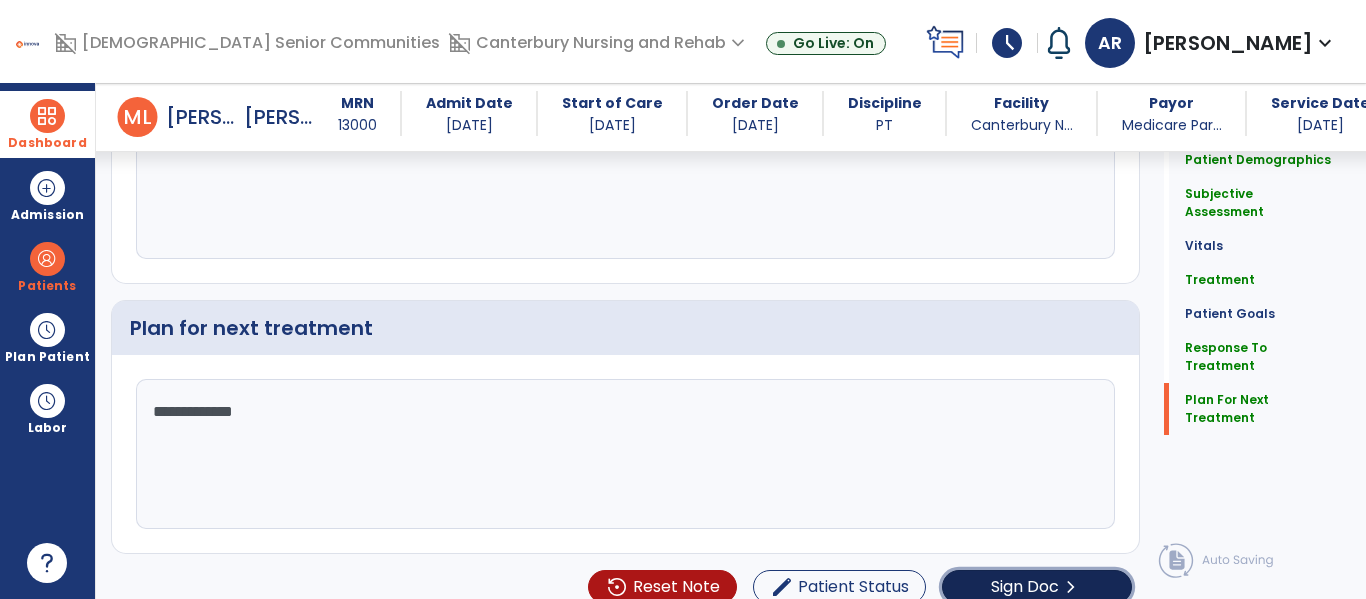 click on "Sign Doc" 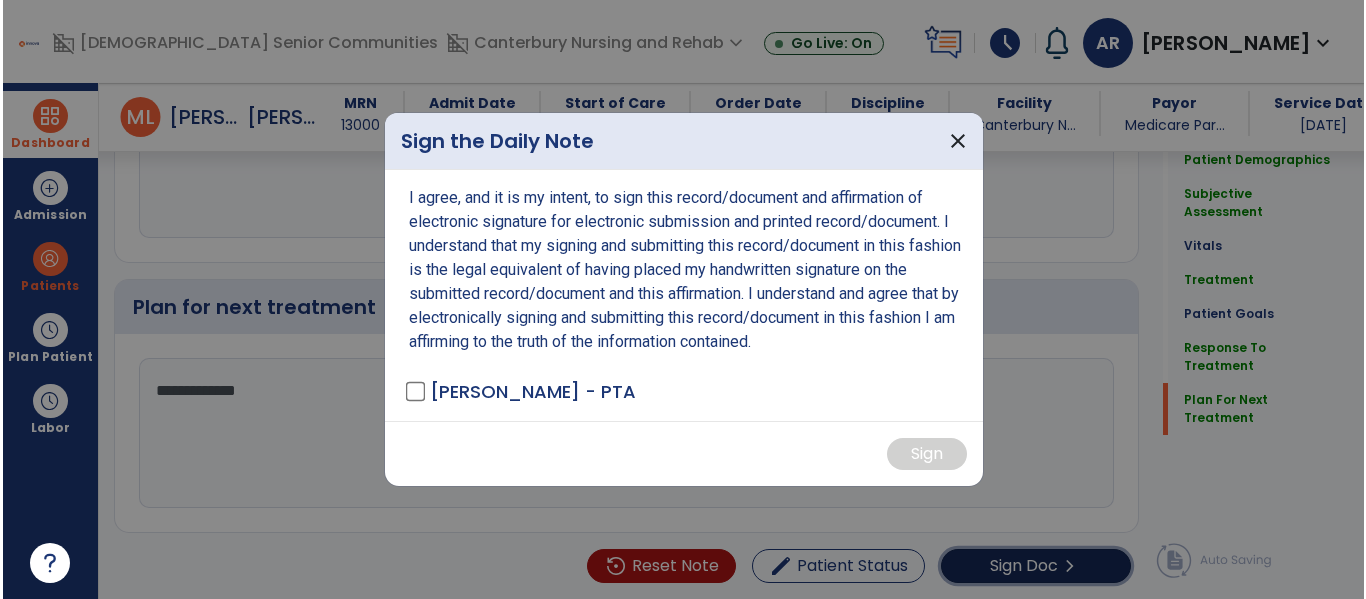 scroll, scrollTop: 2867, scrollLeft: 0, axis: vertical 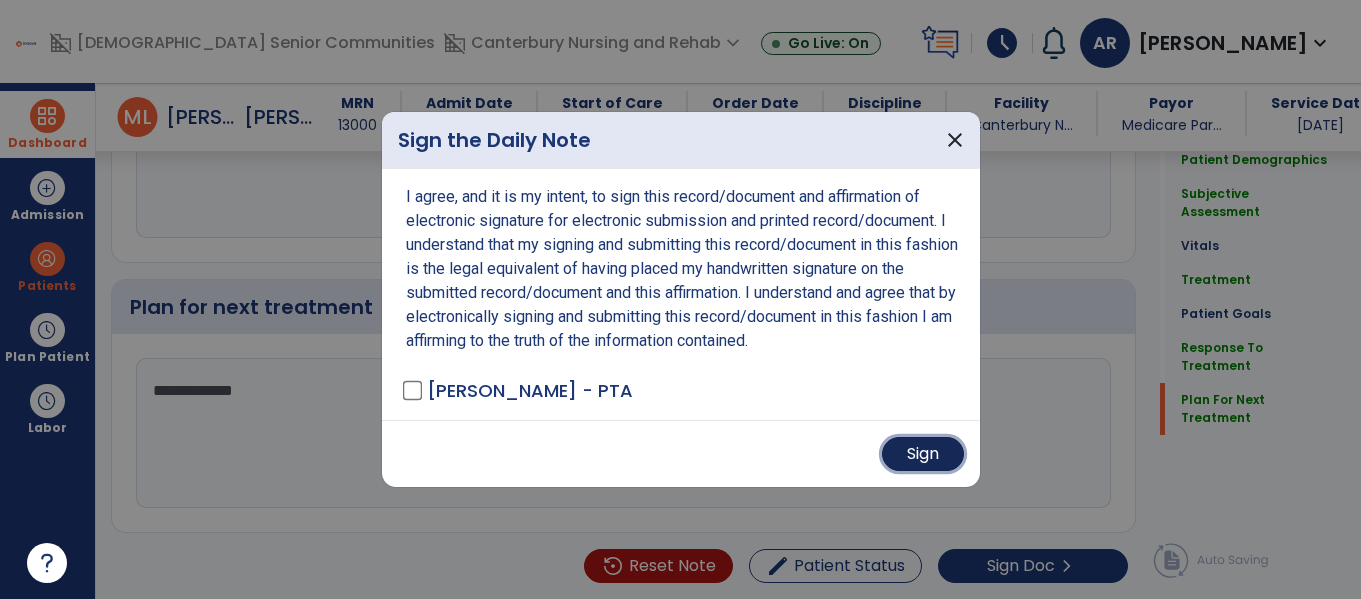 click on "Sign" at bounding box center [923, 454] 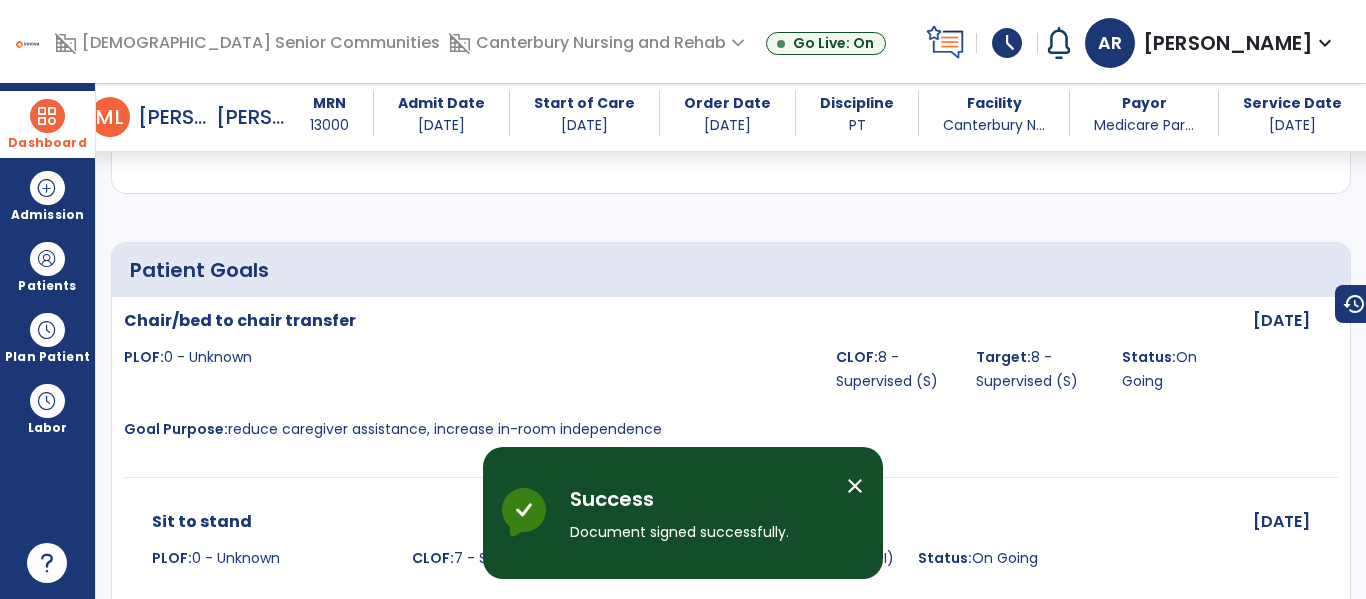 scroll, scrollTop: 4567, scrollLeft: 0, axis: vertical 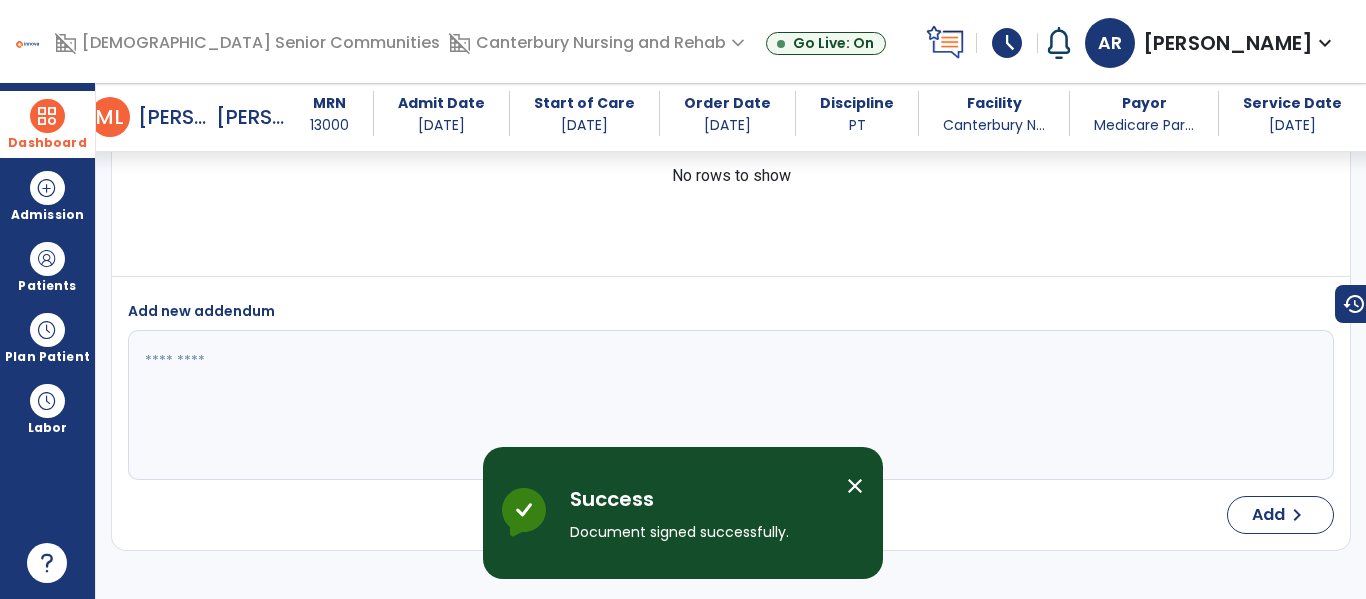 click at bounding box center (47, 116) 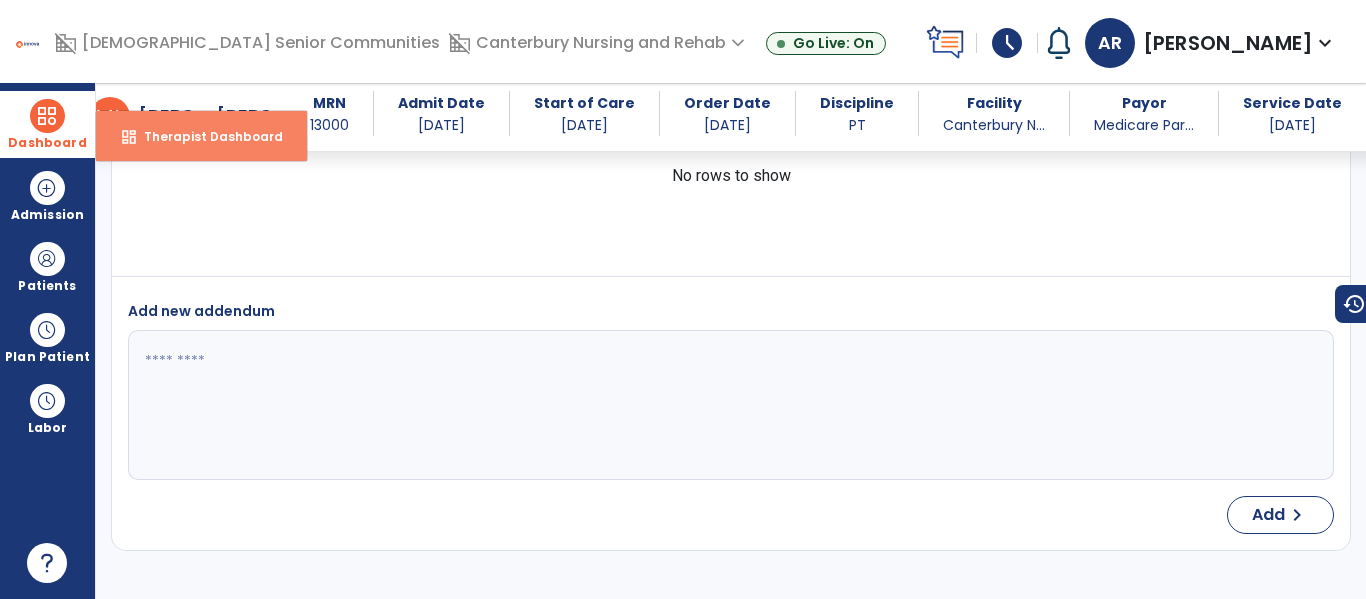 click on "dashboard  Therapist Dashboard" at bounding box center [201, 136] 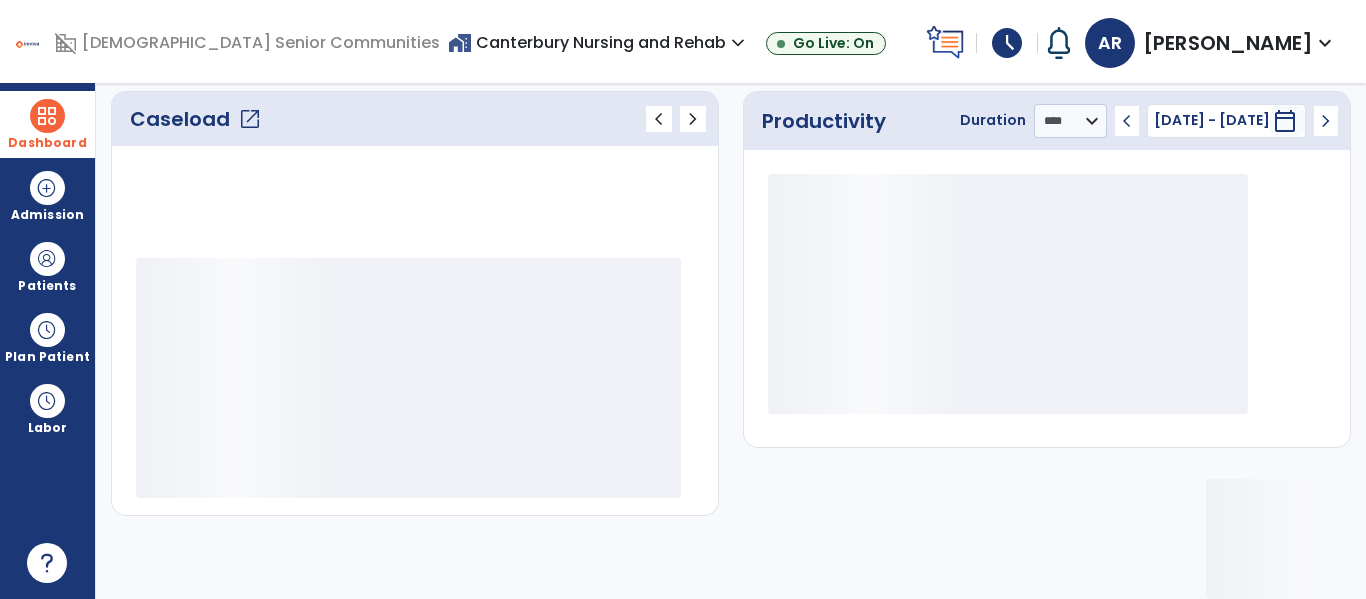 scroll, scrollTop: 276, scrollLeft: 0, axis: vertical 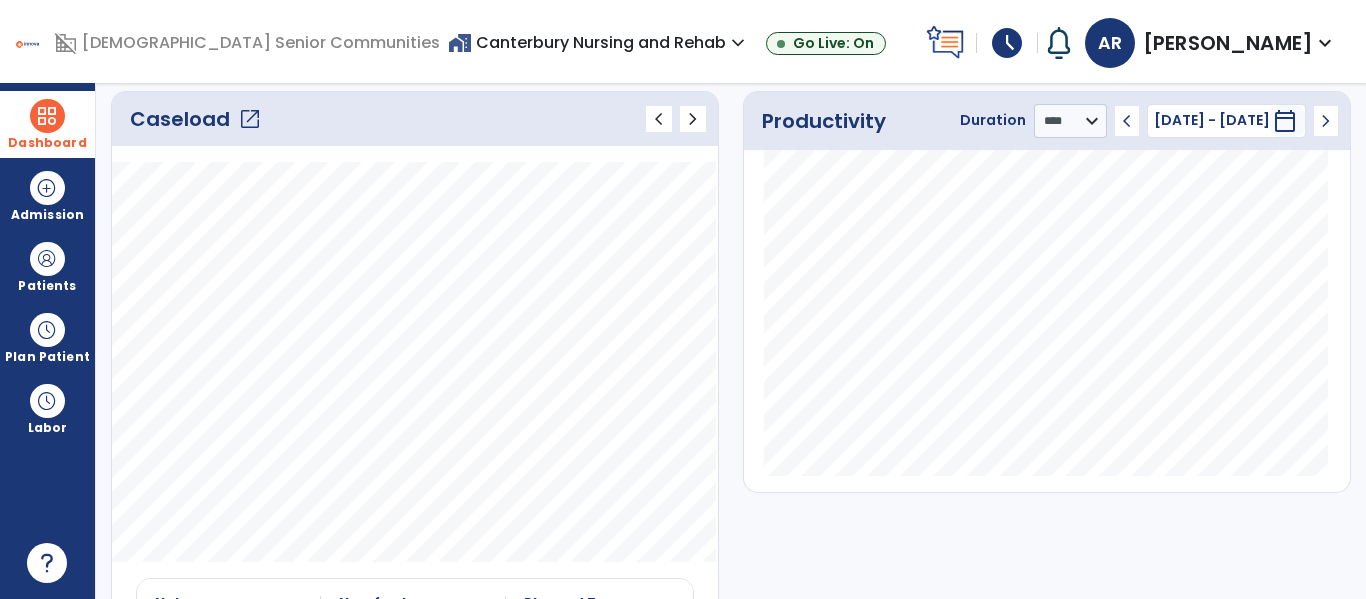 click on "Caseload   open_in_new" 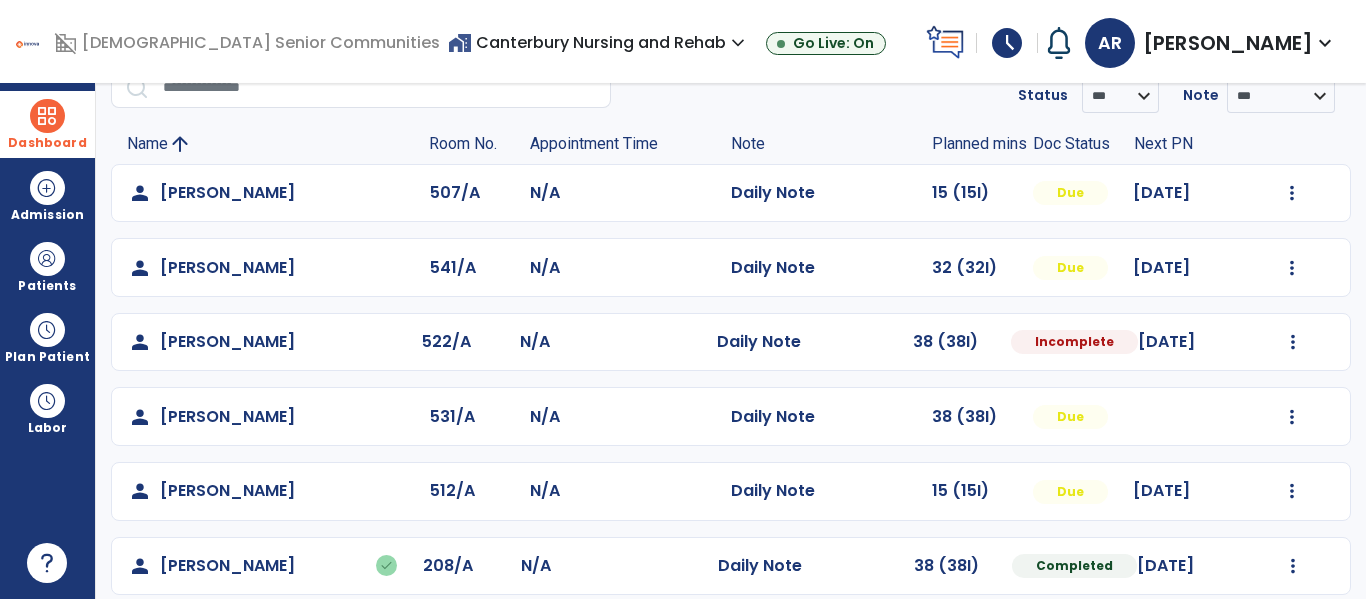 scroll, scrollTop: 339, scrollLeft: 0, axis: vertical 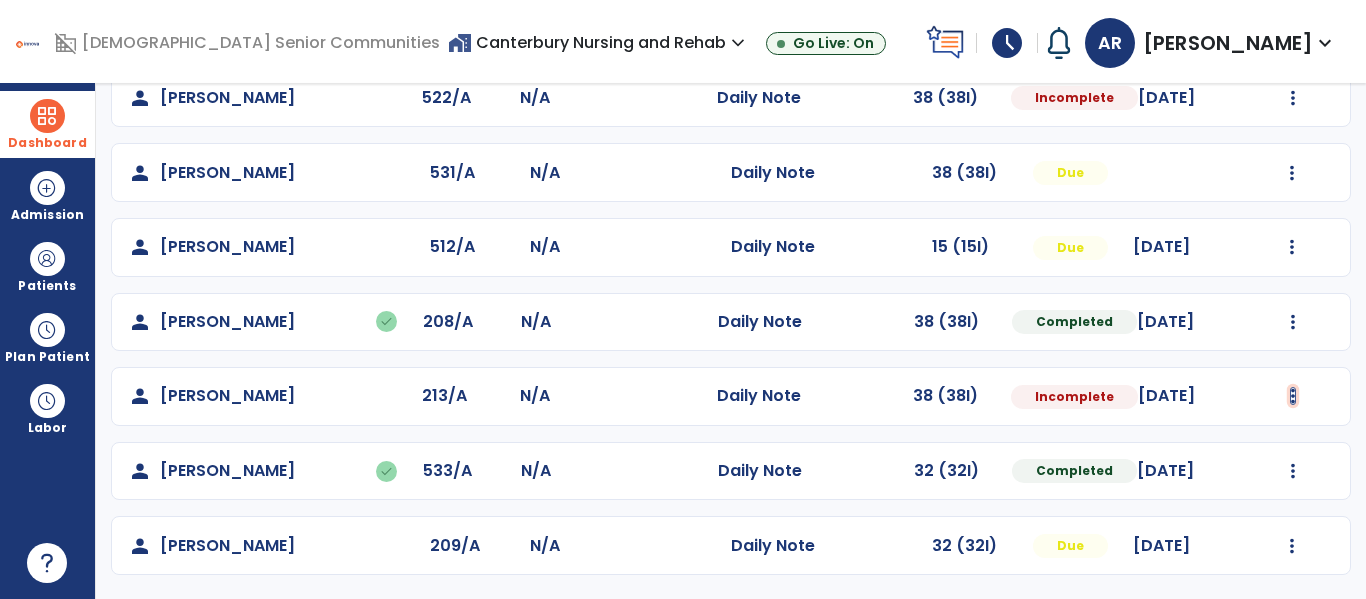 click at bounding box center [1292, -51] 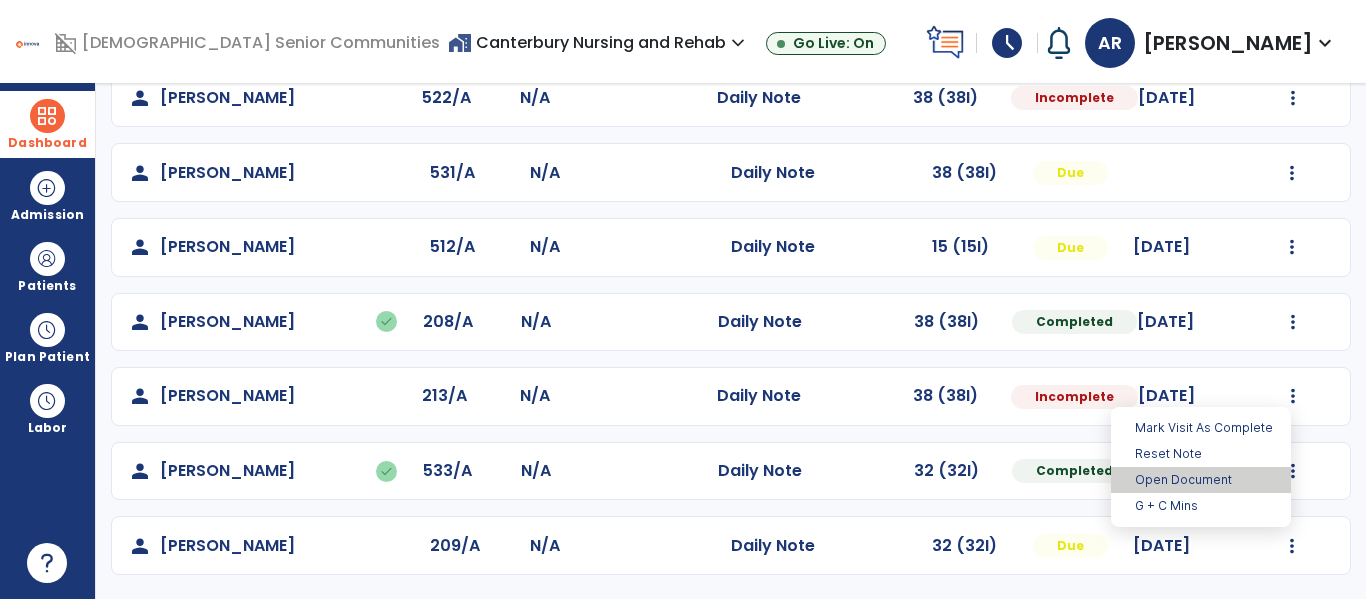 click on "Open Document" at bounding box center (1201, 480) 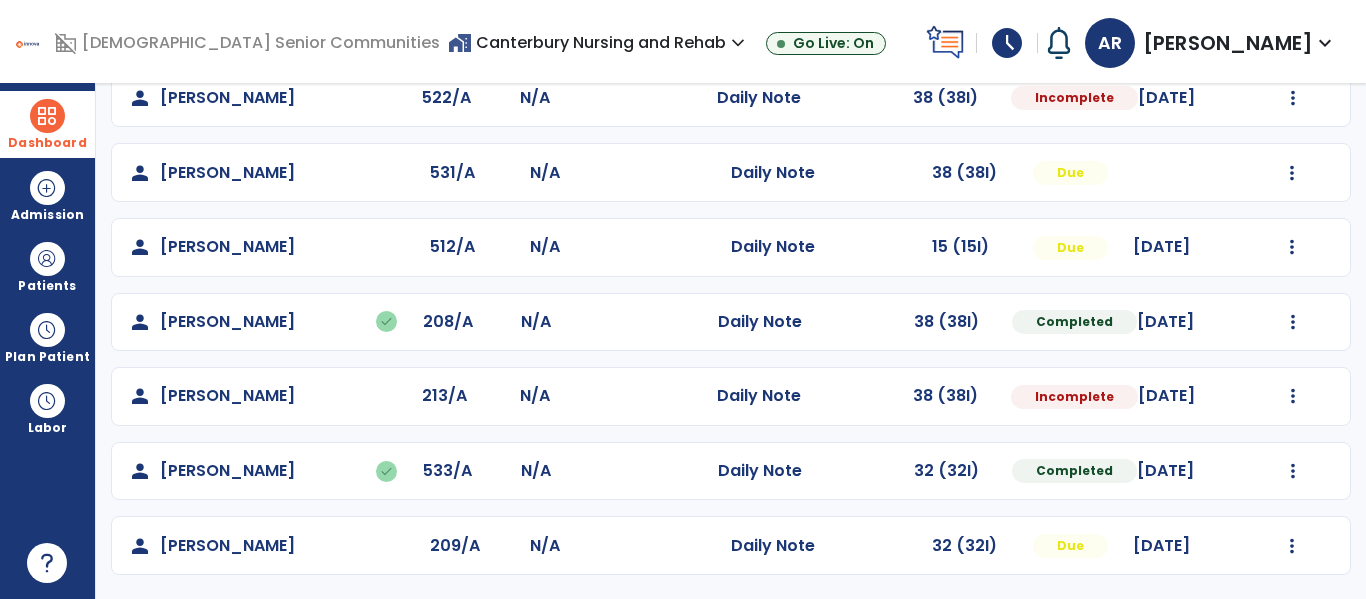 select on "*" 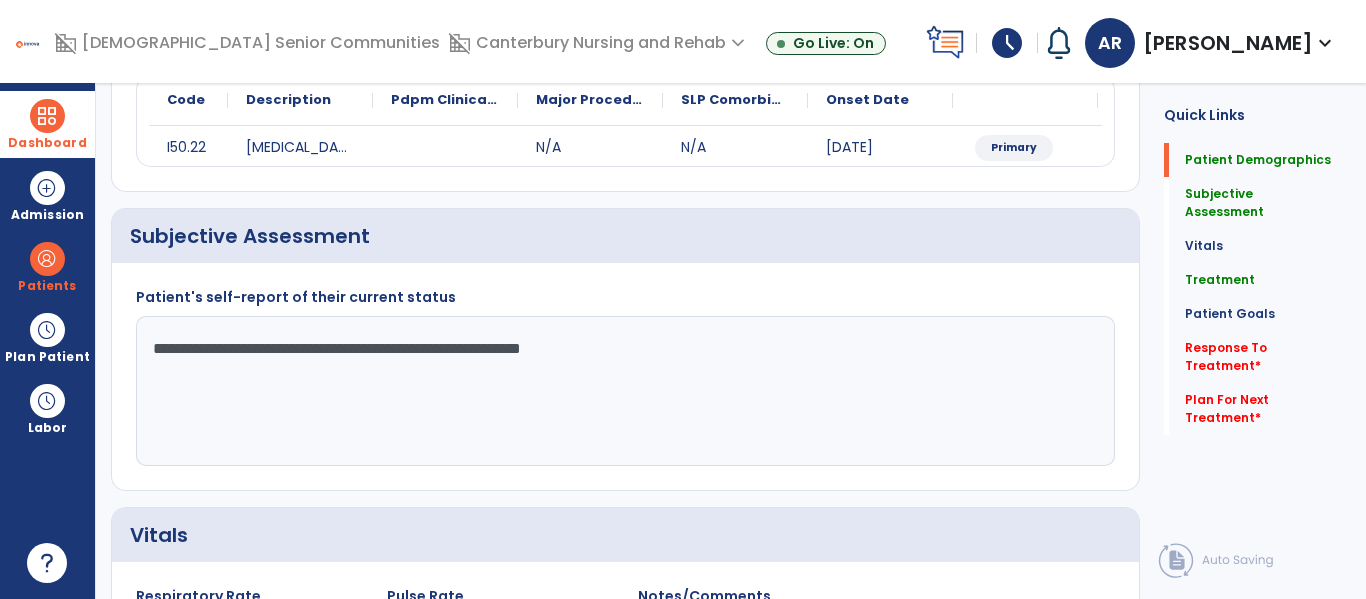 scroll, scrollTop: 0, scrollLeft: 0, axis: both 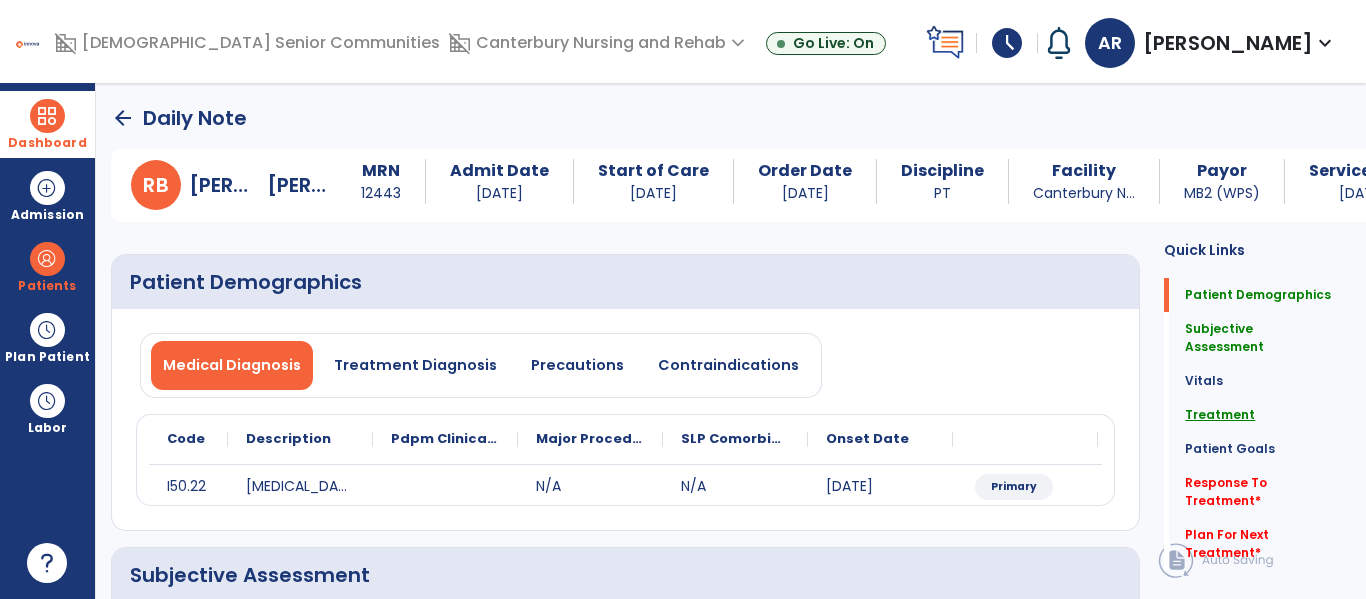 click on "Treatment" 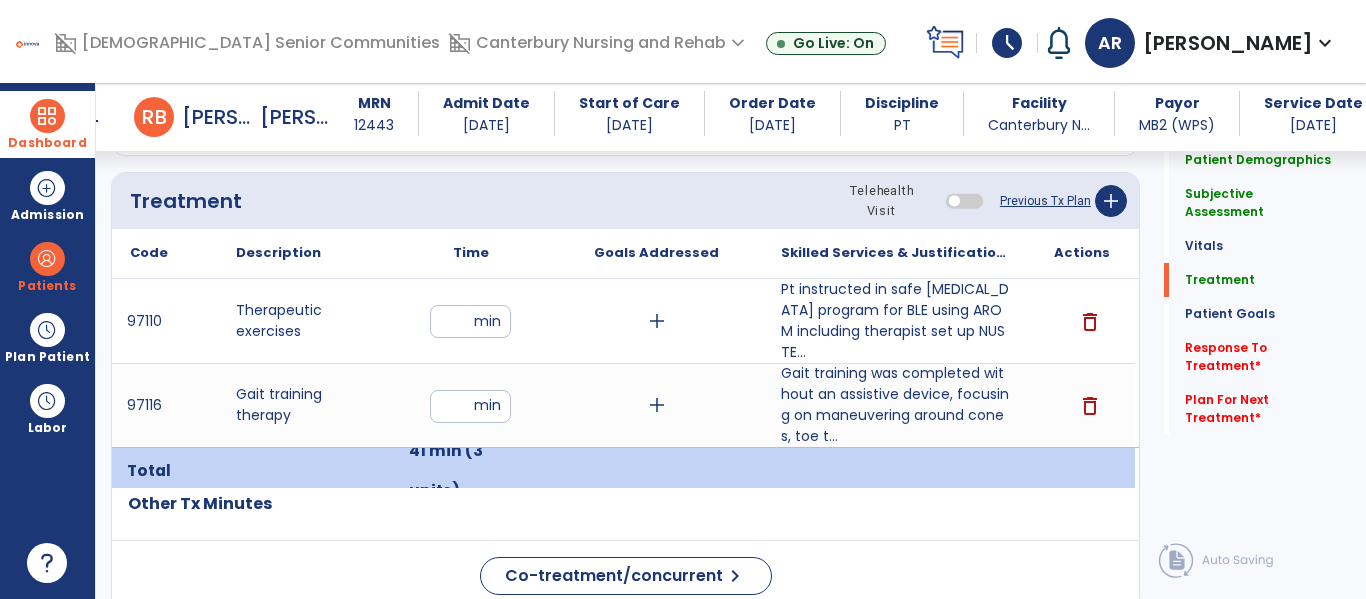 scroll, scrollTop: 1147, scrollLeft: 0, axis: vertical 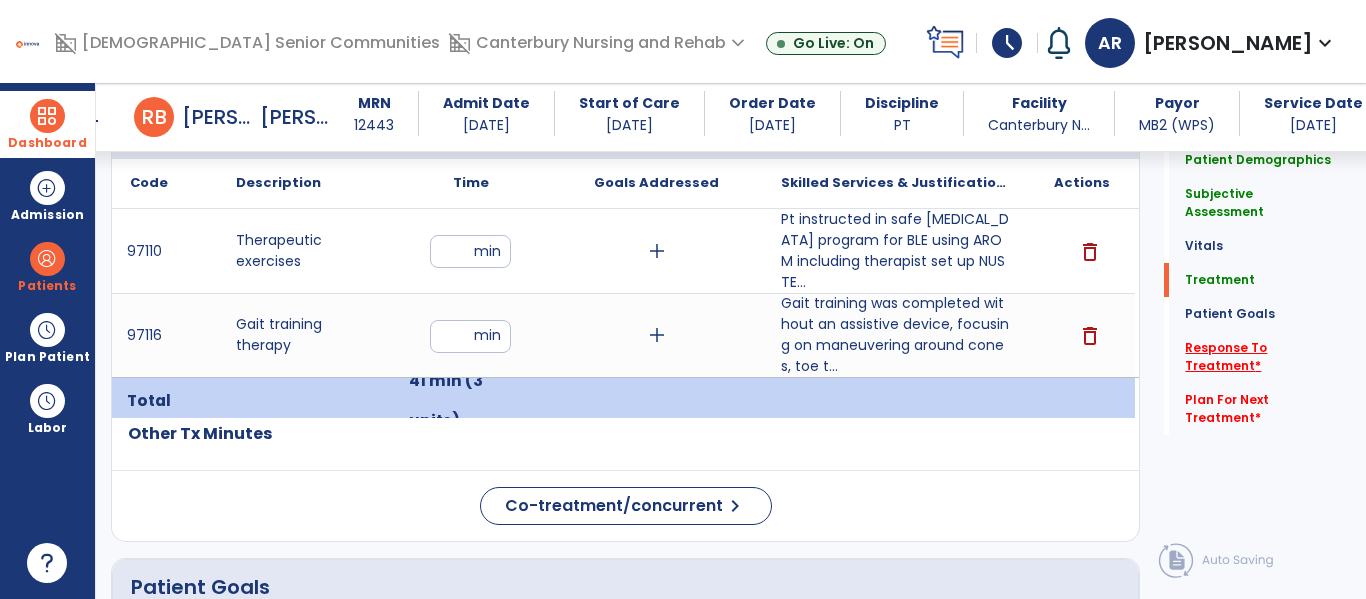 click on "Response To Treatment   *" 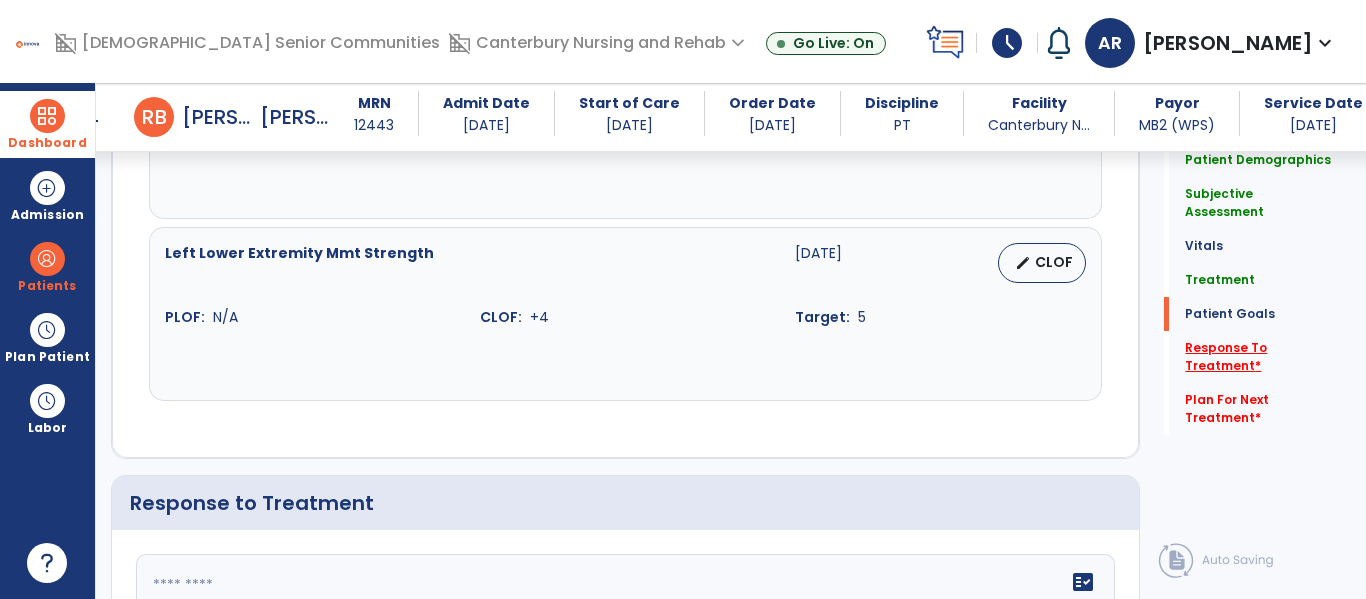 scroll, scrollTop: 2954, scrollLeft: 0, axis: vertical 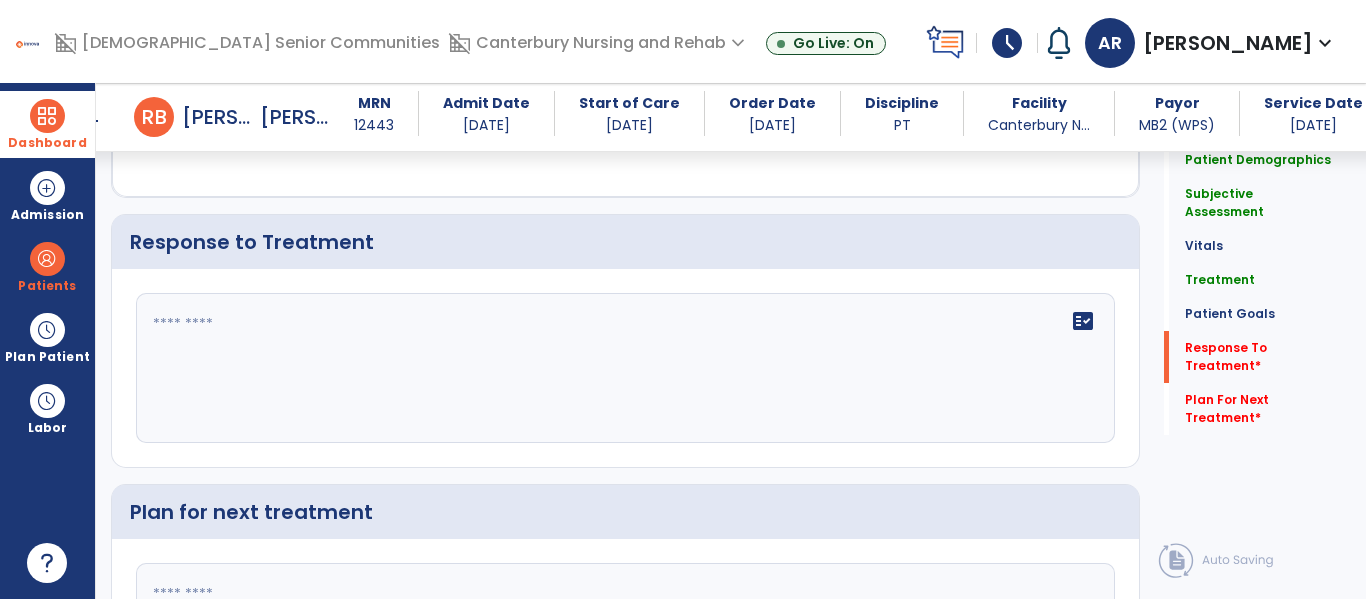 click 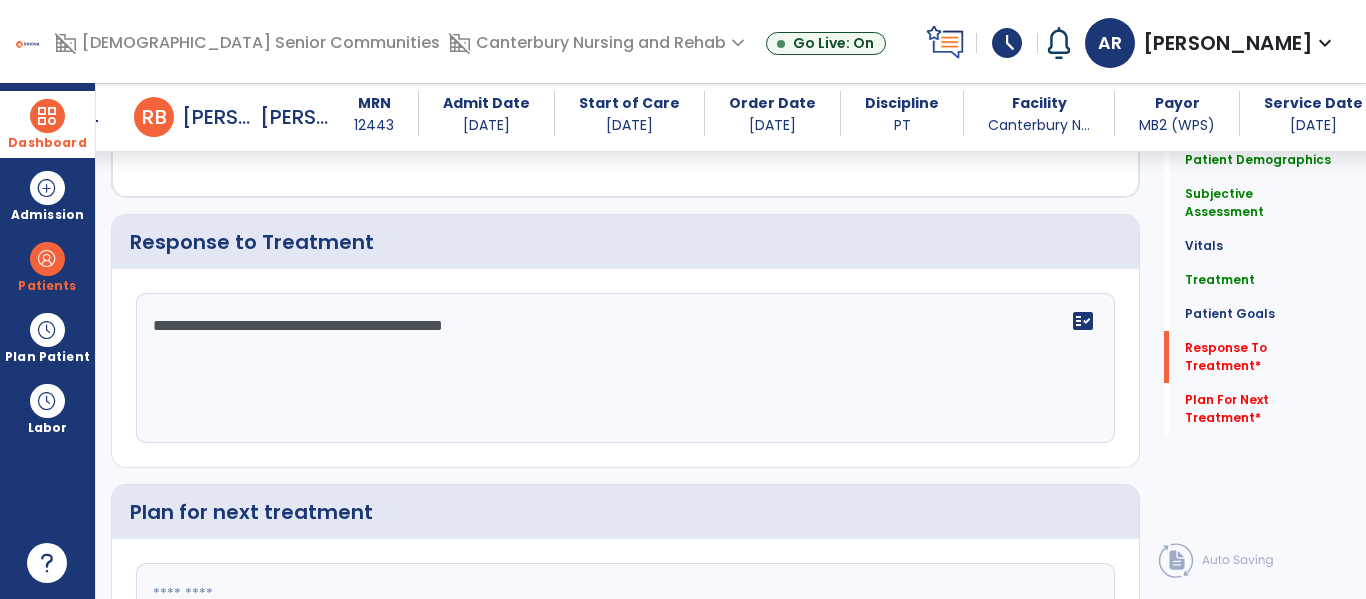 scroll, scrollTop: 3054, scrollLeft: 0, axis: vertical 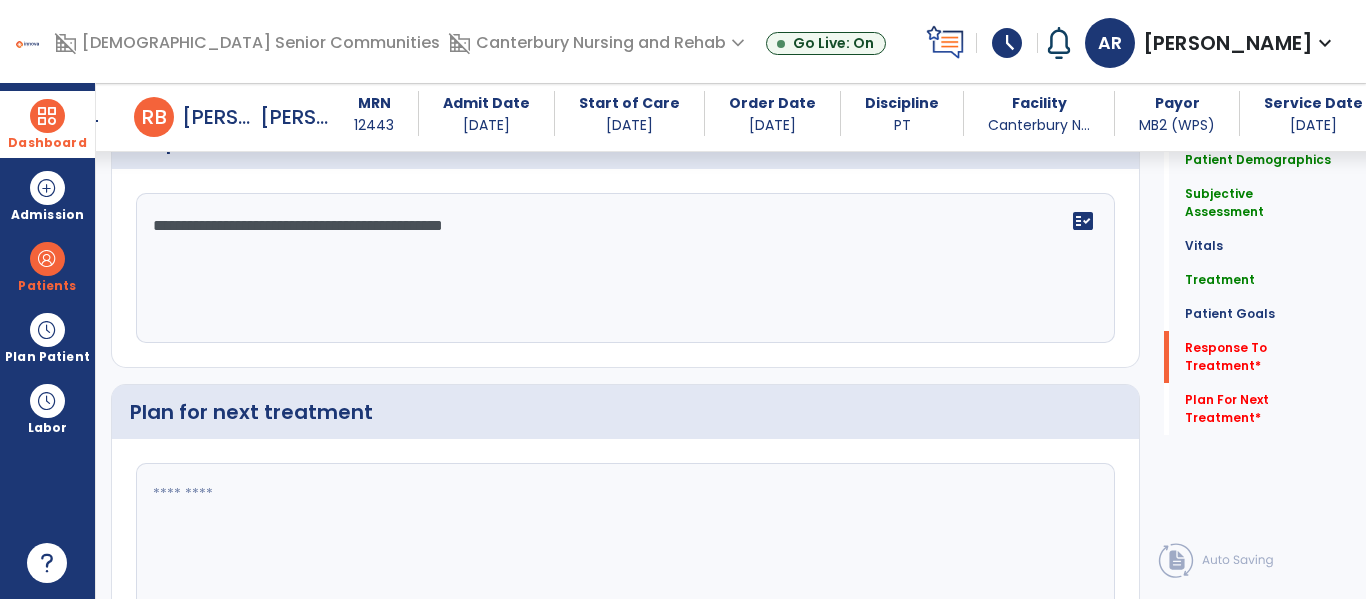 type on "**********" 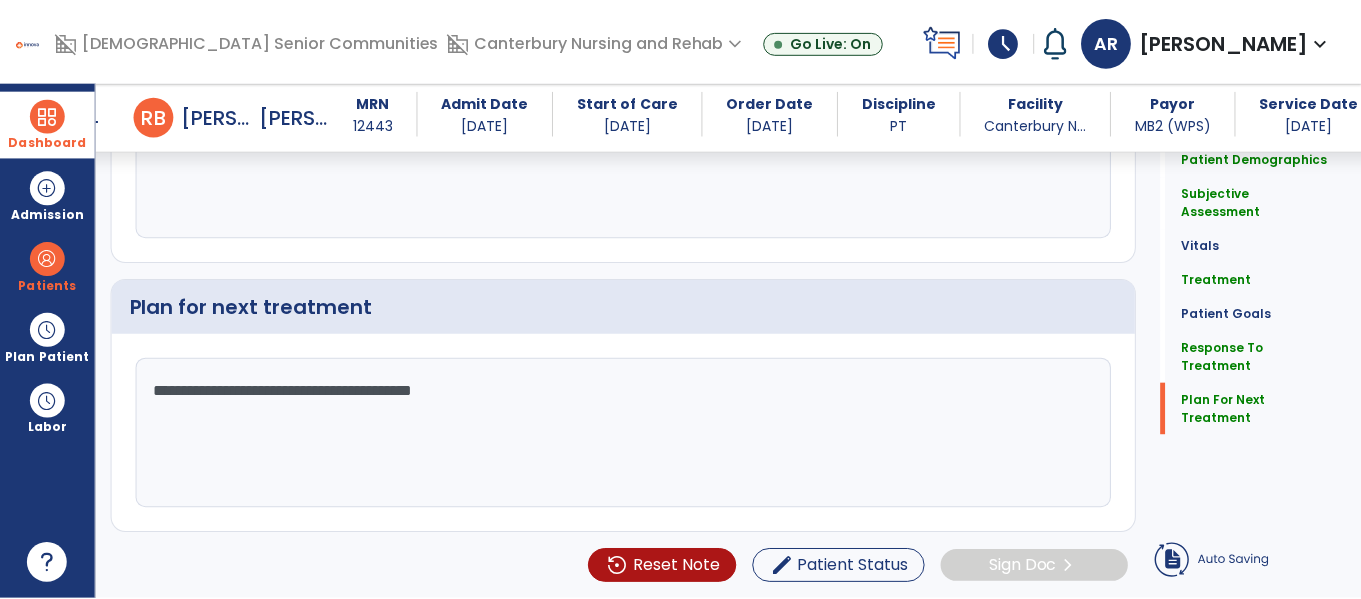 scroll, scrollTop: 3071, scrollLeft: 0, axis: vertical 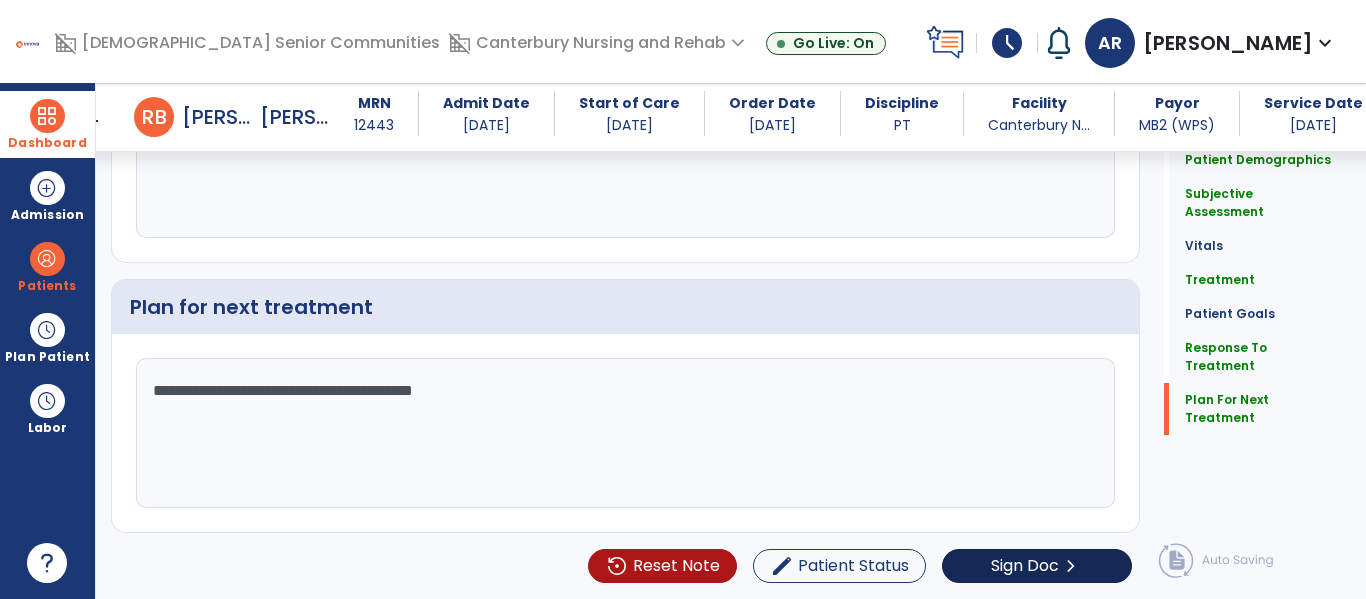 type on "**********" 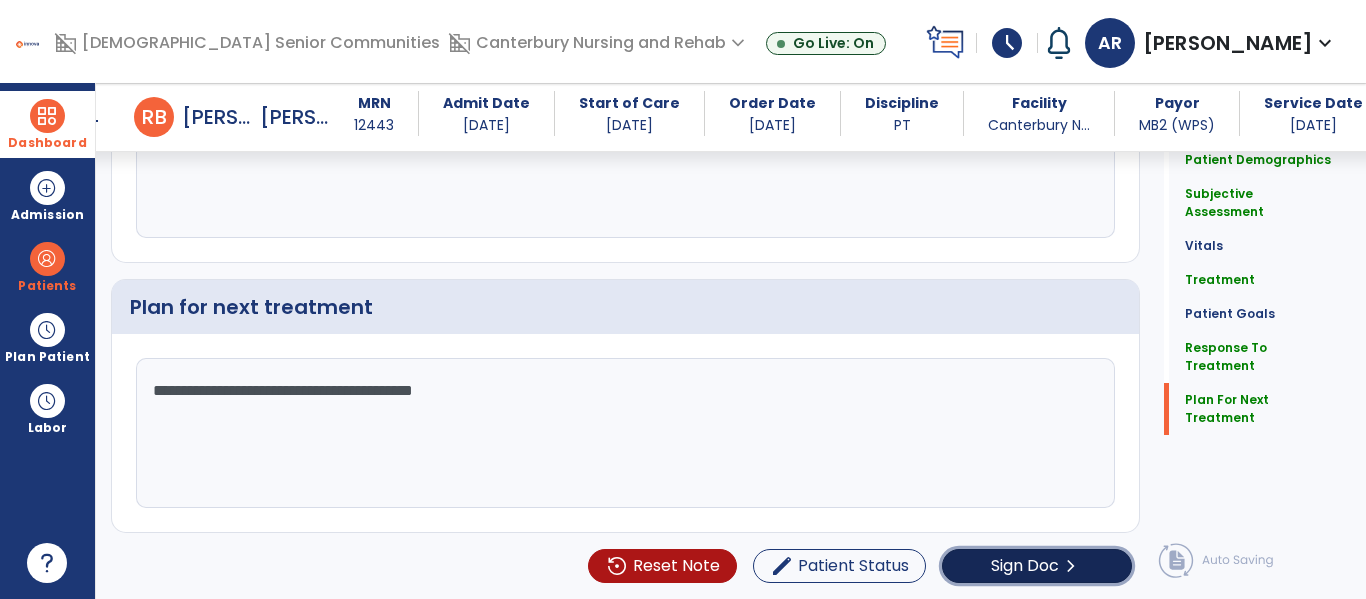 click on "chevron_right" 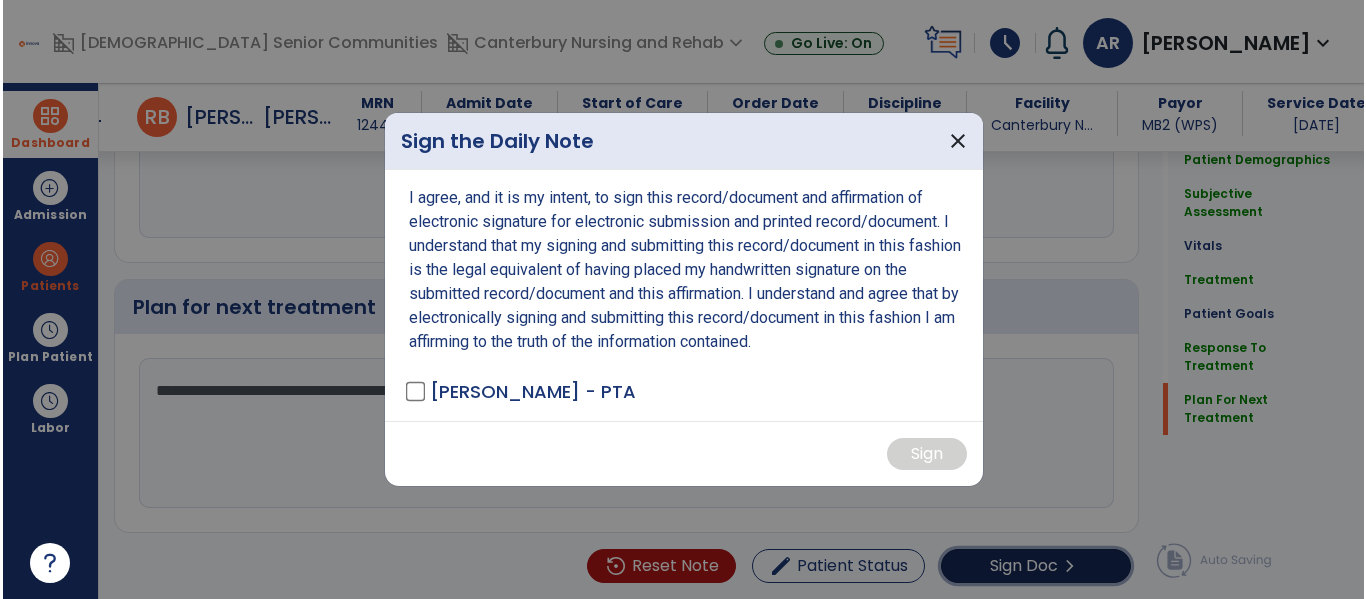 scroll, scrollTop: 3159, scrollLeft: 0, axis: vertical 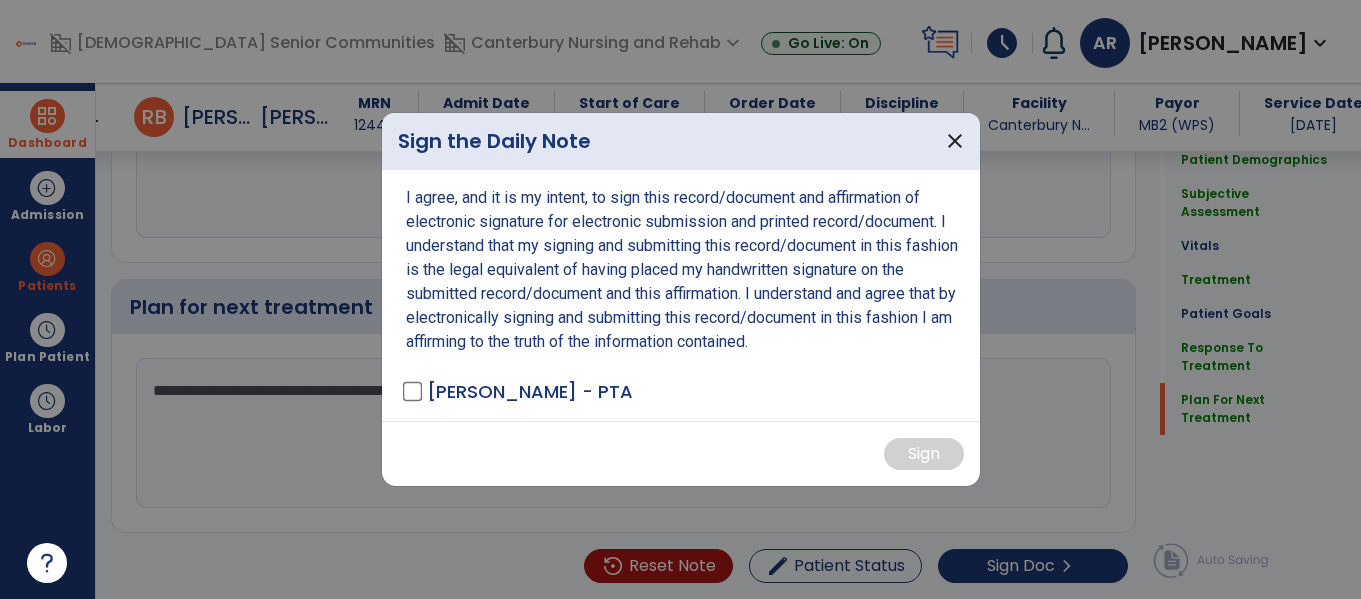 click on "[PERSON_NAME]  - PTA" at bounding box center (519, 391) 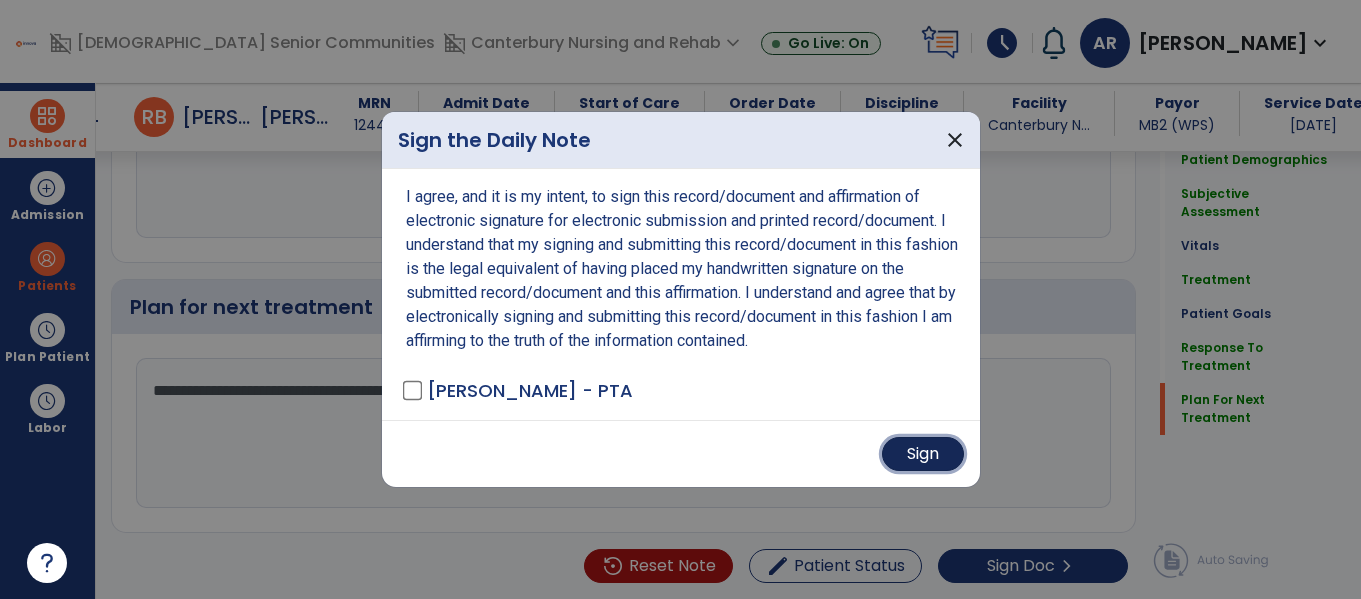 click on "Sign" at bounding box center [923, 454] 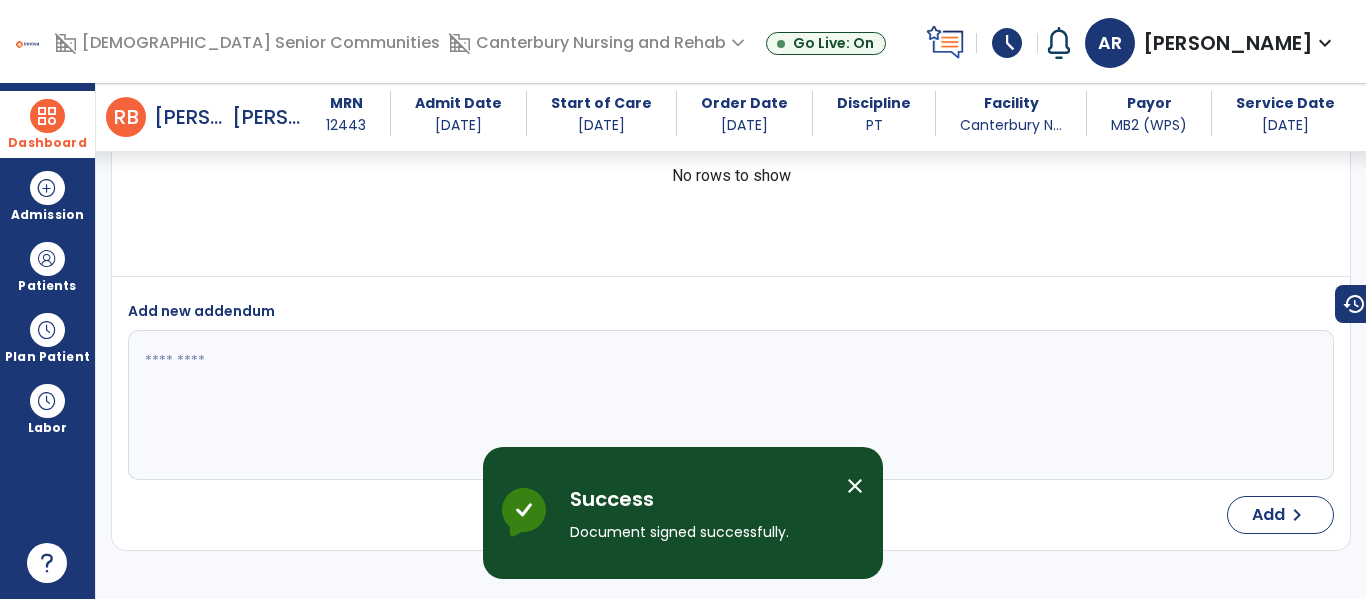 scroll, scrollTop: 4467, scrollLeft: 0, axis: vertical 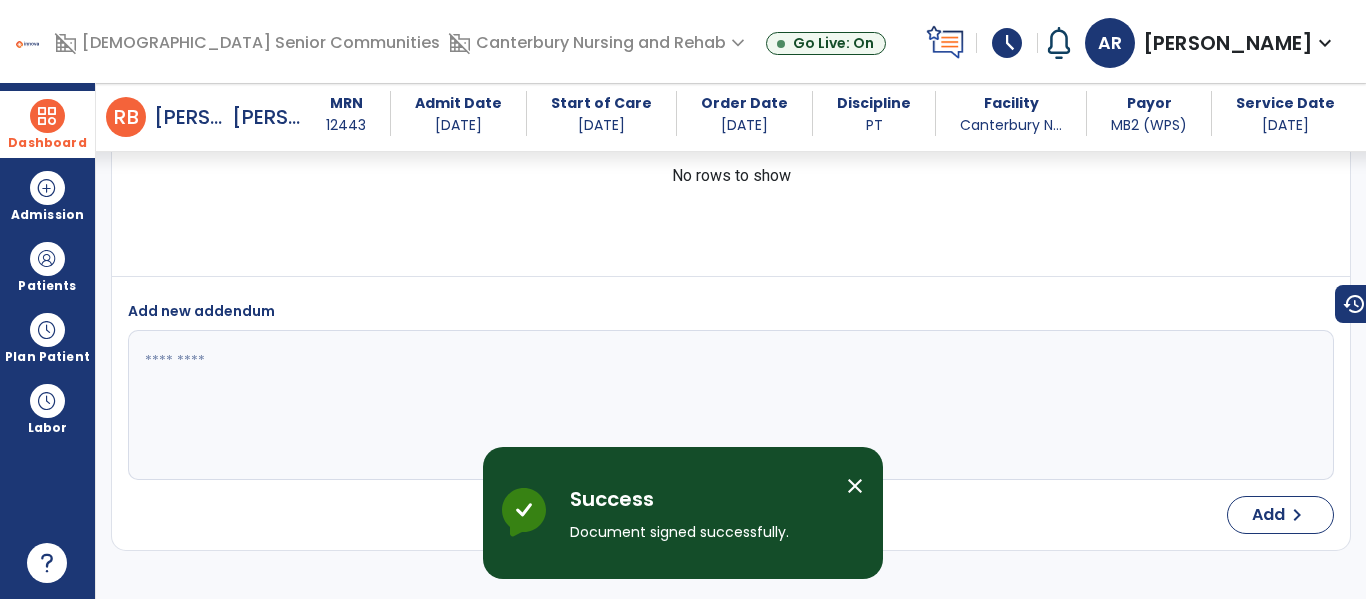 click on "Dashboard" at bounding box center [47, 124] 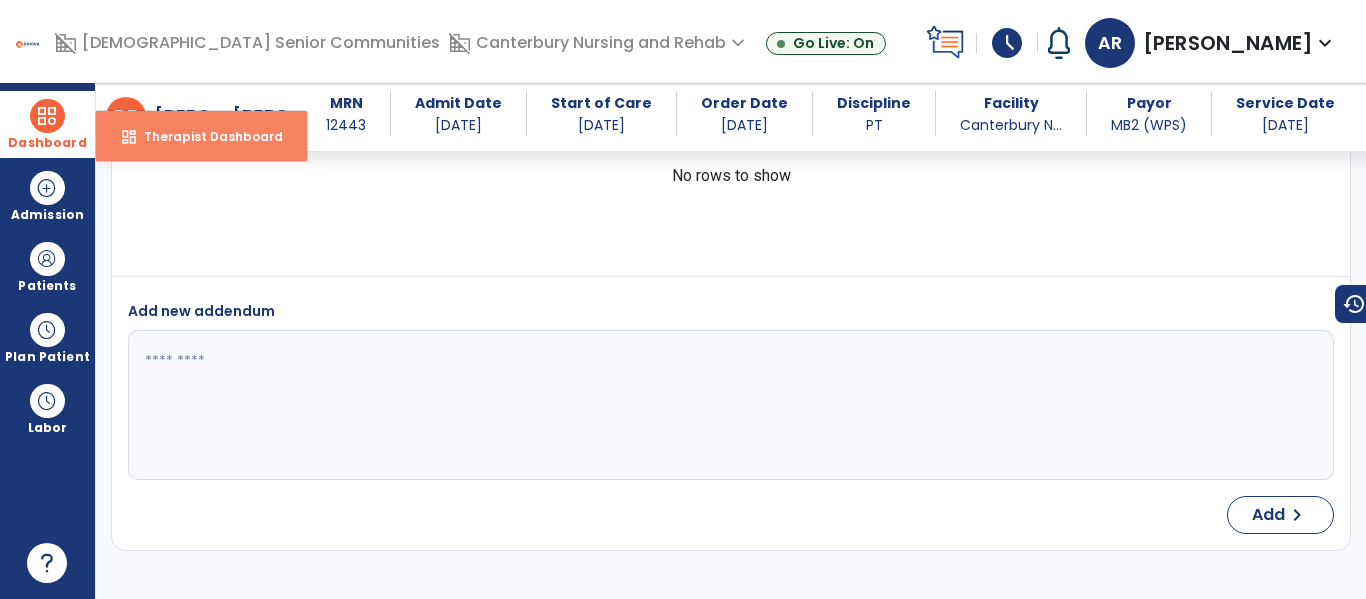 click on "dashboard" at bounding box center (129, 137) 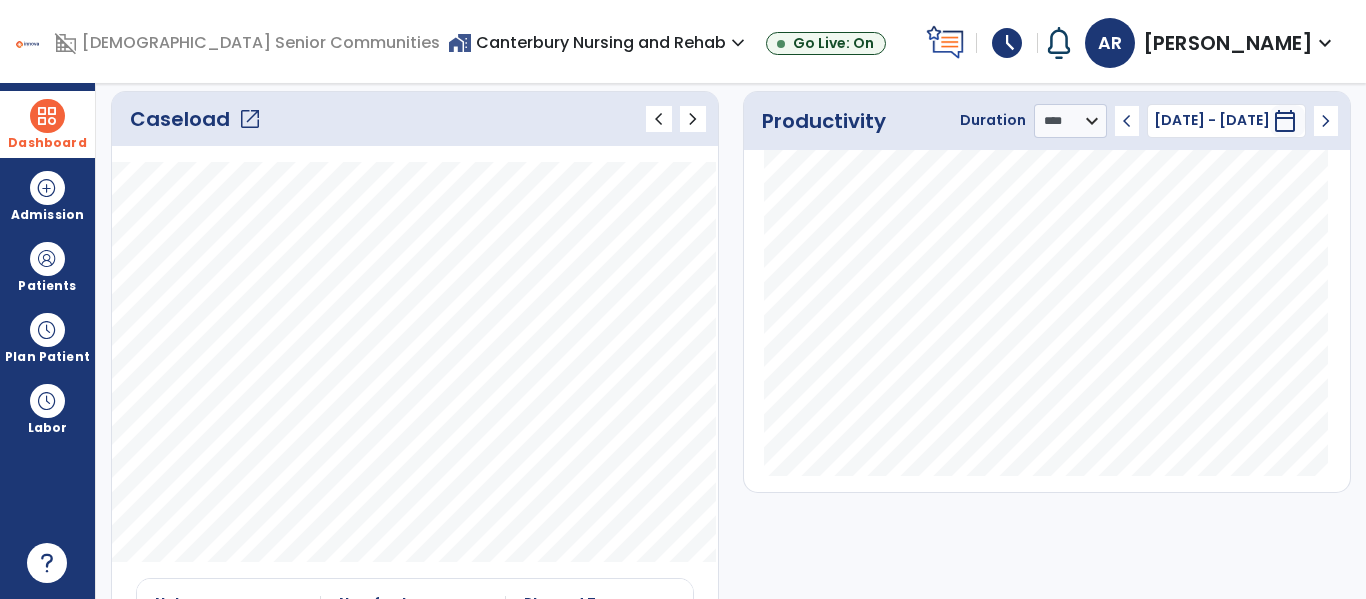click on "Caseload   open_in_new" 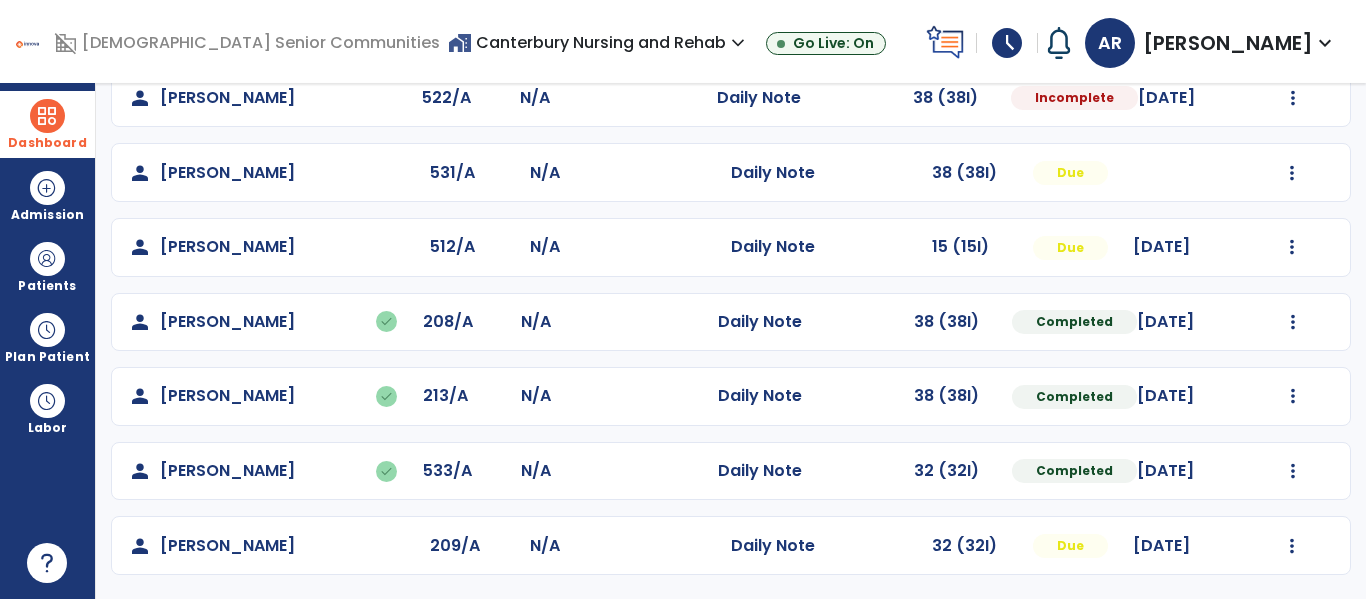 scroll, scrollTop: 0, scrollLeft: 0, axis: both 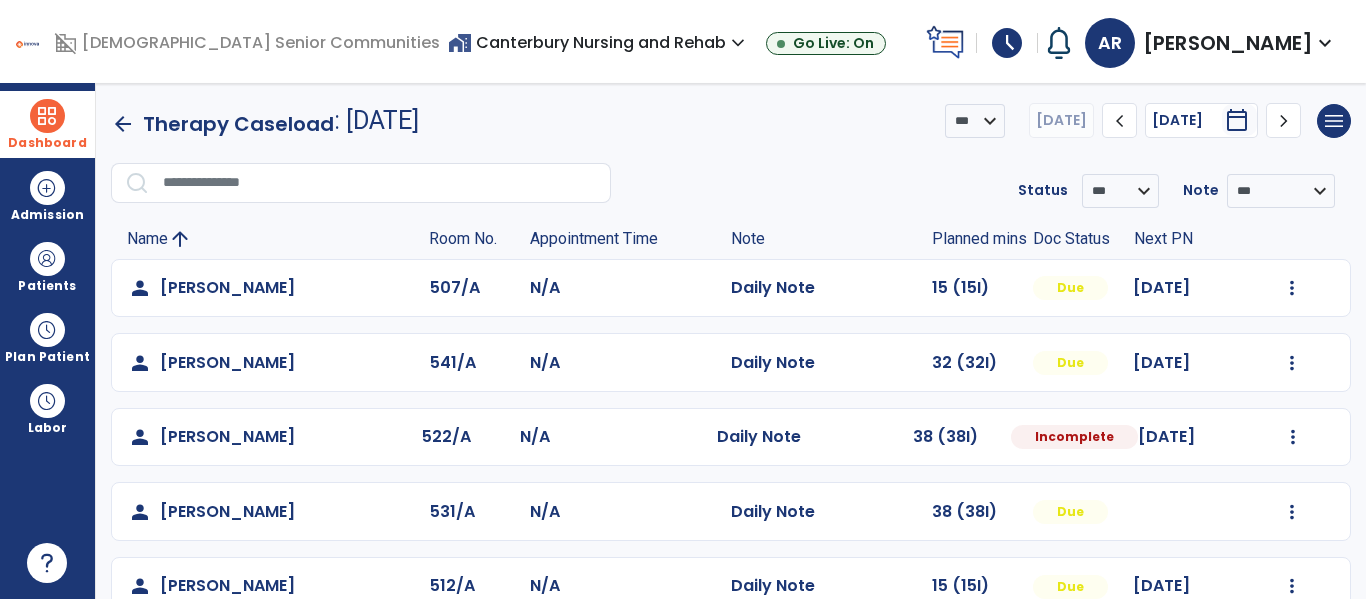 click on "schedule" at bounding box center [1007, 43] 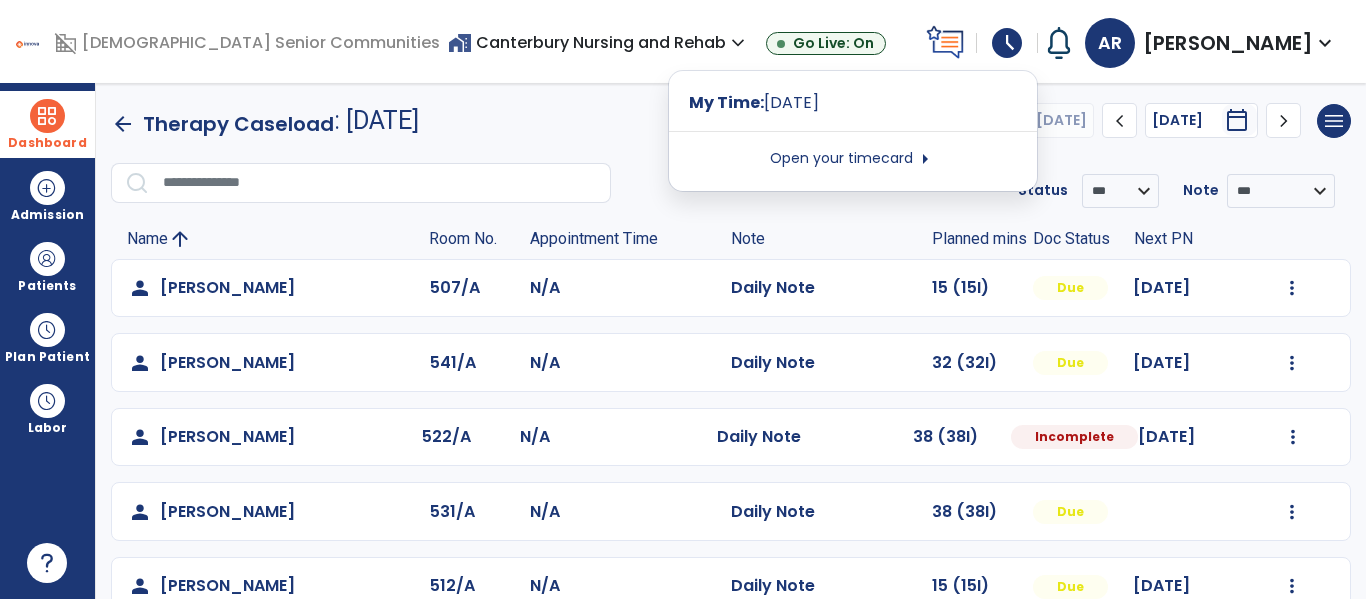 click on "Open your timecard  arrow_right" at bounding box center [853, 159] 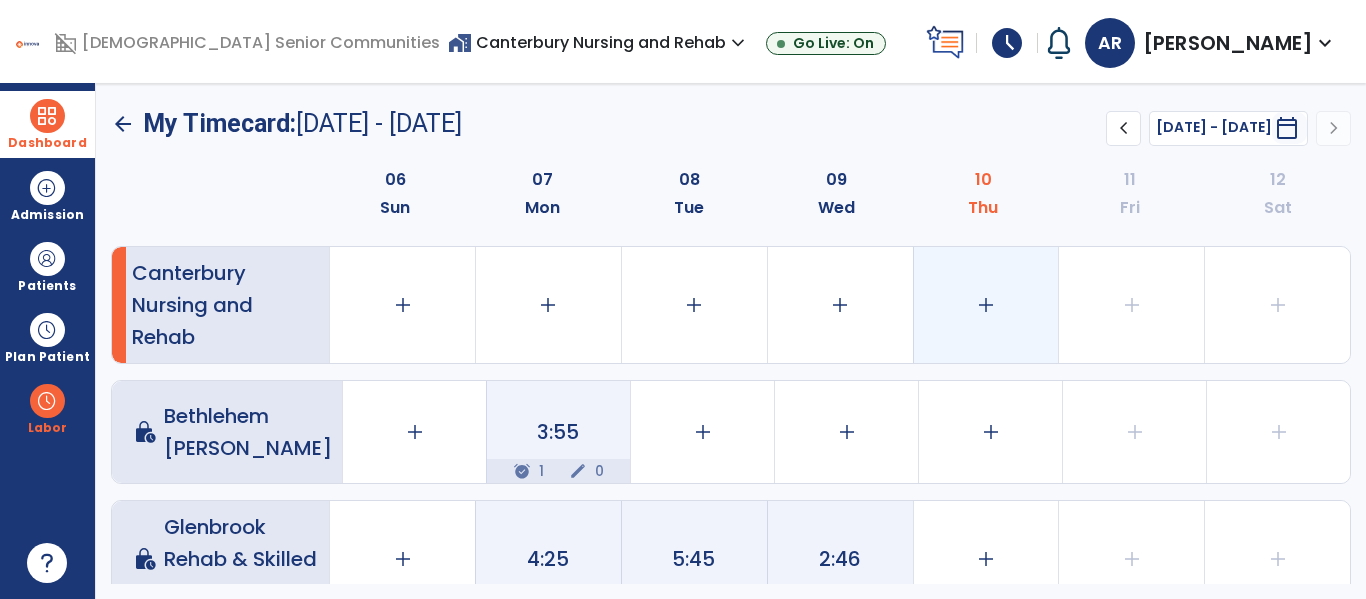 click on "add" 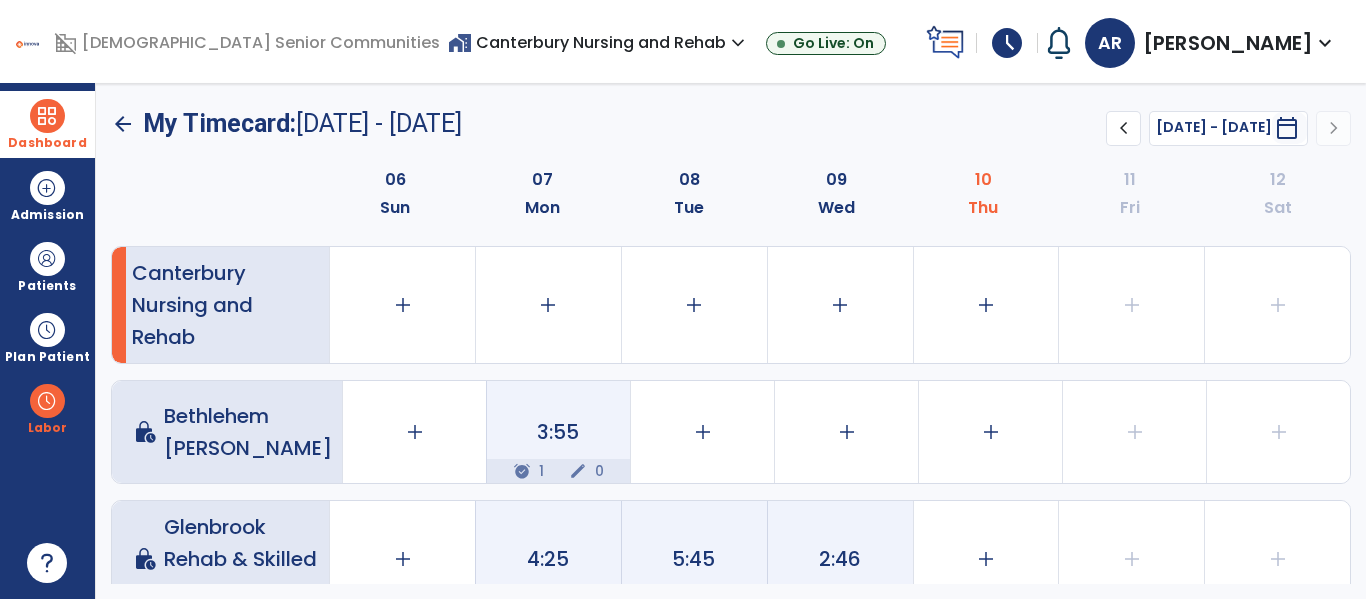 click on "arrow_back" 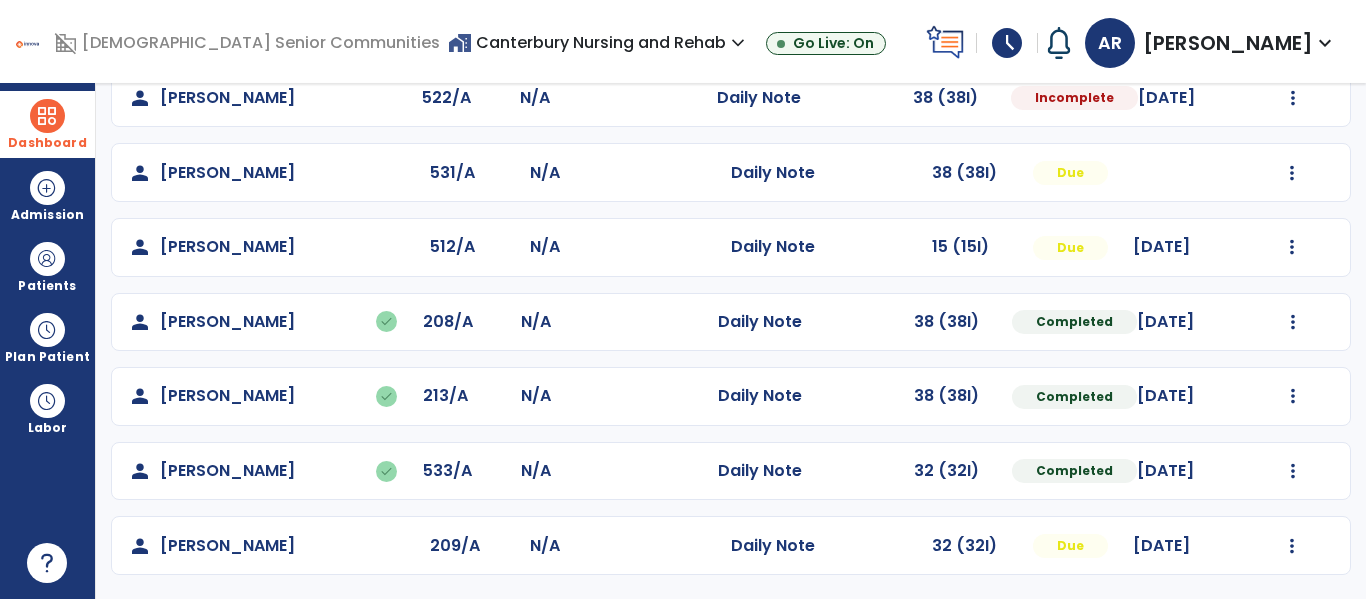 scroll, scrollTop: 0, scrollLeft: 0, axis: both 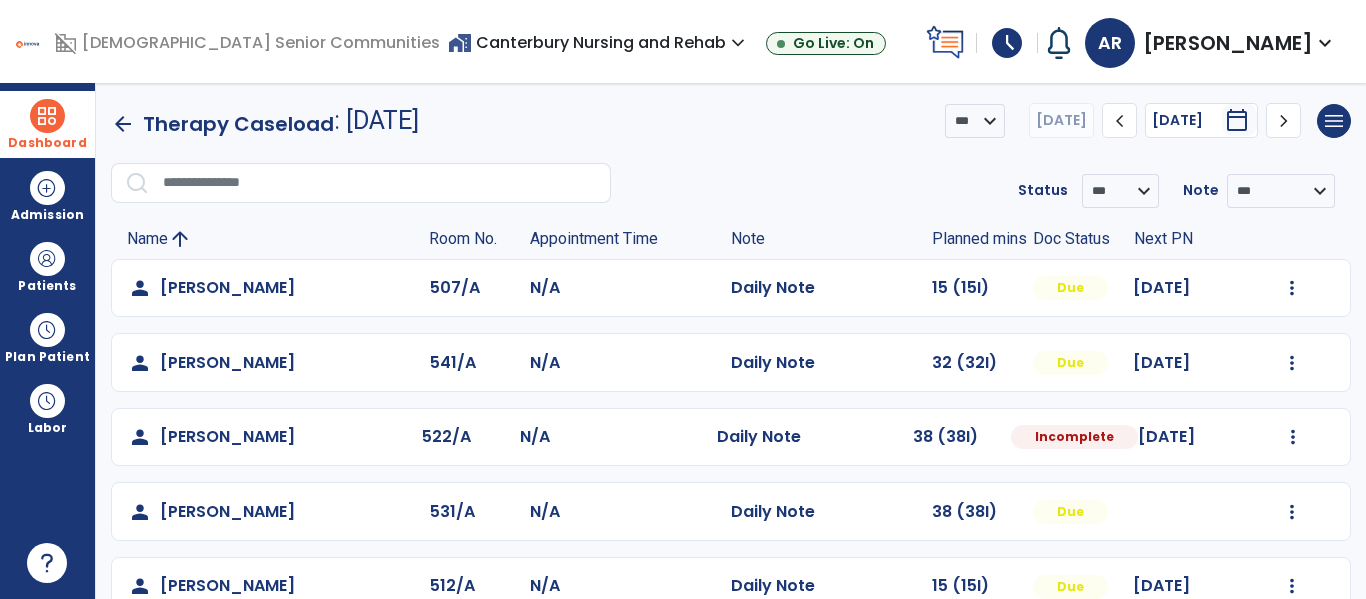 click on "home_work   Canterbury Nursing and Rehab   expand_more" at bounding box center [599, 42] 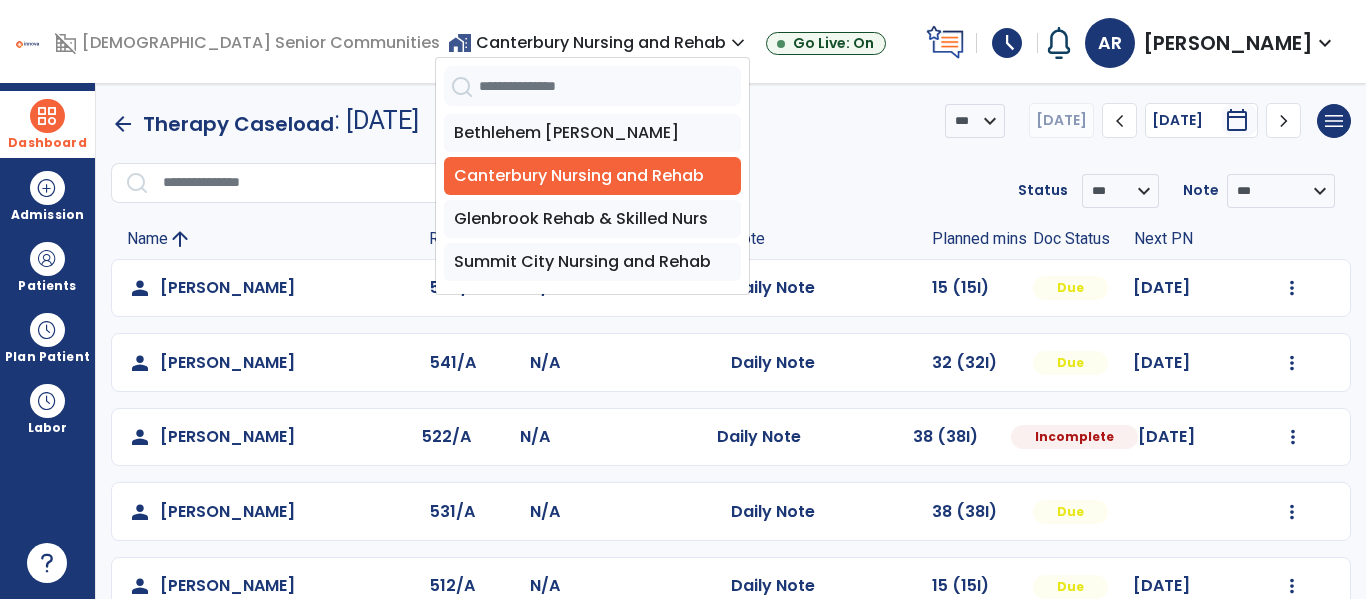 click on "person   Caley, James  507/A N/A  Daily Note   15 (15I)  Due 07/17/2025  Mark Visit As Complete   Reset Note   Open Document   G + C Mins   person   Dylla, Bruce  541/A N/A  Daily Note   32 (32I)  Due 07/11/2025  Mark Visit As Complete   Reset Note   Open Document   G + C Mins   person   Grimes, Nora  522/A N/A  Daily Note   38 (38I)  Incomplete 07/23/2025  Mark Visit As Complete   Reset Note   Open Document   G + C Mins   person   Hetrick, Linda  531/A N/A  Daily Note   38 (38I)  Due  Mark Visit As Complete   Reset Note   Open Document   G + C Mins   person   Kozel, Jacqueline  512/A N/A  Daily Note   15 (15I)  Due 07/11/2025  Mark Visit As Complete   Reset Note   Open Document   G + C Mins   person   Munson, Laura   done  208/A N/A  Daily Note   38 (38I)  Completed 07/15/2025  Undo Visit Status   Reset Note   Open Document   G + C Mins   person   Randall, Betty   done  213/A N/A  Daily Note   38 (38I)  Completed 07/16/2025  Undo Visit Status   Reset Note   Open Document   G + C Mins   person   done  533/A" 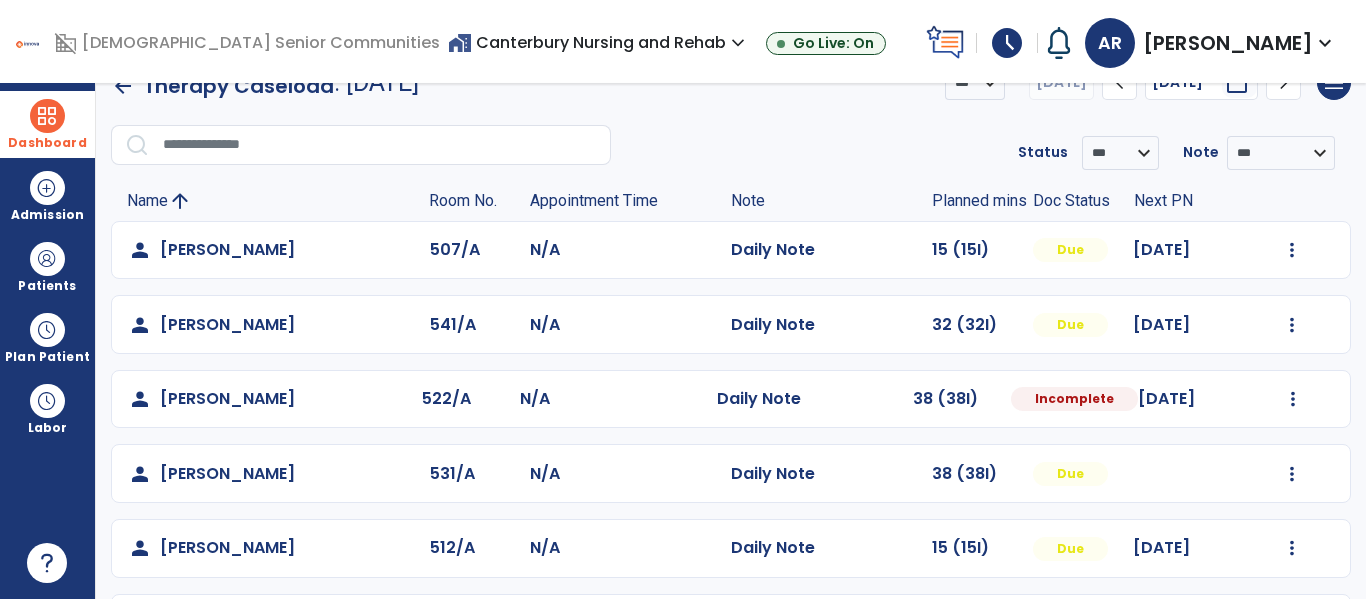 scroll, scrollTop: 0, scrollLeft: 0, axis: both 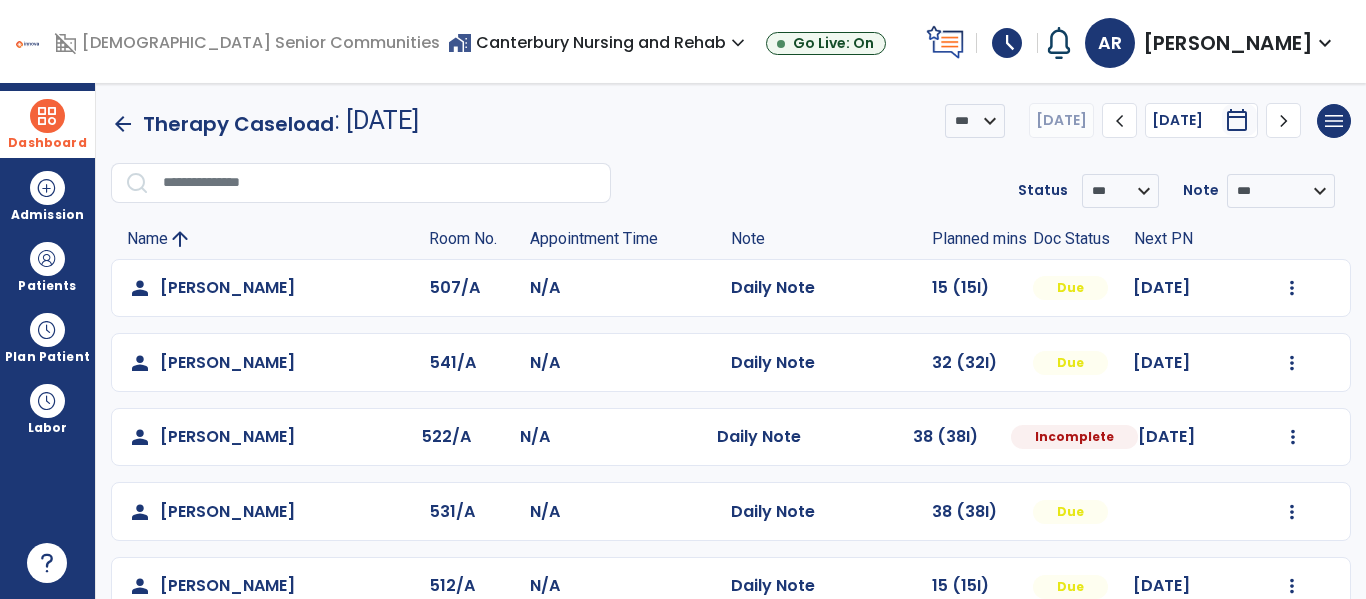 click on "schedule" at bounding box center [1007, 43] 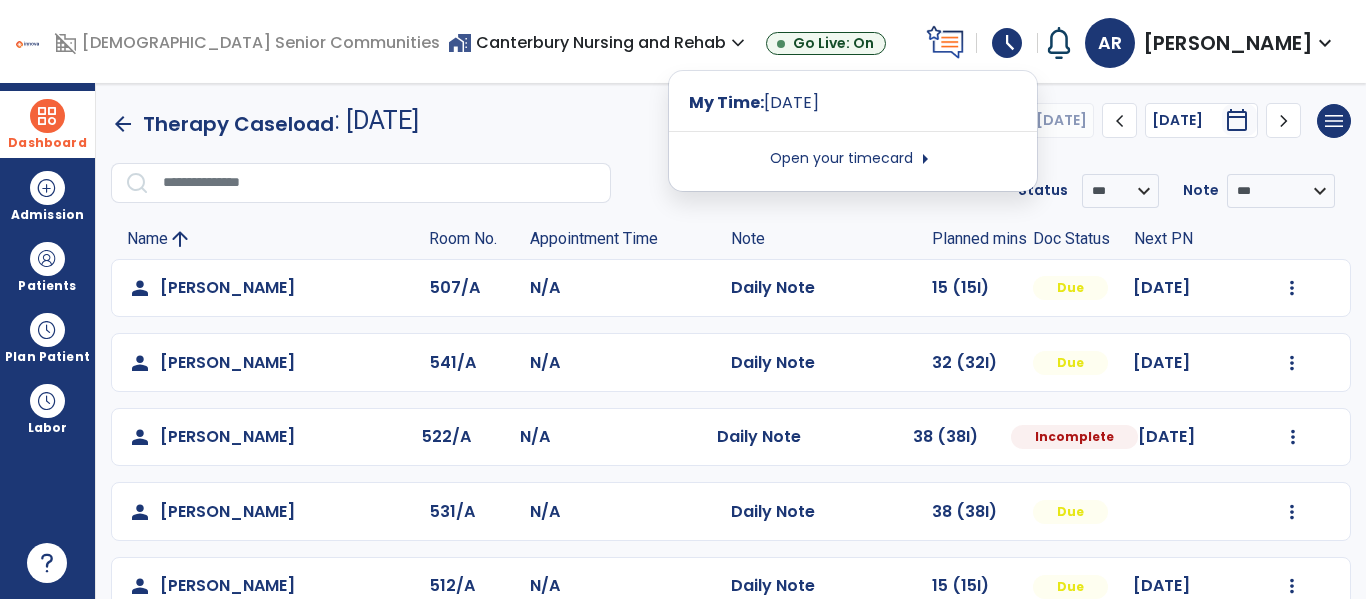 click on "Open your timecard  arrow_right" at bounding box center (853, 151) 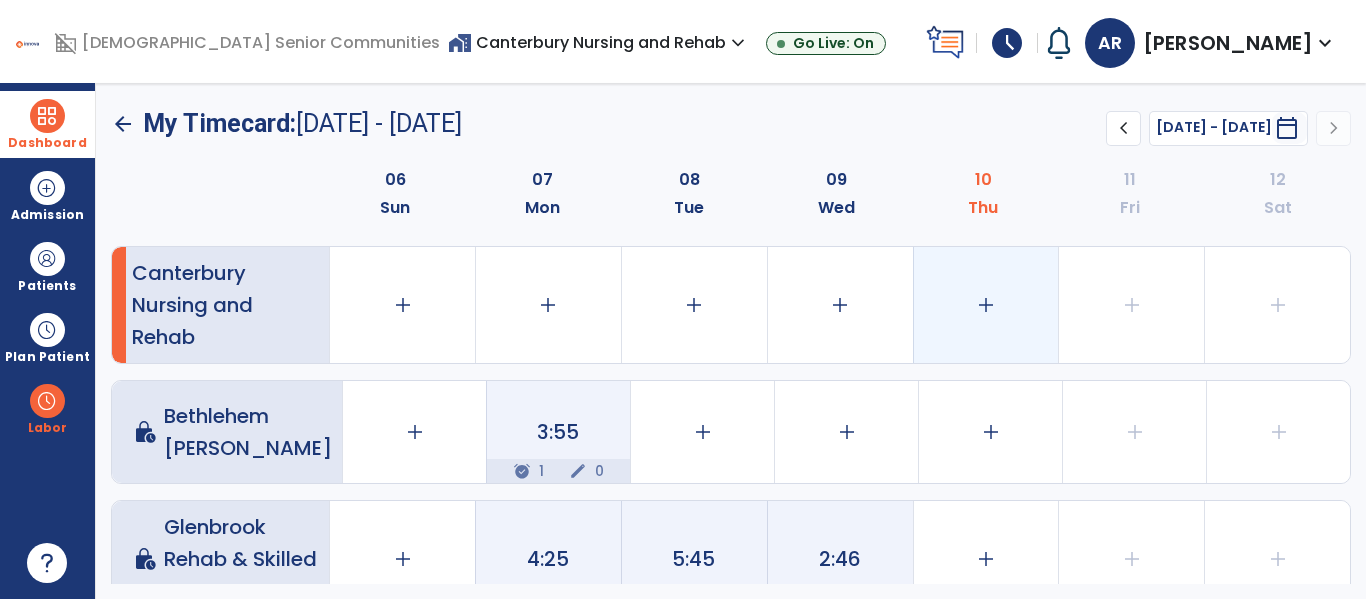 click on "add" 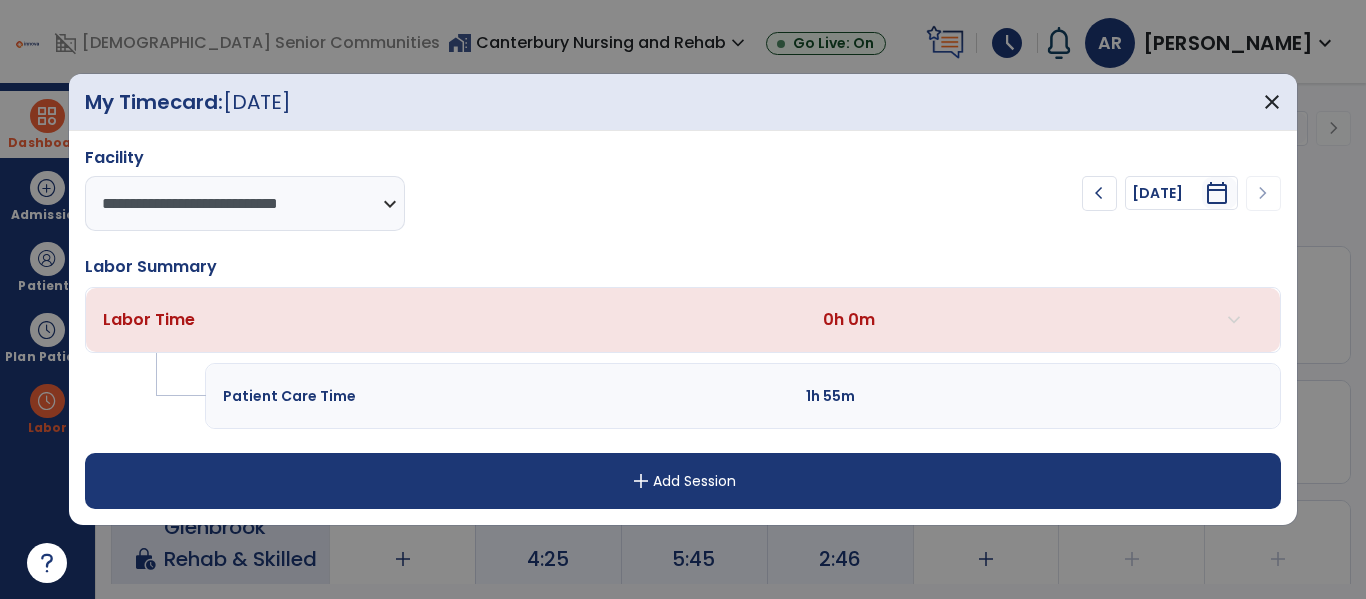 click on "add  Add Session" at bounding box center [682, 481] 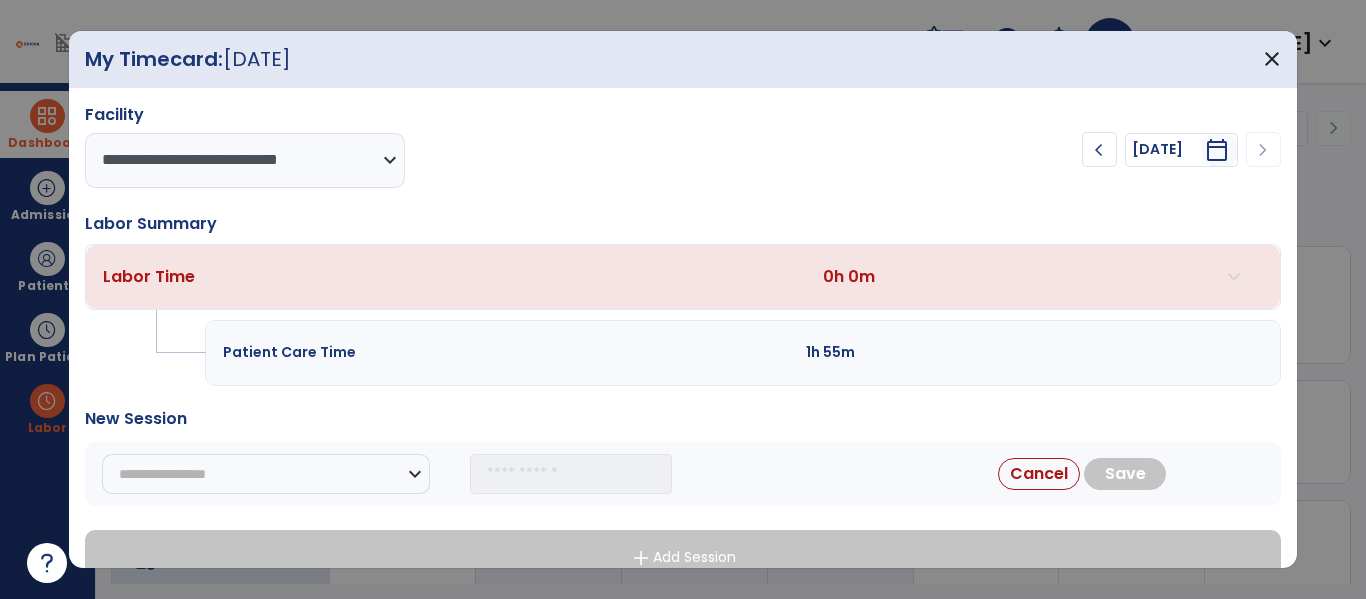 click on "**********" at bounding box center (682, 474) 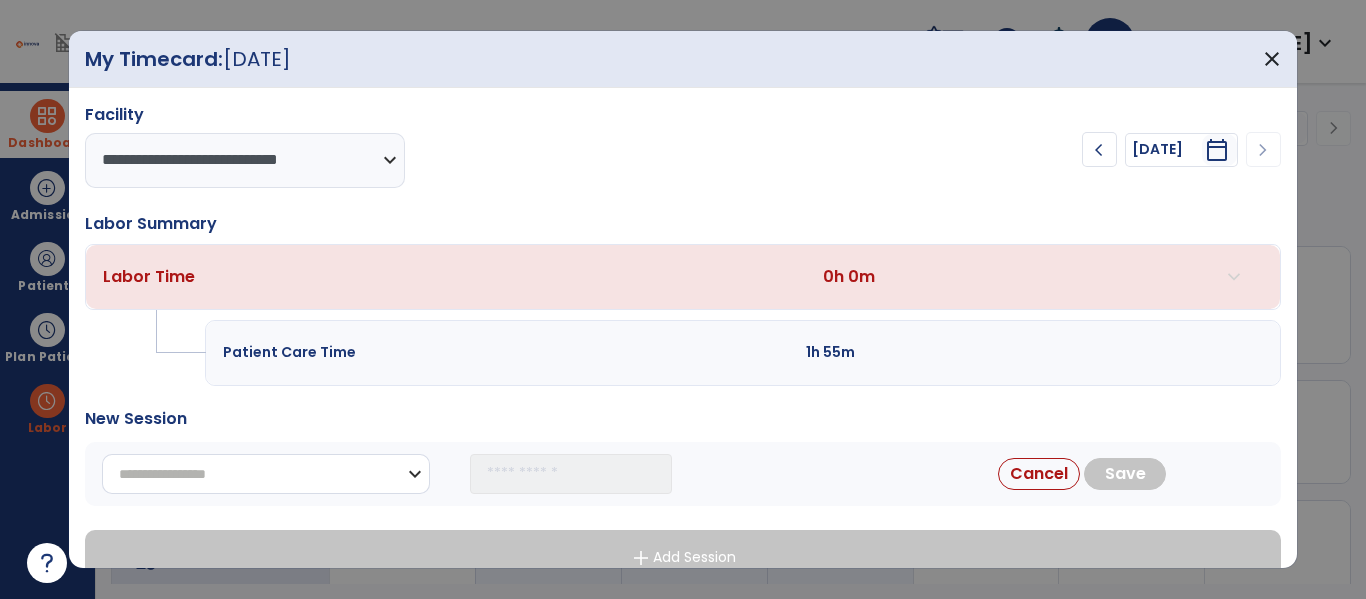 click on "**********" at bounding box center [266, 474] 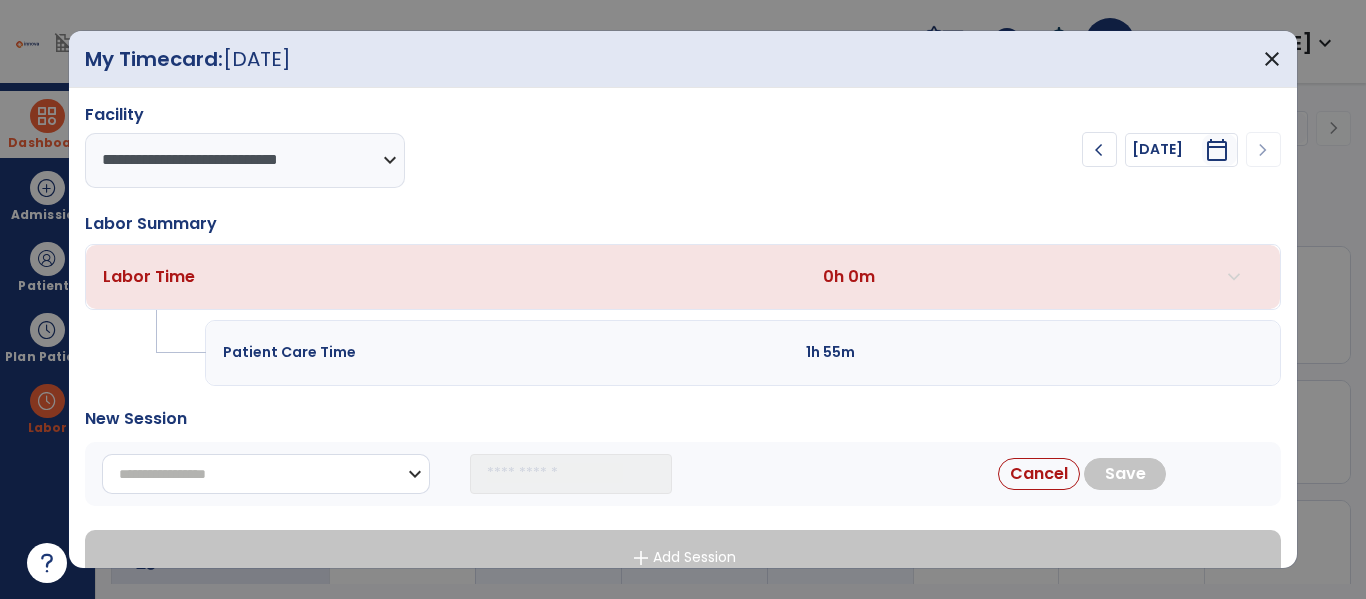 select on "**********" 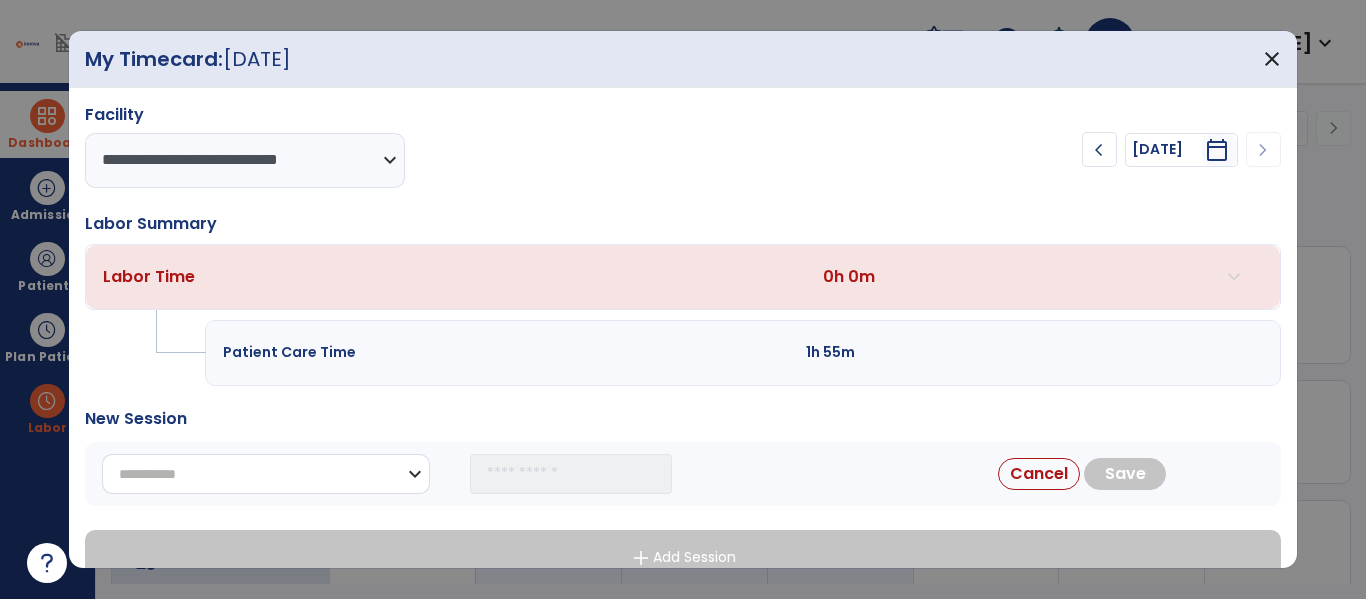 click on "**********" at bounding box center [266, 474] 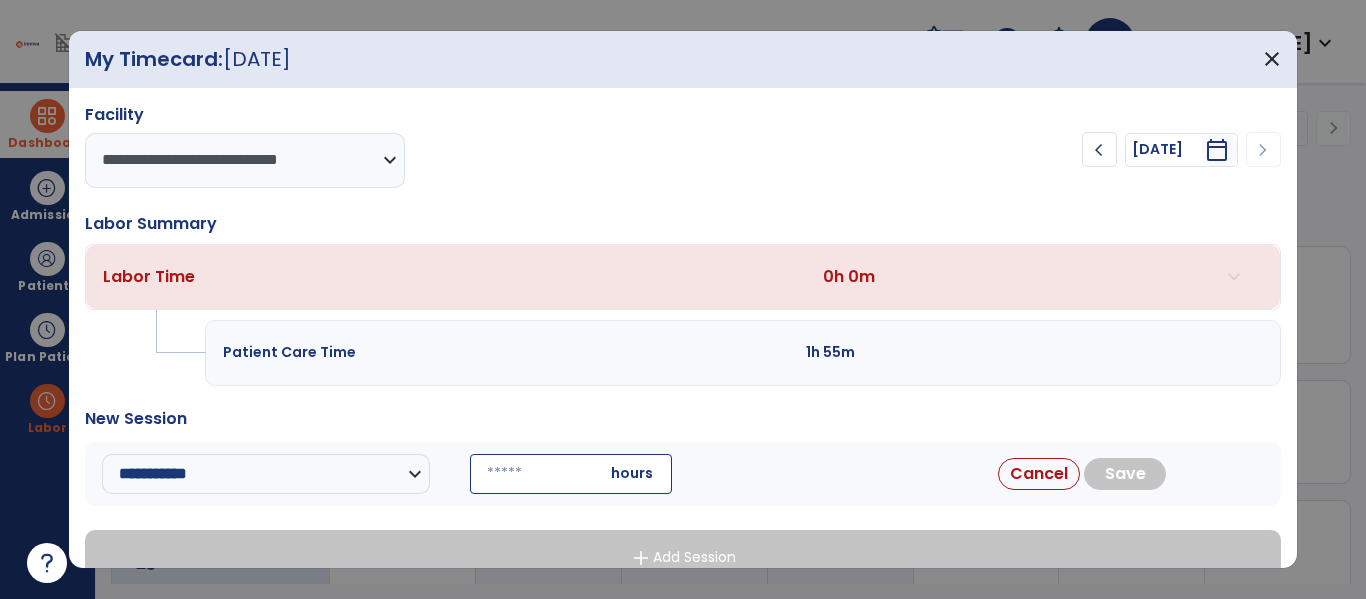 click at bounding box center [571, 474] 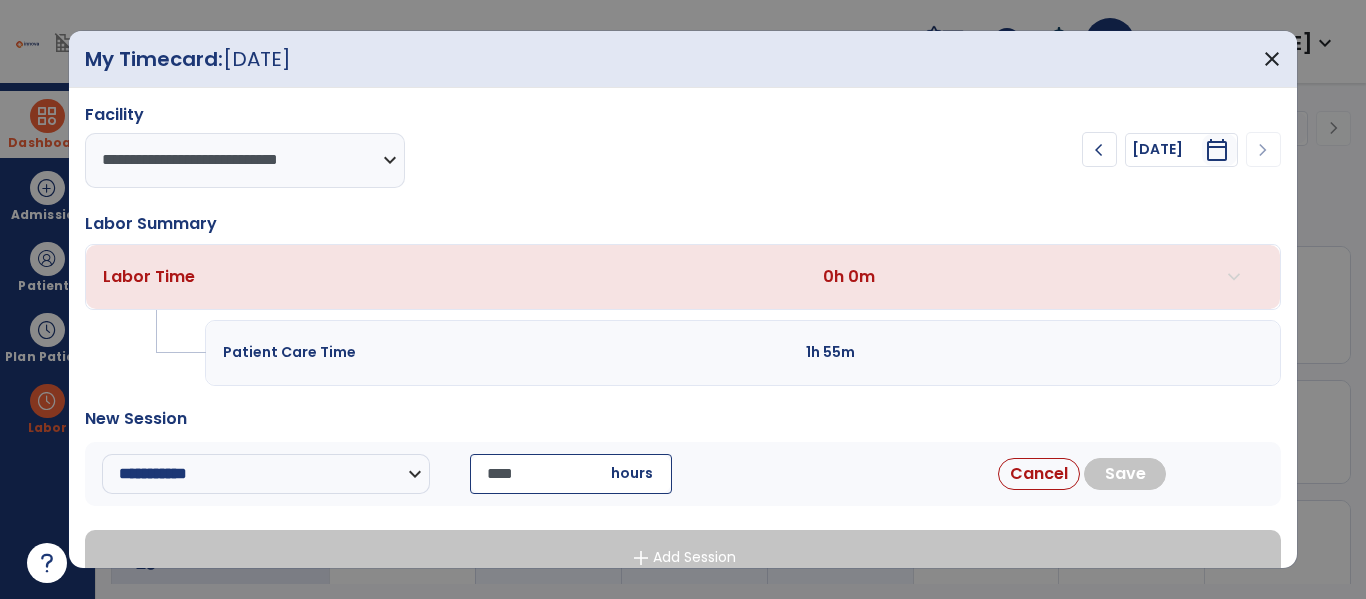type on "*****" 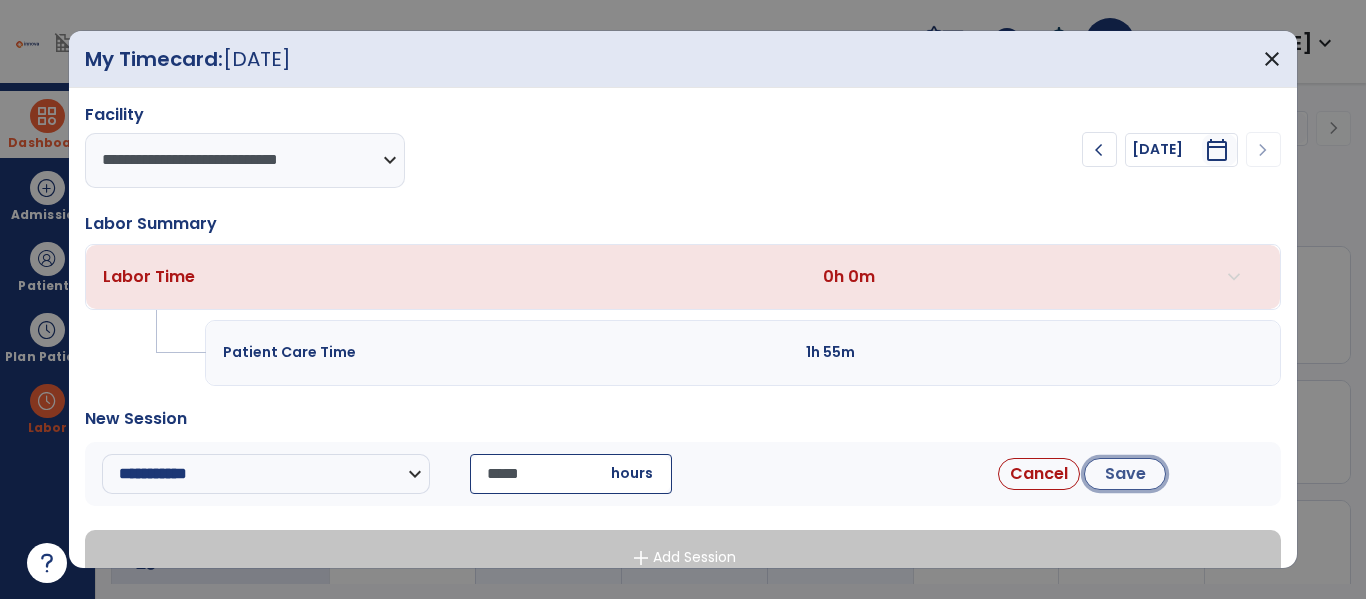 click on "Save" at bounding box center [1125, 474] 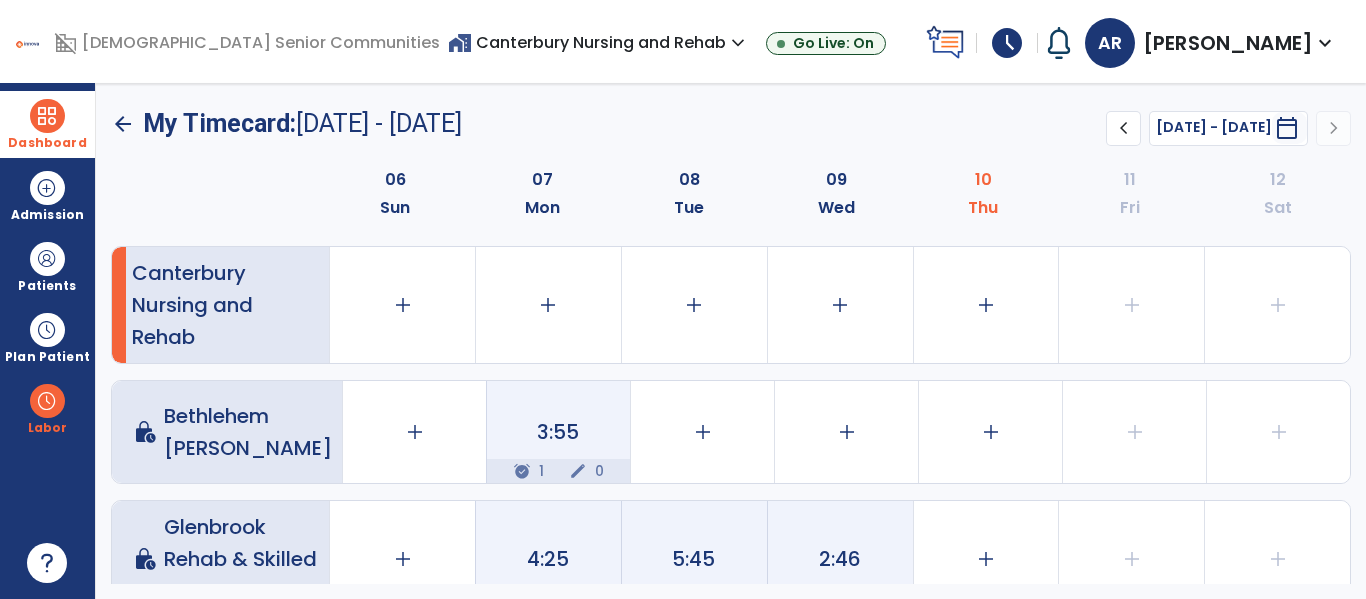 click on "arrow_back" 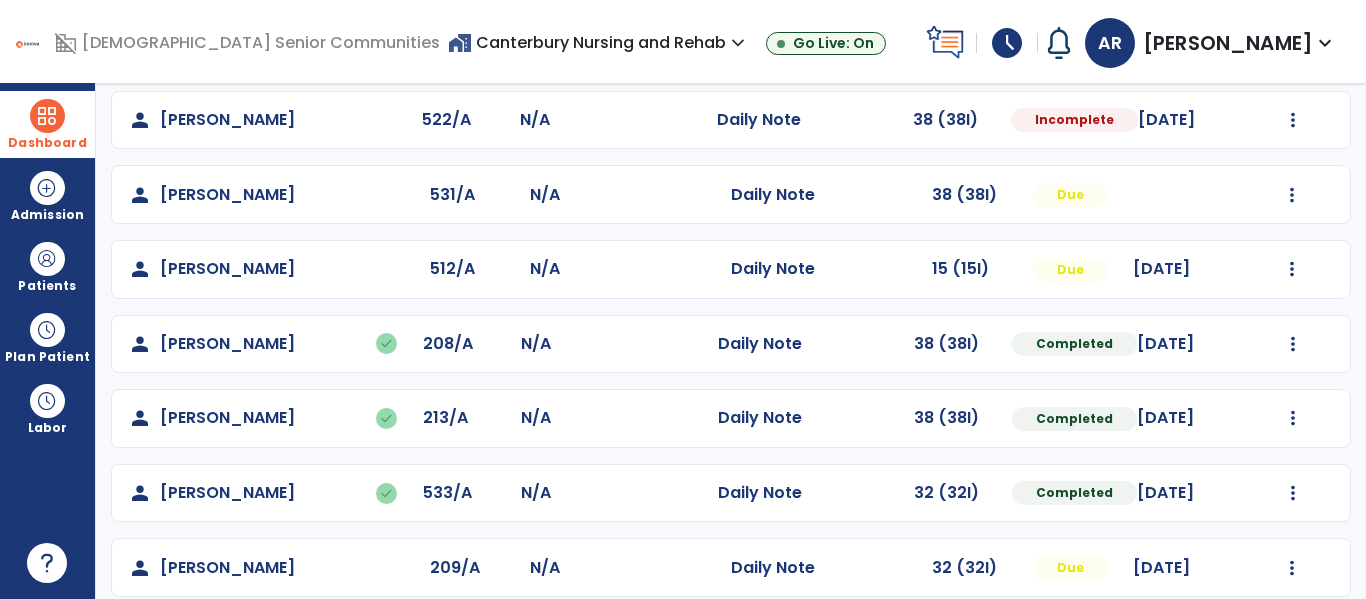 scroll, scrollTop: 318, scrollLeft: 0, axis: vertical 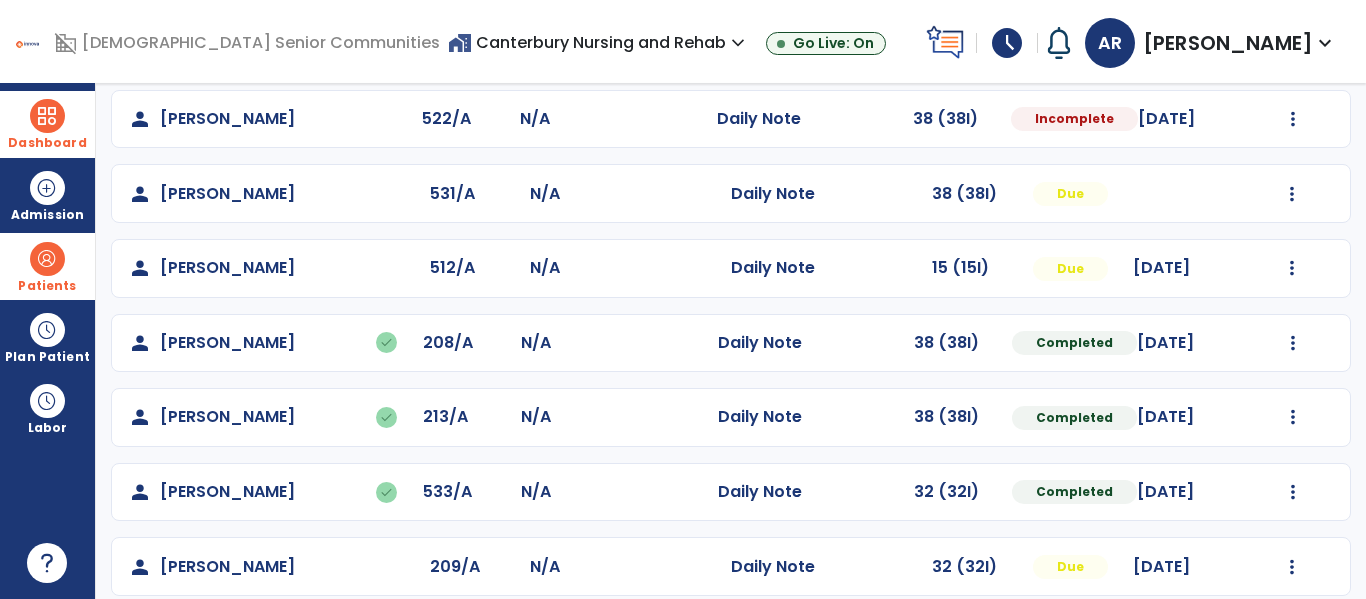 click on "Patients" at bounding box center (47, 286) 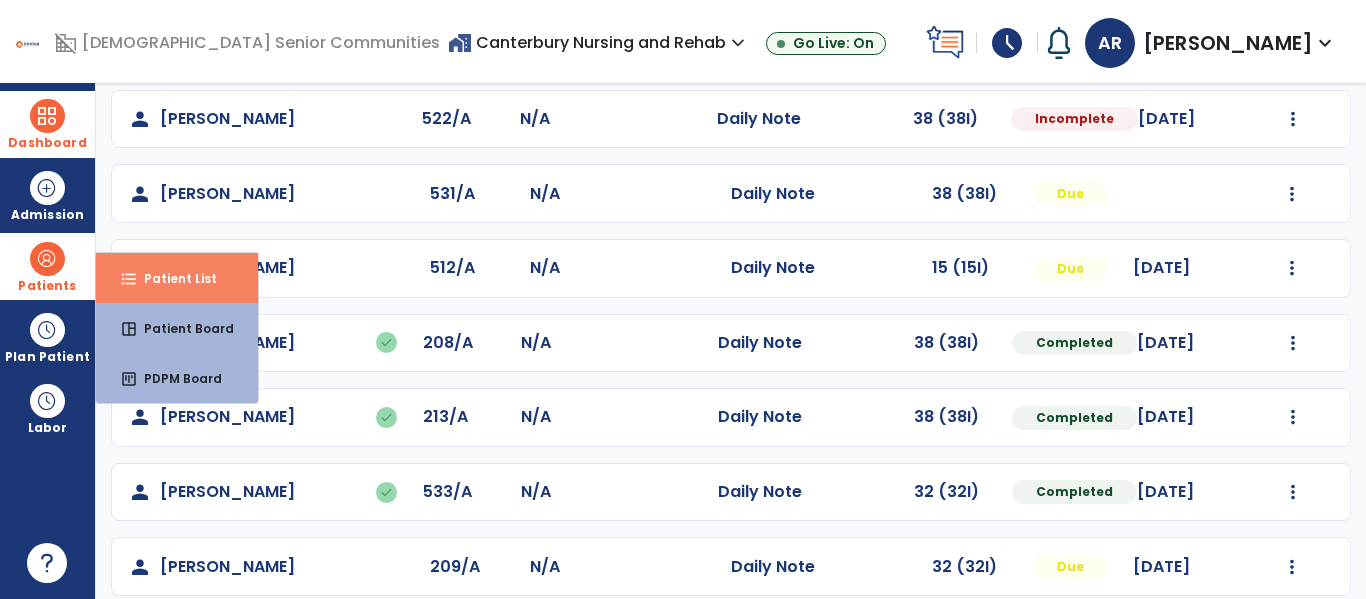 click on "format_list_bulleted" at bounding box center [129, 279] 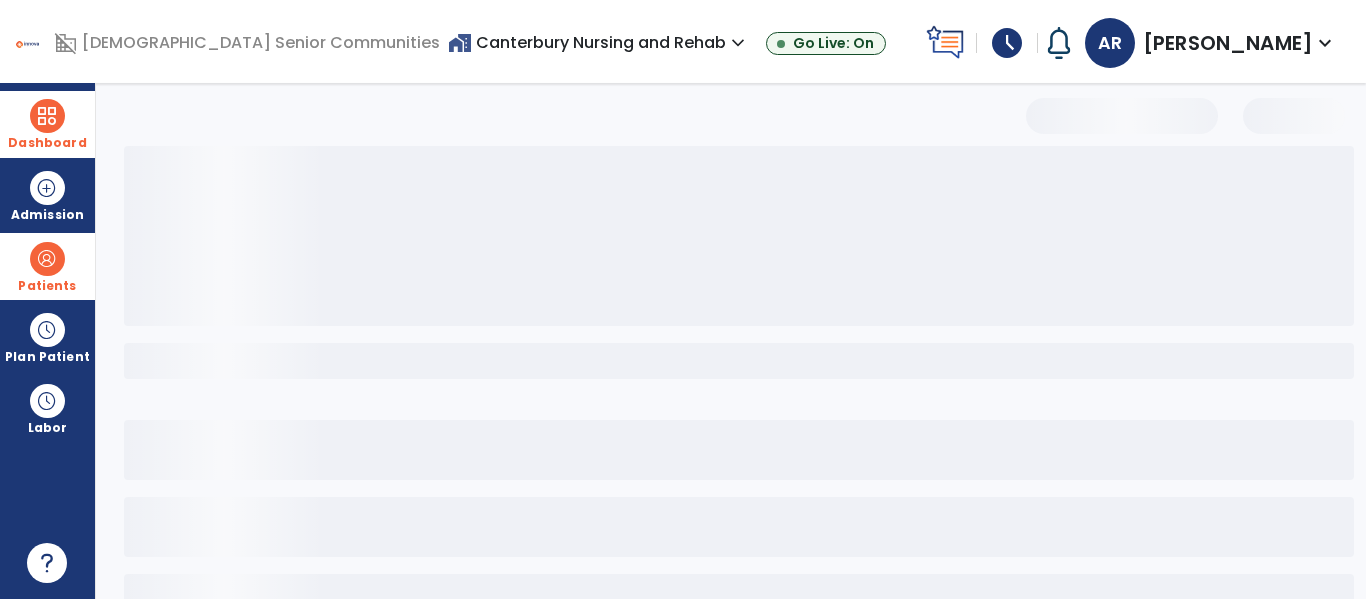 scroll, scrollTop: 144, scrollLeft: 0, axis: vertical 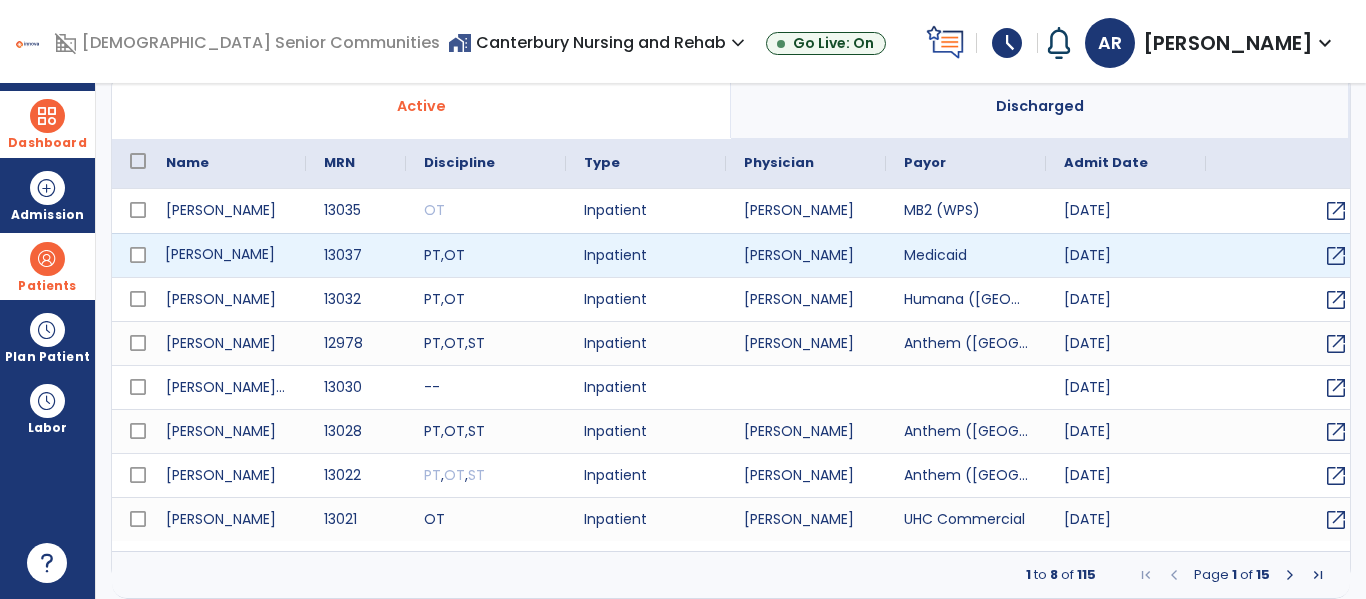 click on "[PERSON_NAME]" at bounding box center [227, 255] 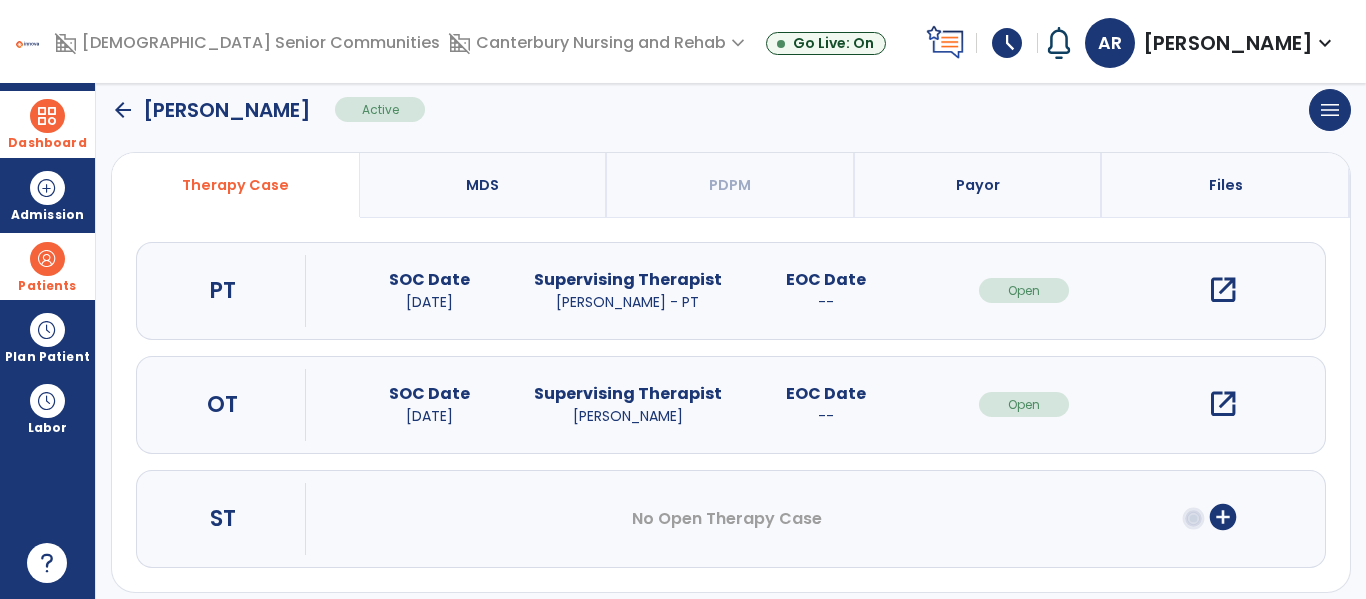 click on "arrow_back" 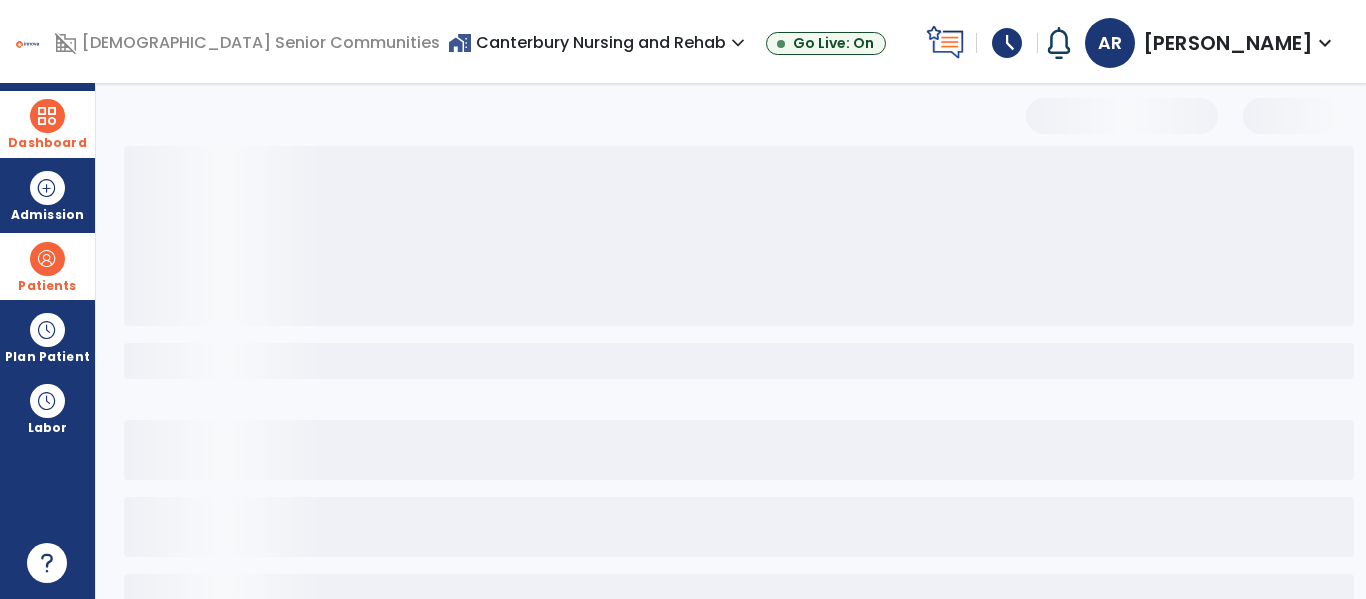 select on "***" 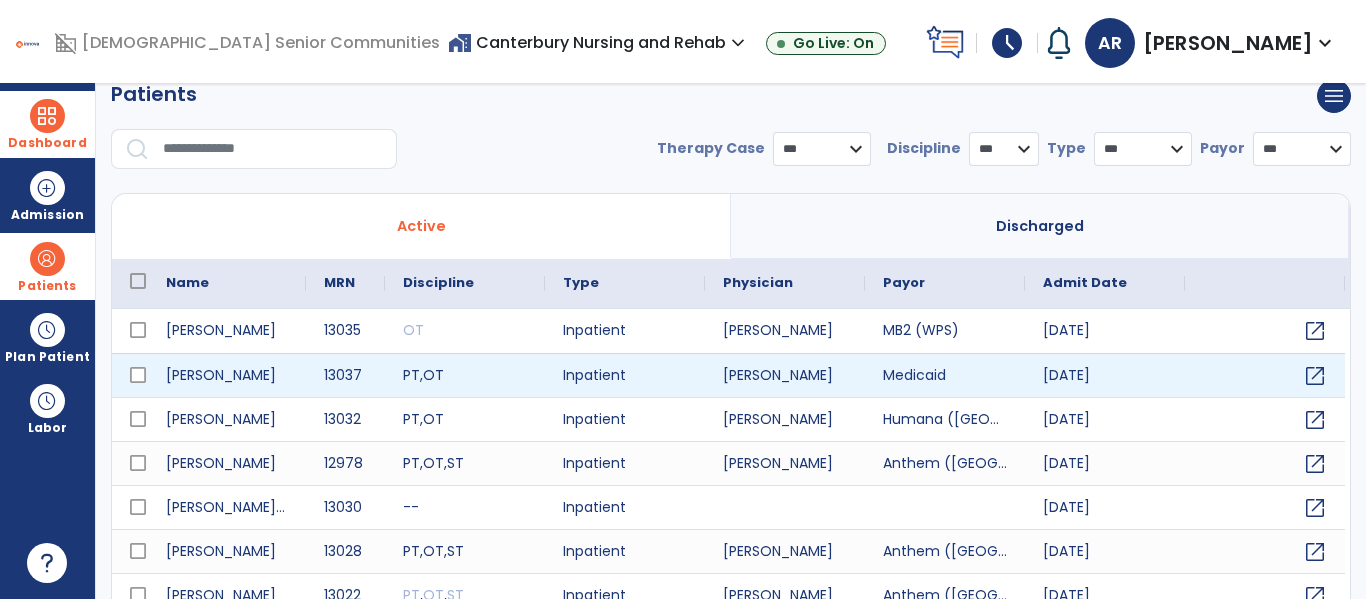scroll, scrollTop: 0, scrollLeft: 0, axis: both 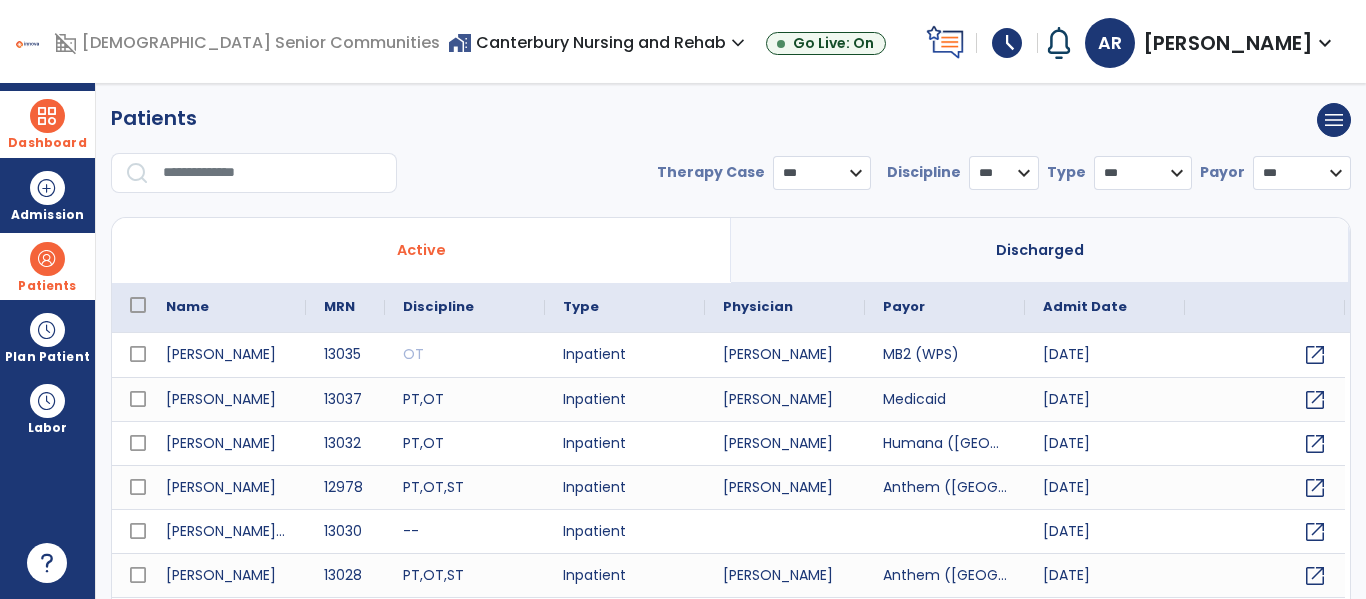 click at bounding box center (47, 116) 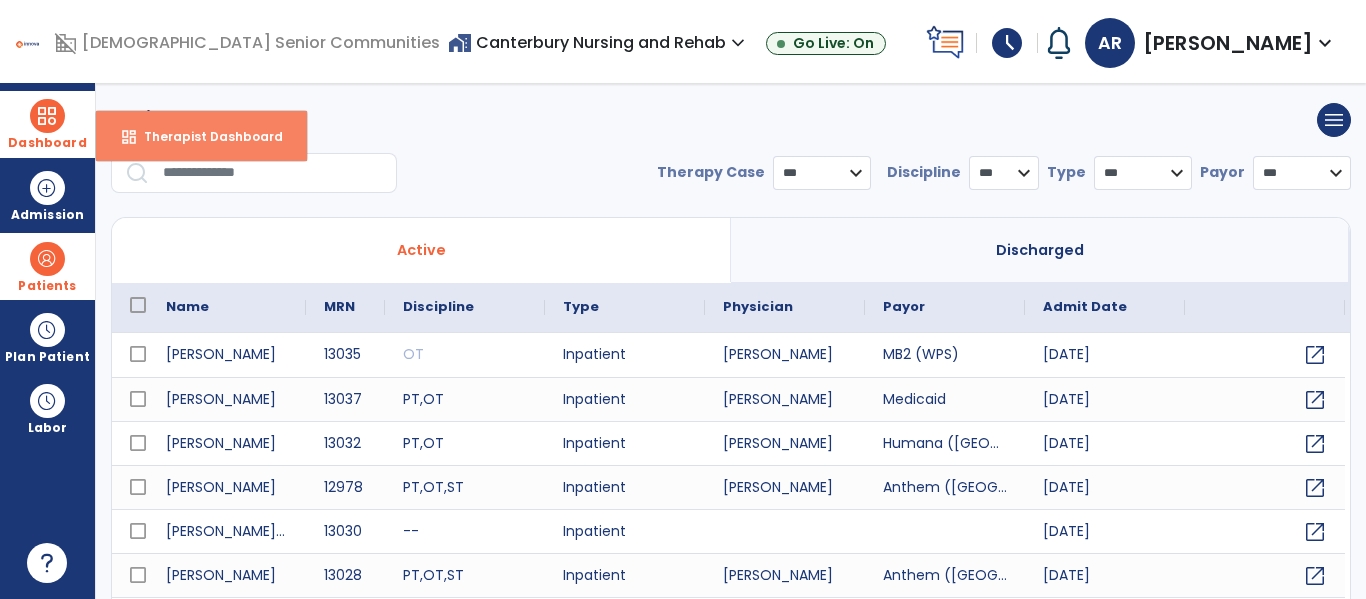 click on "Therapist Dashboard" at bounding box center (205, 136) 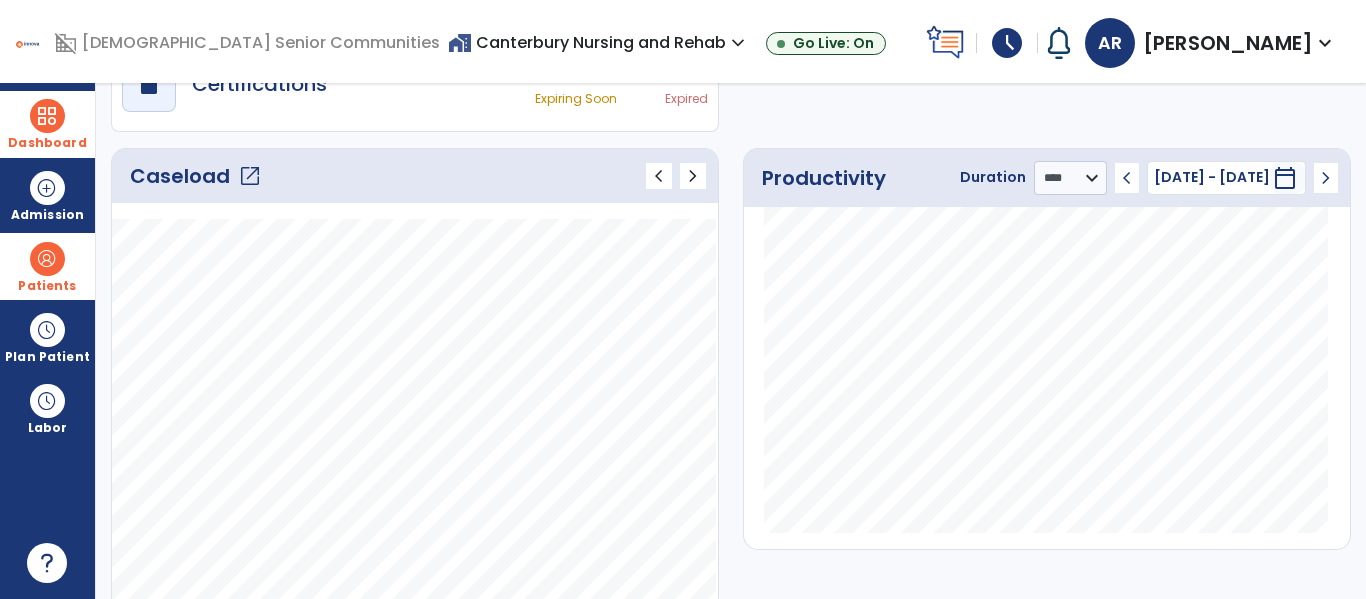scroll, scrollTop: 216, scrollLeft: 0, axis: vertical 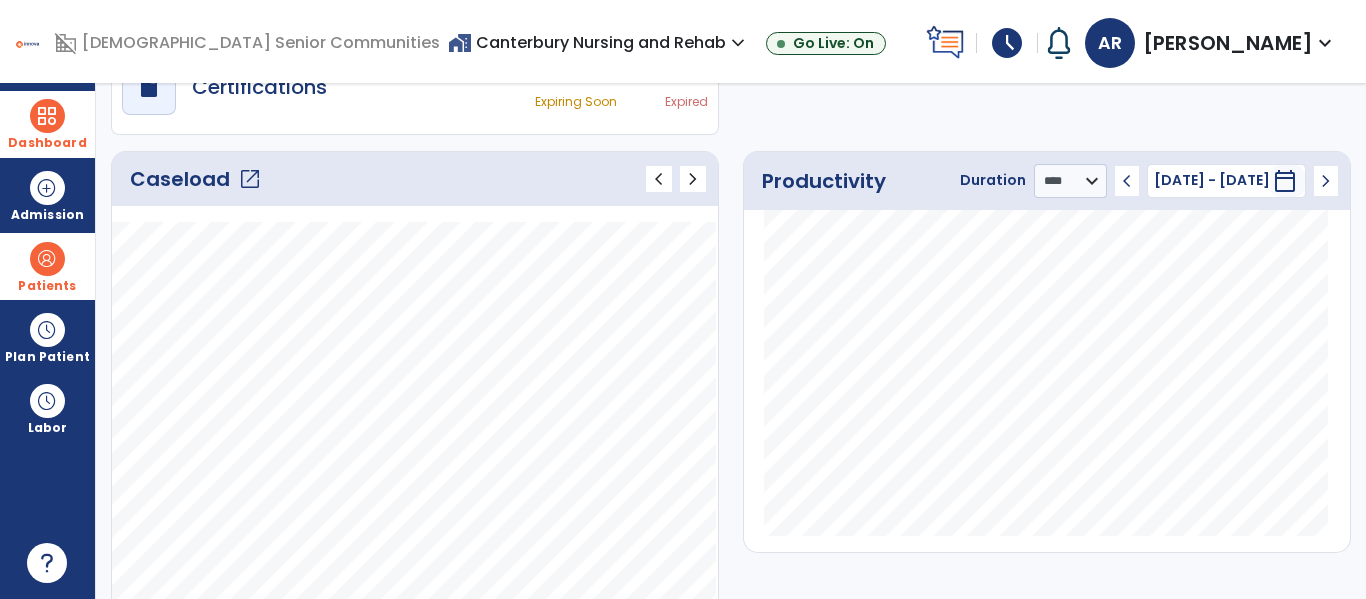 click on "open_in_new" 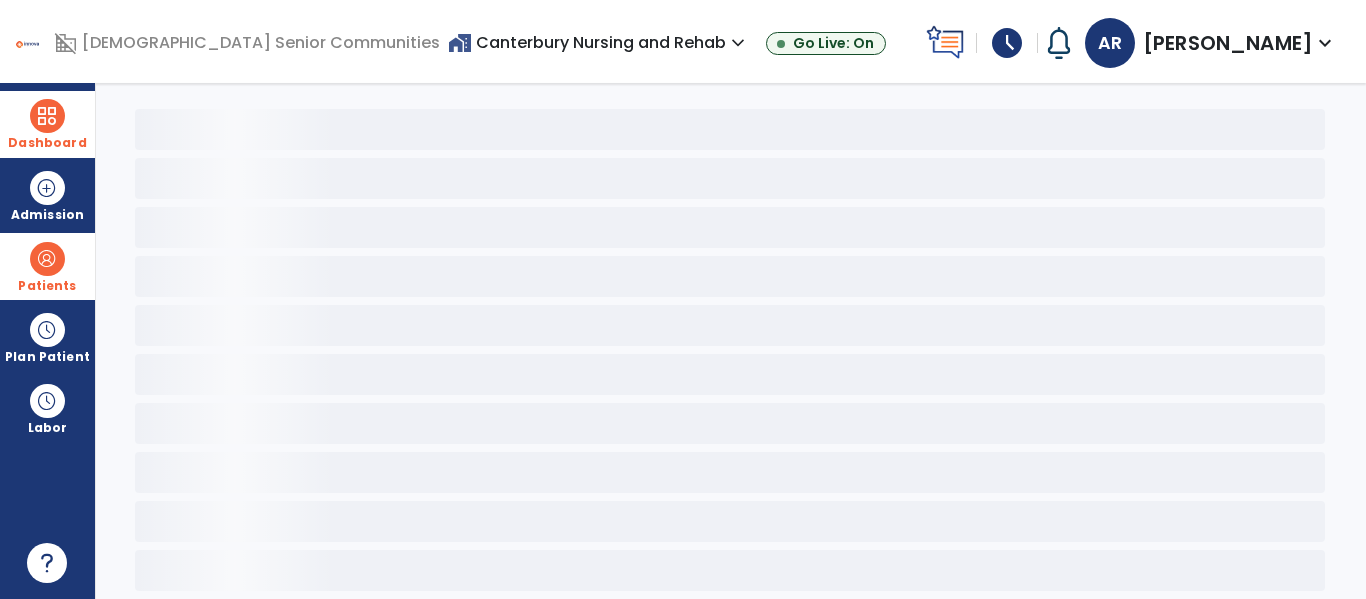scroll, scrollTop: 78, scrollLeft: 0, axis: vertical 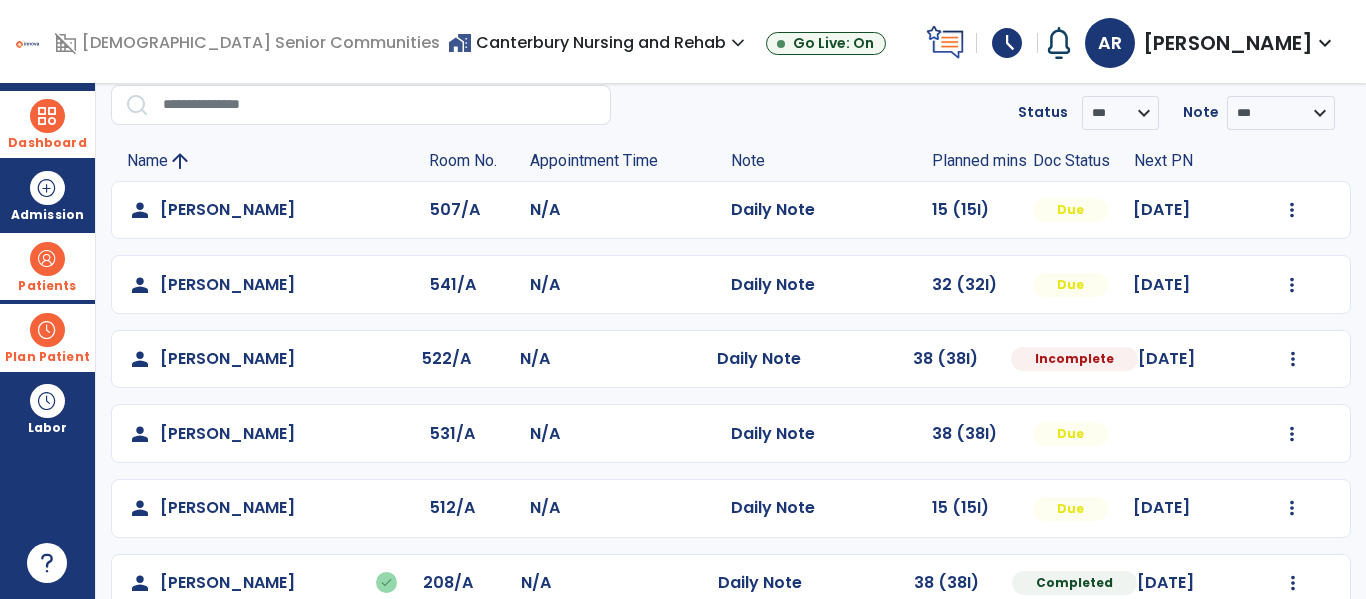 click at bounding box center (47, 330) 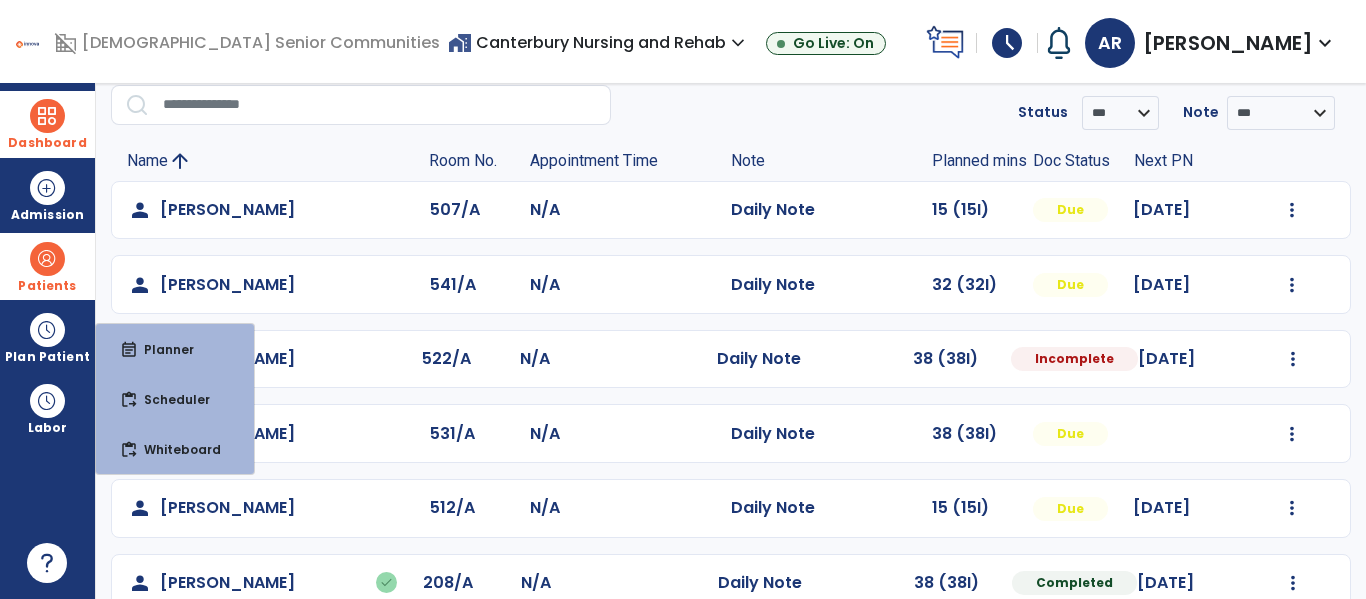 click on "Patients" at bounding box center (47, 286) 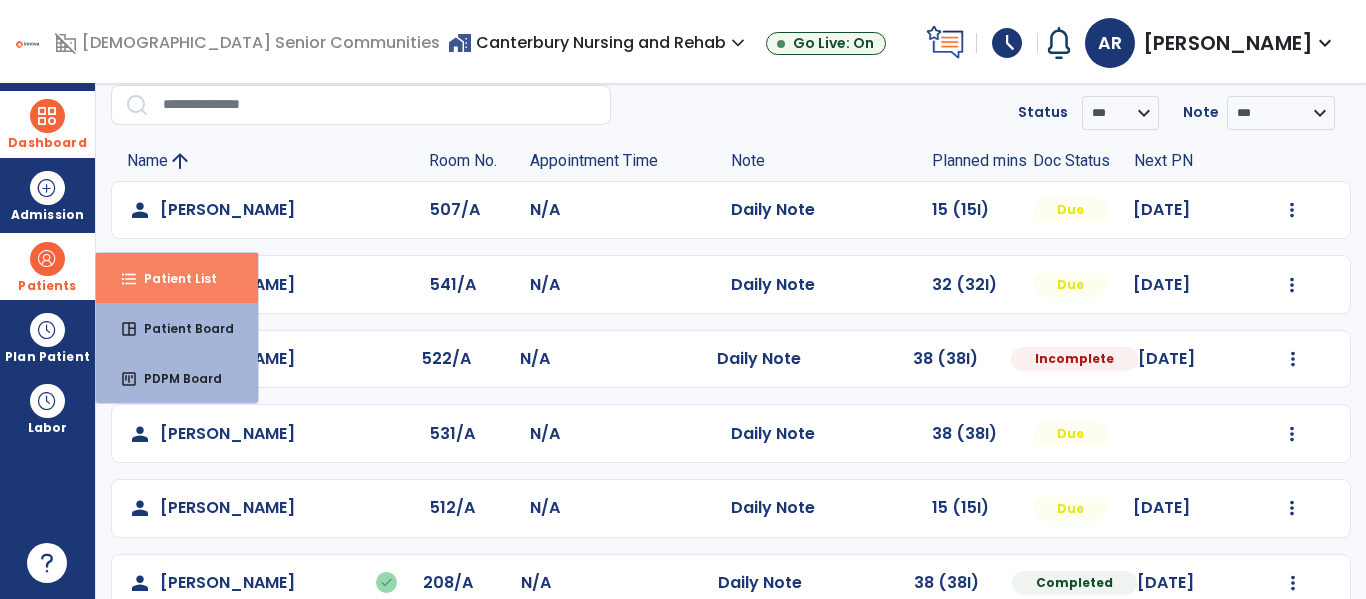 click on "format_list_bulleted  Patient List" at bounding box center (177, 278) 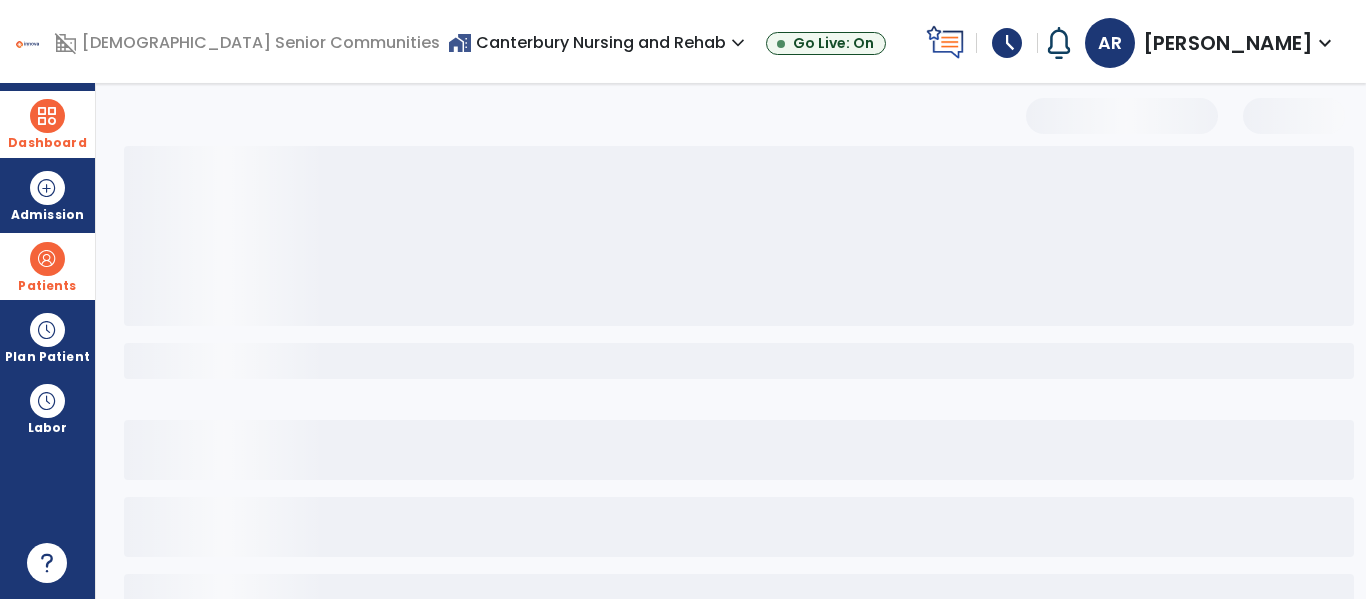 select on "***" 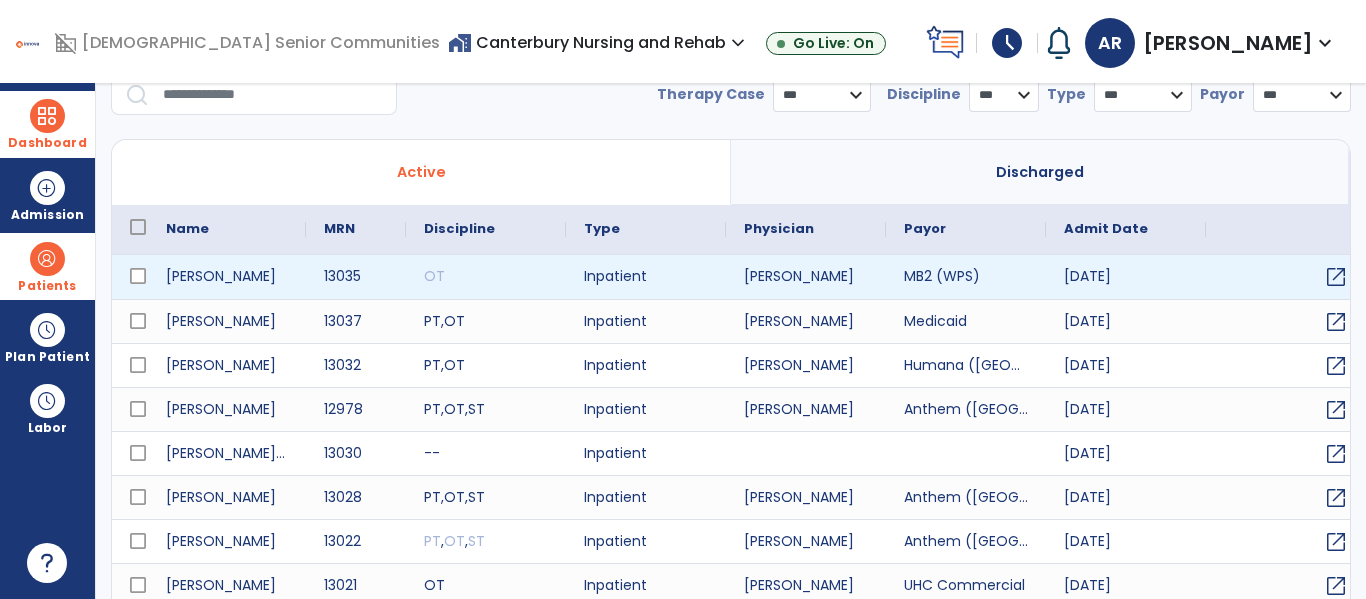 scroll, scrollTop: 144, scrollLeft: 0, axis: vertical 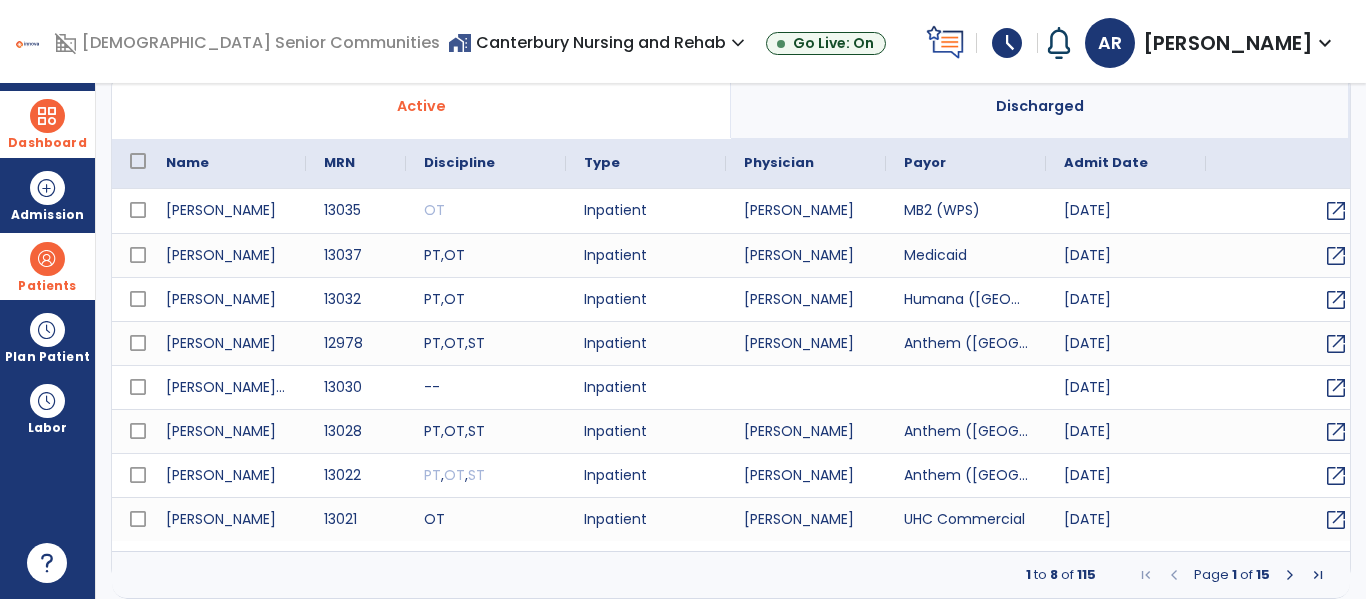 click at bounding box center (1290, 575) 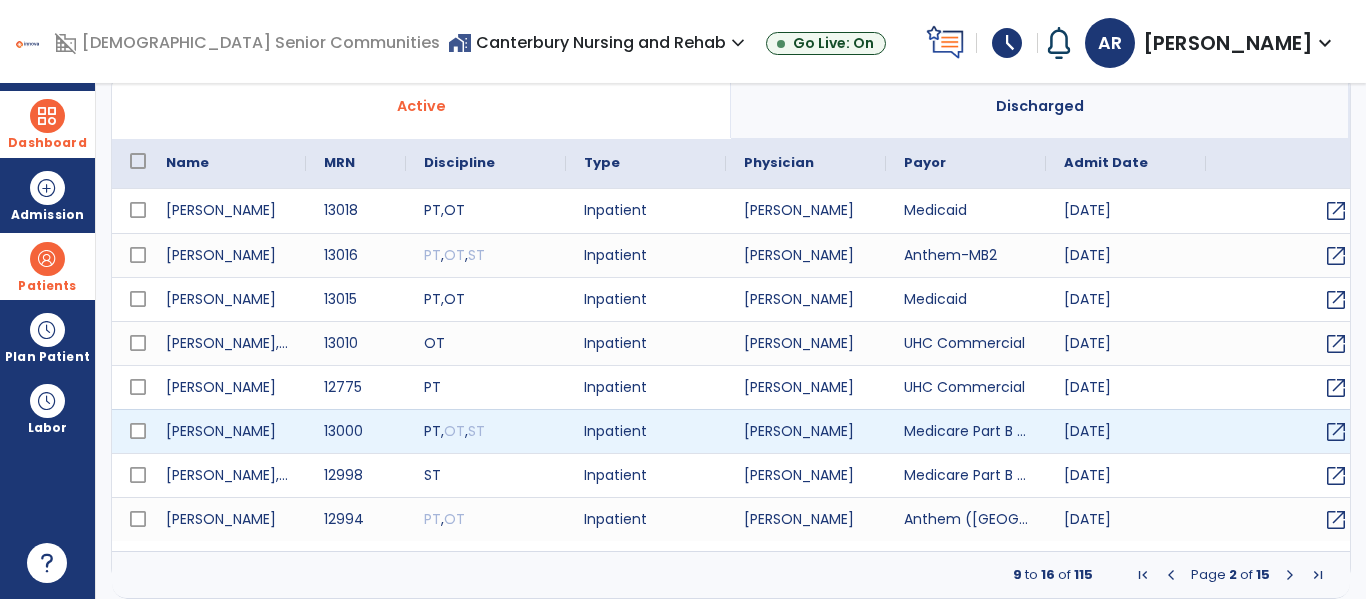 scroll, scrollTop: 0, scrollLeft: 4, axis: horizontal 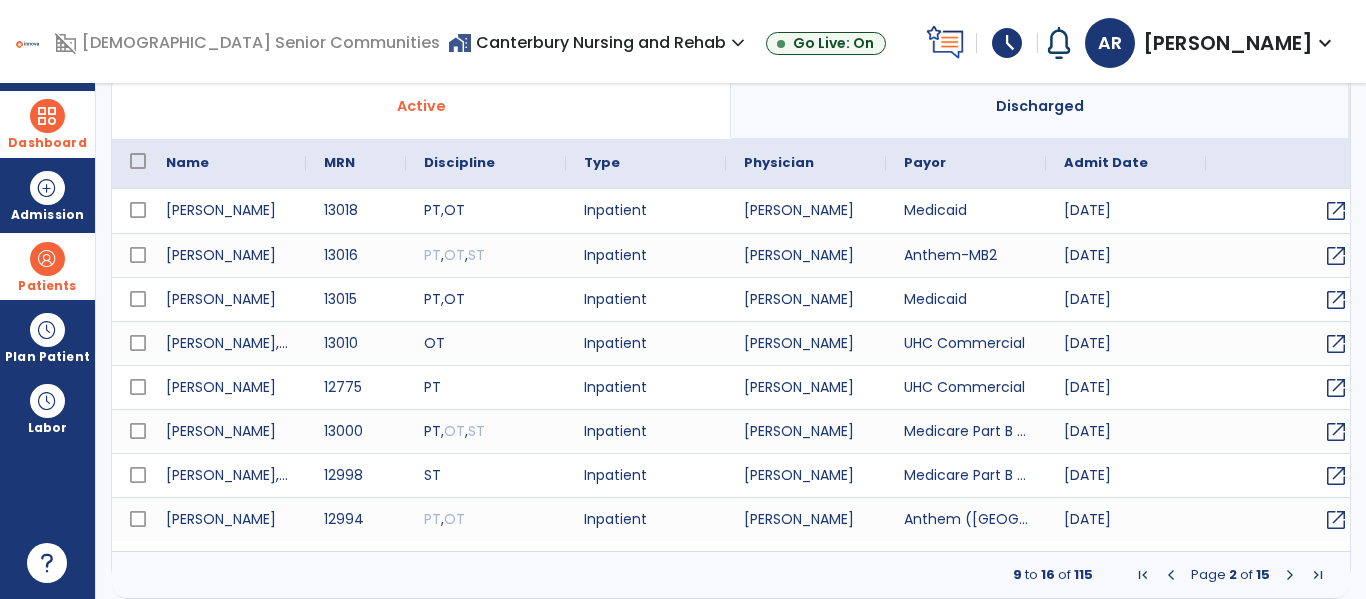 click at bounding box center (1290, 575) 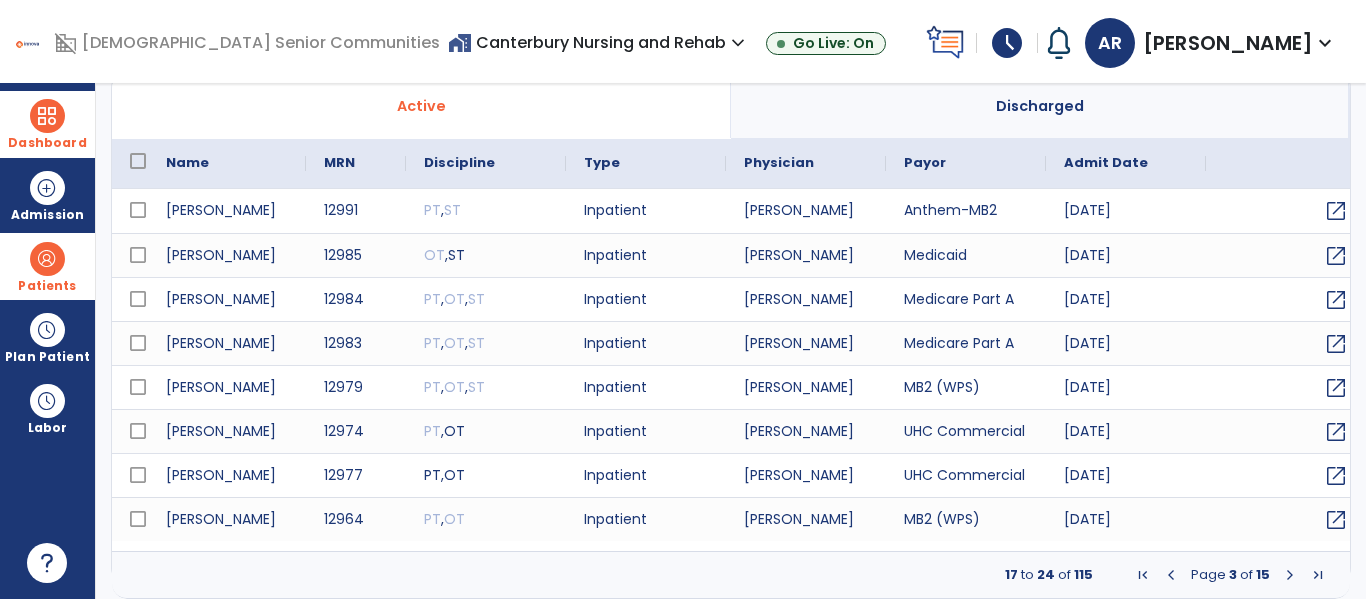 click at bounding box center (1290, 575) 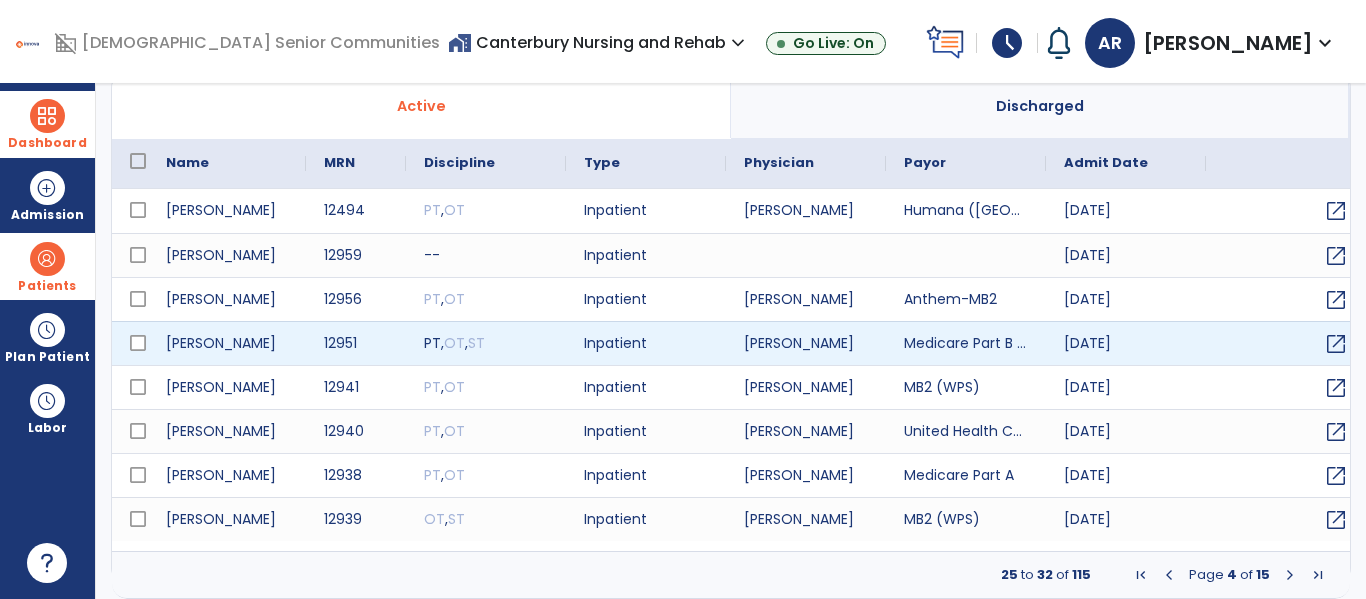 scroll, scrollTop: 0, scrollLeft: 0, axis: both 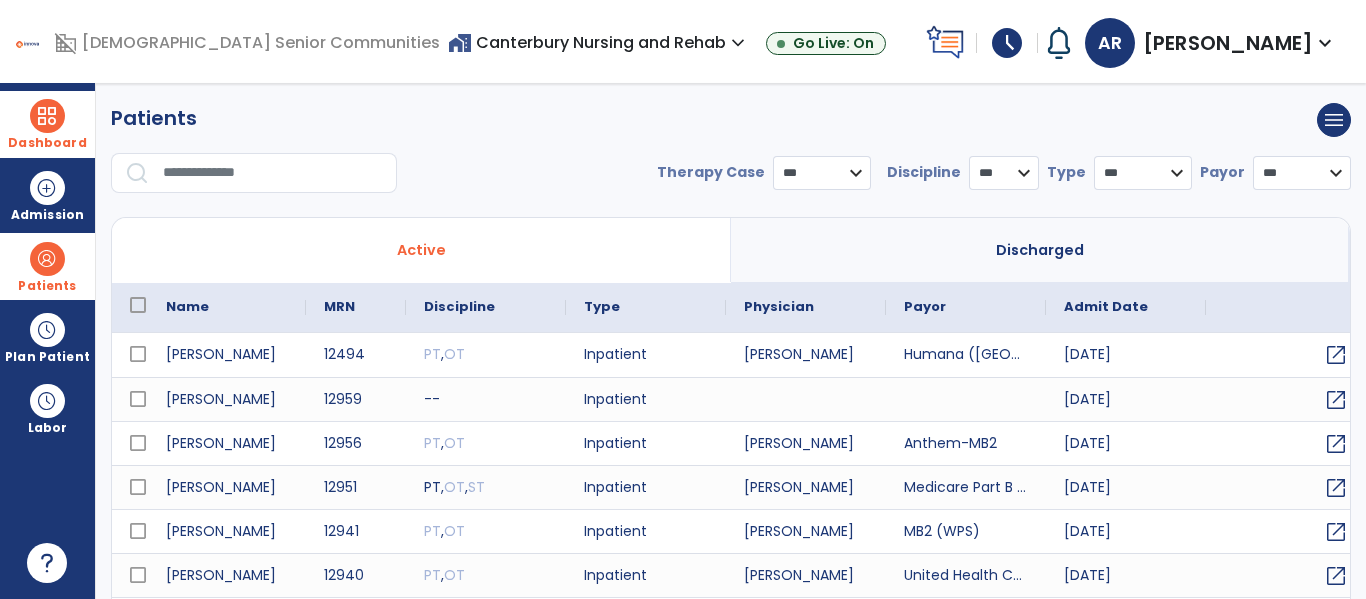 click at bounding box center (273, 173) 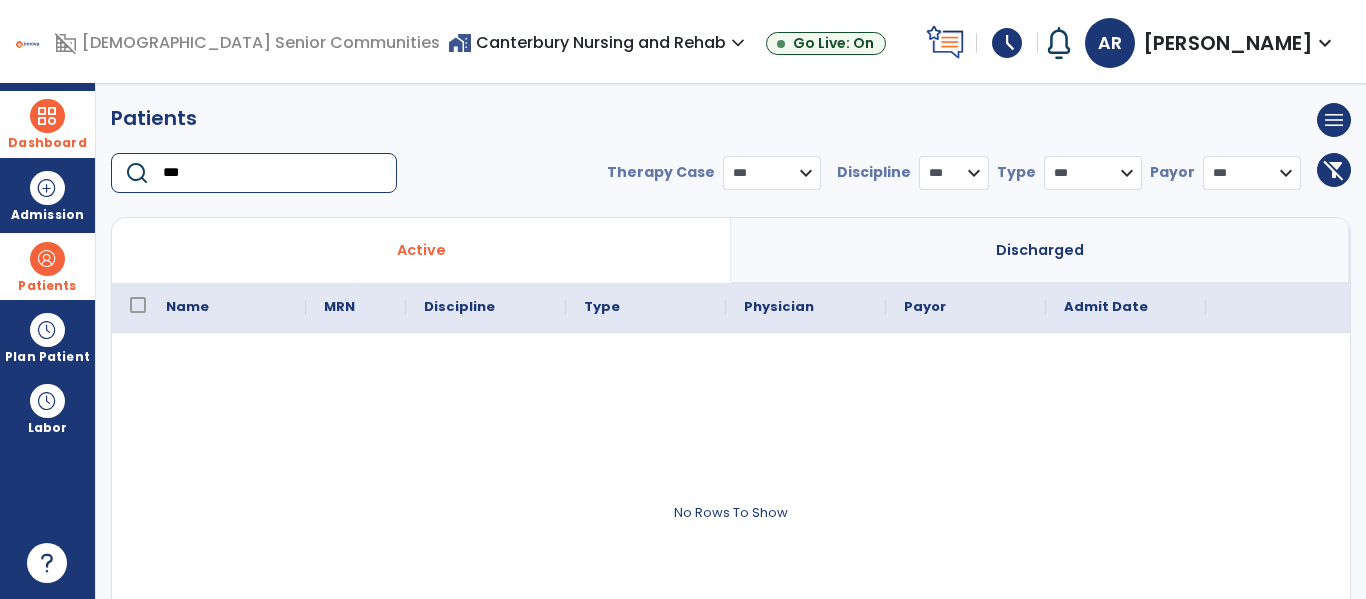 click on "Patients" at bounding box center [47, 266] 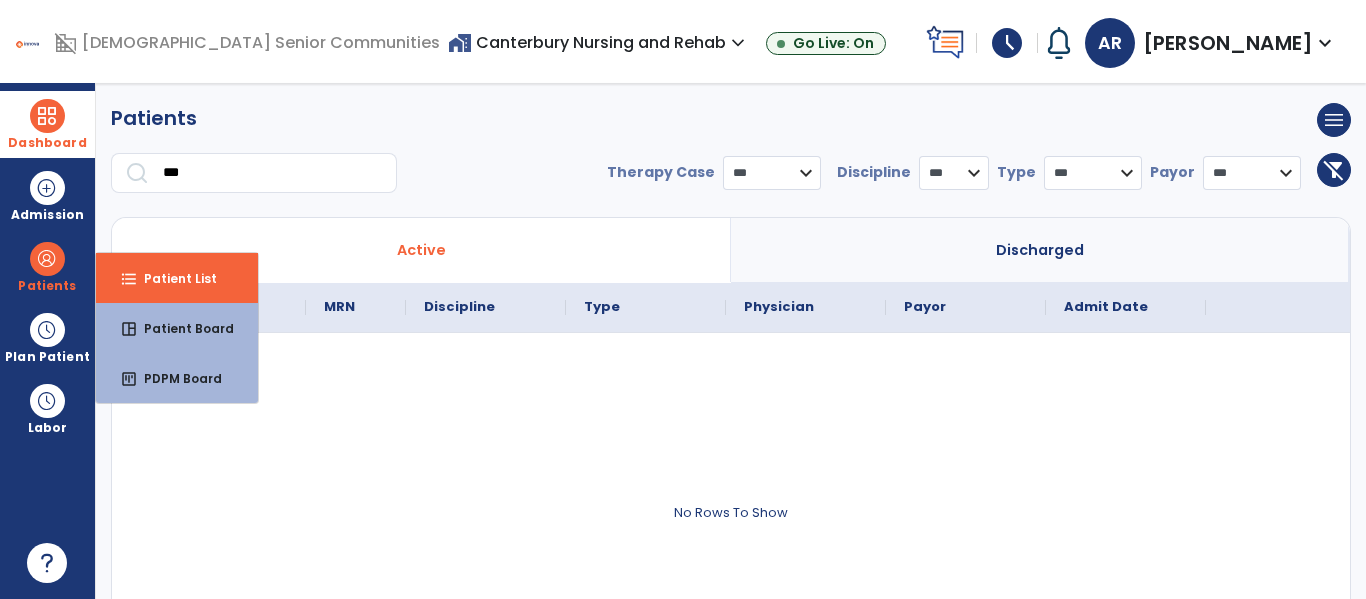 click on "Dashboard" at bounding box center (47, 124) 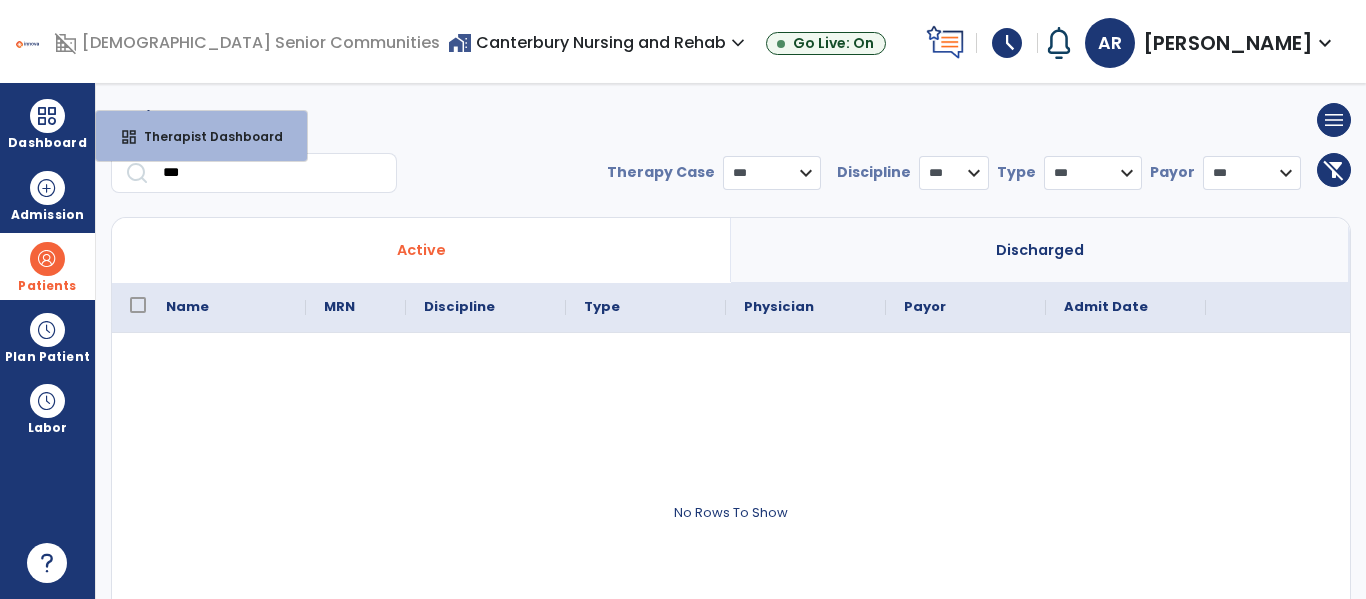 click at bounding box center (47, 259) 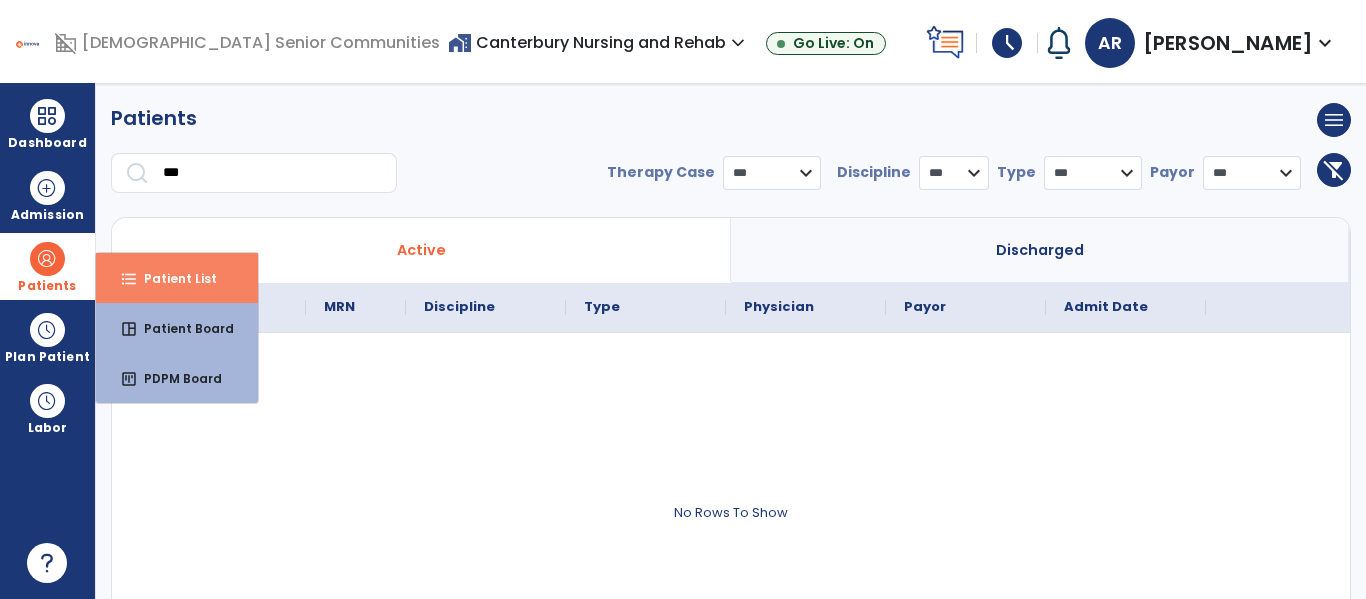 click on "format_list_bulleted  Patient List" at bounding box center (177, 278) 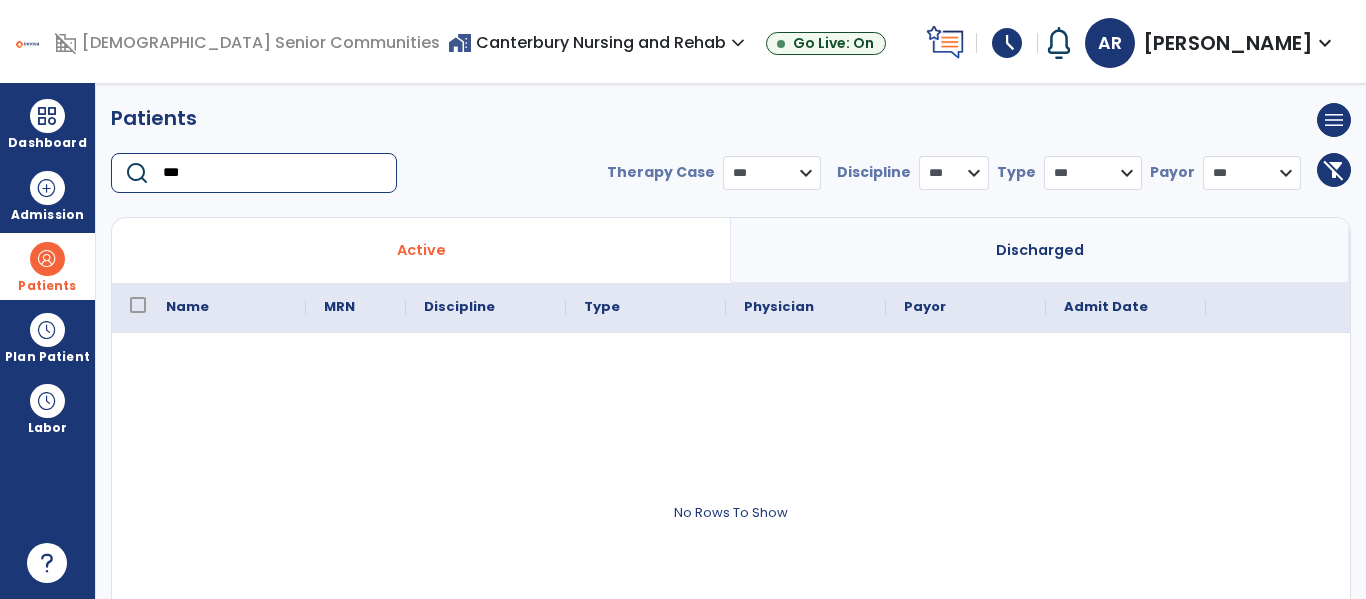 click on "***" at bounding box center (273, 173) 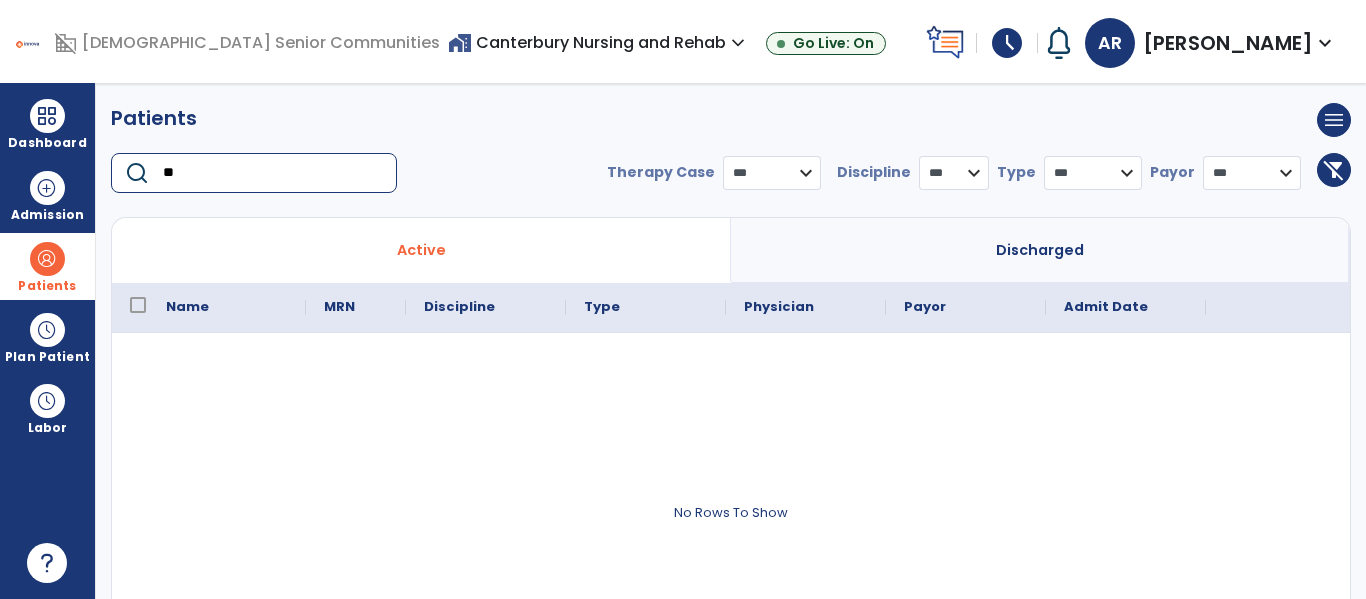 type on "*" 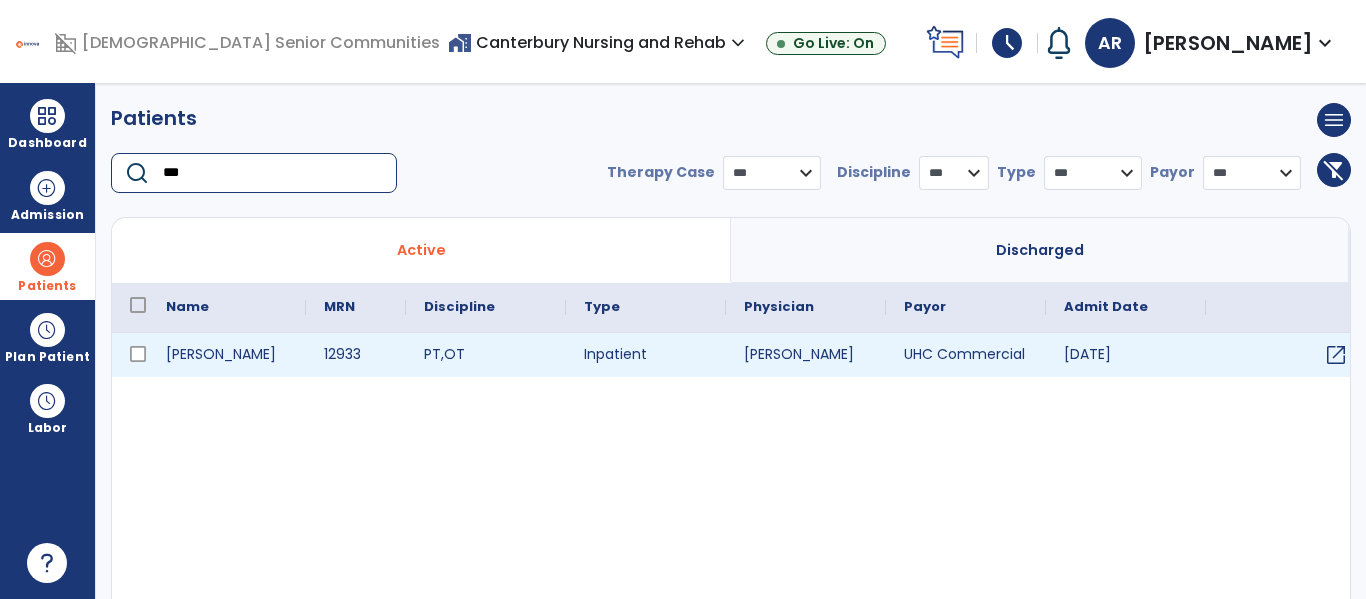 type on "***" 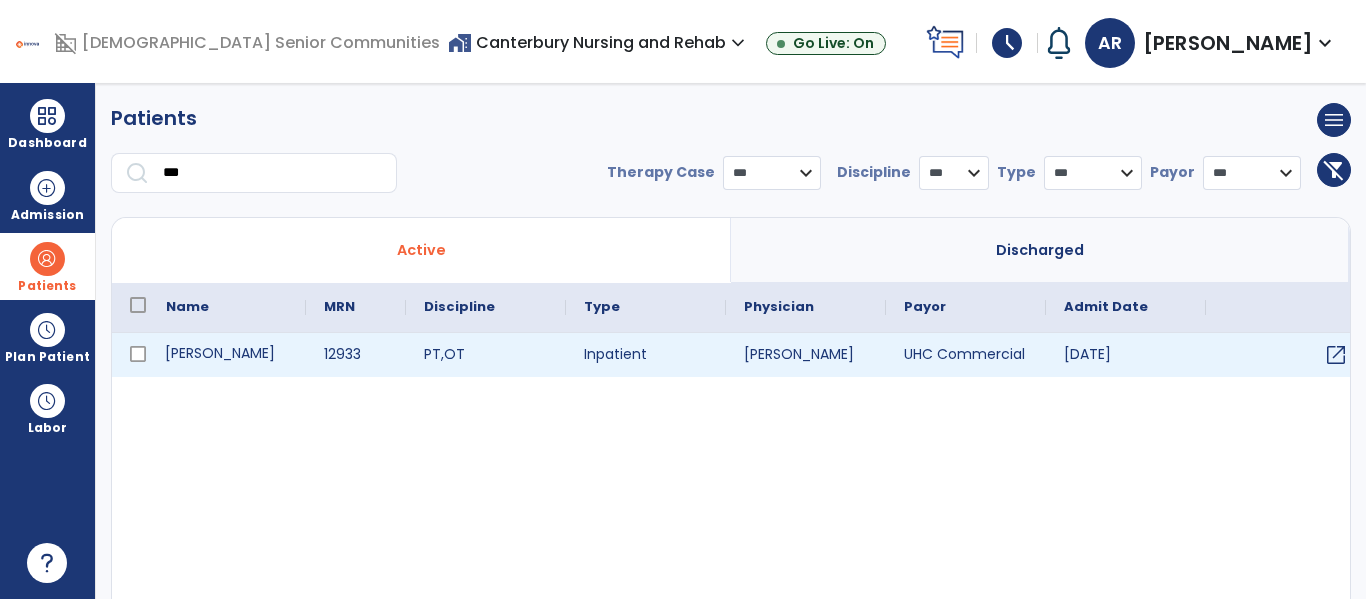 click on "[PERSON_NAME]" at bounding box center [227, 355] 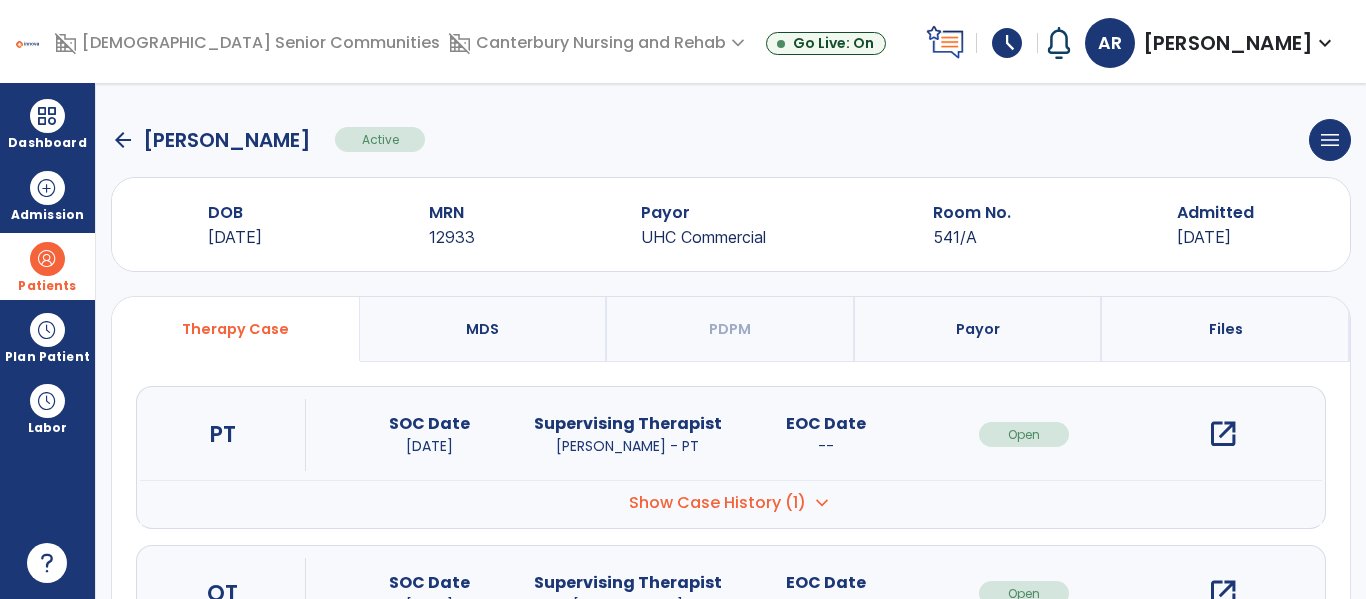 click on "open_in_new" at bounding box center [1223, 434] 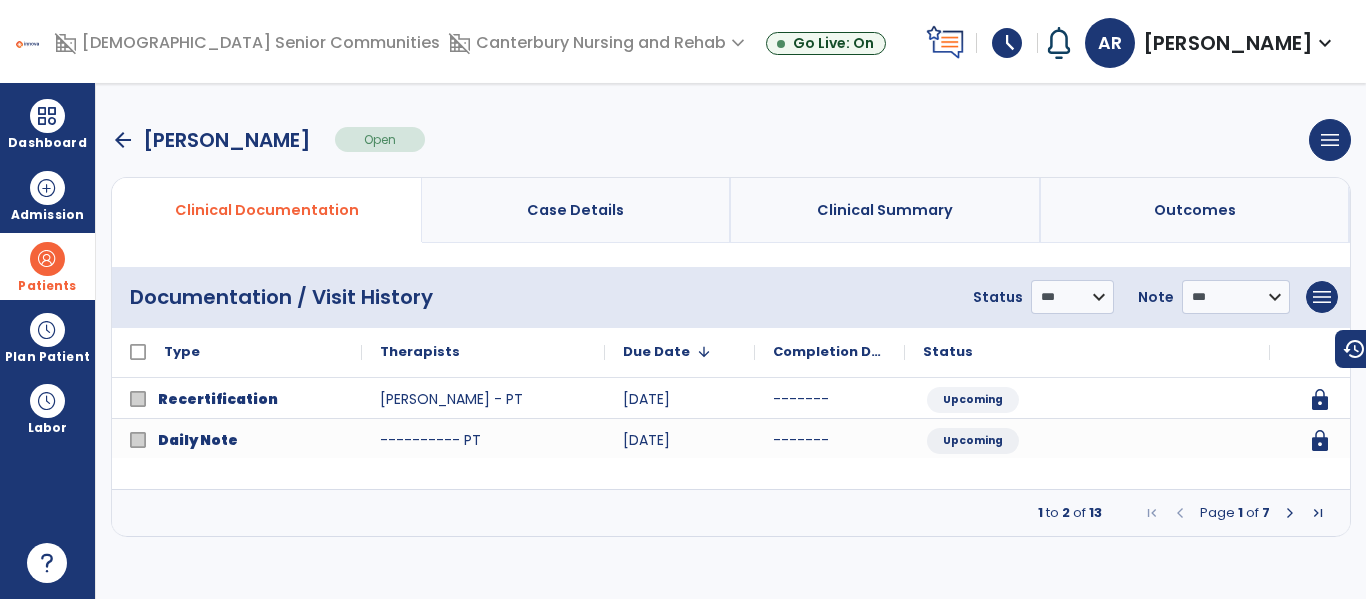 click at bounding box center (1290, 513) 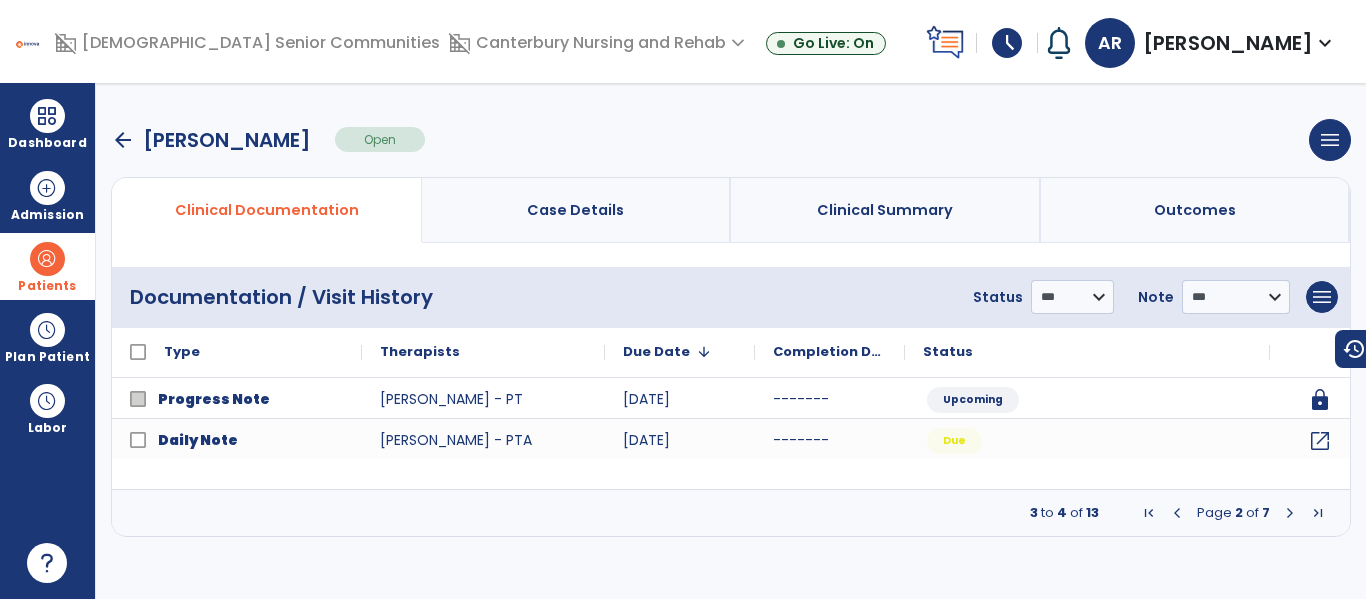 click at bounding box center [1290, 513] 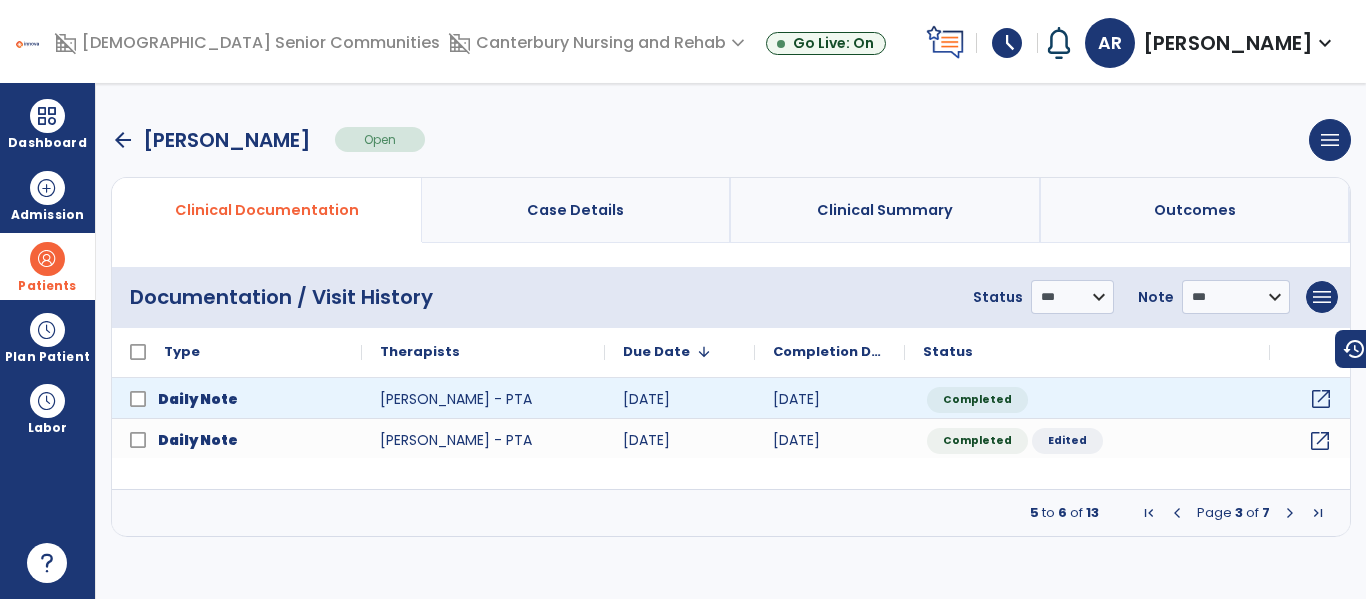 click on "open_in_new" 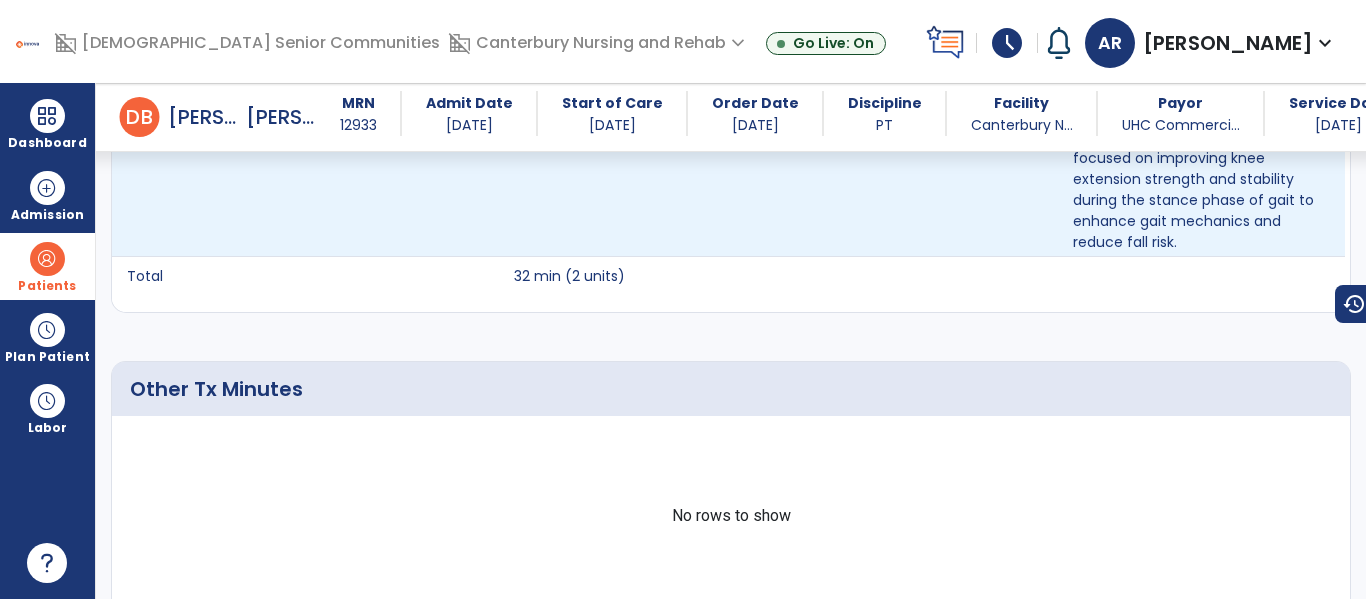 scroll, scrollTop: 2169, scrollLeft: 0, axis: vertical 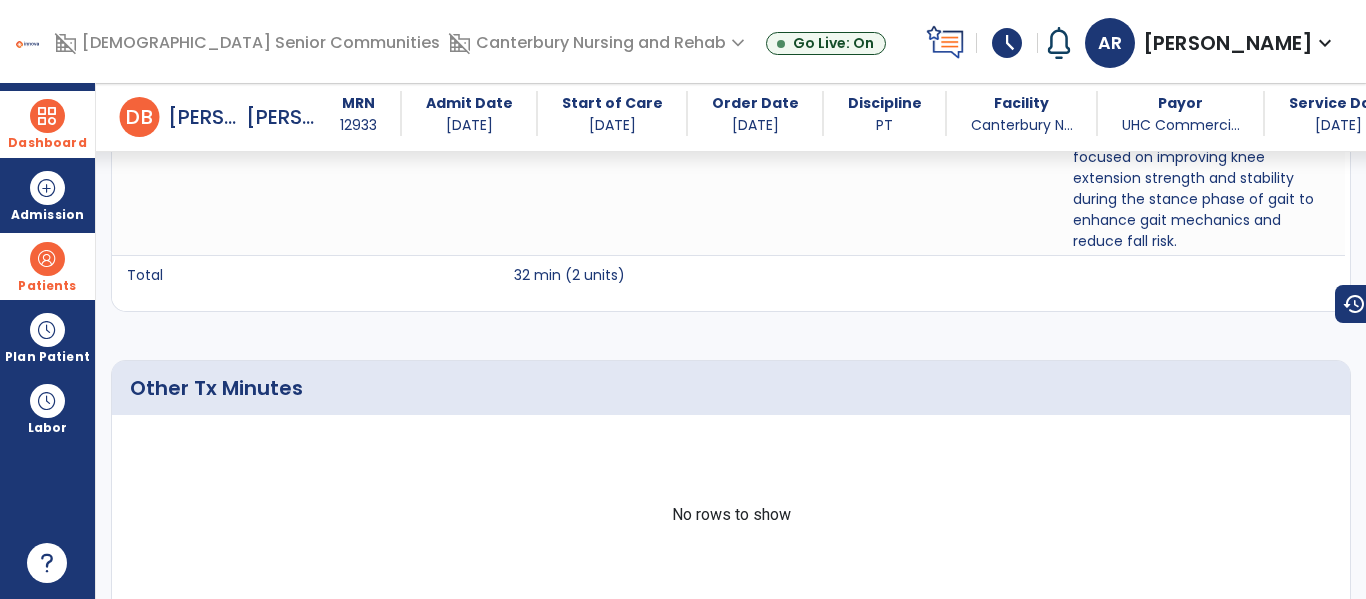 click at bounding box center [47, 116] 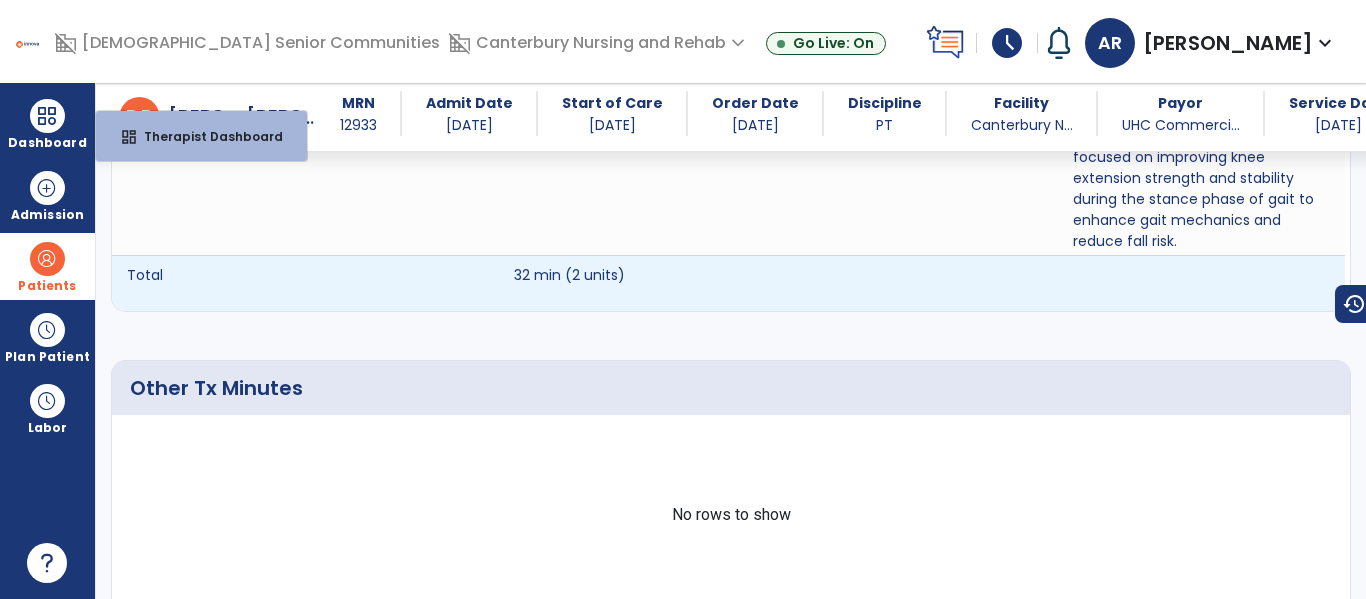 click at bounding box center [354, 283] 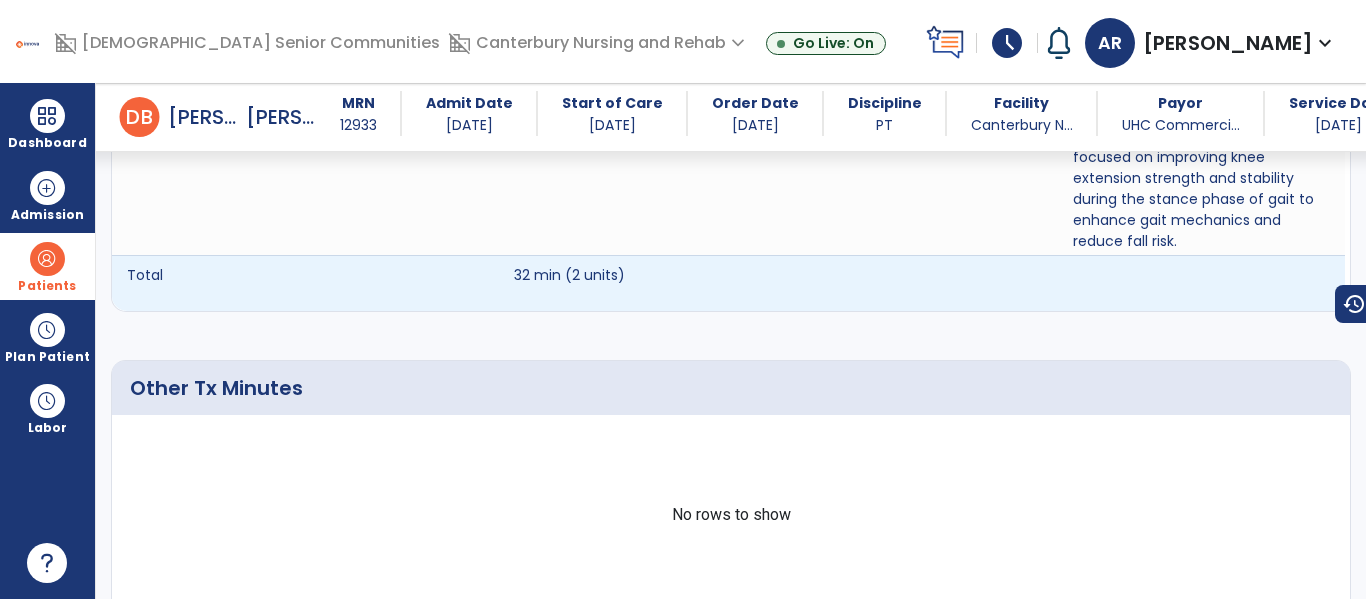 scroll, scrollTop: 0, scrollLeft: 0, axis: both 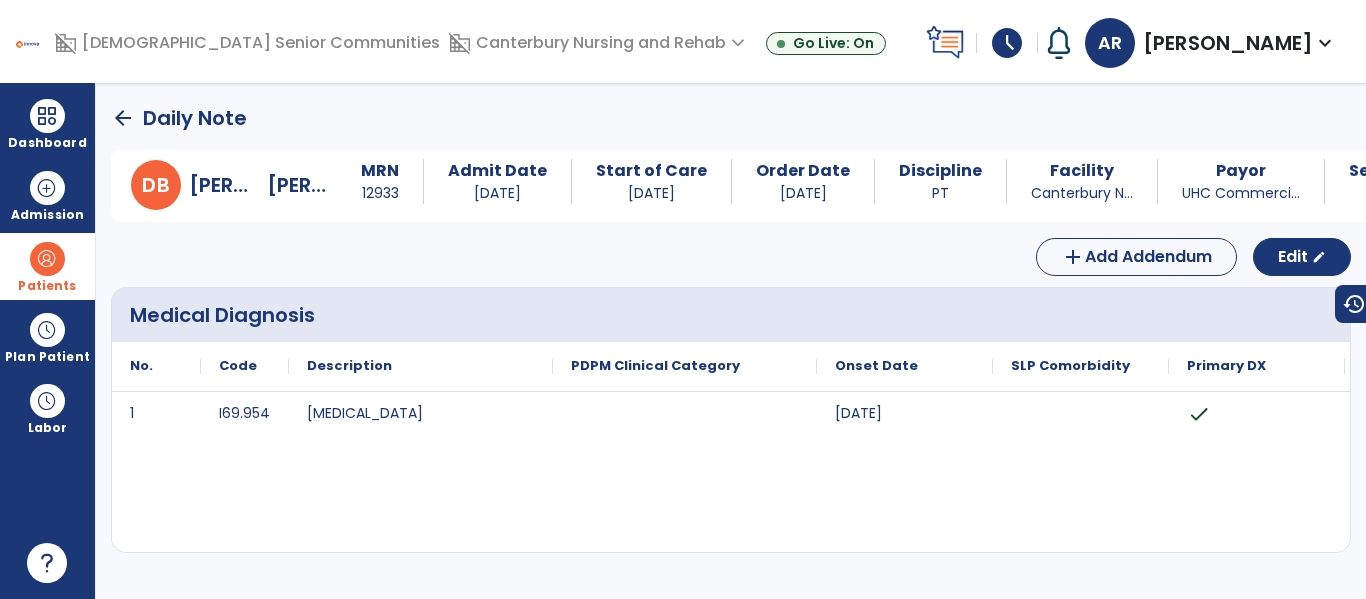 click on "arrow_back" 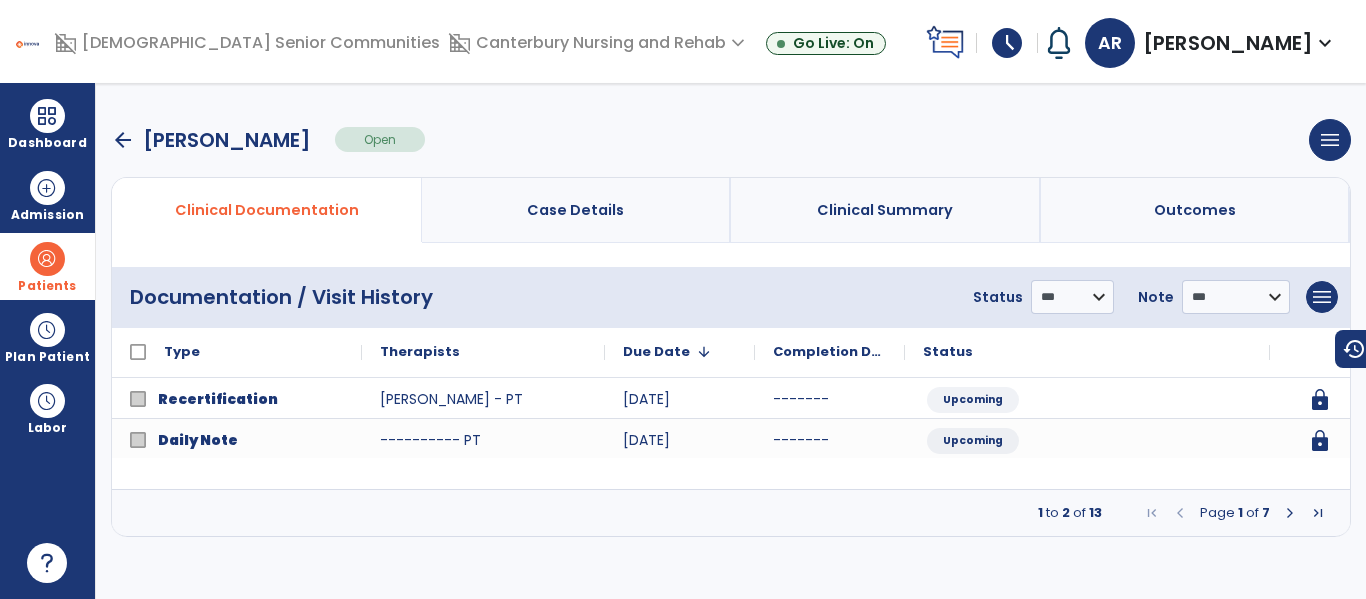 click on "arrow_back" at bounding box center (123, 140) 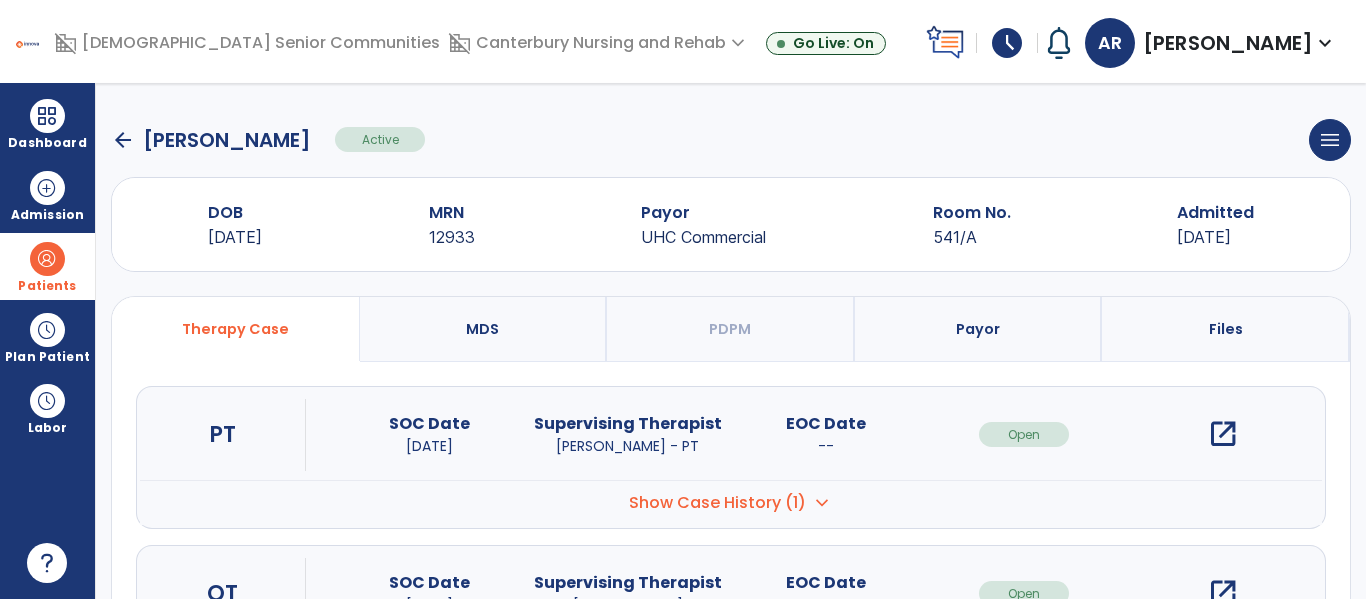 click on "arrow_back" 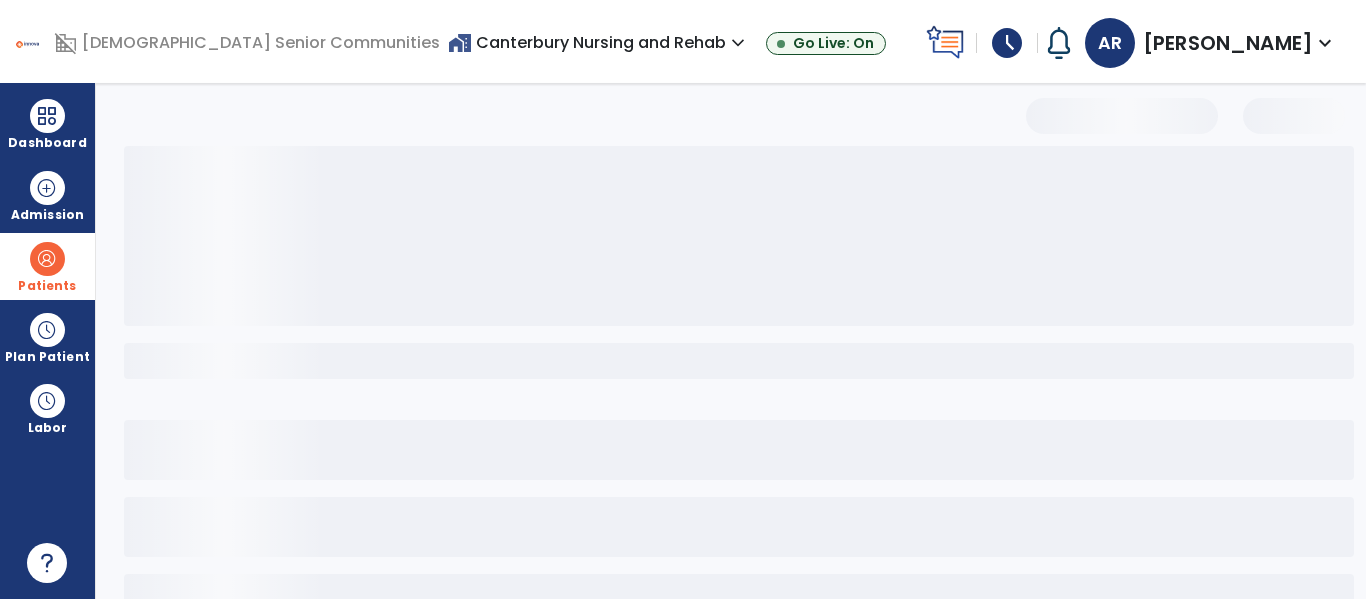 select on "***" 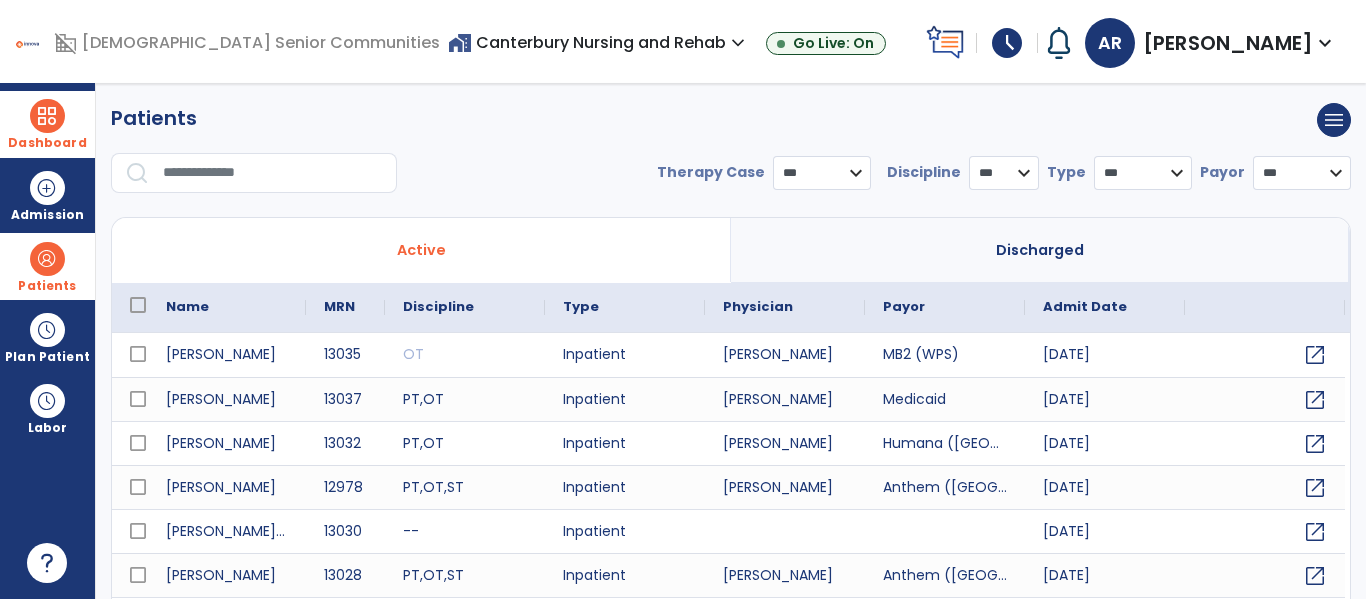 click on "Dashboard" at bounding box center [47, 124] 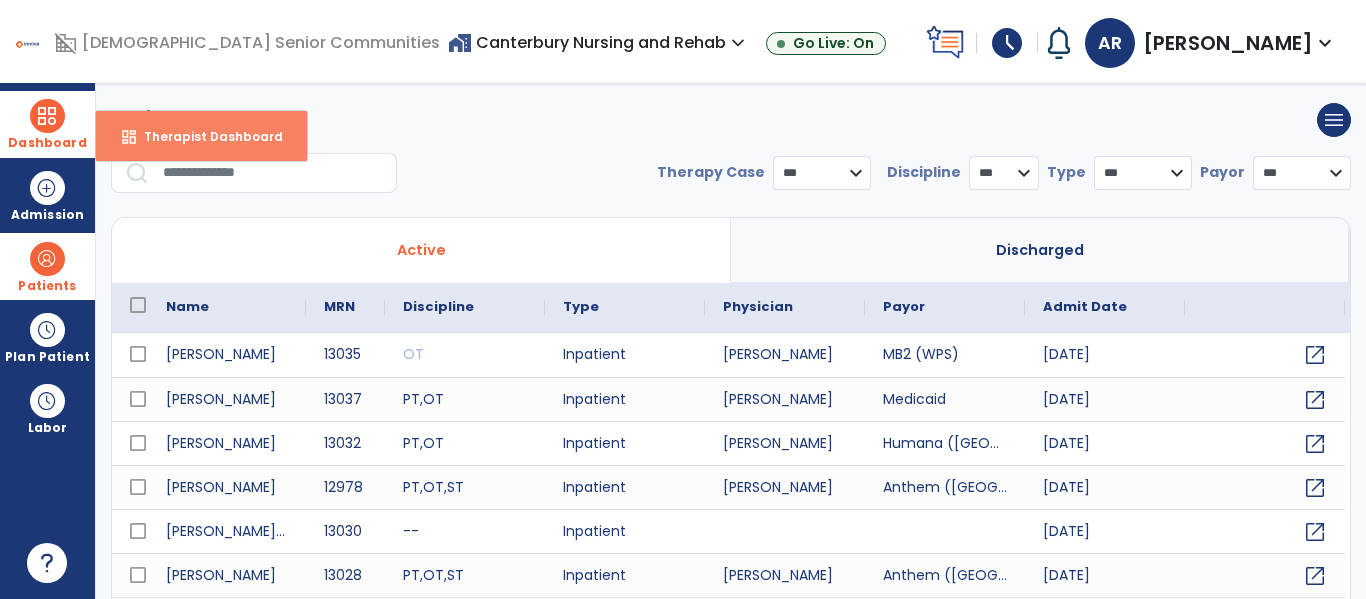 click on "dashboard" at bounding box center (129, 137) 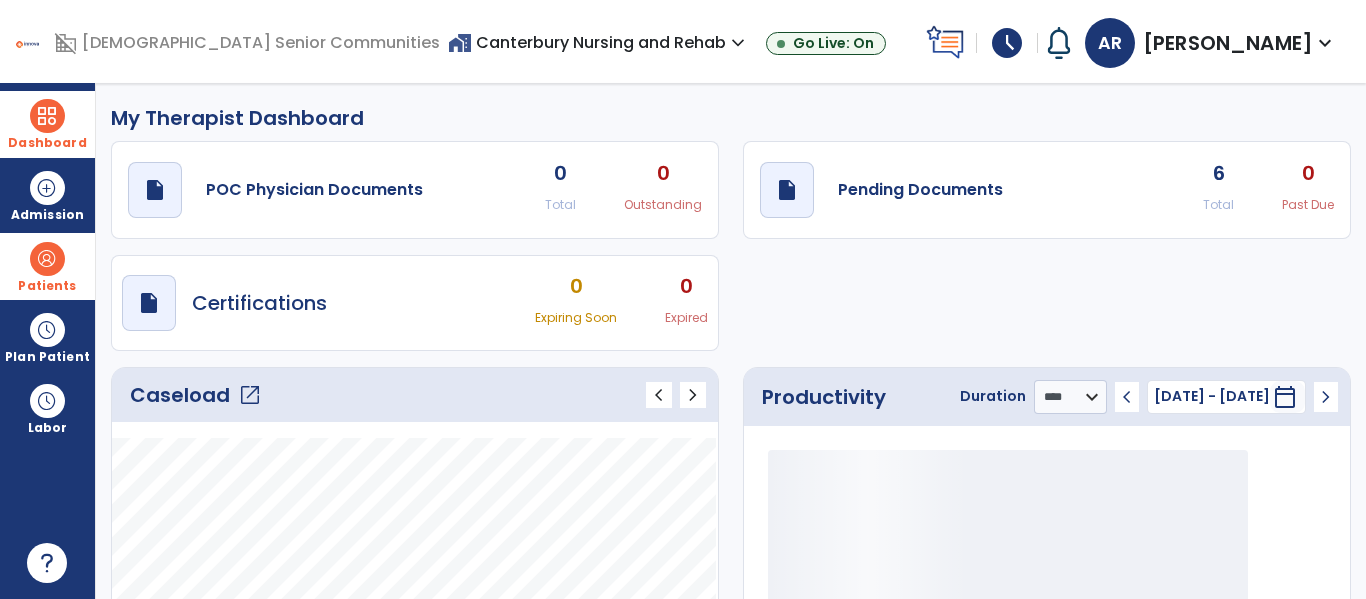 click on "Caseload   open_in_new" 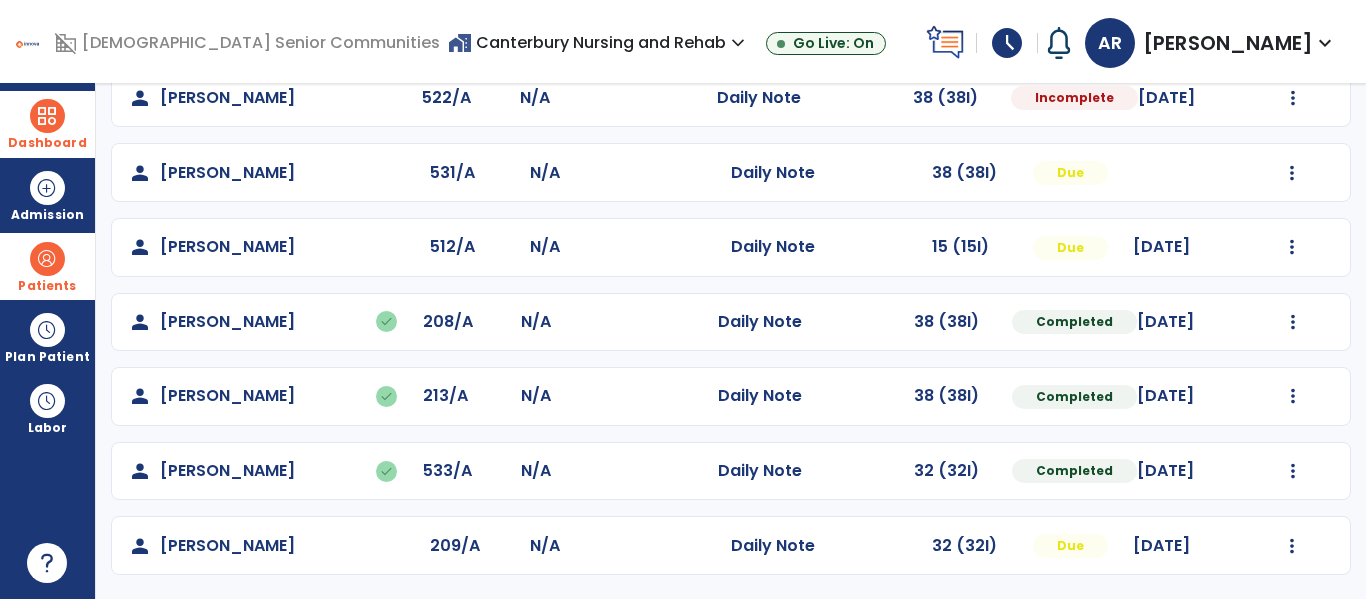 scroll, scrollTop: 0, scrollLeft: 0, axis: both 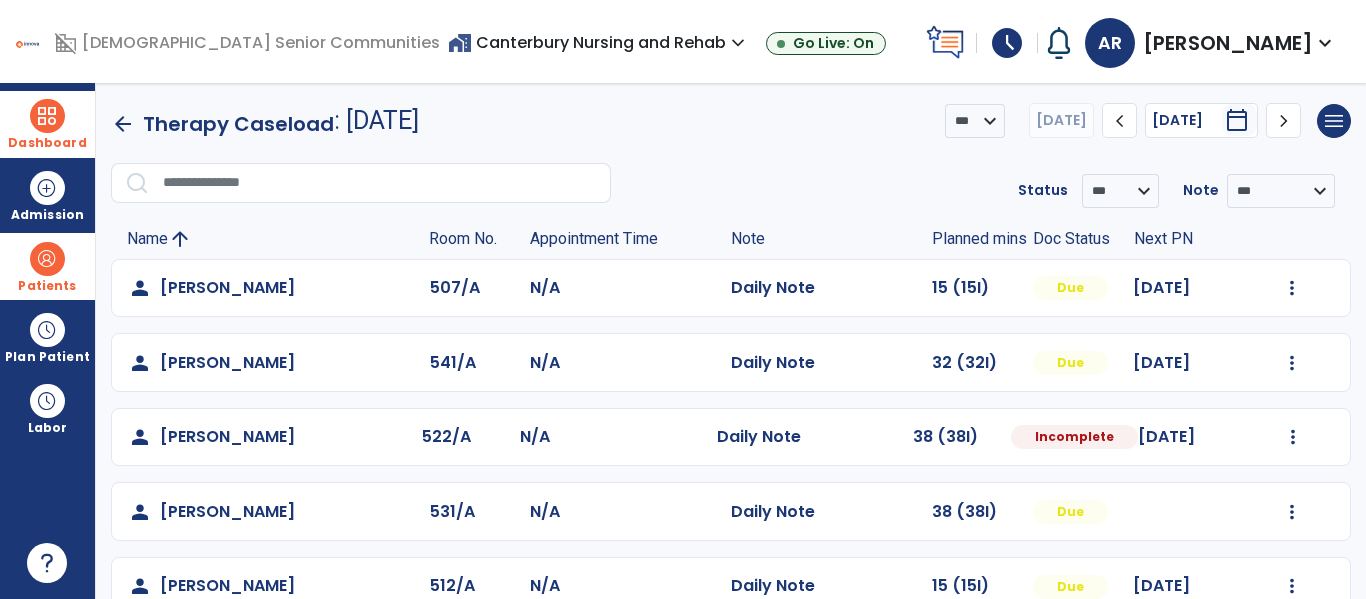 click on "**********" at bounding box center (731, 341) 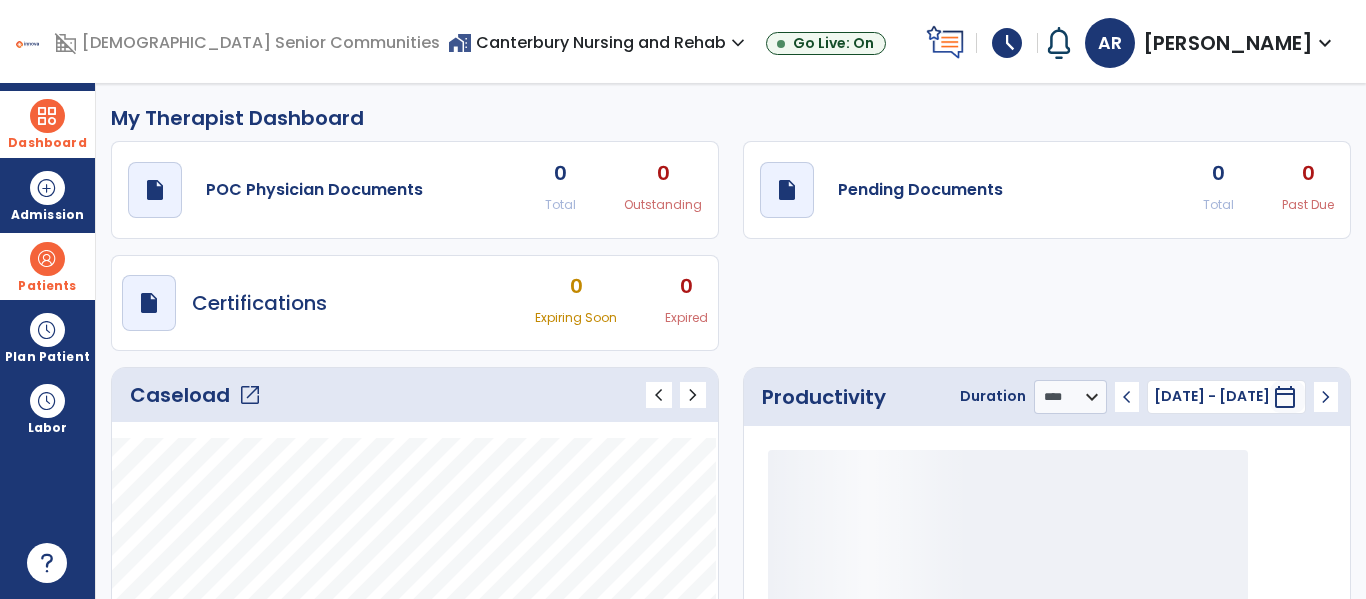 click on "Patients" at bounding box center (47, 286) 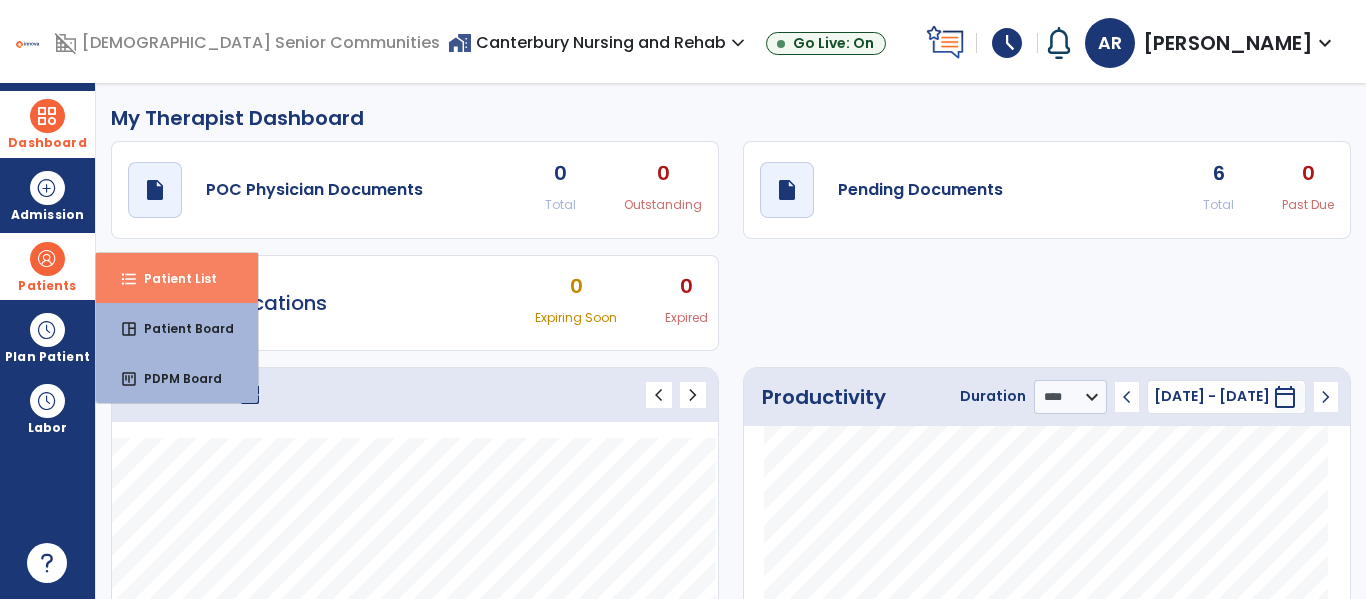 click on "format_list_bulleted  Patient List" at bounding box center [177, 278] 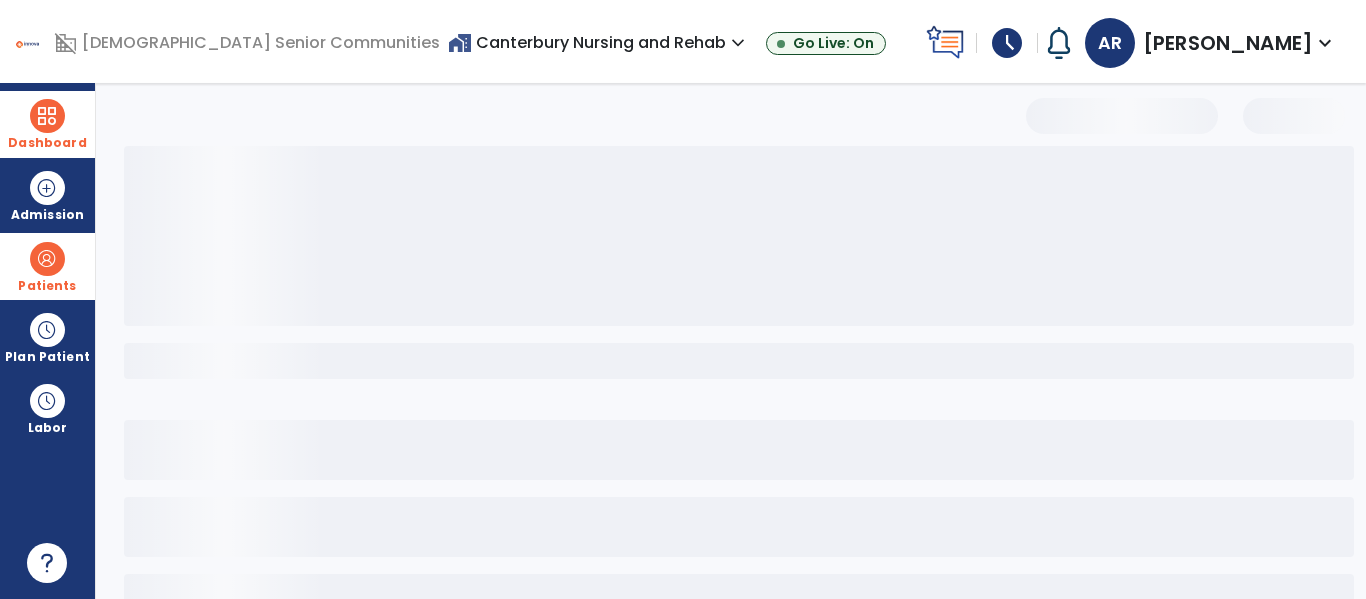 select on "***" 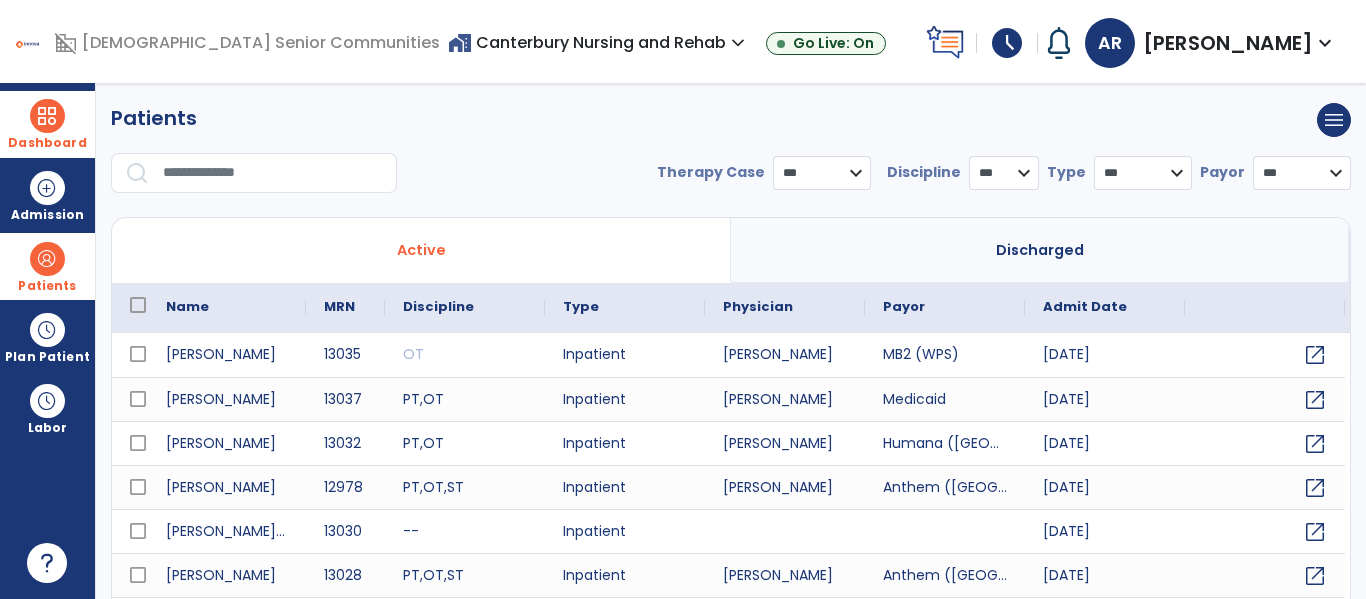 click at bounding box center [273, 173] 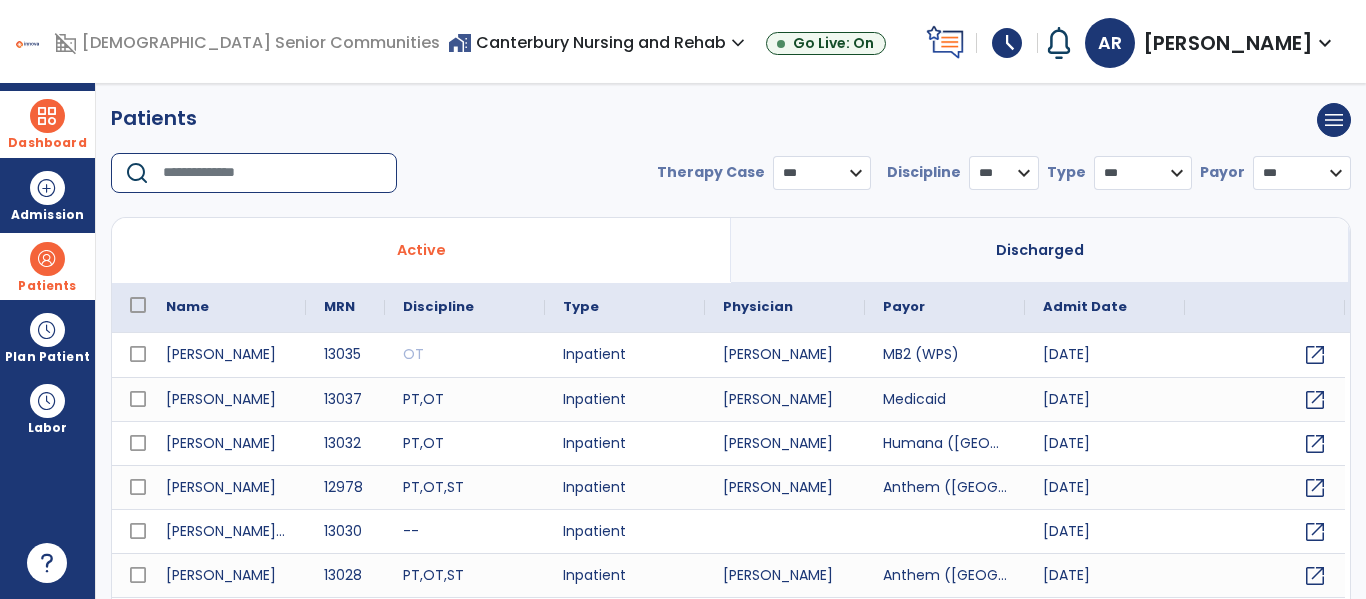 type on "*" 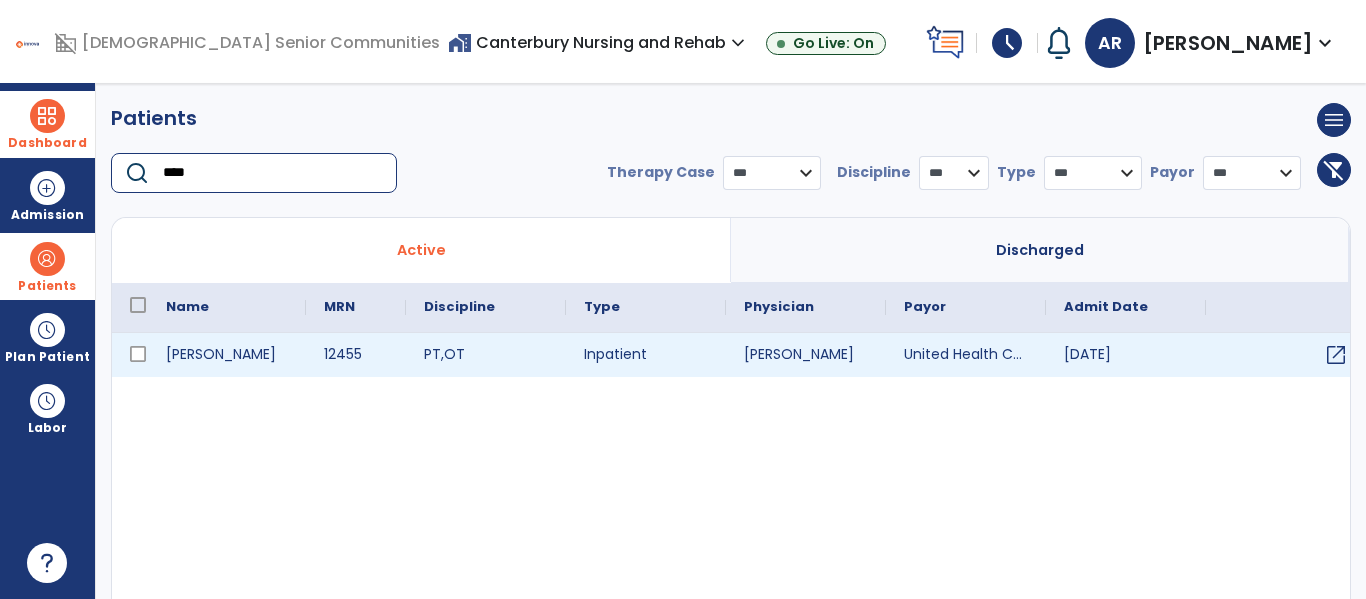 type on "****" 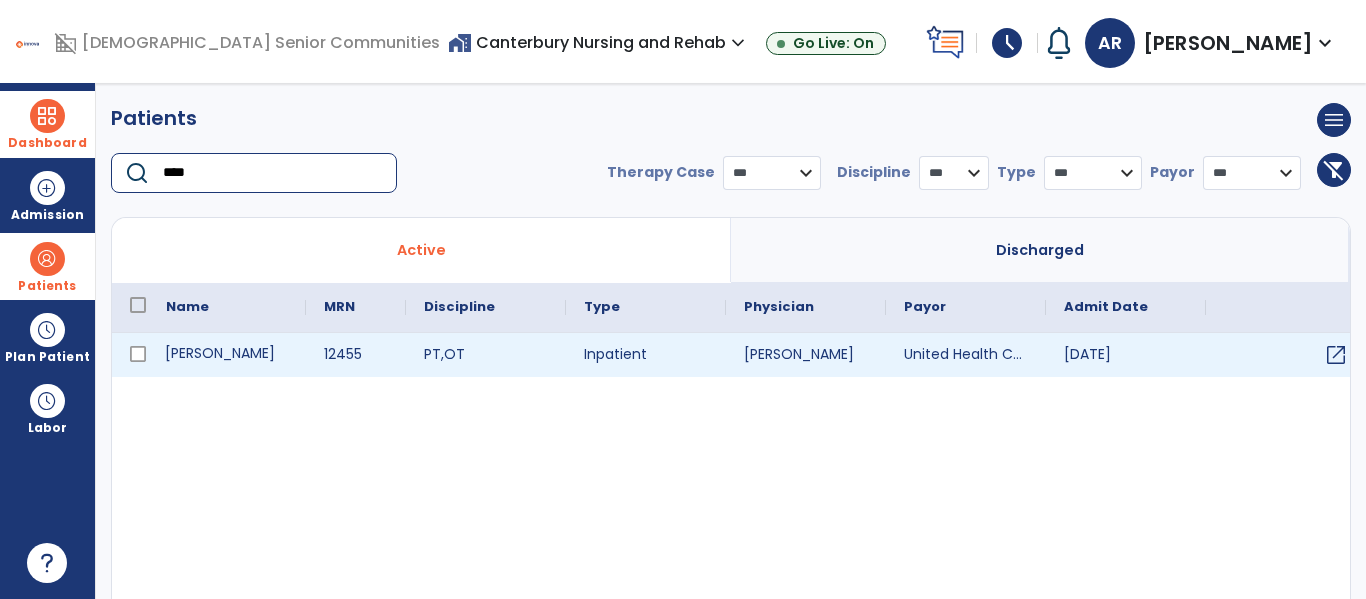 click on "[PERSON_NAME]" at bounding box center (227, 355) 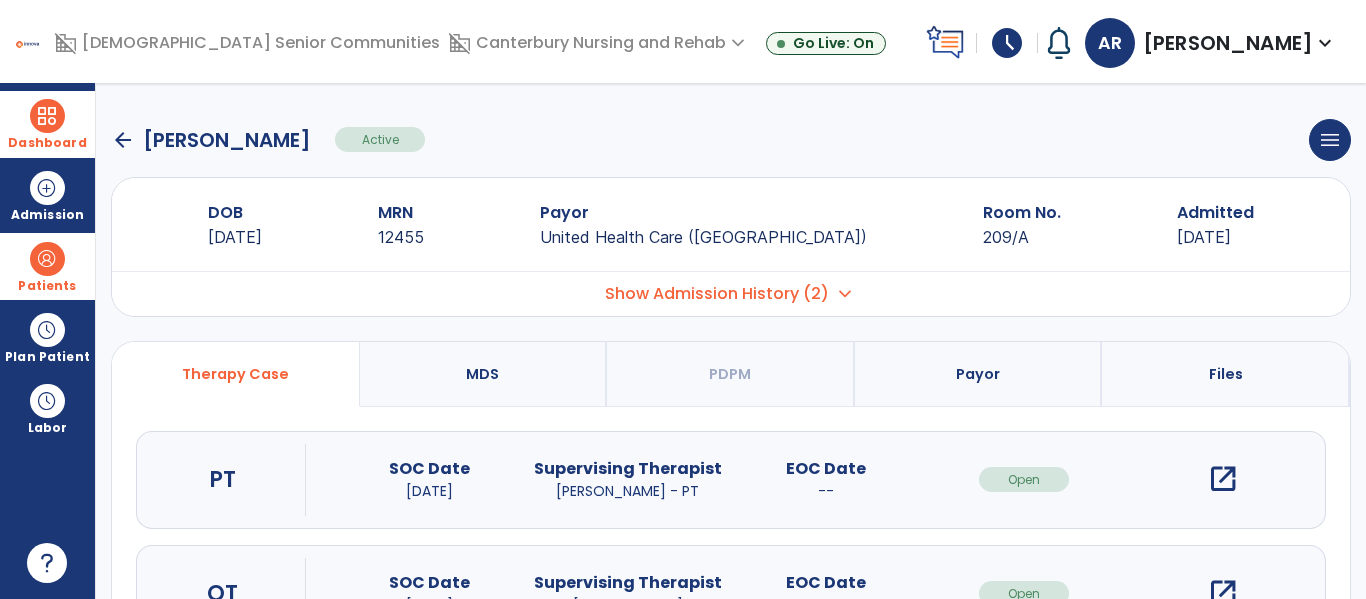 click on "open_in_new" at bounding box center [1223, 479] 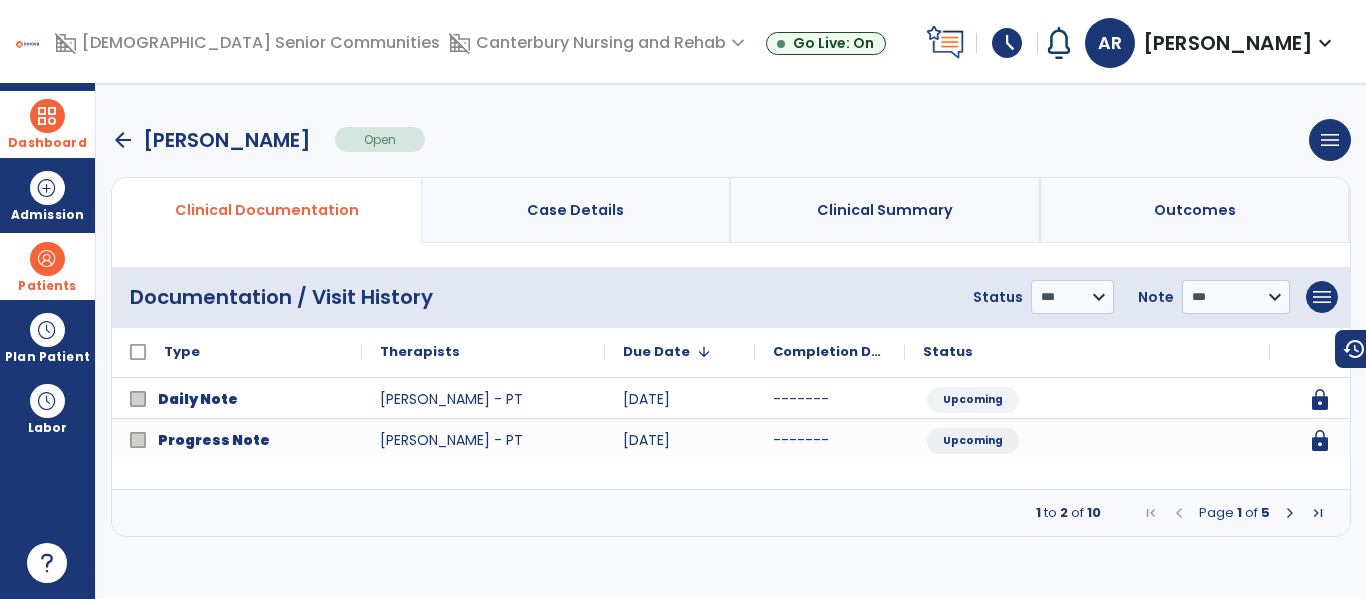 click at bounding box center [1290, 513] 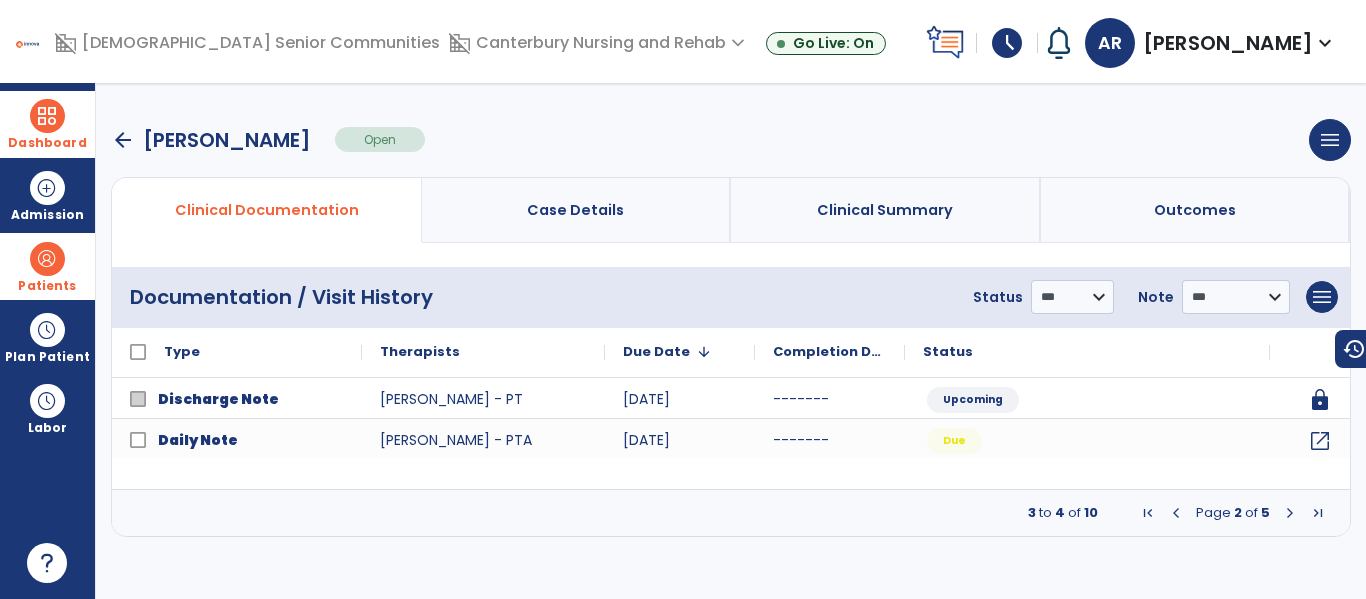 click at bounding box center [1290, 513] 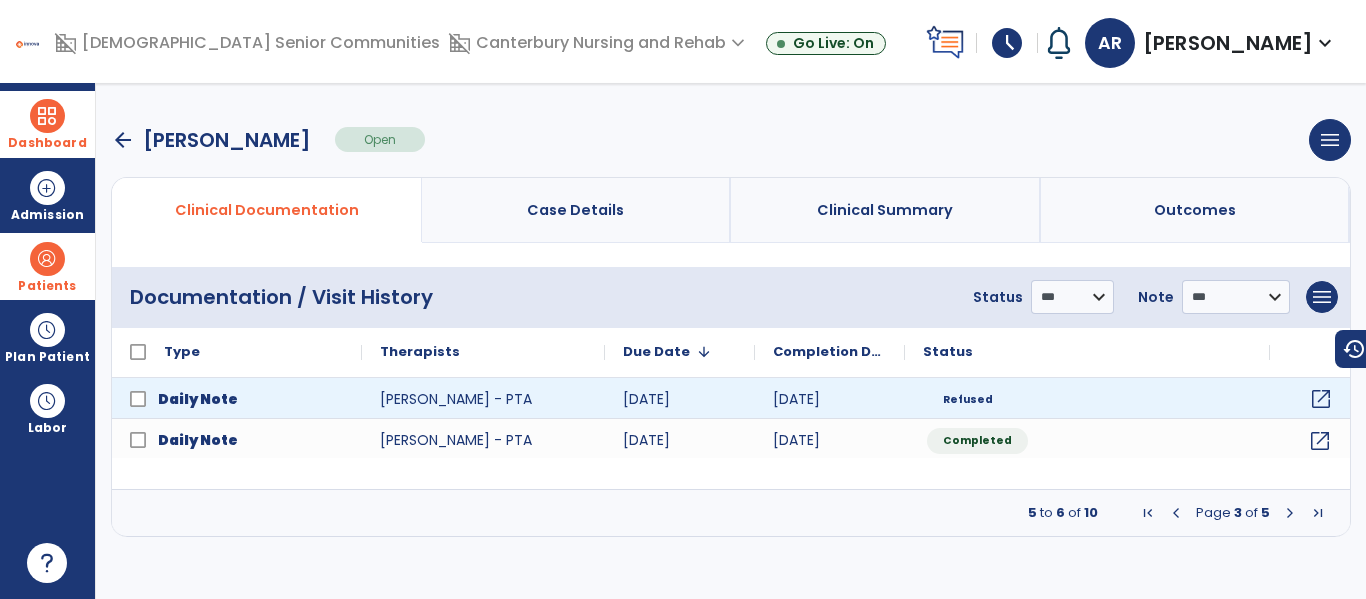 click on "open_in_new" 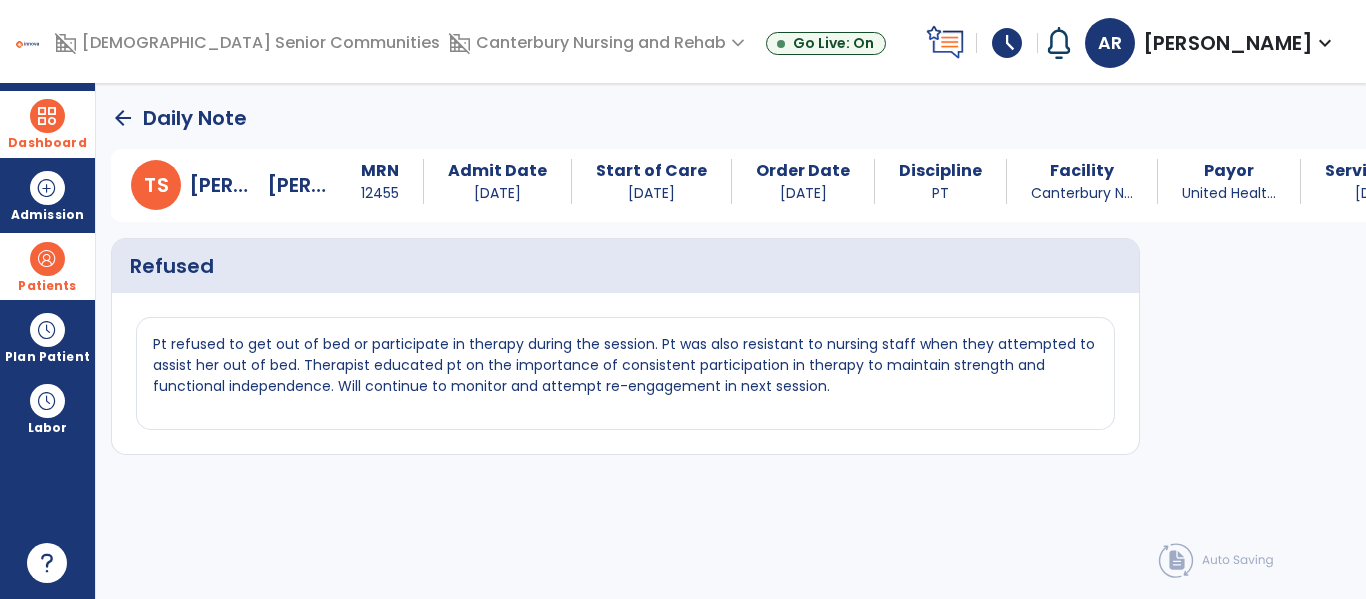 click on "arrow_back" 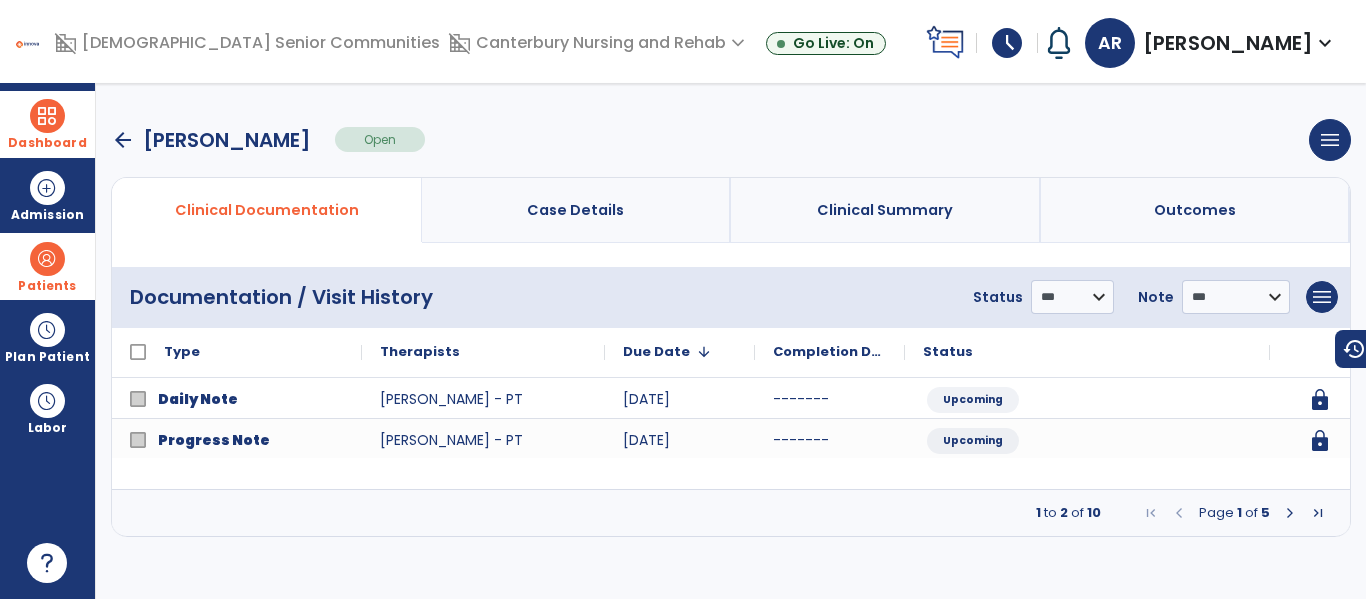 click on "Page
1
of
5" at bounding box center [1234, 513] 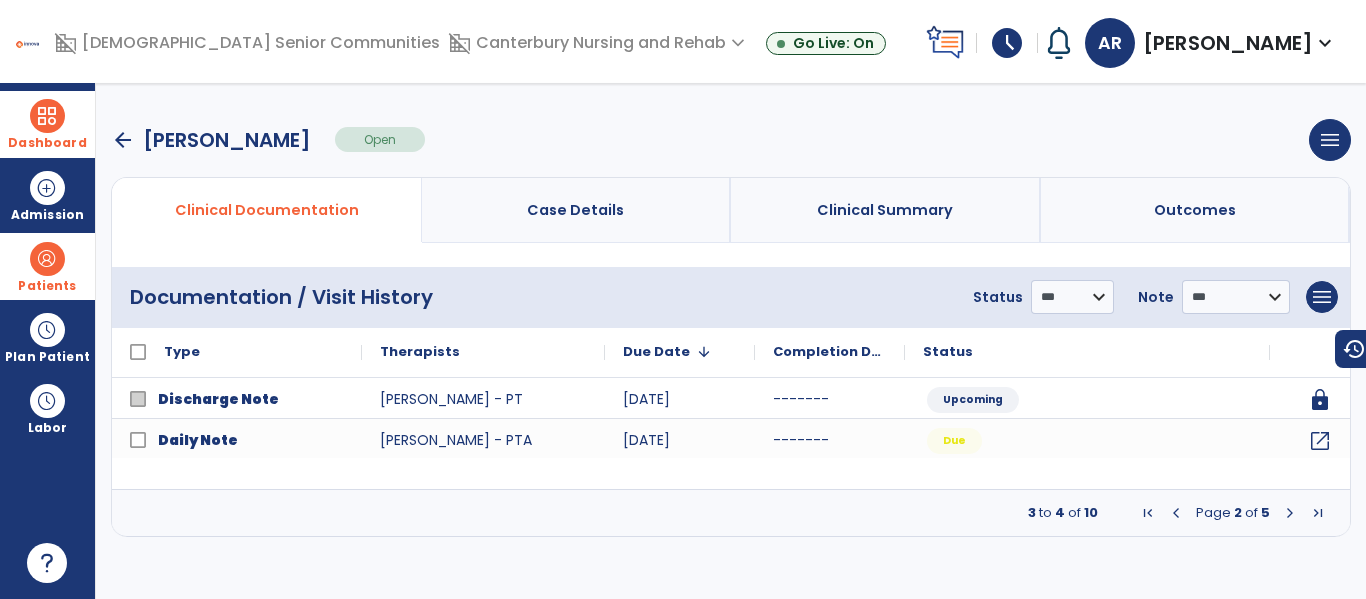 click at bounding box center [1290, 513] 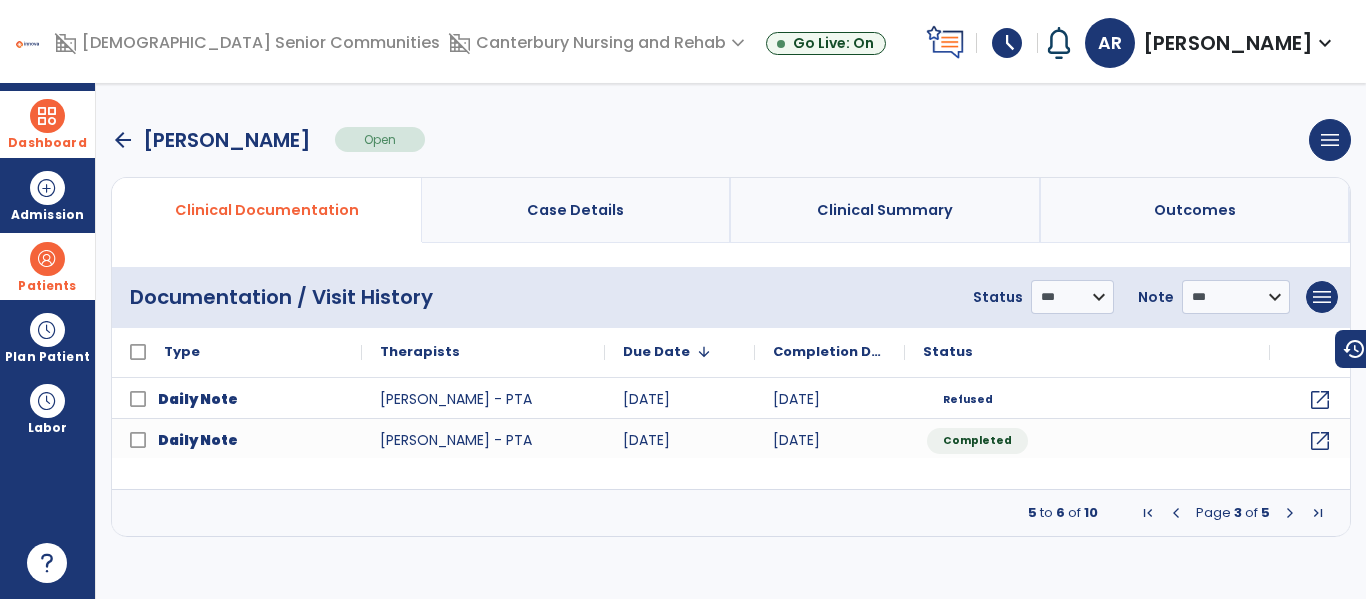 click at bounding box center (1176, 513) 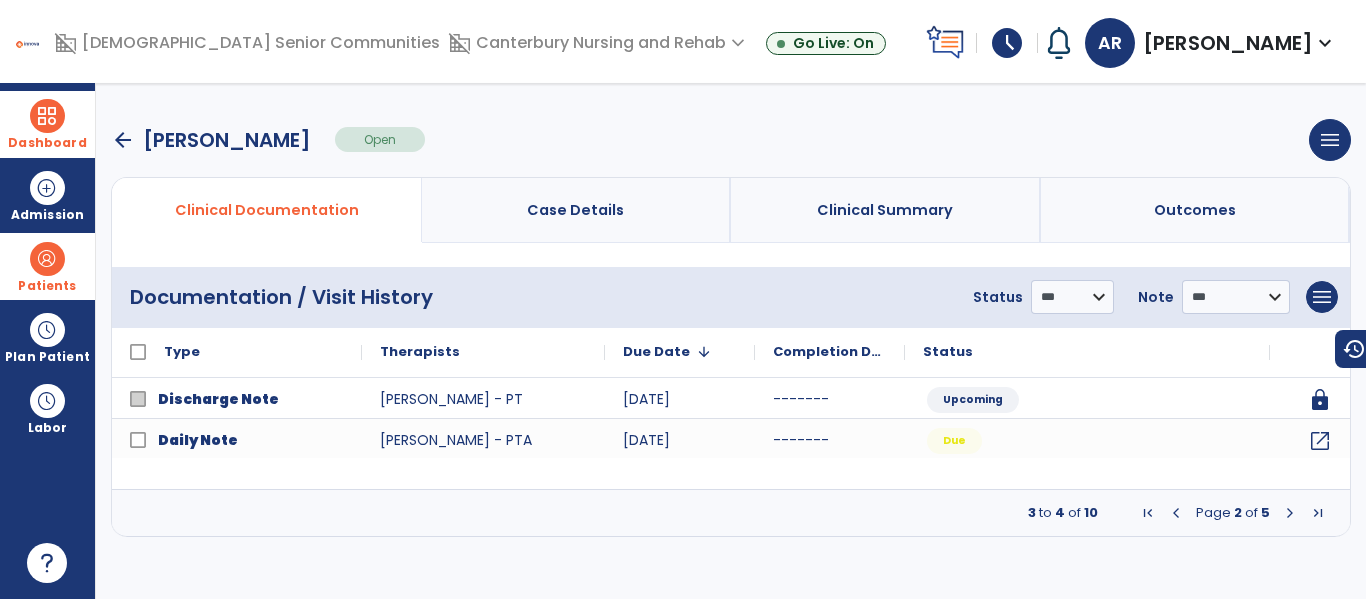click at bounding box center [1290, 513] 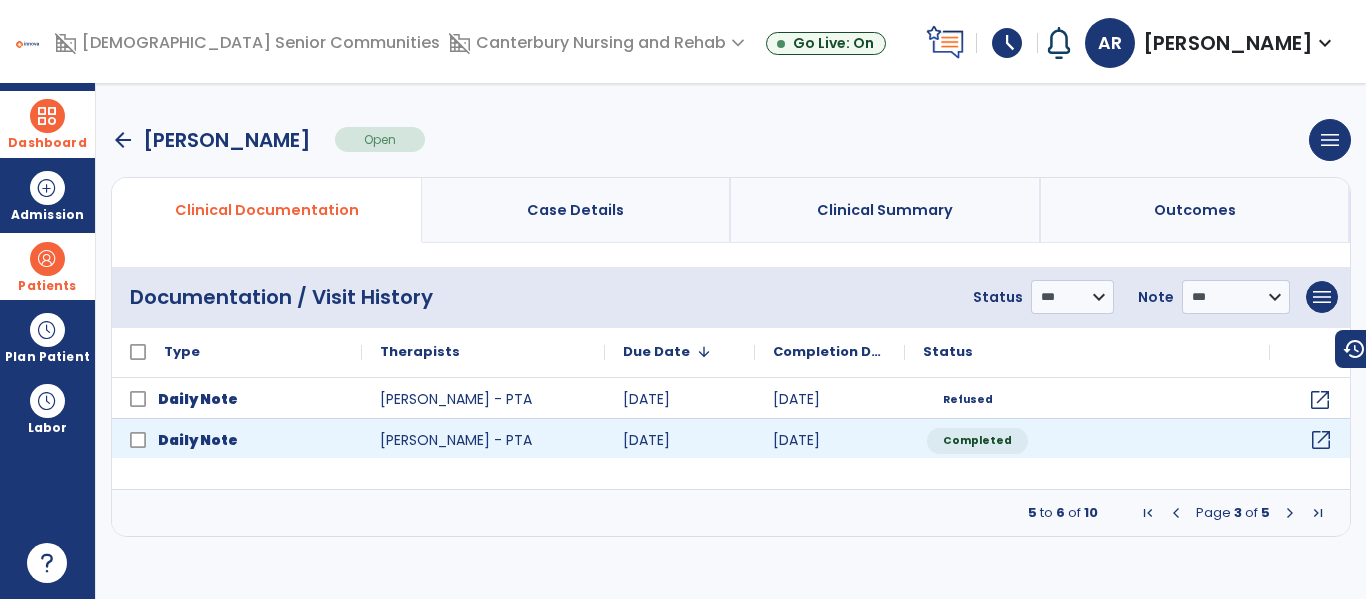 click on "open_in_new" 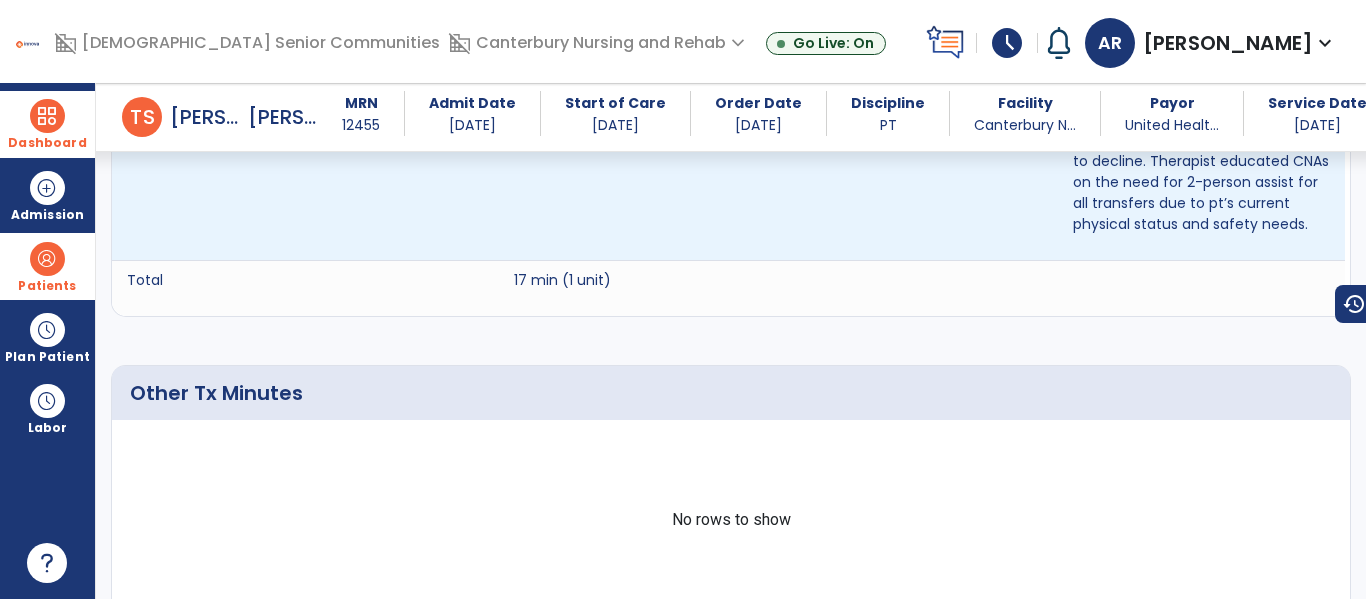 scroll, scrollTop: 0, scrollLeft: 0, axis: both 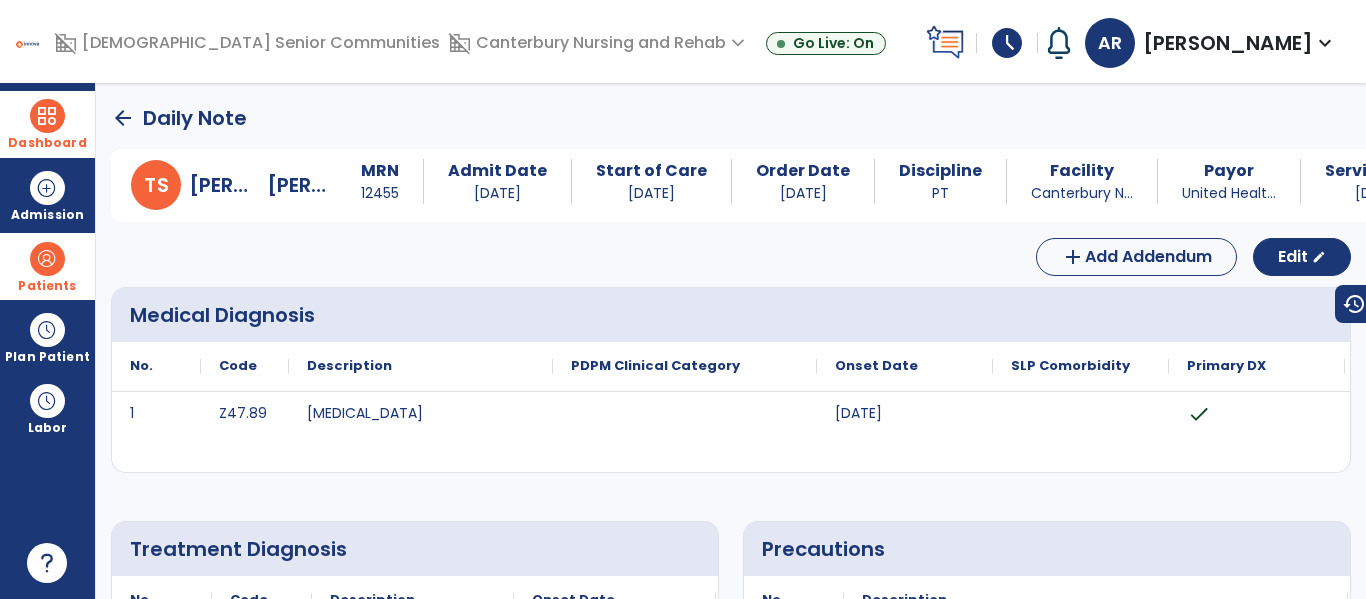 click on "arrow_back" 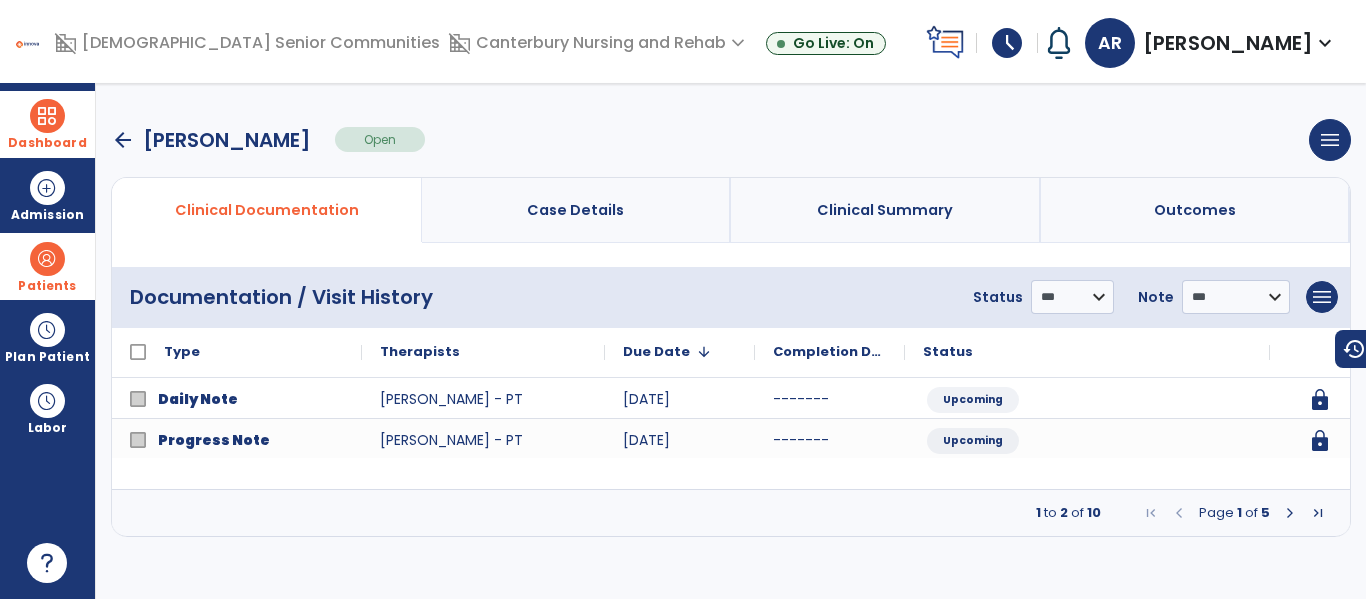 click on "arrow_back" at bounding box center (123, 140) 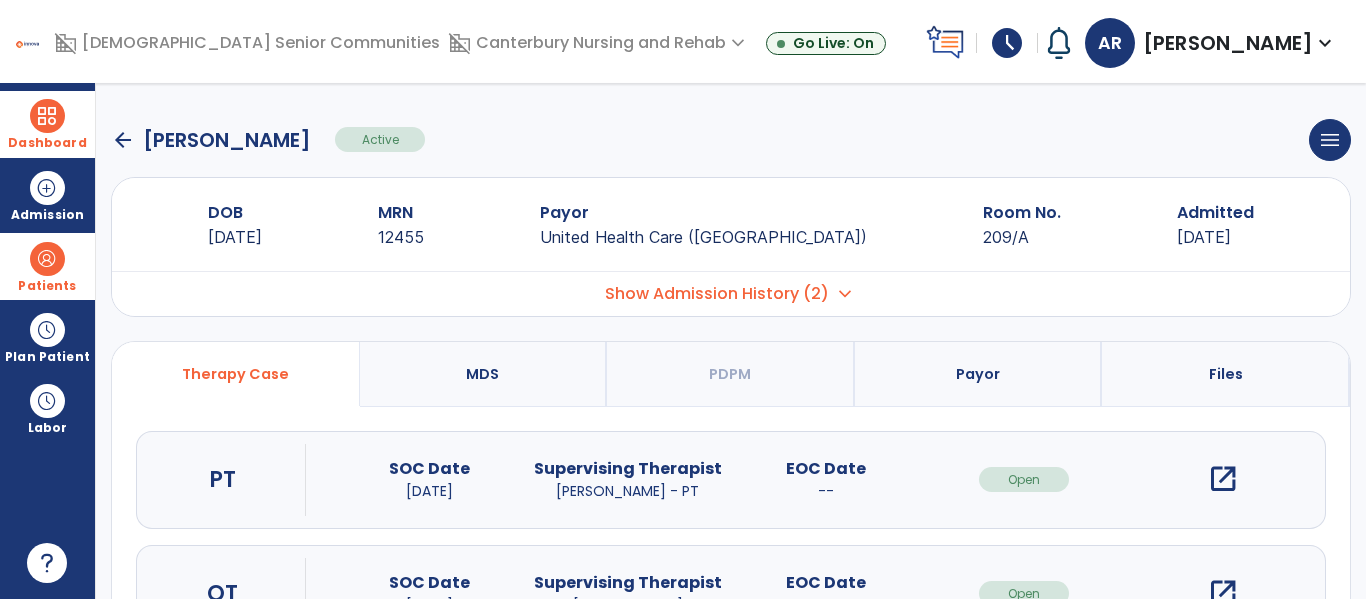 click on "arrow_back" 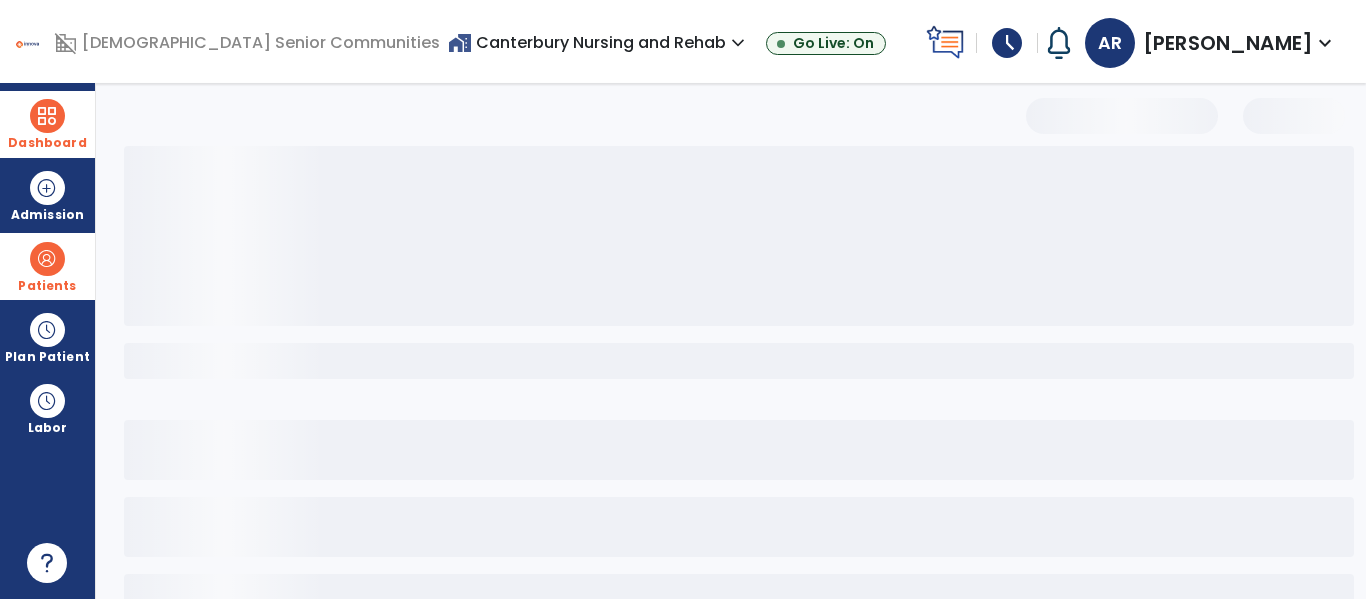 select on "***" 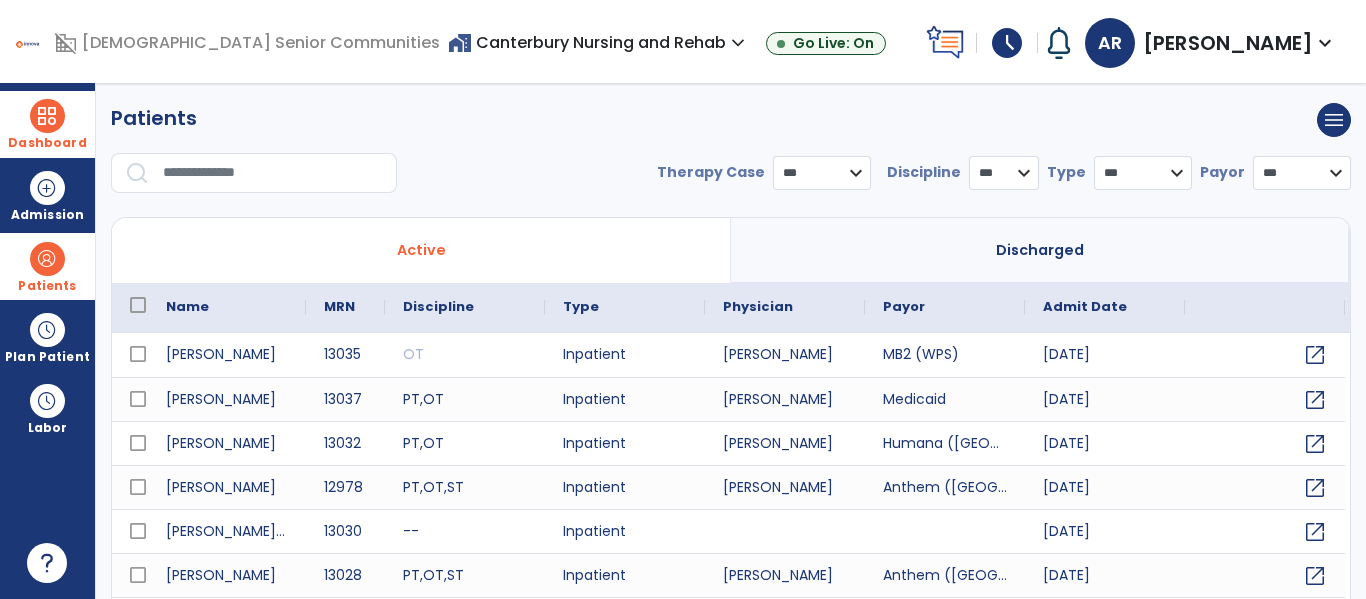 click at bounding box center [47, 116] 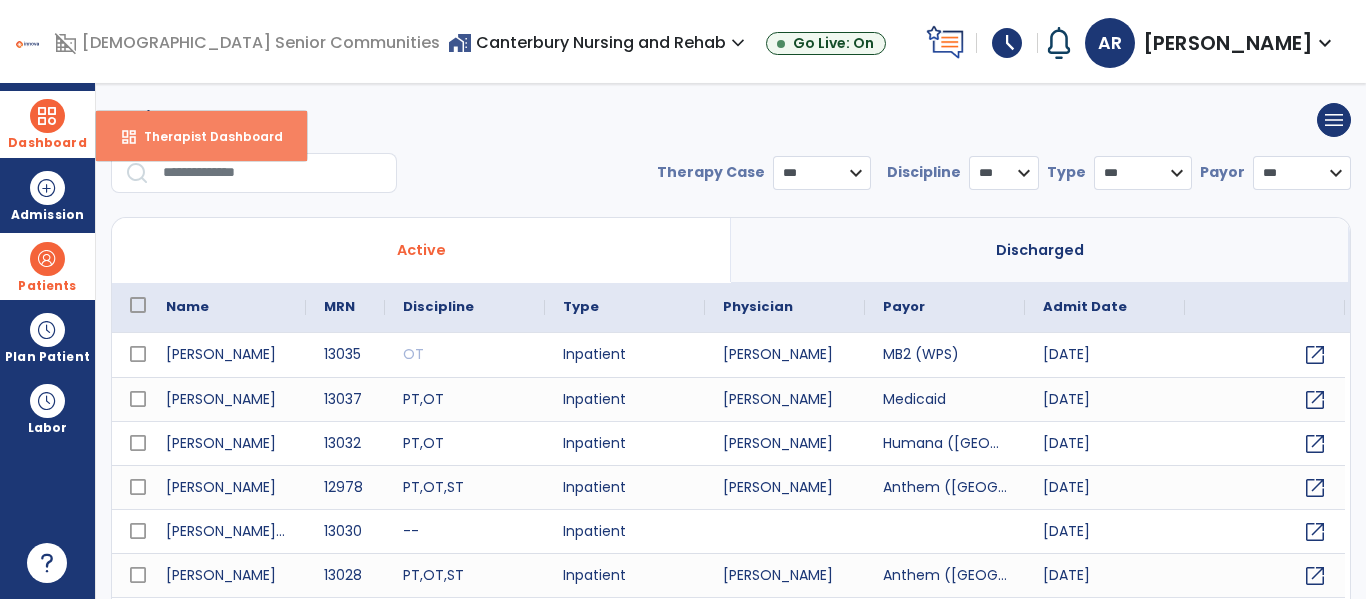 click on "Therapist Dashboard" at bounding box center [205, 136] 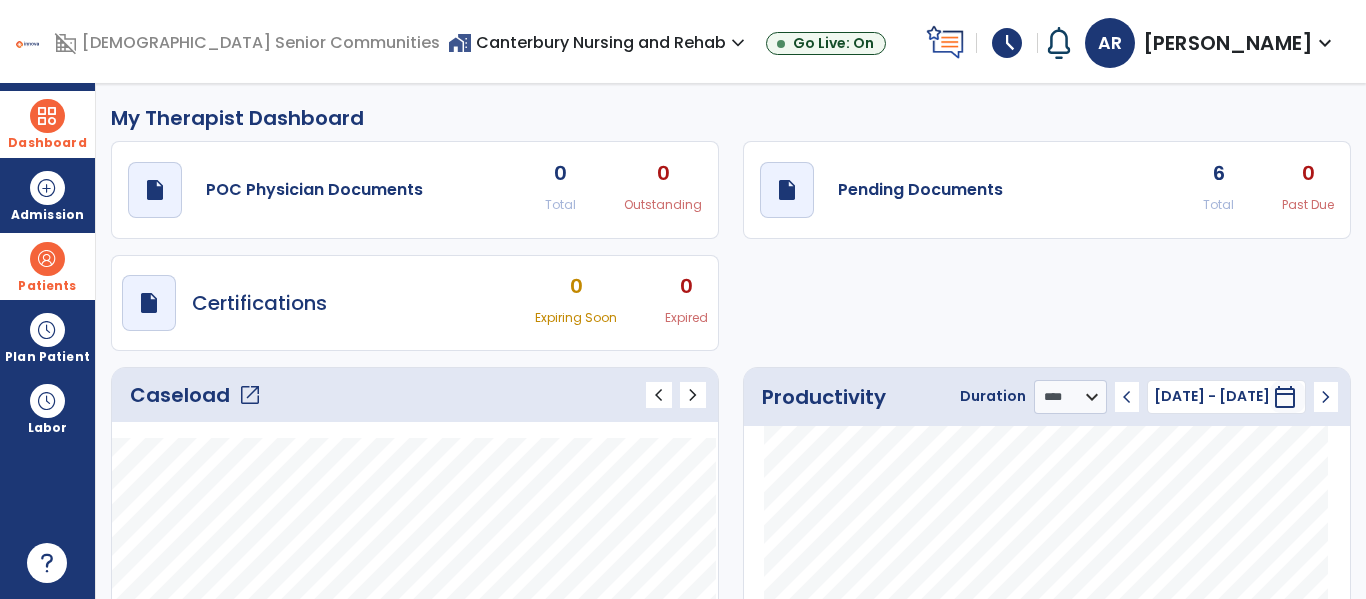 click on "open_in_new" 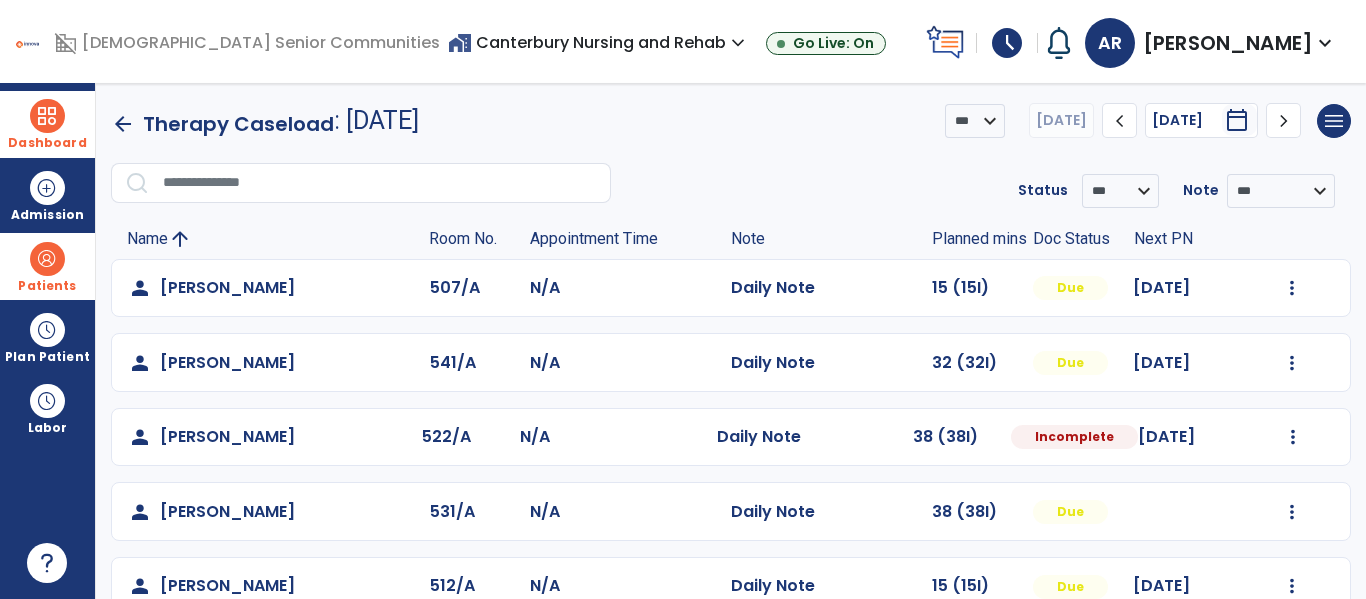 click on "Patients" at bounding box center (47, 286) 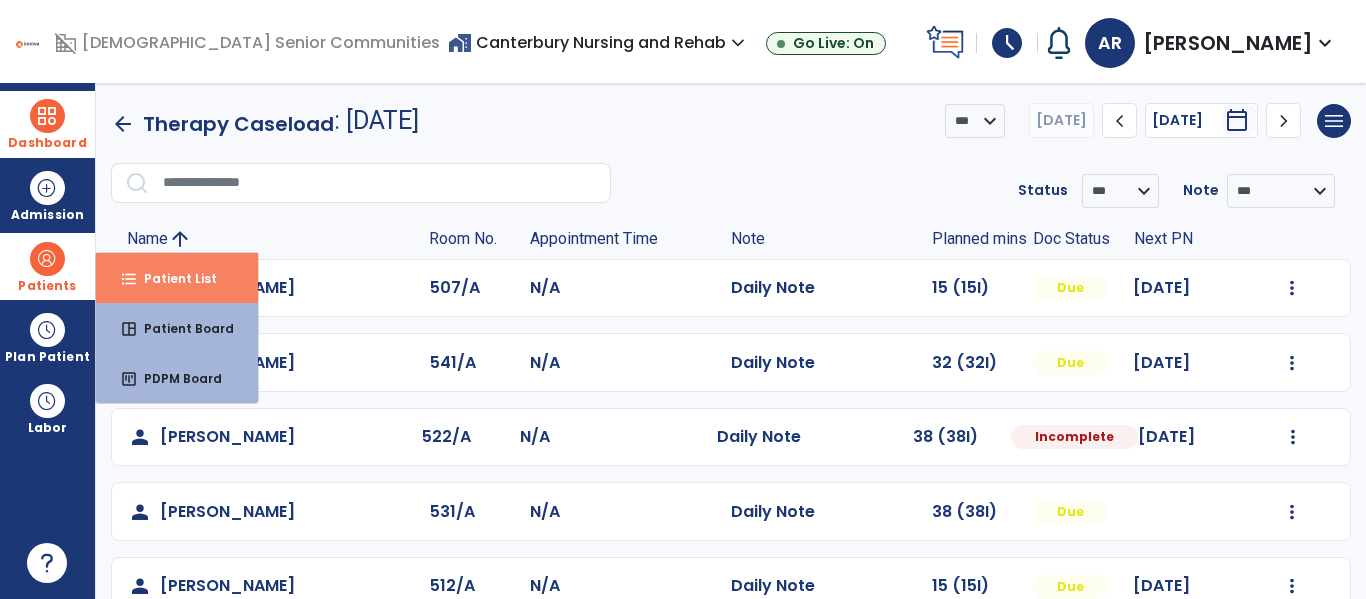 click on "format_list_bulleted" at bounding box center [129, 279] 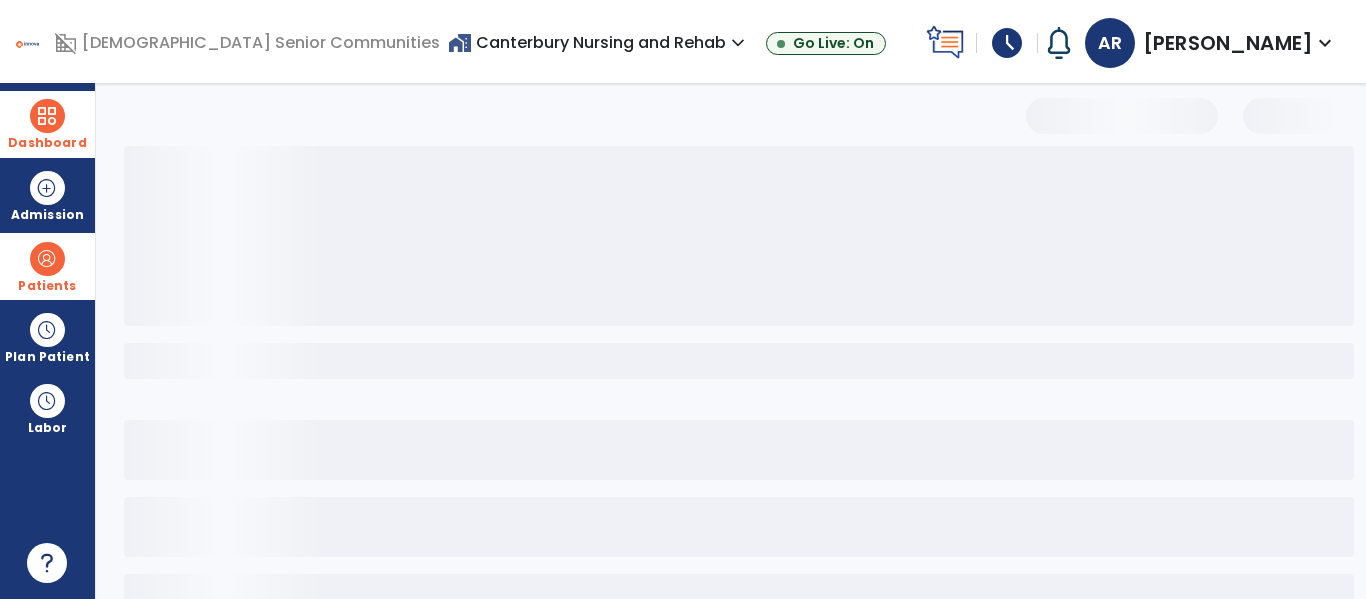 select on "***" 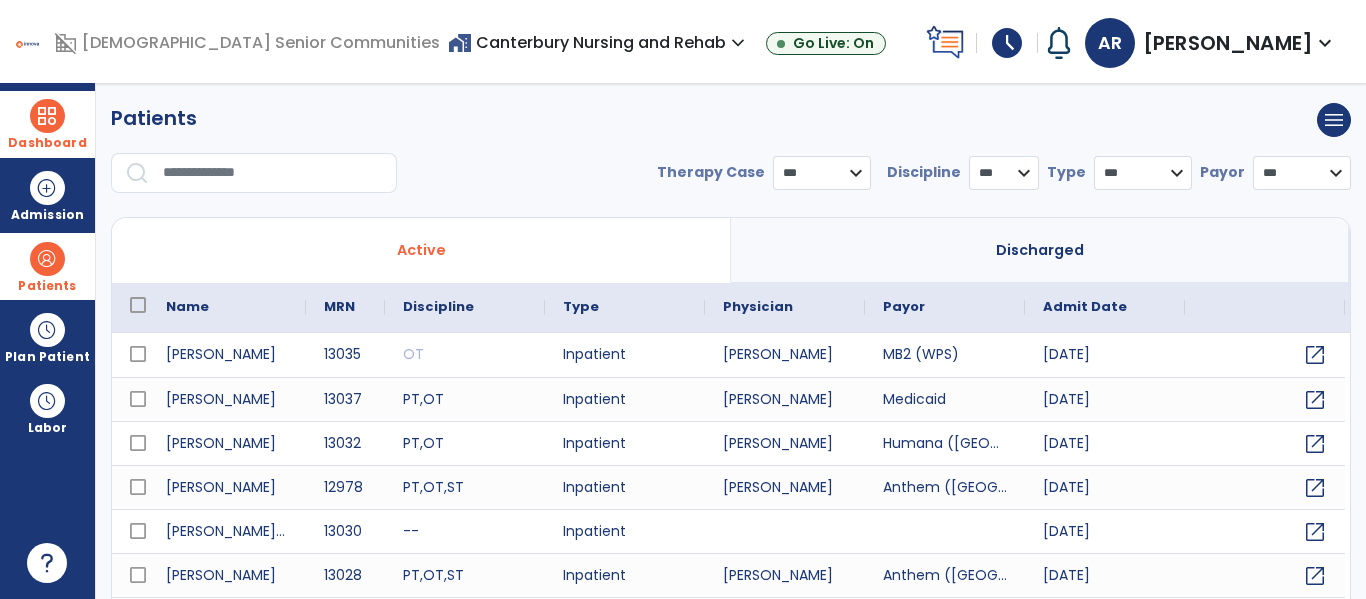 click at bounding box center (273, 173) 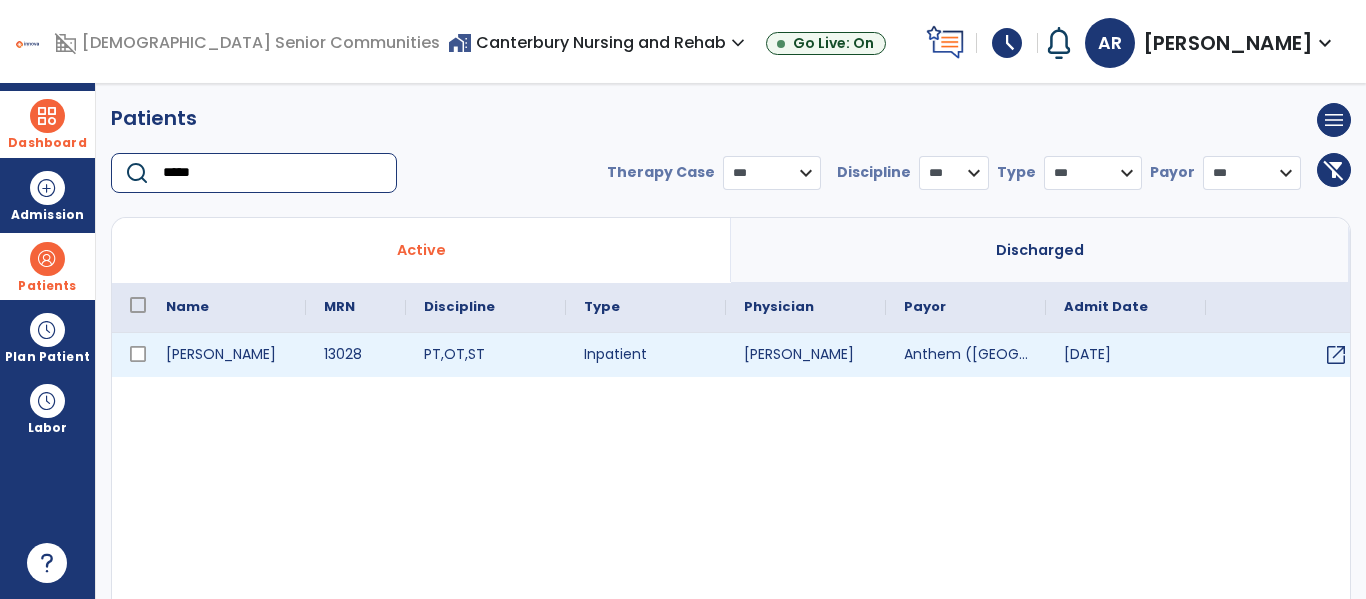 type on "*****" 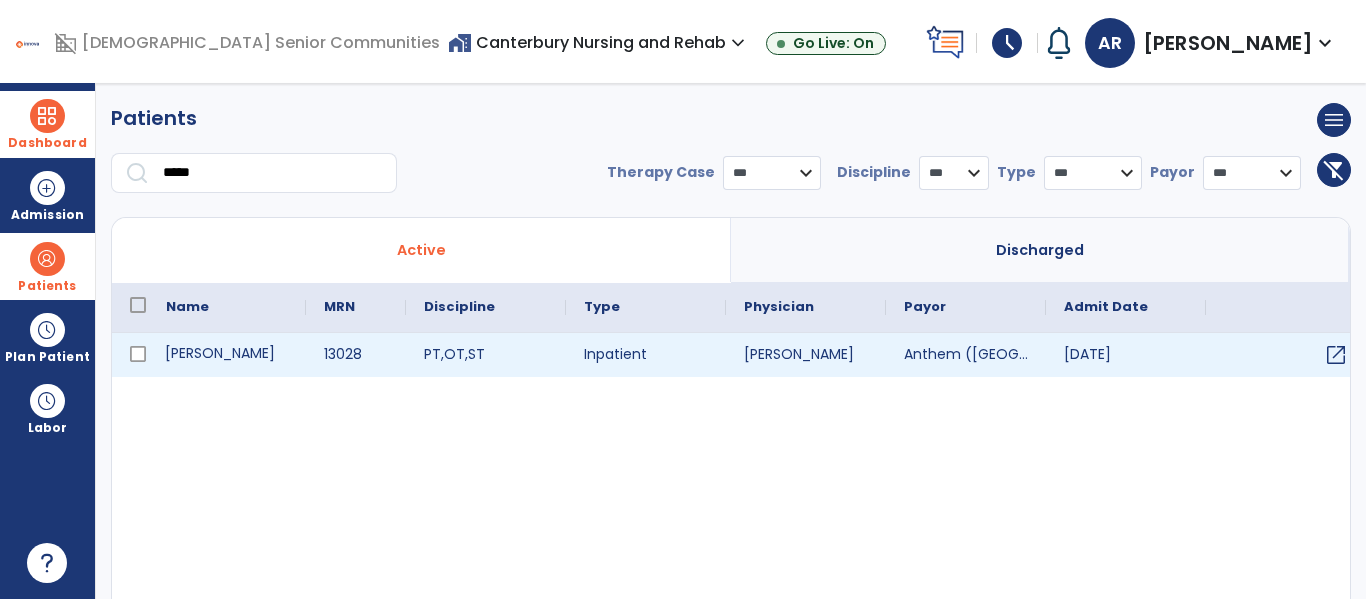 click on "[PERSON_NAME]" at bounding box center [227, 355] 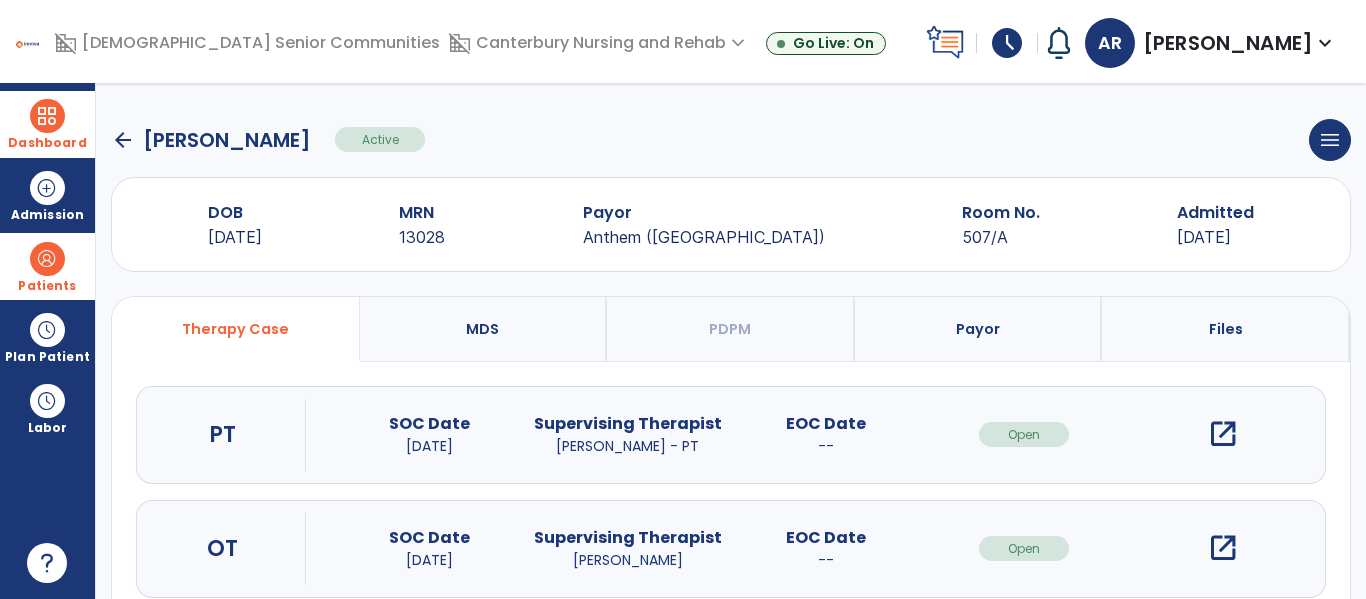 click on "open_in_new" at bounding box center [1223, 434] 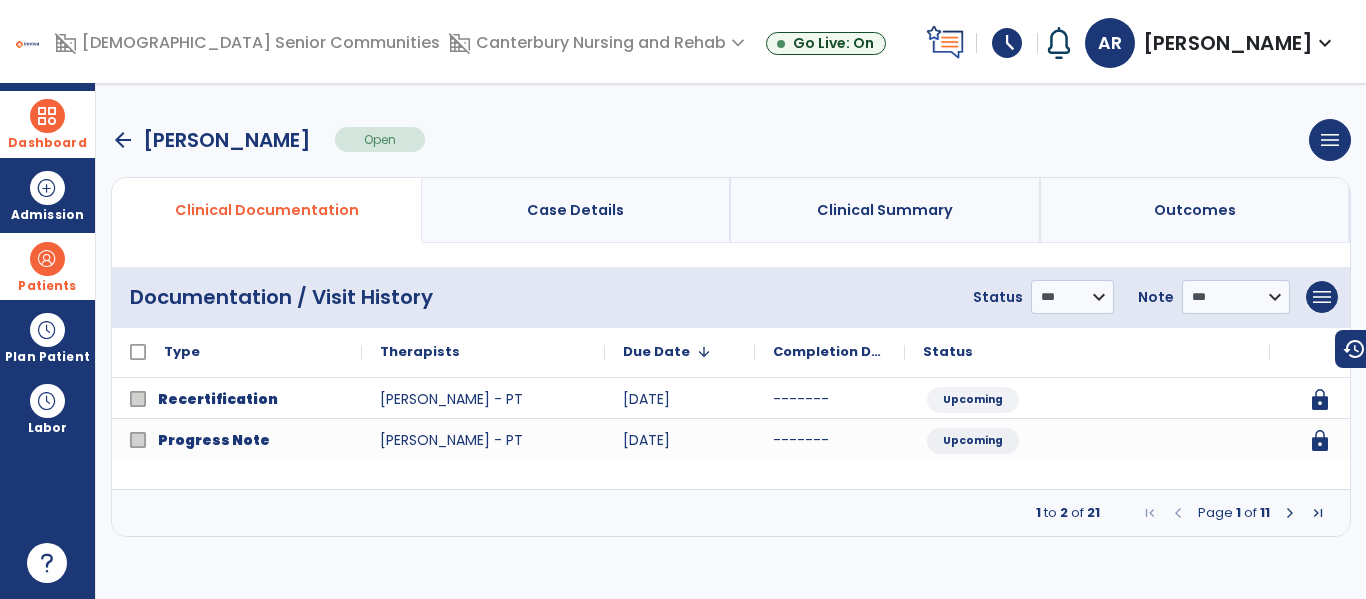 click at bounding box center [1290, 513] 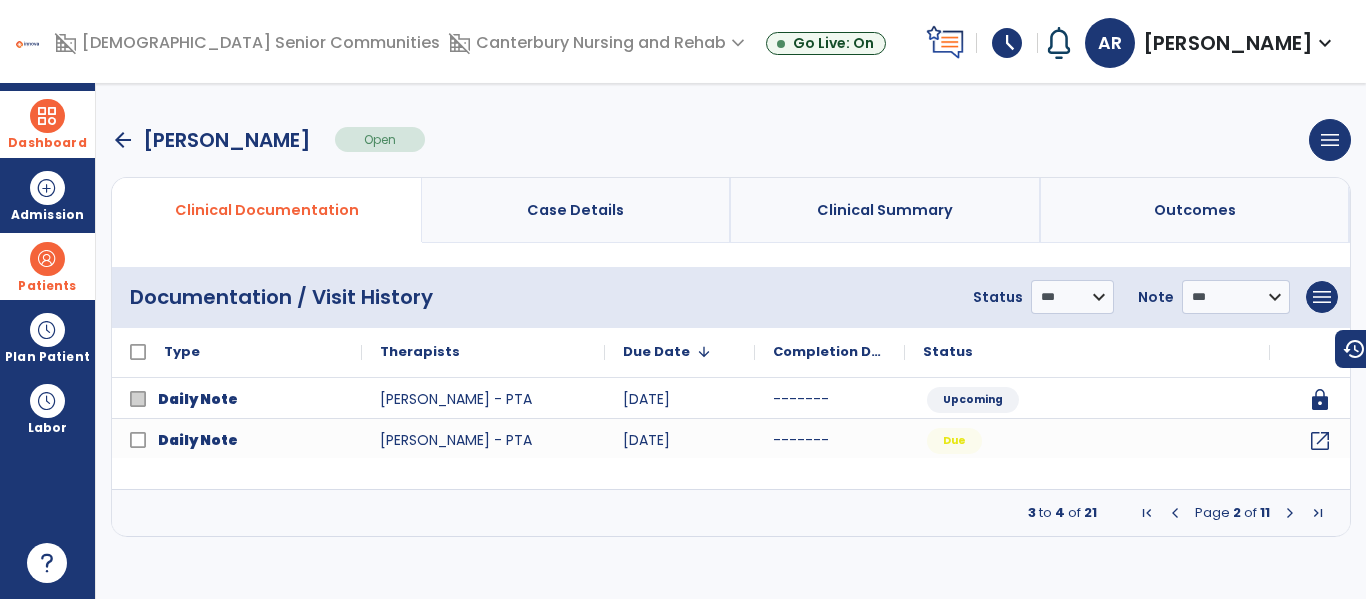click on "Dashboard" at bounding box center [47, 143] 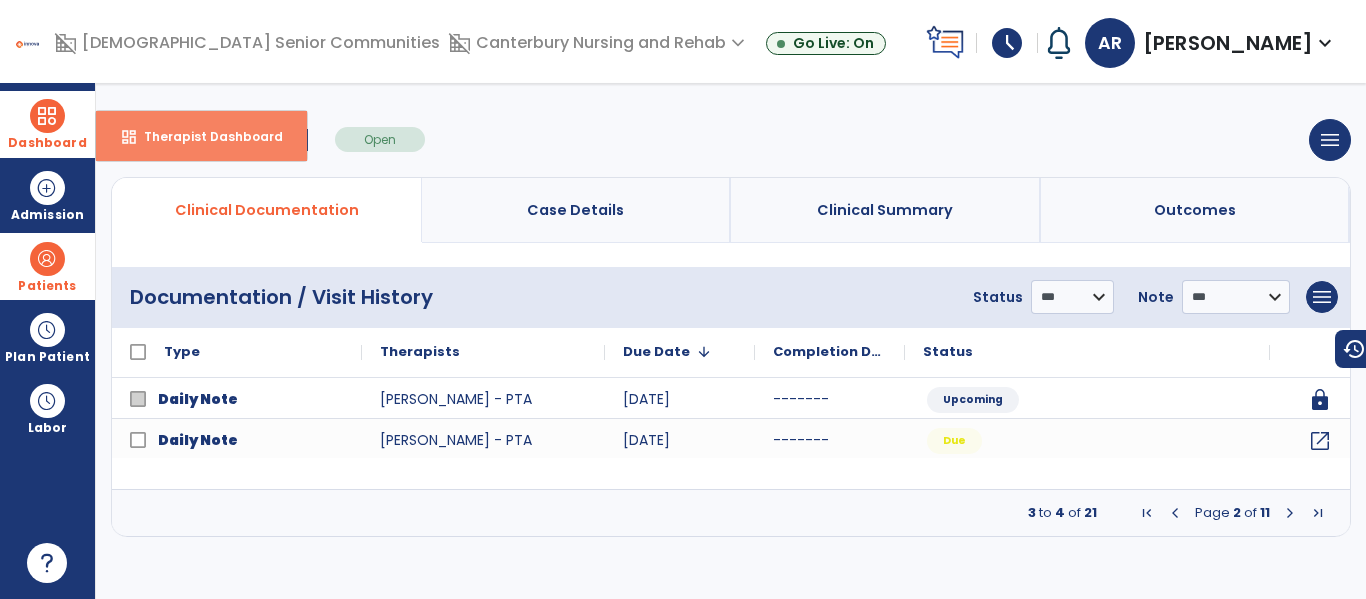 click on "Therapist Dashboard" at bounding box center (205, 136) 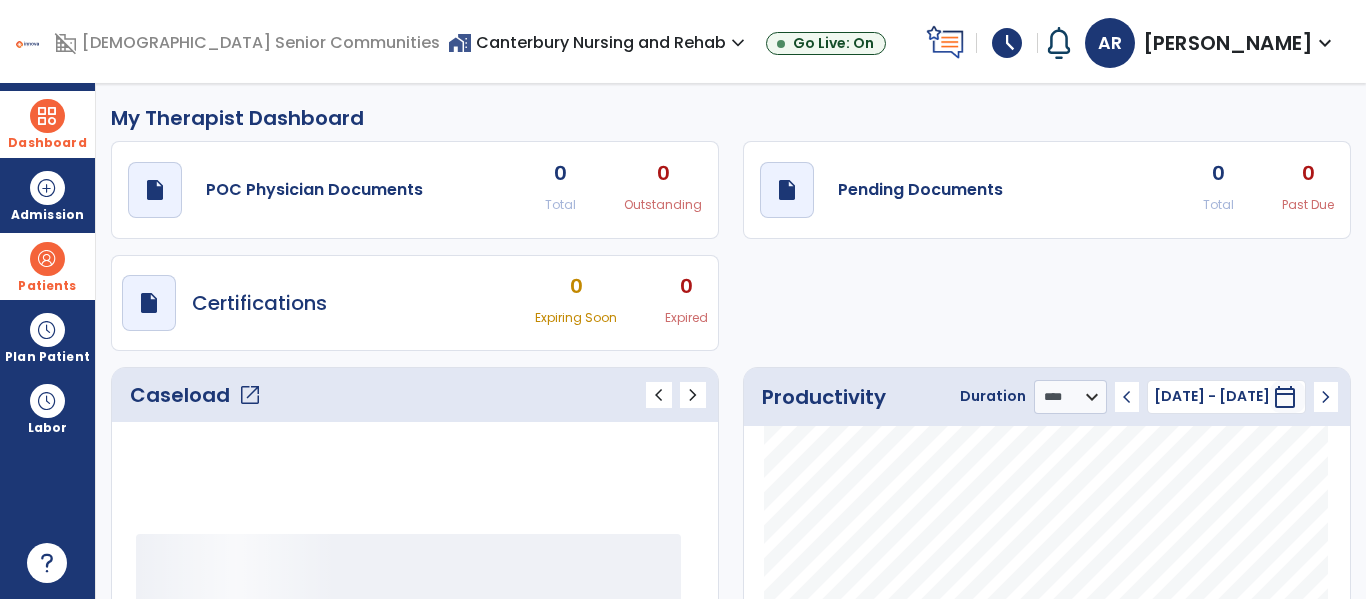 click on "Caseload   open_in_new" 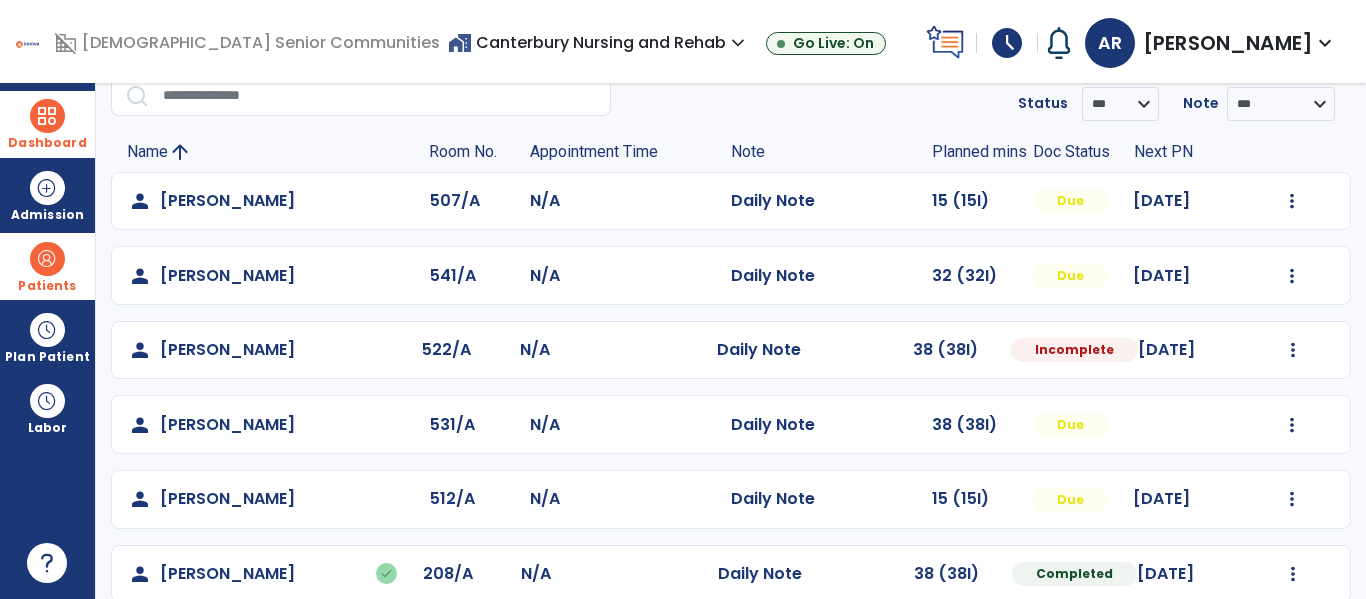 scroll, scrollTop: 88, scrollLeft: 0, axis: vertical 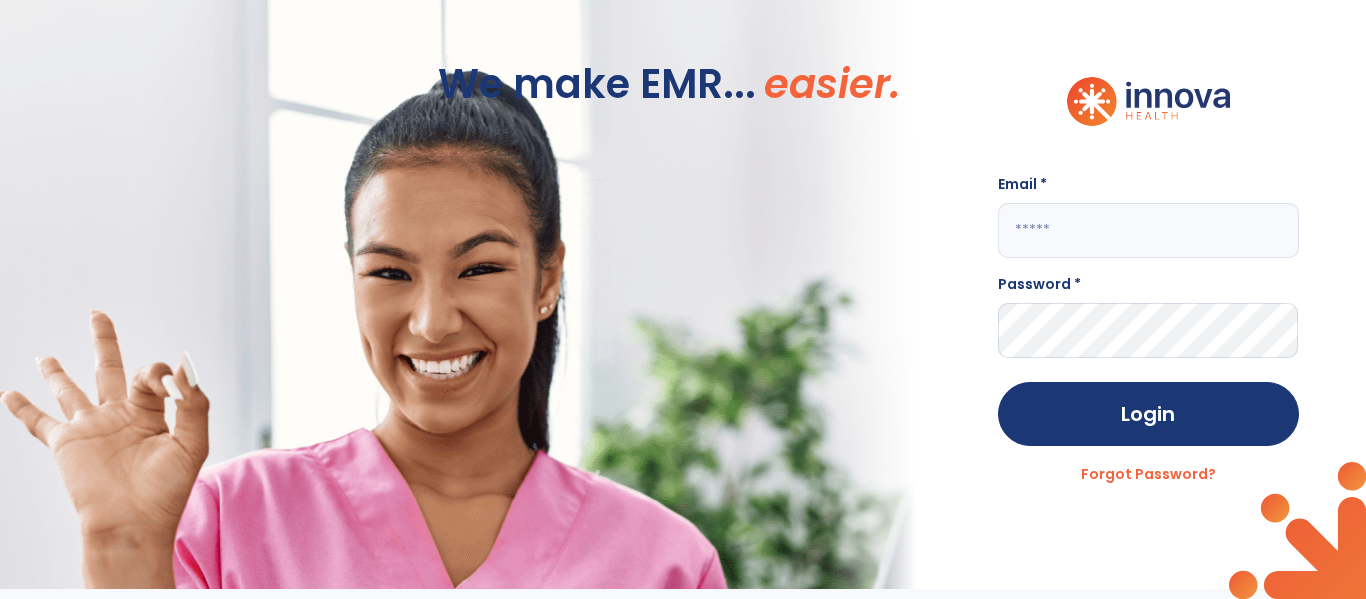 click 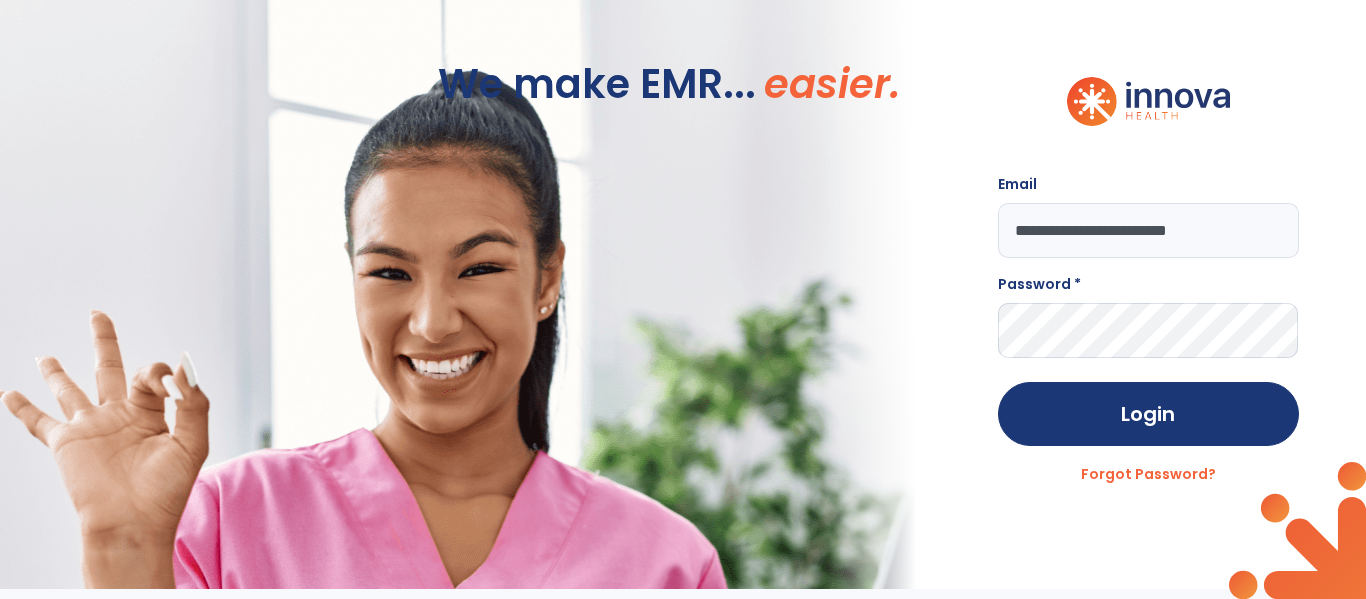 type on "**********" 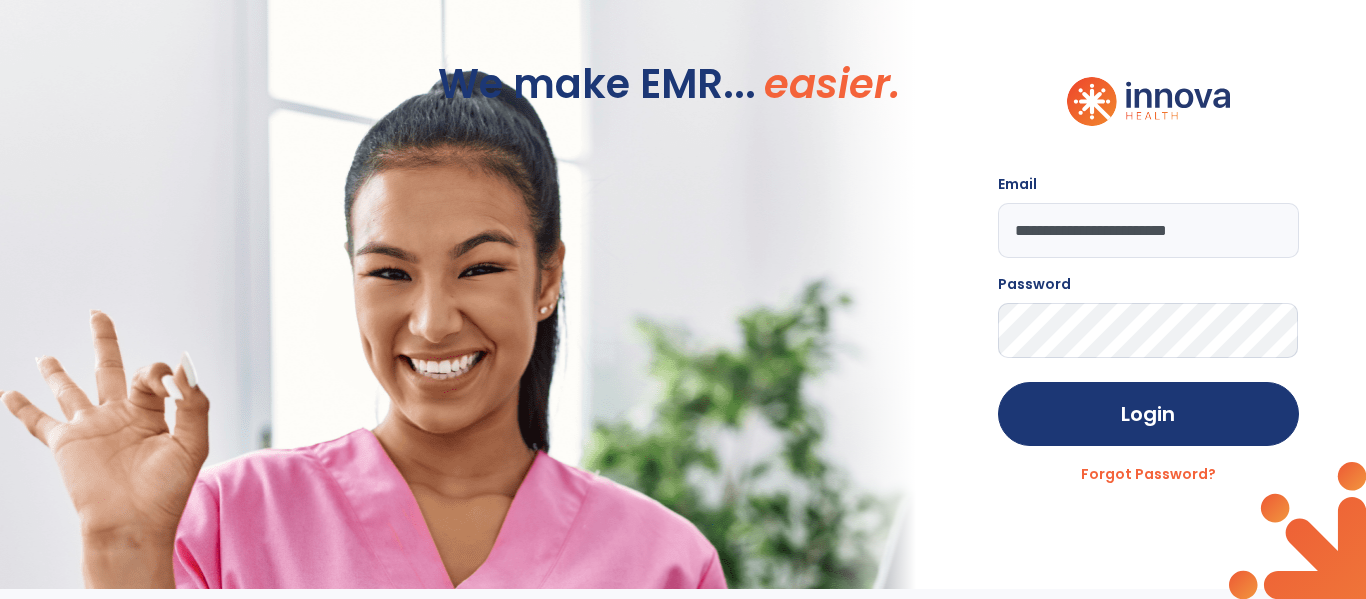 click on "Login" 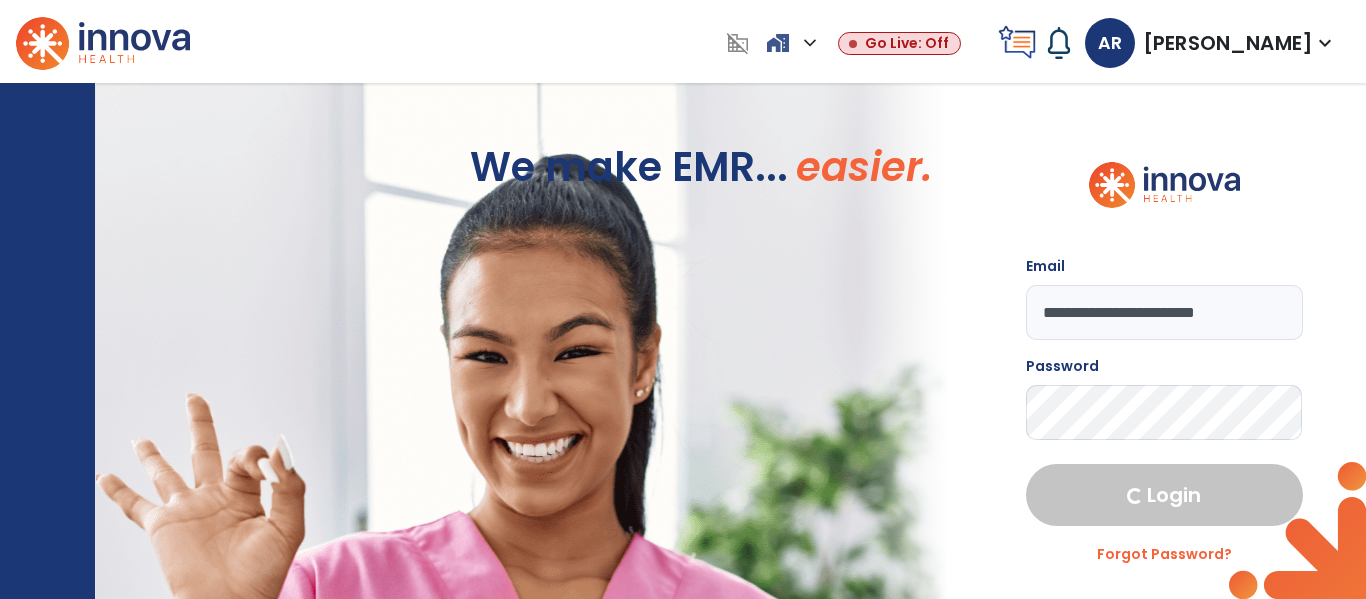 select on "****" 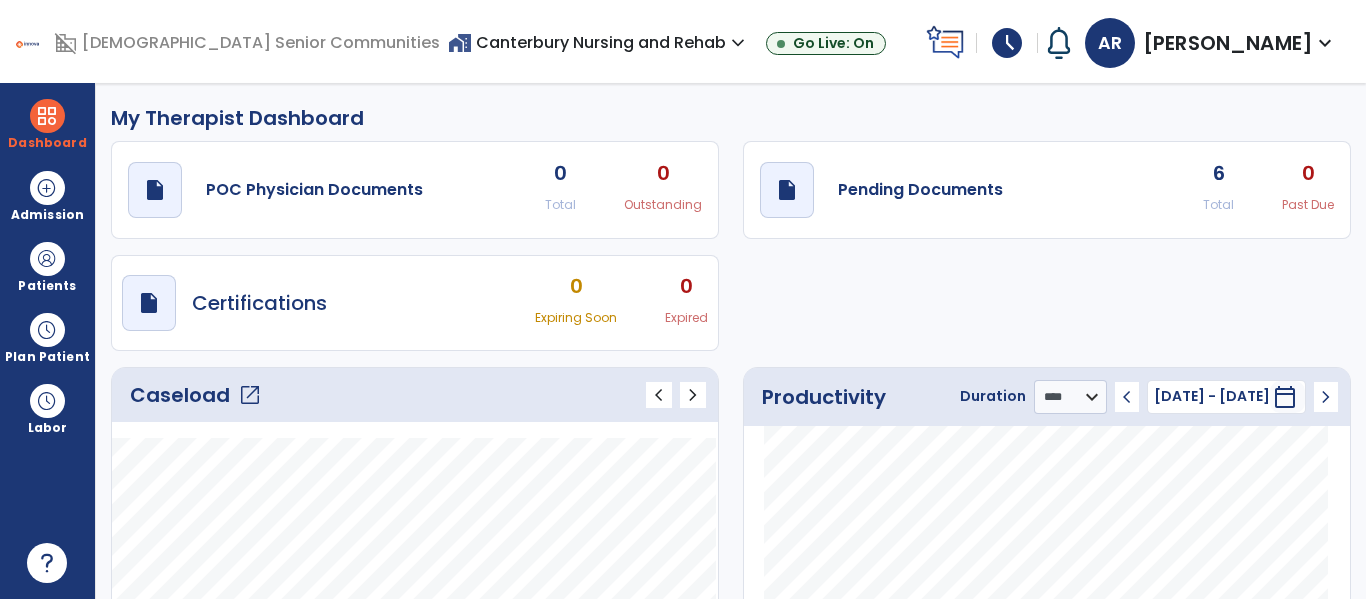 click on "Caseload   open_in_new   chevron_left   chevron_right" 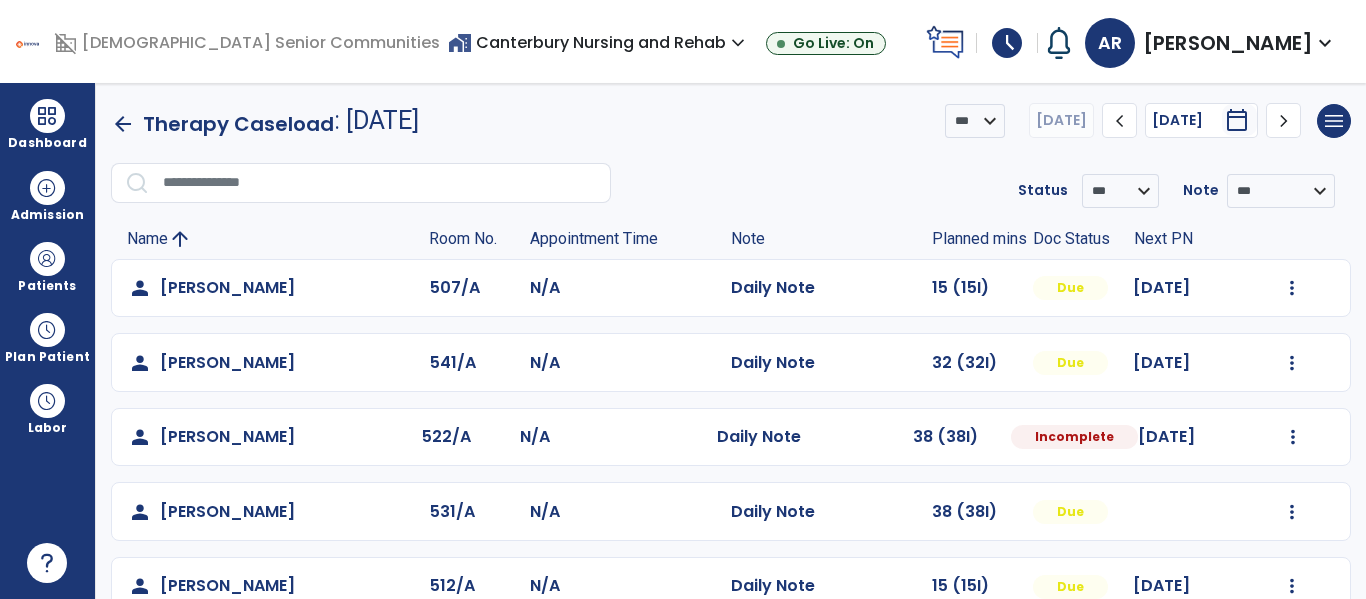 scroll, scrollTop: 339, scrollLeft: 0, axis: vertical 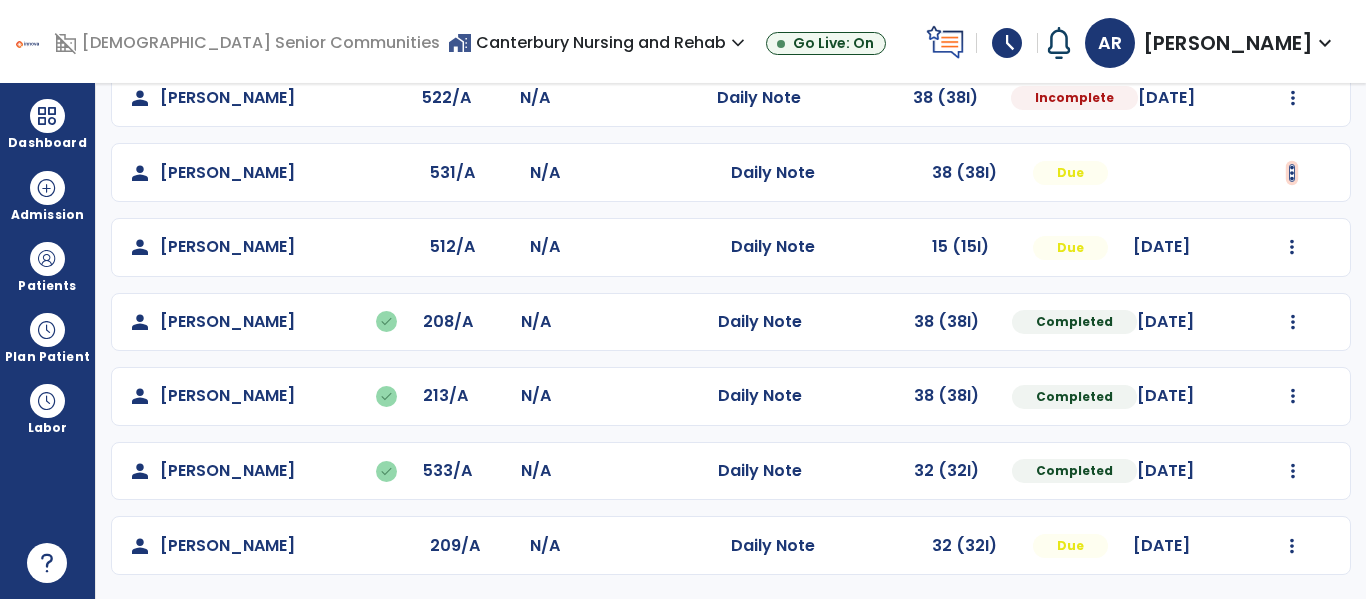 click at bounding box center (1292, -51) 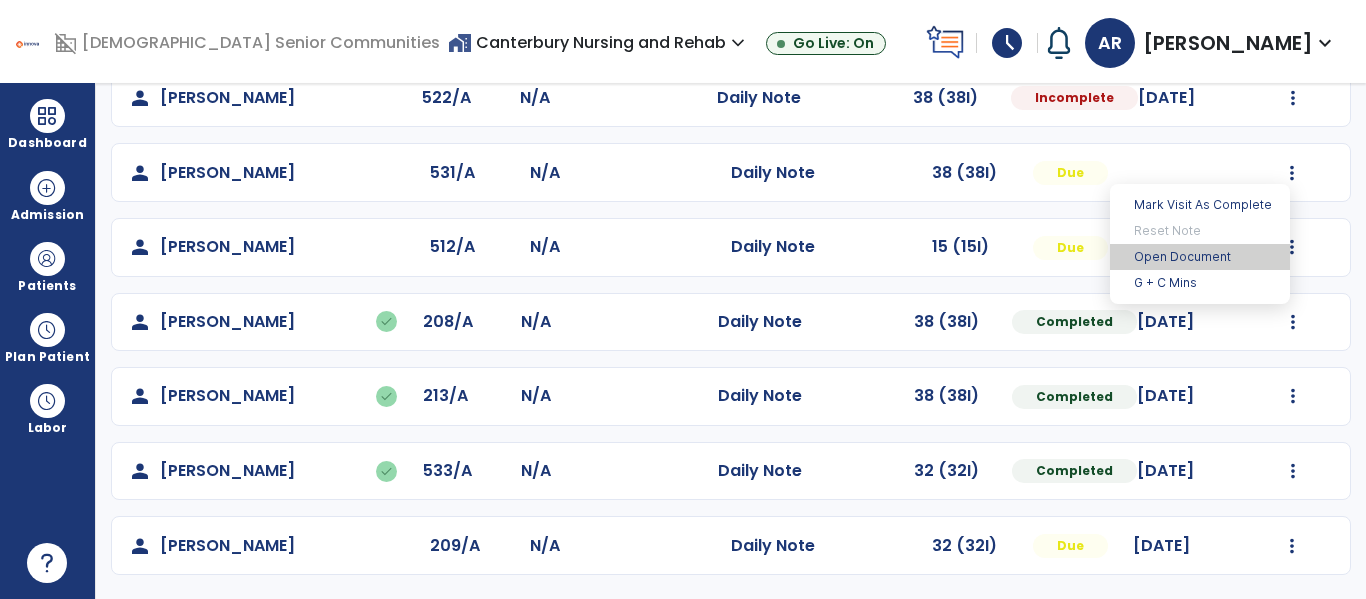 click on "Open Document" at bounding box center [1200, 257] 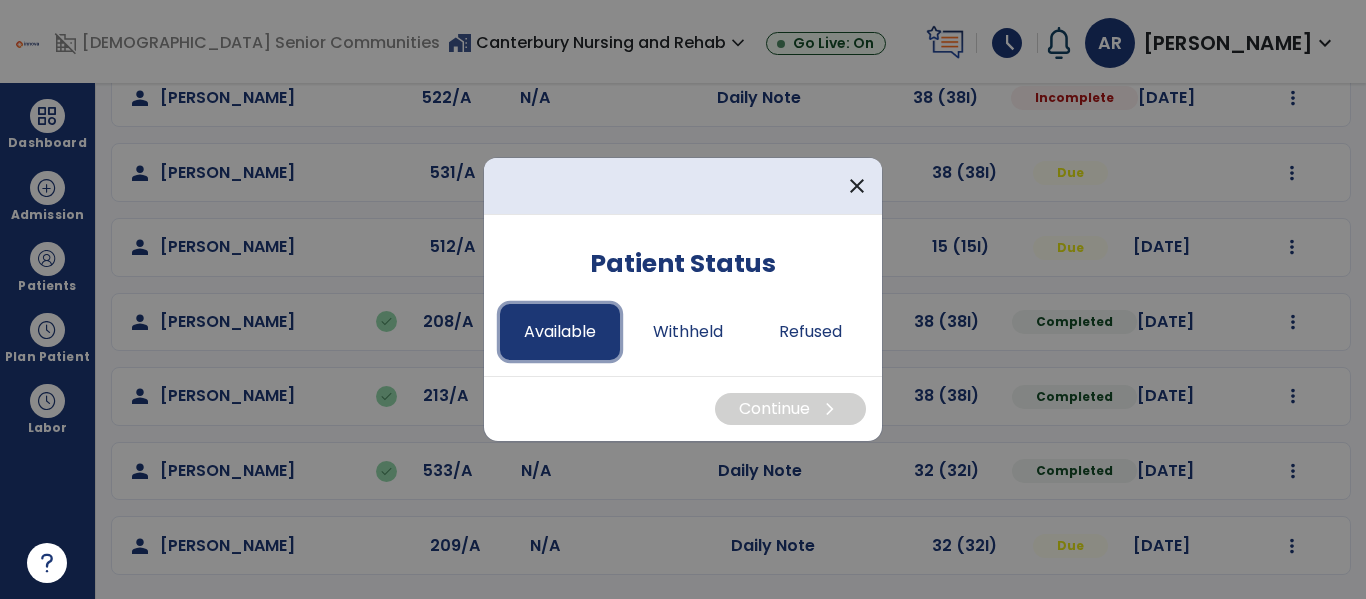 click on "Available" at bounding box center [560, 332] 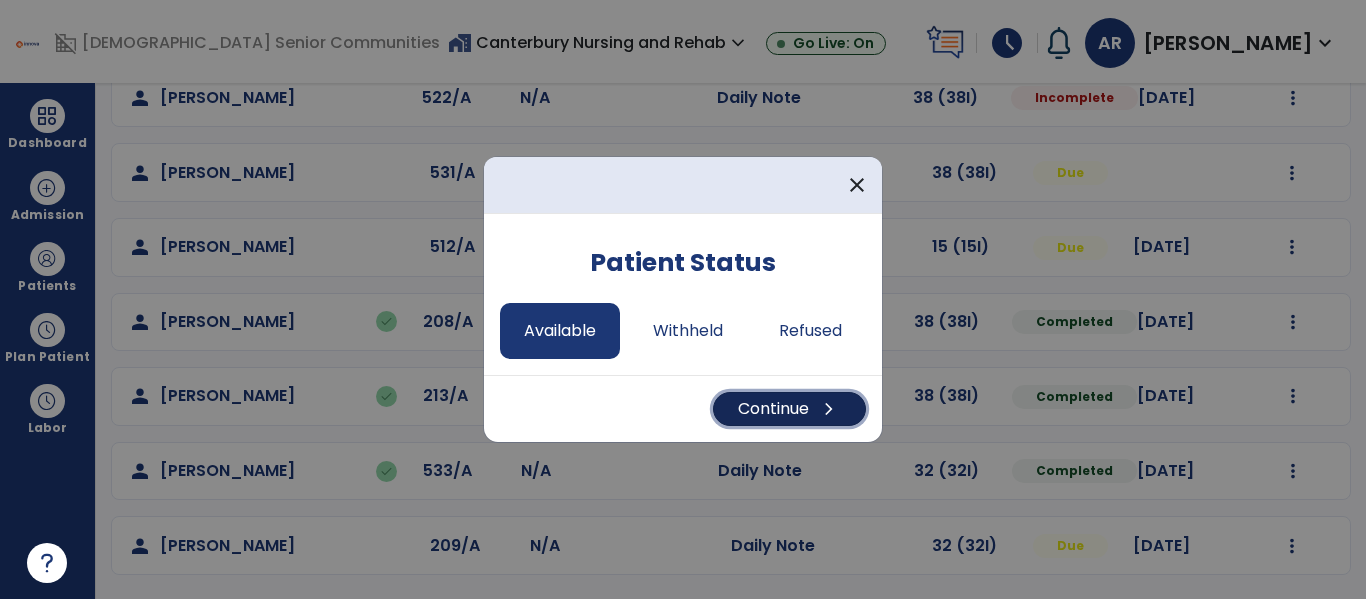 click on "Continue   chevron_right" at bounding box center [789, 409] 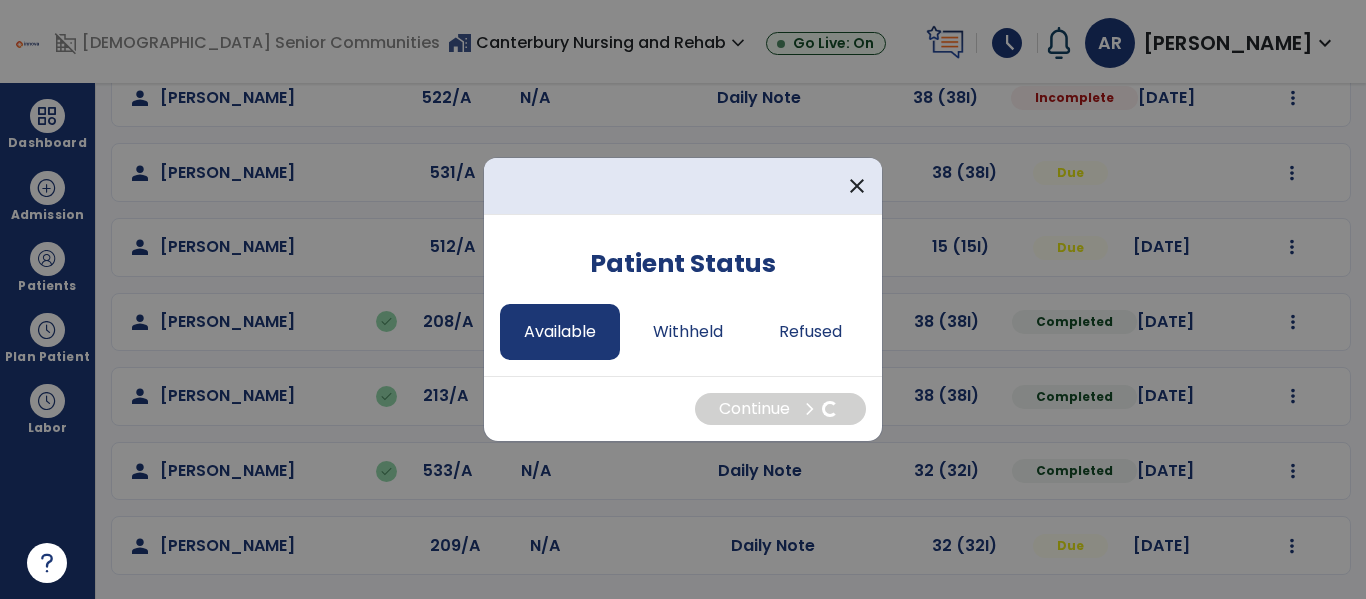 select on "*" 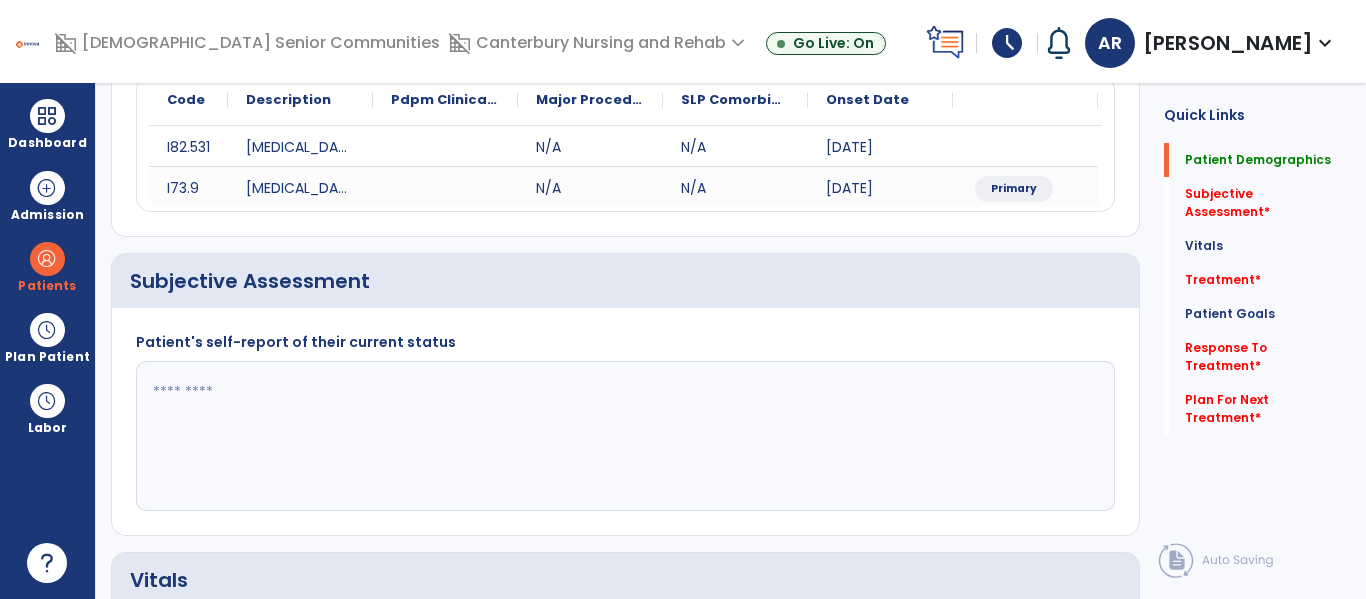 scroll, scrollTop: 0, scrollLeft: 0, axis: both 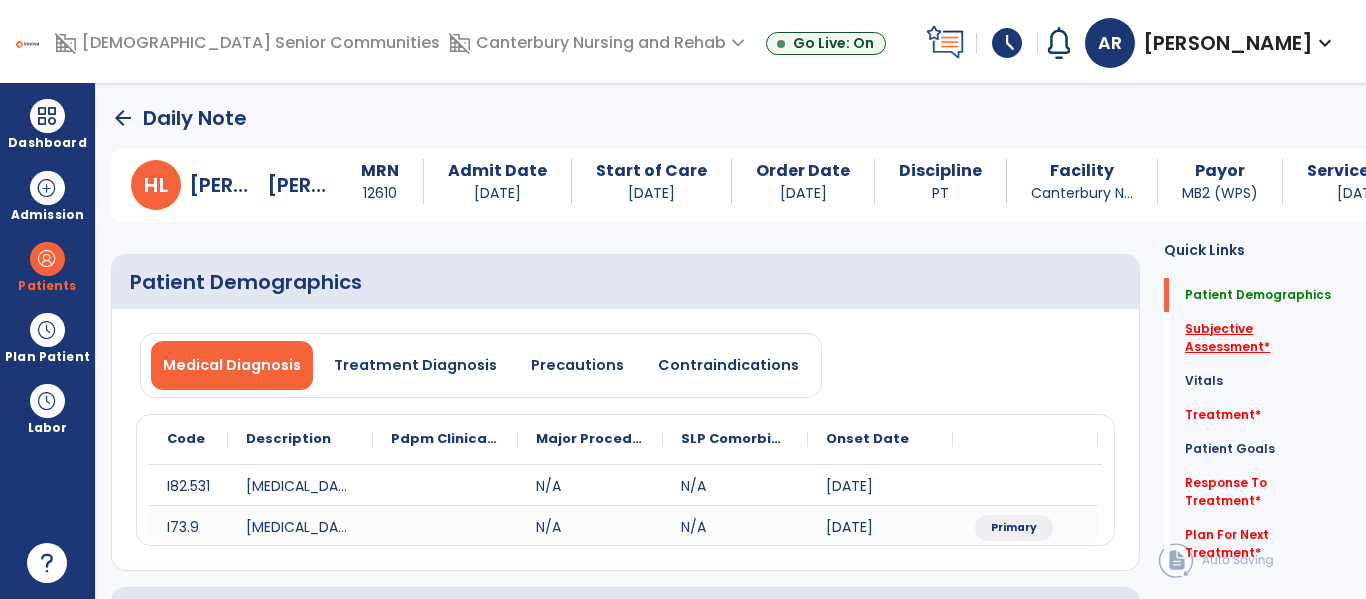 click on "Subjective Assessment   *" 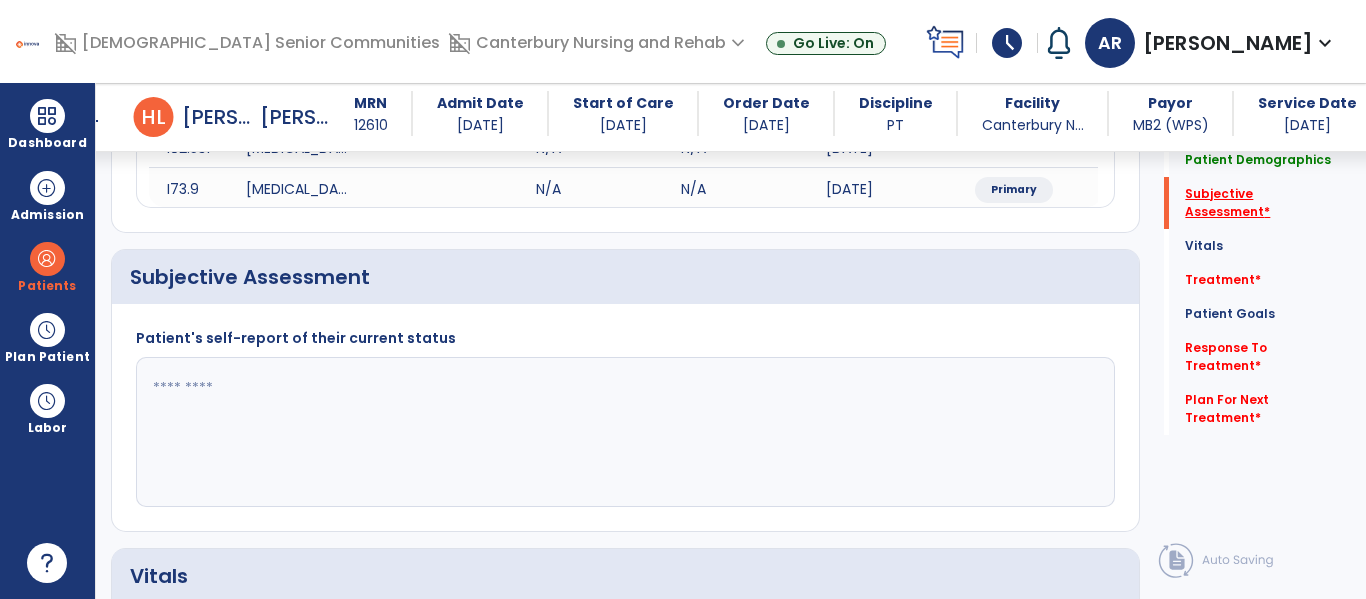 scroll, scrollTop: 387, scrollLeft: 0, axis: vertical 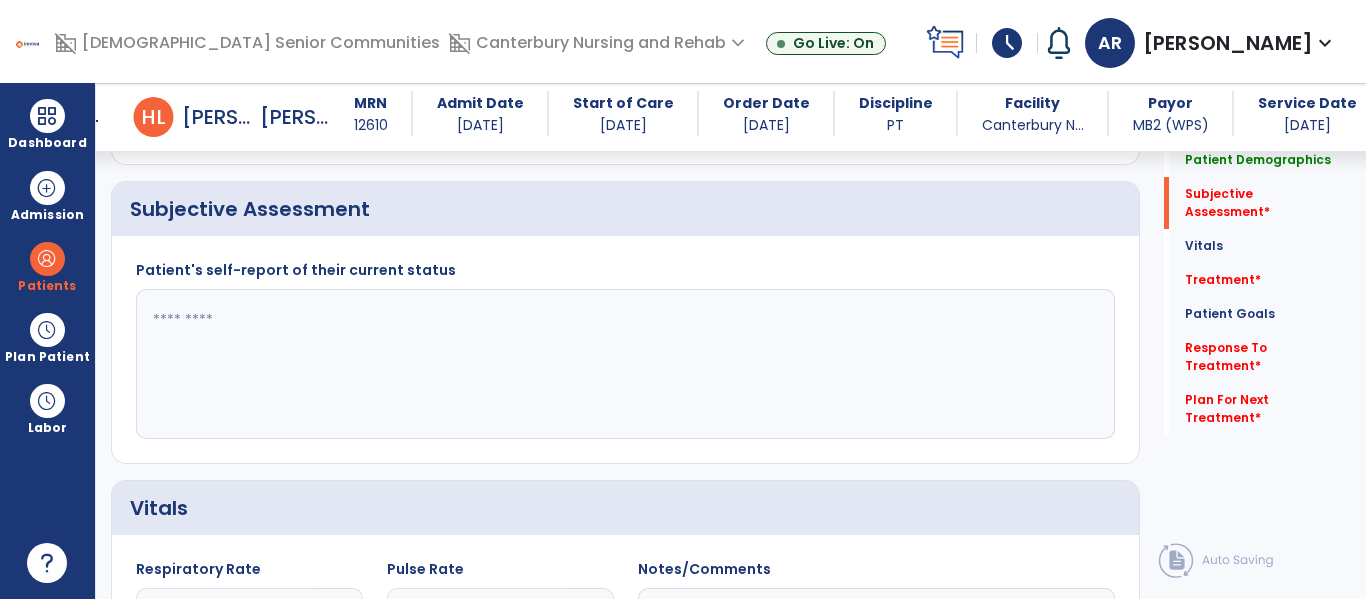click 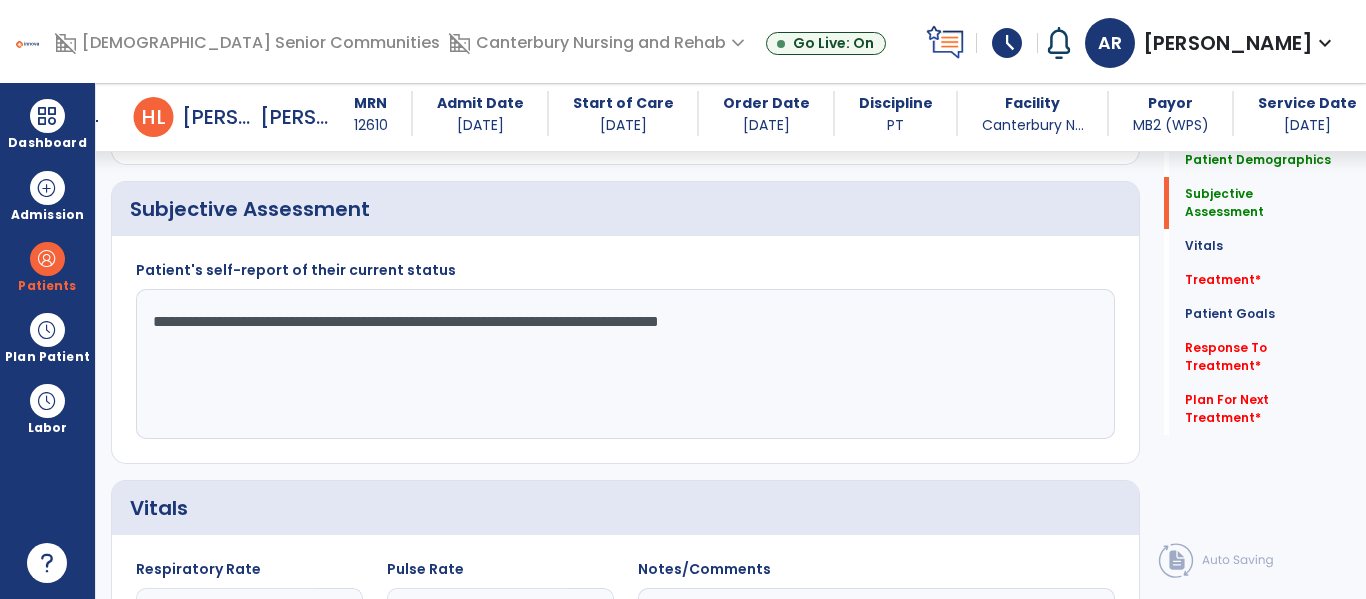 click on "**********" 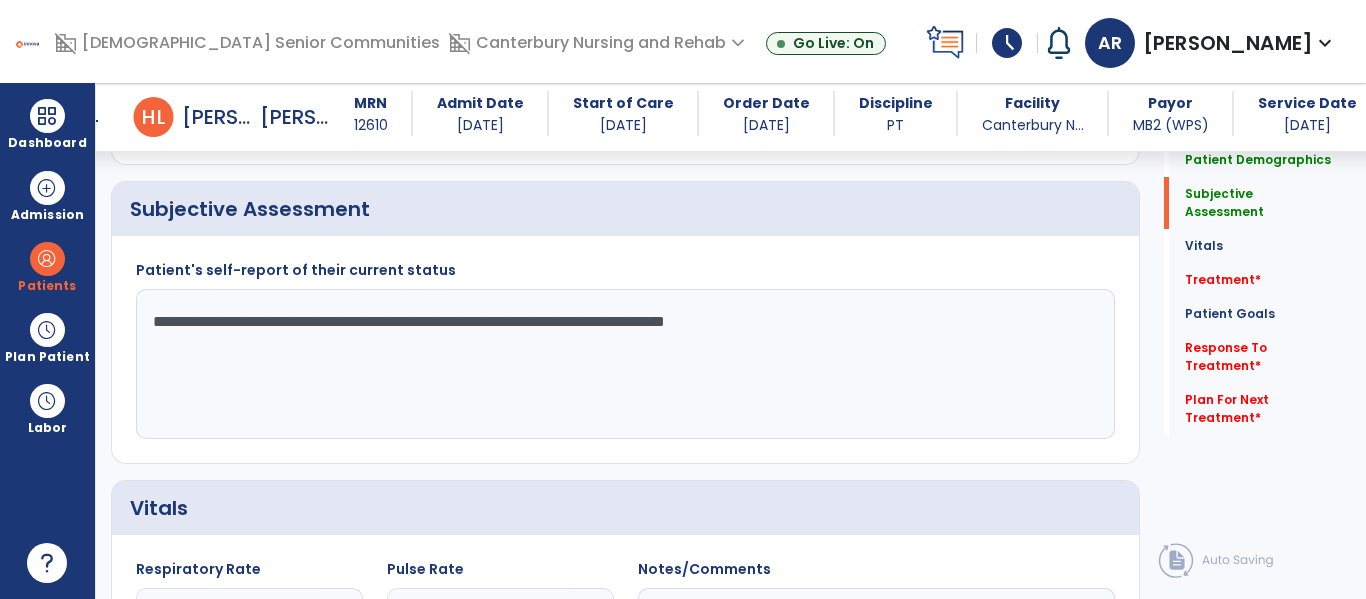click on "**********" 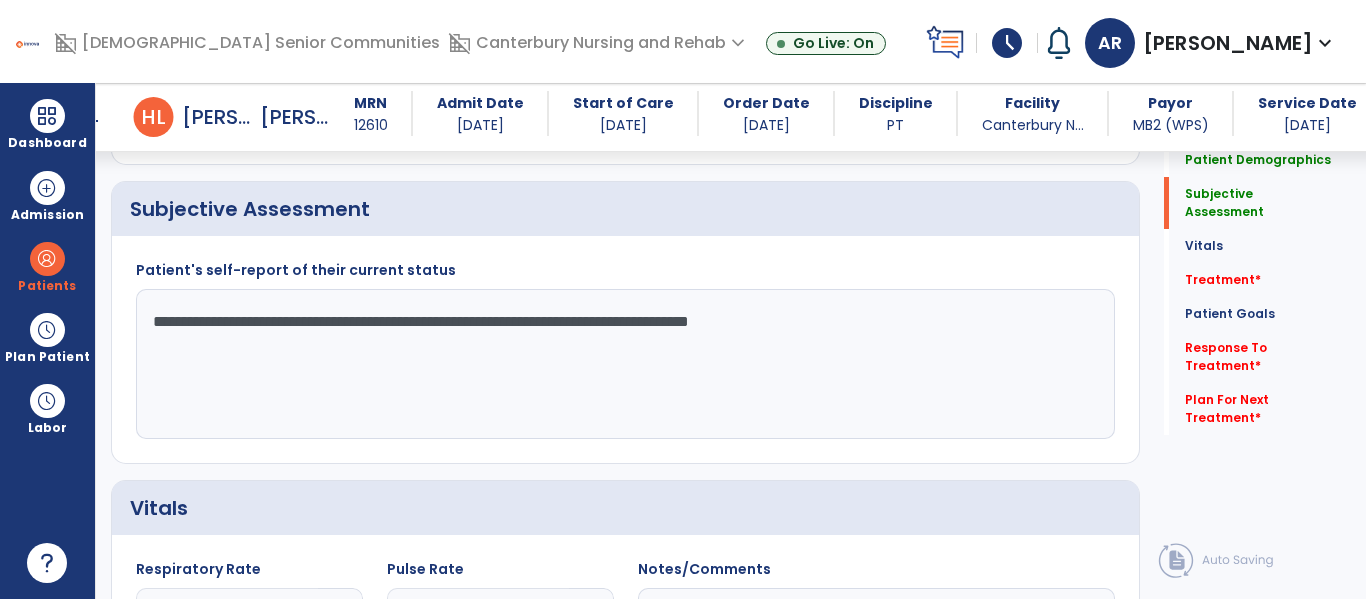 click on "**********" 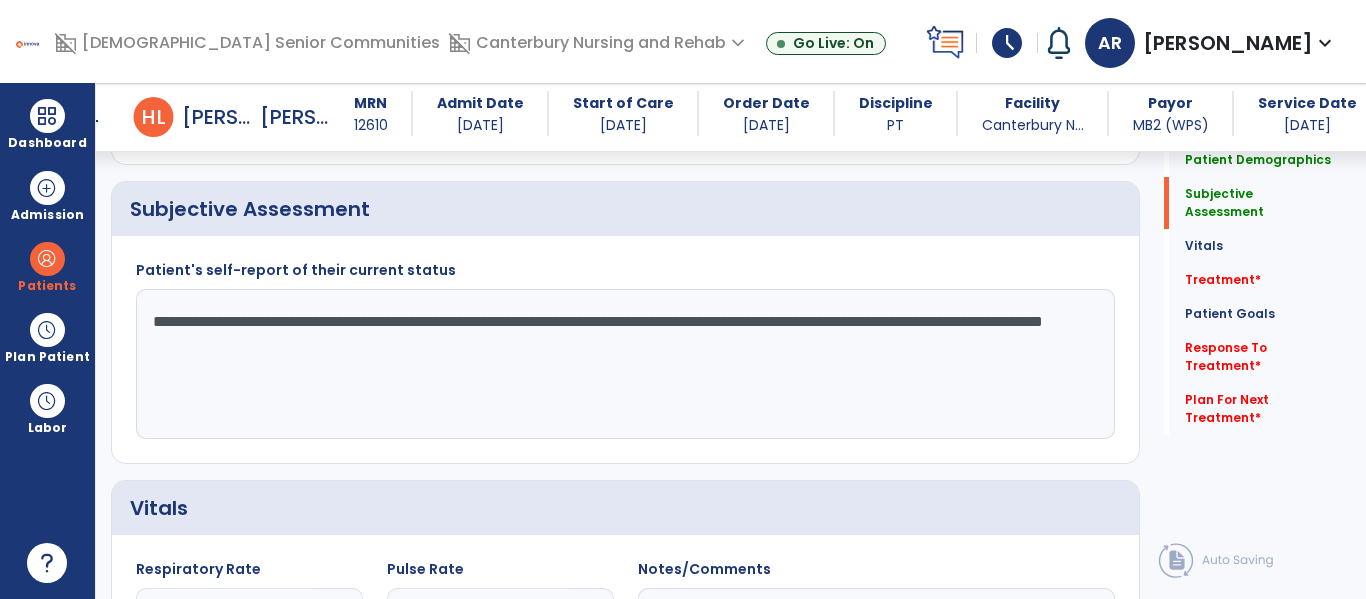 click on "**********" 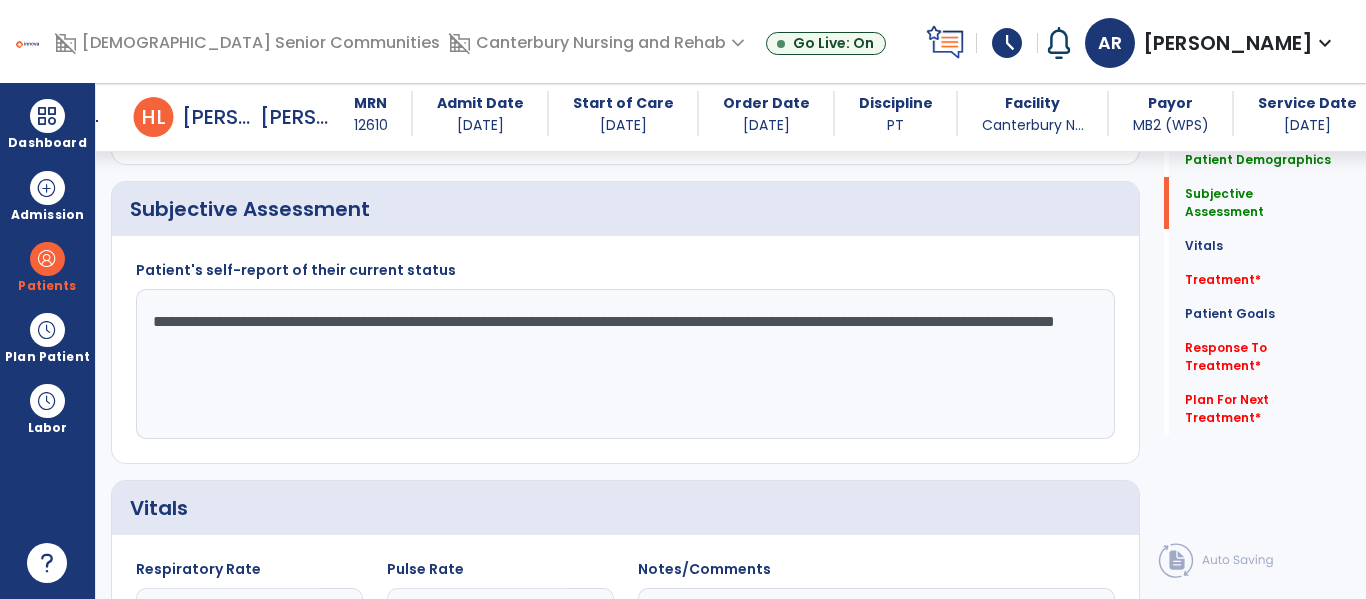 click on "**********" 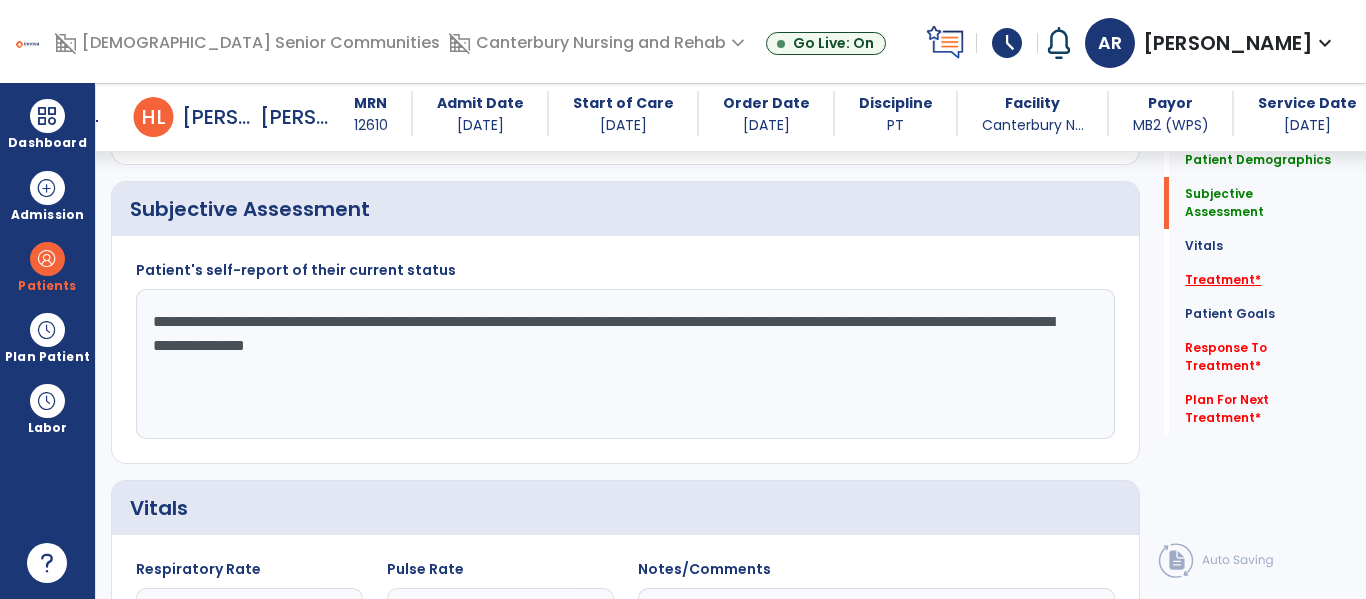 type on "**********" 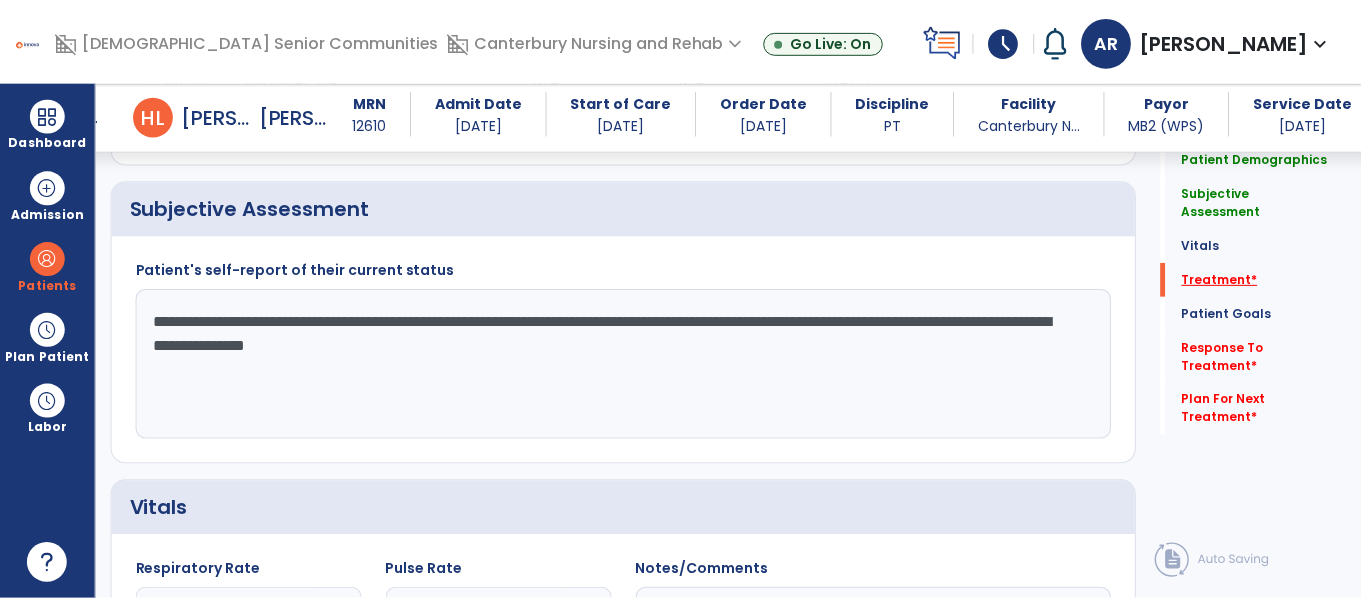 scroll, scrollTop: 1076, scrollLeft: 0, axis: vertical 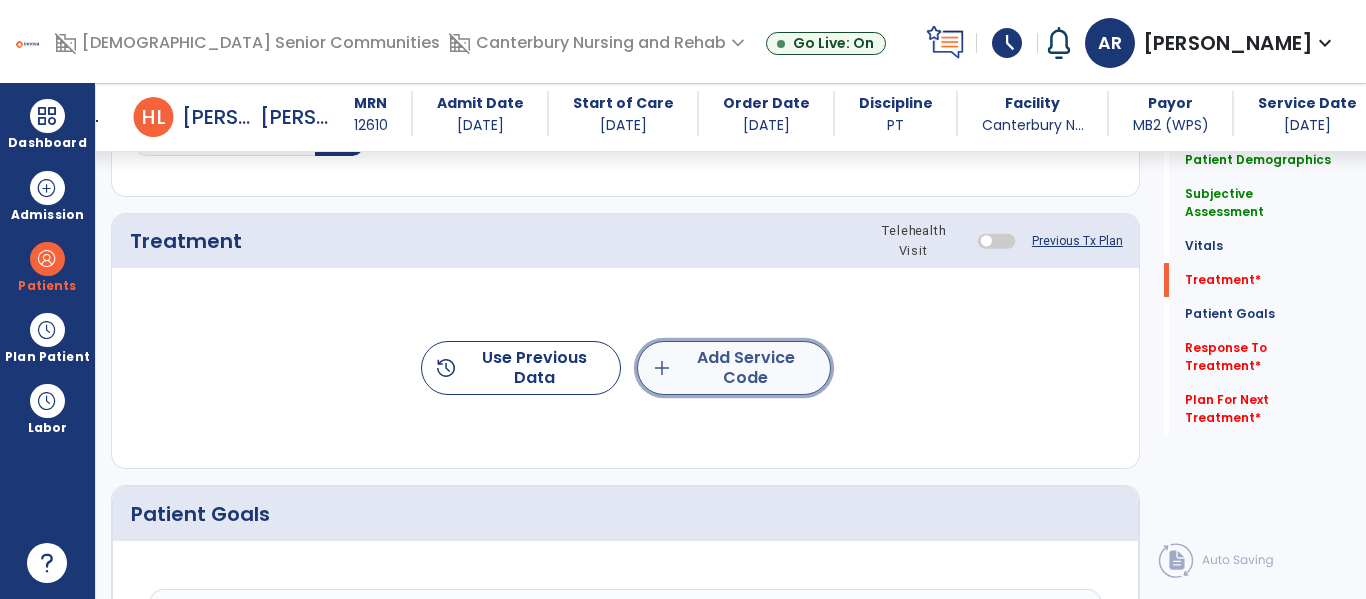 click on "add  Add Service Code" 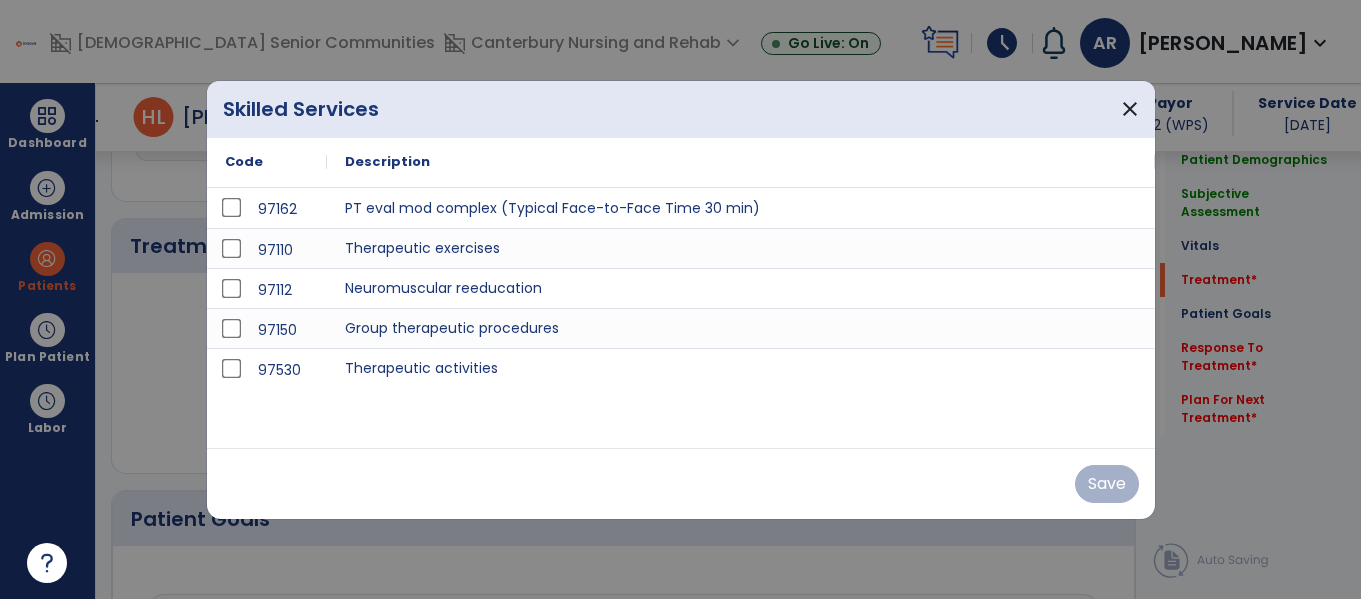 scroll, scrollTop: 1076, scrollLeft: 0, axis: vertical 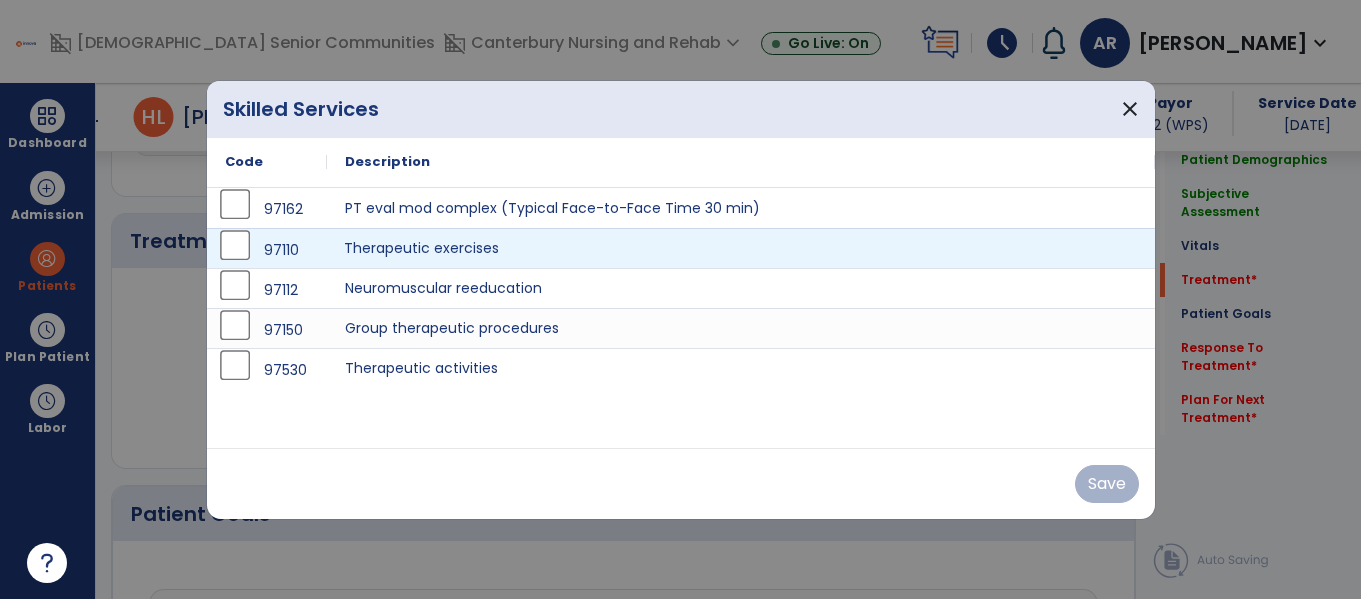 click on "Therapeutic exercises" at bounding box center [741, 248] 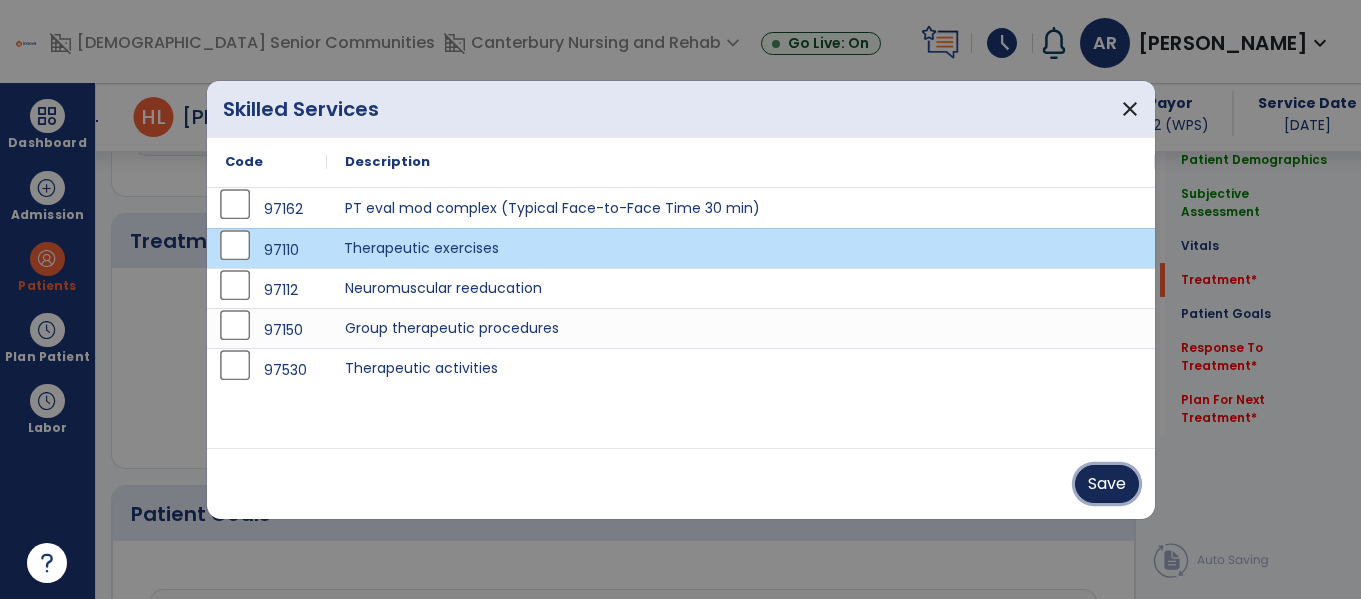 click on "Save" at bounding box center (1107, 484) 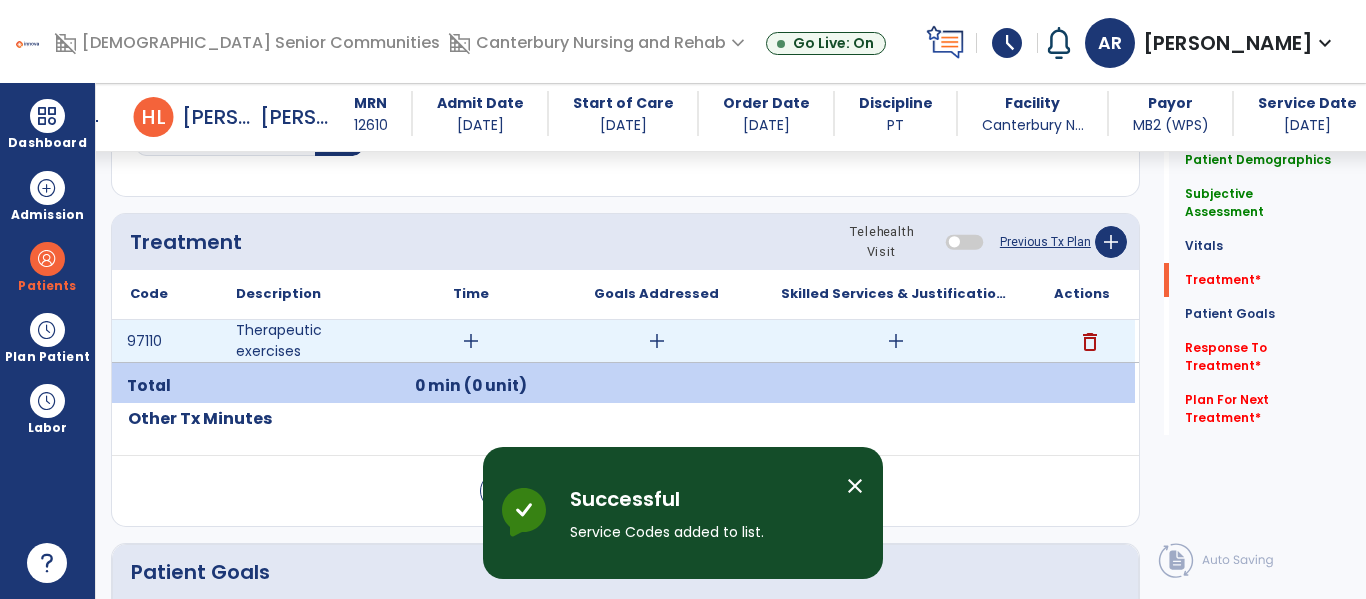click on "add" at bounding box center [471, 341] 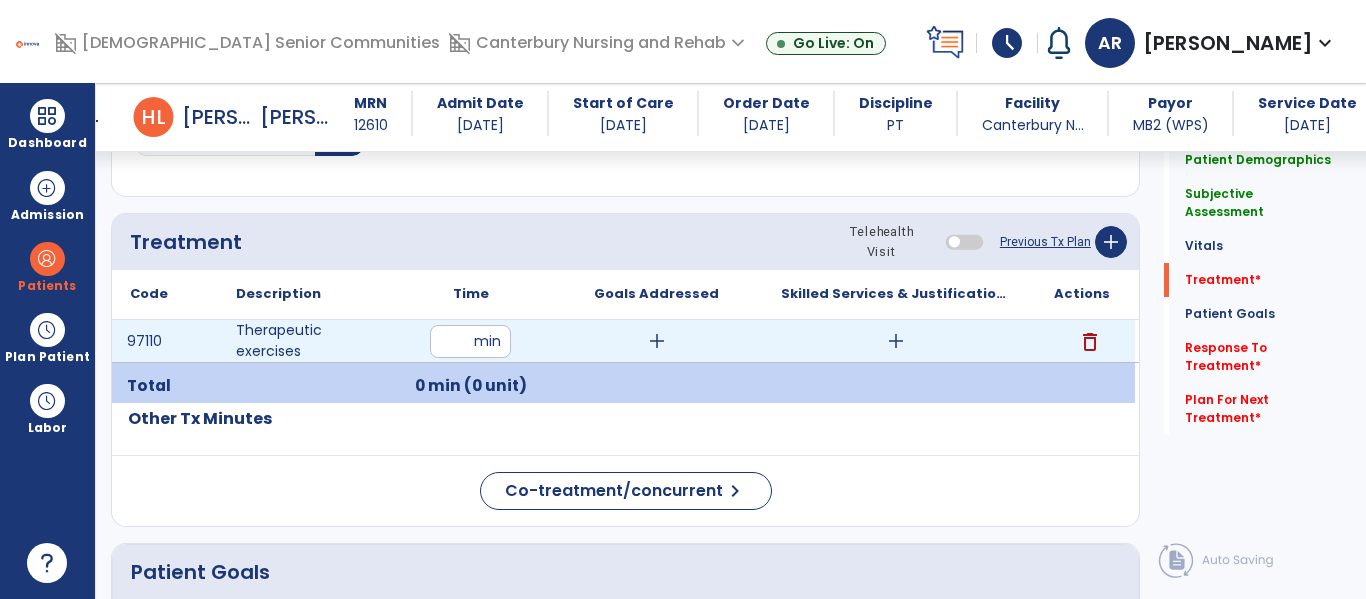 type on "**" 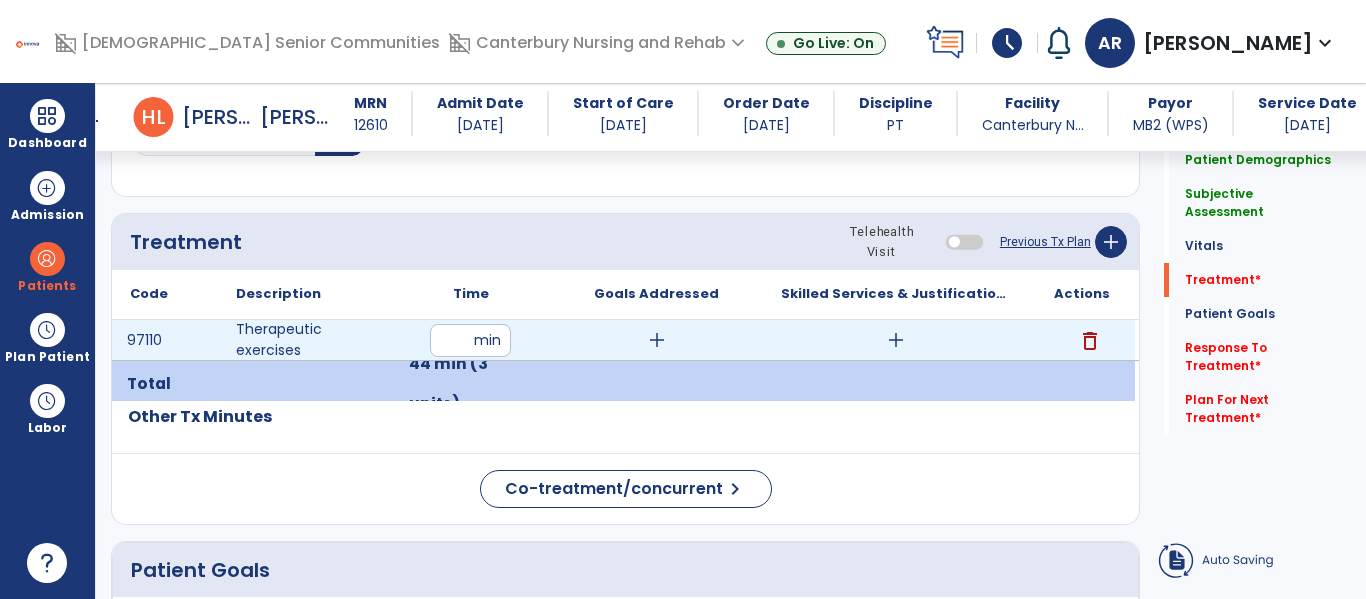 click on "add" at bounding box center (896, 340) 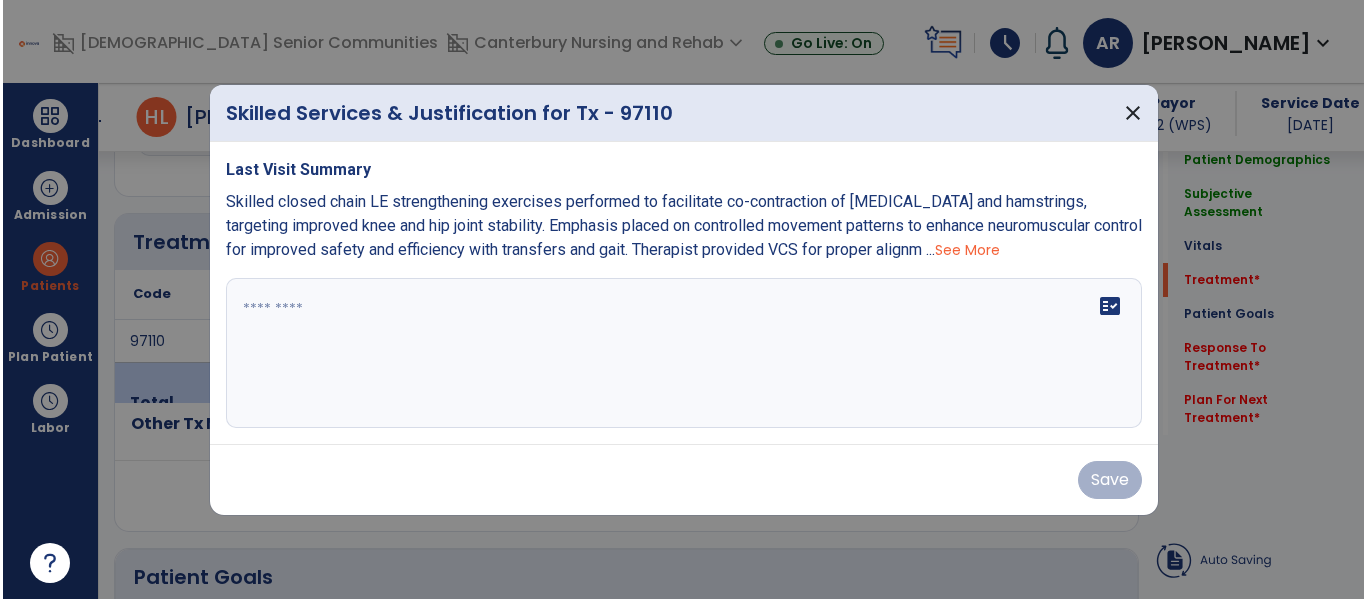 scroll, scrollTop: 1076, scrollLeft: 0, axis: vertical 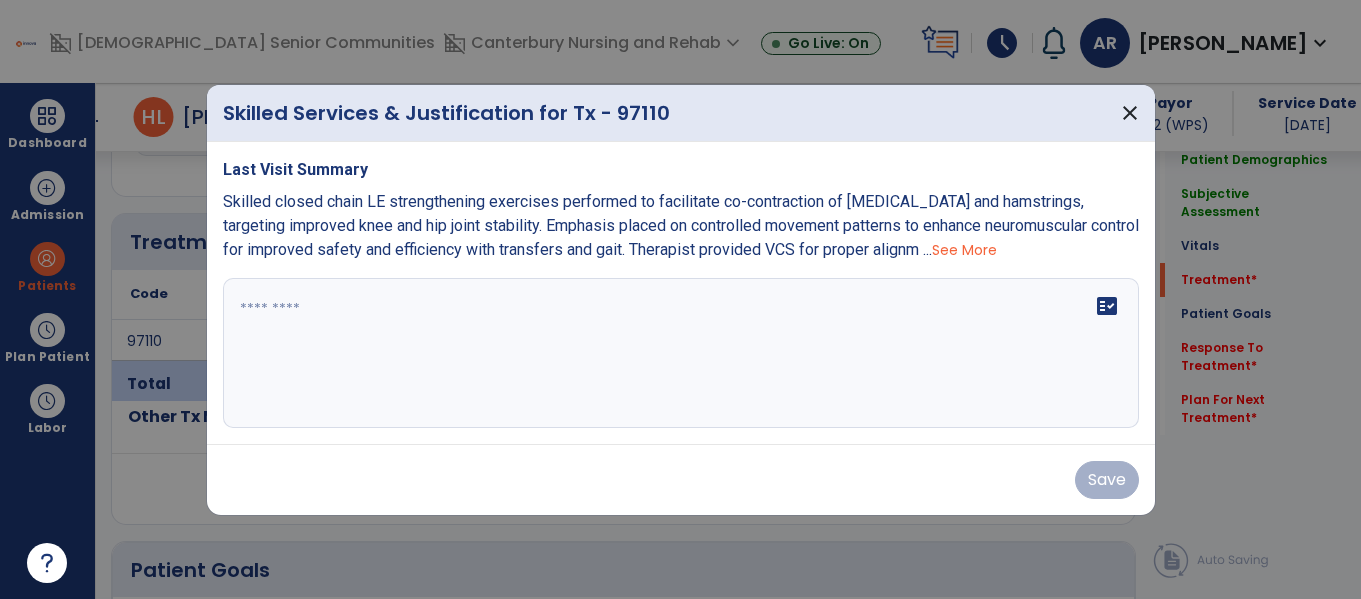 click on "See More" at bounding box center (964, 250) 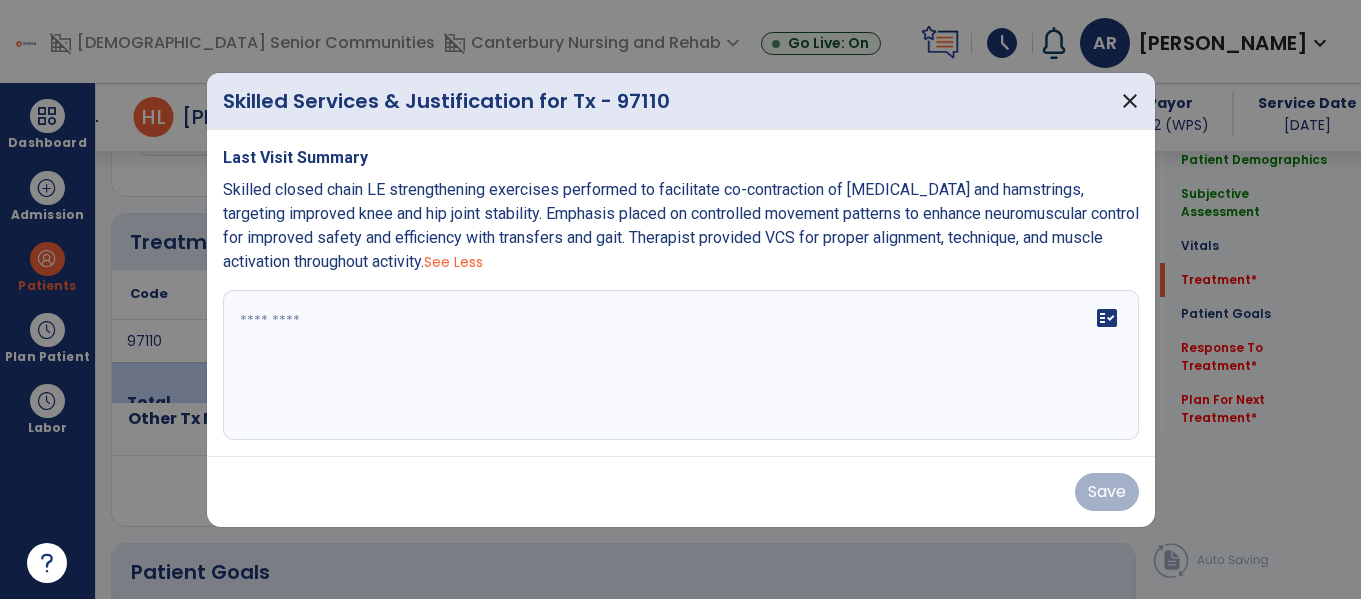 click on "Skilled closed chain LE strengthening exercises performed to facilitate co-contraction of [MEDICAL_DATA] and hamstrings, targeting improved knee and hip joint stability. Emphasis placed on controlled movement patterns to enhance neuromuscular control for improved safety and efficiency with transfers and gait. Therapist provided VCS for proper alignment, technique, and muscle activation throughout activity.   See Less" at bounding box center (681, 226) 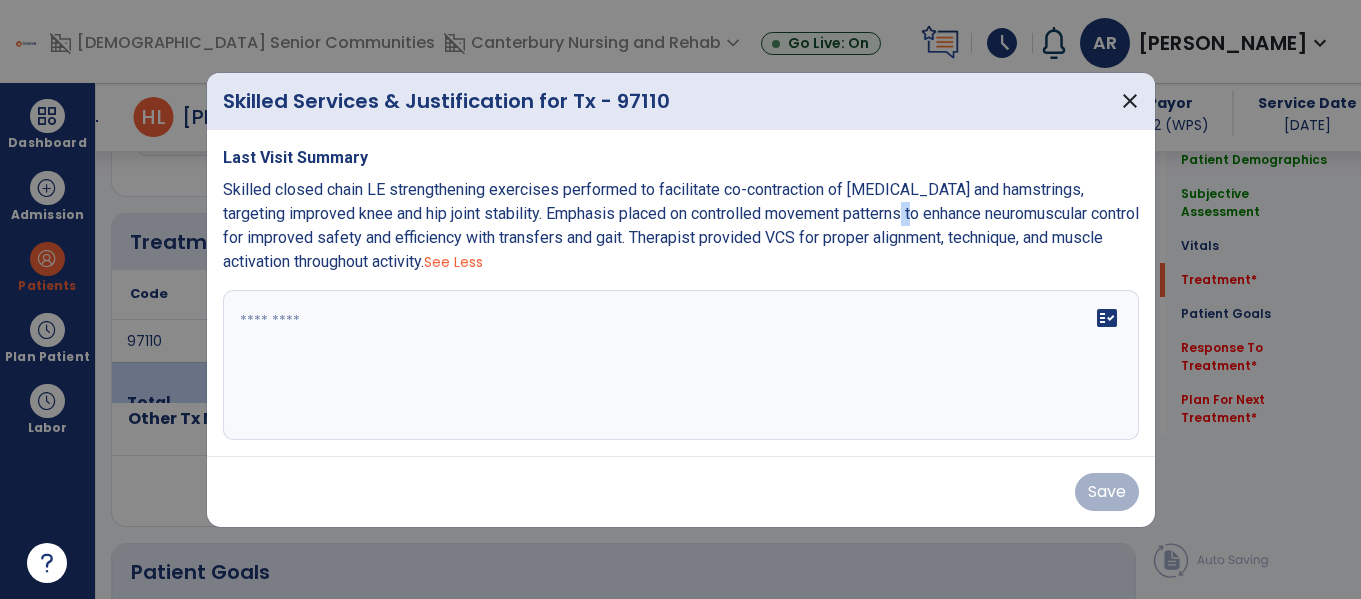 click on "Skilled closed chain LE strengthening exercises performed to facilitate co-contraction of [MEDICAL_DATA] and hamstrings, targeting improved knee and hip joint stability. Emphasis placed on controlled movement patterns to enhance neuromuscular control for improved safety and efficiency with transfers and gait. Therapist provided VCS for proper alignment, technique, and muscle activation throughout activity.   See Less" at bounding box center [681, 226] 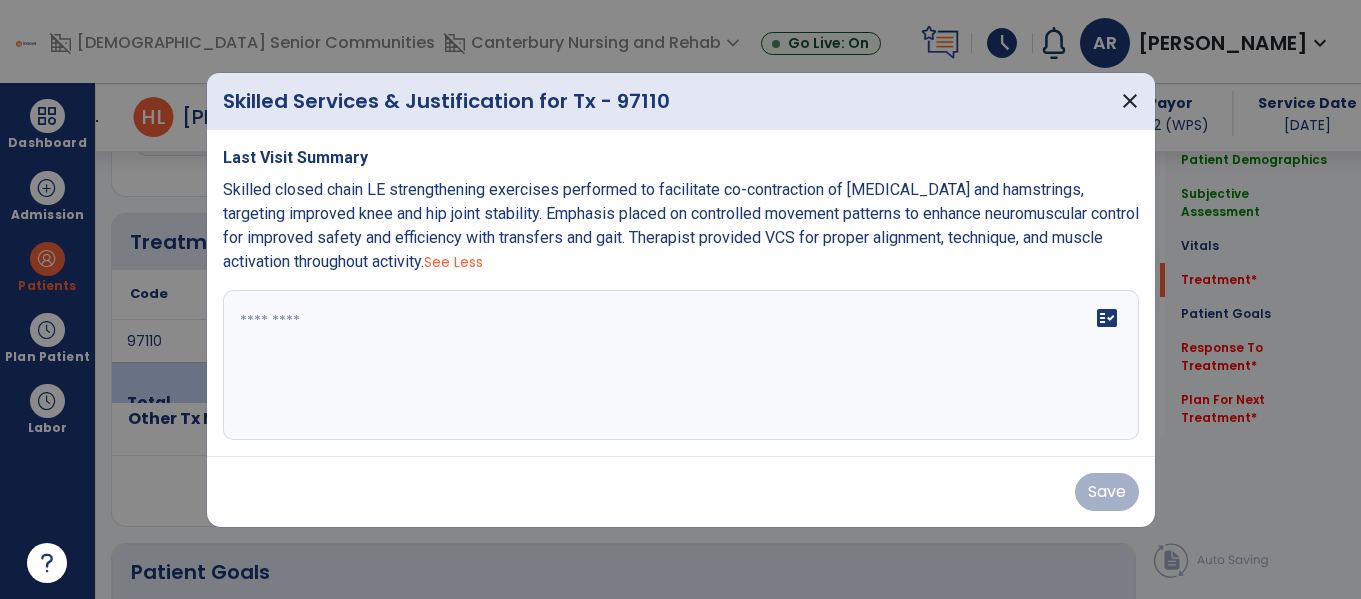 click on "fact_check" at bounding box center (681, 365) 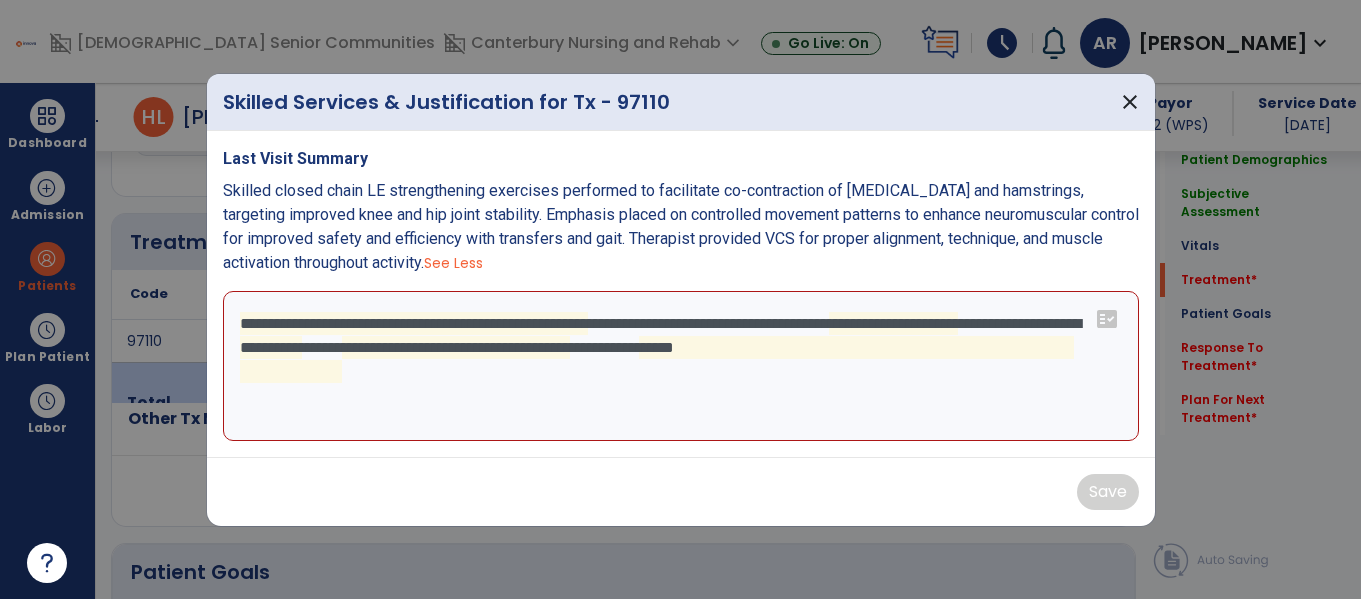 click on "**********" at bounding box center (681, 366) 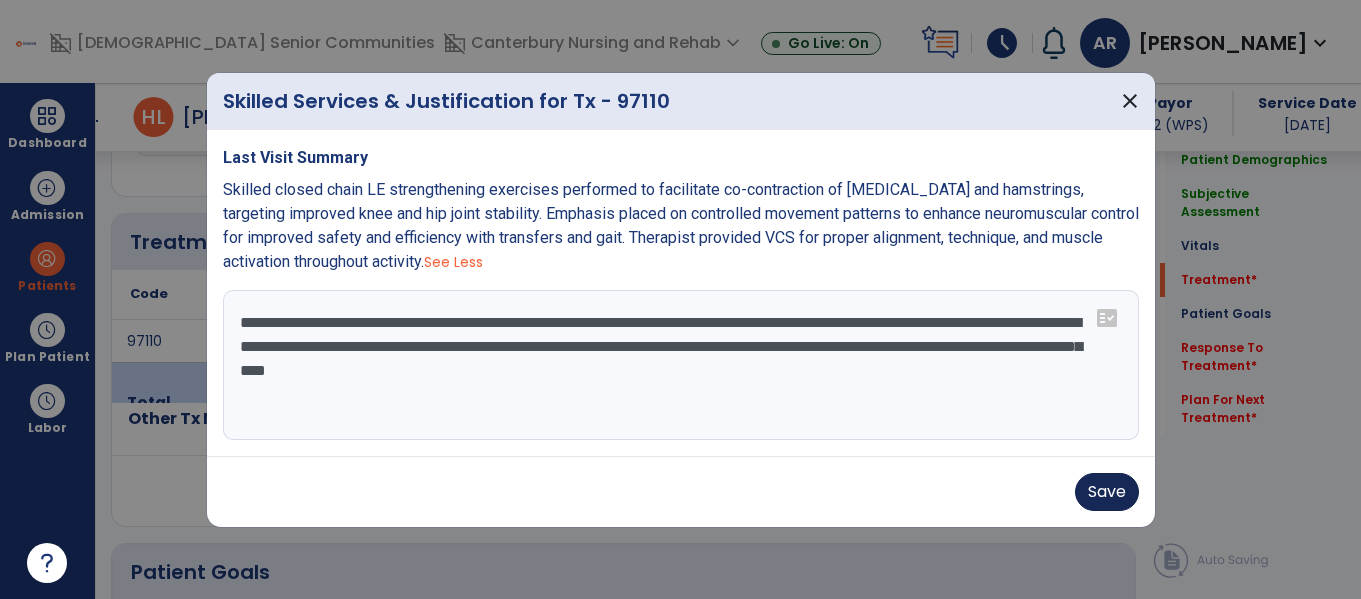 type on "**********" 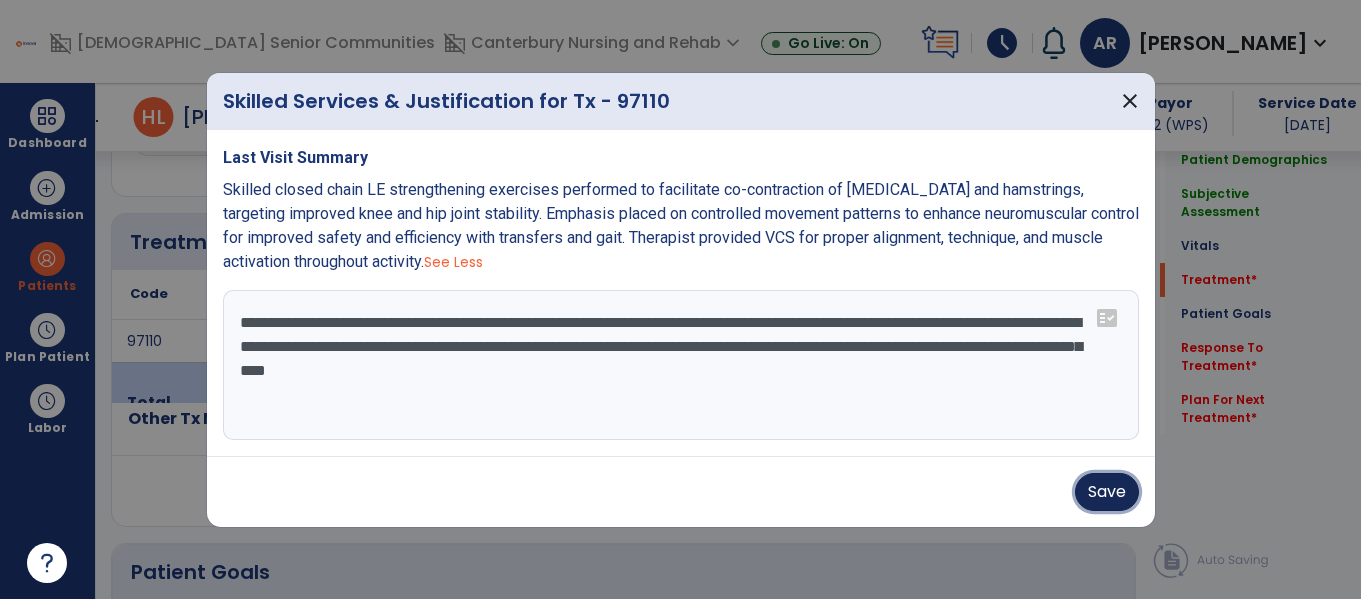 click on "Save" at bounding box center [1107, 492] 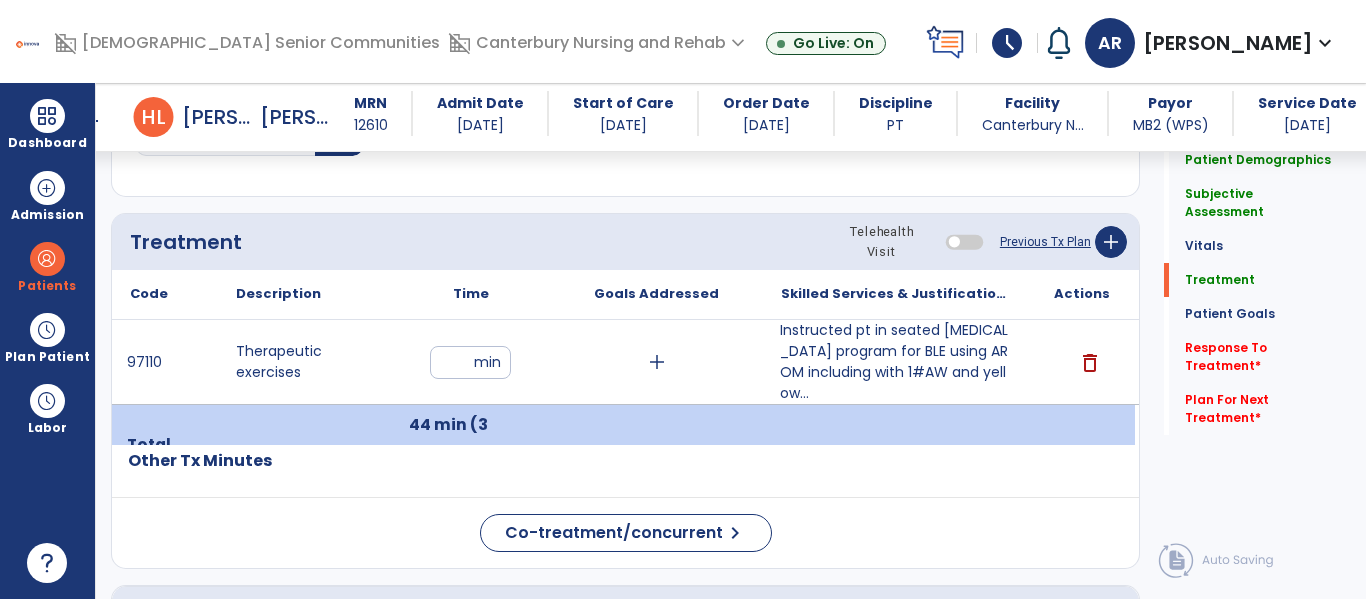 click on "Code
Description
Time" 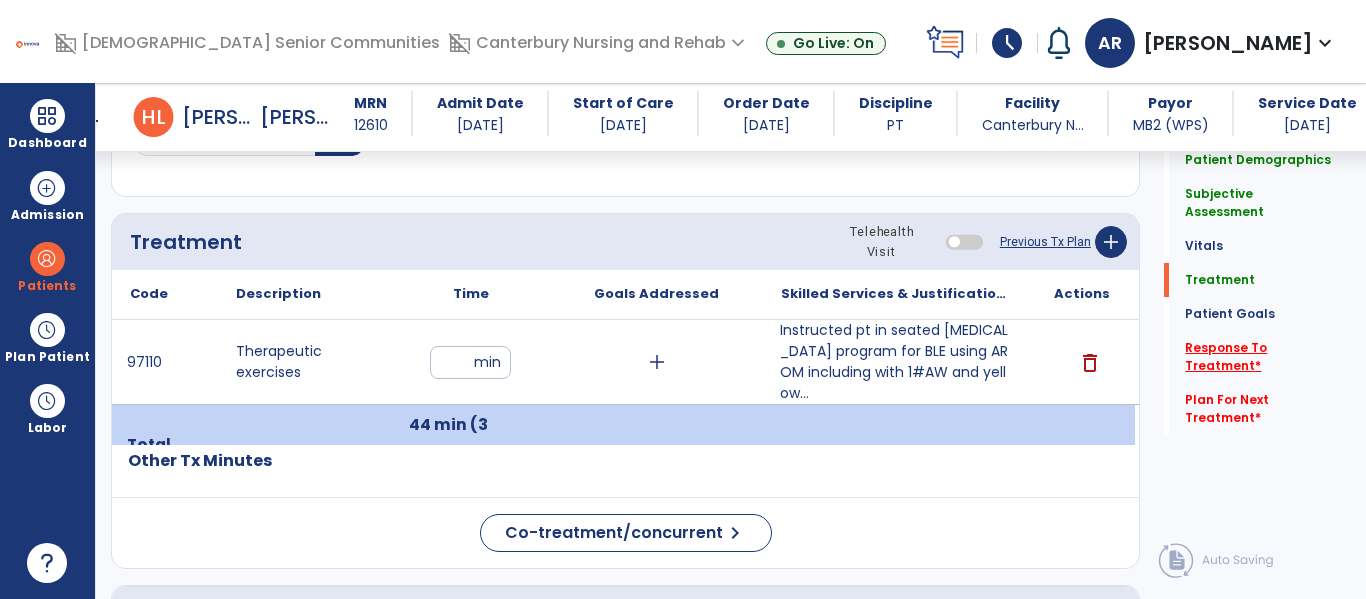 click on "Response To Treatment   *" 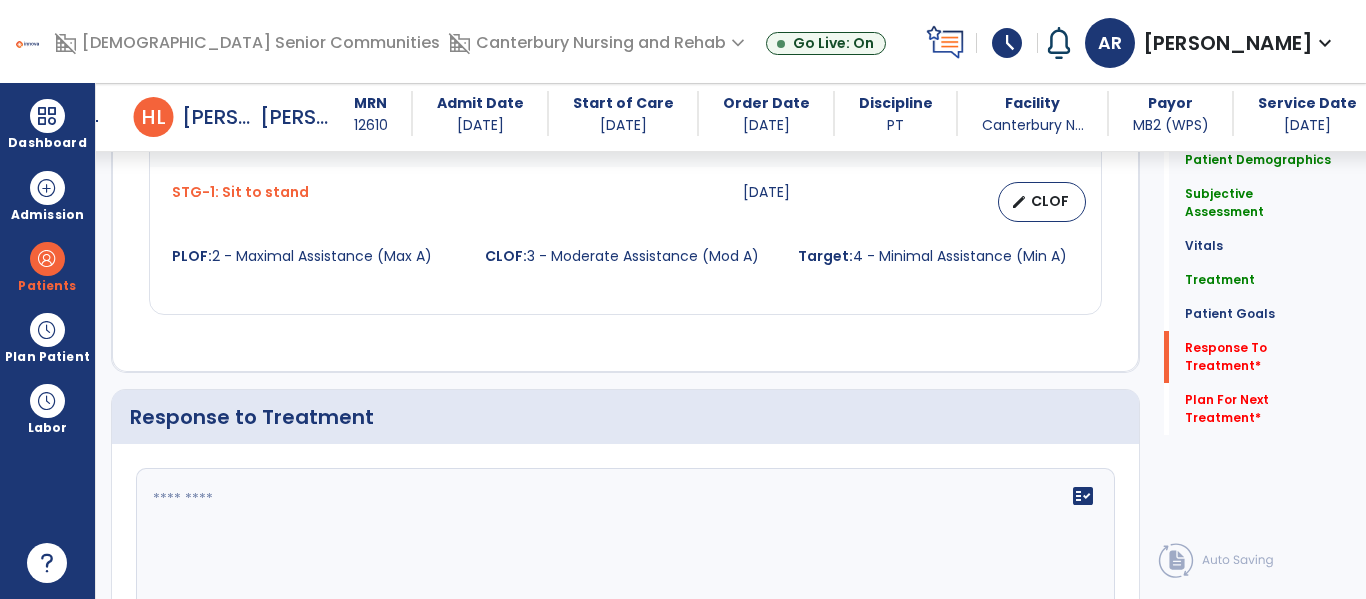 scroll, scrollTop: 2456, scrollLeft: 0, axis: vertical 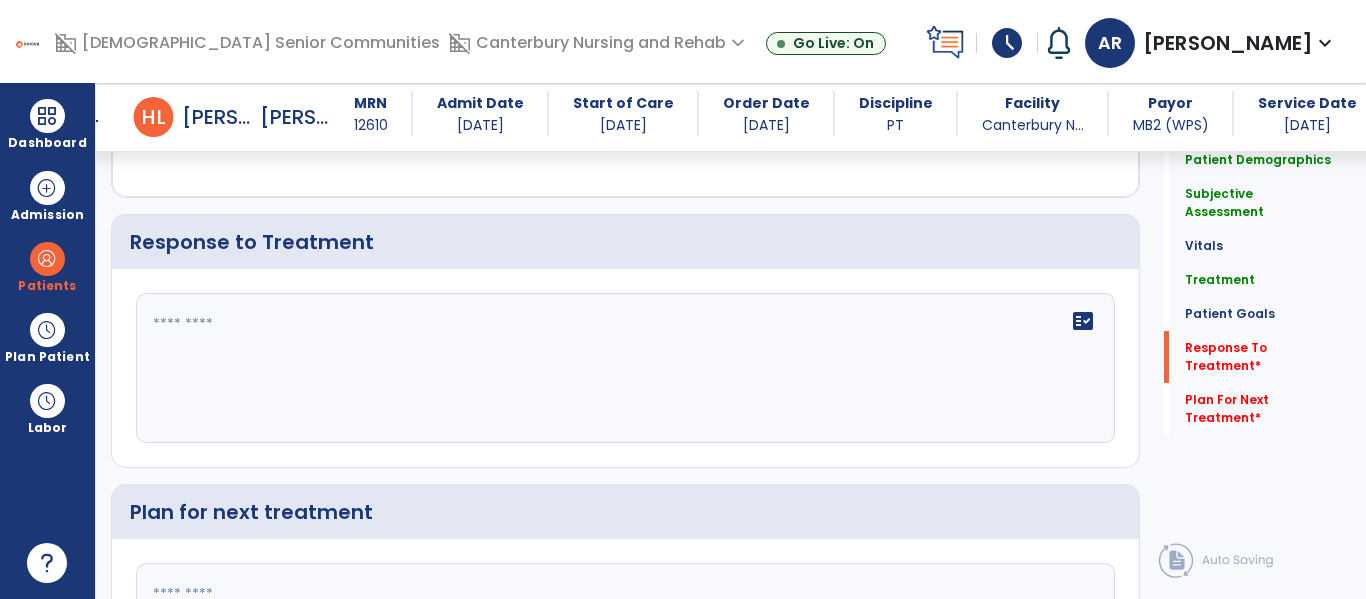 click on "fact_check" 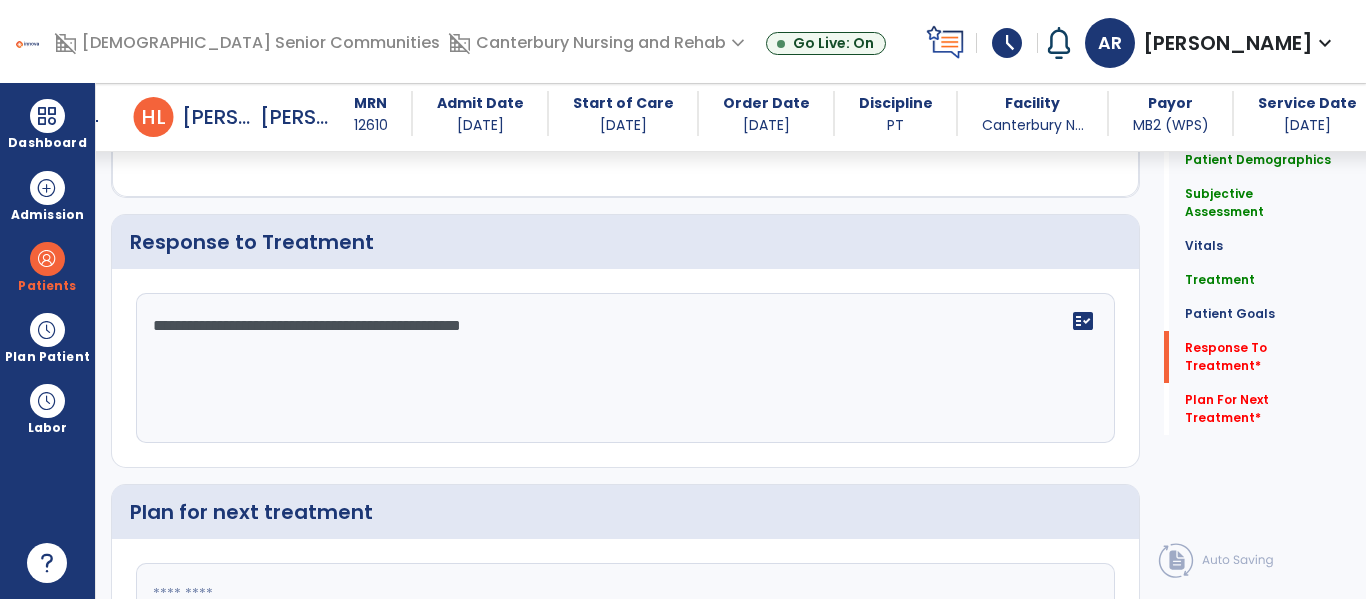 scroll, scrollTop: 2661, scrollLeft: 0, axis: vertical 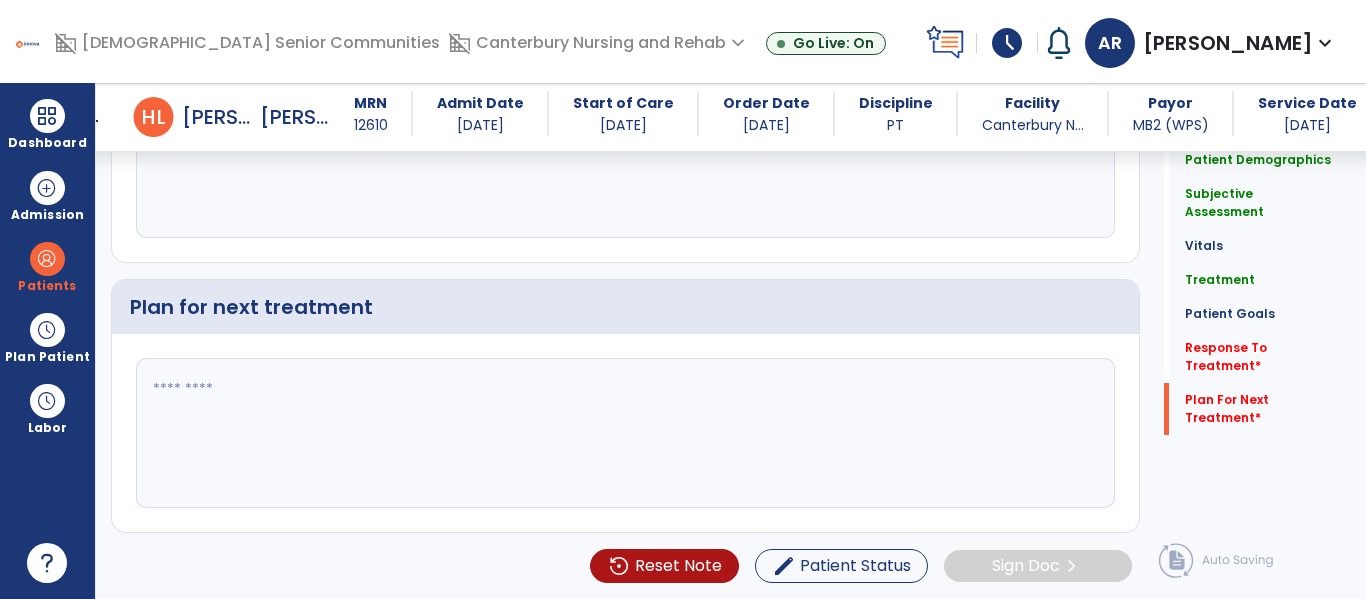 type on "**********" 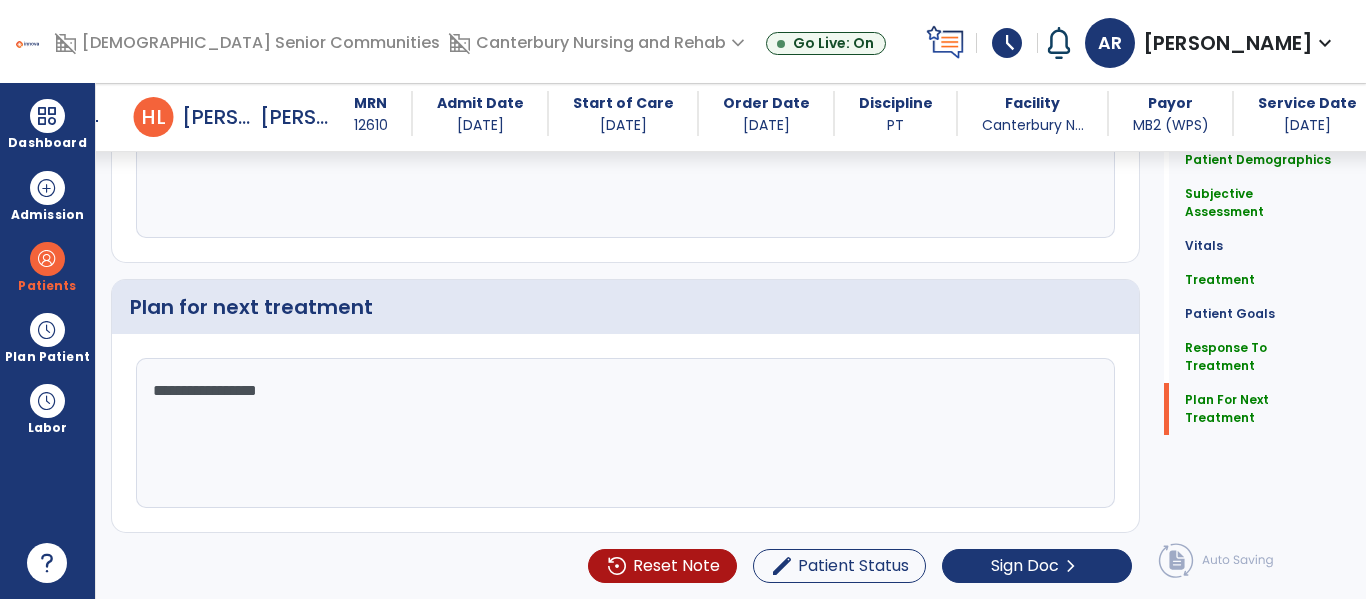 scroll, scrollTop: 2661, scrollLeft: 0, axis: vertical 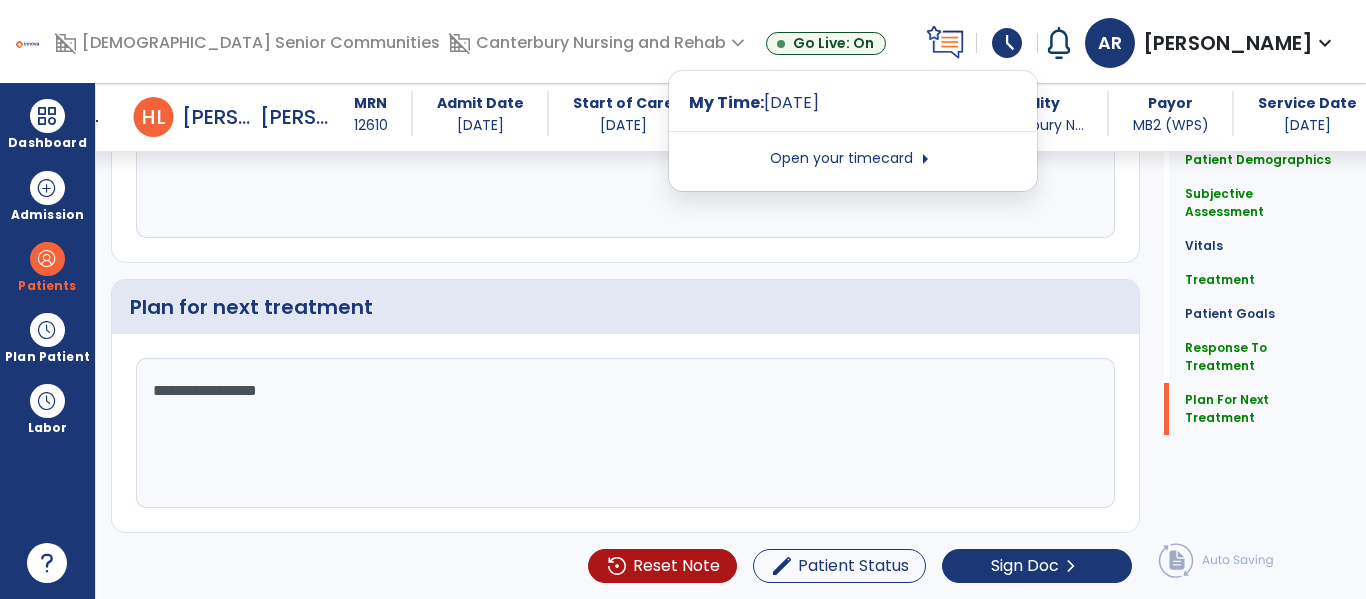 click on "Open your timecard  arrow_right" at bounding box center [853, 159] 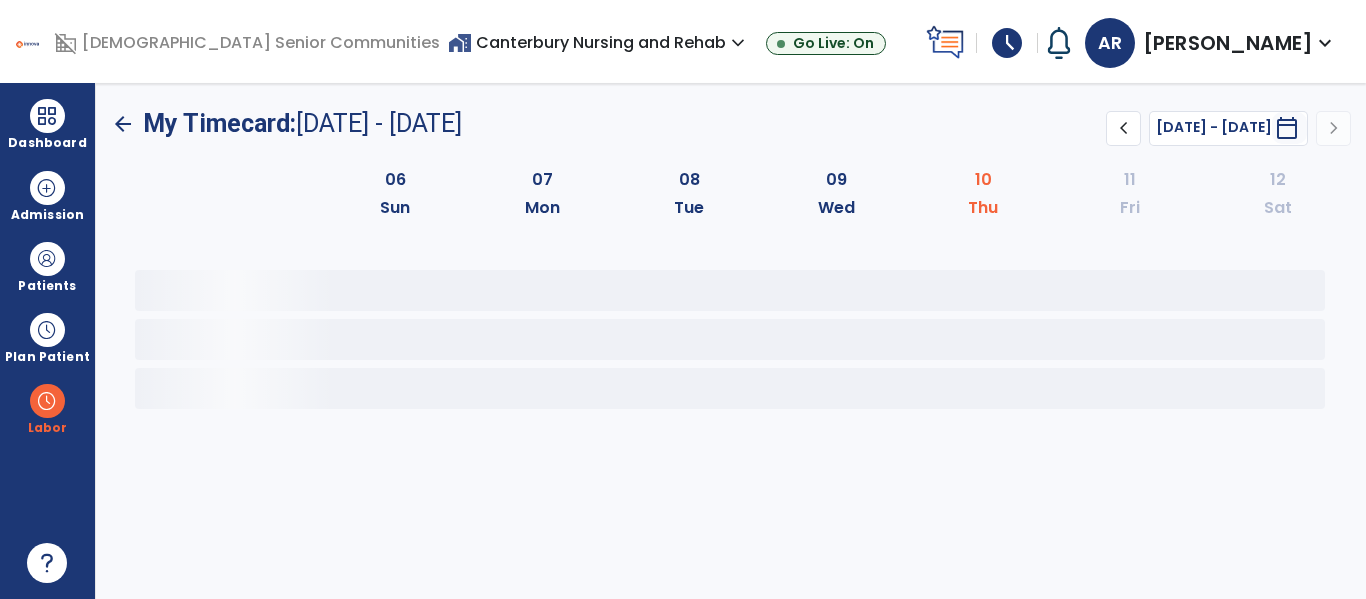 scroll, scrollTop: 0, scrollLeft: 0, axis: both 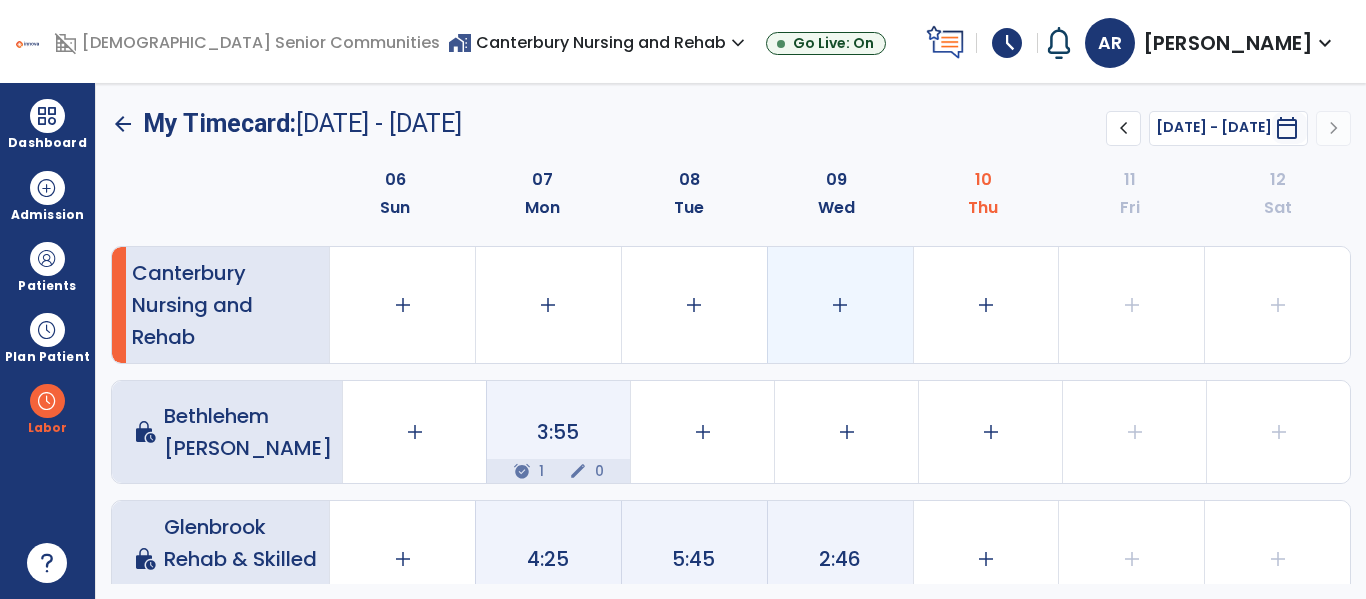 click on "add   0:00" 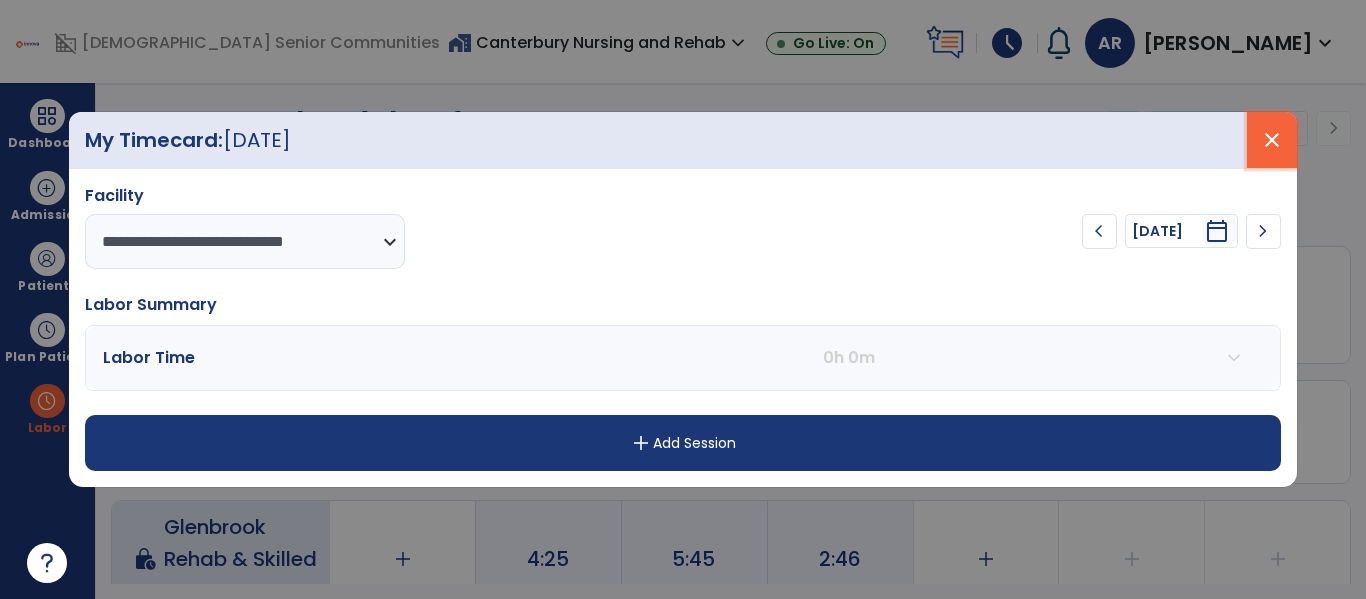 click on "close" at bounding box center (1272, 140) 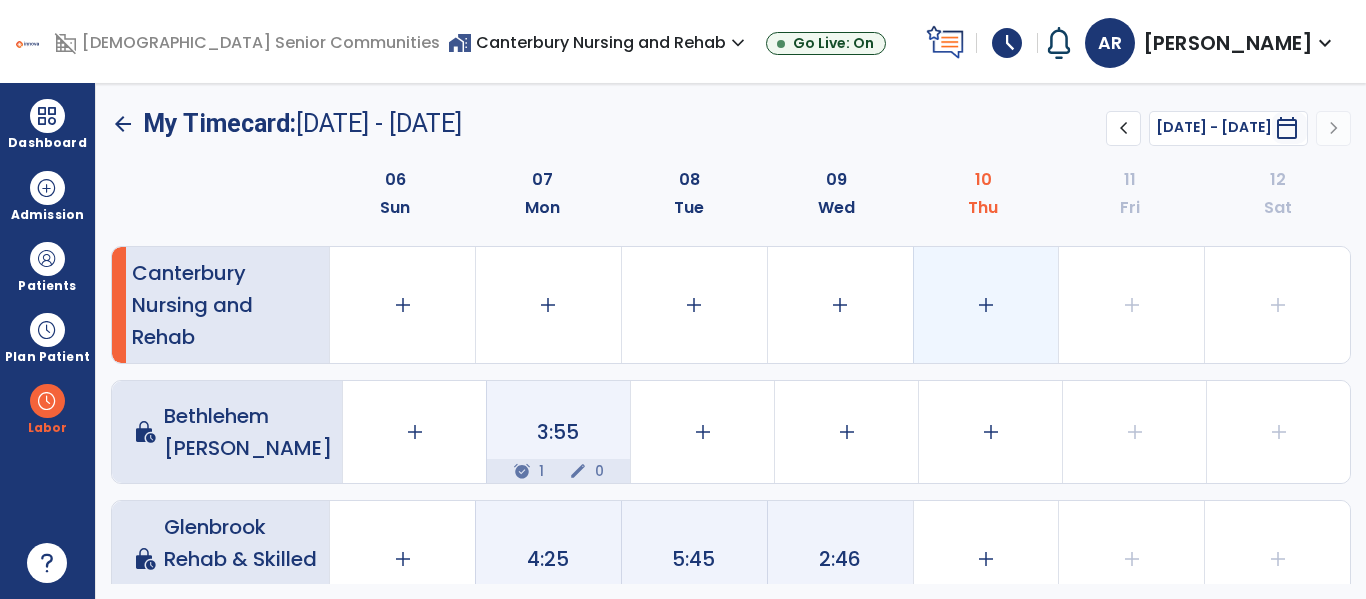 click on "add" 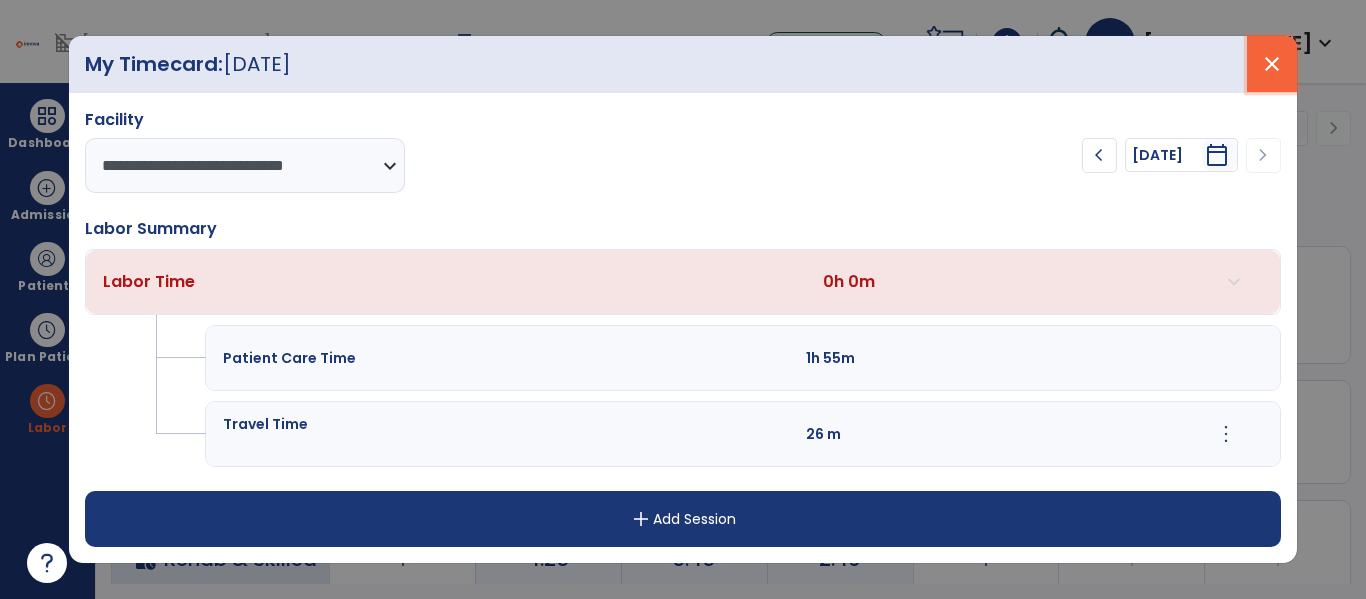 click on "close" at bounding box center [1272, 64] 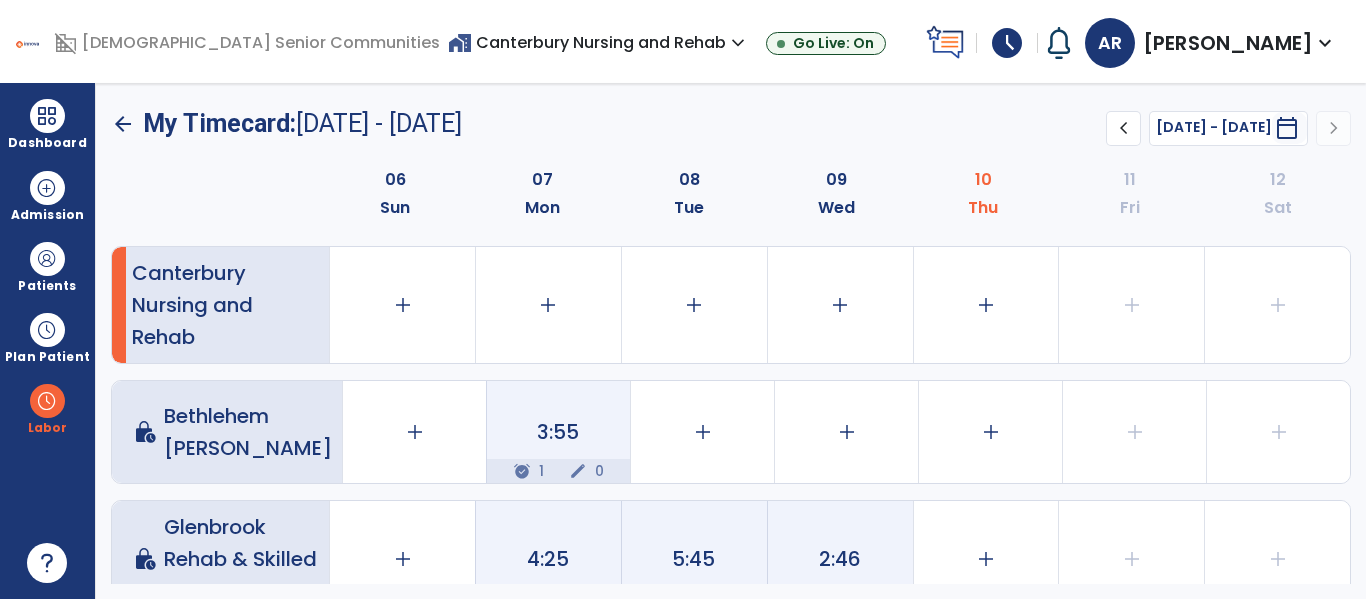 click on "arrow_back" 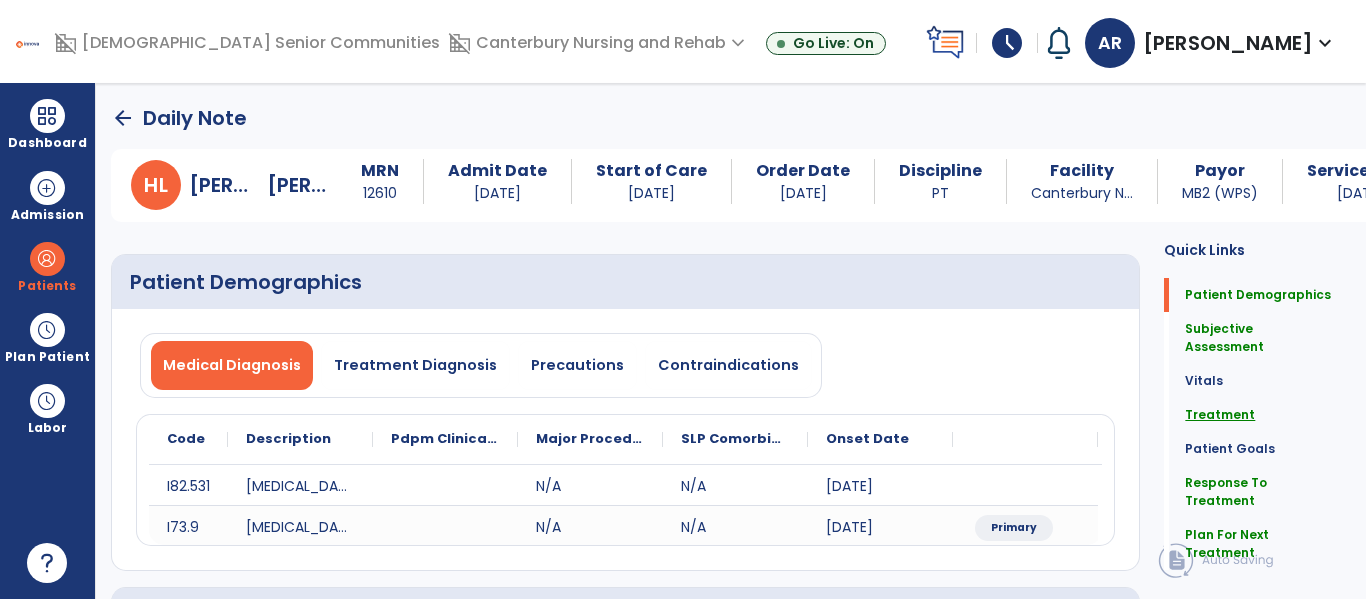click on "Treatment" 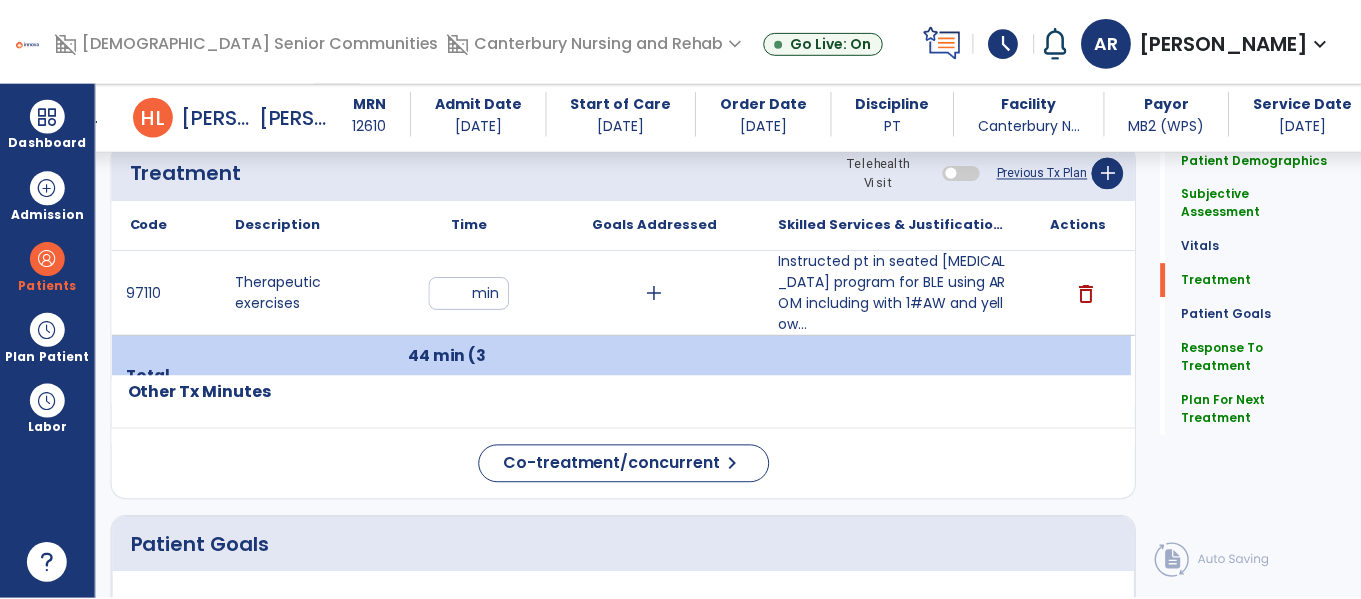 scroll, scrollTop: 2661, scrollLeft: 0, axis: vertical 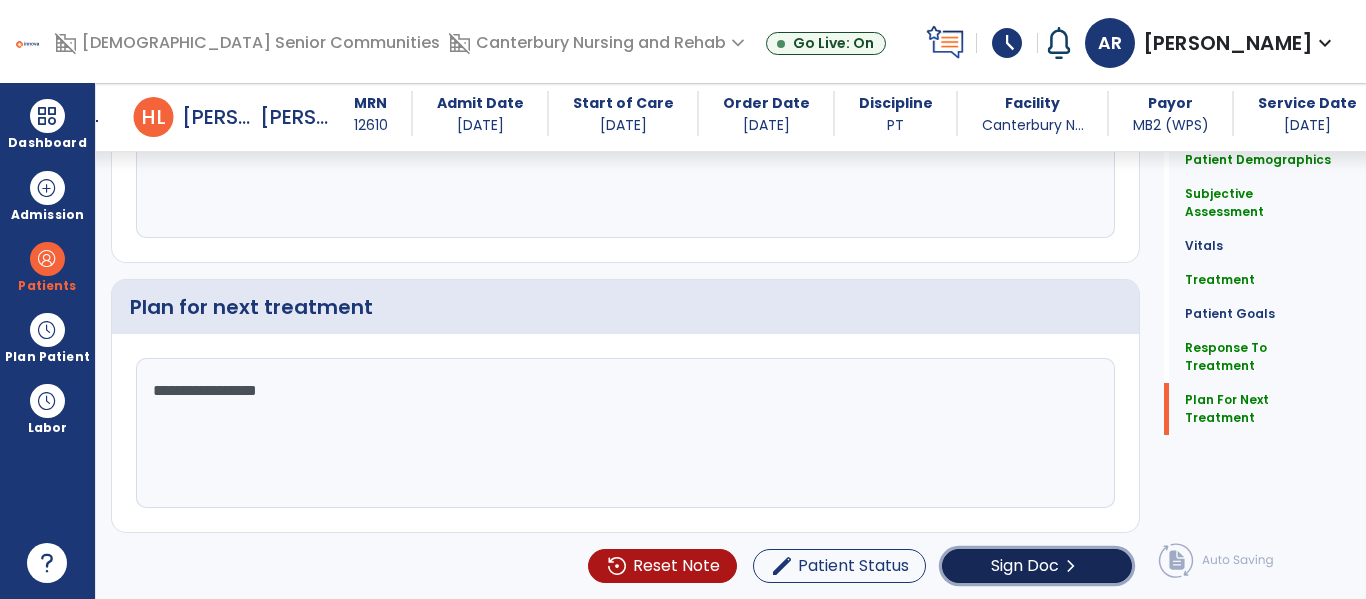 click on "Sign Doc" 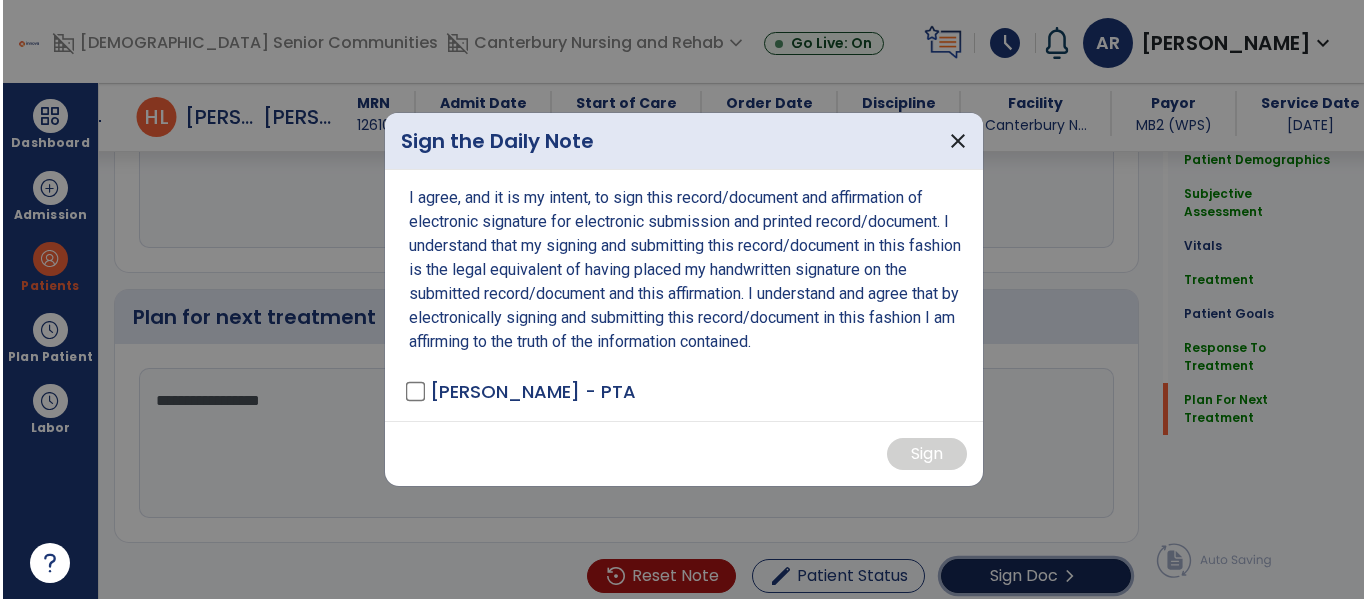 scroll, scrollTop: 2661, scrollLeft: 0, axis: vertical 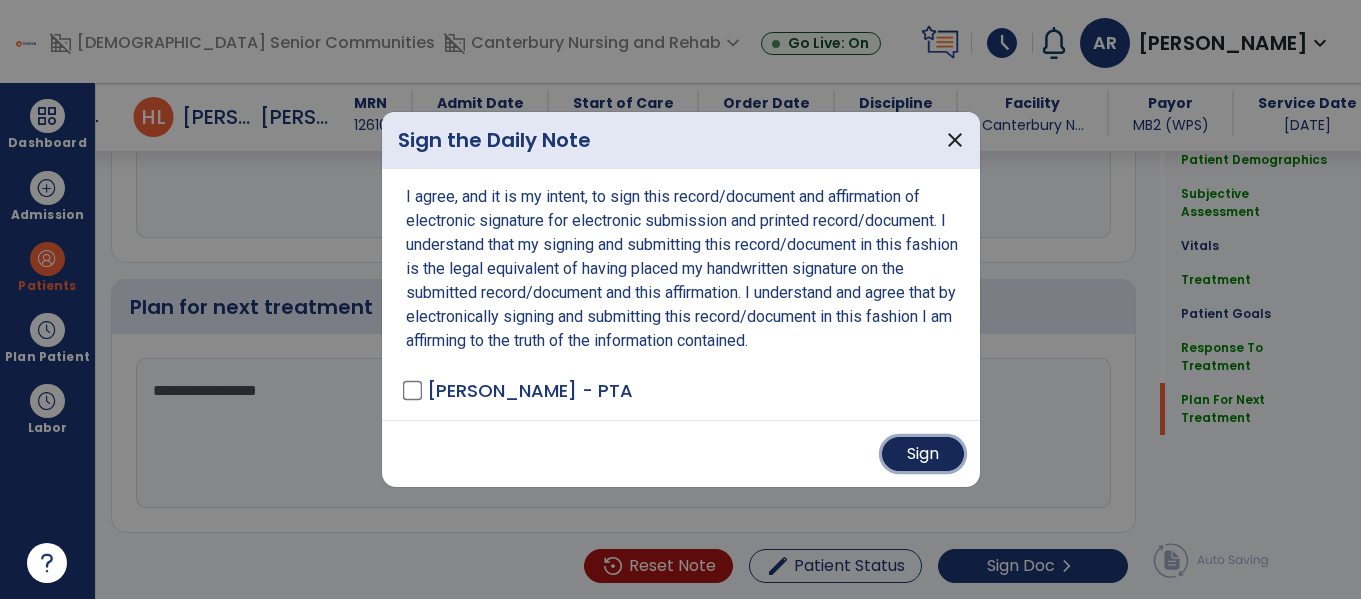 click on "Sign" at bounding box center (923, 454) 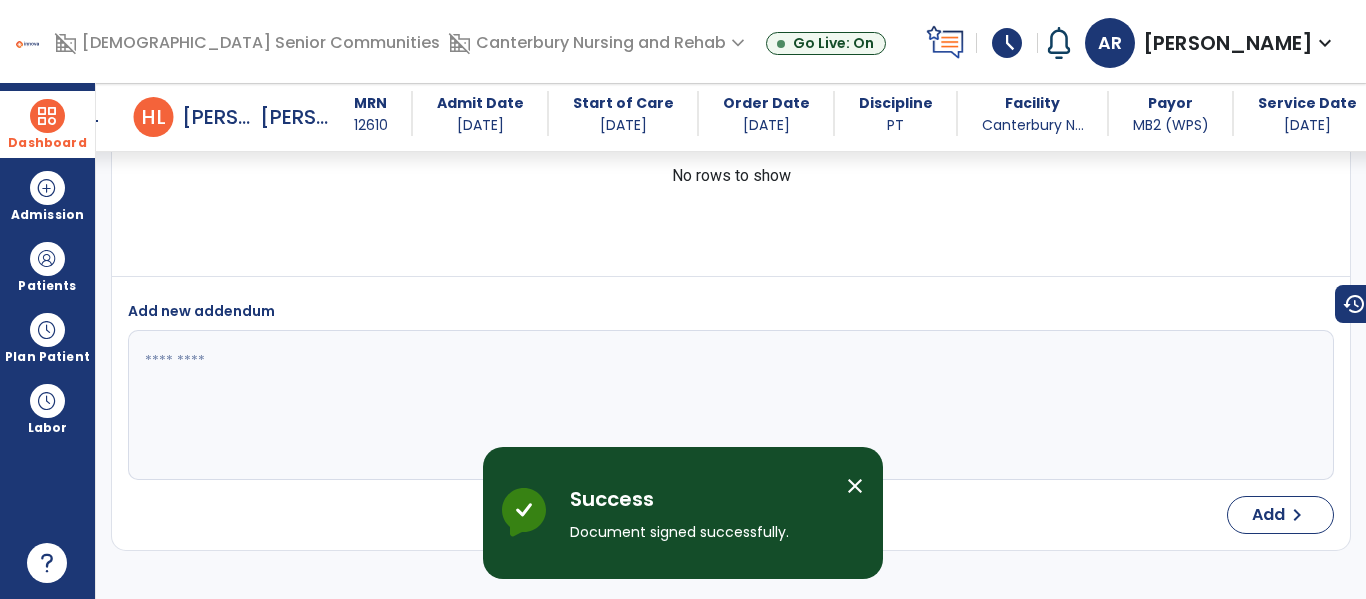 click at bounding box center [47, 116] 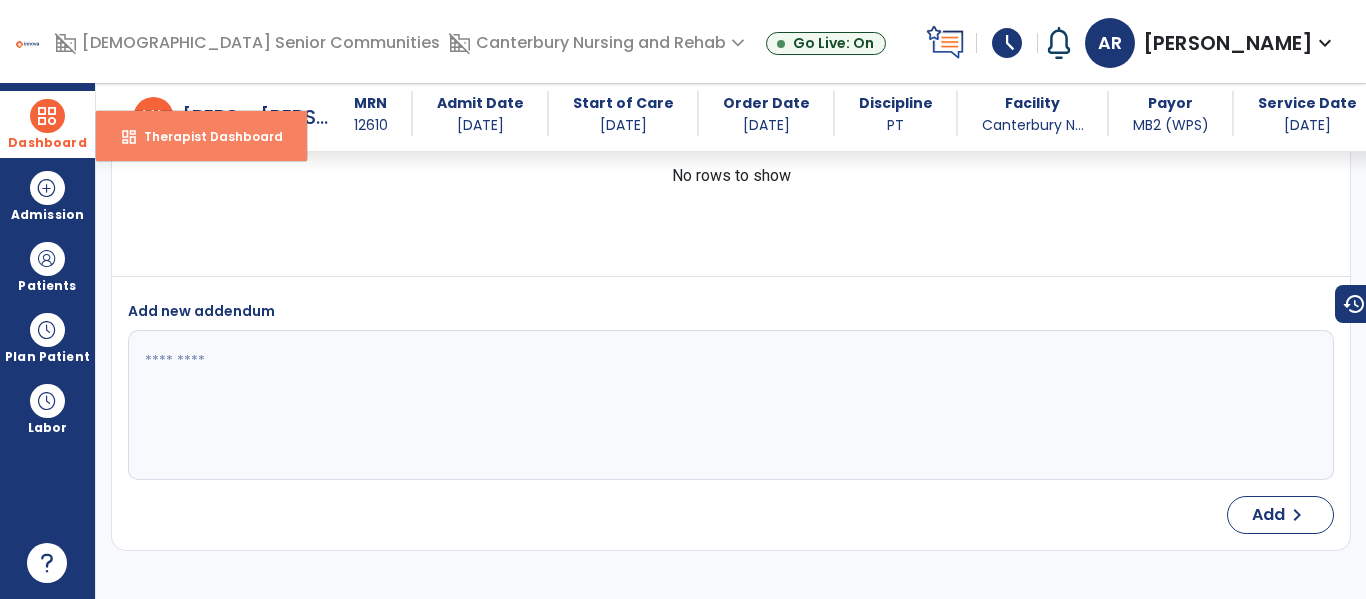 click on "dashboard" at bounding box center (129, 137) 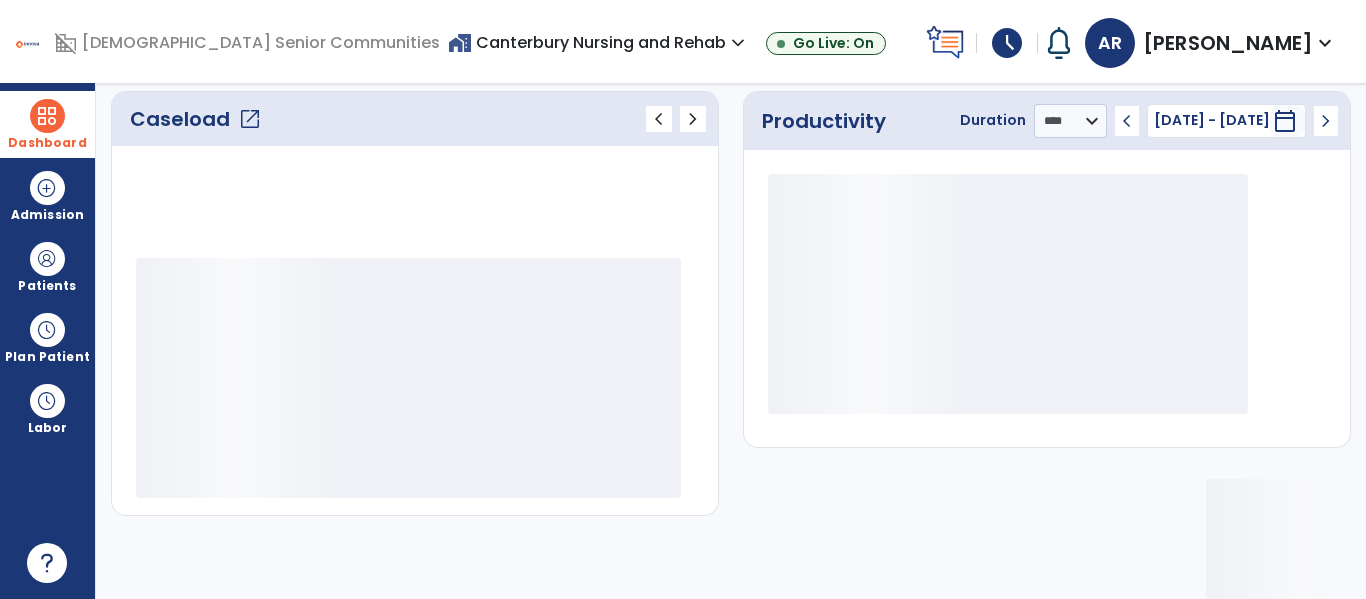 scroll, scrollTop: 276, scrollLeft: 0, axis: vertical 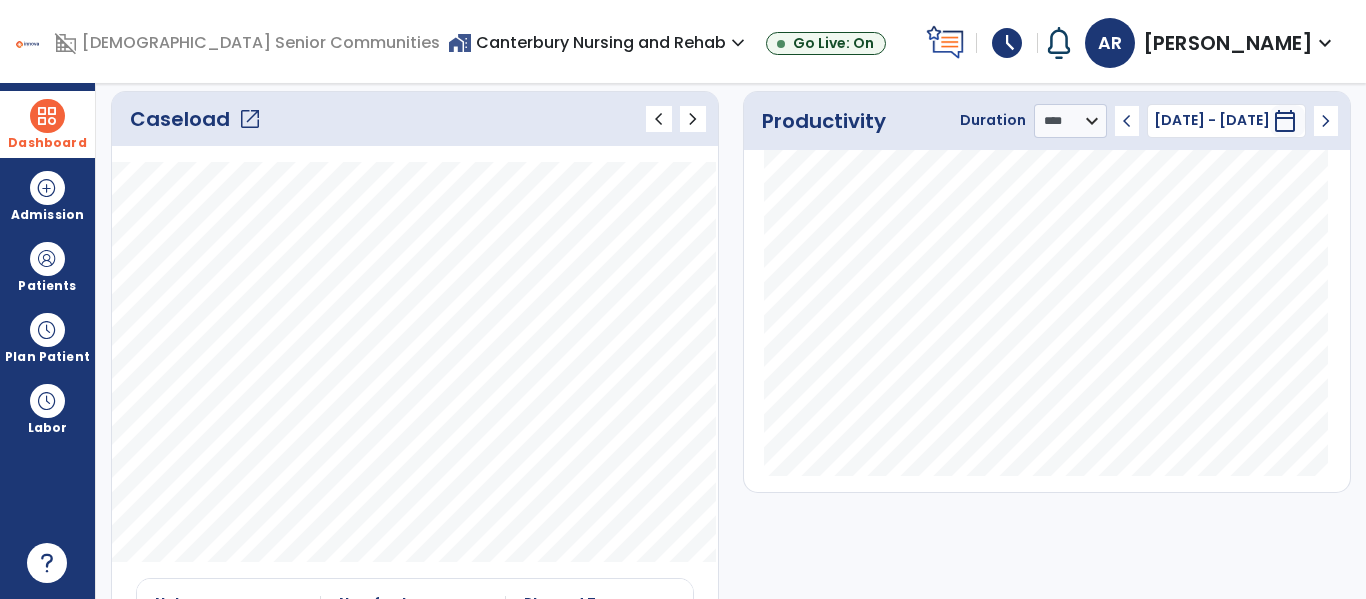 click on "open_in_new" 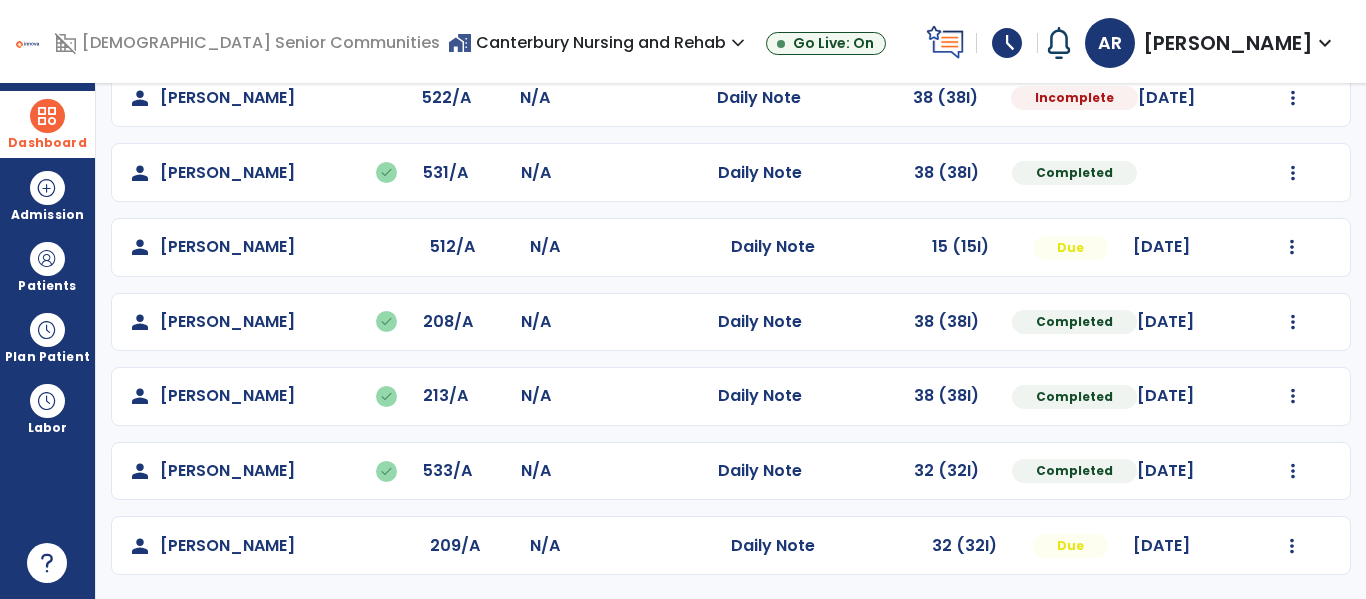 scroll, scrollTop: 0, scrollLeft: 0, axis: both 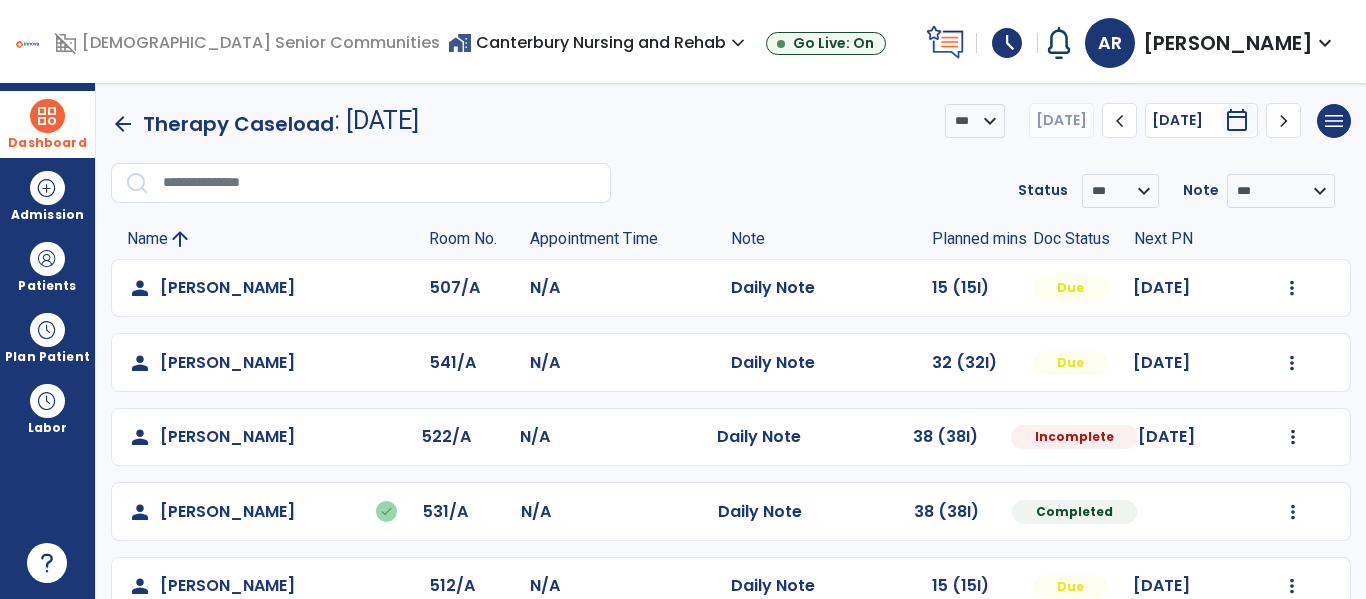 click on "schedule" at bounding box center [1007, 43] 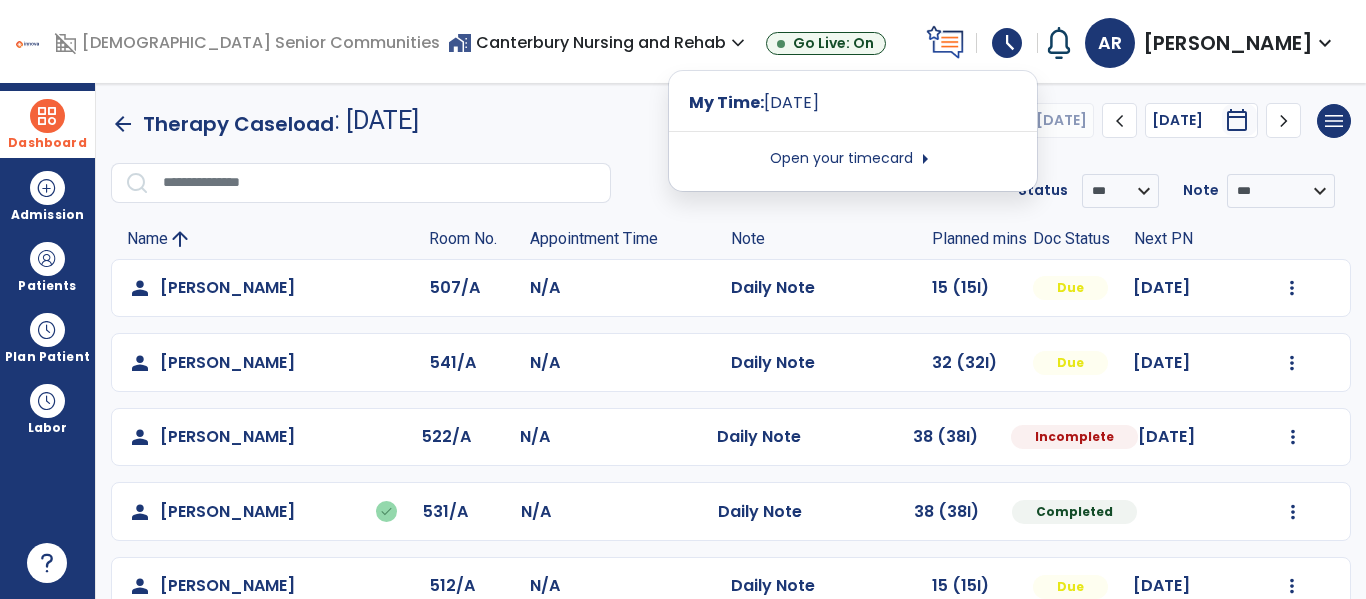 click on "Open your timecard  arrow_right" at bounding box center (853, 159) 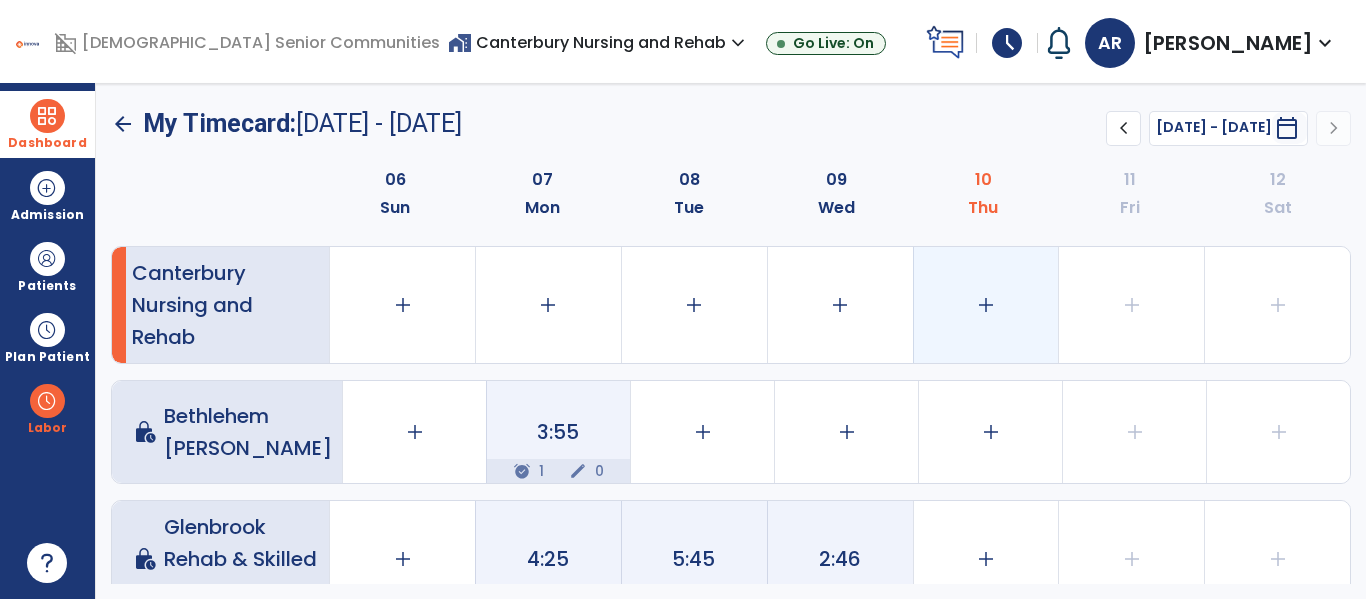 click on "add" 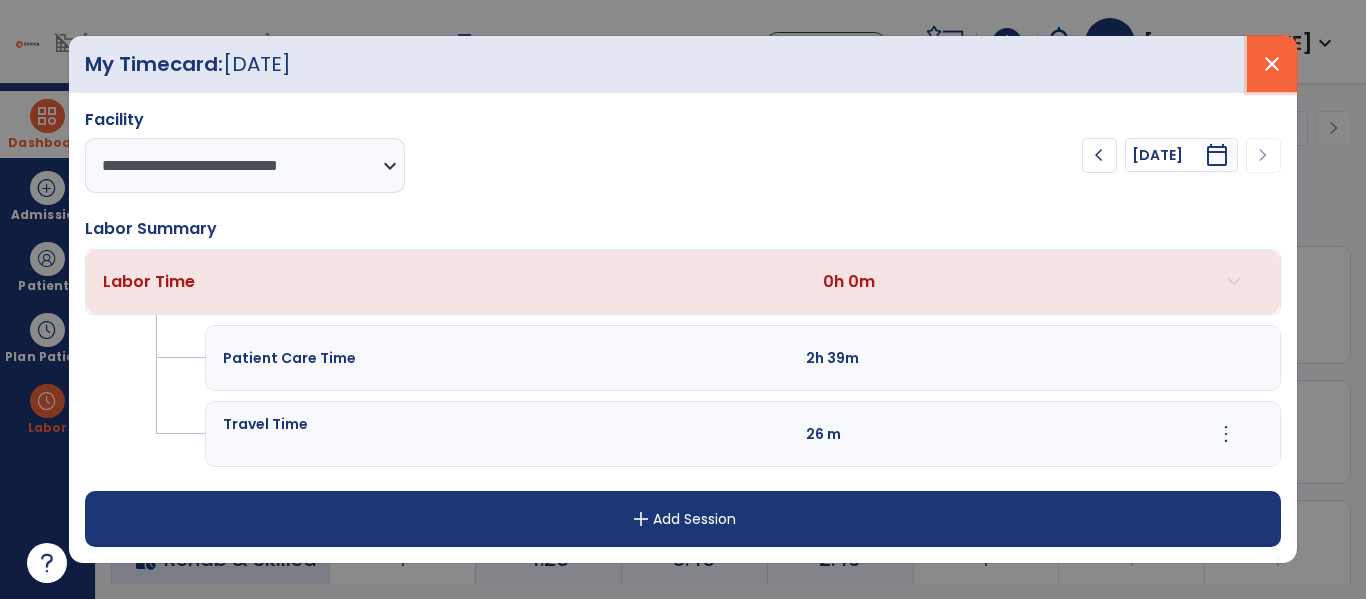 click on "close" at bounding box center [1272, 64] 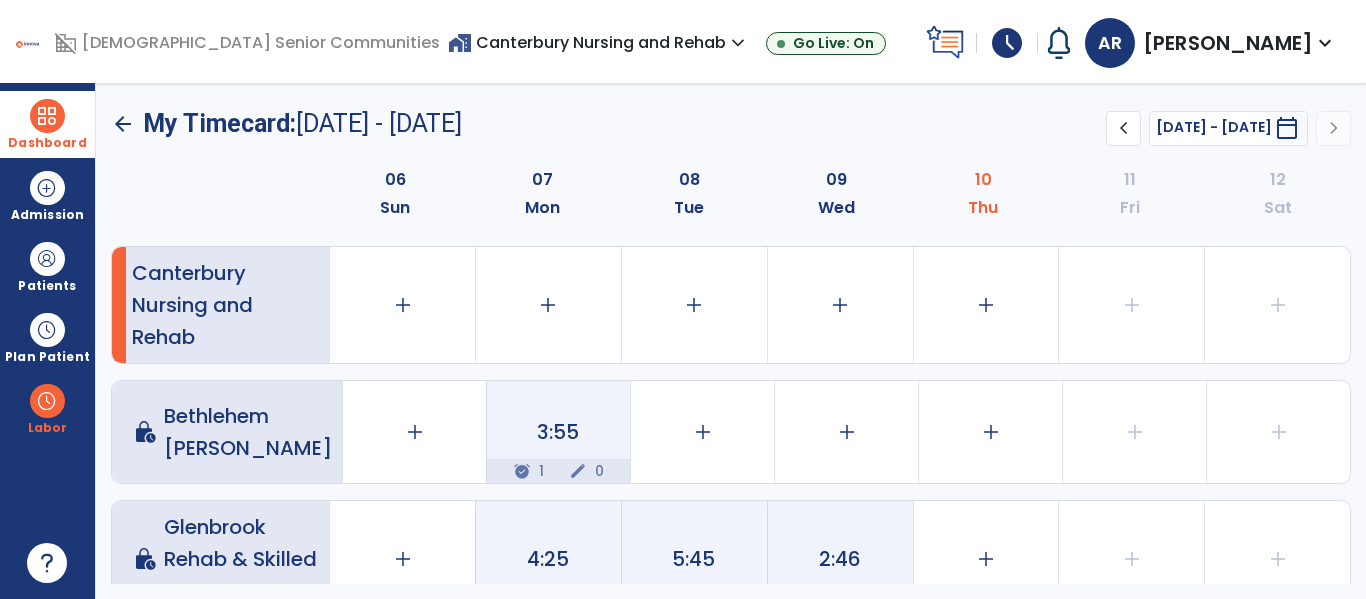 click on "arrow_back" 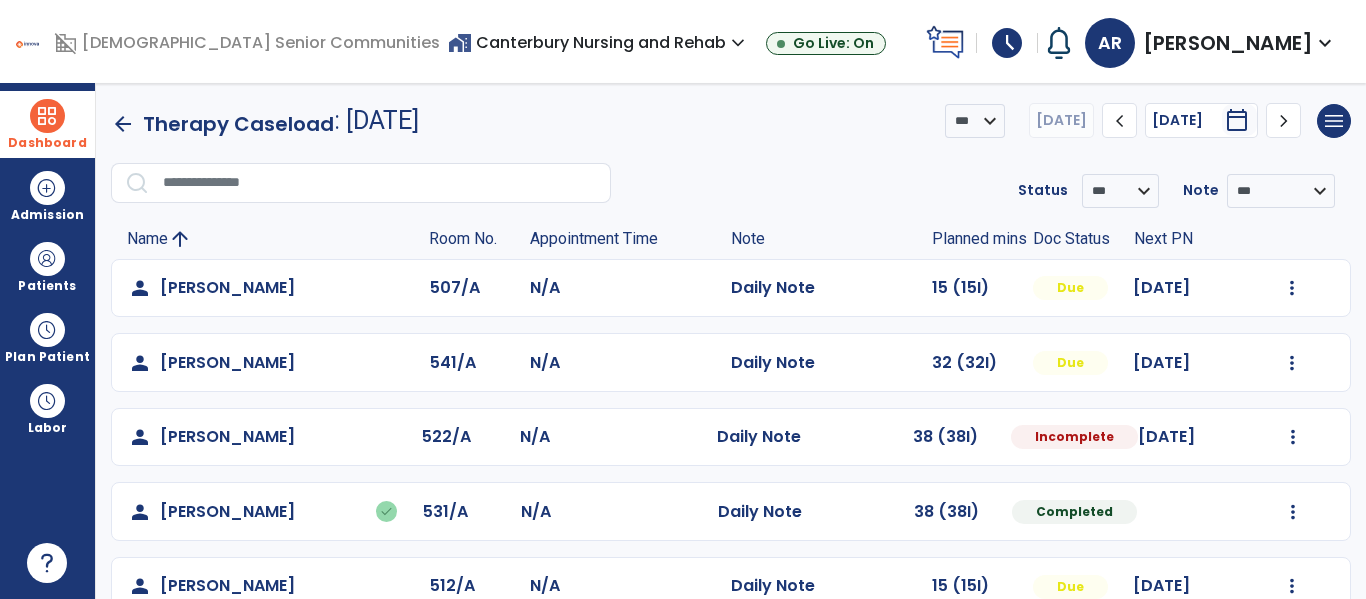 click on "Dashboard" at bounding box center [47, 124] 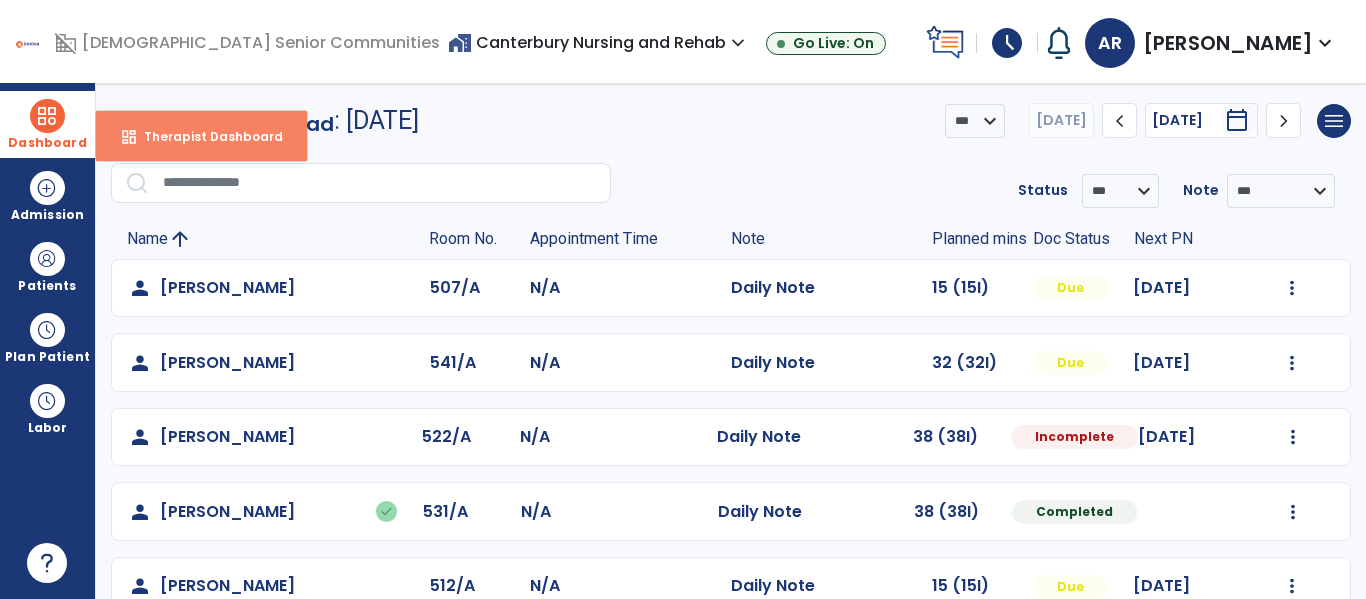 click on "Therapist Dashboard" at bounding box center [205, 136] 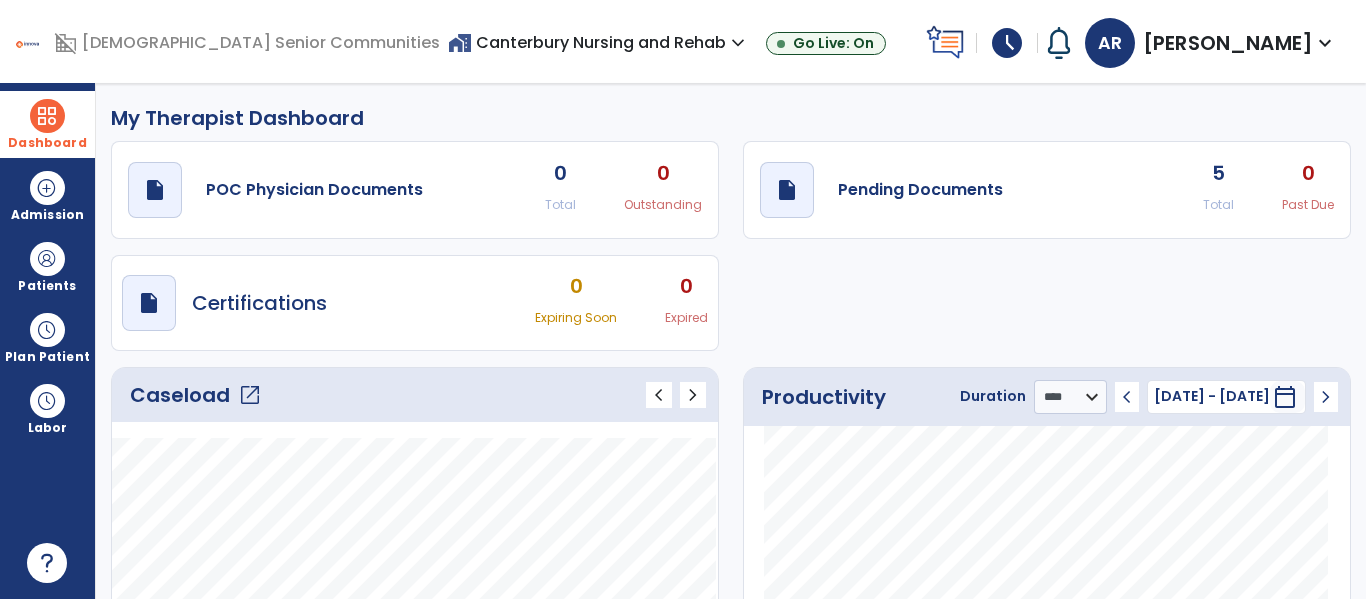 click on "Caseload   open_in_new" 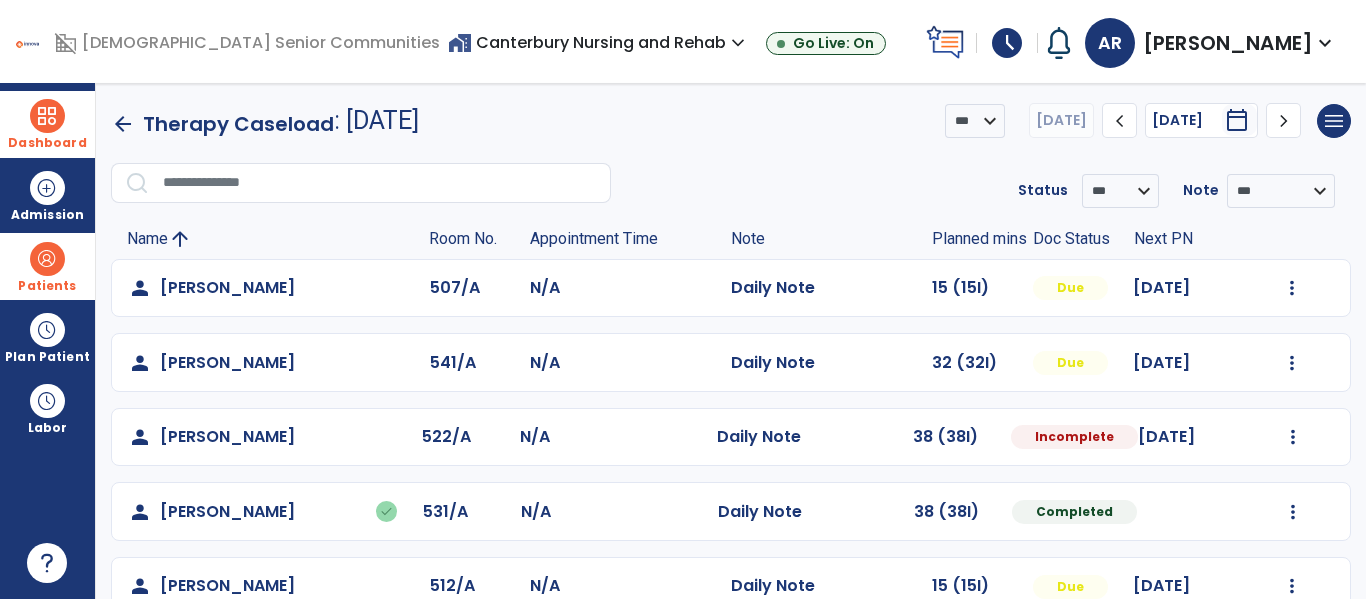 click at bounding box center (47, 259) 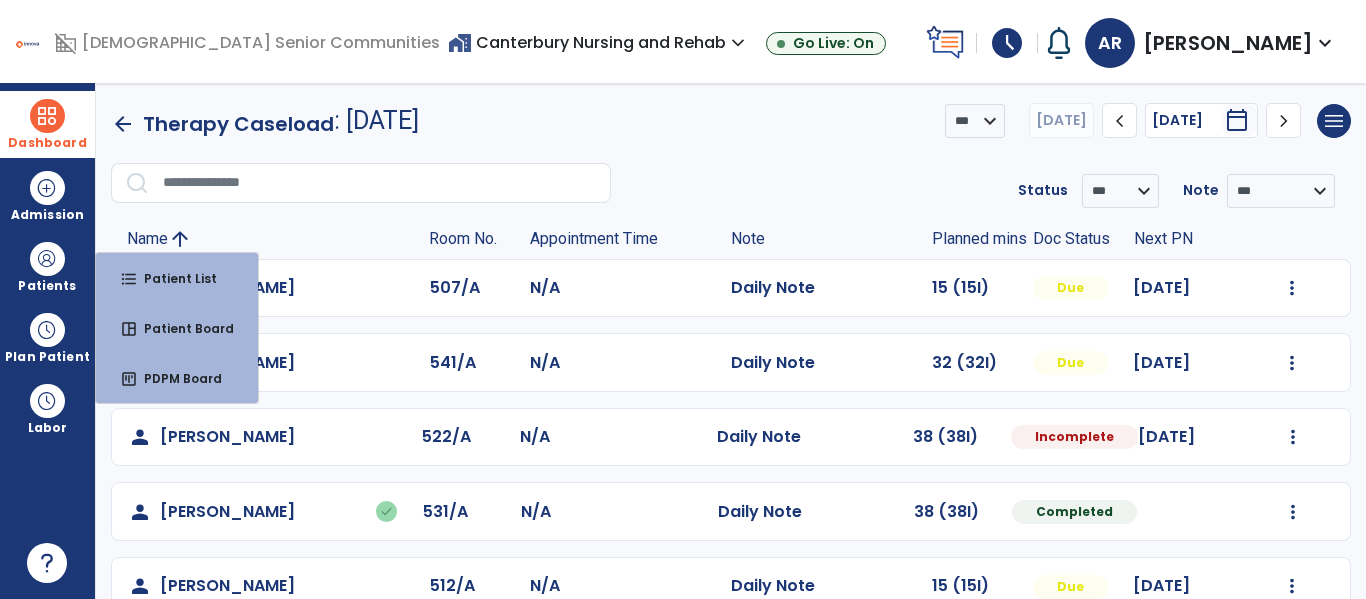 click on "Appointment Time" 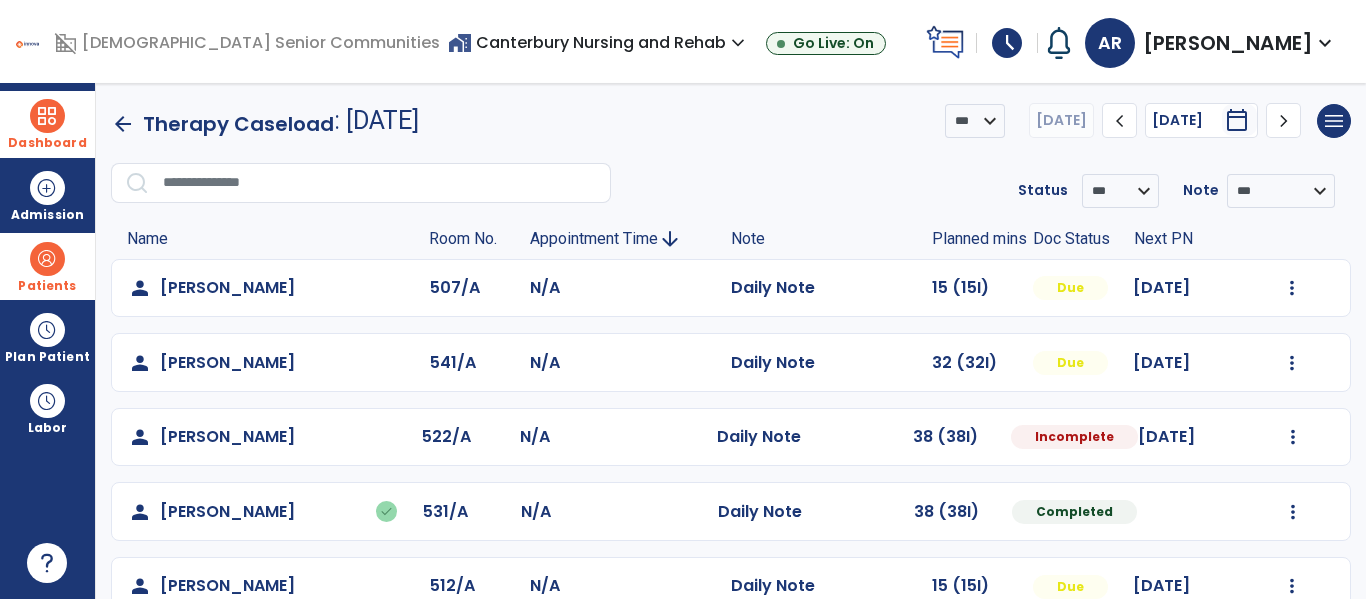 click on "Patients" at bounding box center [47, 266] 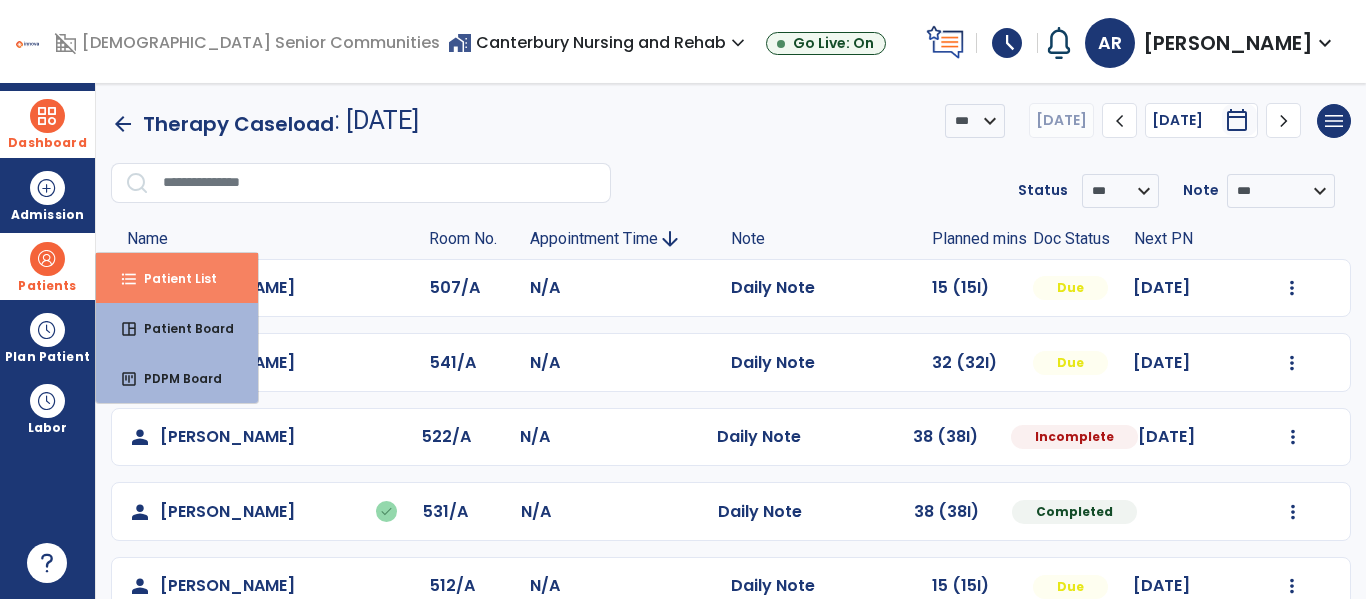 click on "format_list_bulleted  Patient List" at bounding box center (177, 278) 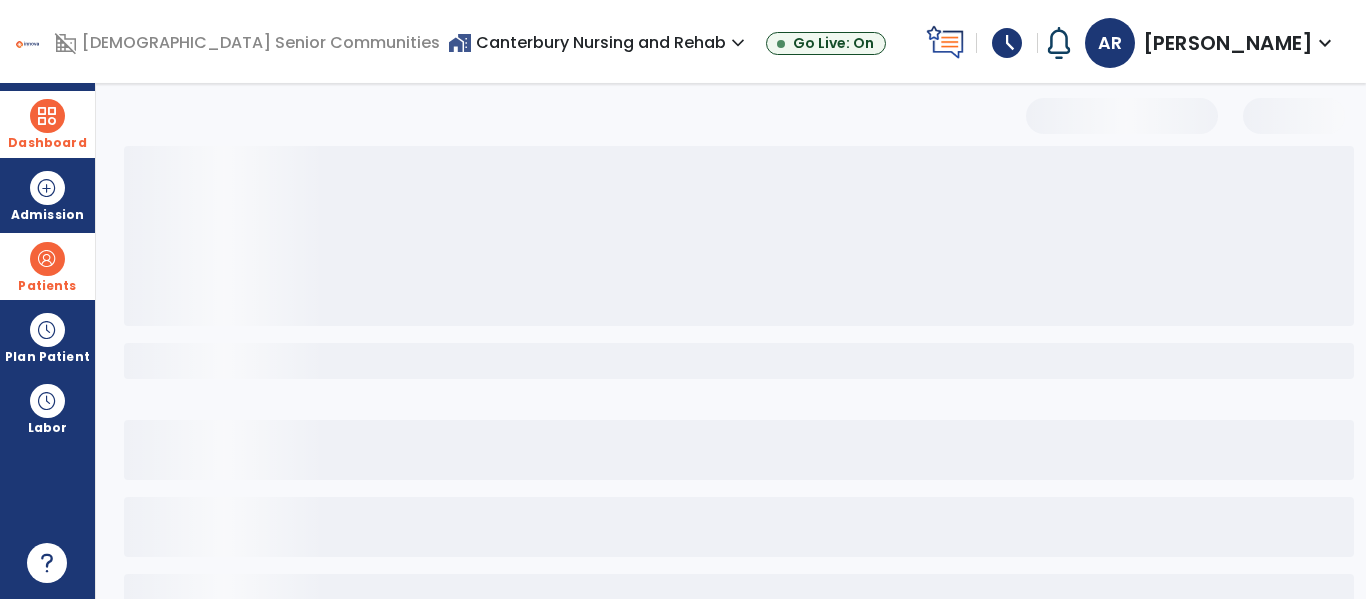 select on "***" 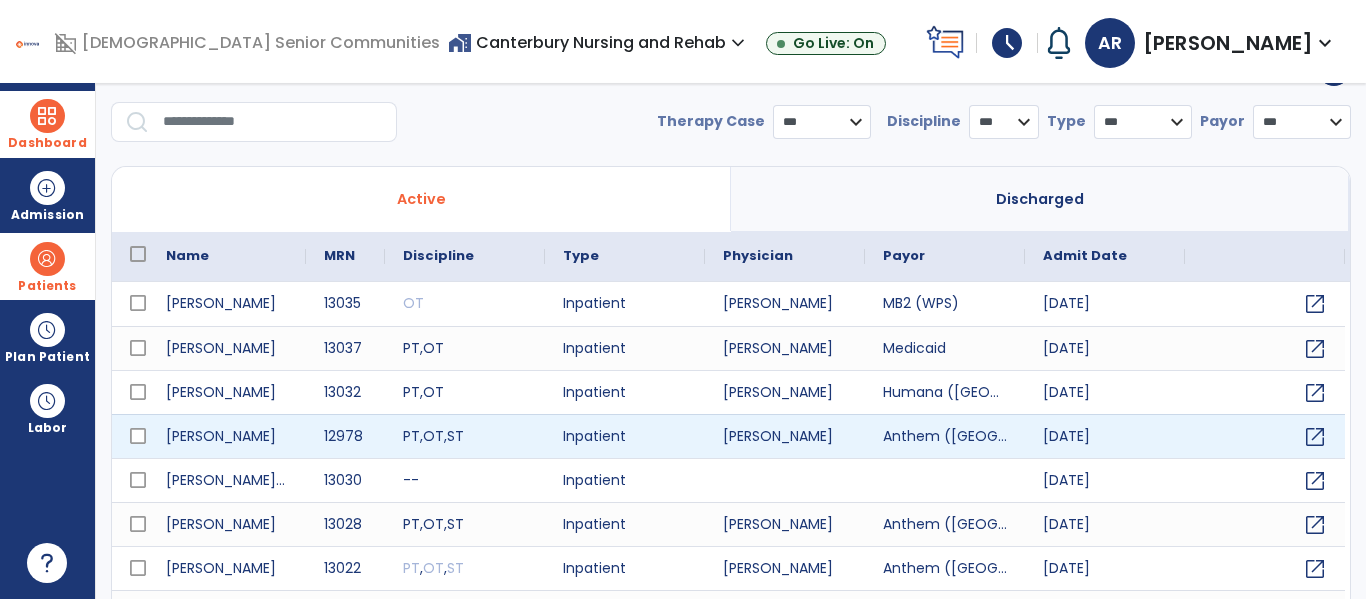 scroll, scrollTop: 0, scrollLeft: 0, axis: both 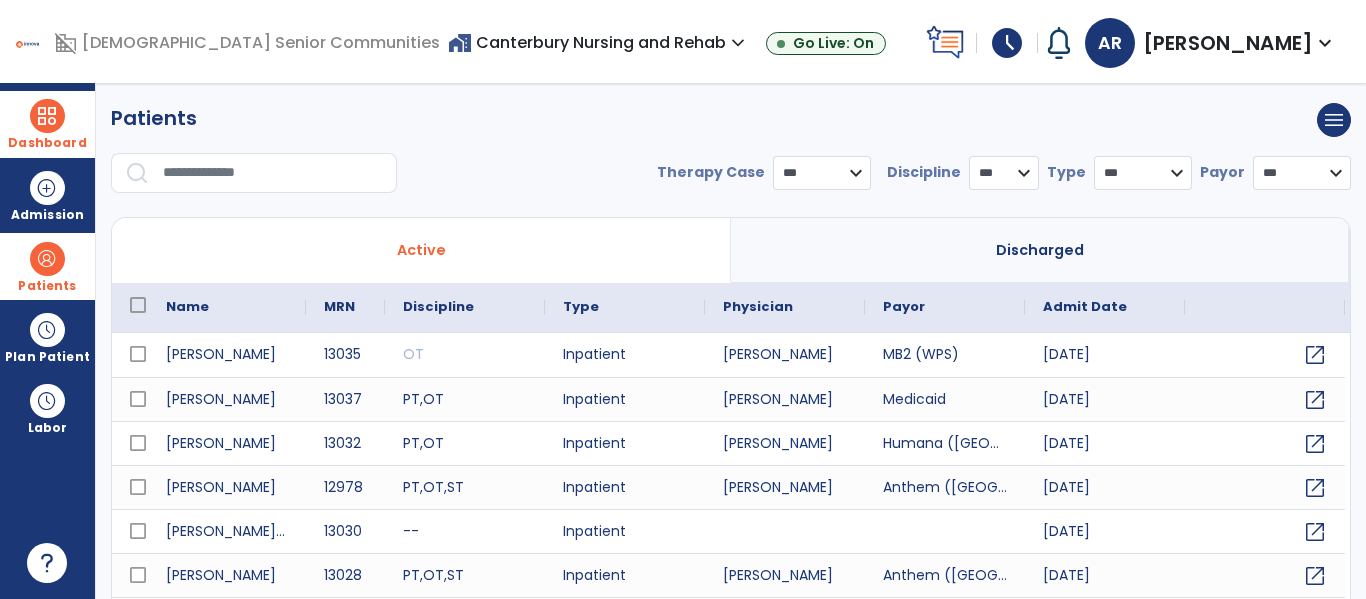 click at bounding box center [273, 173] 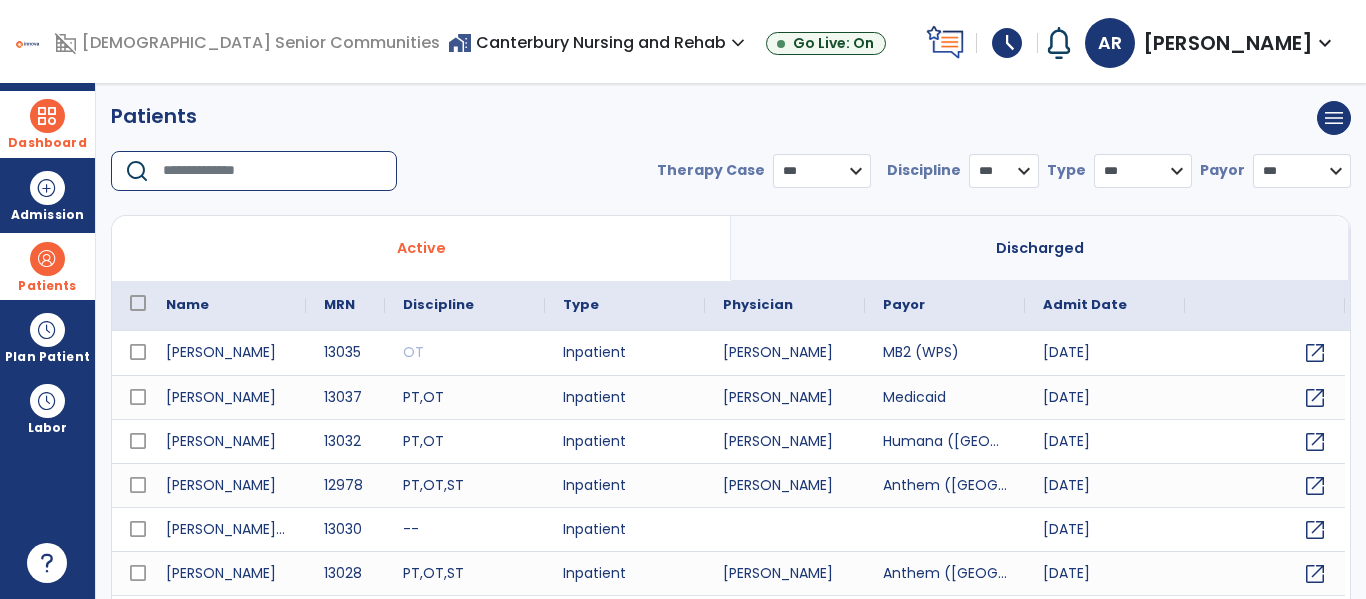 scroll, scrollTop: 0, scrollLeft: 0, axis: both 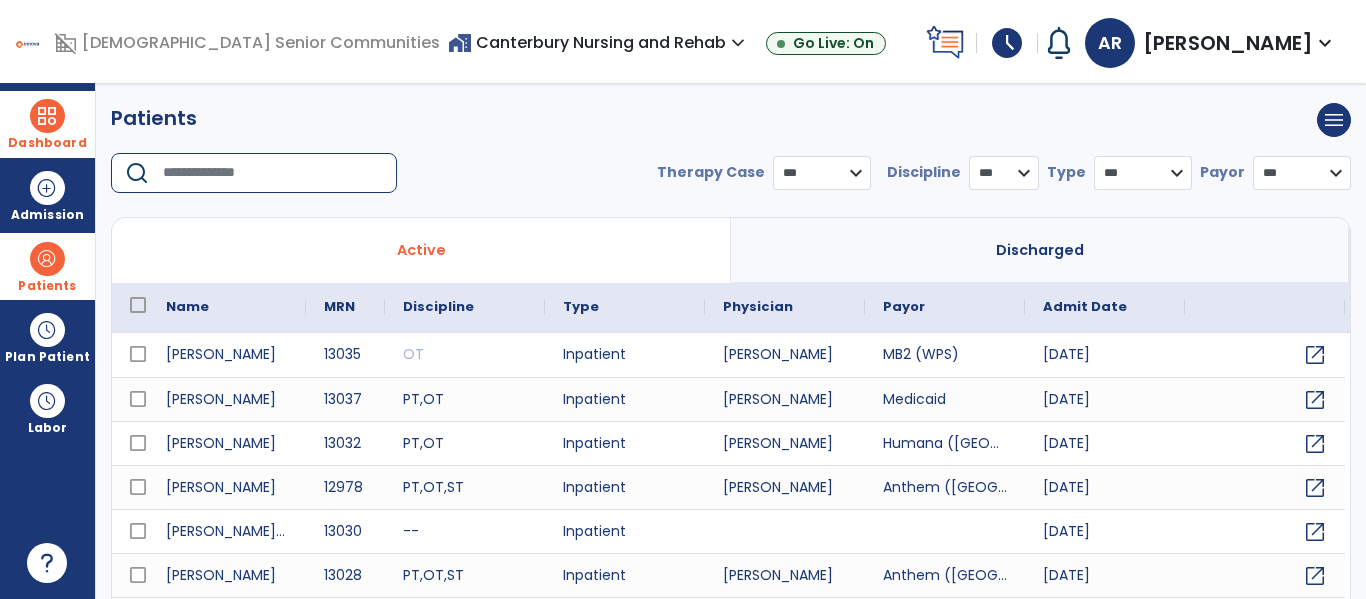 click at bounding box center [273, 173] 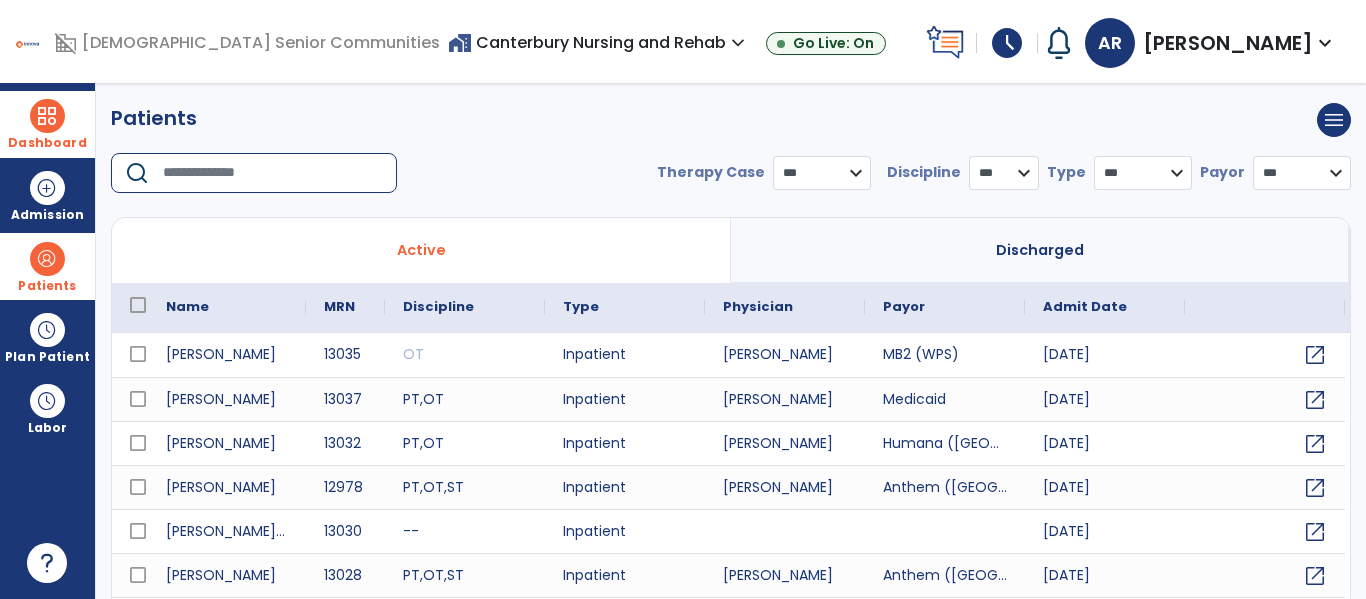 click at bounding box center (273, 173) 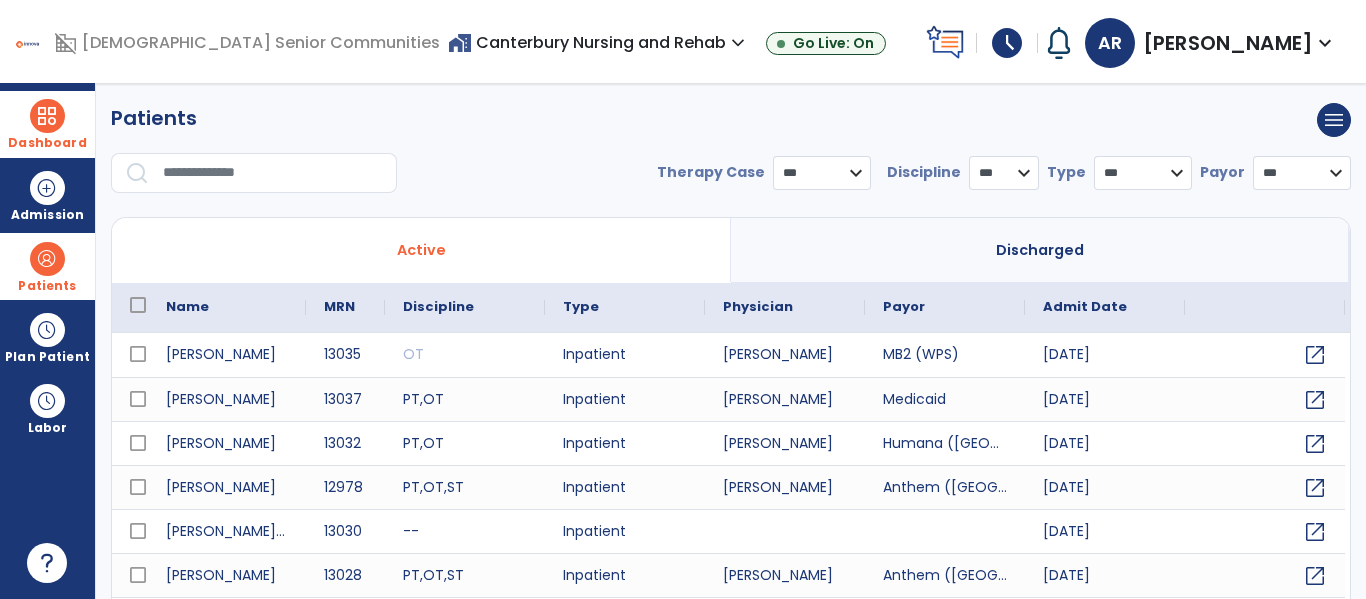 click on "**********" at bounding box center [731, 181] 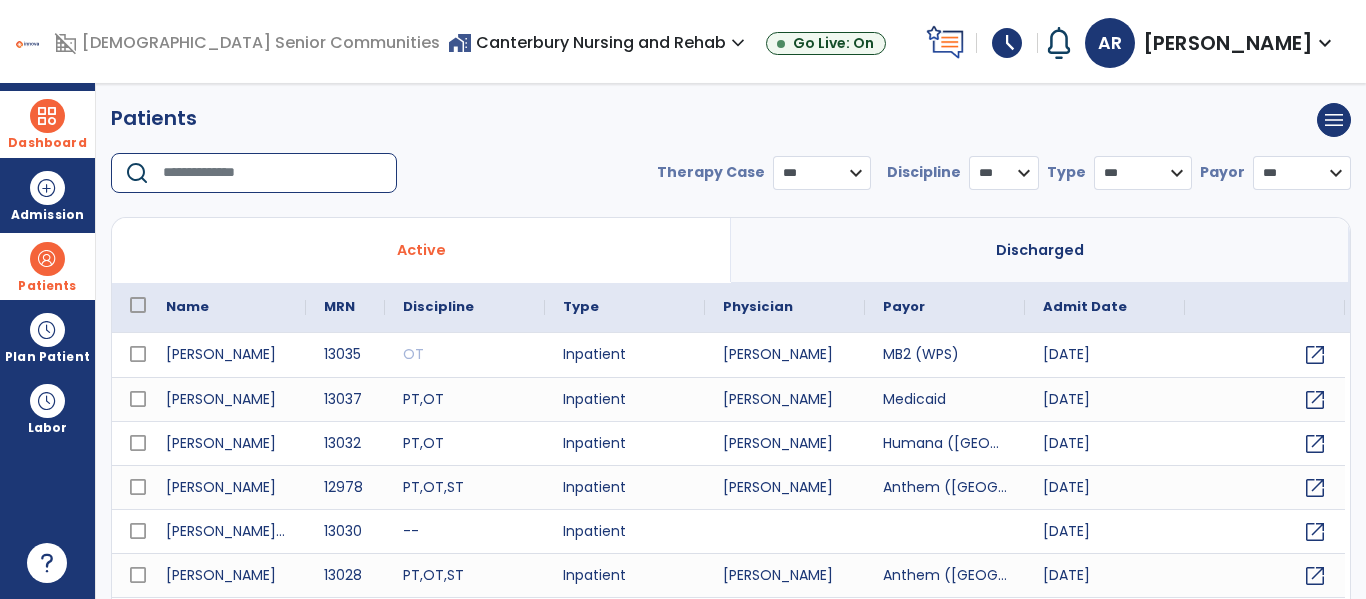 click on "Patients   menu   Add new patient   Print list   Export list" at bounding box center (731, 120) 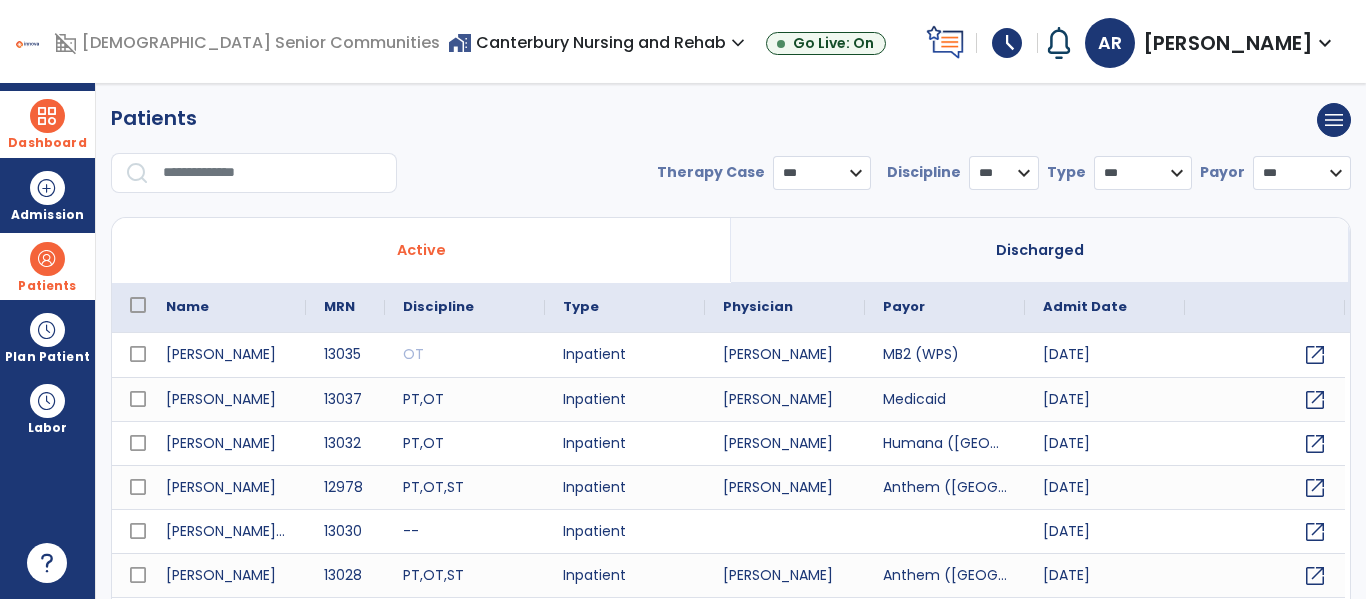 click on "**********" at bounding box center [731, 156] 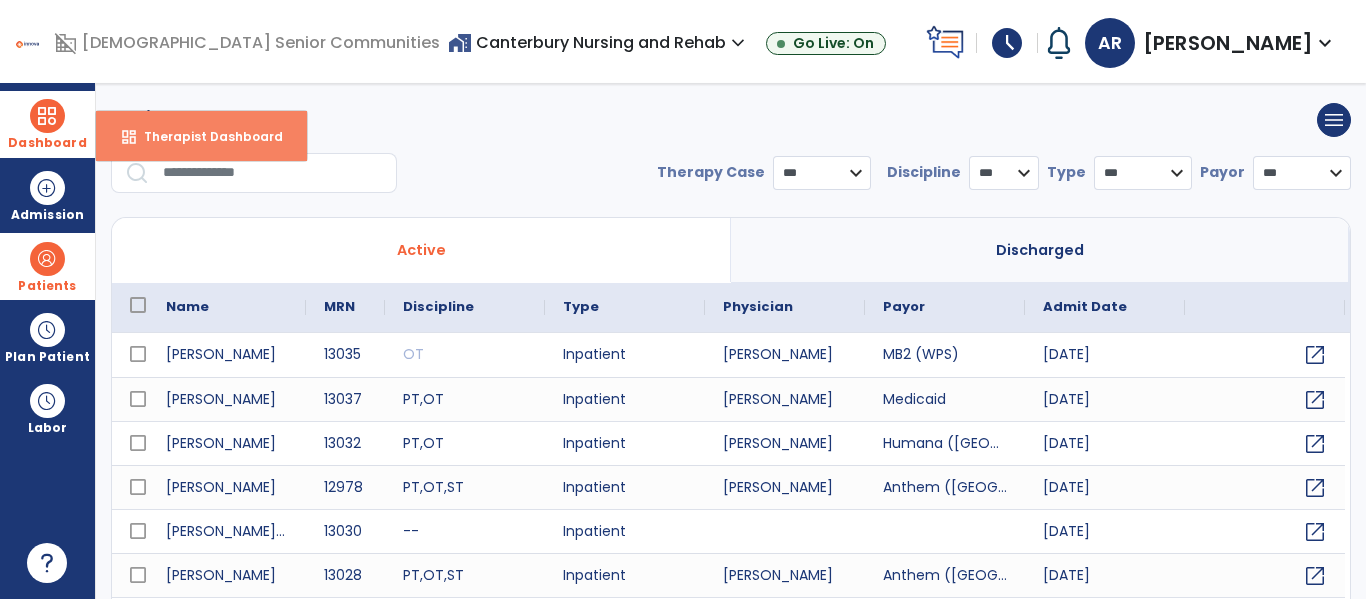 click on "dashboard  Therapist Dashboard" at bounding box center [201, 136] 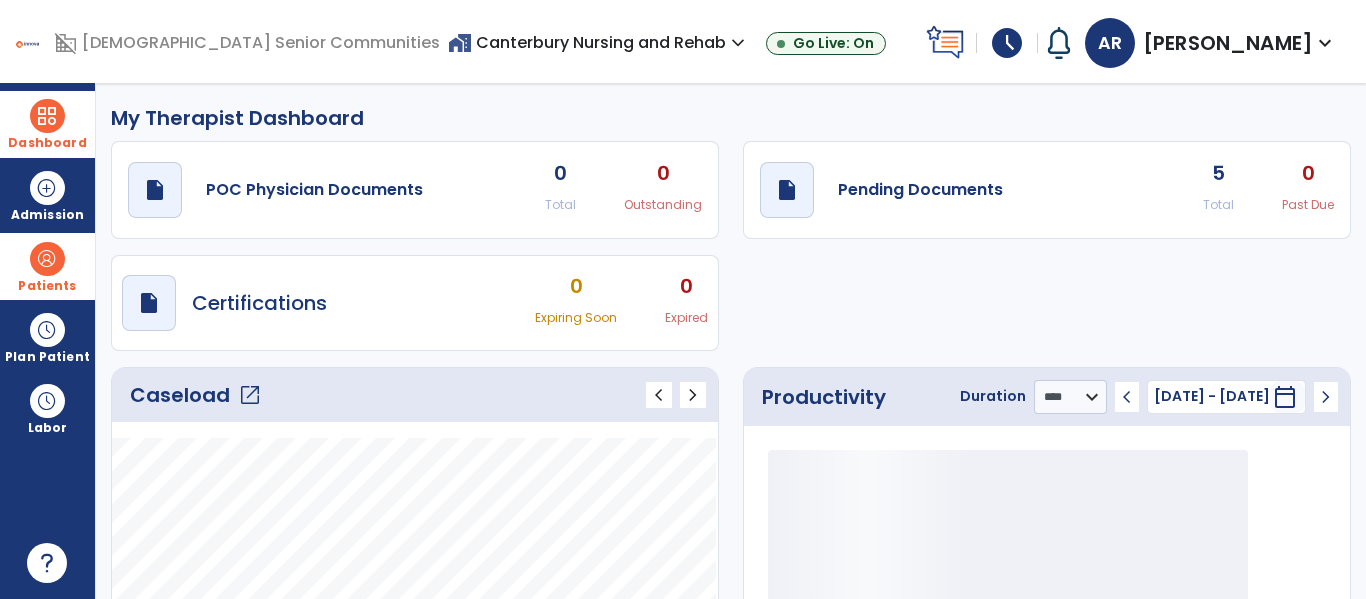 click on "open_in_new" 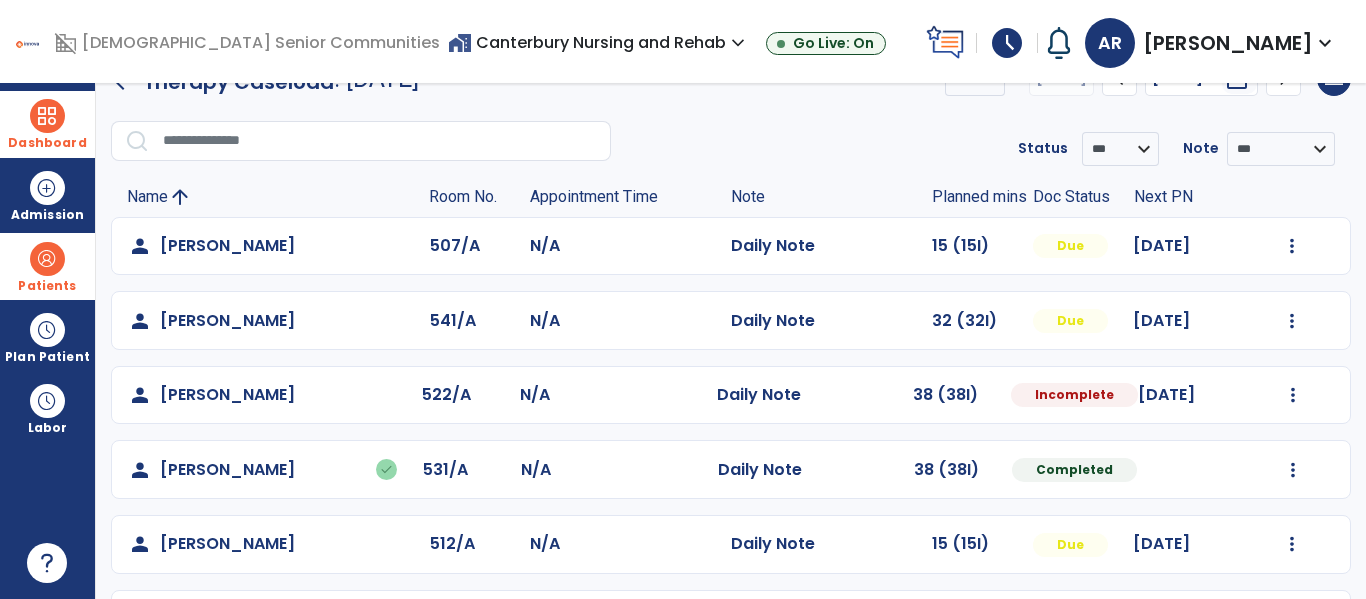 scroll, scrollTop: 0, scrollLeft: 0, axis: both 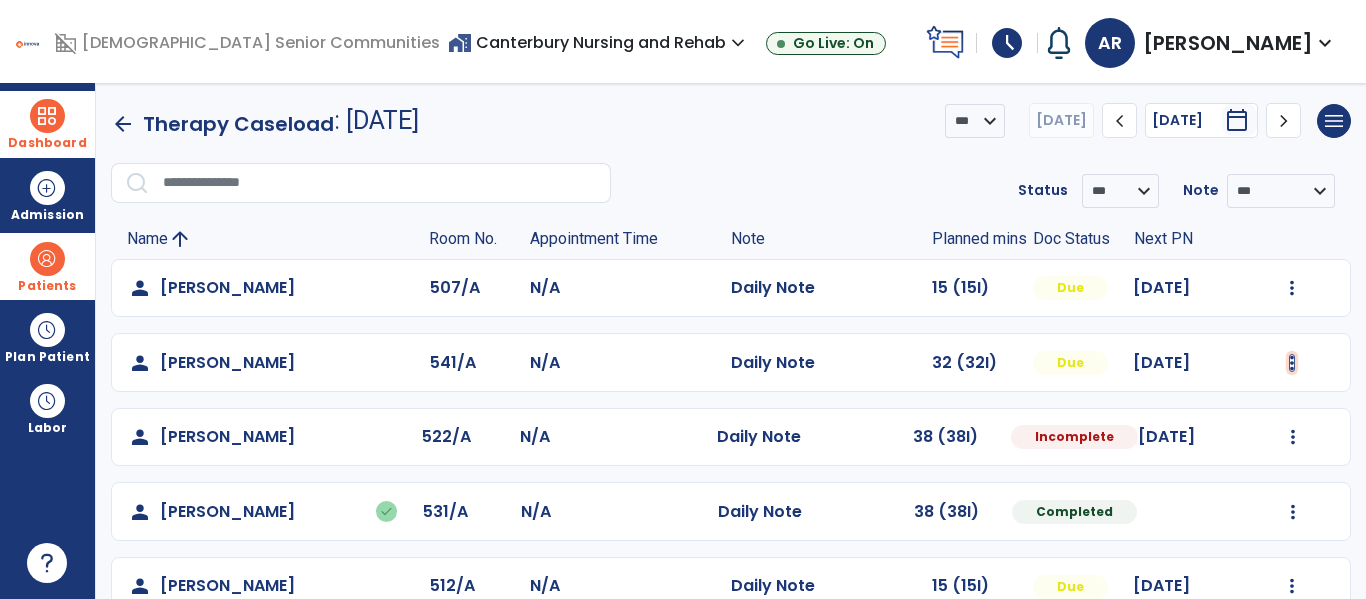 click at bounding box center [1292, 288] 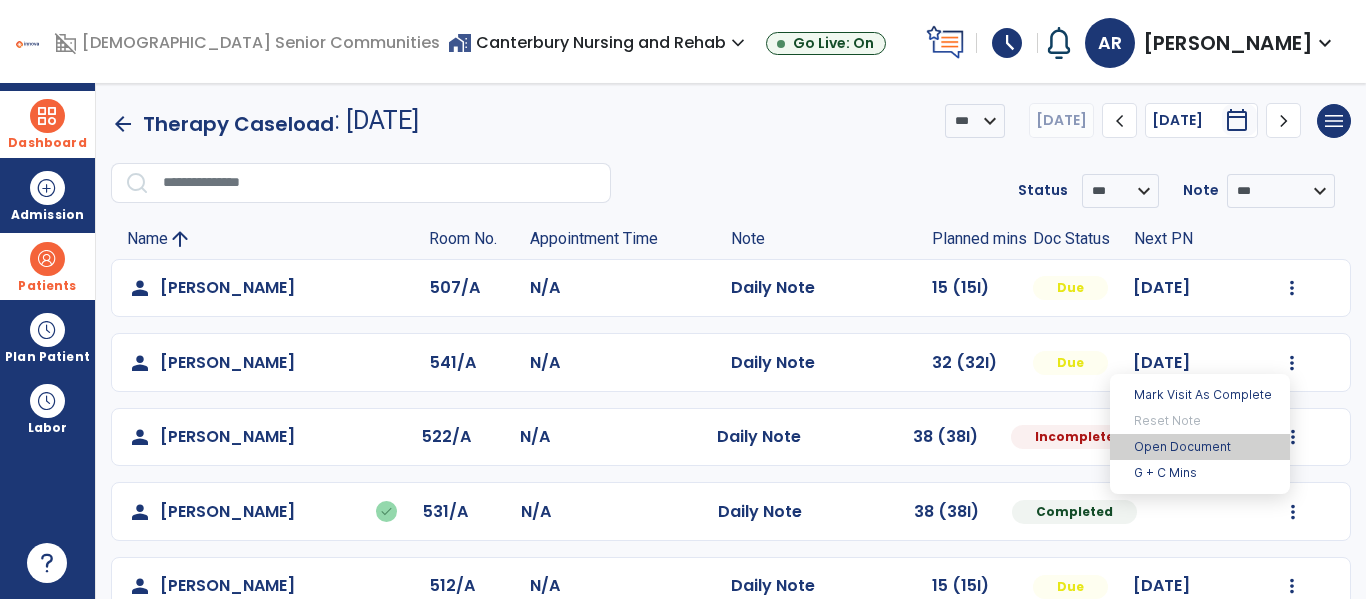 click on "Open Document" at bounding box center (1200, 447) 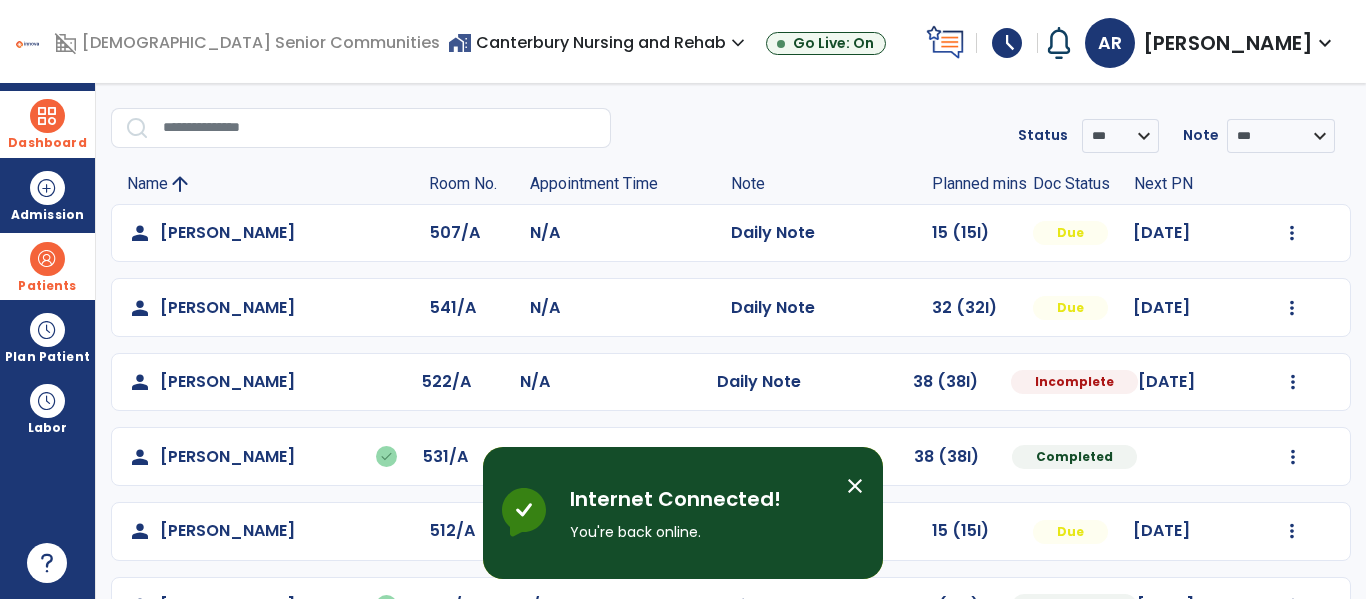 scroll, scrollTop: 55, scrollLeft: 0, axis: vertical 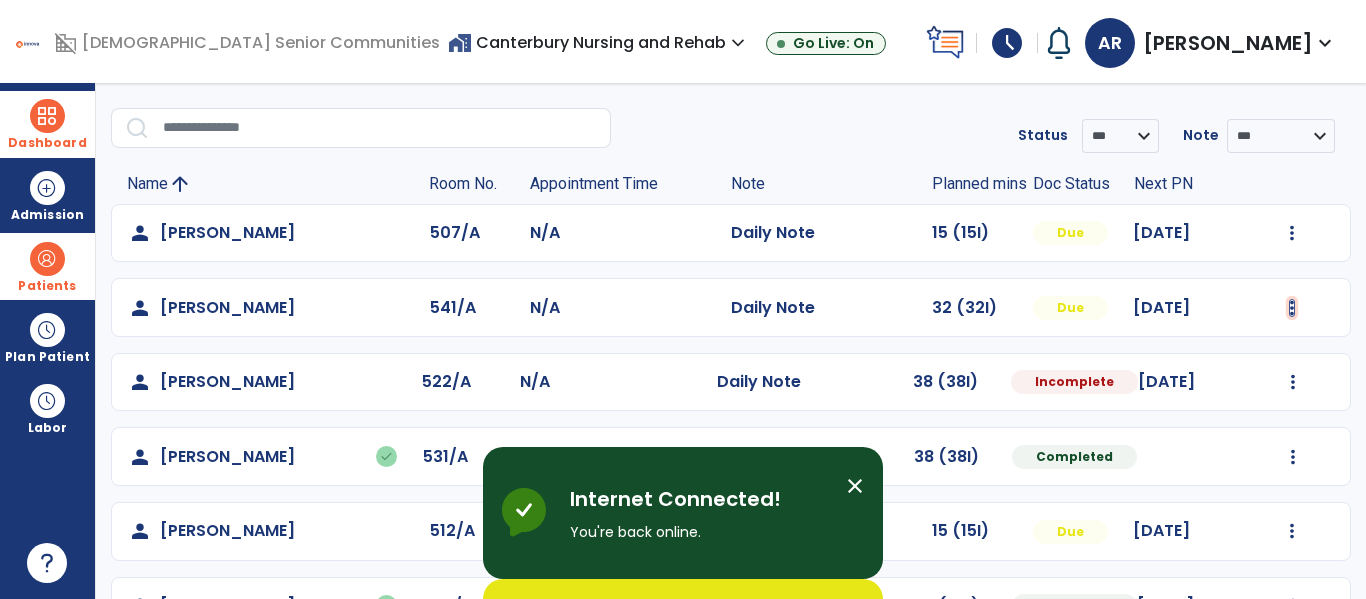 click at bounding box center (1292, 233) 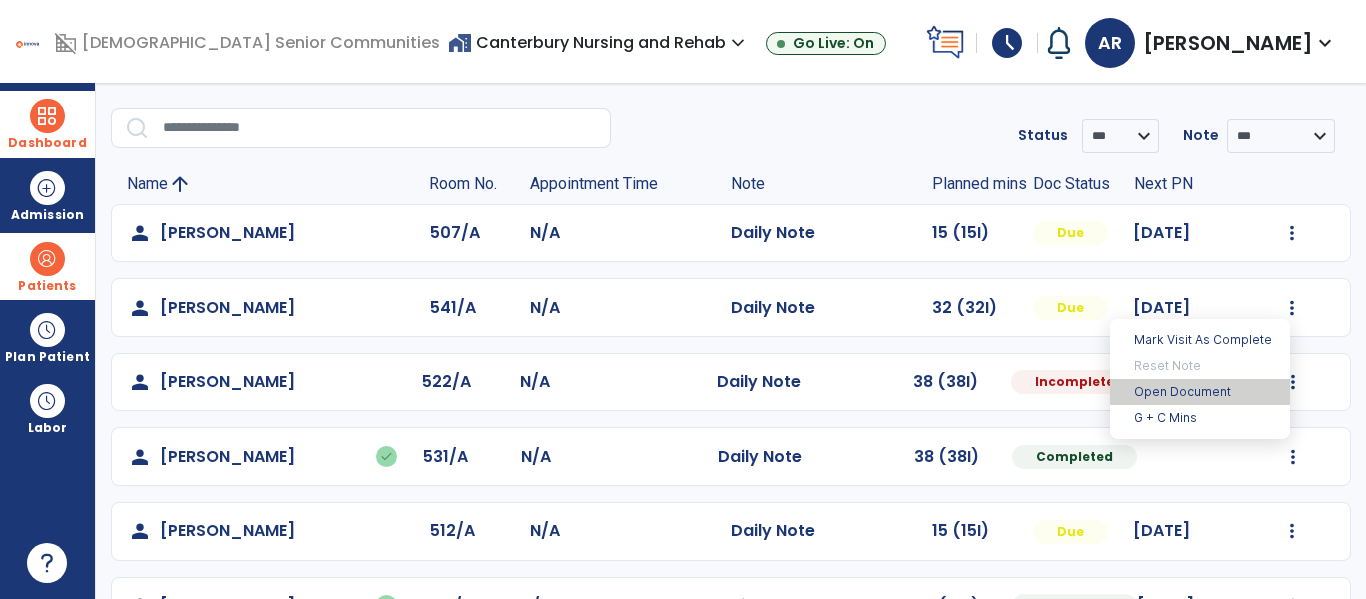click on "Open Document" at bounding box center (1200, 392) 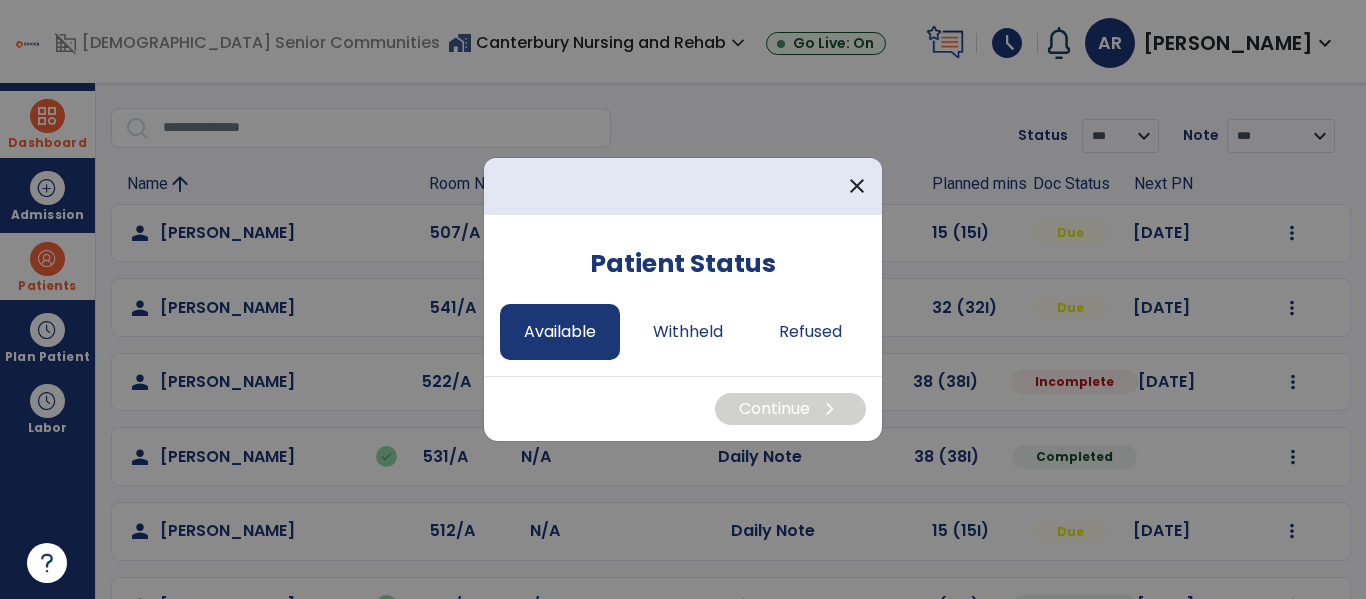 click on "Available" at bounding box center (560, 332) 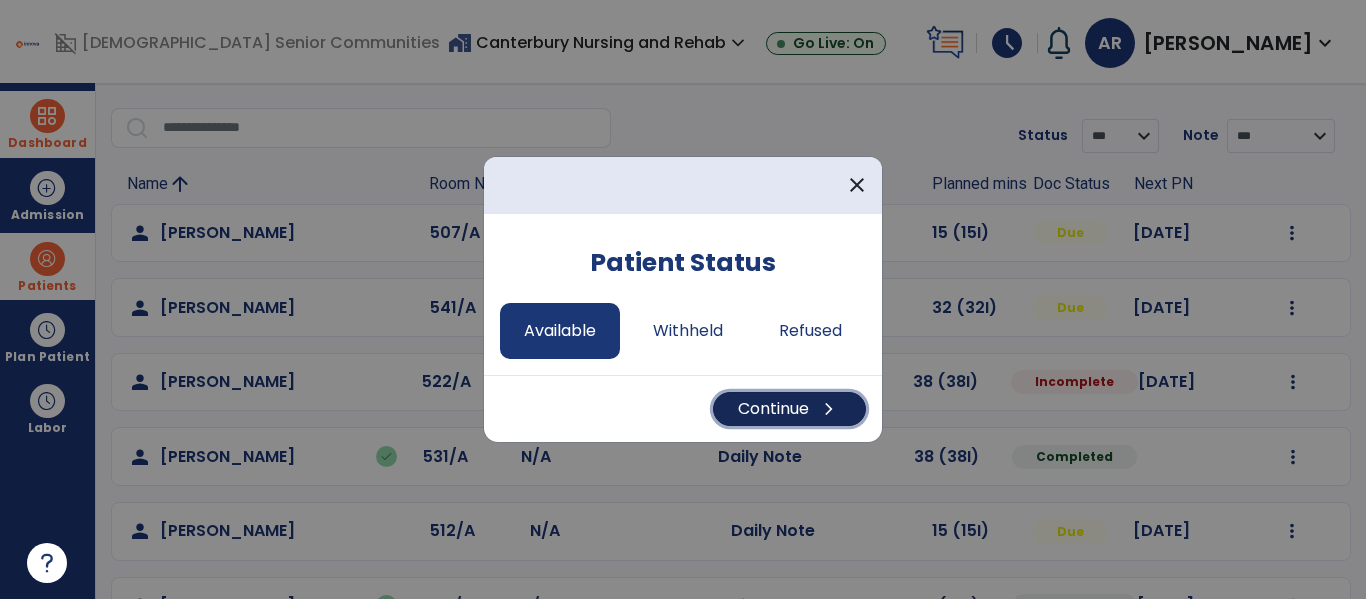 click on "Continue   chevron_right" at bounding box center (789, 409) 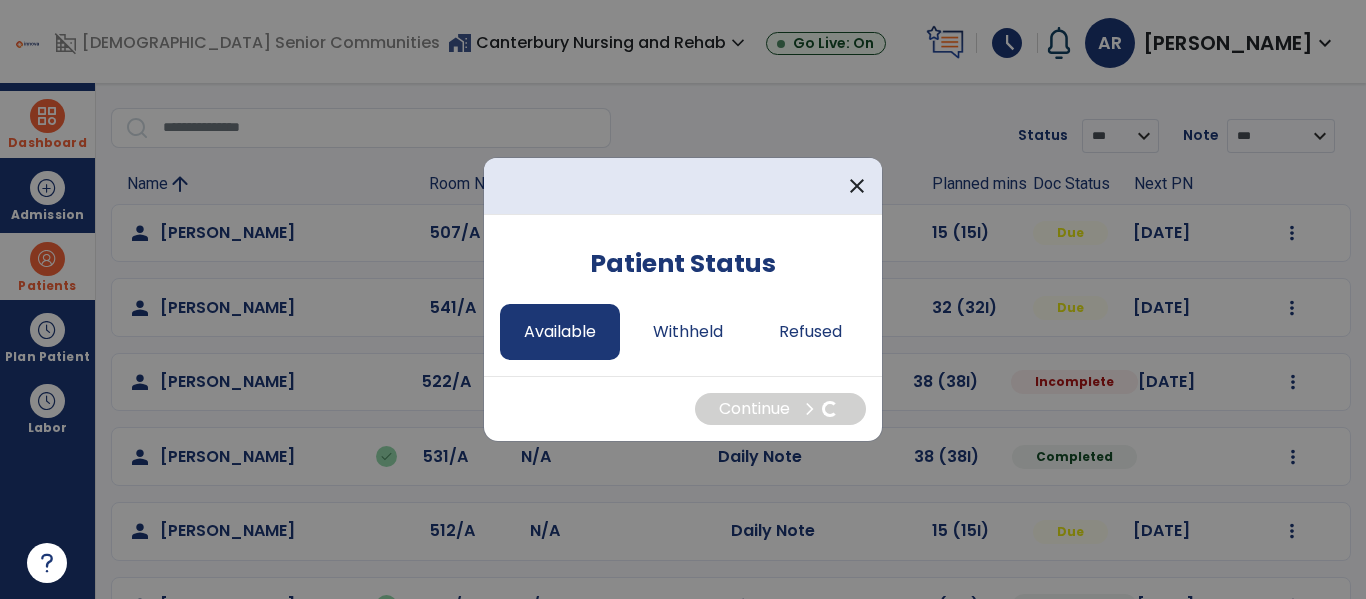 select on "*" 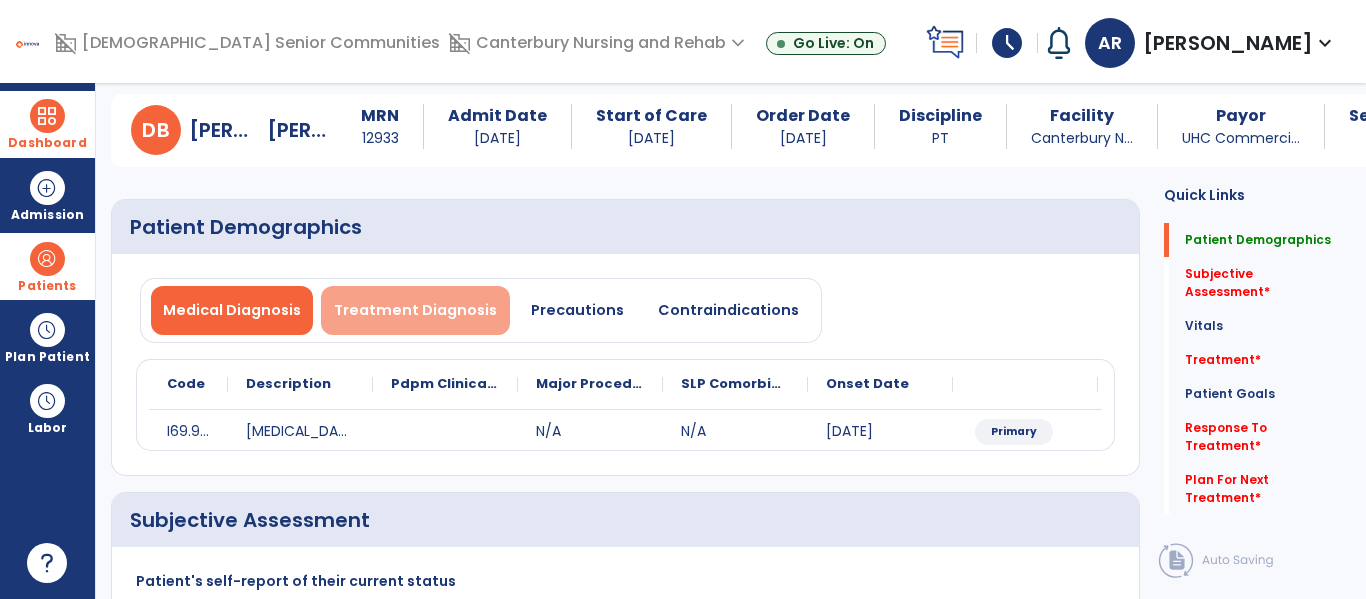 click on "Treatment Diagnosis" at bounding box center (415, 310) 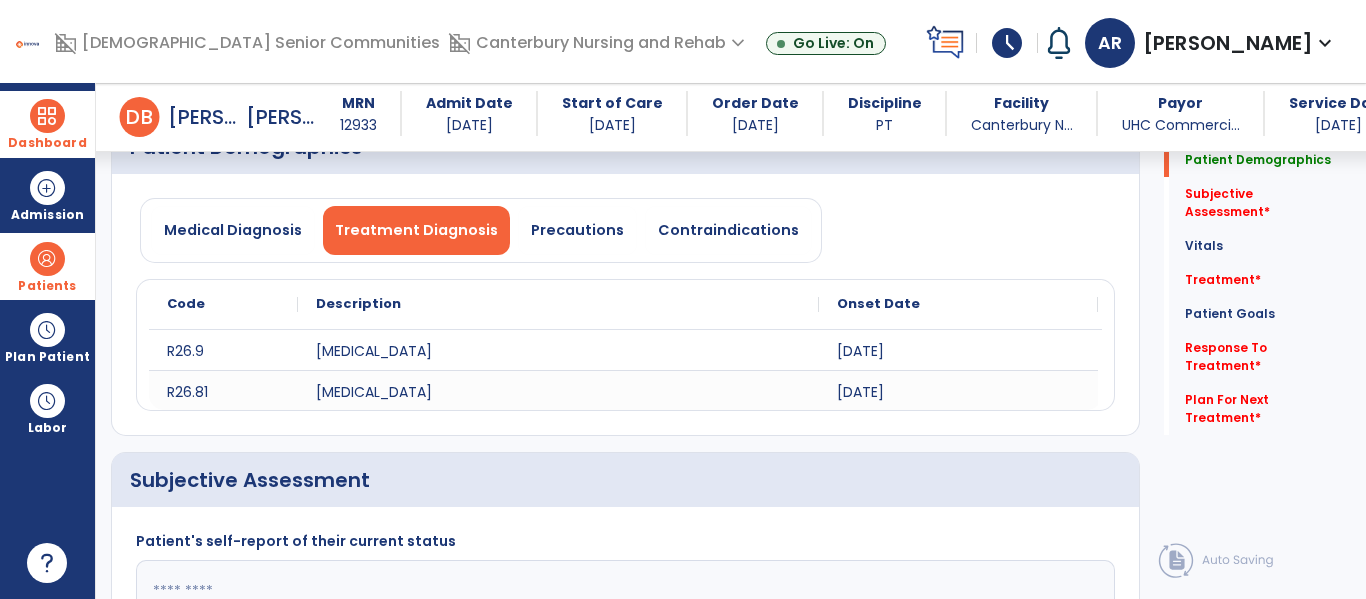 scroll, scrollTop: 120, scrollLeft: 0, axis: vertical 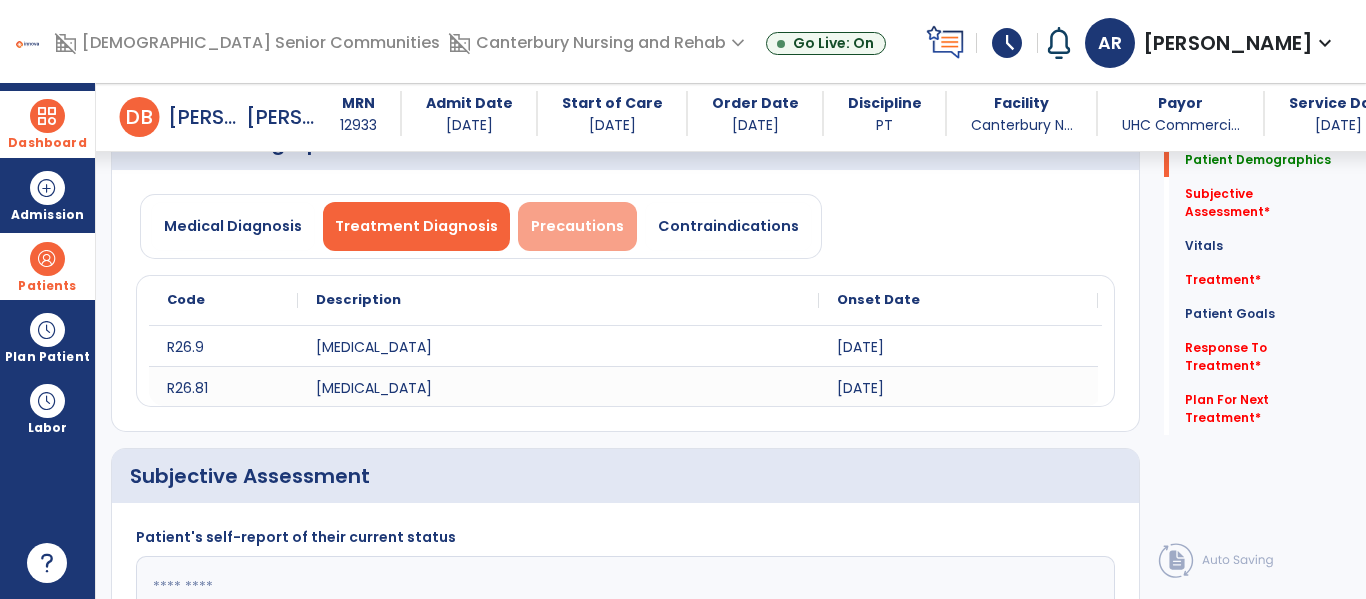 click on "Precautions" at bounding box center (577, 226) 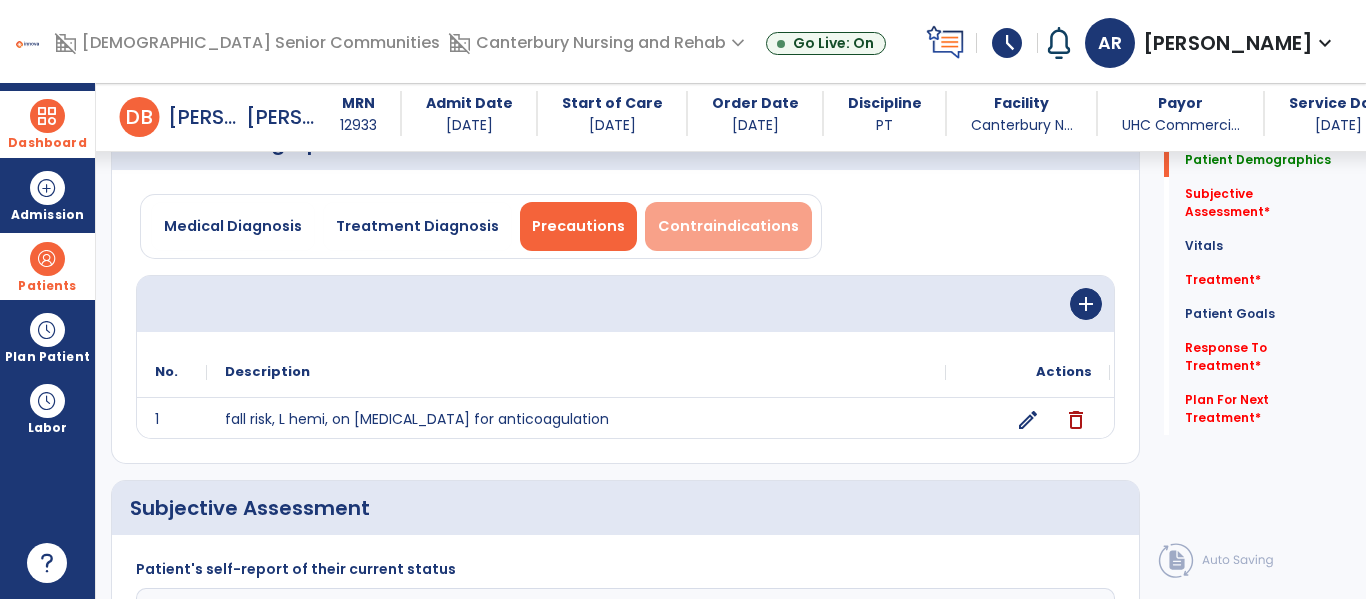 click on "Contraindications" at bounding box center (728, 226) 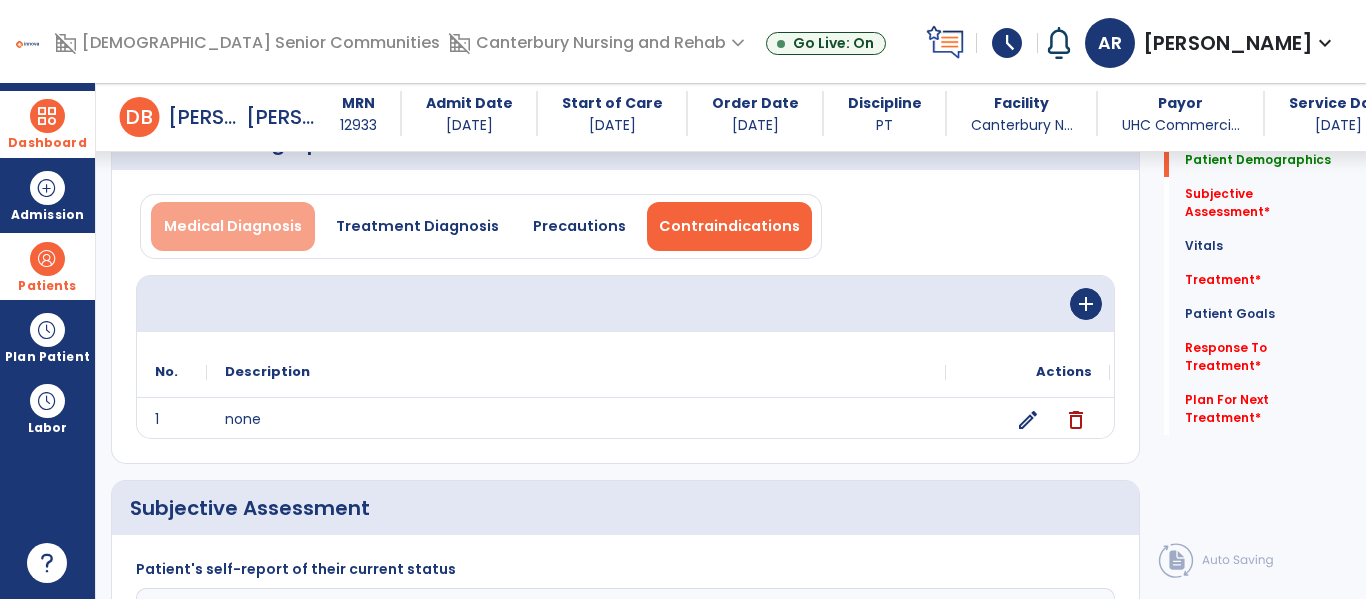 click on "Medical Diagnosis" at bounding box center (233, 226) 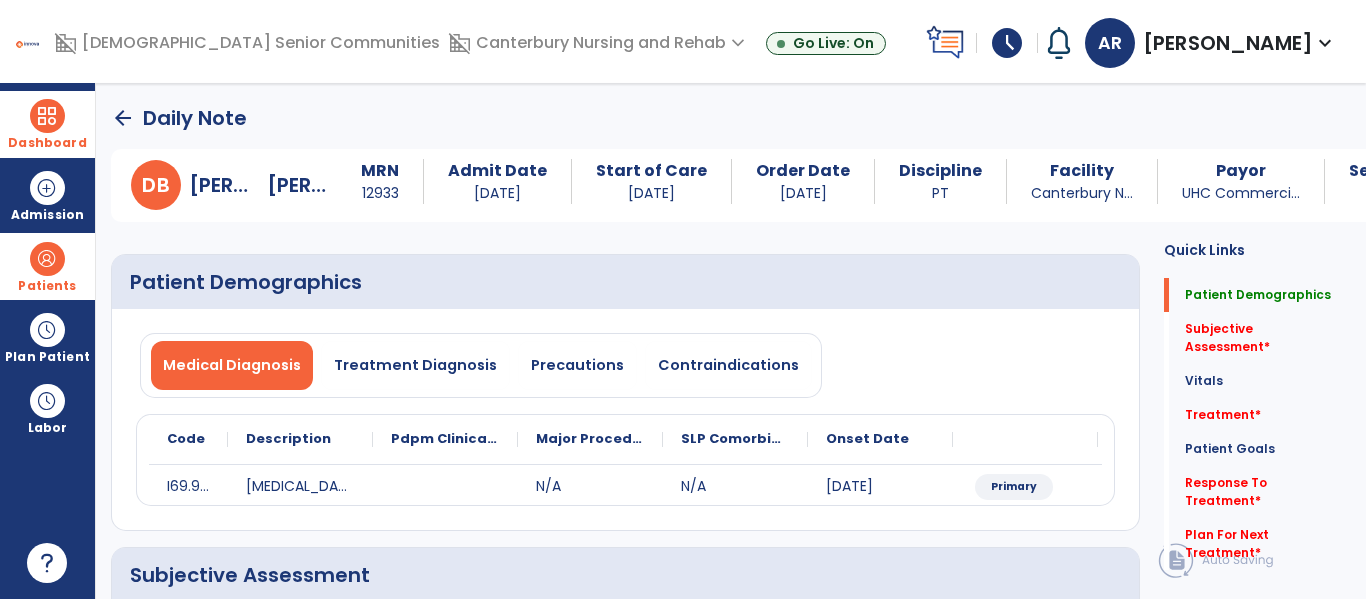 scroll, scrollTop: 0, scrollLeft: 0, axis: both 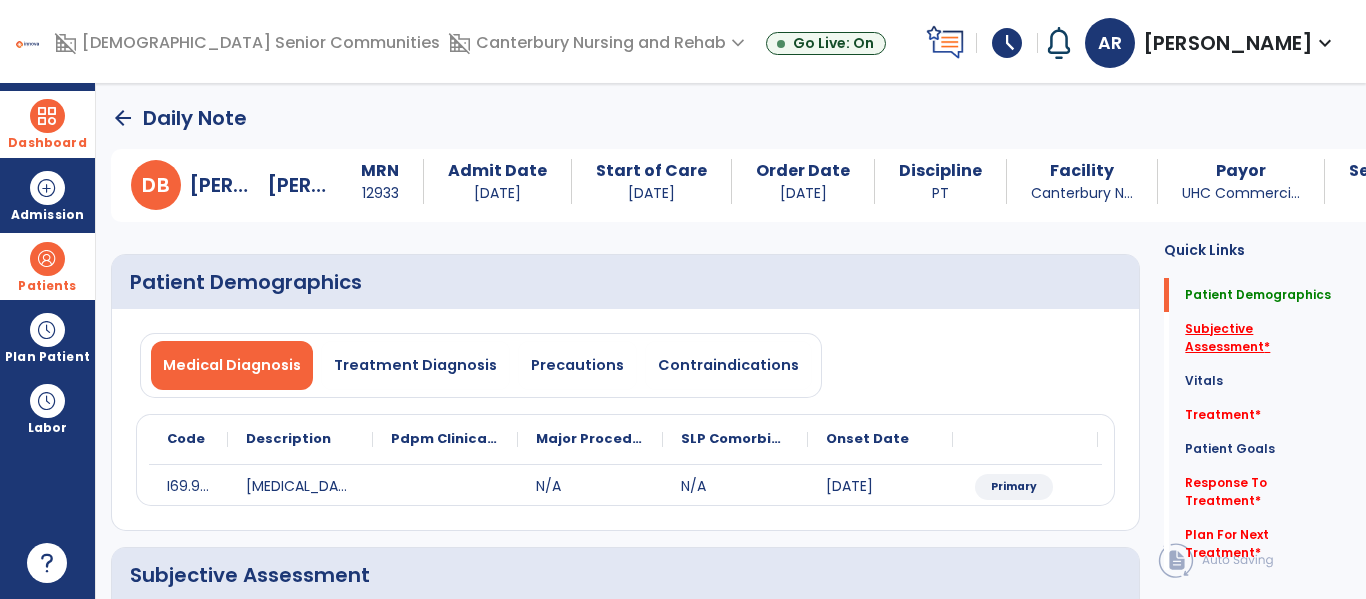 click on "Subjective Assessment   *" 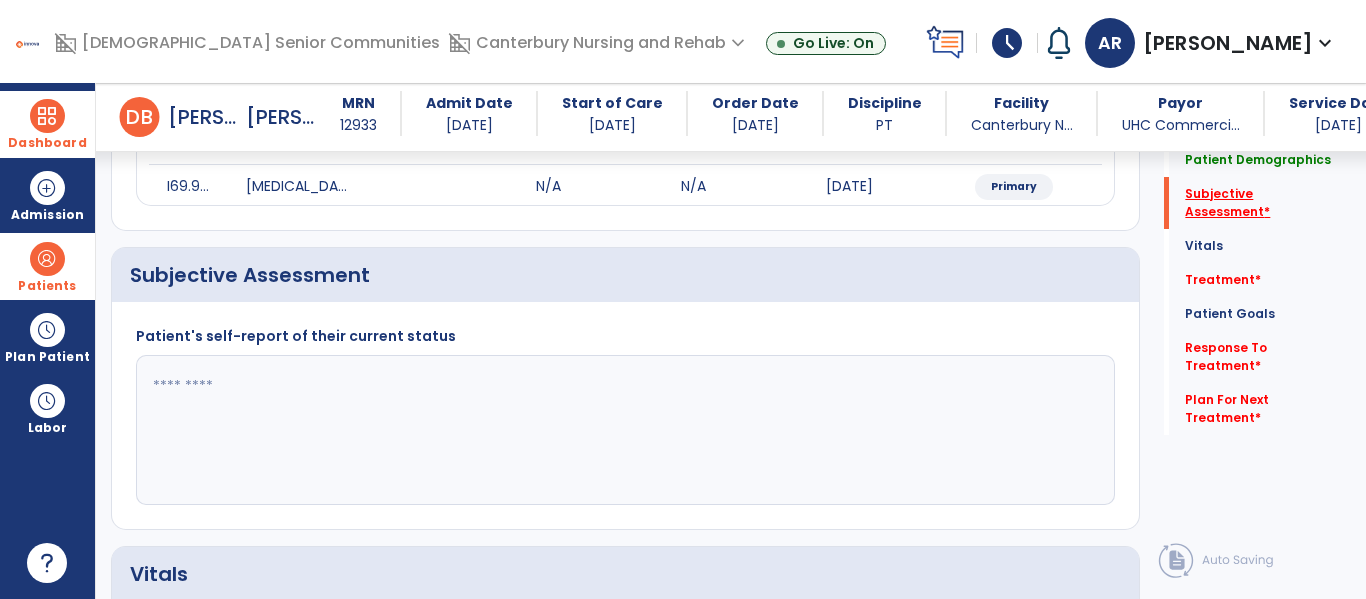 scroll, scrollTop: 347, scrollLeft: 0, axis: vertical 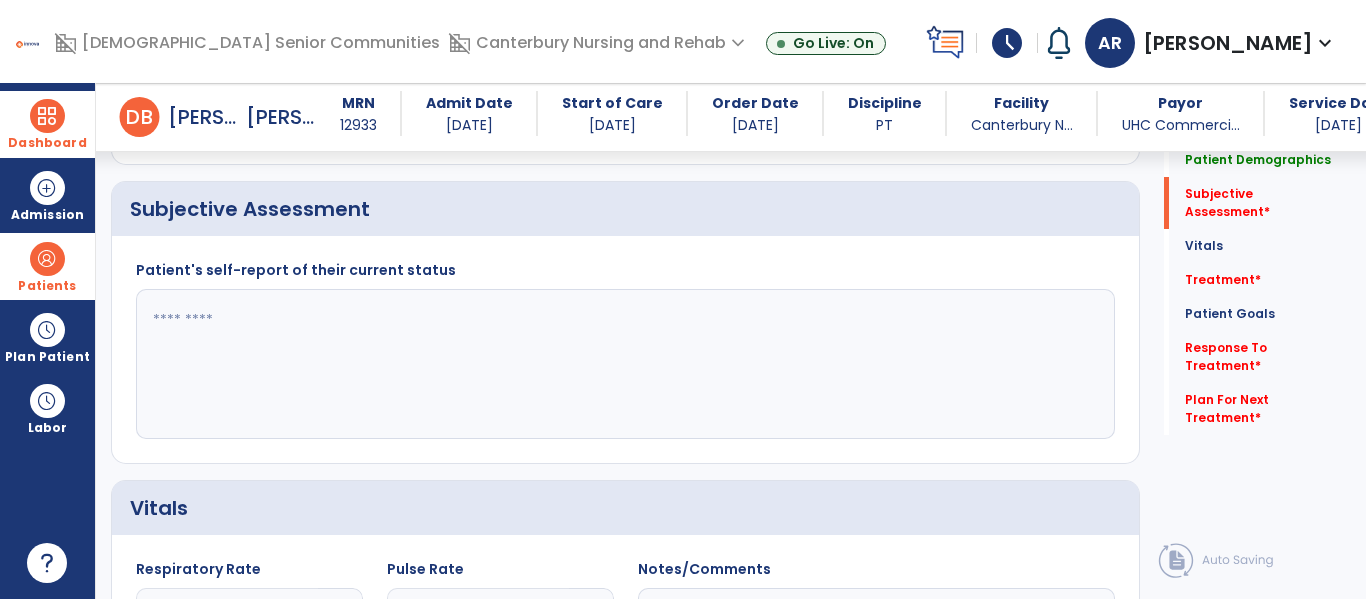 click 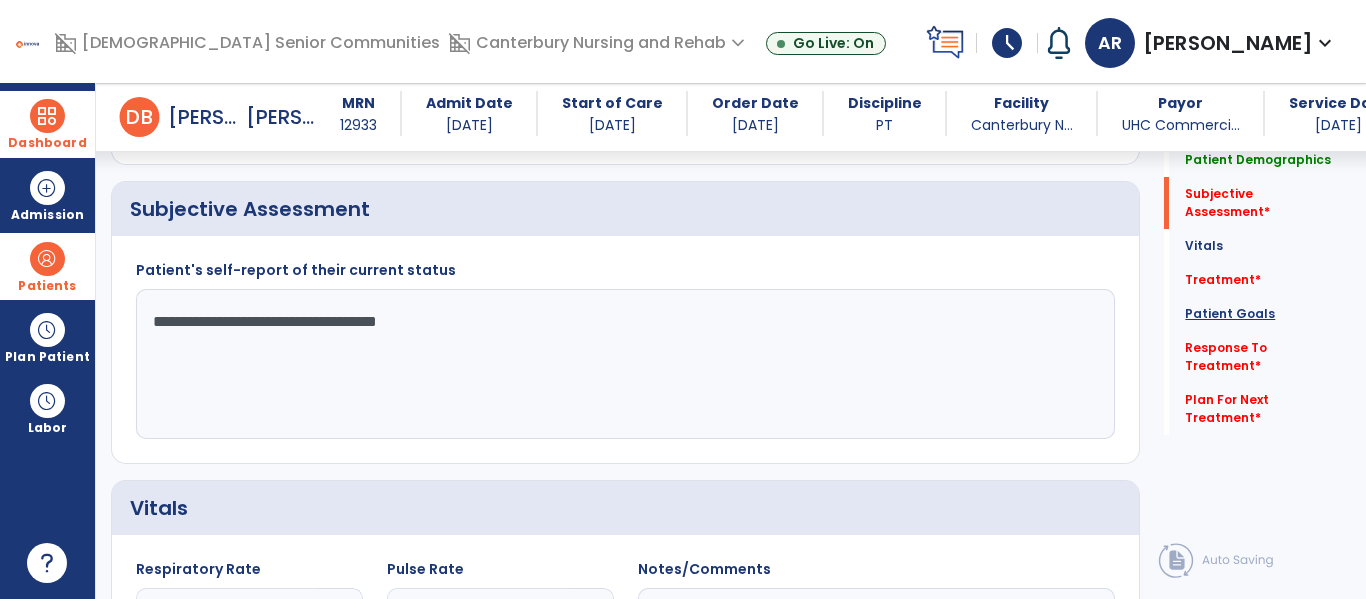 type on "**********" 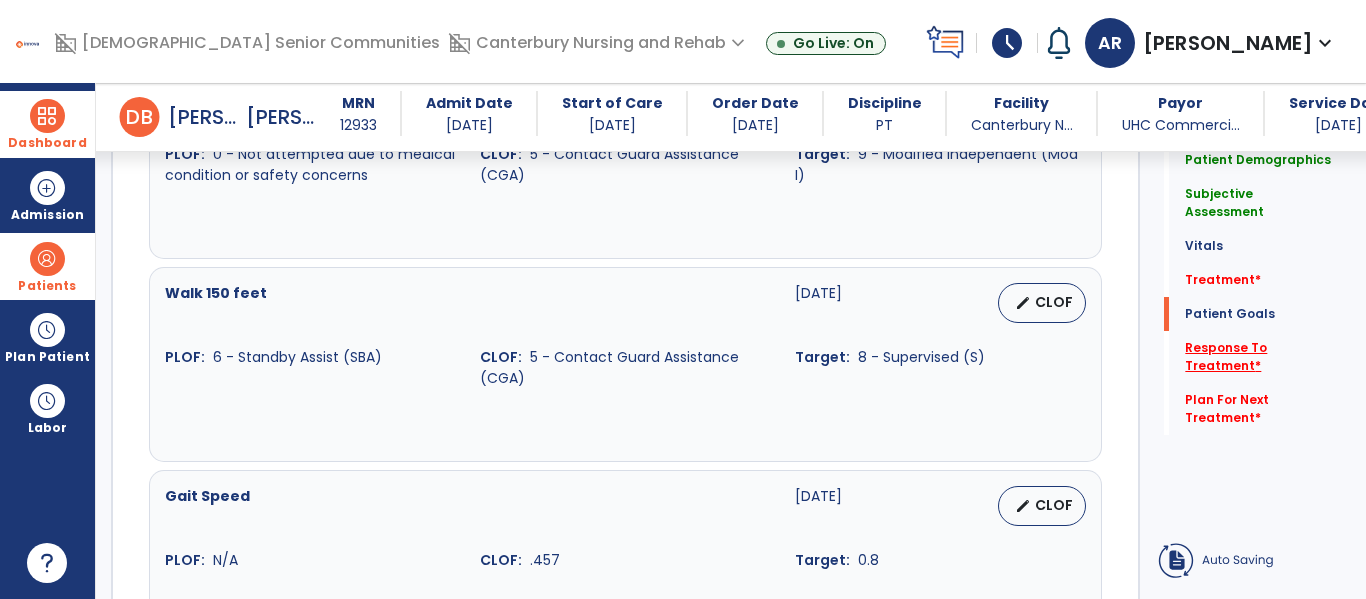 click on "Response To Treatment   *" 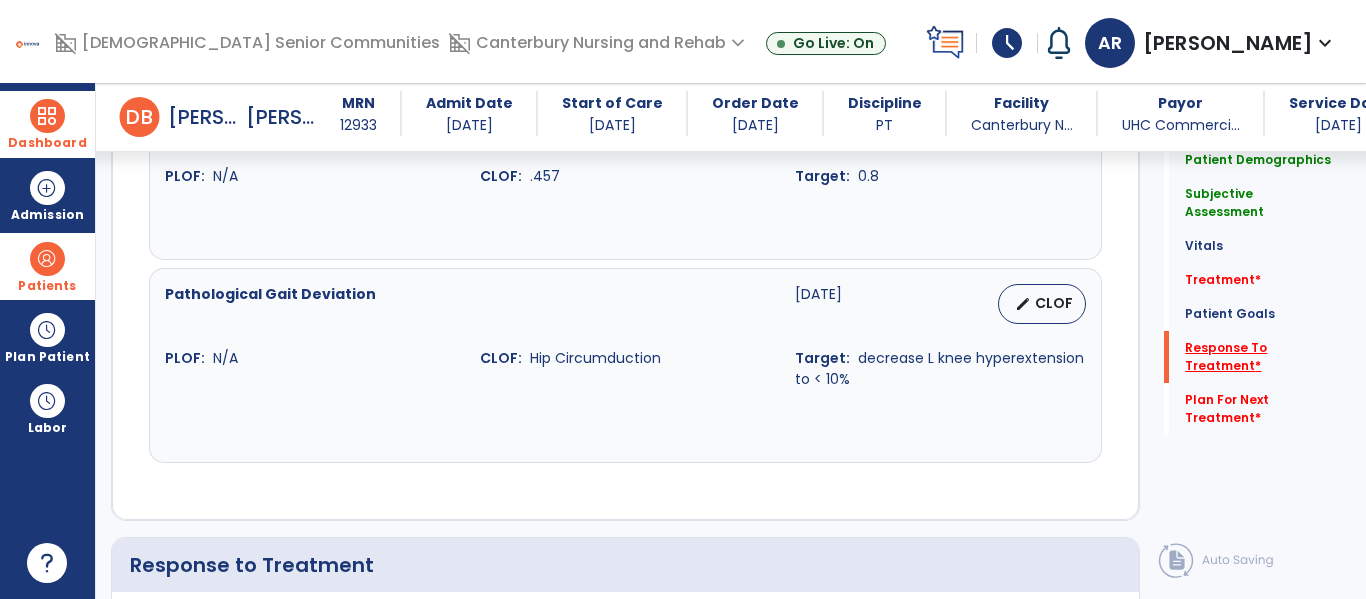 scroll, scrollTop: 2450, scrollLeft: 0, axis: vertical 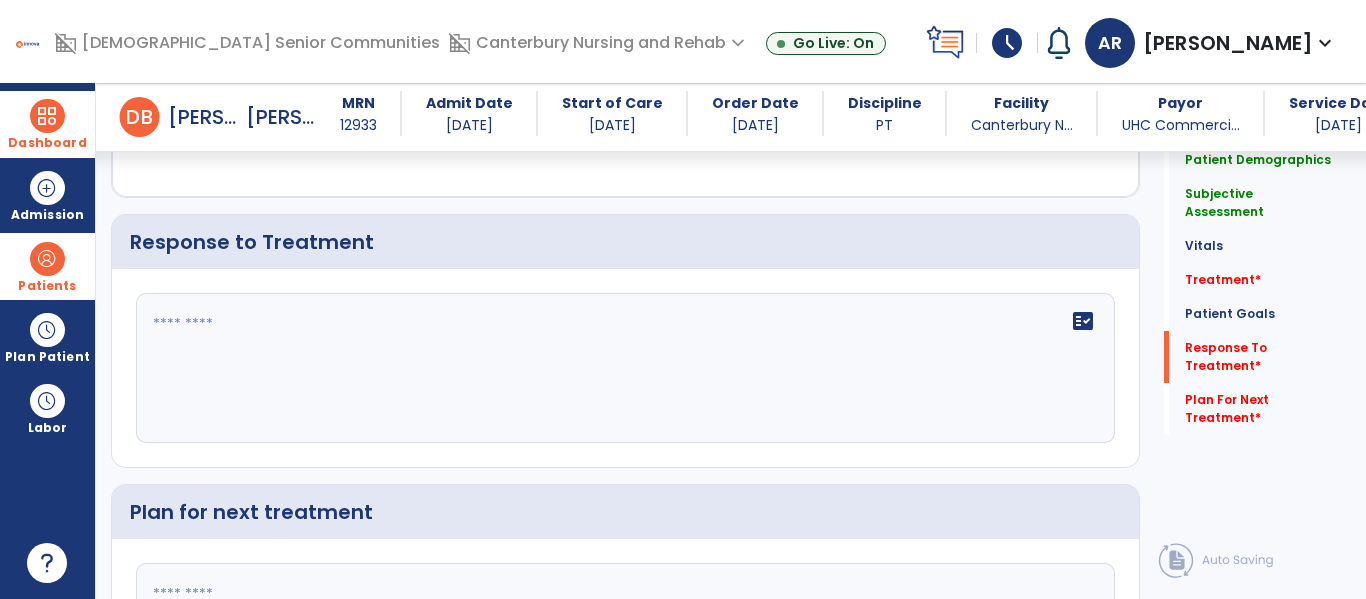 click on "fact_check" 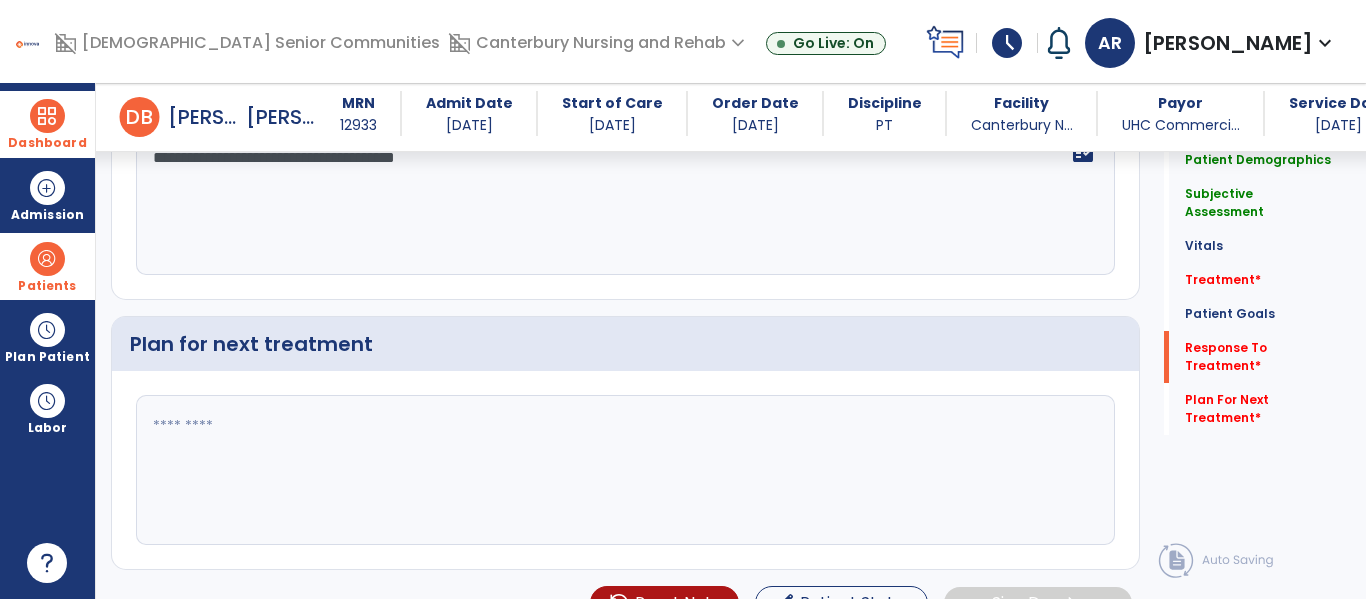 scroll, scrollTop: 2621, scrollLeft: 0, axis: vertical 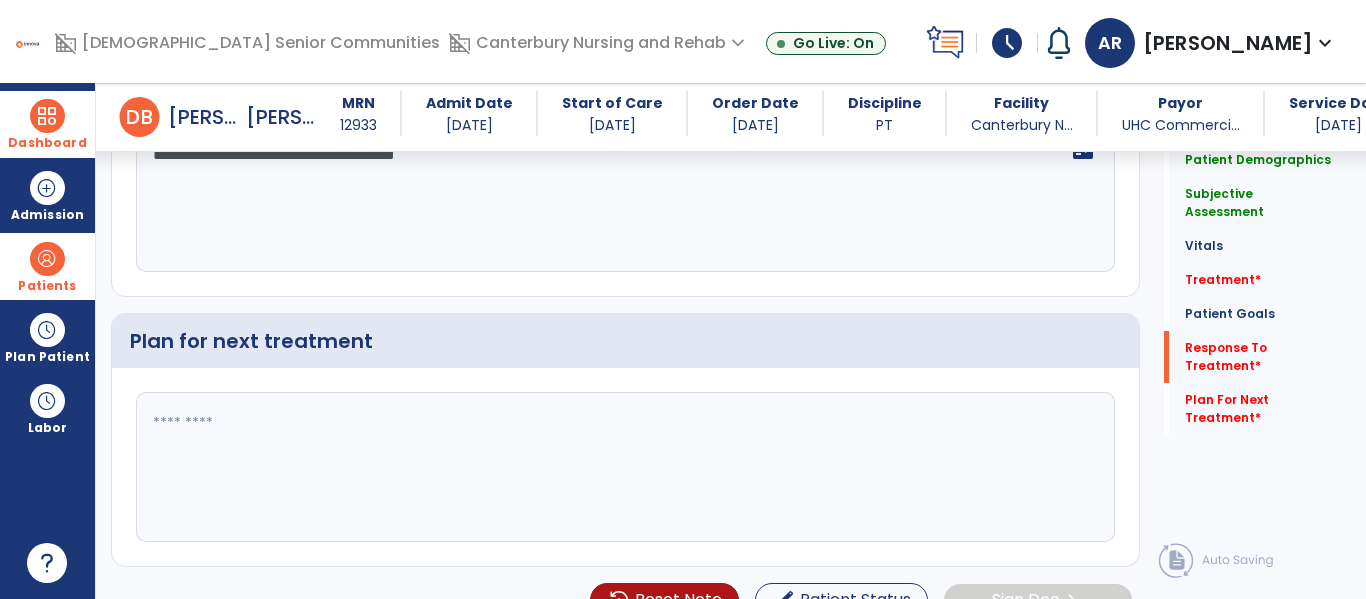 type on "**********" 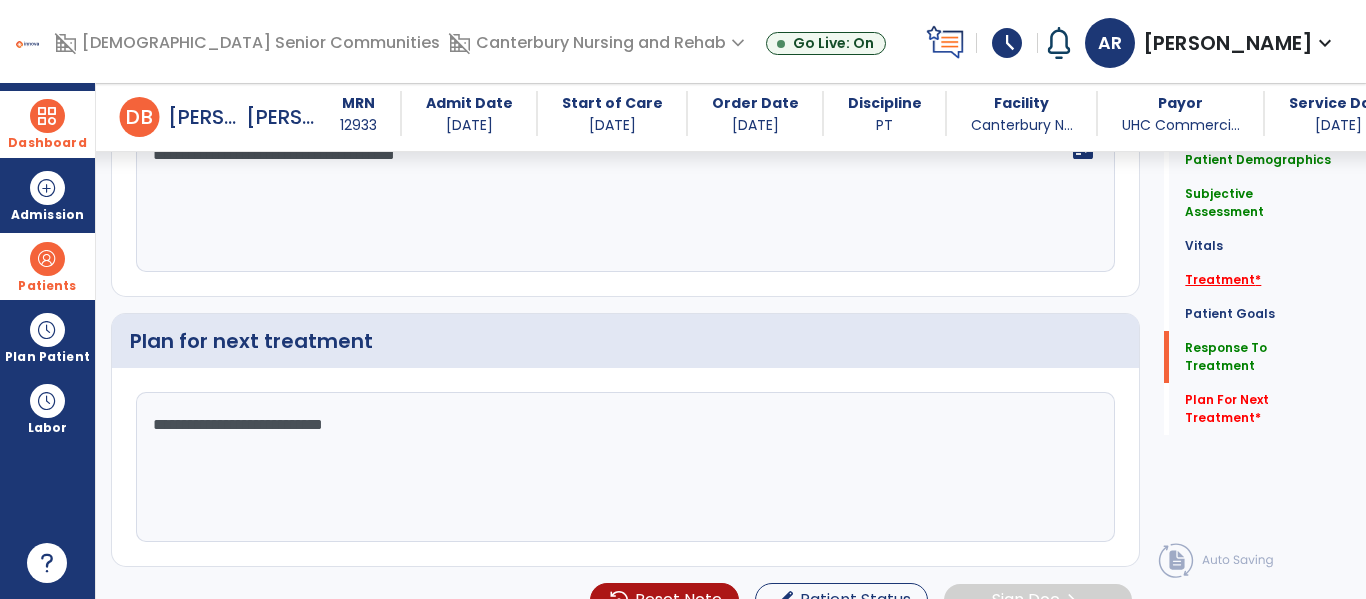 type on "**********" 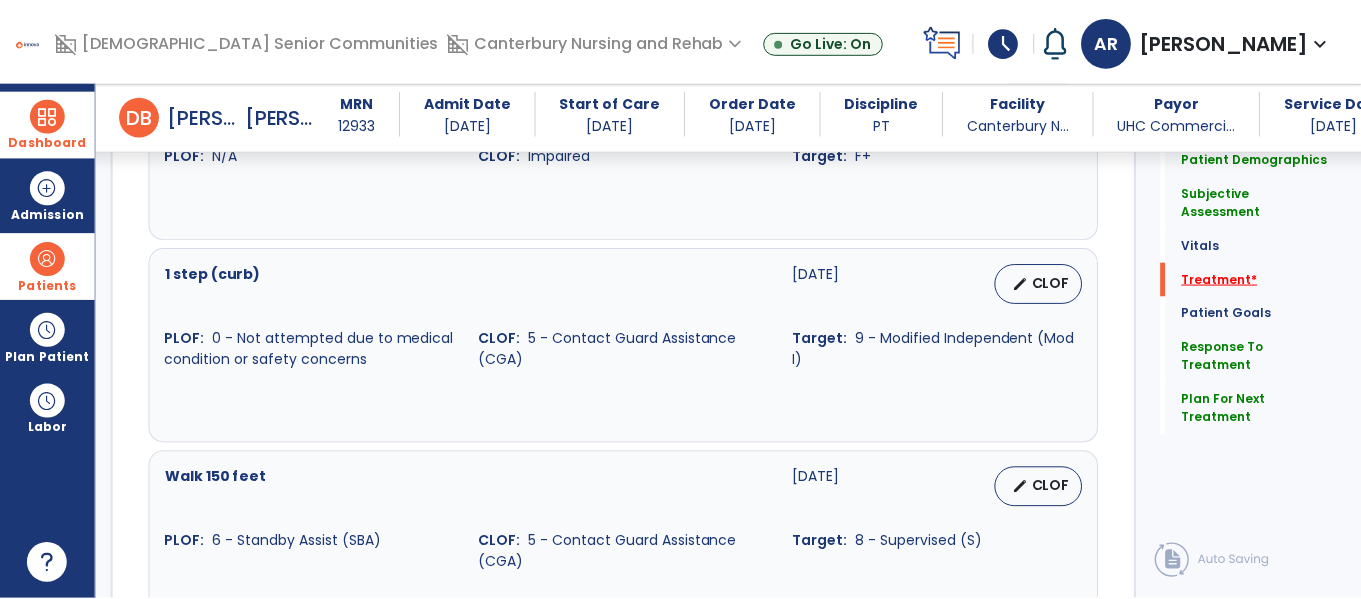 scroll, scrollTop: 1036, scrollLeft: 0, axis: vertical 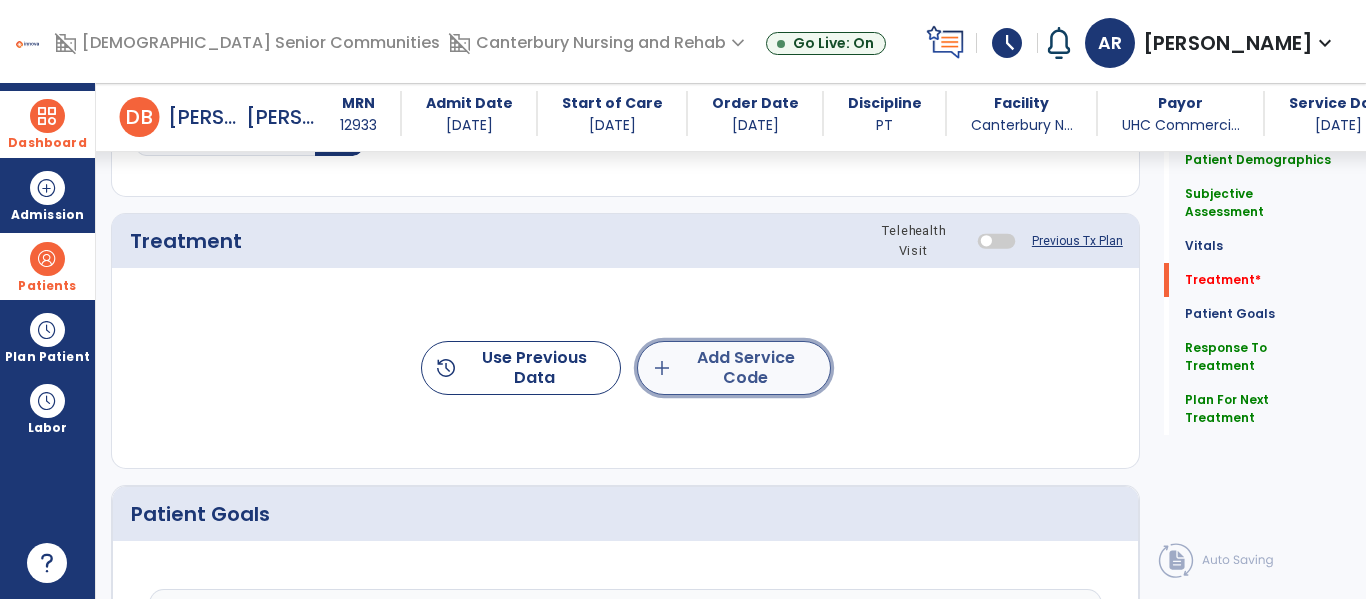 click on "add  Add Service Code" 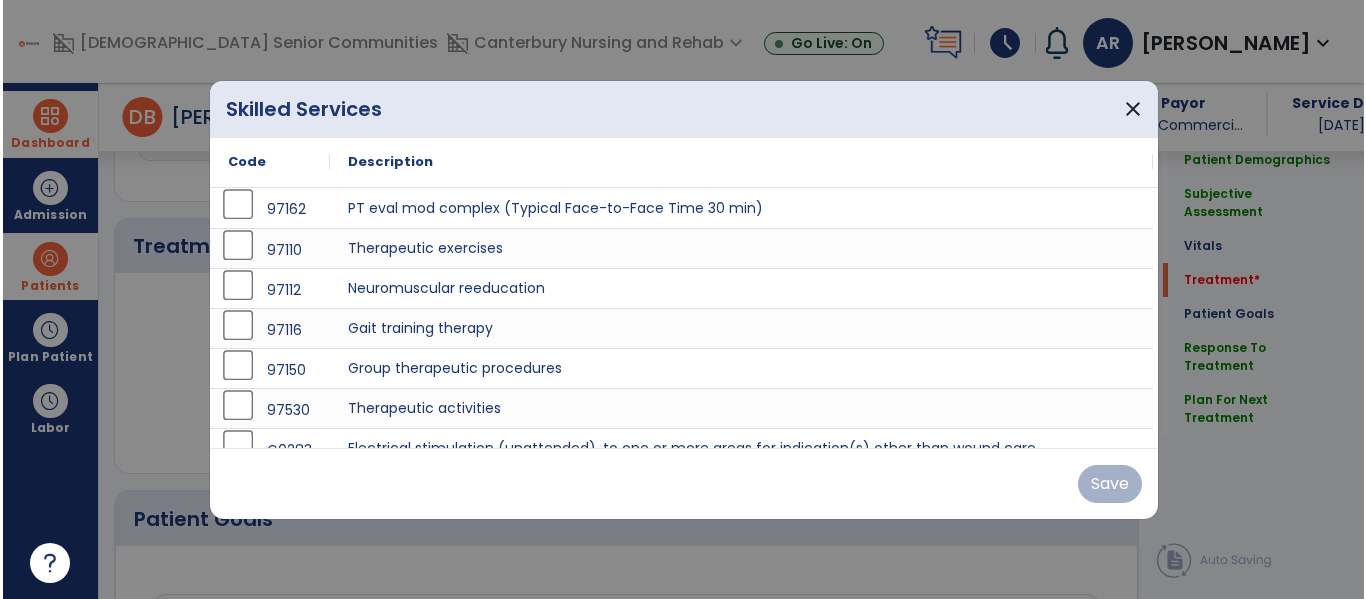 scroll, scrollTop: 1036, scrollLeft: 0, axis: vertical 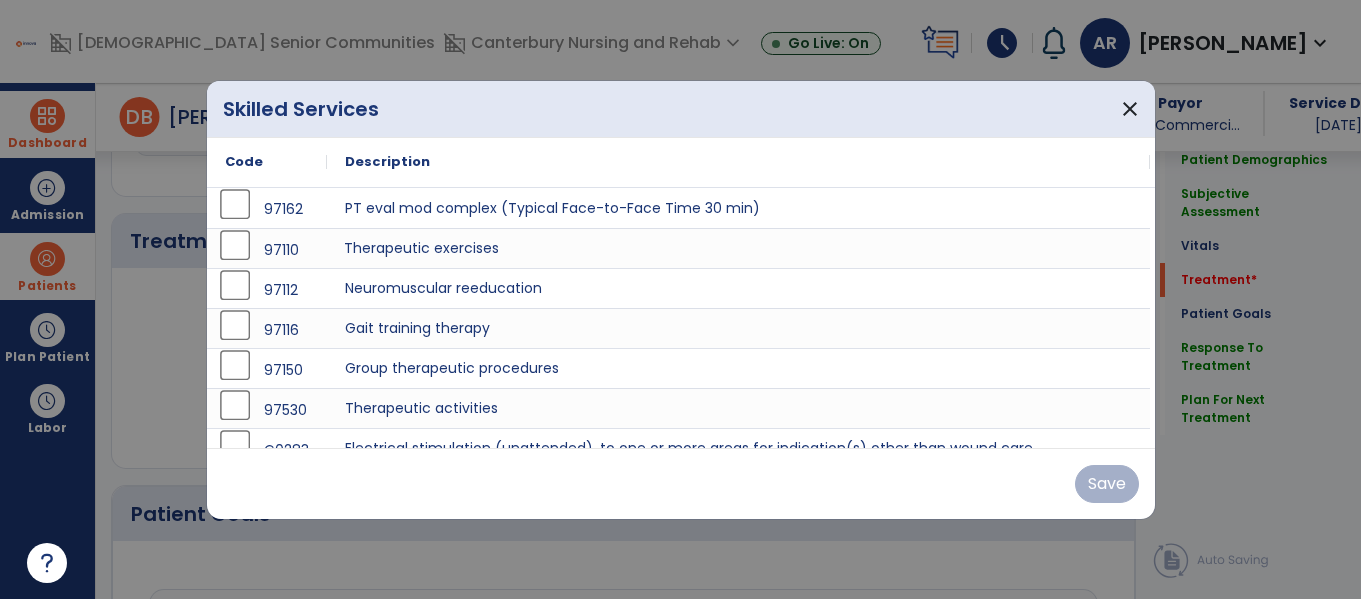 click on "Therapeutic exercises" at bounding box center [738, 248] 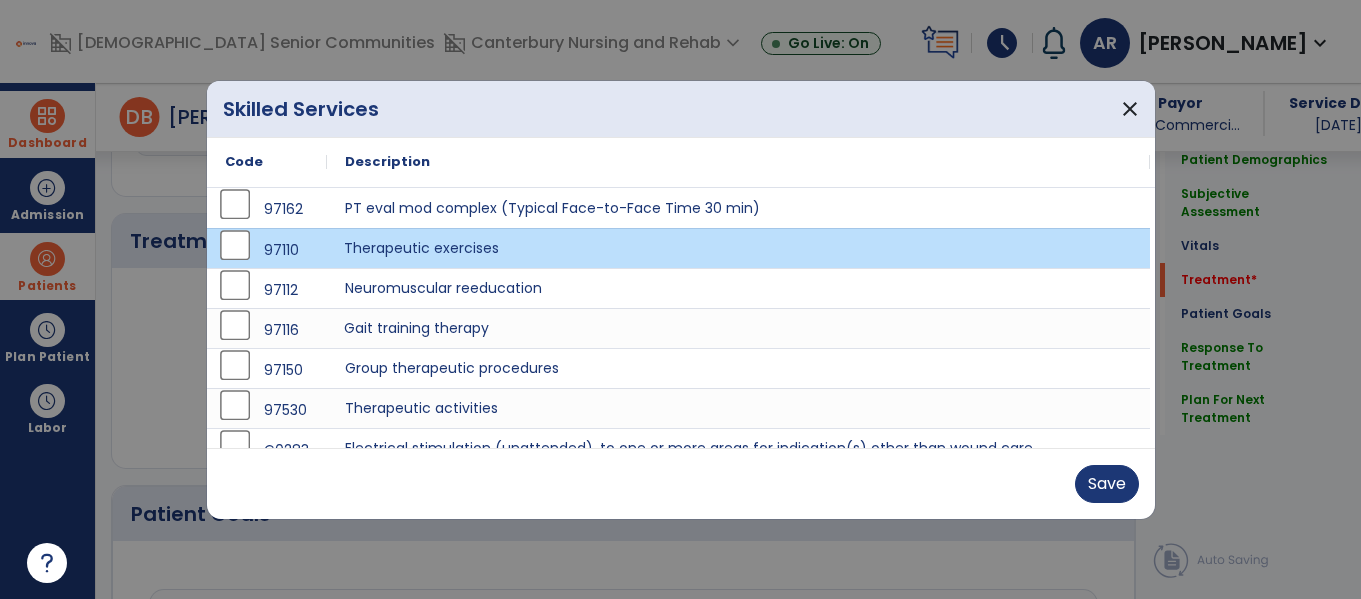 click on "Gait training therapy" at bounding box center (738, 328) 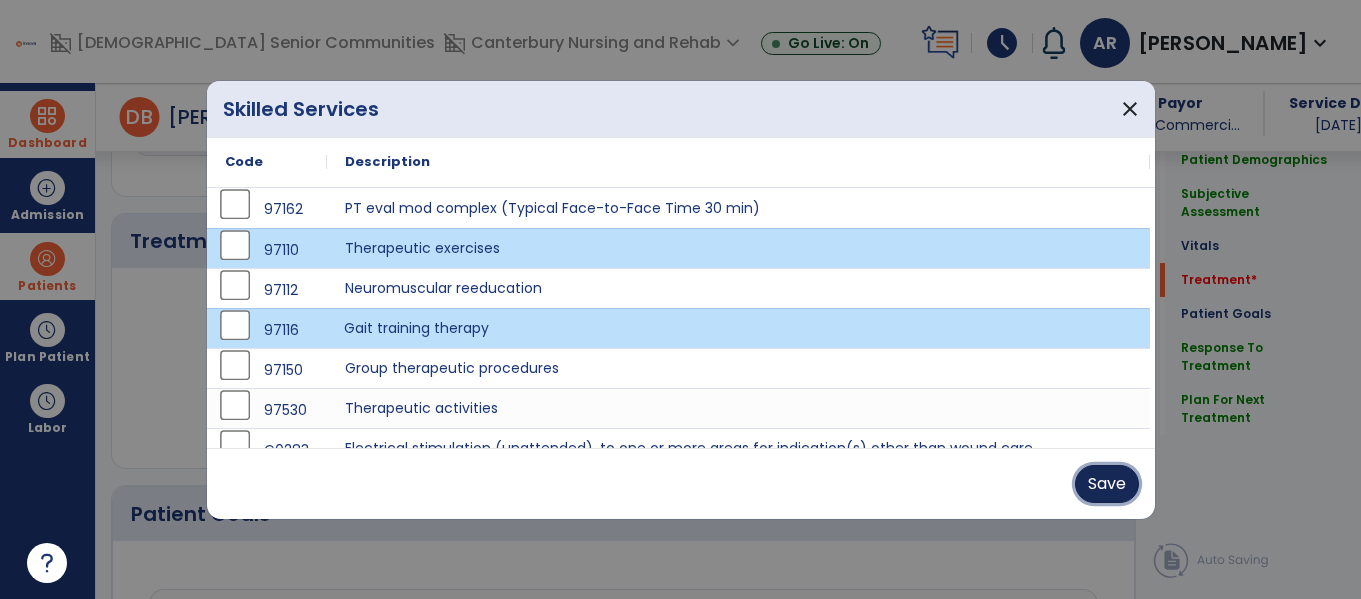 click on "Save" at bounding box center (1107, 484) 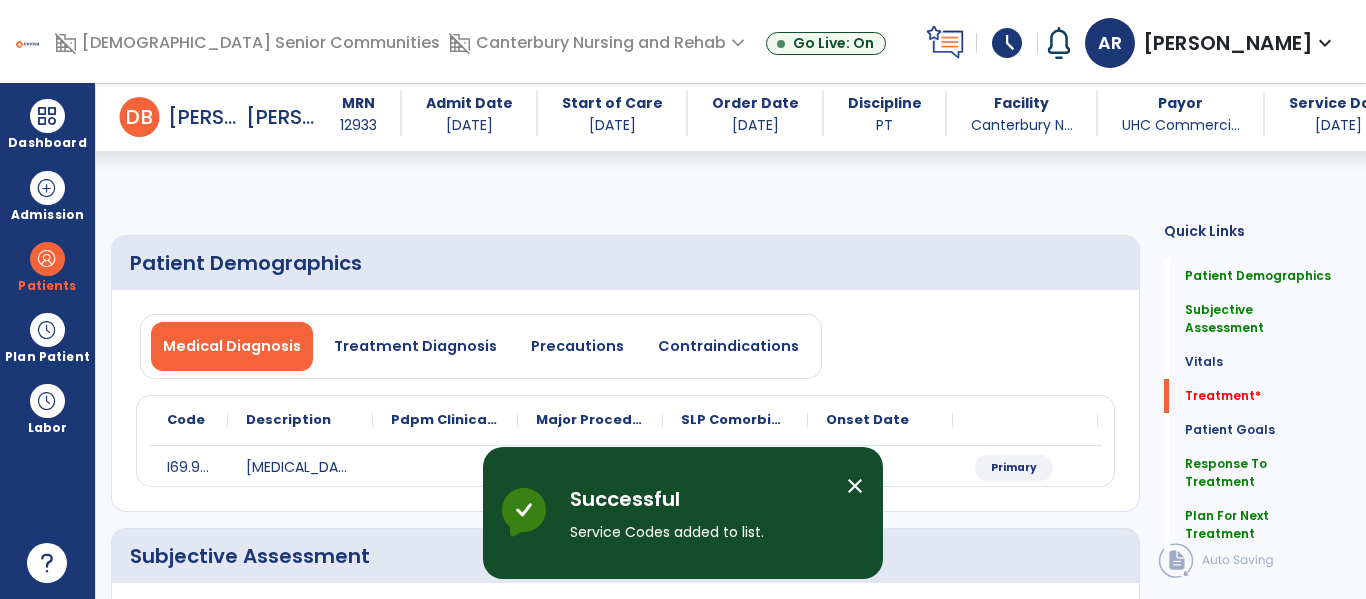 select on "*" 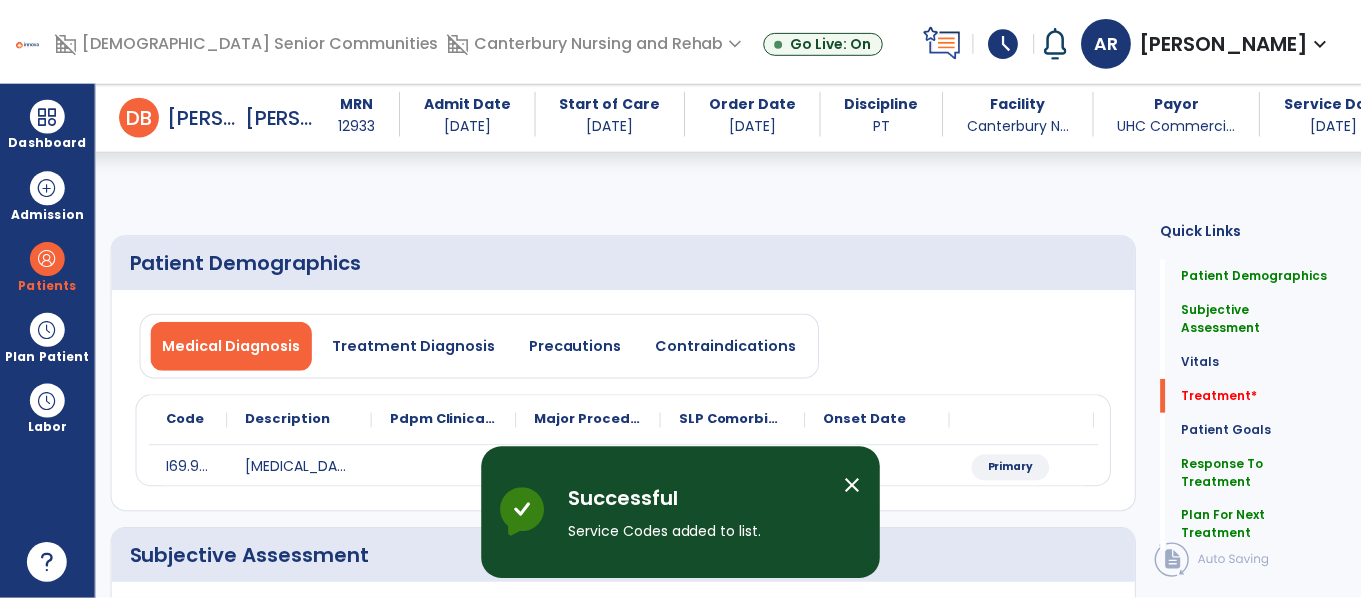 scroll, scrollTop: 1036, scrollLeft: 0, axis: vertical 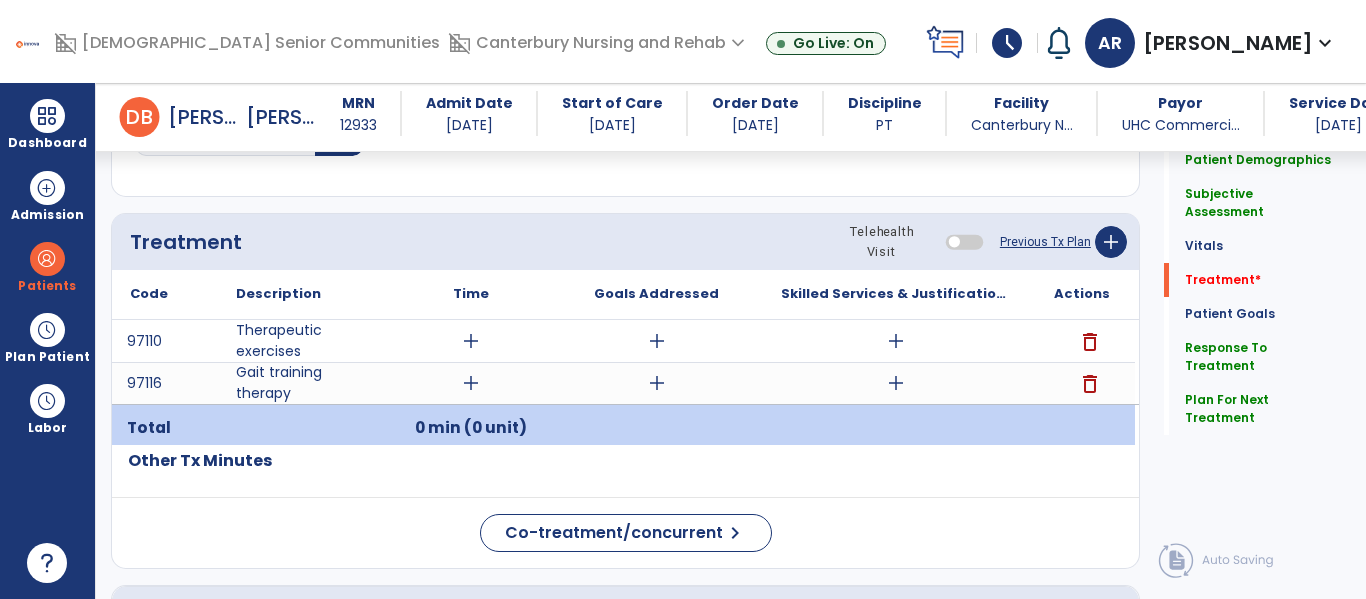click on "Treatment Telehealth Visit  Previous Tx Plan   add" 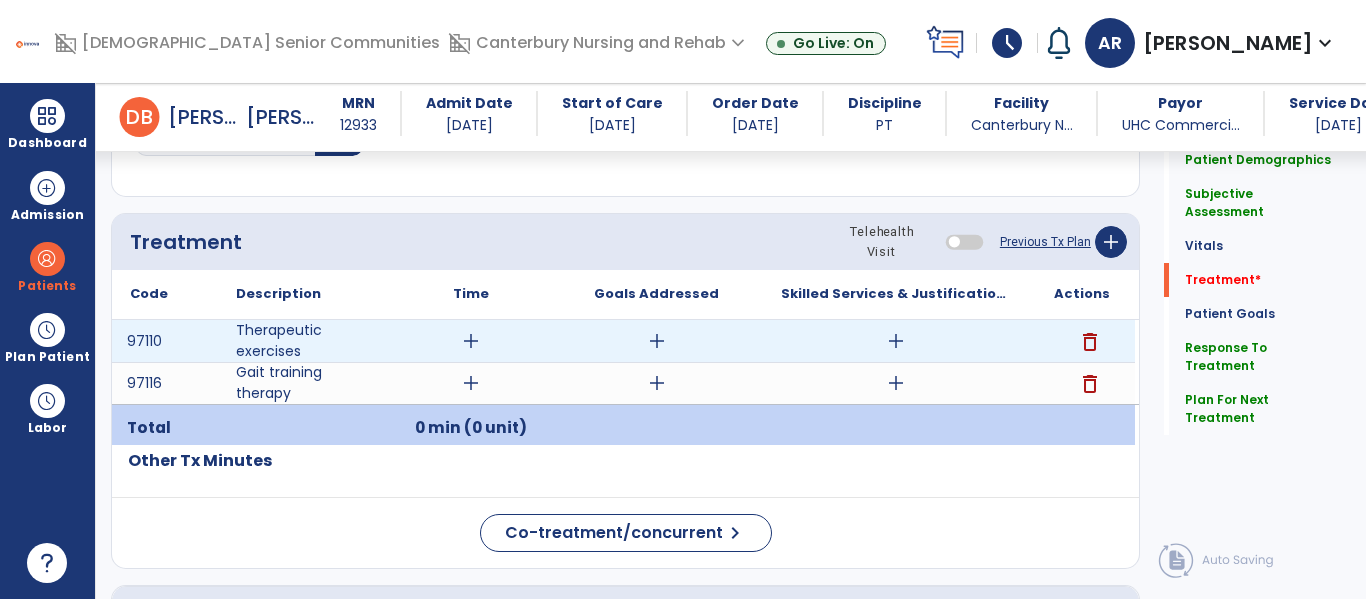 click on "add" at bounding box center [896, 341] 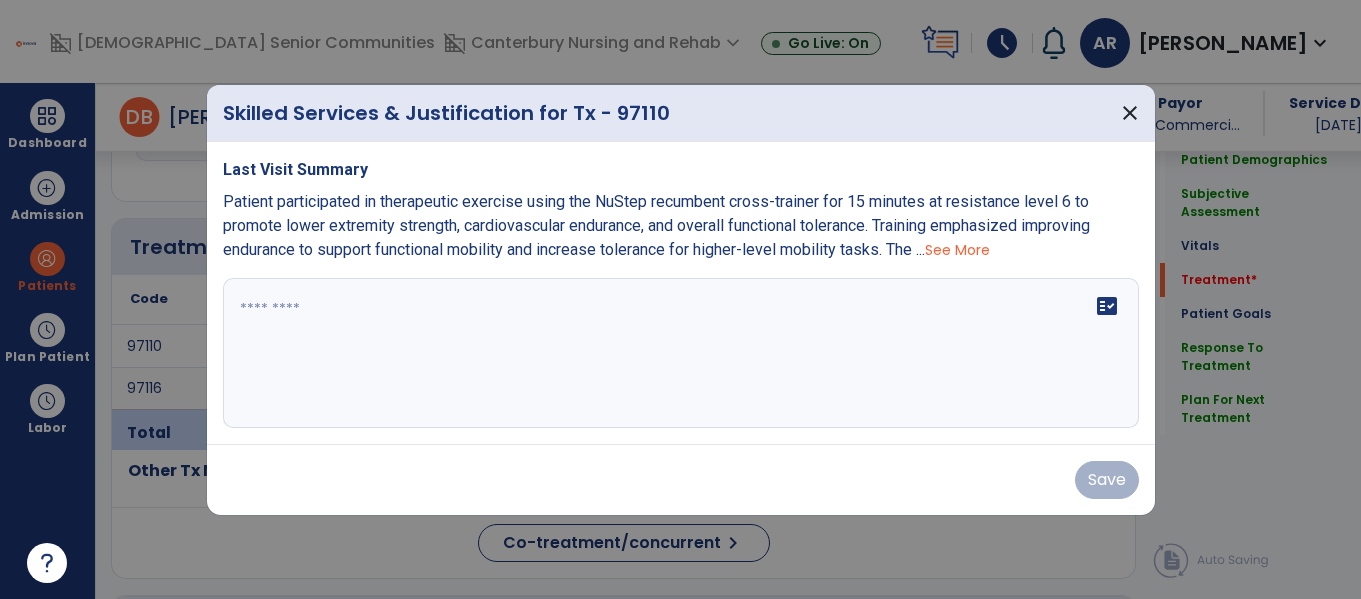 scroll, scrollTop: 1036, scrollLeft: 0, axis: vertical 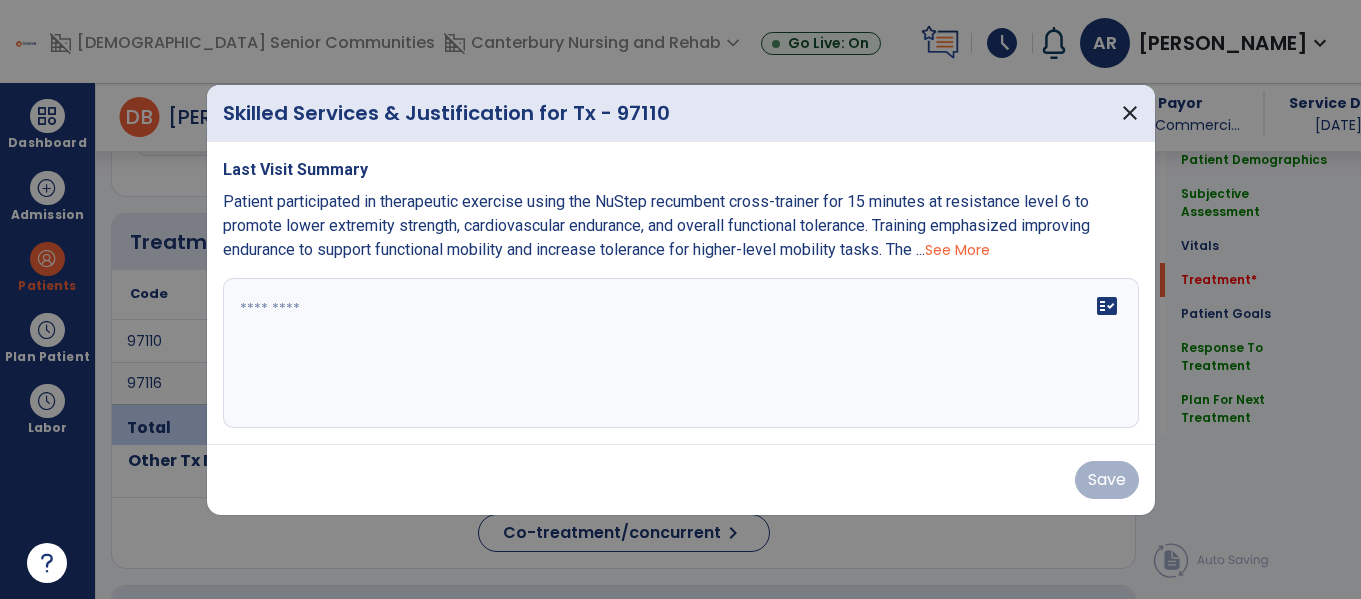 click on "See More" at bounding box center [957, 250] 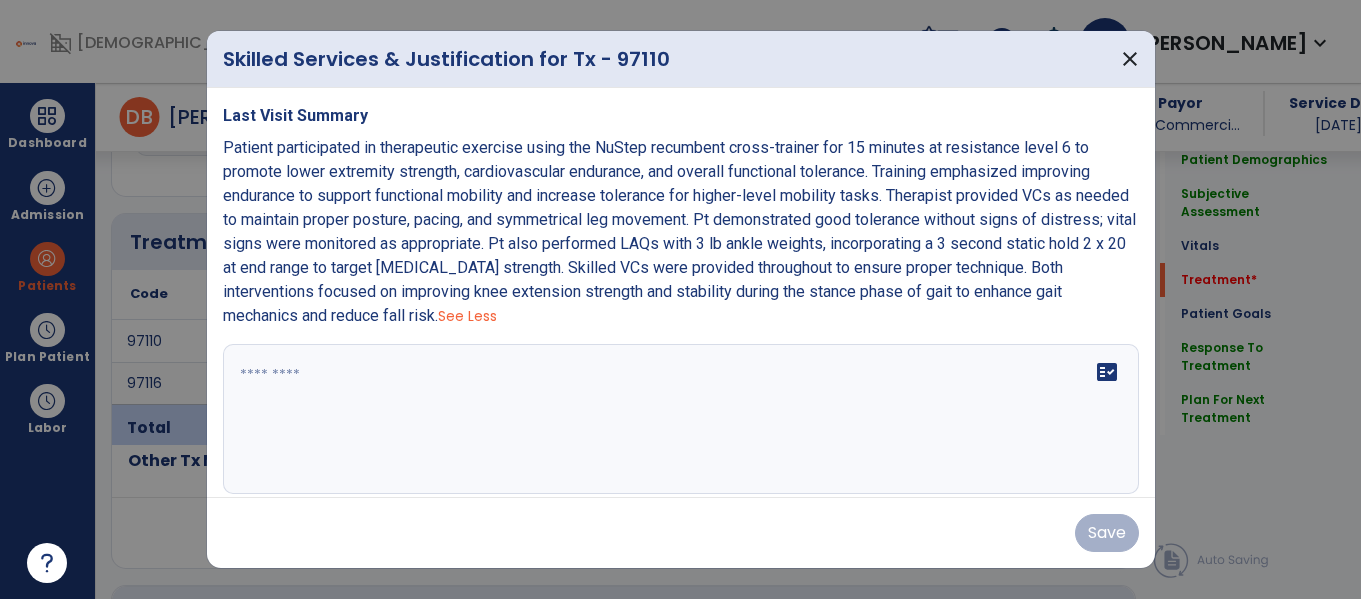 click on "Patient participated in therapeutic exercise using the NuStep recumbent cross-trainer for 15 minutes at resistance level 6 to promote lower extremity strength, cardiovascular endurance, and overall functional tolerance. Training emphasized improving endurance to support functional mobility and increase tolerance for higher-level mobility tasks. Therapist provided VCs as needed to maintain proper posture, pacing, and symmetrical leg movement. Pt demonstrated good tolerance without signs of distress; vital signs were monitored as appropriate.
Pt also performed LAQs with 3 lb ankle weights, incorporating a 3 second static hold 2 x 20 at end range to target quadriceps strength. Skilled VCs were provided throughout to ensure proper technique.
Both interventions focused on improving knee extension strength and stability during the stance phase of gait to enhance gait mechanics and reduce fall risk." at bounding box center [679, 231] 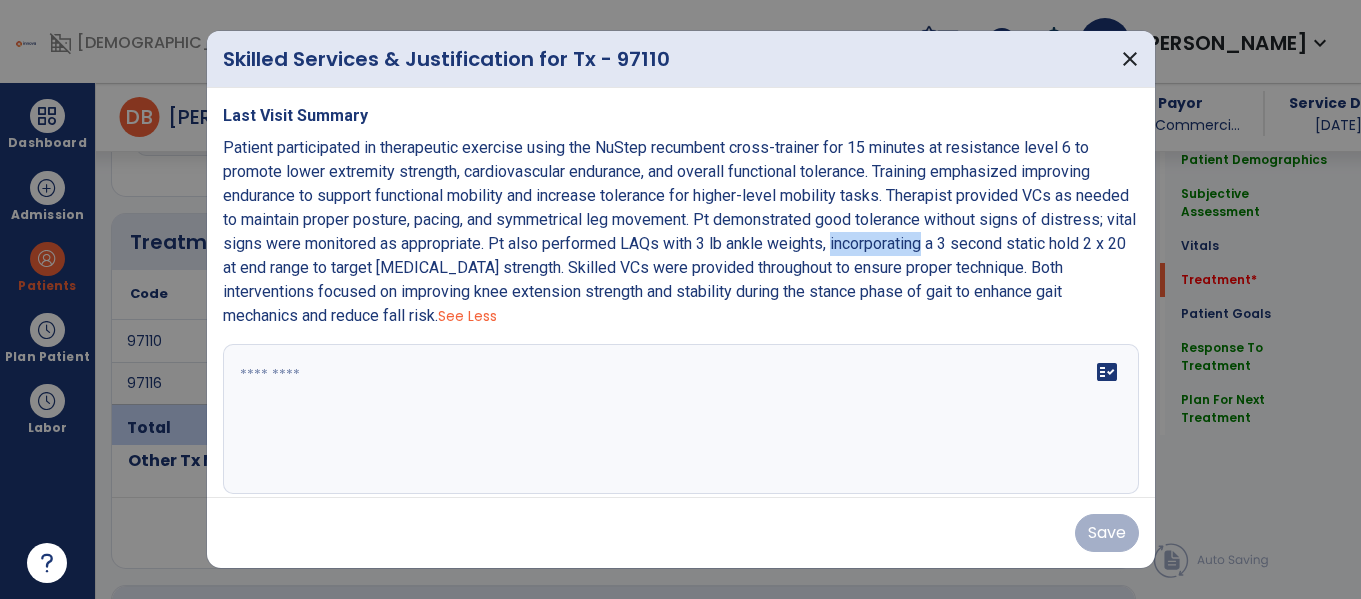 click on "Patient participated in therapeutic exercise using the NuStep recumbent cross-trainer for 15 minutes at resistance level 6 to promote lower extremity strength, cardiovascular endurance, and overall functional tolerance. Training emphasized improving endurance to support functional mobility and increase tolerance for higher-level mobility tasks. Therapist provided VCs as needed to maintain proper posture, pacing, and symmetrical leg movement. Pt demonstrated good tolerance without signs of distress; vital signs were monitored as appropriate.
Pt also performed LAQs with 3 lb ankle weights, incorporating a 3 second static hold 2 x 20 at end range to target quadriceps strength. Skilled VCs were provided throughout to ensure proper technique.
Both interventions focused on improving knee extension strength and stability during the stance phase of gait to enhance gait mechanics and reduce fall risk." at bounding box center [679, 231] 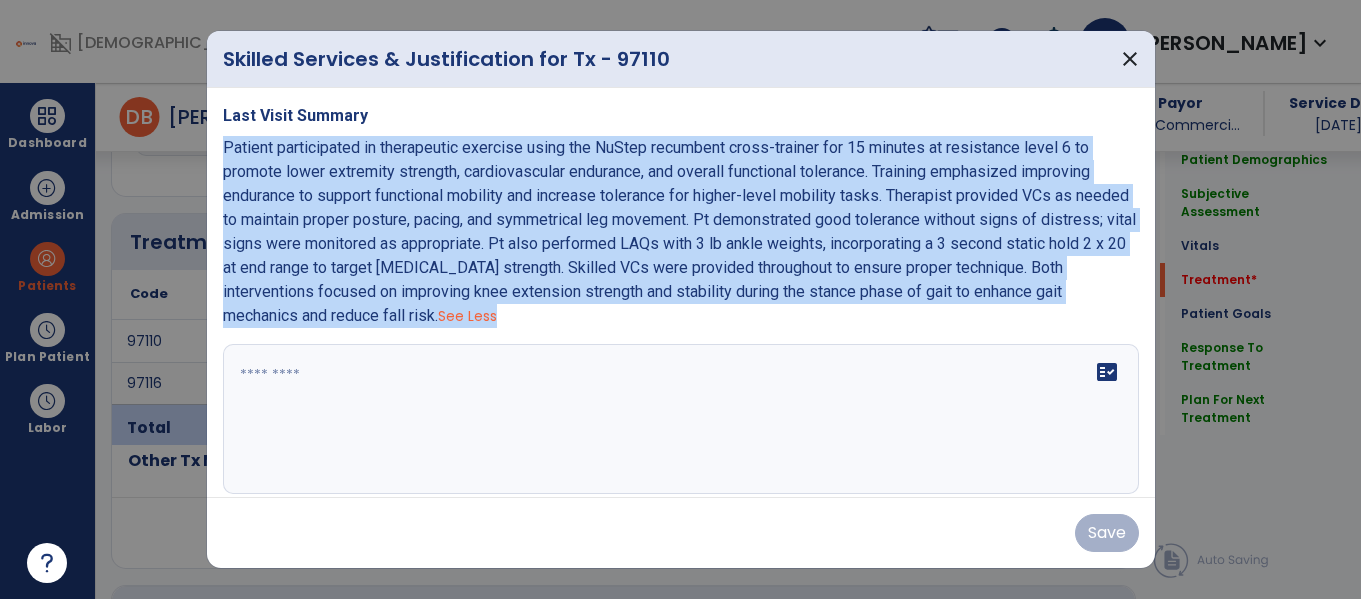 copy on "Patient participated in therapeutic exercise using the NuStep recumbent cross-trainer for 15 minutes at resistance level 6 to promote lower extremity strength, cardiovascular endurance, and overall functional tolerance. Training emphasized improving endurance to support functional mobility and increase tolerance for higher-level mobility tasks. Therapist provided VCs as needed to maintain proper posture, pacing, and symmetrical leg movement. Pt demonstrated good tolerance without signs of distress; vital signs were monitored as appropriate.
Pt also performed LAQs with 3 lb ankle weights, incorporating a 3 second static hold 2 x 20 at end range to target quadriceps strength. Skilled VCs were provided throughout to ensure proper technique.
Both interventions focused on improving knee extension strength and stability during the stance phase of gait to enhance gait mechanics and reduce fall risk.  See Less" 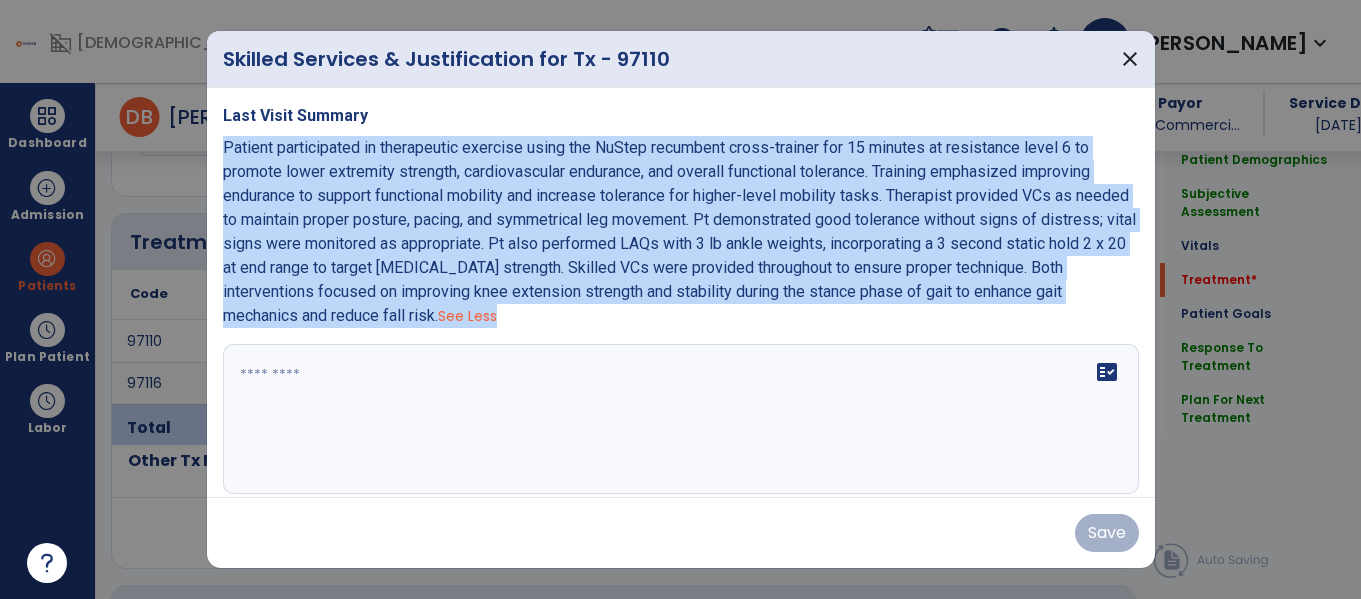 click at bounding box center (678, 419) 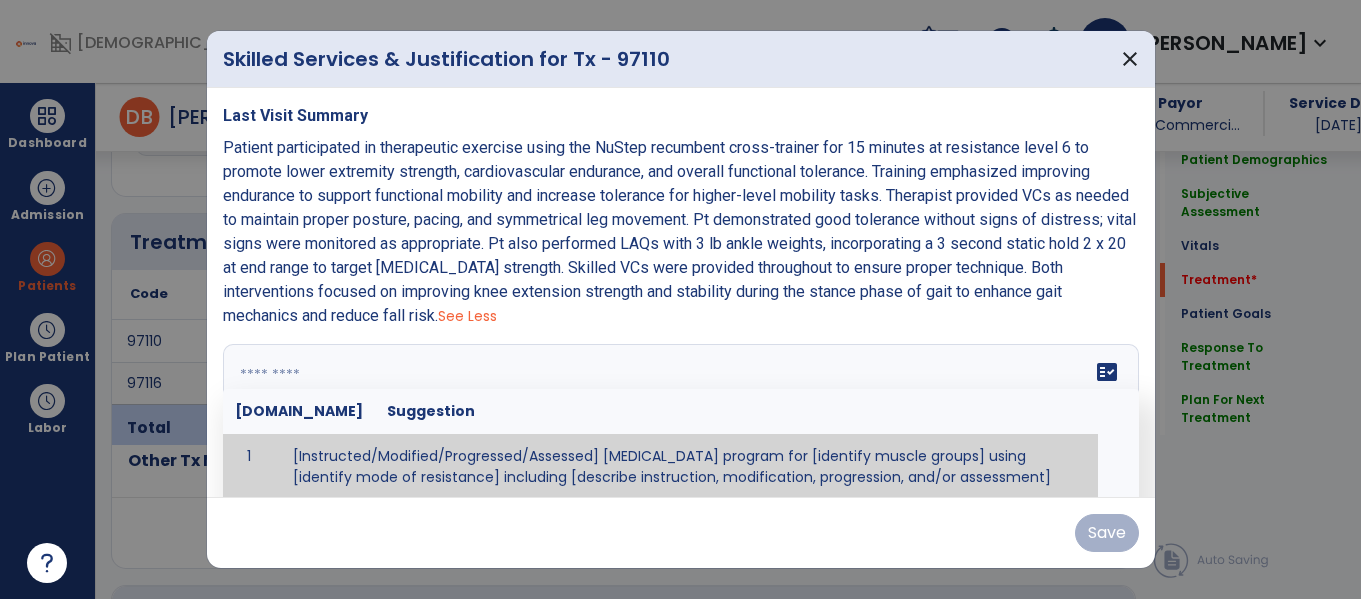 scroll, scrollTop: 3, scrollLeft: 0, axis: vertical 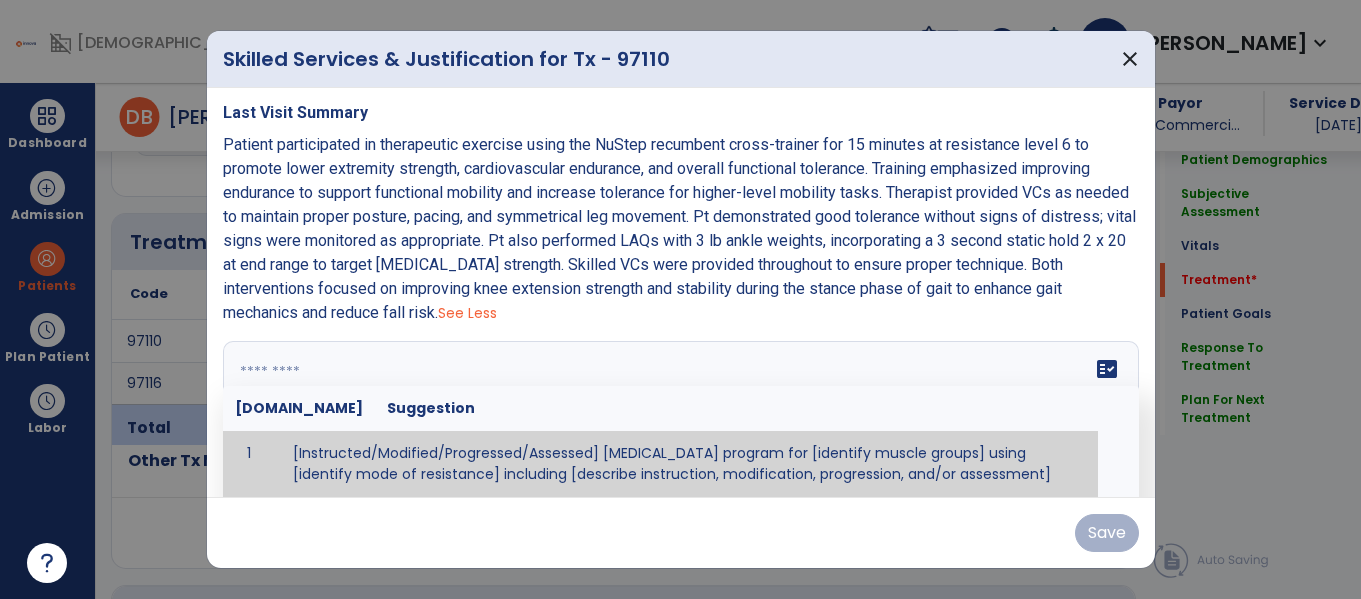 paste on "**********" 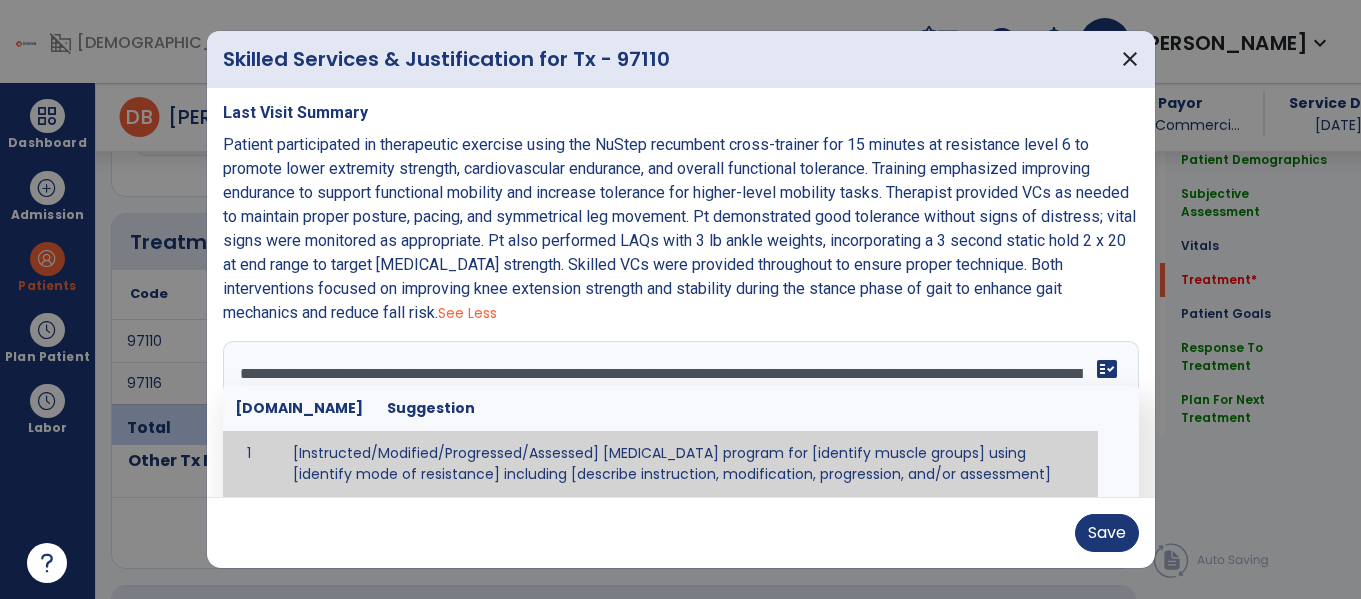 scroll, scrollTop: 135, scrollLeft: 0, axis: vertical 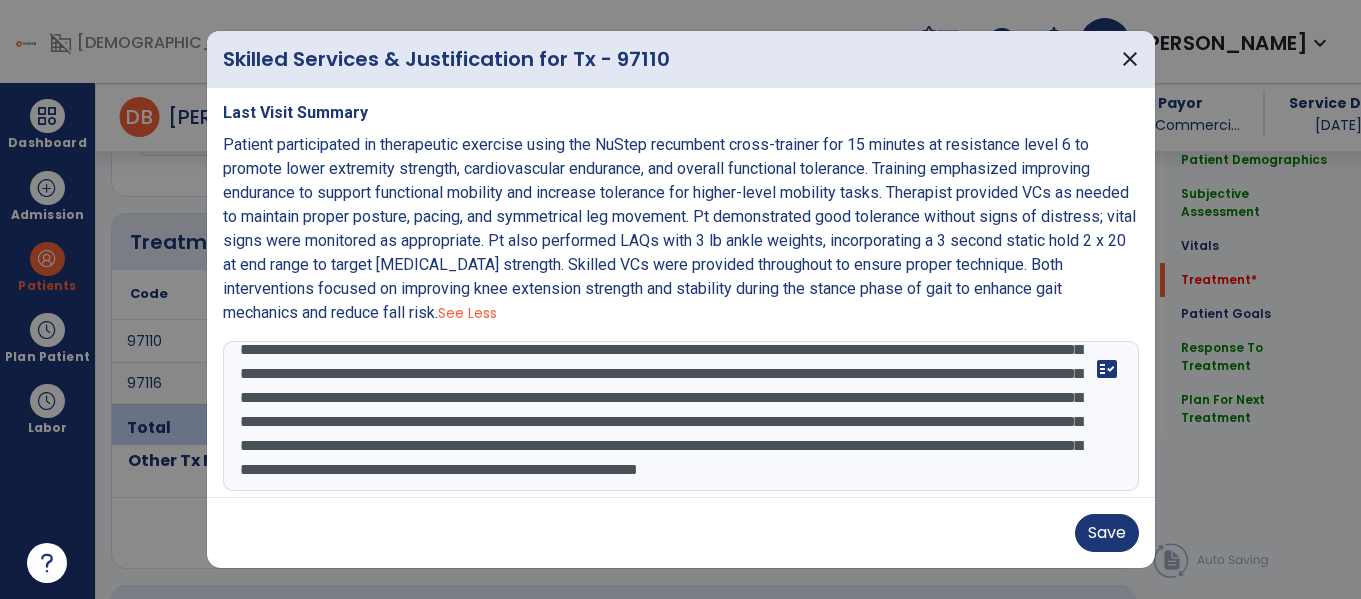 drag, startPoint x: 541, startPoint y: 399, endPoint x: 790, endPoint y: 435, distance: 251.58894 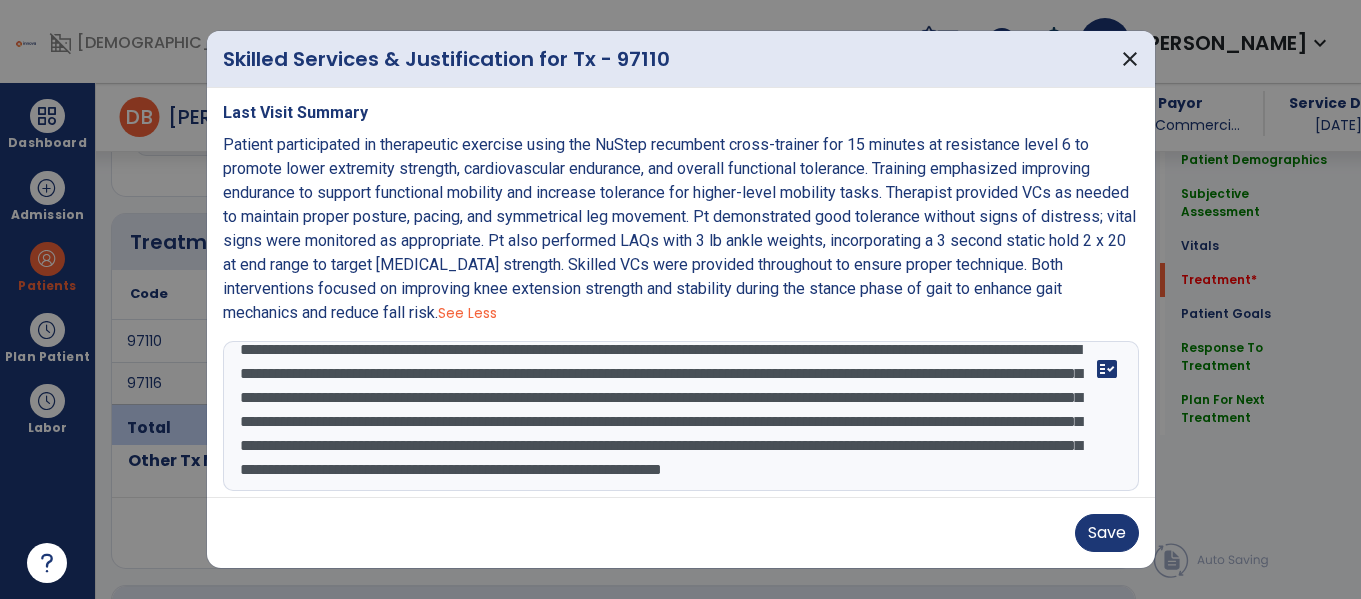 click on "**********" at bounding box center [678, 416] 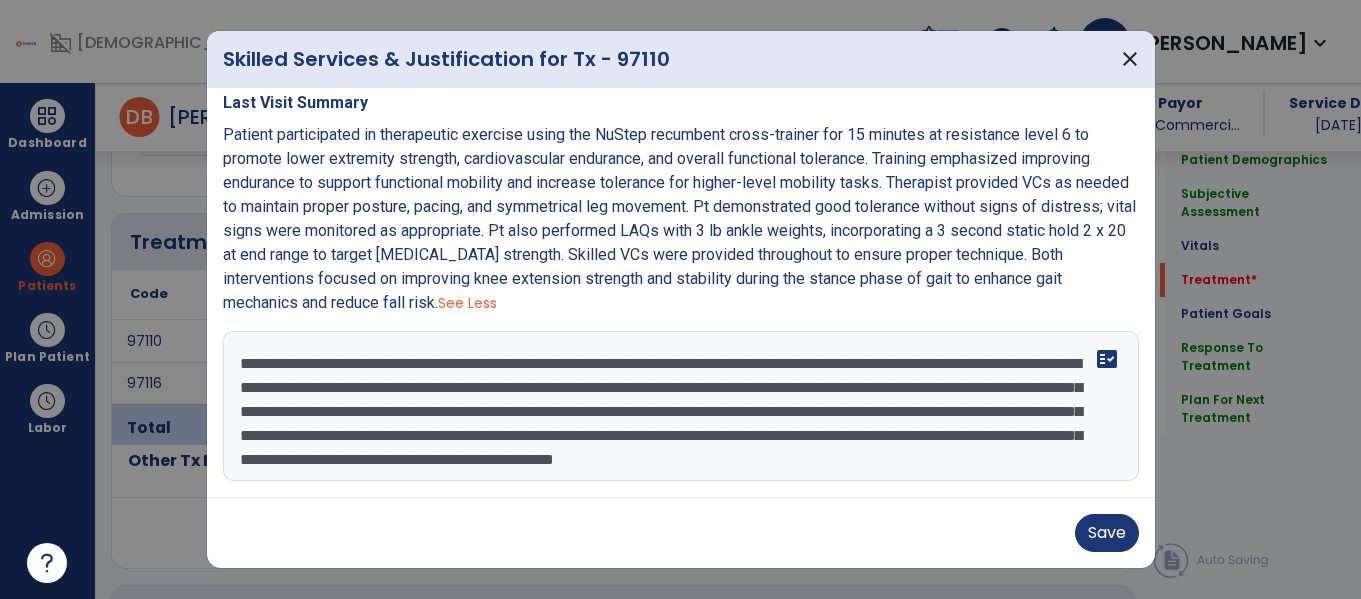 scroll, scrollTop: 24, scrollLeft: 0, axis: vertical 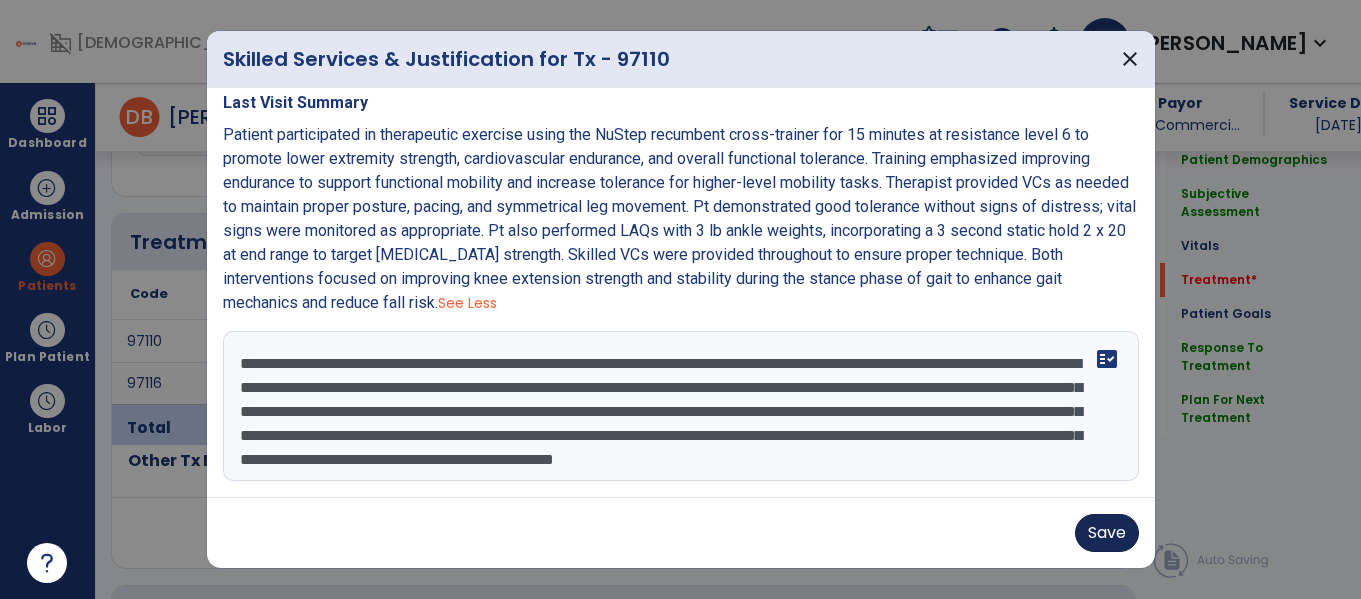 type on "**********" 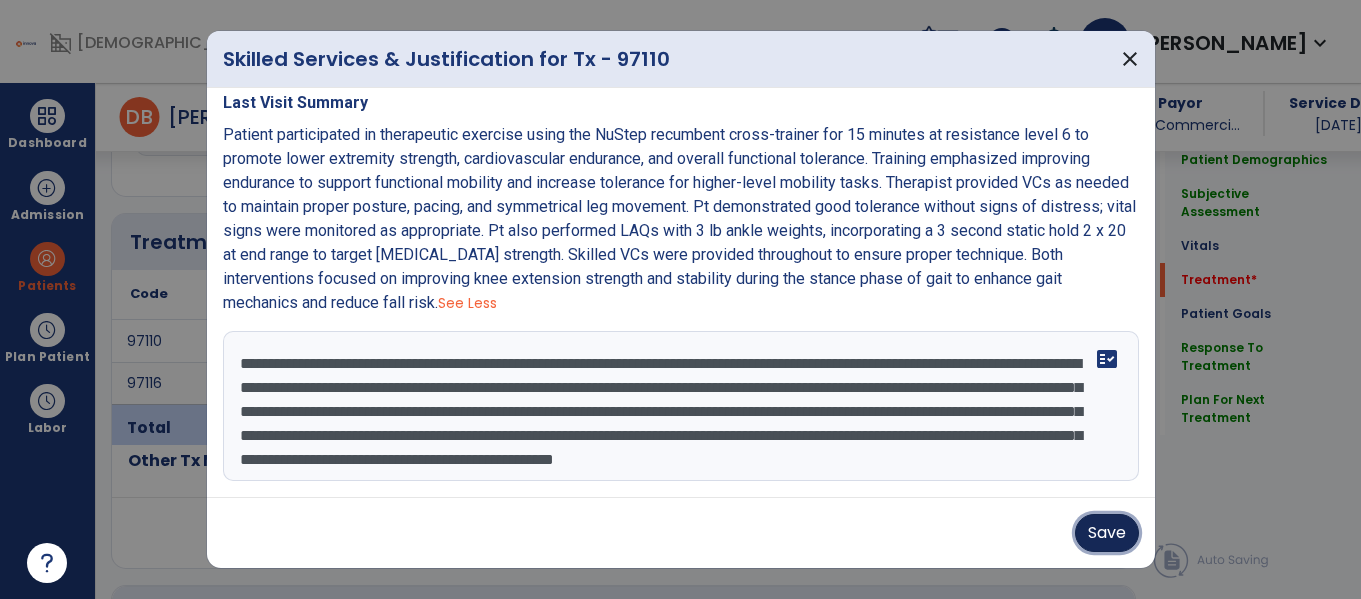 click on "Save" at bounding box center [1107, 533] 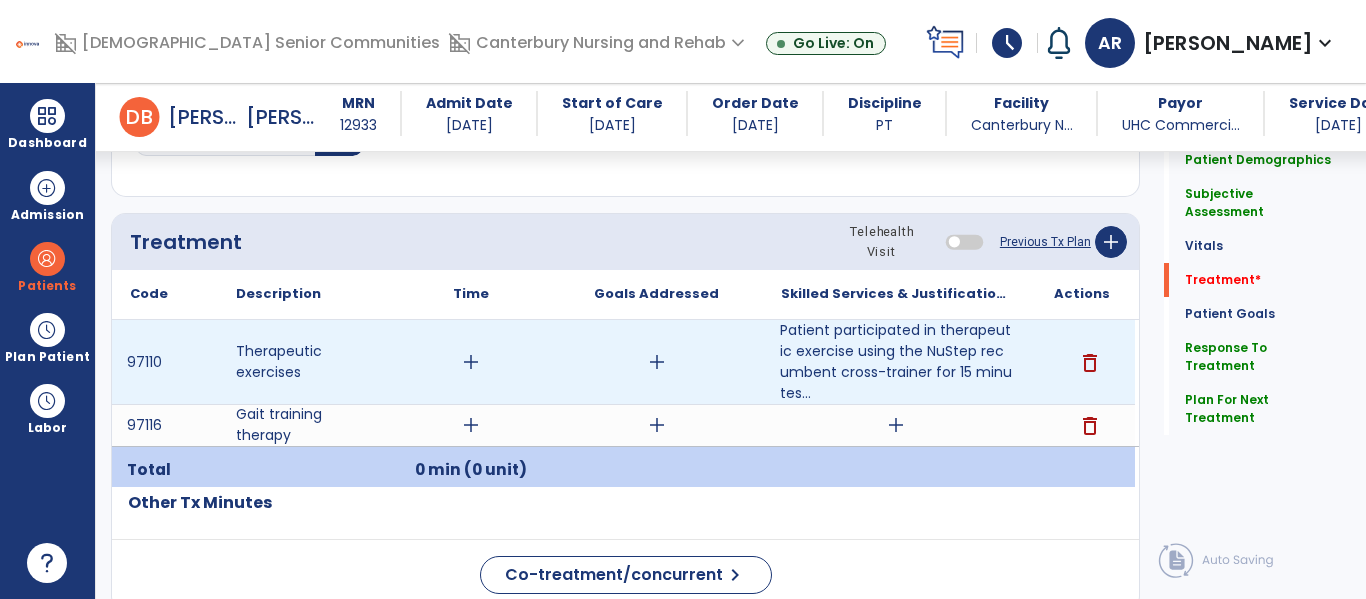 click on "add" at bounding box center [471, 362] 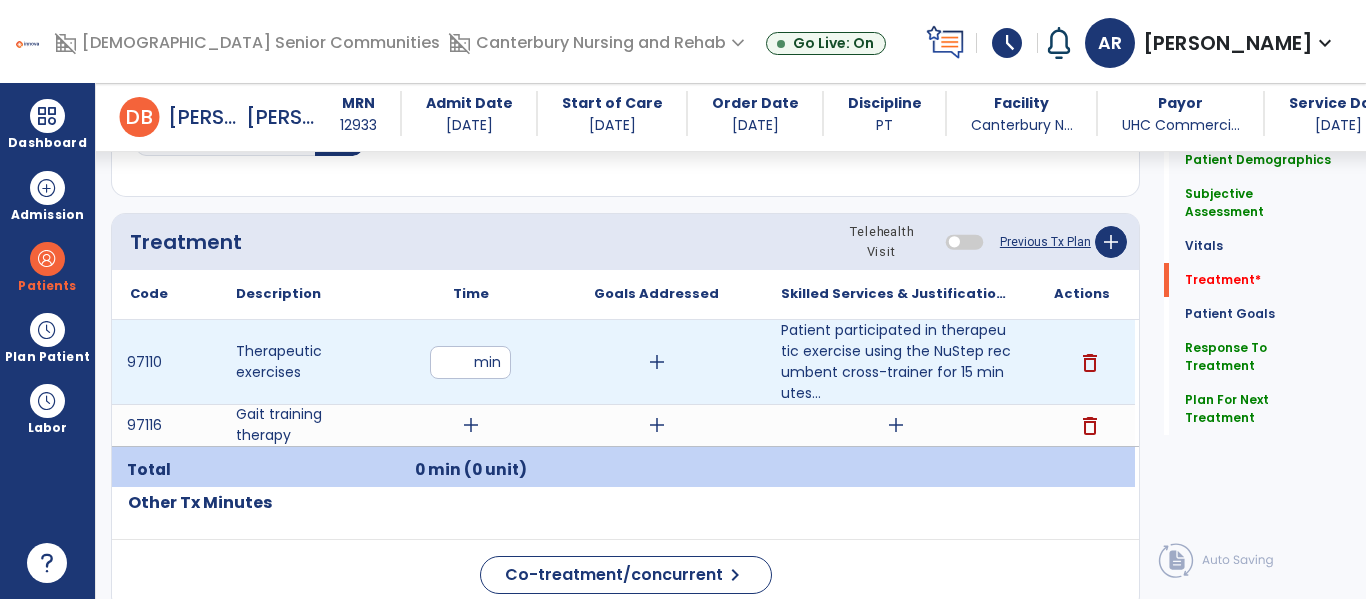 type on "**" 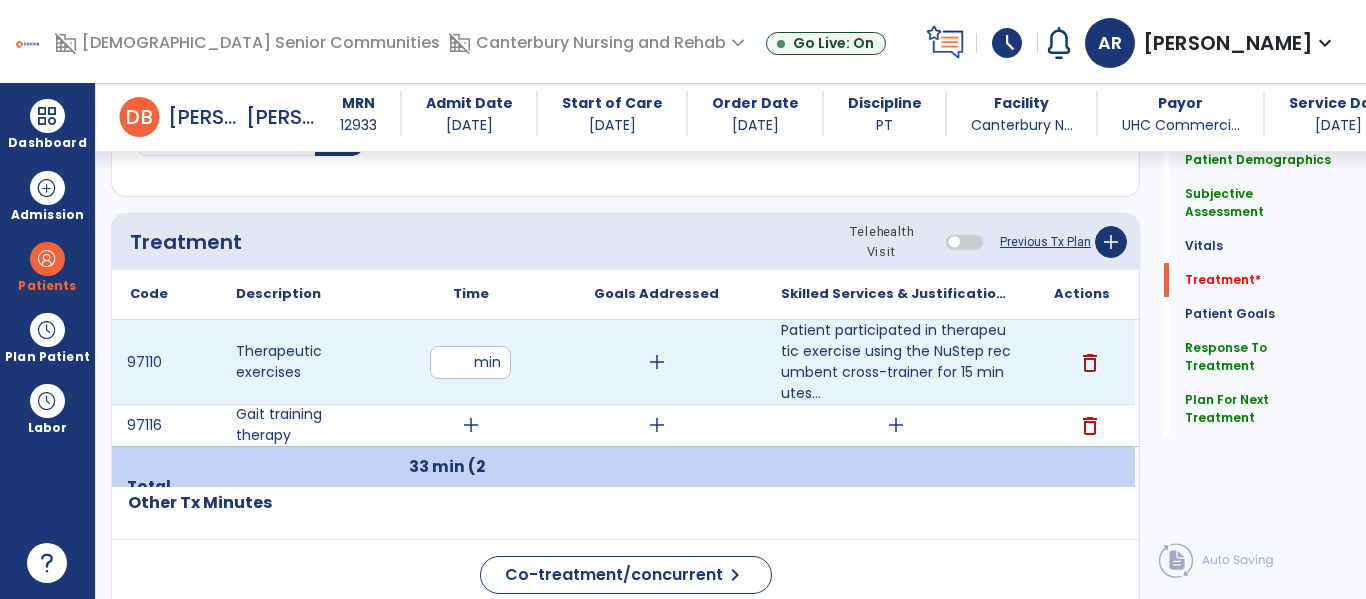 click on "**" at bounding box center [470, 362] 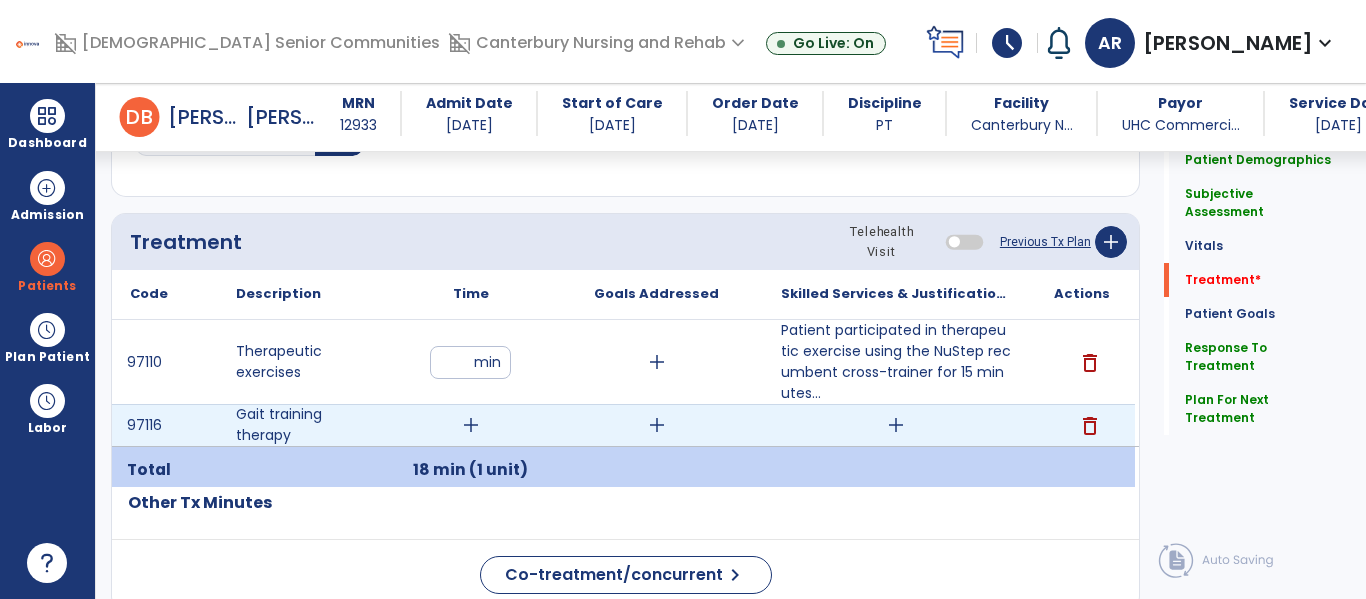 click on "add" at bounding box center (471, 425) 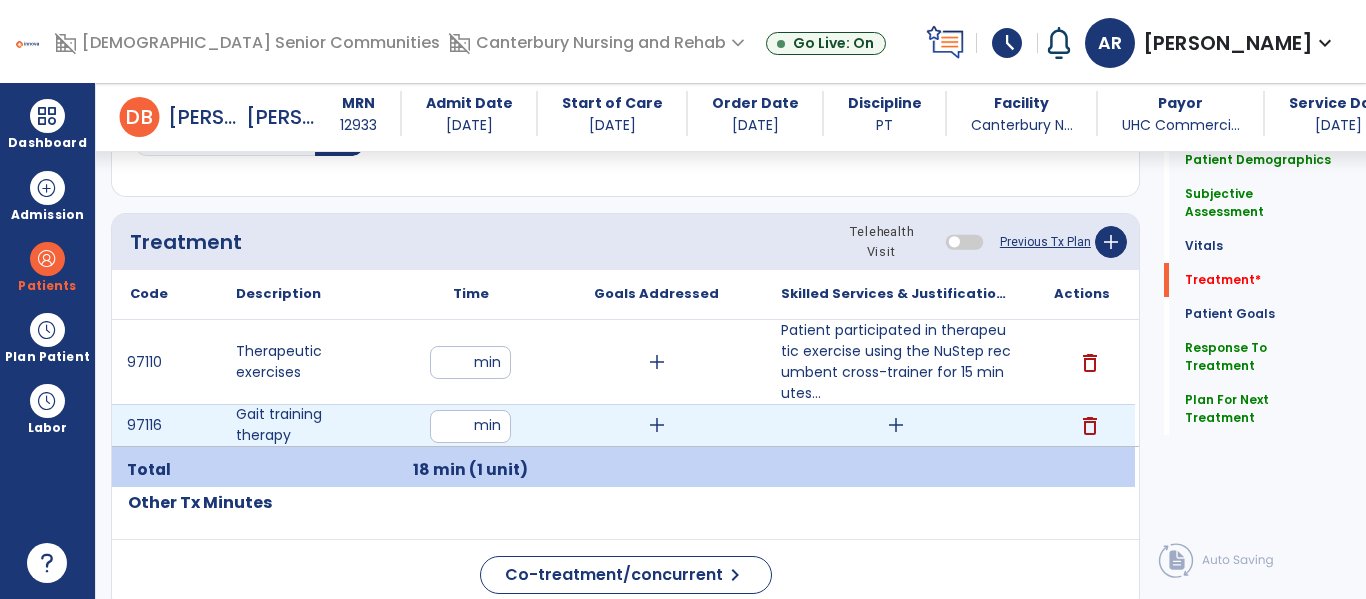 type on "**" 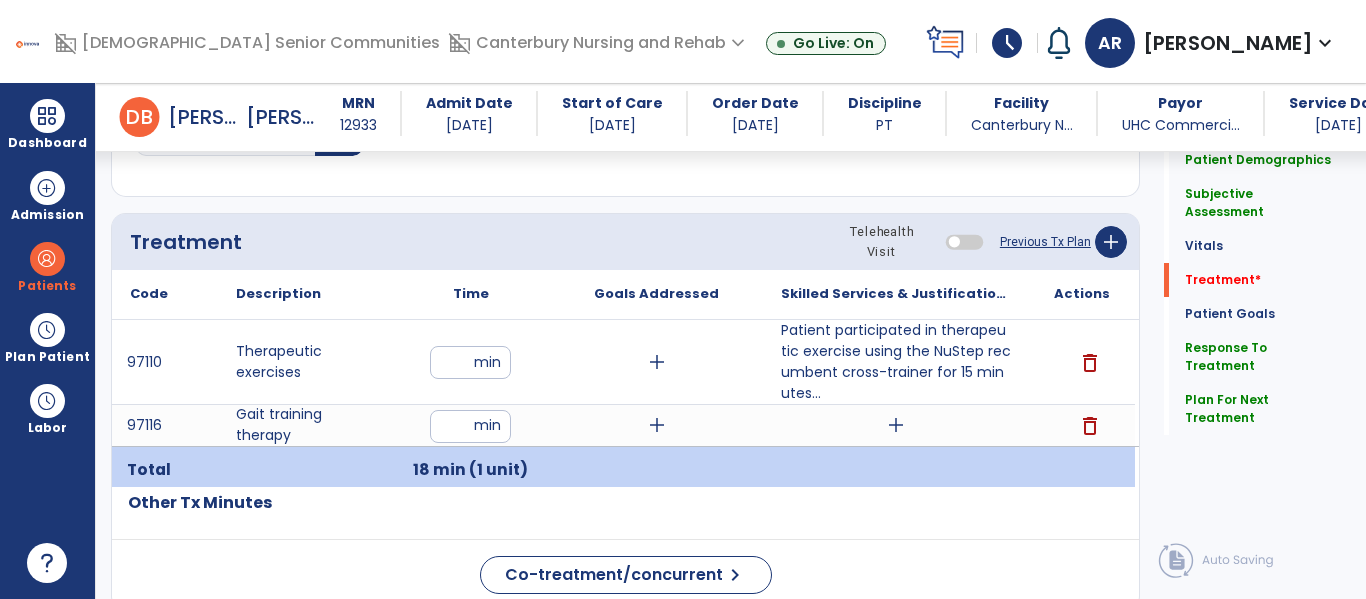 click on "Code
Description
Time" 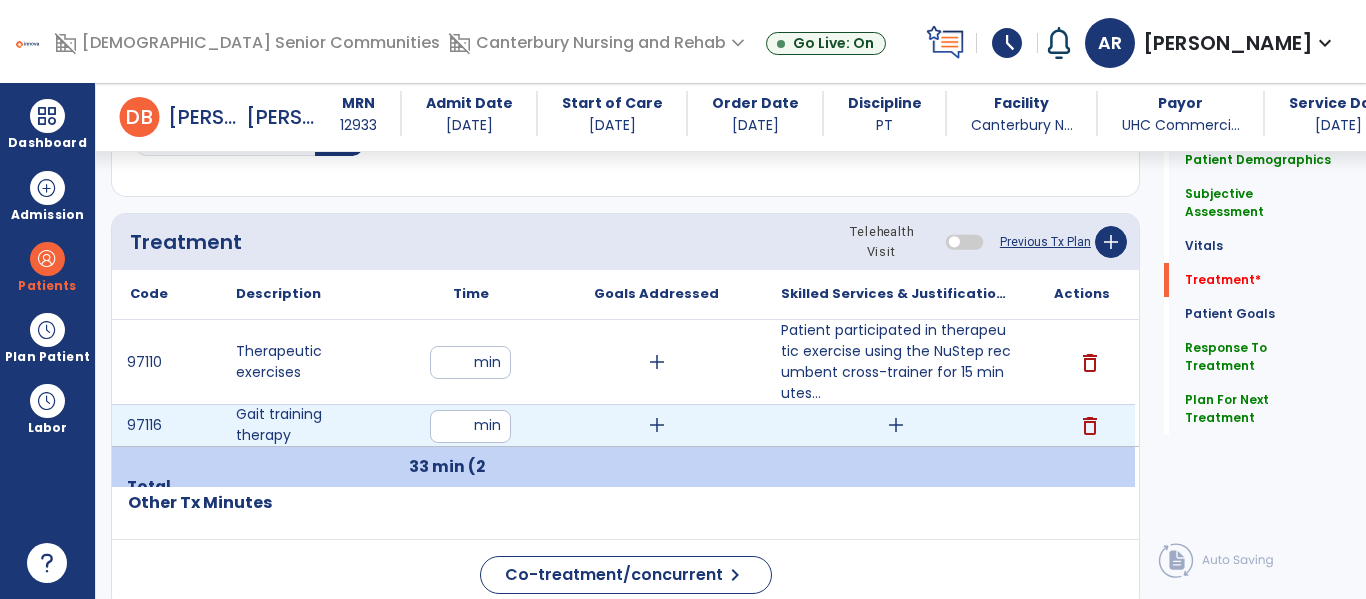 click on "add" at bounding box center (896, 425) 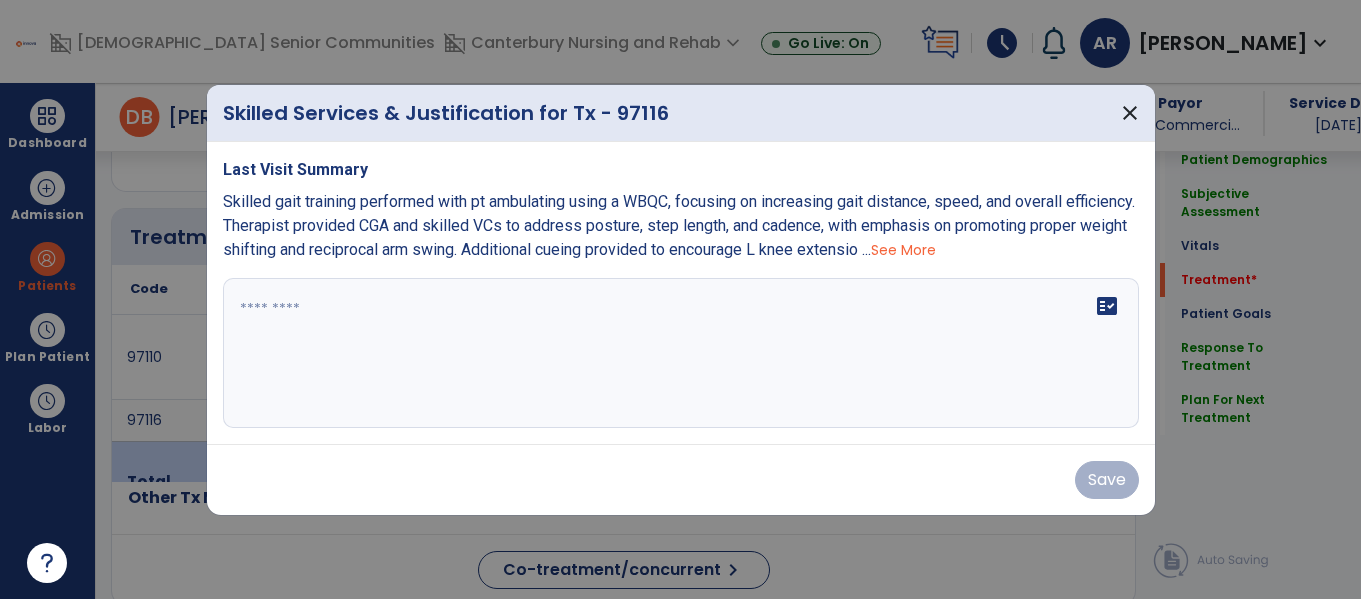 scroll, scrollTop: 1036, scrollLeft: 0, axis: vertical 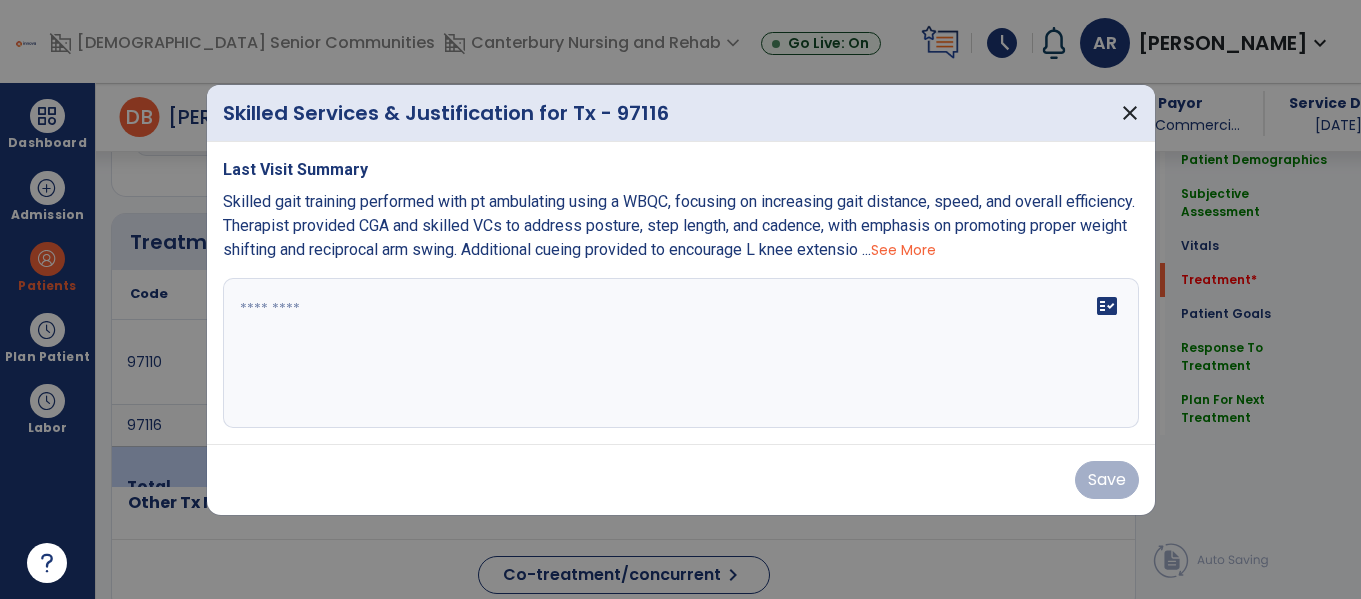 click on "See More" at bounding box center [903, 250] 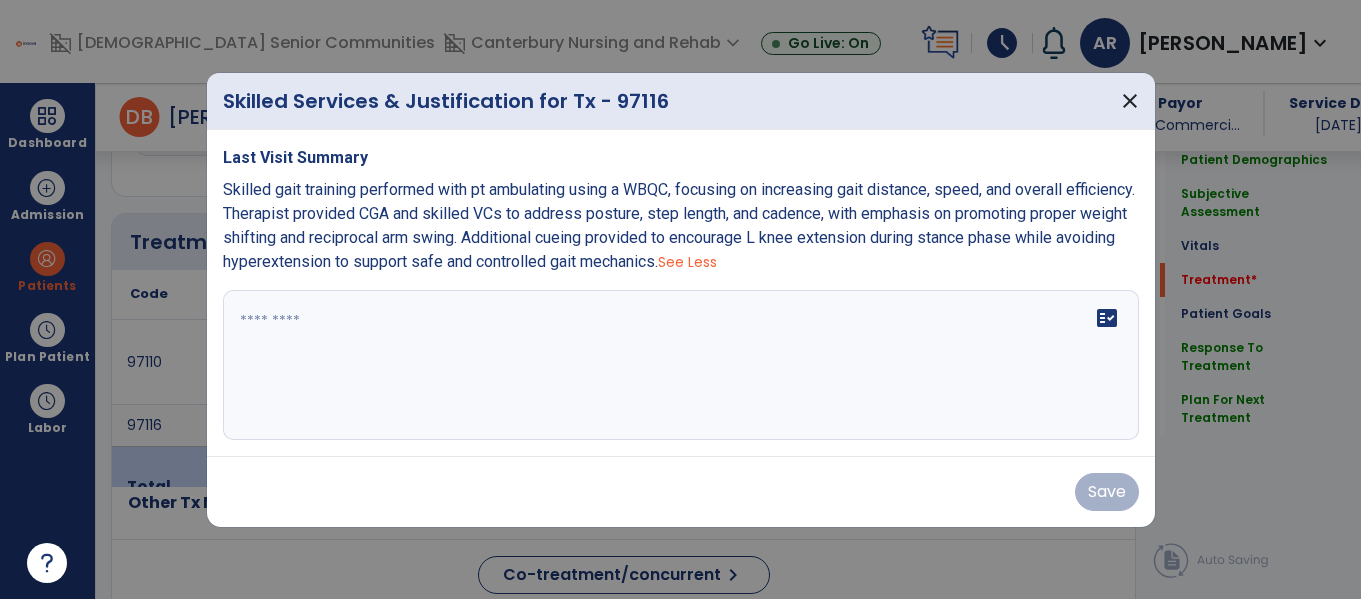 click on "Skilled gait training performed with pt ambulating using a WBQC, focusing on increasing gait distance, speed, and overall efficiency. Therapist provided CGA and skilled VCs to address posture, step length, and cadence, with emphasis on promoting proper weight shifting and reciprocal arm swing. Additional cueing provided to encourage L knee extension during stance phase while avoiding hyperextension to support safe and controlled gait mechanics." at bounding box center [679, 225] 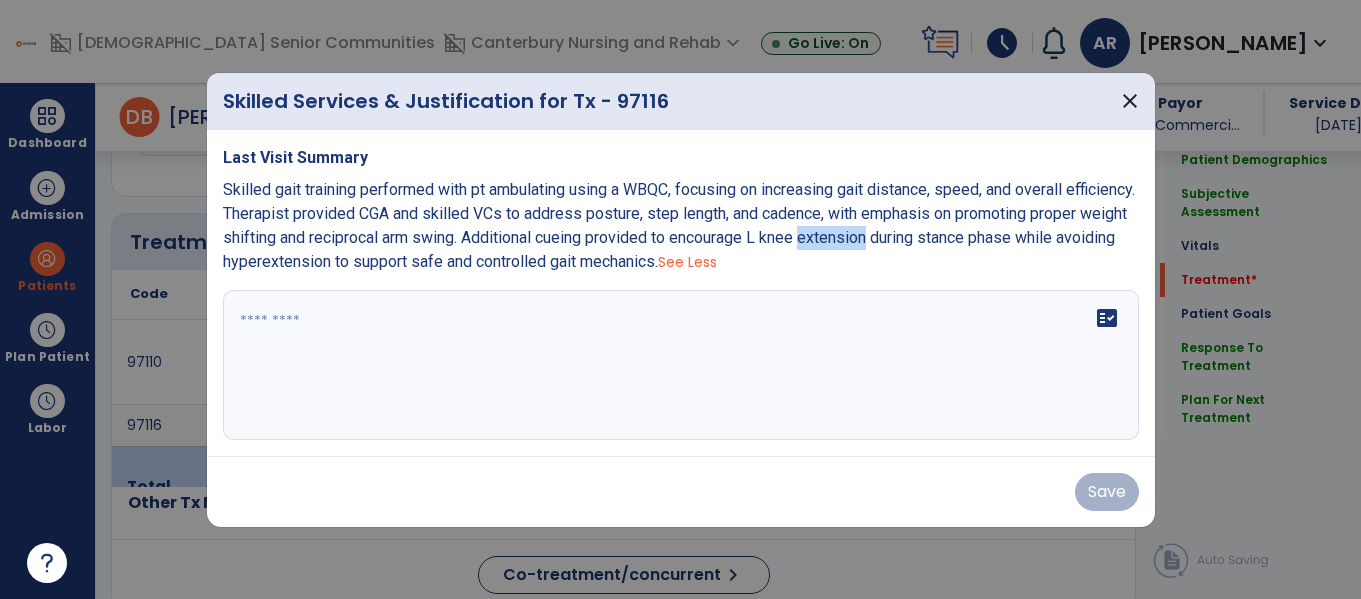 click on "Skilled gait training performed with pt ambulating using a WBQC, focusing on increasing gait distance, speed, and overall efficiency. Therapist provided CGA and skilled VCs to address posture, step length, and cadence, with emphasis on promoting proper weight shifting and reciprocal arm swing. Additional cueing provided to encourage L knee extension during stance phase while avoiding hyperextension to support safe and controlled gait mechanics." at bounding box center [679, 225] 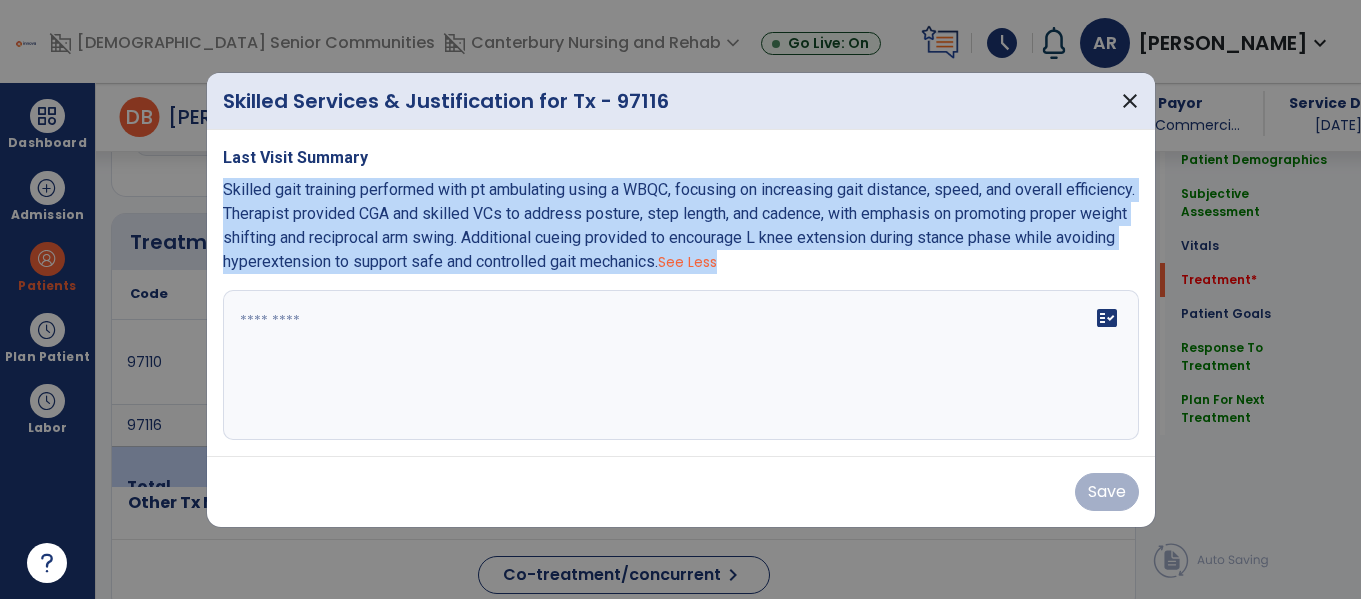 copy on "Skilled gait training performed with pt ambulating using a WBQC, focusing on increasing gait distance, speed, and overall efficiency. Therapist provided CGA and skilled VCs to address posture, step length, and cadence, with emphasis on promoting proper weight shifting and reciprocal arm swing. Additional cueing provided to encourage L knee extension during stance phase while avoiding hyperextension to support safe and controlled gait mechanics.  See Less" 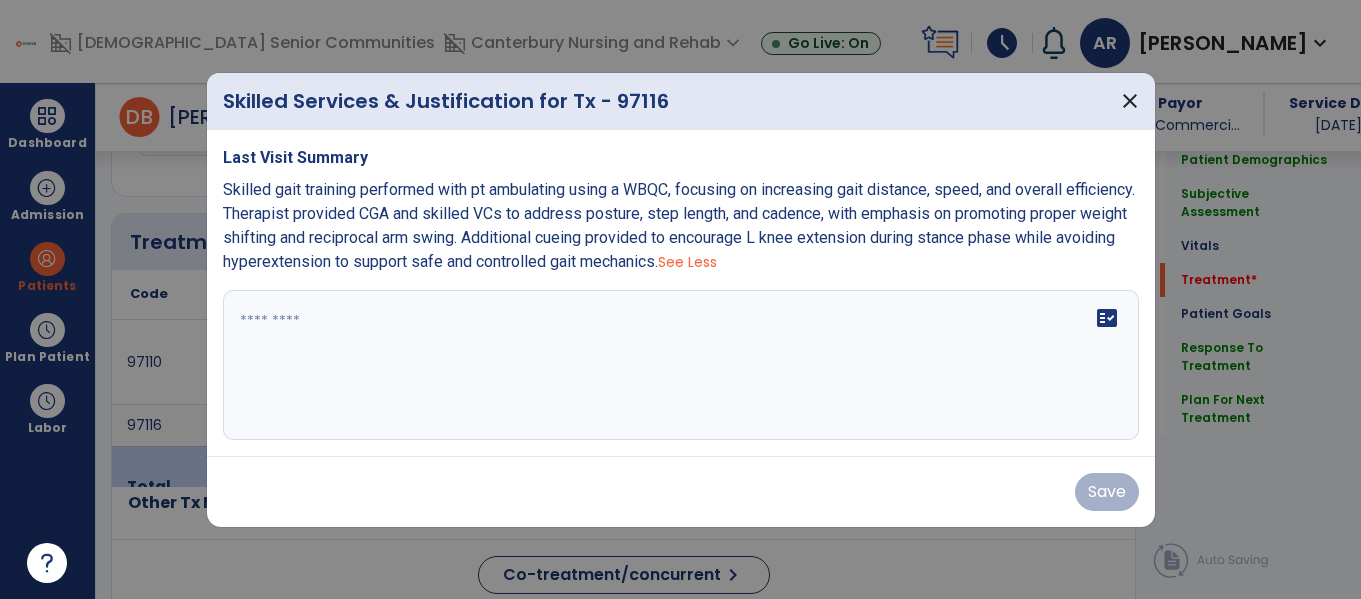 click on "Last Visit Summary Skilled gait training performed with pt ambulating using a WBQC, focusing on increasing gait distance, speed, and overall efficiency. Therapist provided CGA and skilled VCs to address posture, step length, and cadence, with emphasis on promoting proper weight shifting and reciprocal arm swing. Additional cueing provided to encourage L knee extension during stance phase while avoiding hyperextension to support safe and controlled gait mechanics.  See Less   fact_check" at bounding box center [681, 293] 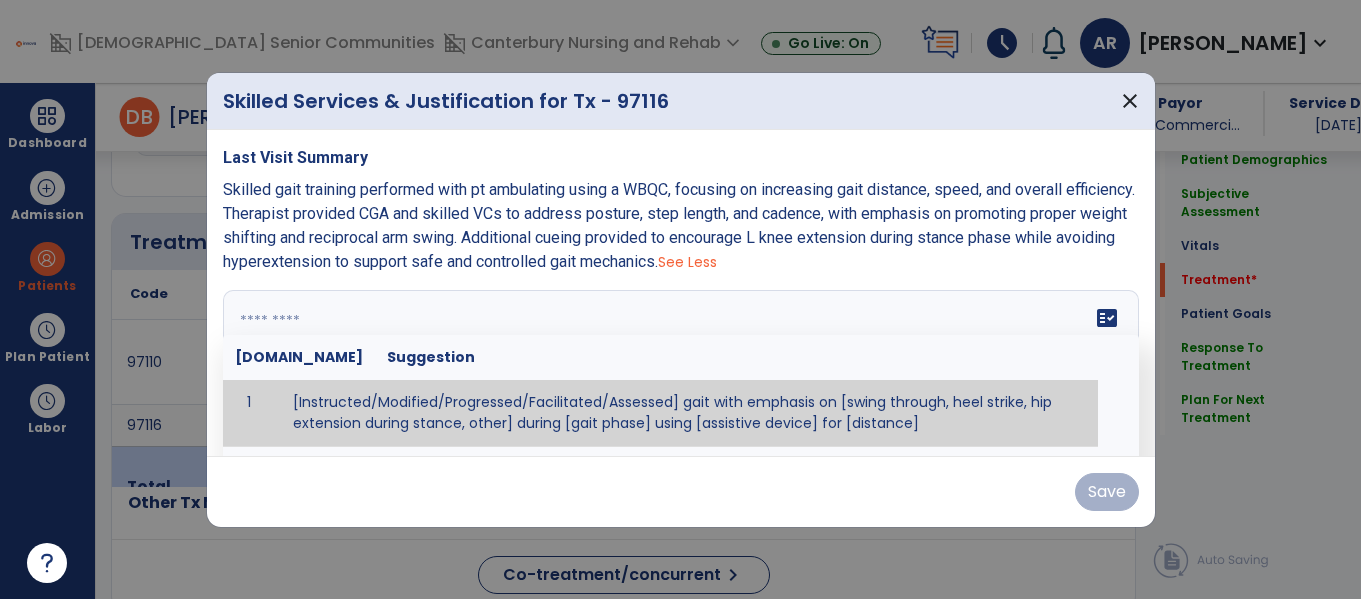 paste on "**********" 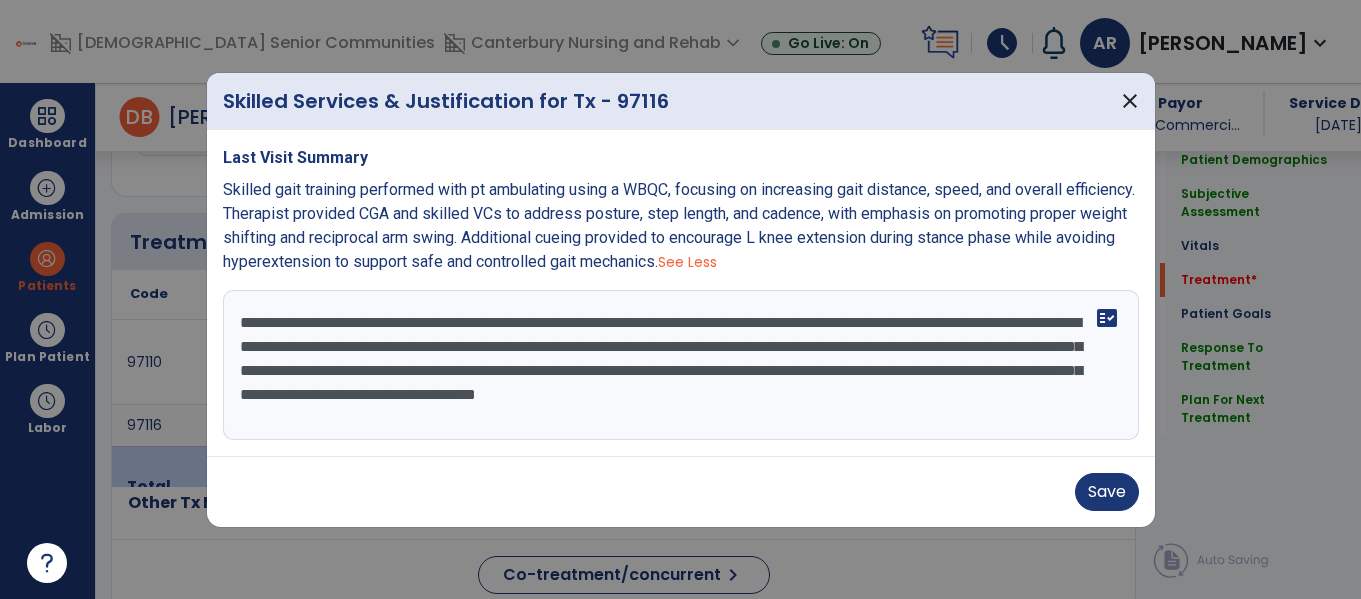 scroll, scrollTop: 40, scrollLeft: 0, axis: vertical 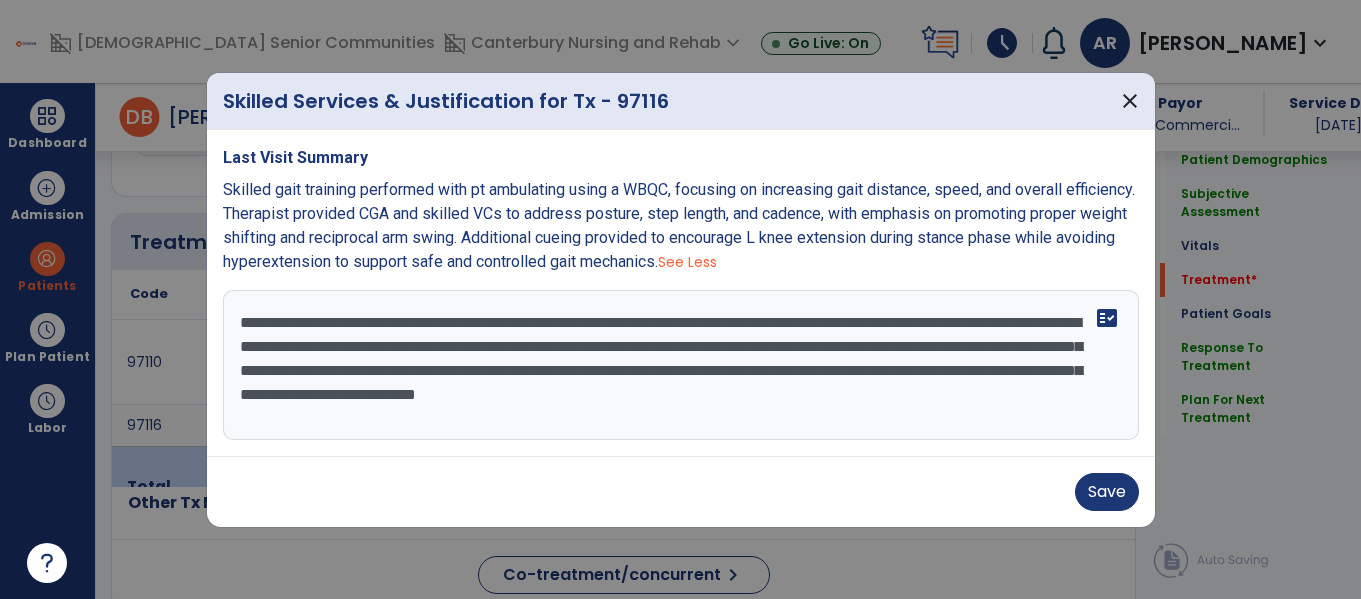 click on "**********" at bounding box center [681, 365] 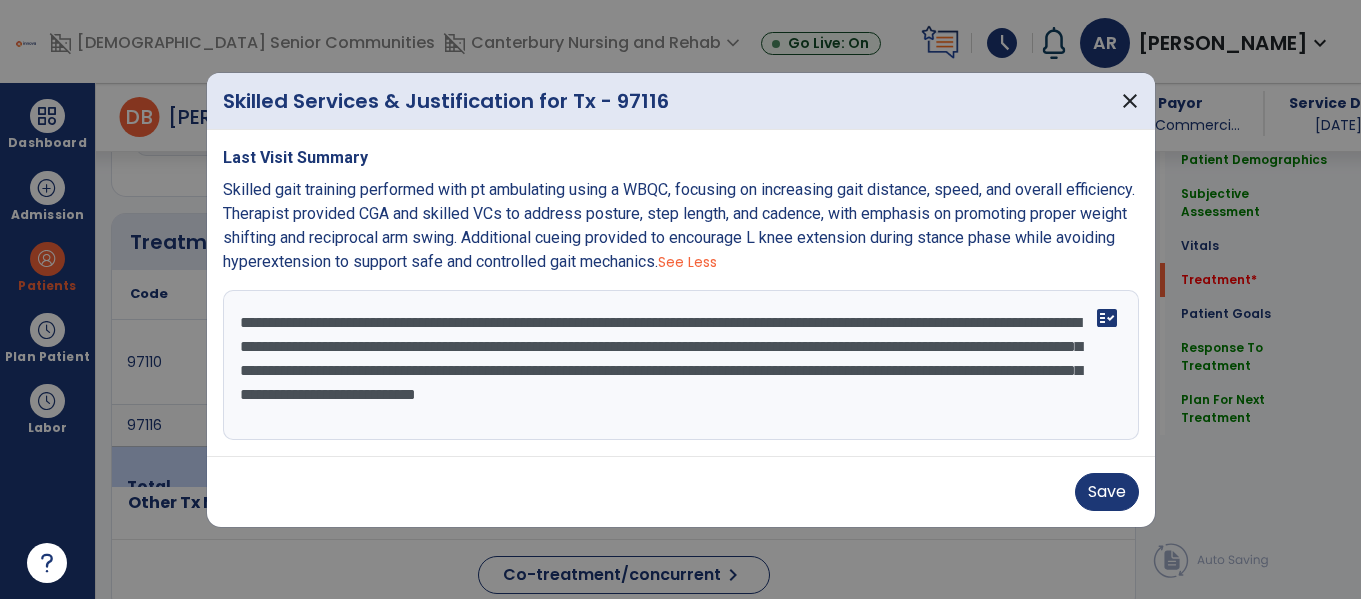 click on "**********" at bounding box center (681, 365) 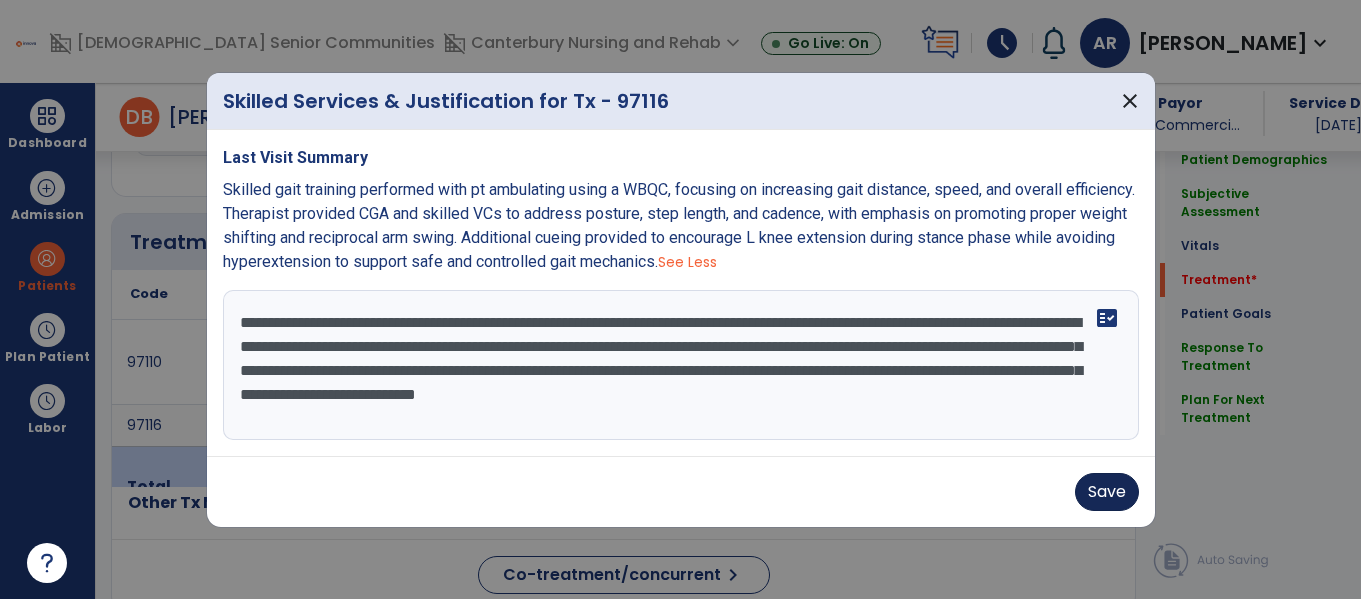 type on "**********" 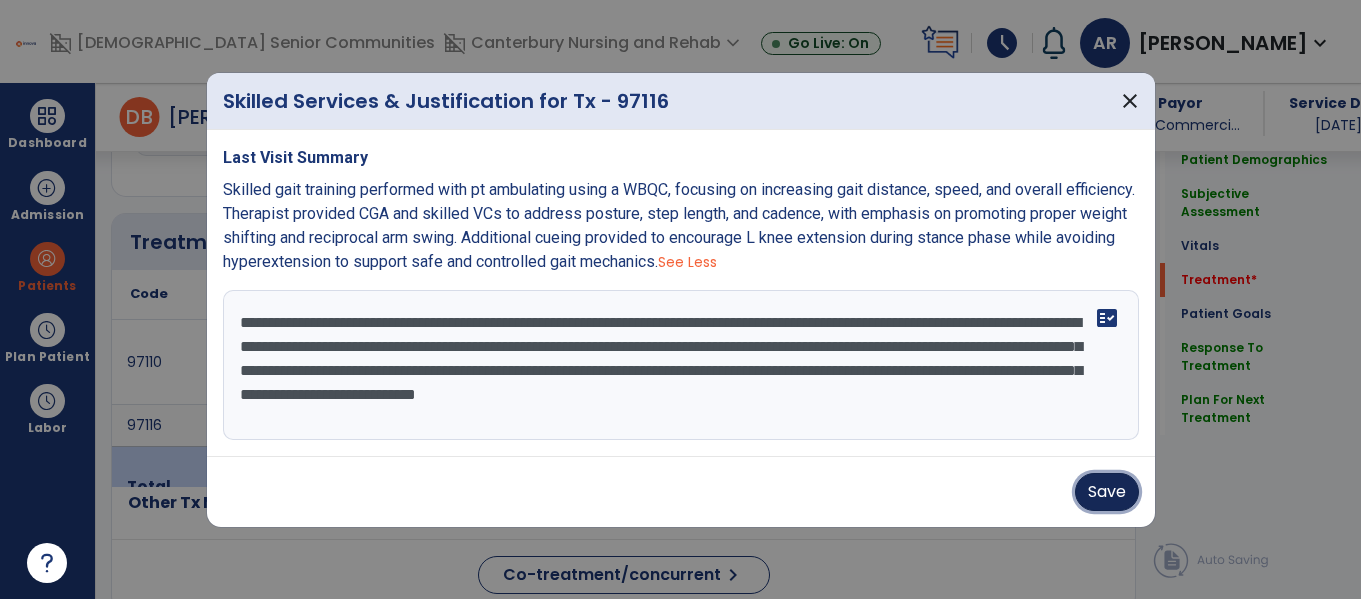 click on "Save" at bounding box center [1107, 492] 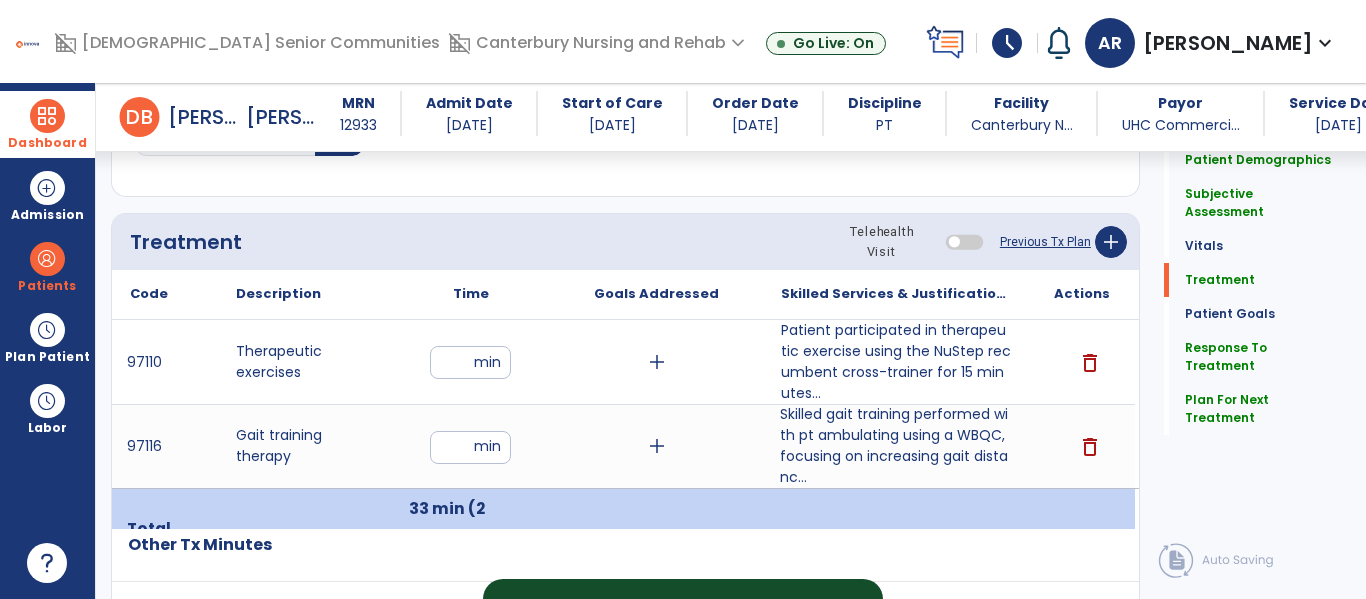 click on "Dashboard" at bounding box center [47, 124] 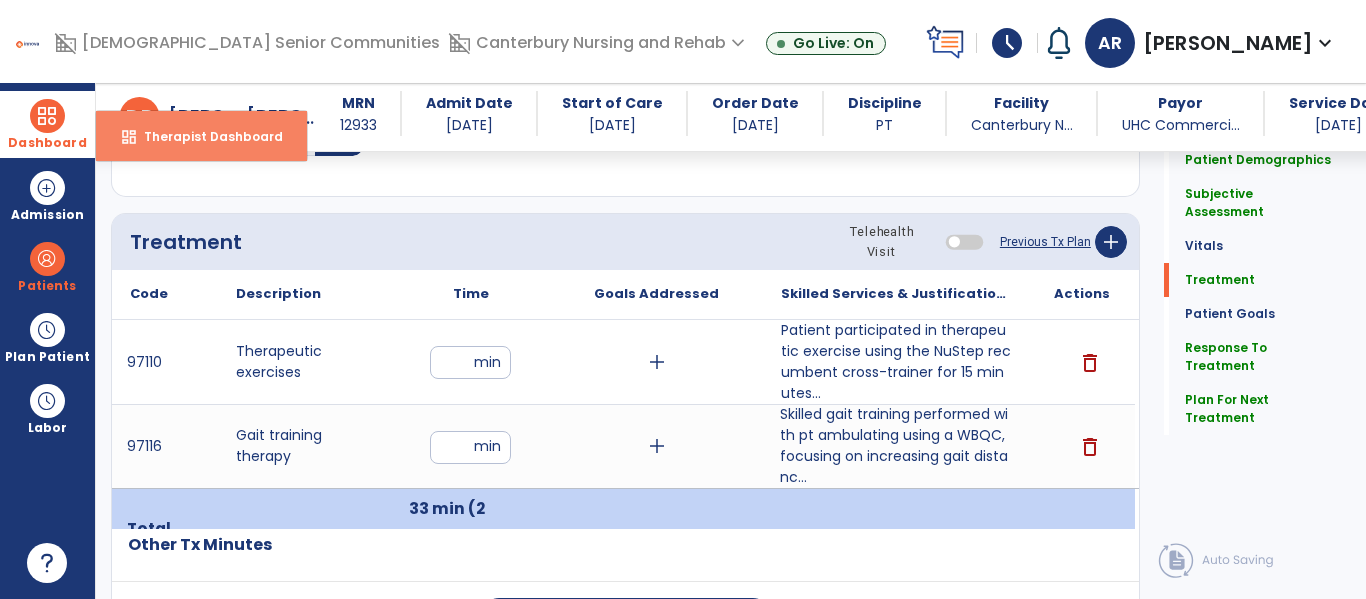 click on "dashboard  Therapist Dashboard" at bounding box center [201, 136] 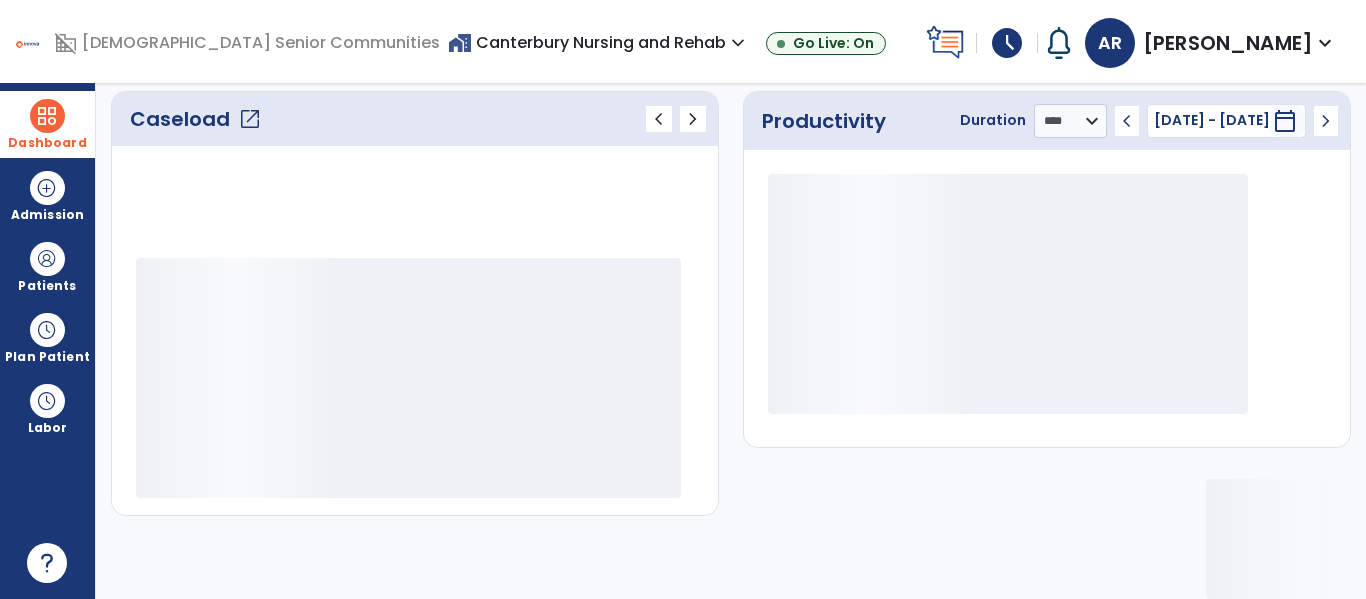 scroll, scrollTop: 276, scrollLeft: 0, axis: vertical 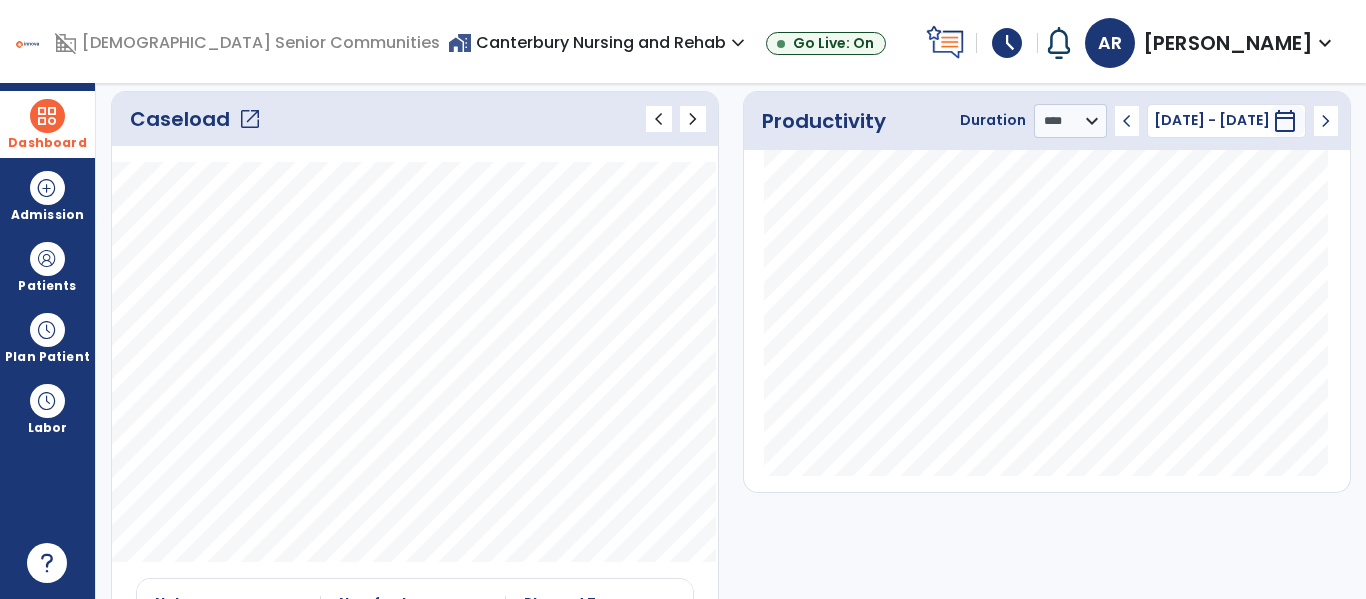 click on "Caseload   open_in_new" 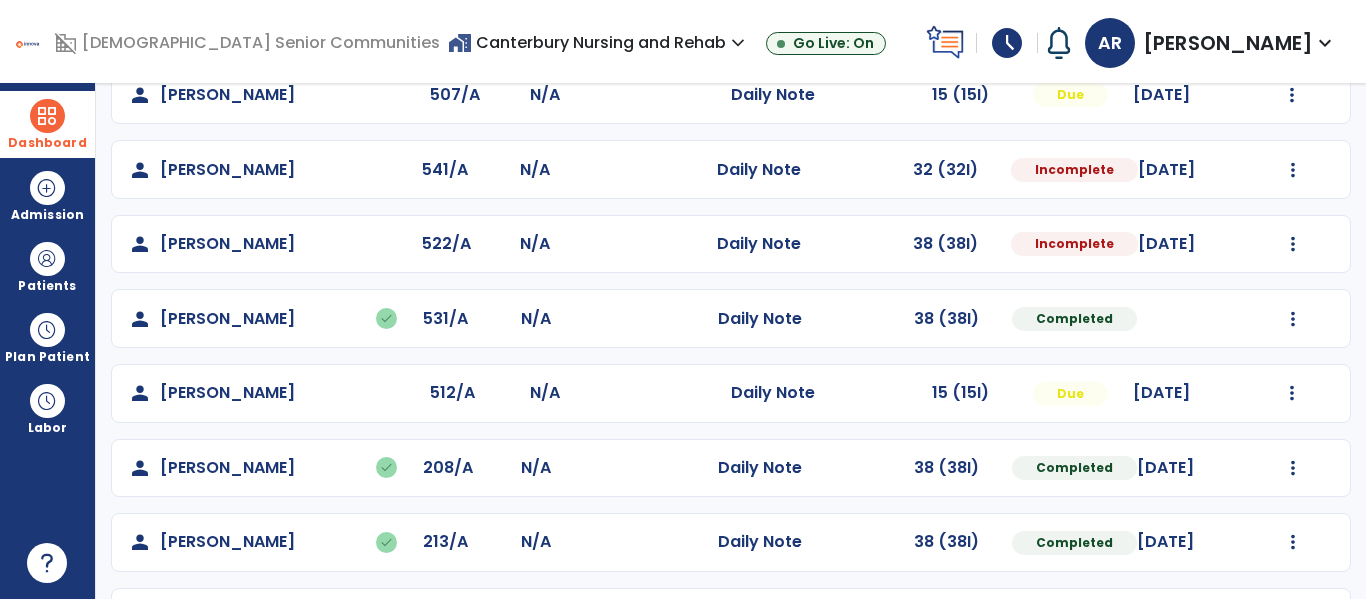 scroll, scrollTop: 0, scrollLeft: 0, axis: both 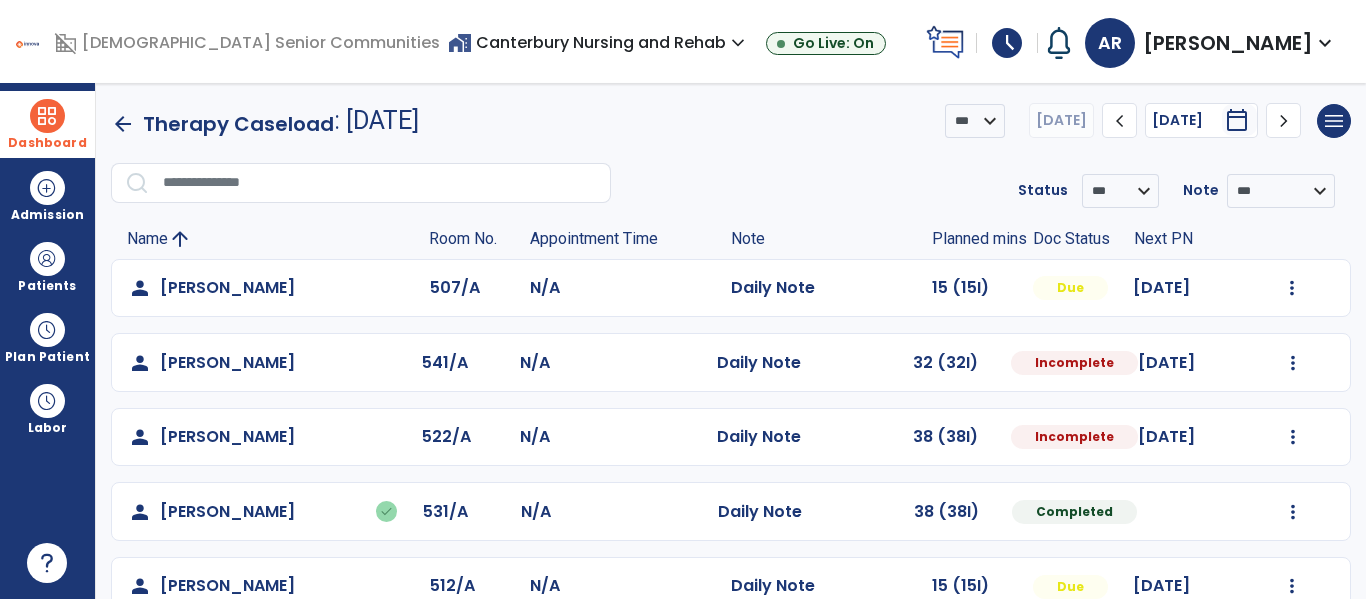click on "schedule" at bounding box center [1007, 43] 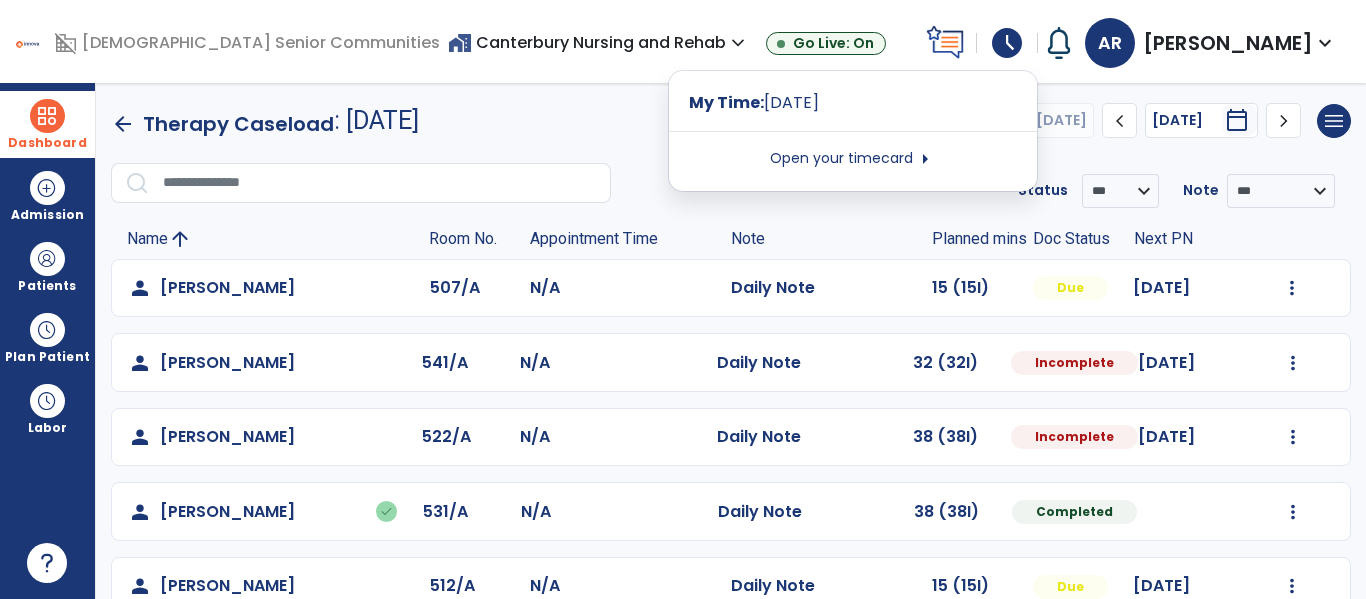 click on "Open your timecard  arrow_right" at bounding box center (853, 151) 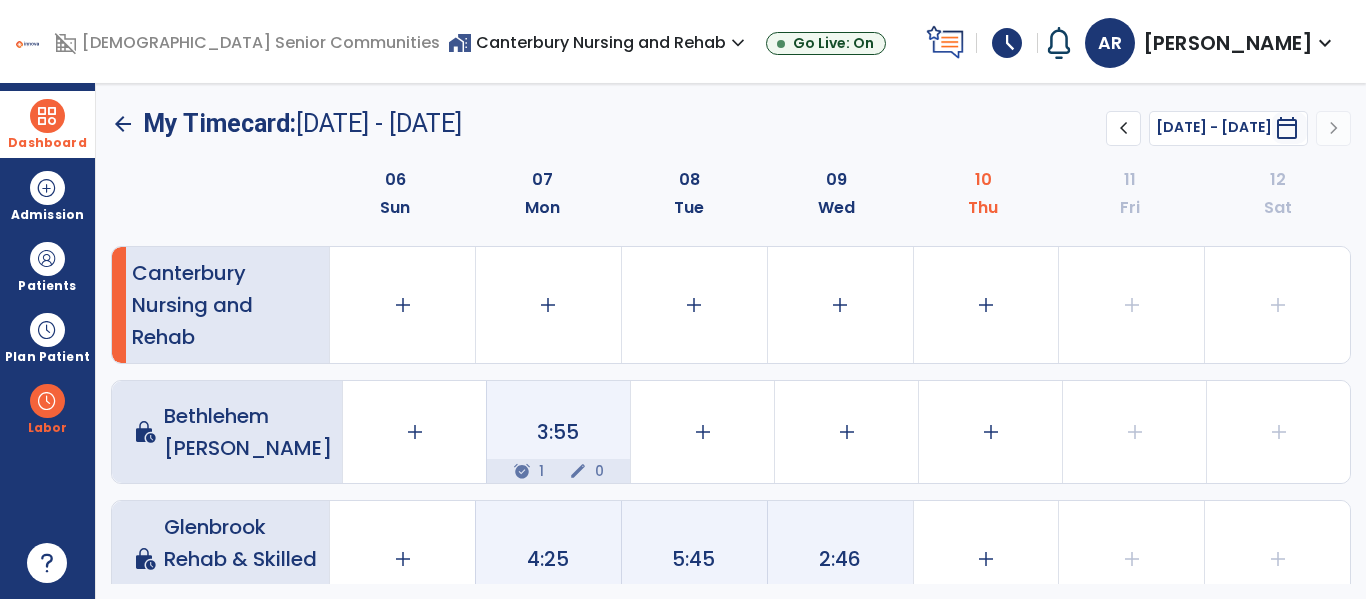 click on "arrow_back" 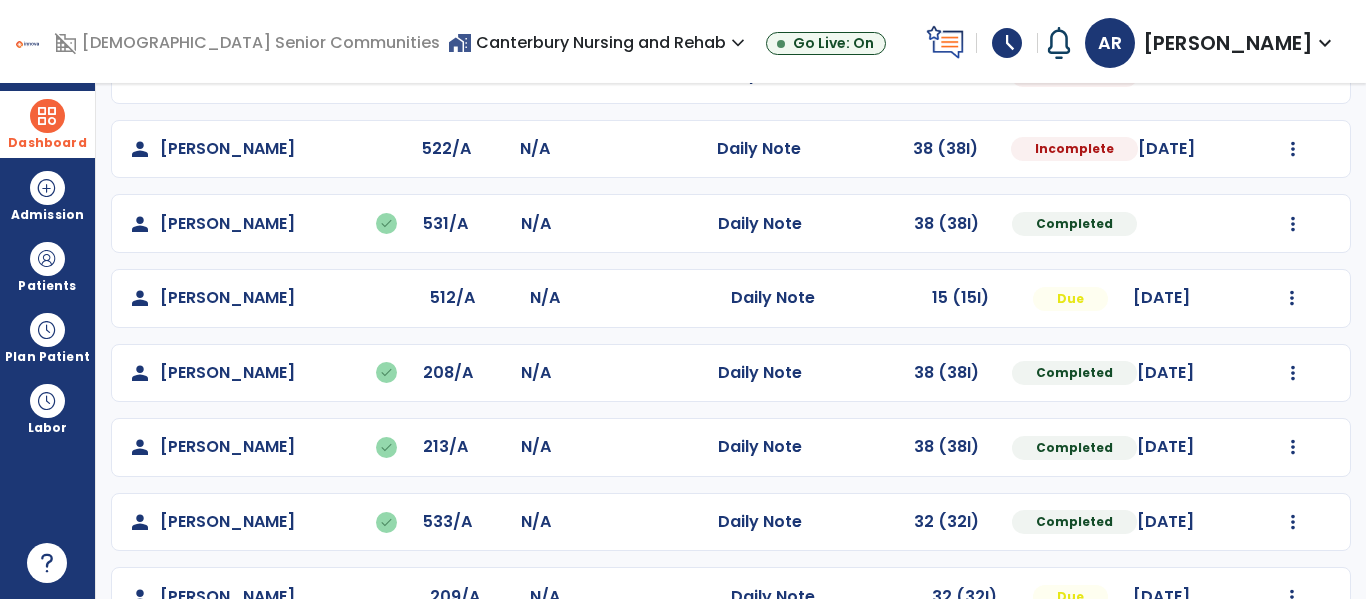 scroll, scrollTop: 339, scrollLeft: 0, axis: vertical 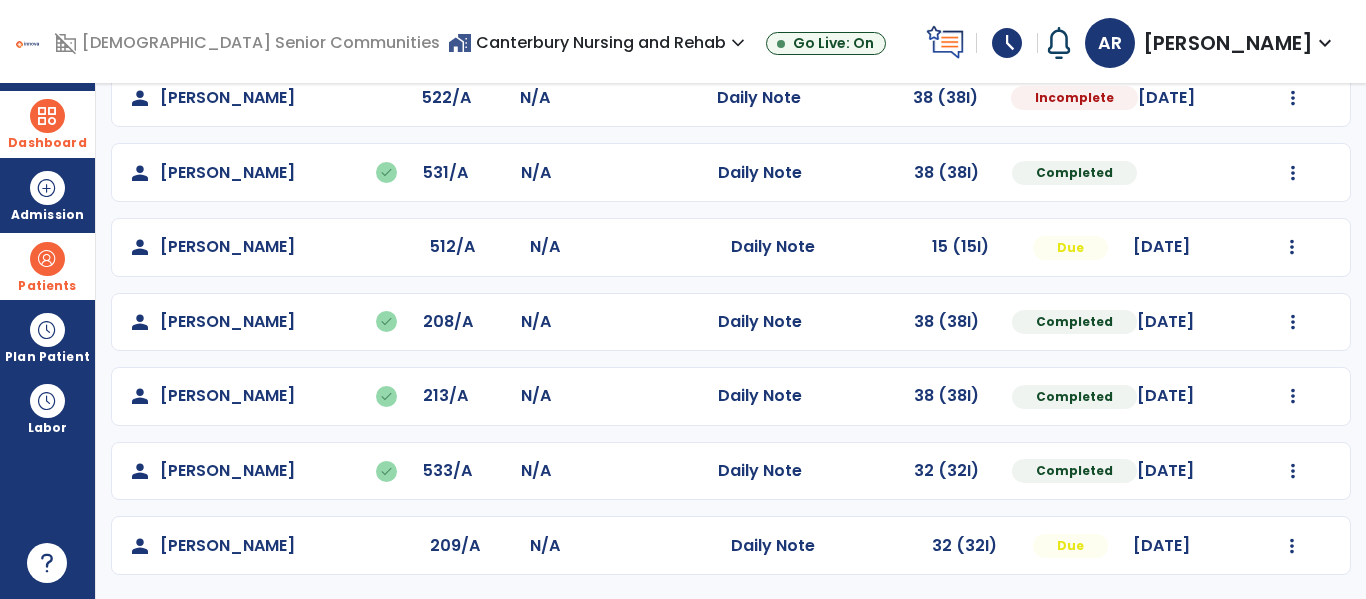 click on "Patients" at bounding box center (47, 286) 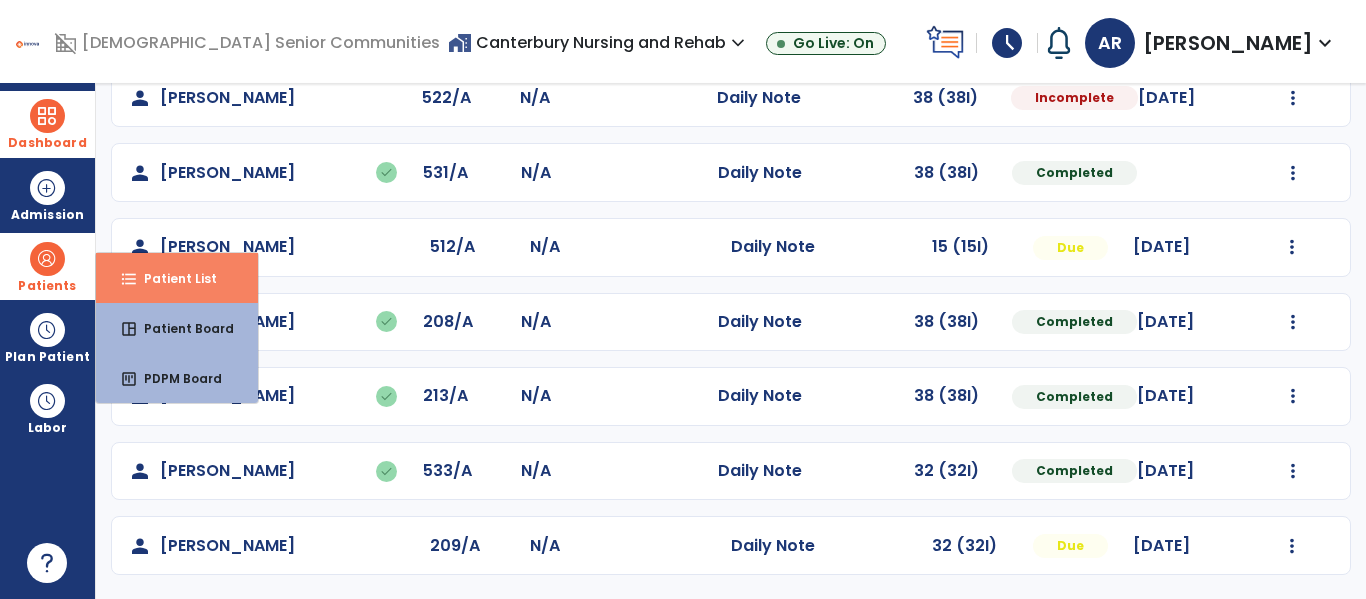 click on "format_list_bulleted  Patient List" at bounding box center [177, 278] 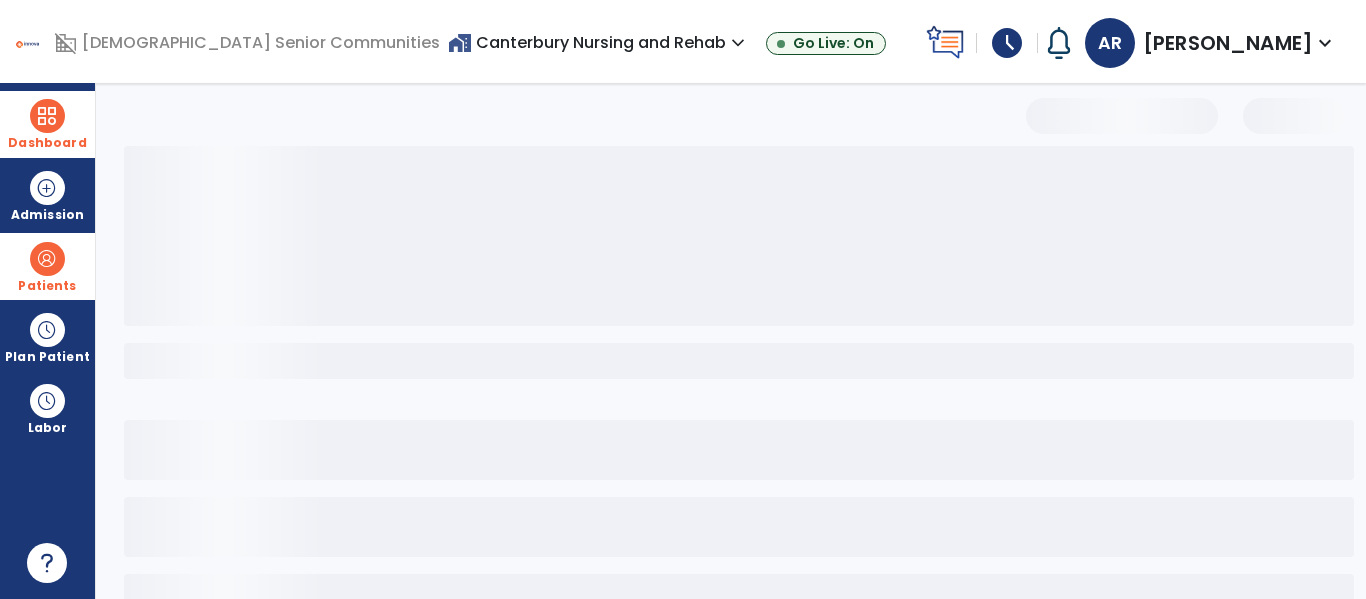 scroll, scrollTop: 0, scrollLeft: 0, axis: both 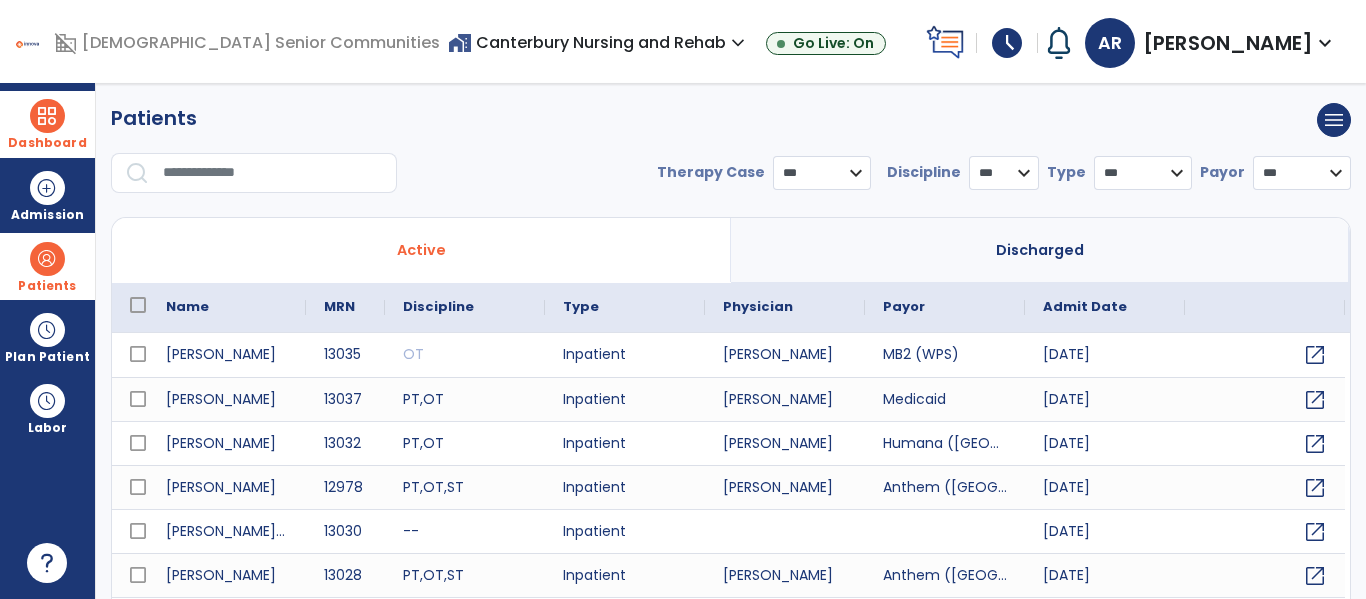 click at bounding box center [273, 173] 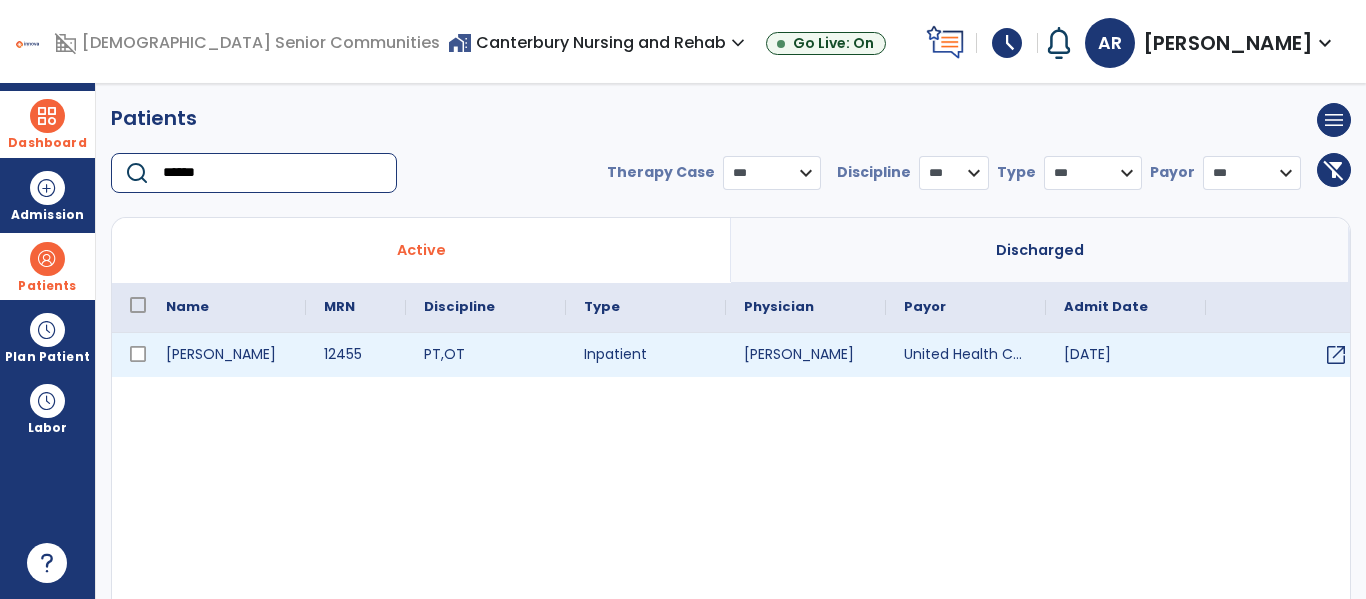 type on "******" 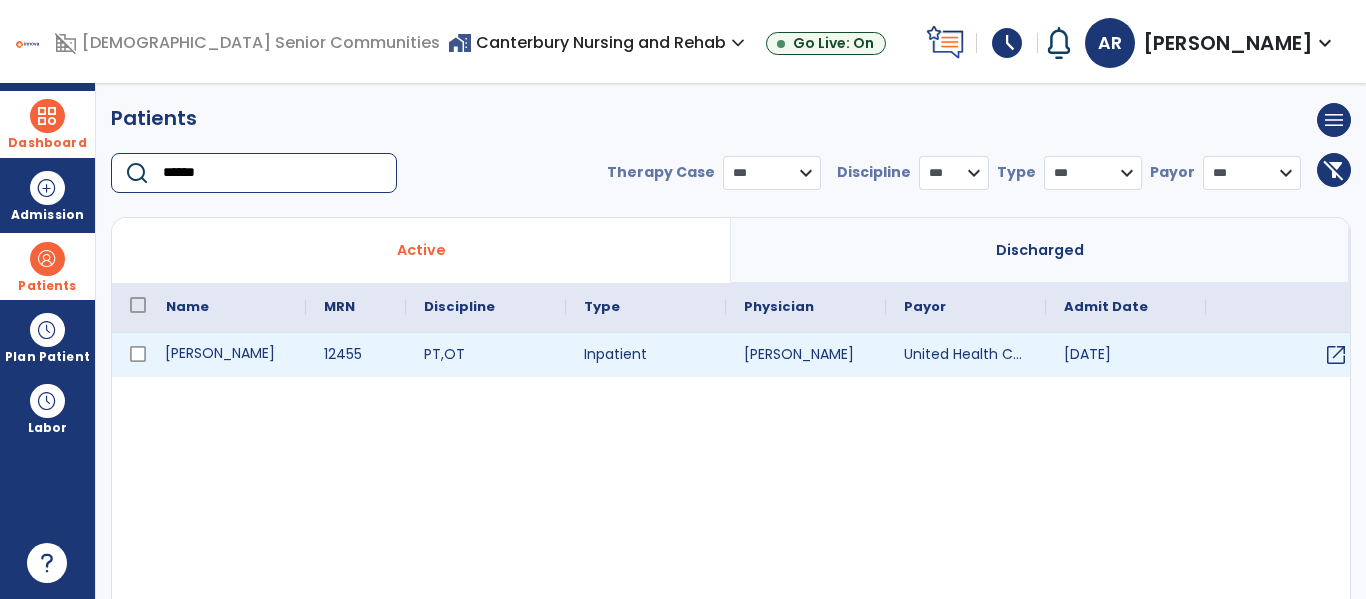 click on "[PERSON_NAME]" at bounding box center [227, 355] 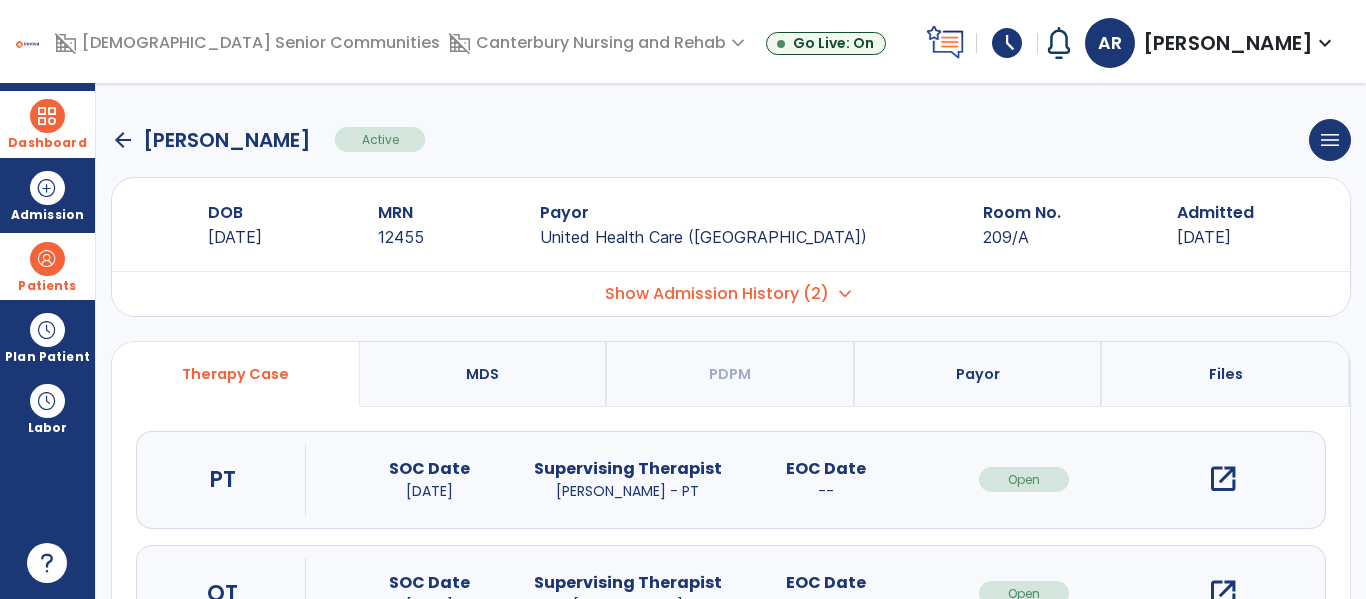 click on "Therapy Case" at bounding box center (236, 374) 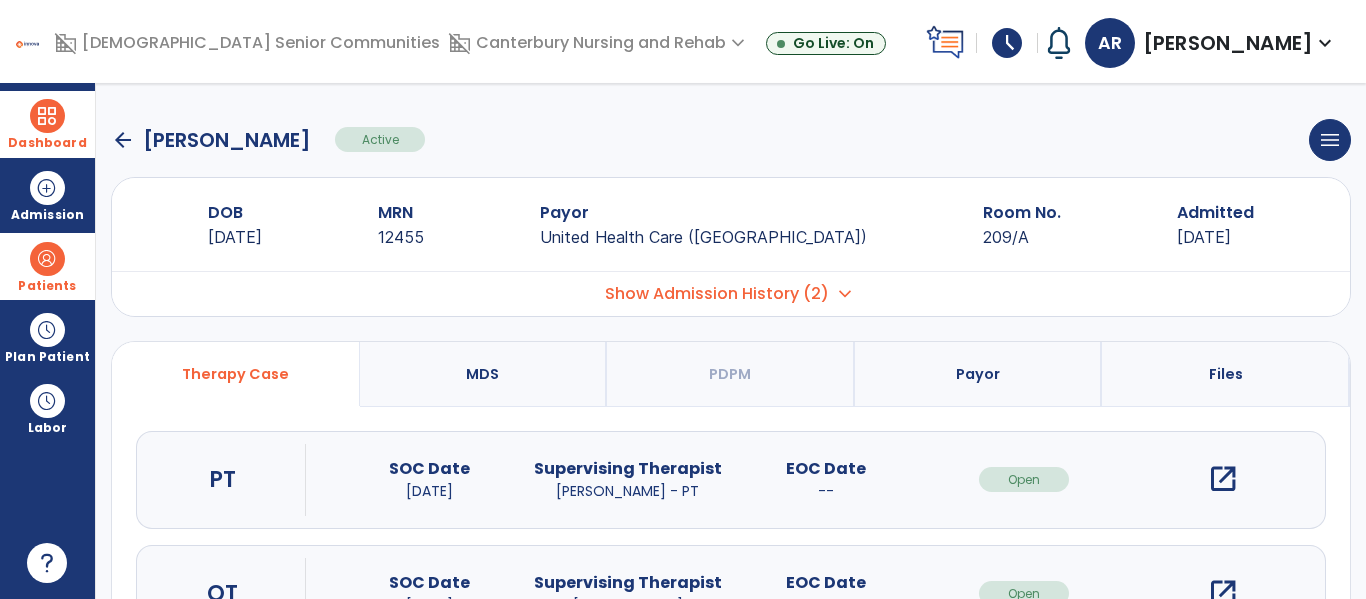 click on "arrow_back" 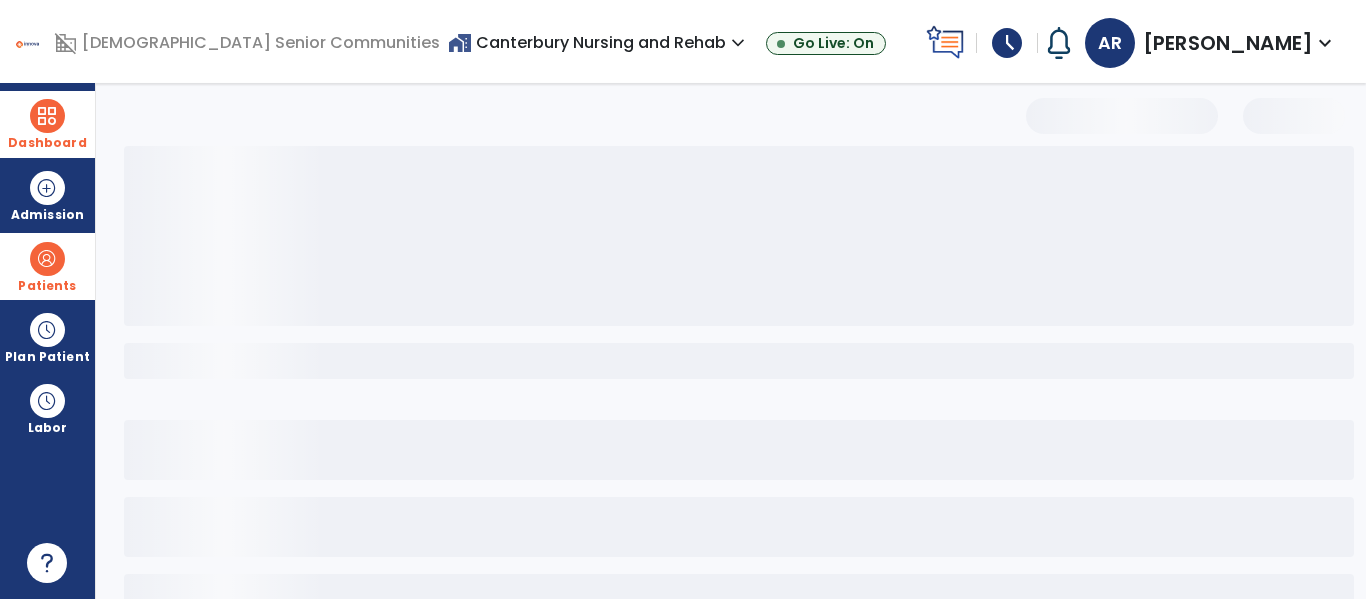 select on "***" 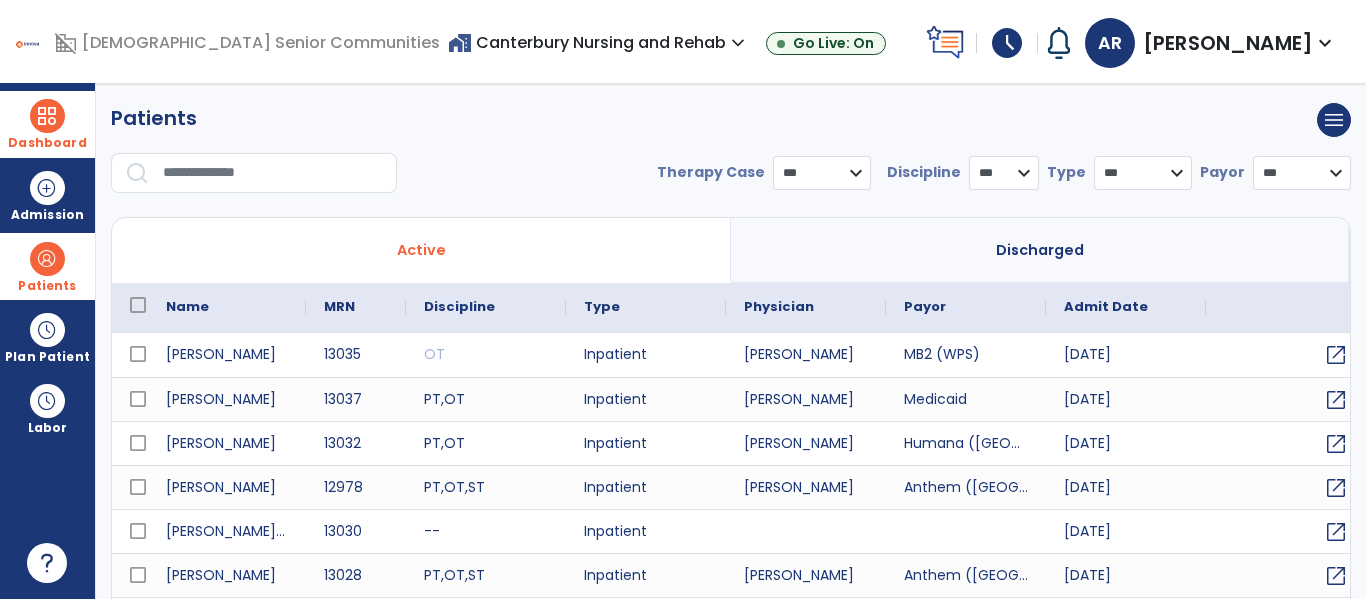 click on "home_work   Canterbury Nursing and Rehab   expand_more" at bounding box center [599, 42] 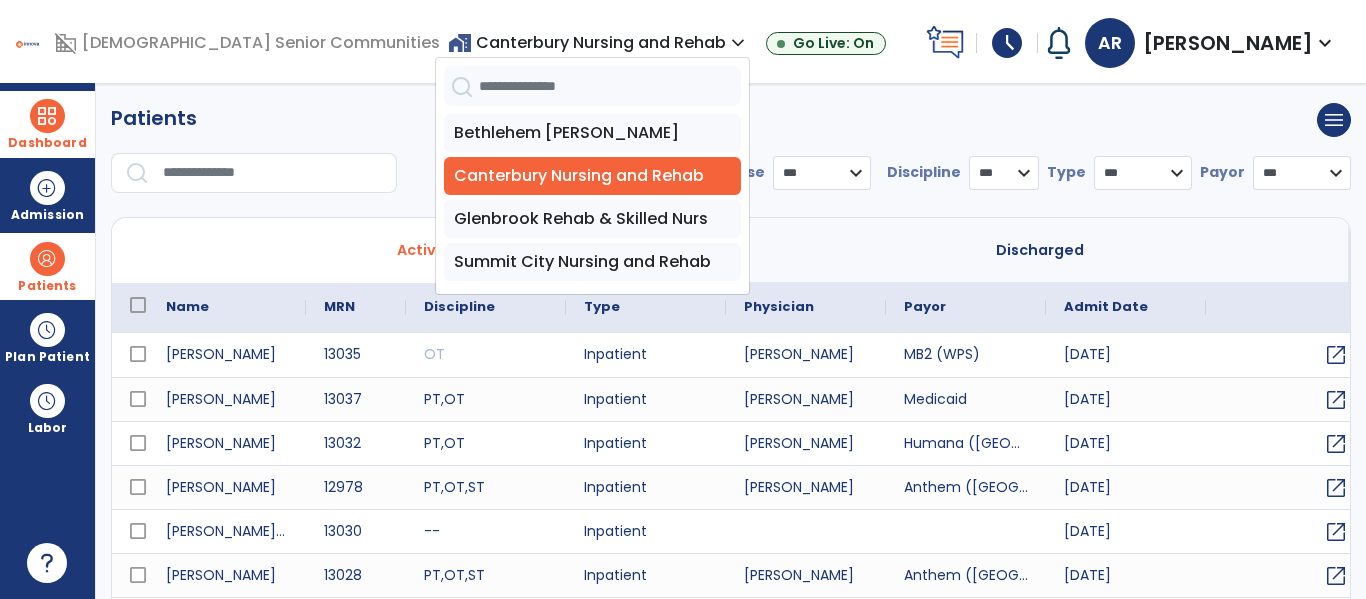 click on "Patients   menu   Add new patient   Print list   Export list" at bounding box center (731, 120) 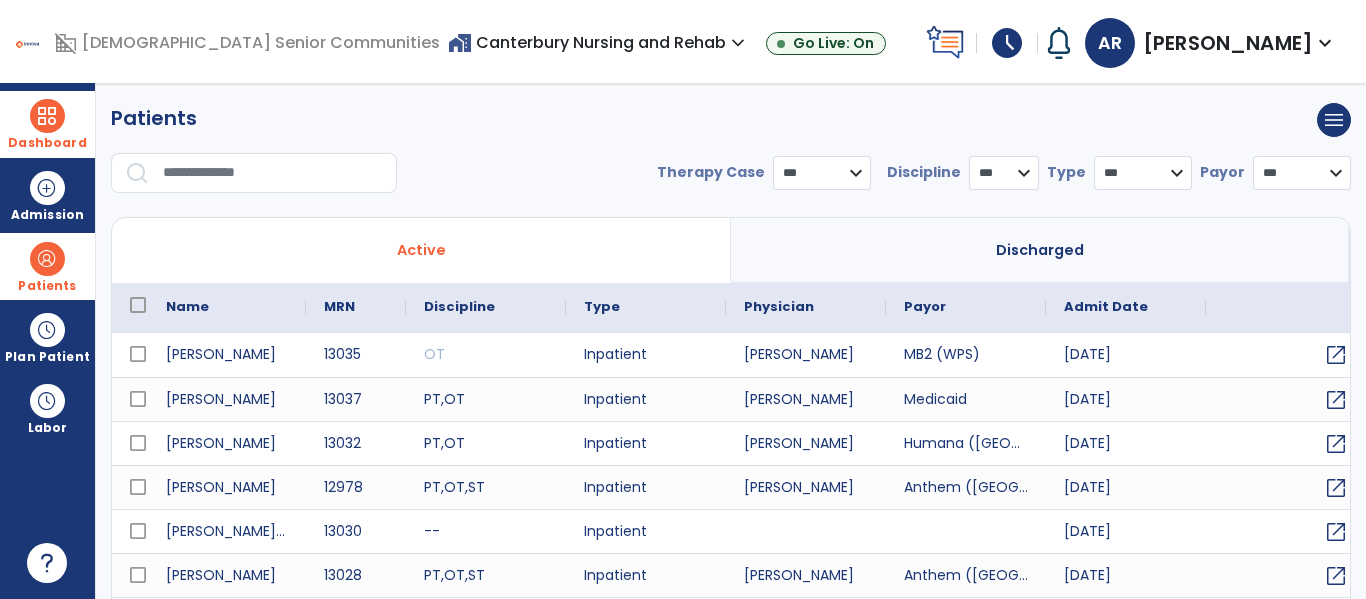 click at bounding box center [47, 116] 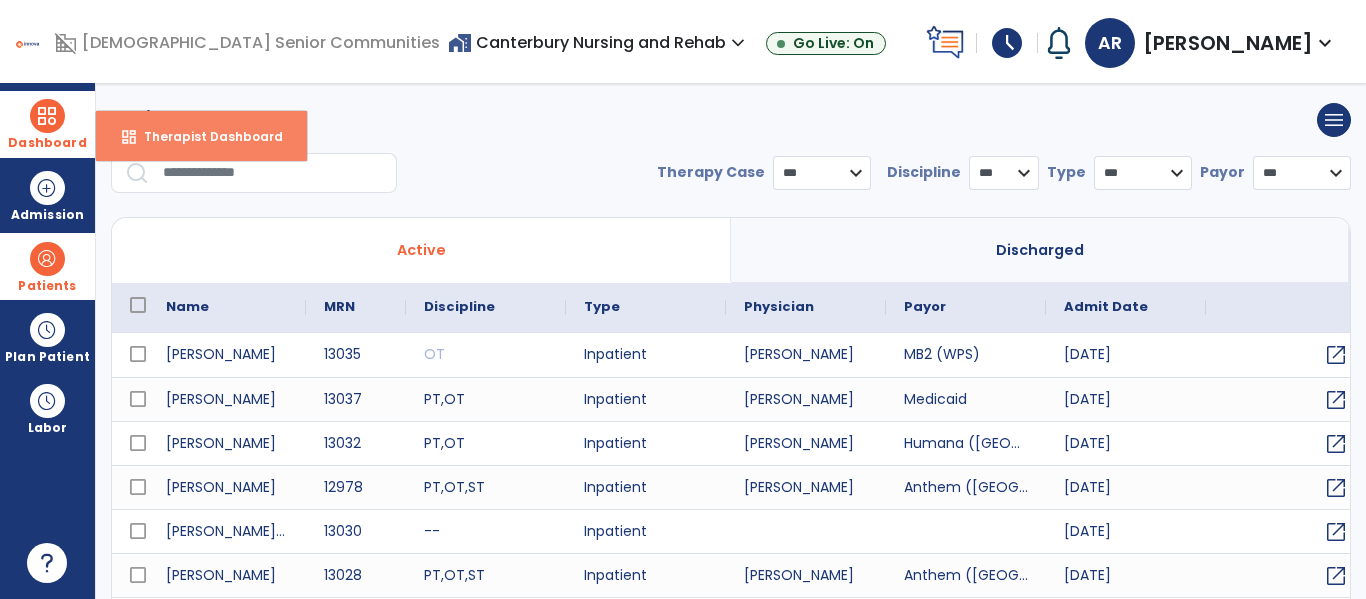 click on "dashboard" at bounding box center [129, 137] 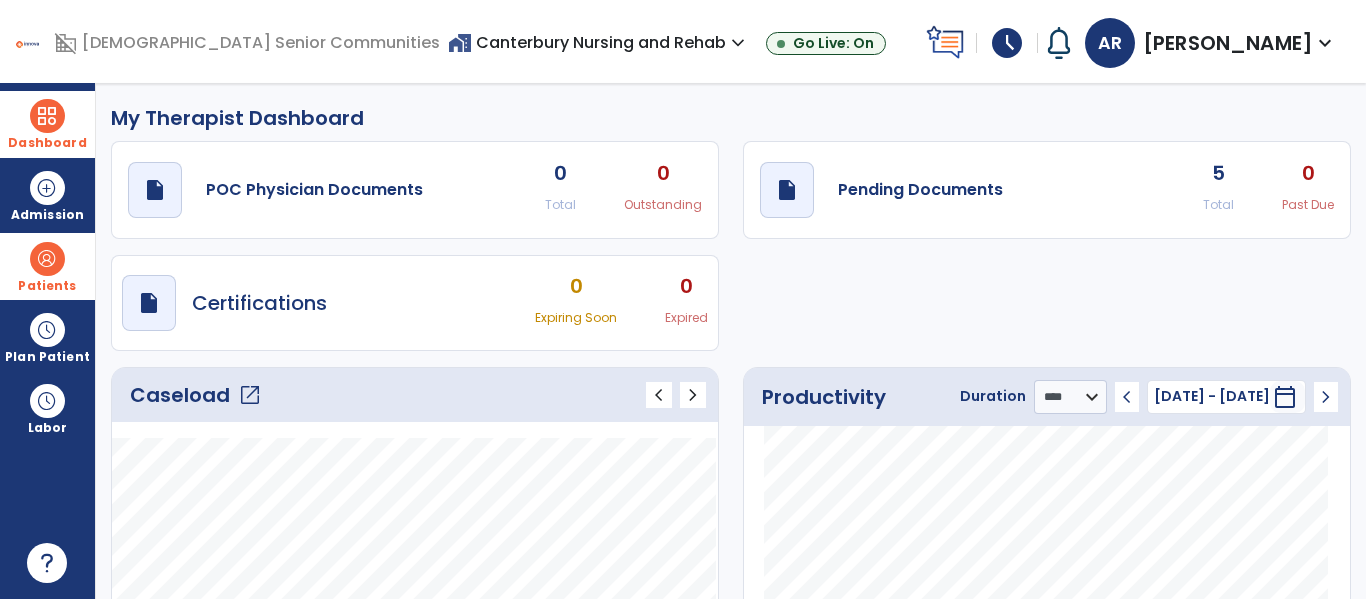 click on "Caseload   open_in_new" 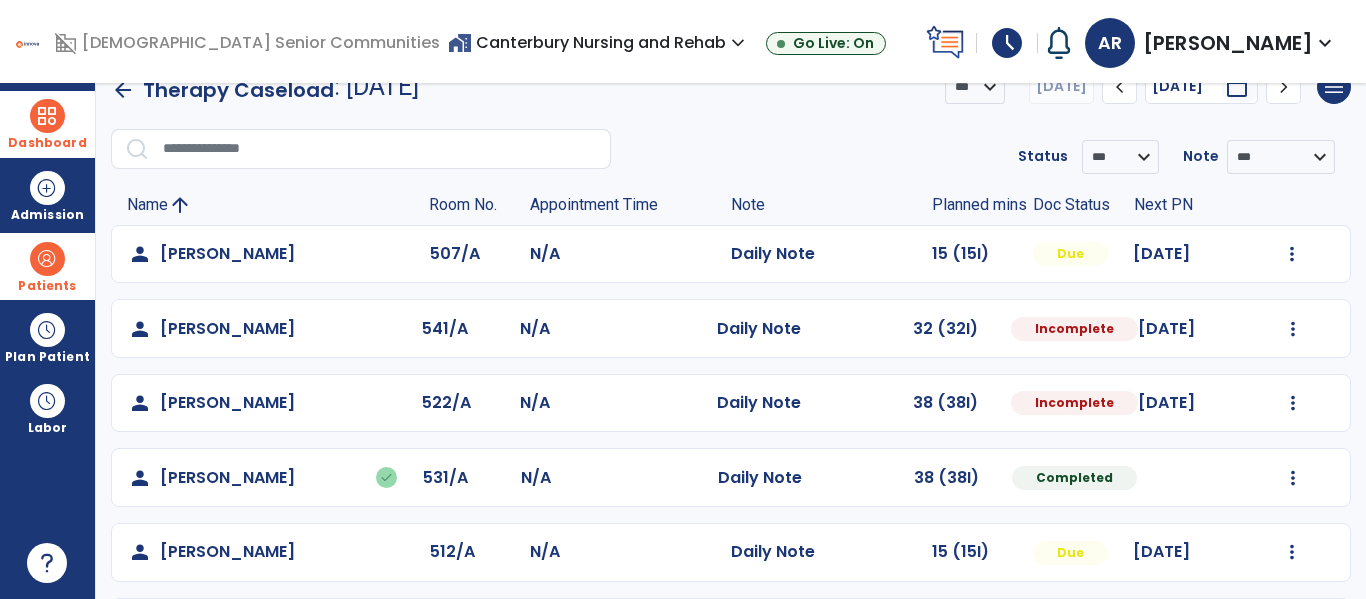 scroll, scrollTop: 0, scrollLeft: 0, axis: both 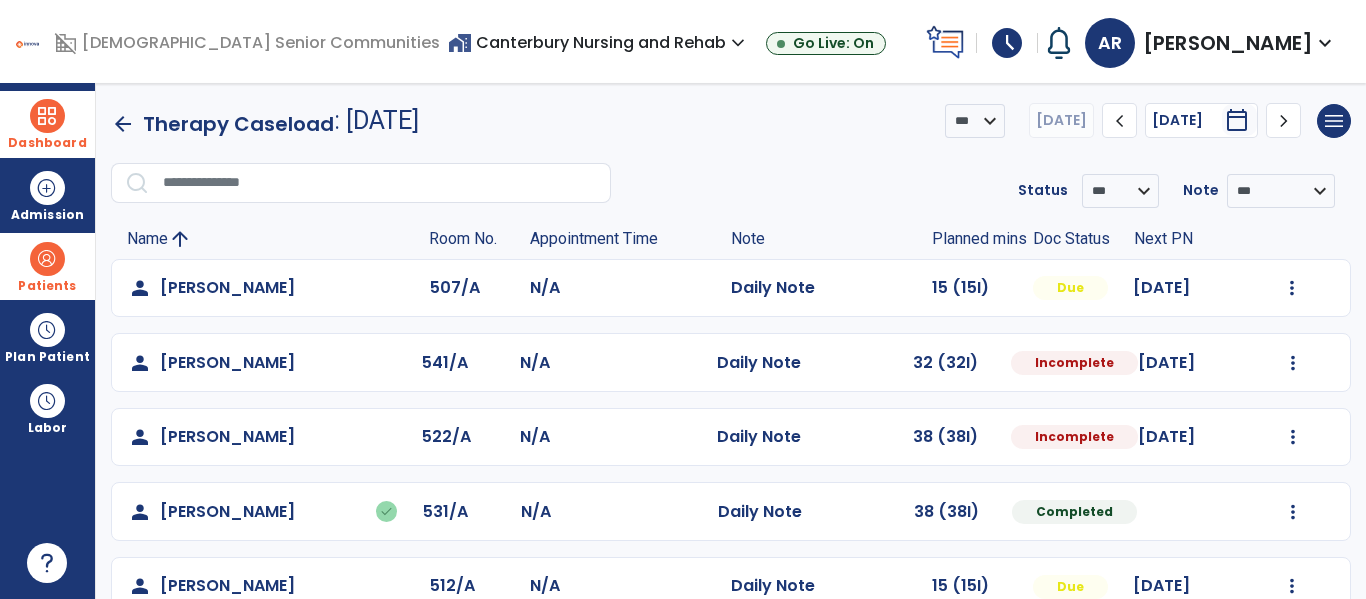 click on "Note" 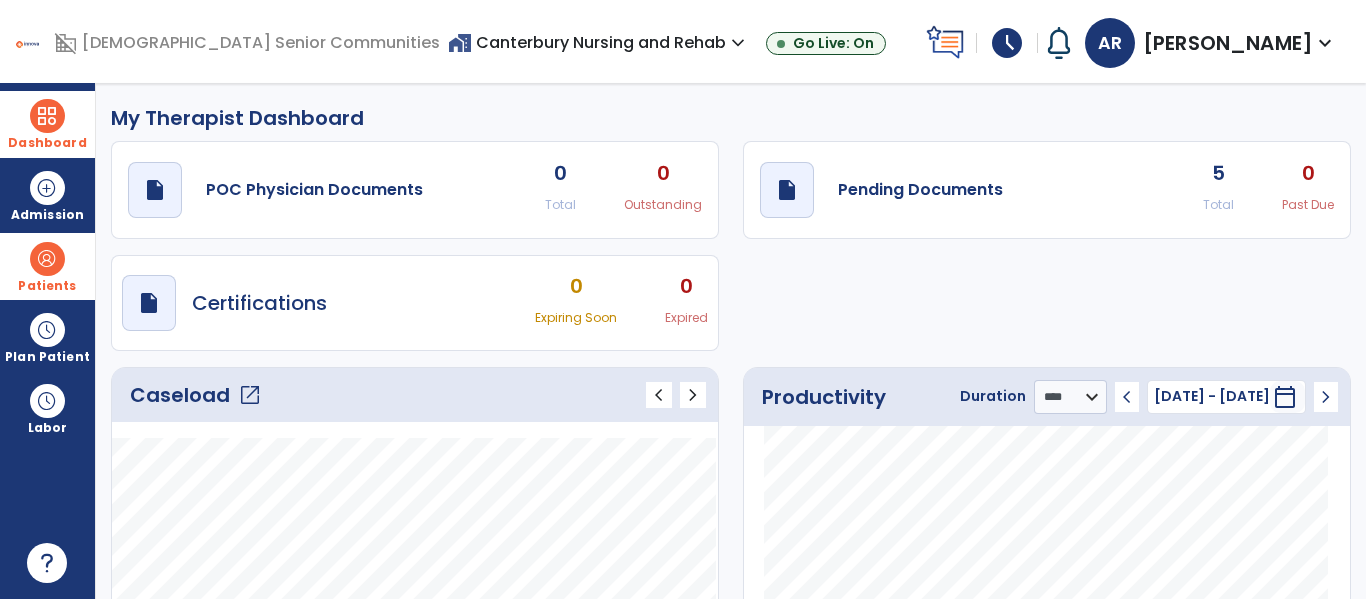 click on "Caseload   open_in_new" 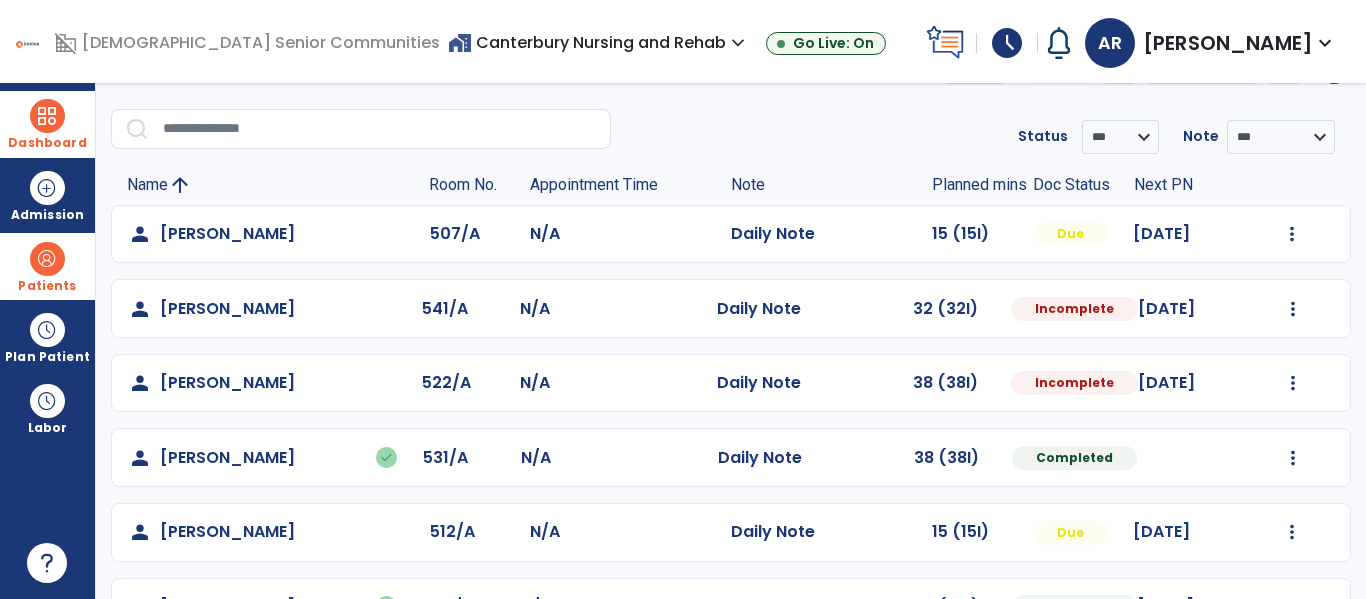 scroll, scrollTop: 339, scrollLeft: 0, axis: vertical 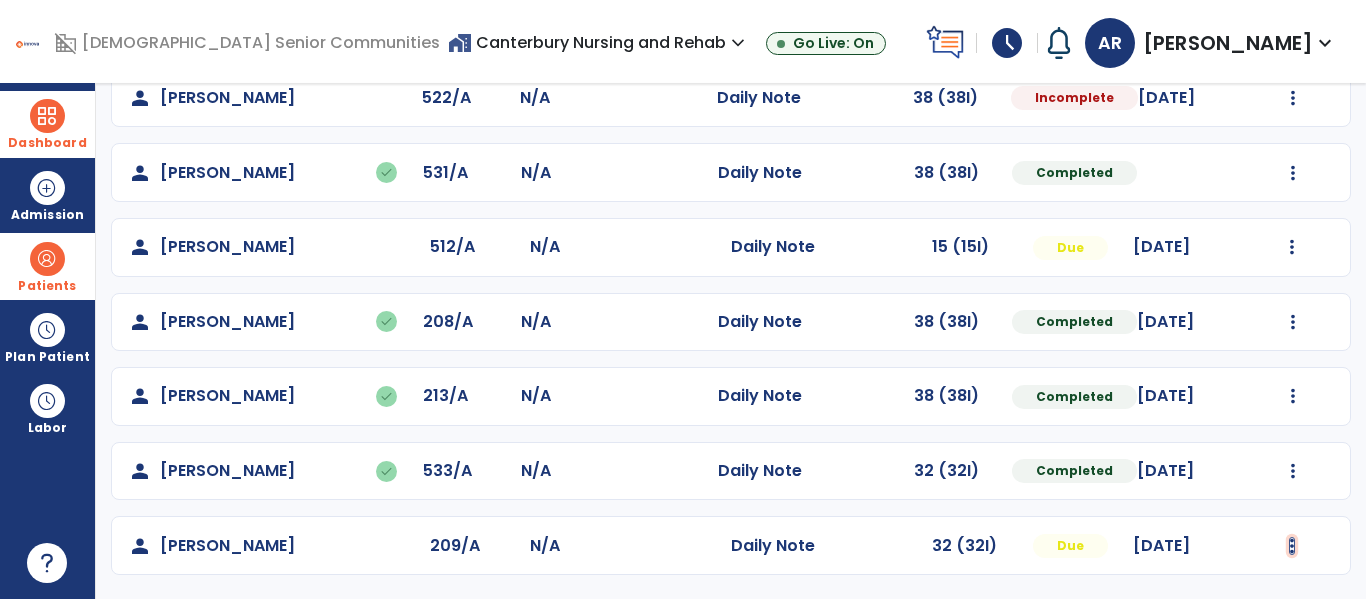 click at bounding box center [1292, -51] 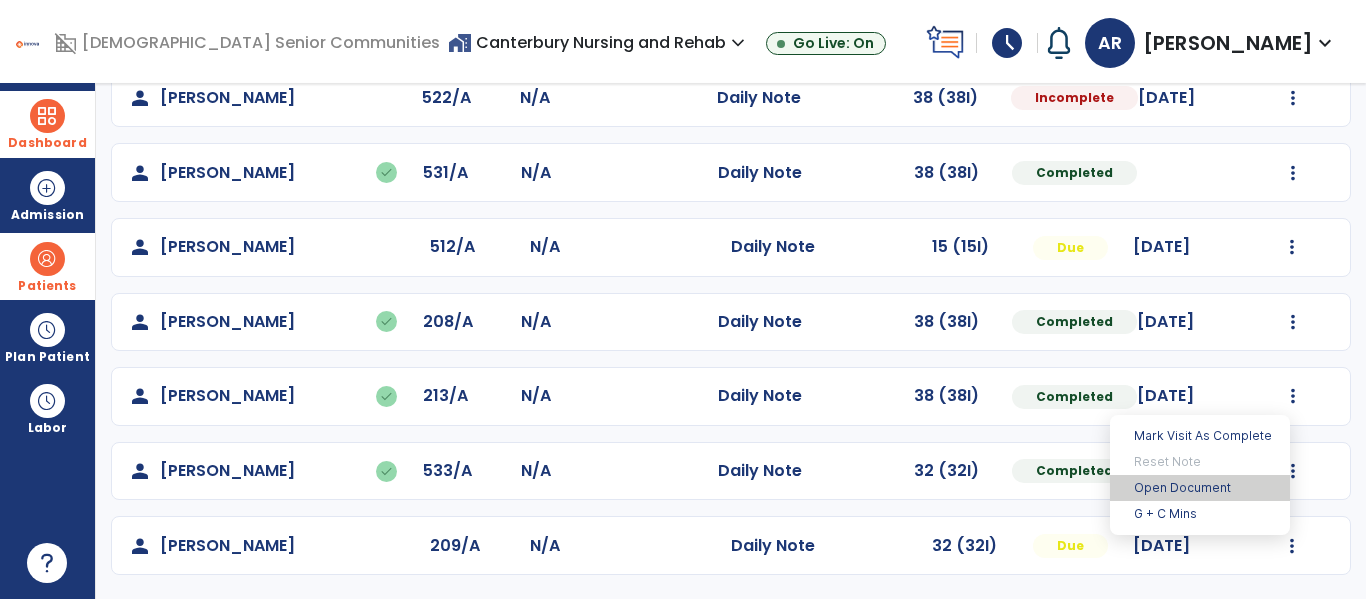 click on "Open Document" at bounding box center (1200, 488) 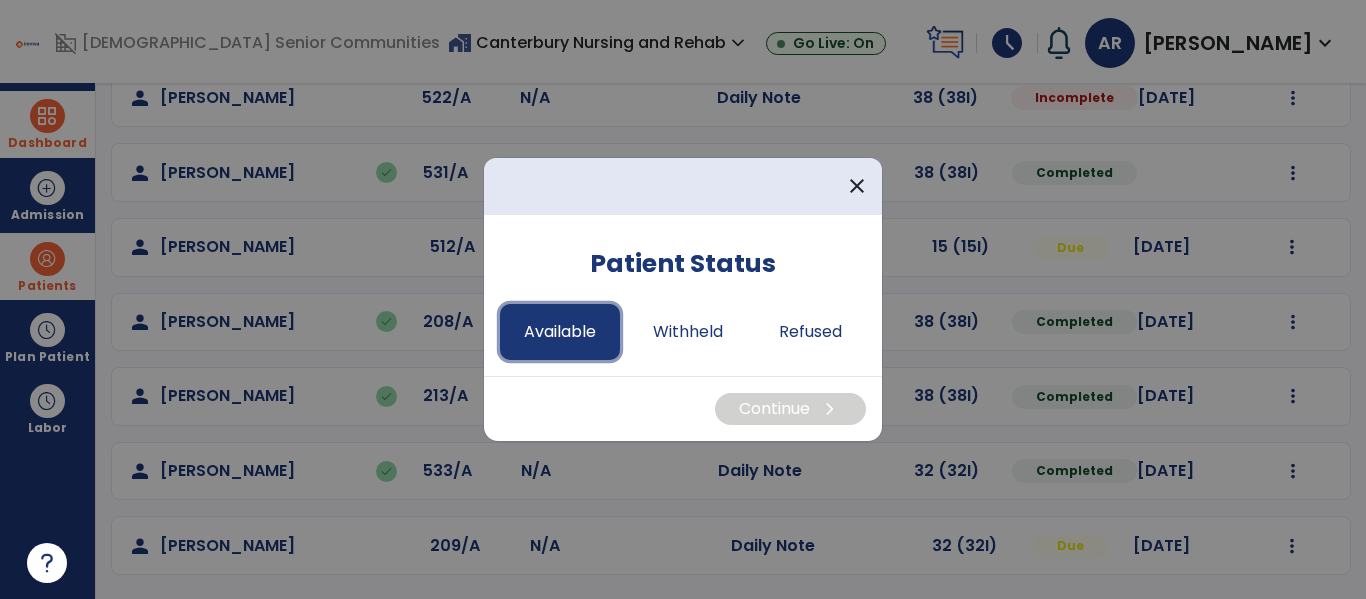 click on "Available" at bounding box center [560, 332] 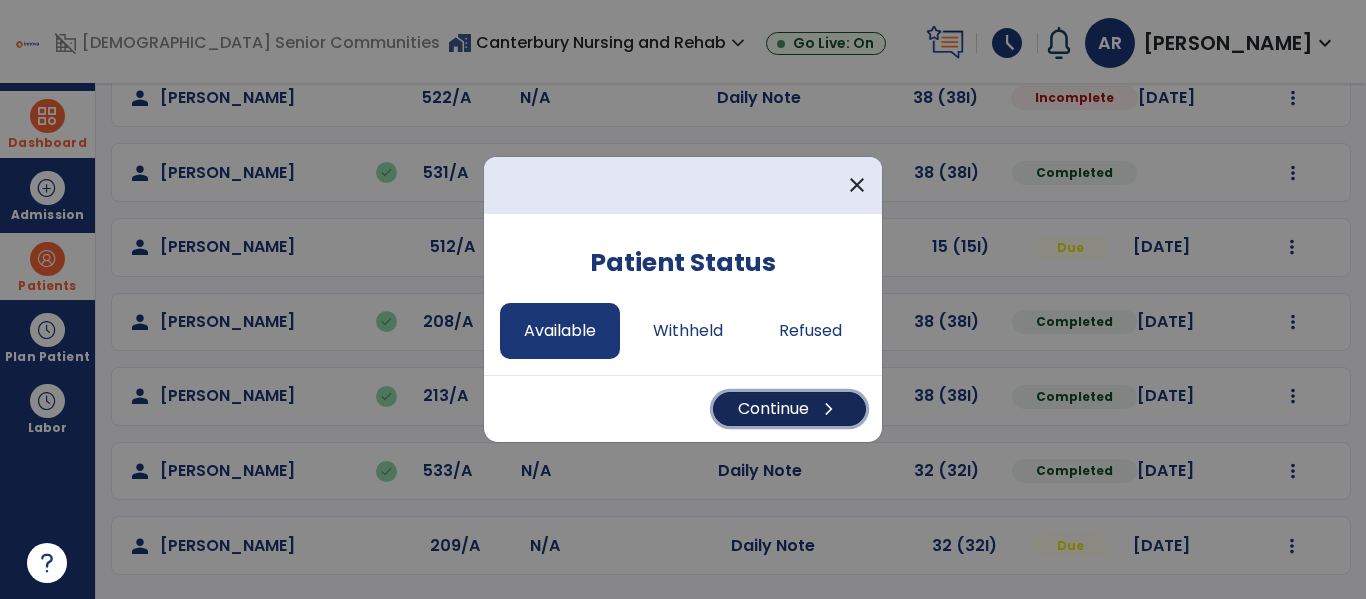 click on "Continue   chevron_right" at bounding box center (789, 409) 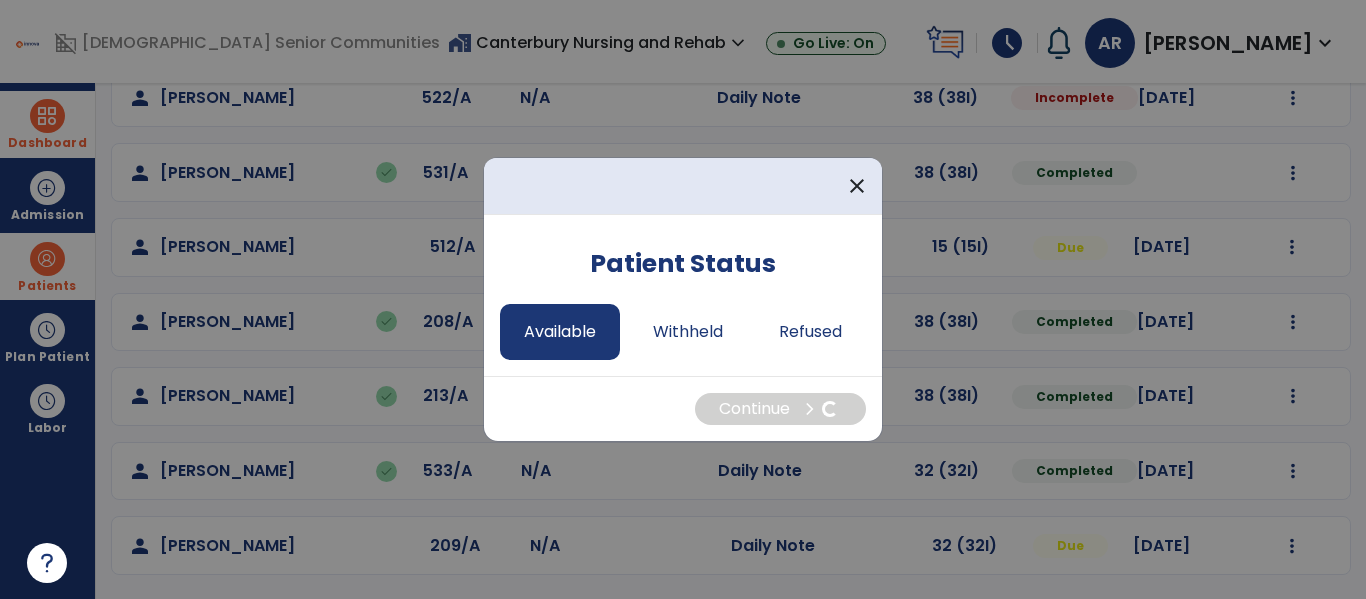 select on "*" 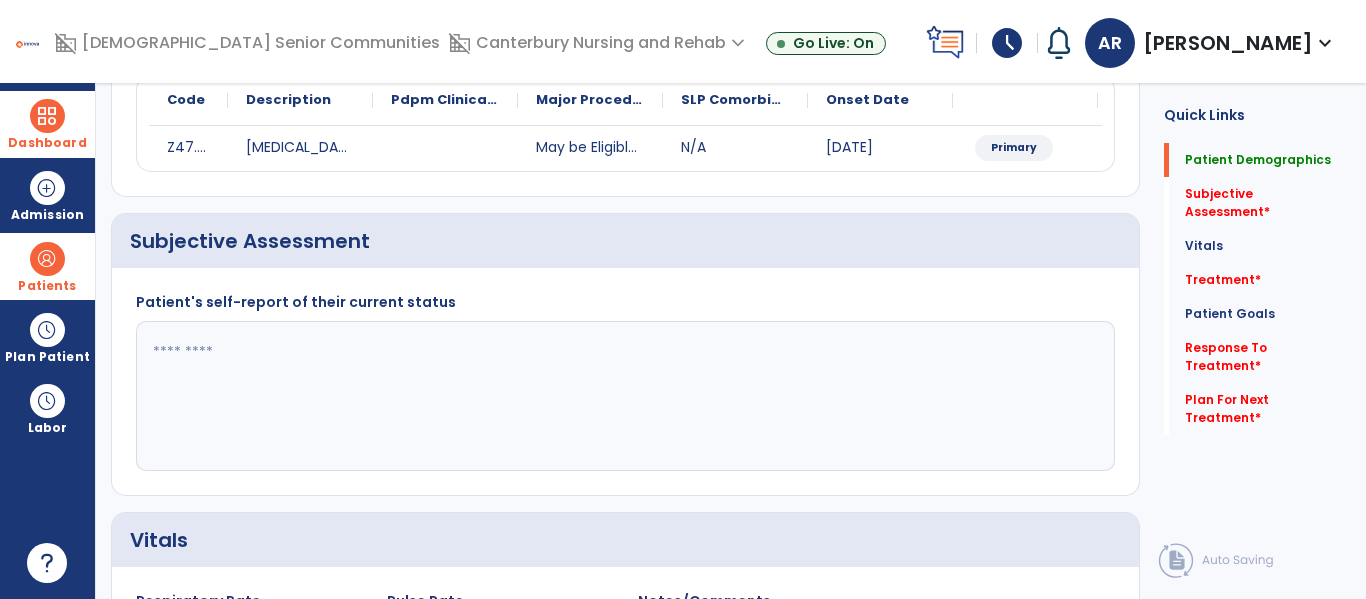 scroll, scrollTop: 0, scrollLeft: 0, axis: both 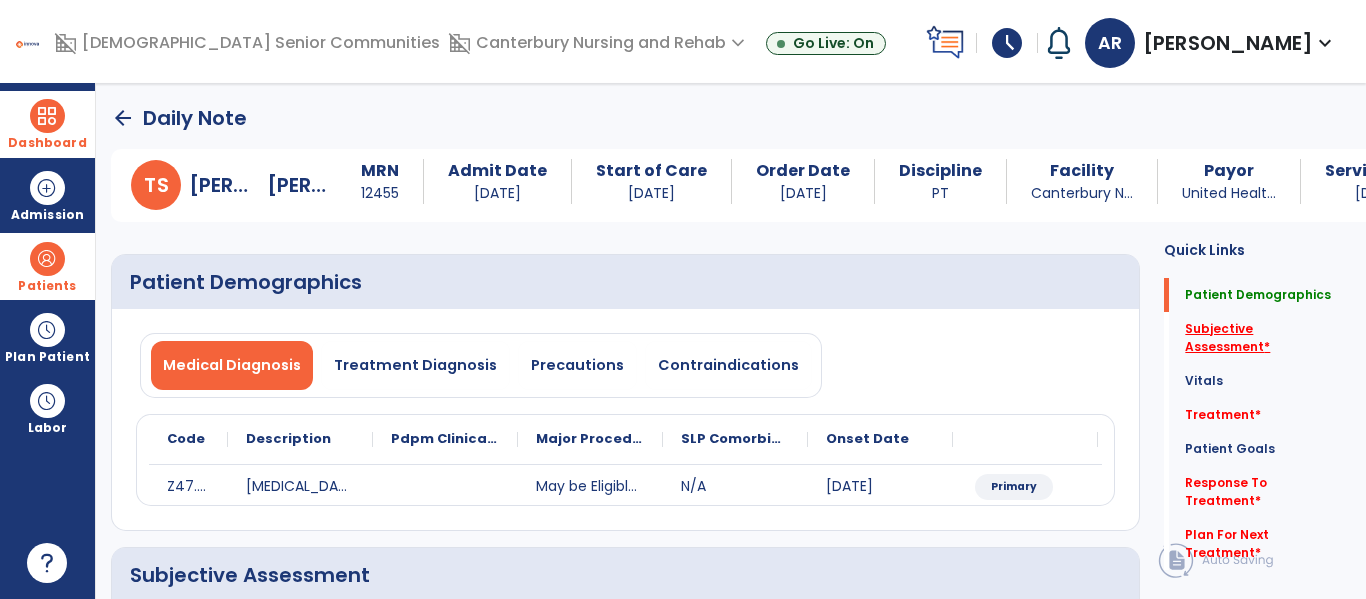 click on "Subjective Assessment   *" 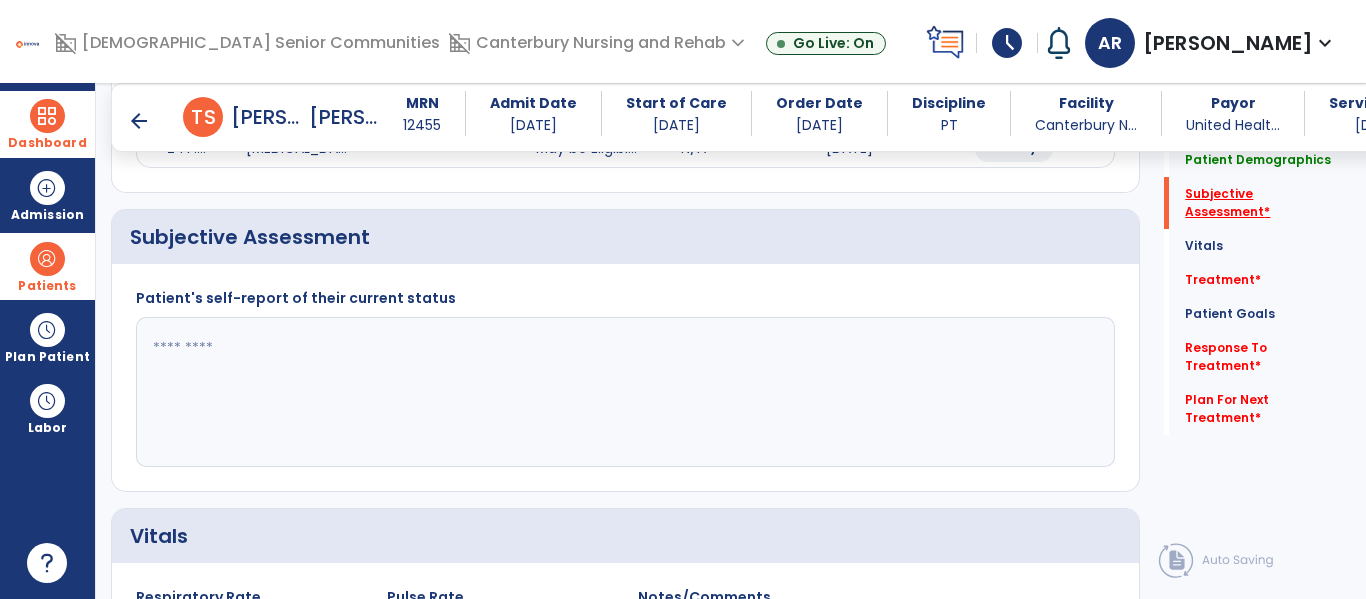 scroll, scrollTop: 347, scrollLeft: 0, axis: vertical 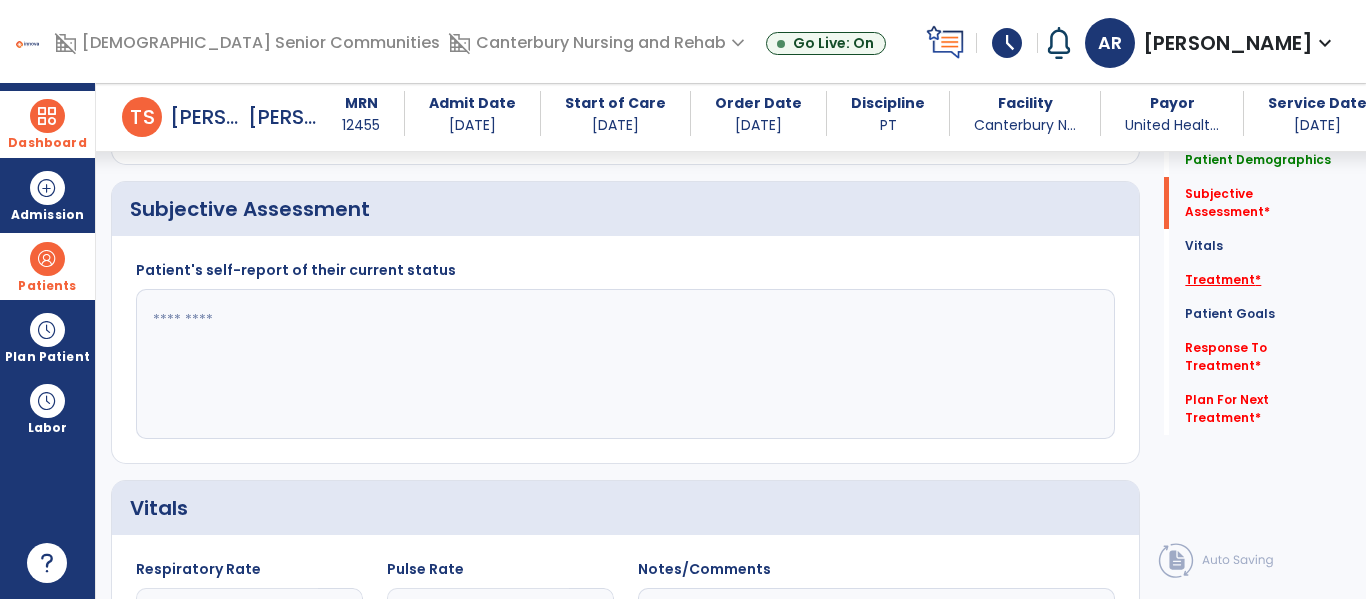 click on "Treatment   *" 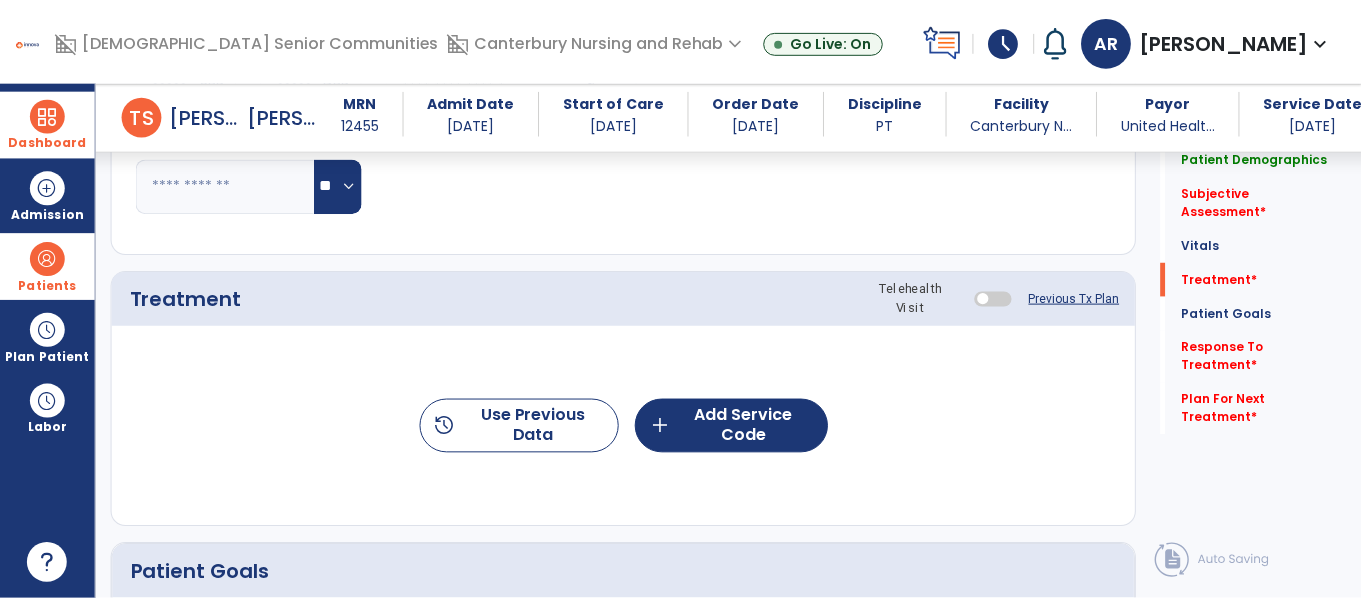 scroll, scrollTop: 1036, scrollLeft: 0, axis: vertical 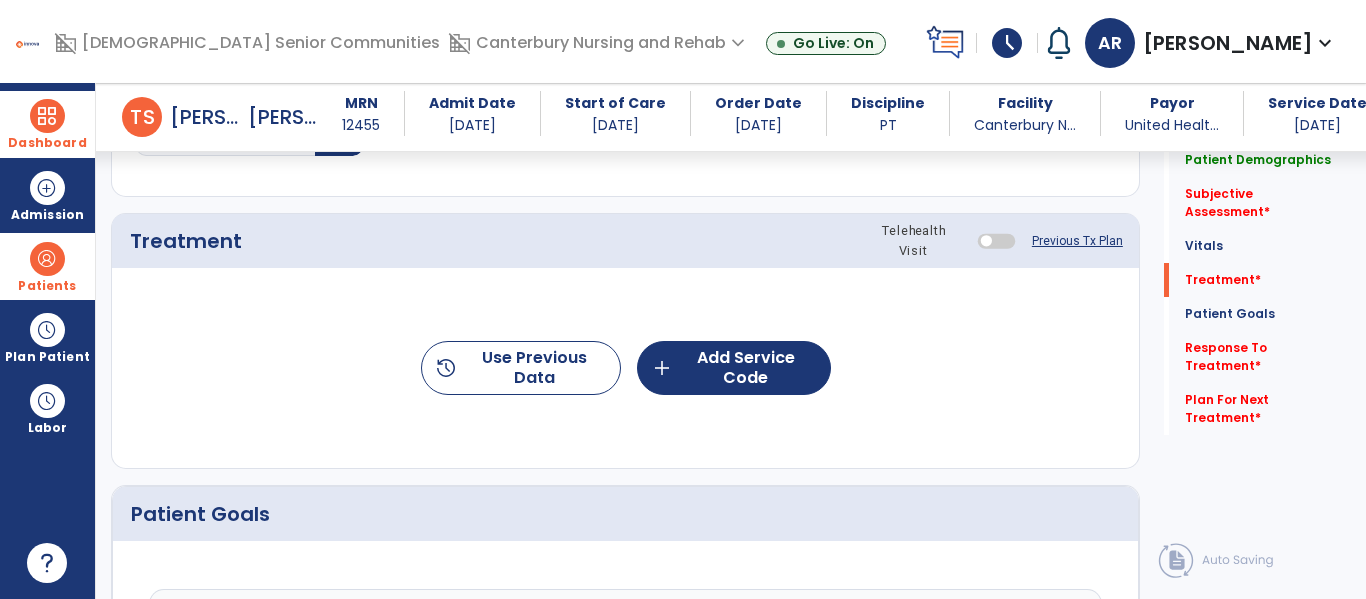 click on "Previous Tx Plan" 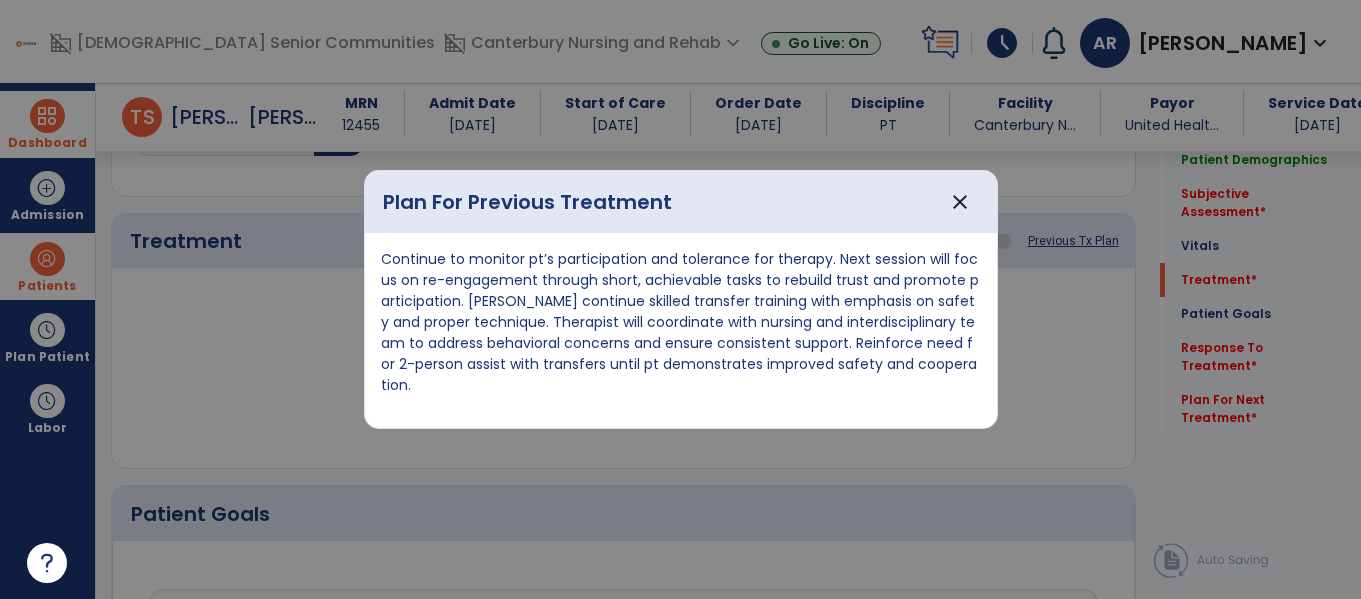 scroll, scrollTop: 1036, scrollLeft: 0, axis: vertical 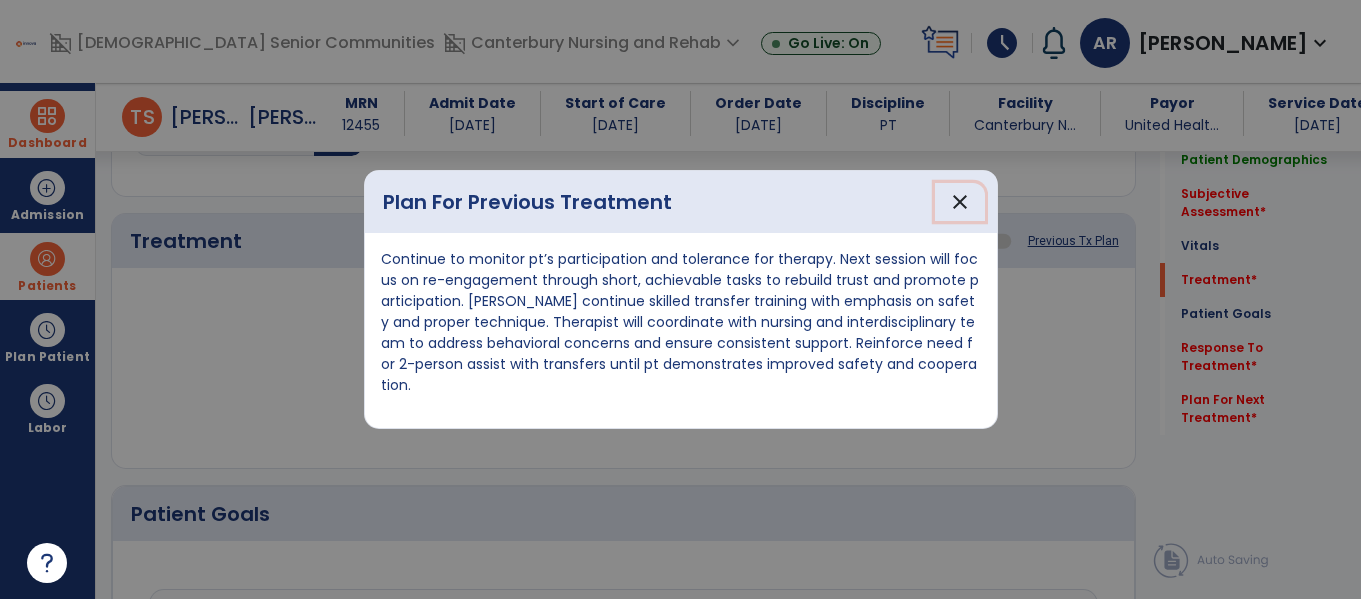 click on "close" at bounding box center [960, 202] 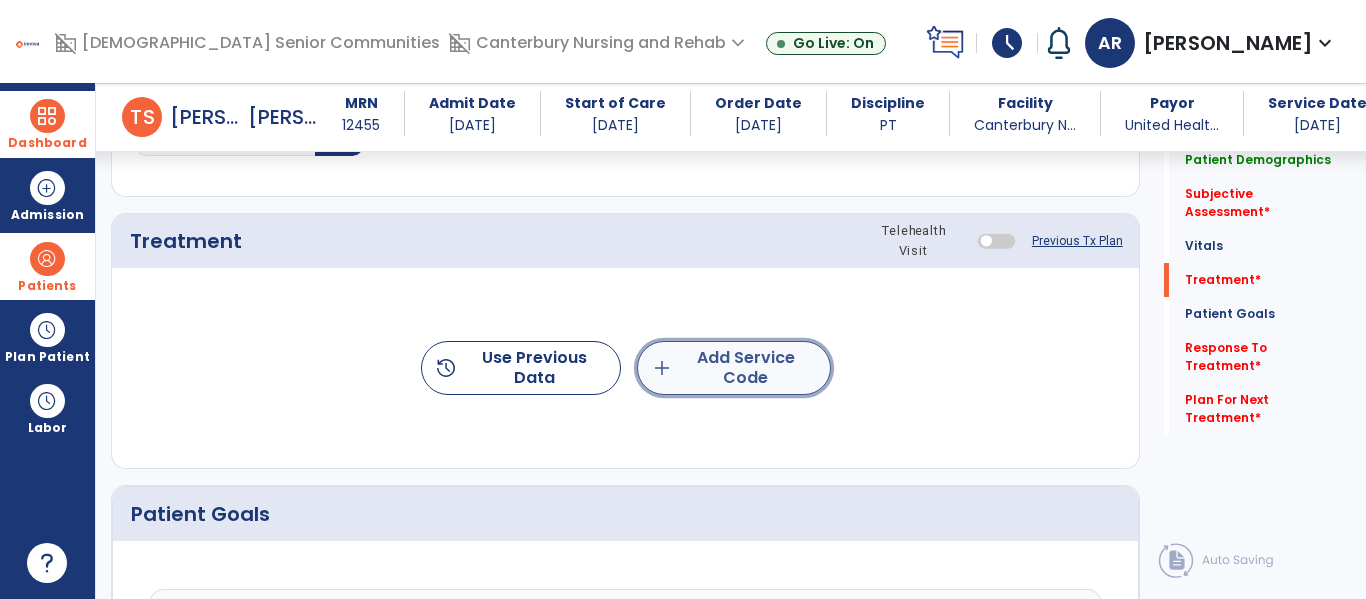 click on "add  Add Service Code" 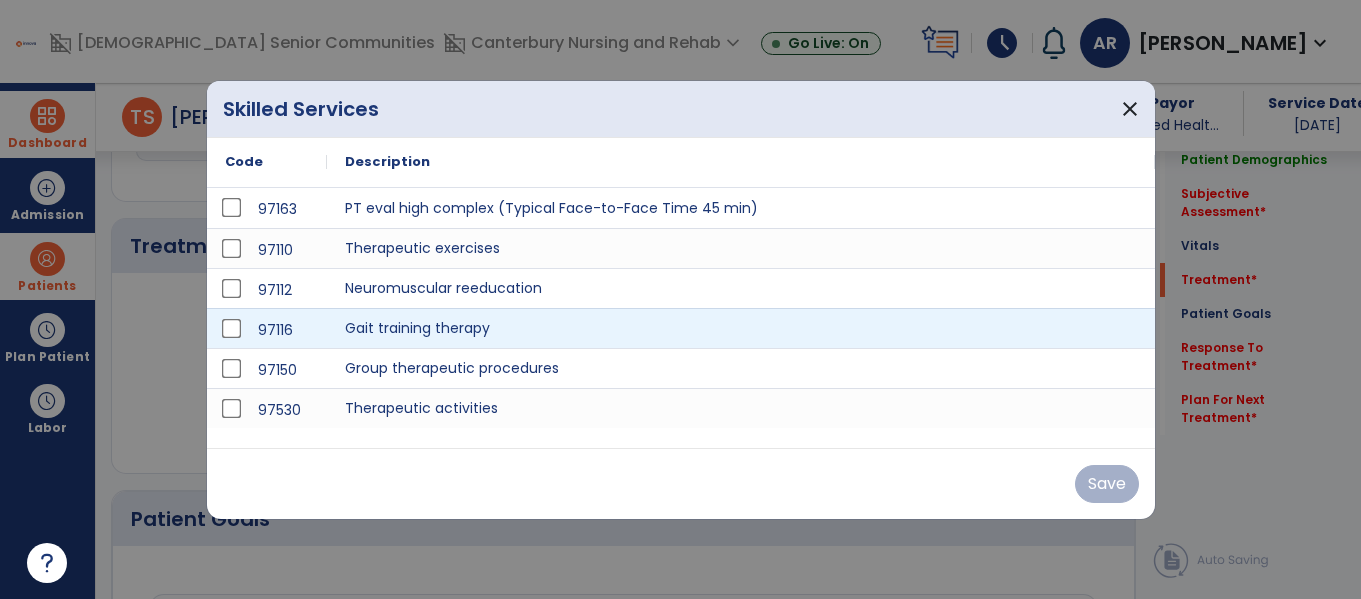 scroll, scrollTop: 1036, scrollLeft: 0, axis: vertical 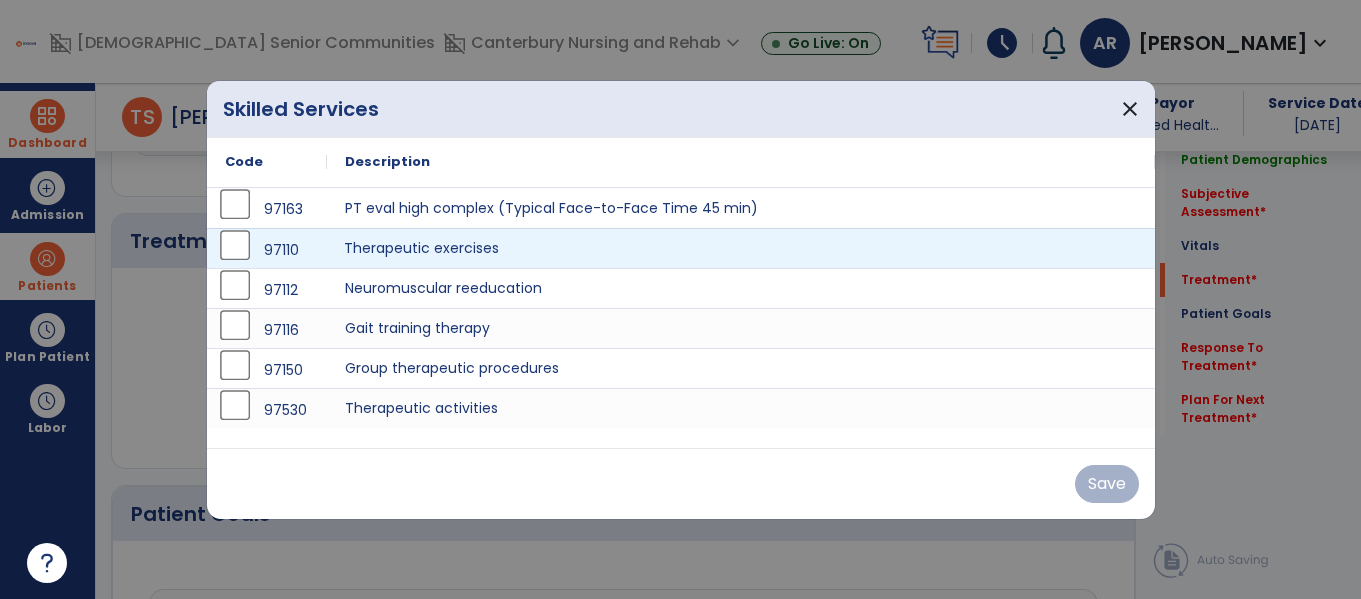 click on "Therapeutic exercises" at bounding box center (741, 248) 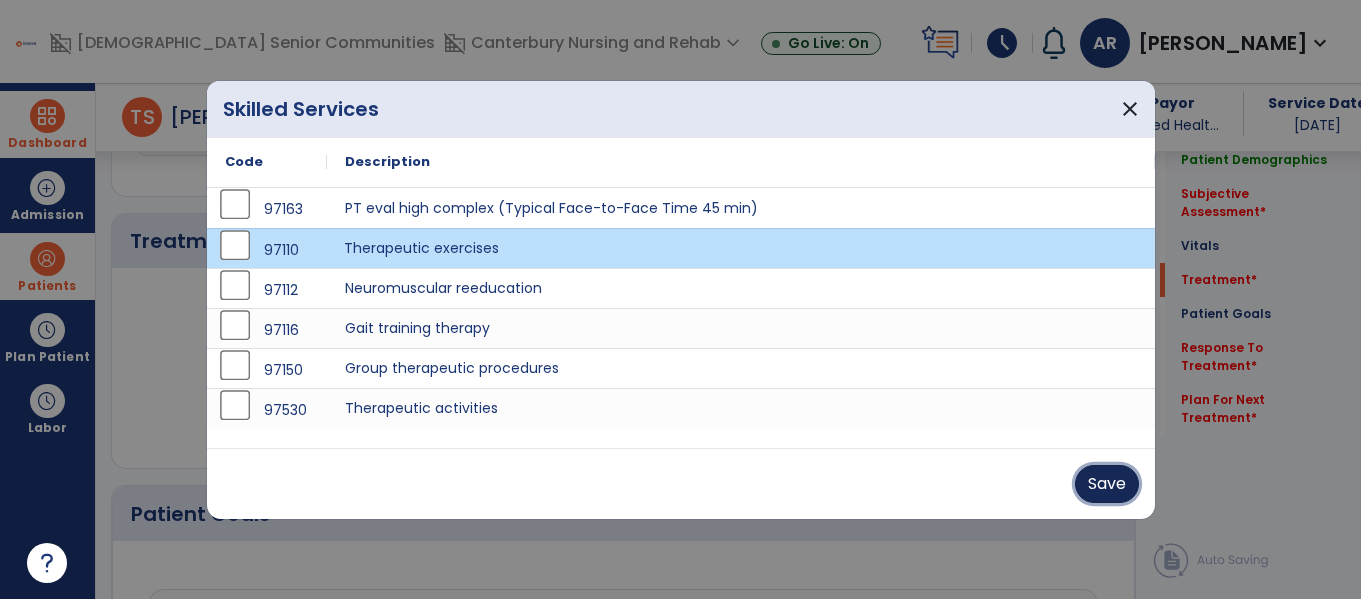 click on "Save" at bounding box center (1107, 484) 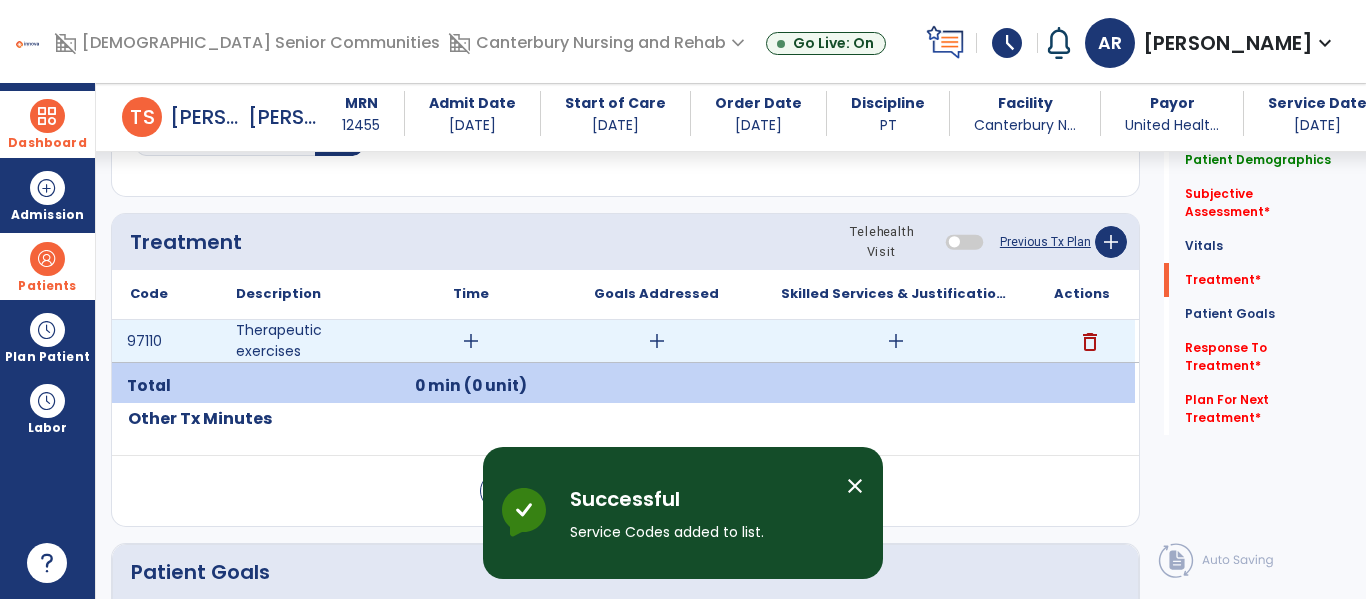 click on "add" at bounding box center [896, 341] 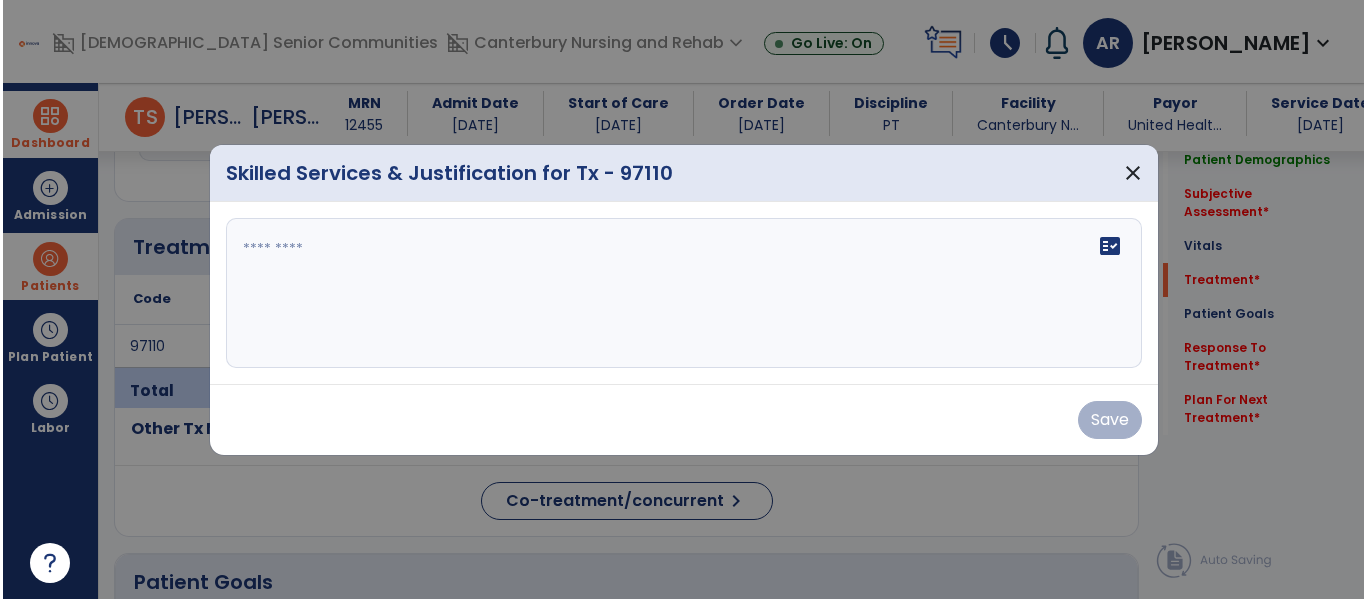 scroll, scrollTop: 1036, scrollLeft: 0, axis: vertical 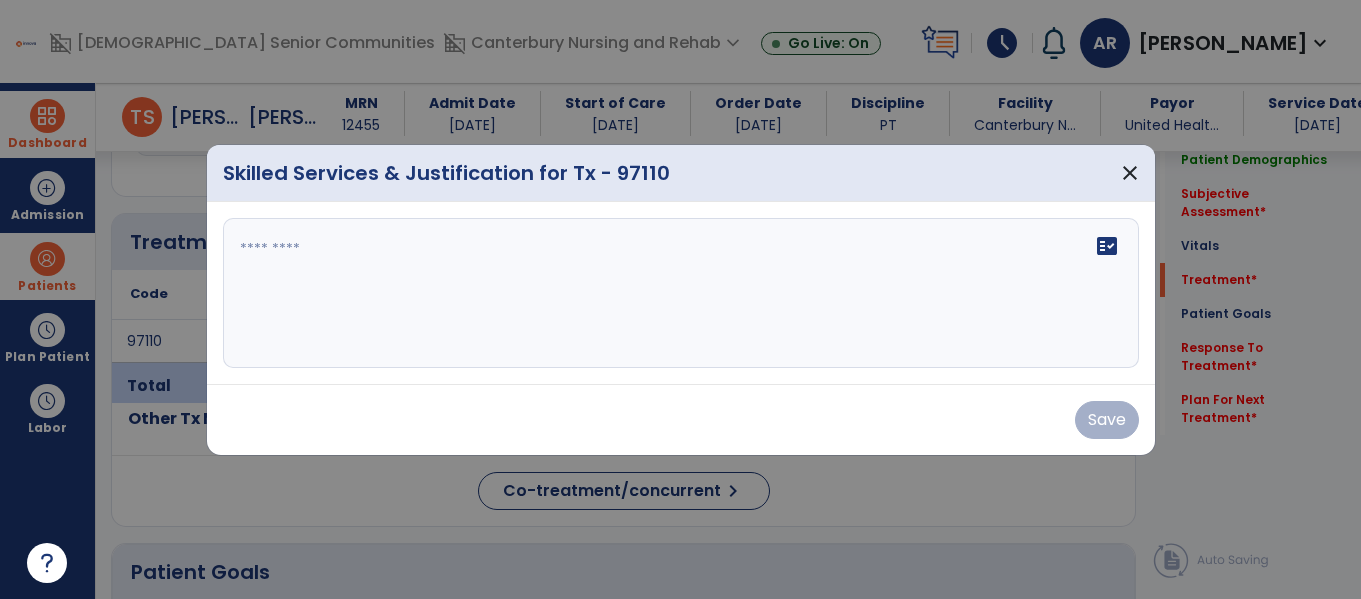 click on "fact_check" at bounding box center [681, 293] 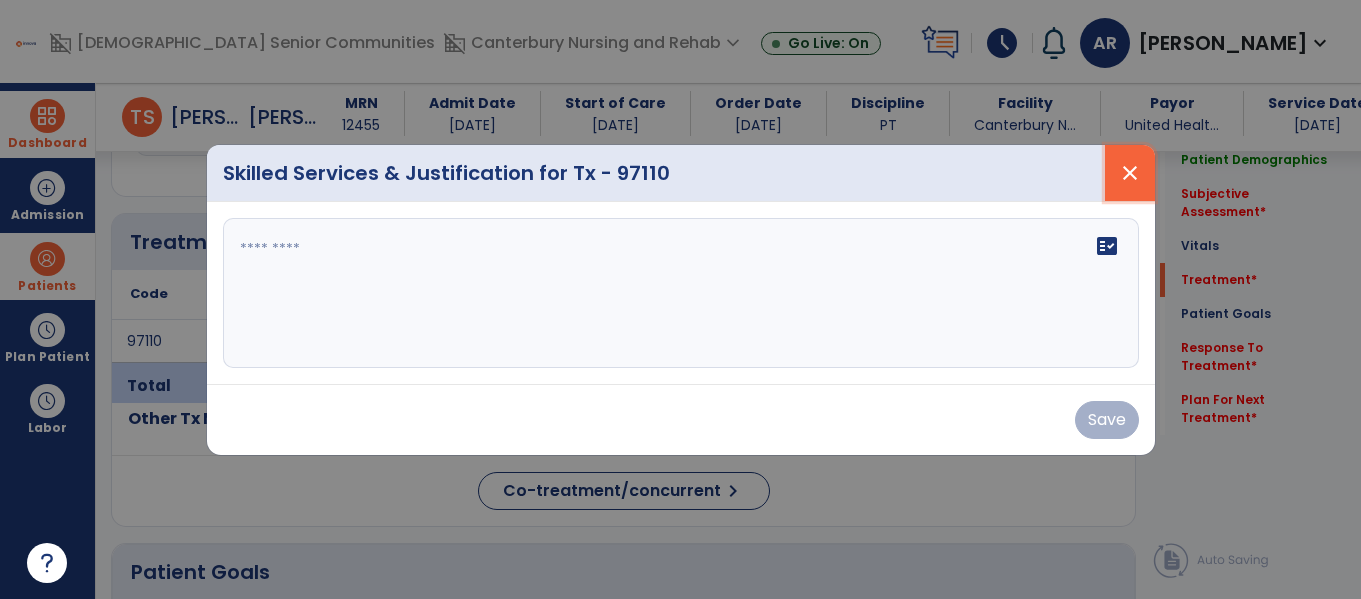 click on "close" at bounding box center (1130, 173) 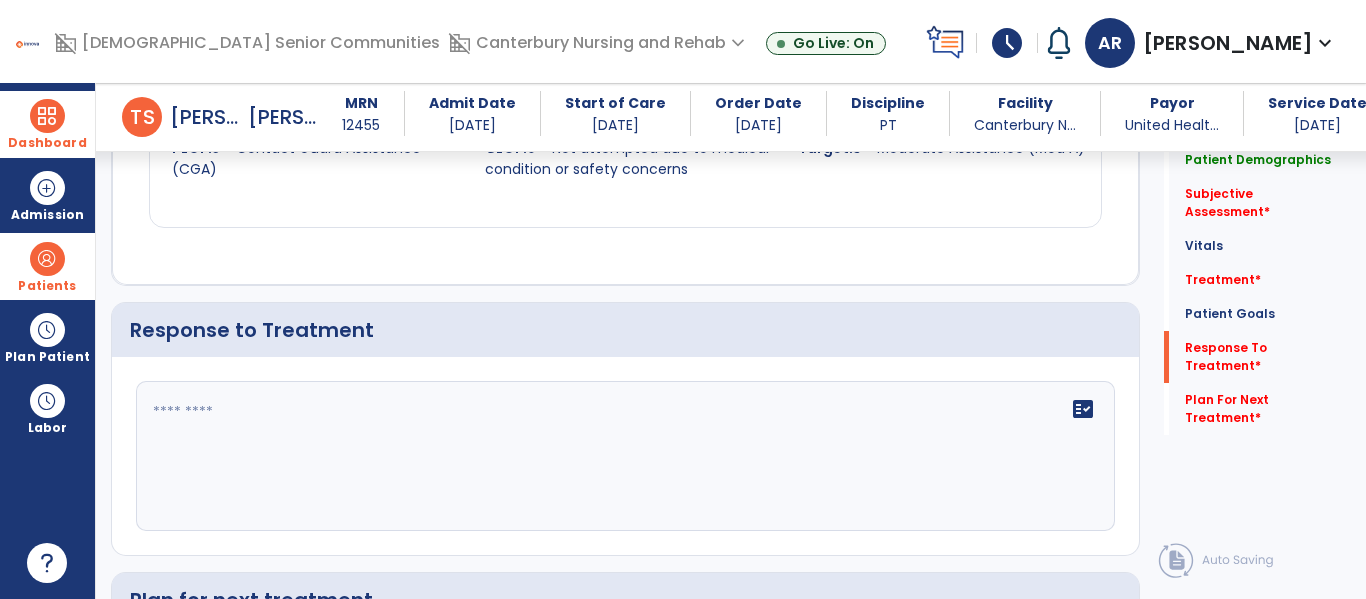 scroll, scrollTop: 2707, scrollLeft: 0, axis: vertical 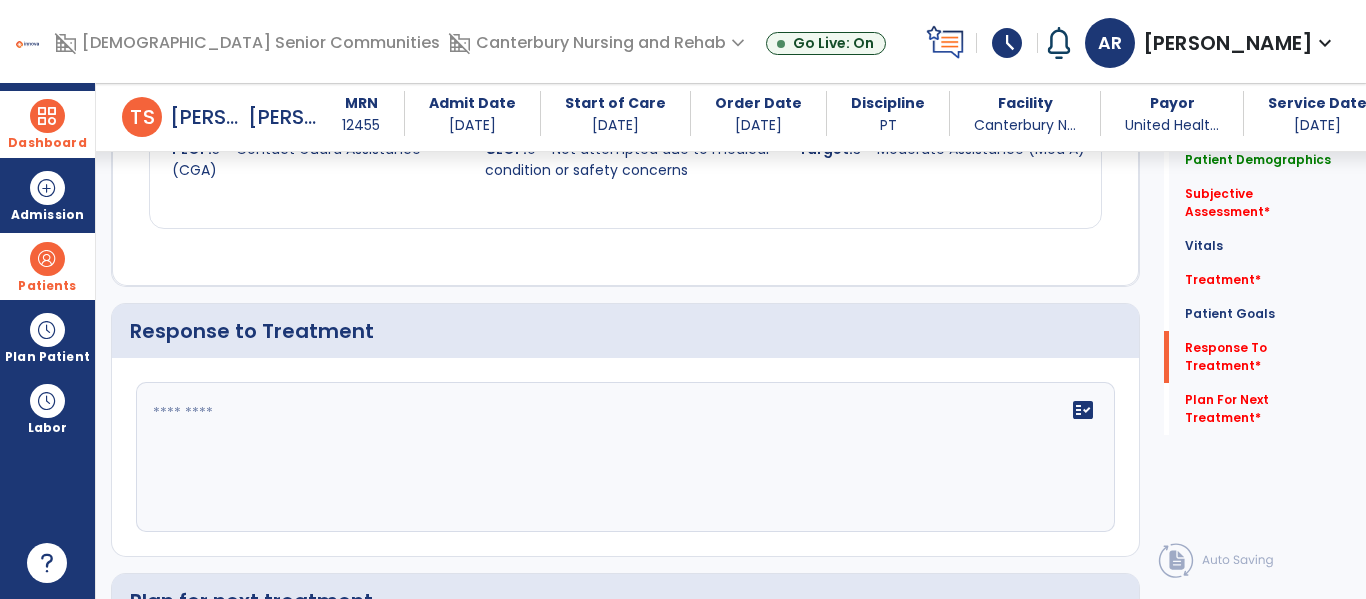 click on "fact_check" 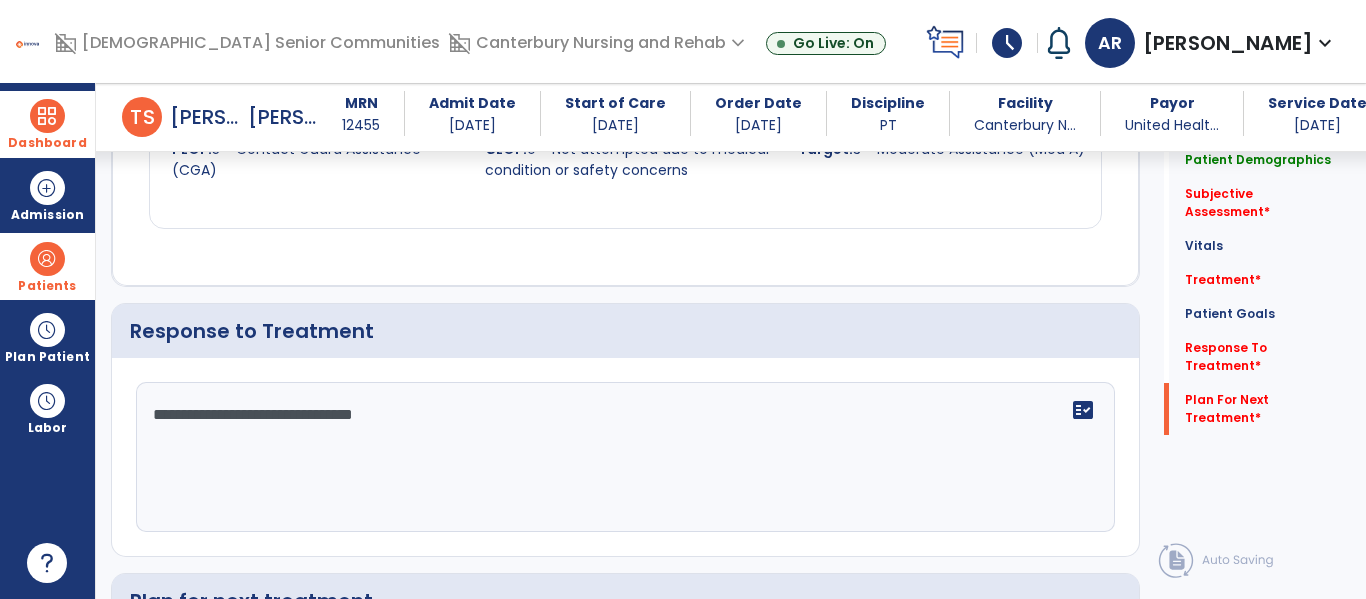 scroll, scrollTop: 3001, scrollLeft: 0, axis: vertical 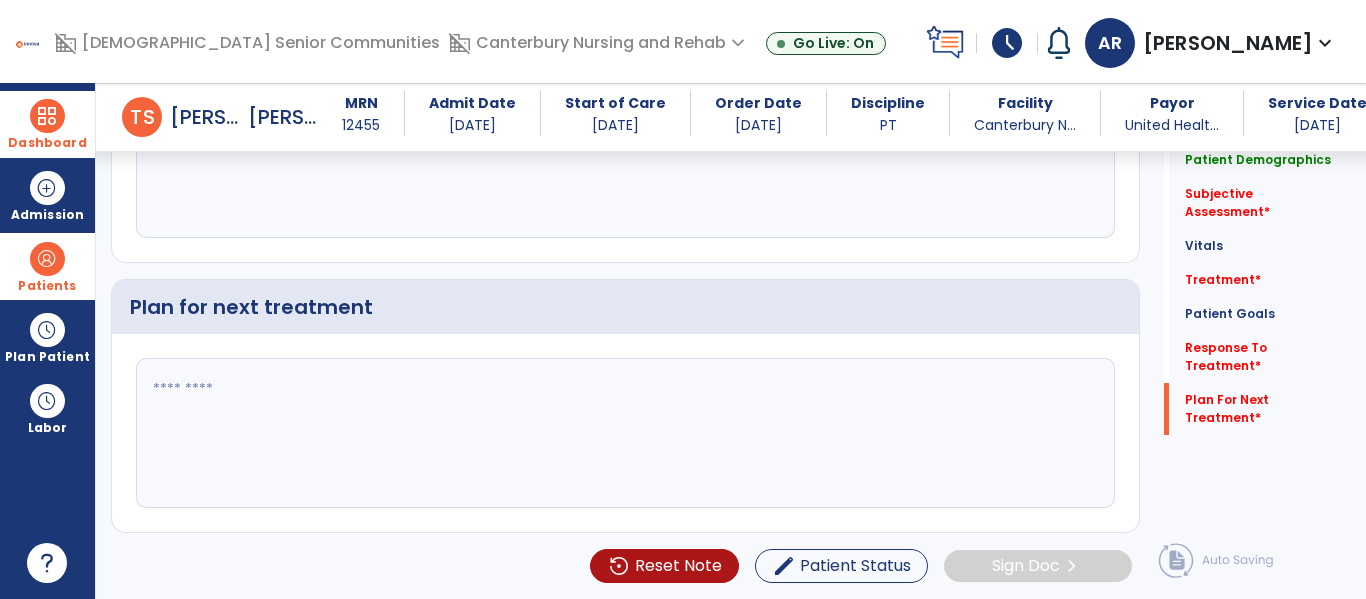 type on "**********" 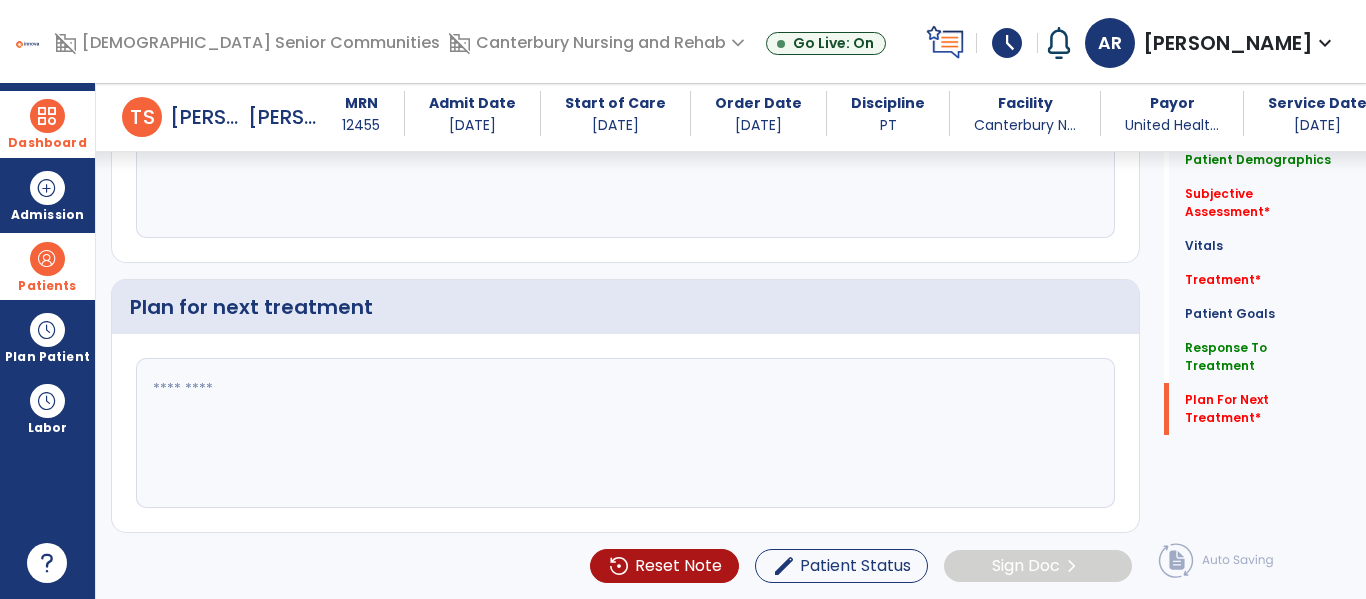 scroll, scrollTop: 3001, scrollLeft: 0, axis: vertical 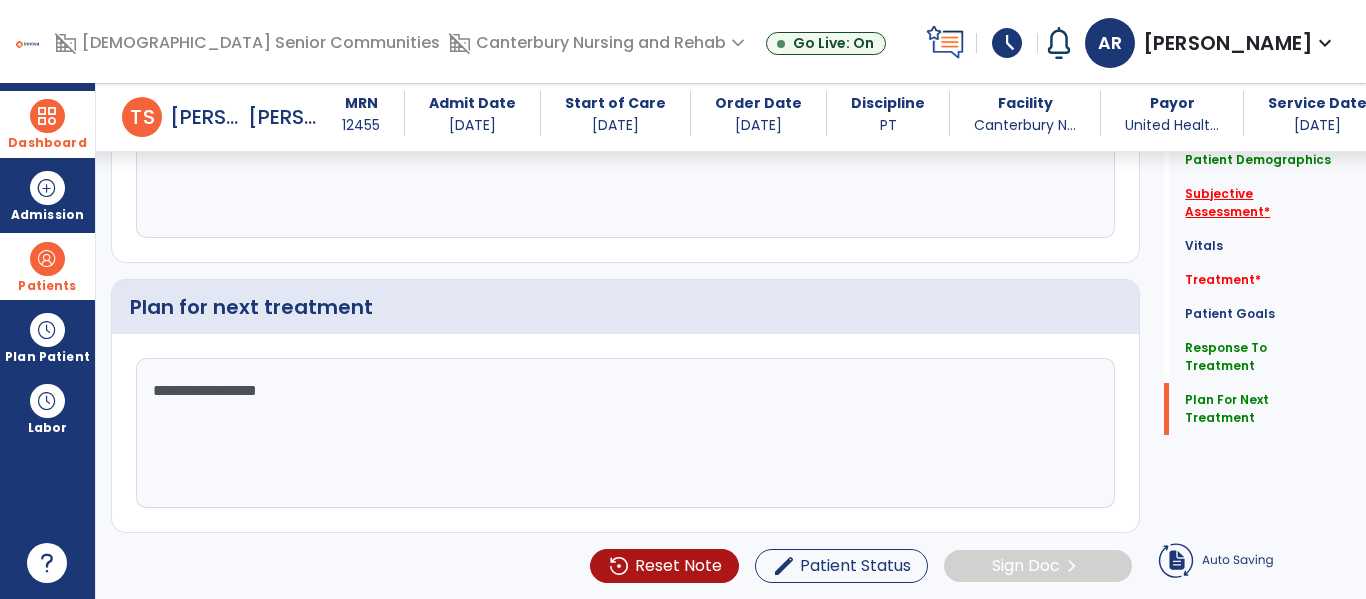 type on "**********" 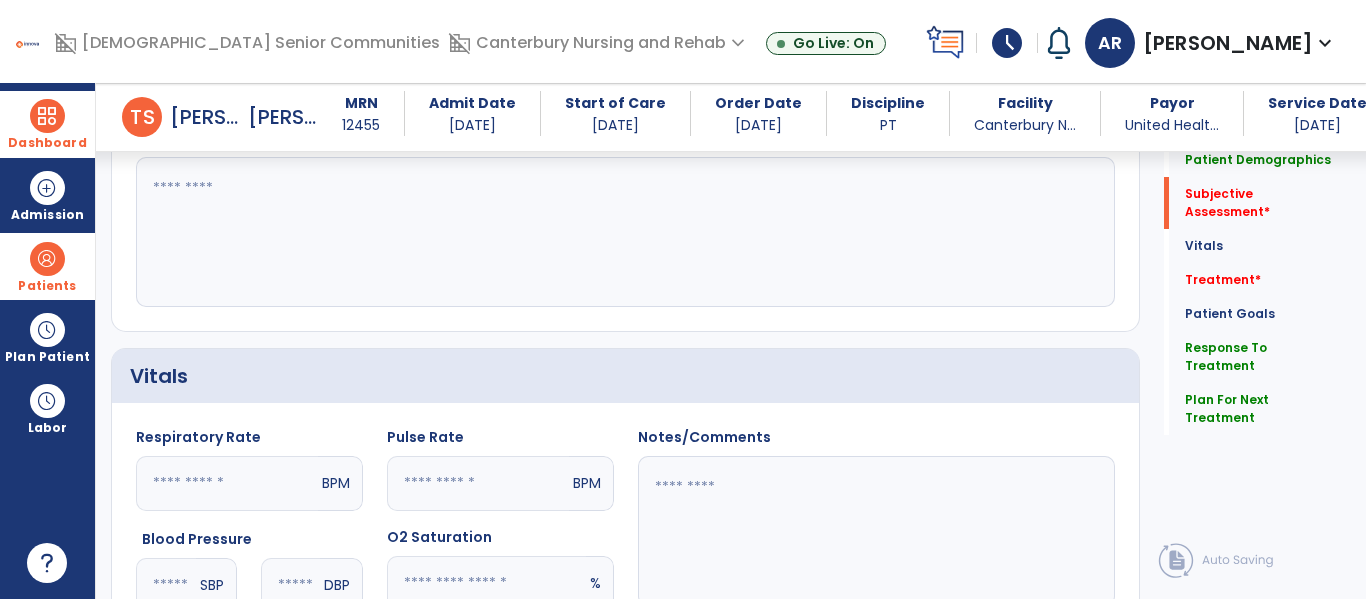 scroll, scrollTop: 328, scrollLeft: 0, axis: vertical 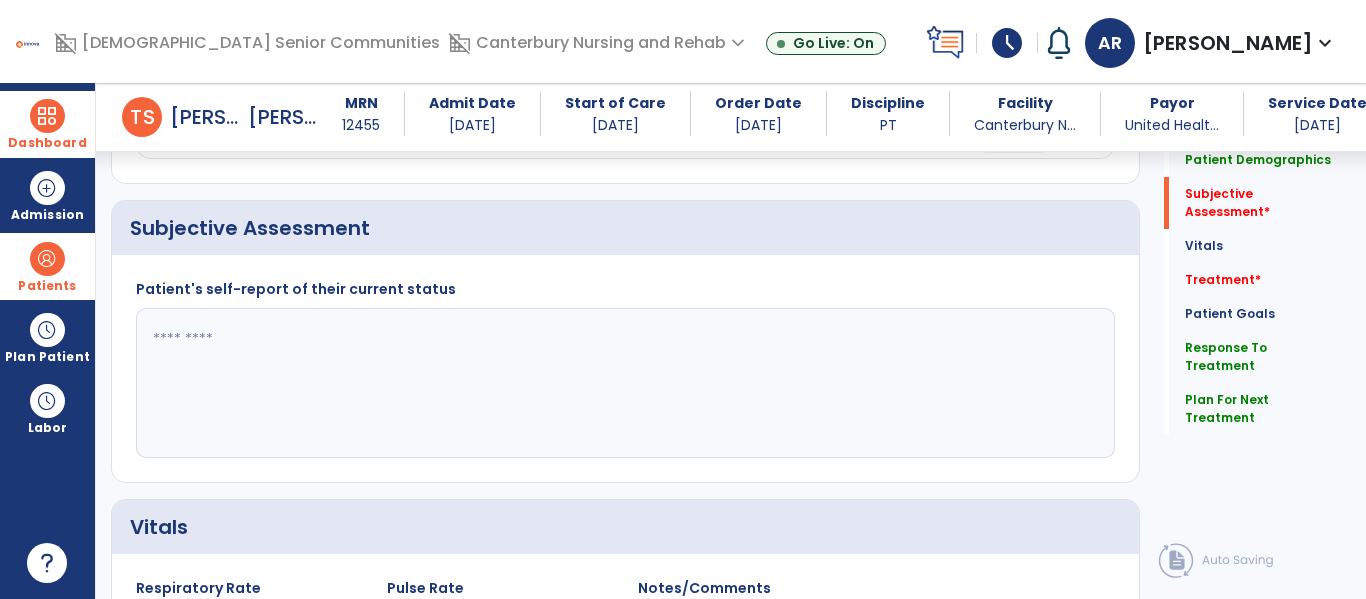 click 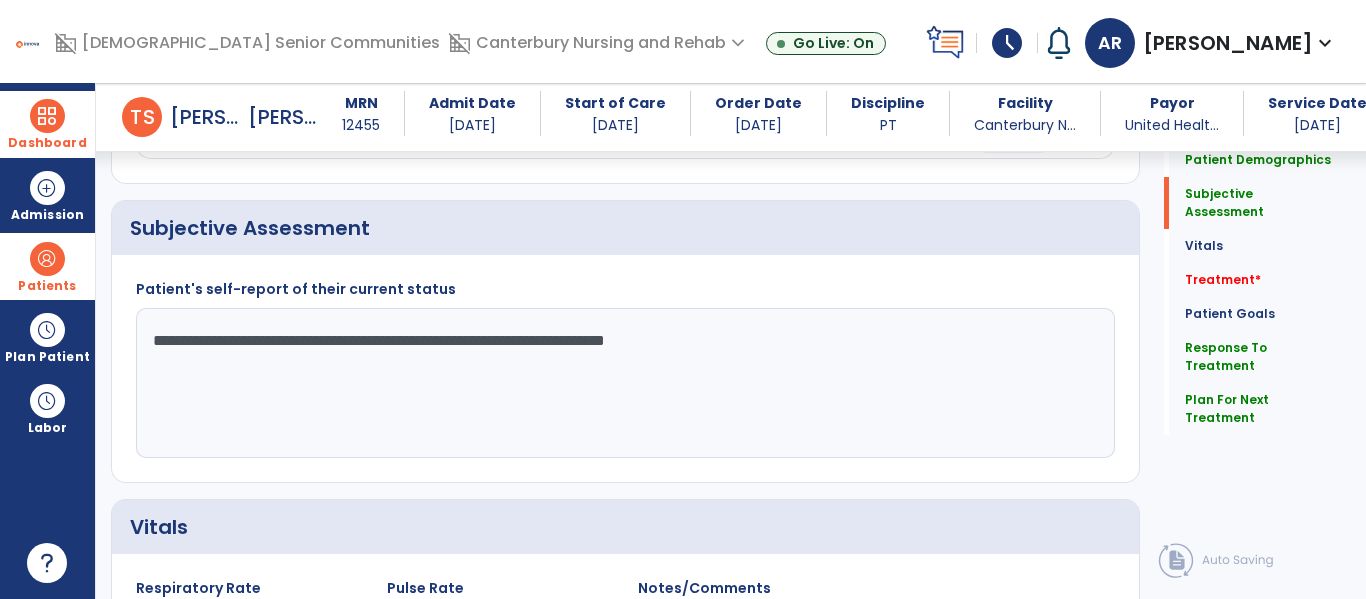 type on "**********" 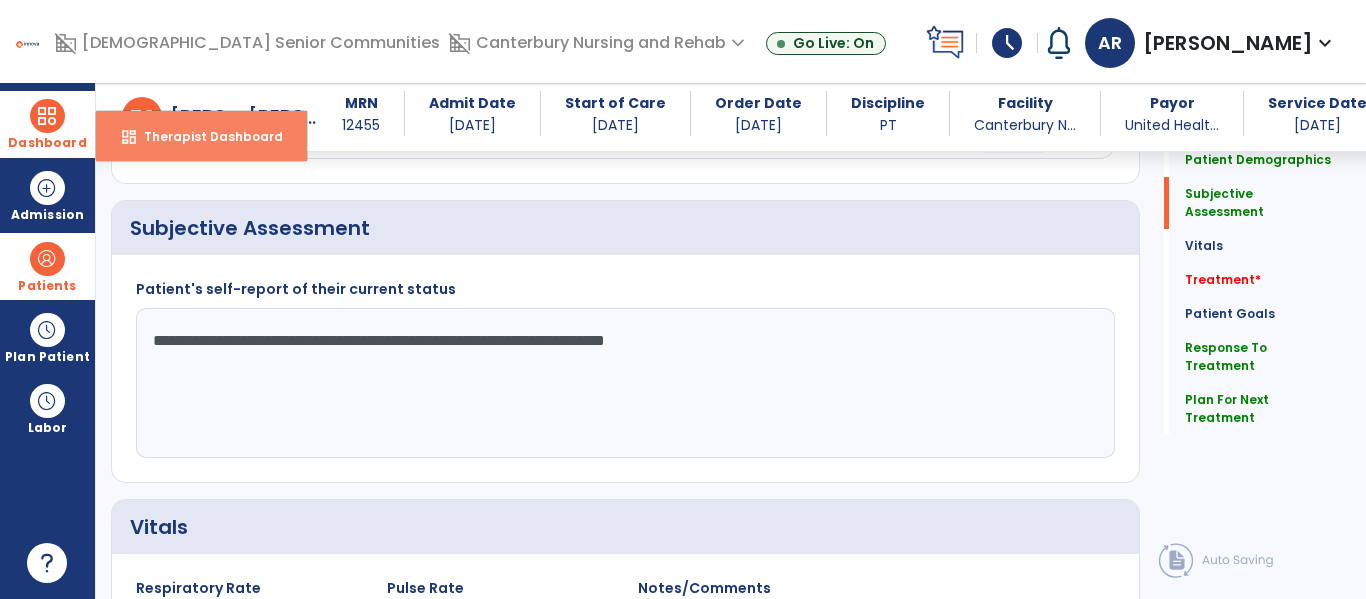 click on "Therapist Dashboard" at bounding box center [205, 136] 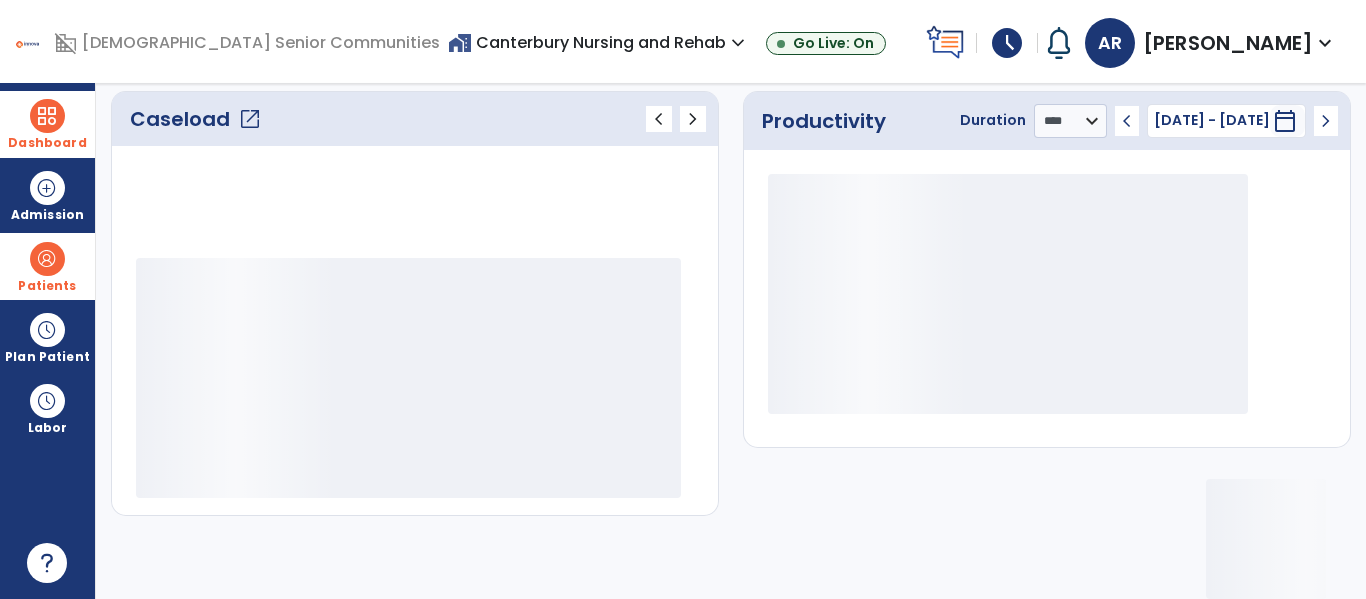 scroll, scrollTop: 276, scrollLeft: 0, axis: vertical 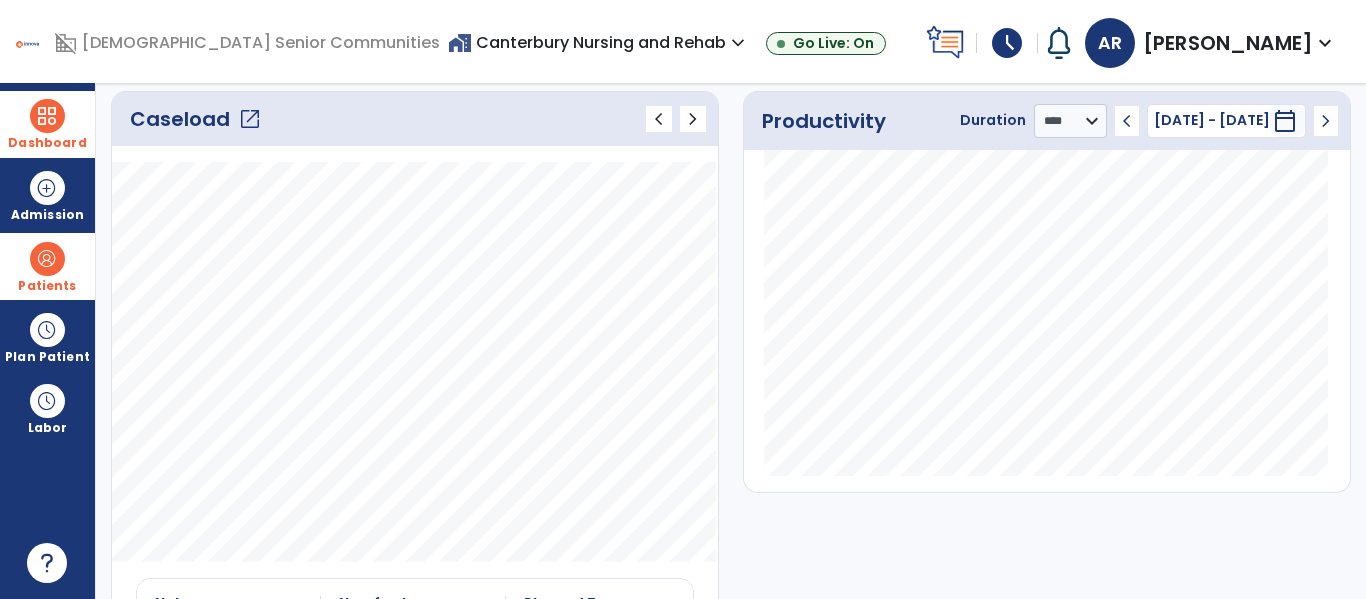 click on "Caseload   open_in_new" 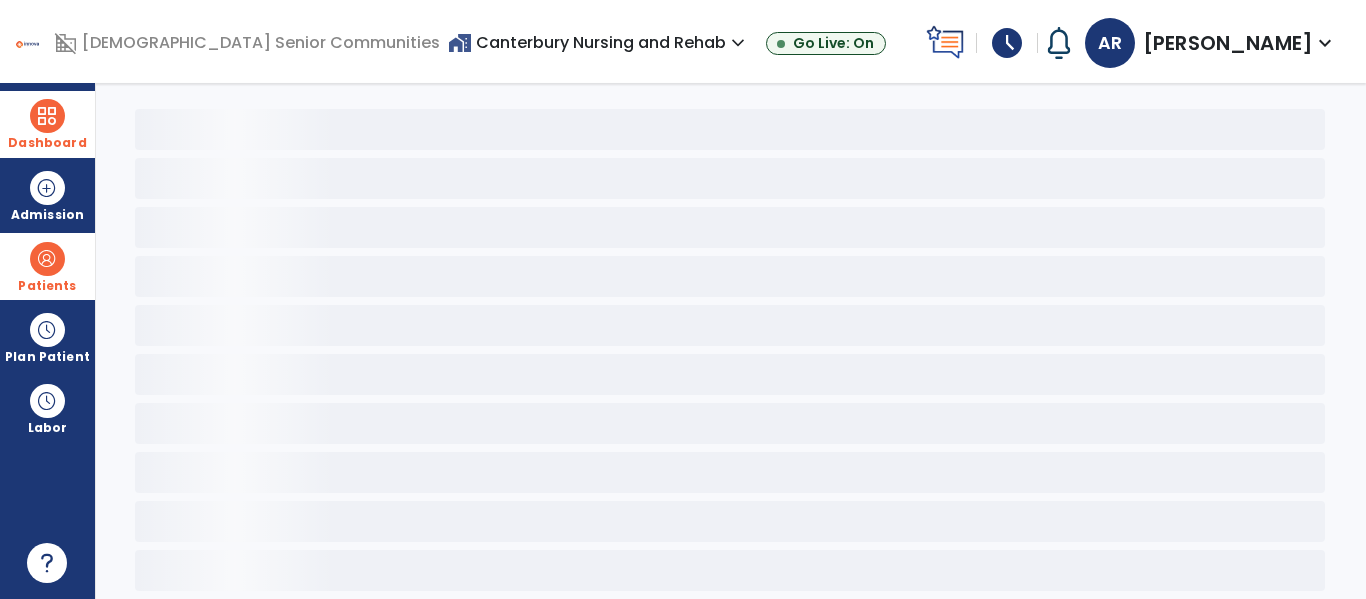 scroll, scrollTop: 78, scrollLeft: 0, axis: vertical 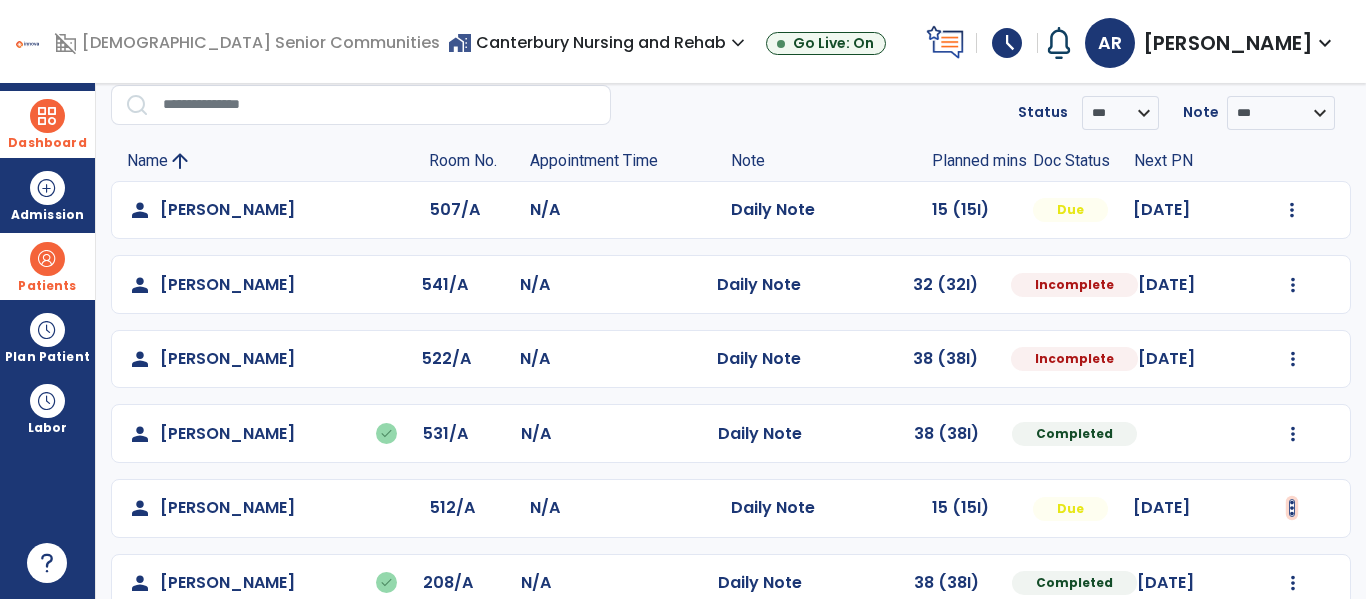 click at bounding box center (1292, 210) 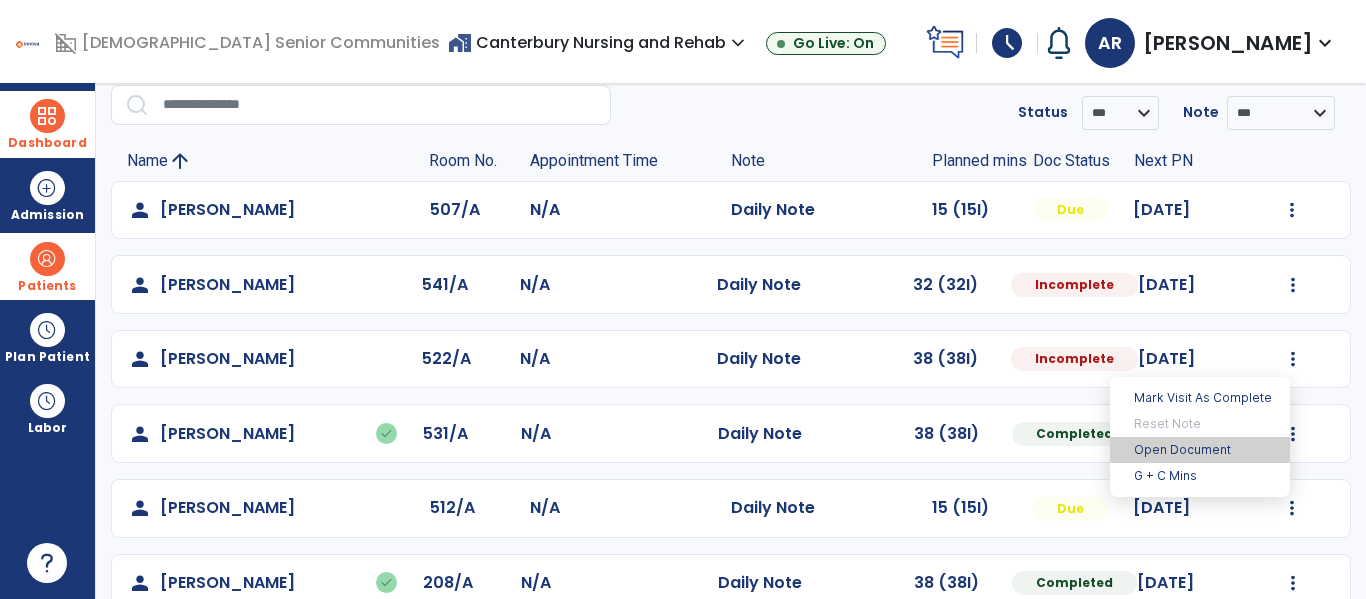 click on "Open Document" at bounding box center [1200, 450] 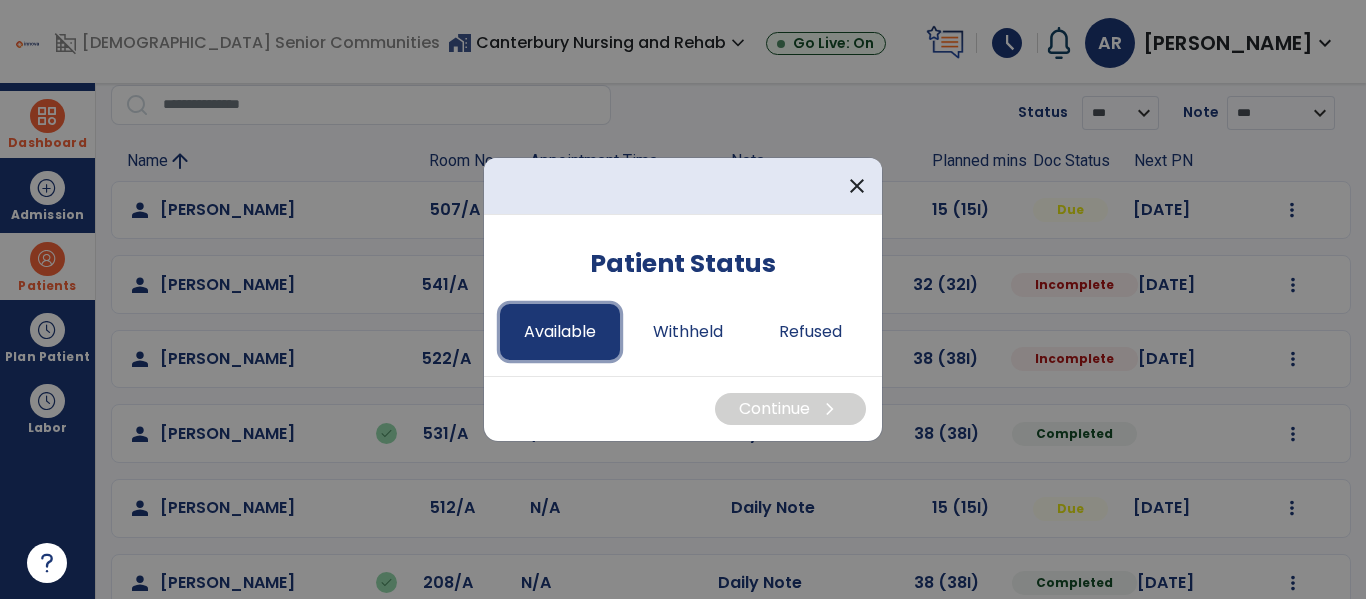 click on "Available" at bounding box center (560, 332) 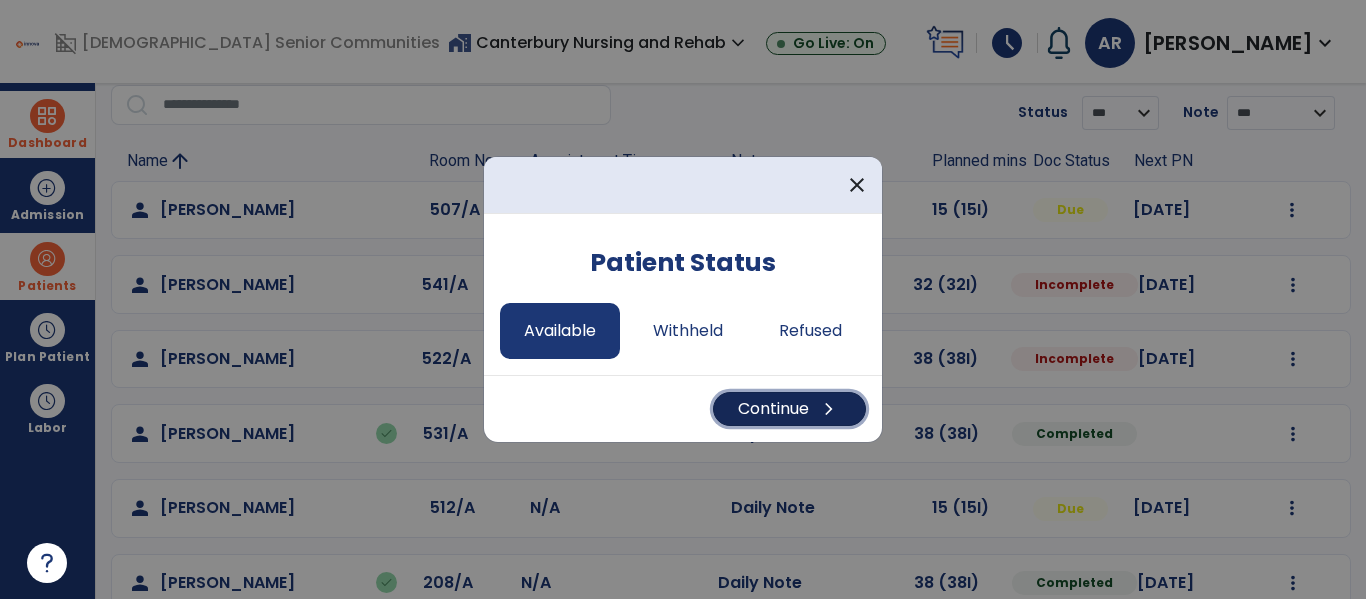 click on "Continue   chevron_right" at bounding box center (789, 409) 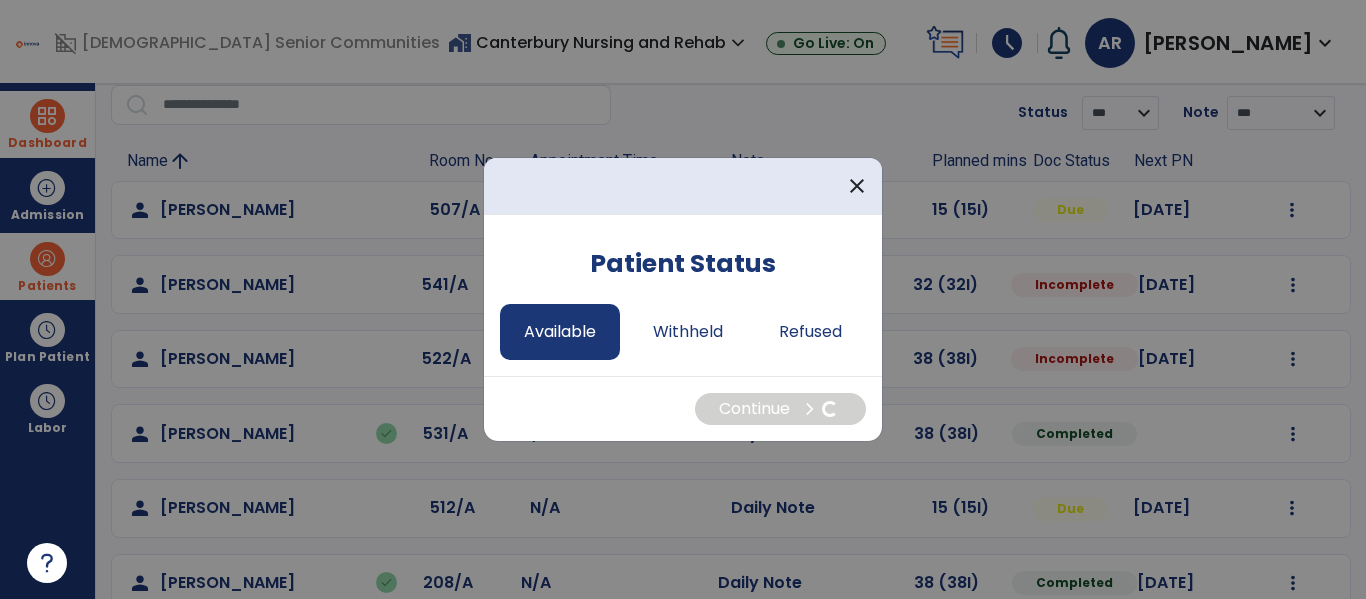 select on "*" 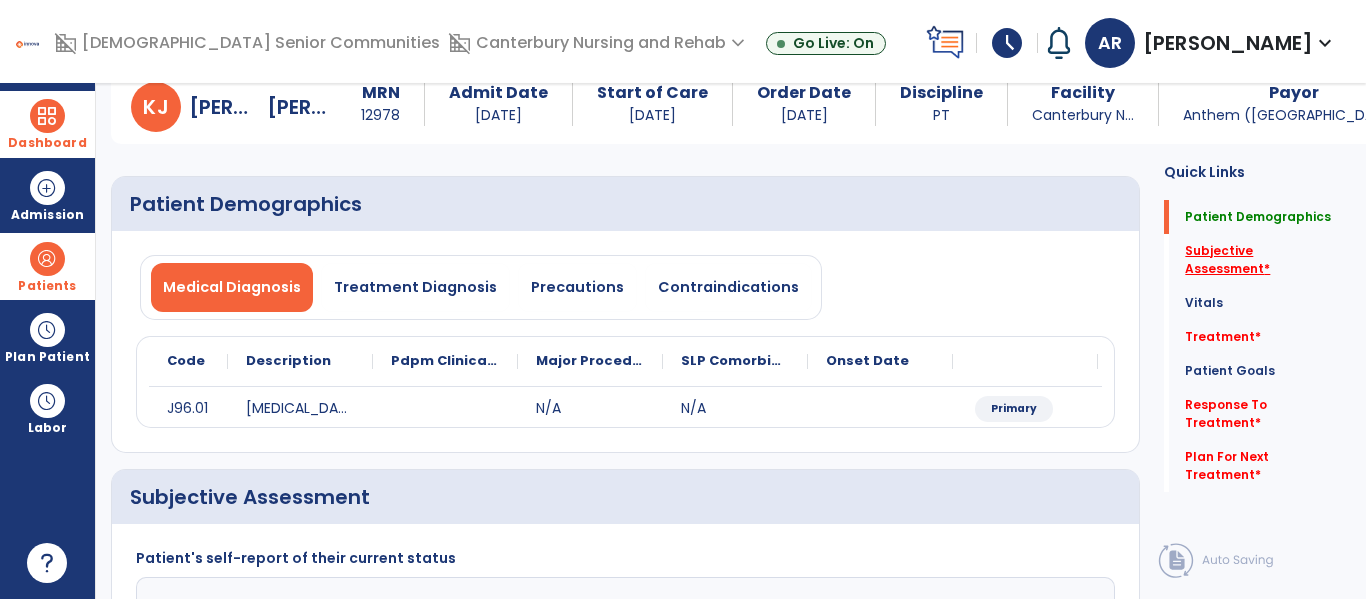 click on "Subjective Assessment   *" 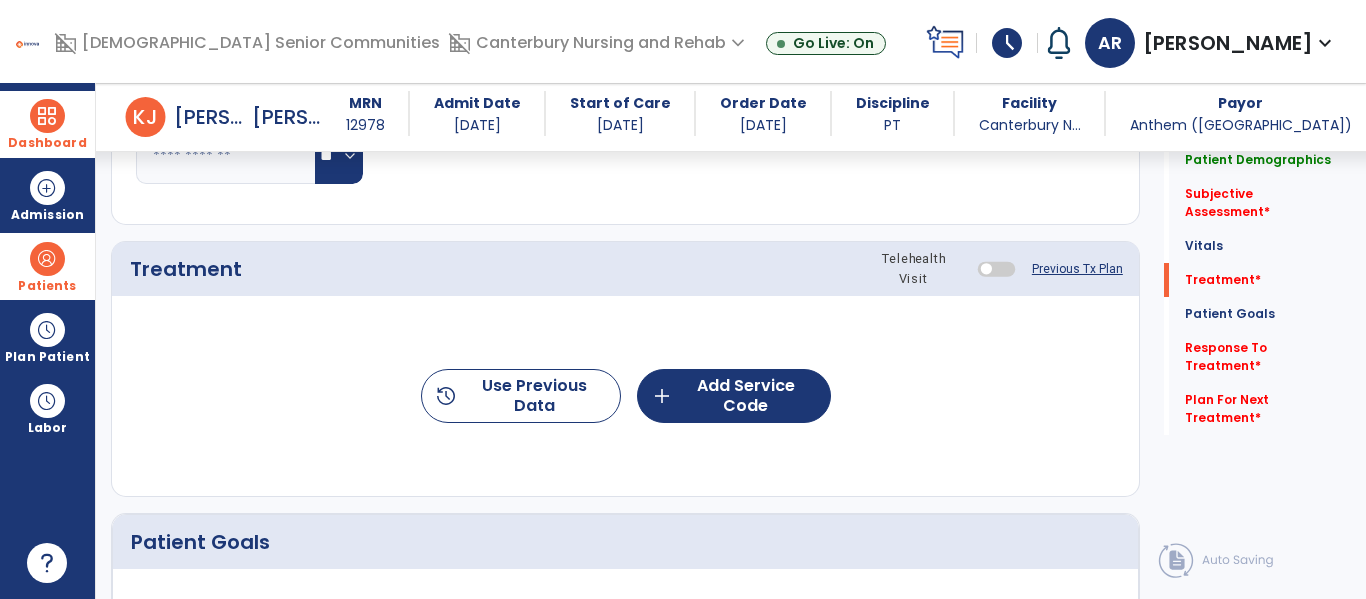 scroll, scrollTop: 1005, scrollLeft: 0, axis: vertical 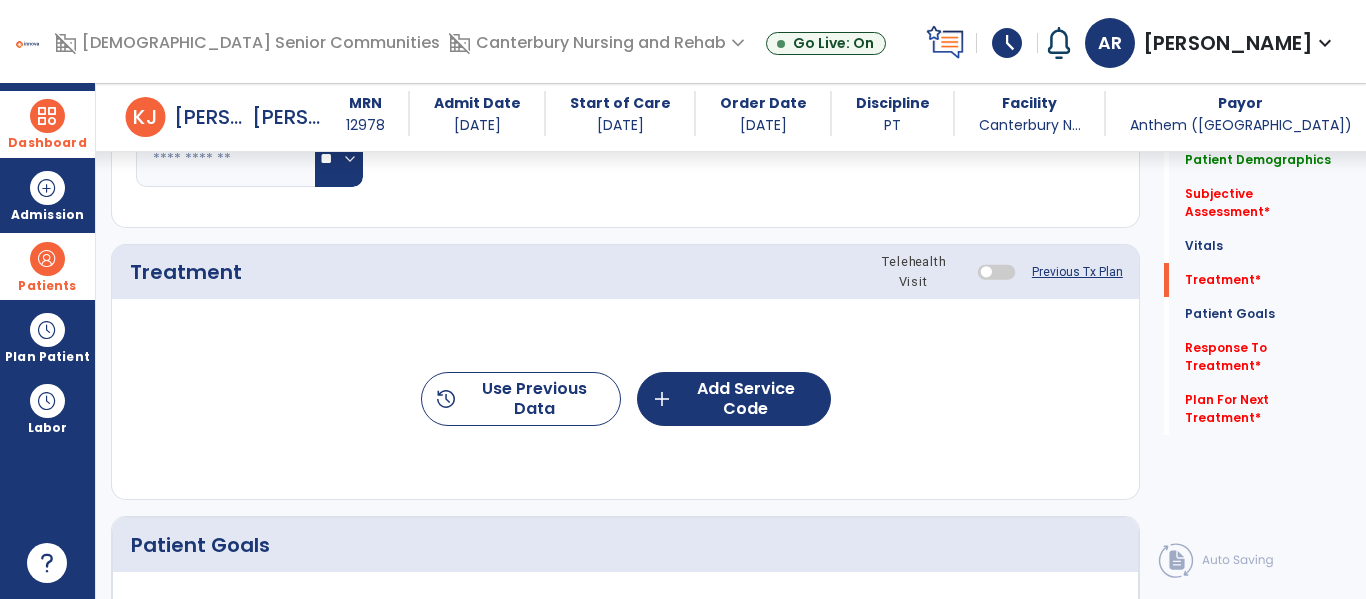 click on "Previous Tx Plan" 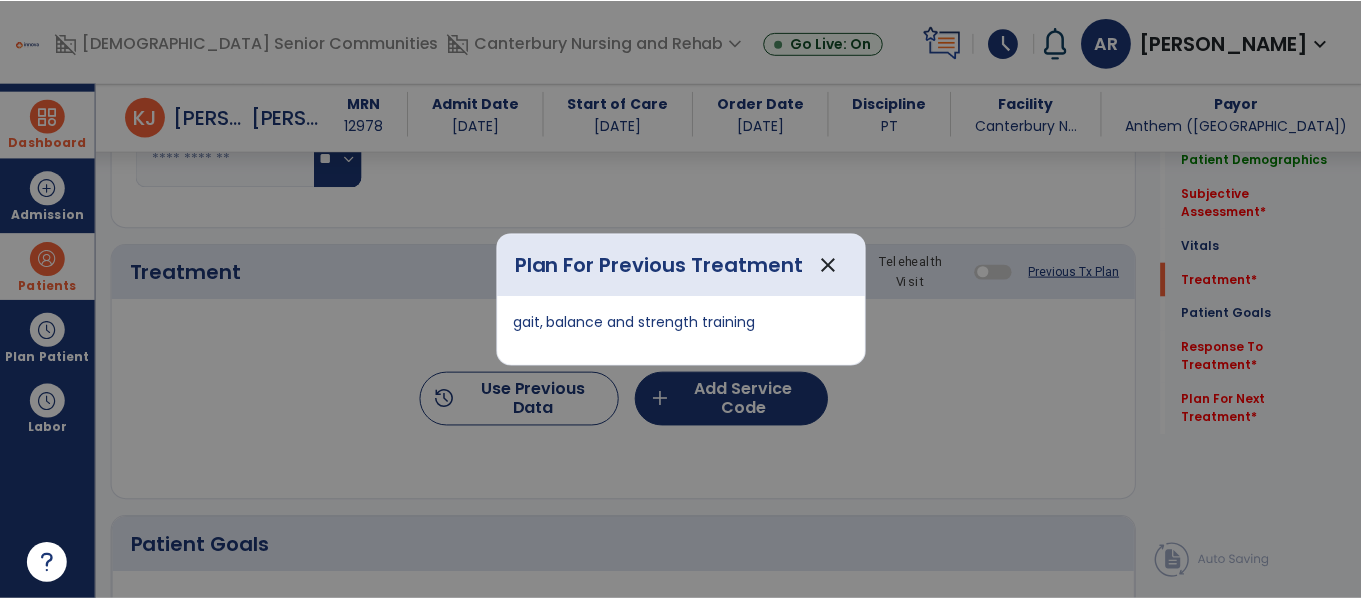 scroll, scrollTop: 1005, scrollLeft: 0, axis: vertical 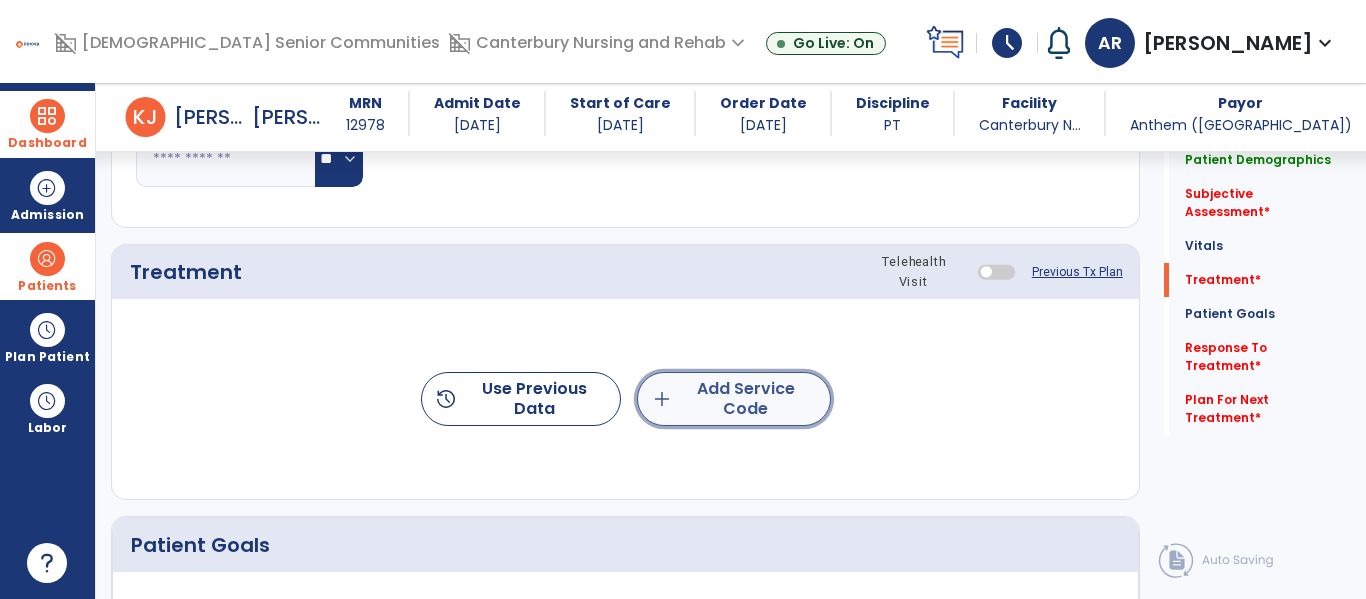 click on "add  Add Service Code" 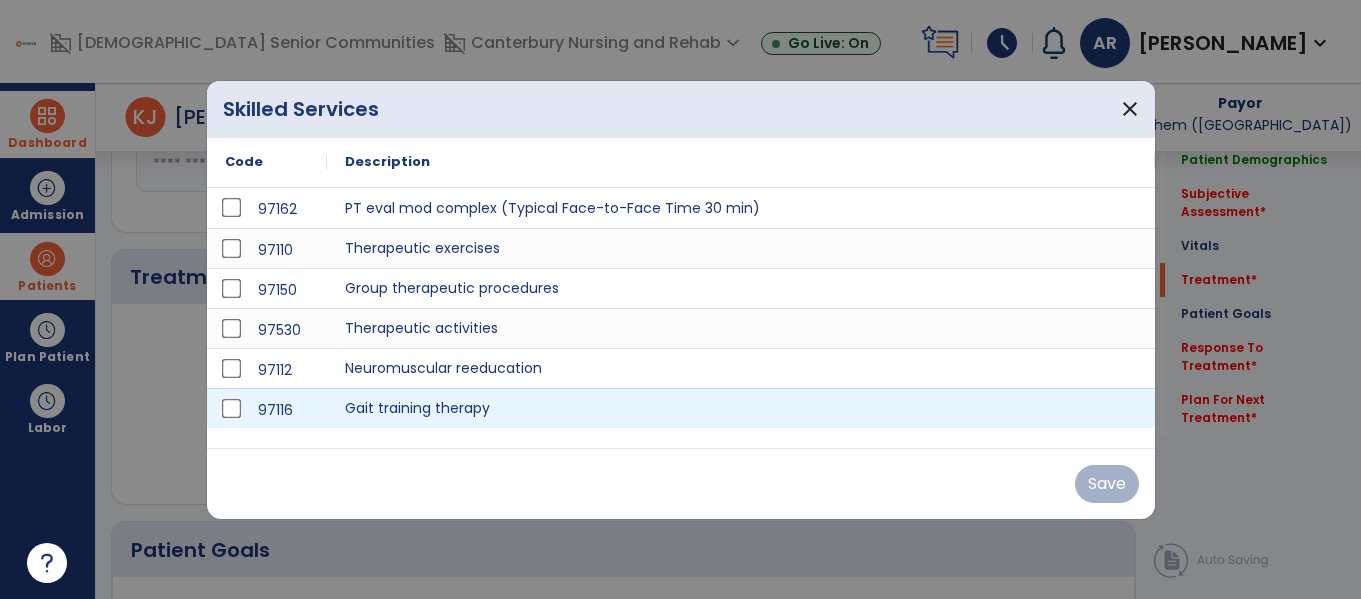 scroll, scrollTop: 1005, scrollLeft: 0, axis: vertical 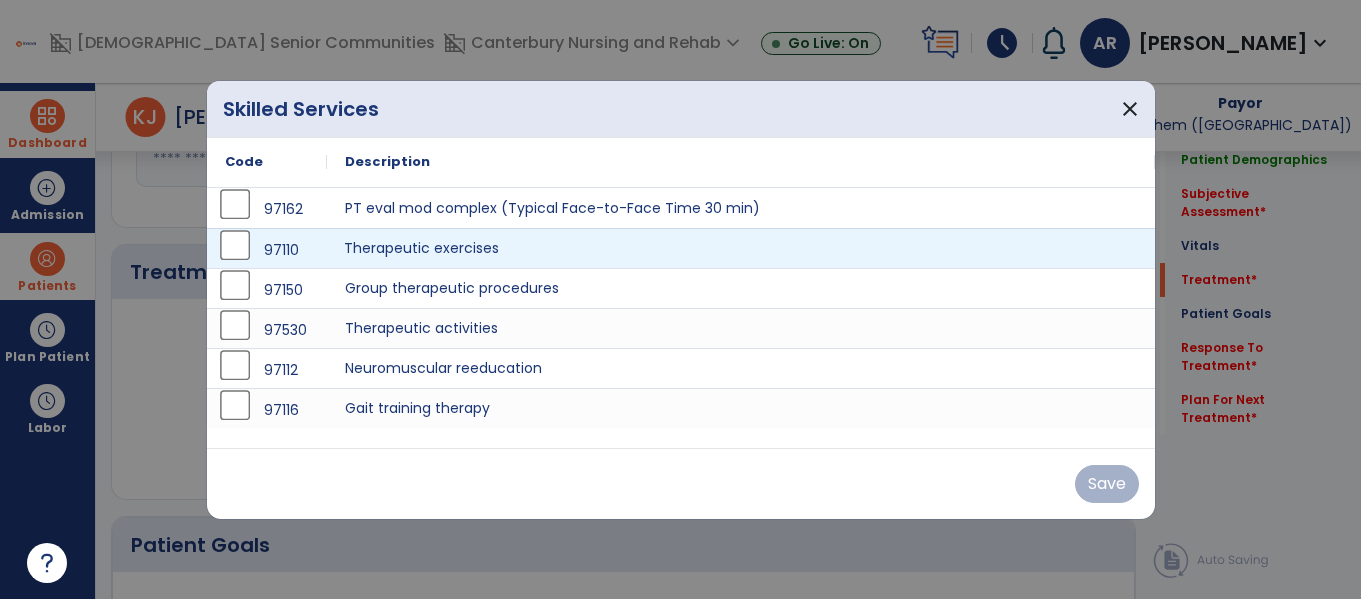 click on "Therapeutic exercises" at bounding box center (741, 248) 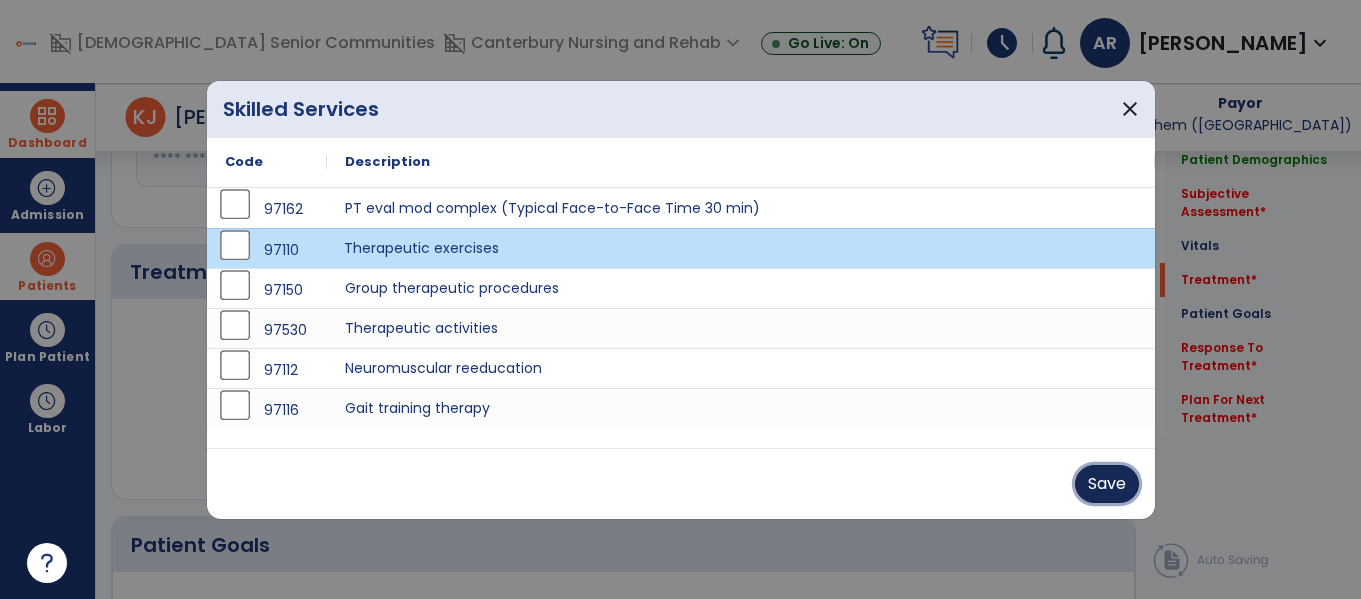 click on "Save" at bounding box center [1107, 484] 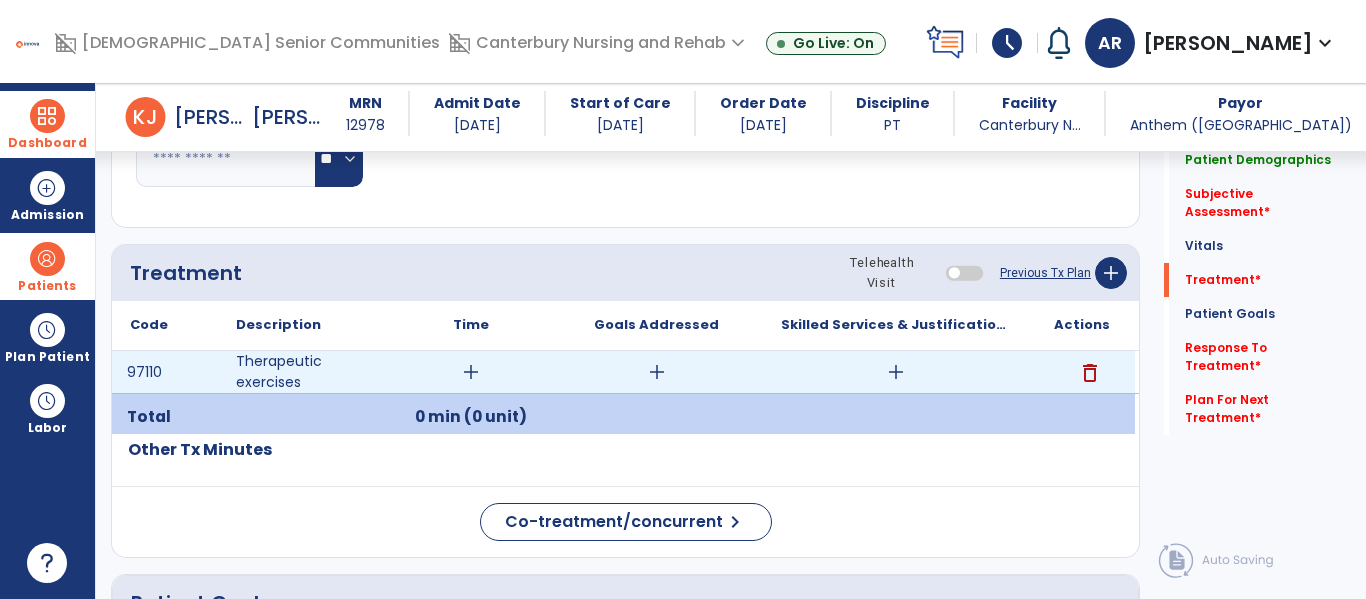 click on "add" at bounding box center [896, 372] 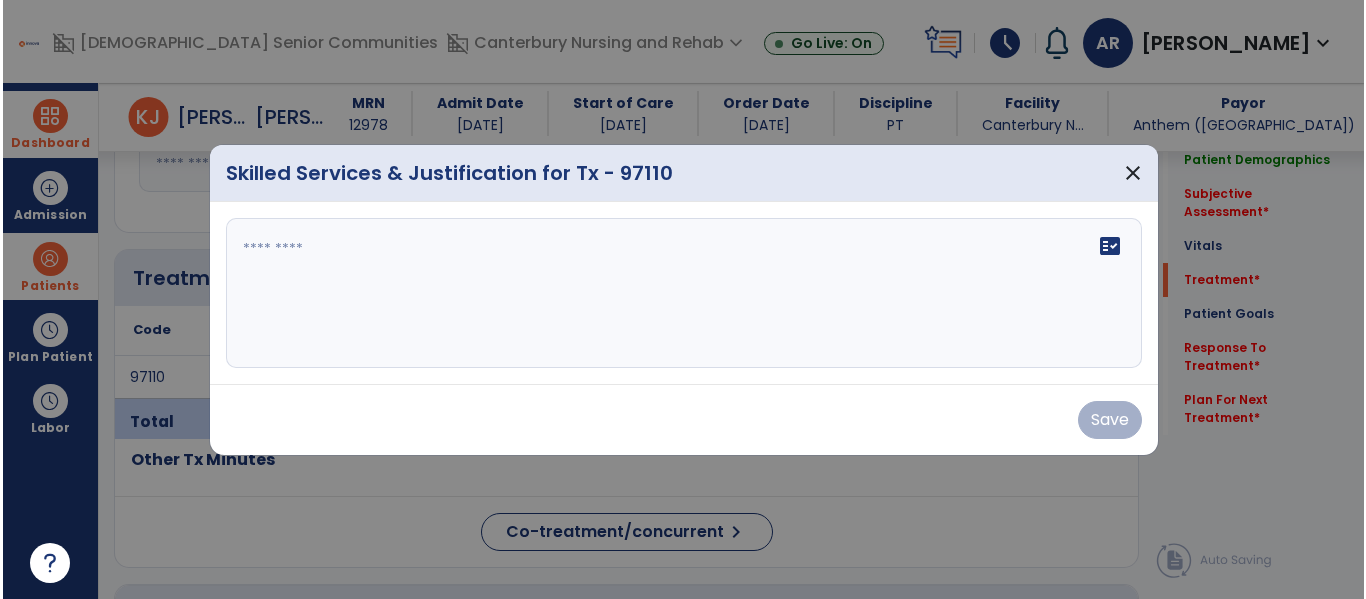 scroll, scrollTop: 1005, scrollLeft: 0, axis: vertical 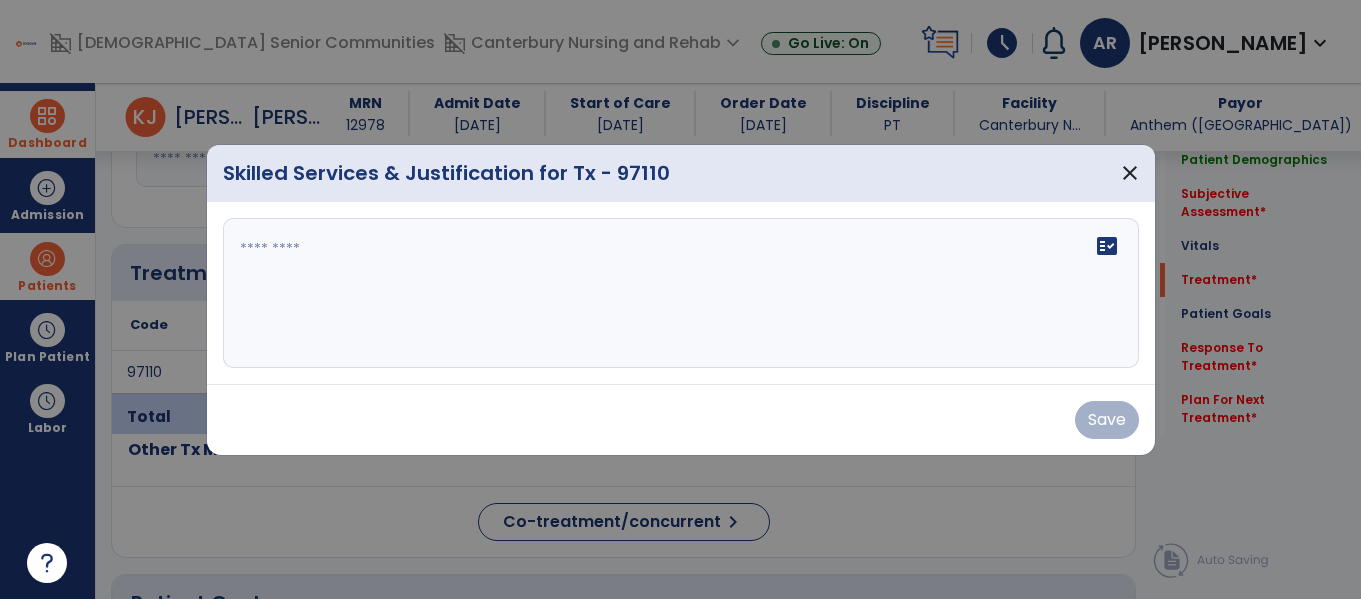 click on "fact_check" at bounding box center (681, 293) 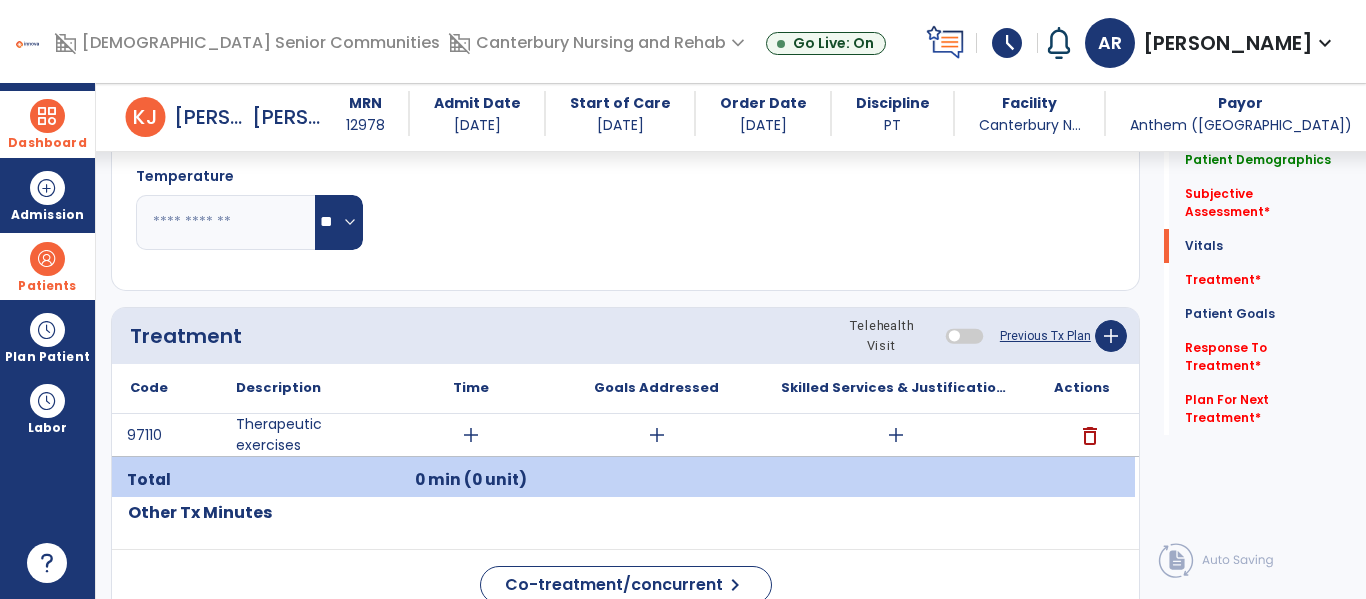 scroll, scrollTop: 947, scrollLeft: 0, axis: vertical 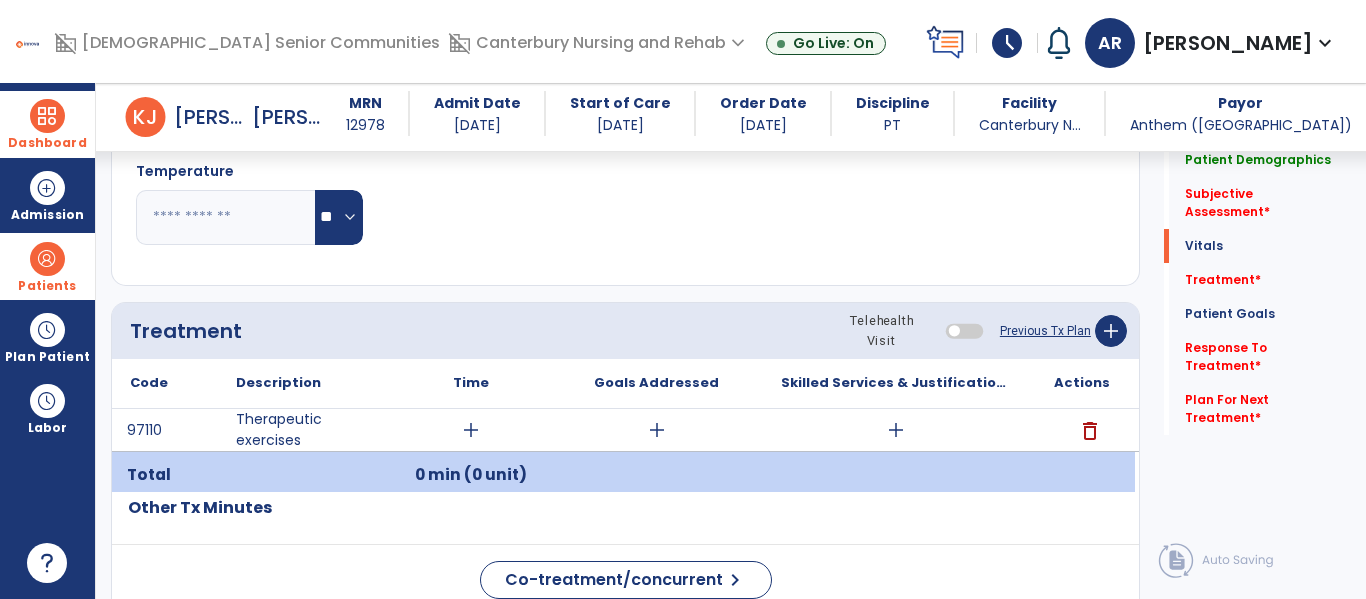 click at bounding box center (47, 116) 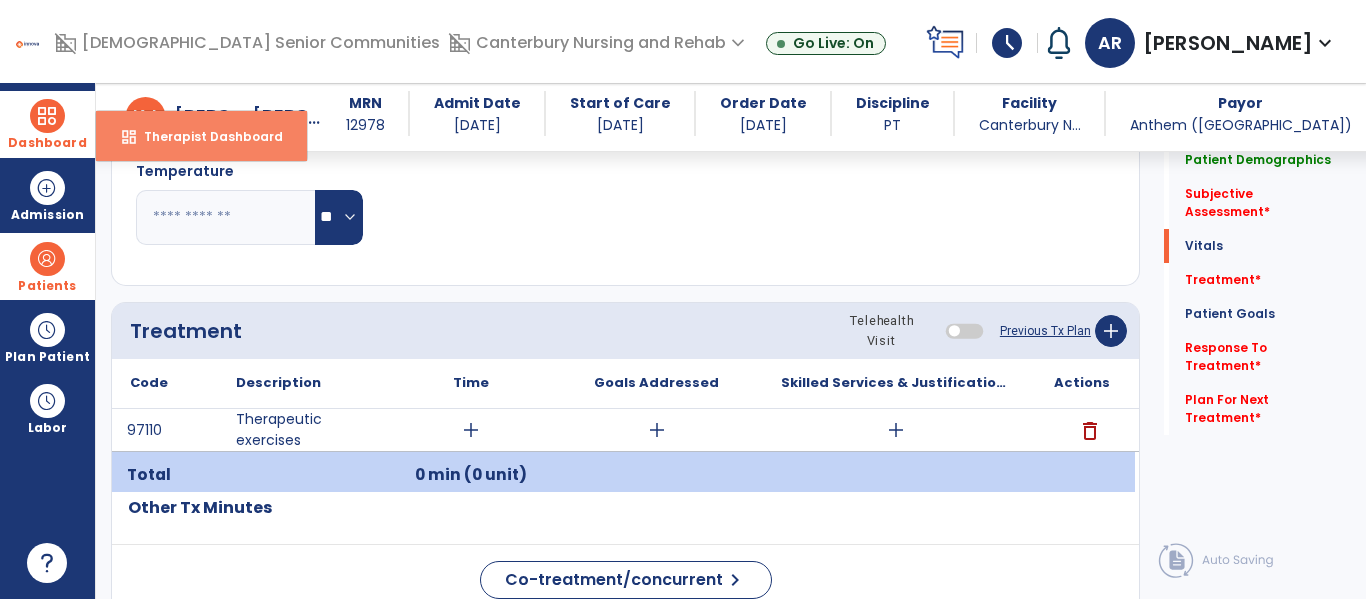 click on "dashboard" at bounding box center (129, 137) 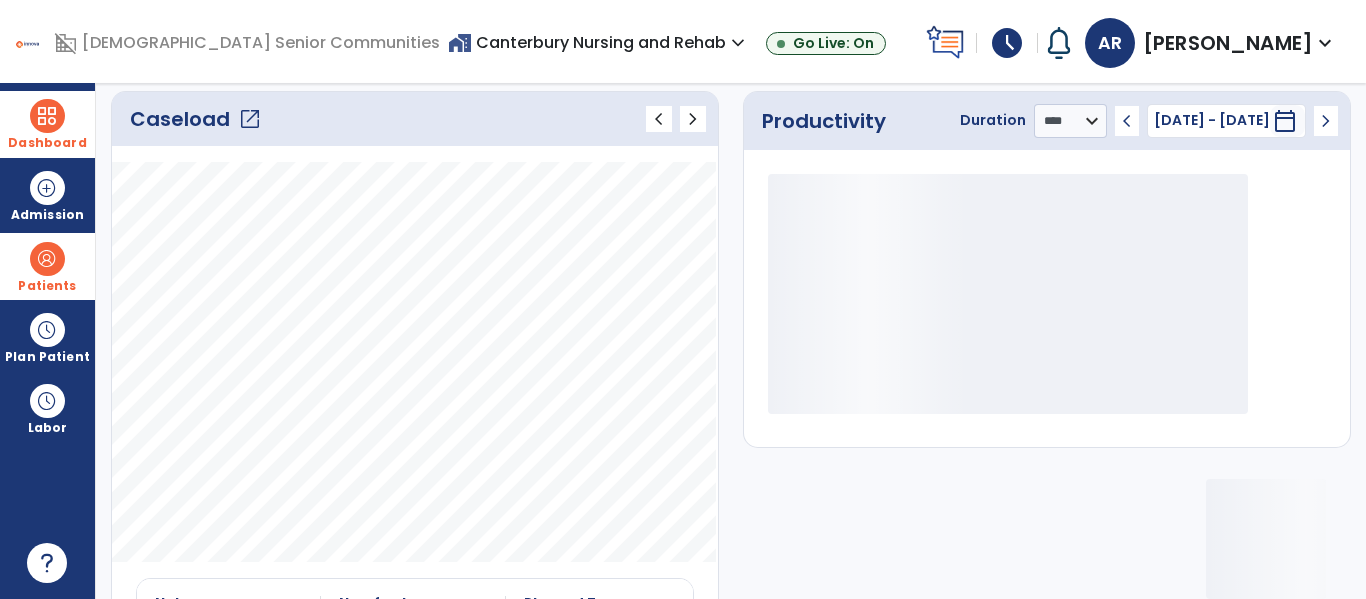 click on "Caseload   open_in_new" 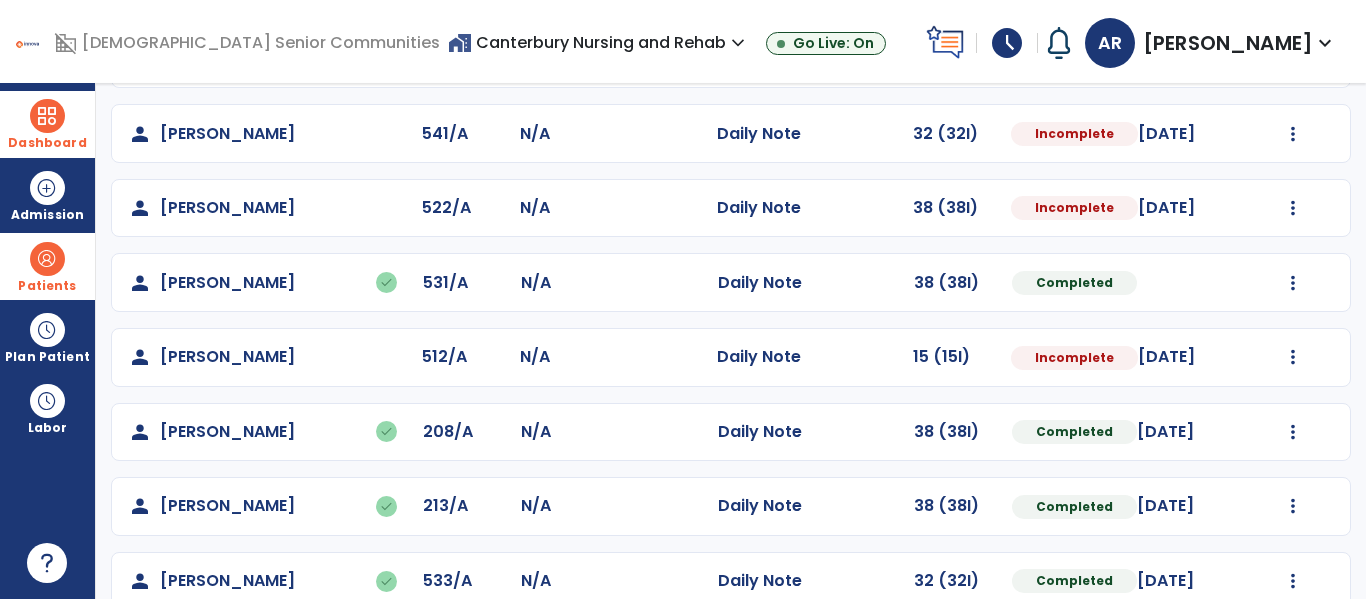 scroll, scrollTop: 228, scrollLeft: 0, axis: vertical 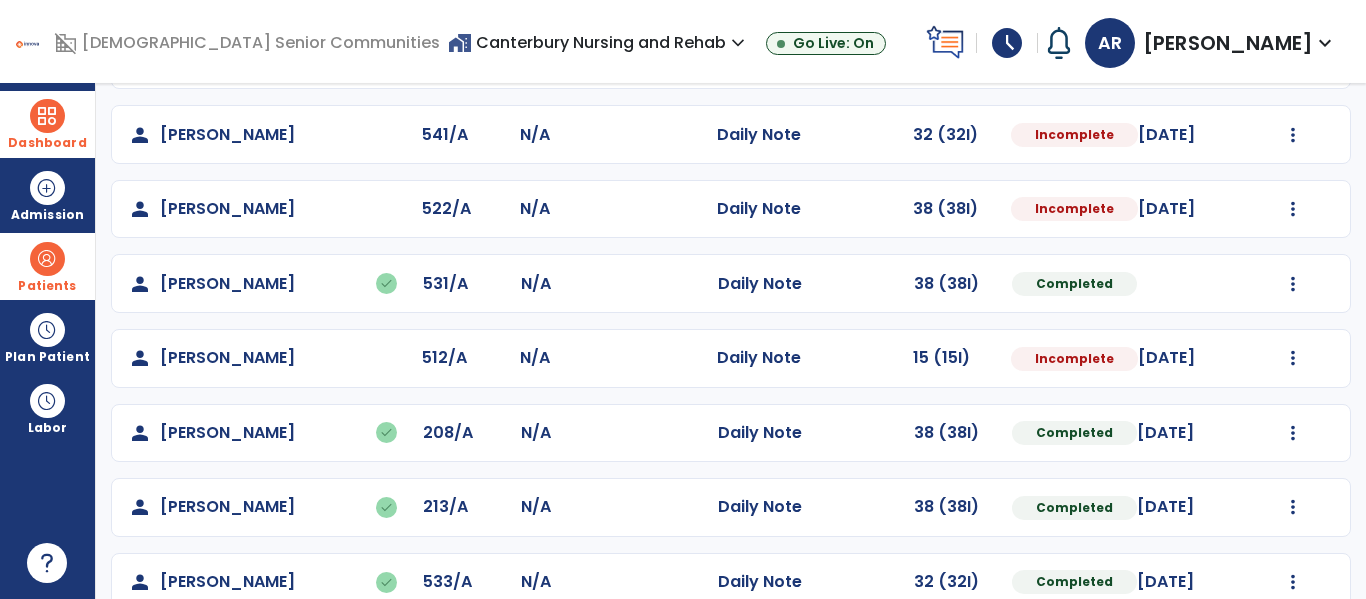 click on "schedule" at bounding box center [1007, 43] 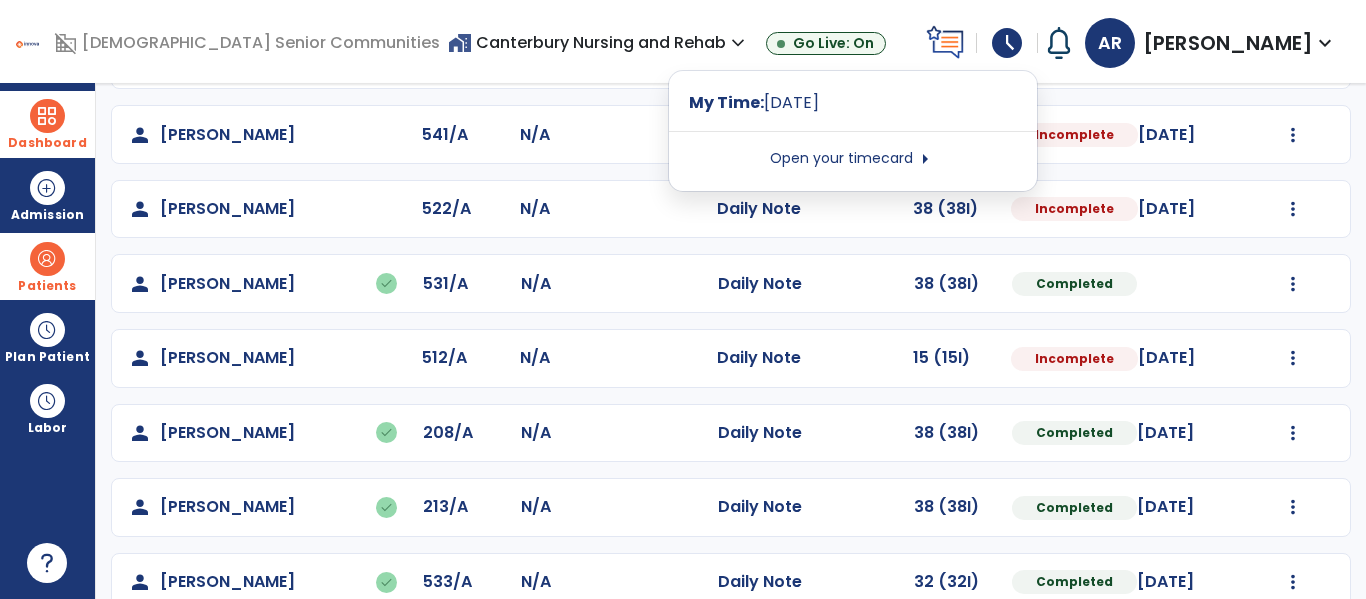 click on "arrow_right" at bounding box center [925, 159] 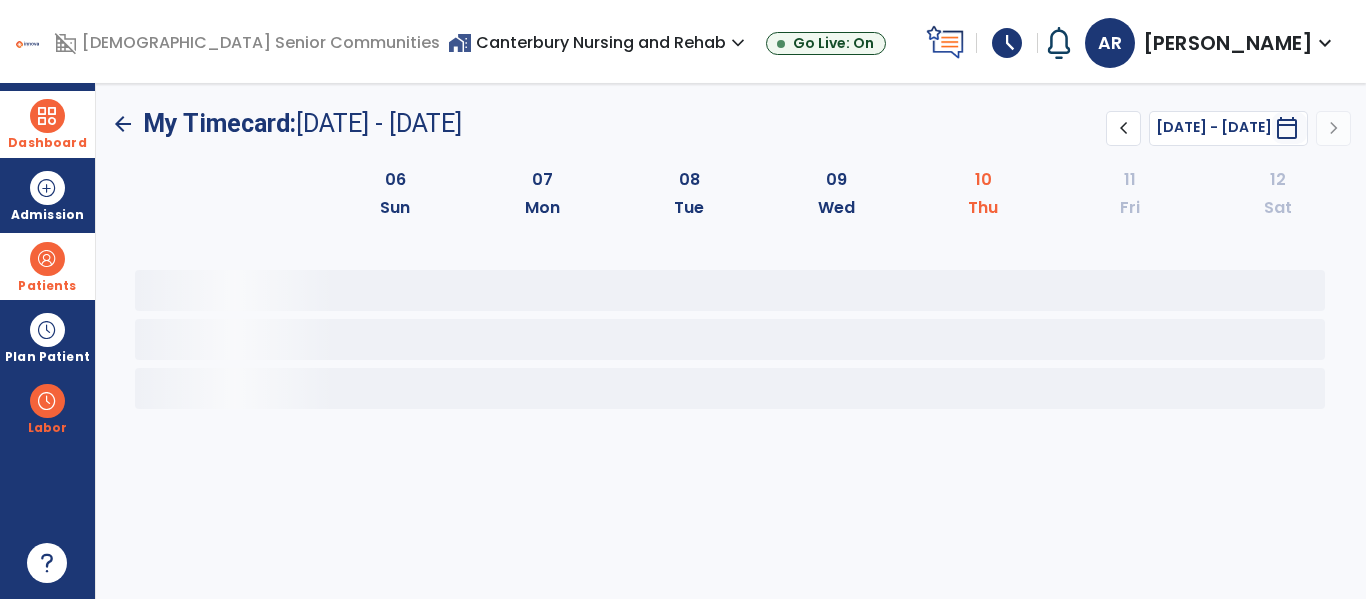scroll, scrollTop: 0, scrollLeft: 0, axis: both 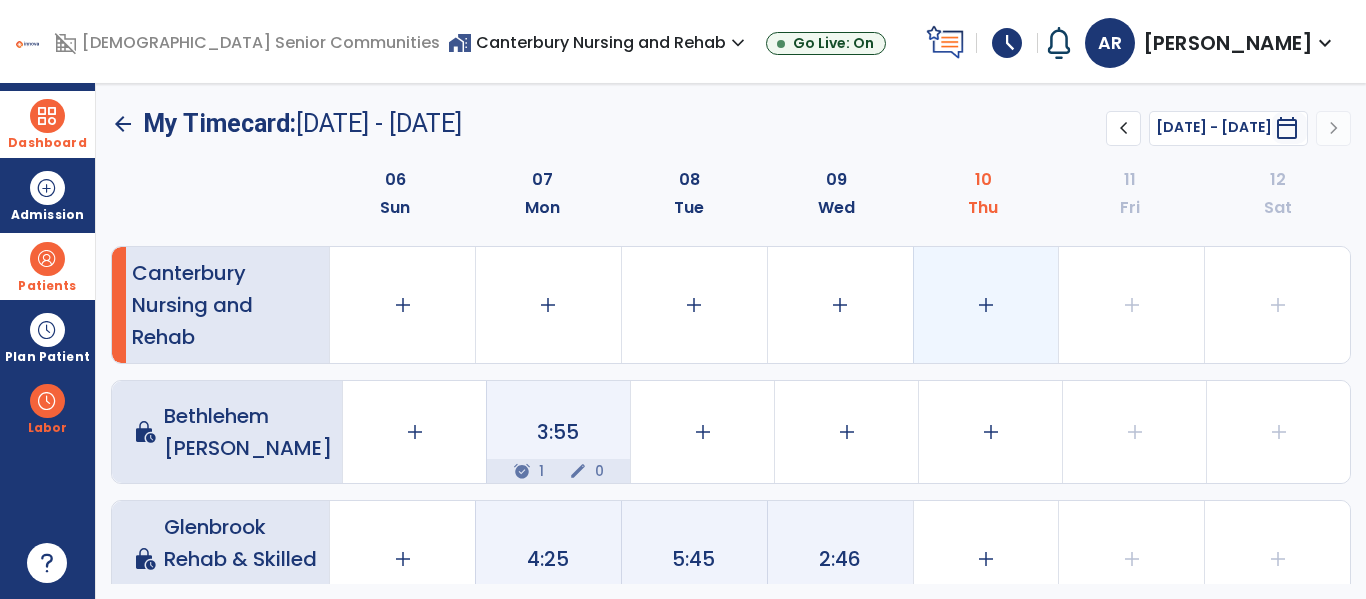 click on "add" 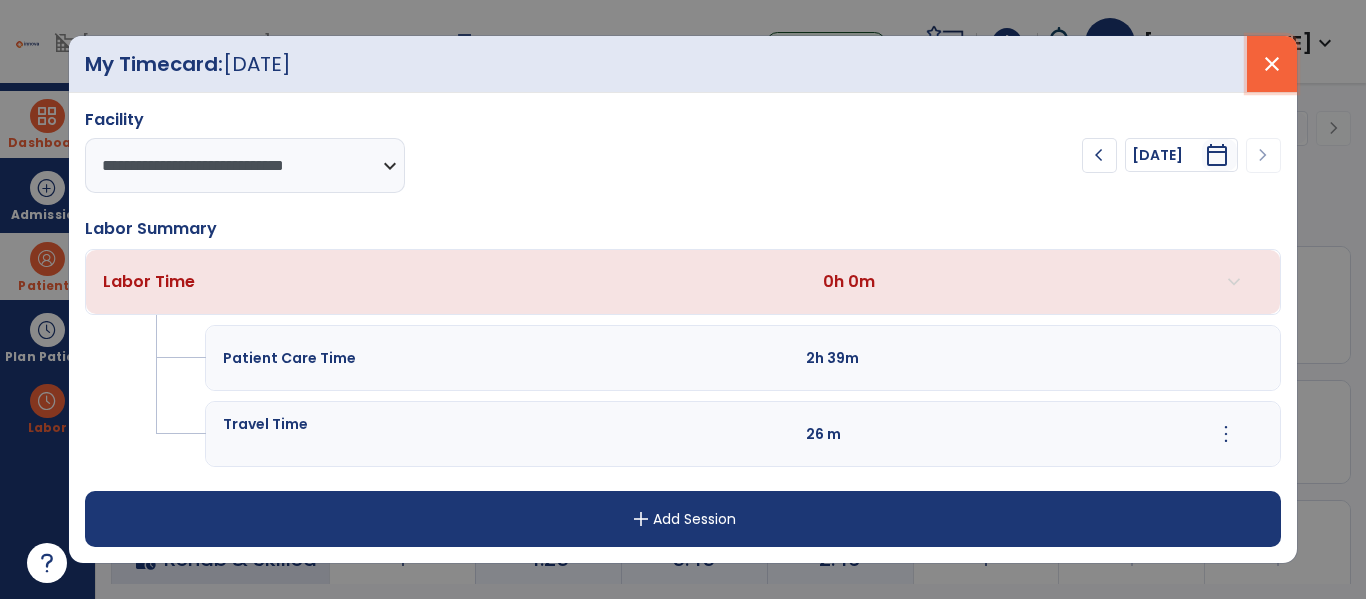 click on "close" at bounding box center (1272, 64) 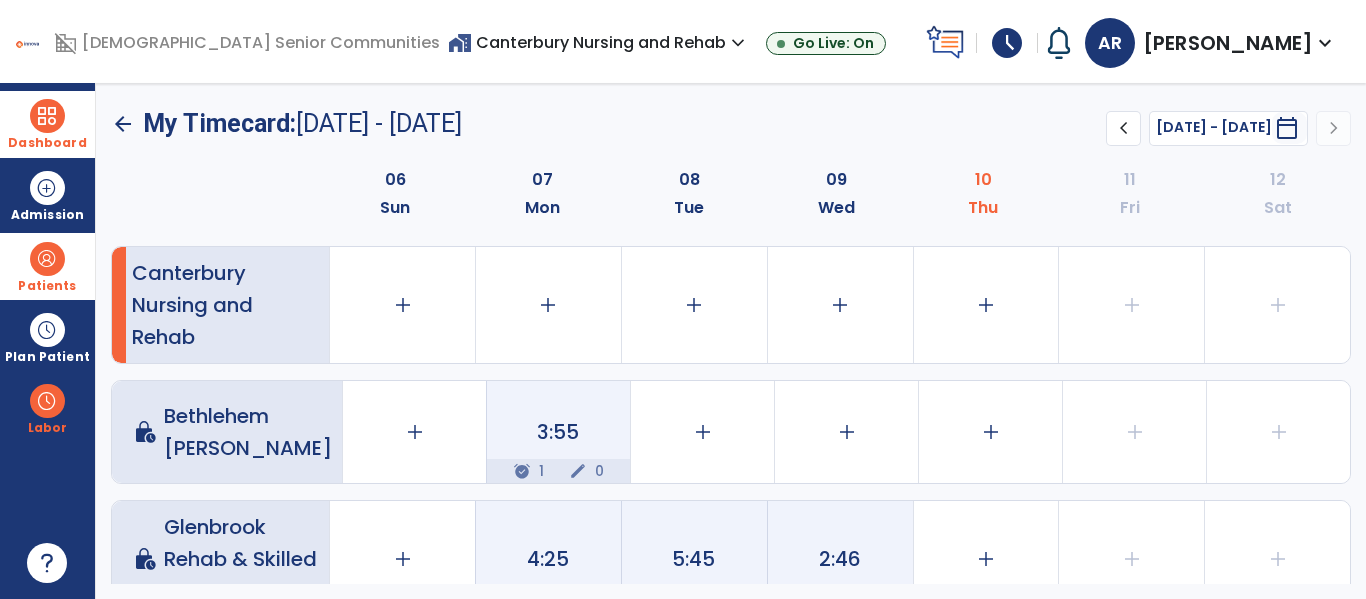 click on "arrow_back" 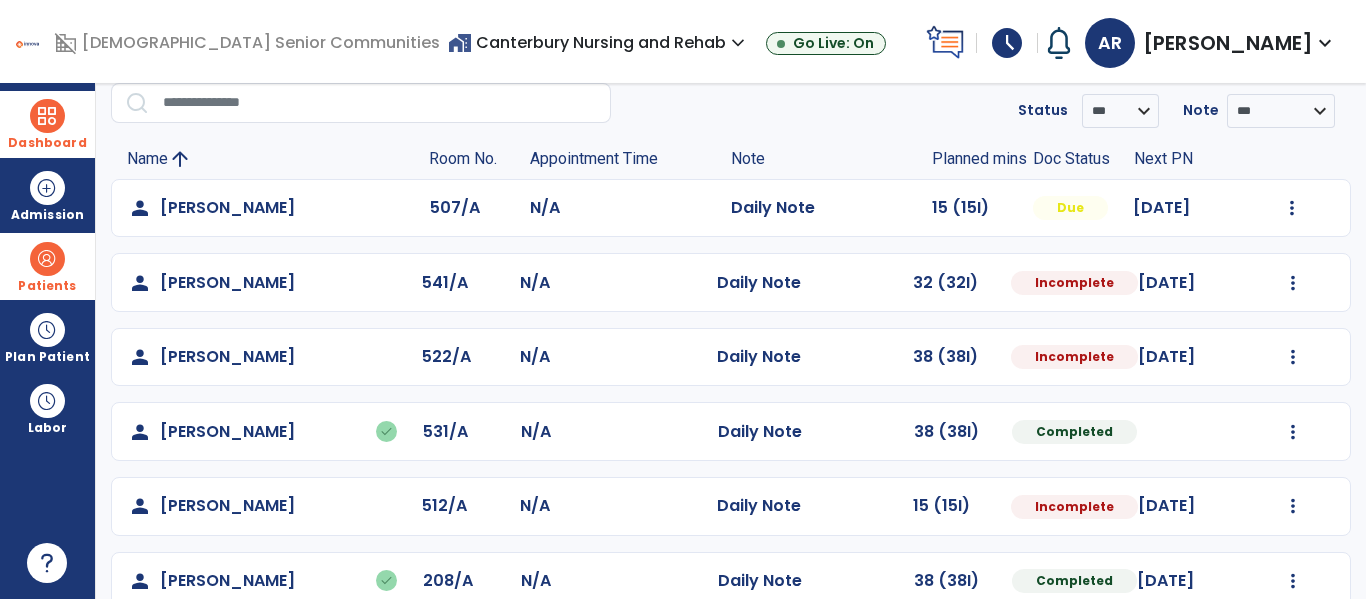 scroll, scrollTop: 92, scrollLeft: 0, axis: vertical 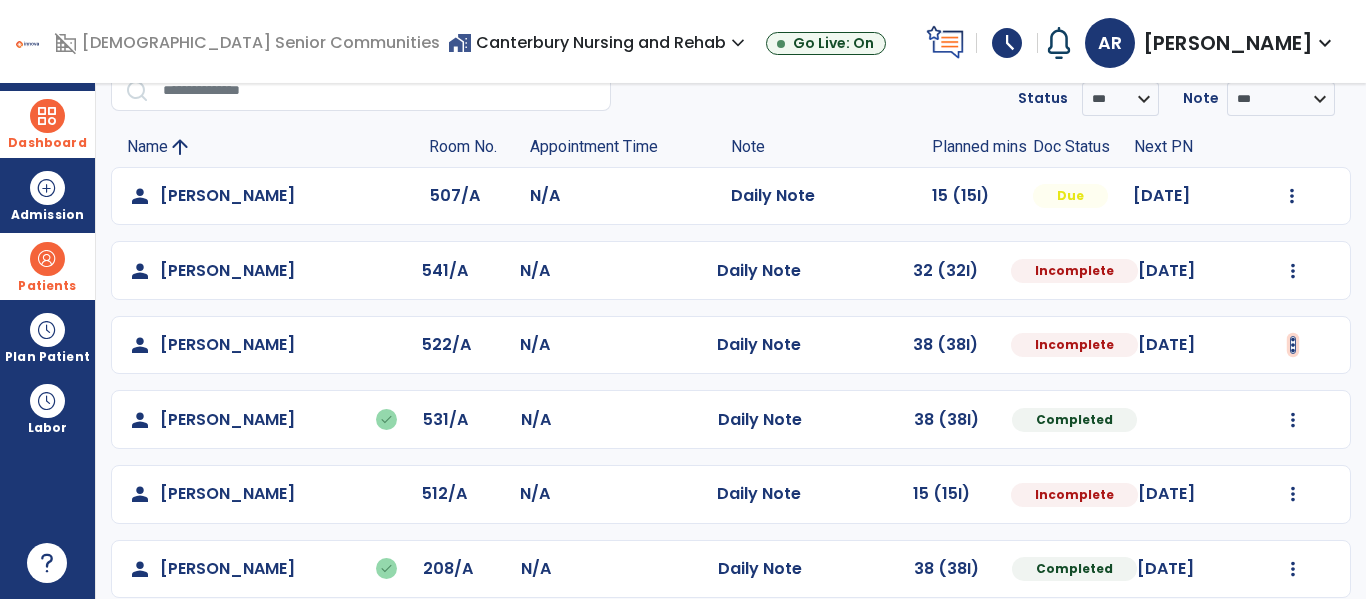 click at bounding box center [1292, 196] 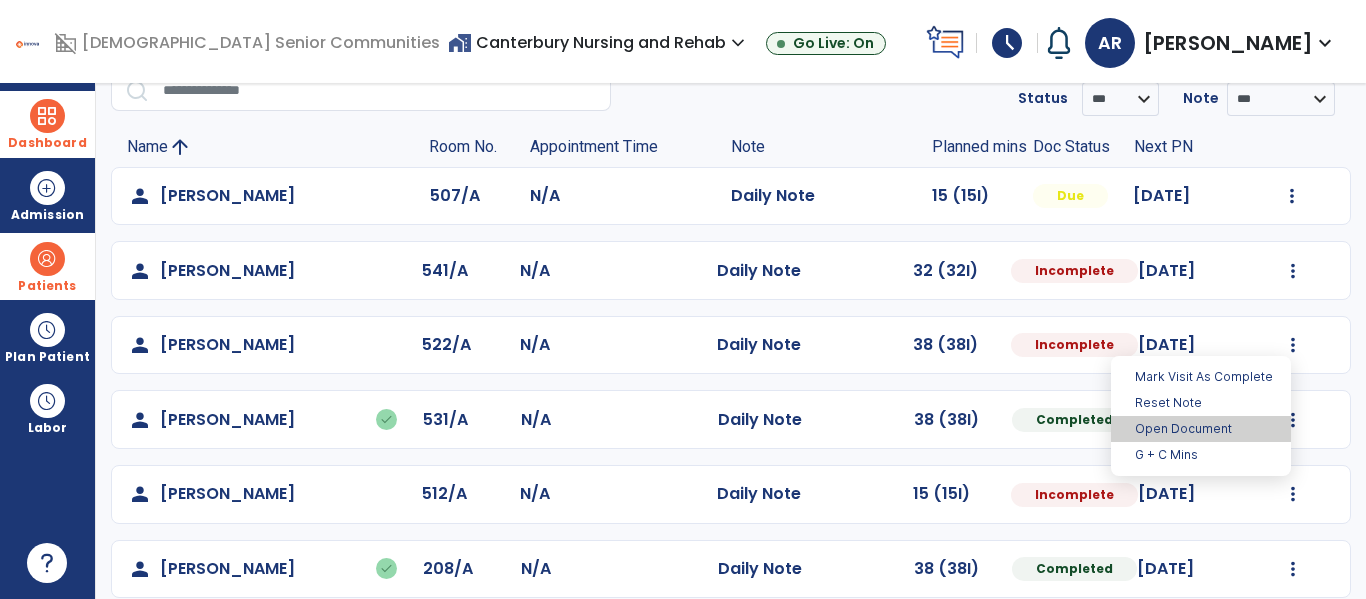 click on "Open Document" at bounding box center [1201, 429] 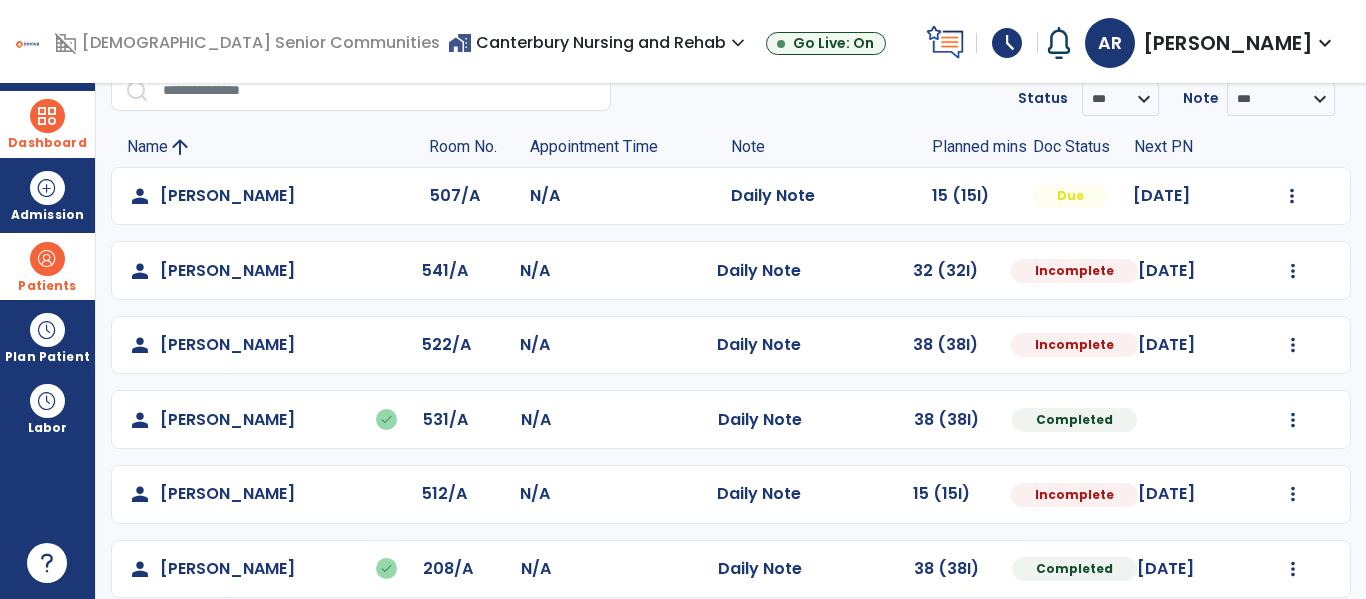 select on "*" 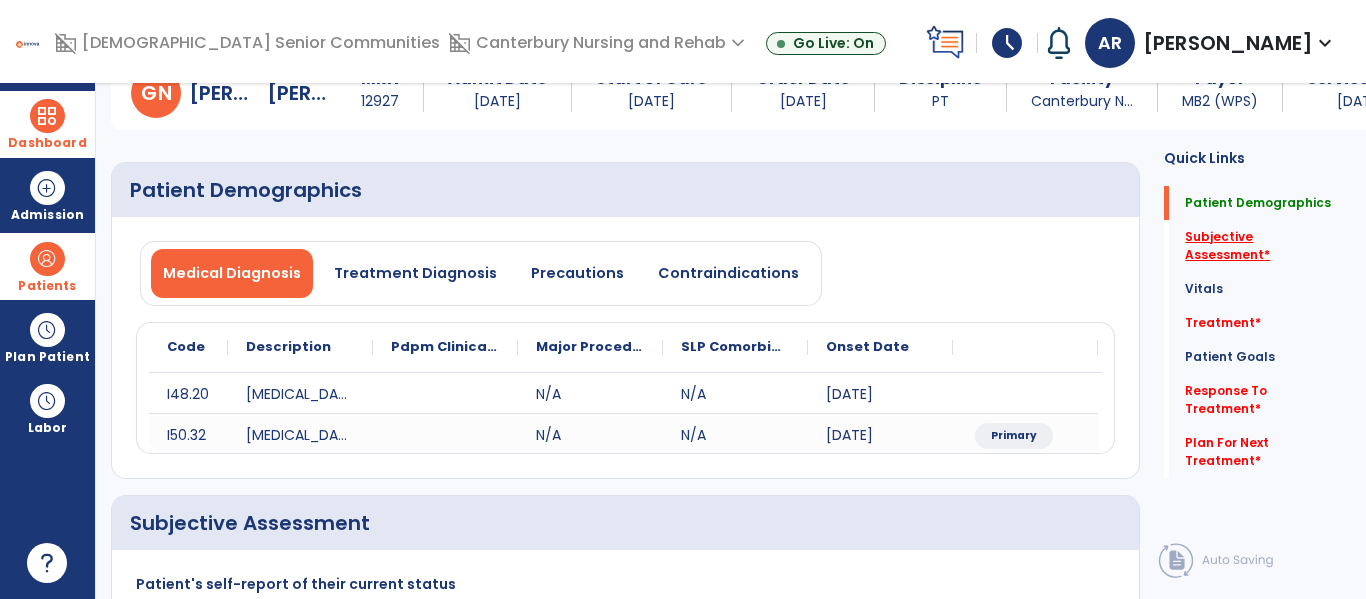 click on "Subjective Assessment   *" 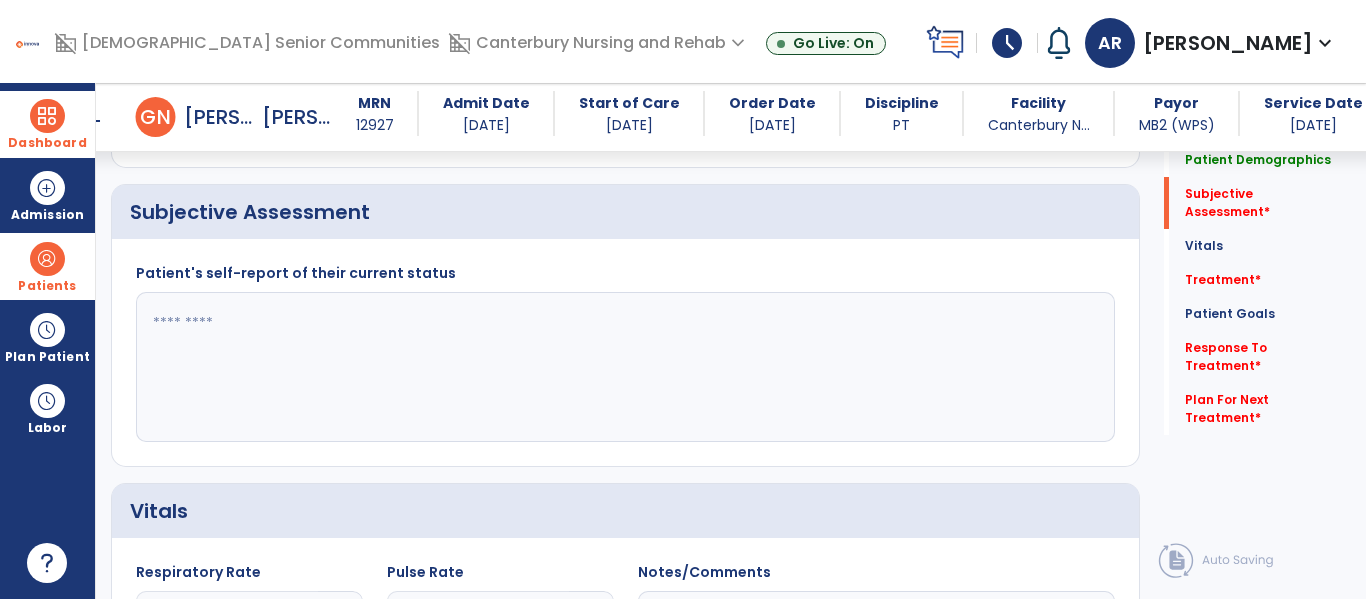 scroll, scrollTop: 387, scrollLeft: 0, axis: vertical 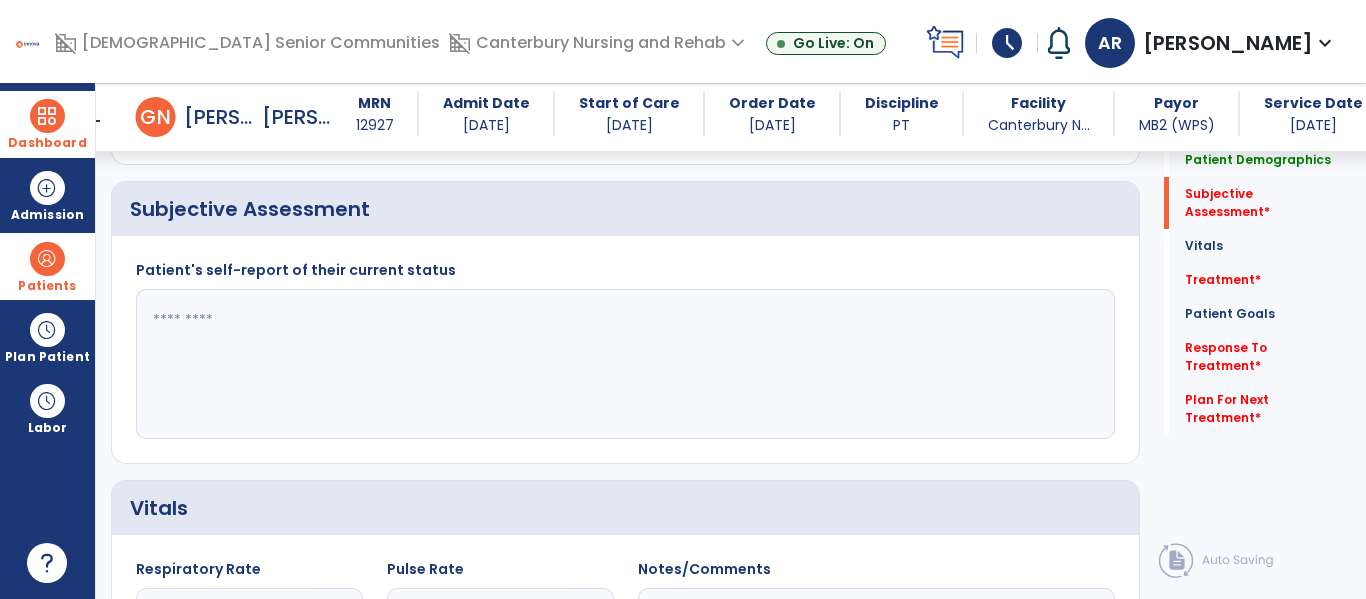 click 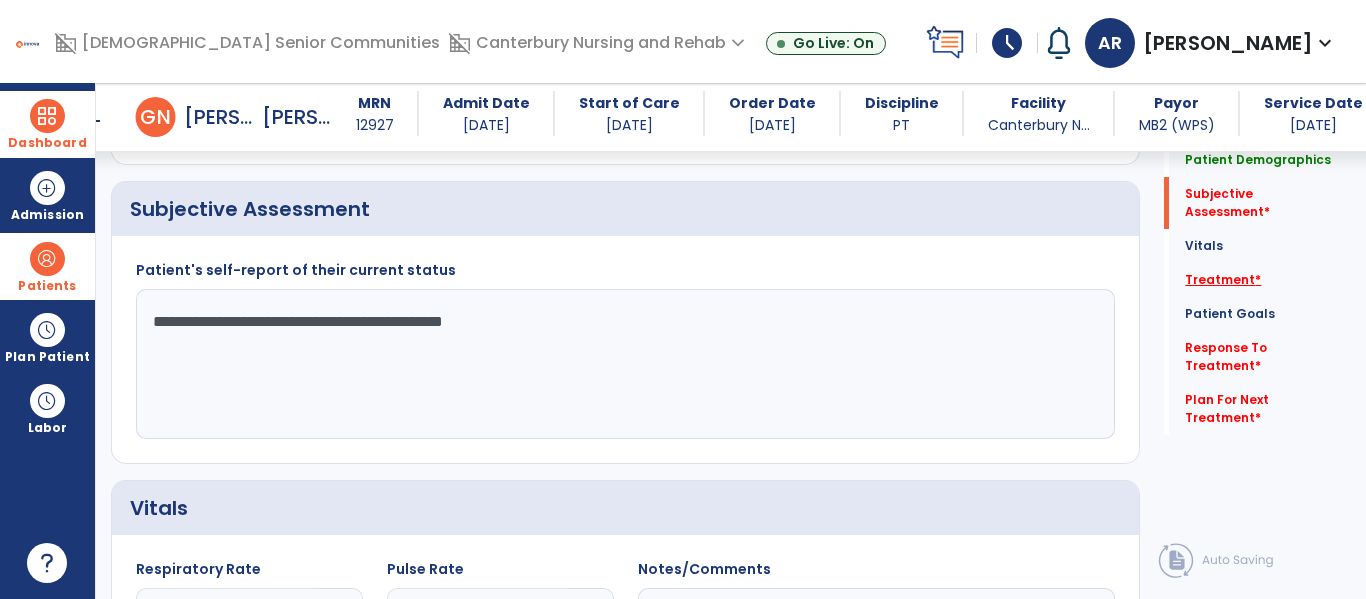 type on "**********" 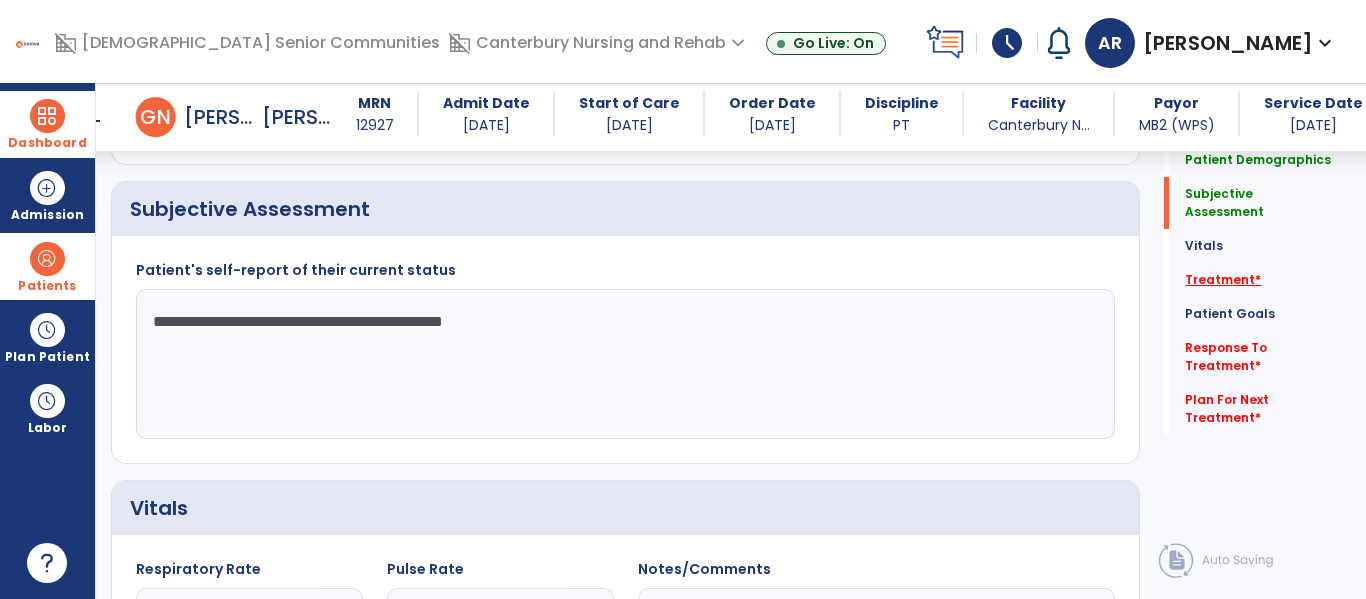 click on "Treatment   *" 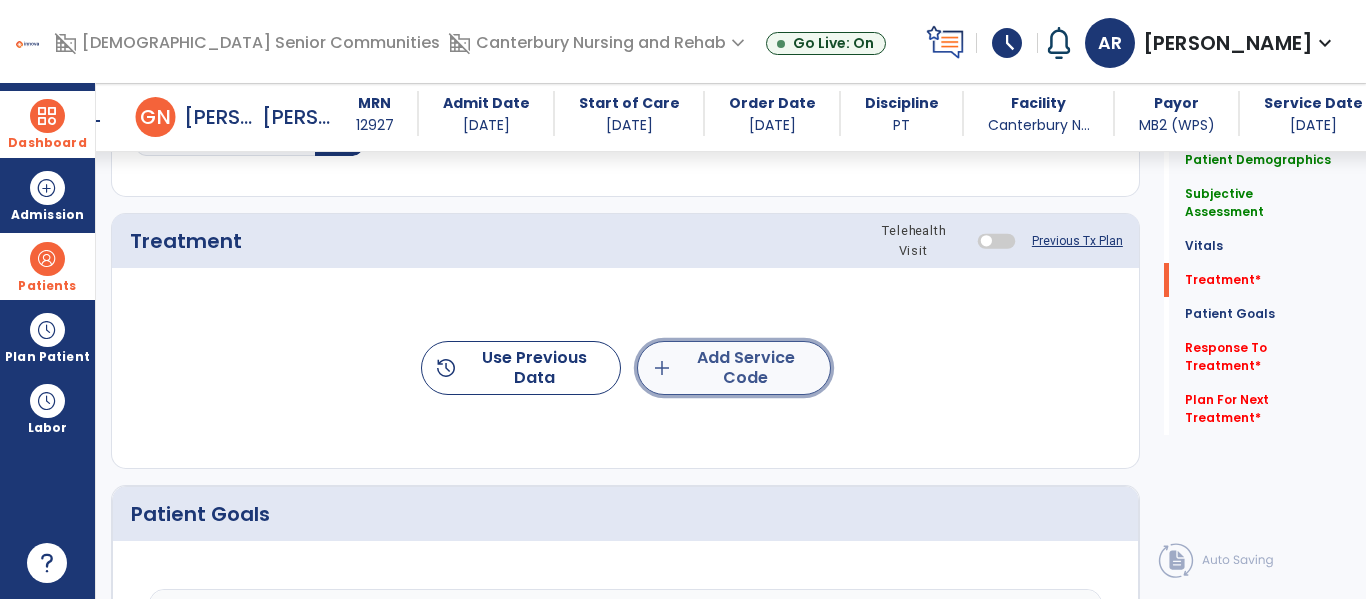 click on "add  Add Service Code" 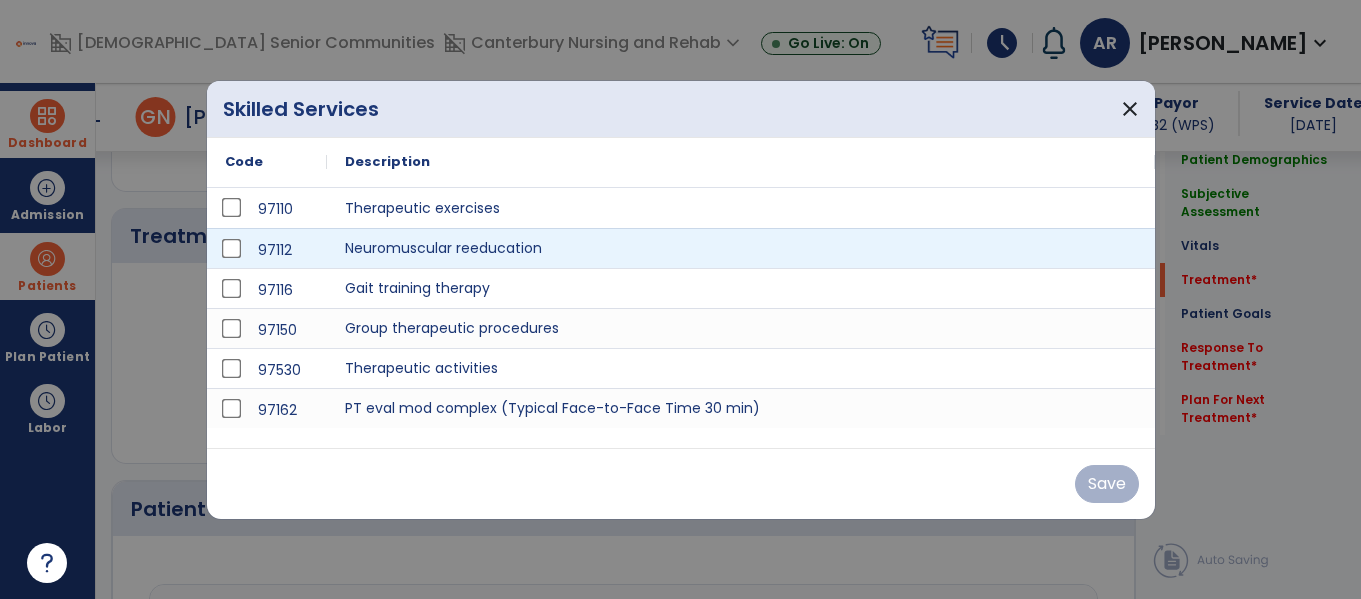 scroll, scrollTop: 1076, scrollLeft: 0, axis: vertical 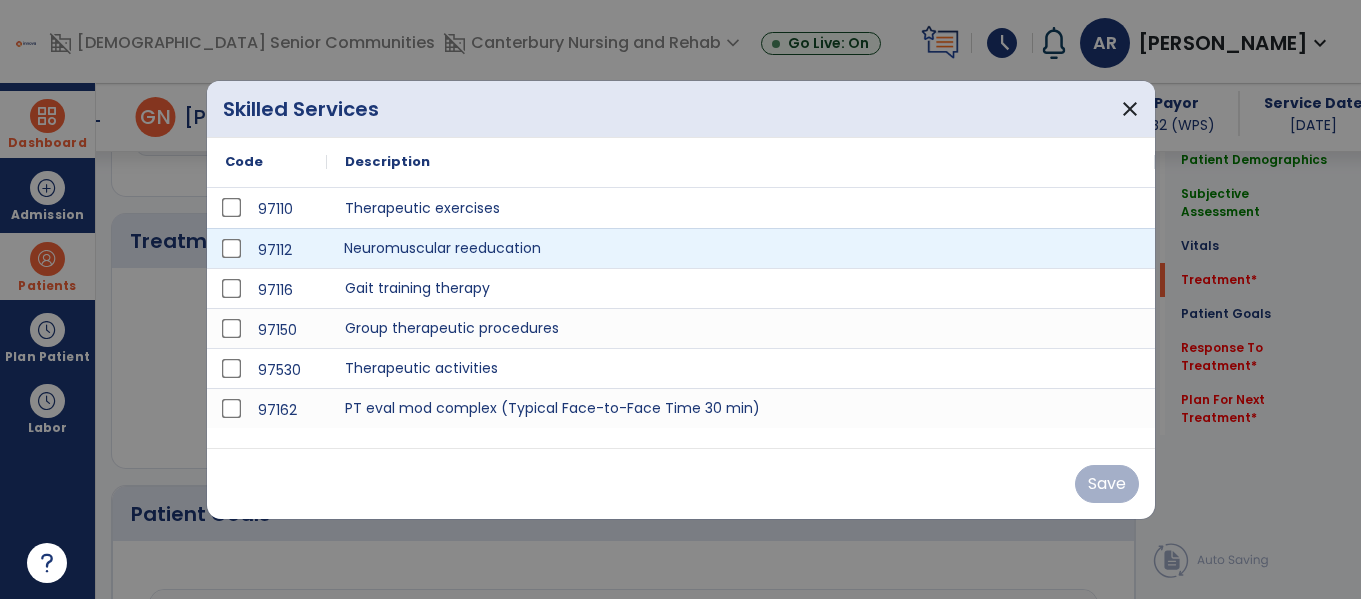 click on "Neuromuscular reeducation" at bounding box center [741, 248] 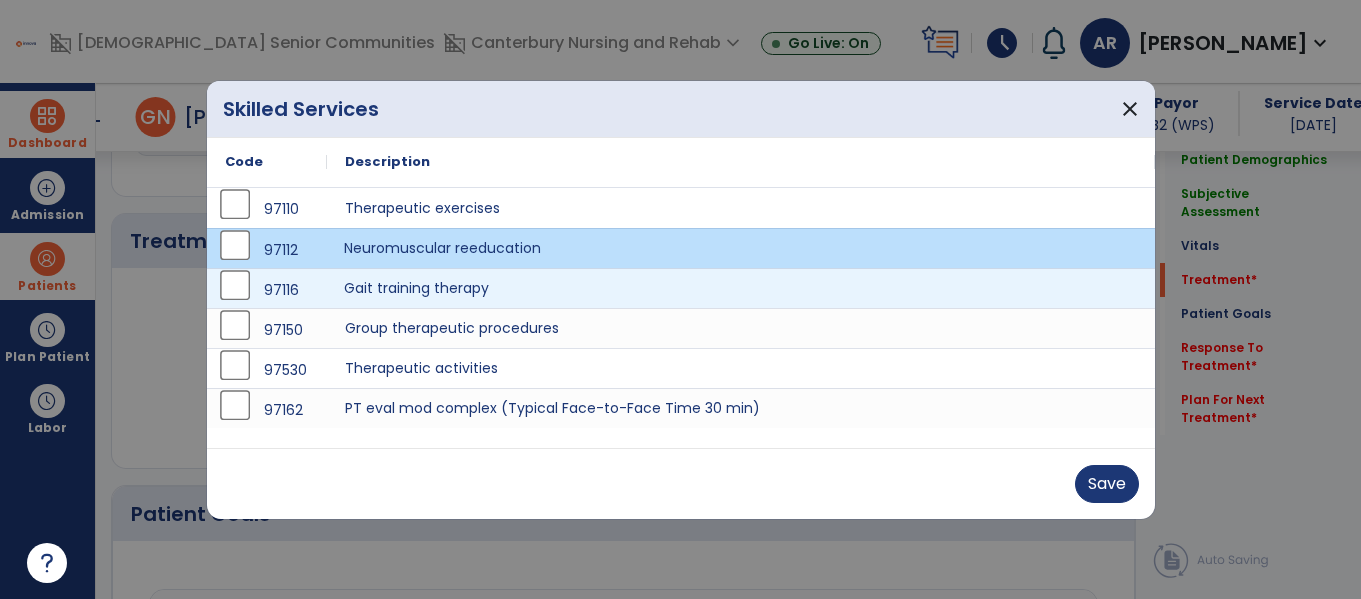 click on "Gait training therapy" at bounding box center [741, 288] 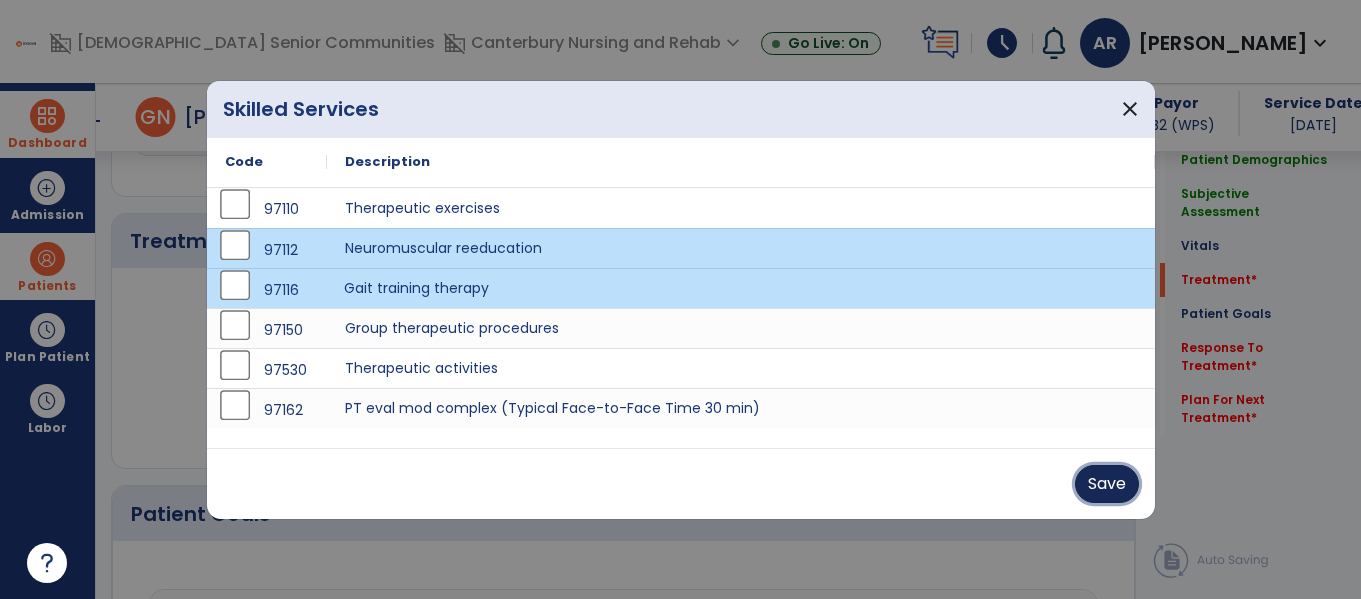 click on "Save" at bounding box center [1107, 484] 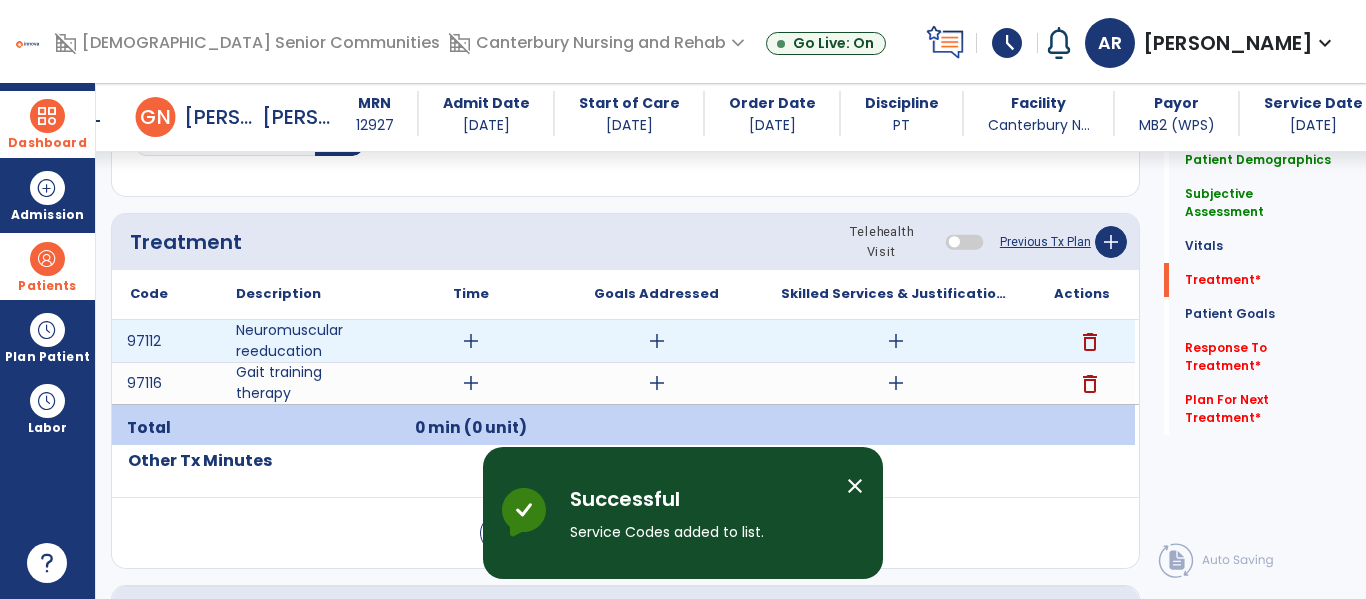 click on "add" at bounding box center [896, 341] 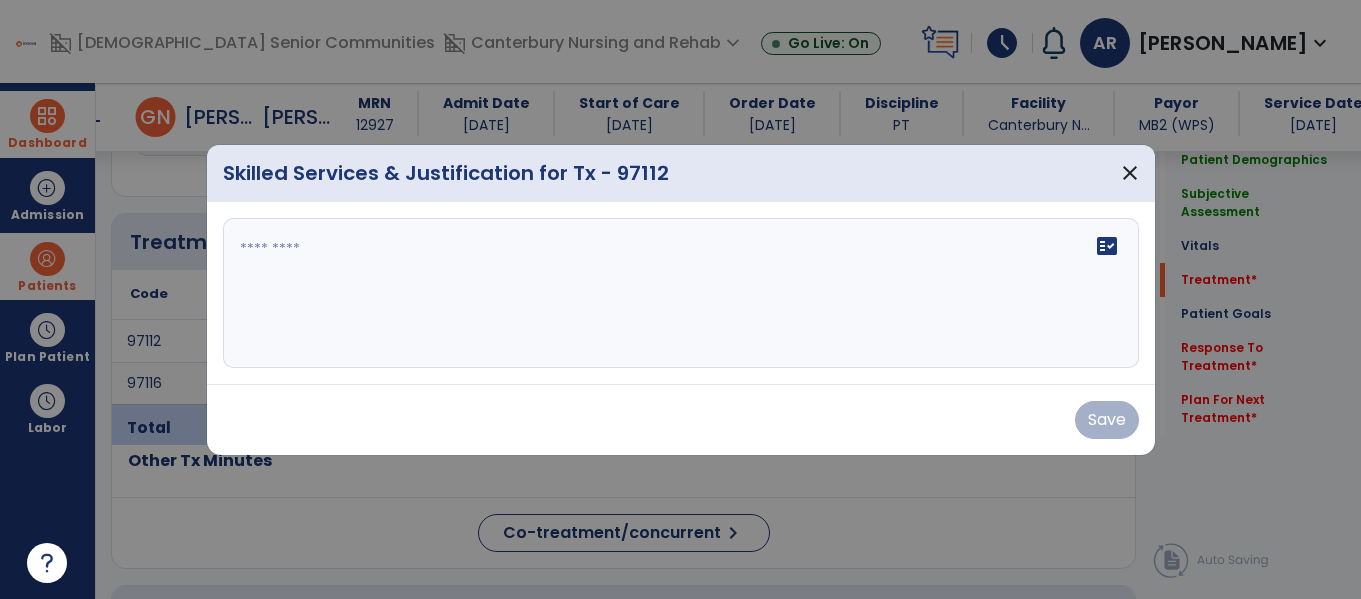 scroll, scrollTop: 1076, scrollLeft: 0, axis: vertical 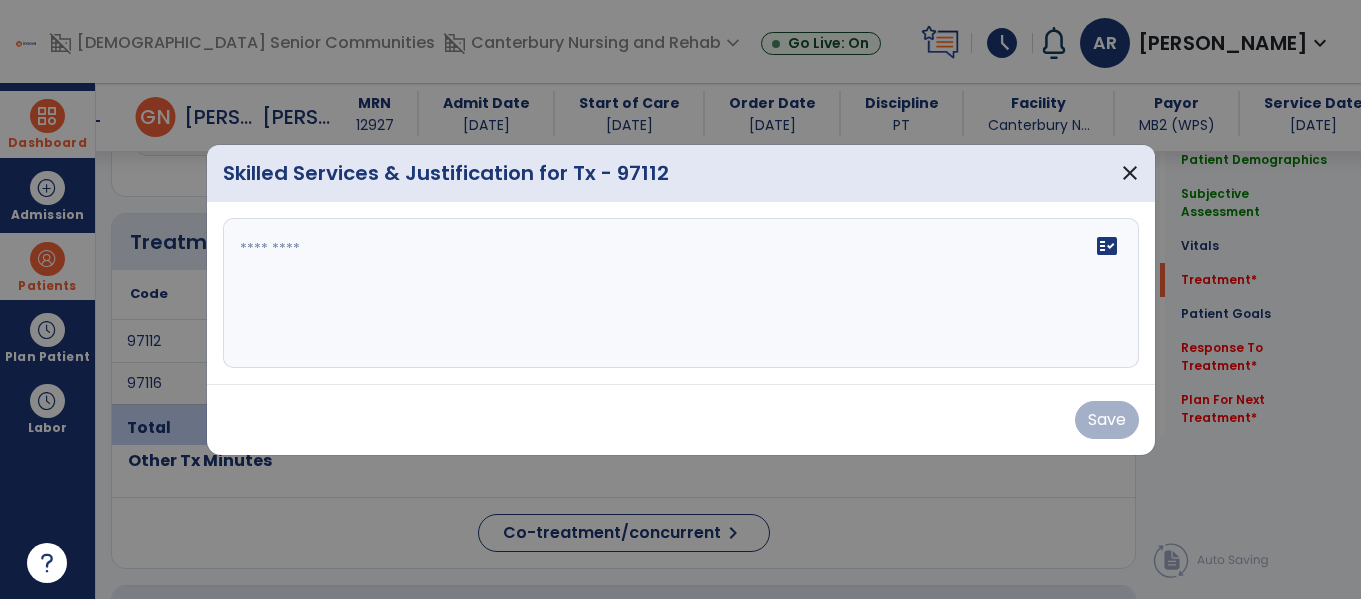 click on "fact_check" at bounding box center [681, 293] 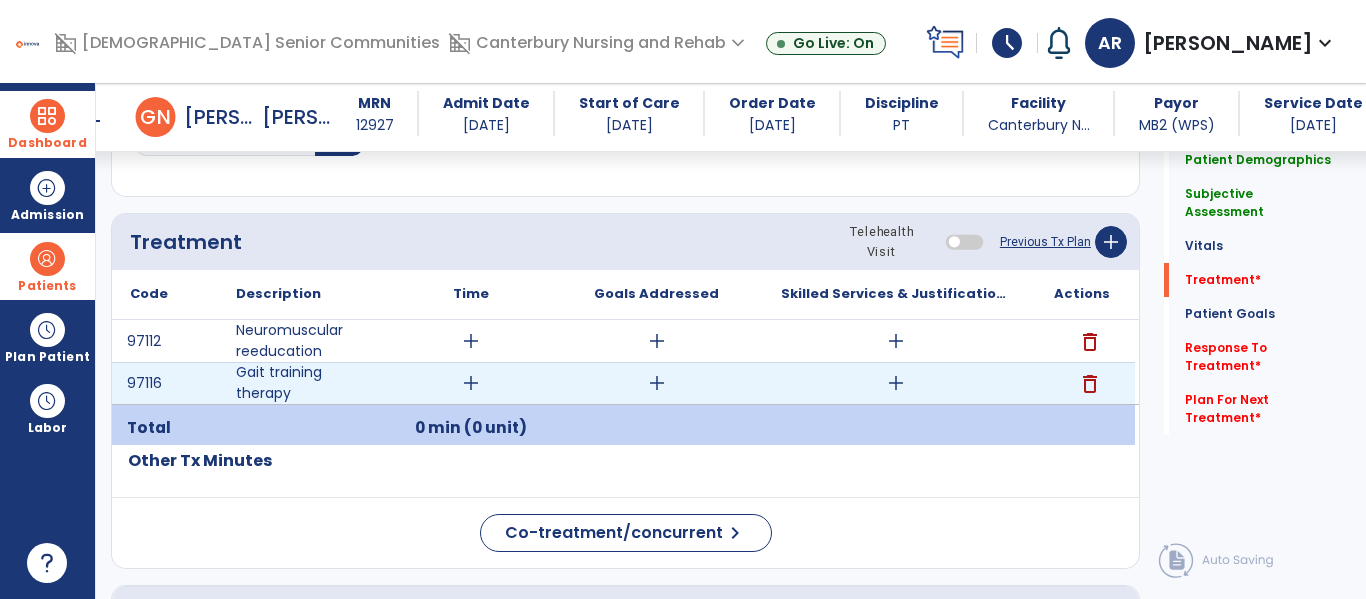 click on "add" at bounding box center (896, 383) 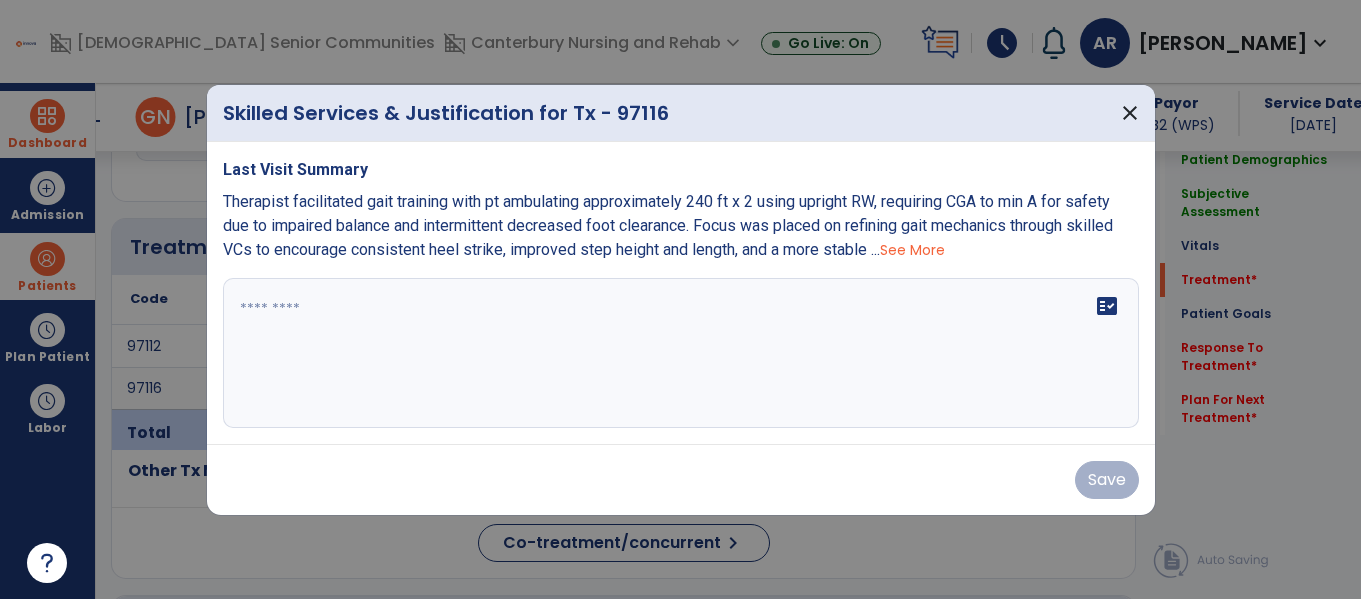 scroll, scrollTop: 1076, scrollLeft: 0, axis: vertical 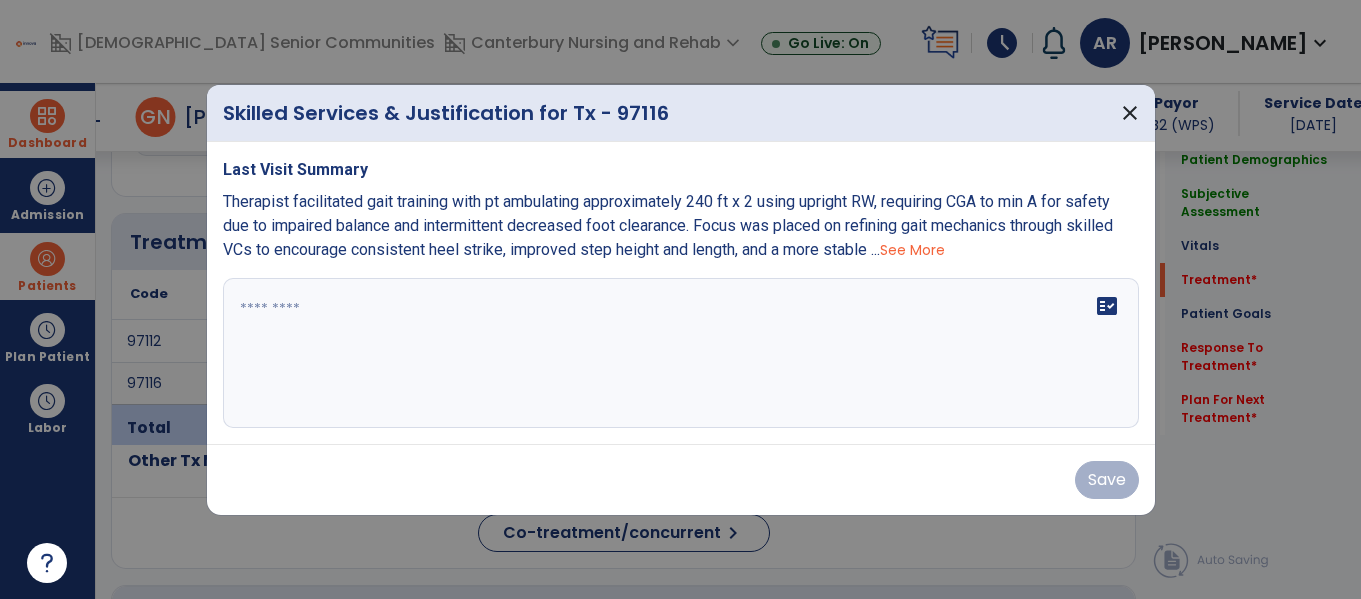click on "See More" at bounding box center [912, 250] 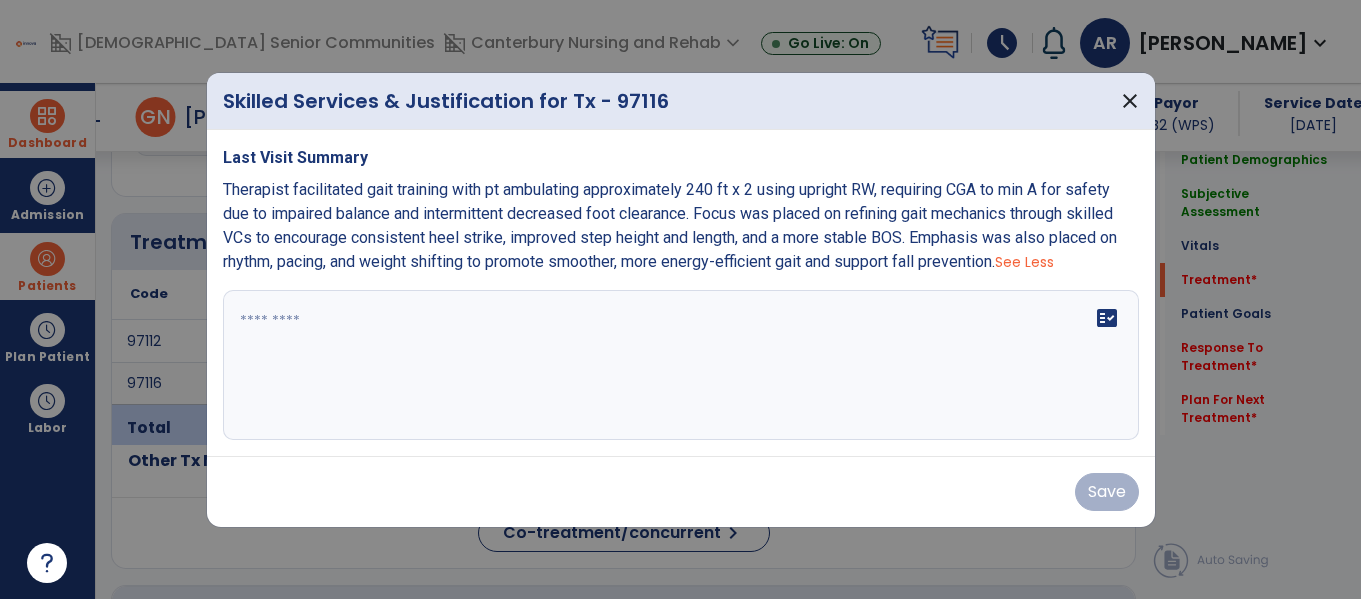 click on "Therapist facilitated gait training with pt ambulating approximately 240 ft x 2 using upright RW, requiring CGA to min A for safety due to impaired balance and intermittent decreased foot clearance. Focus was placed on refining gait mechanics through skilled VCs to encourage consistent heel strike, improved step height and length, and a more stable BOS. Emphasis was also placed on rhythm, pacing, and weight shifting to promote smoother, more energy-efficient gait and support fall prevention." at bounding box center (670, 225) 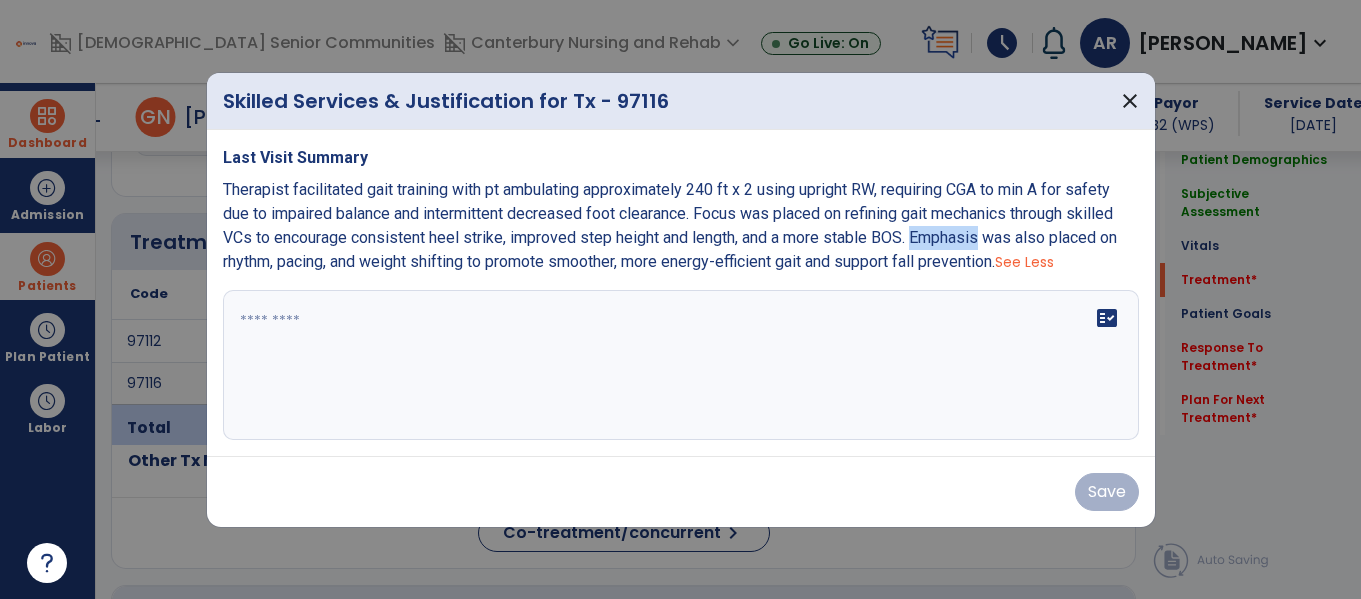 click on "Therapist facilitated gait training with pt ambulating approximately 240 ft x 2 using upright RW, requiring CGA to min A for safety due to impaired balance and intermittent decreased foot clearance. Focus was placed on refining gait mechanics through skilled VCs to encourage consistent heel strike, improved step height and length, and a more stable BOS. Emphasis was also placed on rhythm, pacing, and weight shifting to promote smoother, more energy-efficient gait and support fall prevention." at bounding box center (670, 225) 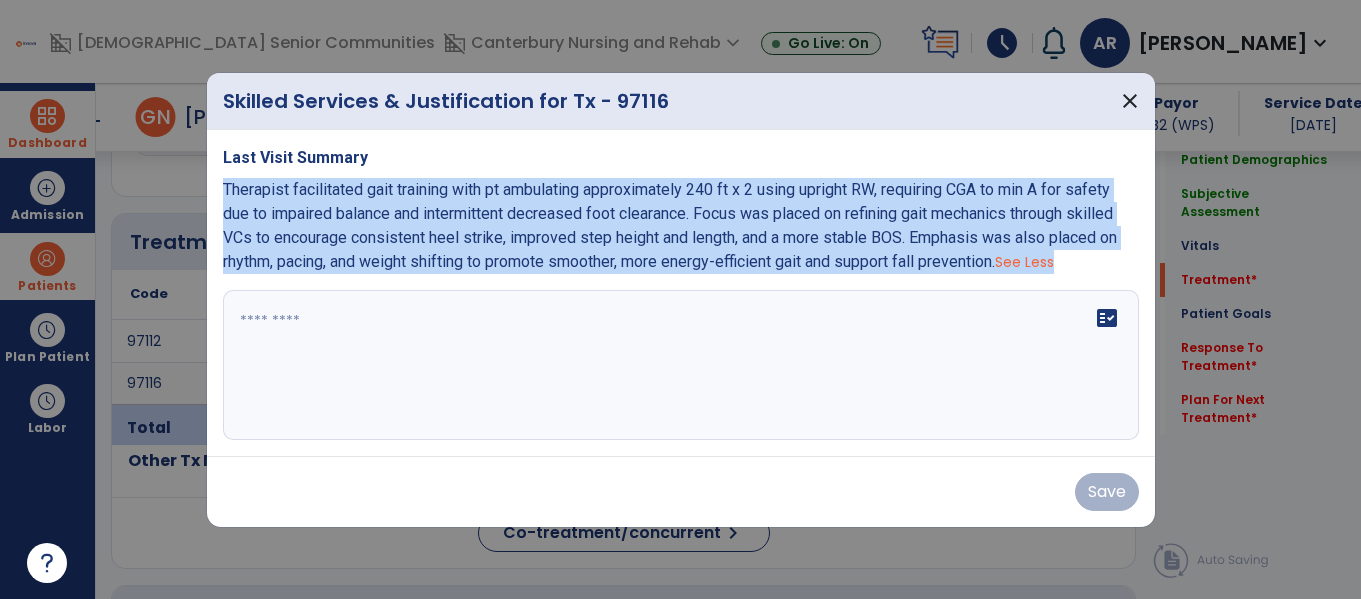 copy on "Therapist facilitated gait training with pt ambulating approximately 240 ft x 2 using upright RW, requiring CGA to min A for safety due to impaired balance and intermittent decreased foot clearance. Focus was placed on refining gait mechanics through skilled VCs to encourage consistent heel strike, improved step height and length, and a more stable BOS. Emphasis was also placed on rhythm, pacing, and weight shifting to promote smoother, more energy-efficient gait and support fall prevention.  See Less" 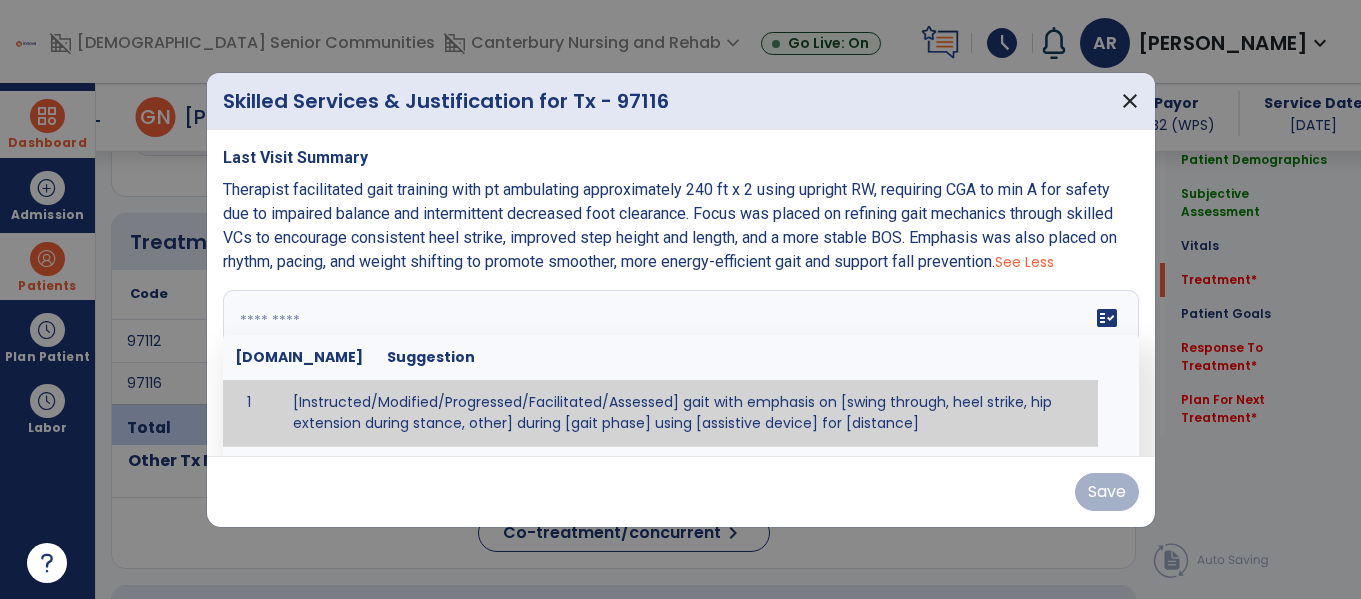 paste on "**********" 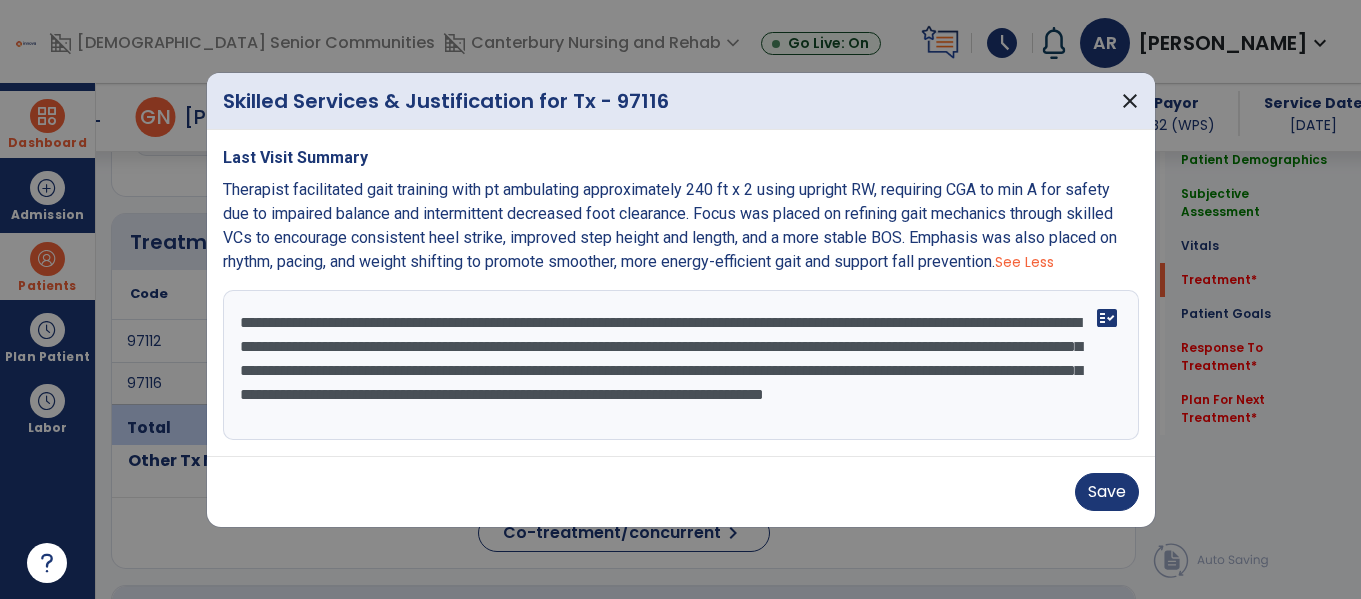 scroll, scrollTop: 40, scrollLeft: 0, axis: vertical 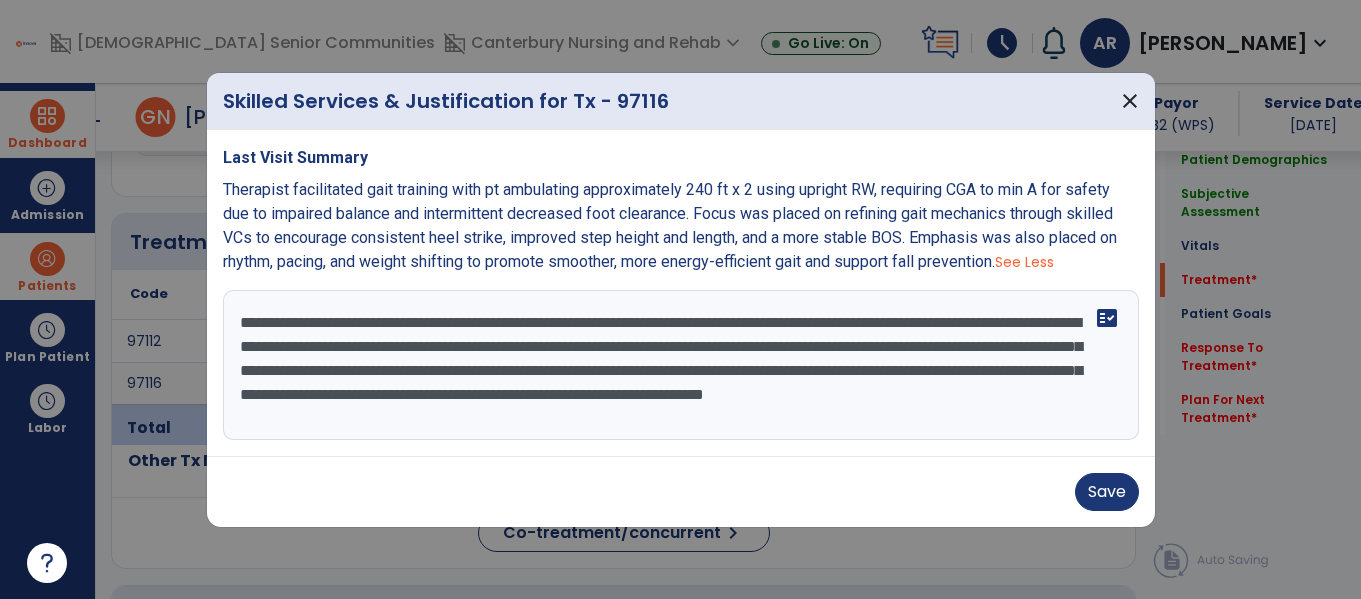 click on "**********" at bounding box center [681, 365] 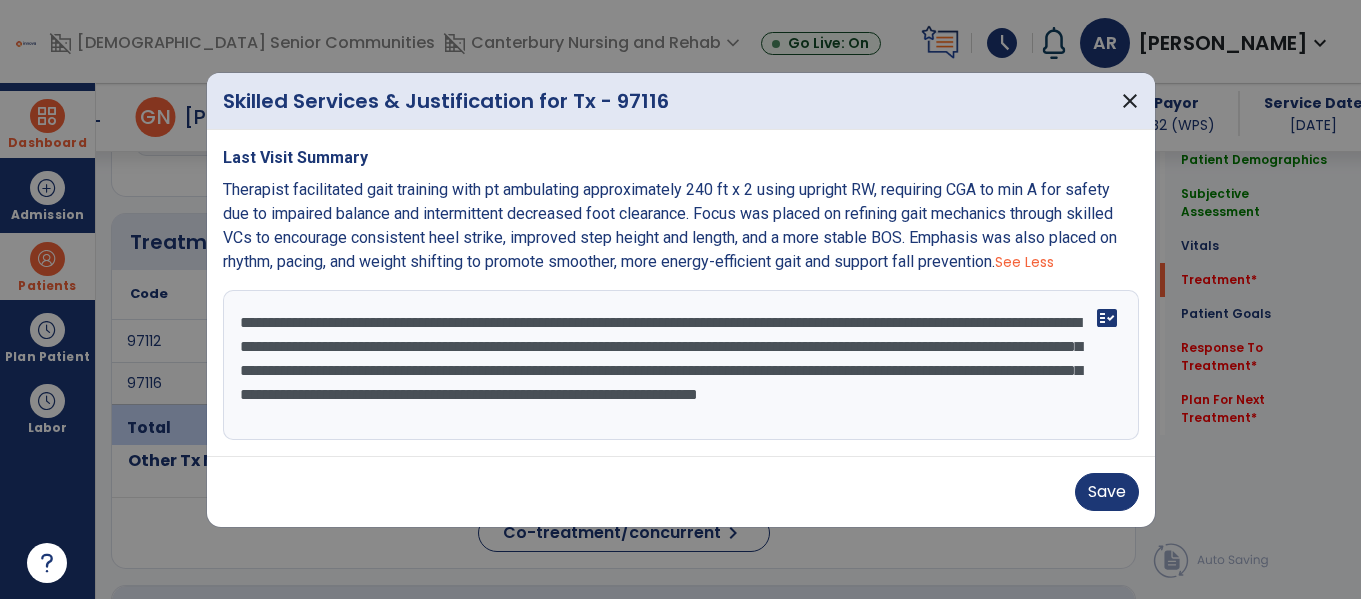 click on "**********" at bounding box center (681, 365) 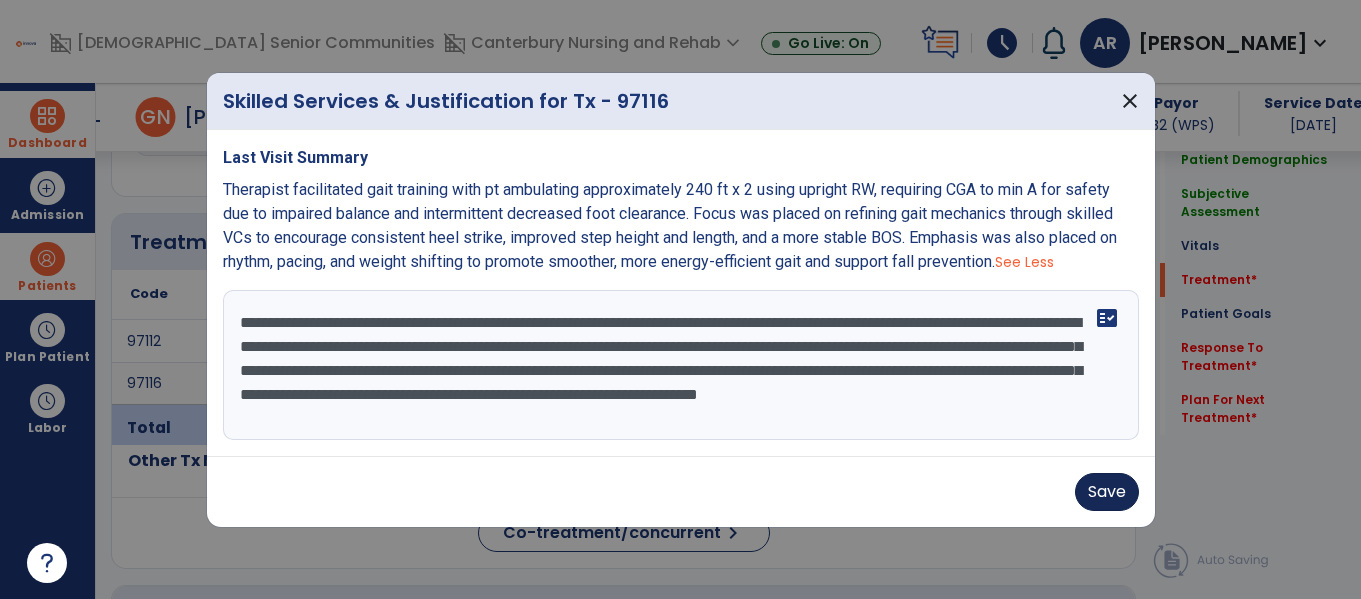 type on "**********" 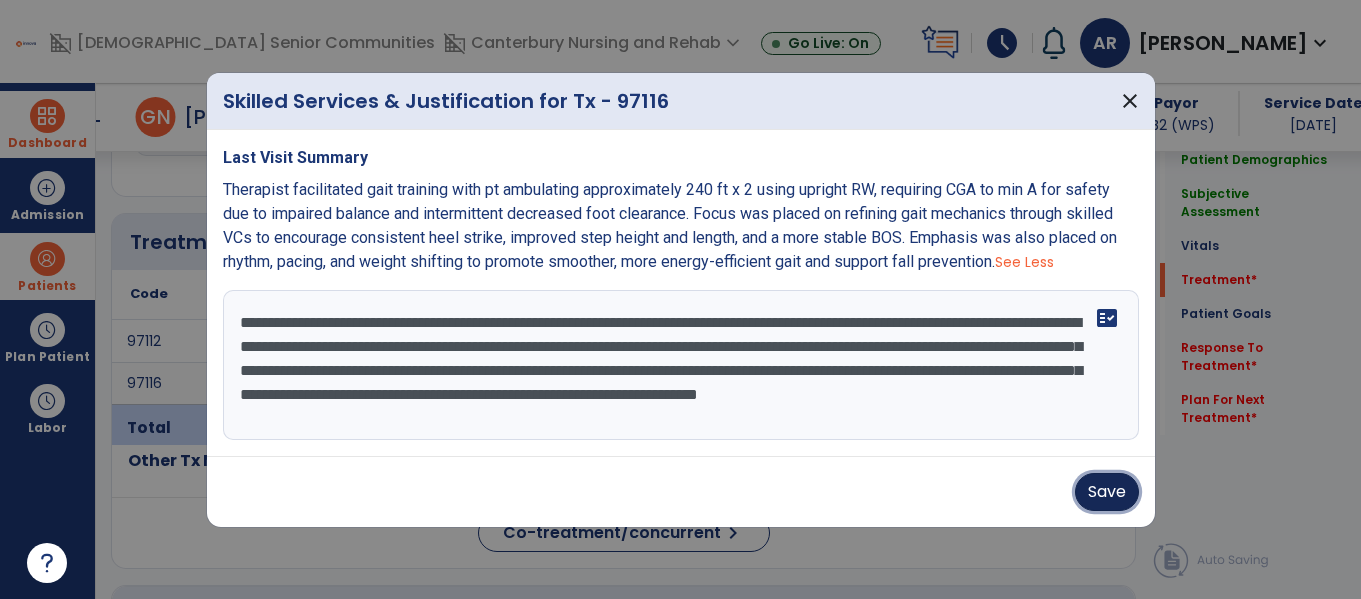 click on "Save" at bounding box center (1107, 492) 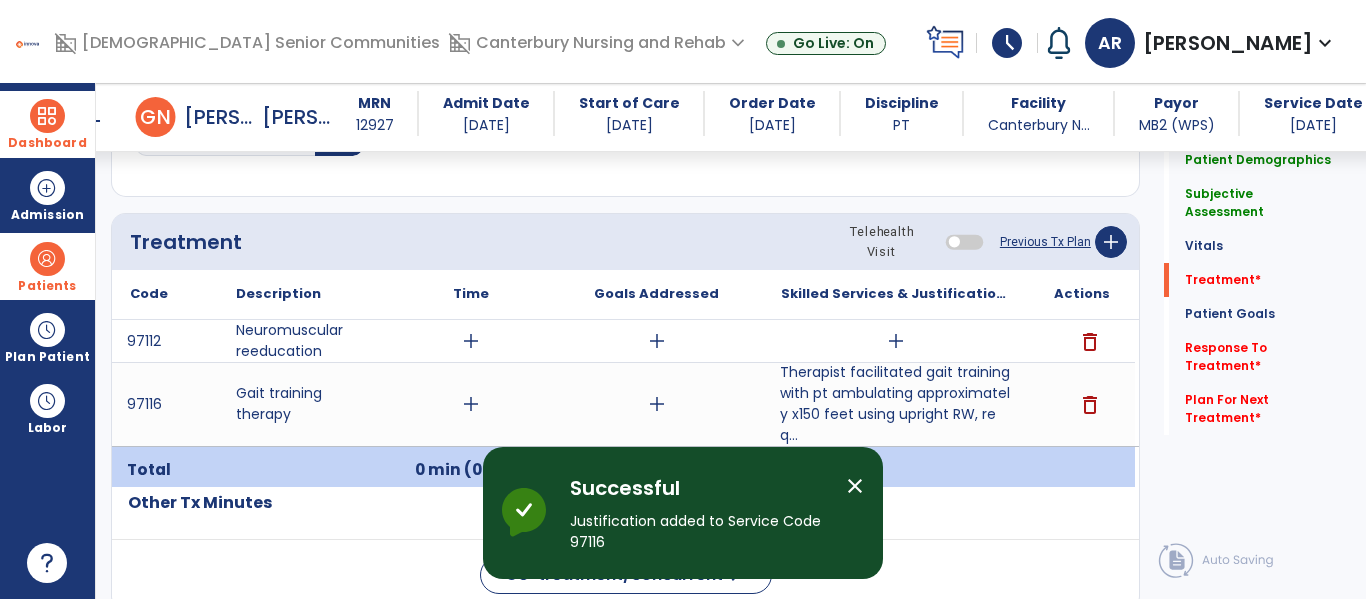click on "arrow_back" at bounding box center (92, 121) 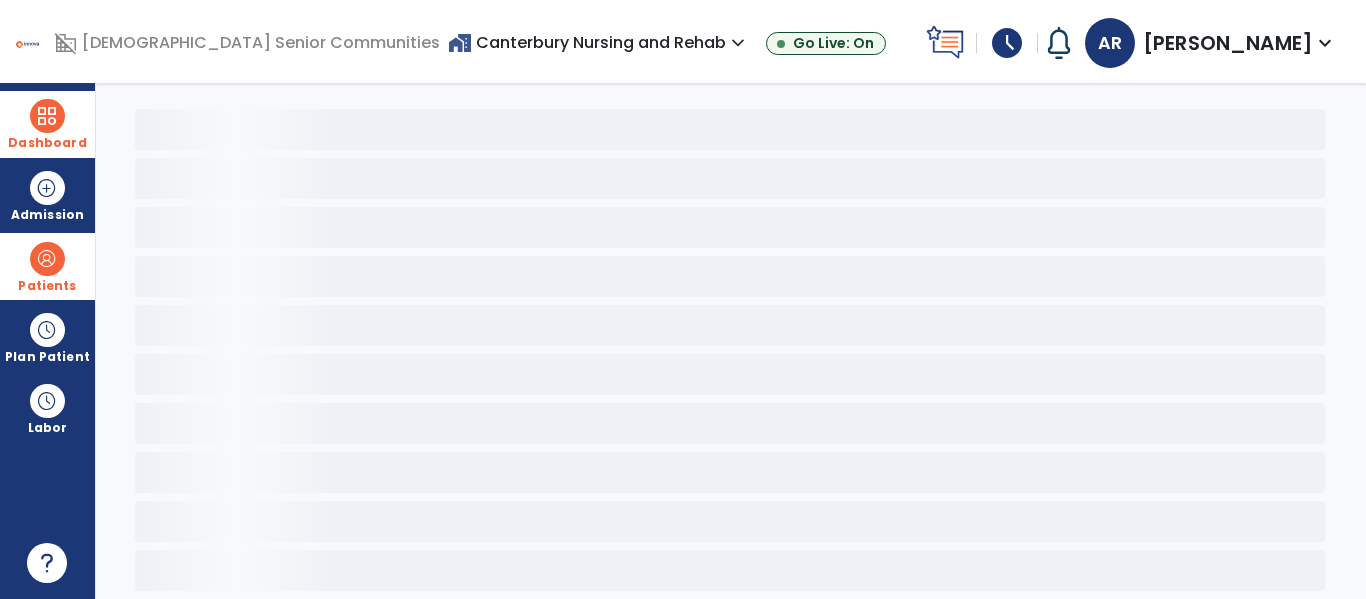 scroll, scrollTop: 78, scrollLeft: 0, axis: vertical 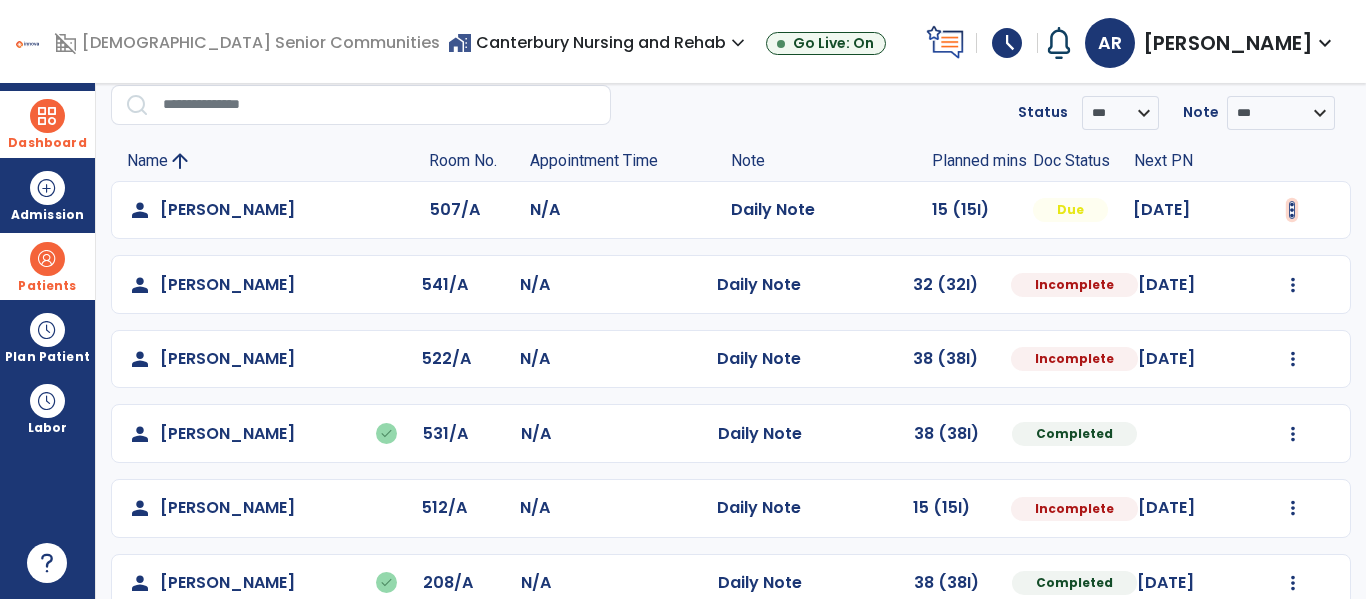 click at bounding box center [1292, 210] 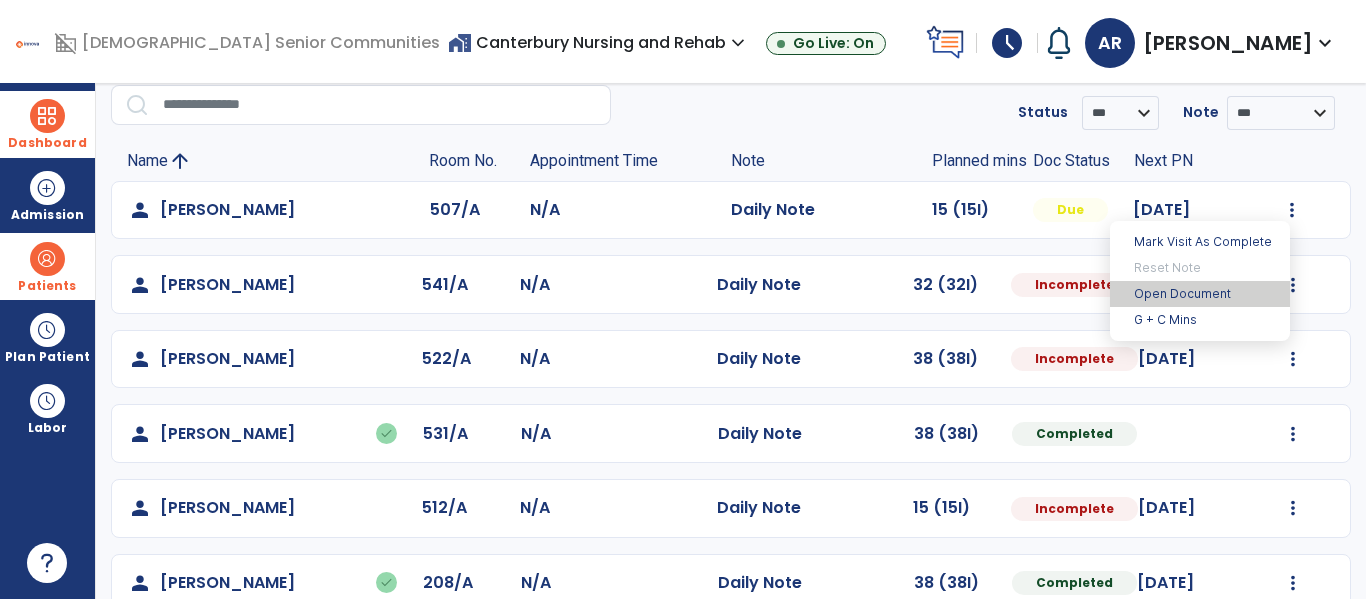 click on "Open Document" at bounding box center (1200, 294) 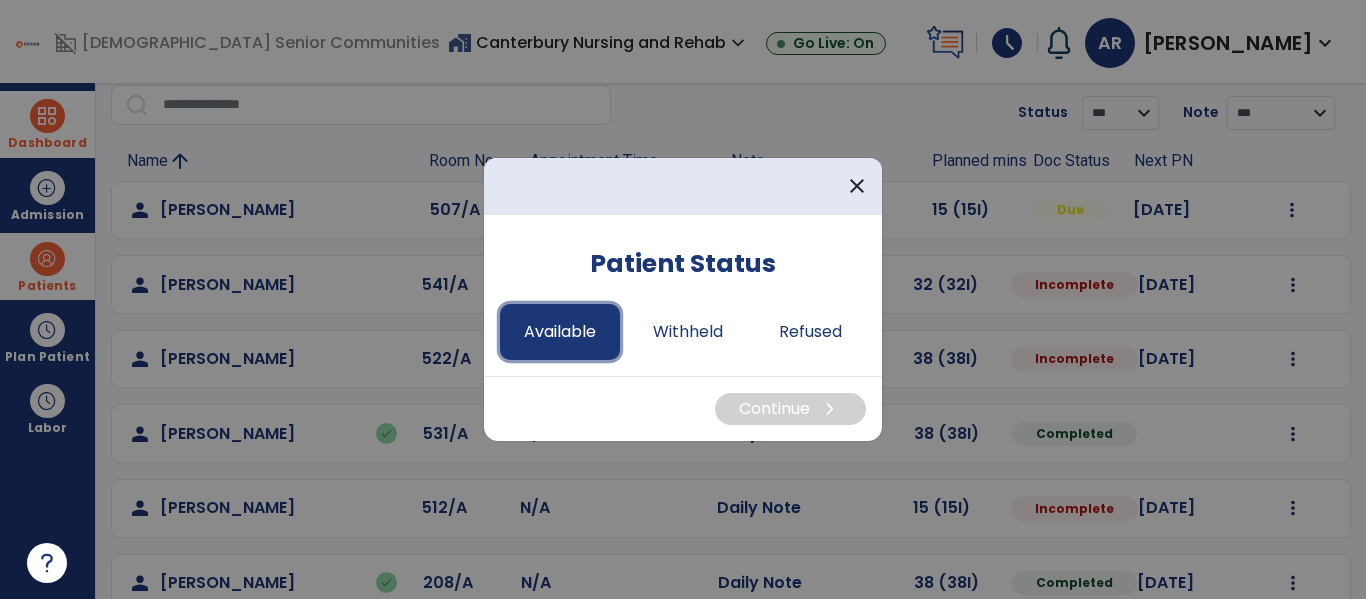 click on "Available" at bounding box center (560, 332) 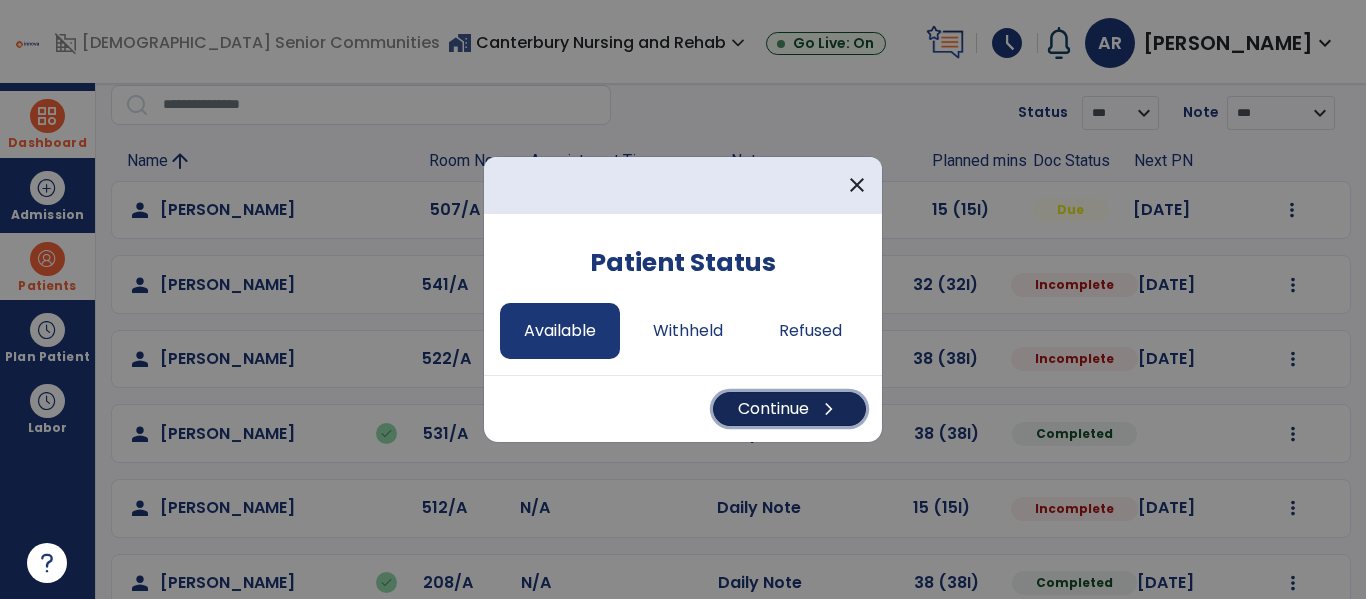 click on "chevron_right" at bounding box center (829, 409) 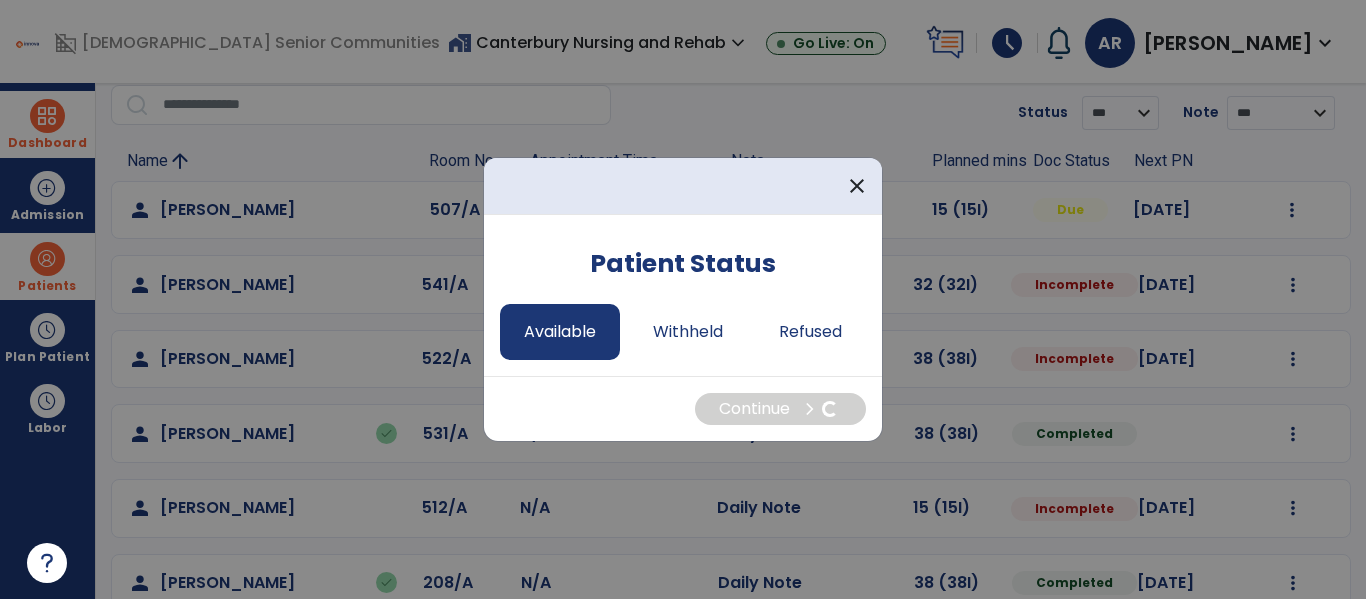 select on "*" 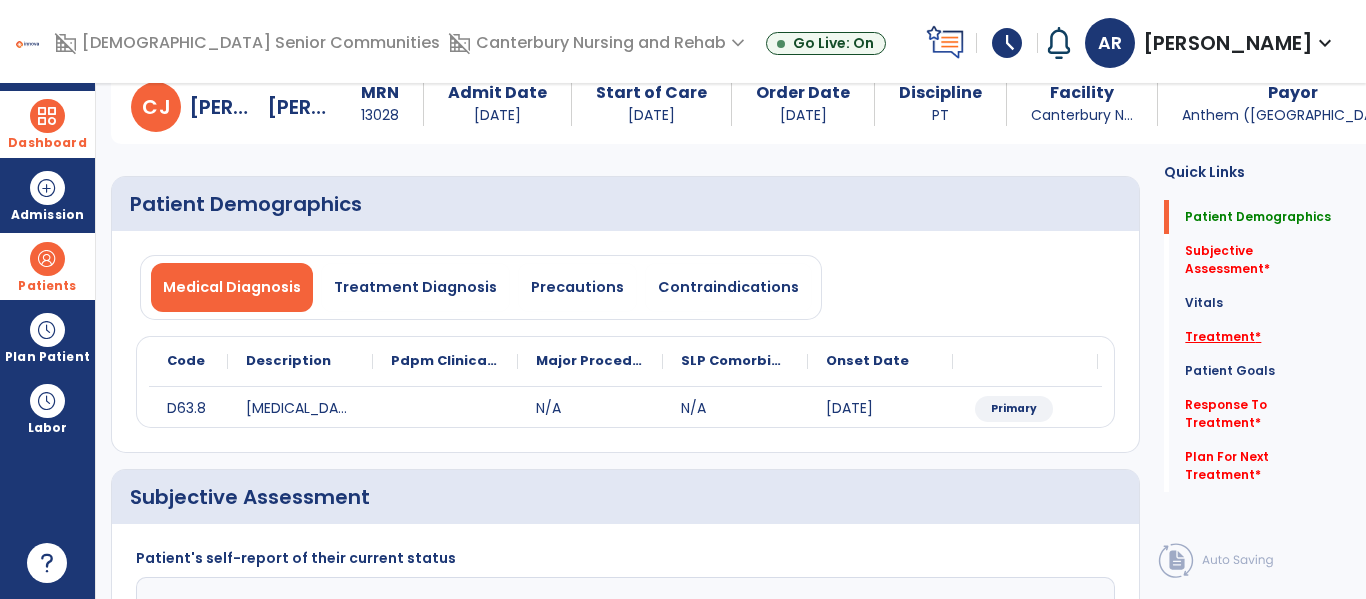 click on "*" 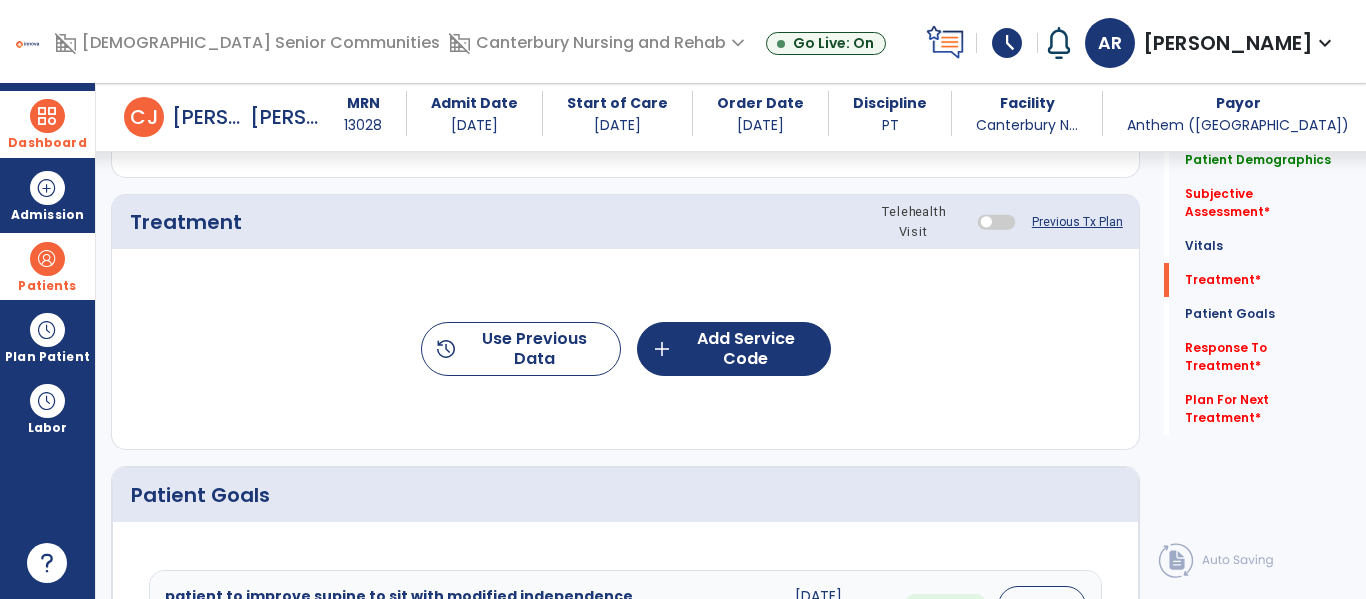 click on "Previous Tx Plan" 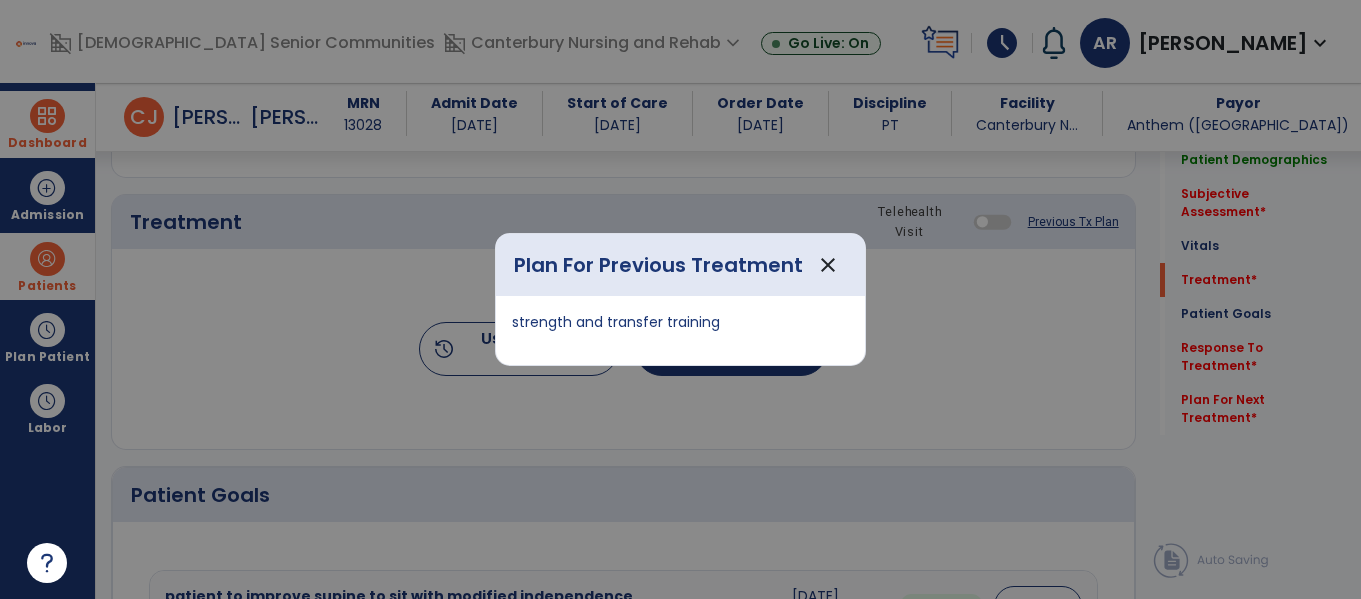 scroll, scrollTop: 1055, scrollLeft: 0, axis: vertical 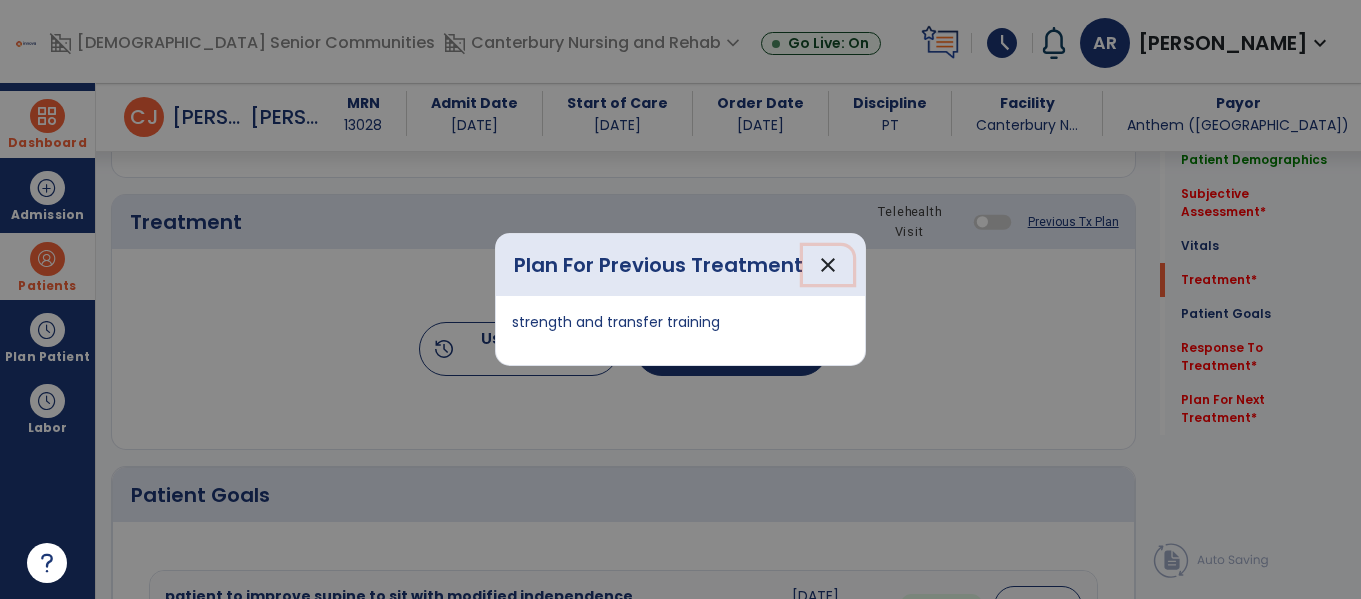 click on "close" at bounding box center (828, 265) 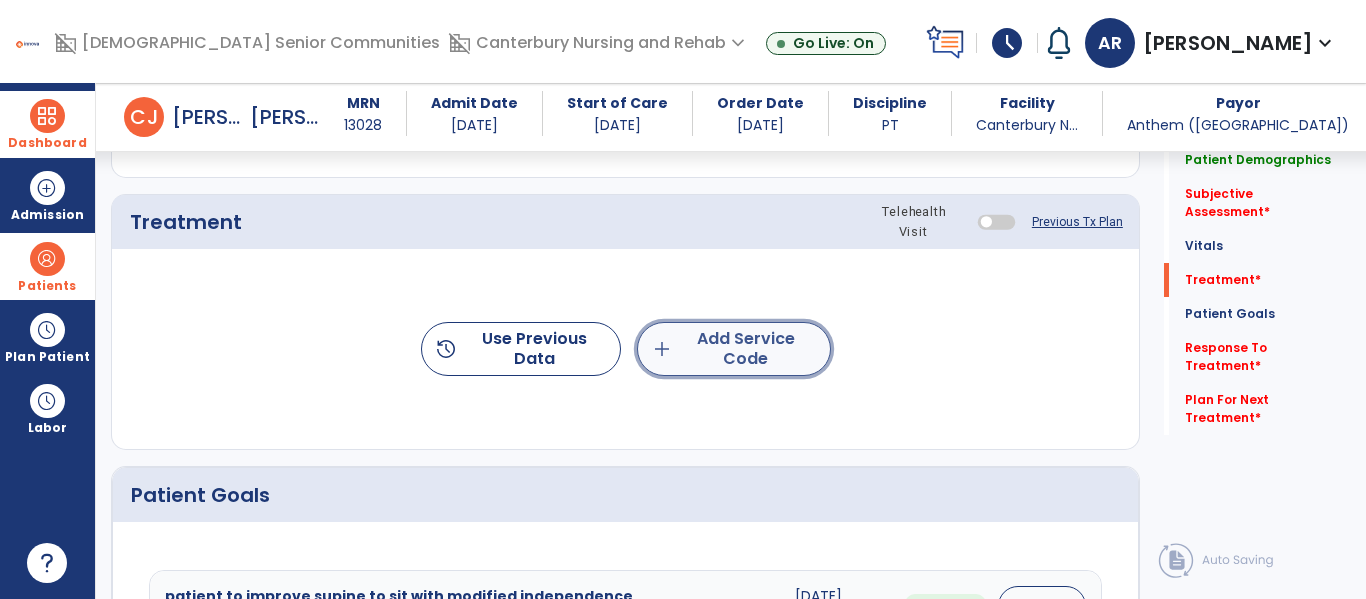 click on "add  Add Service Code" 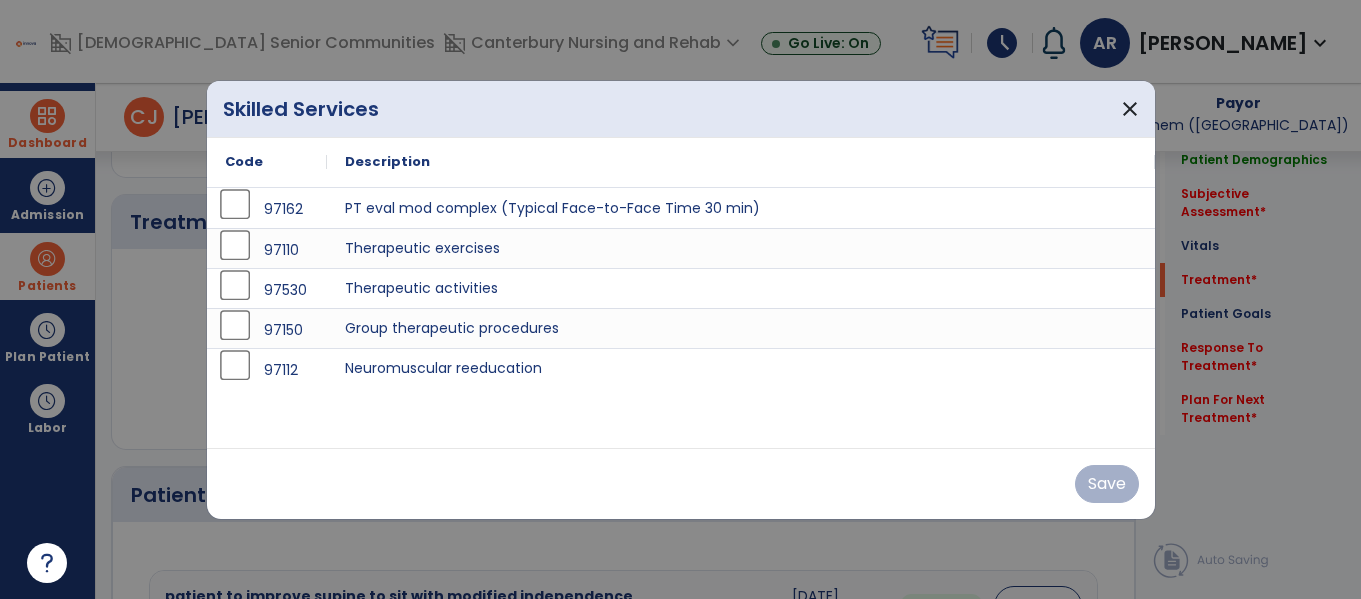 scroll, scrollTop: 1055, scrollLeft: 0, axis: vertical 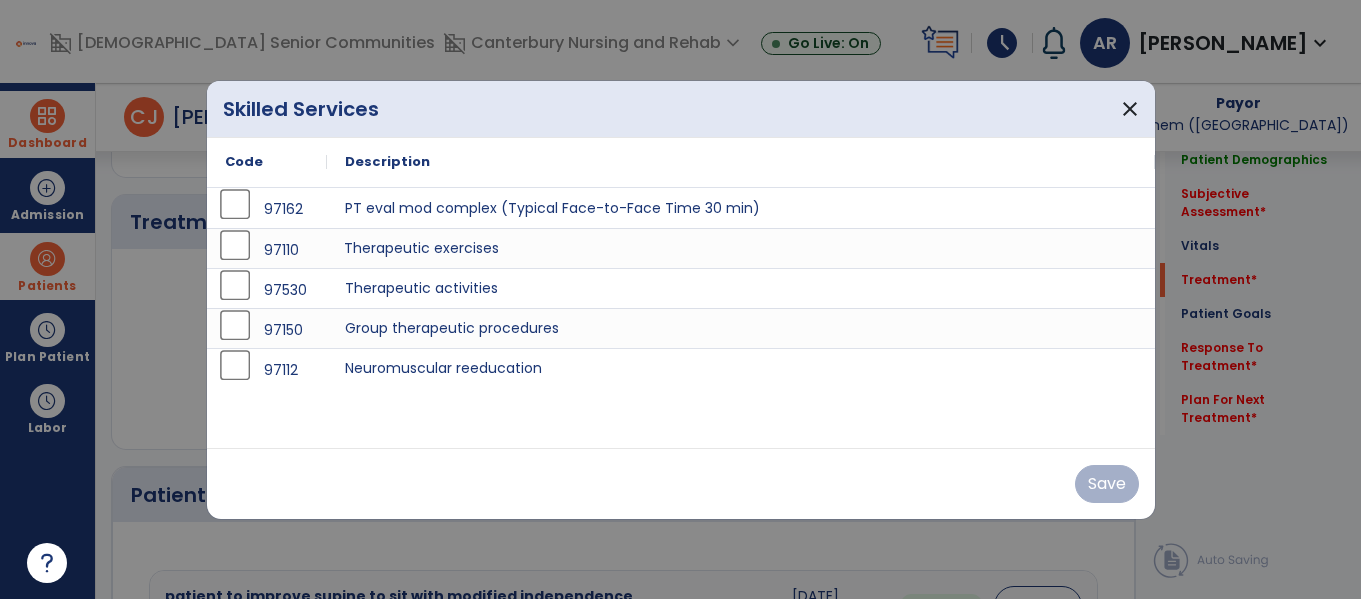 click on "Therapeutic exercises" at bounding box center (741, 248) 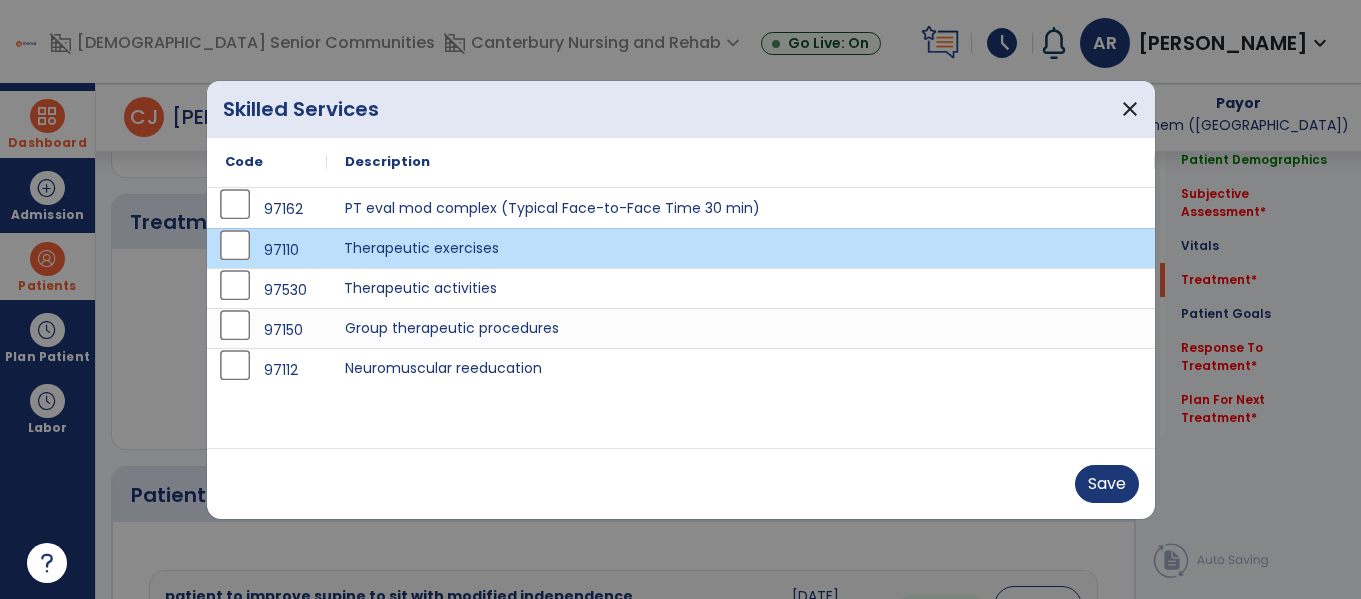 click on "Therapeutic activities" at bounding box center [741, 288] 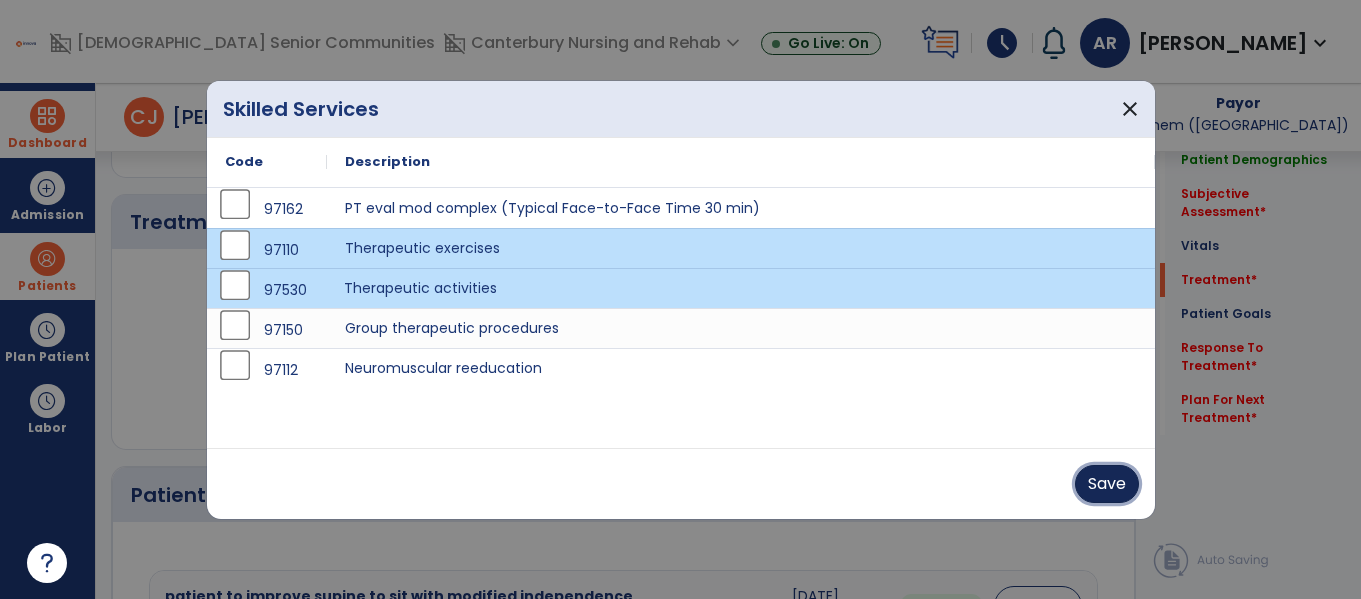 click on "Save" at bounding box center (1107, 484) 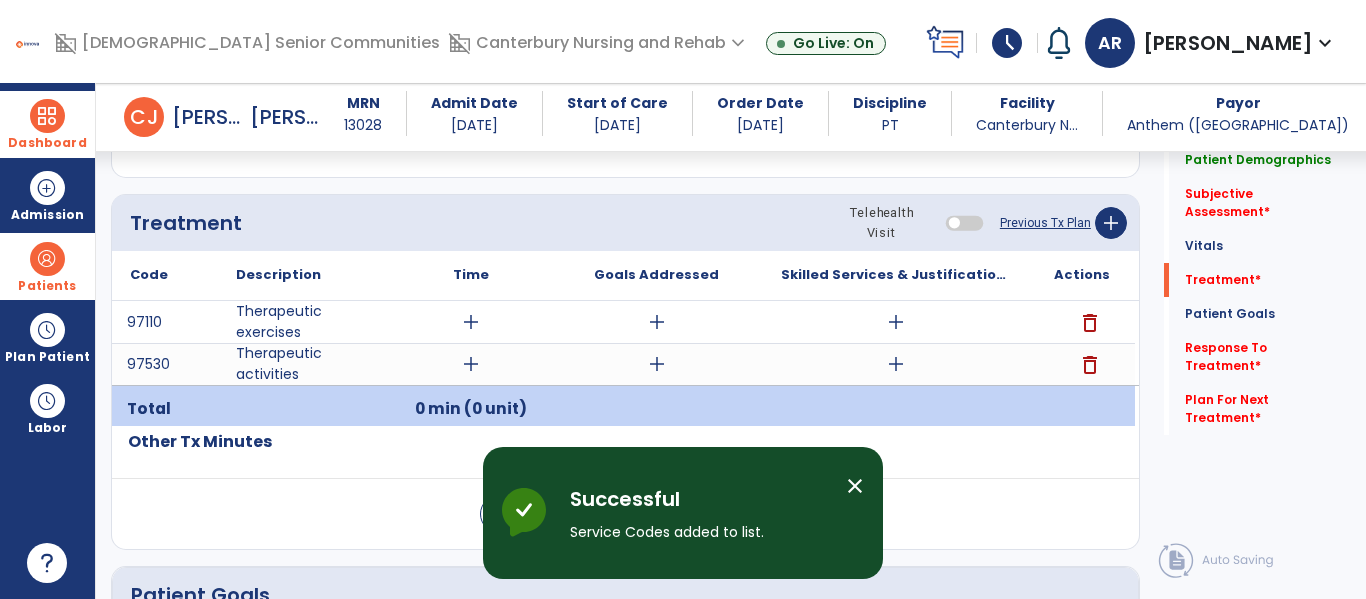 click on "add" at bounding box center [896, 322] 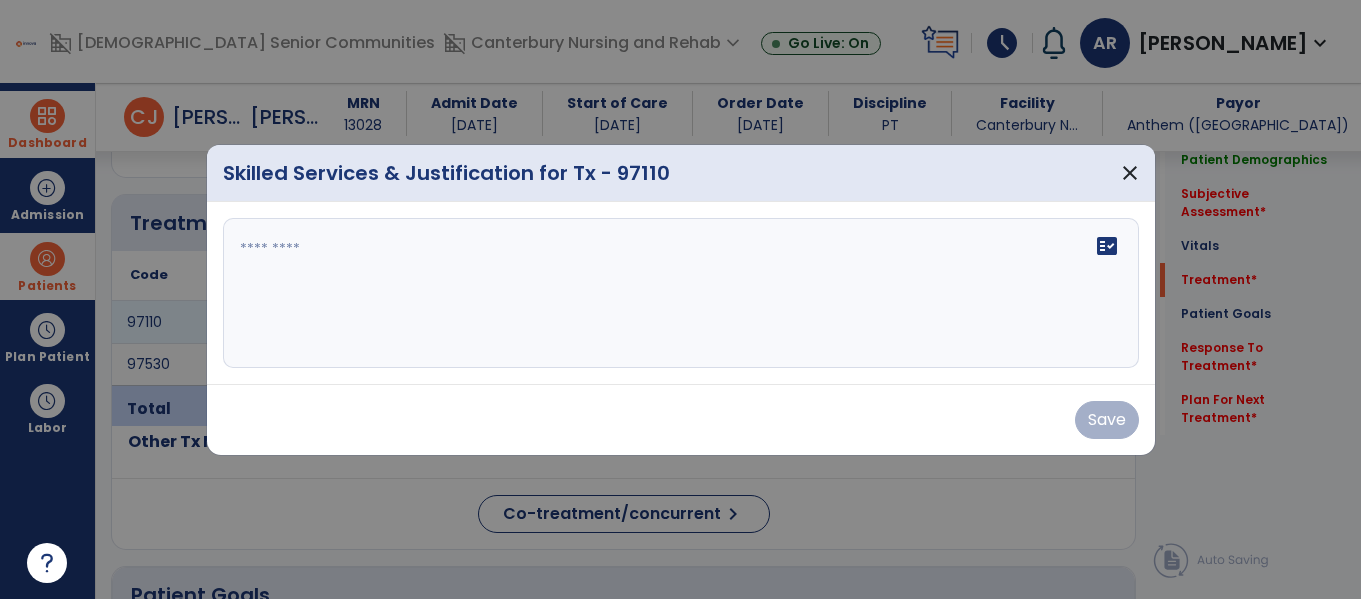 scroll, scrollTop: 1055, scrollLeft: 0, axis: vertical 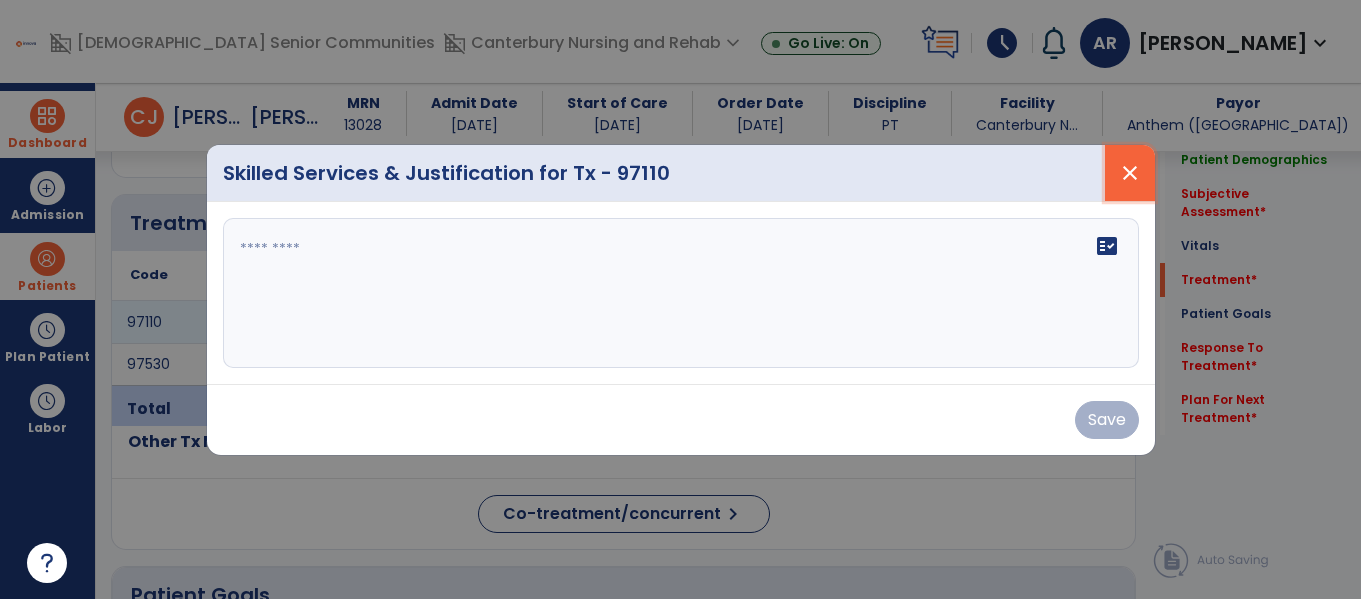 click on "close" at bounding box center [1130, 173] 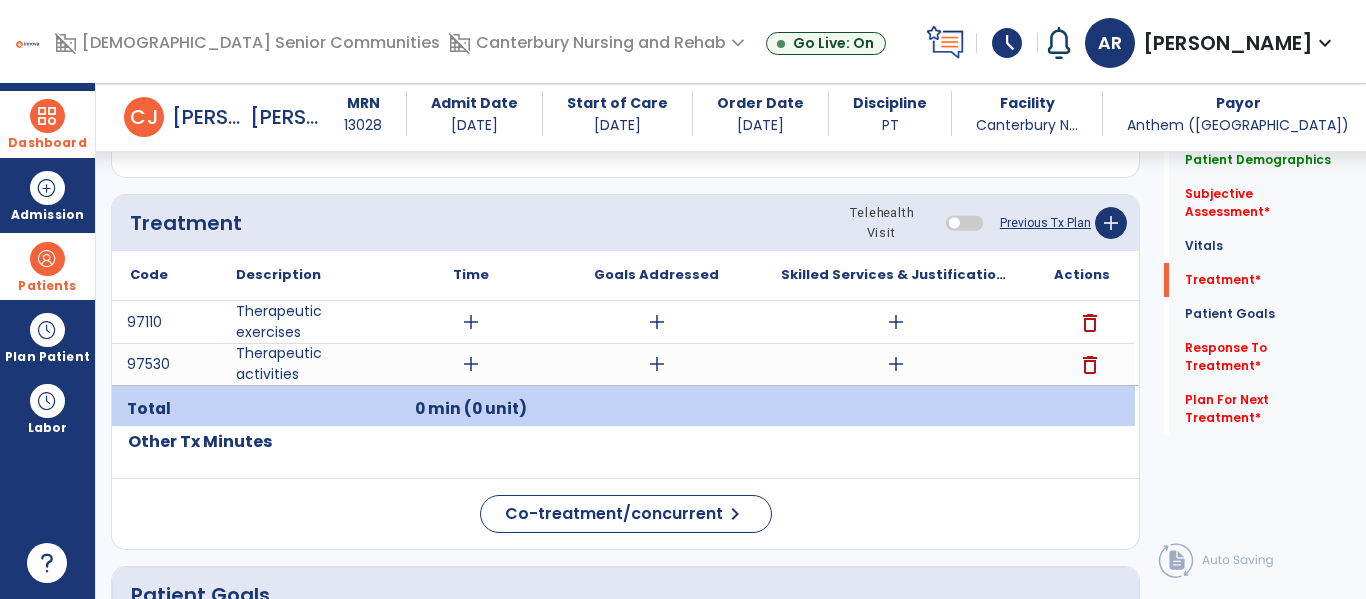 click on "add" at bounding box center (896, 364) 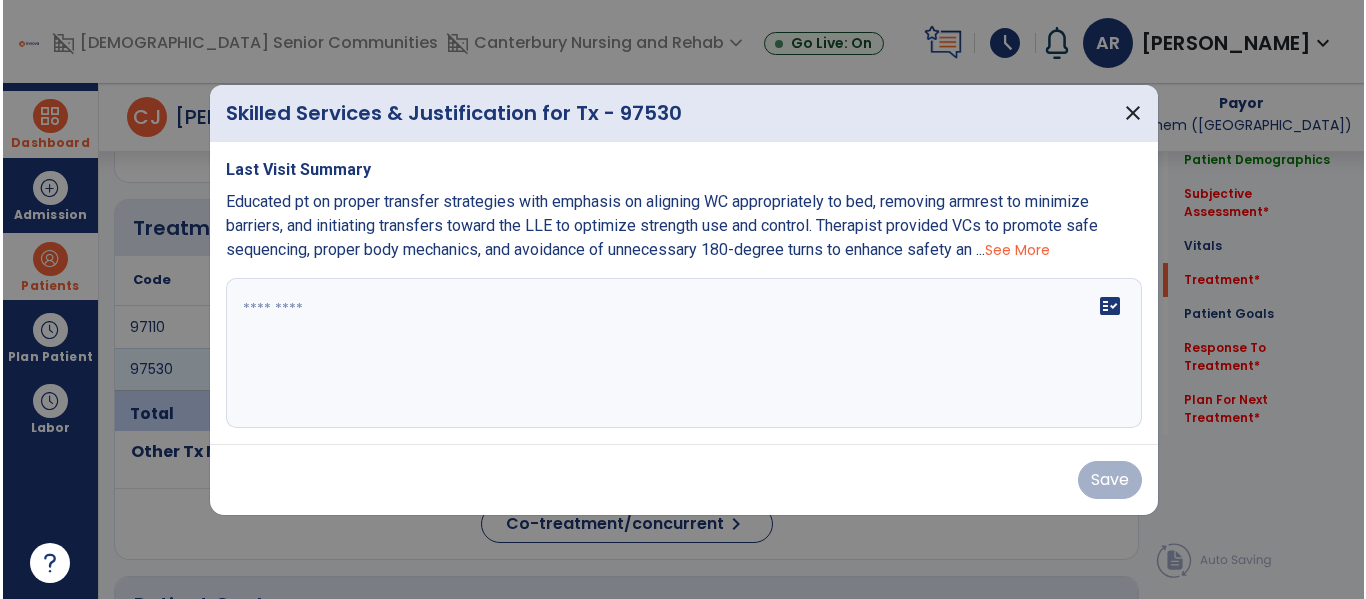 scroll, scrollTop: 1055, scrollLeft: 0, axis: vertical 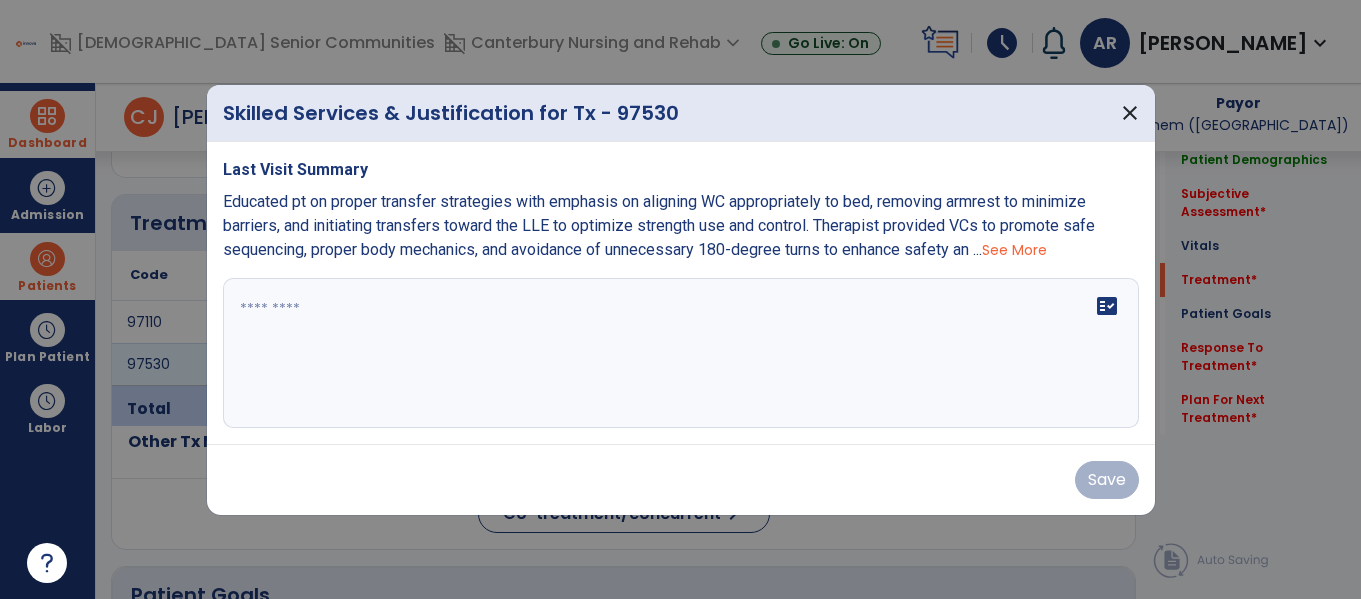 click on "See More" at bounding box center [1014, 250] 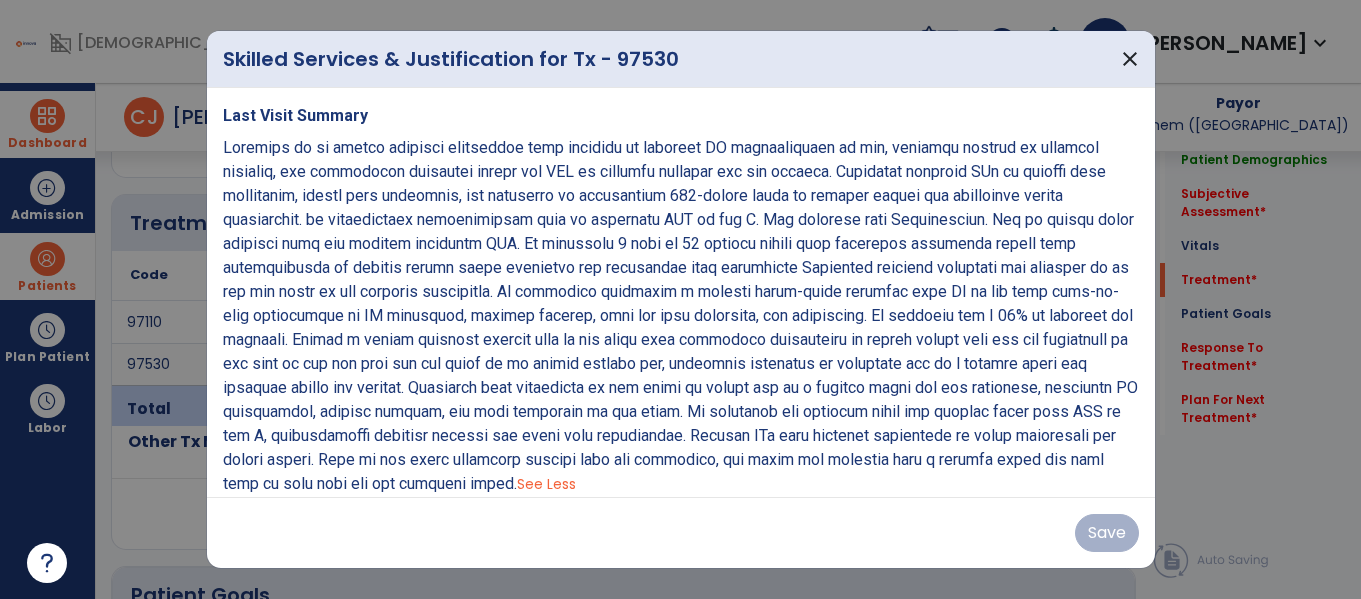 click at bounding box center [680, 299] 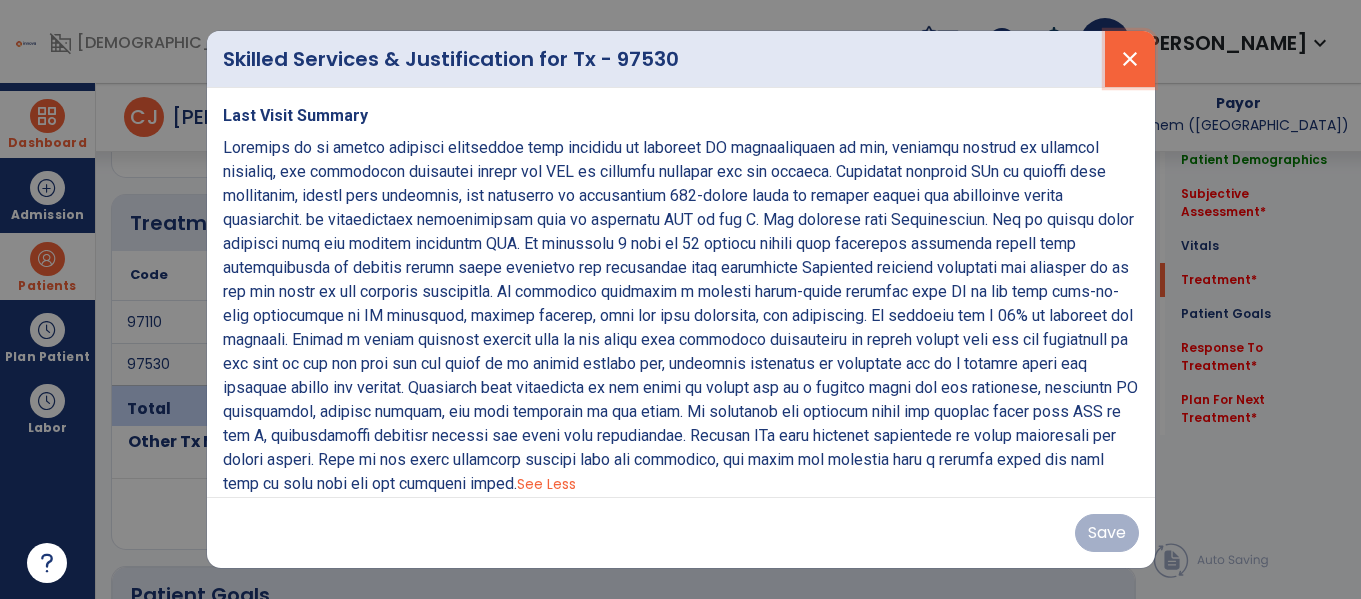 click on "close" at bounding box center (1130, 59) 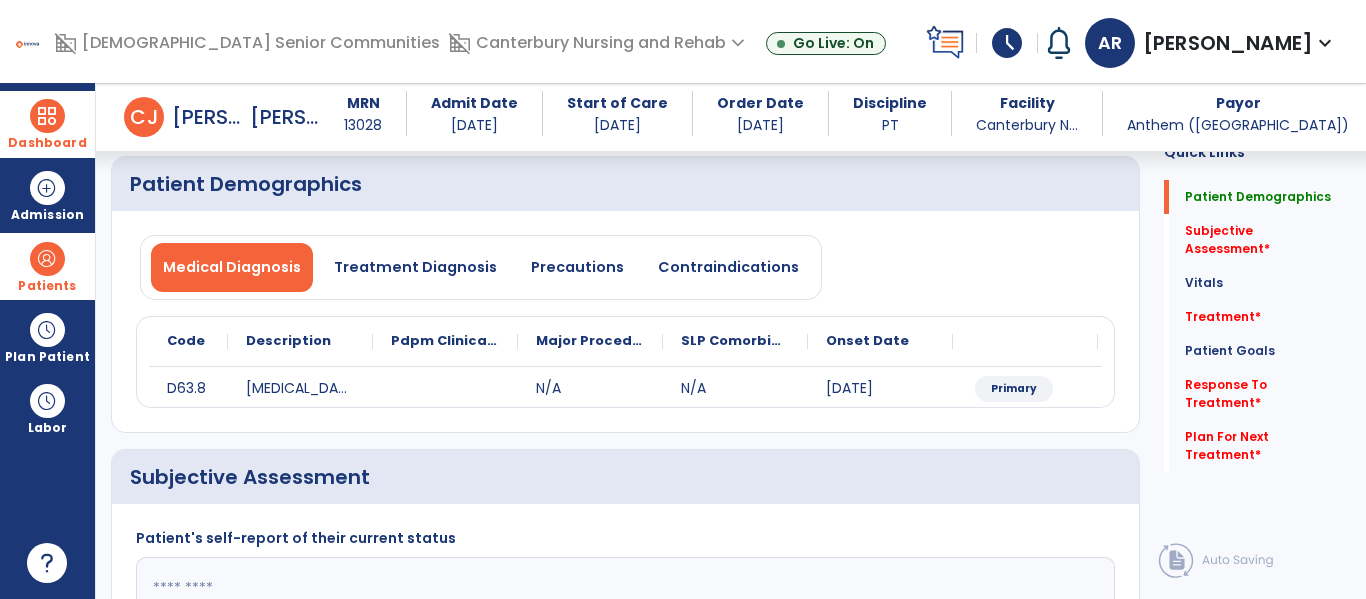 scroll, scrollTop: 0, scrollLeft: 0, axis: both 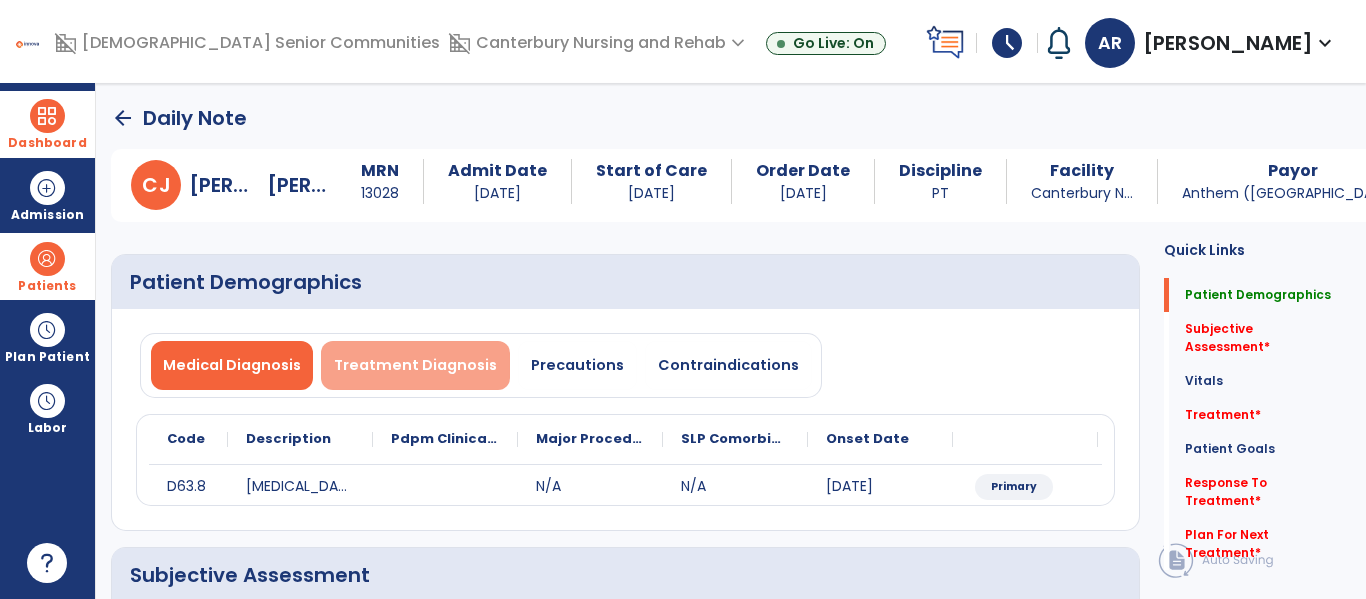 click on "Treatment Diagnosis" at bounding box center (415, 365) 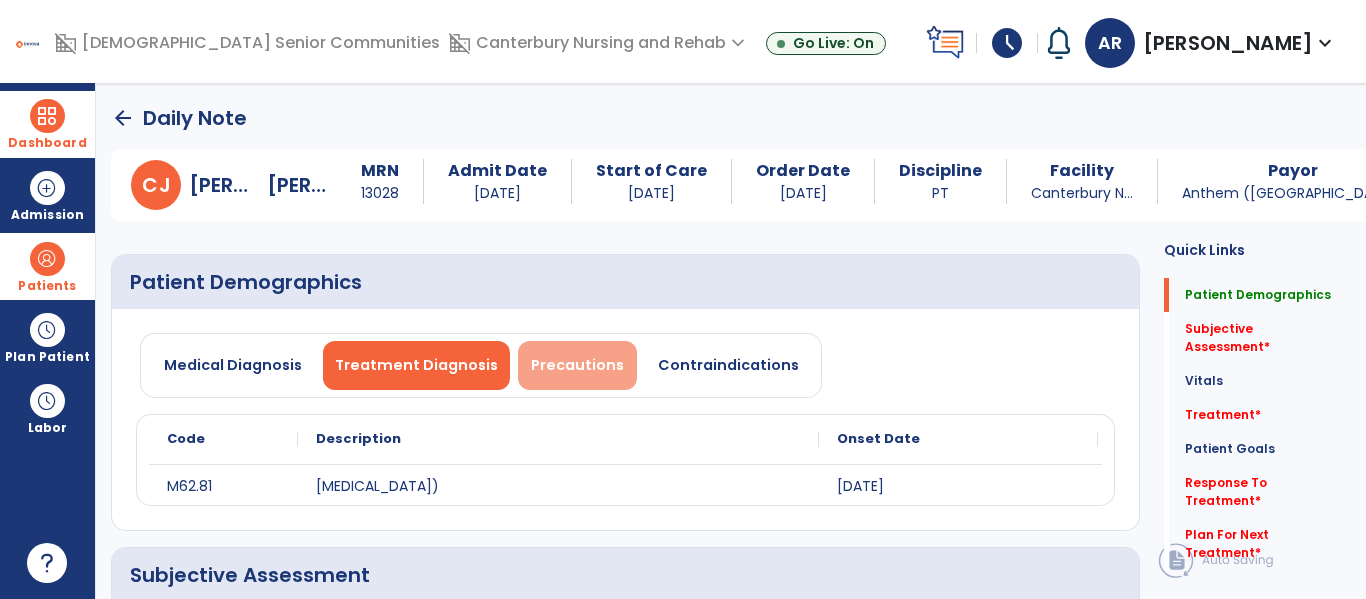 click on "Precautions" at bounding box center [577, 365] 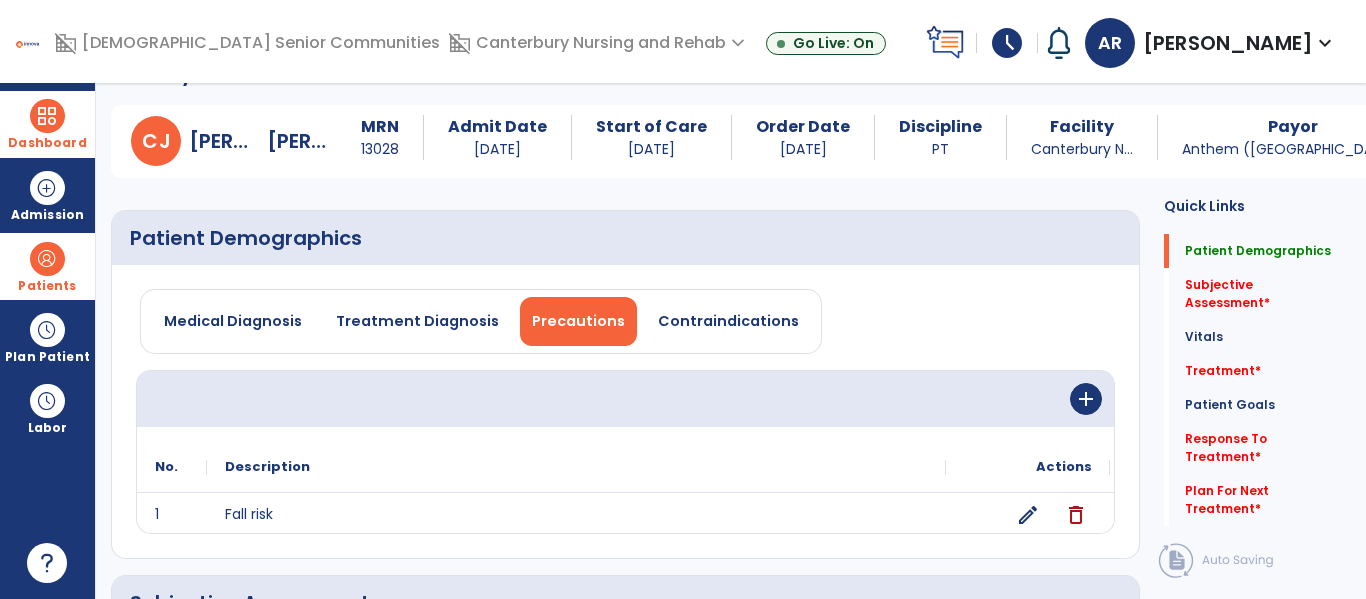 scroll, scrollTop: 65, scrollLeft: 0, axis: vertical 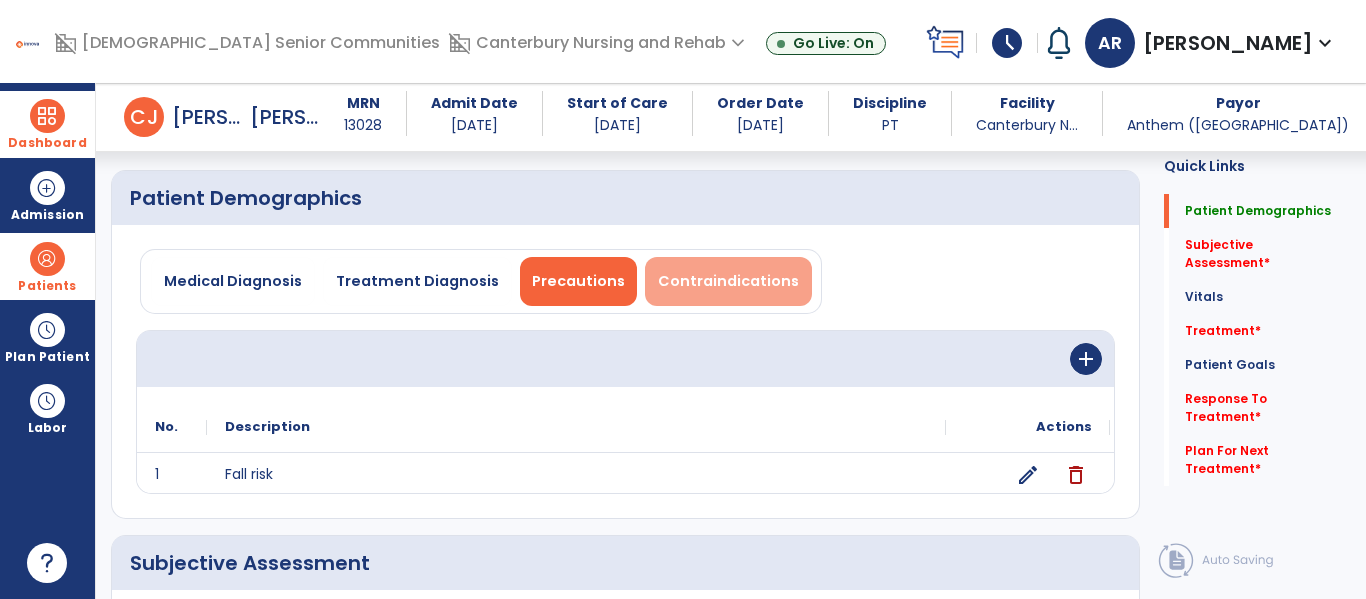 click on "Contraindications" at bounding box center (728, 281) 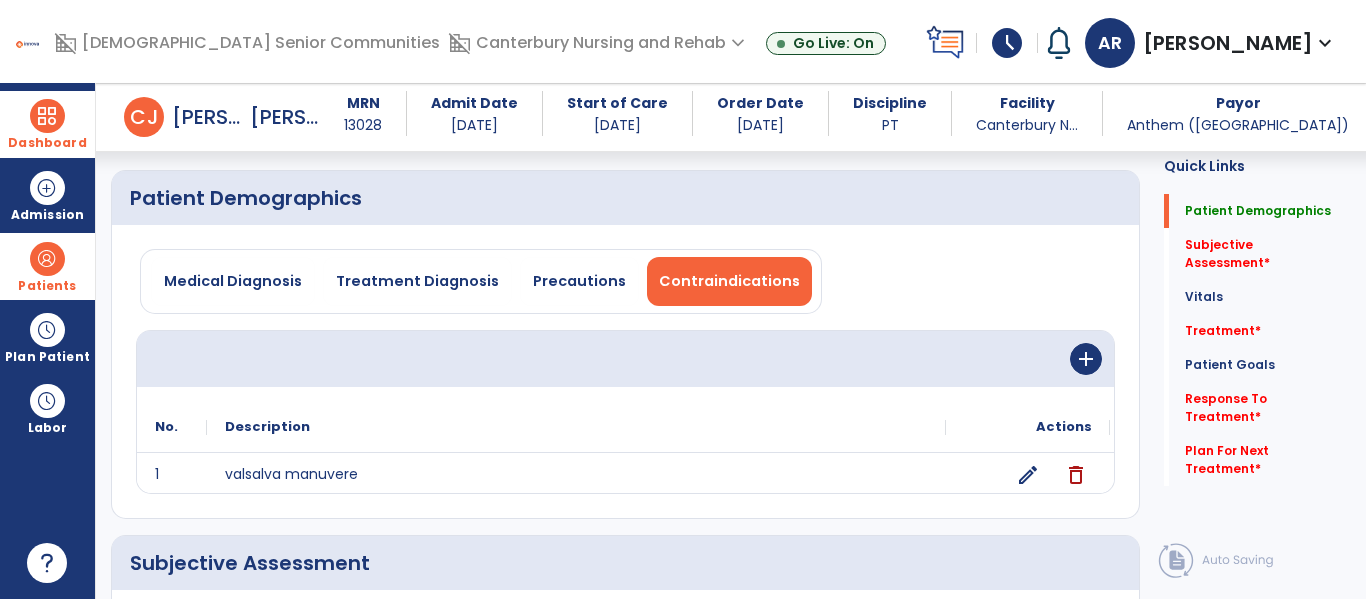 scroll, scrollTop: 92, scrollLeft: 0, axis: vertical 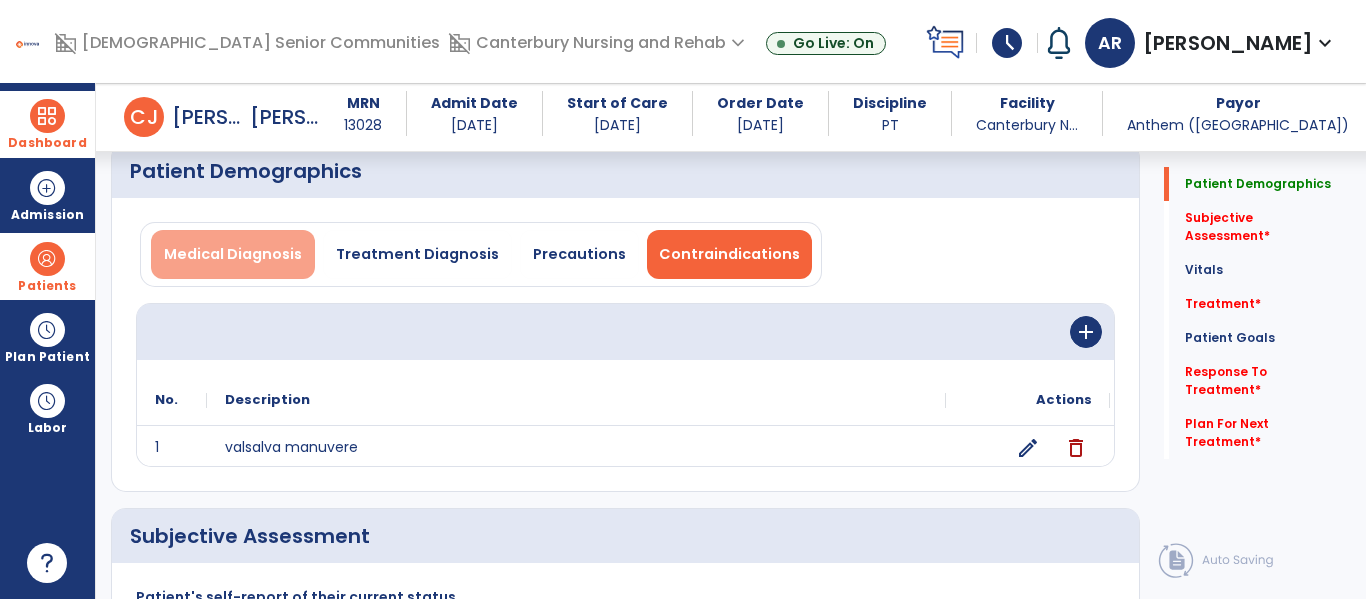 click on "Medical Diagnosis" at bounding box center (233, 254) 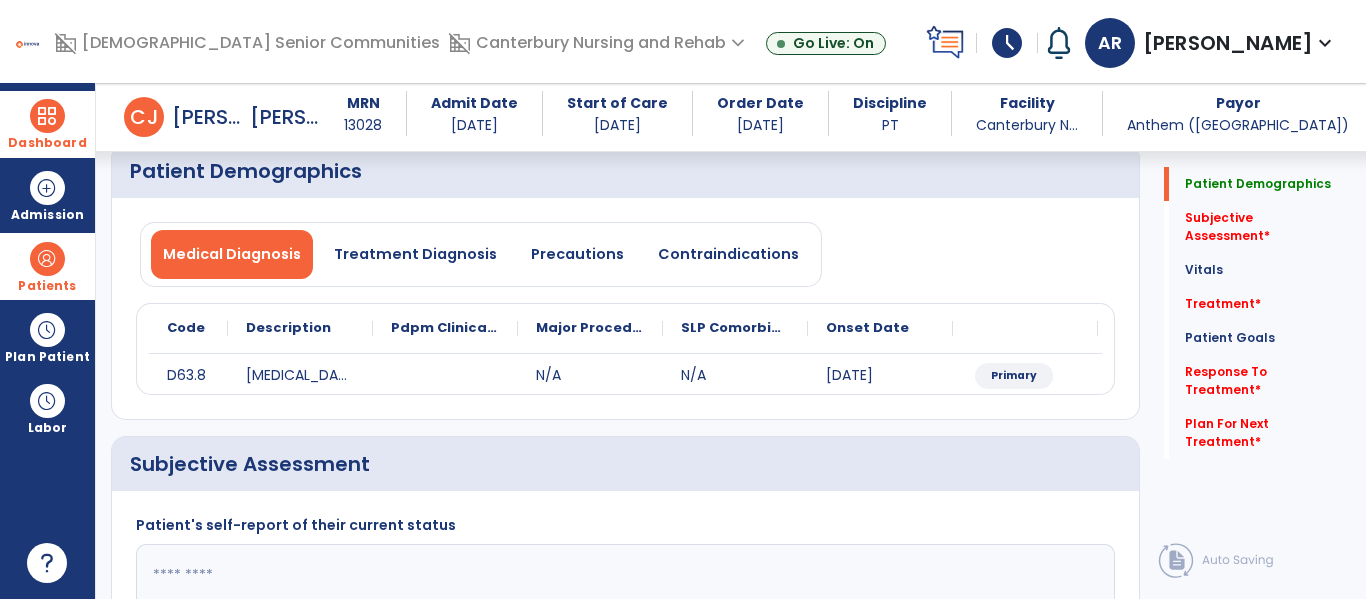 click at bounding box center (47, 116) 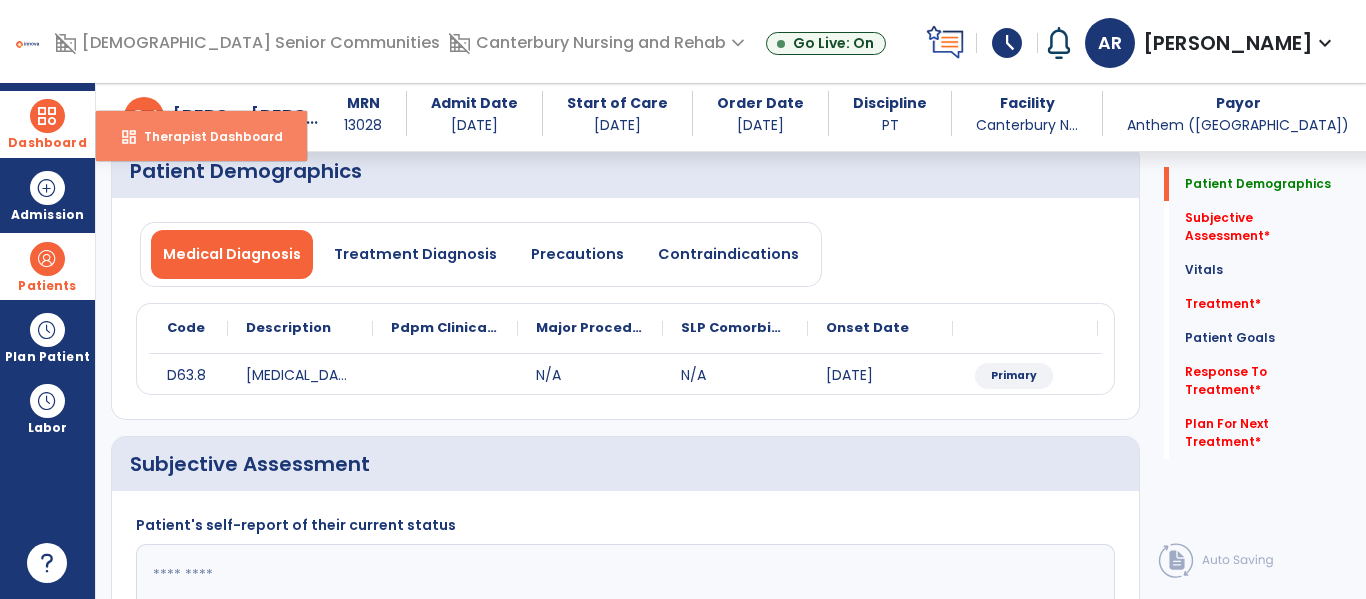 click on "Therapist Dashboard" at bounding box center (205, 136) 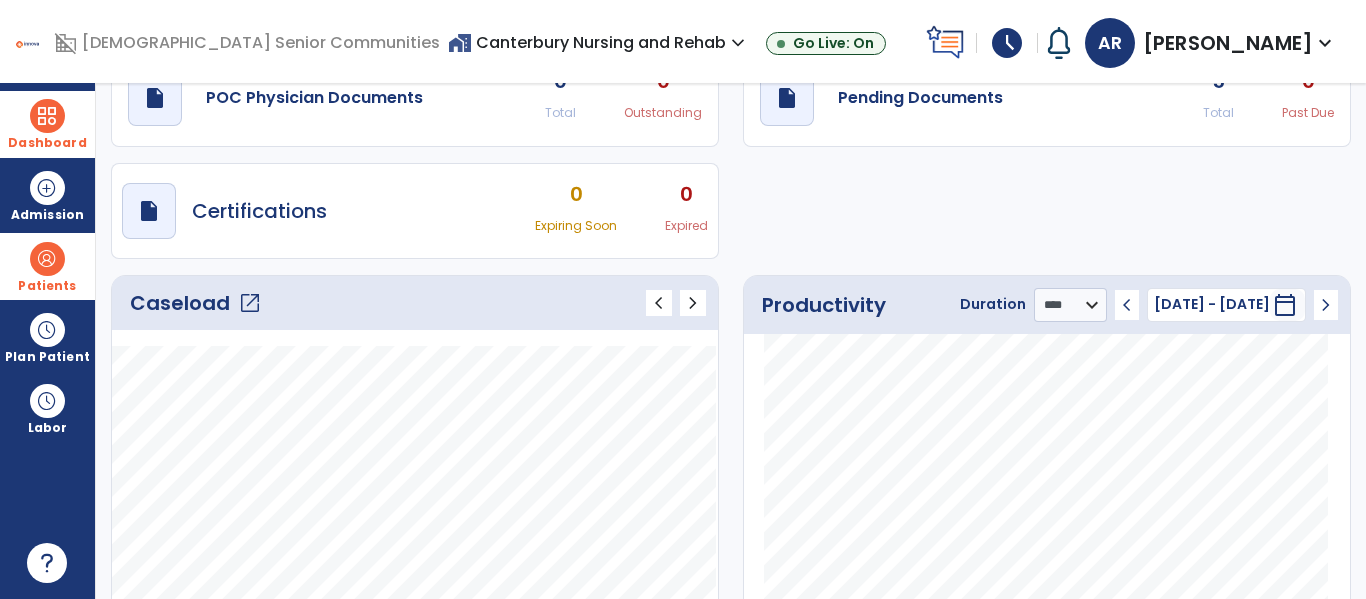 scroll, scrollTop: 0, scrollLeft: 0, axis: both 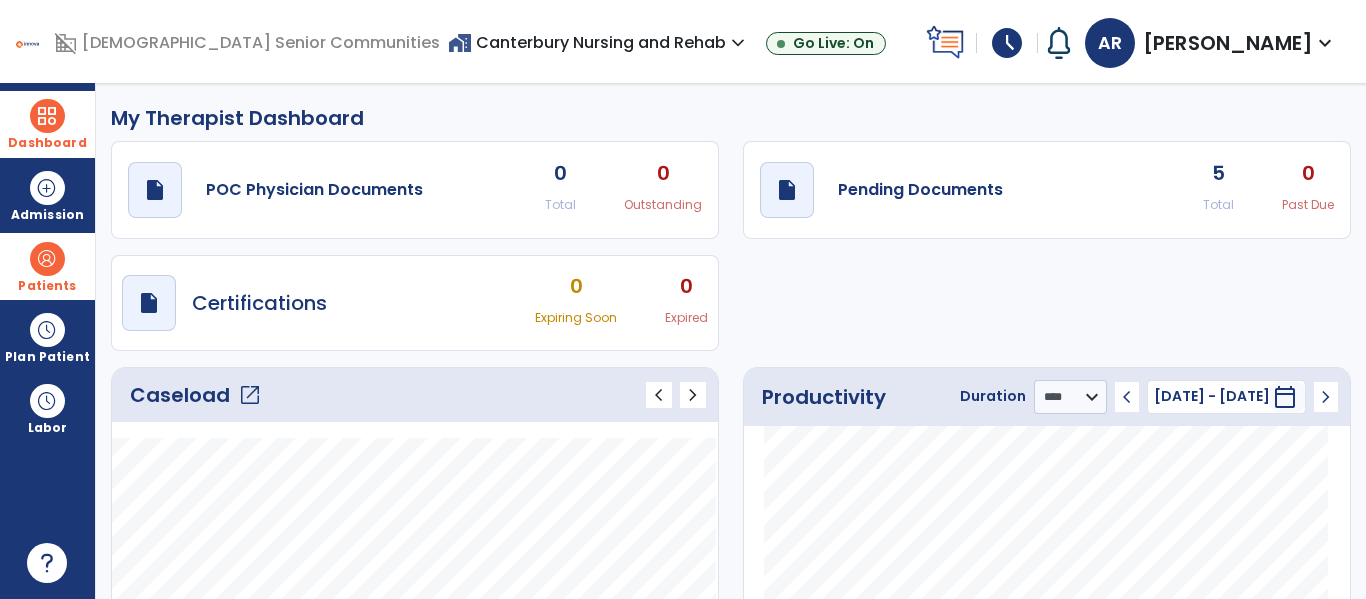 click on "Caseload   open_in_new" 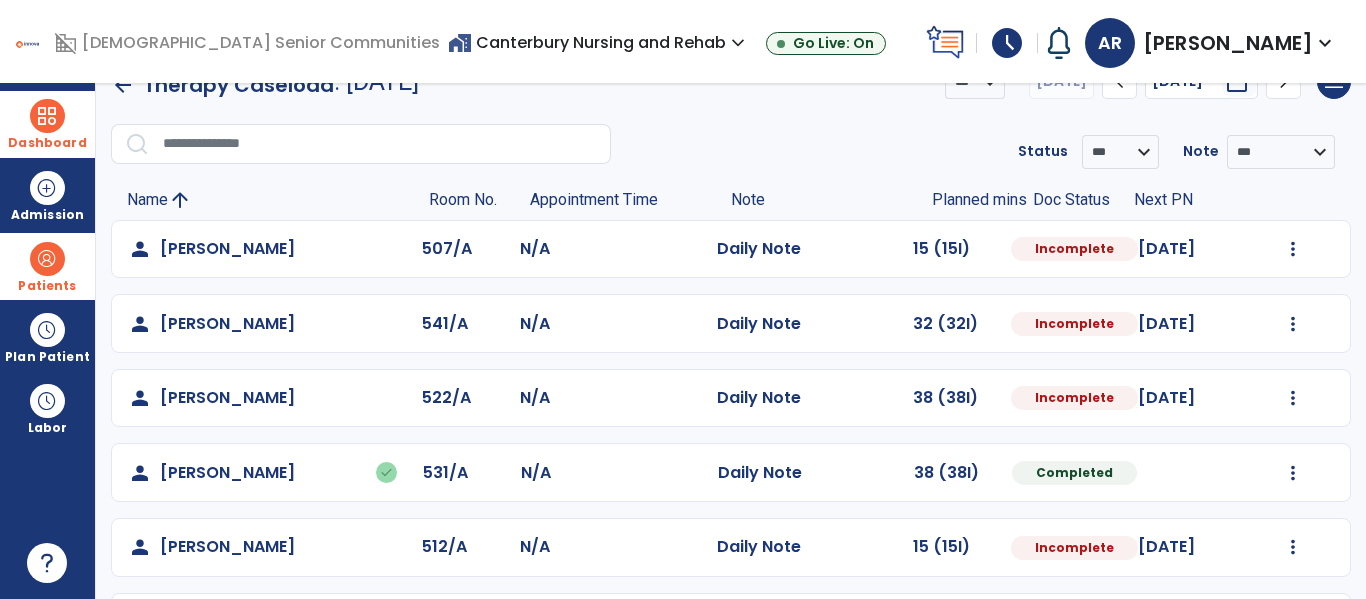 scroll, scrollTop: 0, scrollLeft: 0, axis: both 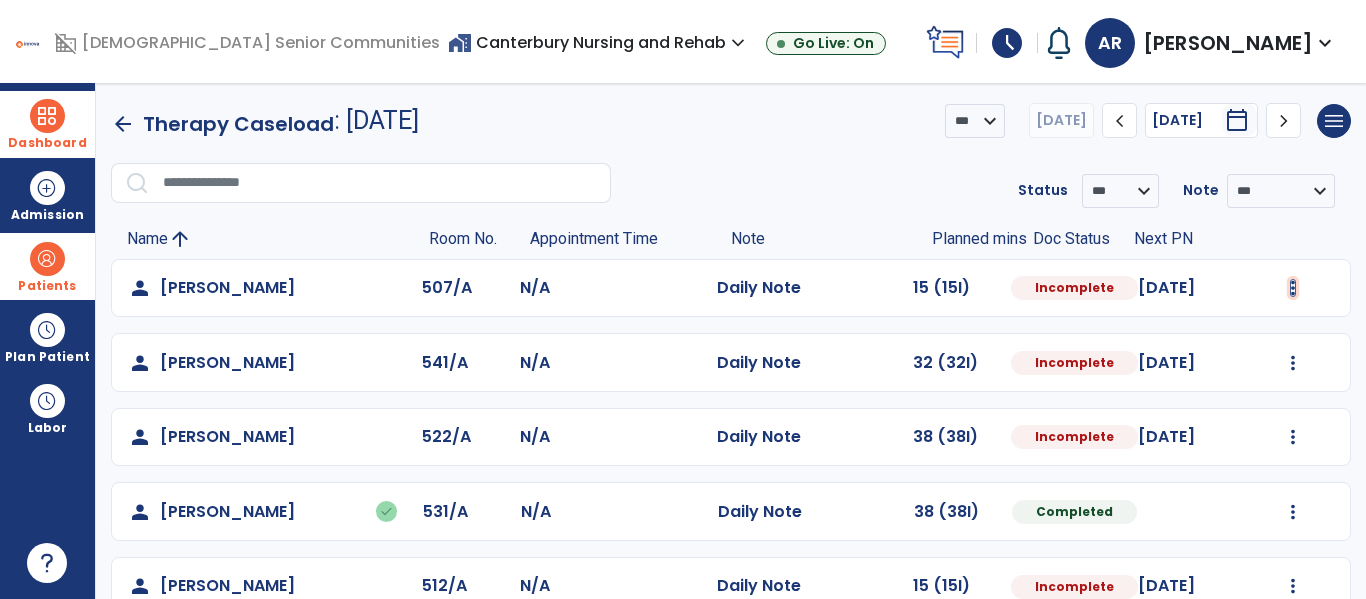 click at bounding box center (1293, 288) 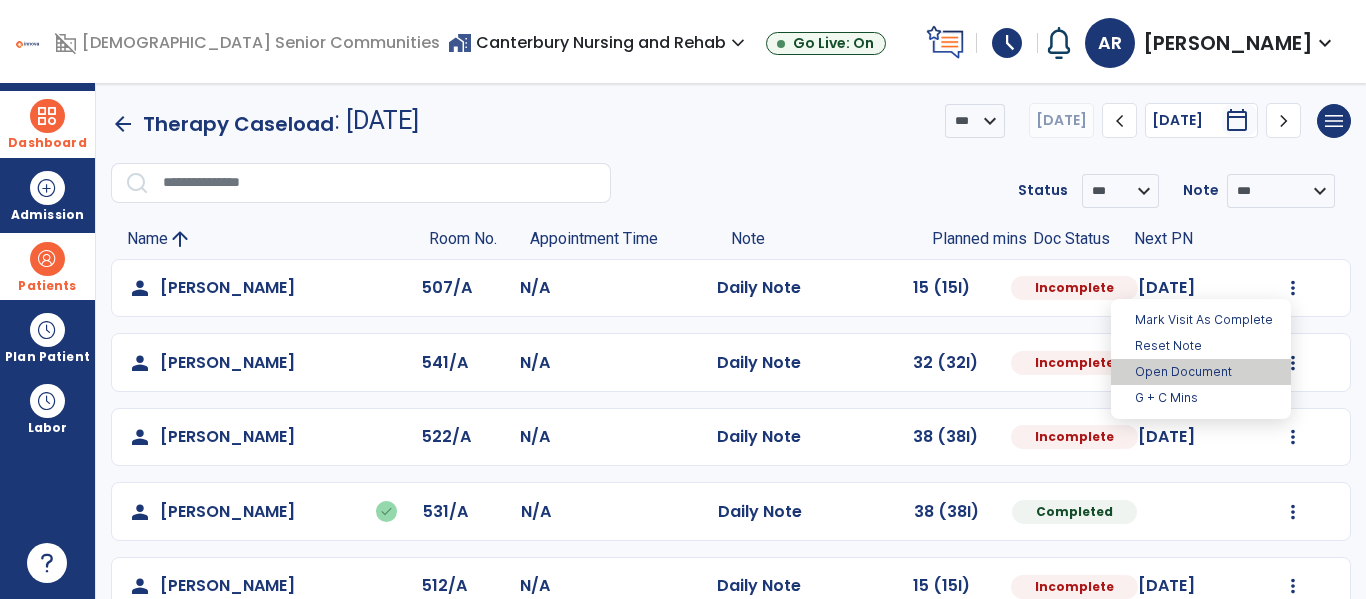 click on "Open Document" at bounding box center (1201, 372) 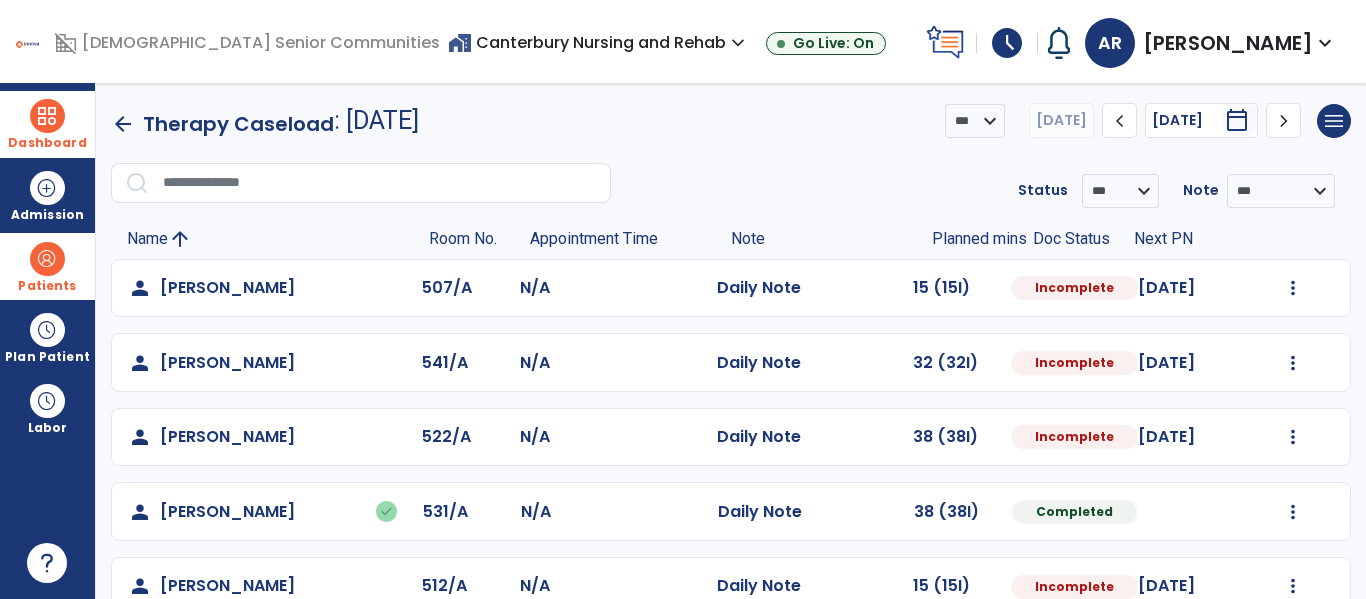 select on "*" 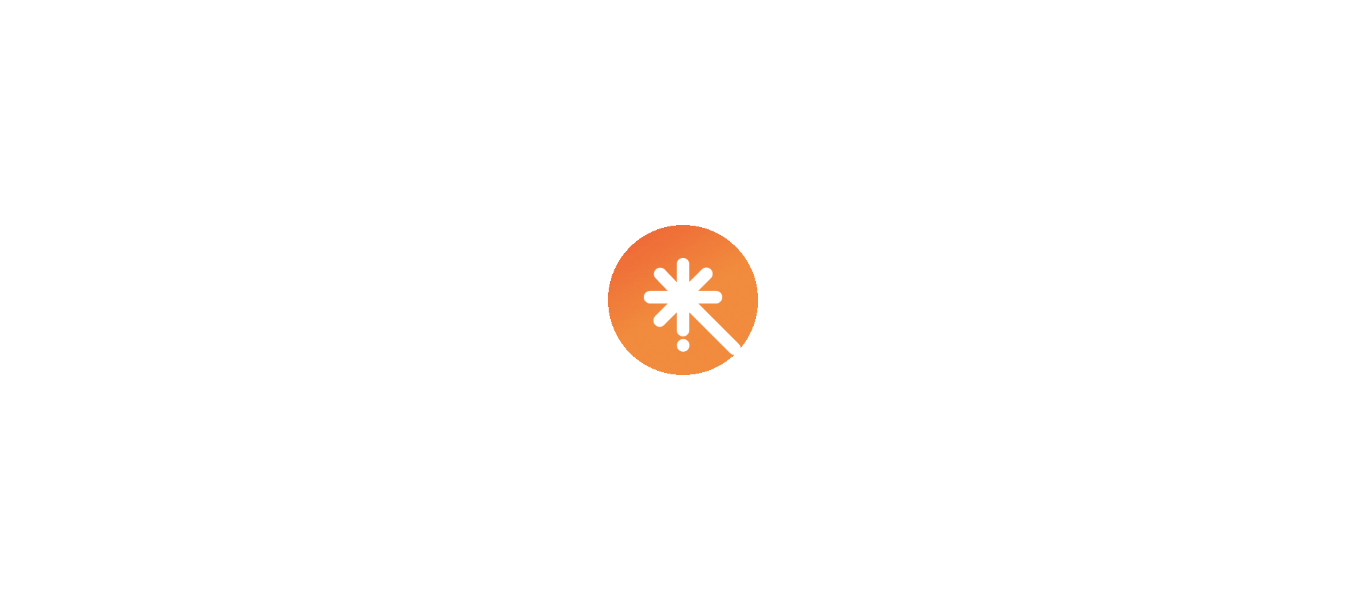 scroll, scrollTop: 0, scrollLeft: 0, axis: both 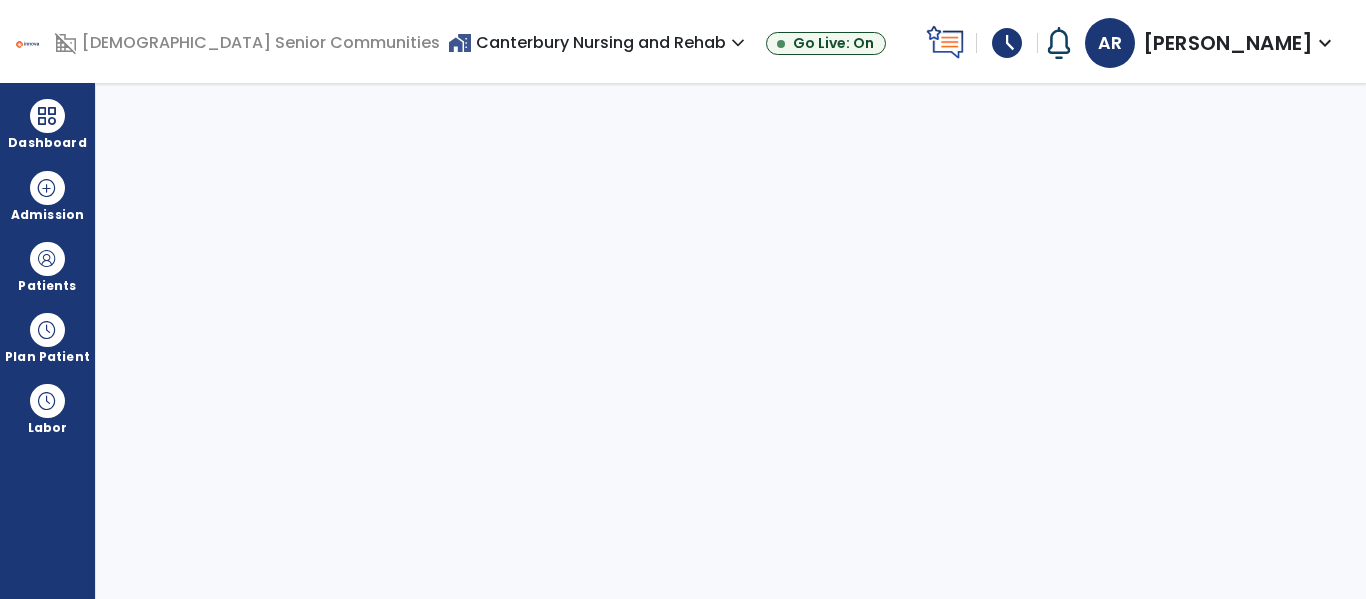 select on "****" 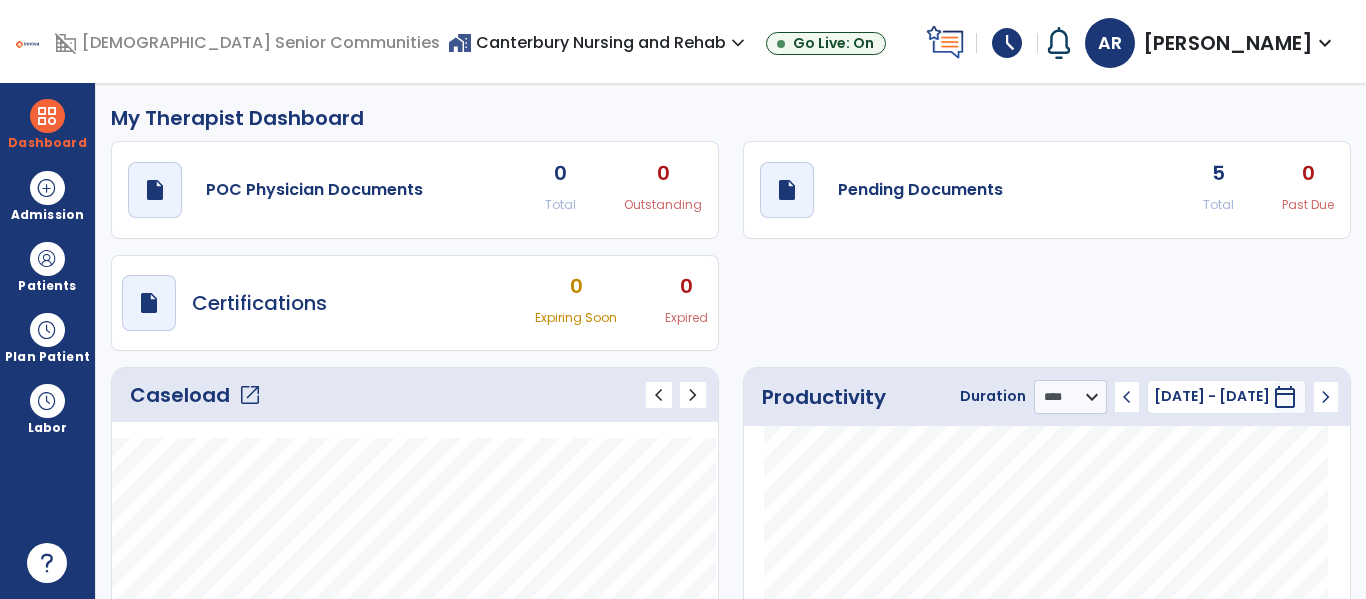 click on "Caseload   open_in_new" 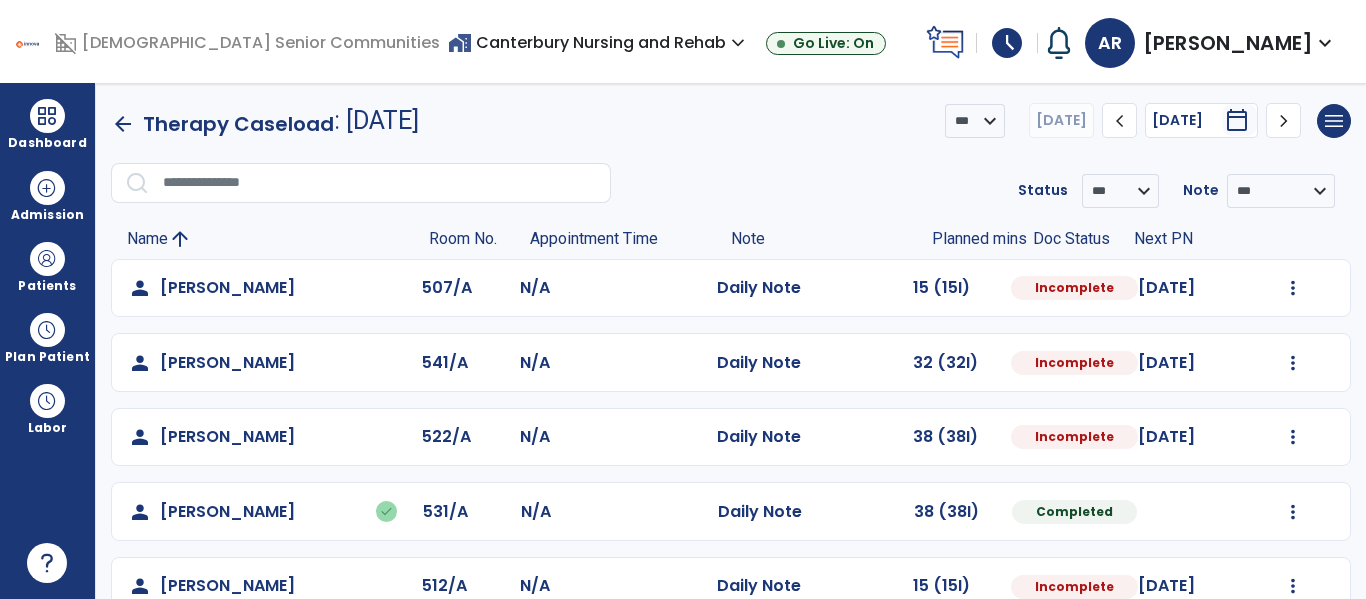 click on "Mark Visit As Complete   Reset Note   Open Document   G + C Mins" 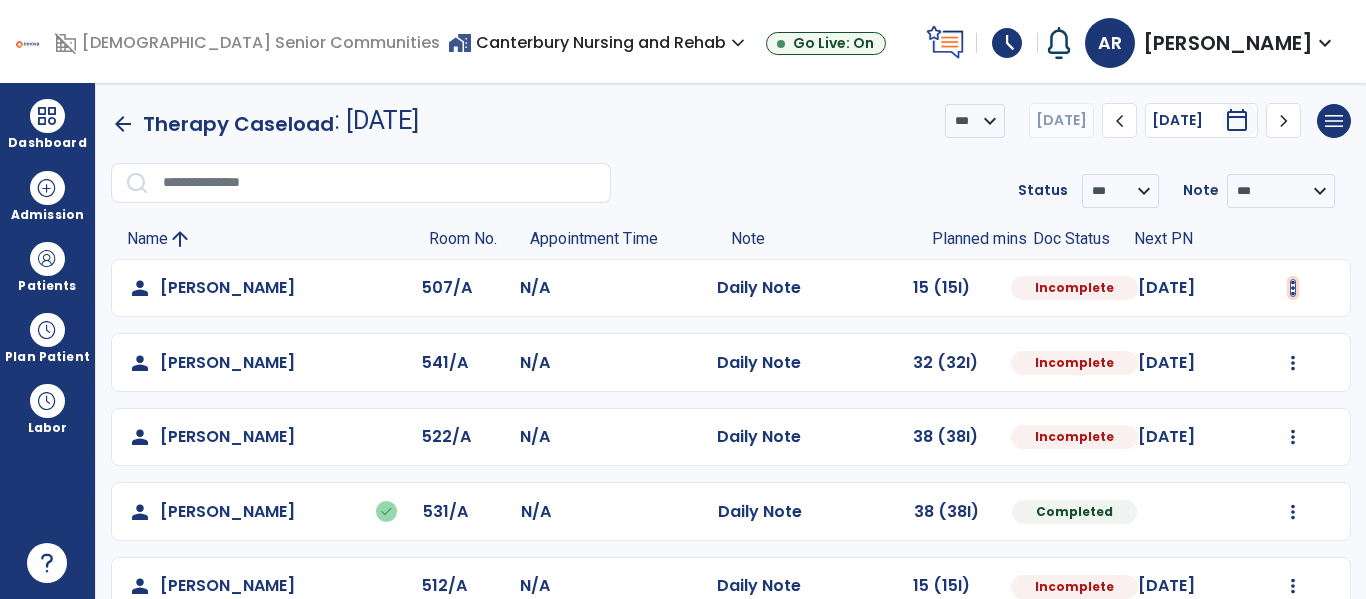 click at bounding box center [1293, 288] 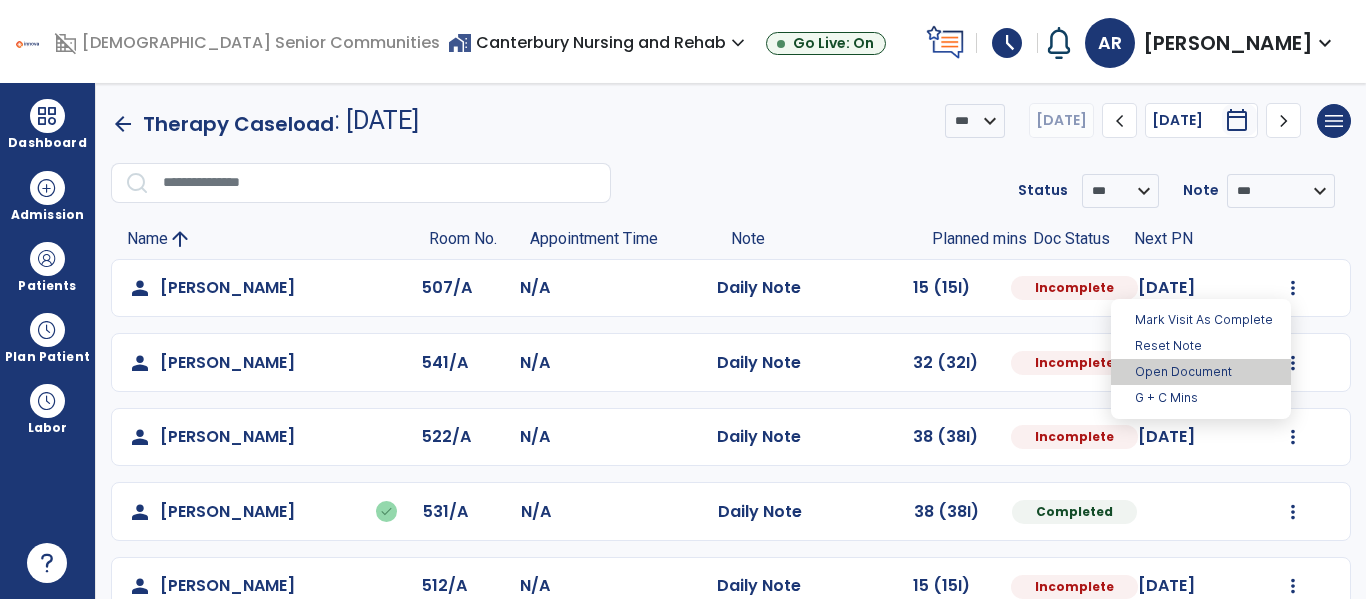 click on "Open Document" at bounding box center [1201, 372] 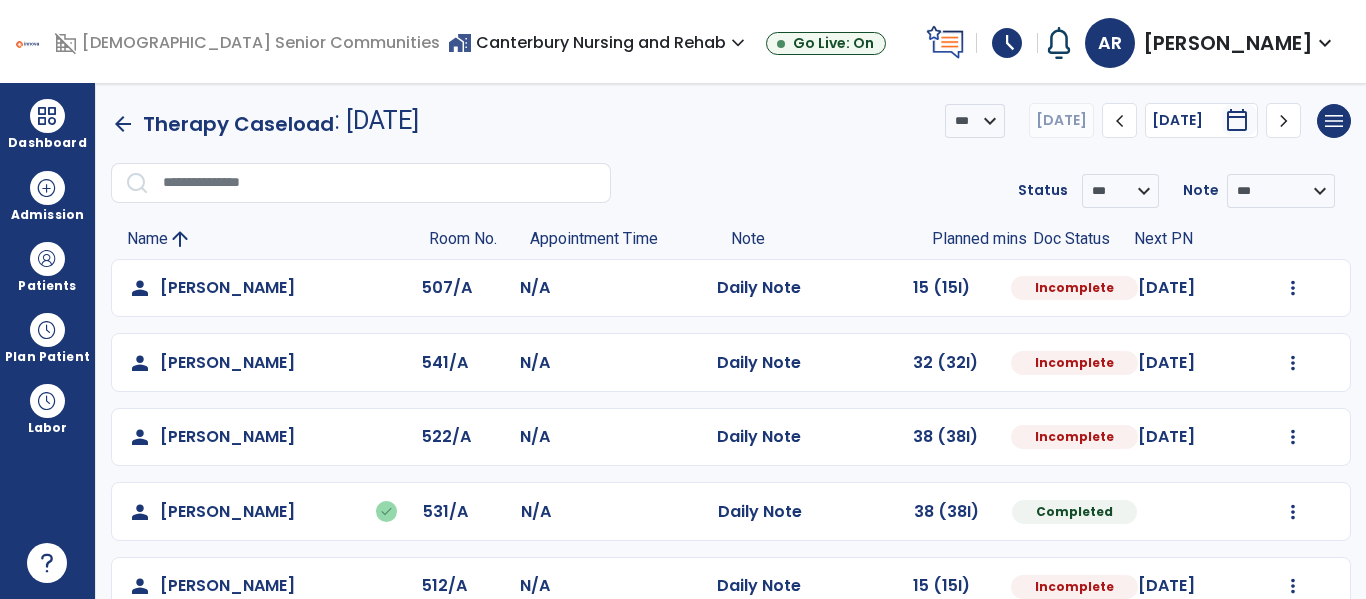 select on "*" 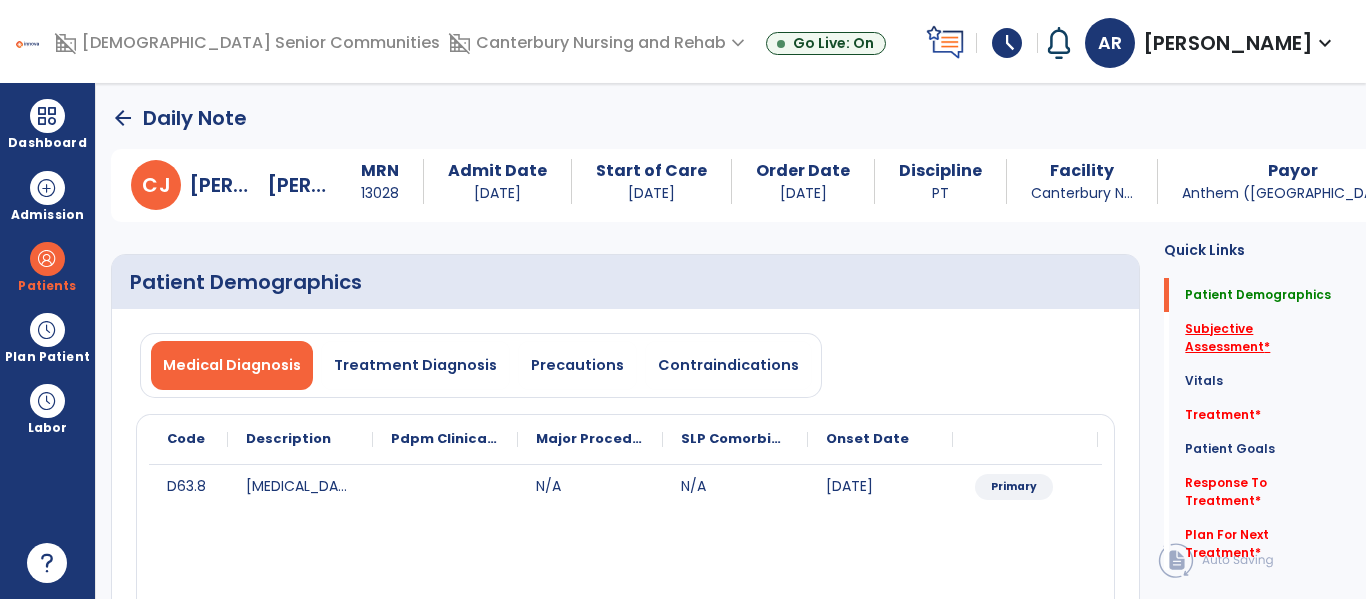 click on "Subjective Assessment   *" 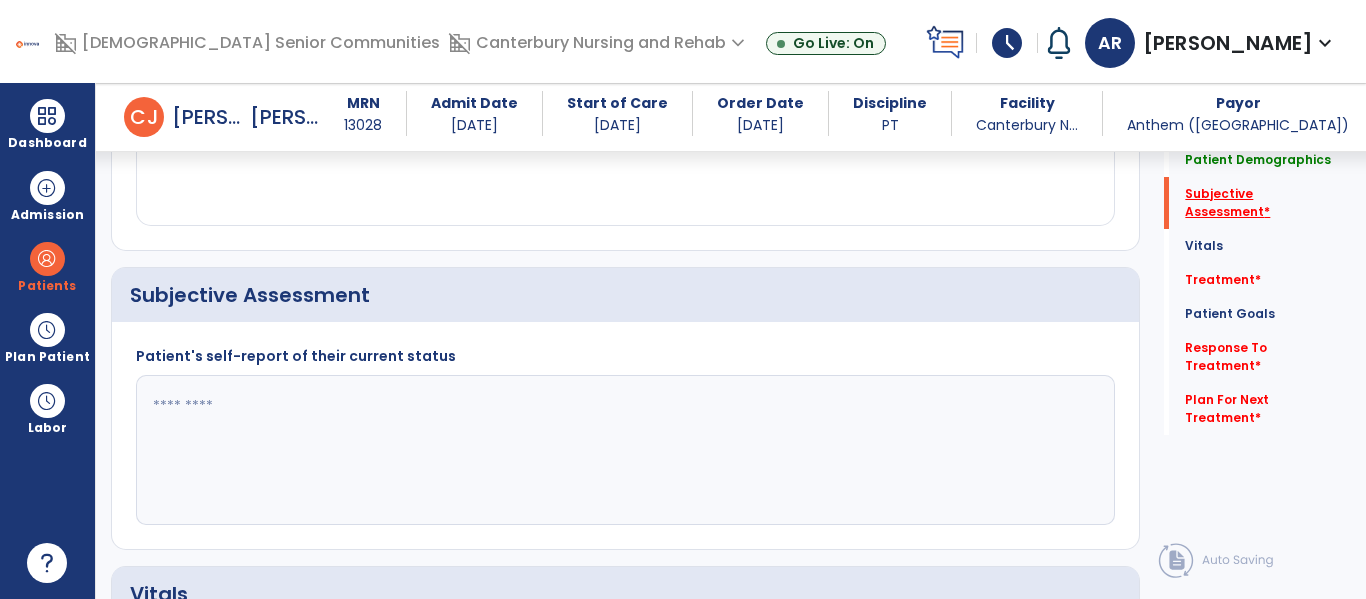 scroll, scrollTop: 457, scrollLeft: 0, axis: vertical 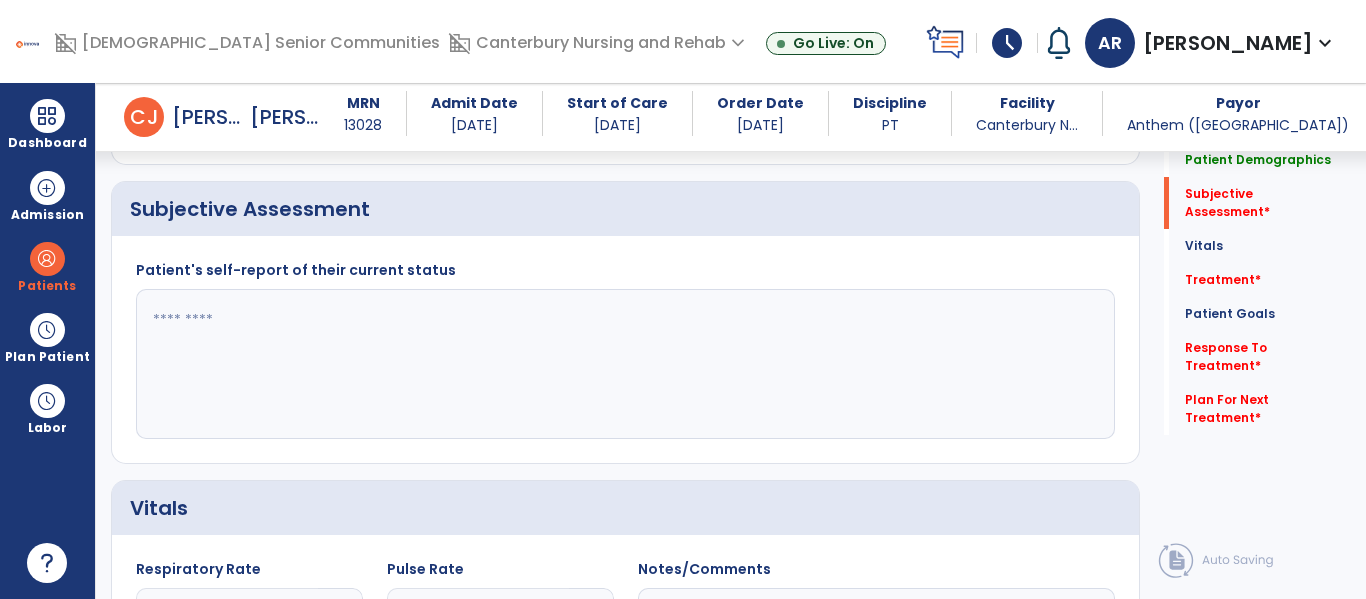 click 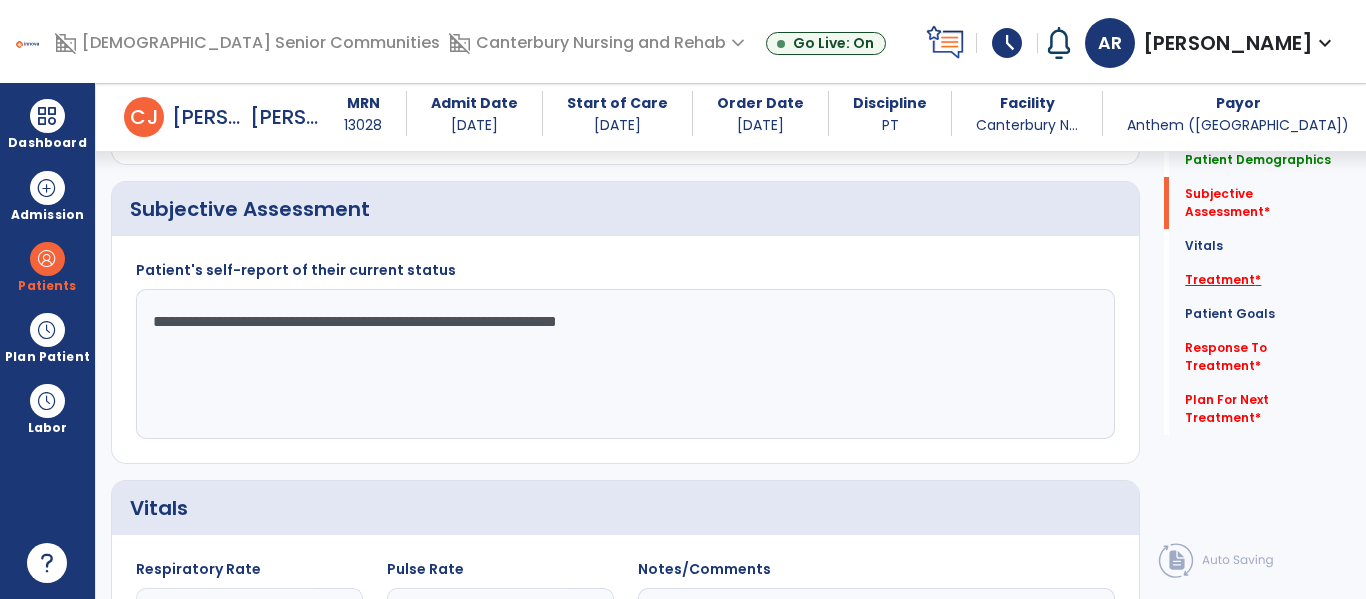 type on "**********" 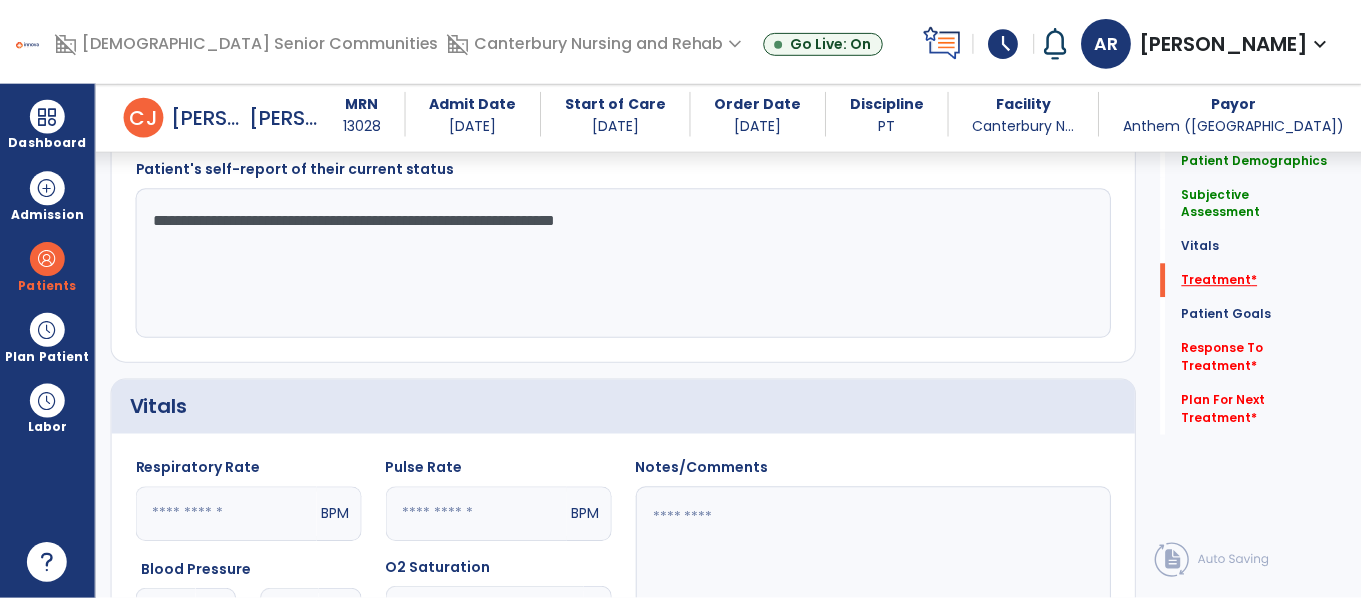 scroll, scrollTop: 1229, scrollLeft: 0, axis: vertical 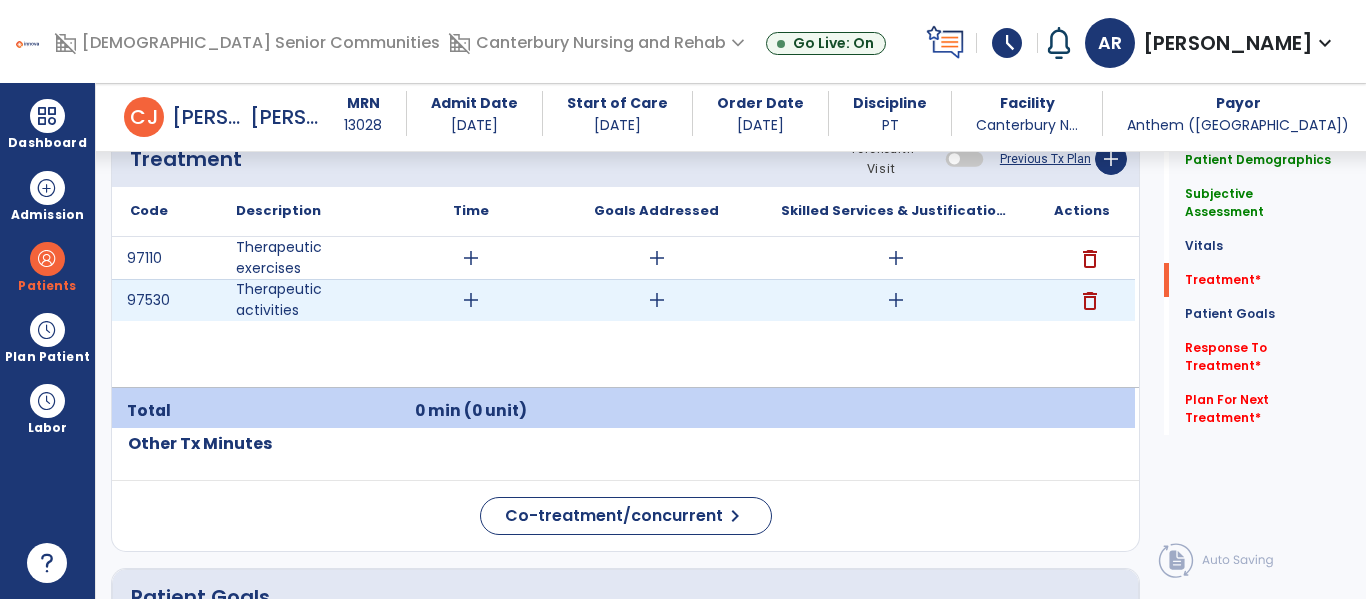 click on "add" at bounding box center [896, 300] 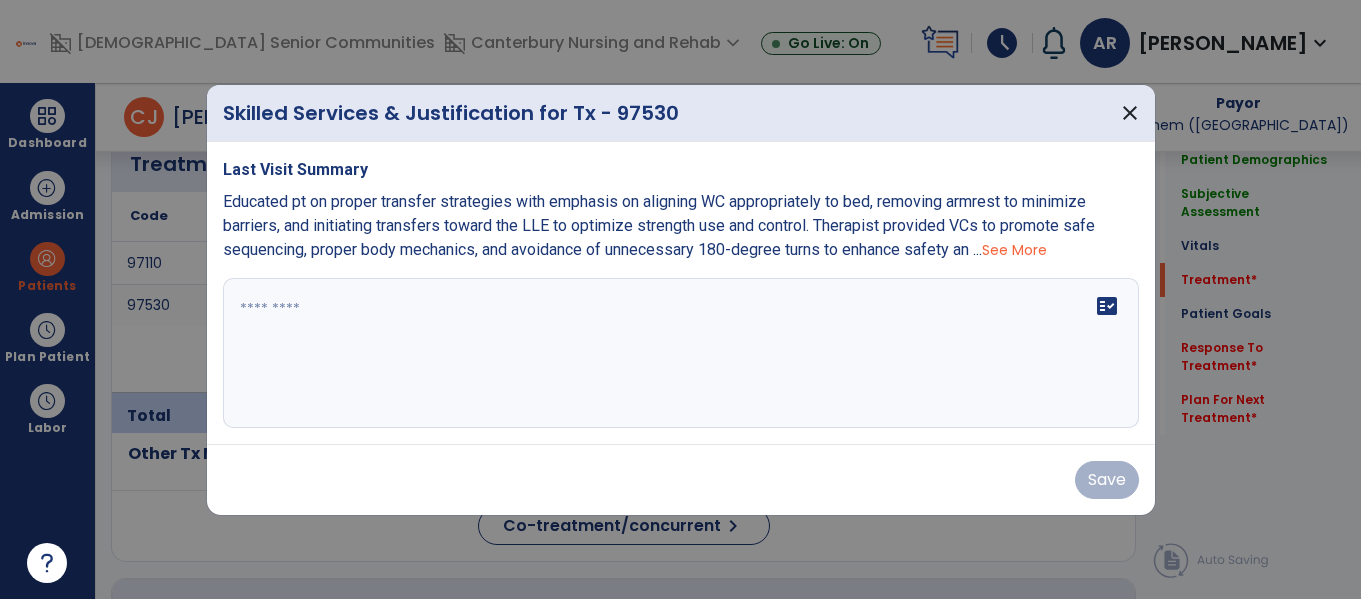 scroll, scrollTop: 1229, scrollLeft: 0, axis: vertical 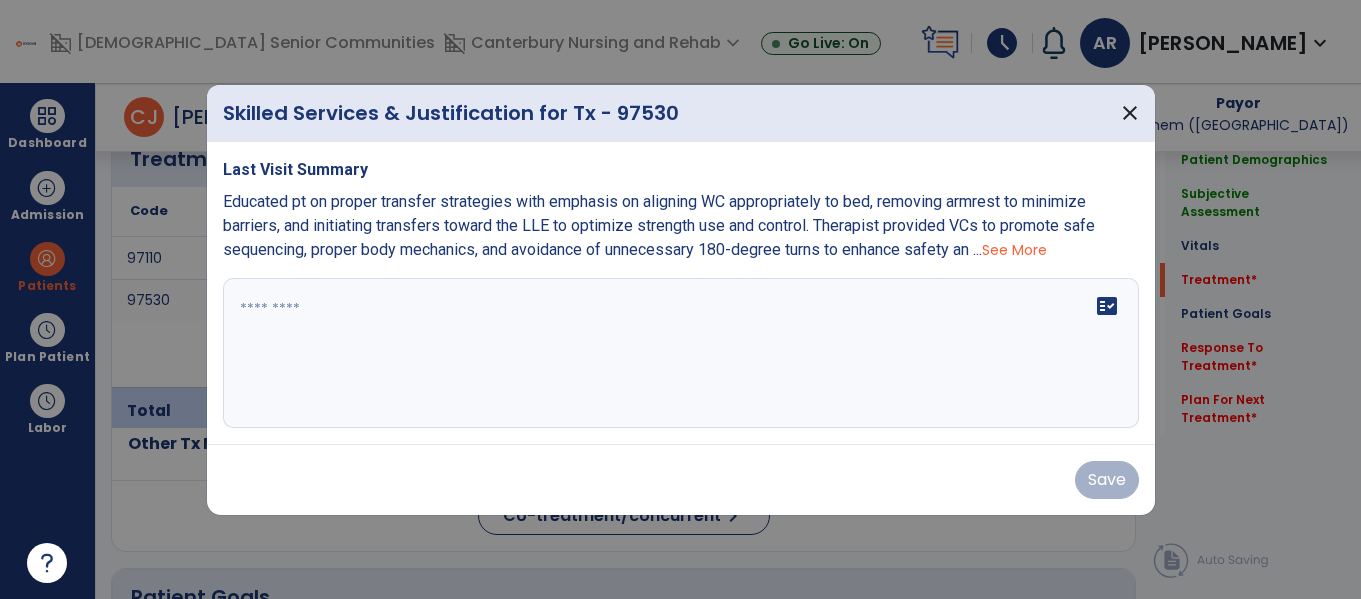 click on "See More" at bounding box center [1014, 250] 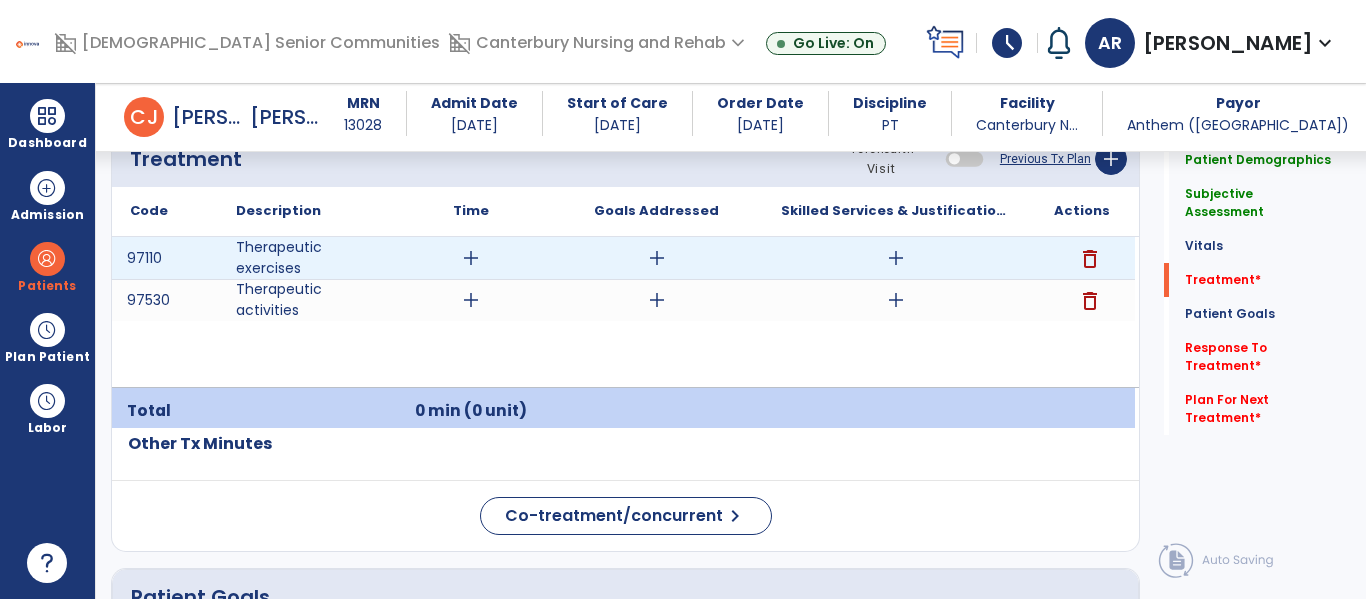 click on "add" at bounding box center [896, 258] 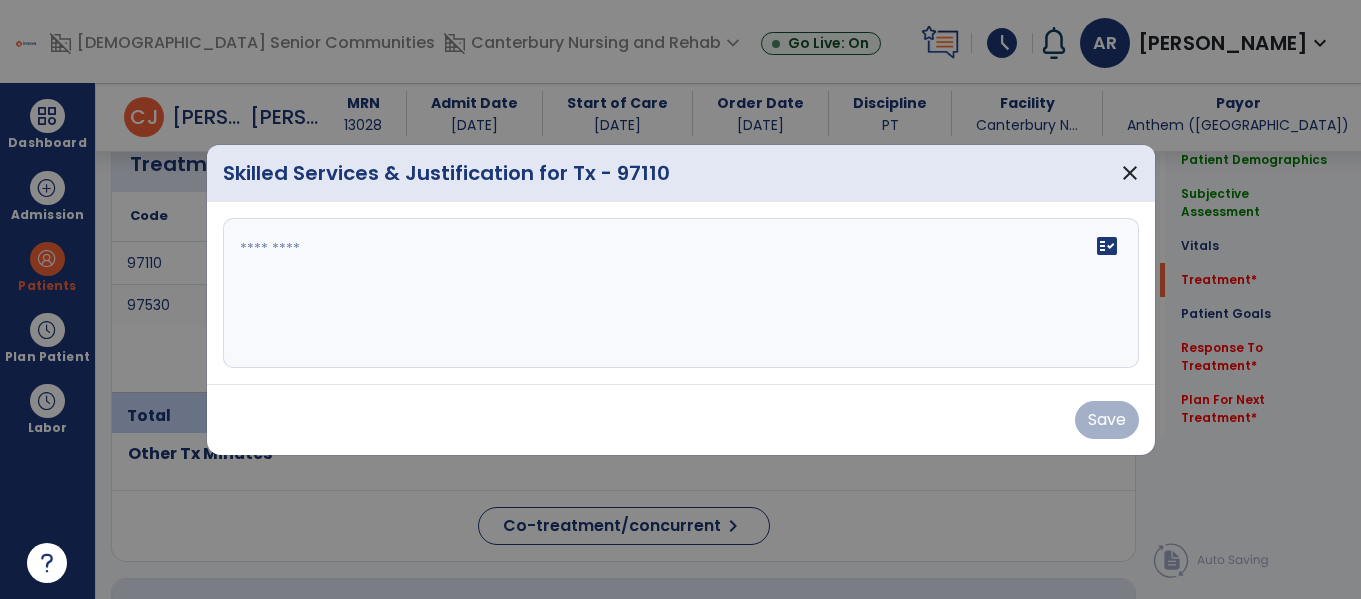 scroll, scrollTop: 1229, scrollLeft: 0, axis: vertical 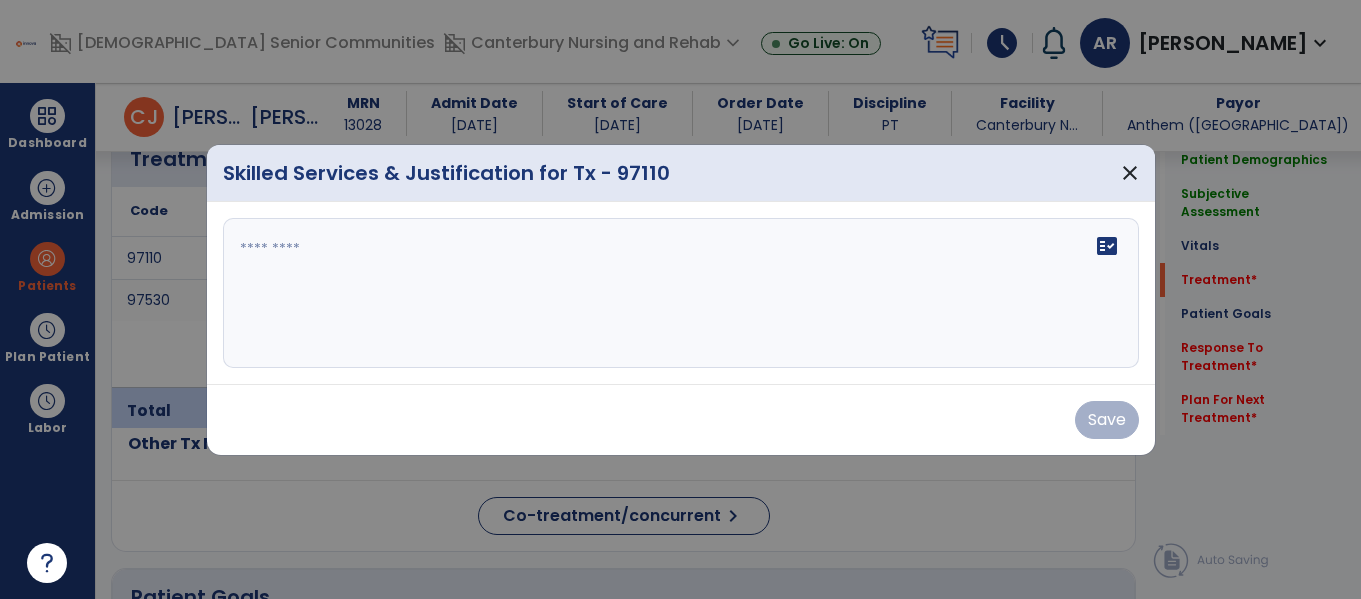 click at bounding box center (681, 293) 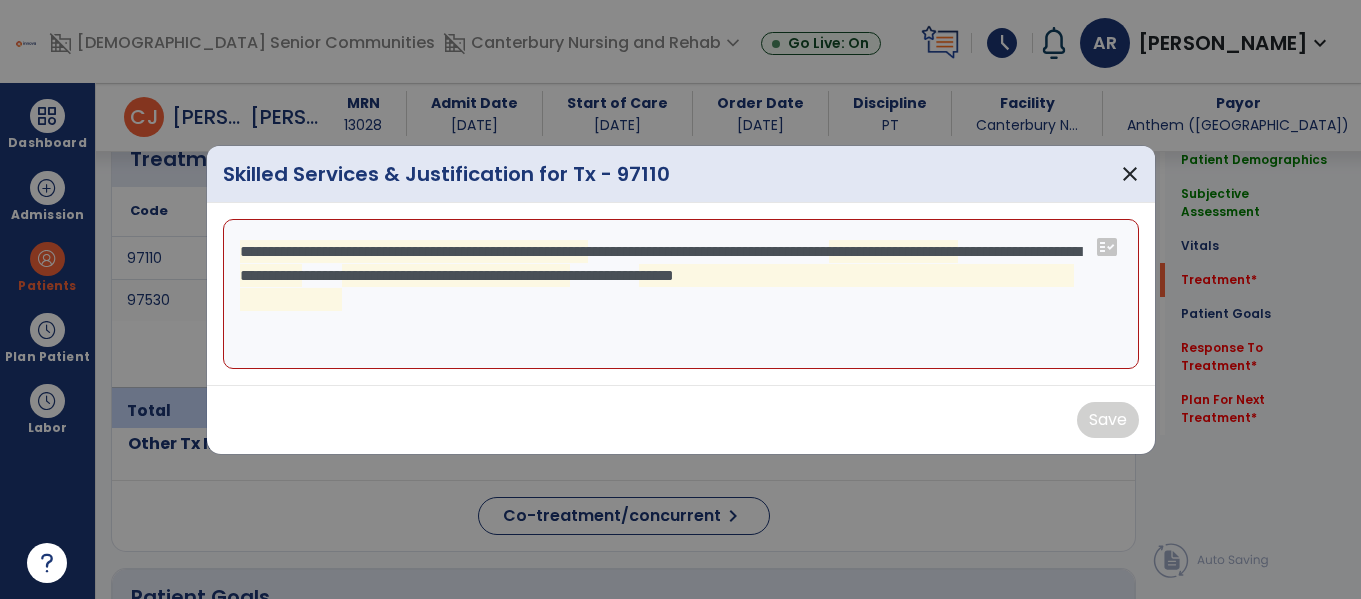 click on "**********" at bounding box center (681, 294) 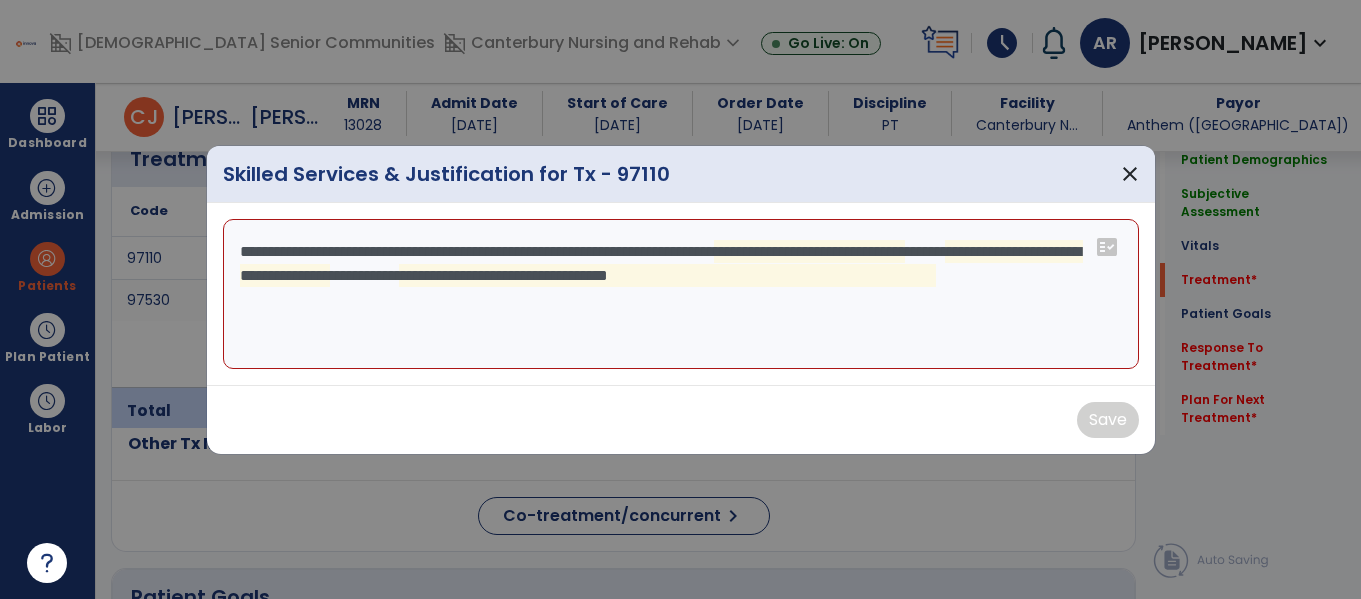 click on "**********" at bounding box center (681, 294) 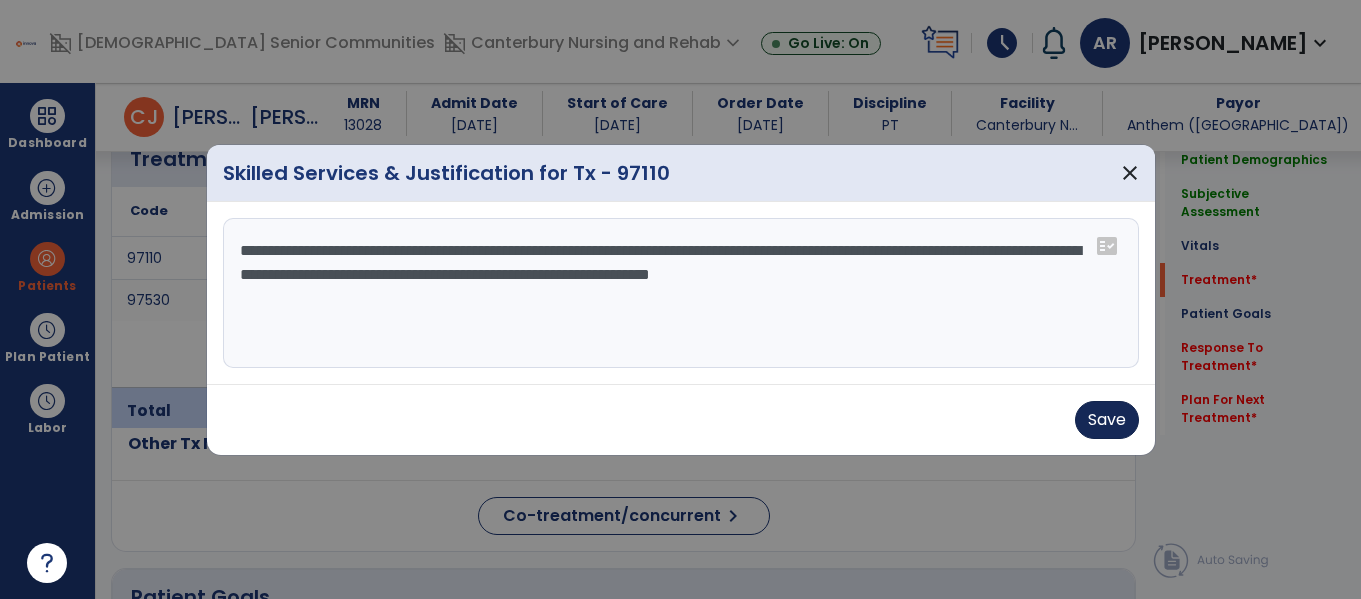 type on "**********" 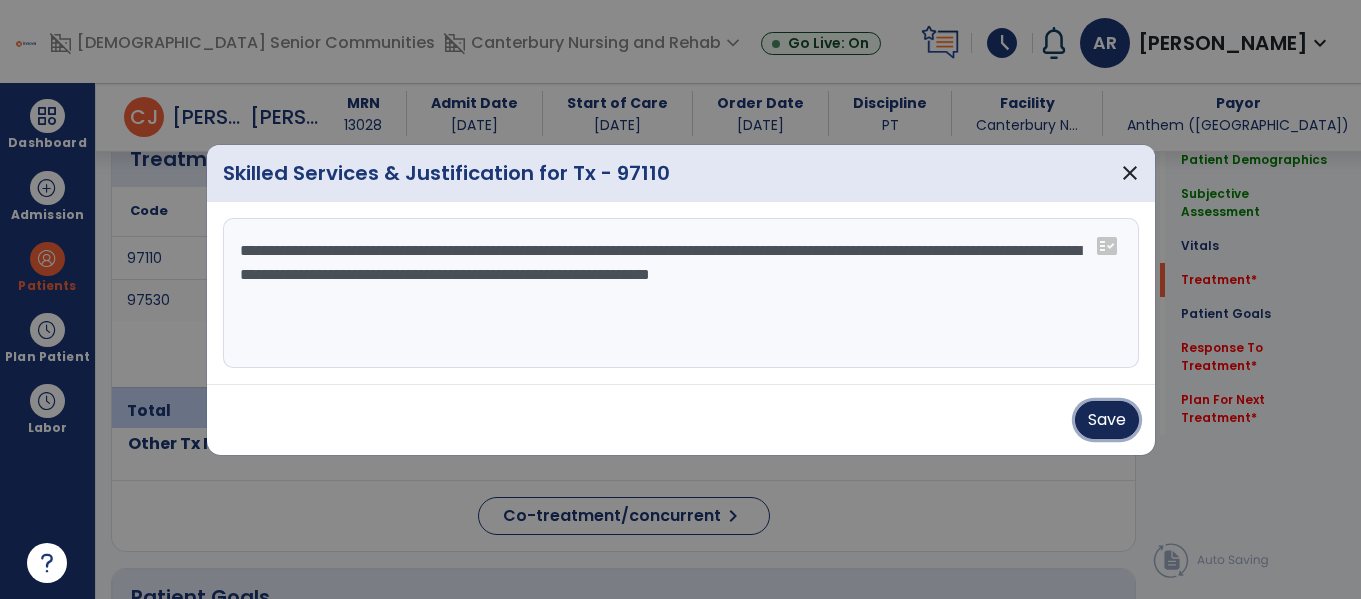 click on "Save" at bounding box center (1107, 420) 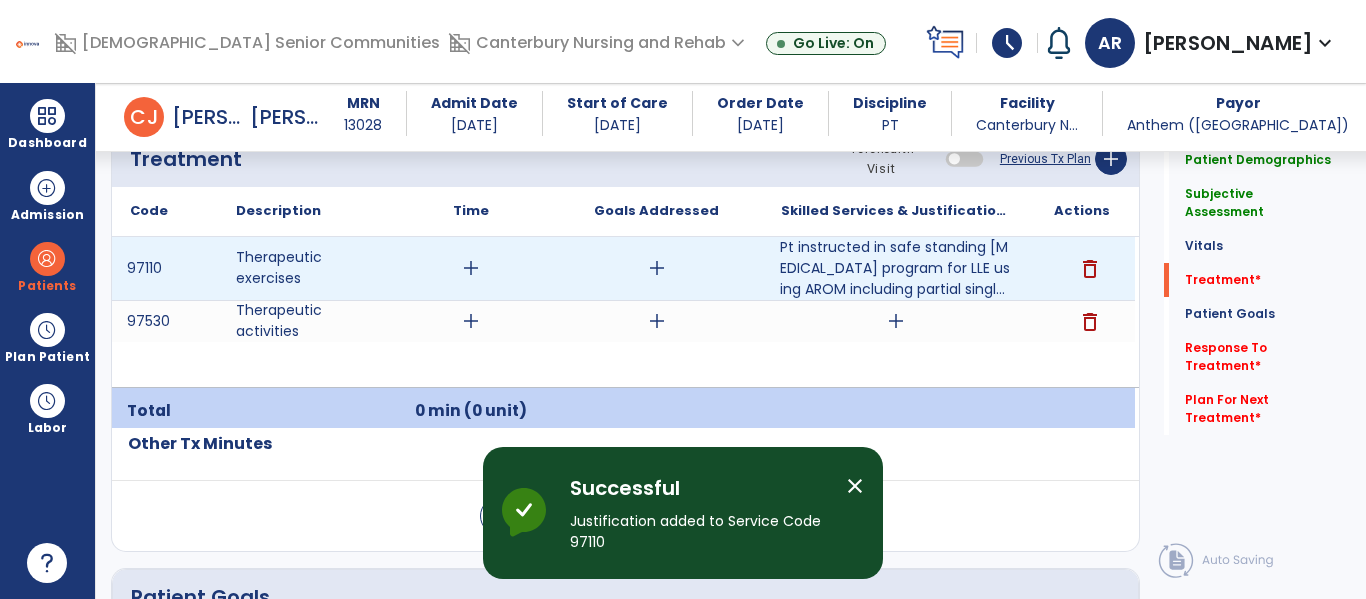 click on "add" at bounding box center [471, 268] 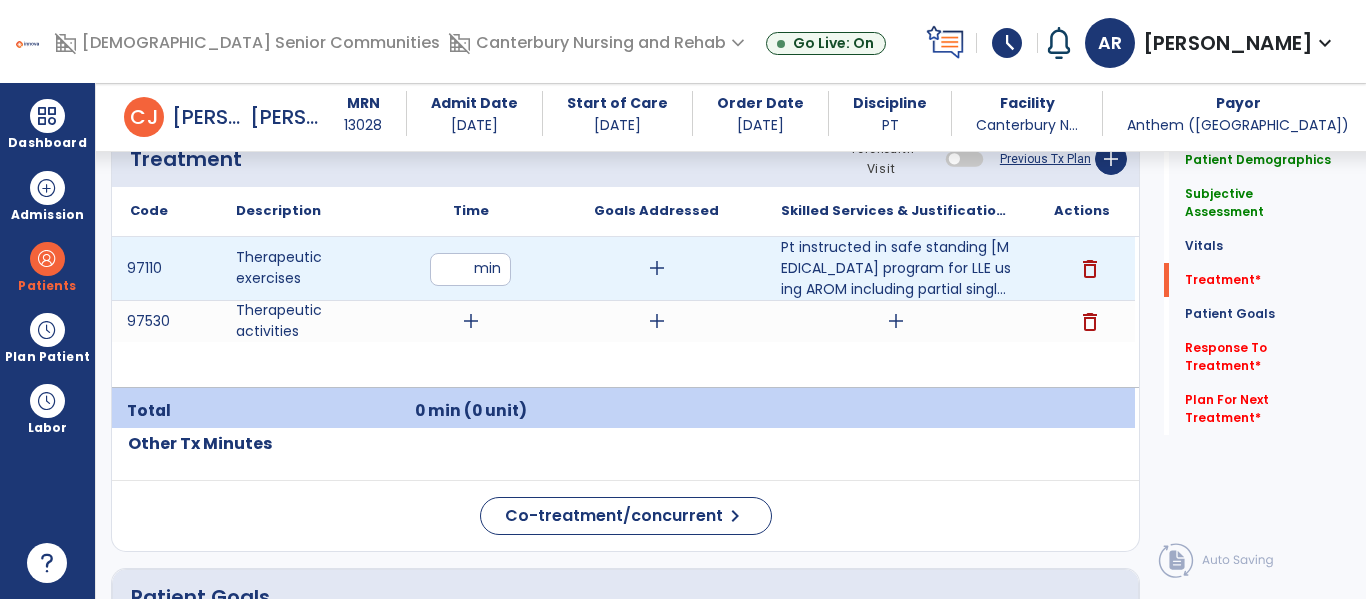 type on "**" 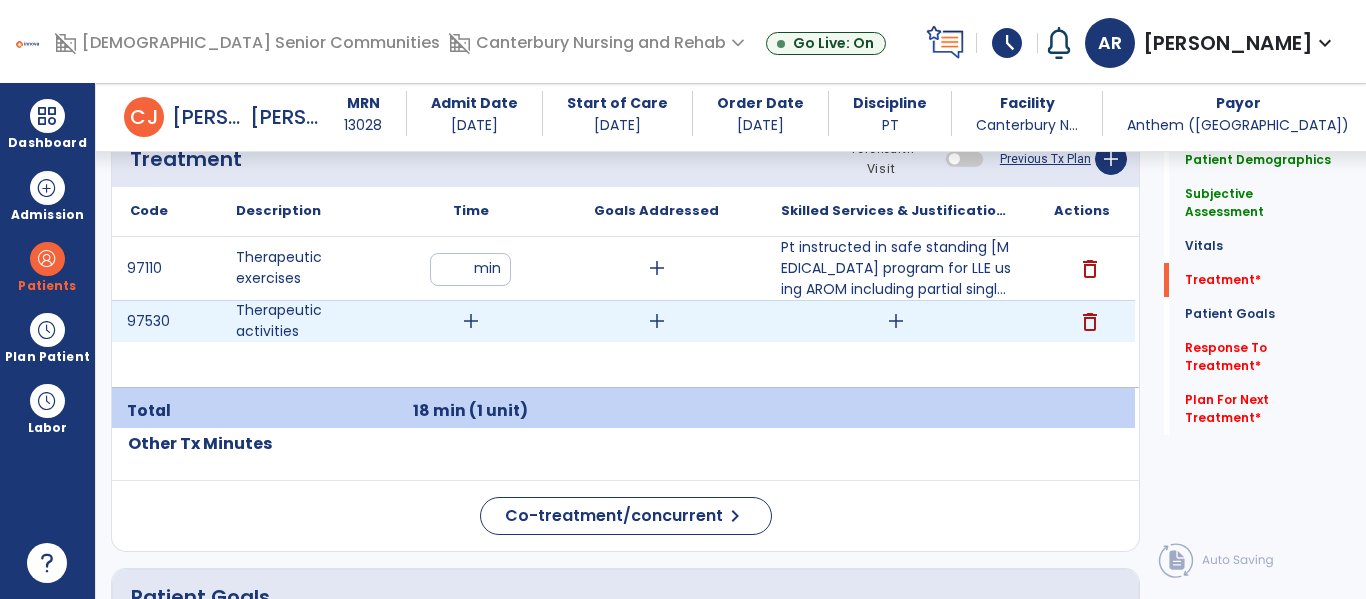 click on "delete" at bounding box center (1090, 322) 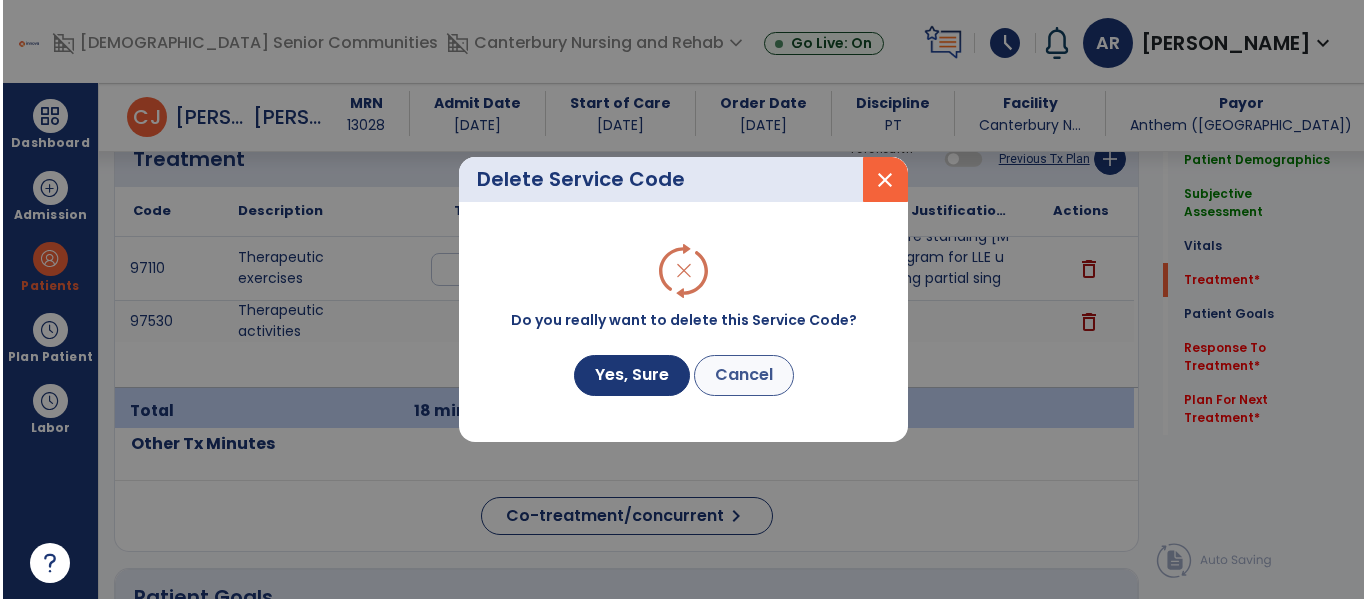 scroll, scrollTop: 1229, scrollLeft: 0, axis: vertical 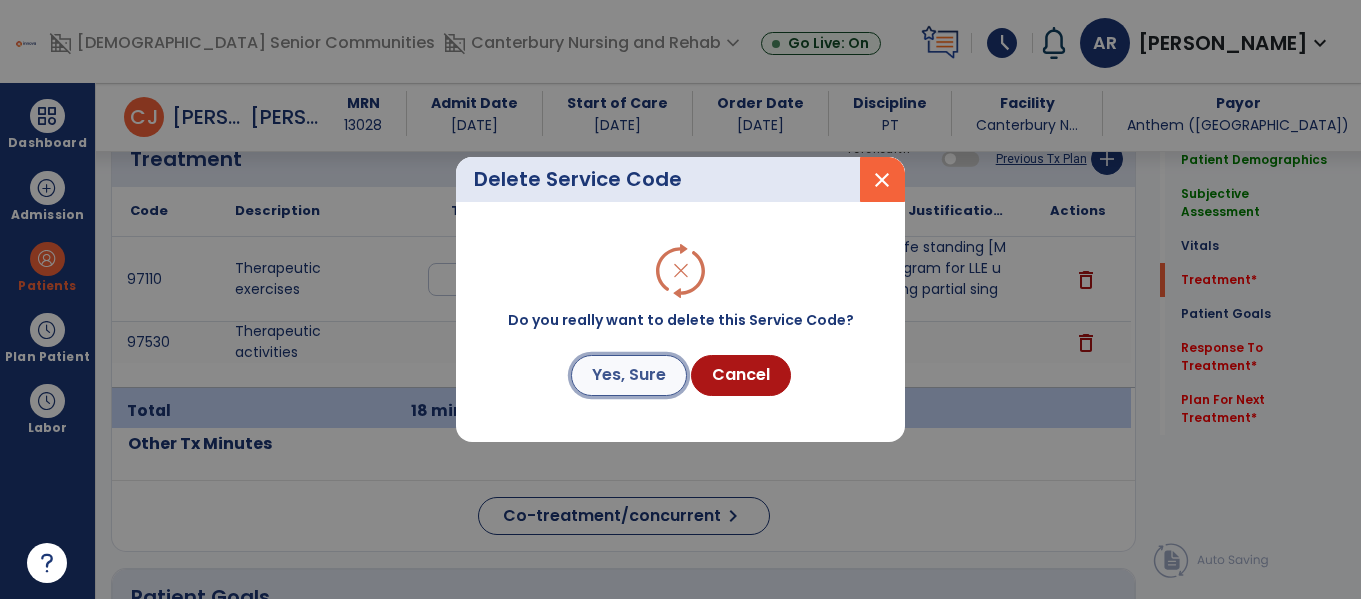 click on "Yes, Sure" at bounding box center (629, 375) 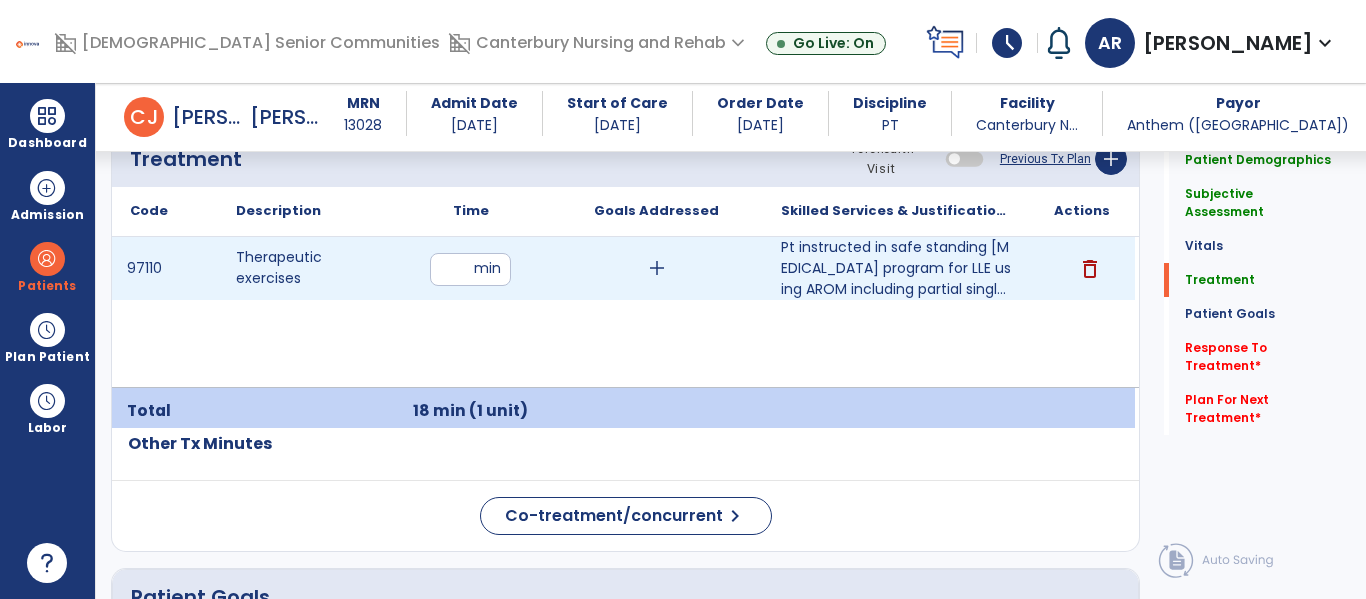 click on "**" at bounding box center (470, 269) 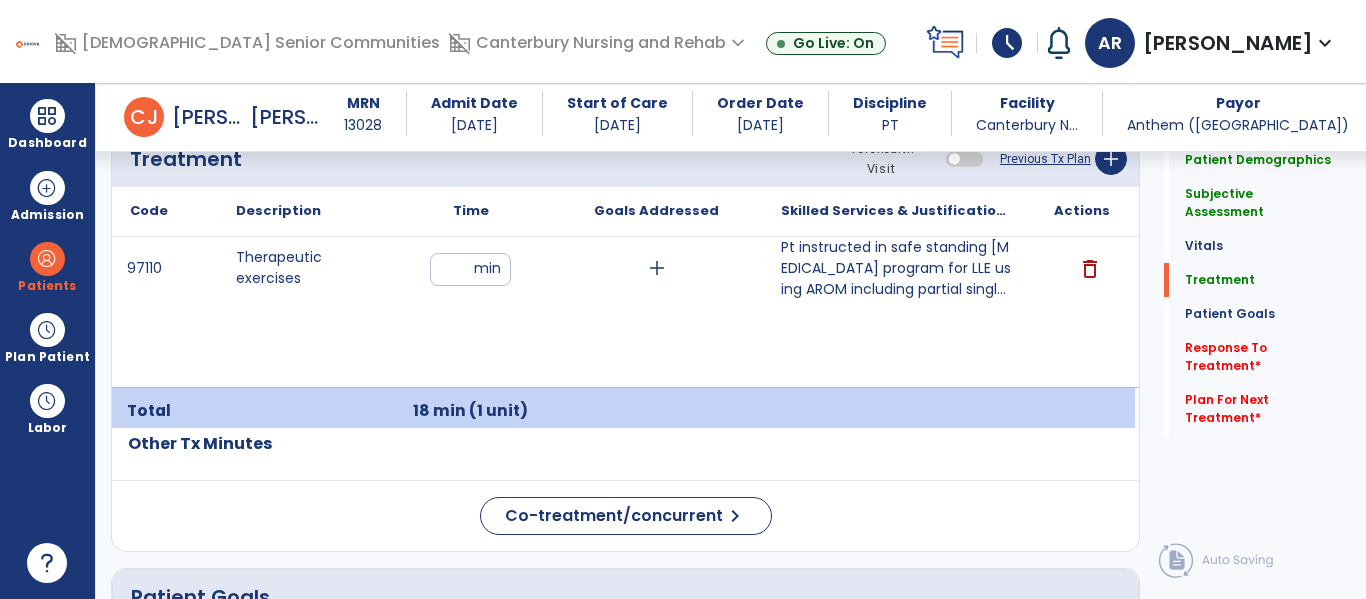 click on "97110  Therapeutic exercises  ** min add  Pt instructed in safe standing [MEDICAL_DATA] program for LLE using AROM including partial singl...  delete" at bounding box center (623, 312) 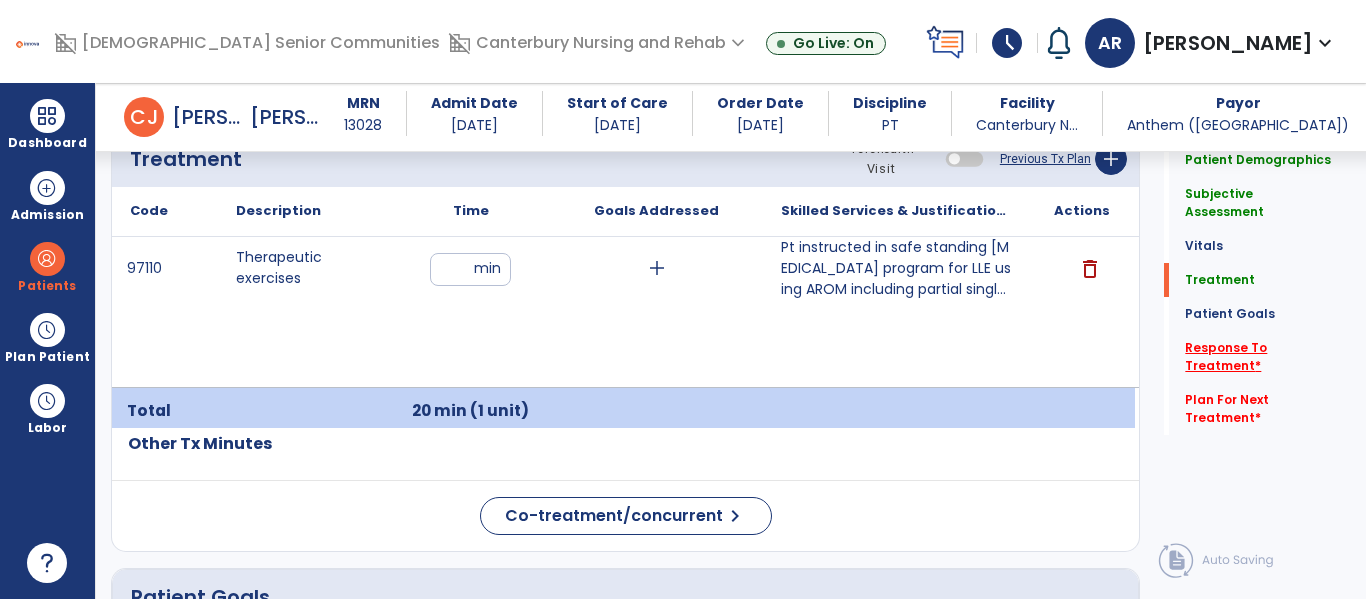 click on "Response To Treatment   *" 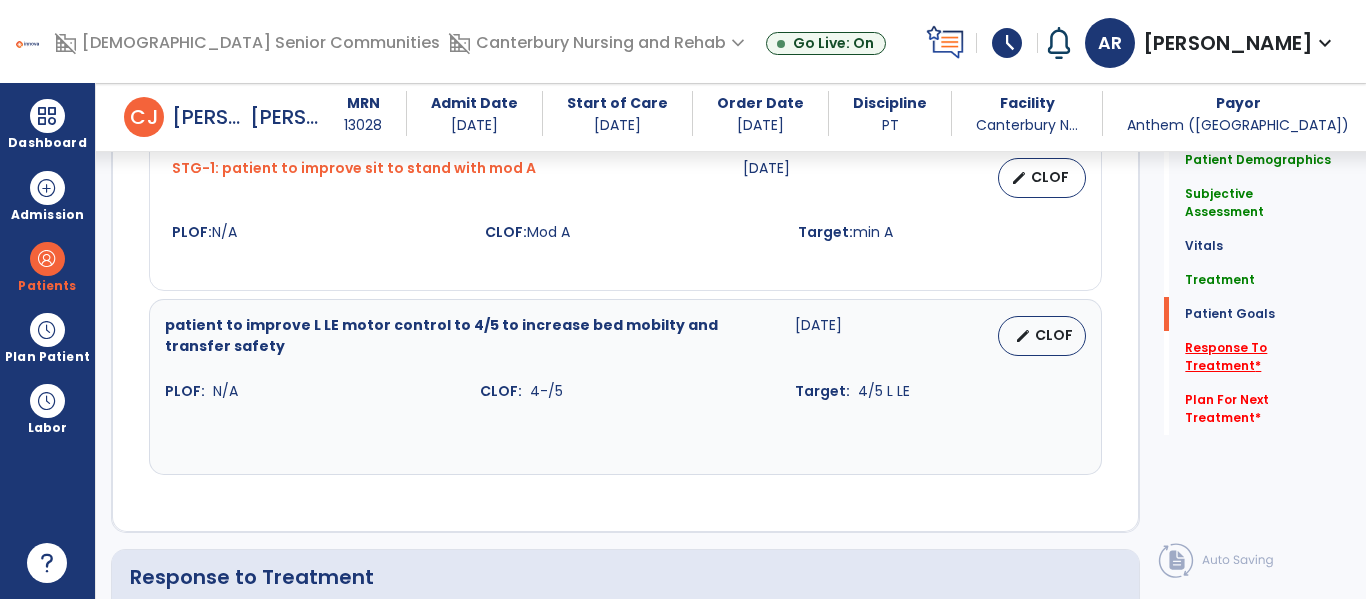 scroll, scrollTop: 2502, scrollLeft: 0, axis: vertical 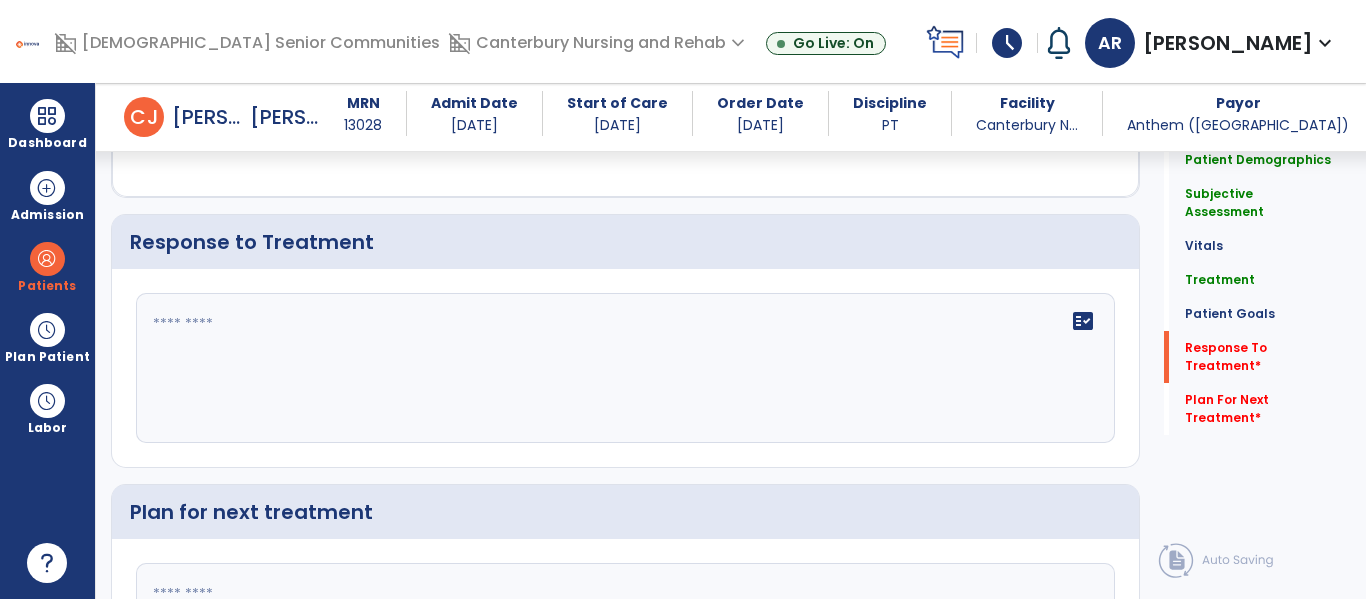 click on "fact_check" 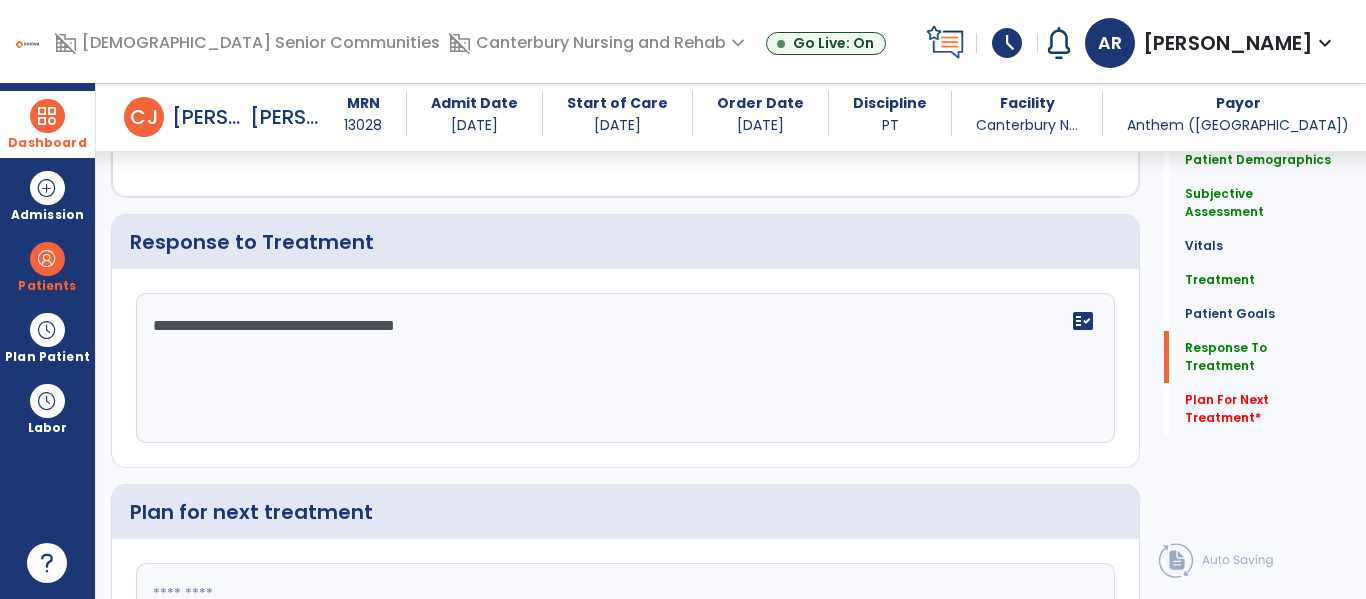 type on "**********" 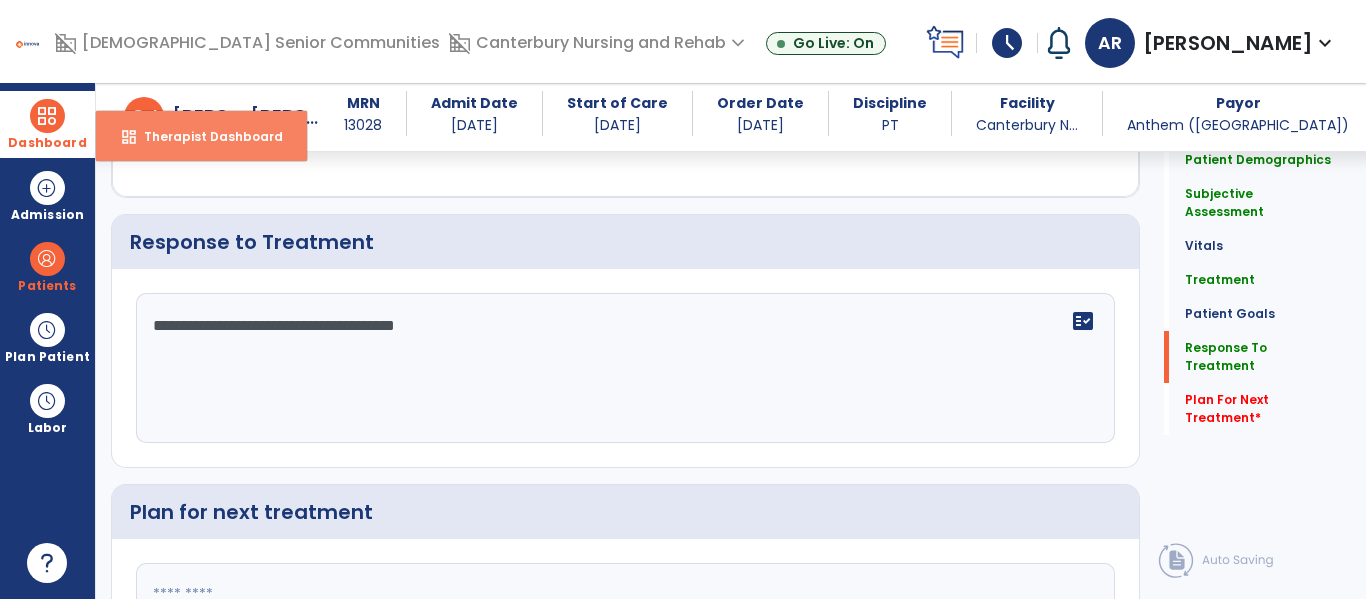 click on "dashboard  Therapist Dashboard" at bounding box center (201, 136) 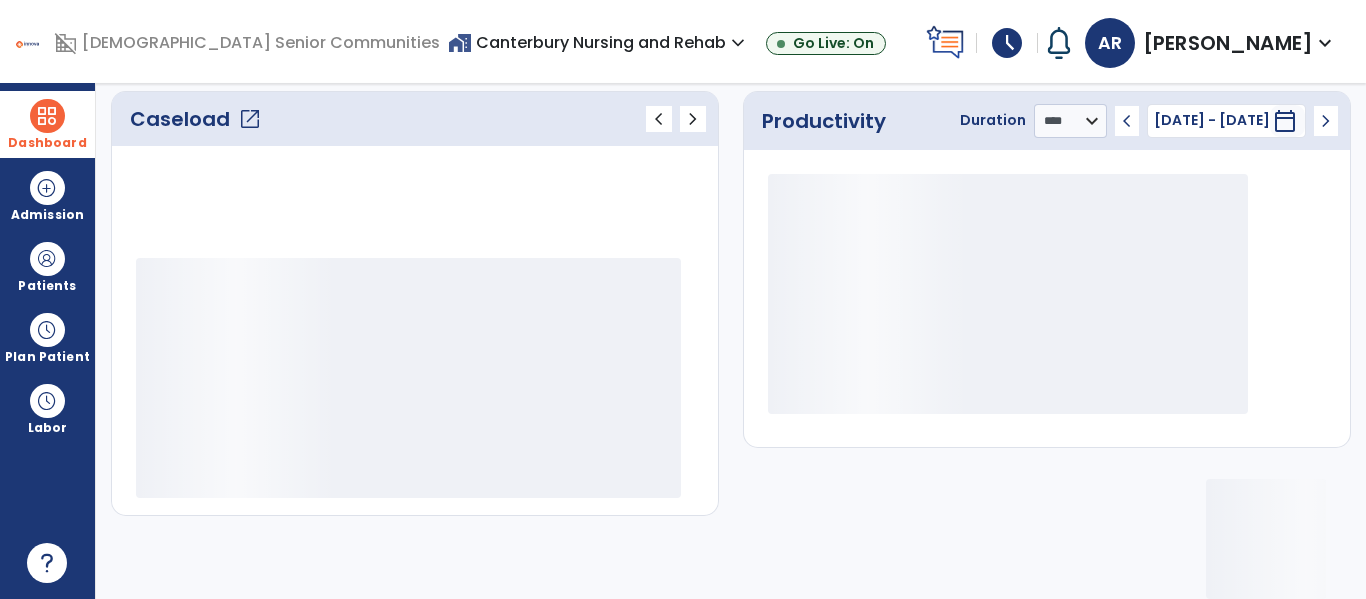 scroll, scrollTop: 276, scrollLeft: 0, axis: vertical 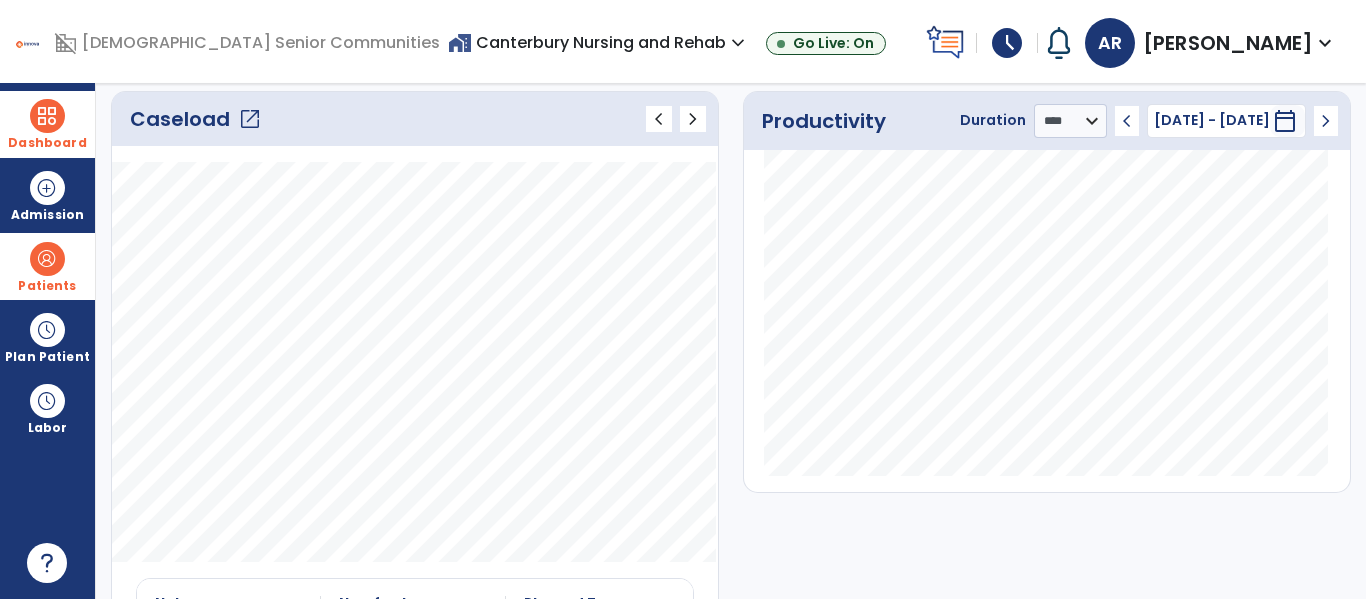 click on "Patients" at bounding box center [47, 266] 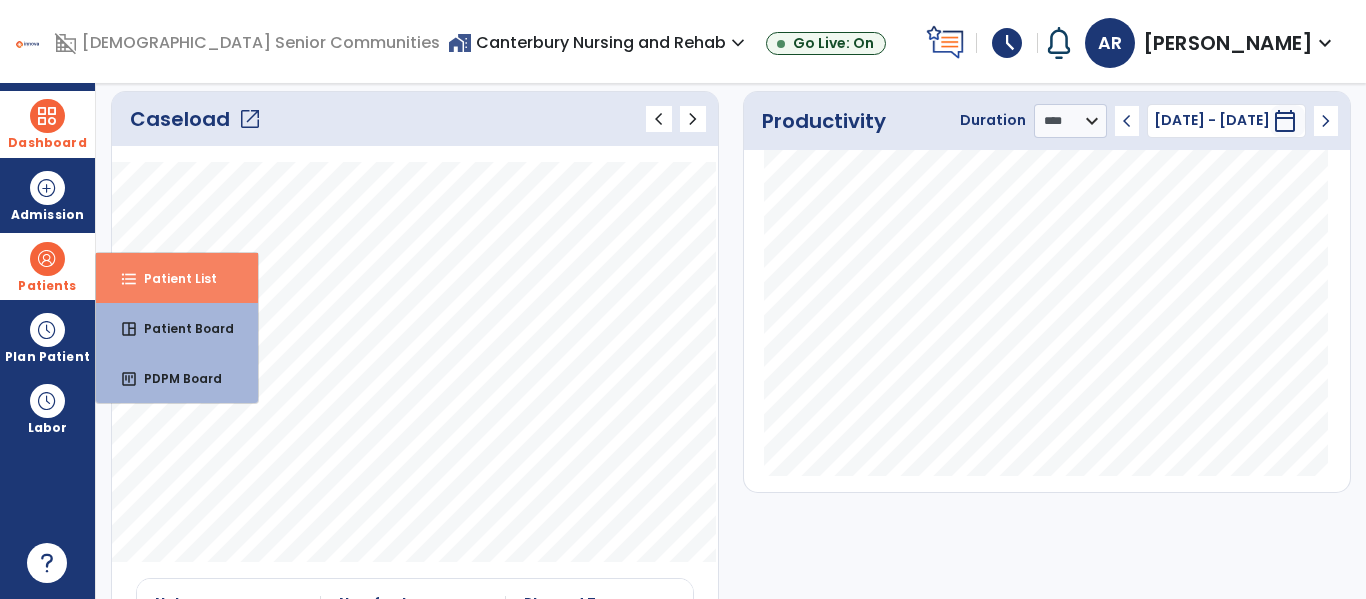 click on "Patient List" at bounding box center [172, 278] 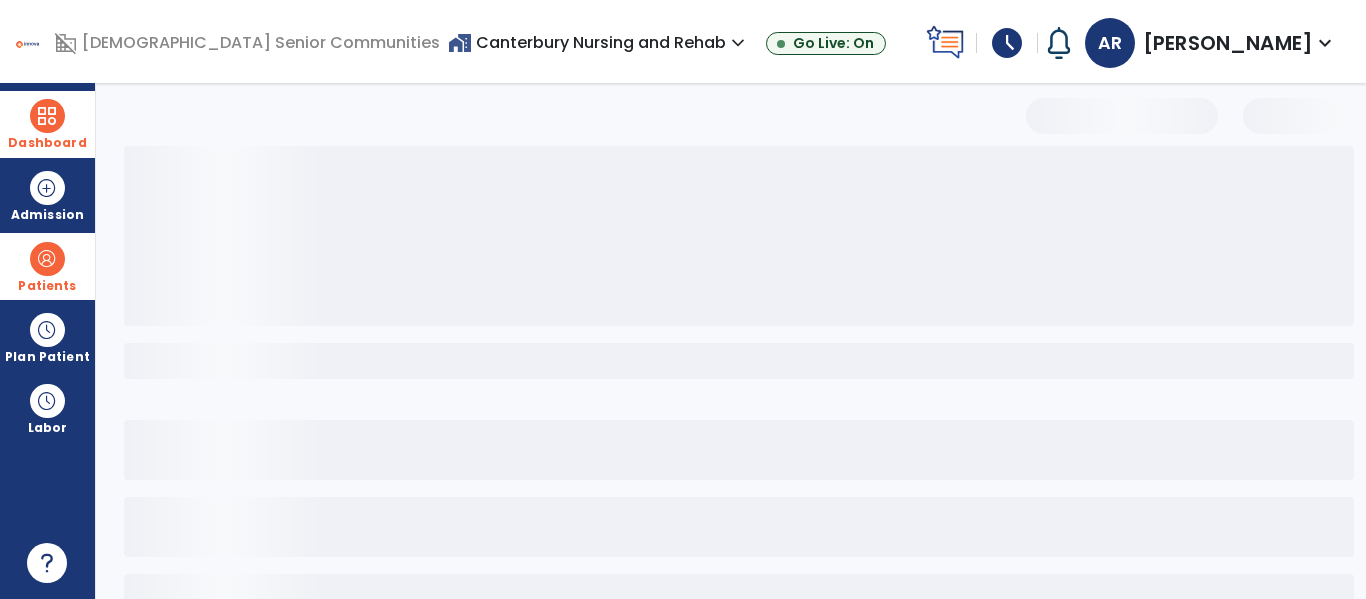 scroll, scrollTop: 144, scrollLeft: 0, axis: vertical 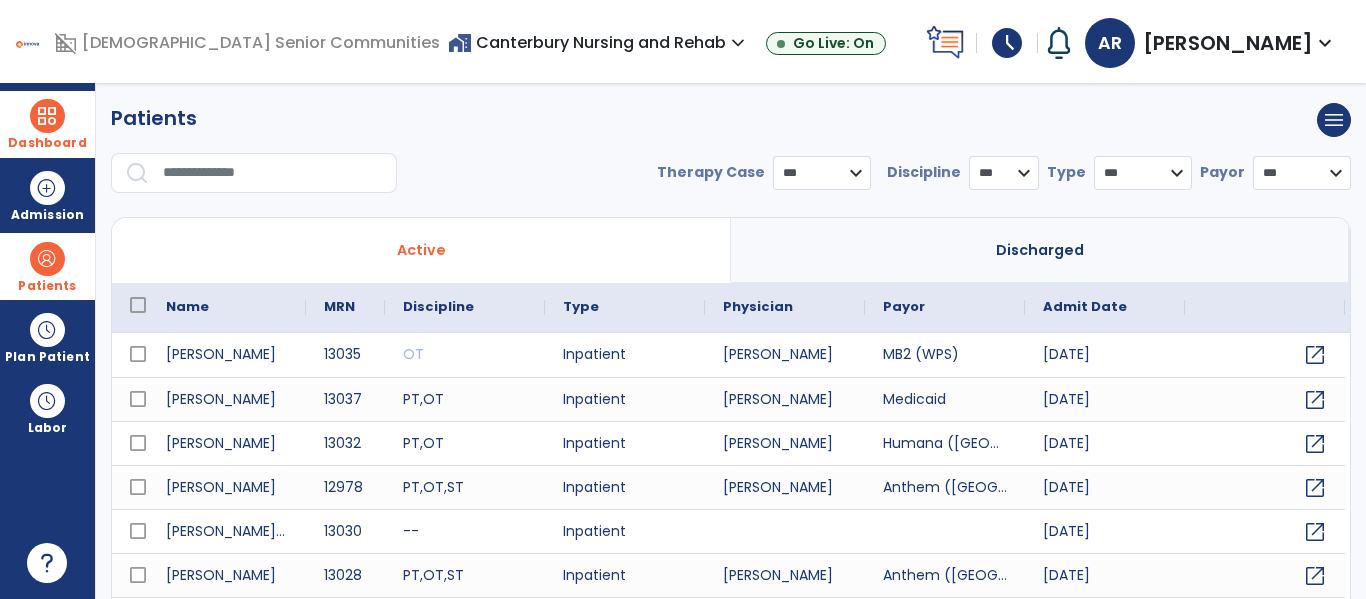 click at bounding box center [273, 173] 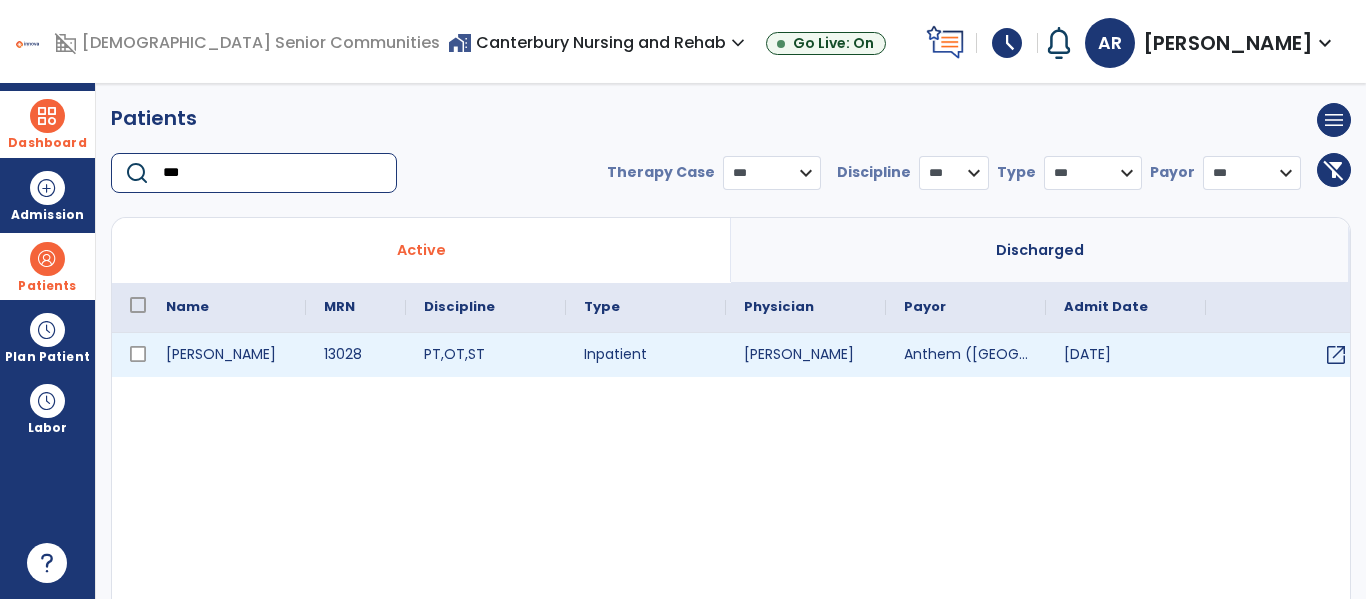 type on "***" 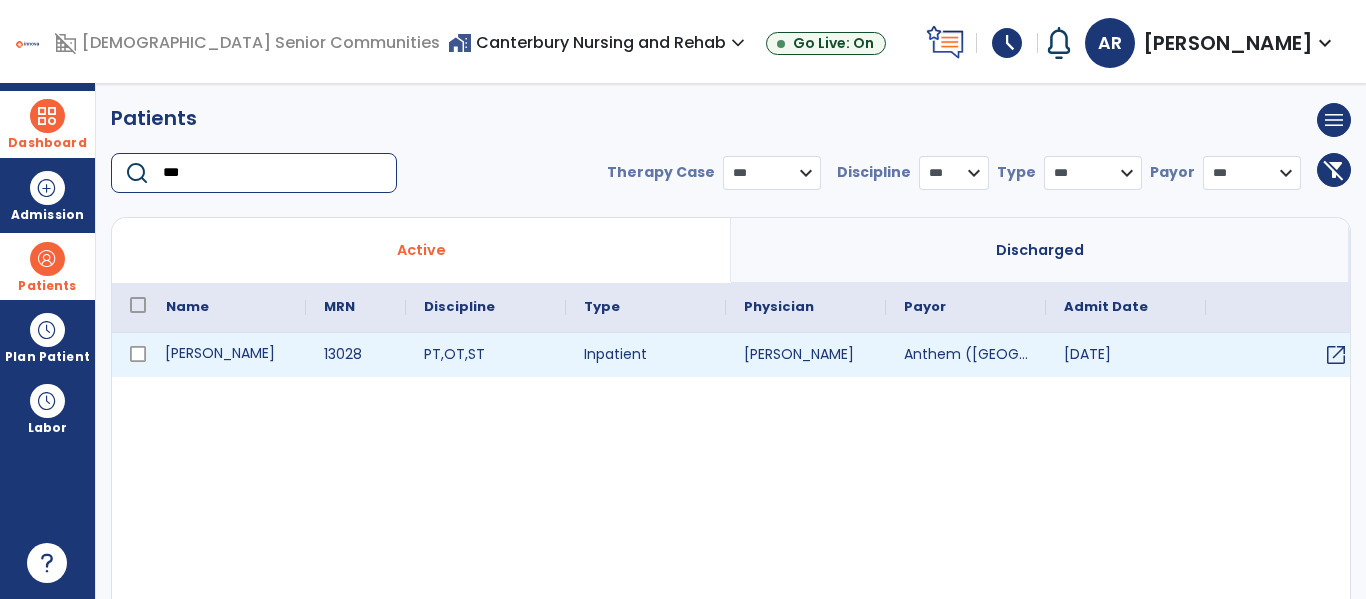 click on "[PERSON_NAME]" at bounding box center [227, 355] 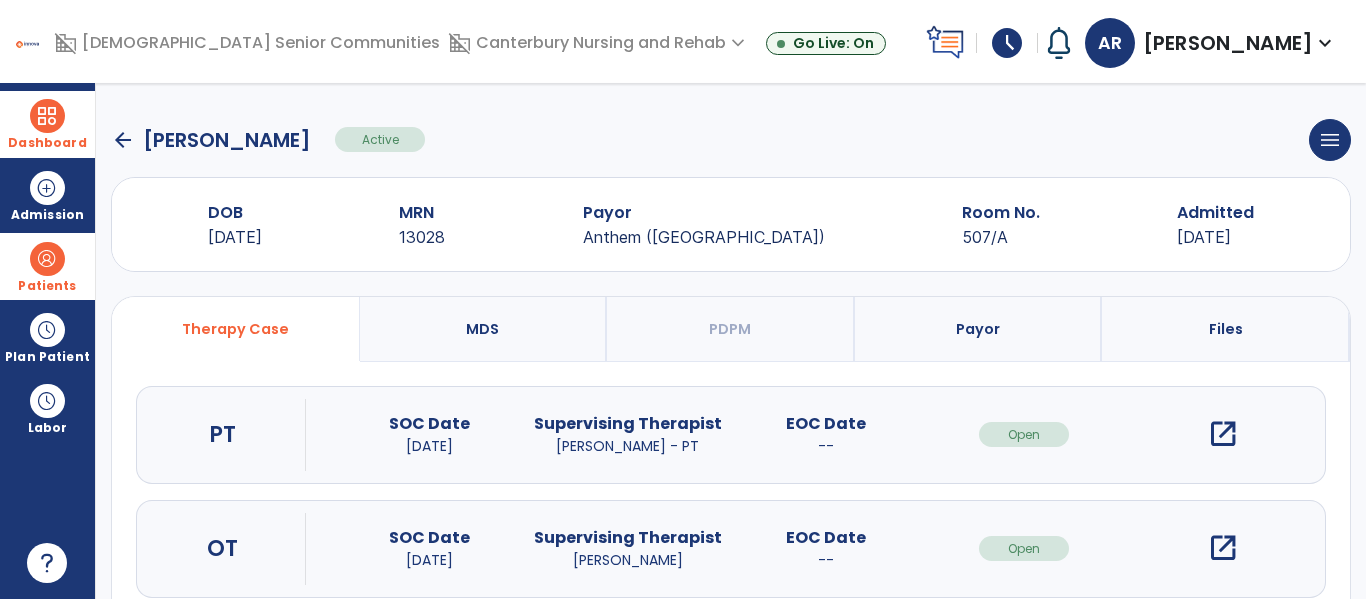 click on "open_in_new" at bounding box center [1223, 434] 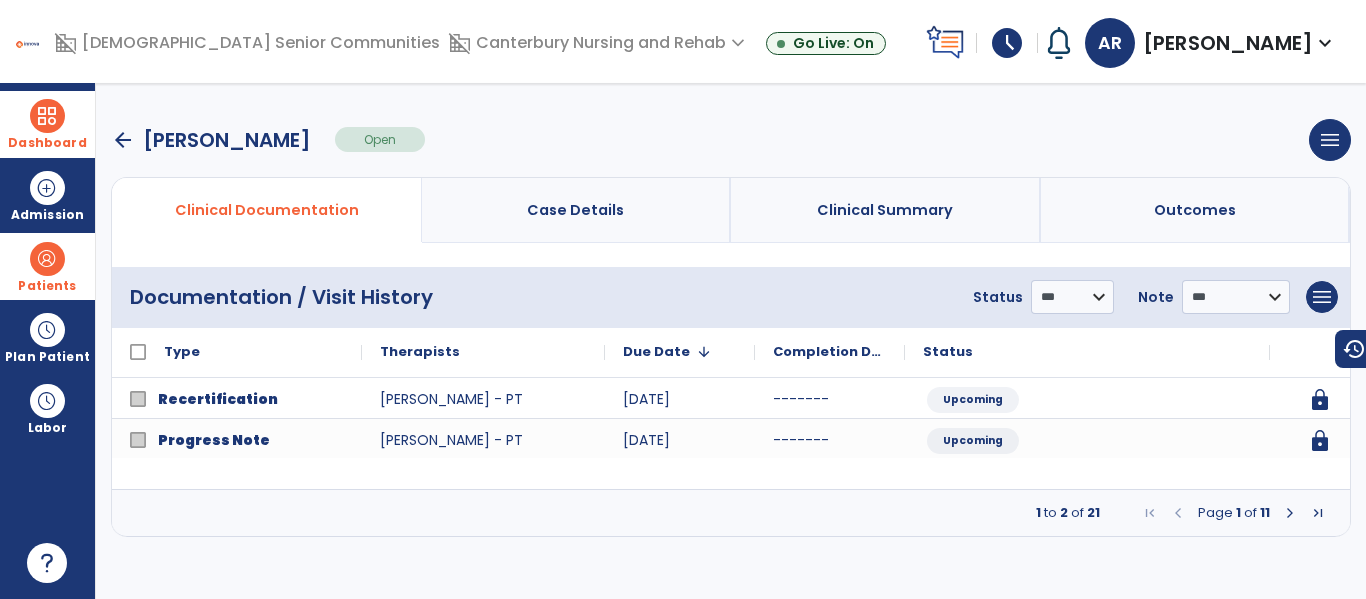click at bounding box center [1290, 513] 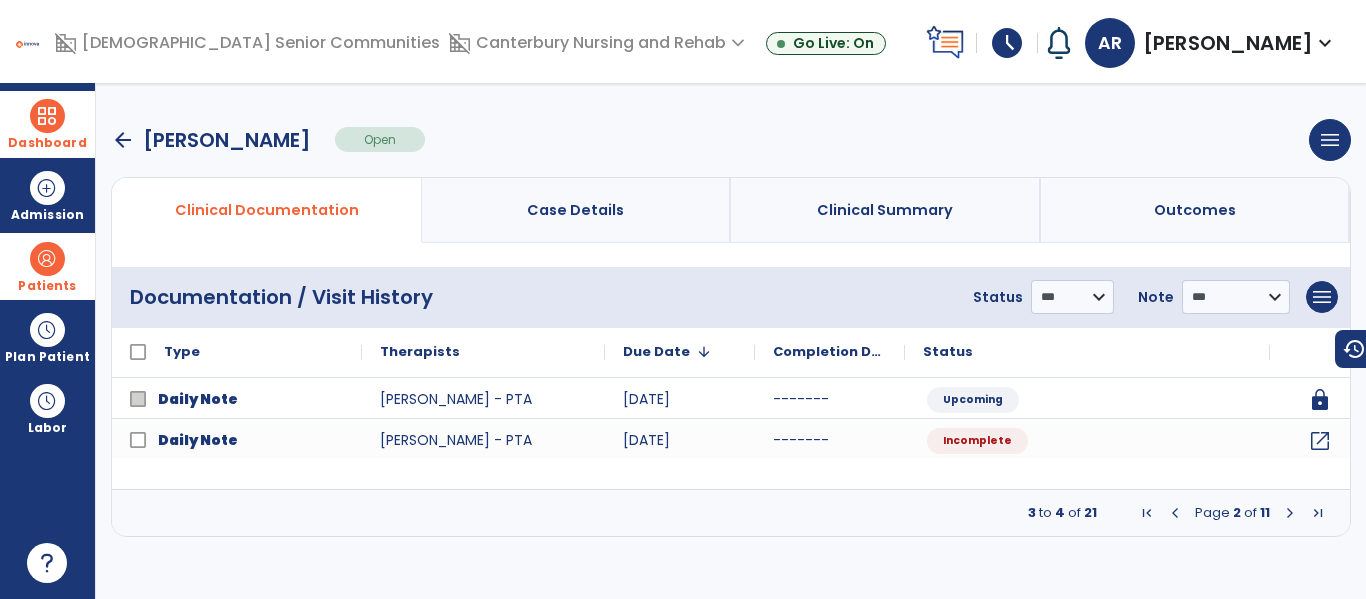 click at bounding box center (1290, 513) 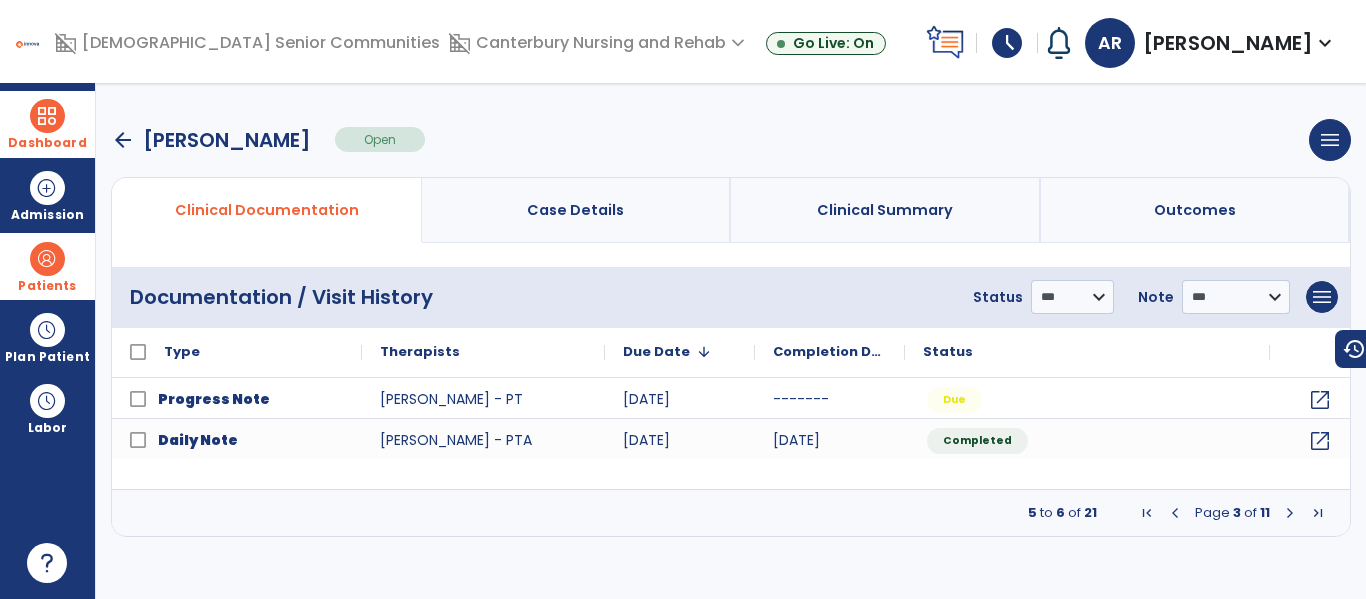 click on "Page
3
of
11" at bounding box center (1232, 513) 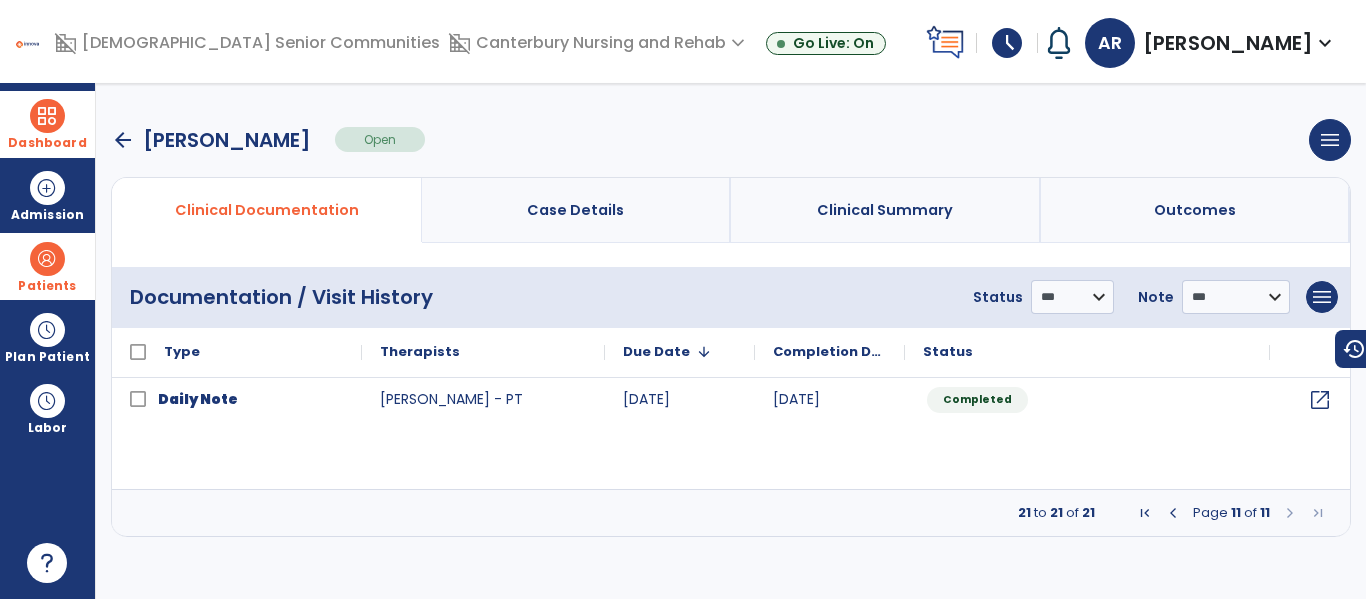 click at bounding box center [1173, 513] 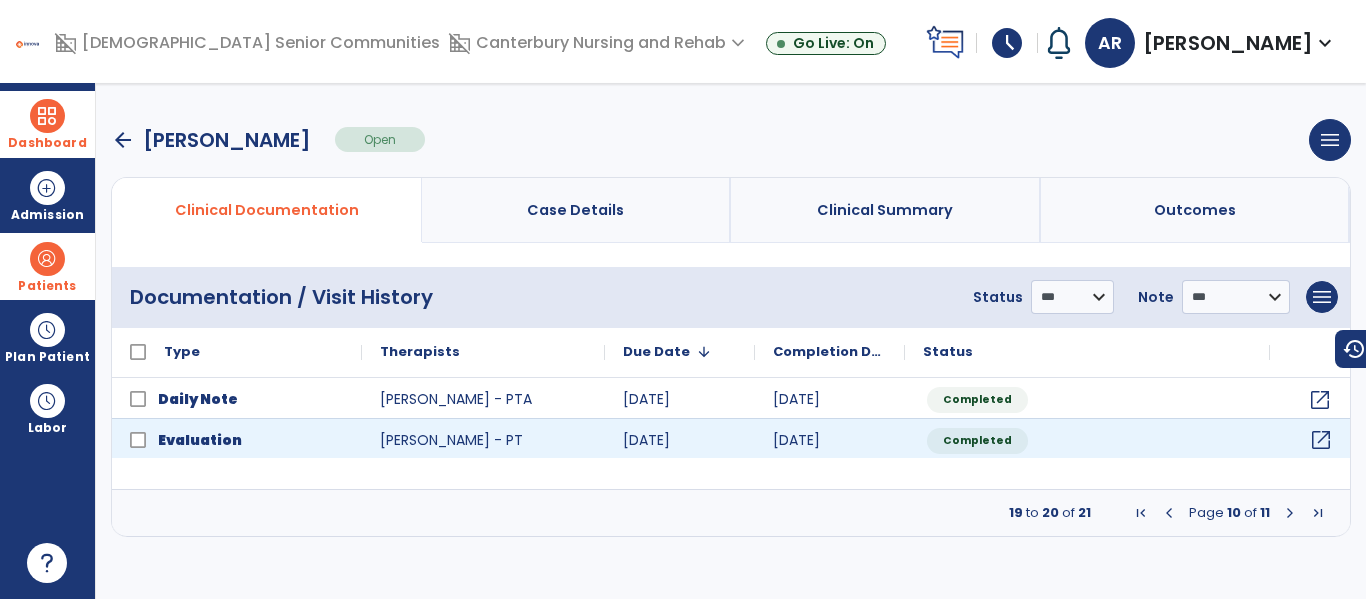 click on "open_in_new" 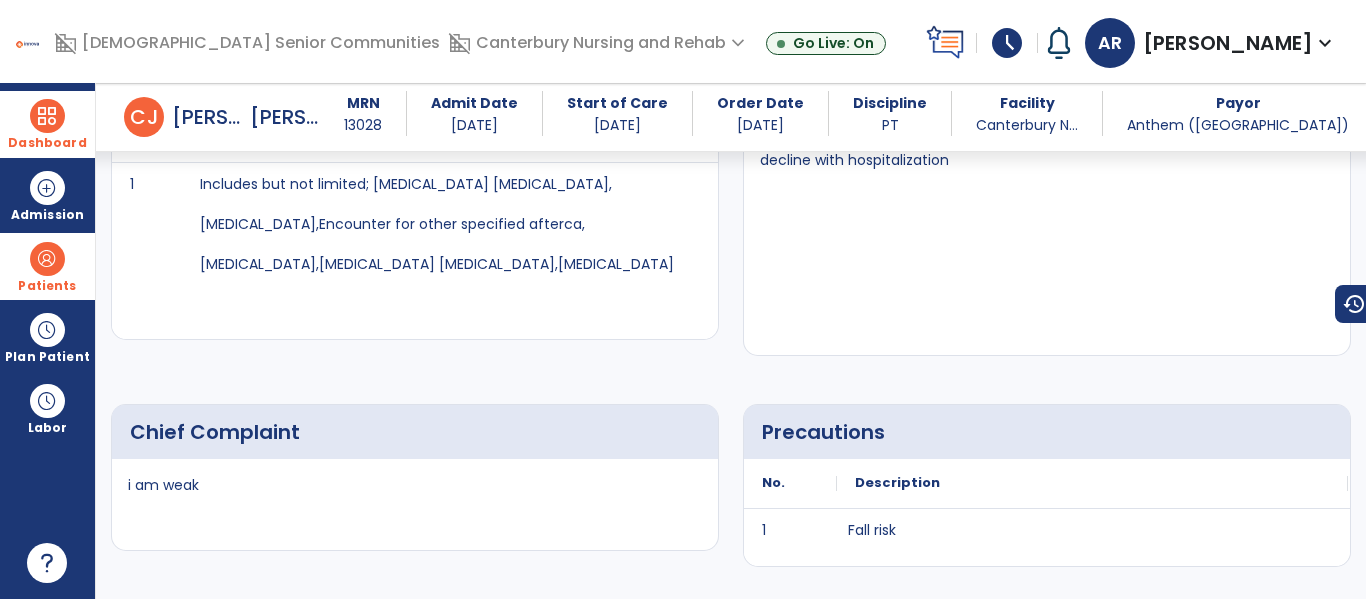 scroll, scrollTop: 0, scrollLeft: 0, axis: both 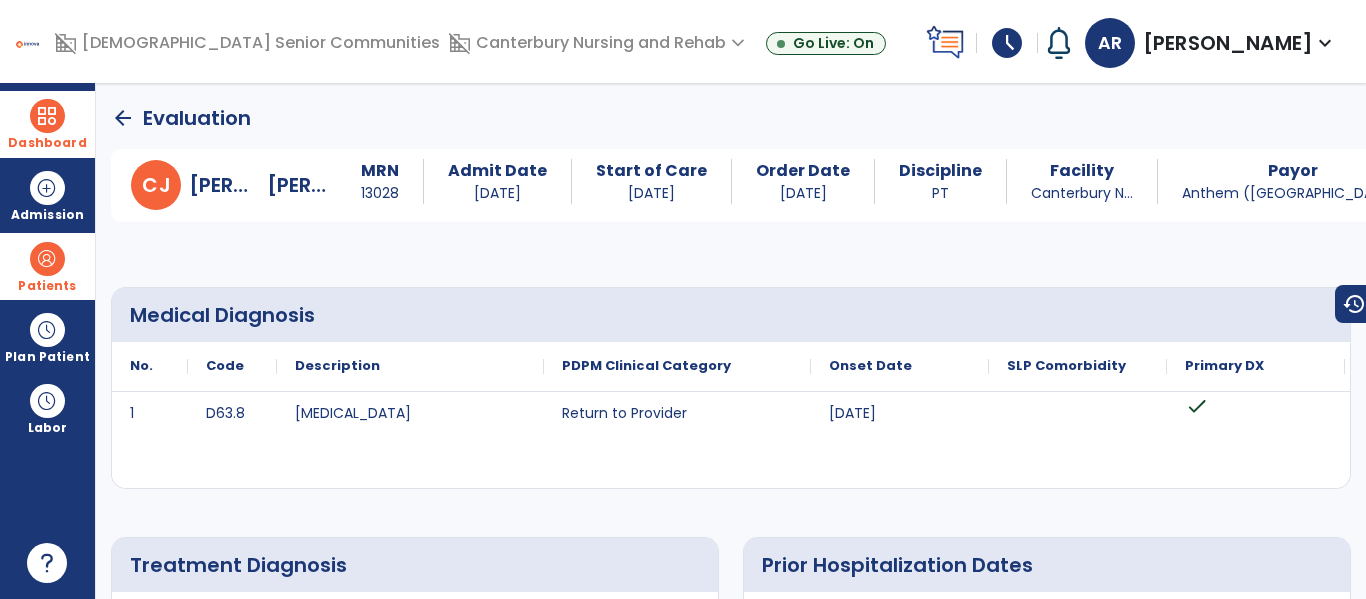 click on "Medical Diagnosis" at bounding box center (731, 315) 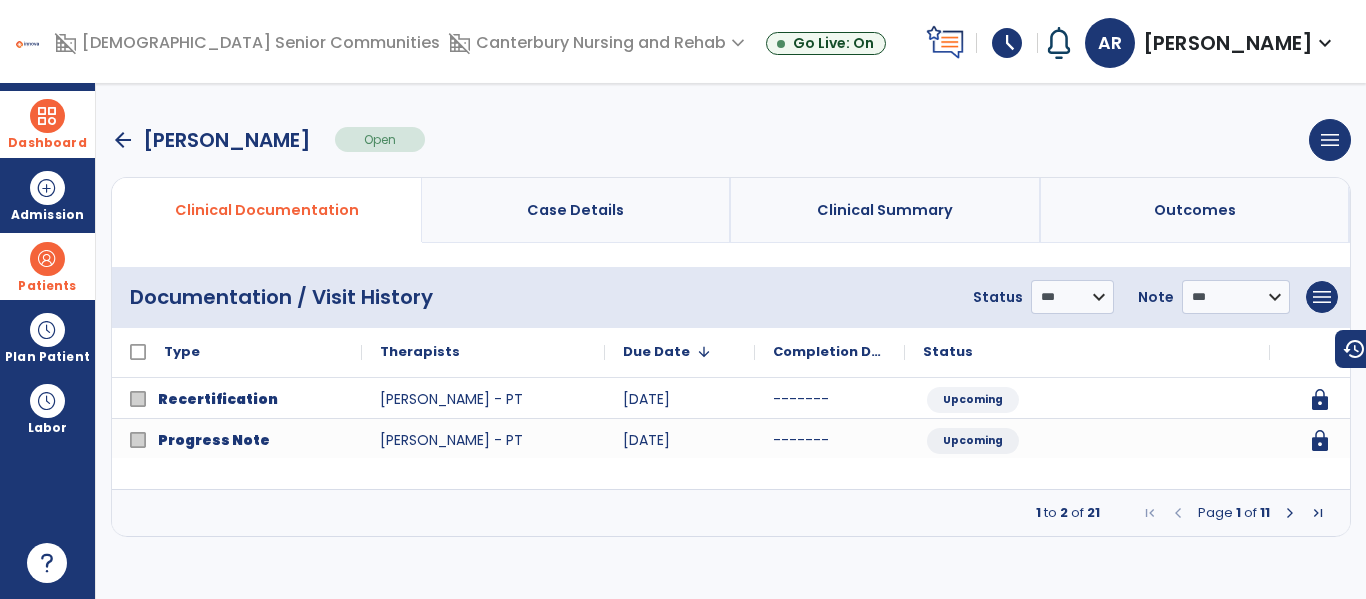 click on "arrow_back" at bounding box center [123, 140] 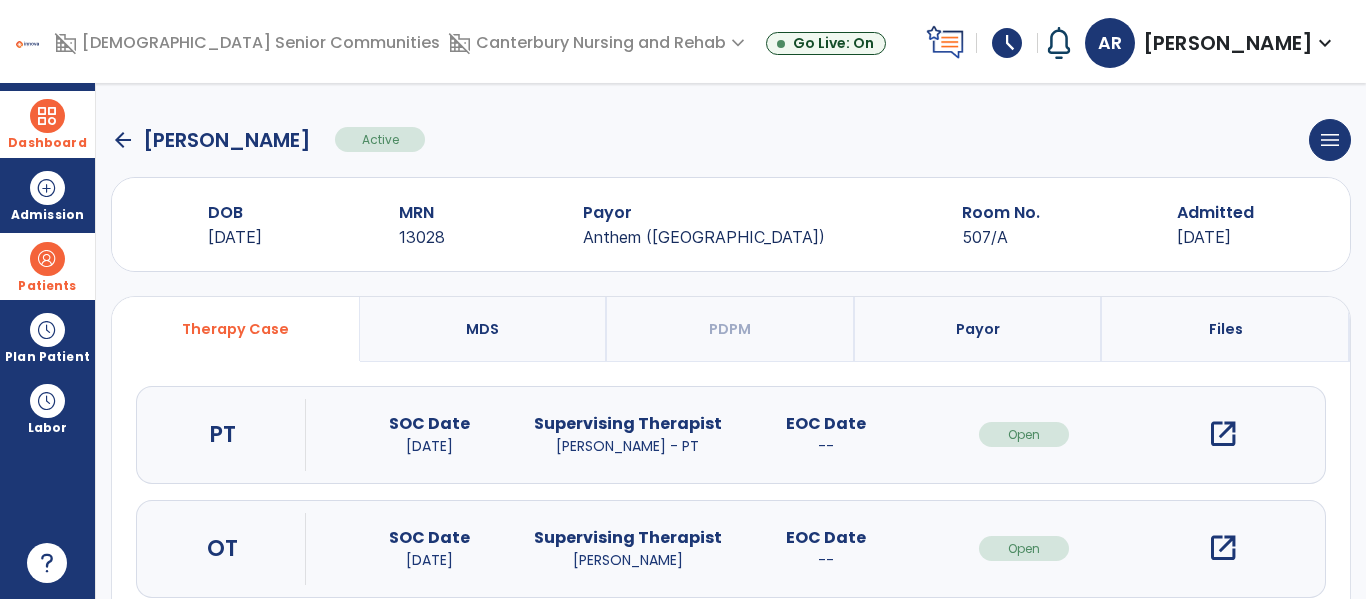 click at bounding box center [47, 116] 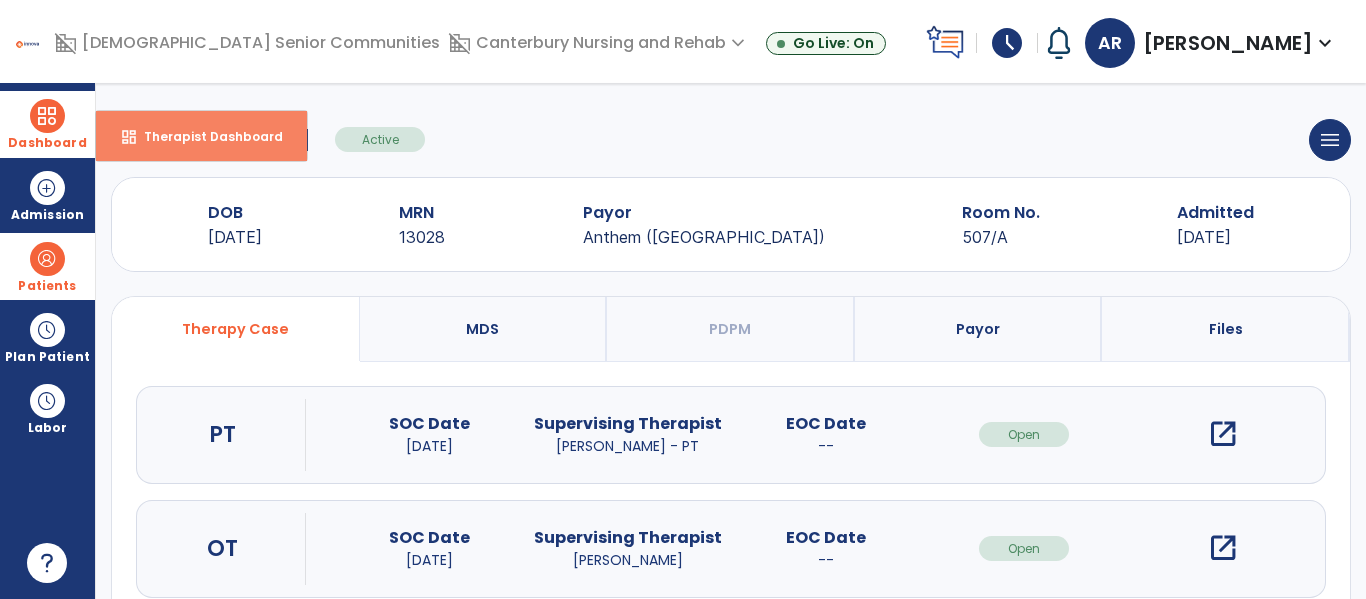 click on "dashboard  Therapist Dashboard" at bounding box center (201, 136) 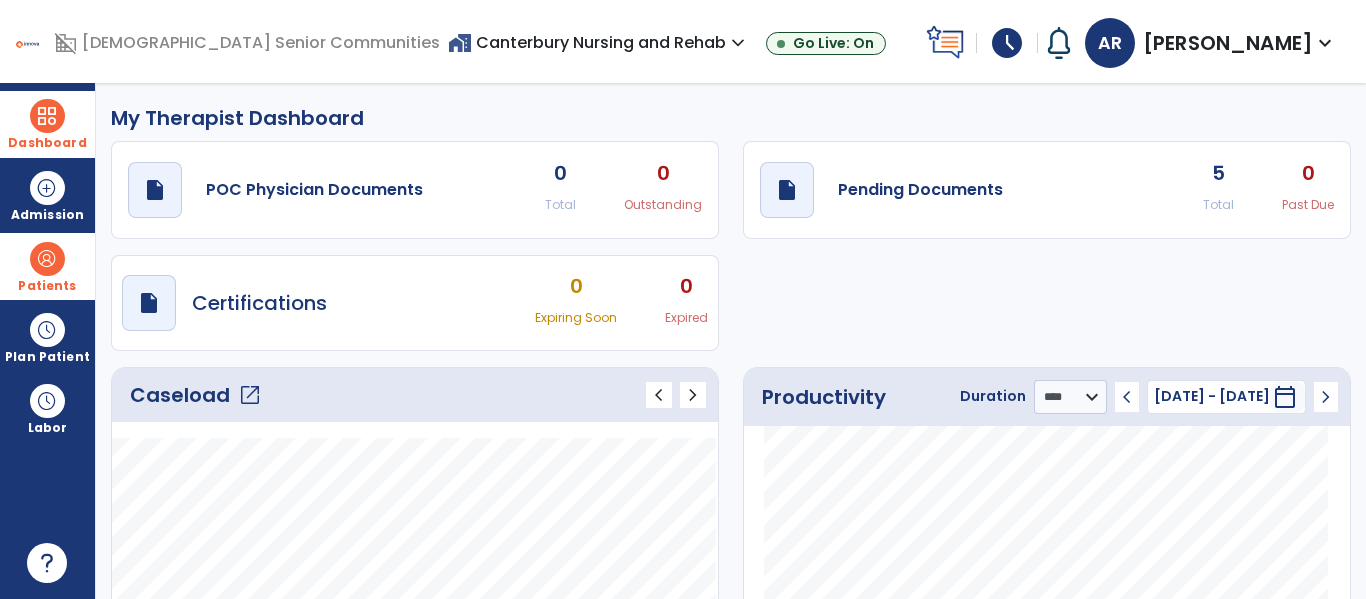 click on "Caseload   open_in_new" 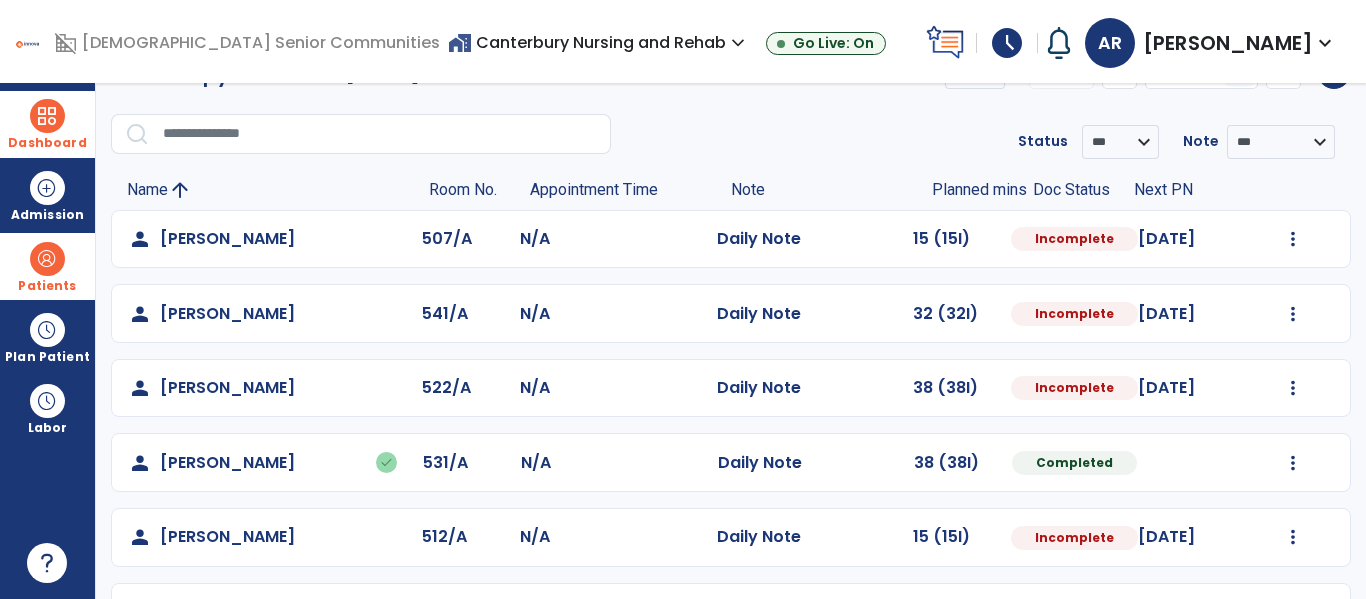 scroll, scrollTop: 95, scrollLeft: 0, axis: vertical 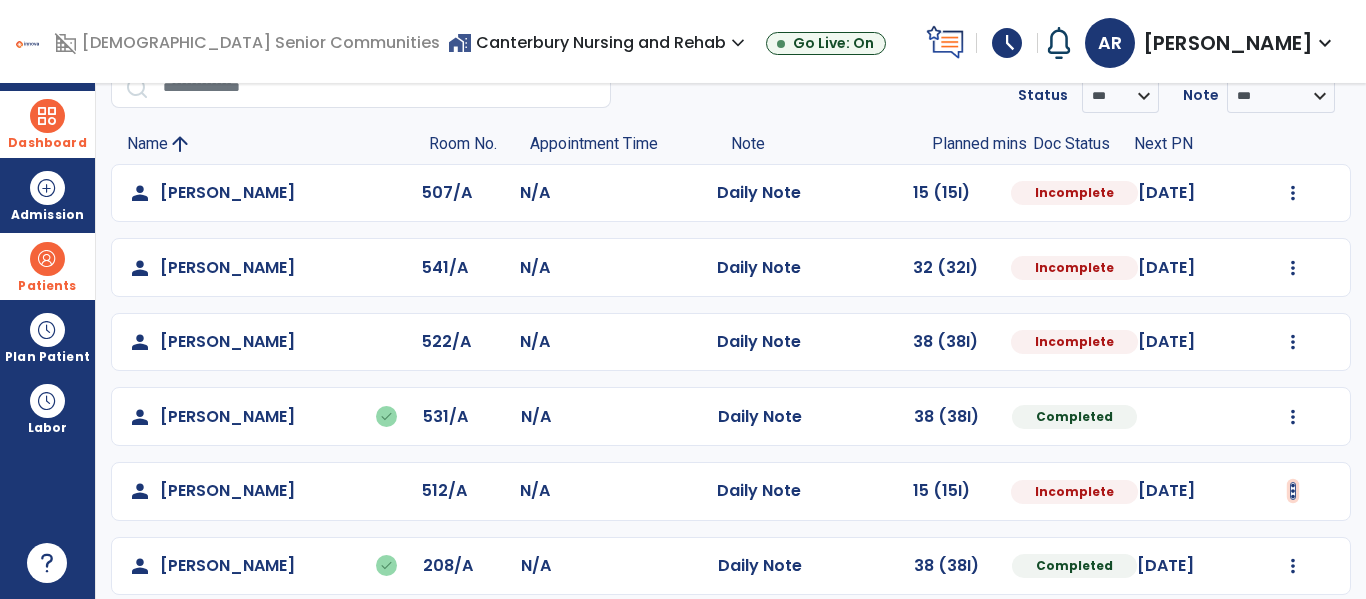 click at bounding box center (1293, 193) 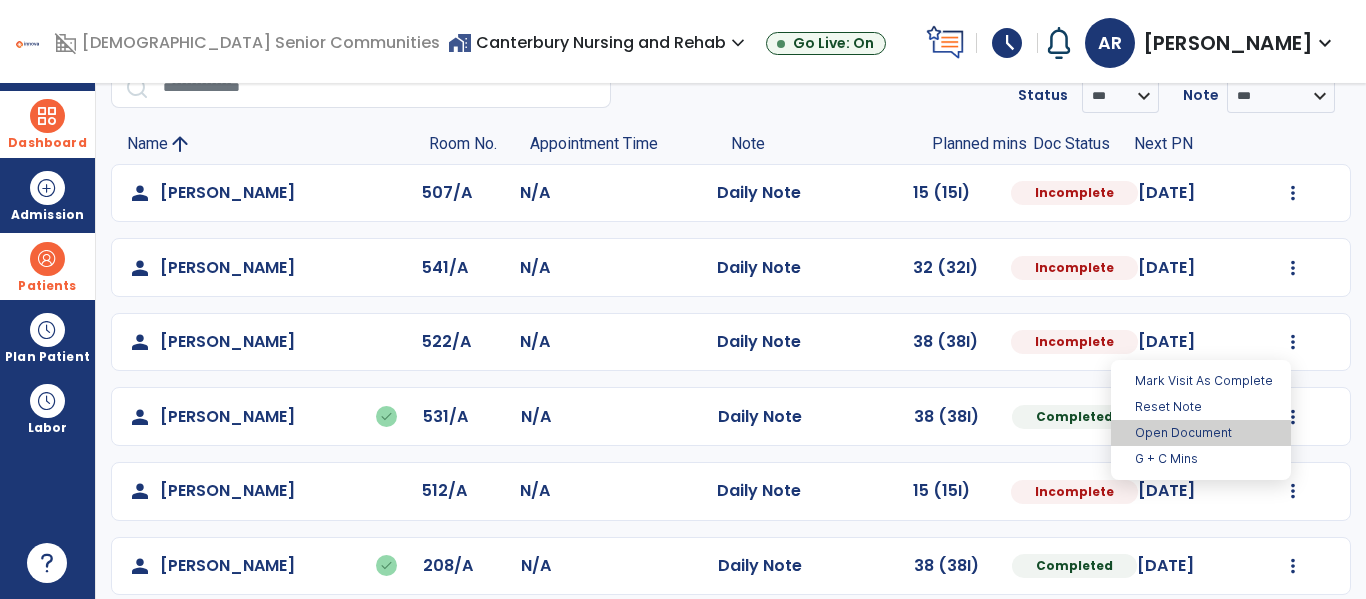 click on "Open Document" at bounding box center (1201, 433) 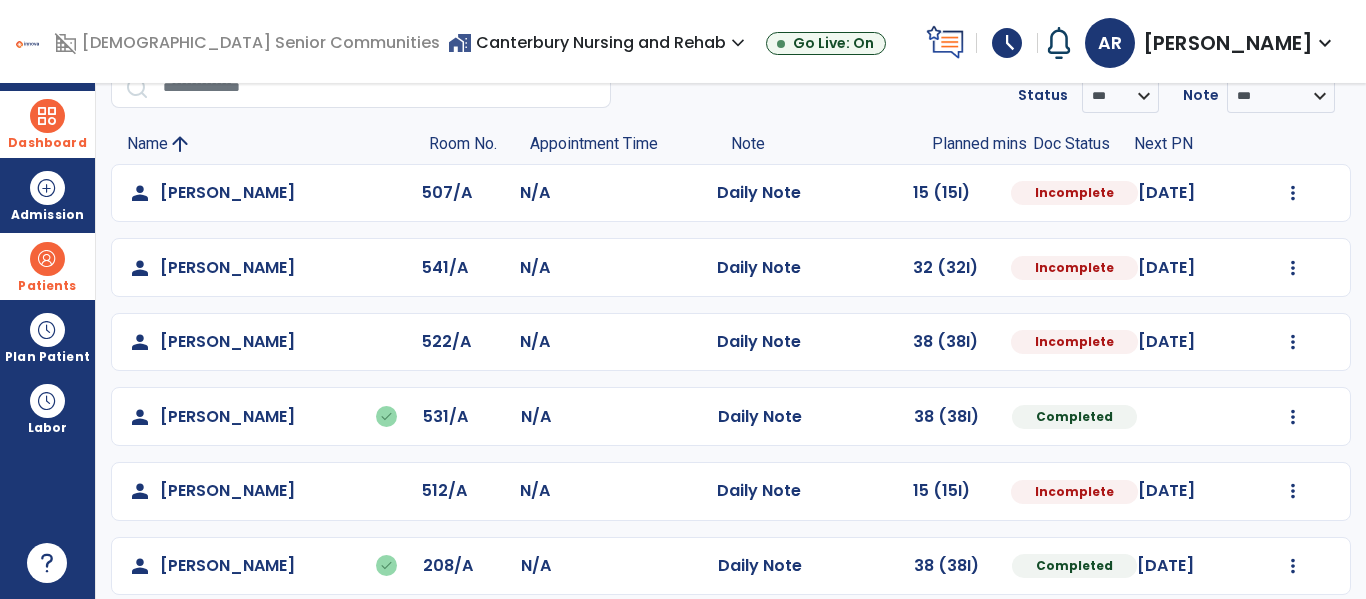 select on "*" 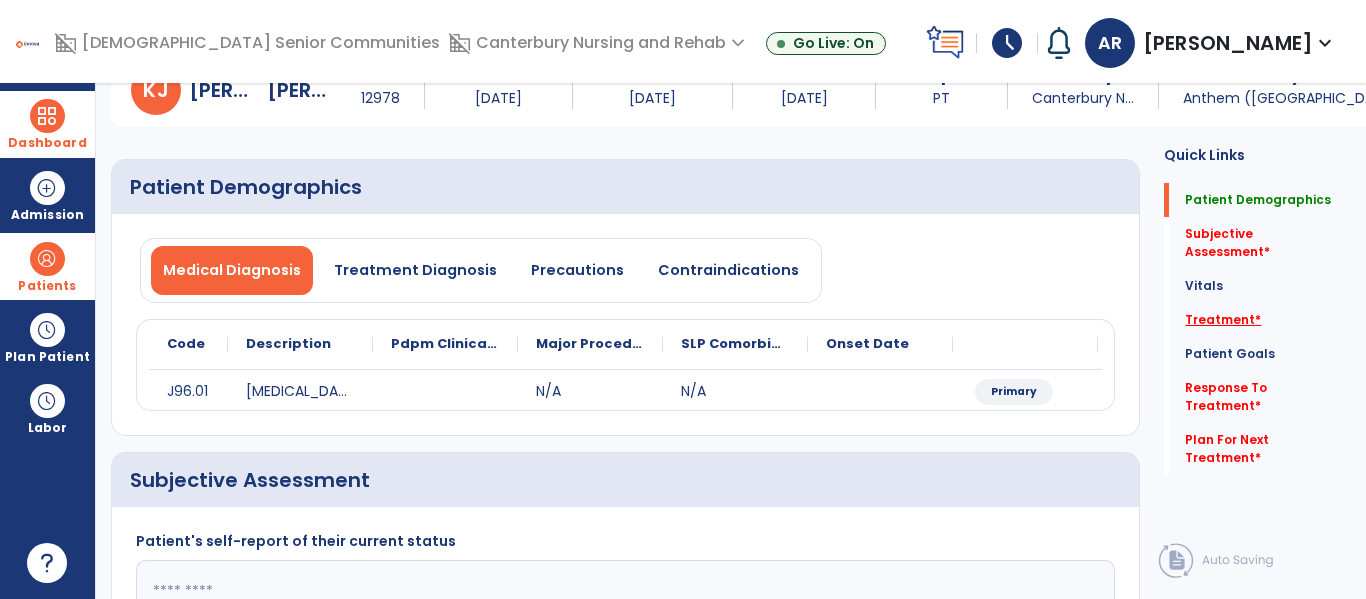 click on "Treatment   *" 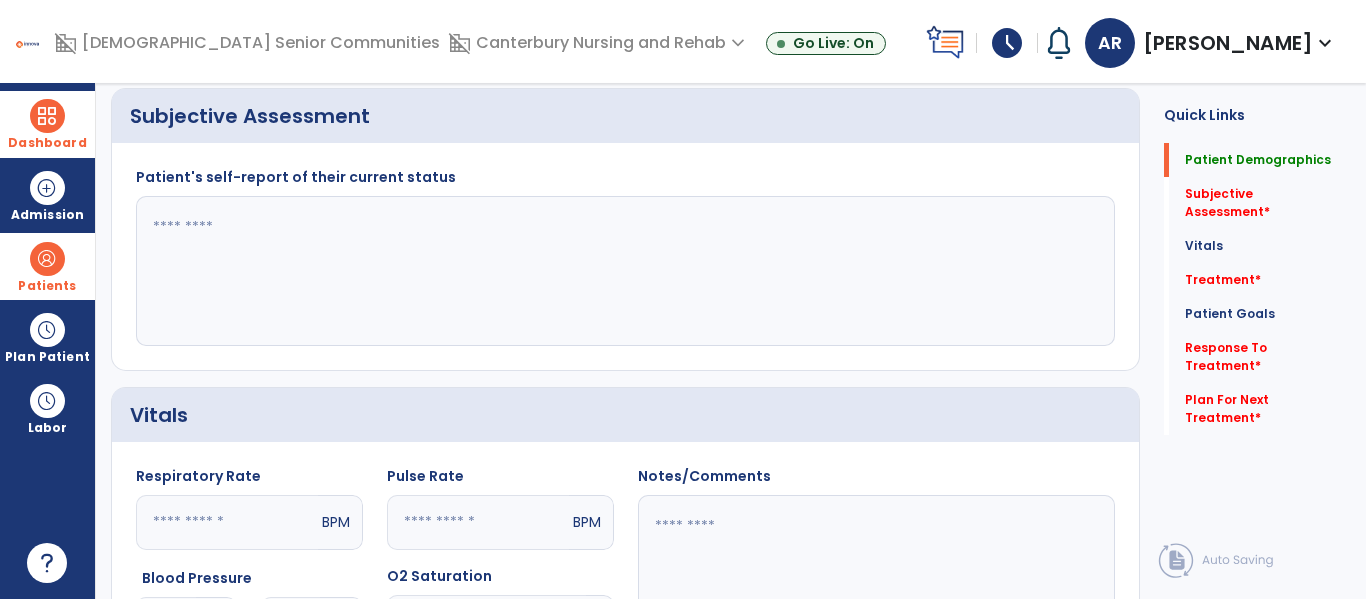 scroll, scrollTop: 0, scrollLeft: 0, axis: both 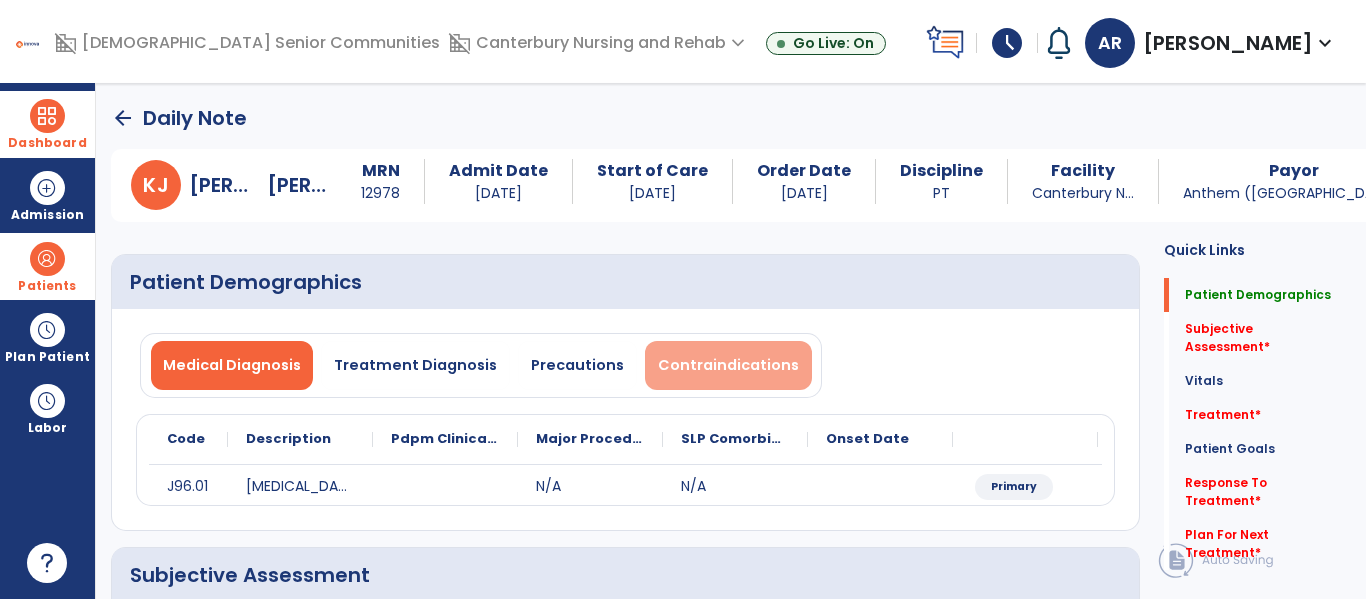 click on "Contraindications" at bounding box center [728, 365] 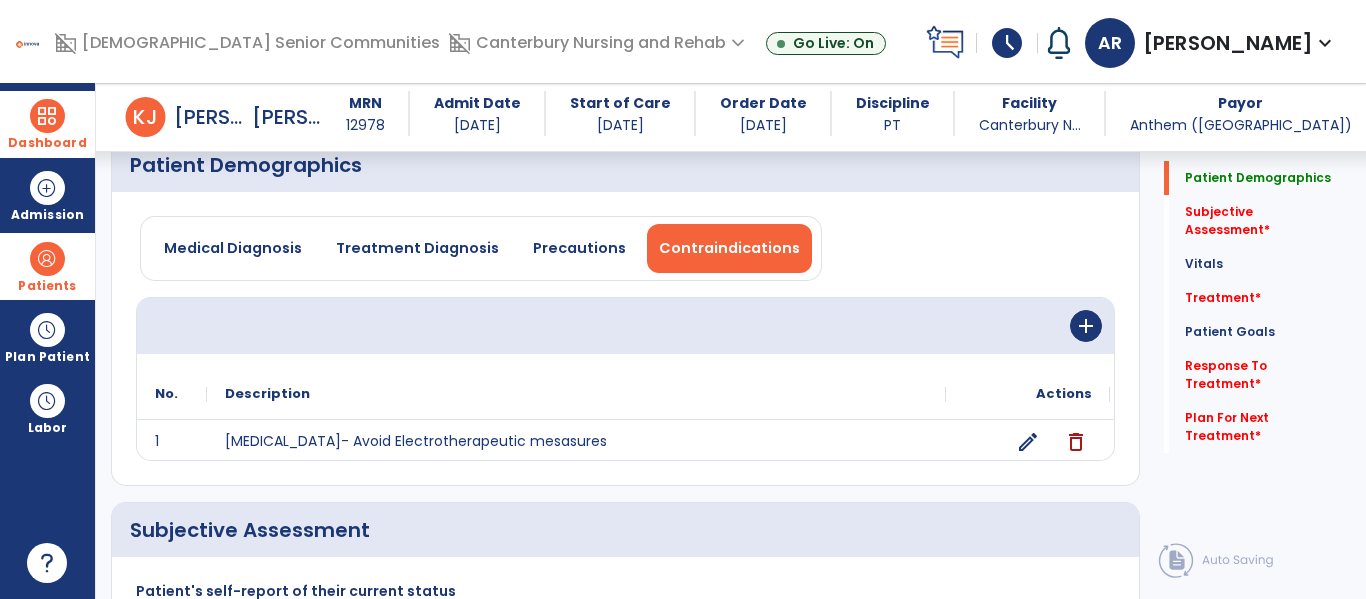 scroll, scrollTop: 99, scrollLeft: 0, axis: vertical 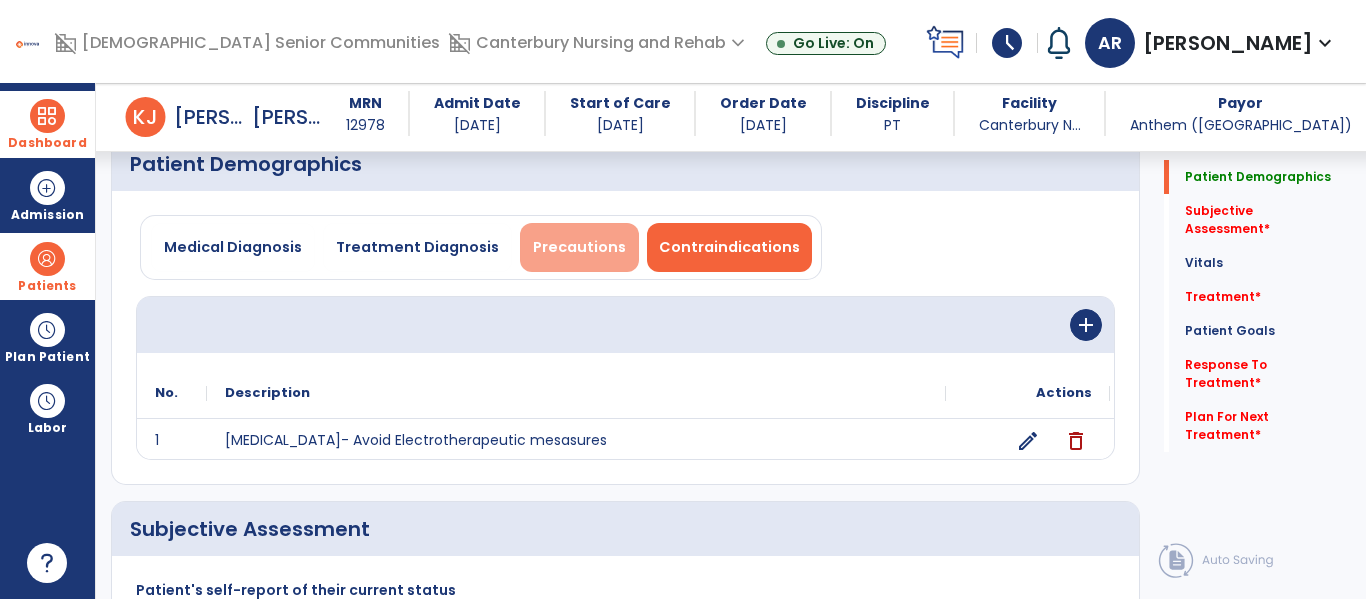 click on "Precautions" at bounding box center [579, 247] 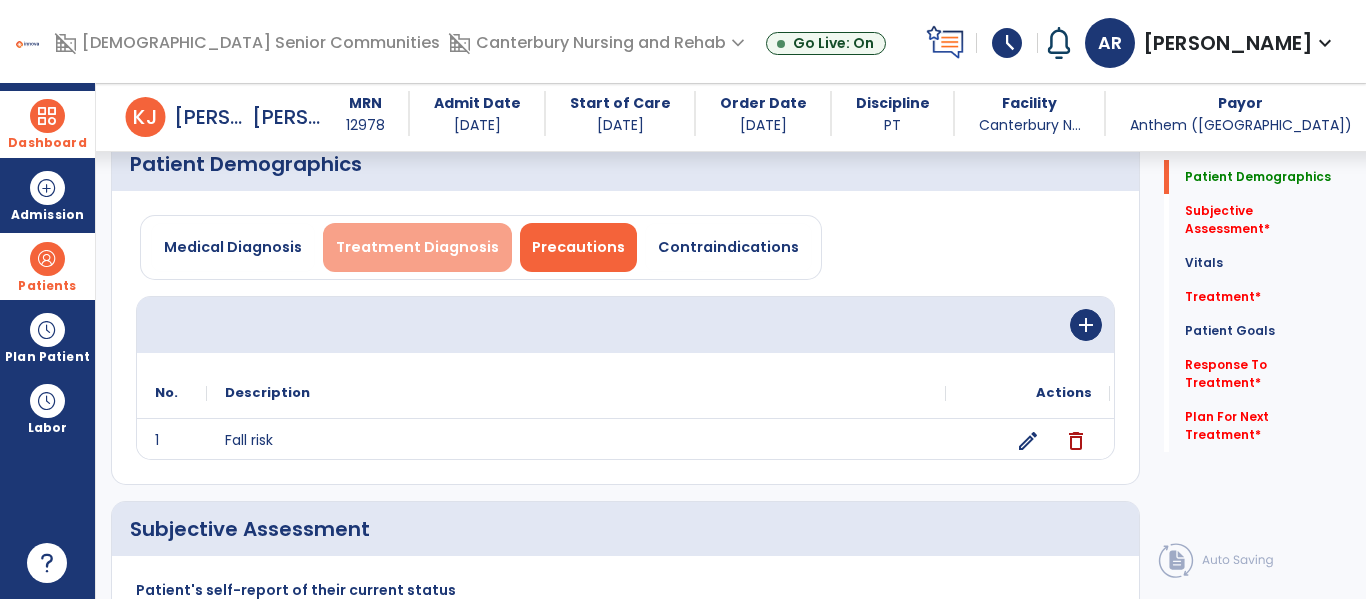 click on "Treatment Diagnosis" at bounding box center [417, 247] 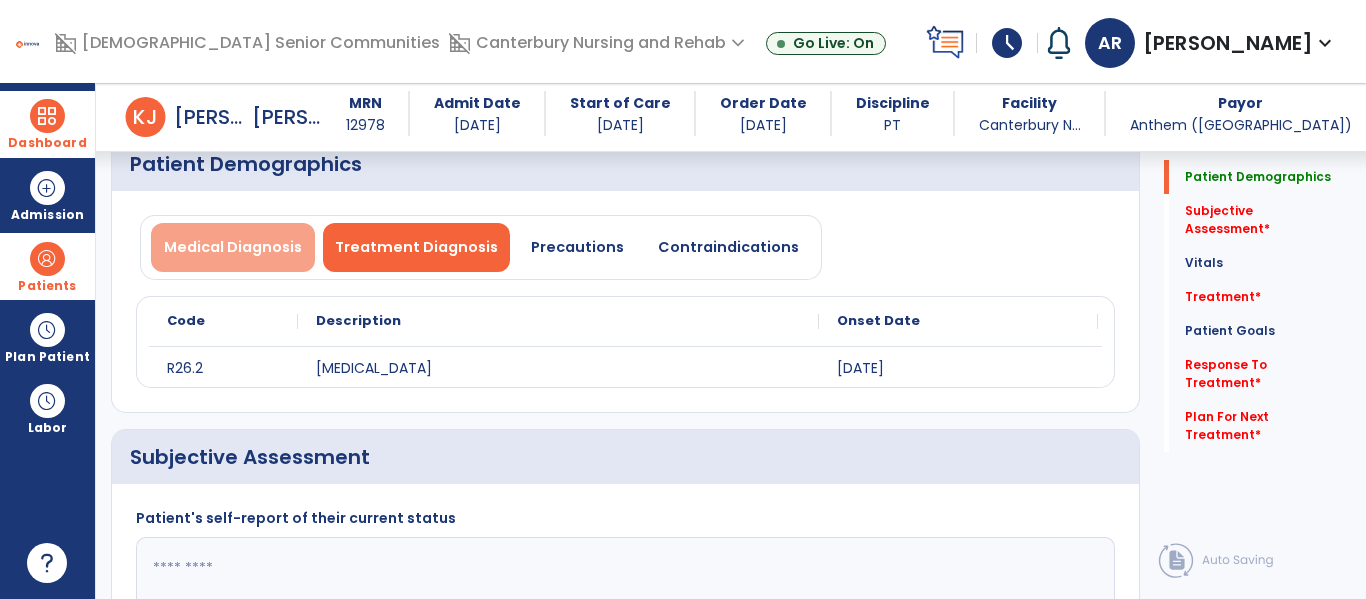 click on "Medical Diagnosis" at bounding box center [233, 247] 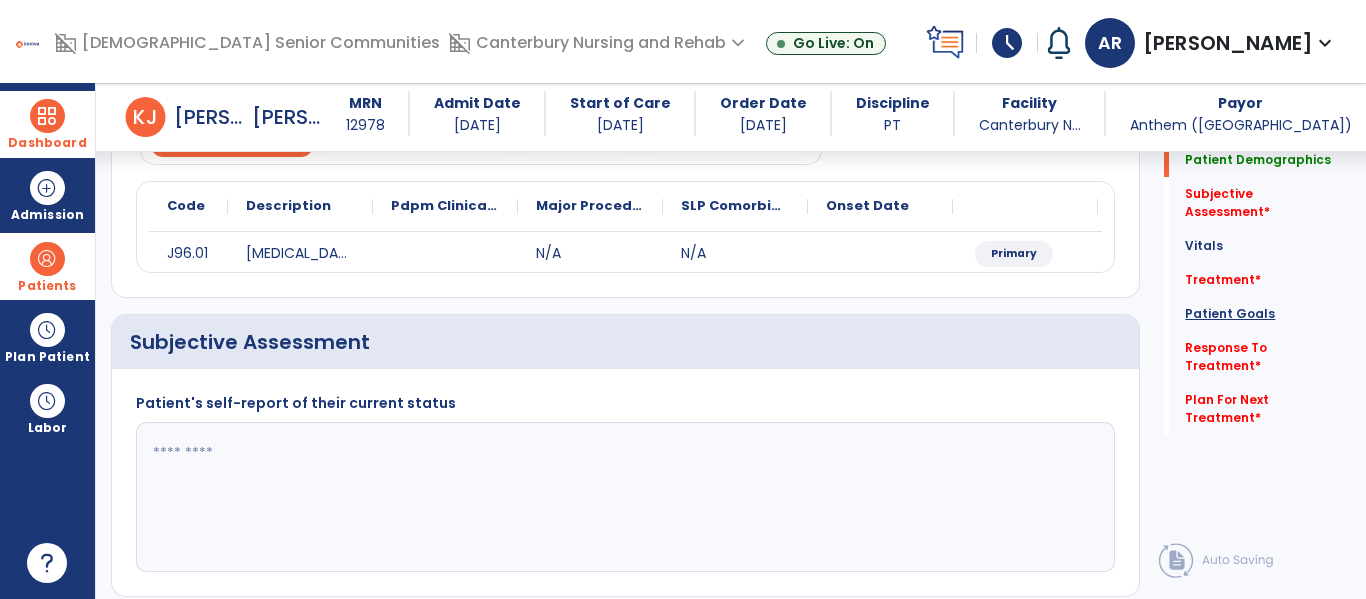 scroll, scrollTop: 215, scrollLeft: 0, axis: vertical 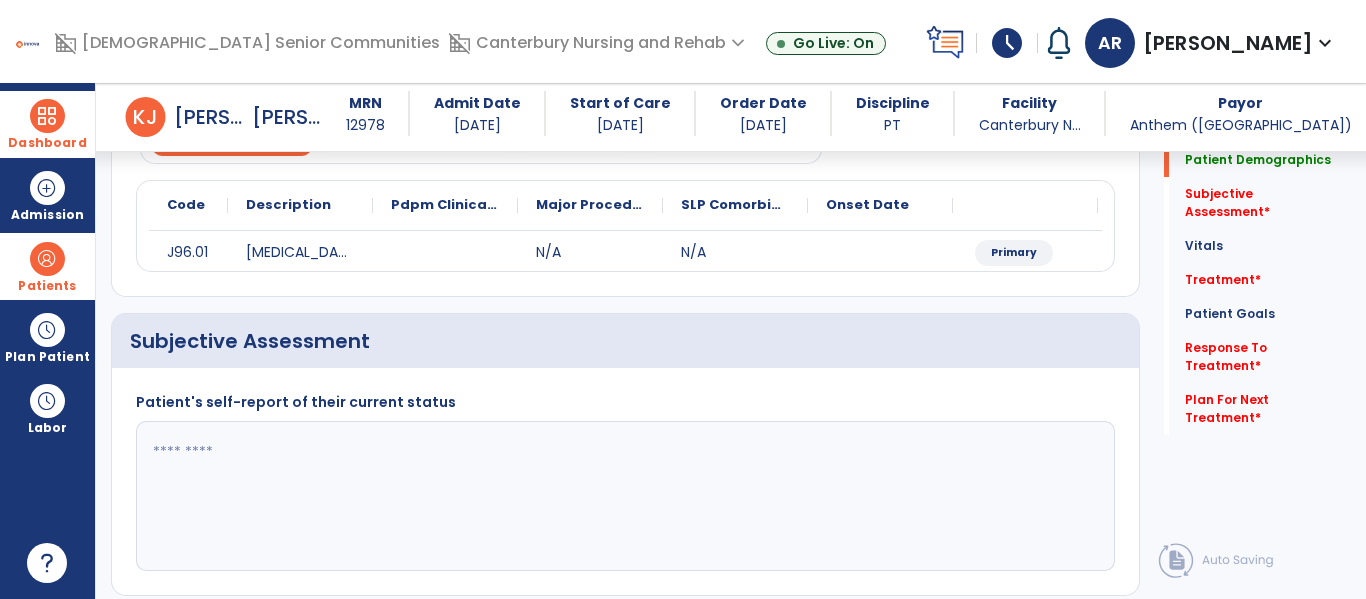 click on "Treatment   *  Treatment   *" 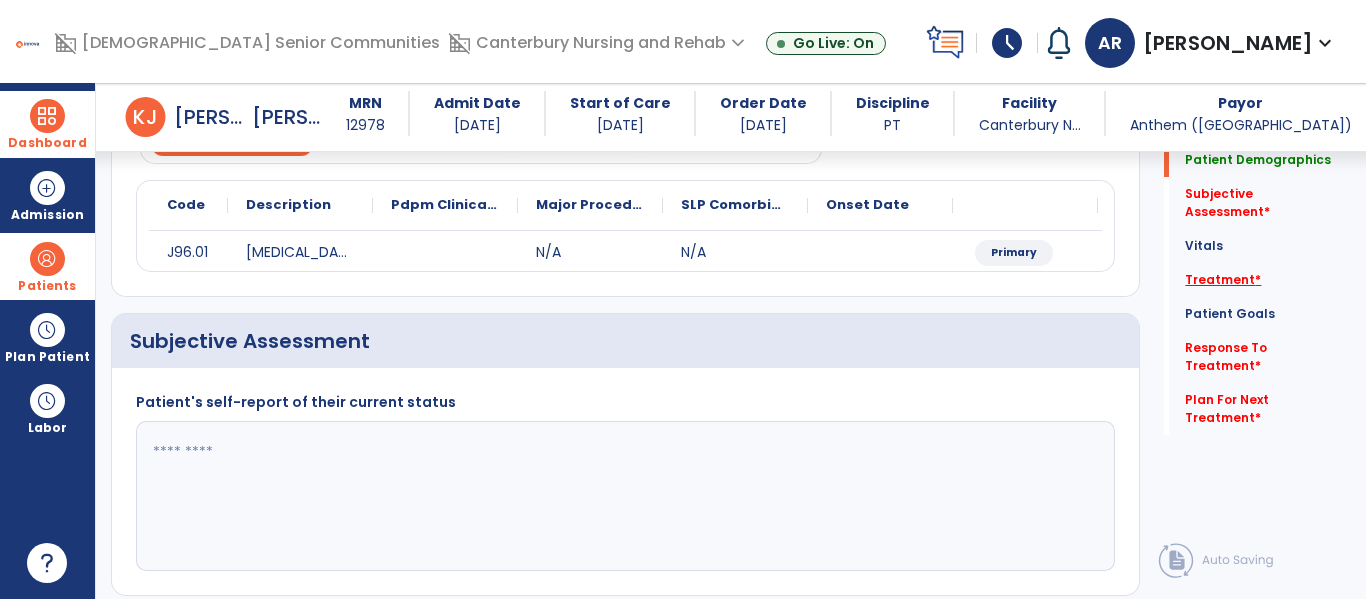click on "Treatment   *" 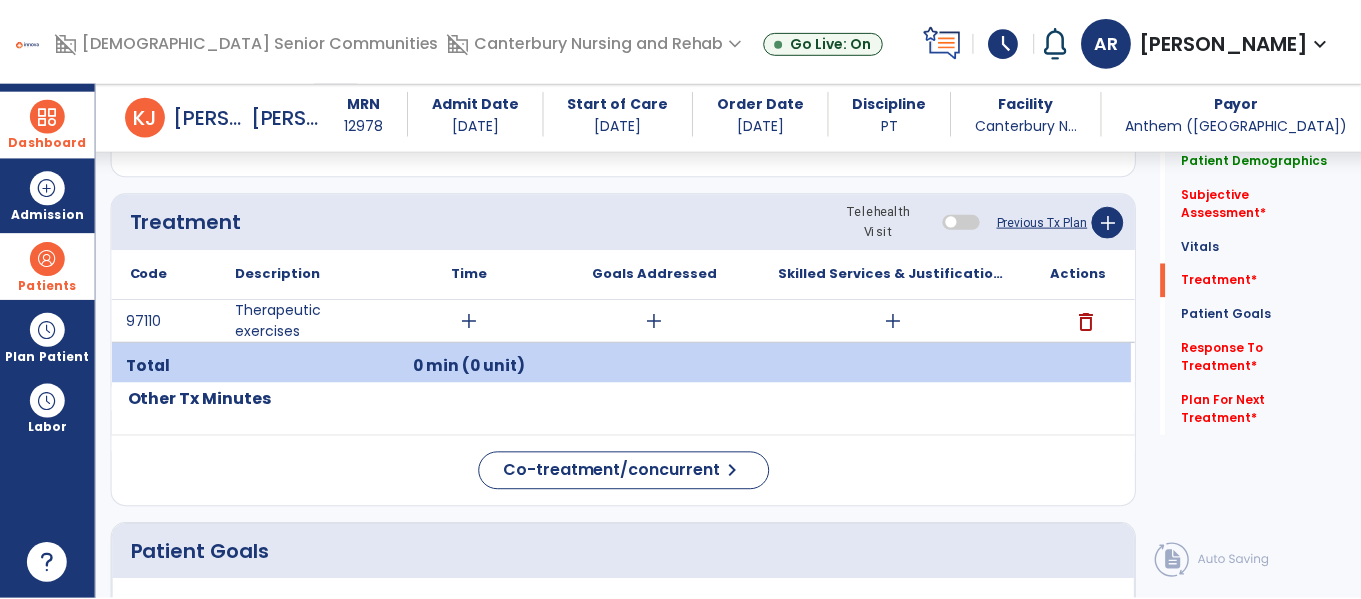 scroll, scrollTop: 1065, scrollLeft: 0, axis: vertical 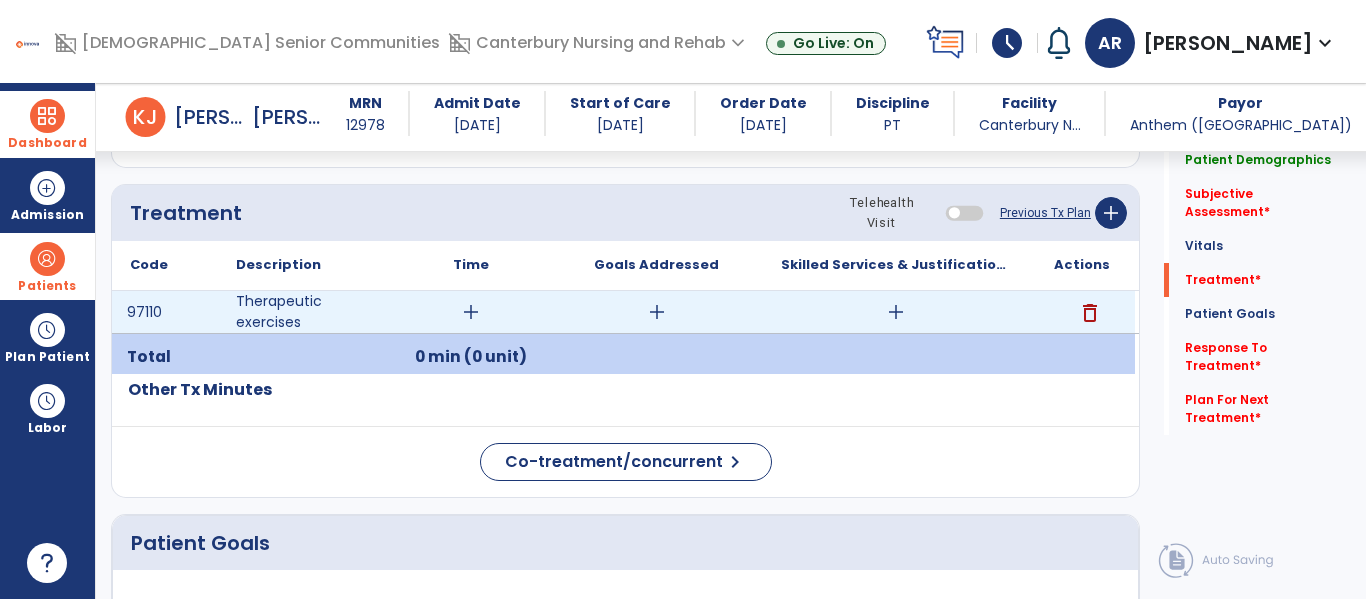 click on "add" at bounding box center [896, 312] 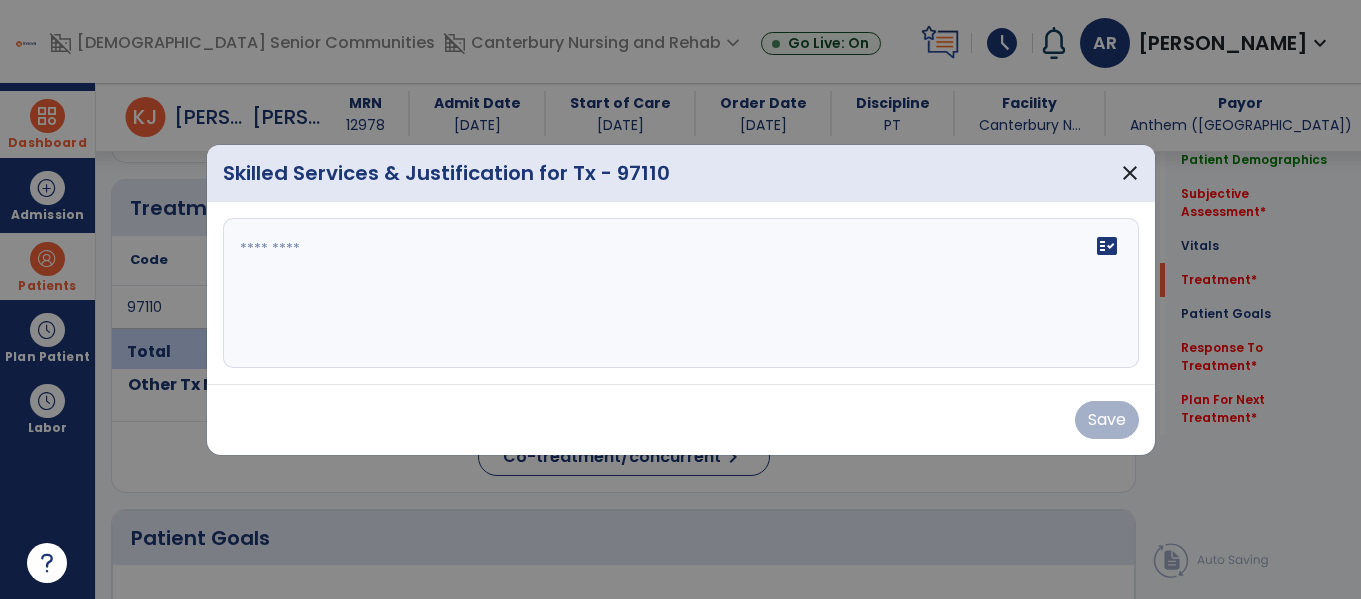 scroll, scrollTop: 1065, scrollLeft: 0, axis: vertical 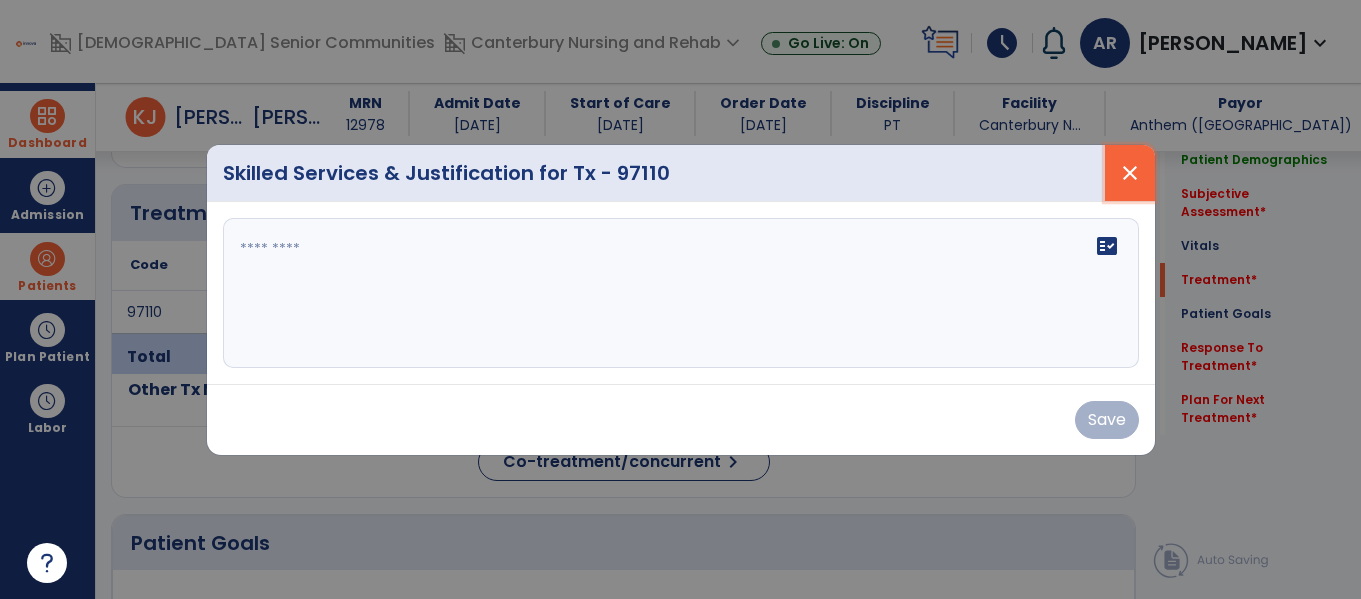 click on "close" at bounding box center [1130, 173] 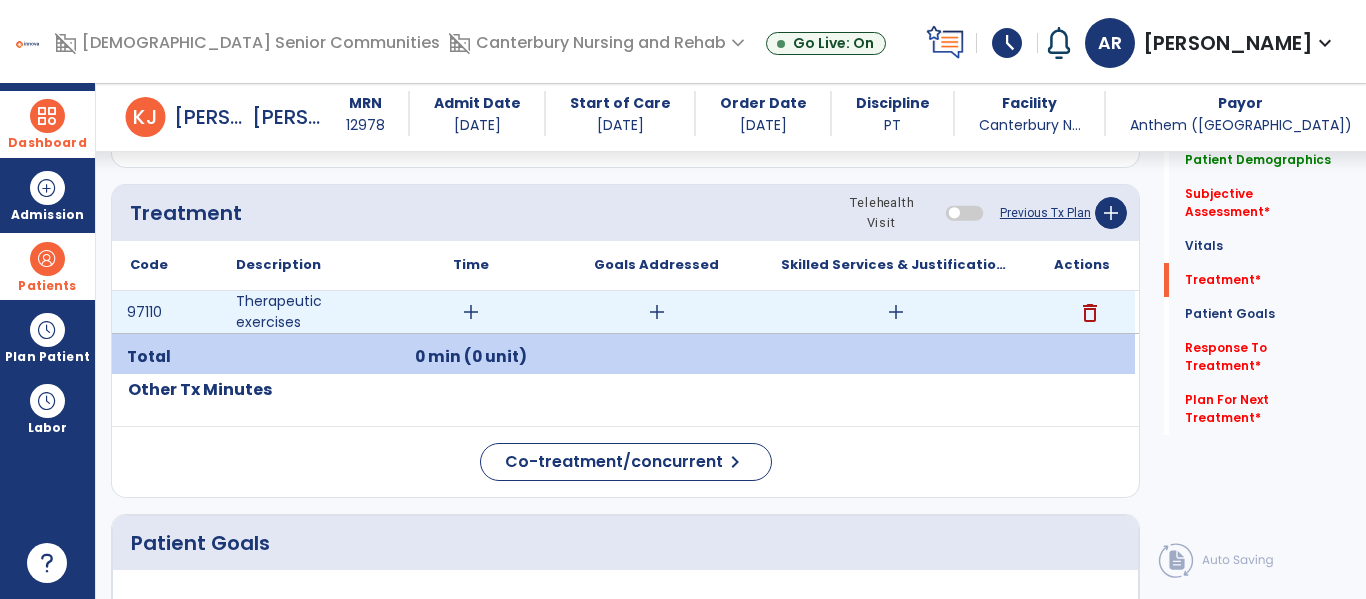 click on "add" at bounding box center [470, 312] 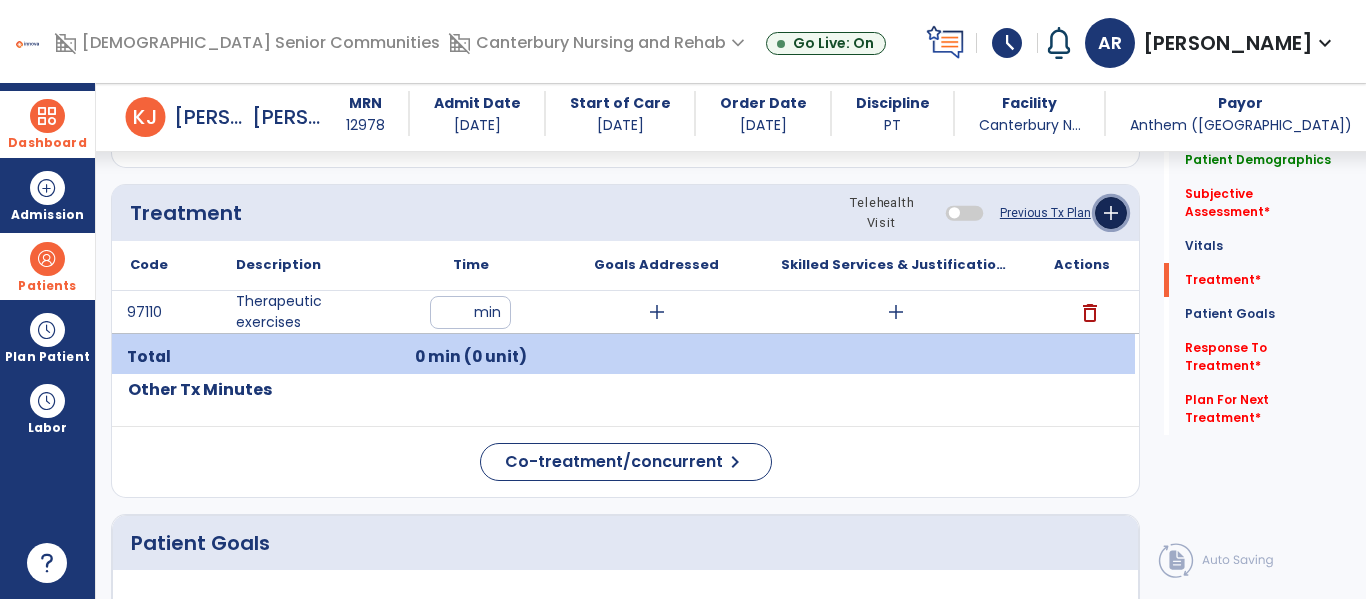 click on "add" 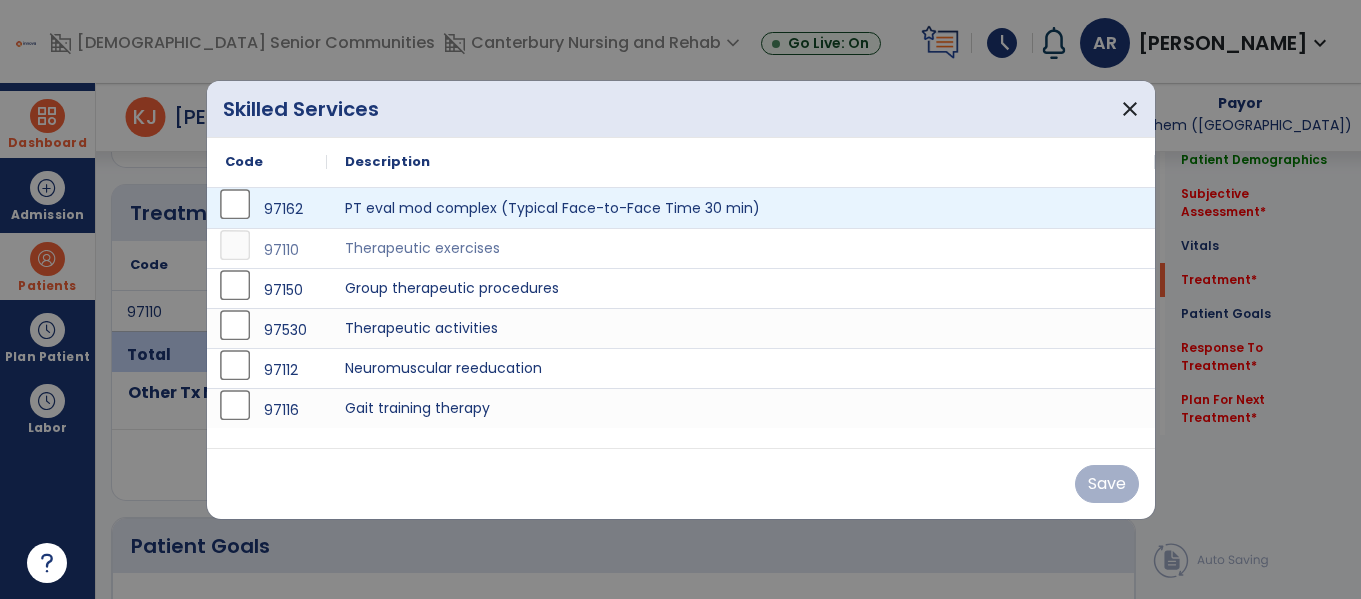 scroll, scrollTop: 1065, scrollLeft: 0, axis: vertical 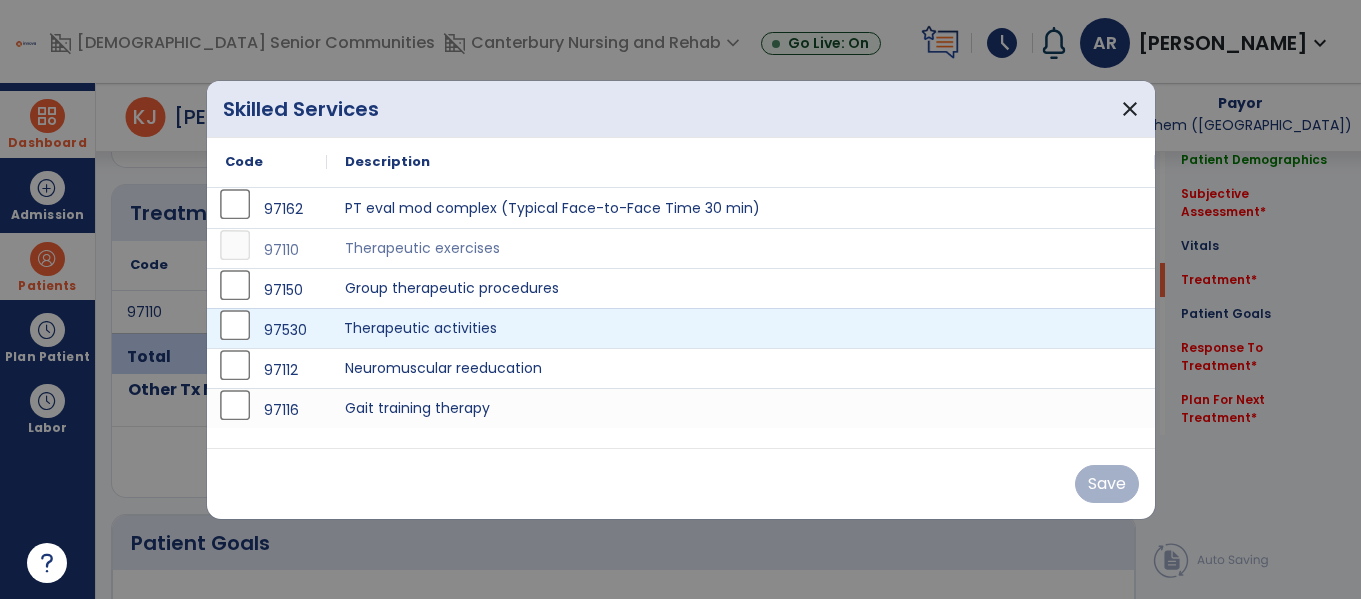 click on "Therapeutic activities" at bounding box center (741, 328) 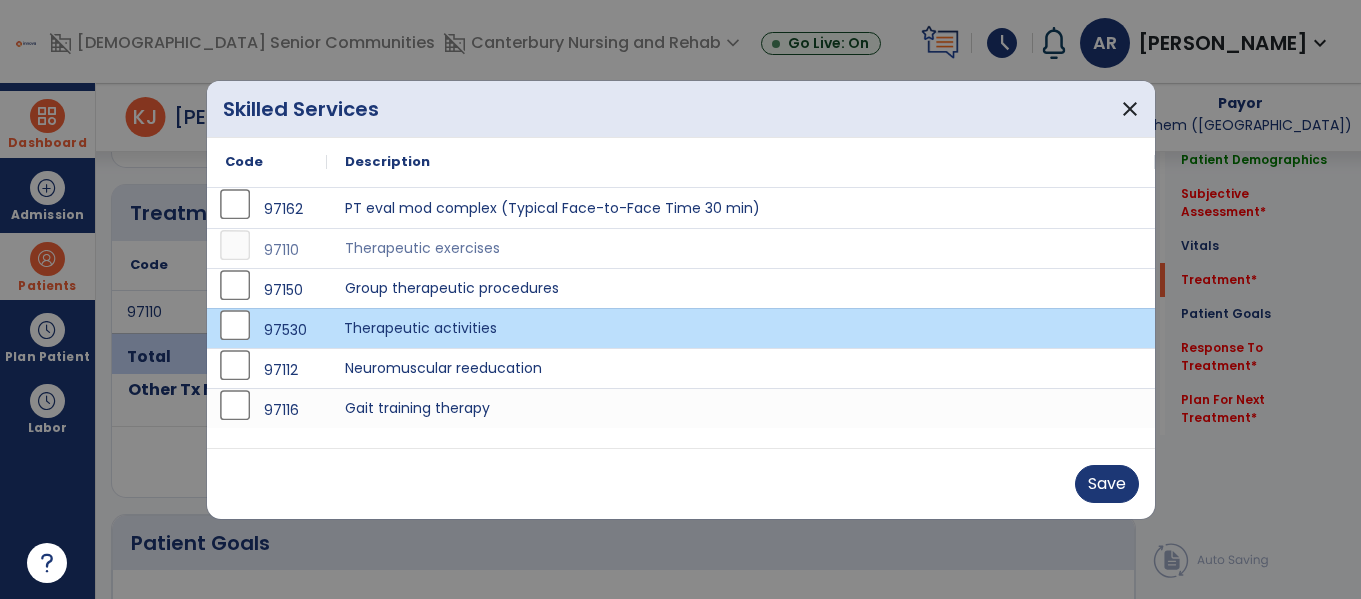 click on "Therapeutic activities" at bounding box center (741, 328) 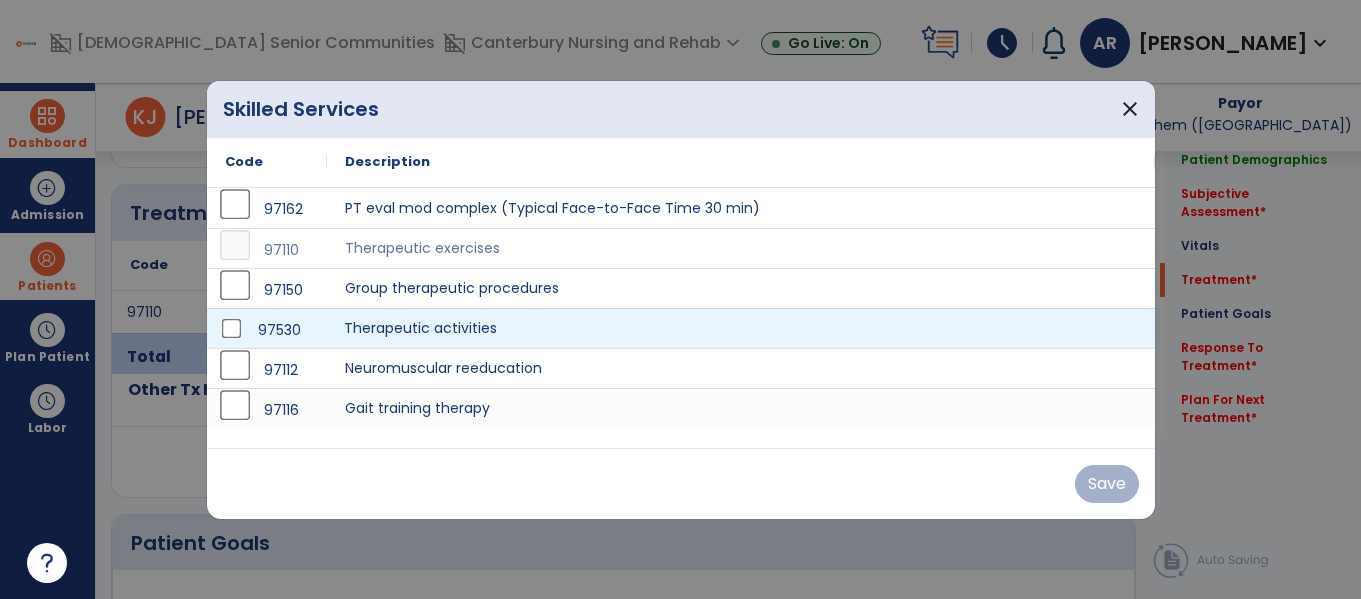 click on "Therapeutic activities" at bounding box center (741, 328) 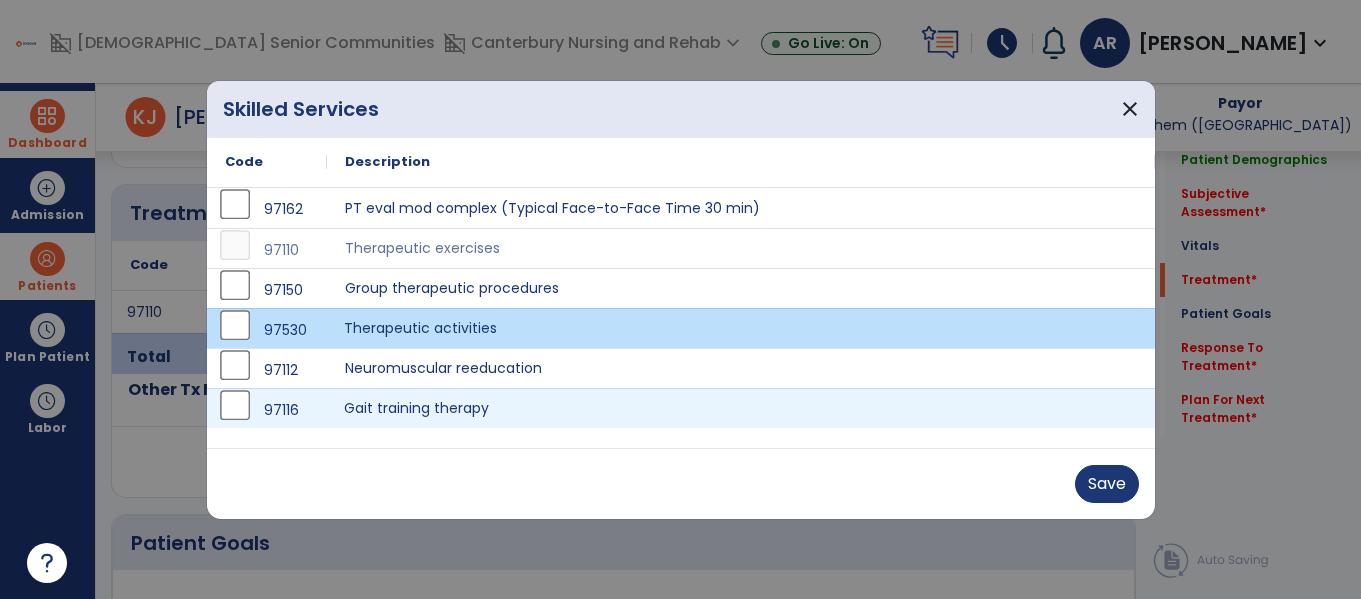 click on "Gait training therapy" at bounding box center (741, 408) 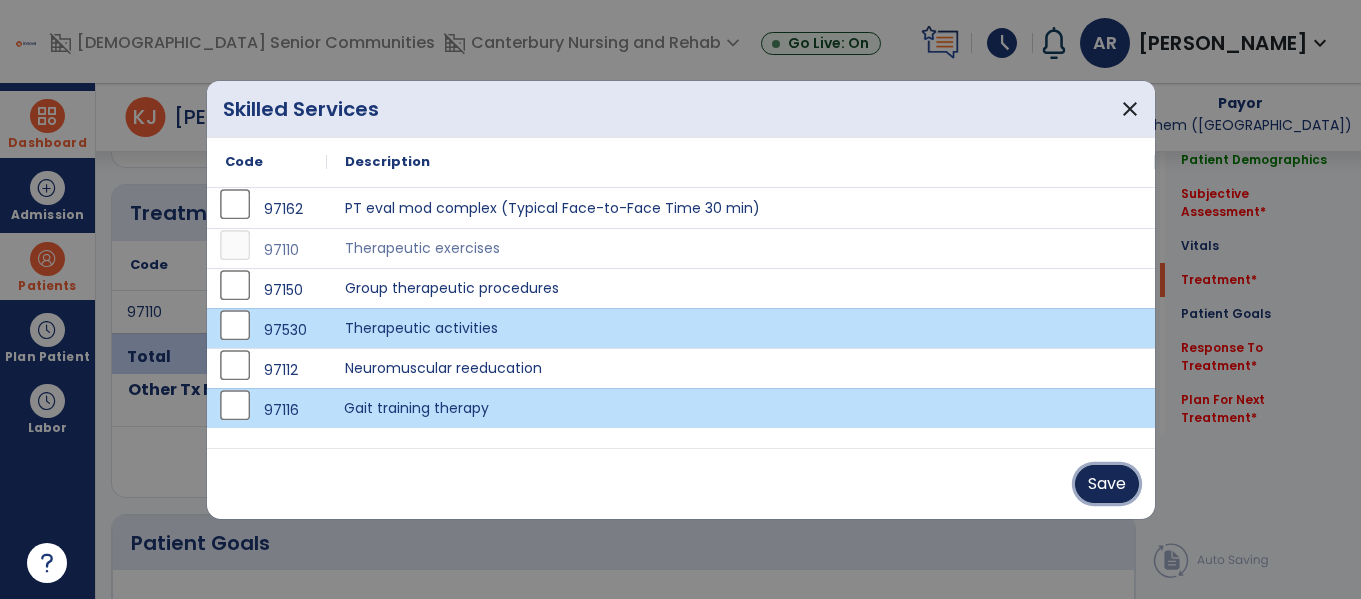 click on "Save" at bounding box center [1107, 484] 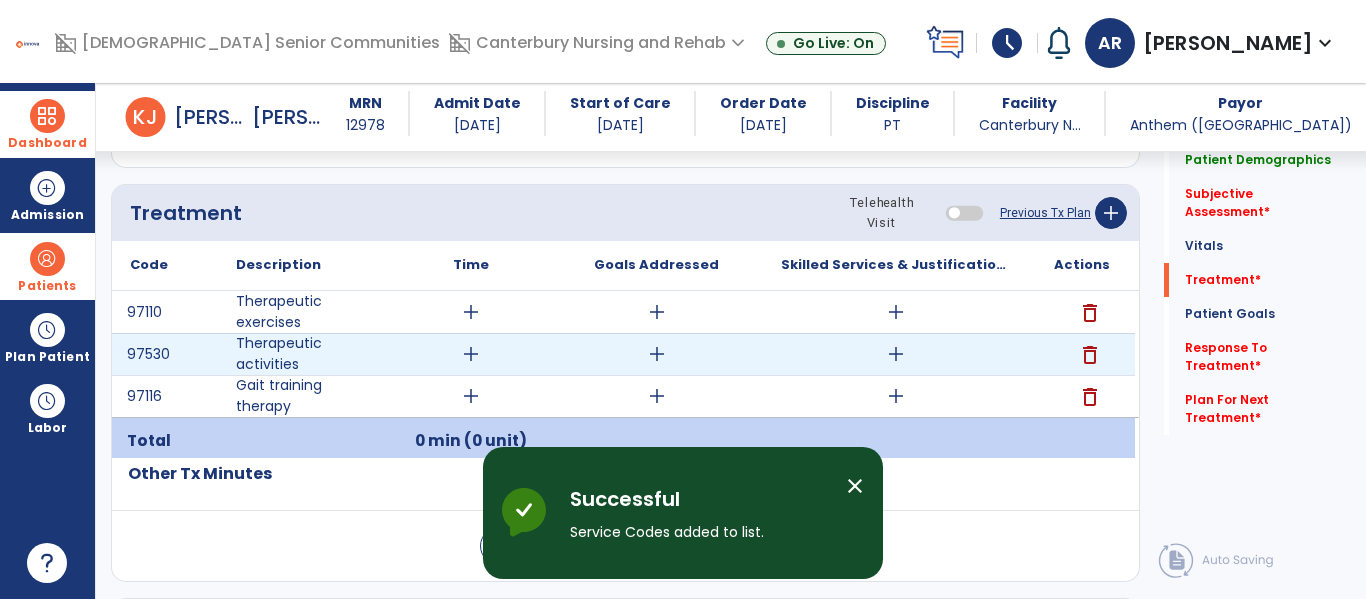 click on "add" at bounding box center [896, 354] 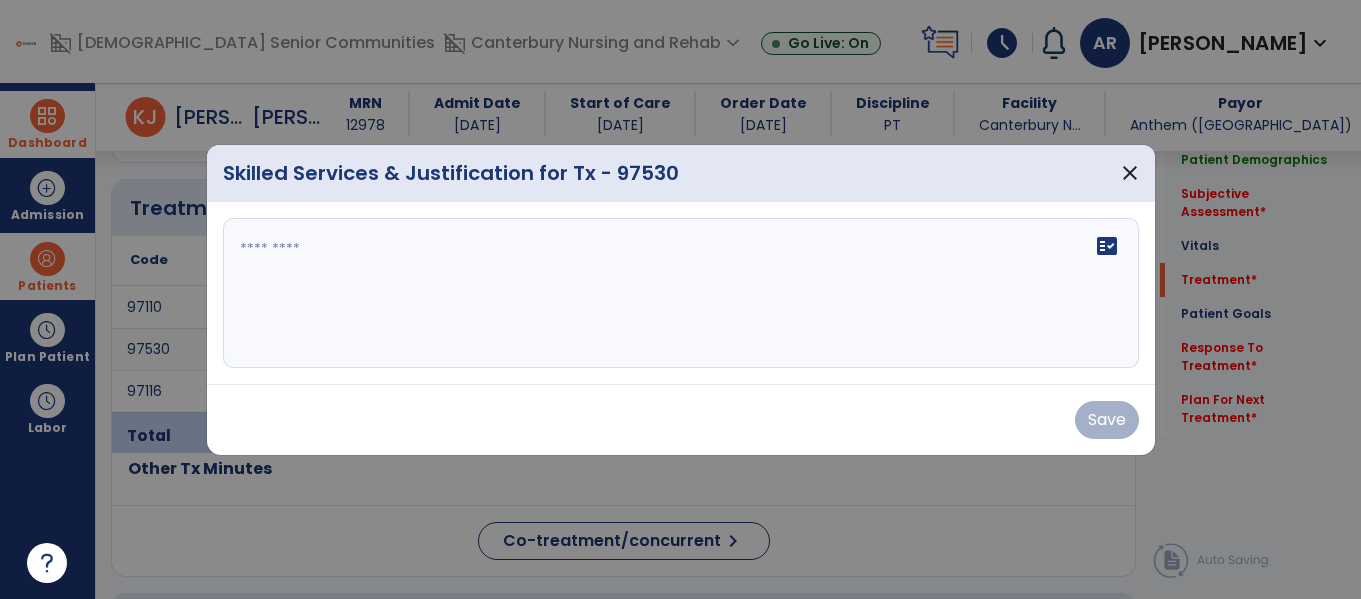 scroll, scrollTop: 1065, scrollLeft: 0, axis: vertical 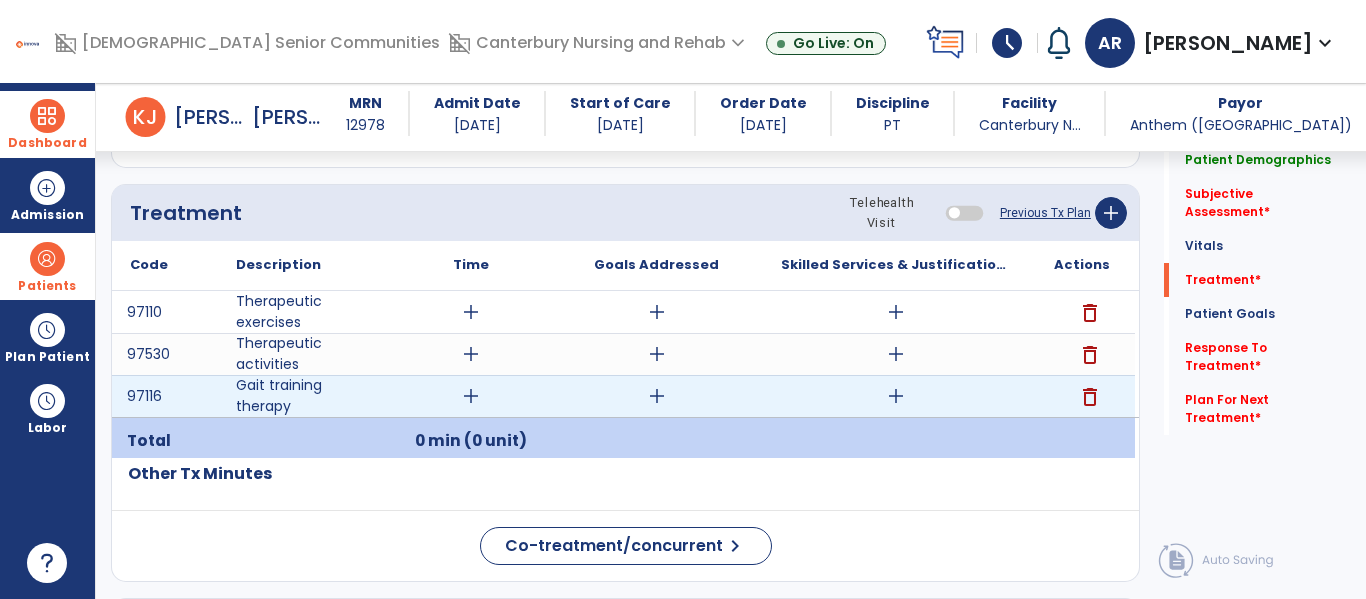 click on "add" at bounding box center [896, 396] 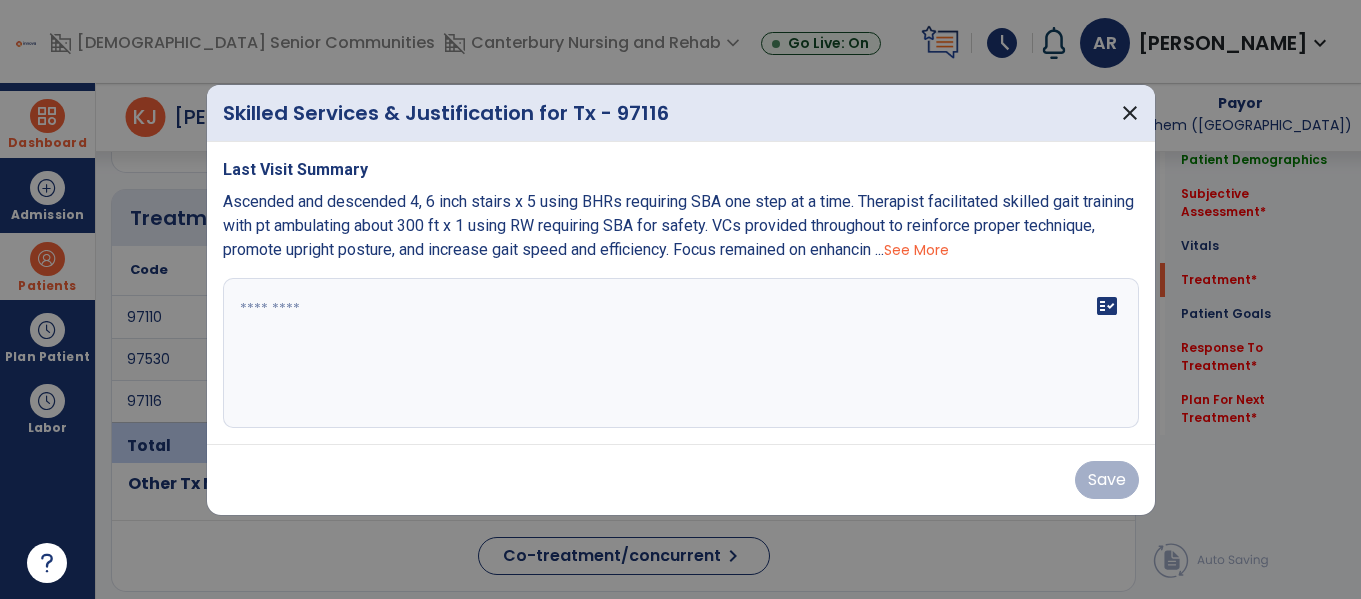 scroll, scrollTop: 1065, scrollLeft: 0, axis: vertical 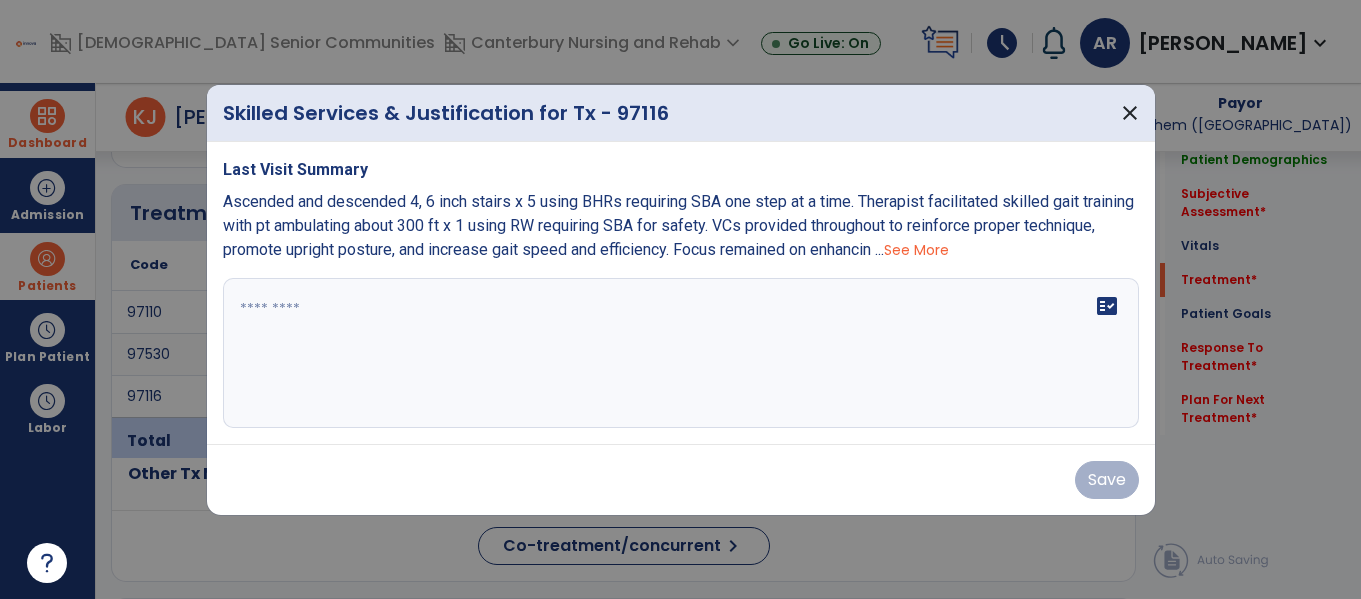 click on "See More" at bounding box center (916, 250) 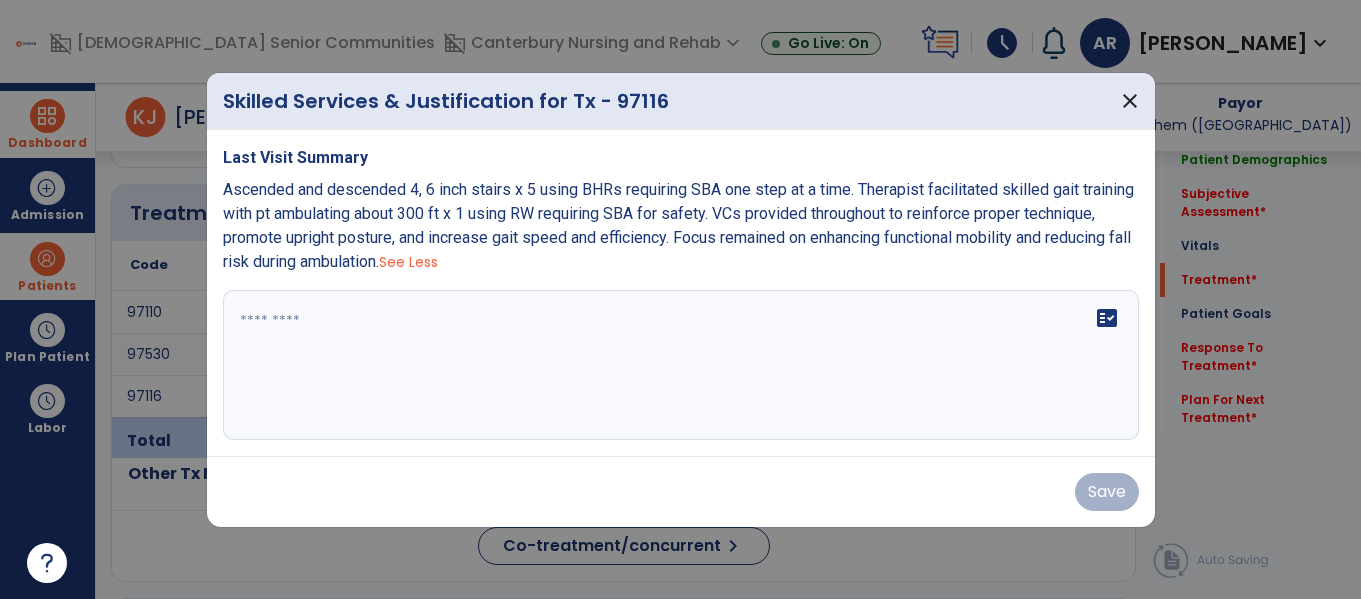 click on "Ascended and descended 4, 6 inch stairs x 5 using BHRs requiring SBA one step at a time. Therapist facilitated skilled gait training with pt ambulating about 300 ft x 1 using RW requiring SBA for safety. VCs provided throughout to reinforce proper technique, promote upright posture, and increase gait speed and efficiency. Focus remained on enhancing functional mobility and reducing fall risk during ambulation.  See Less" at bounding box center [681, 226] 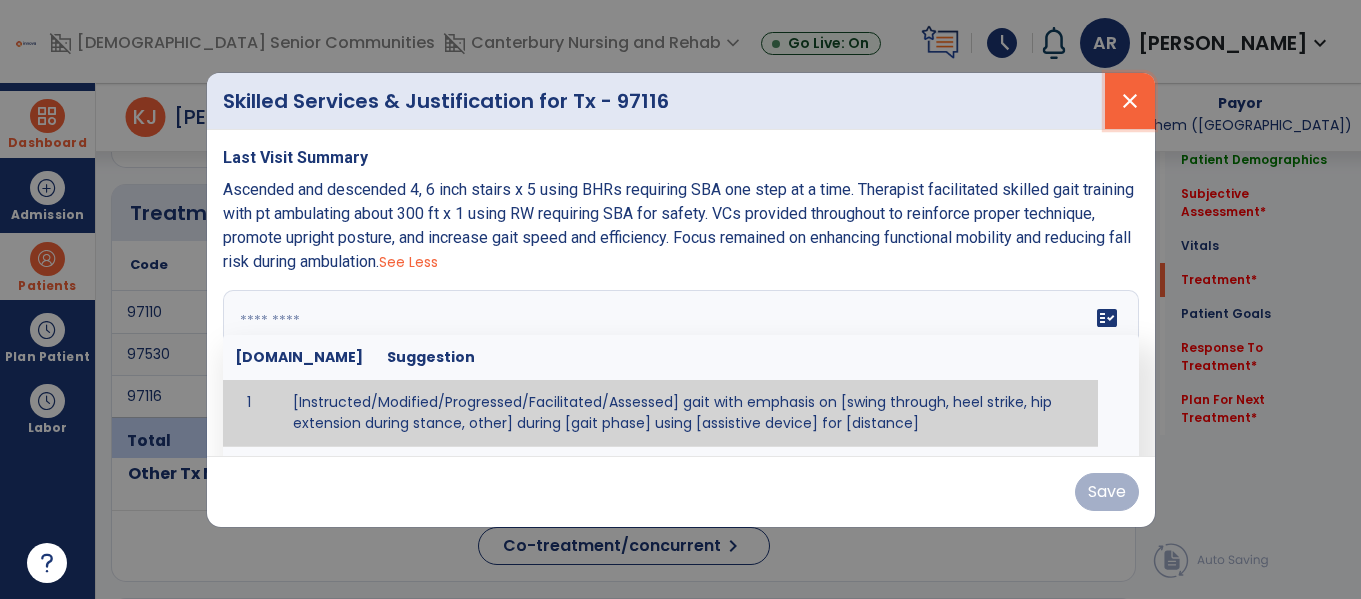 click on "close" at bounding box center [1130, 101] 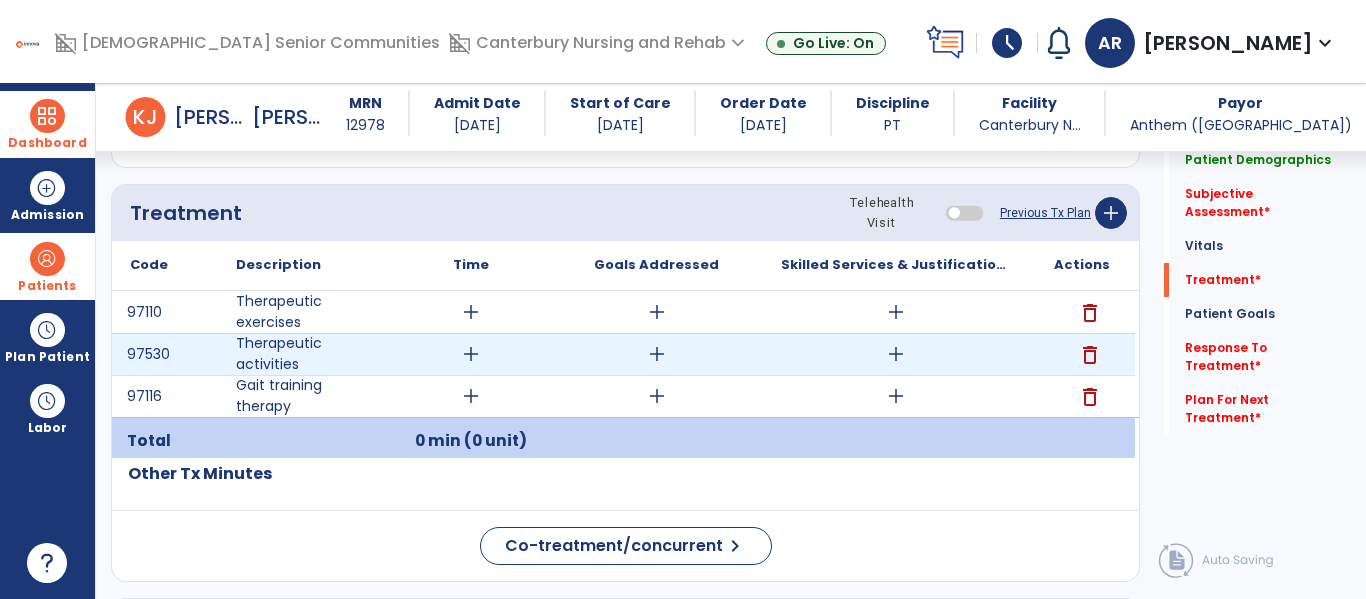 click on "delete" at bounding box center [1090, 355] 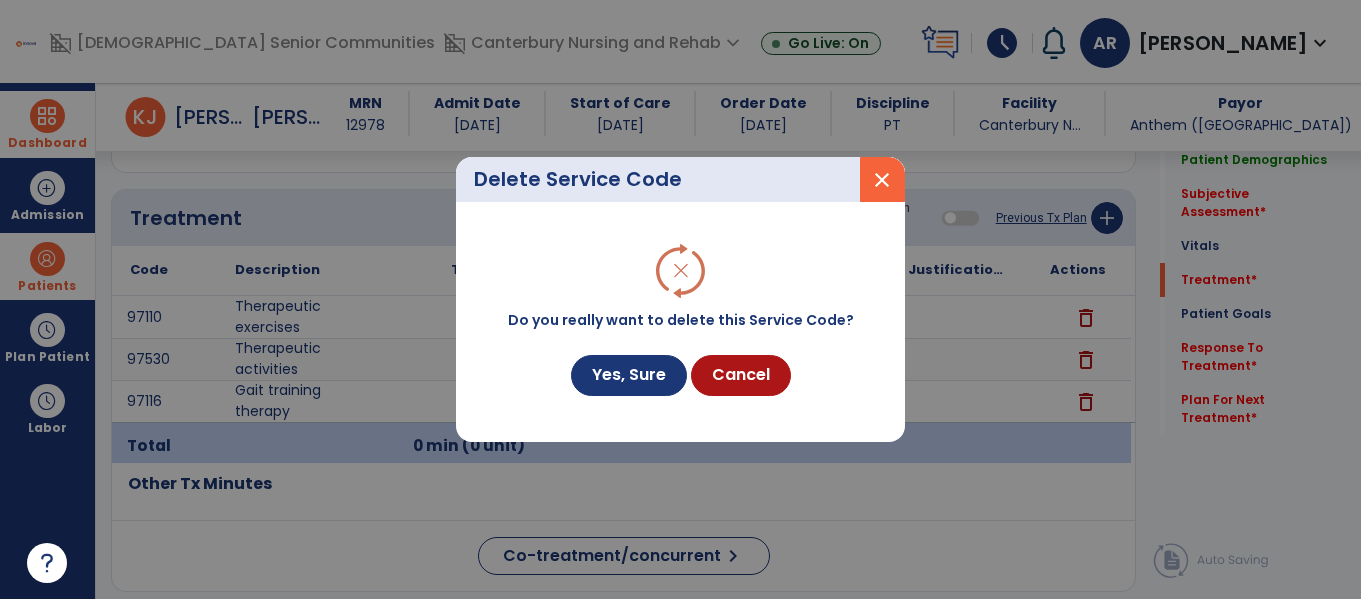 scroll, scrollTop: 1065, scrollLeft: 0, axis: vertical 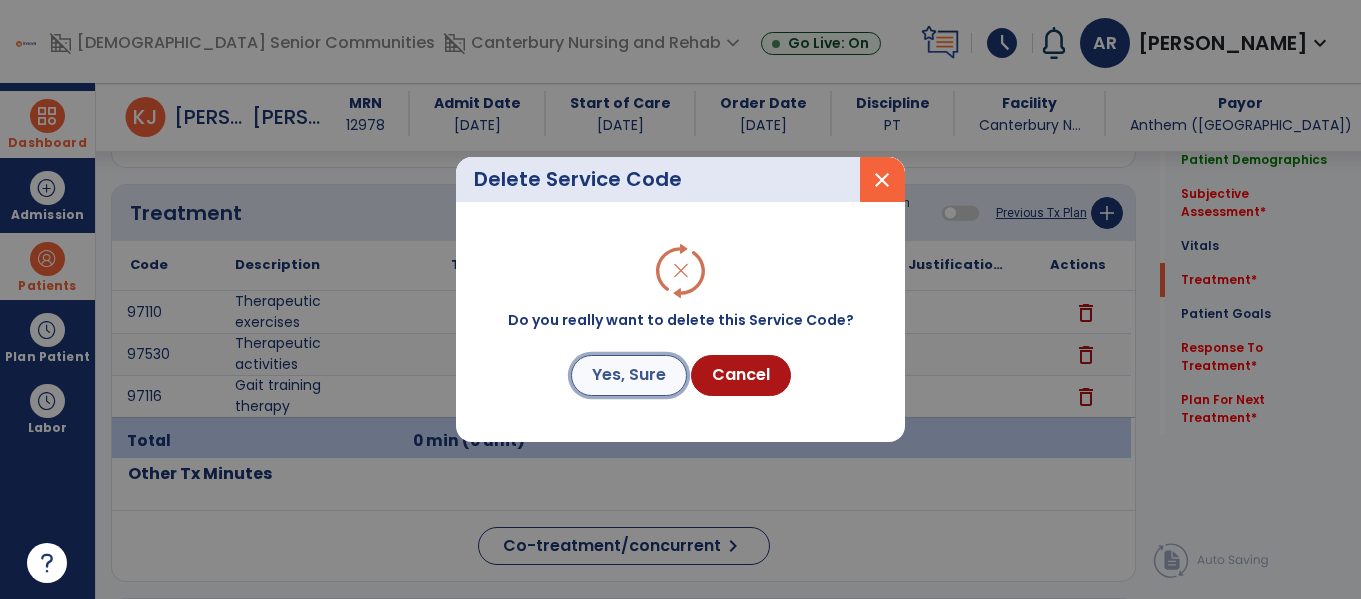 click on "Yes, Sure" at bounding box center [629, 375] 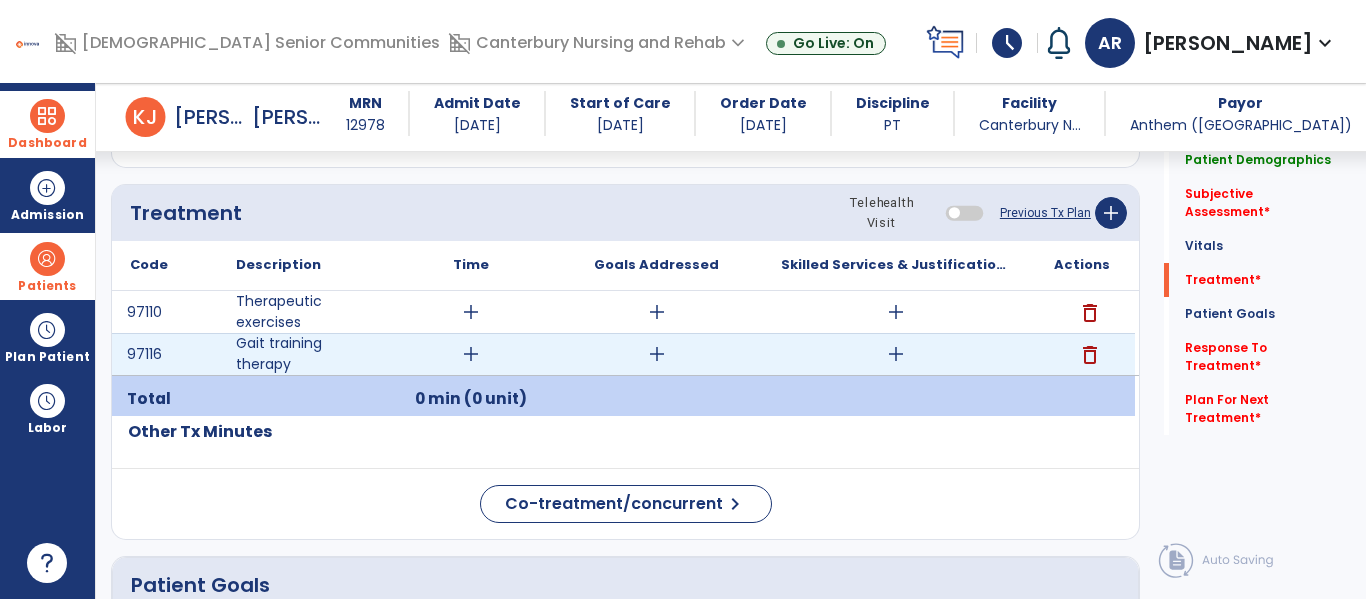 click on "delete" at bounding box center [1090, 355] 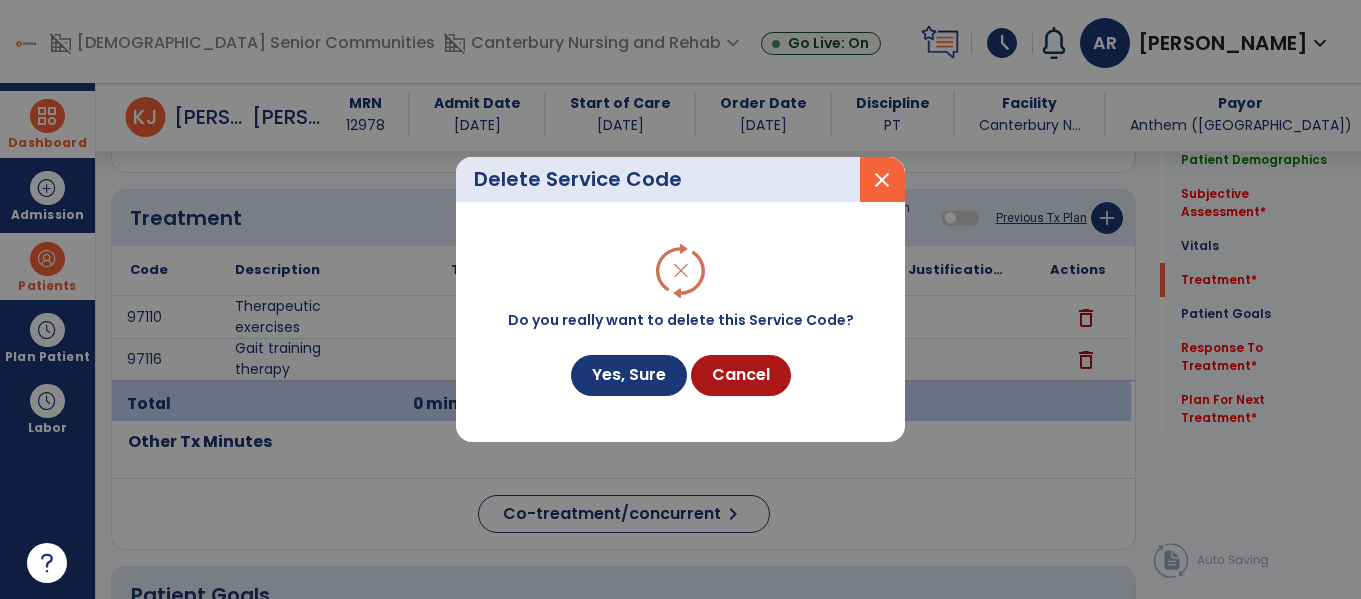 scroll, scrollTop: 1065, scrollLeft: 0, axis: vertical 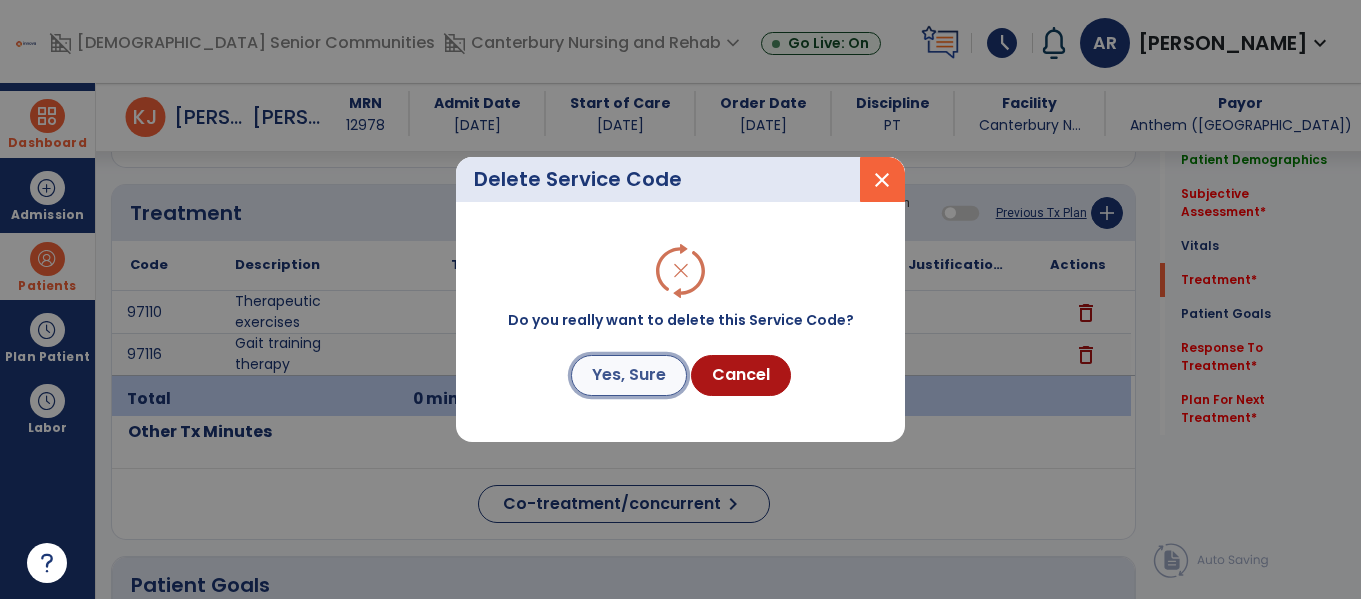 click on "Yes, Sure" at bounding box center [629, 375] 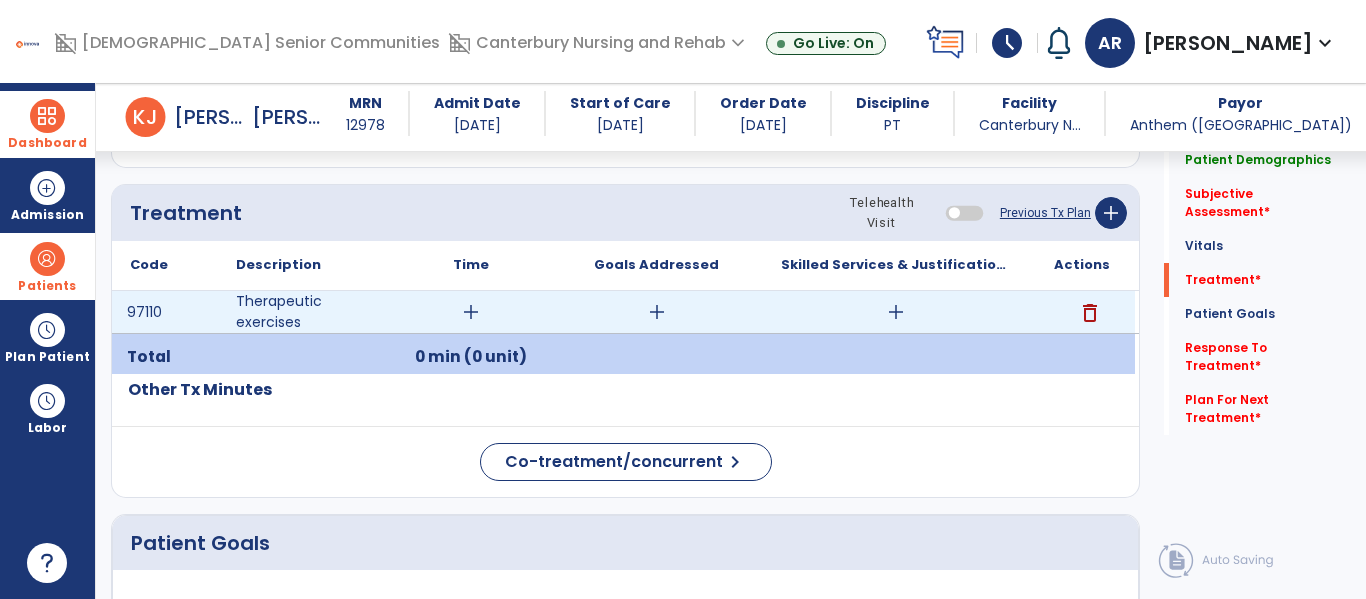 click on "add" at bounding box center (896, 312) 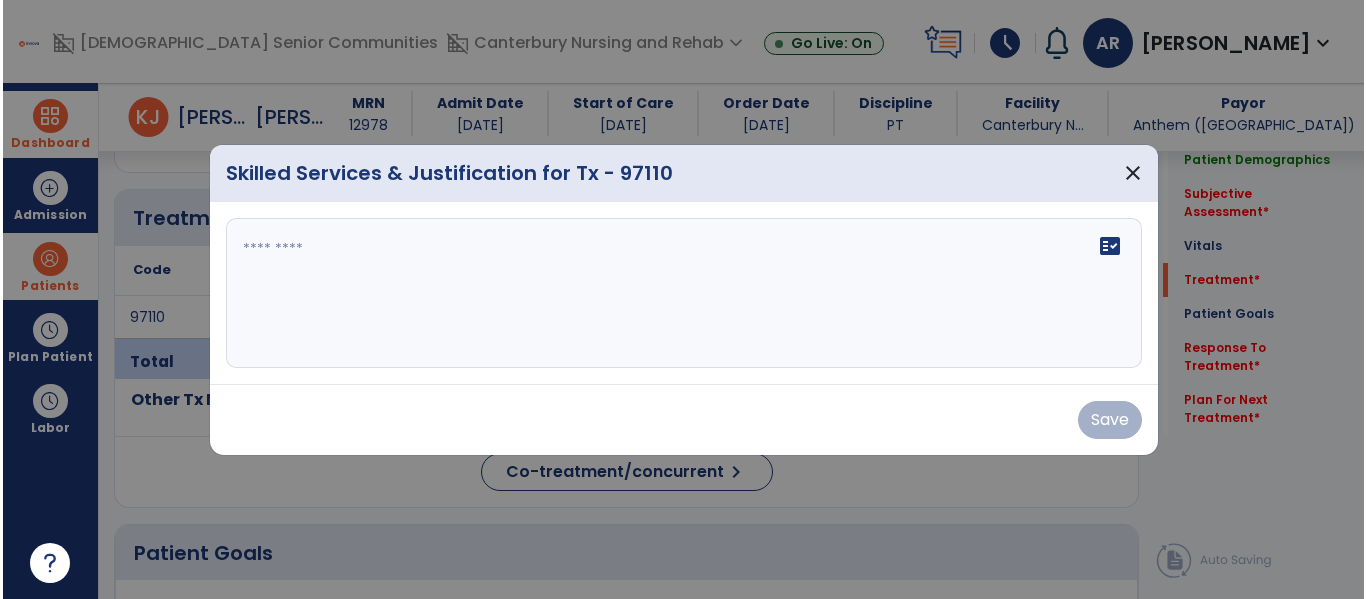 scroll, scrollTop: 1065, scrollLeft: 0, axis: vertical 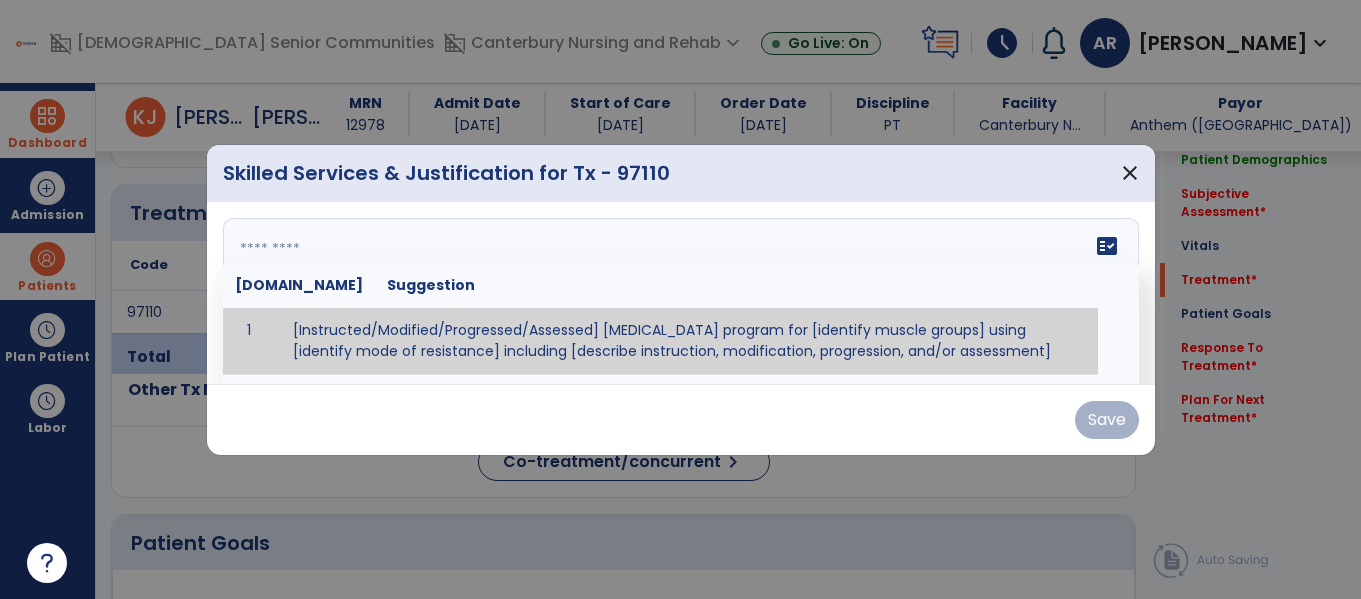 click at bounding box center [681, 293] 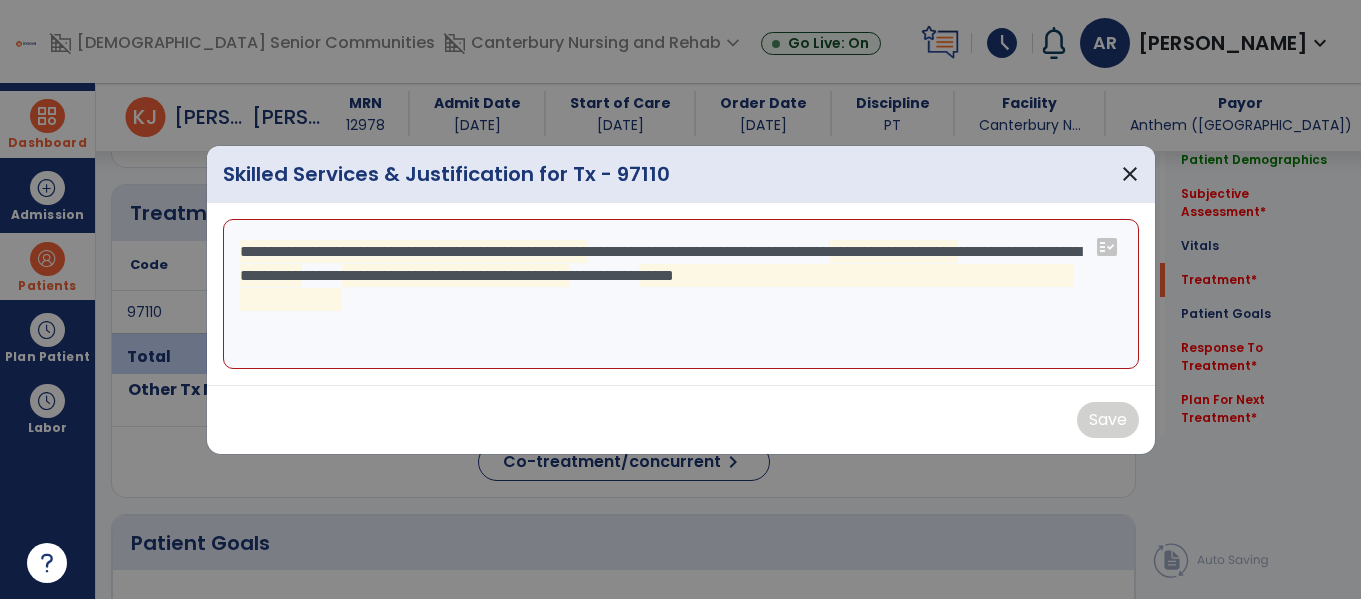 click on "**********" at bounding box center (681, 294) 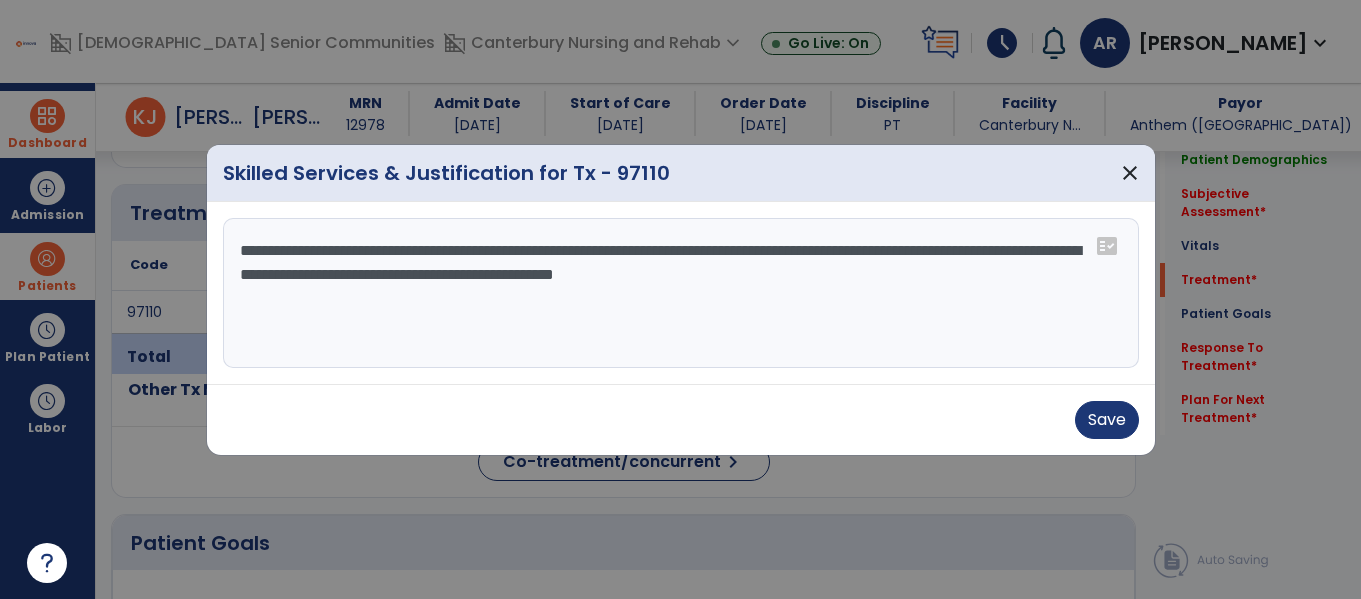 click on "**********" at bounding box center [681, 293] 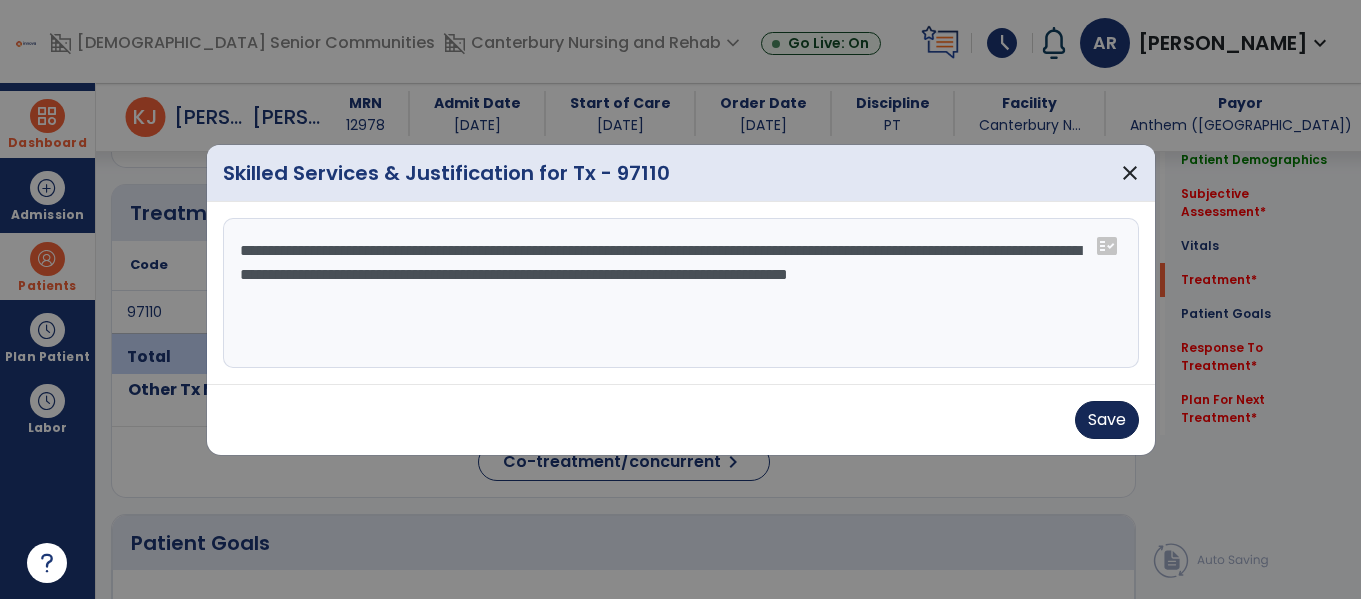 type on "**********" 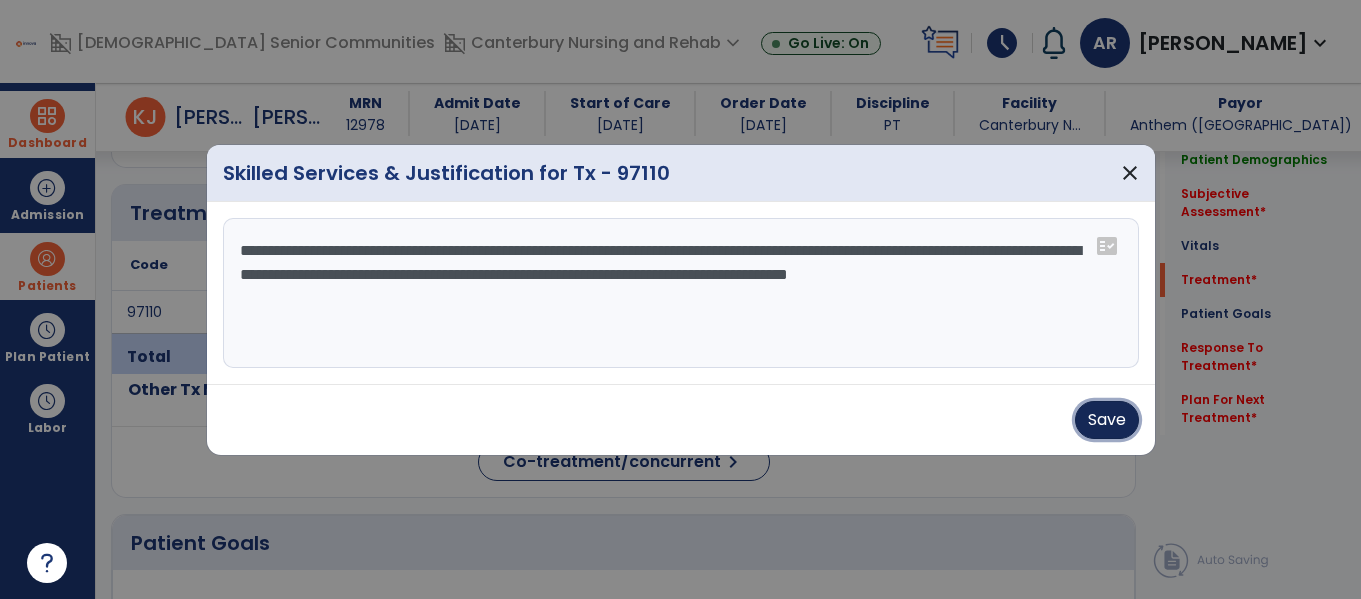 click on "Save" at bounding box center (1107, 420) 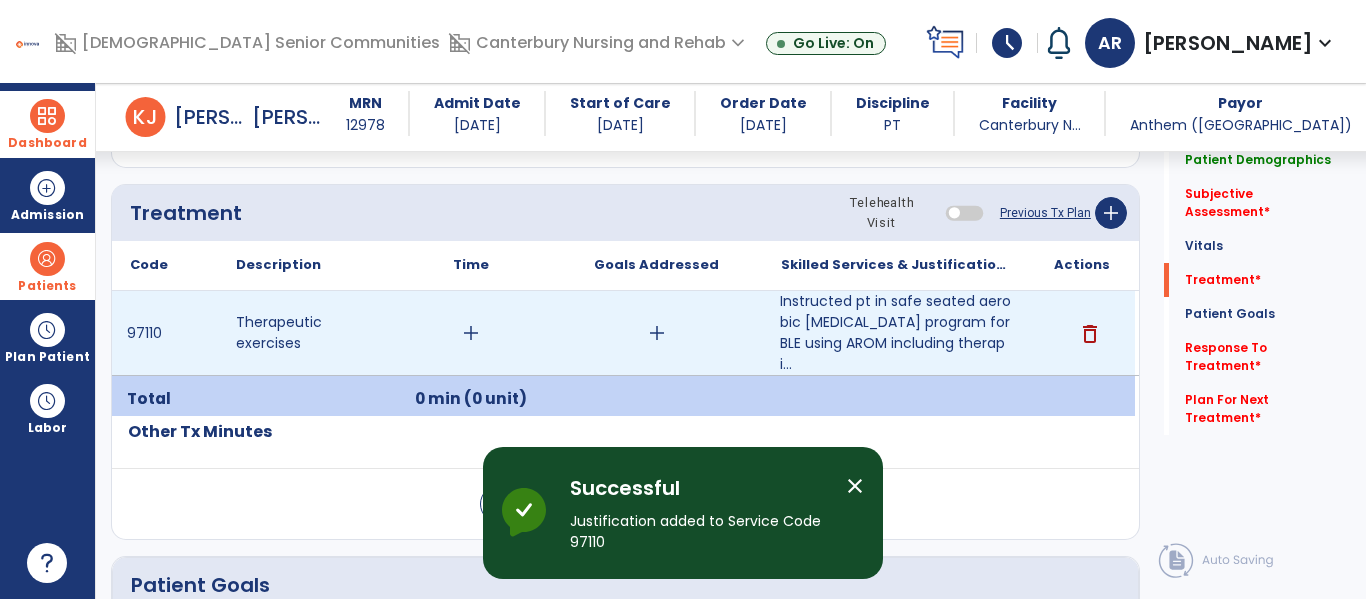 click on "add" at bounding box center (470, 333) 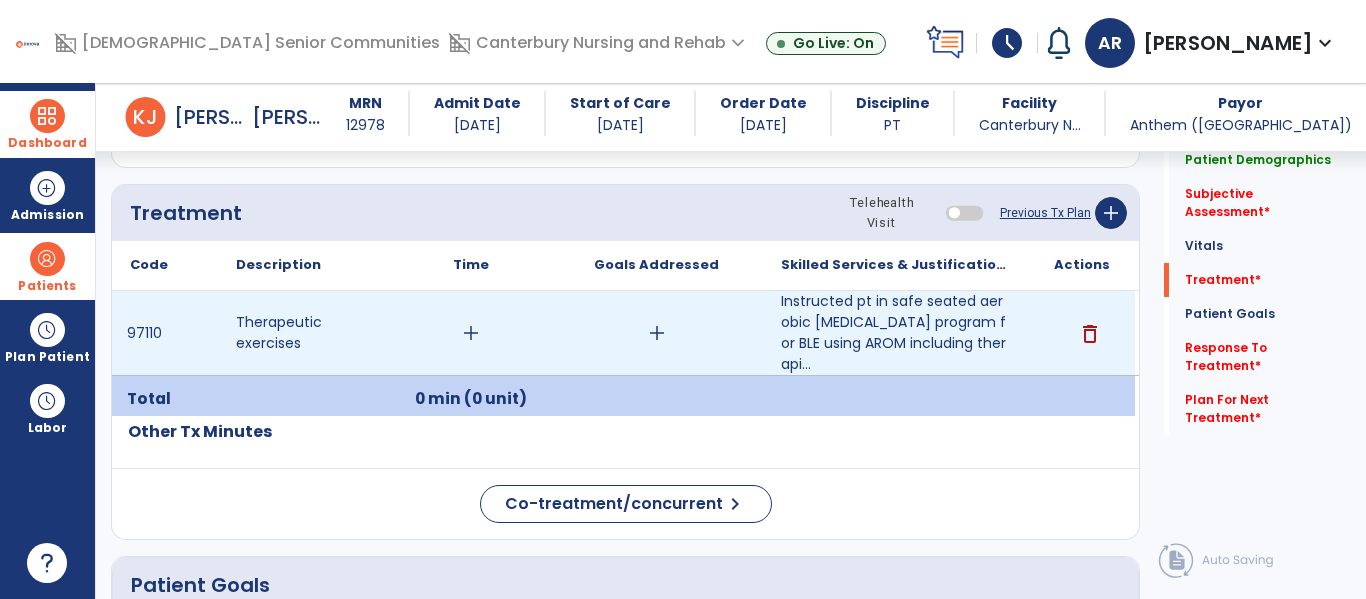 click on "add" at bounding box center (471, 333) 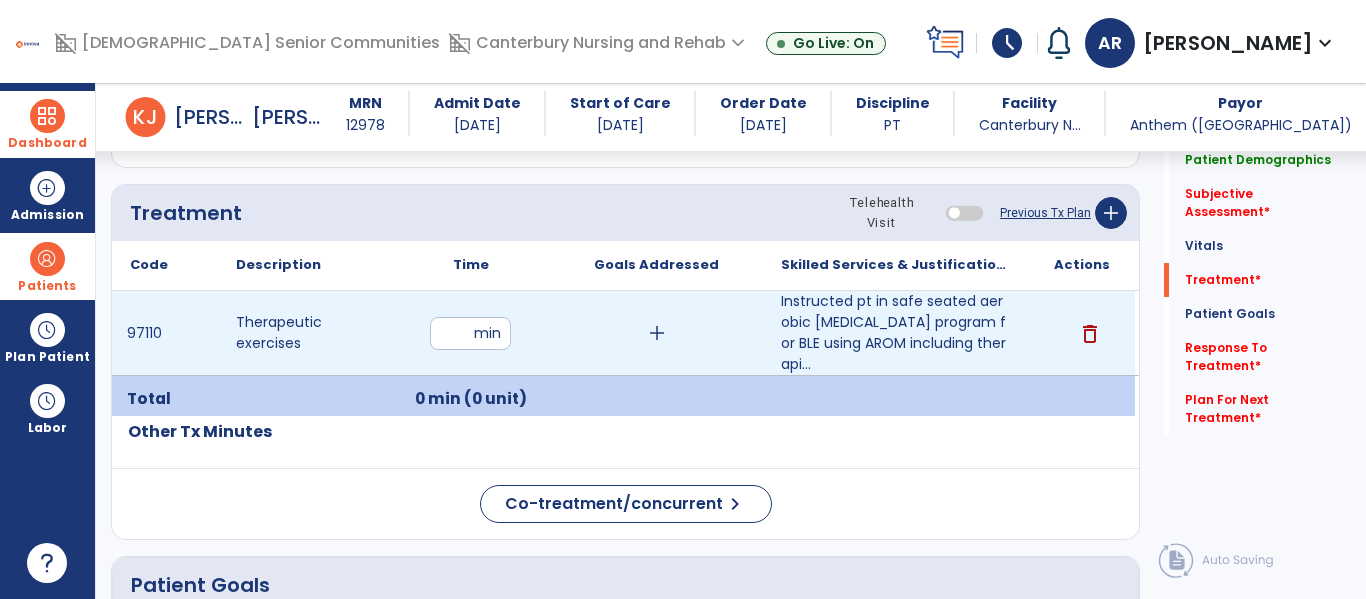 type on "**" 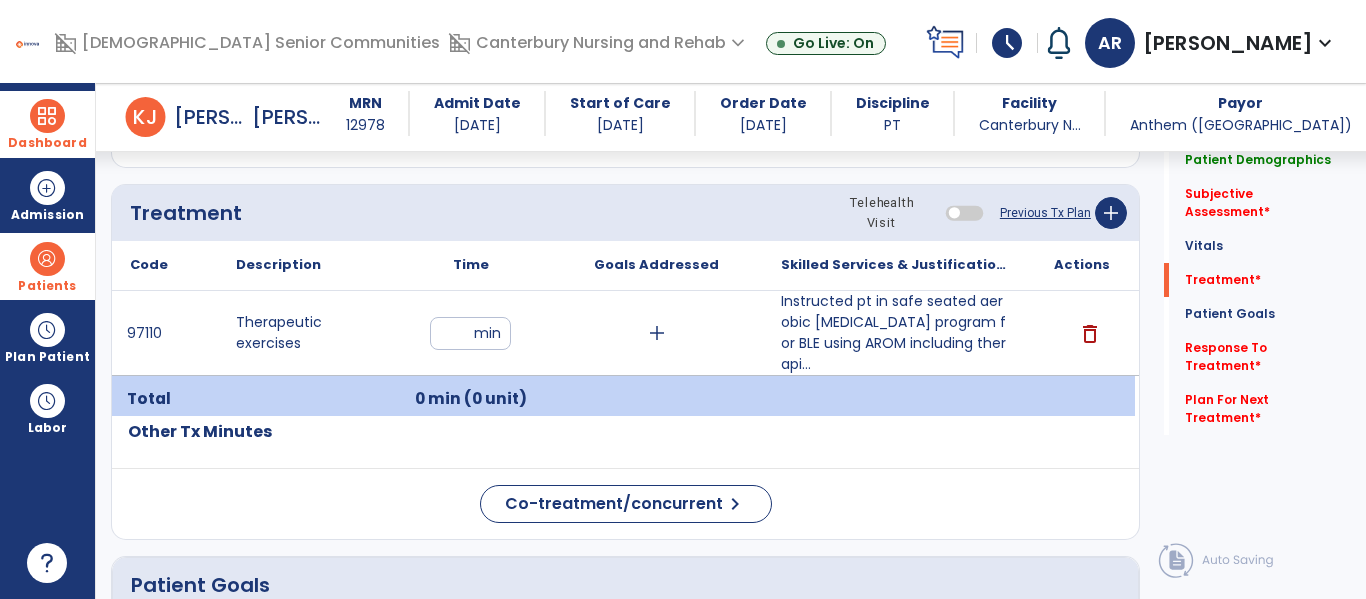 click on "Code
Description
Time" 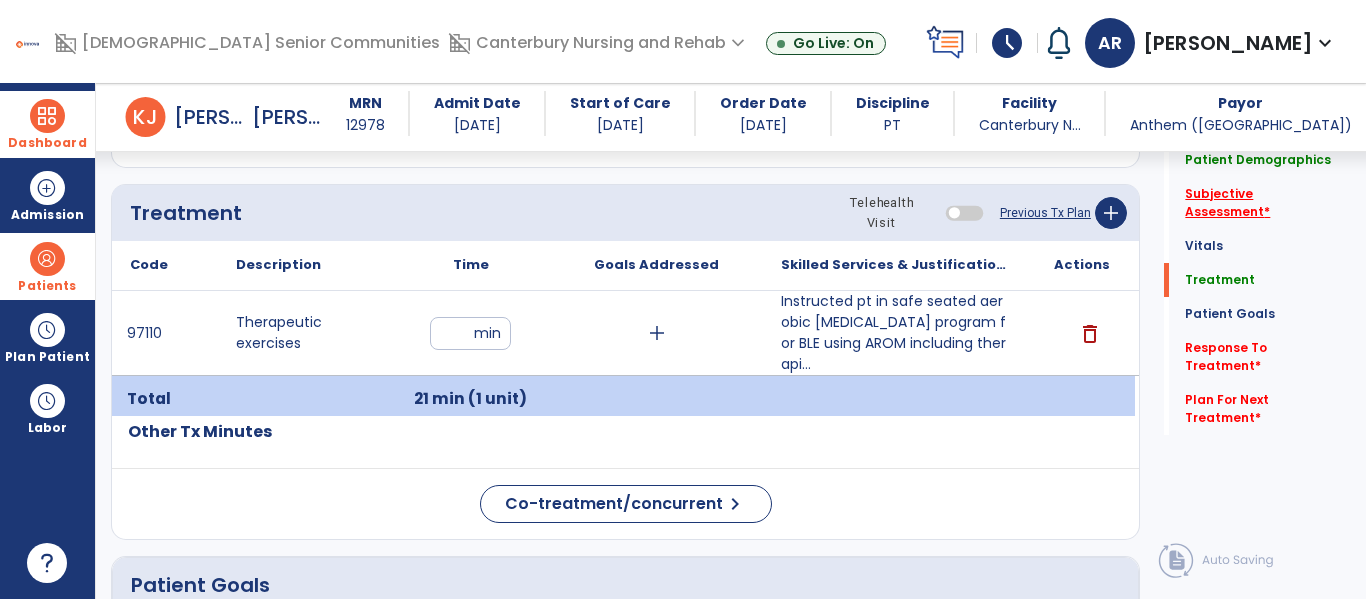 click on "Subjective Assessment   *" 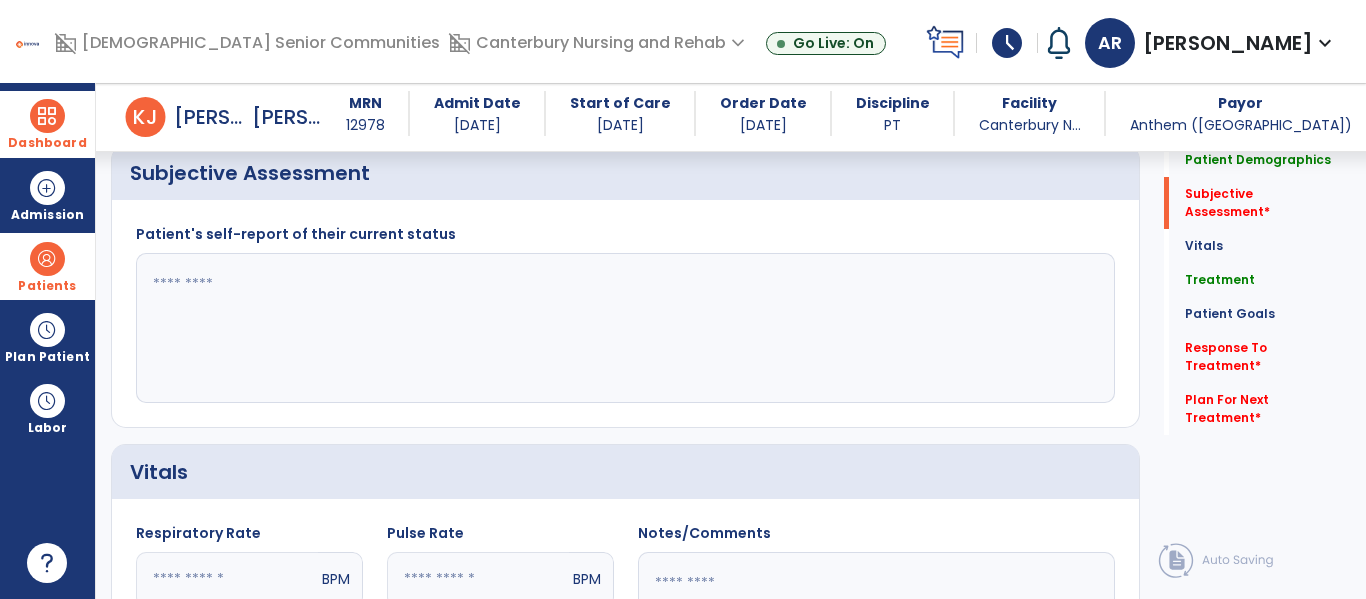 scroll, scrollTop: 328, scrollLeft: 0, axis: vertical 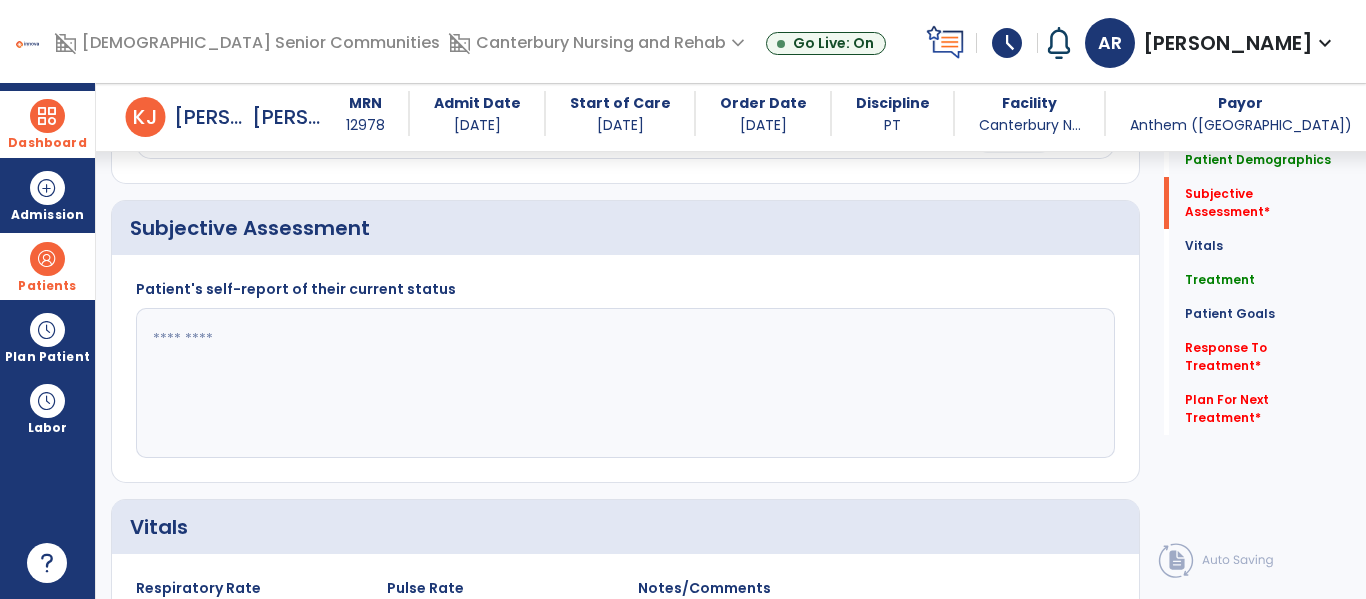 click 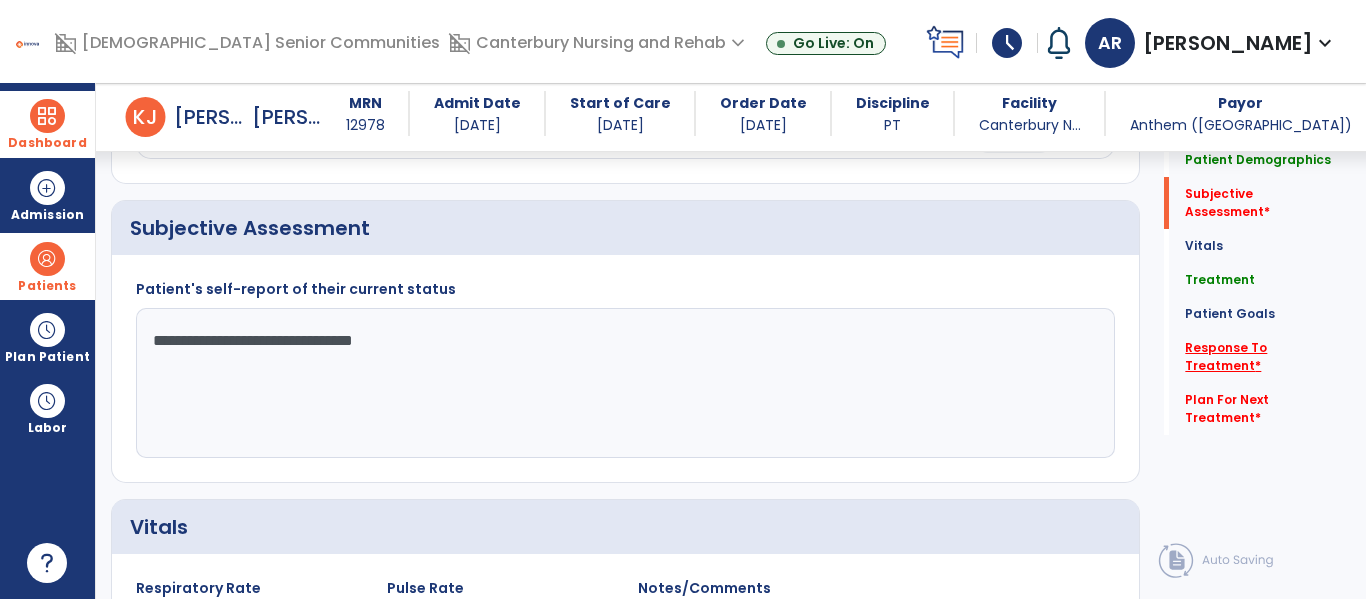 type on "**********" 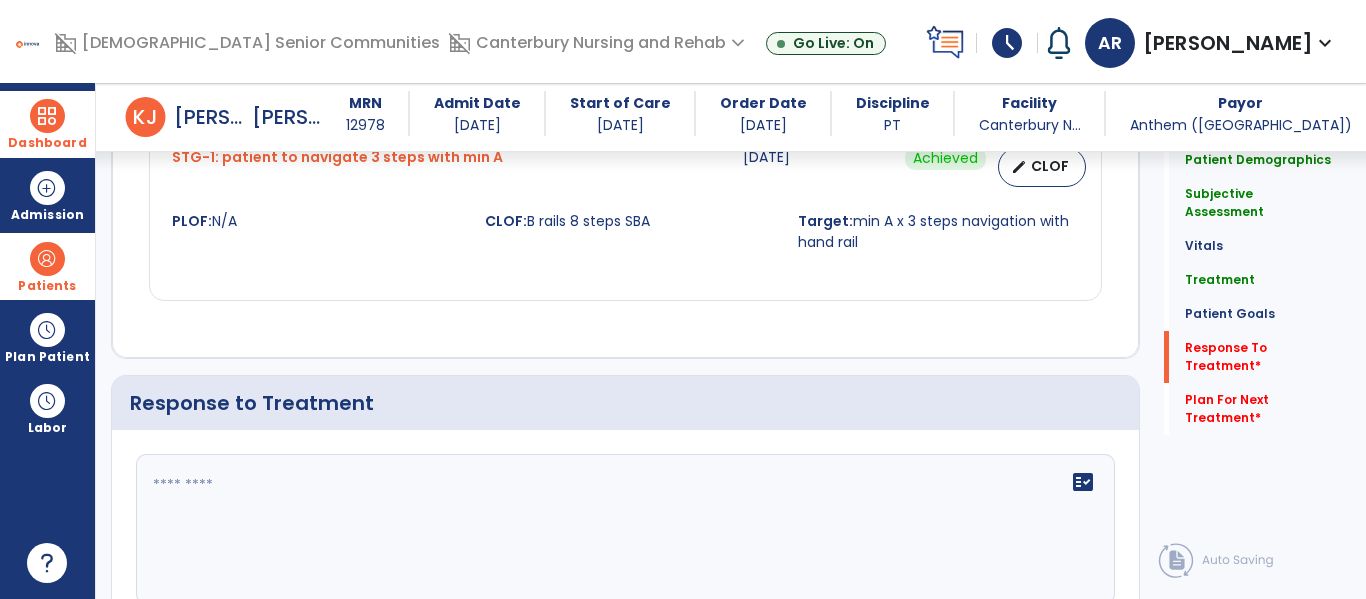 scroll, scrollTop: 2370, scrollLeft: 0, axis: vertical 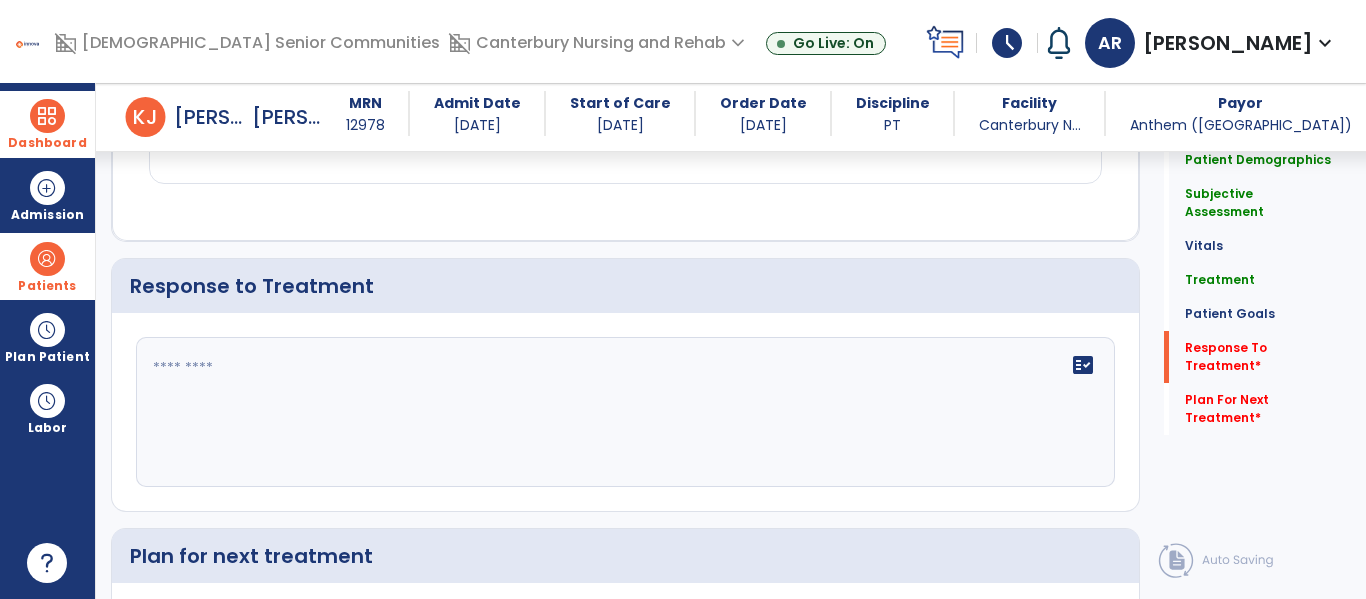 click on "fact_check" 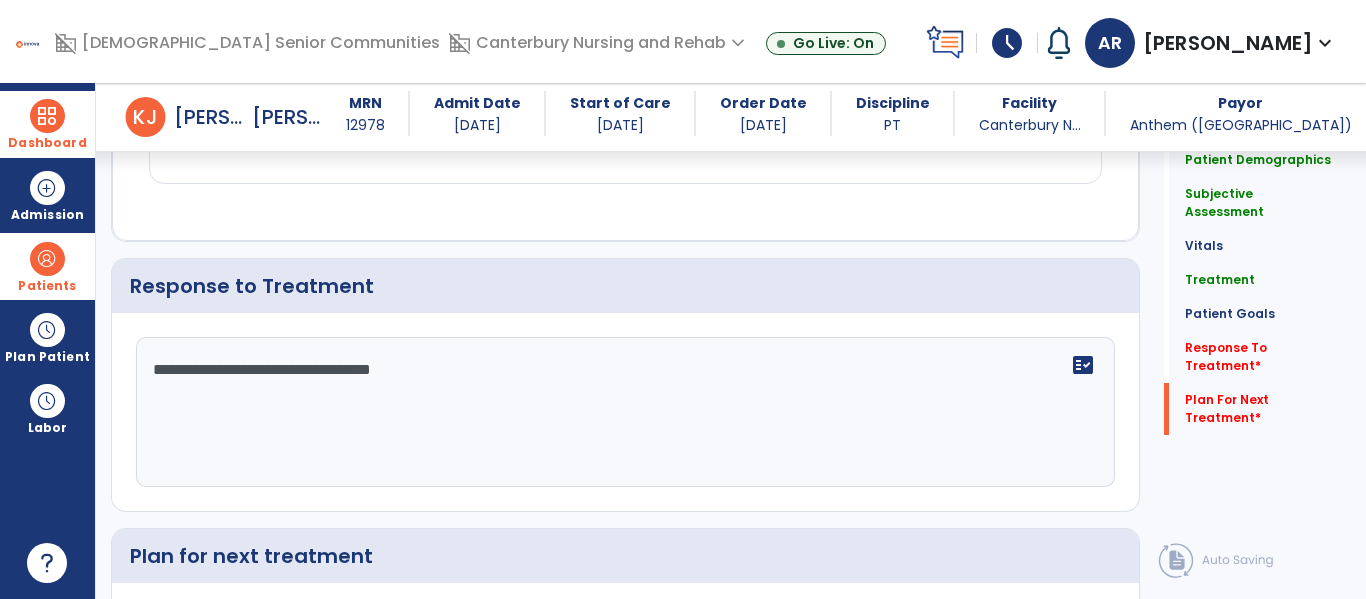 scroll, scrollTop: 2619, scrollLeft: 0, axis: vertical 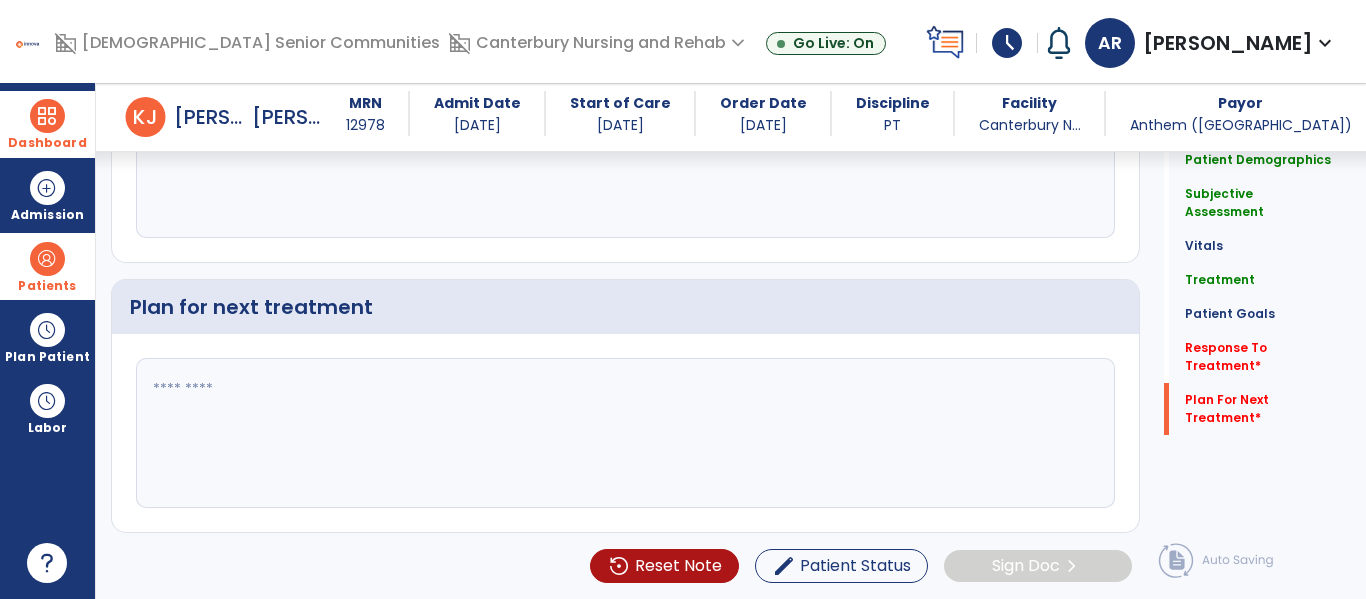type on "**********" 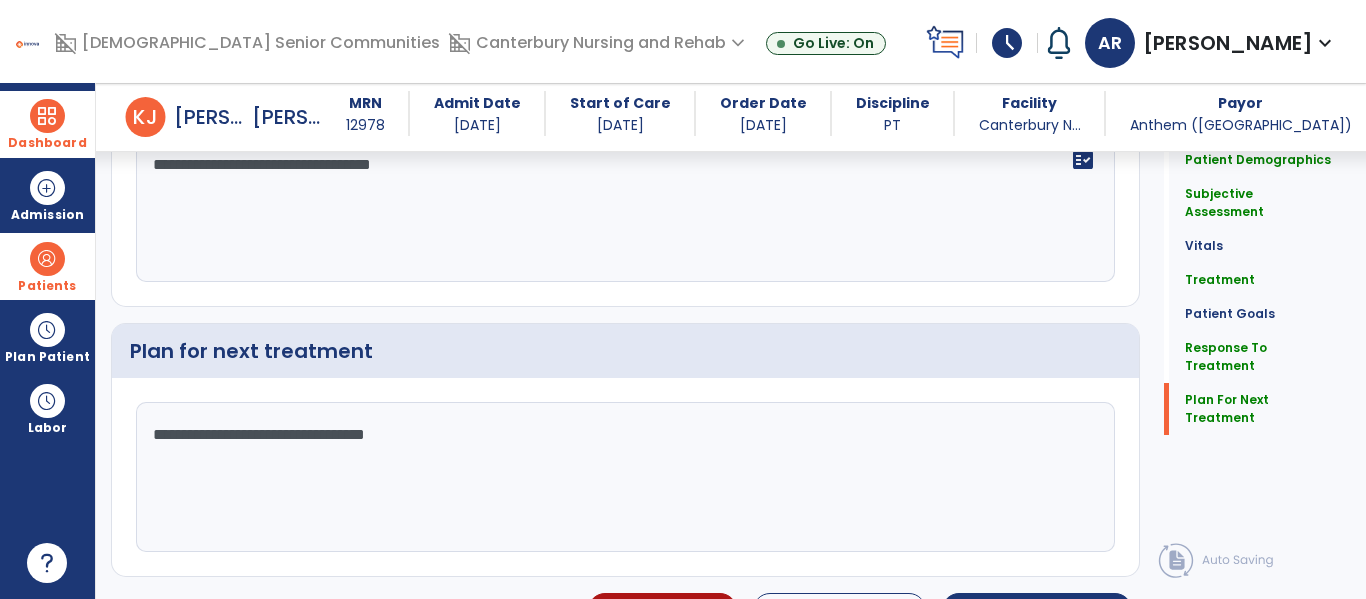 scroll, scrollTop: 2619, scrollLeft: 0, axis: vertical 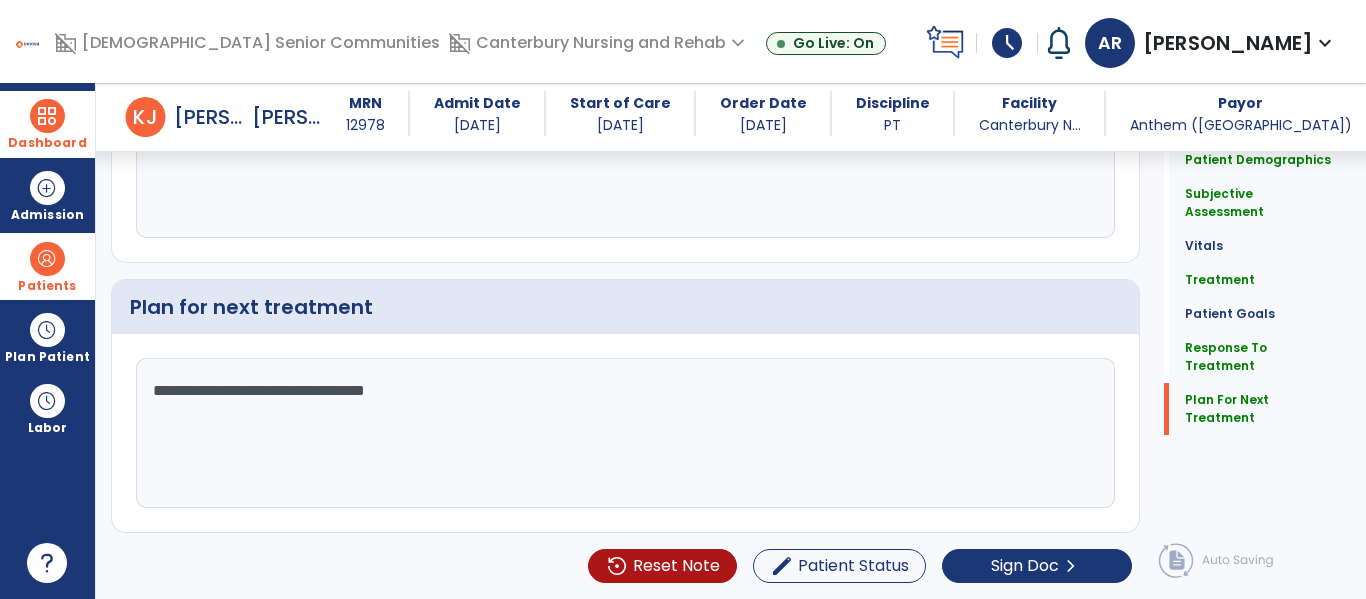 type on "**********" 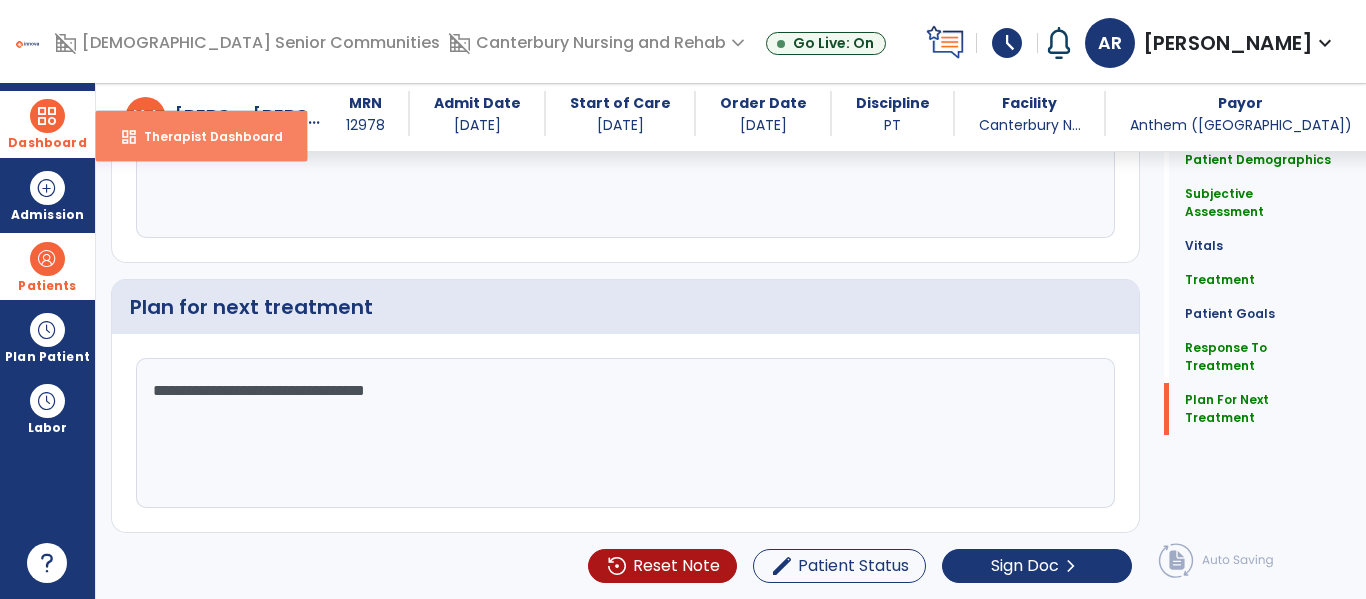click on "dashboard  Therapist Dashboard" at bounding box center [201, 136] 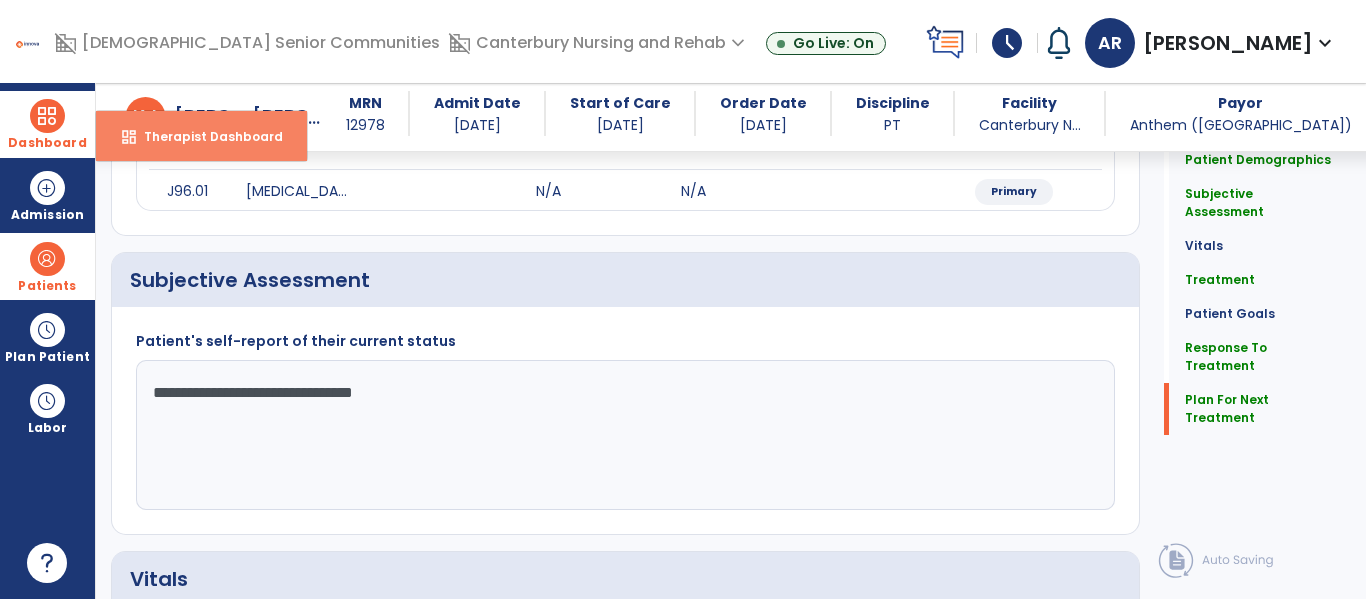 select on "****" 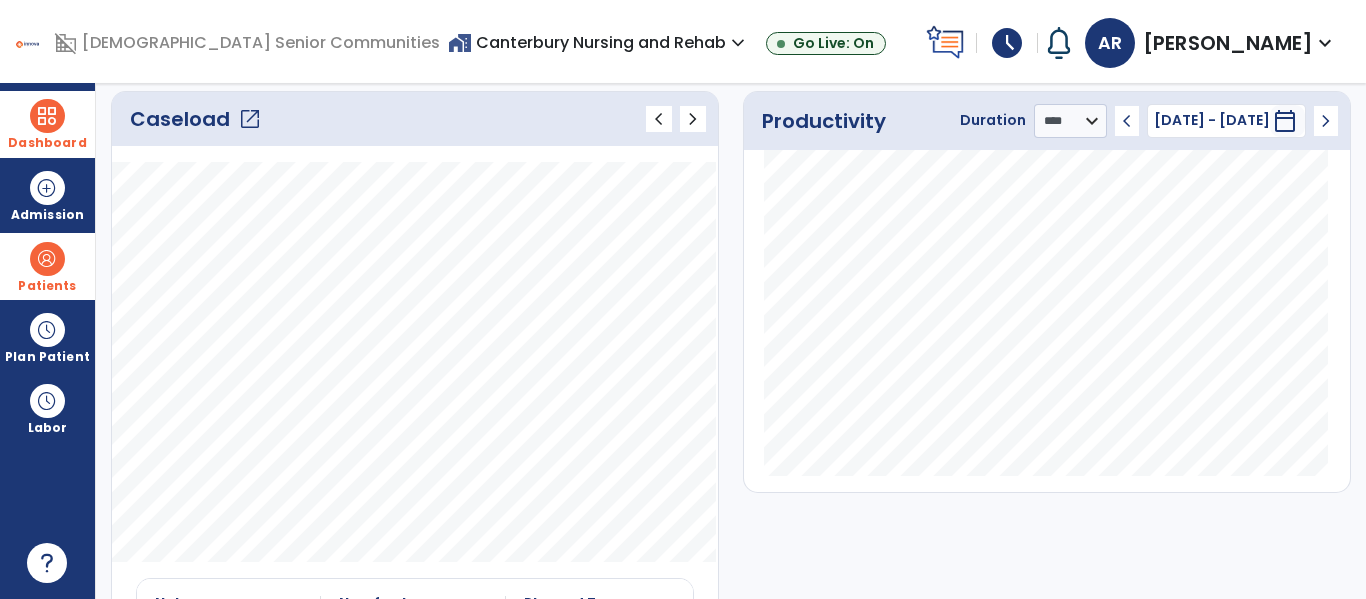 click on "Caseload   open_in_new" 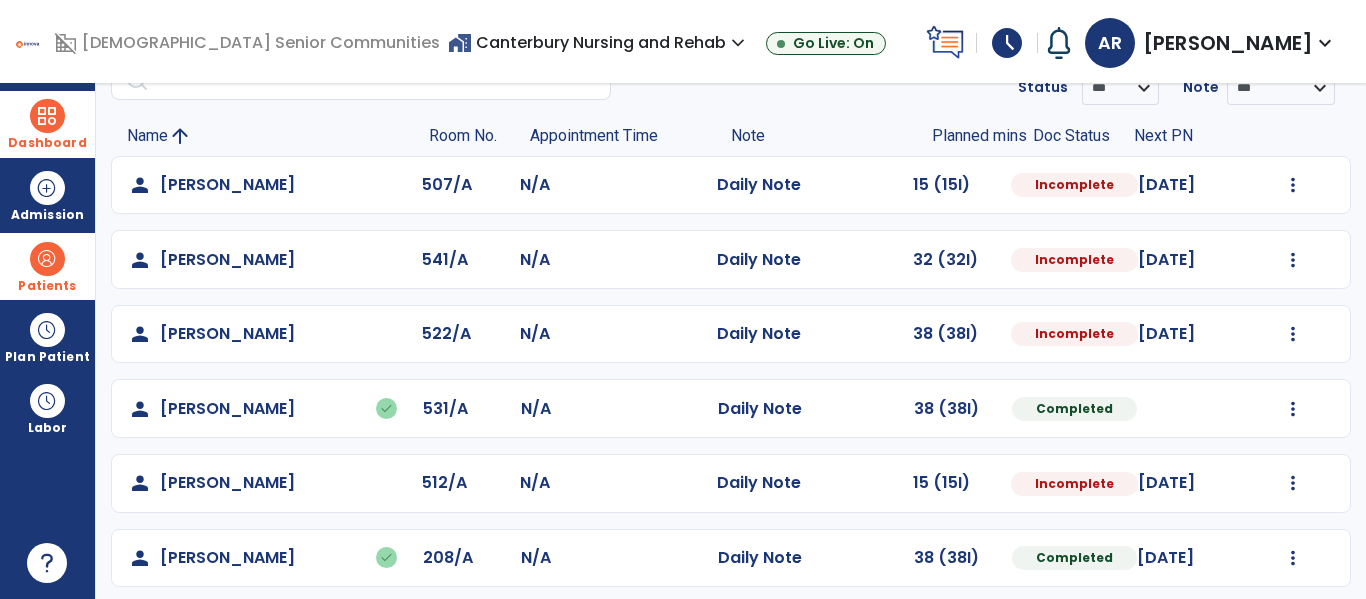 scroll, scrollTop: 108, scrollLeft: 0, axis: vertical 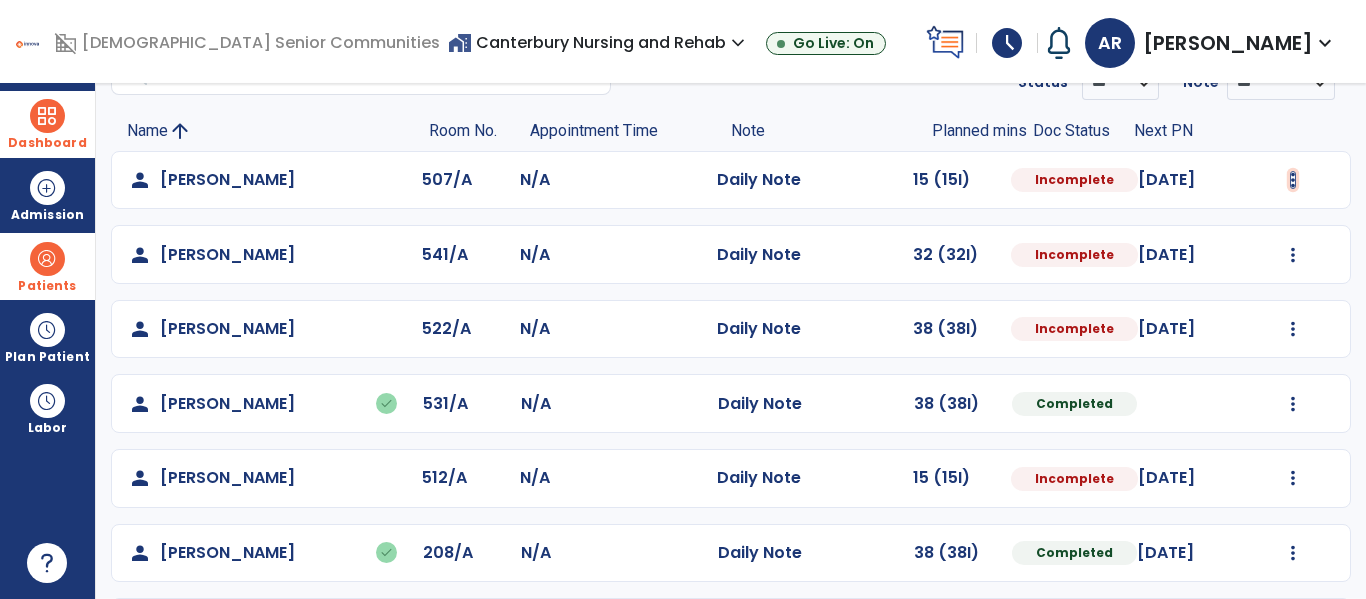 click at bounding box center [1293, 180] 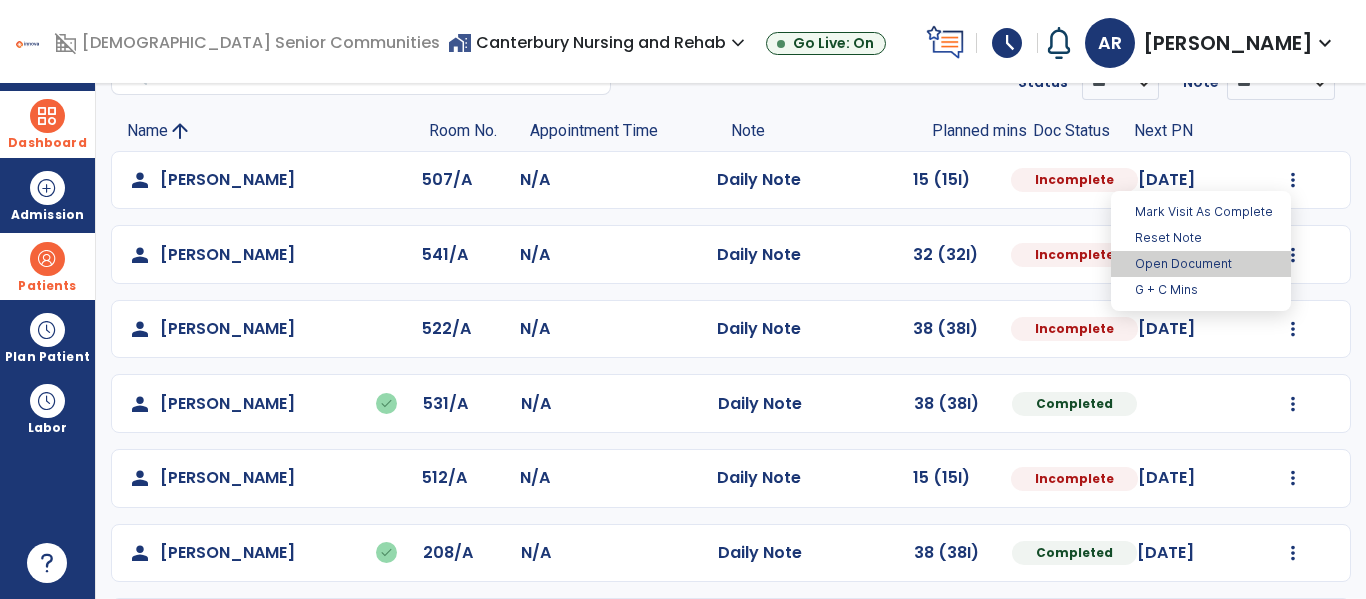 click on "Open Document" at bounding box center (1201, 264) 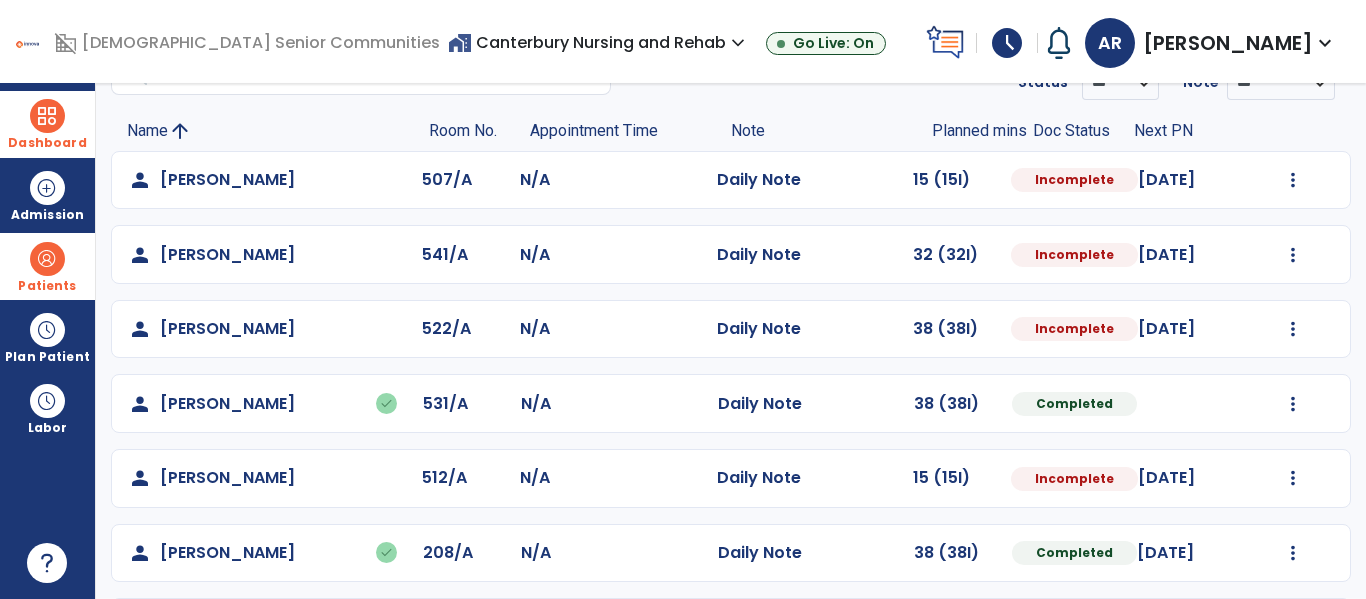 select on "*" 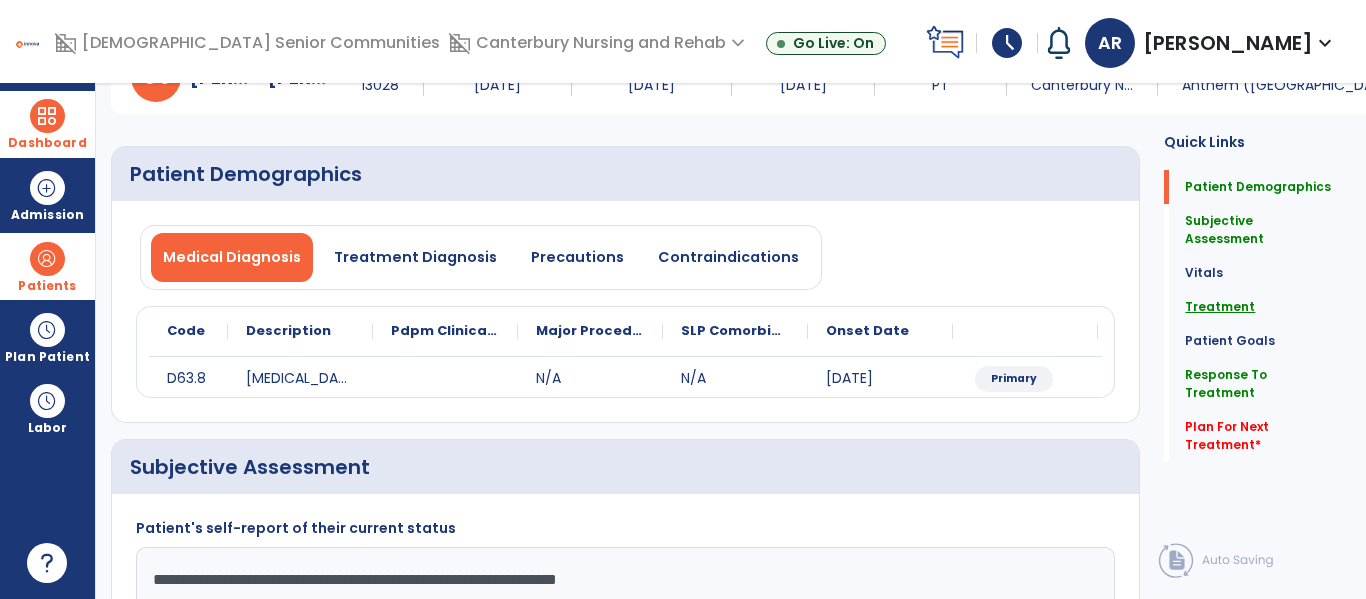 click on "Treatment" 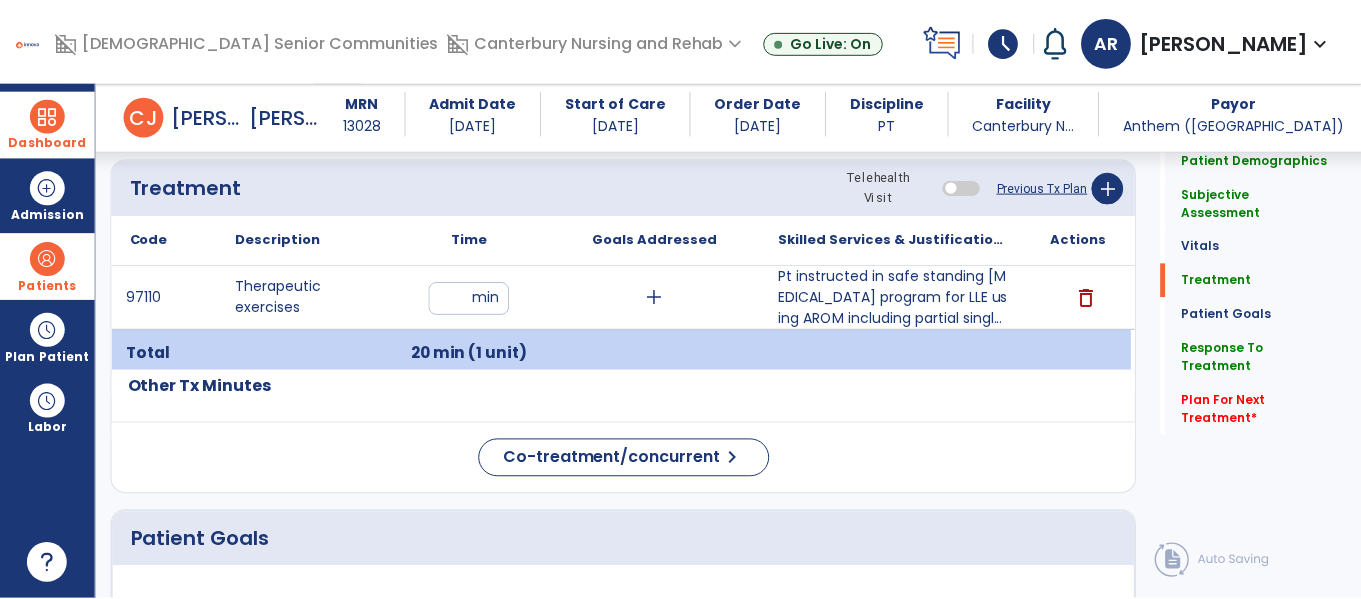 scroll, scrollTop: 1094, scrollLeft: 0, axis: vertical 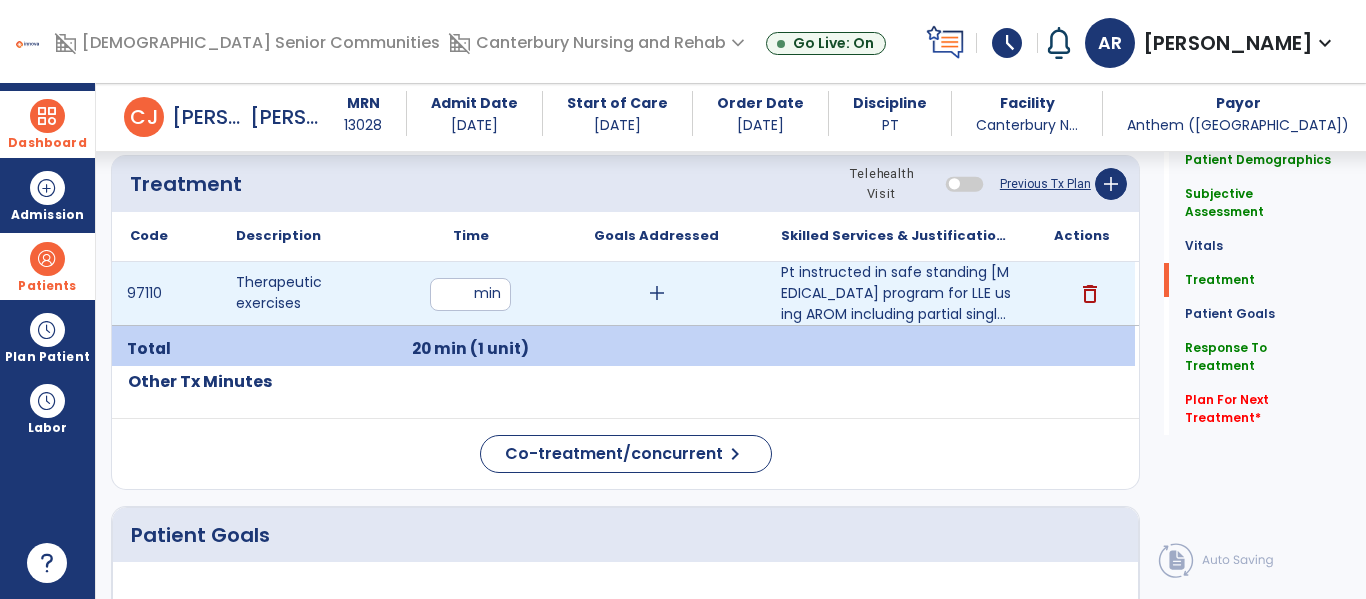 click on "**" at bounding box center (470, 294) 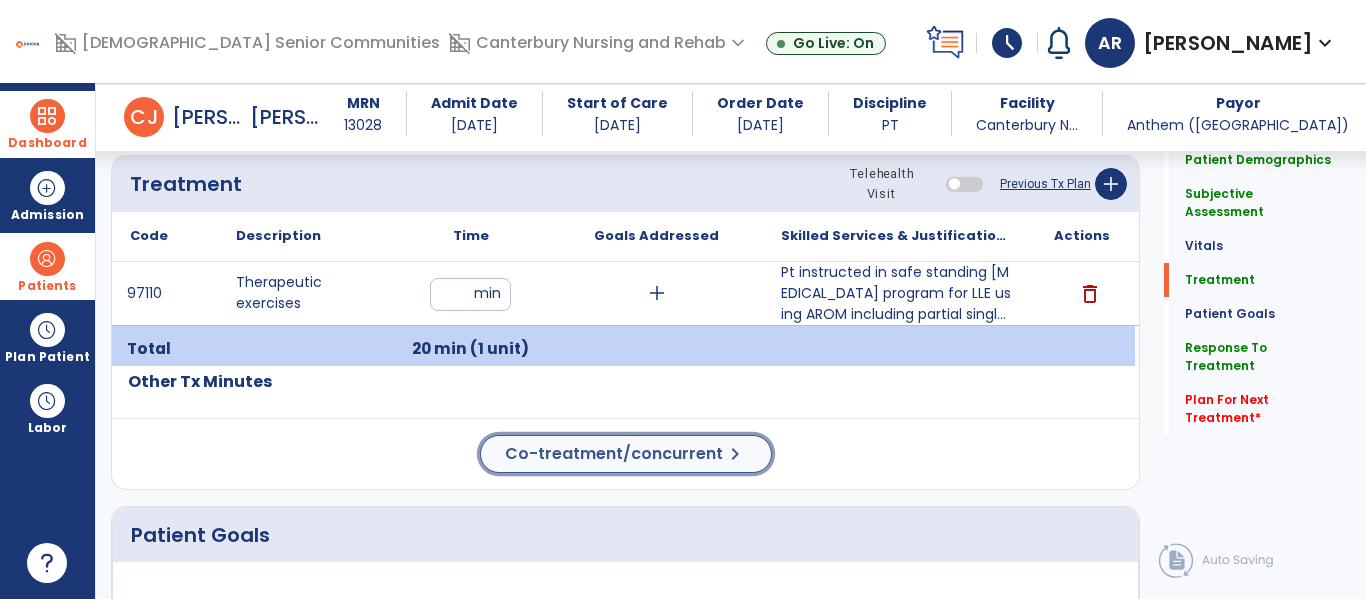 click on "Co-treatment/concurrent  chevron_right" 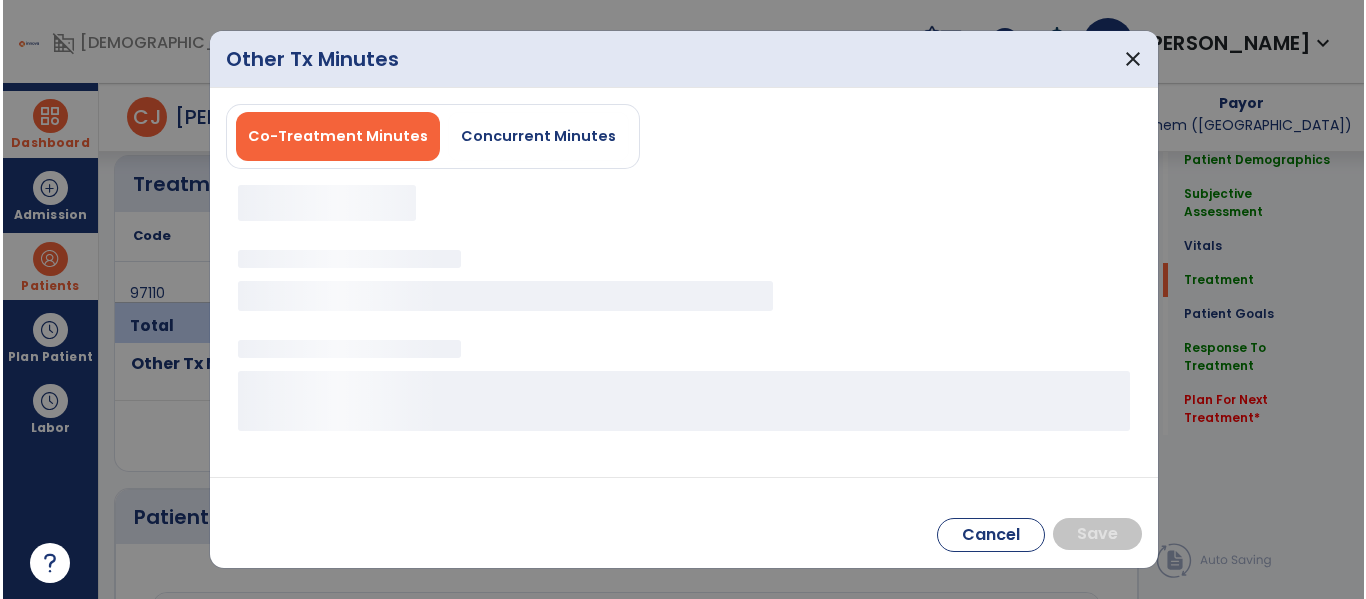 scroll, scrollTop: 1094, scrollLeft: 0, axis: vertical 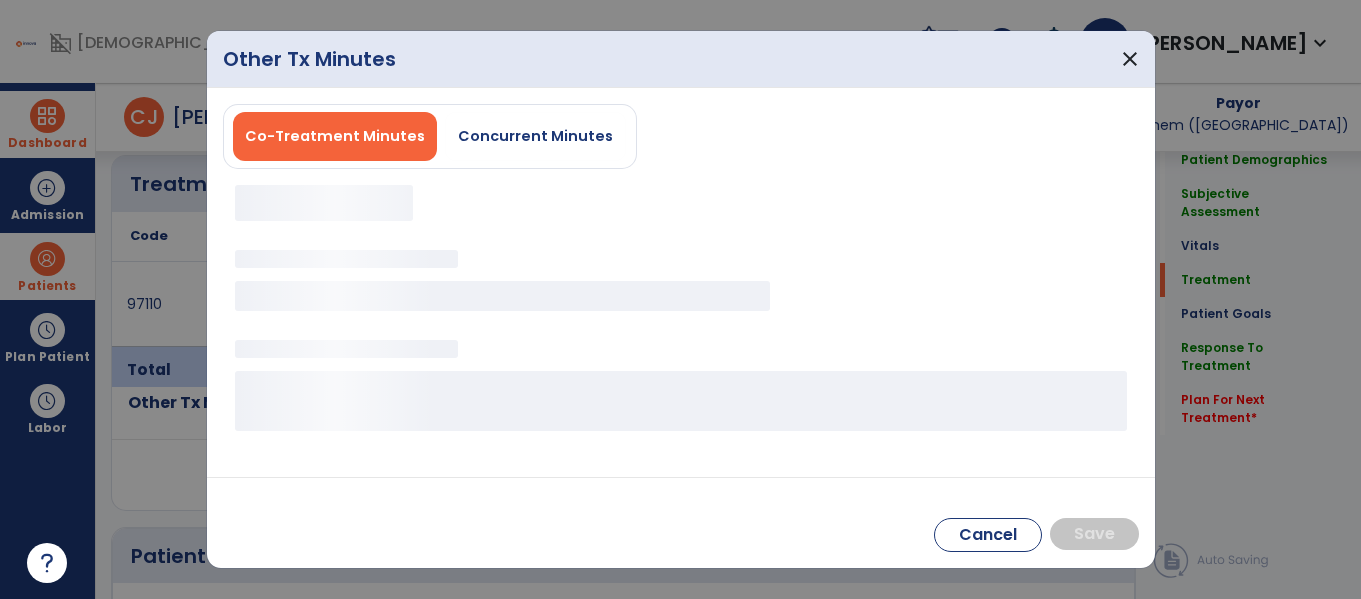 click on "Concurrent Minutes" at bounding box center [535, 136] 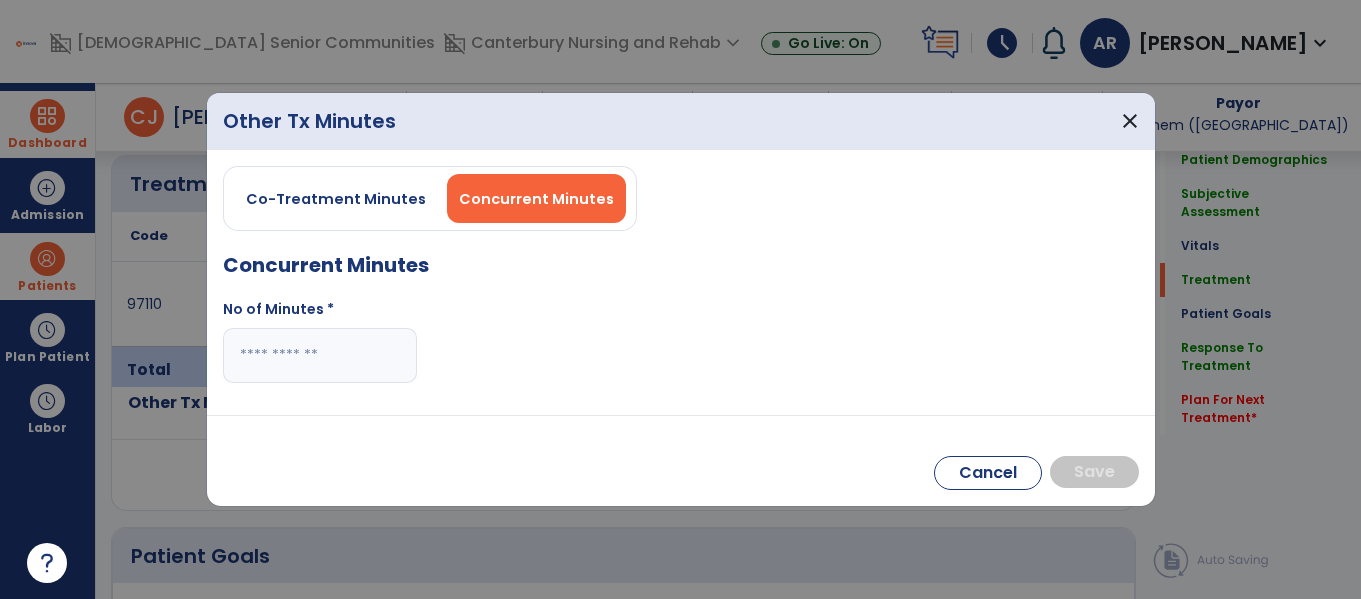 click at bounding box center [320, 355] 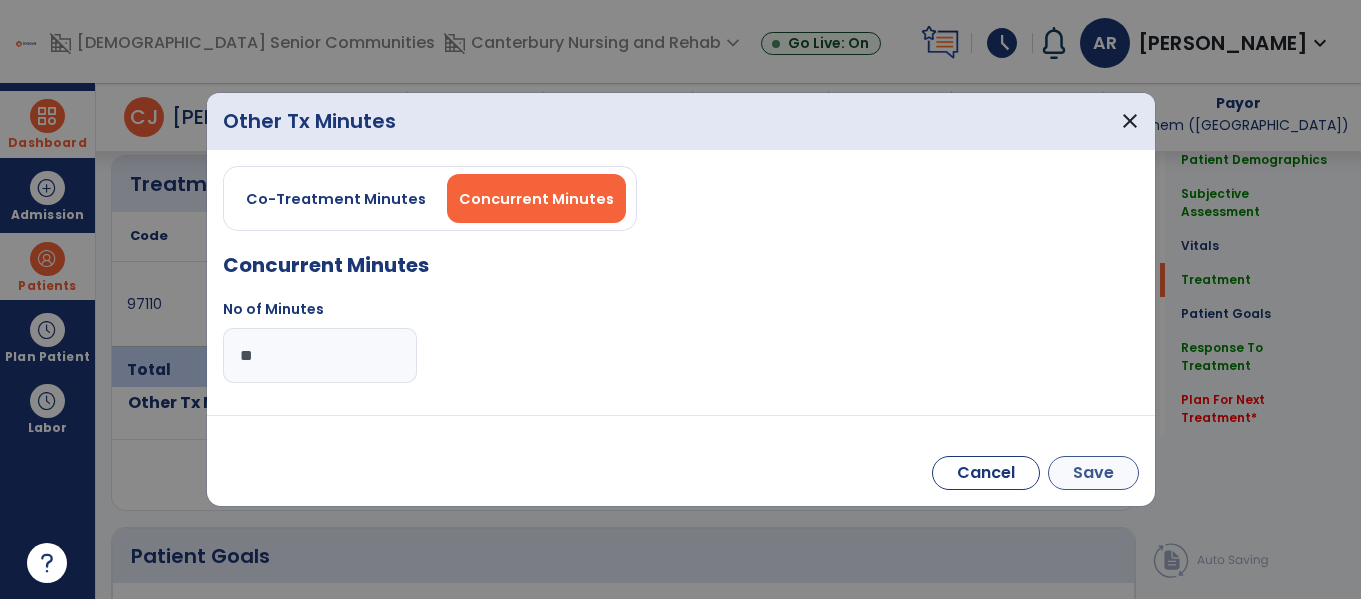 type on "**" 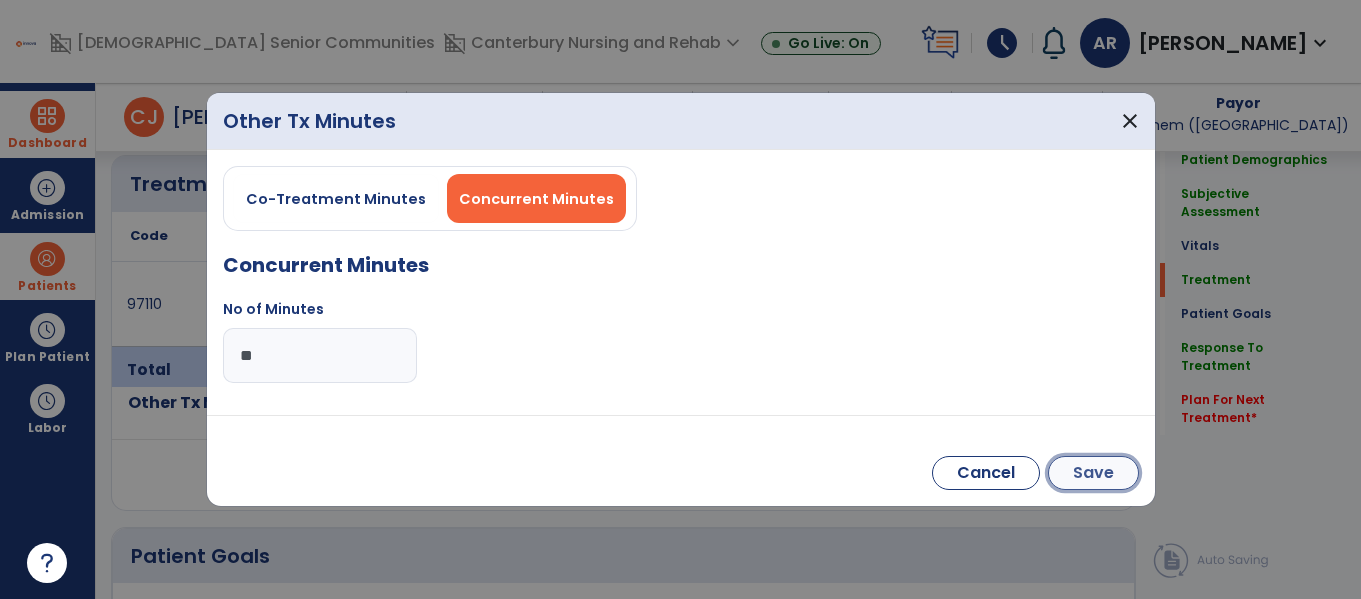 click on "Save" at bounding box center (1093, 473) 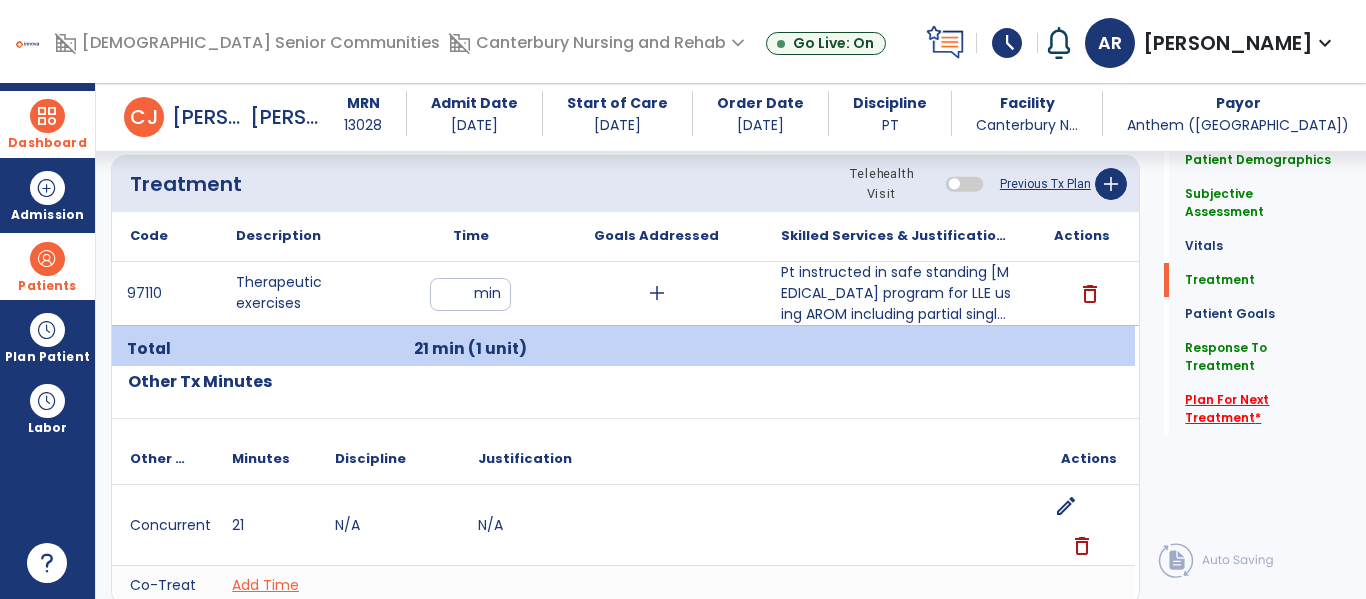 click on "Plan For Next Treatment   *" 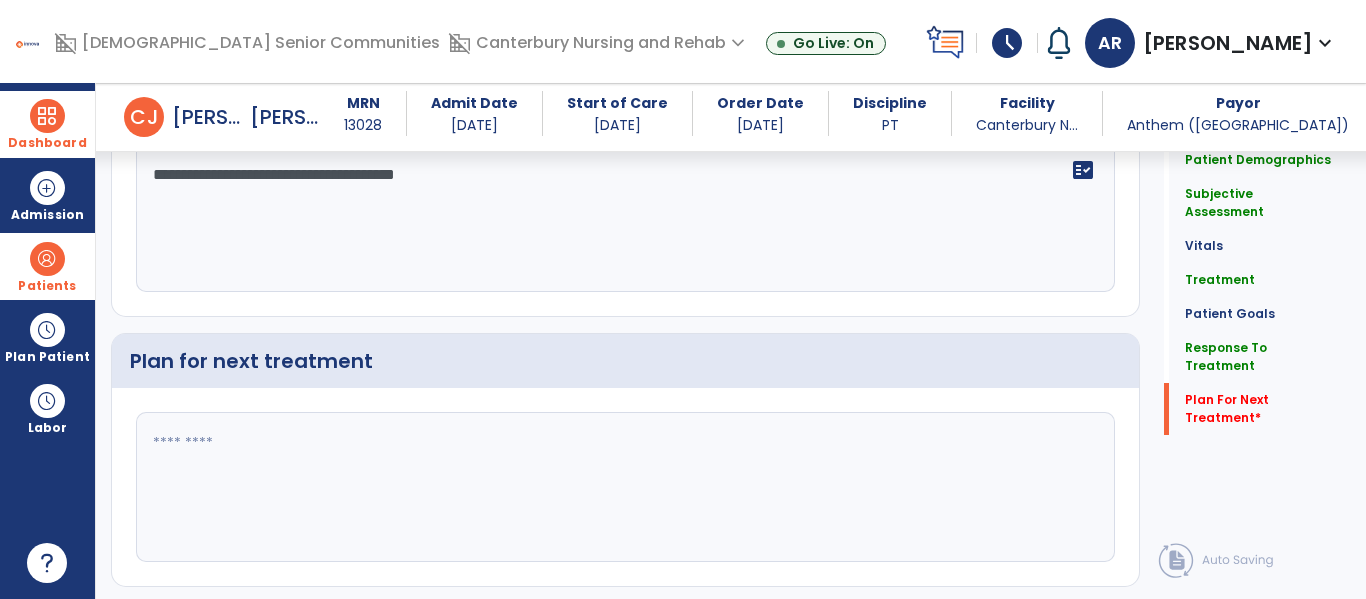scroll, scrollTop: 2626, scrollLeft: 0, axis: vertical 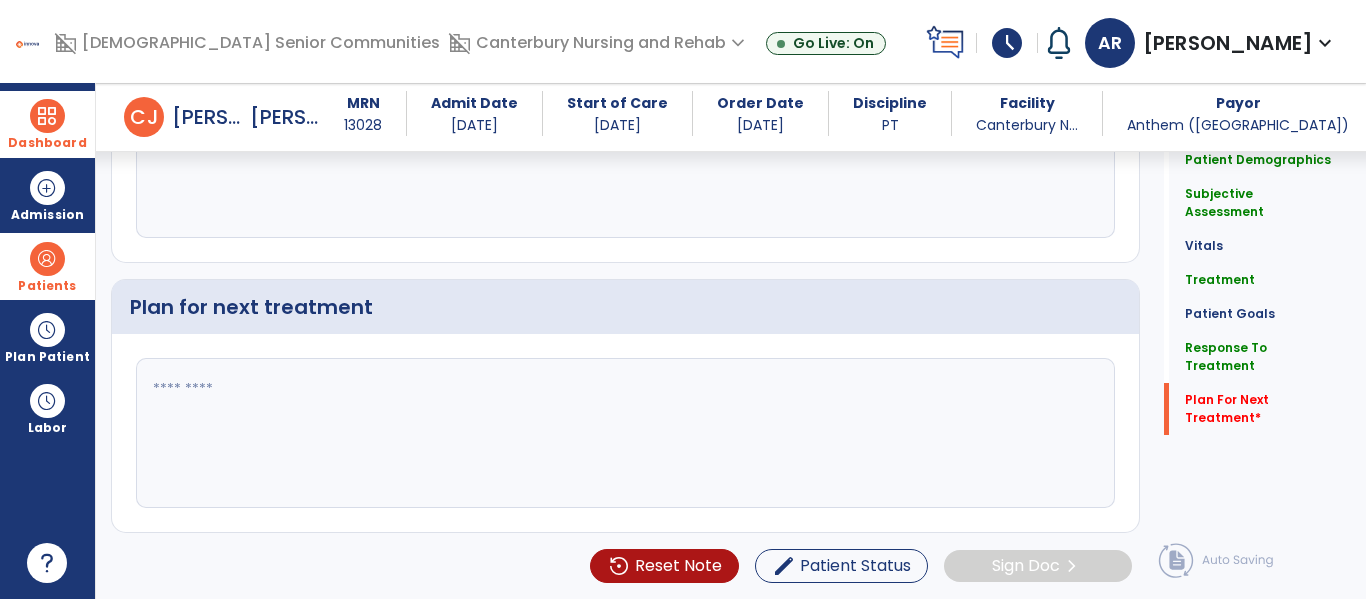 click 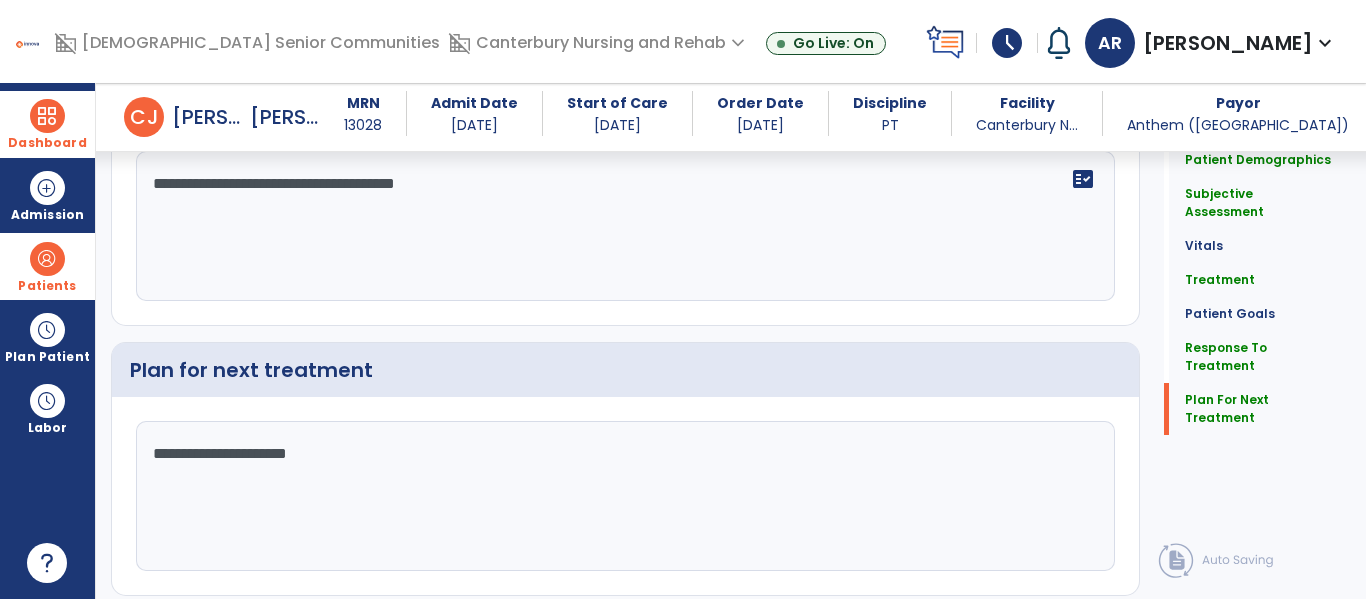 scroll, scrollTop: 2626, scrollLeft: 0, axis: vertical 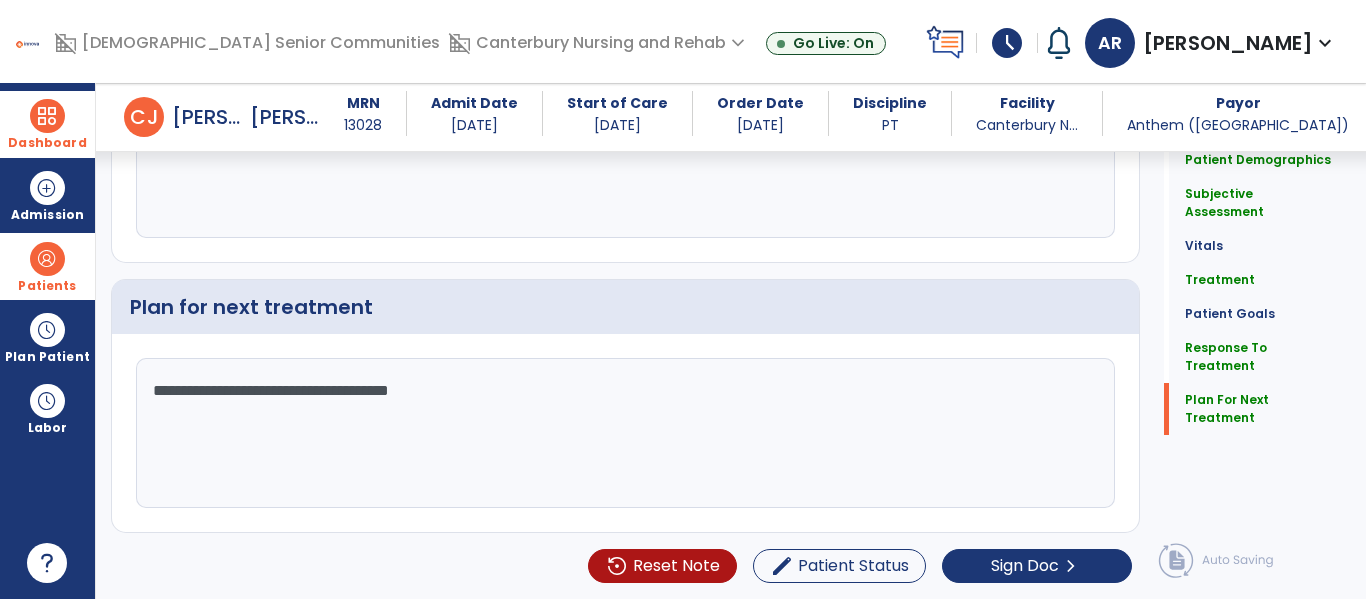 type on "**********" 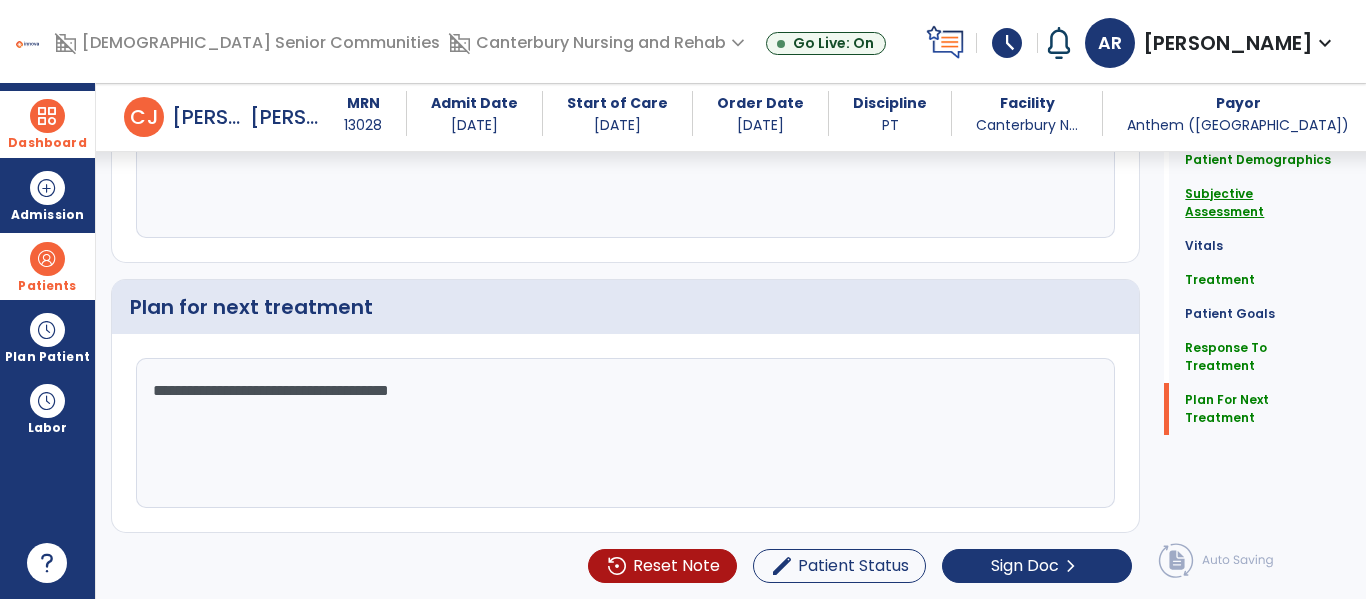 click on "Subjective Assessment" 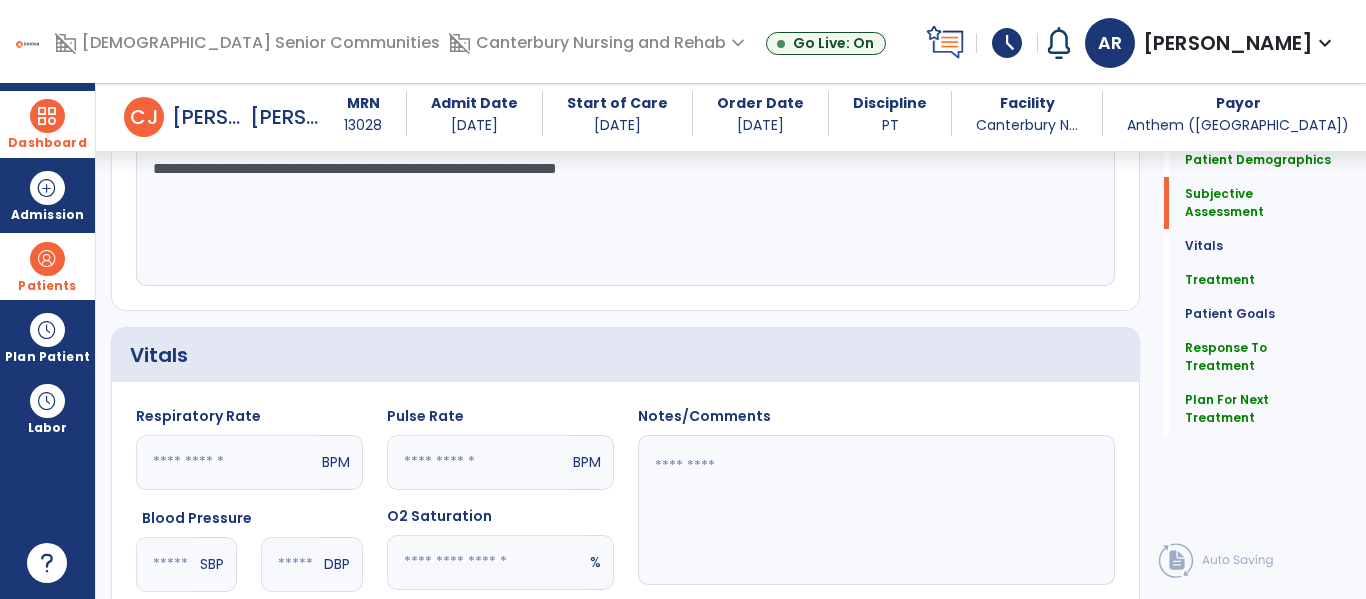 scroll, scrollTop: 328, scrollLeft: 0, axis: vertical 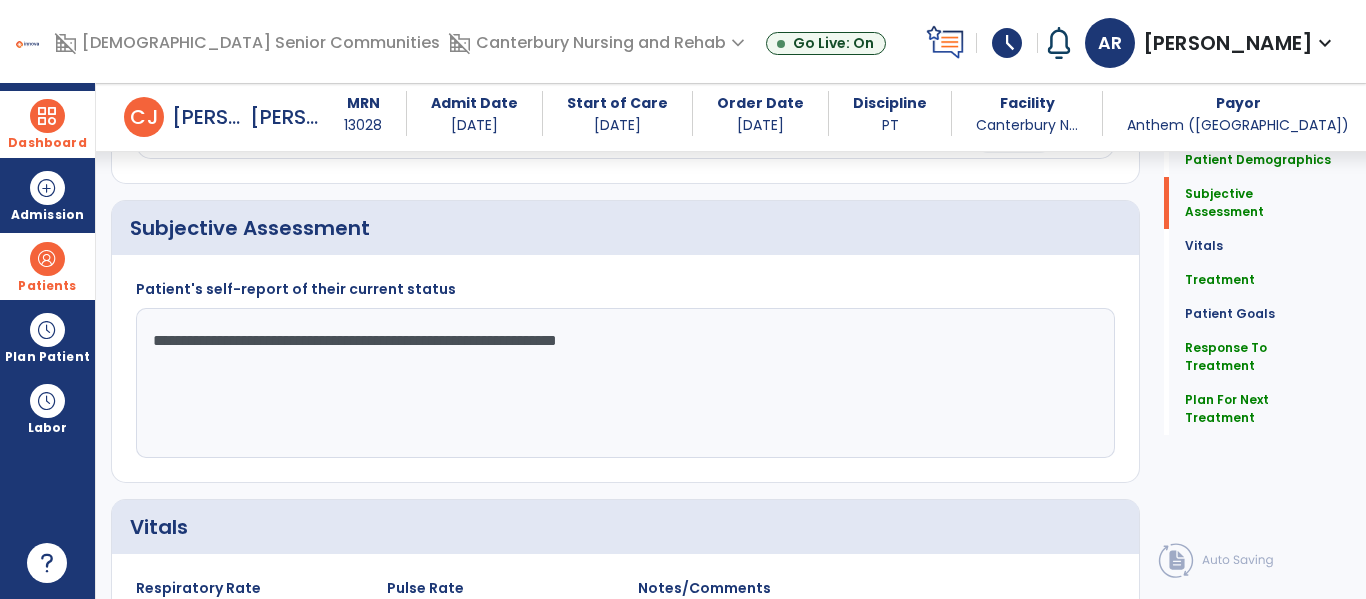 click on "**********" 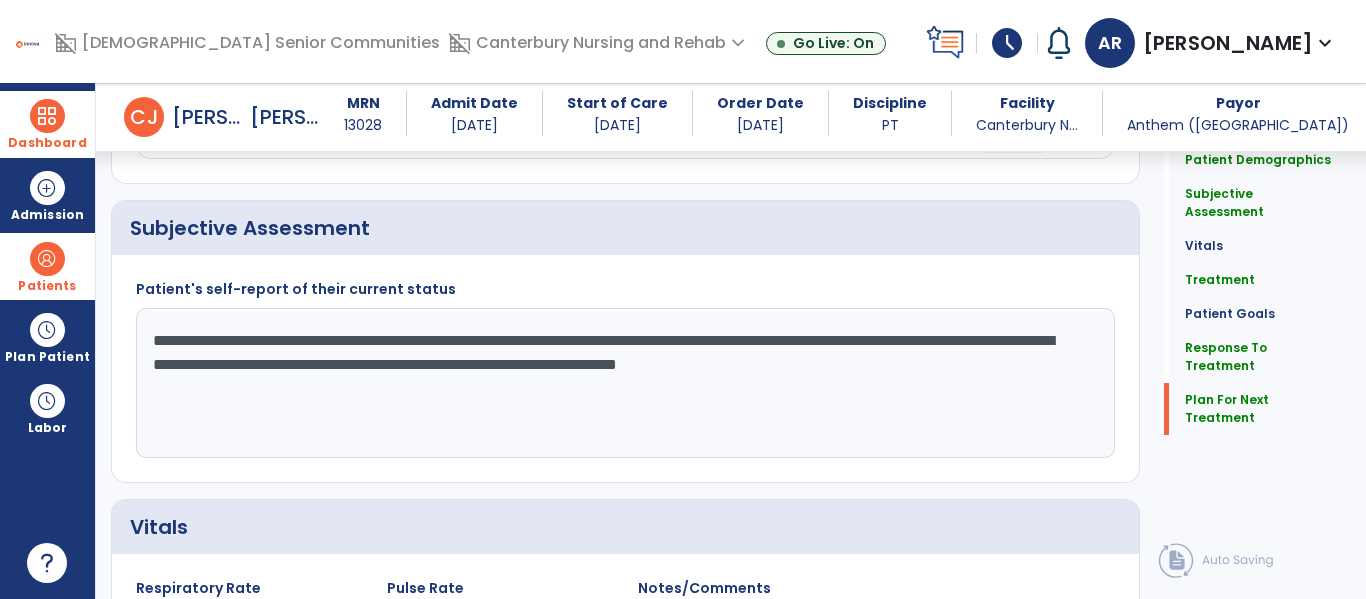 scroll, scrollTop: 2626, scrollLeft: 0, axis: vertical 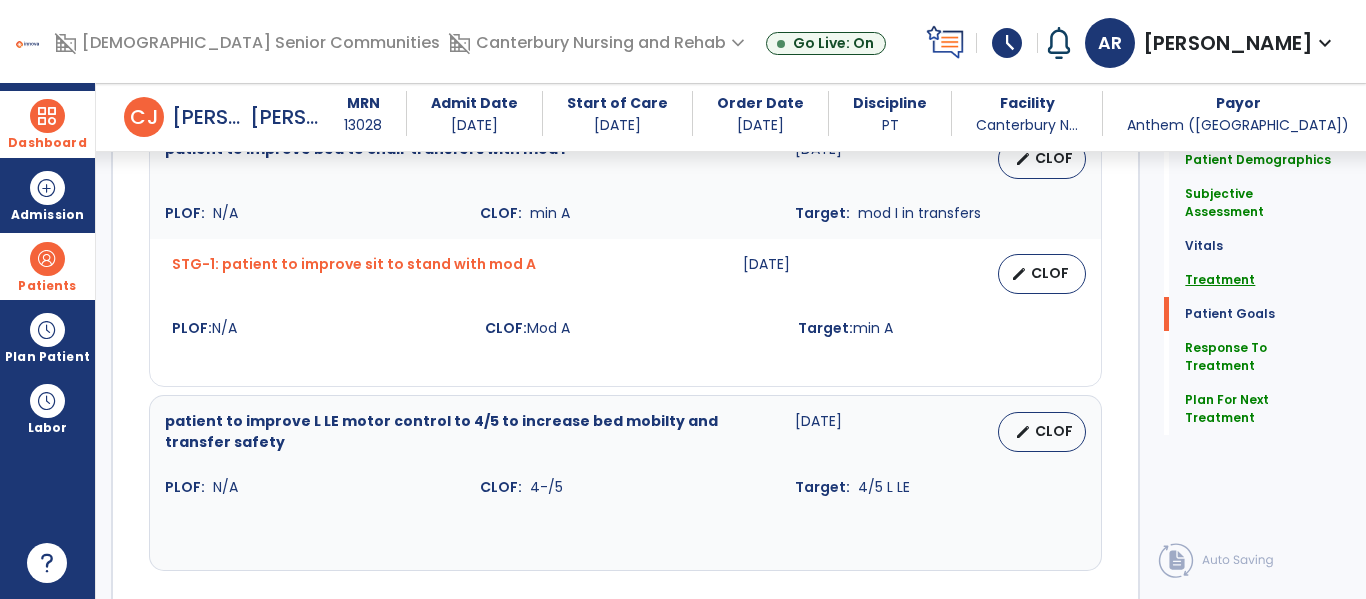 type on "**********" 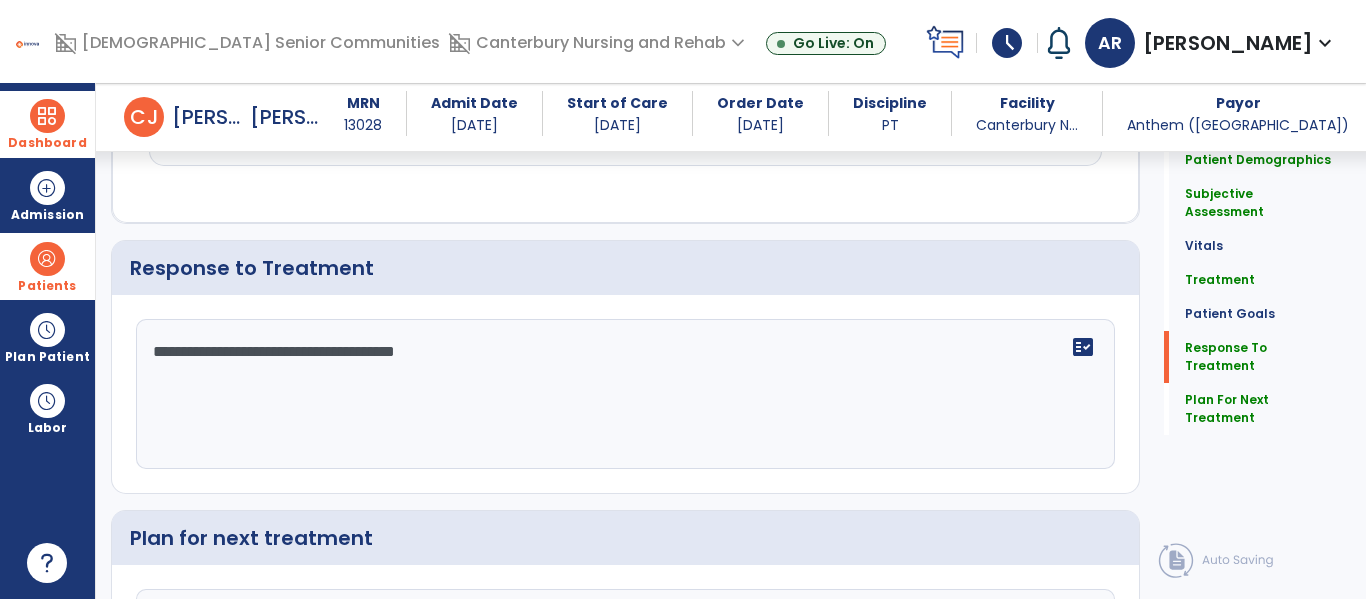 scroll, scrollTop: 2626, scrollLeft: 0, axis: vertical 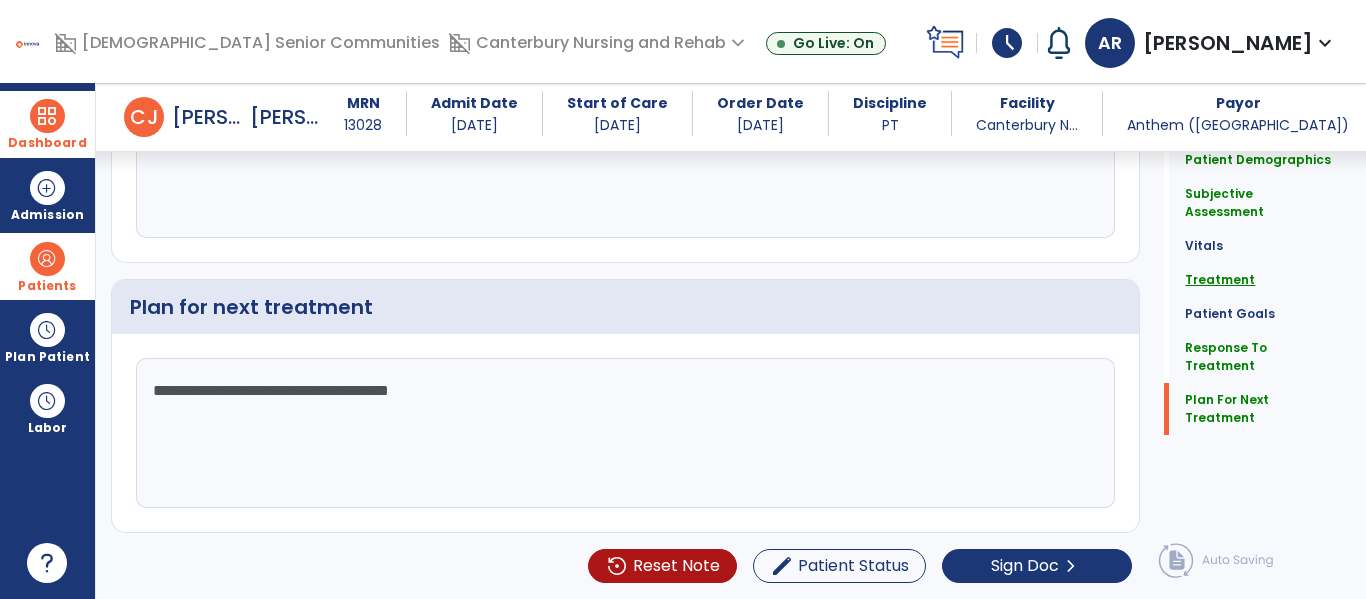 click on "Treatment" 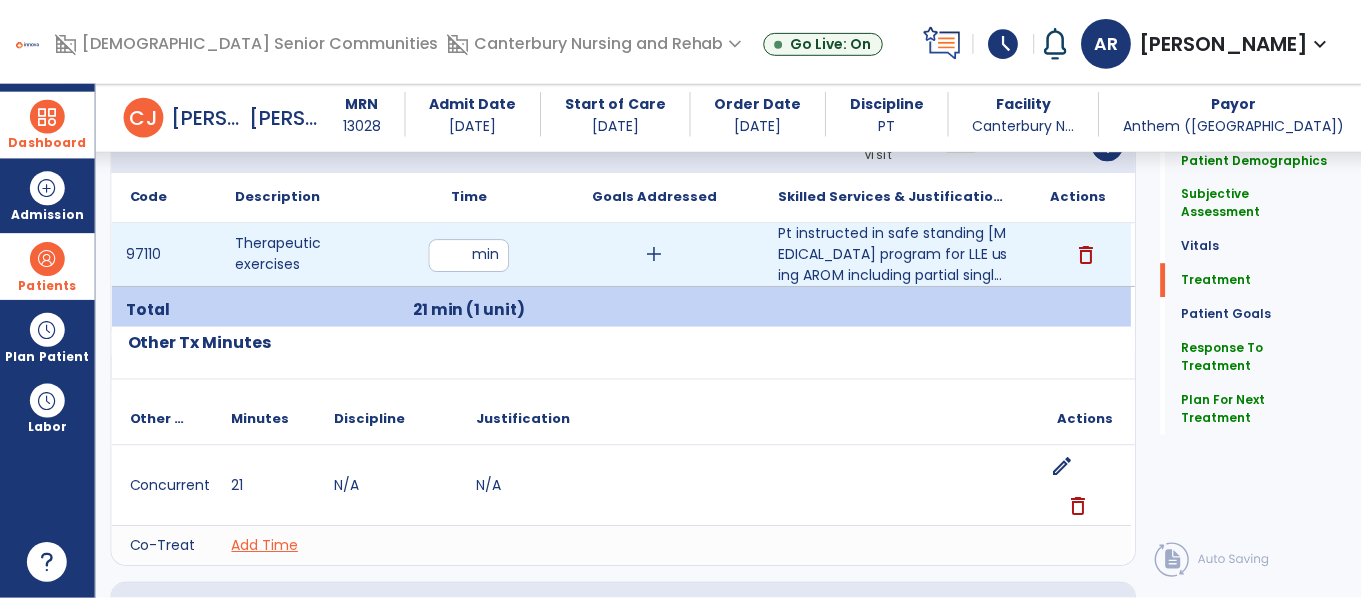 scroll, scrollTop: 2626, scrollLeft: 0, axis: vertical 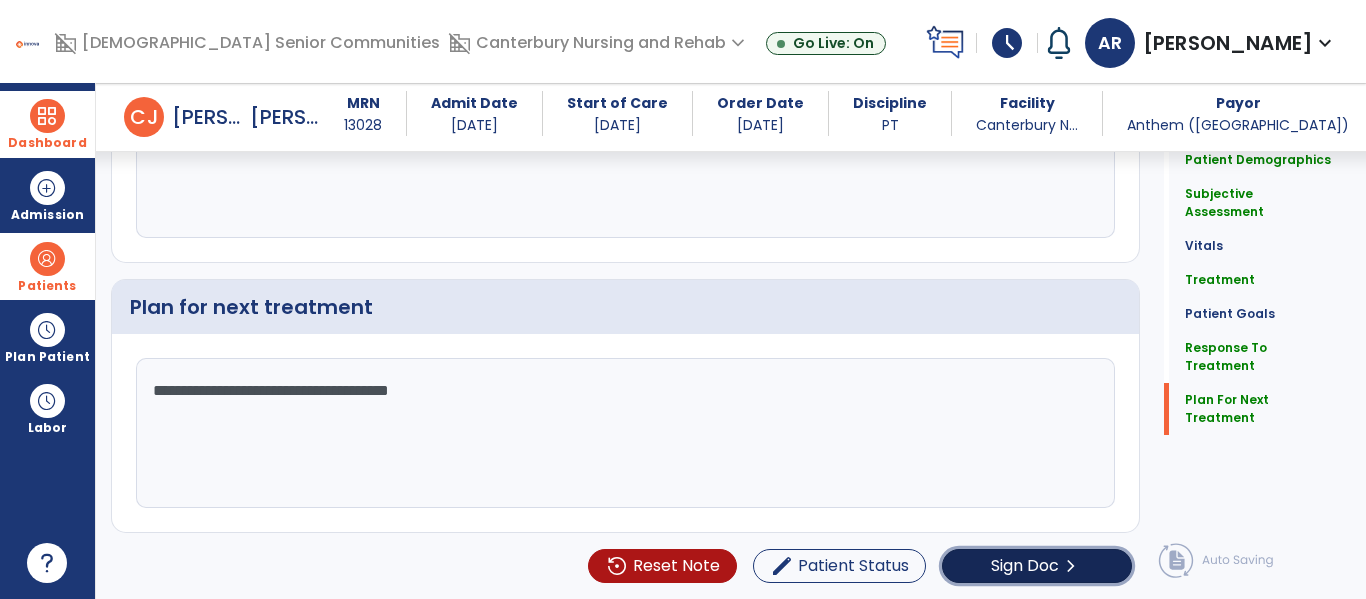 click on "Sign Doc" 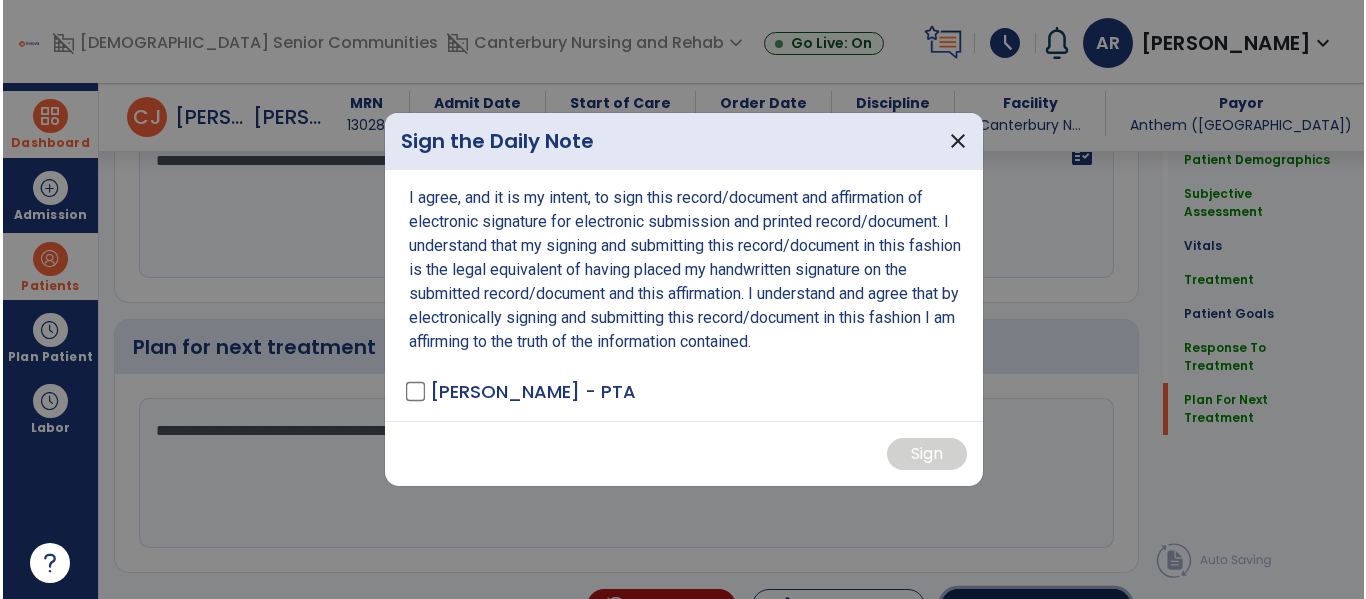 scroll, scrollTop: 2687, scrollLeft: 0, axis: vertical 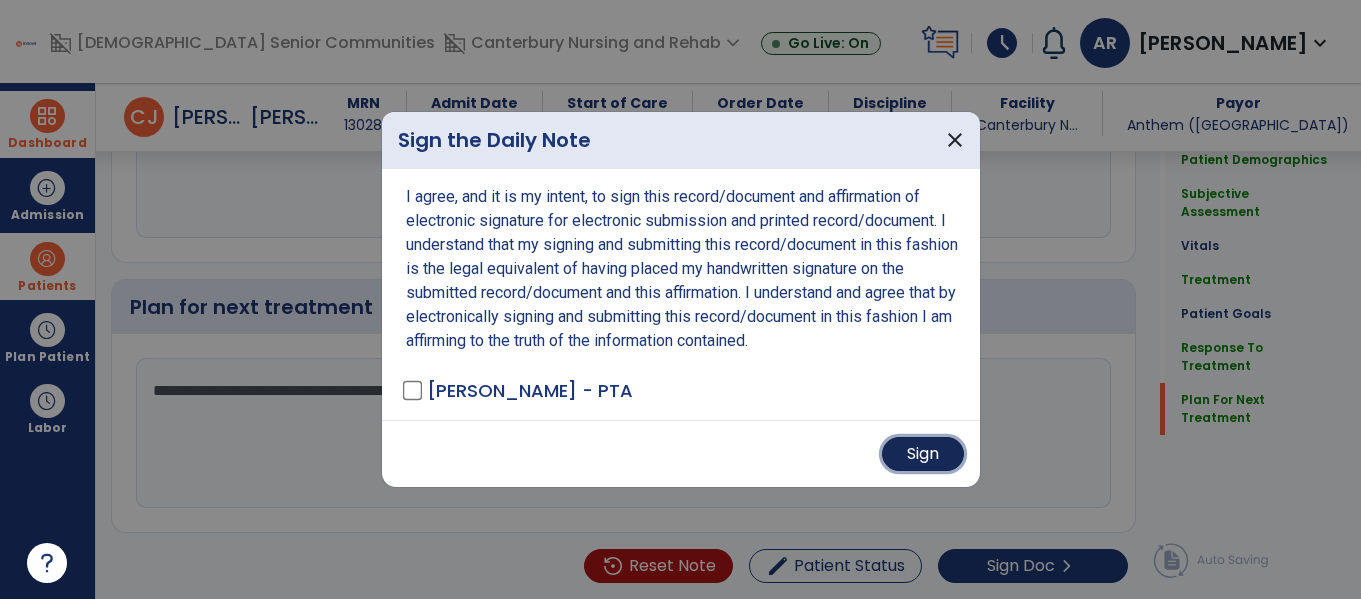 click on "Sign" at bounding box center [923, 454] 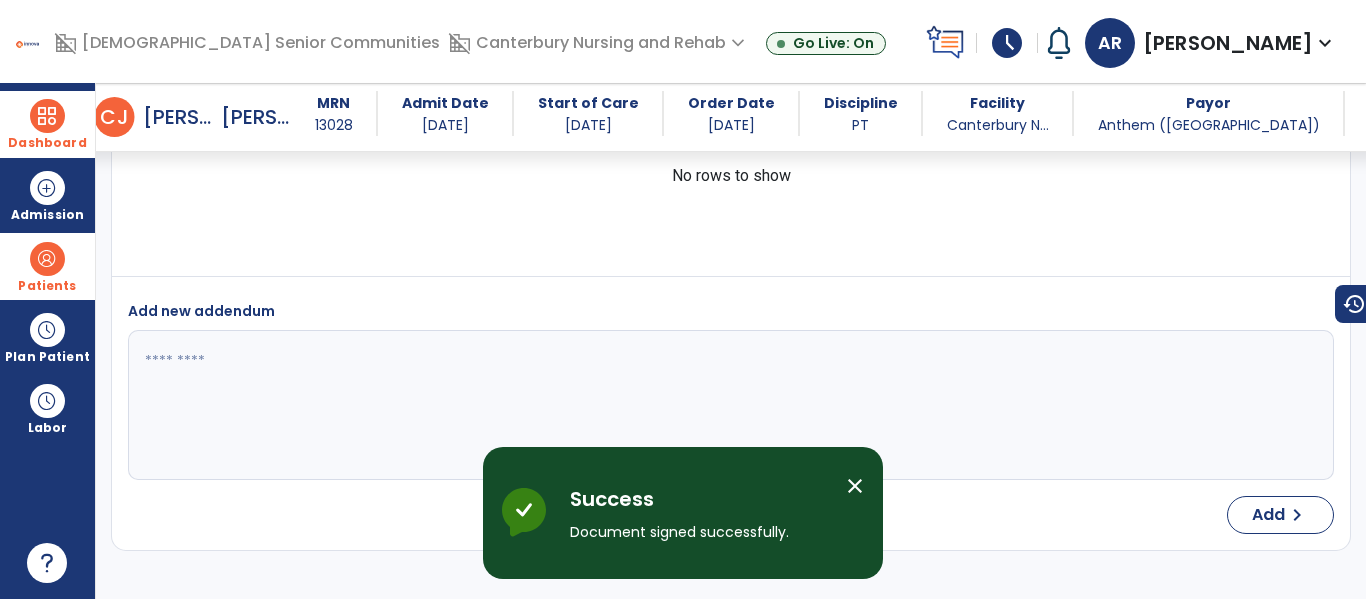 click on "Dashboard" at bounding box center (47, 124) 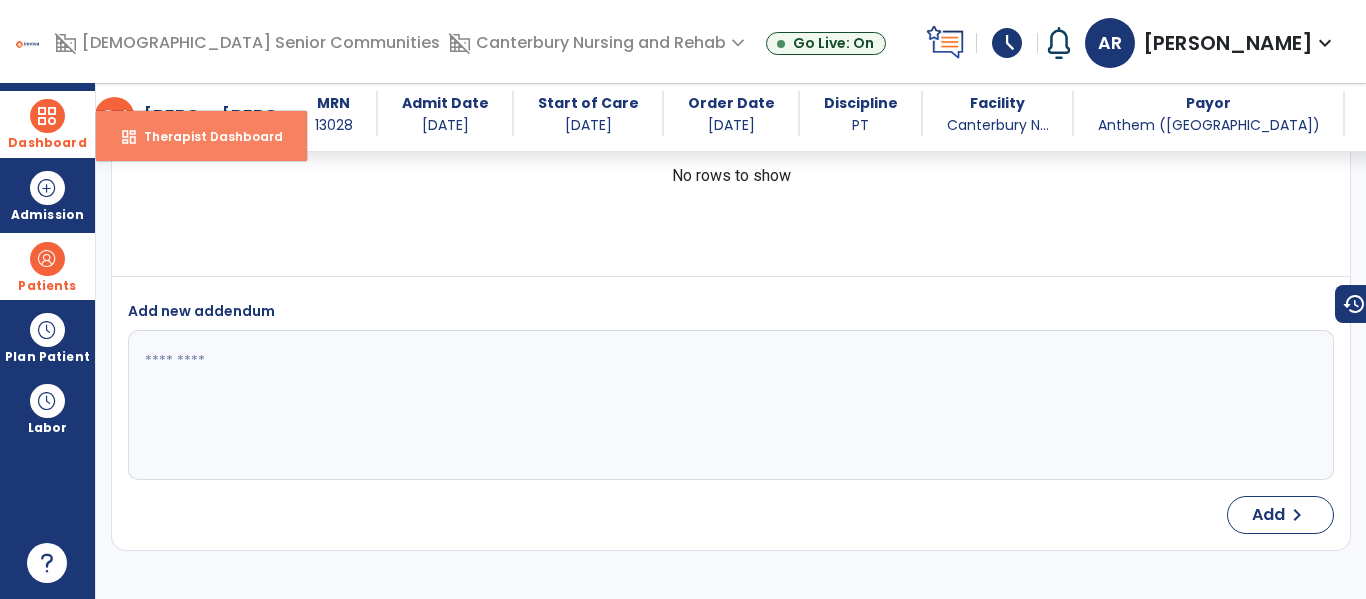 click on "Therapist Dashboard" at bounding box center [205, 136] 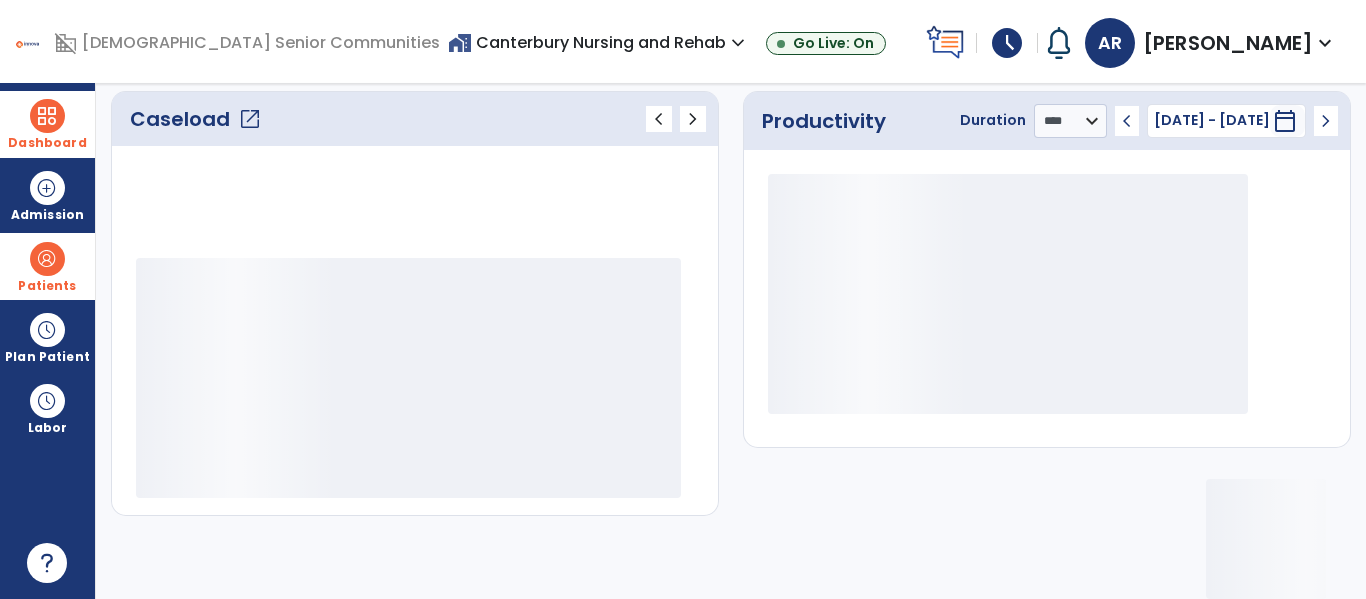 scroll, scrollTop: 276, scrollLeft: 0, axis: vertical 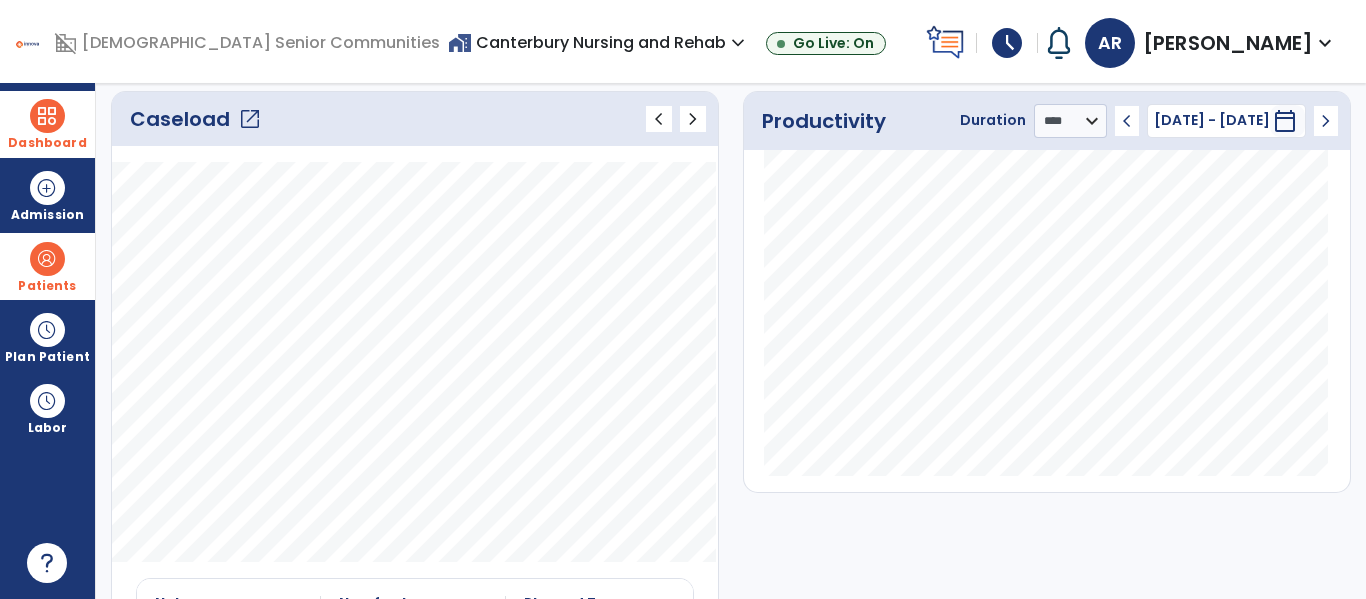 click on "open_in_new" 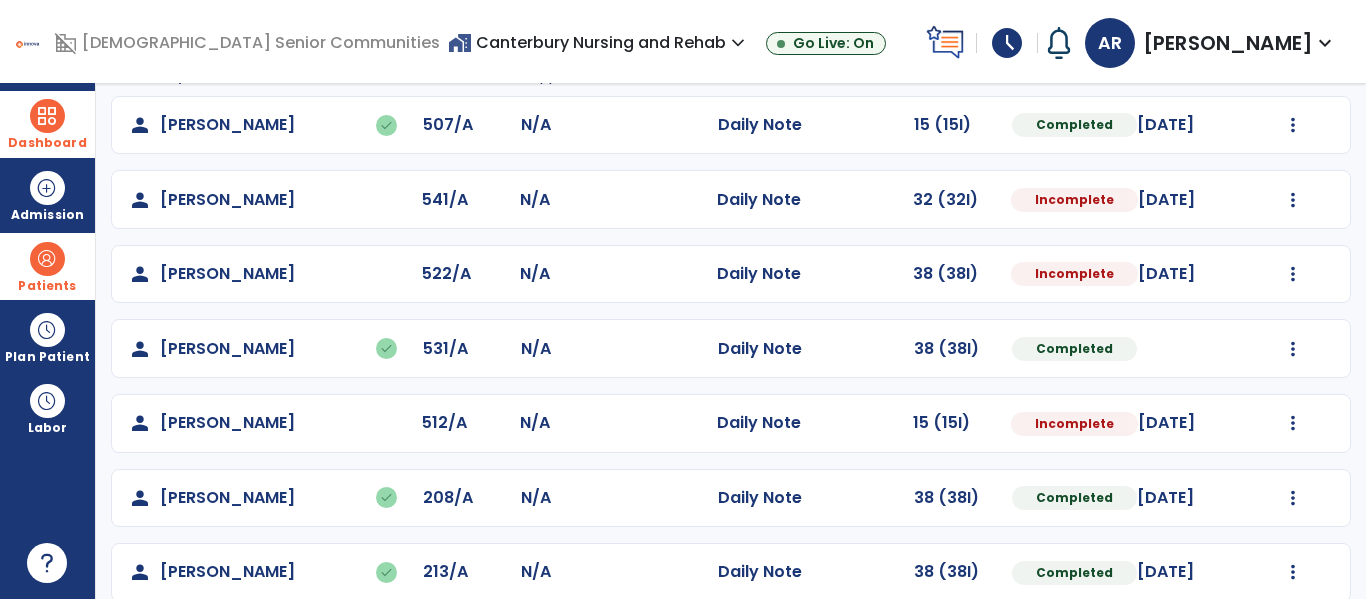 scroll, scrollTop: 222, scrollLeft: 0, axis: vertical 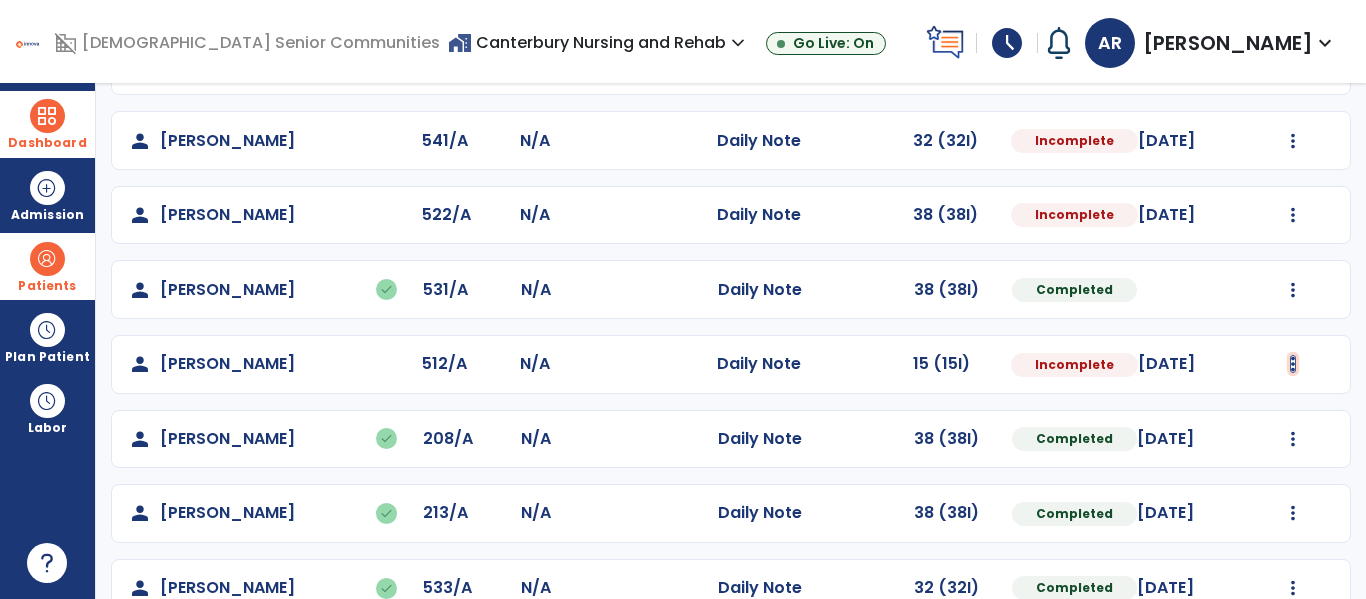 click at bounding box center (1293, 66) 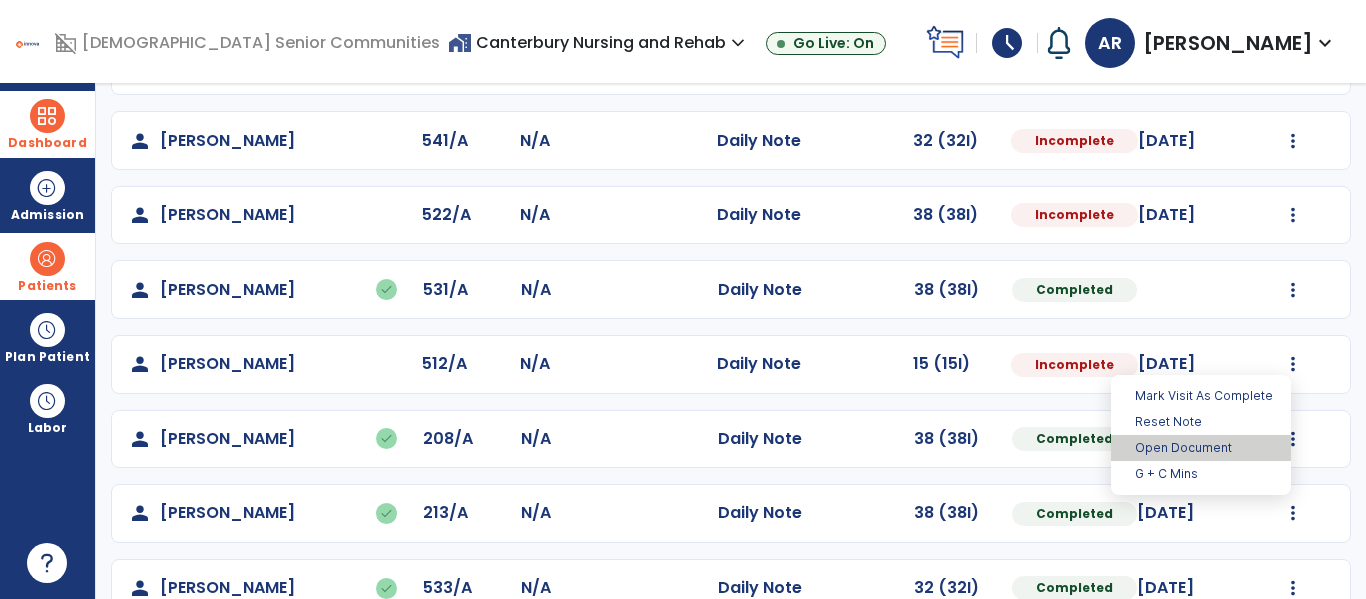 click on "Open Document" at bounding box center [1201, 448] 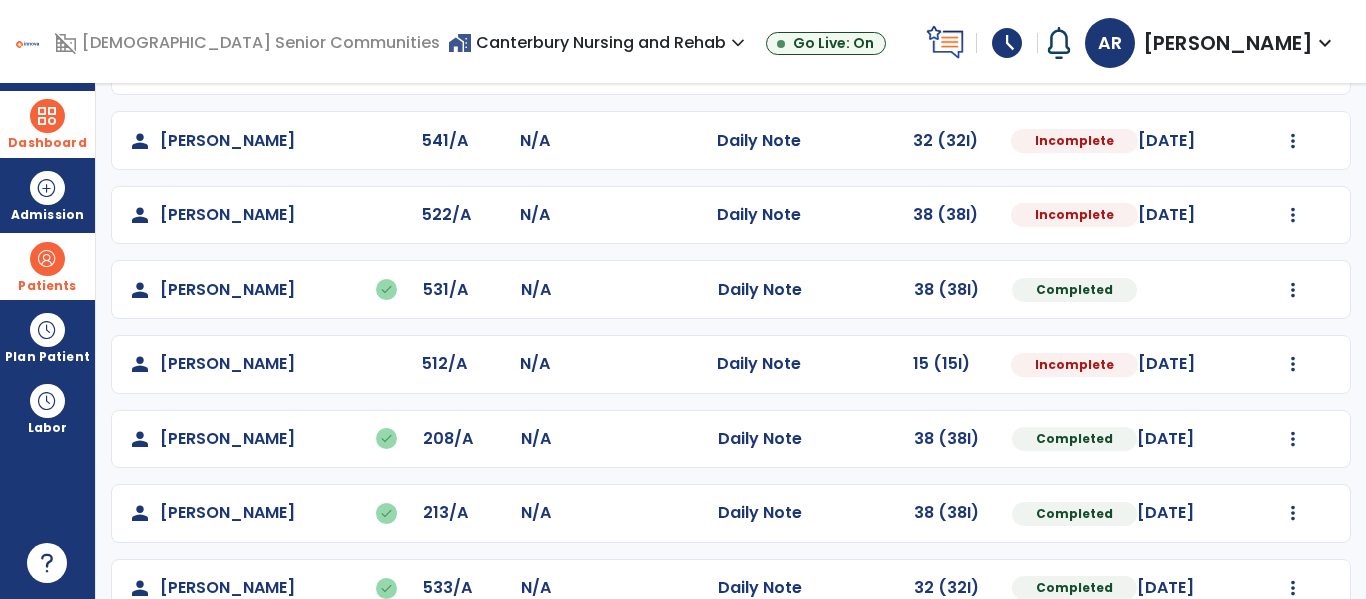select on "*" 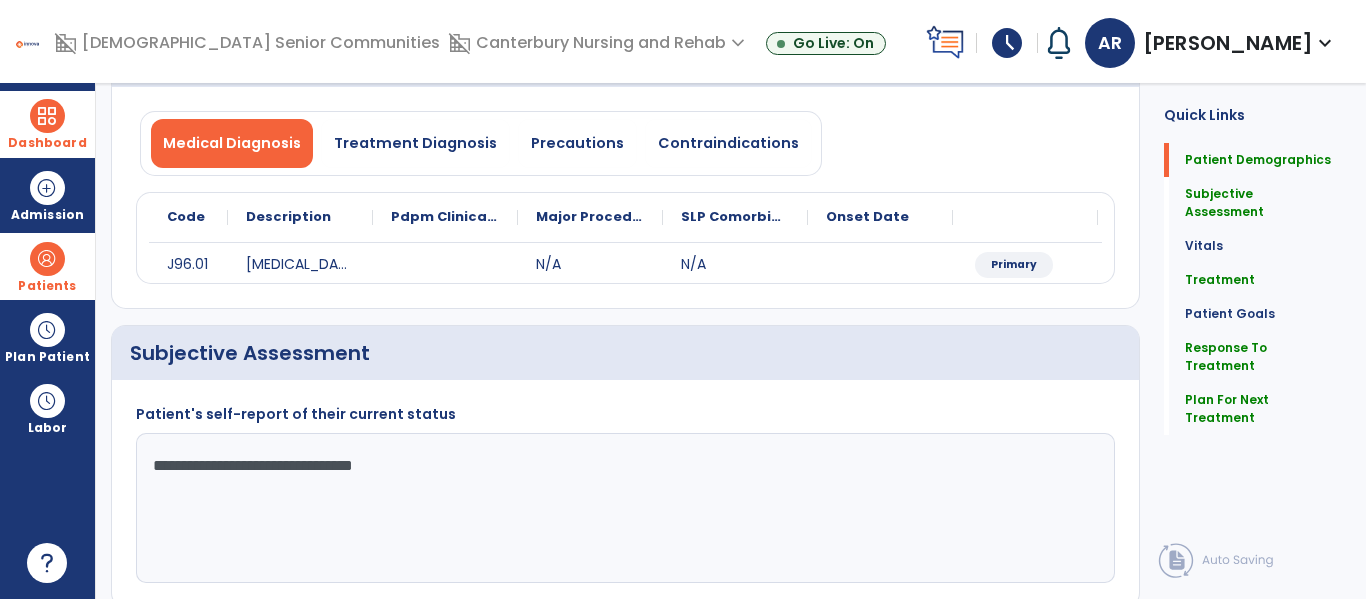 click on "Treatment   Treatment" 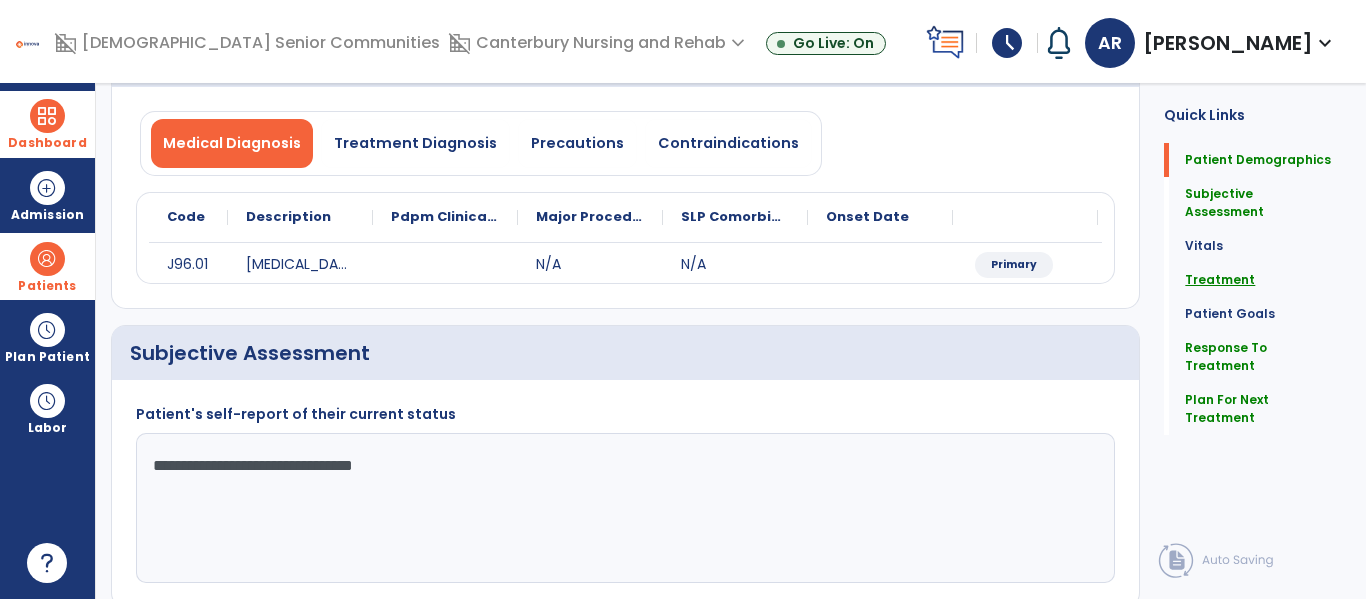 click on "Treatment" 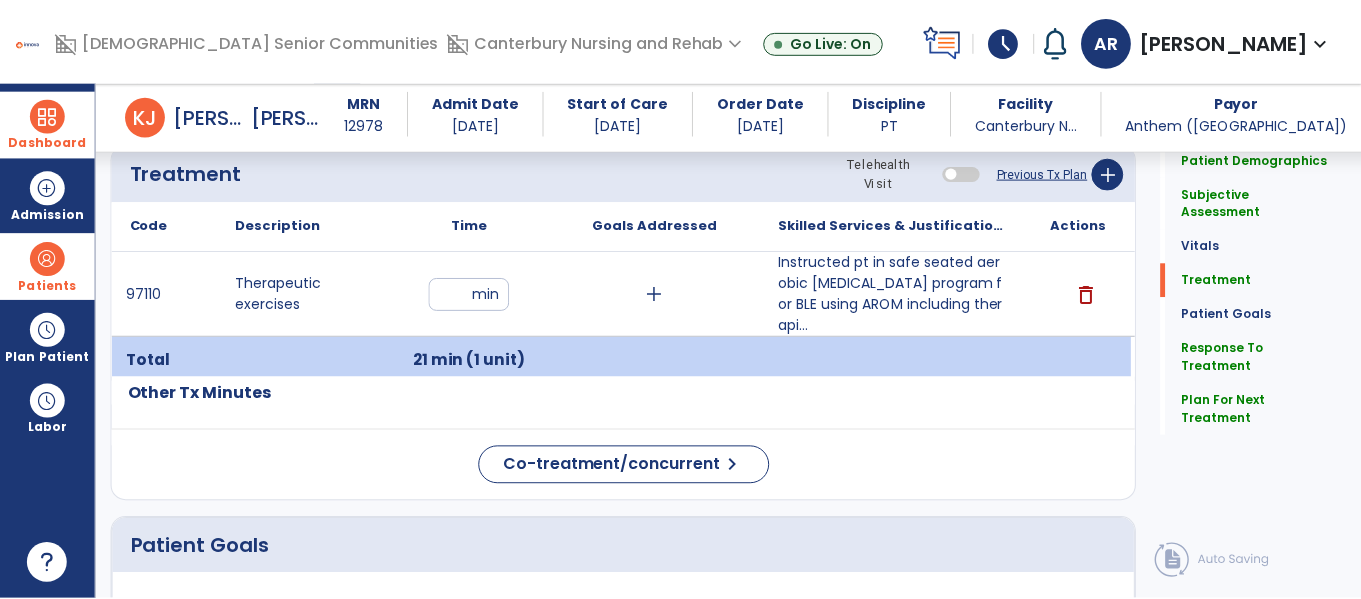 scroll, scrollTop: 1105, scrollLeft: 0, axis: vertical 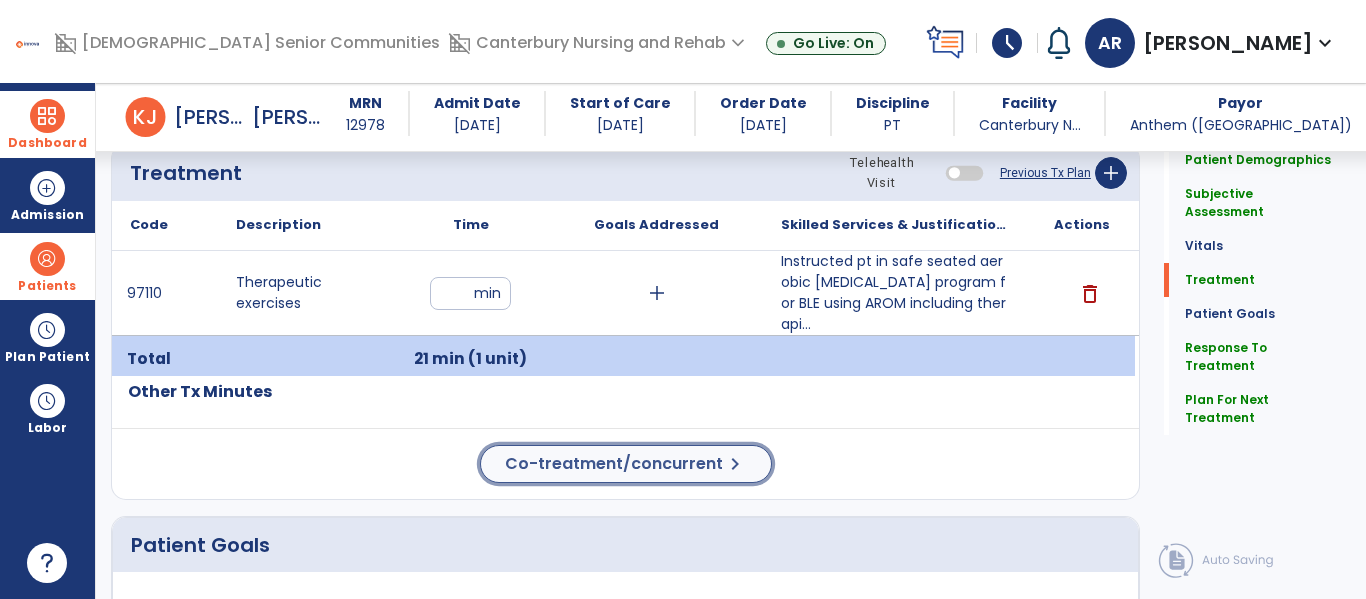 click on "Co-treatment/concurrent" 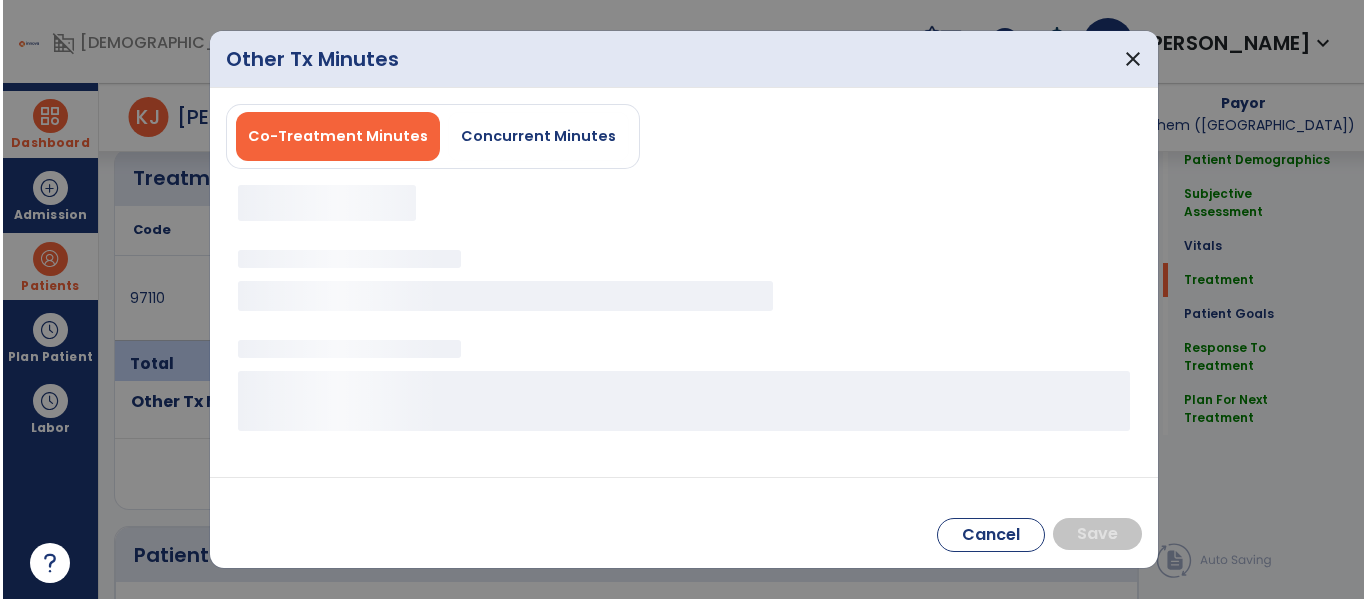 scroll, scrollTop: 1105, scrollLeft: 0, axis: vertical 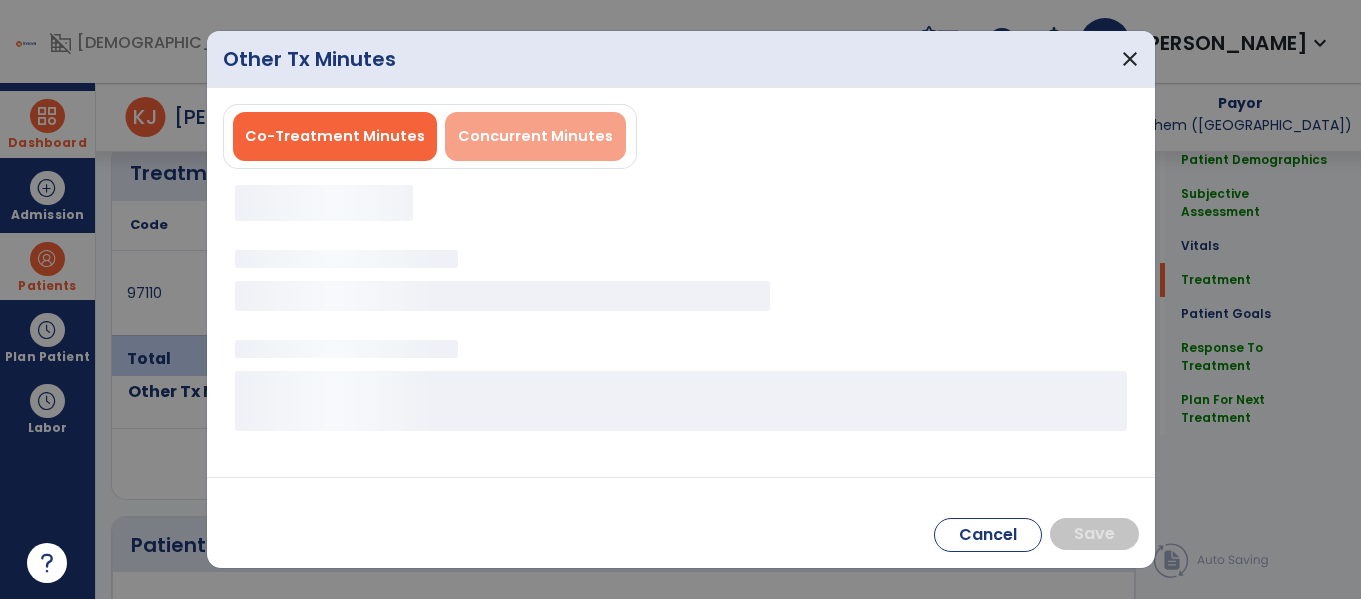 click on "Concurrent Minutes" at bounding box center (535, 136) 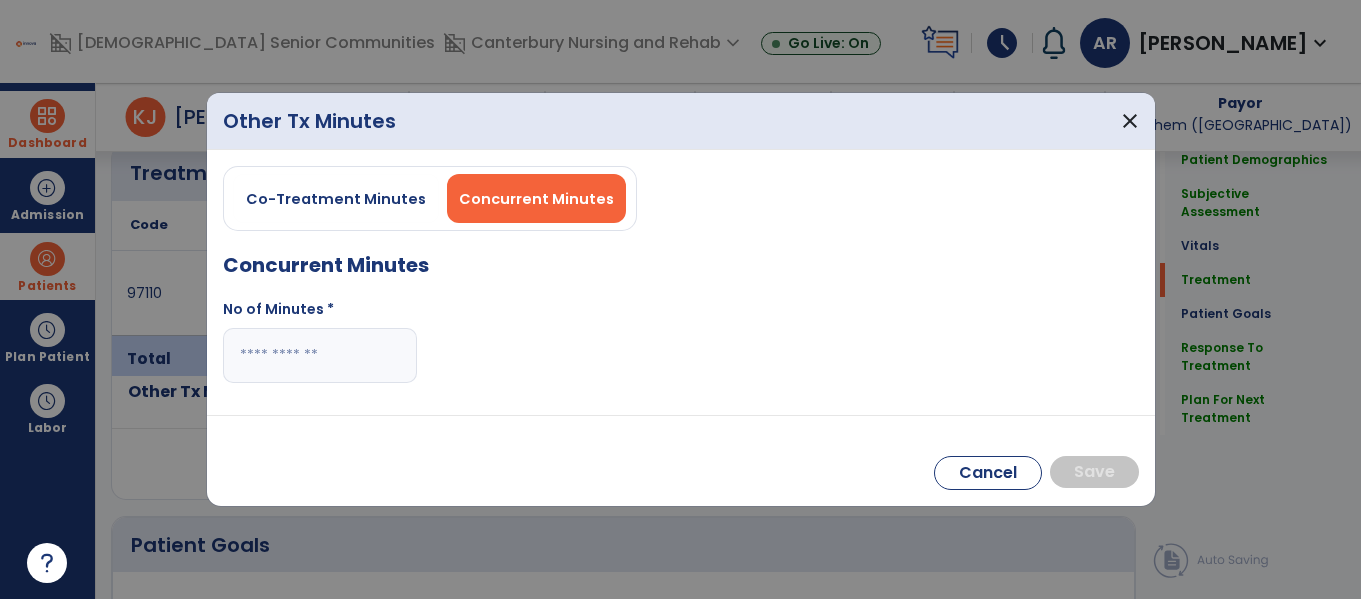 click at bounding box center (320, 355) 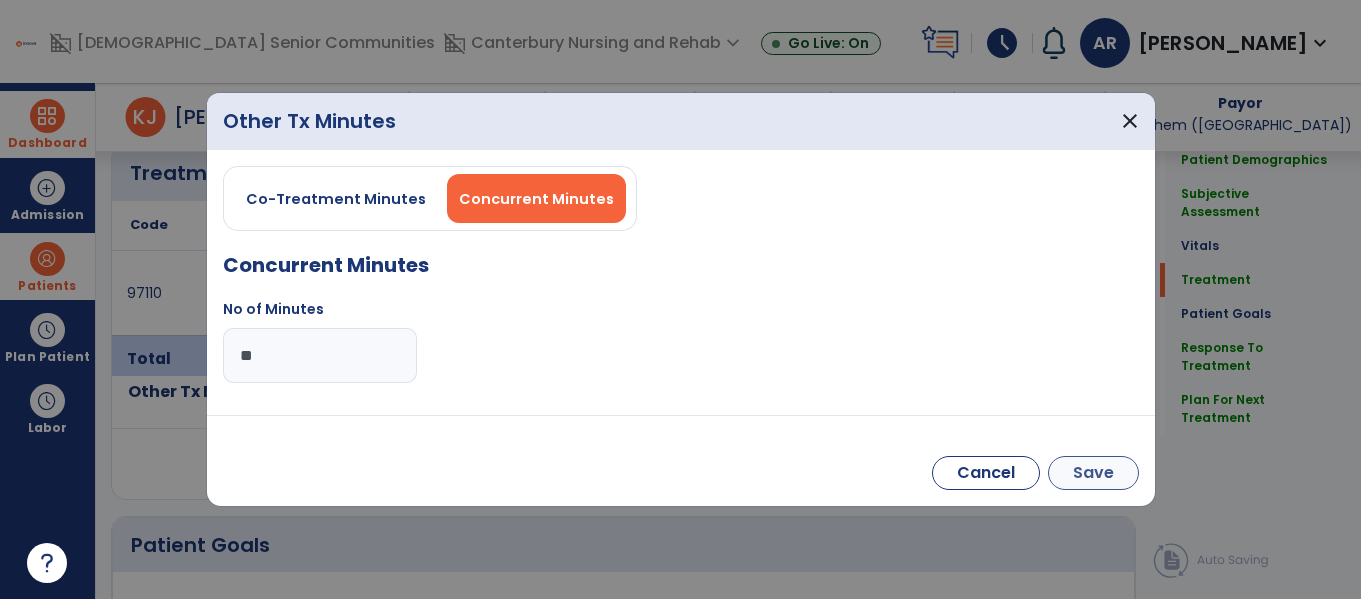type on "**" 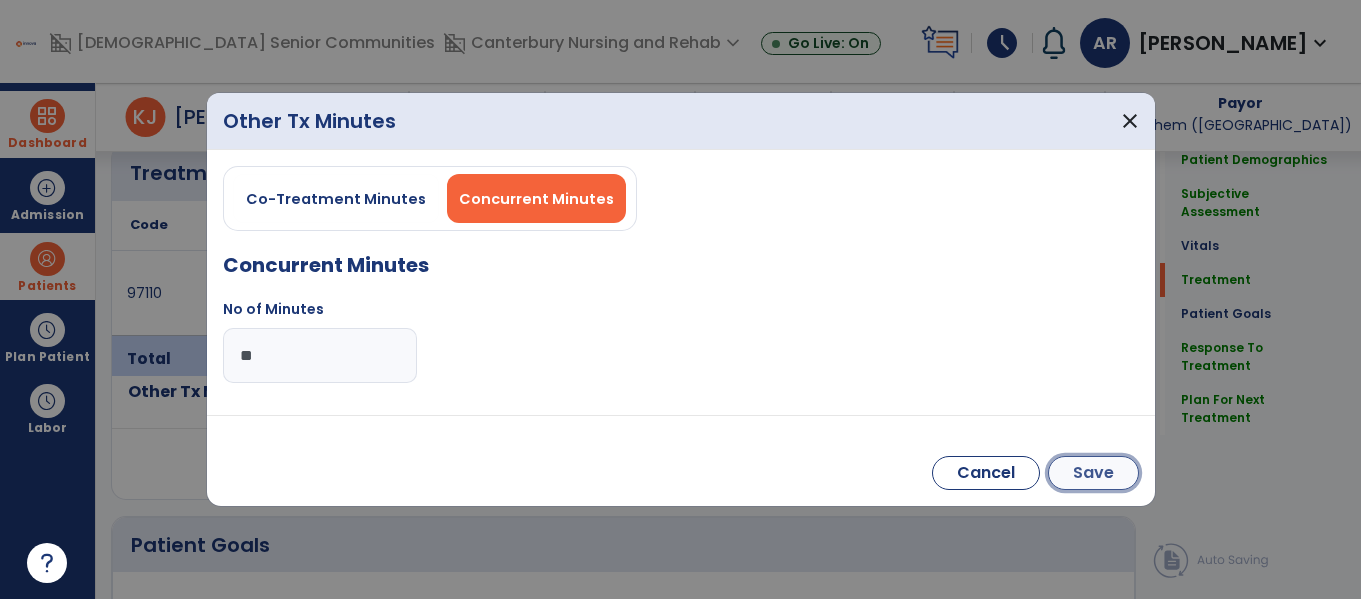 click on "Save" at bounding box center [1093, 473] 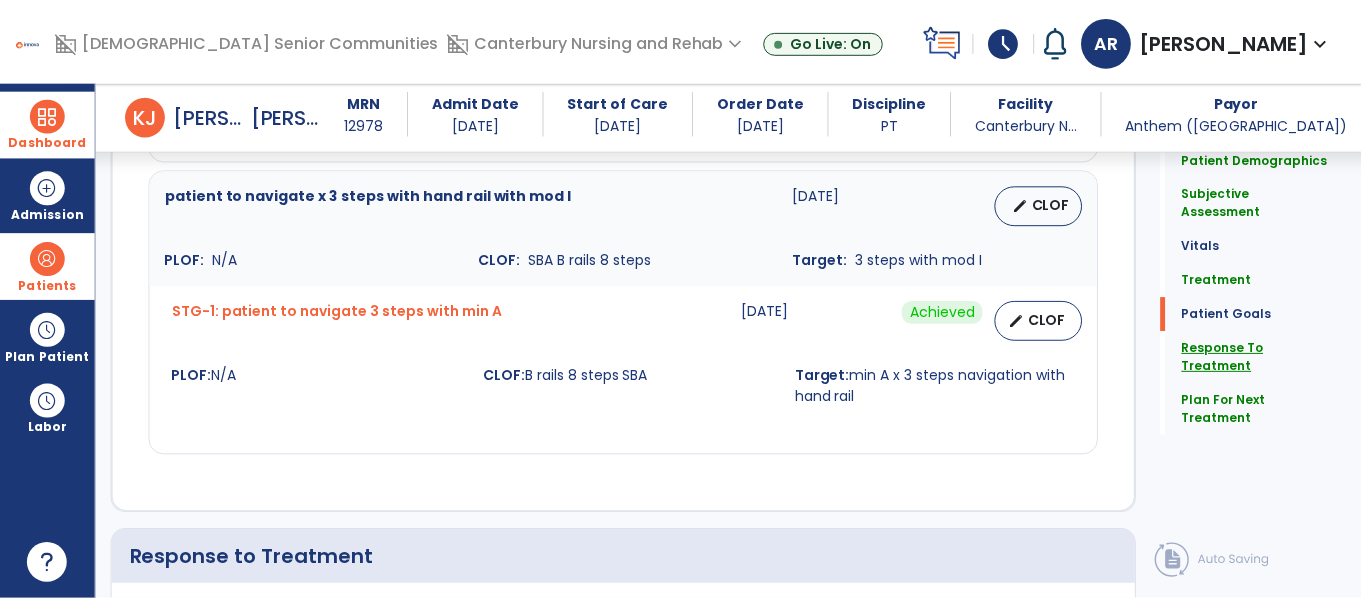 scroll, scrollTop: 2735, scrollLeft: 0, axis: vertical 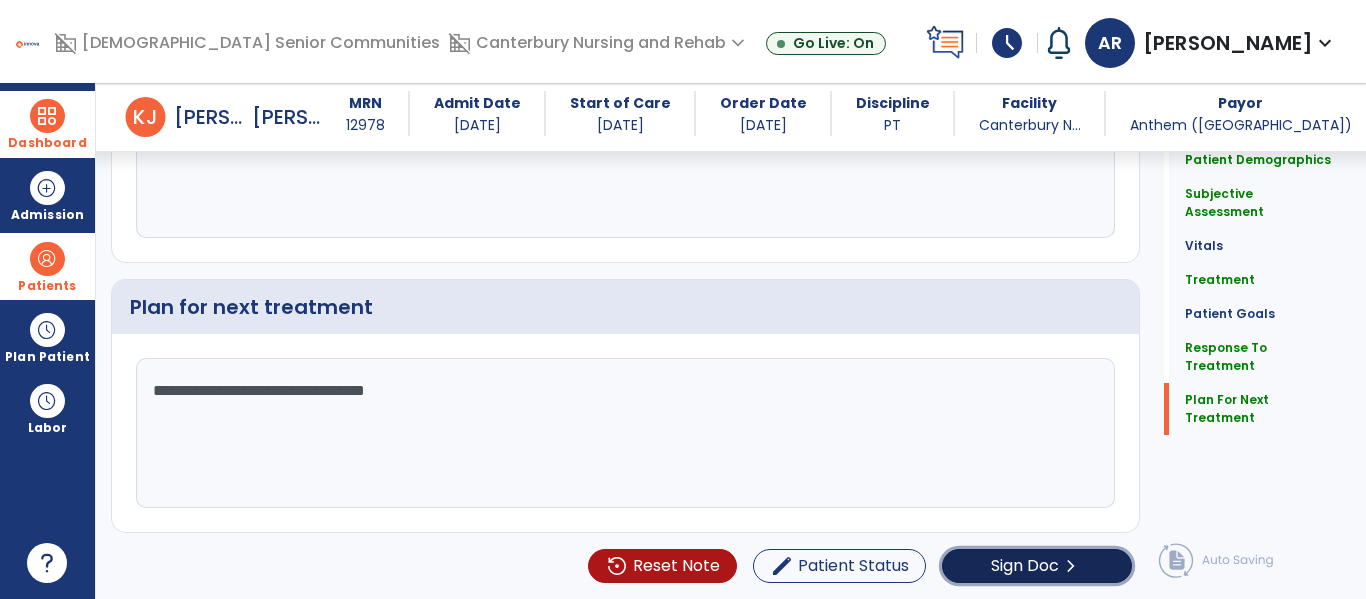 click on "Sign Doc  chevron_right" 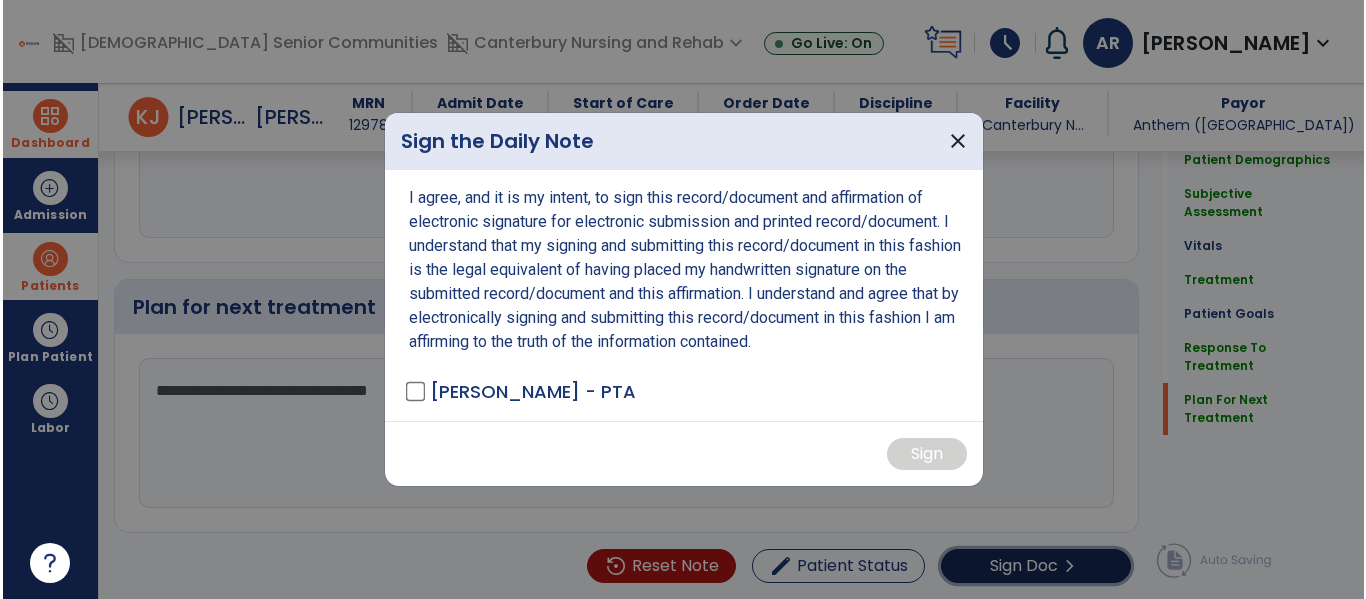 scroll, scrollTop: 2775, scrollLeft: 0, axis: vertical 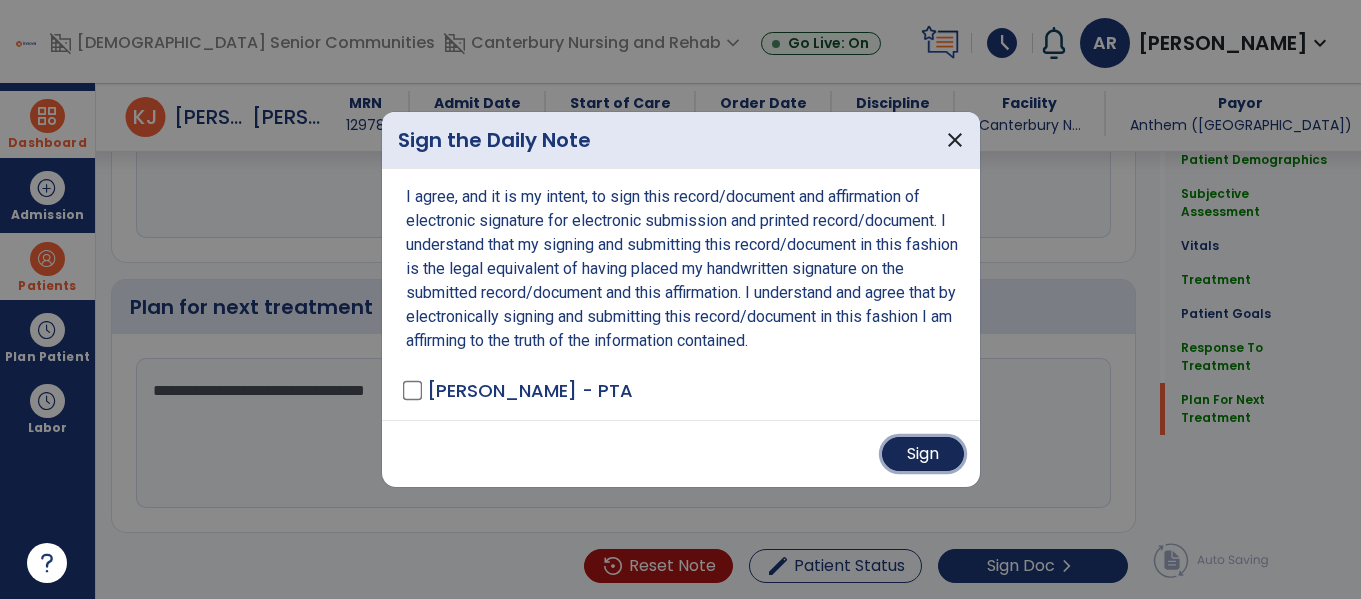click on "Sign" at bounding box center [923, 454] 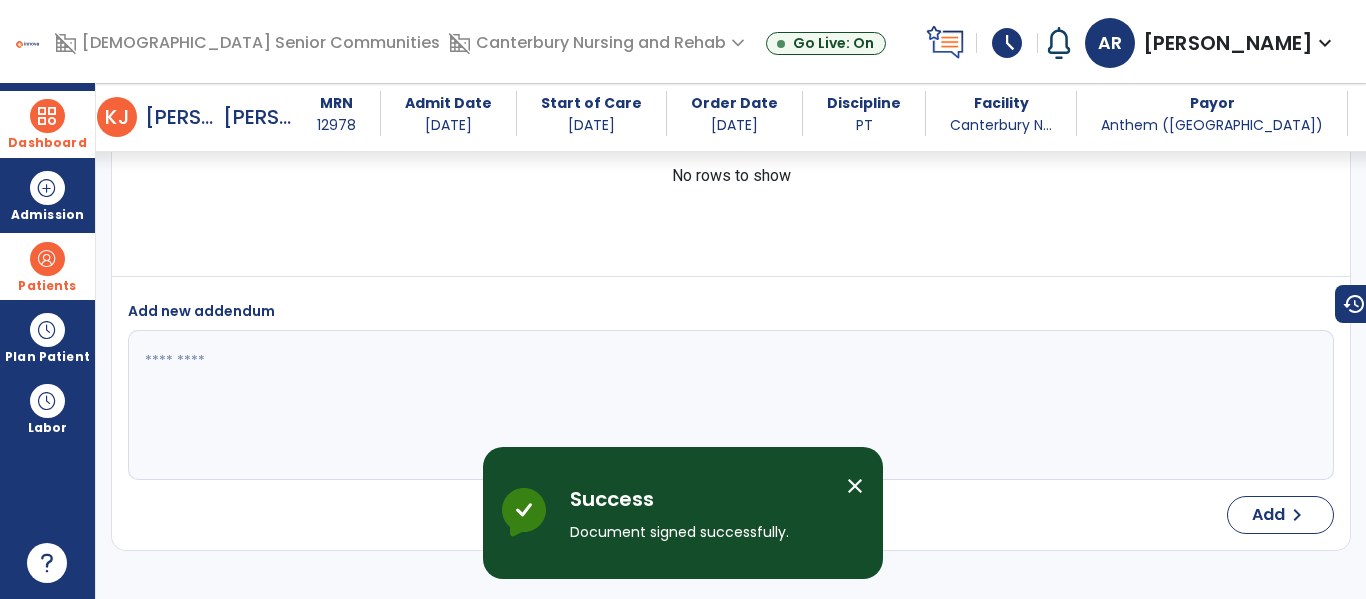 scroll, scrollTop: 3431, scrollLeft: 0, axis: vertical 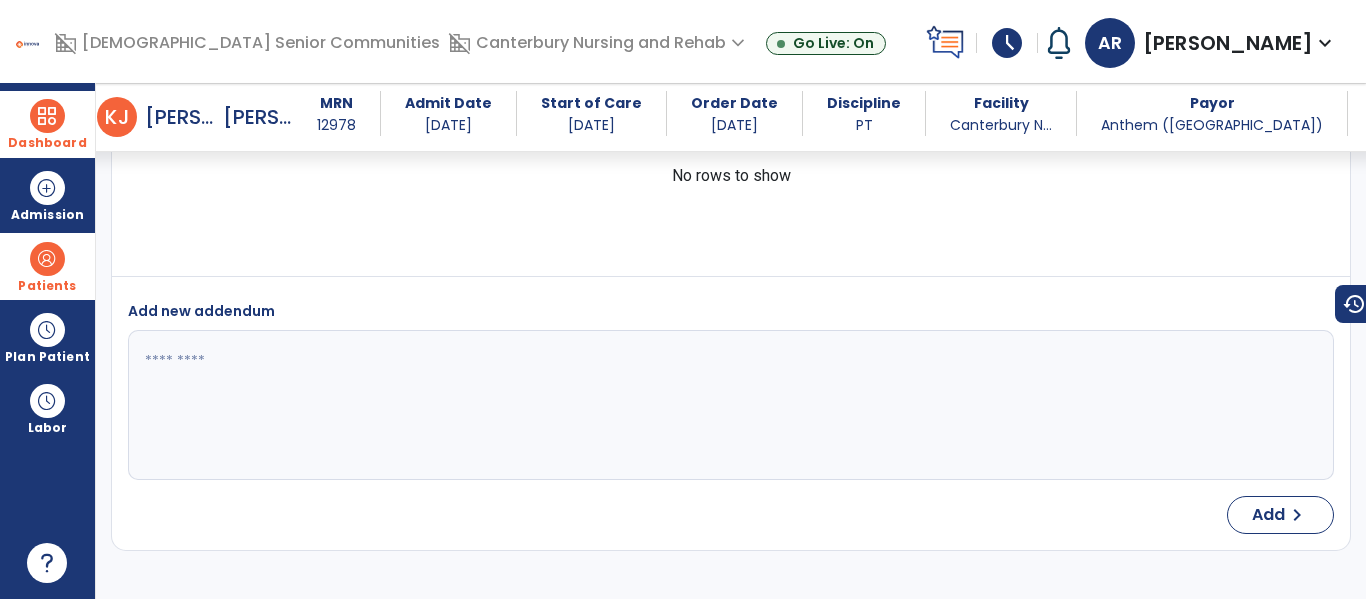 click on "Dashboard" at bounding box center (47, 124) 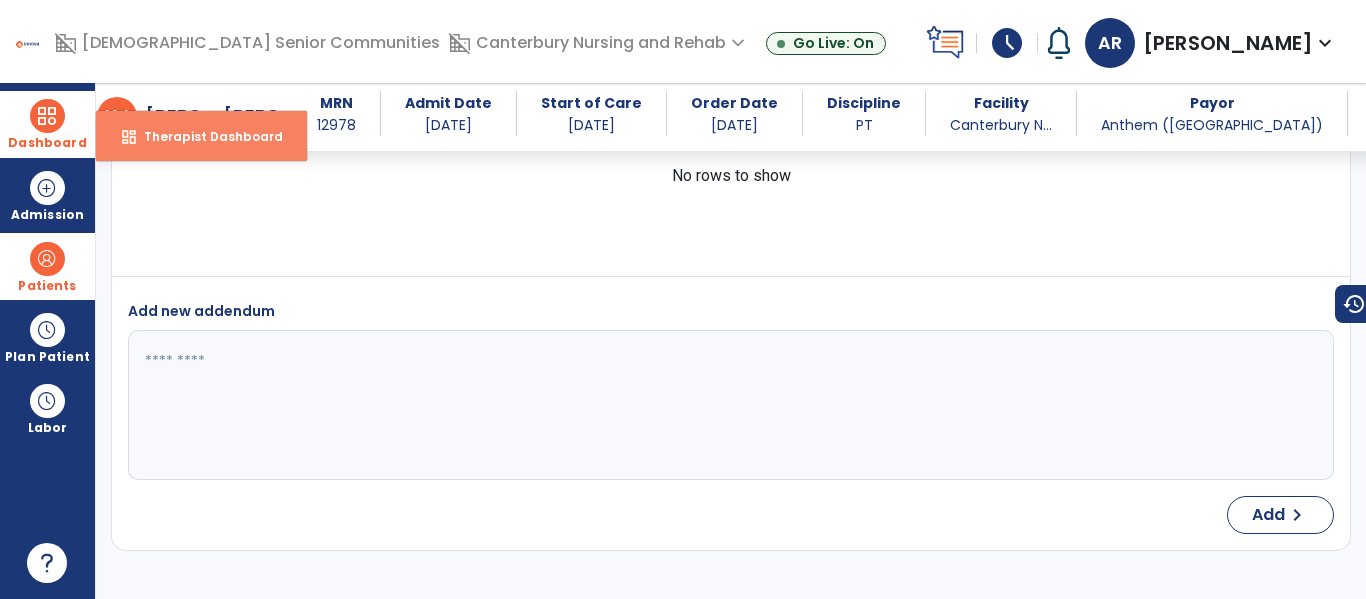 click on "dashboard" at bounding box center [129, 137] 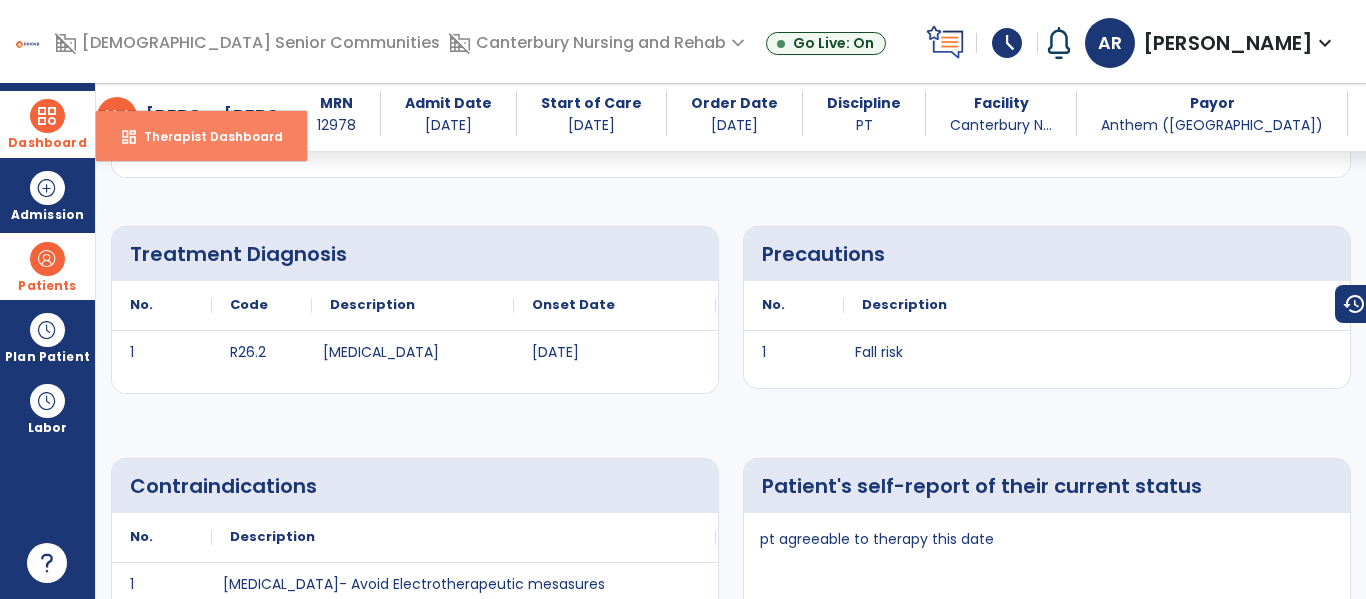 select on "****" 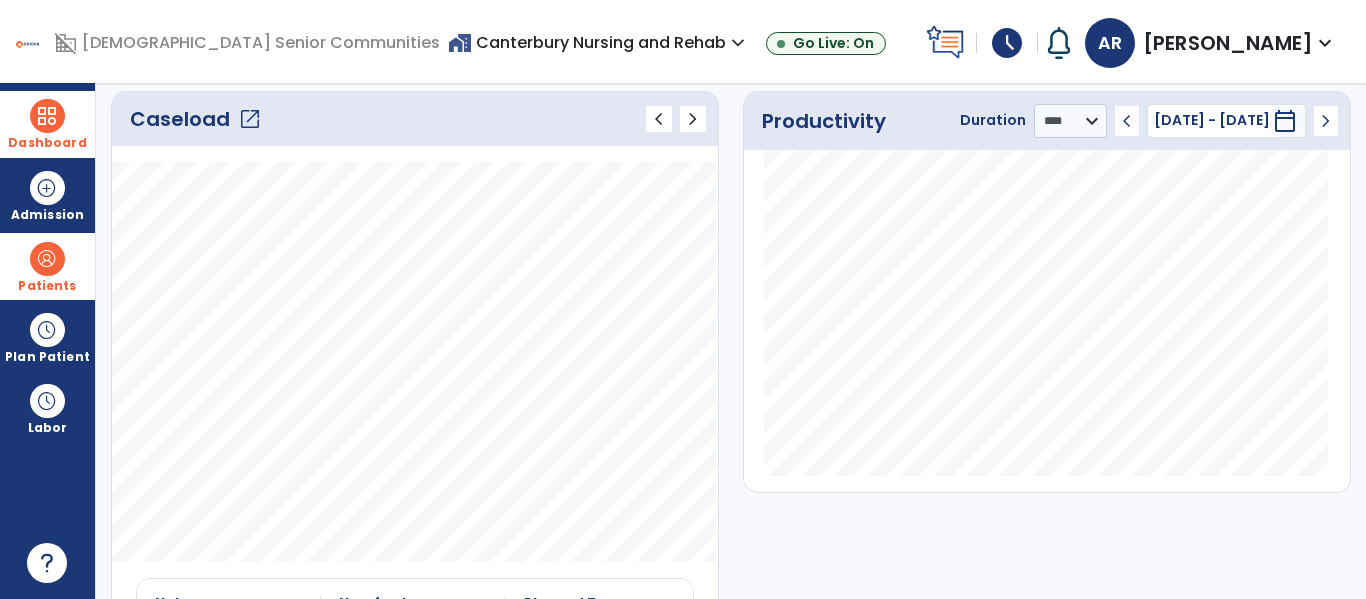 click on "Caseload   open_in_new" 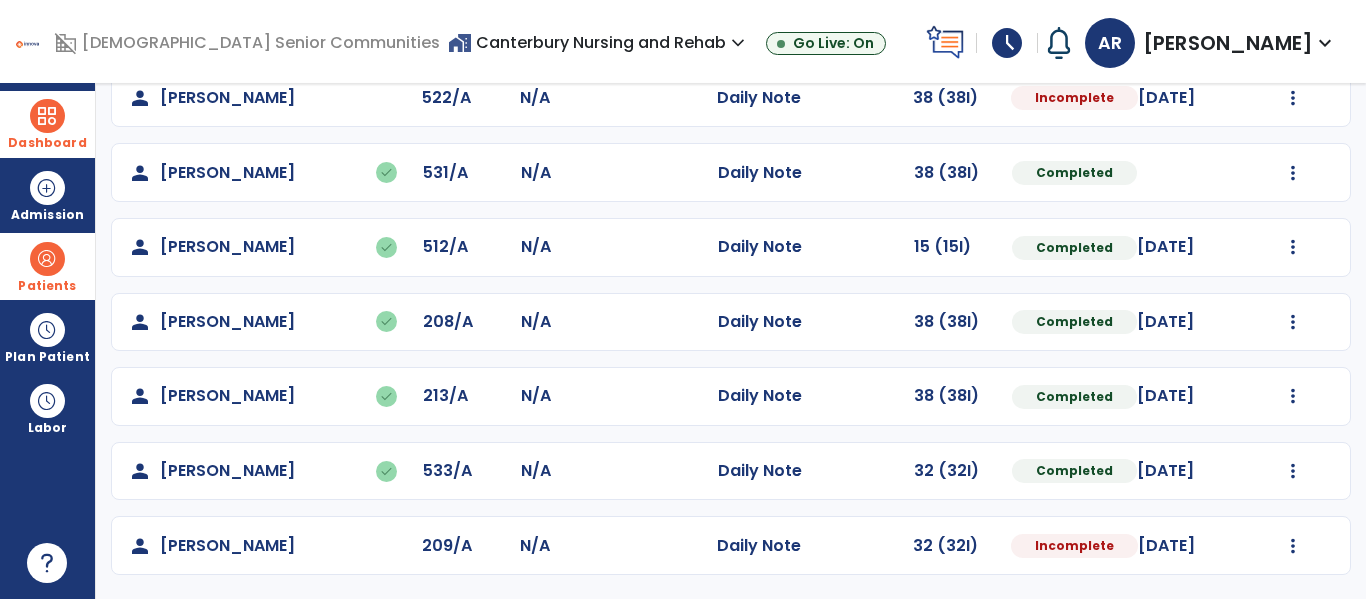 scroll, scrollTop: 0, scrollLeft: 0, axis: both 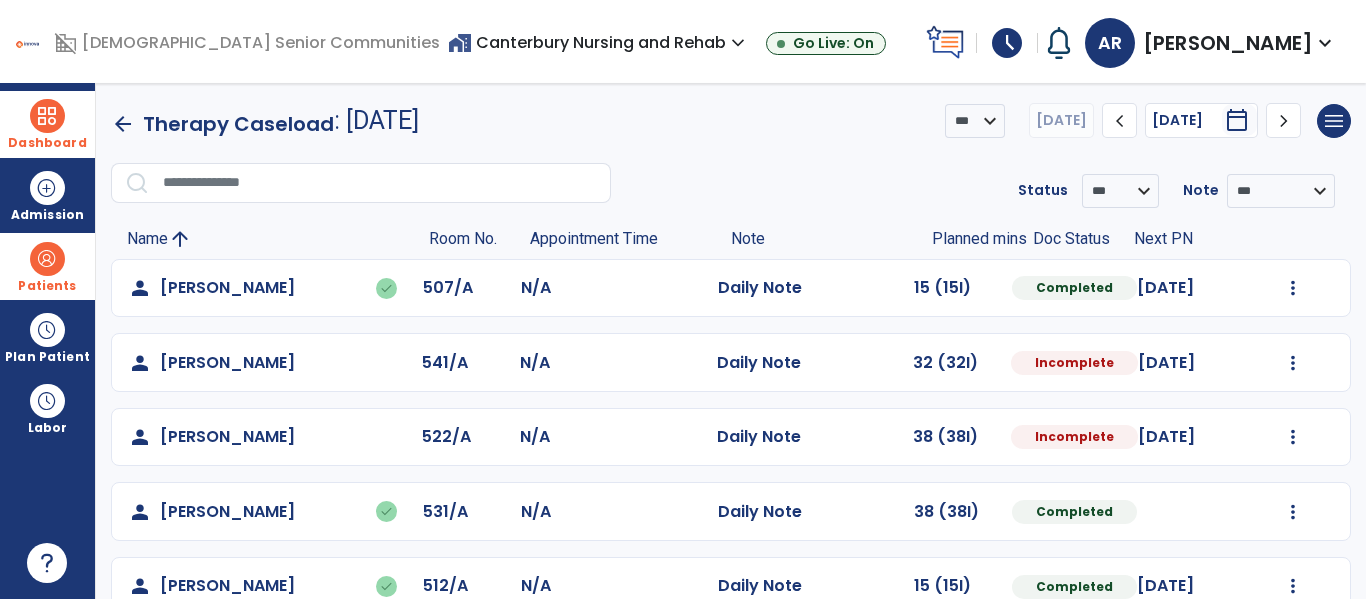 click on "Name arrow_upward Room No. Appointment Time Note Planned mins Doc Status Next PN" 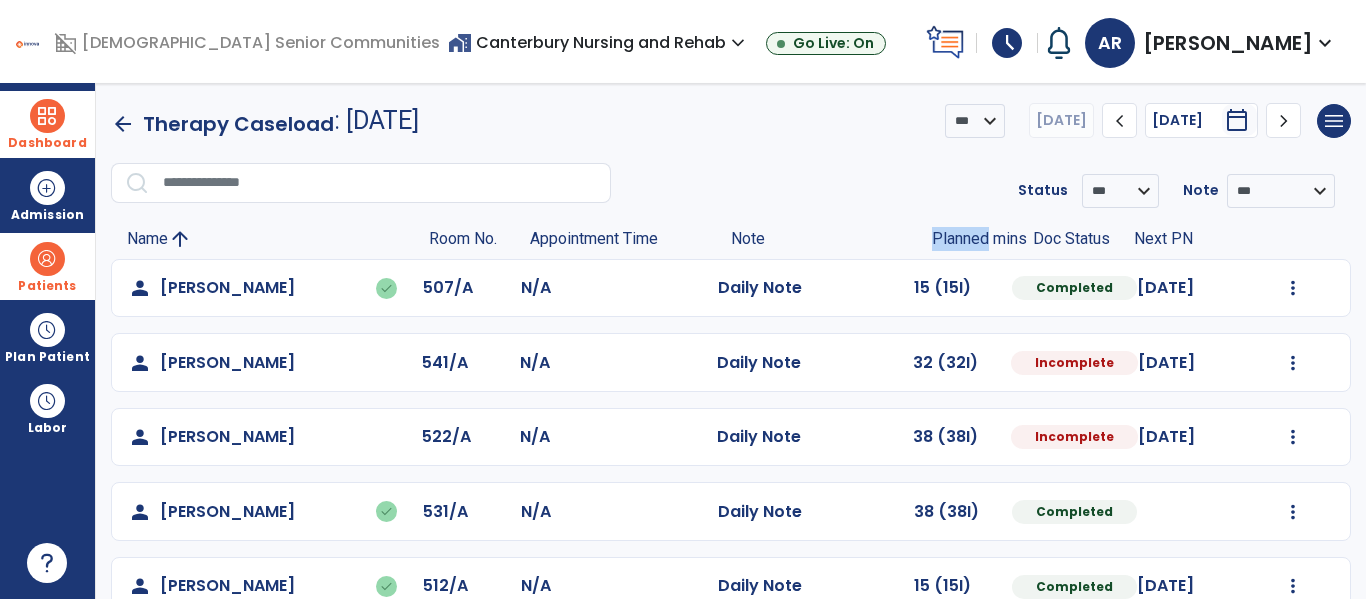 click on "Planned mins" 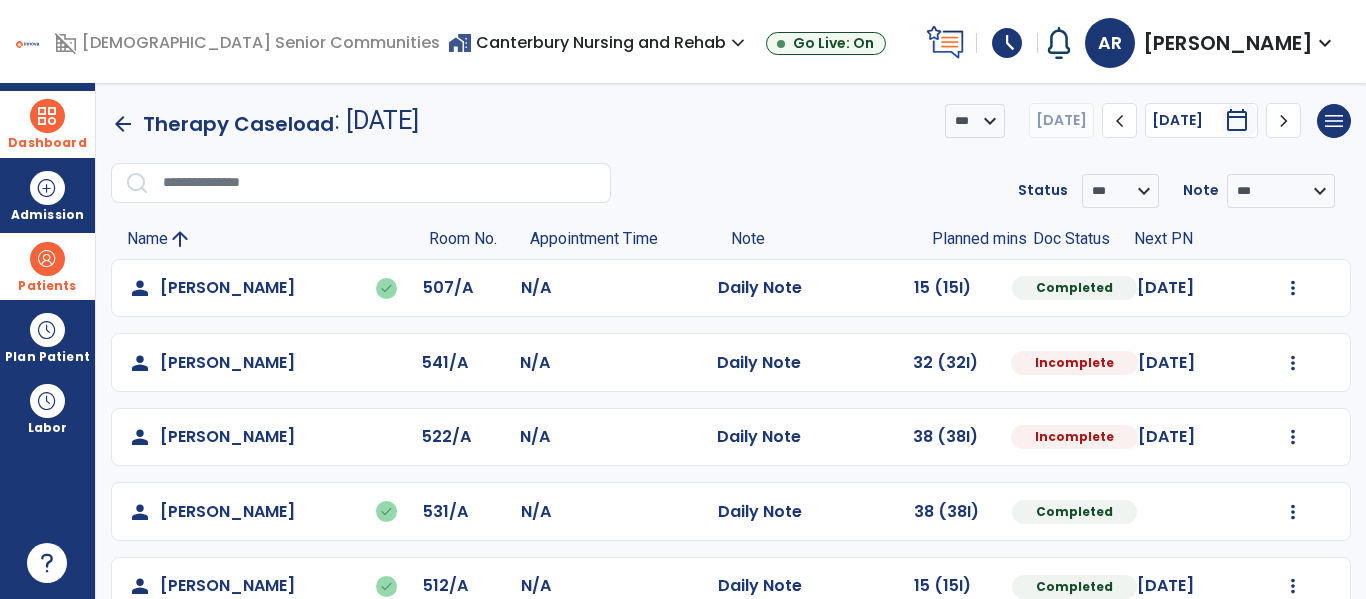 click on "Planned mins" 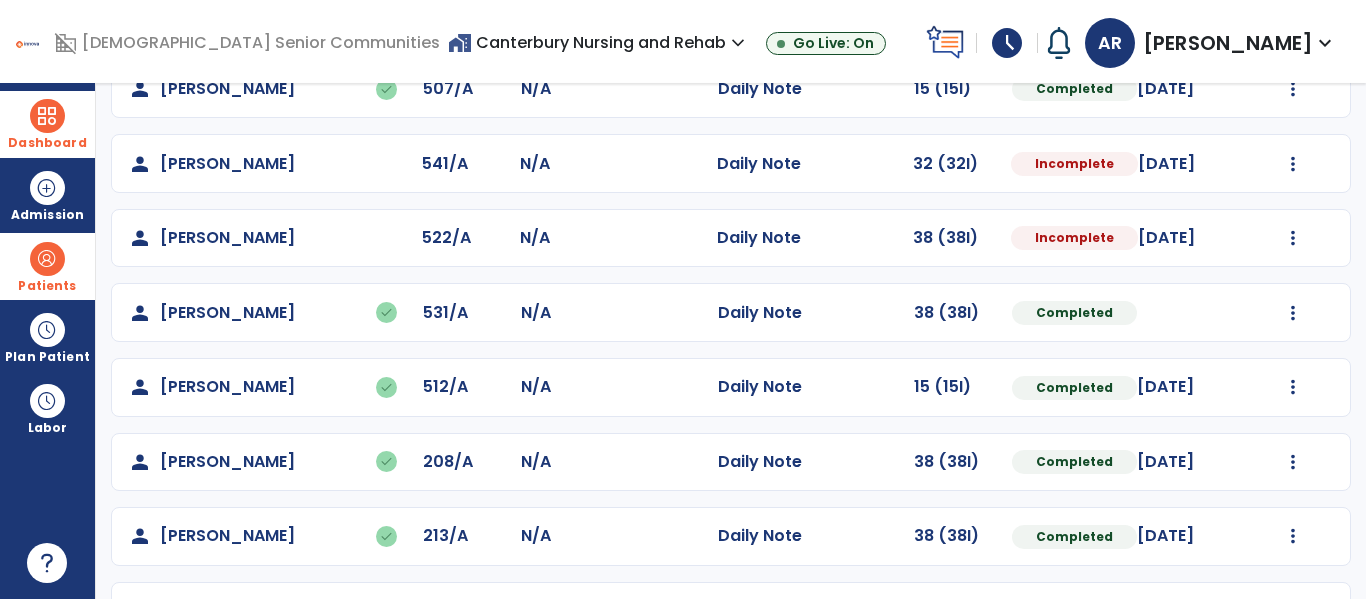 scroll, scrollTop: 168, scrollLeft: 0, axis: vertical 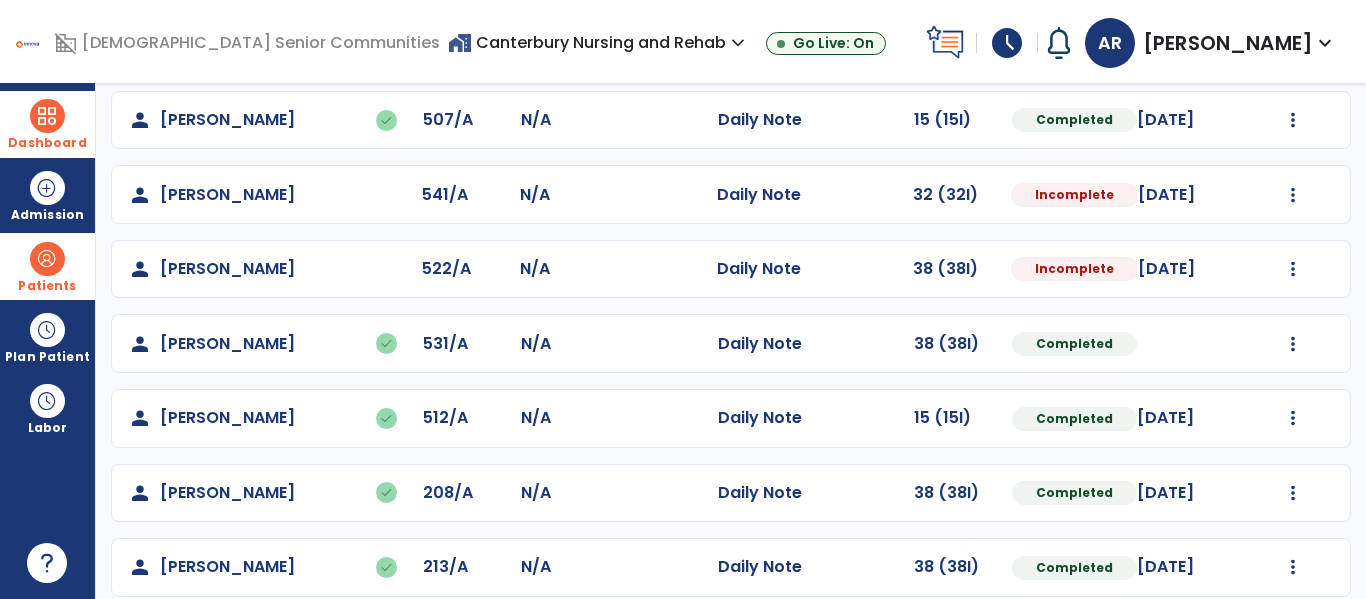 click on "schedule" at bounding box center (1007, 43) 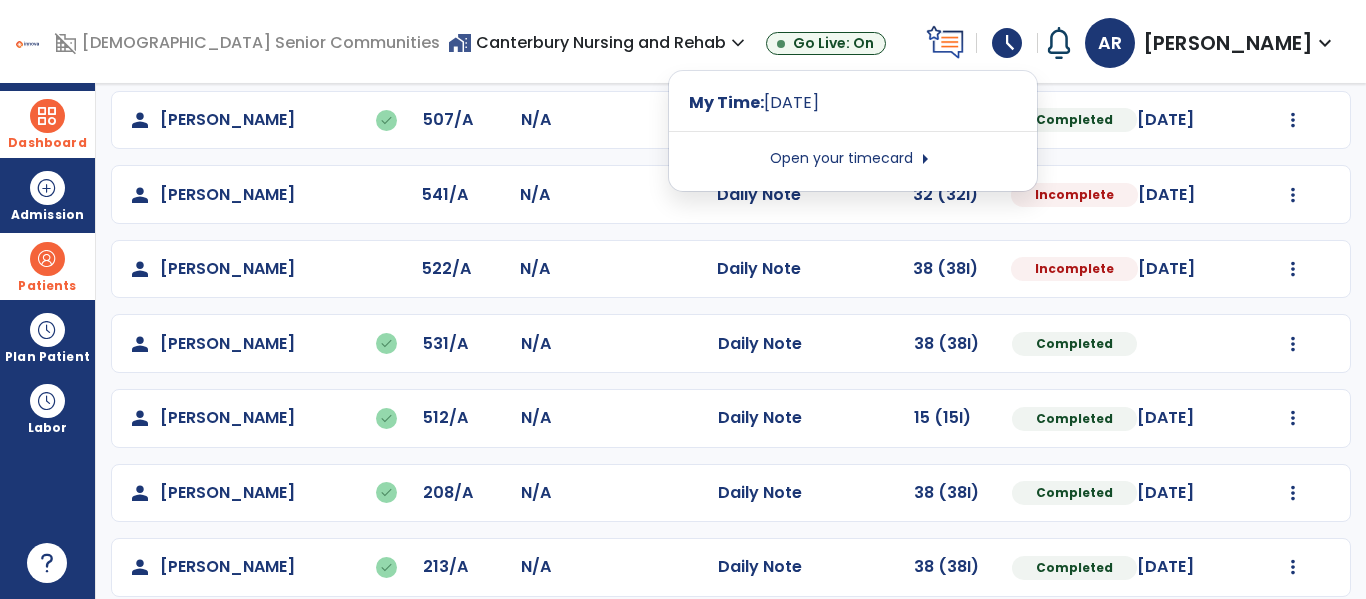 click on "Open your timecard  arrow_right" at bounding box center (853, 159) 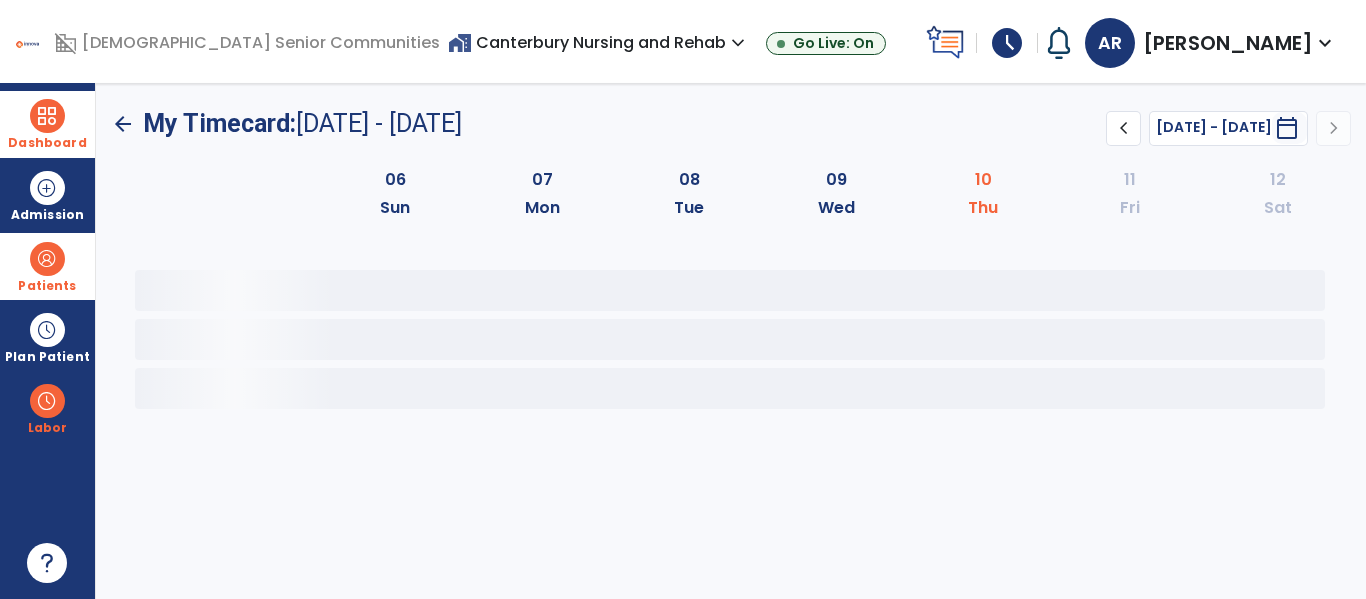 scroll, scrollTop: 0, scrollLeft: 0, axis: both 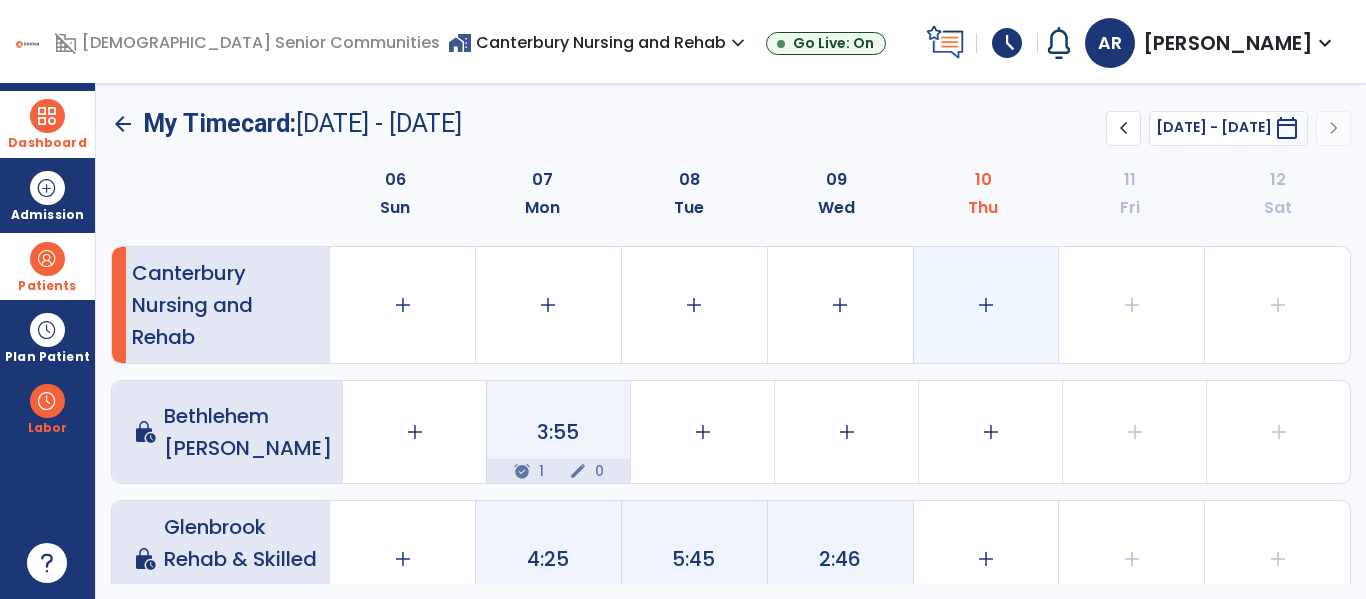 click on "add" 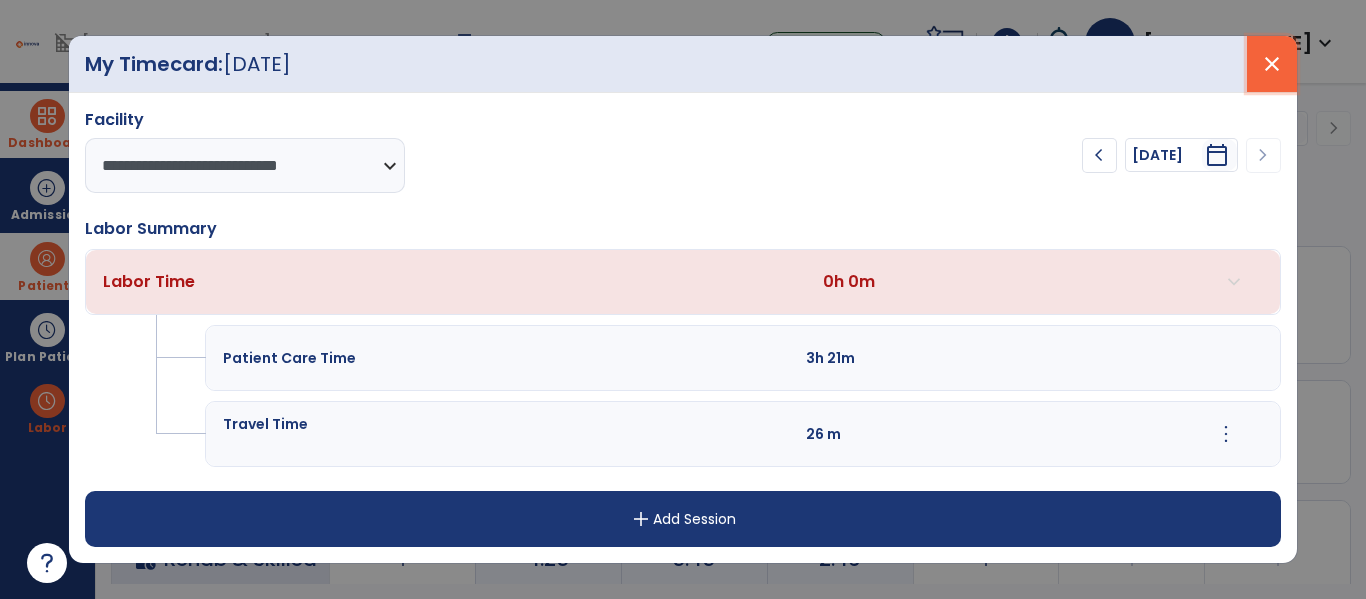 click on "close" at bounding box center [1272, 64] 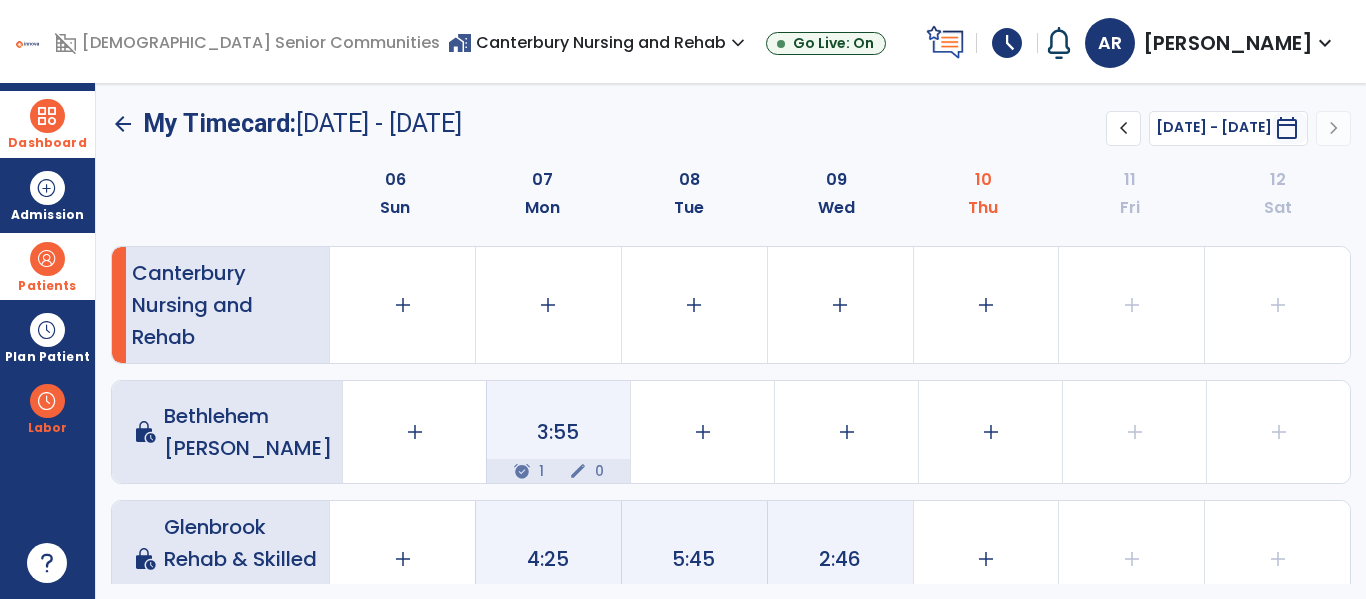 click on "arrow_back" 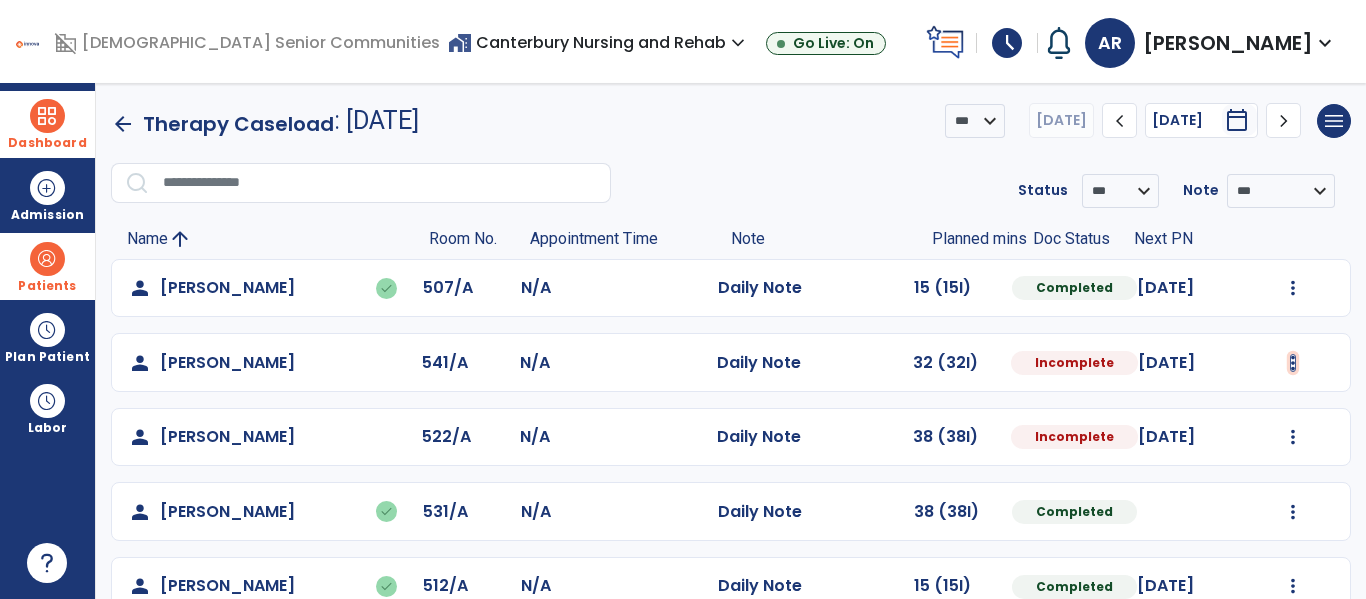 click at bounding box center (1293, 288) 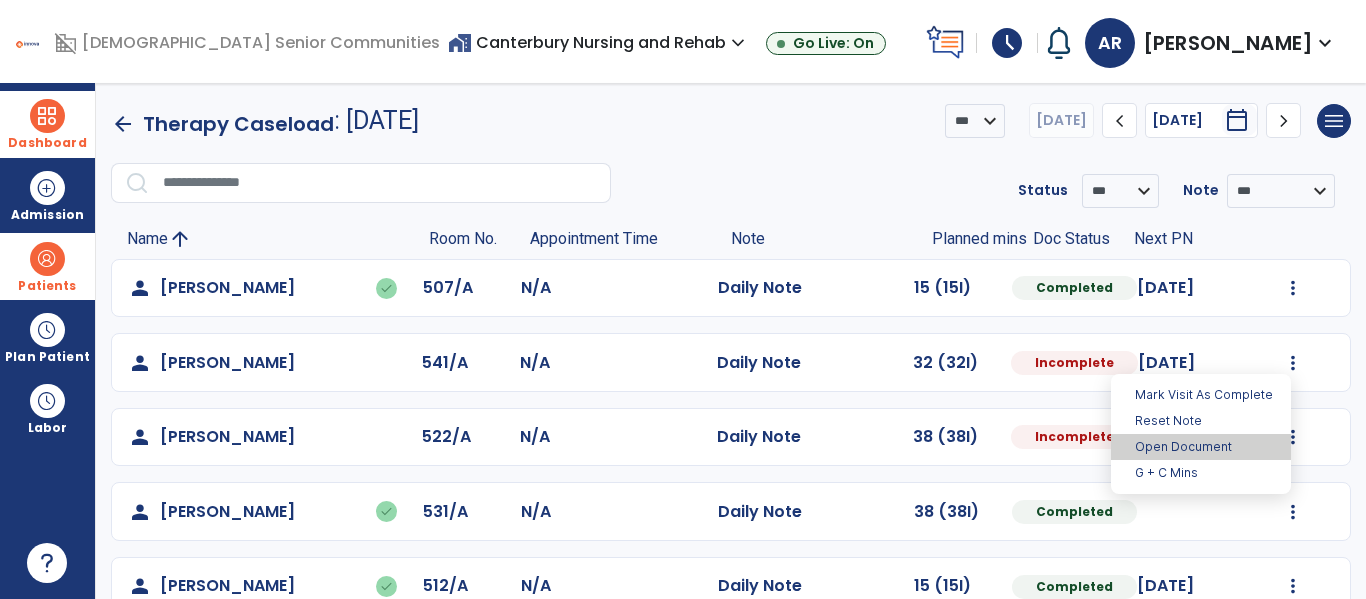 click on "Open Document" at bounding box center (1201, 447) 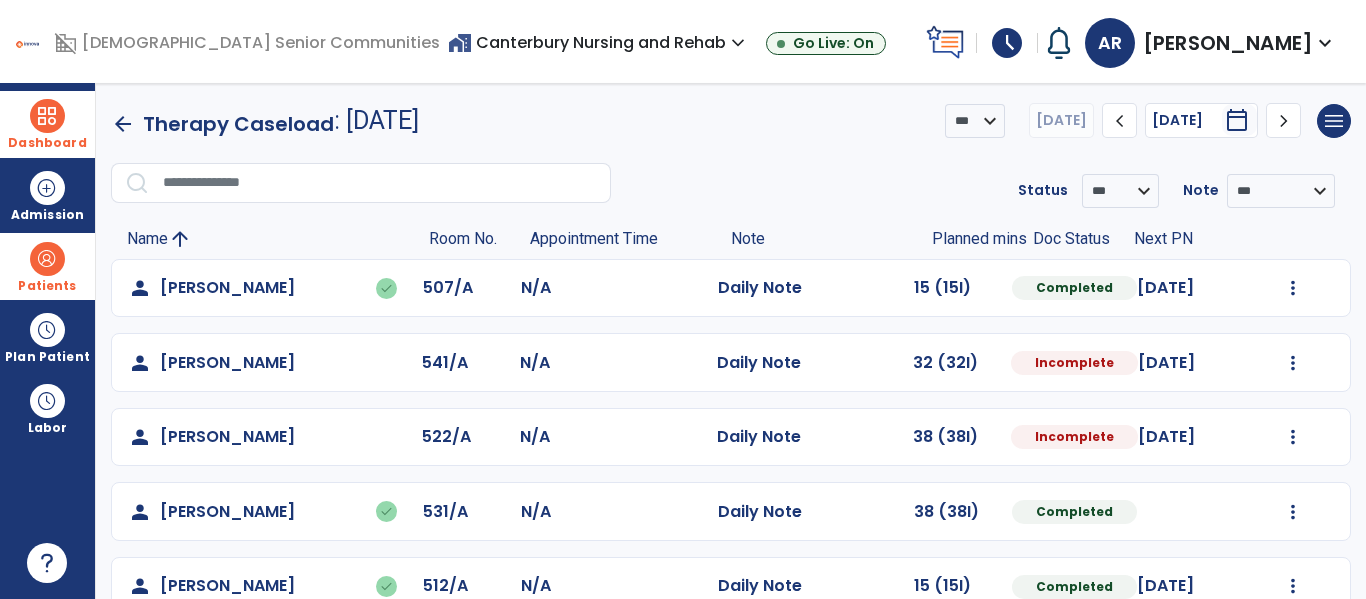 select on "*" 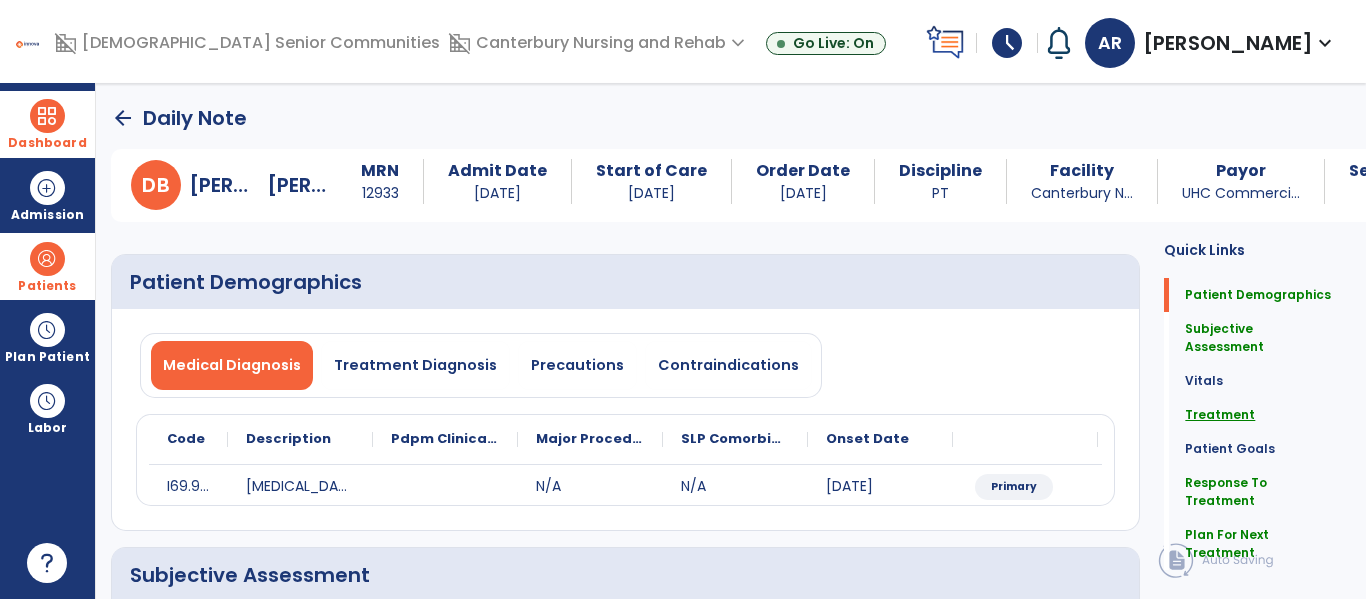 click on "Treatment" 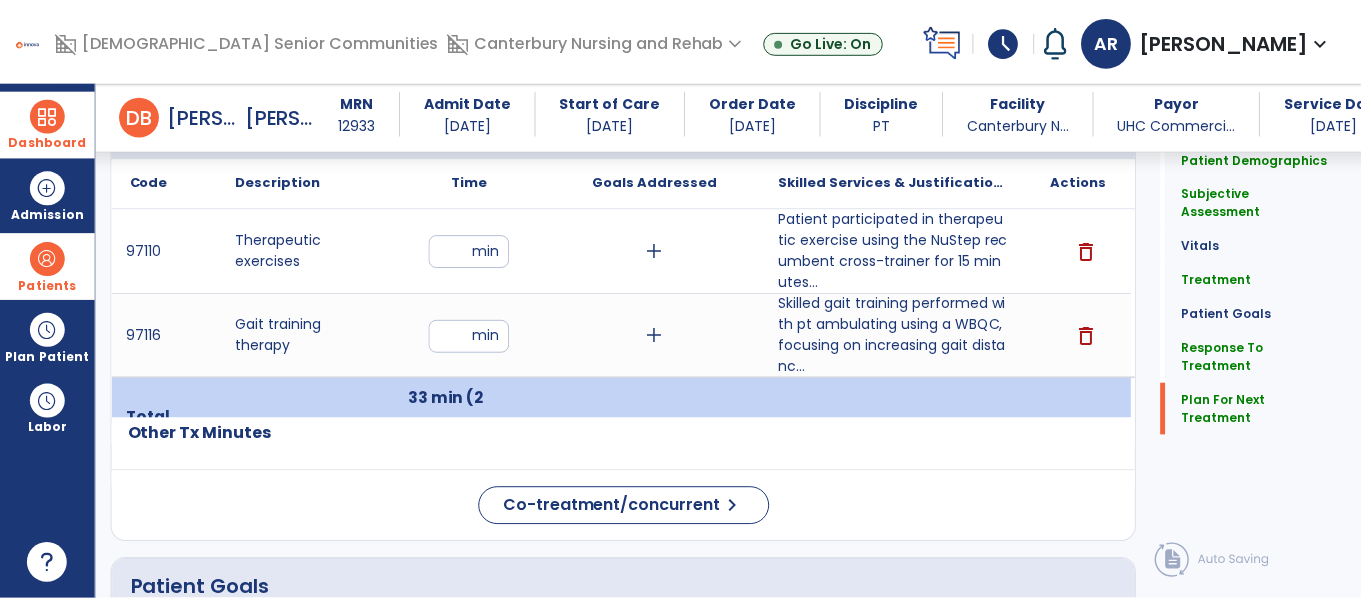 scroll, scrollTop: 2839, scrollLeft: 0, axis: vertical 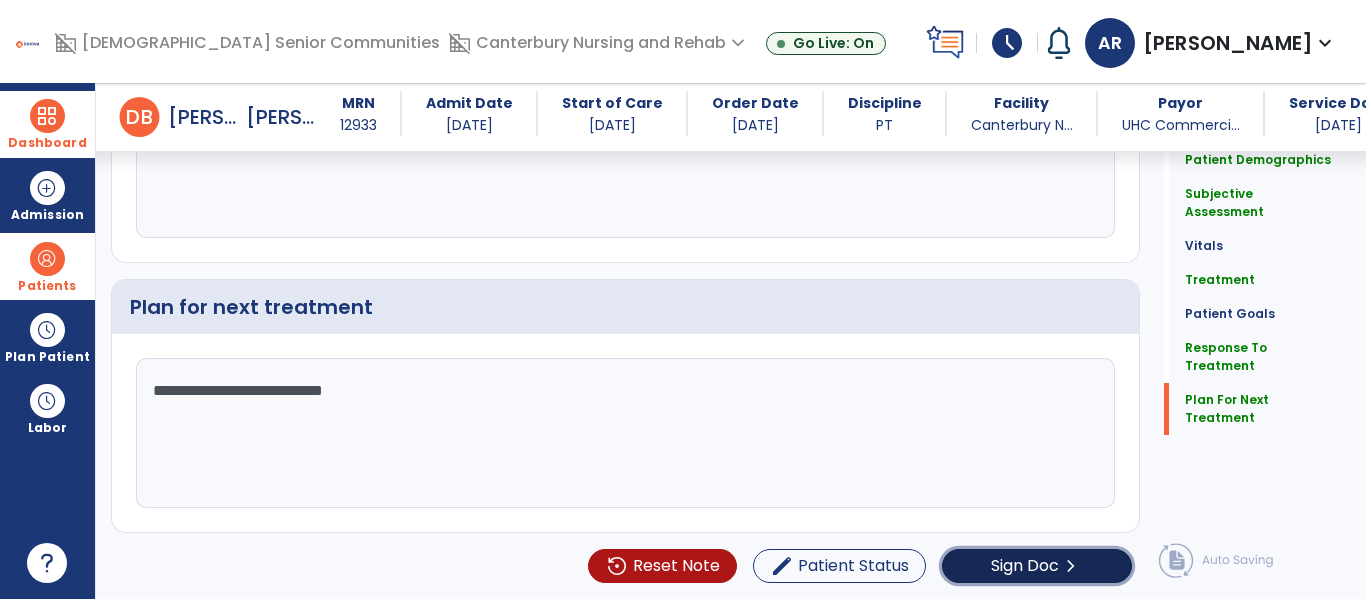 click on "Sign Doc  chevron_right" 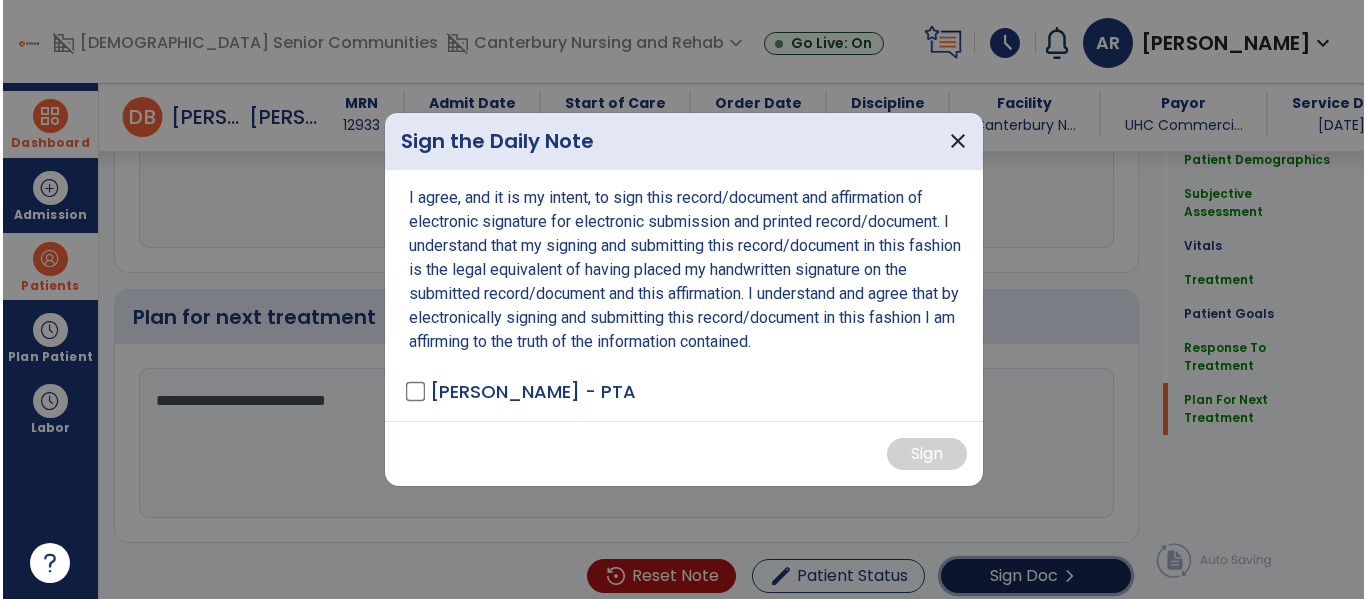 scroll, scrollTop: 2839, scrollLeft: 0, axis: vertical 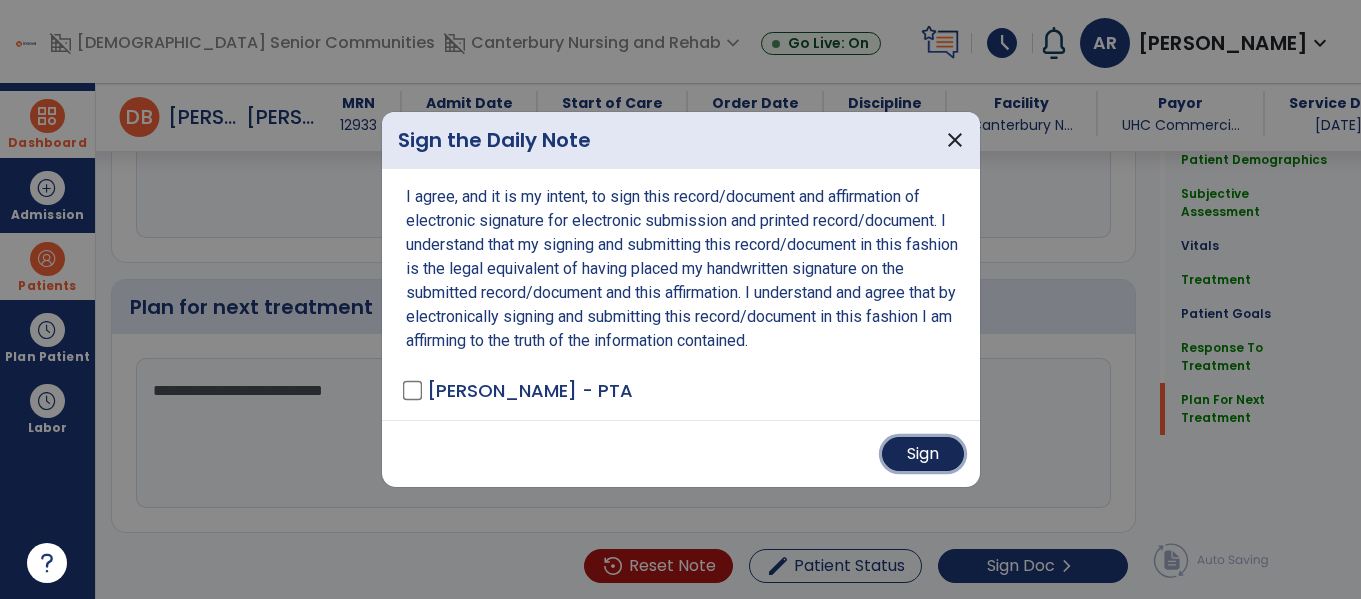 click on "Sign" at bounding box center (923, 454) 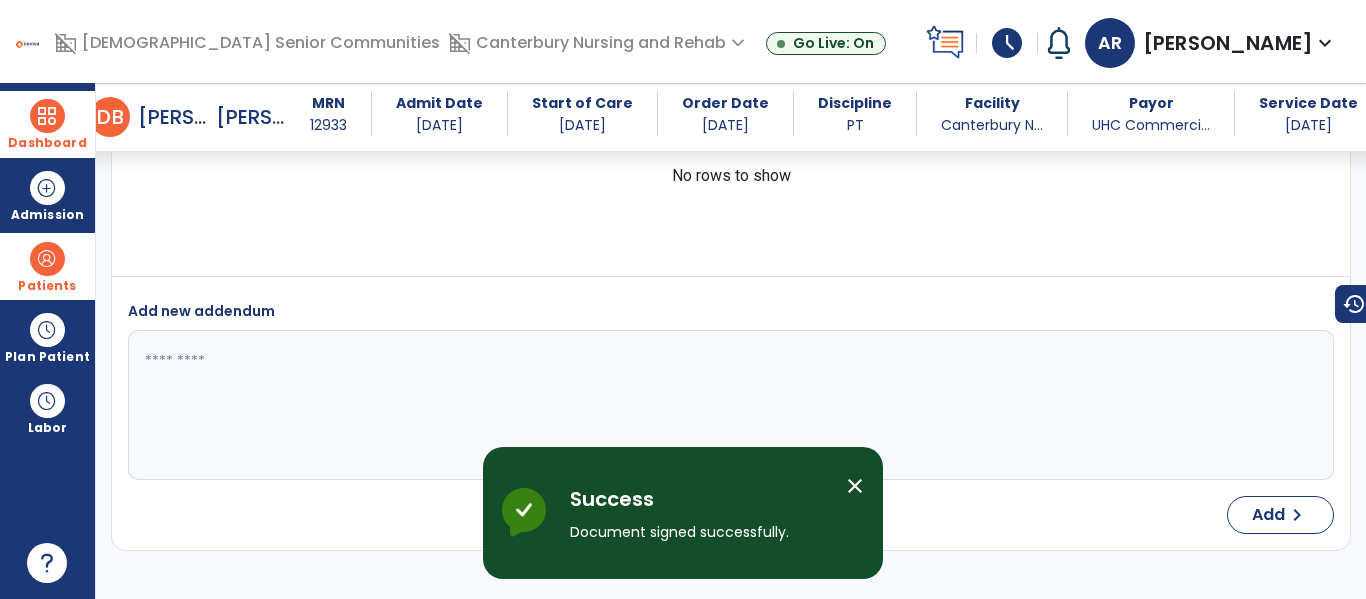 click on "Dashboard" at bounding box center [47, 124] 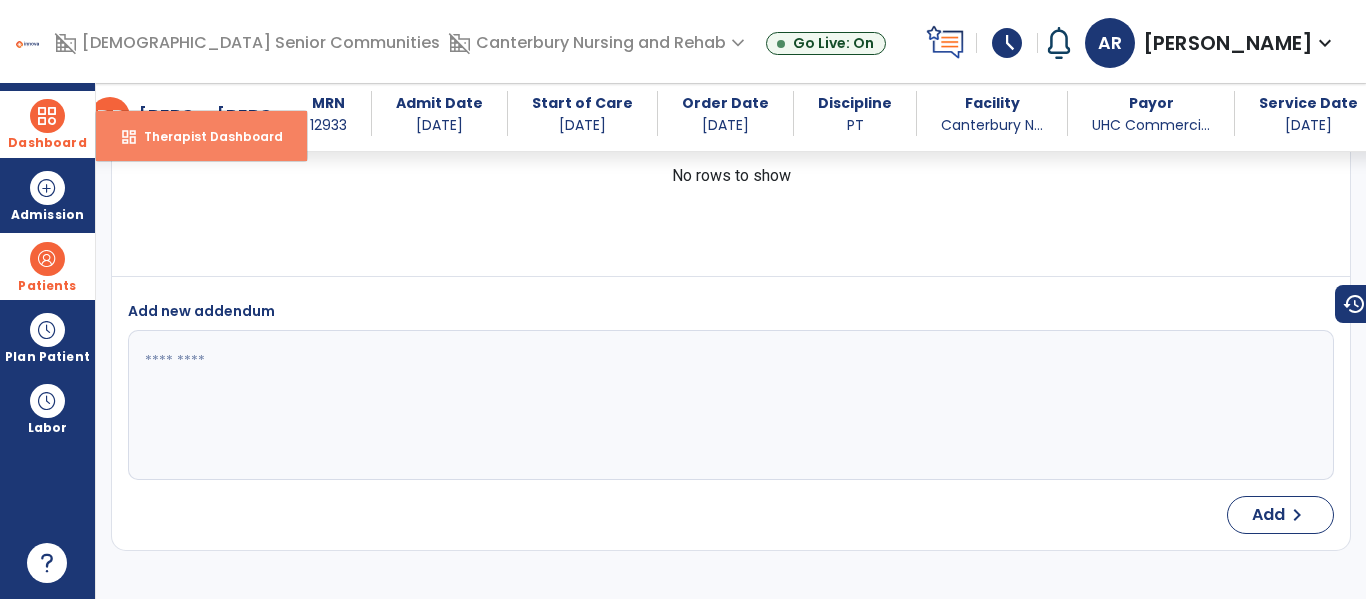 click on "dashboard" at bounding box center (129, 137) 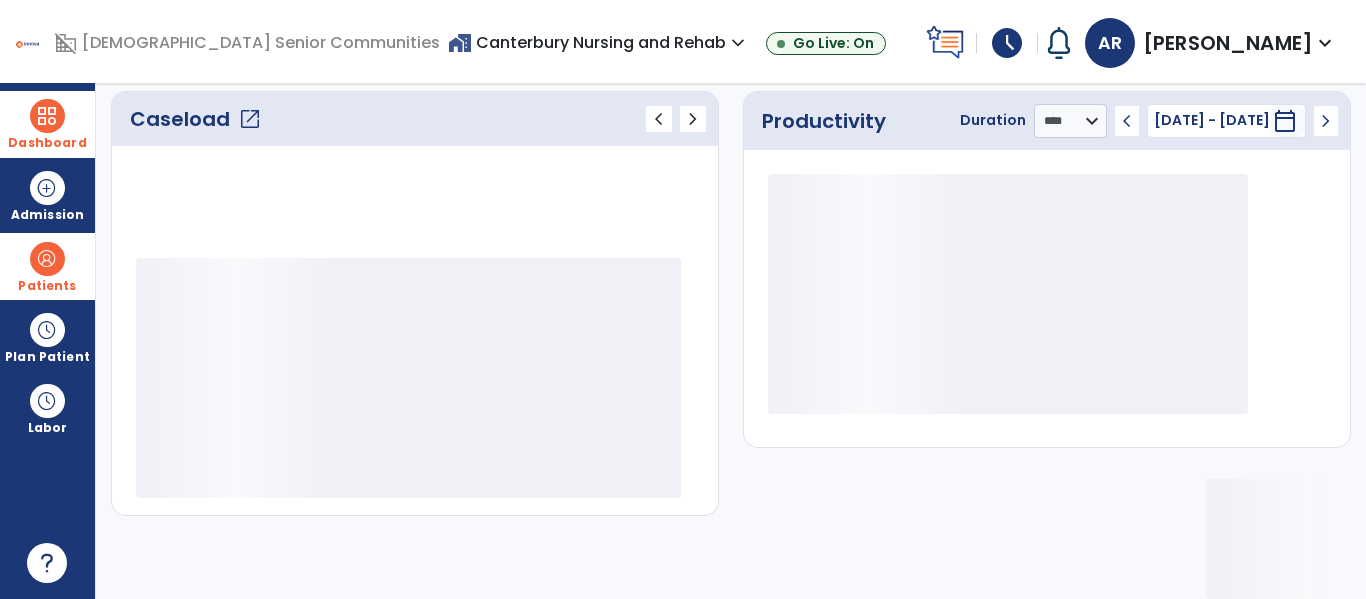 scroll, scrollTop: 276, scrollLeft: 0, axis: vertical 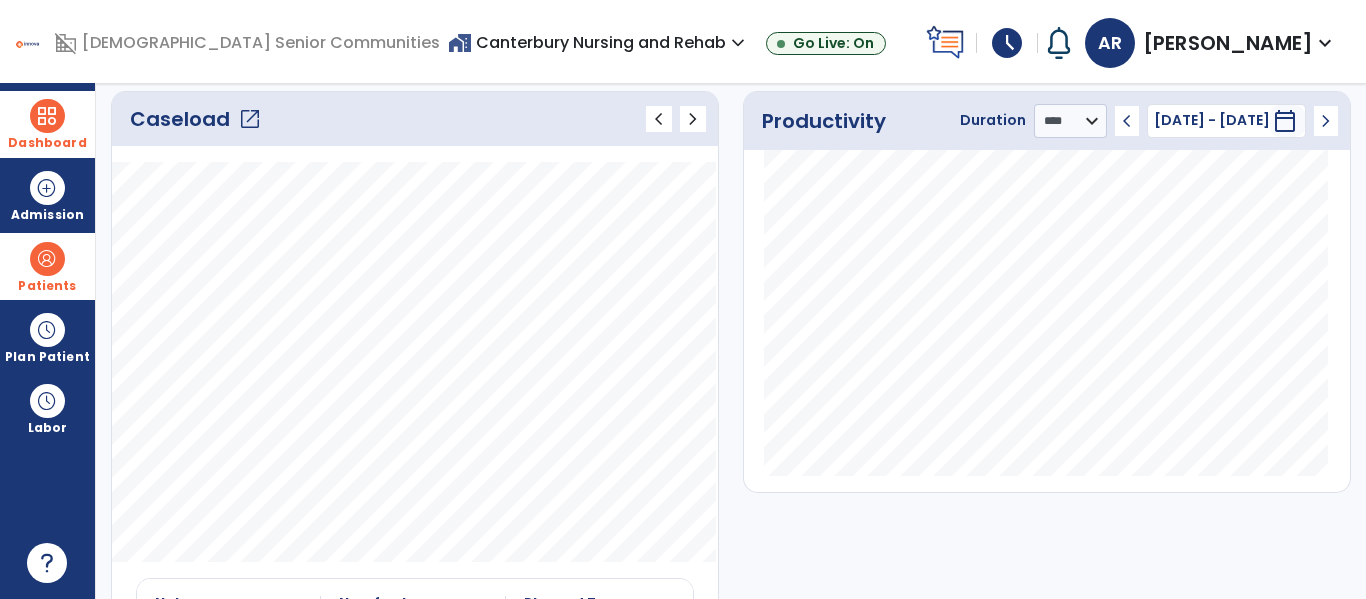 click on "schedule" at bounding box center (1007, 43) 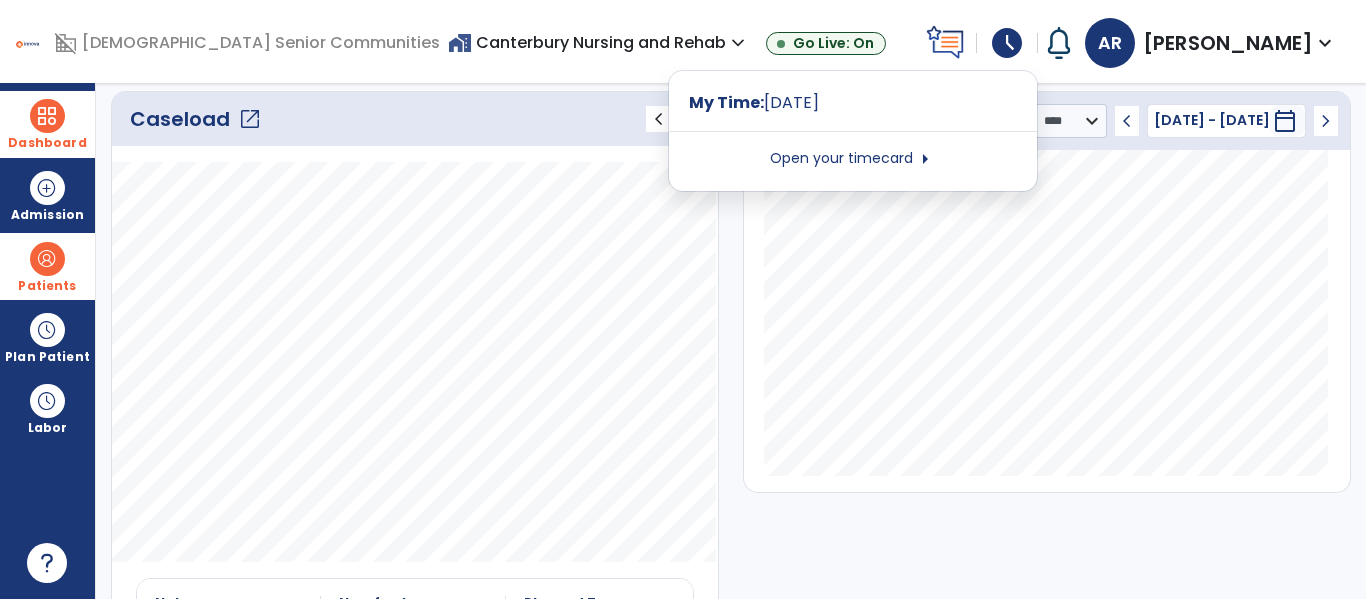 click on "Open your timecard  arrow_right" at bounding box center [853, 159] 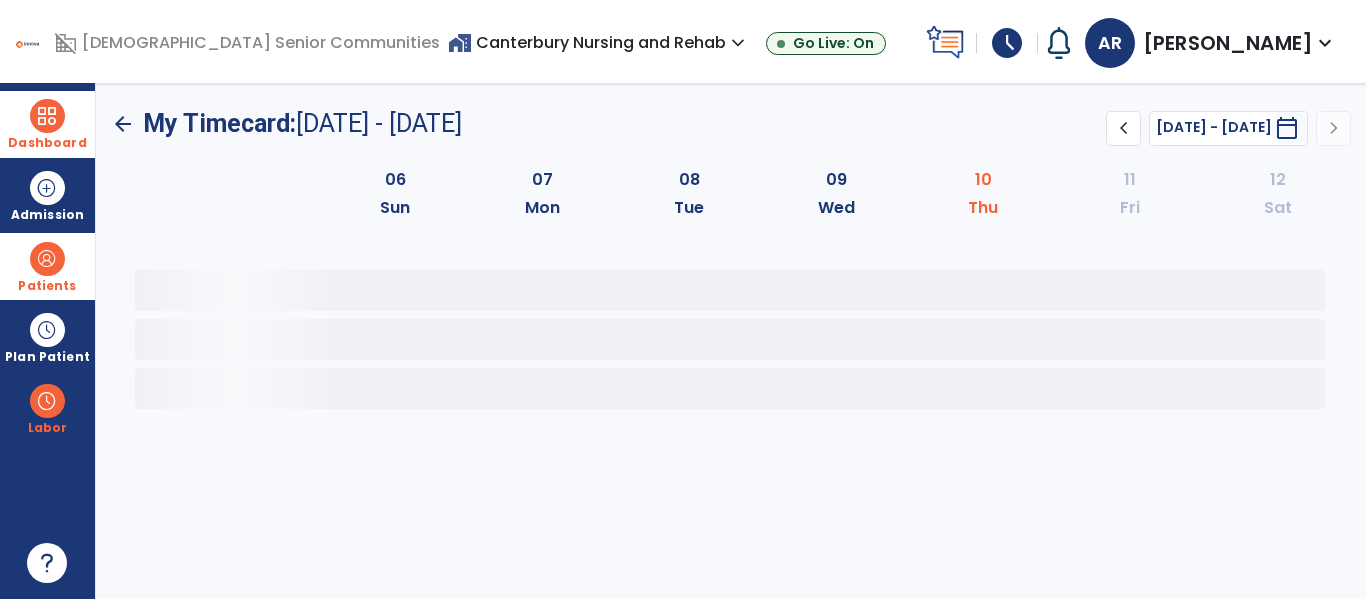 scroll, scrollTop: 0, scrollLeft: 0, axis: both 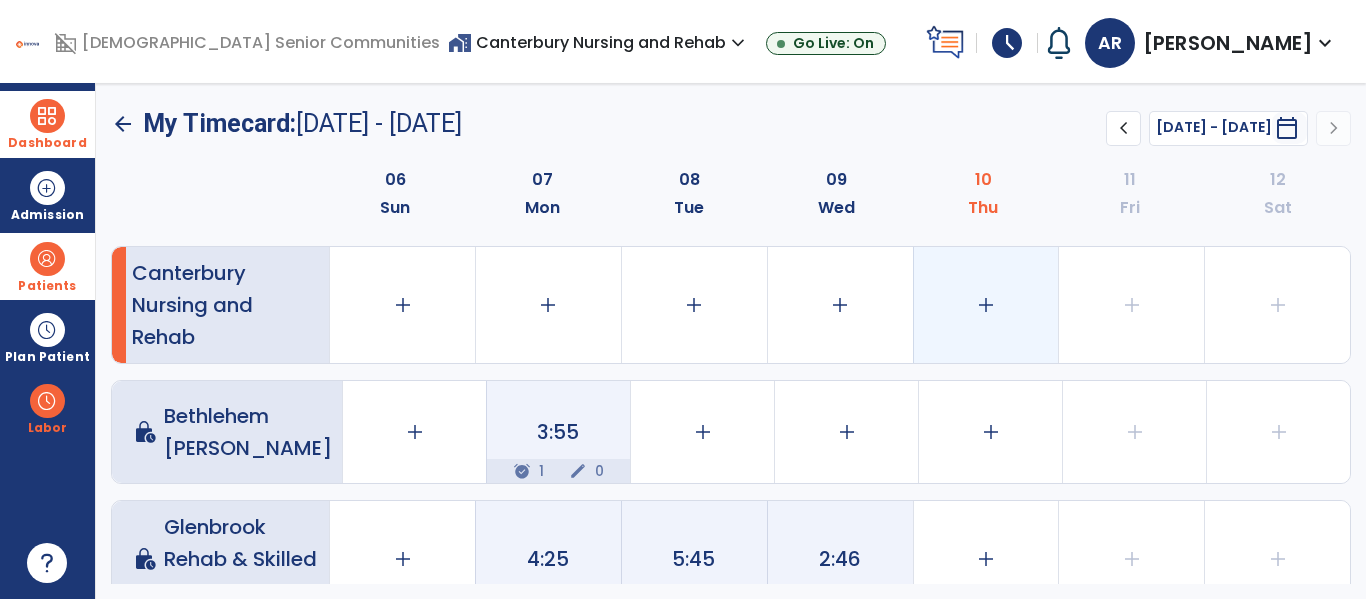 click on "add" 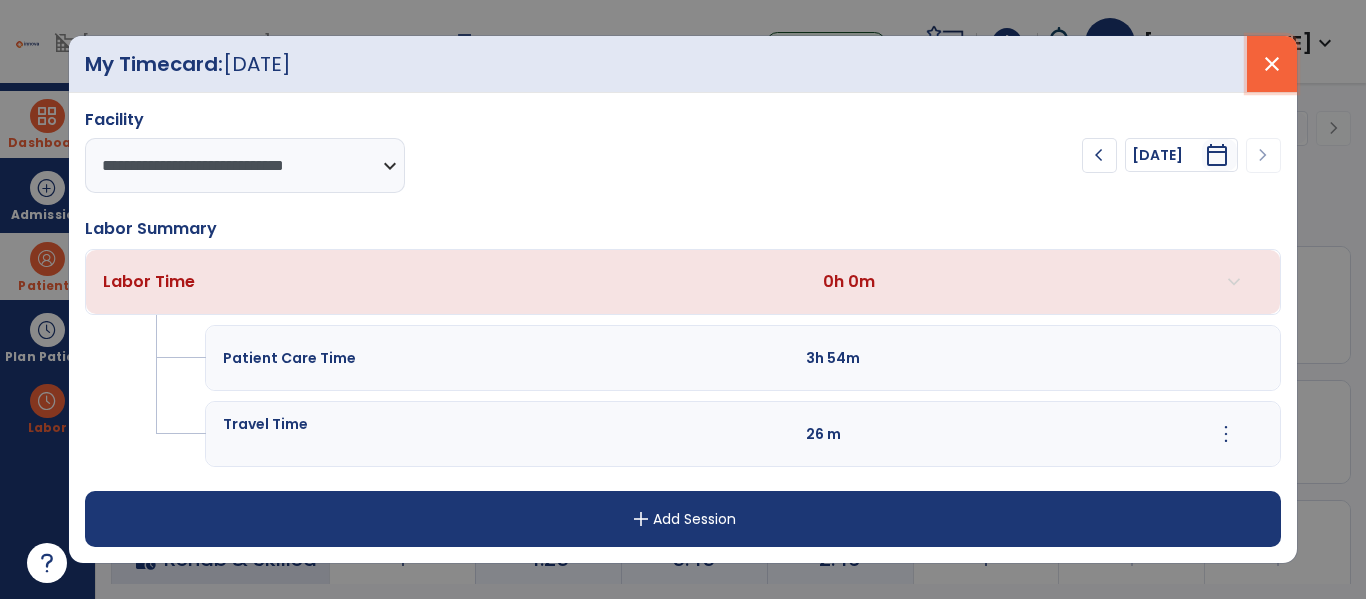 click on "close" at bounding box center (1272, 64) 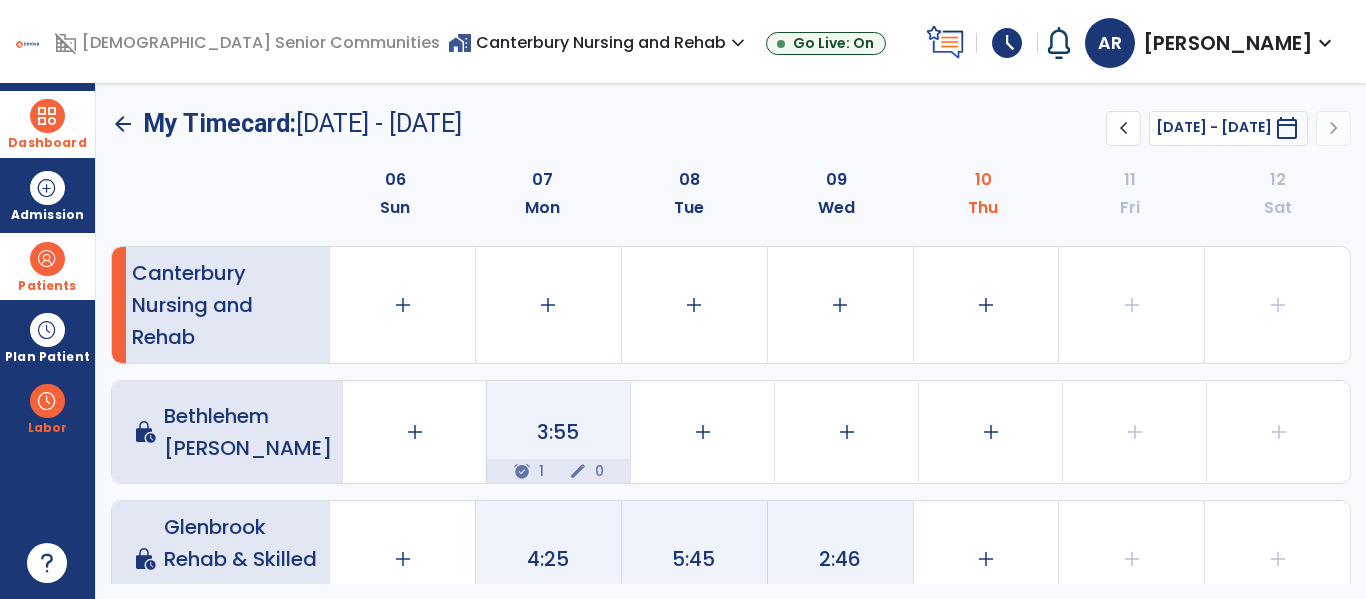 click on "arrow_back" 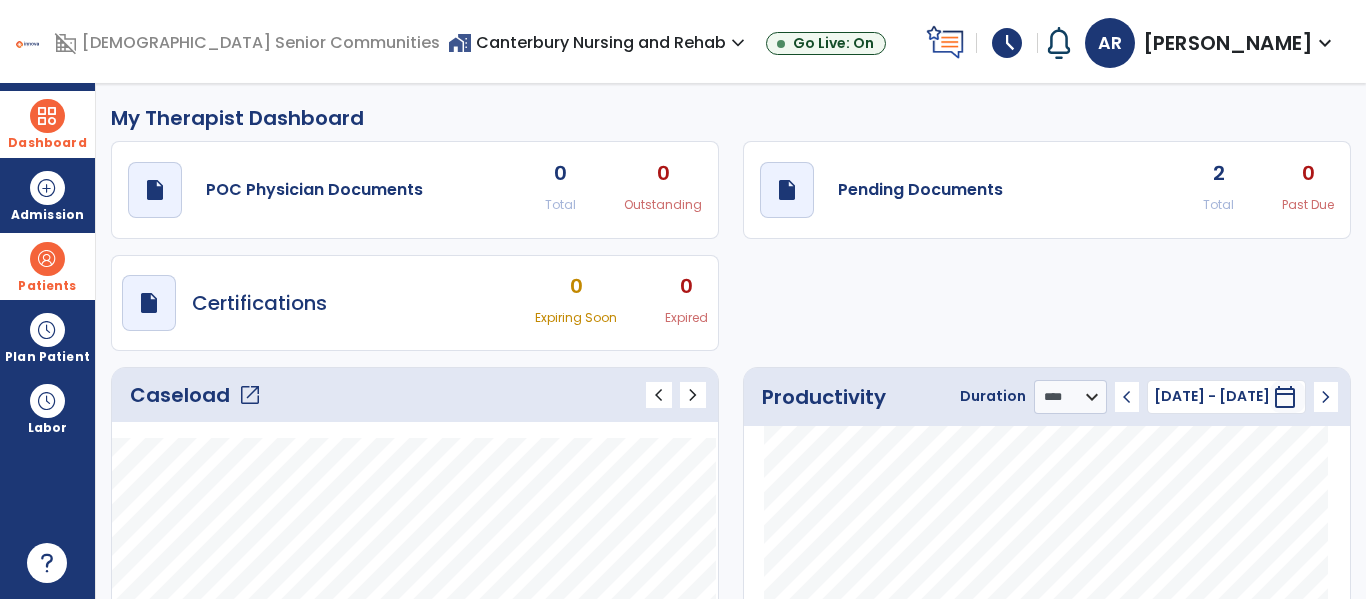 click on "open_in_new" 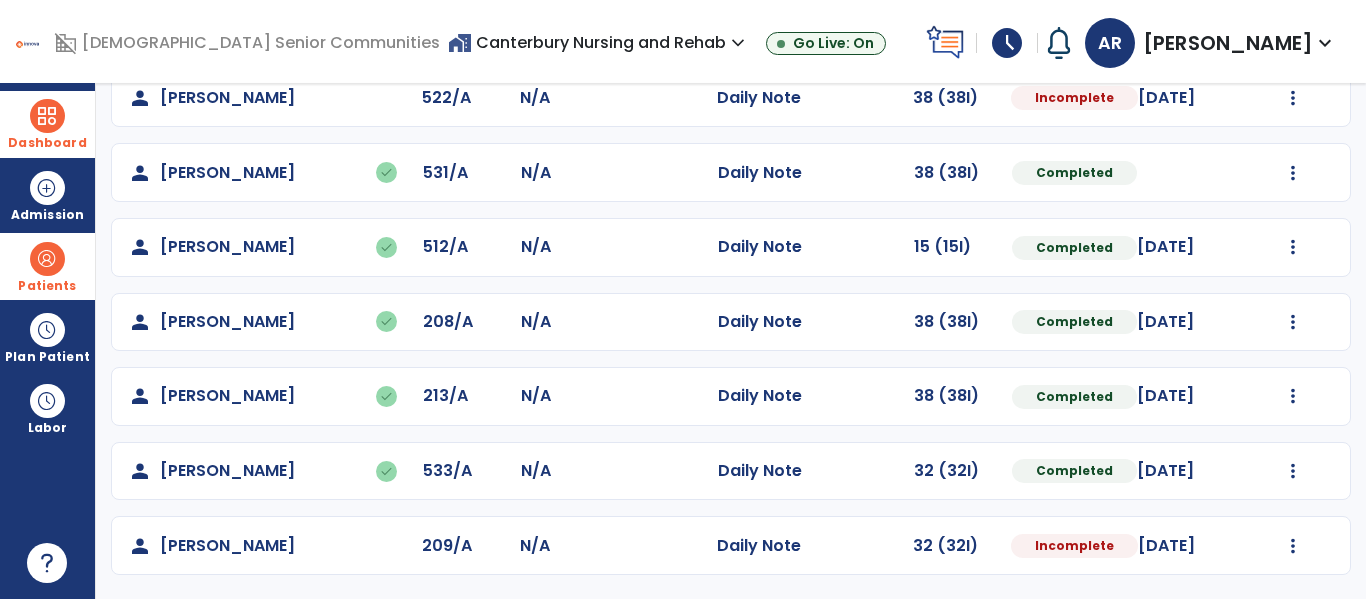 scroll, scrollTop: 0, scrollLeft: 0, axis: both 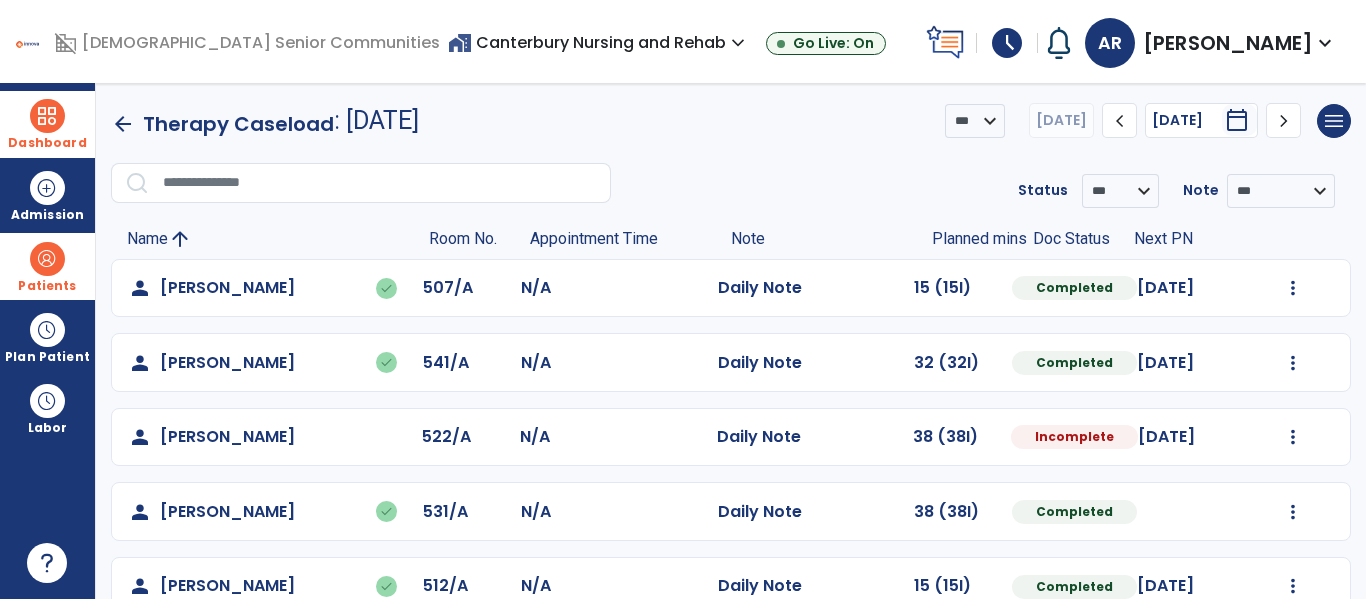 click on "schedule" at bounding box center (1007, 43) 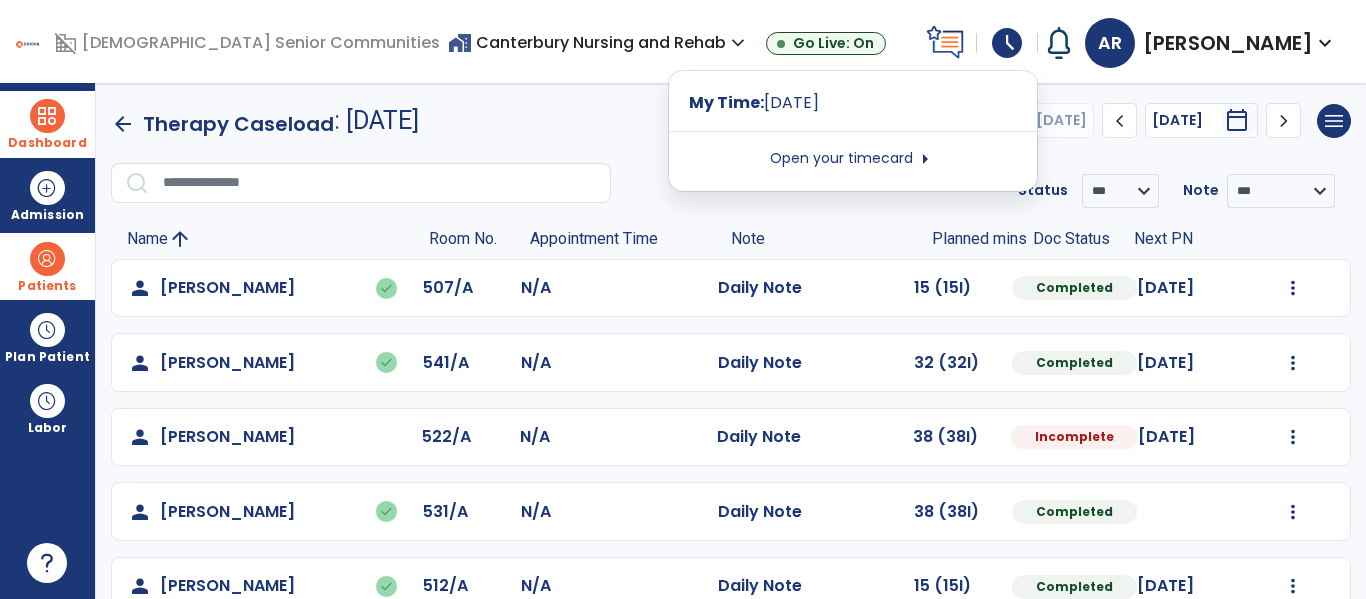 click on "Open your timecard  arrow_right" at bounding box center [853, 159] 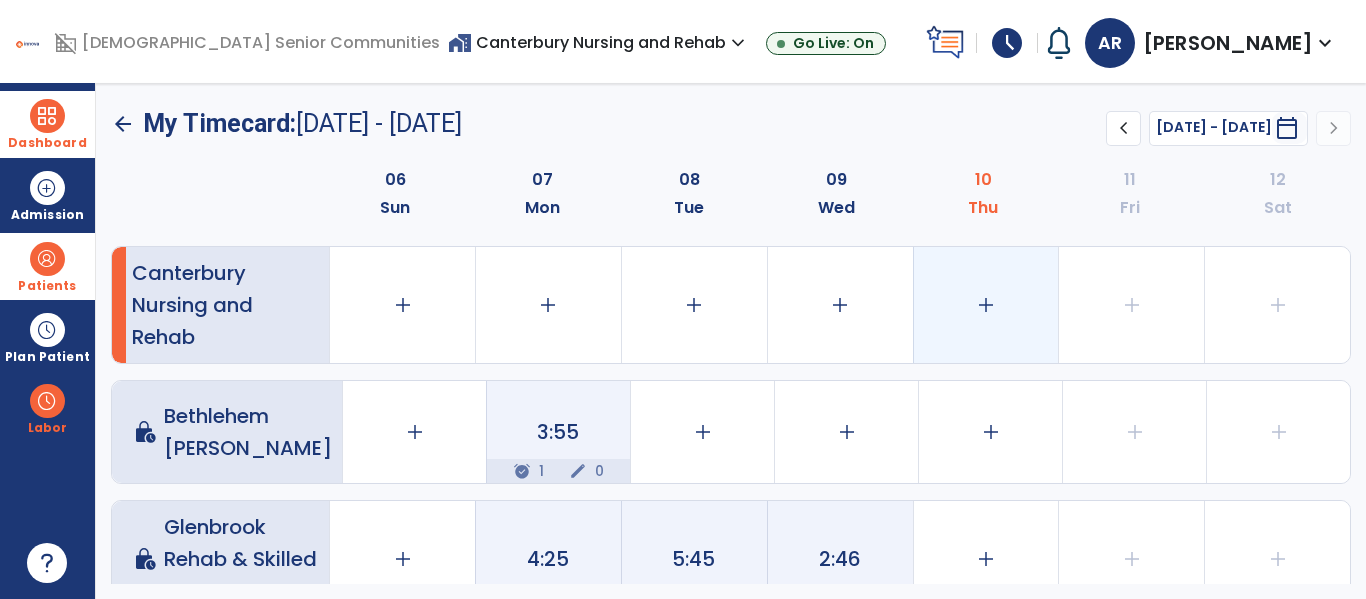 click on "add" 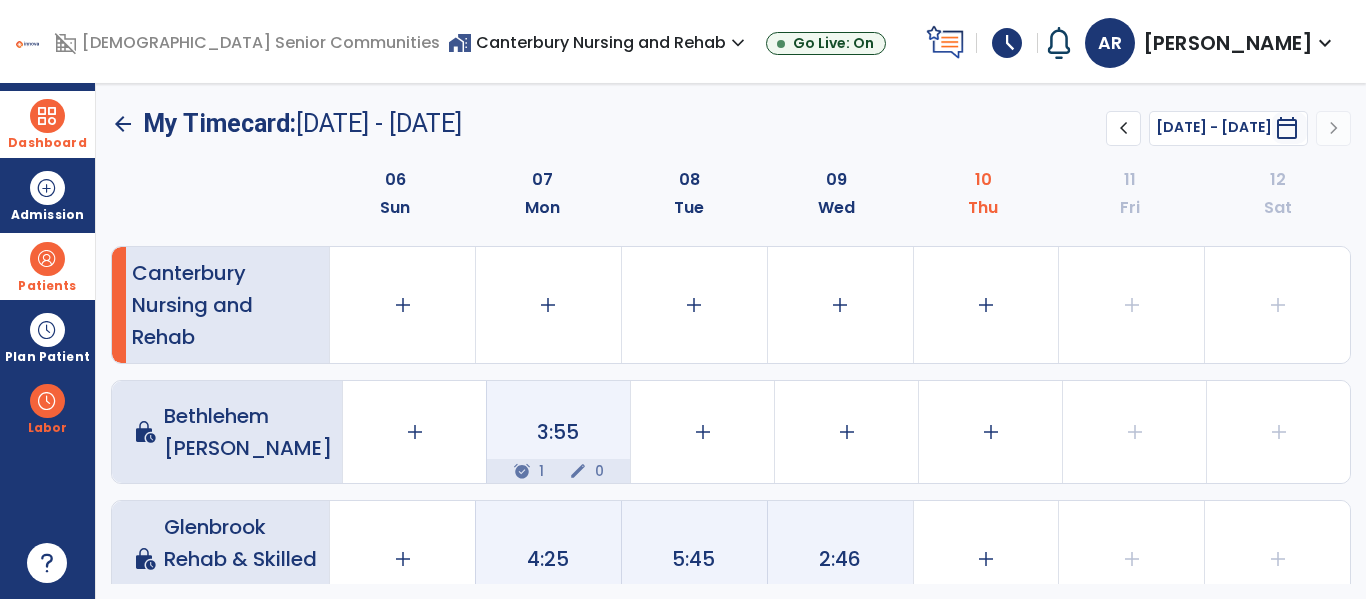 click on "arrow_back" 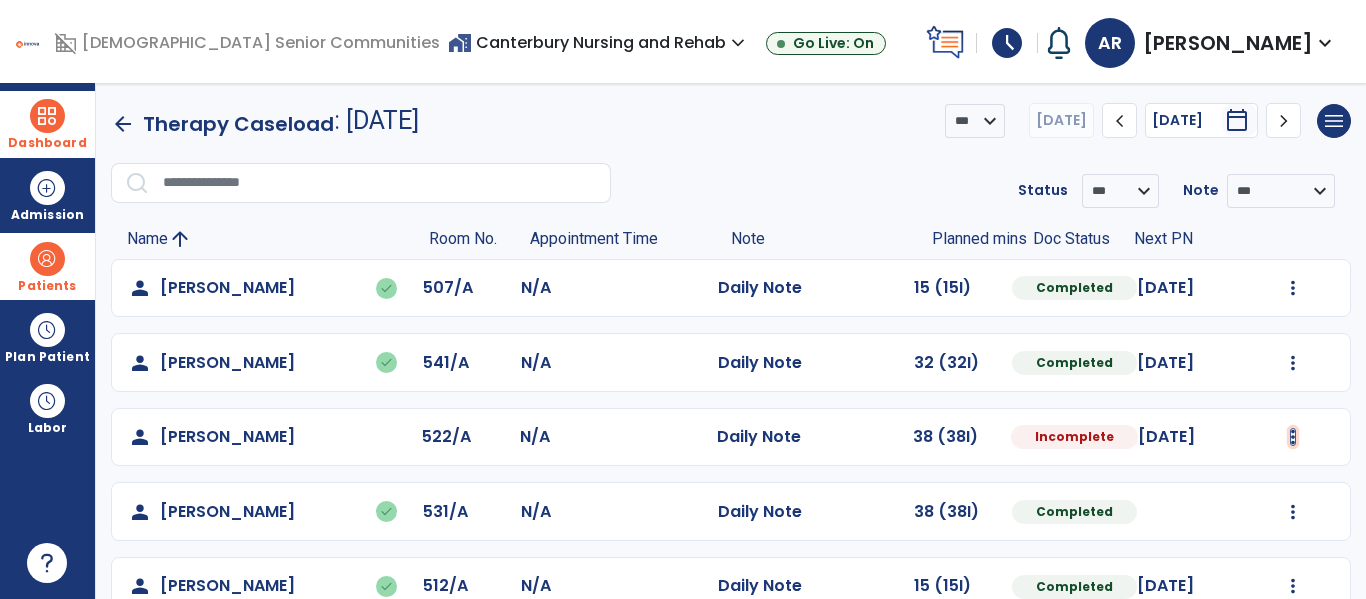 click at bounding box center [1293, 288] 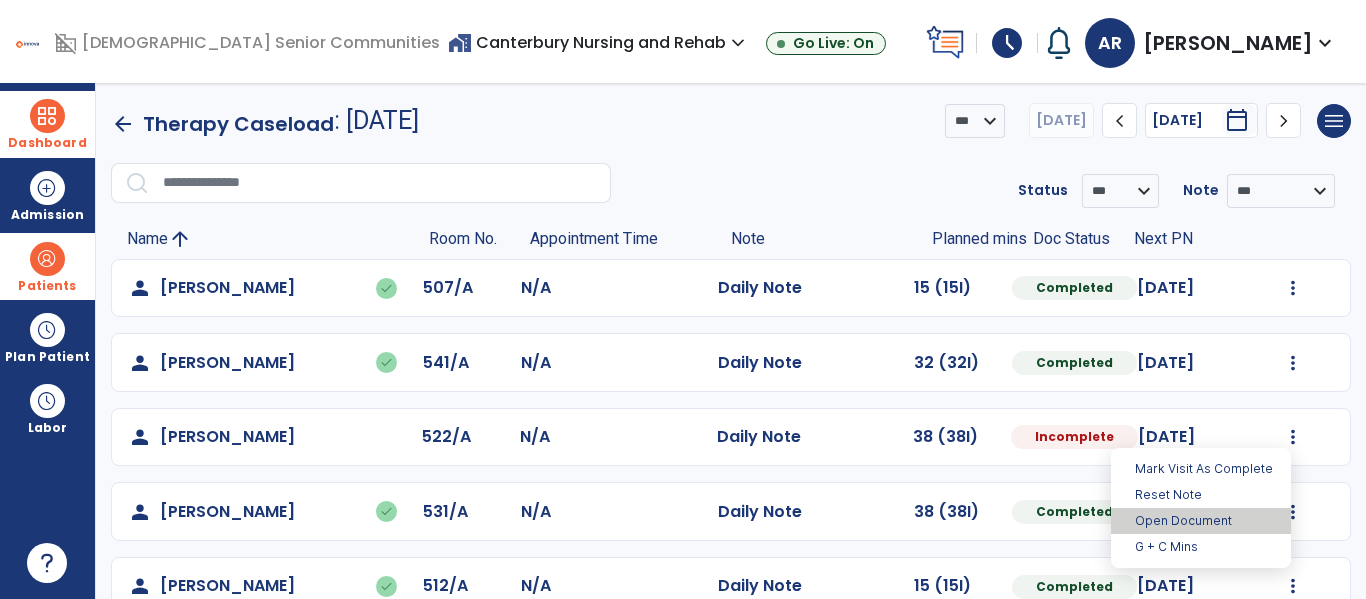 click on "Open Document" at bounding box center [1201, 521] 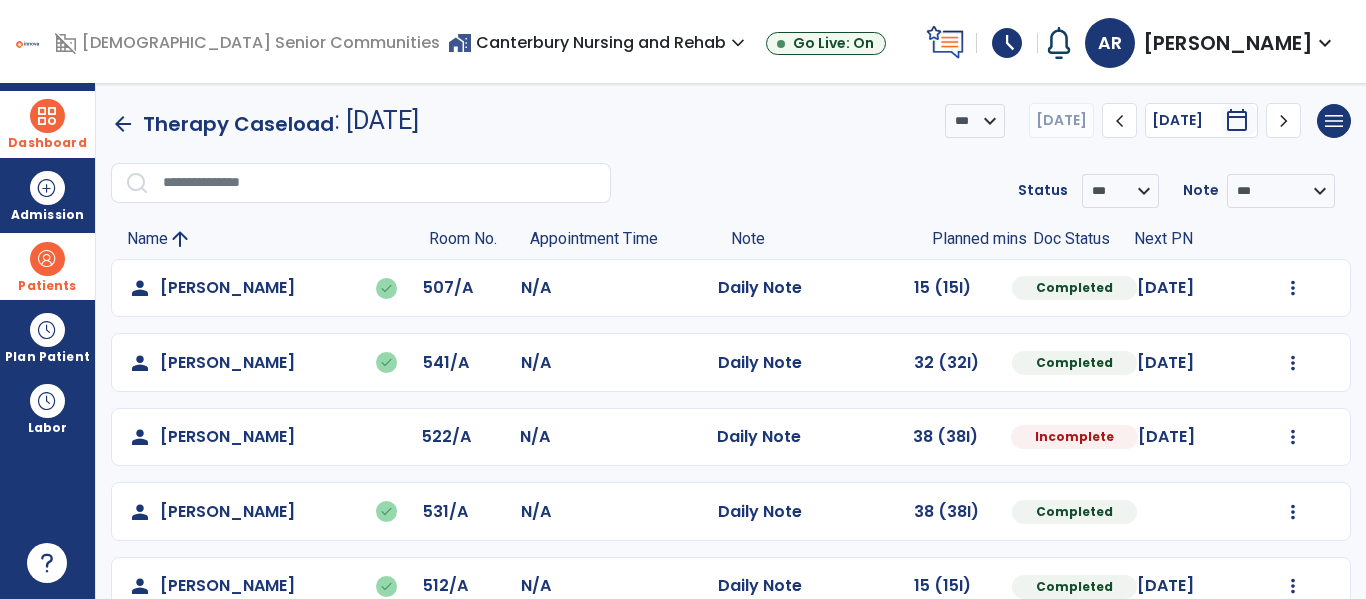 select on "*" 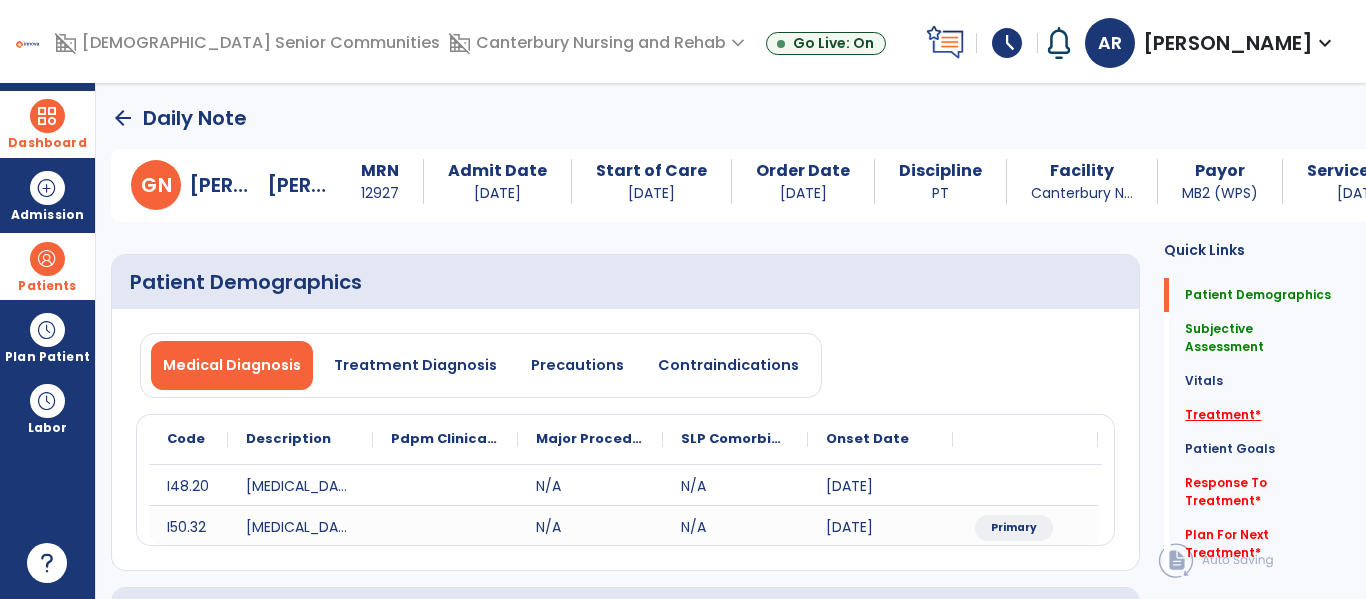 click on "Treatment   *" 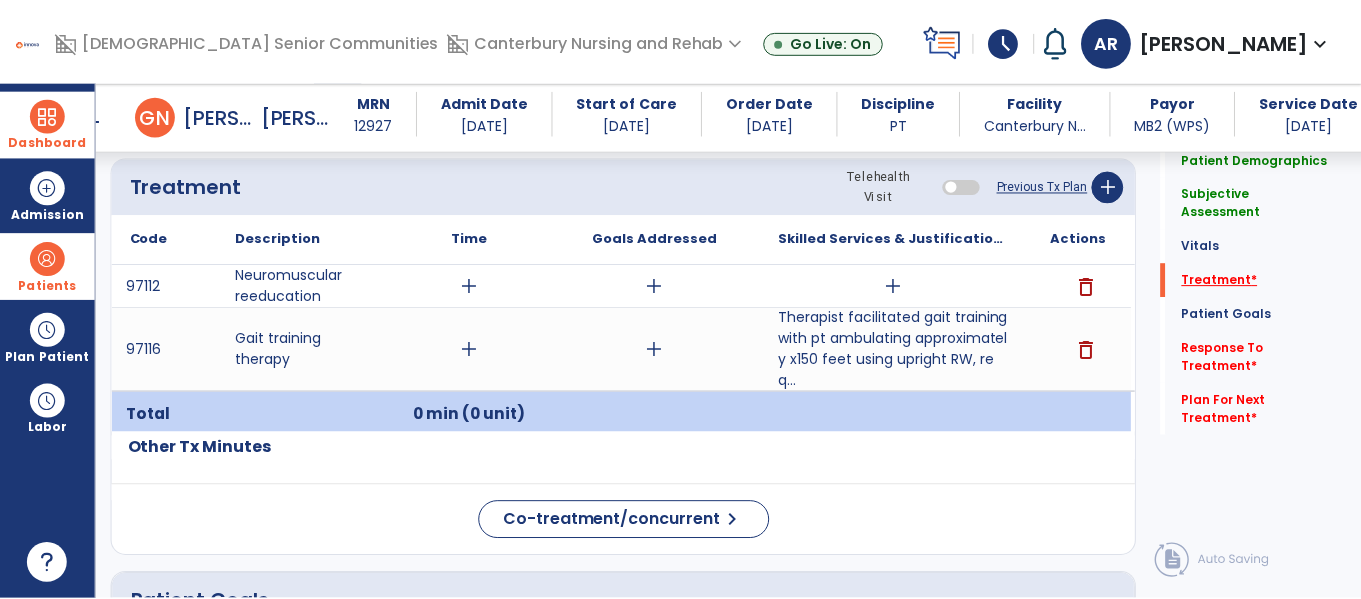 scroll, scrollTop: 1166, scrollLeft: 0, axis: vertical 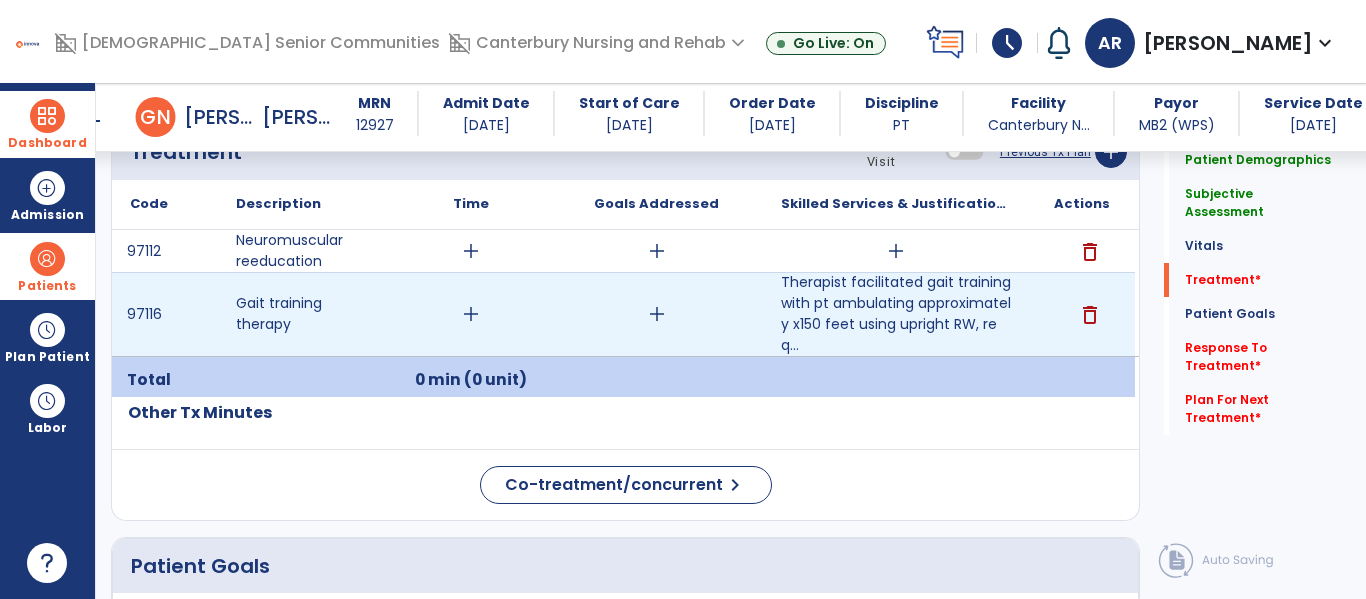 click on "add" at bounding box center [471, 314] 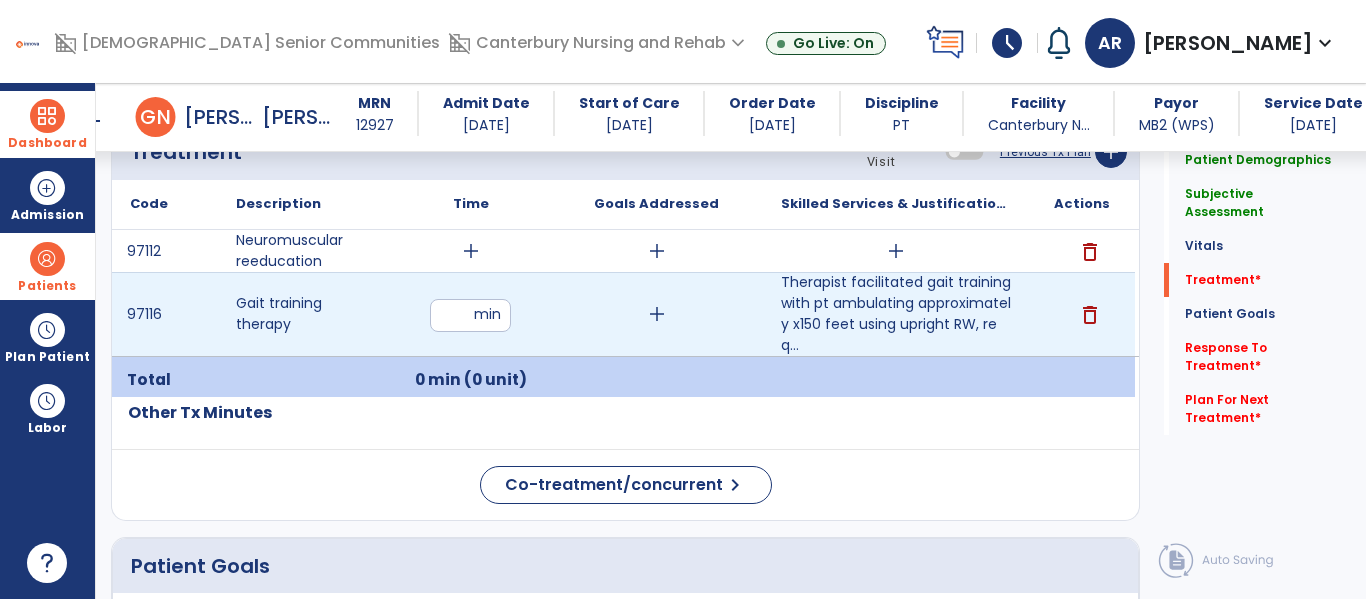 type on "**" 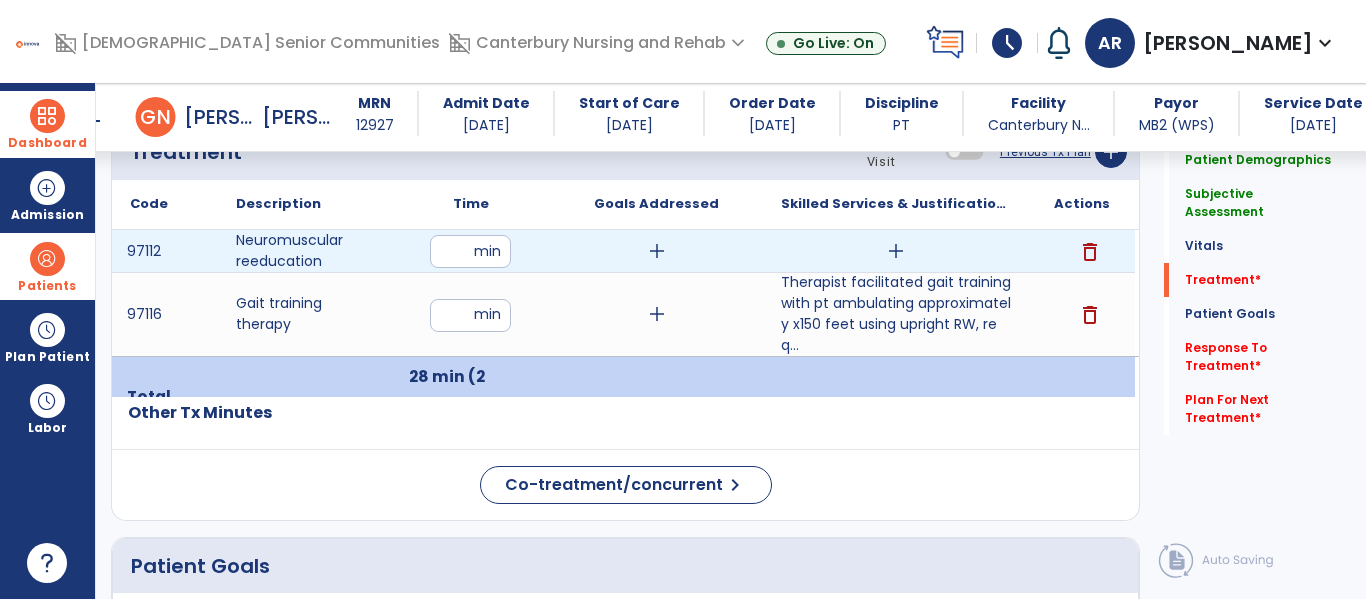 click at bounding box center [470, 251] 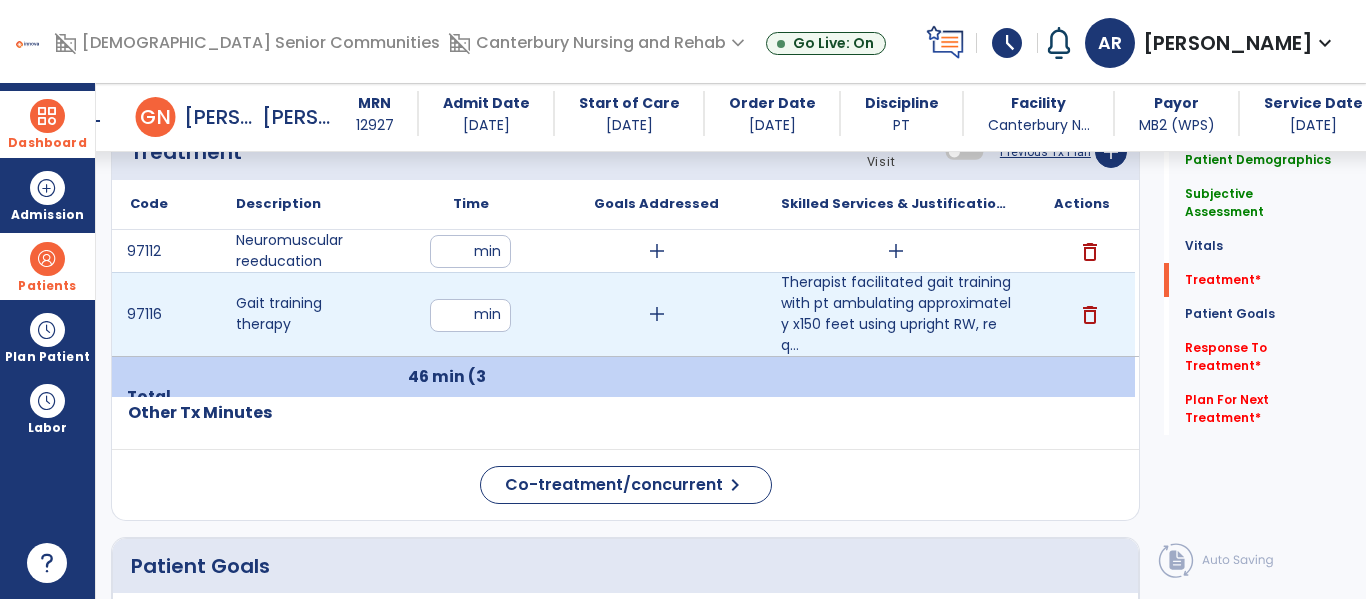 click on "**" at bounding box center (470, 315) 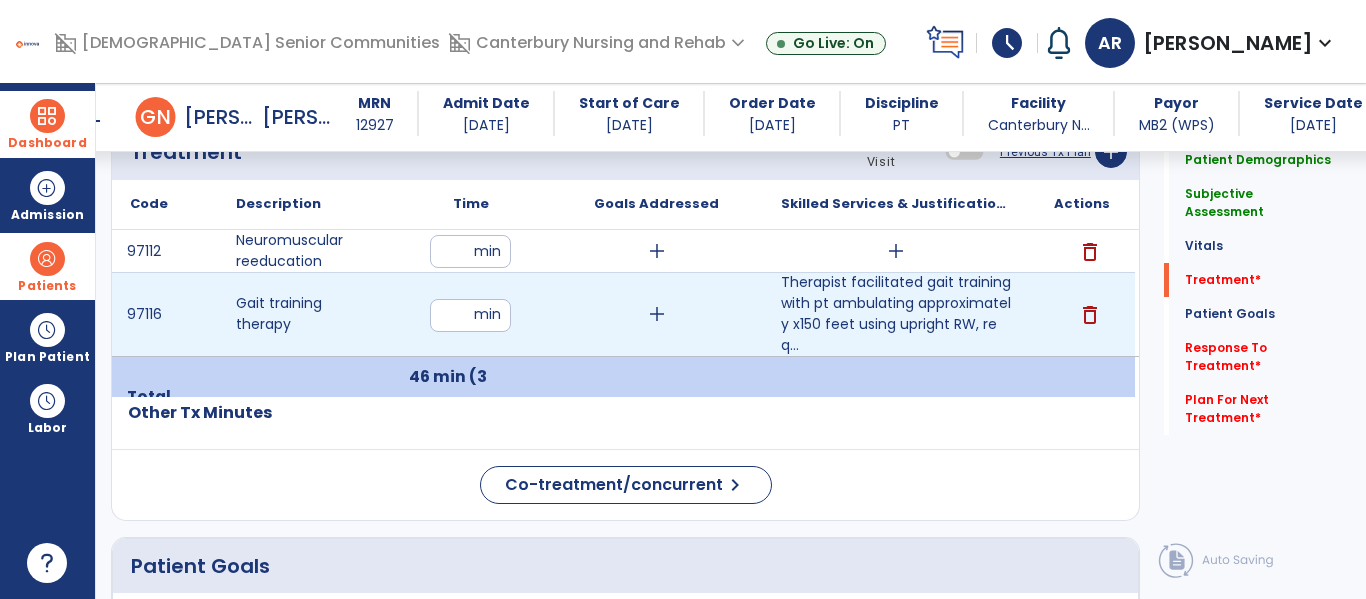 type on "**" 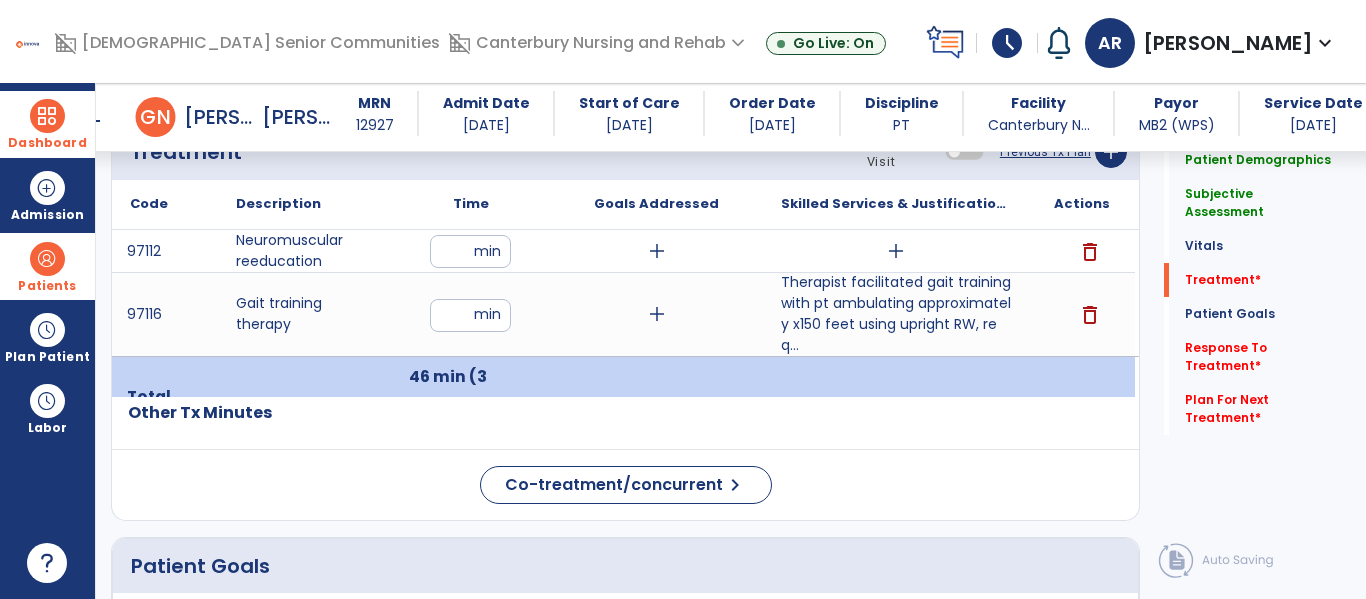 click on "Code
Description
Time" 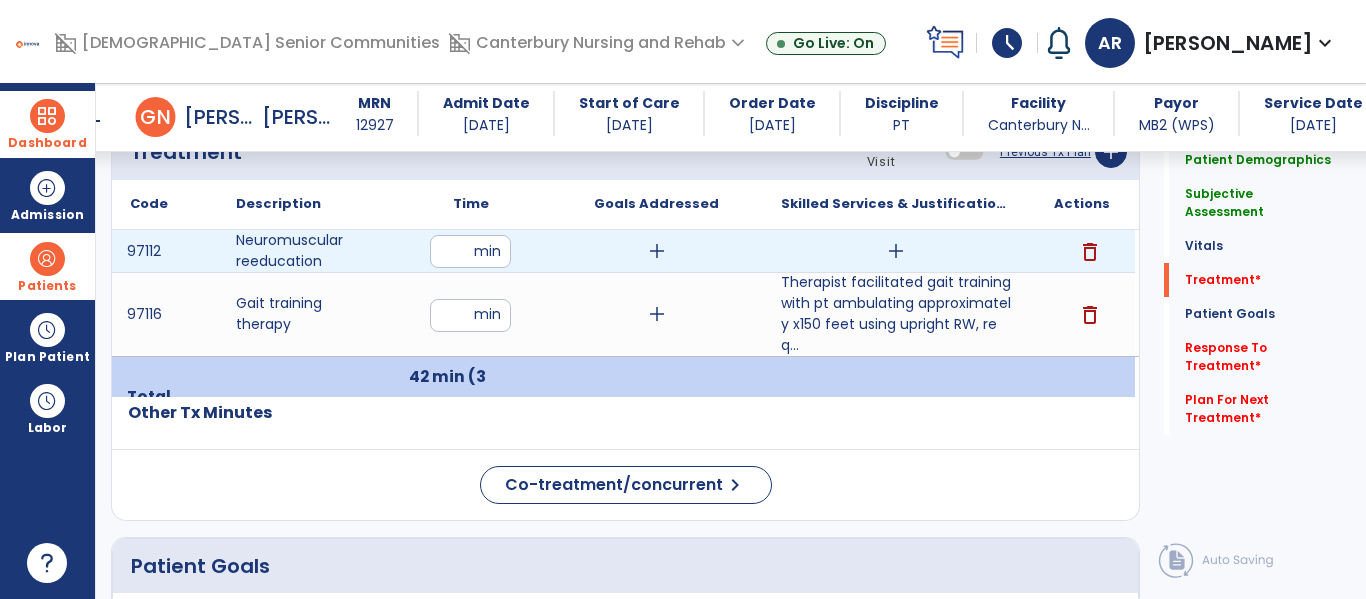 click on "add" at bounding box center [896, 251] 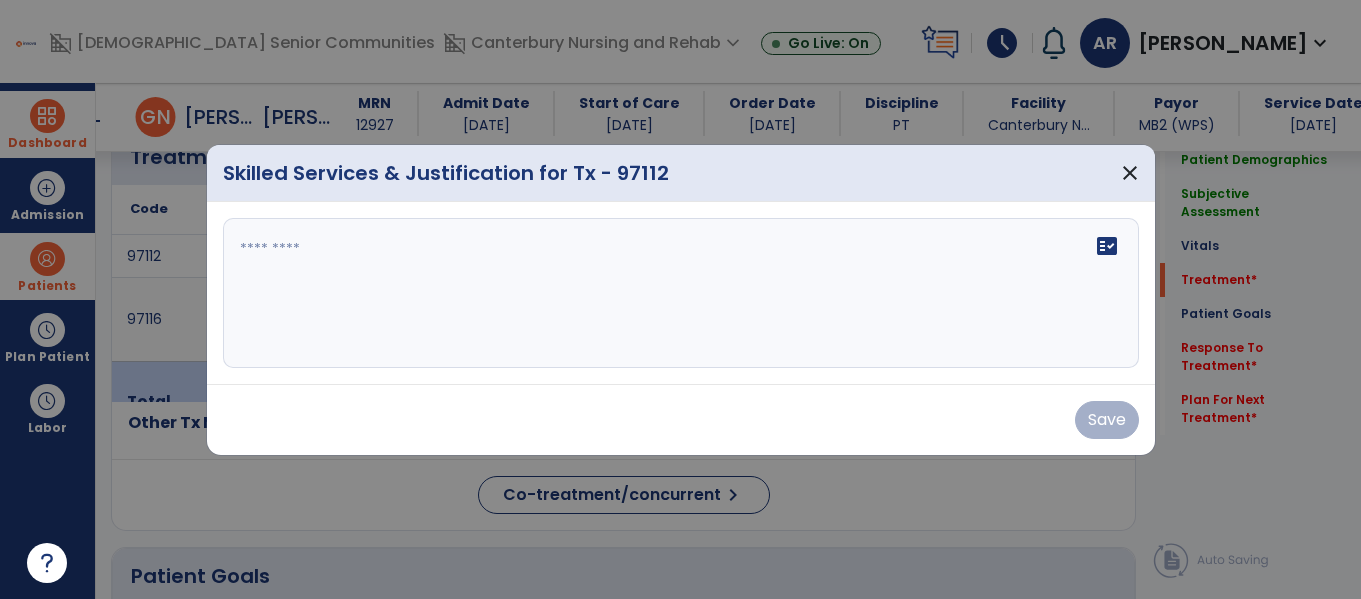 scroll, scrollTop: 1166, scrollLeft: 0, axis: vertical 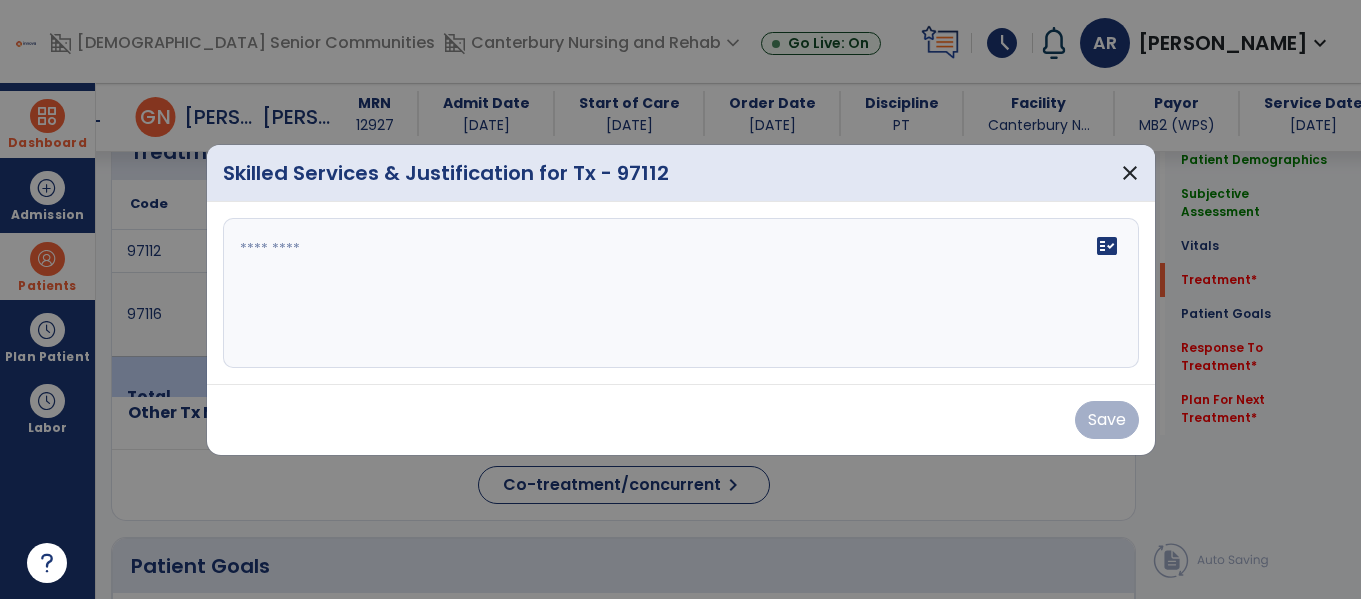 click on "fact_check" at bounding box center [681, 293] 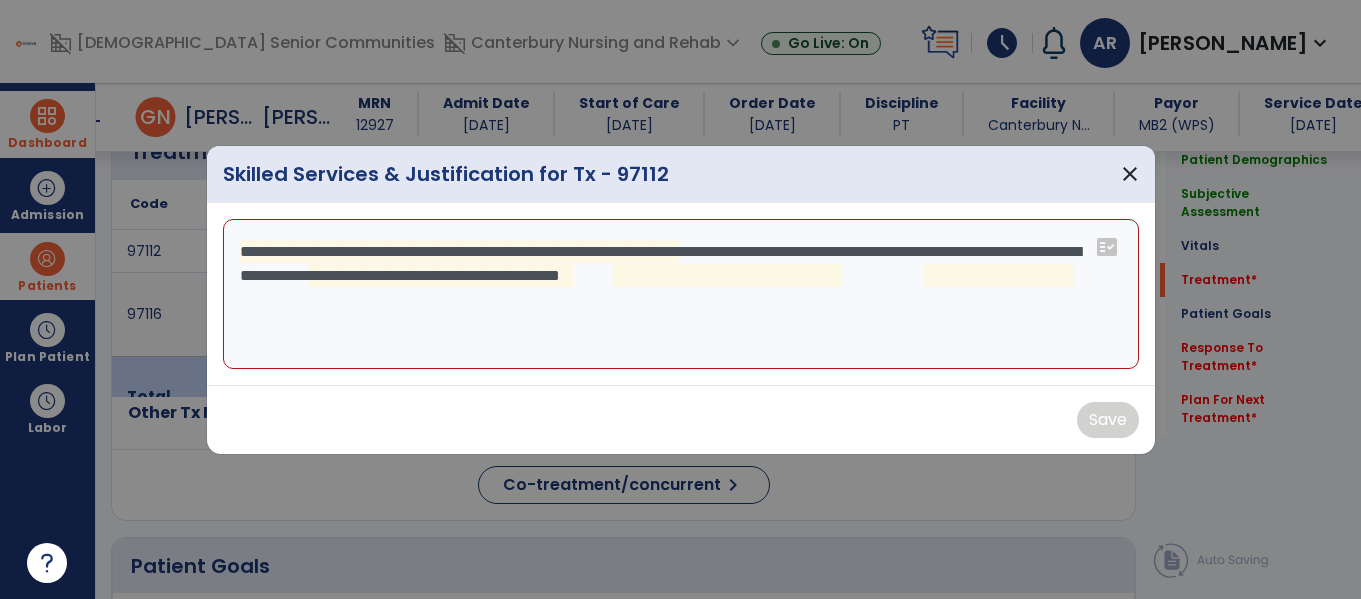 click on "**********" at bounding box center [681, 294] 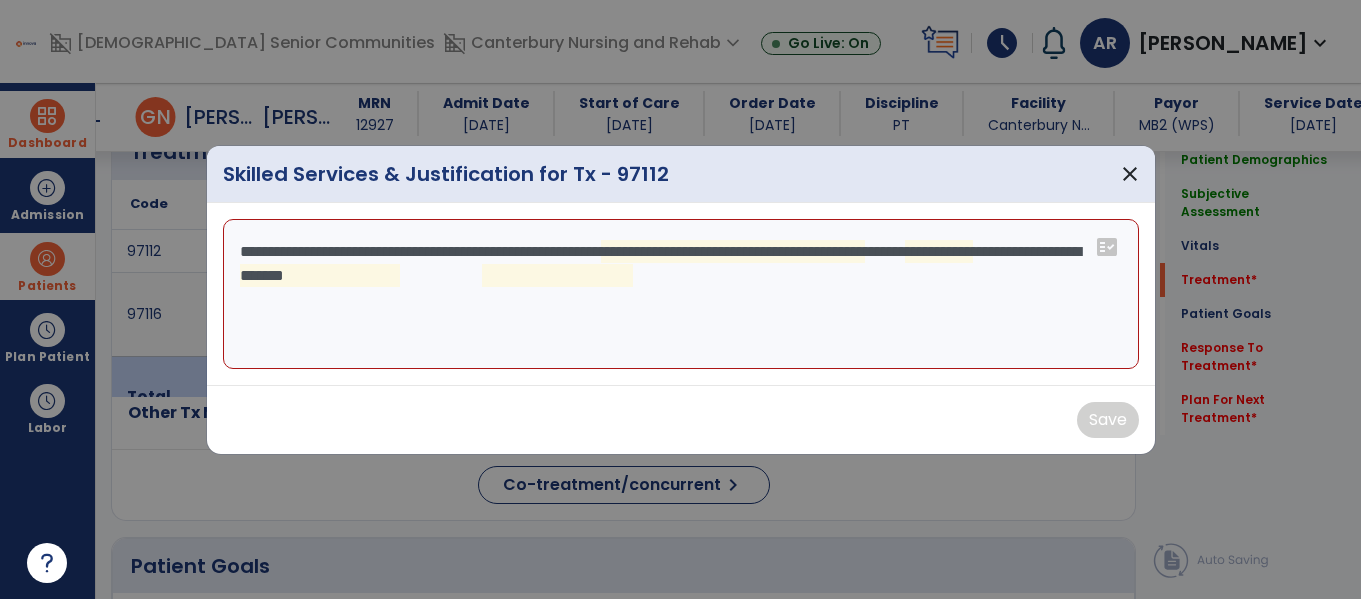 type on "**********" 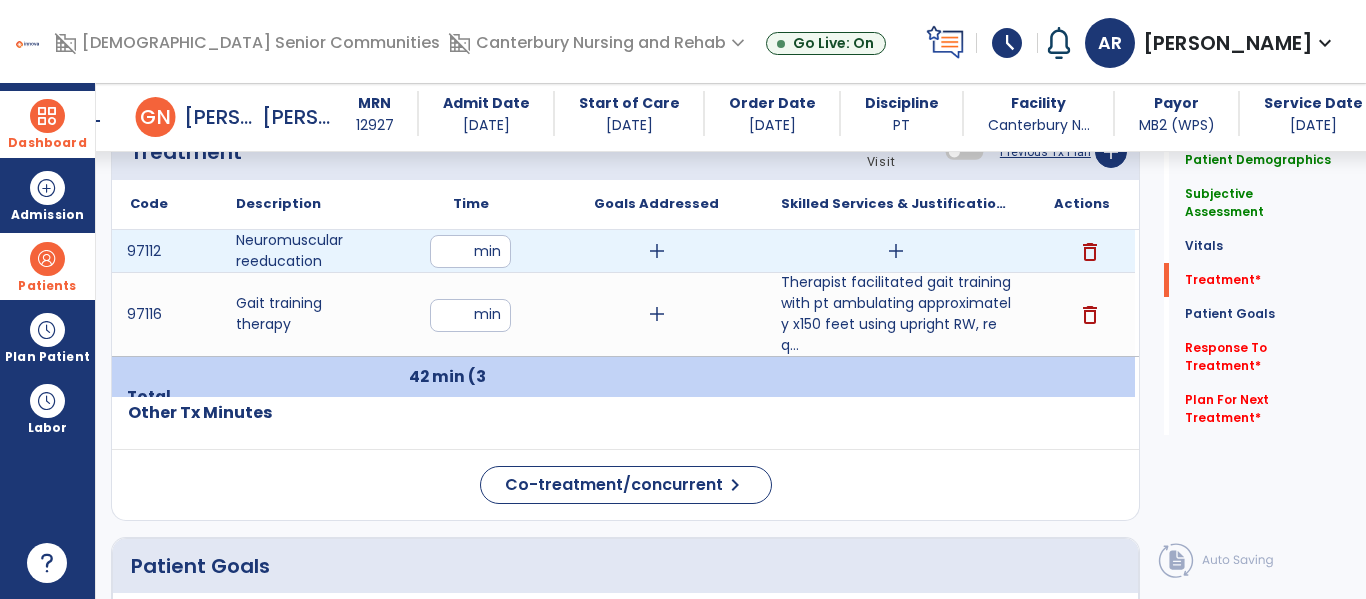 click on "delete" at bounding box center (1090, 252) 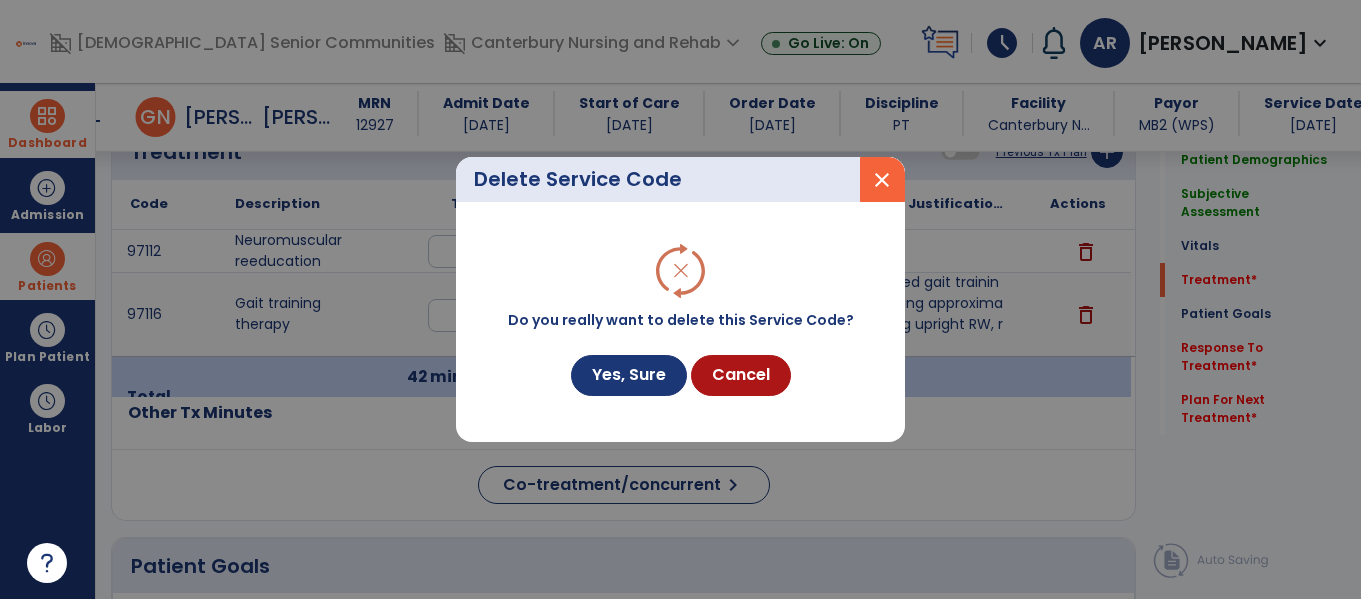 scroll, scrollTop: 1166, scrollLeft: 0, axis: vertical 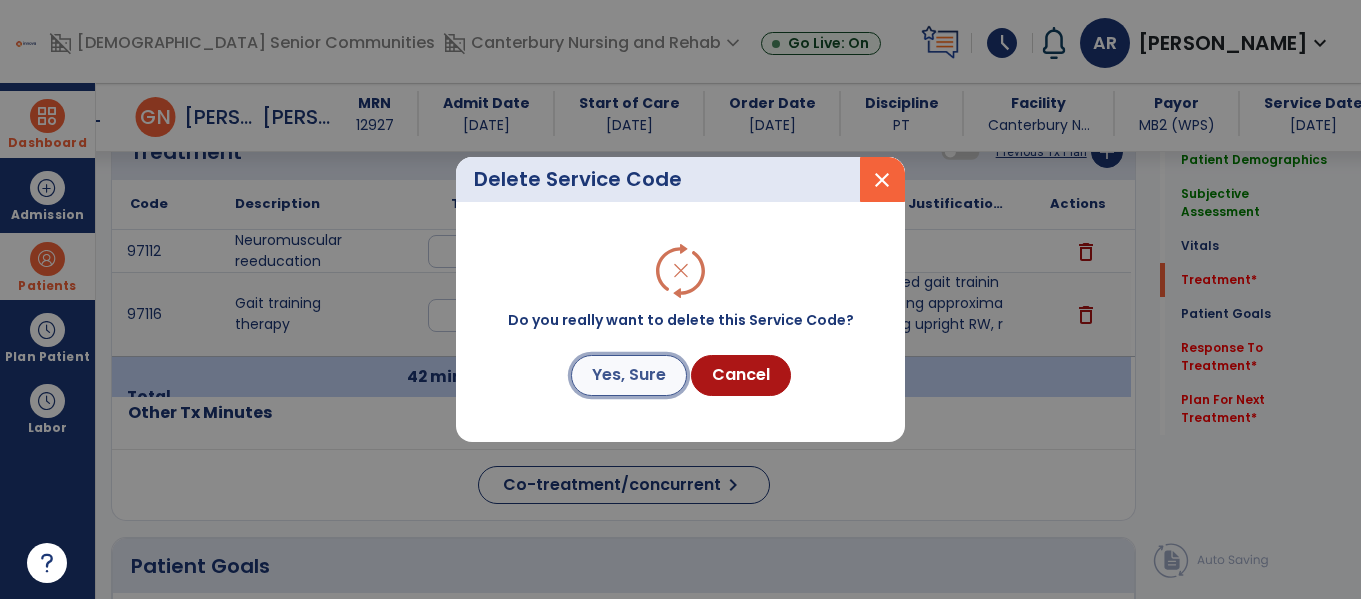 click on "Yes, Sure" at bounding box center (629, 375) 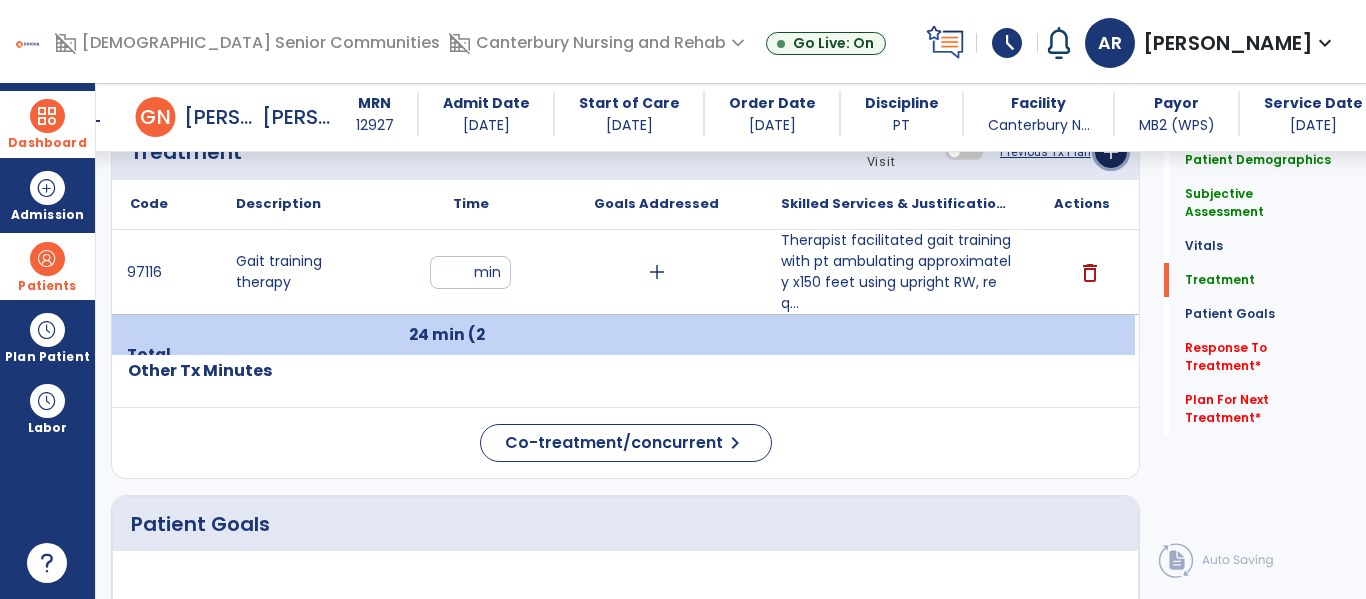 click on "add" 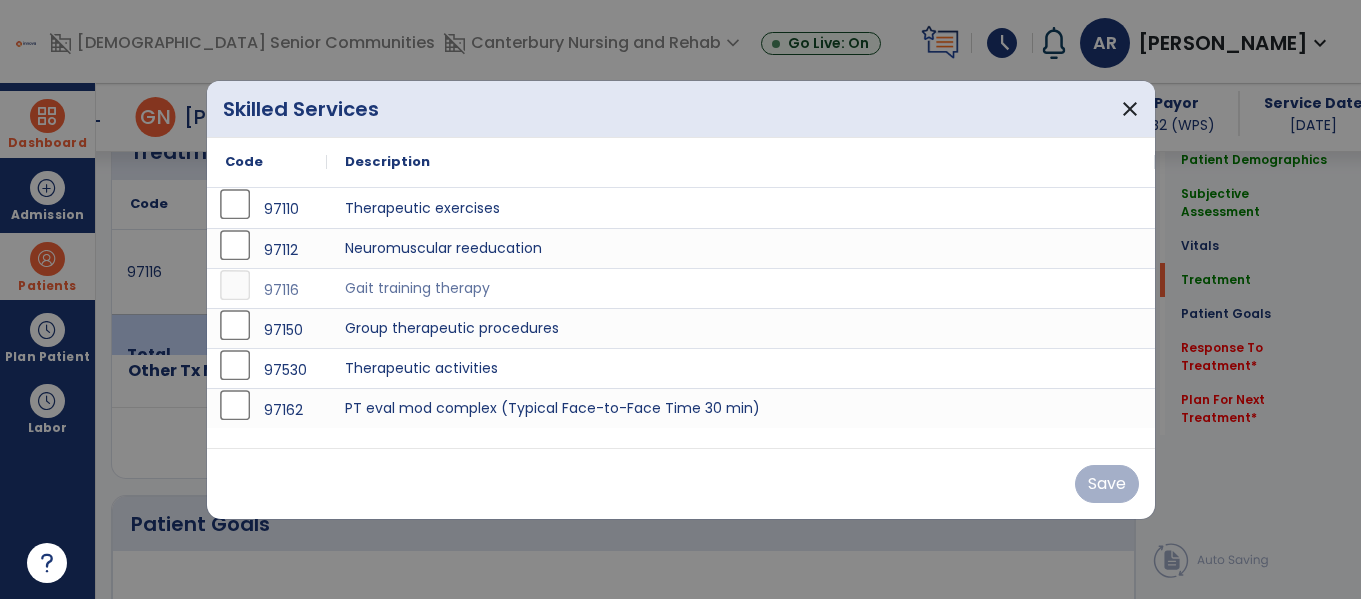 scroll, scrollTop: 1166, scrollLeft: 0, axis: vertical 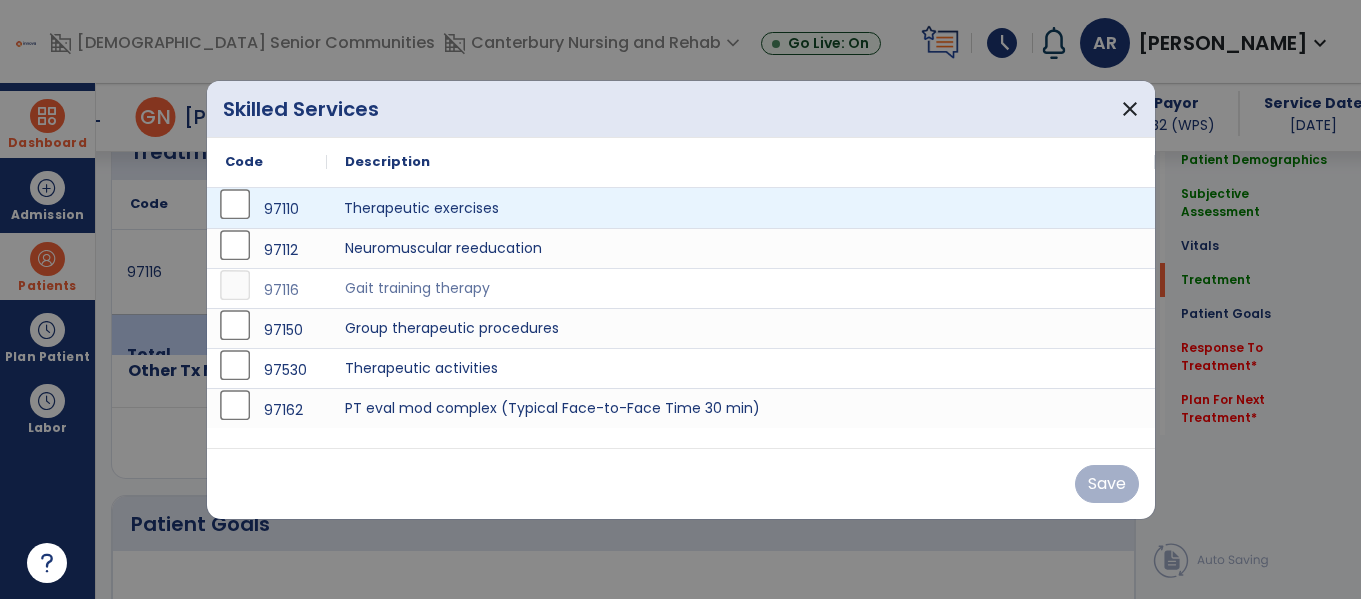 click on "Therapeutic exercises" at bounding box center [741, 208] 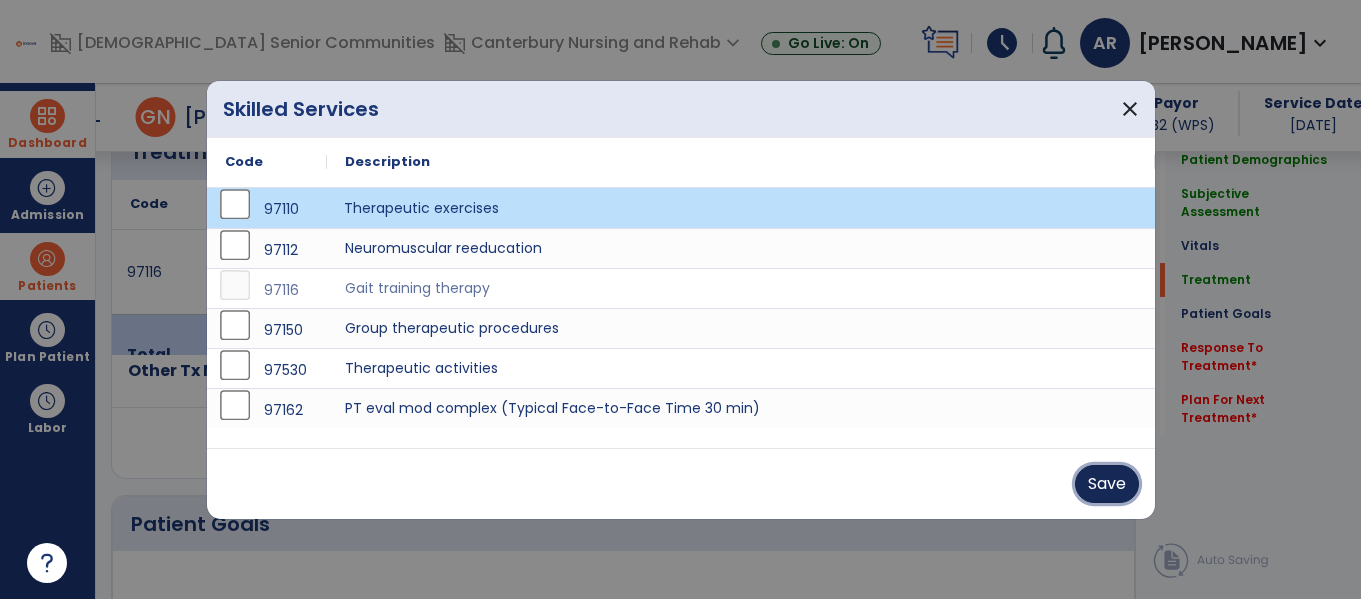 click on "Save" at bounding box center (1107, 484) 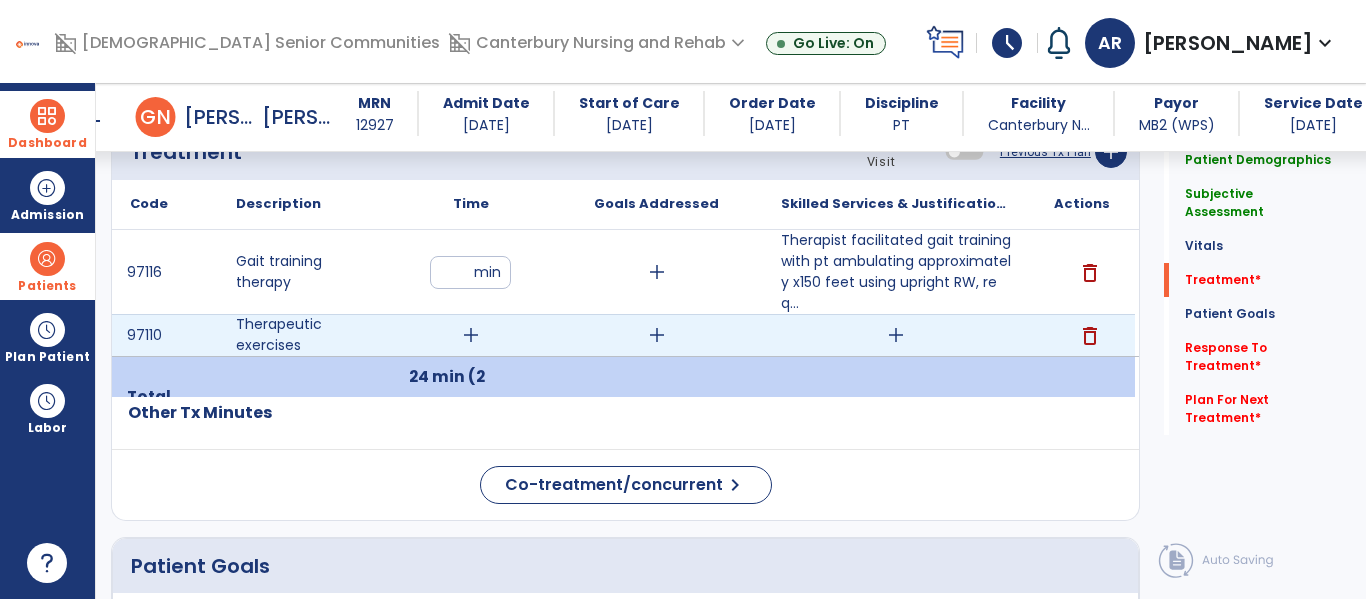 click on "add" at bounding box center (896, 335) 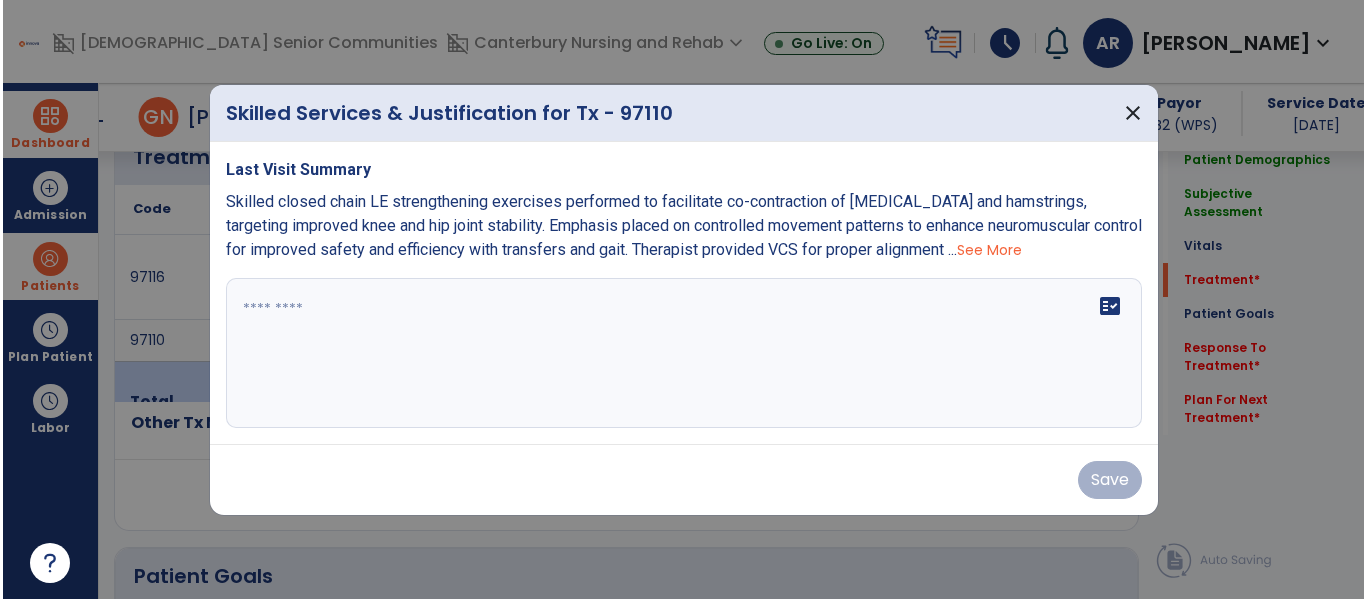 scroll, scrollTop: 1166, scrollLeft: 0, axis: vertical 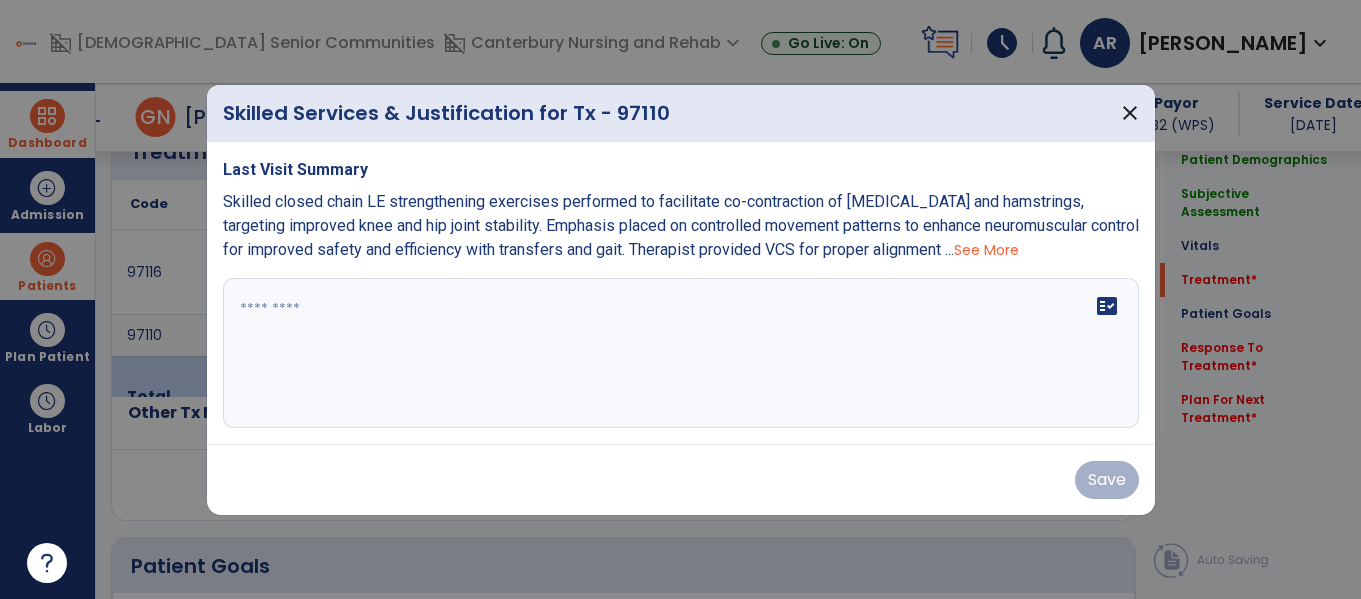 click on "See More" at bounding box center (986, 250) 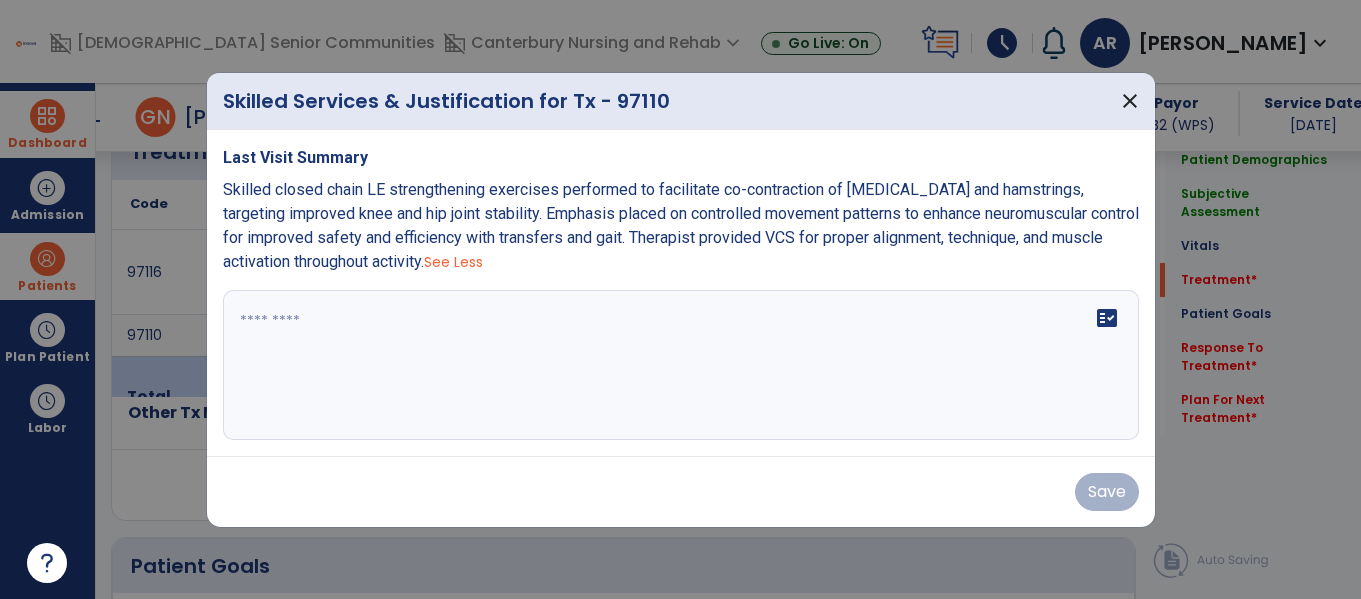 click on "Skilled closed chain LE strengthening exercises performed to facilitate co-contraction of [MEDICAL_DATA] and hamstrings, targeting improved knee and hip joint stability. Emphasis placed on controlled movement patterns to enhance neuromuscular control for improved safety and efficiency with transfers and gait. Therapist provided VCS for proper alignment, technique, and muscle activation throughout activity." at bounding box center (681, 225) 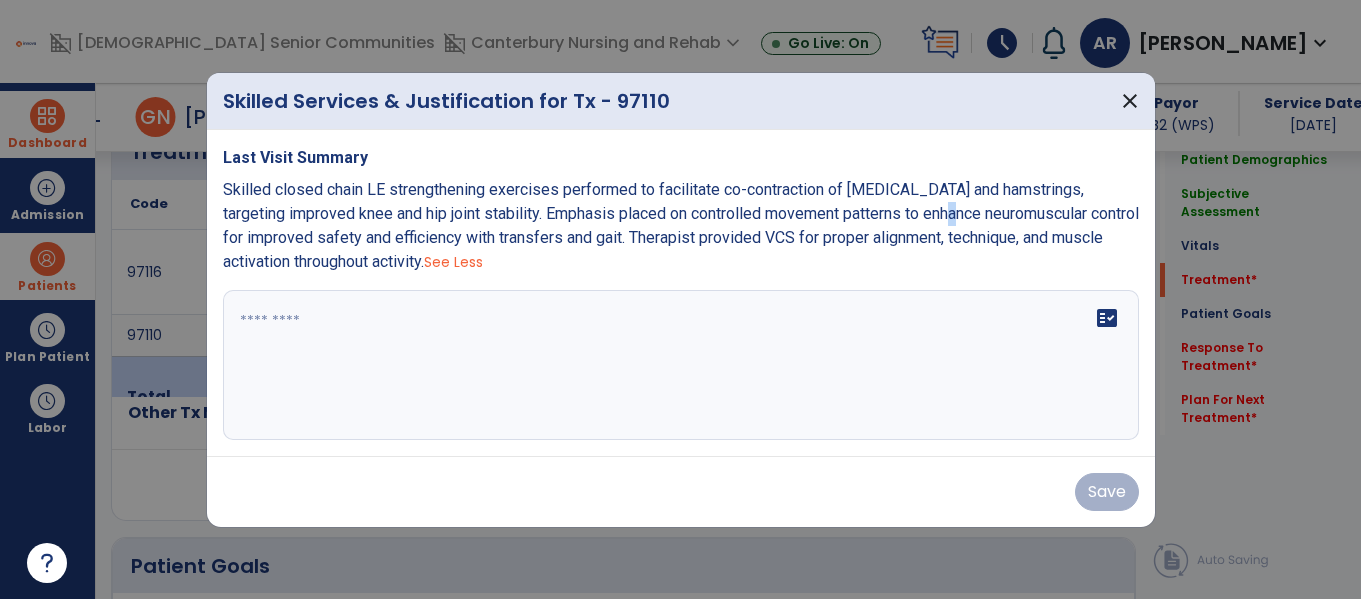 click on "Skilled closed chain LE strengthening exercises performed to facilitate co-contraction of [MEDICAL_DATA] and hamstrings, targeting improved knee and hip joint stability. Emphasis placed on controlled movement patterns to enhance neuromuscular control for improved safety and efficiency with transfers and gait. Therapist provided VCS for proper alignment, technique, and muscle activation throughout activity." at bounding box center (681, 225) 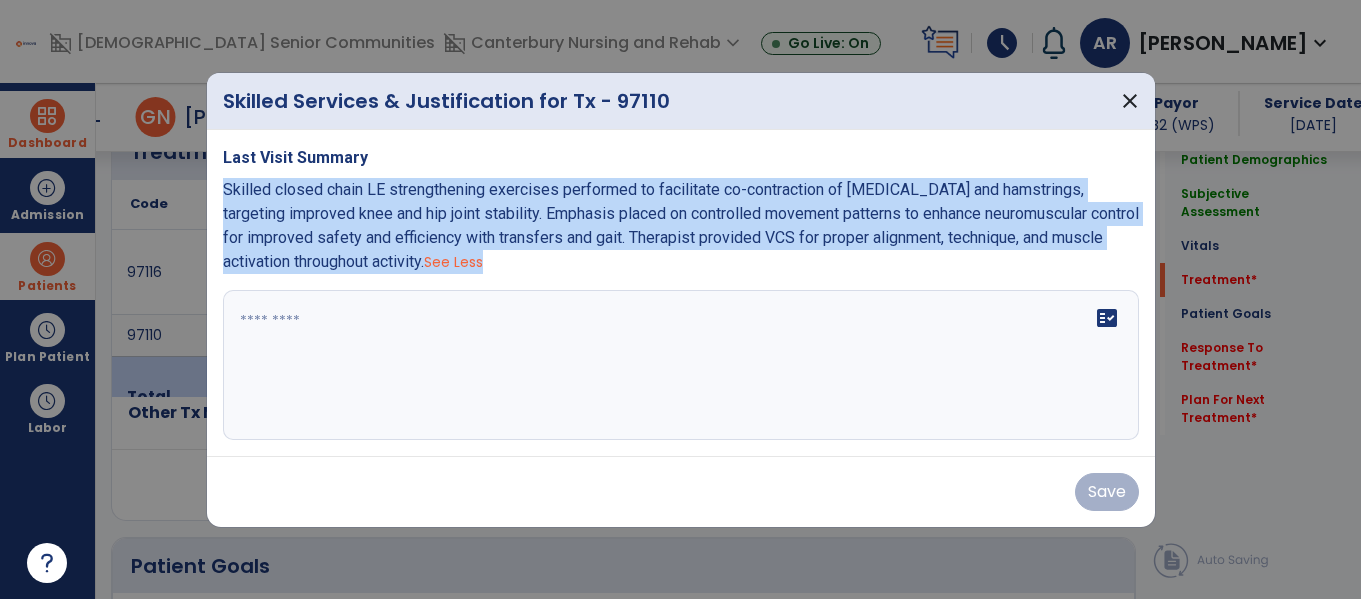 click on "fact_check" at bounding box center [681, 365] 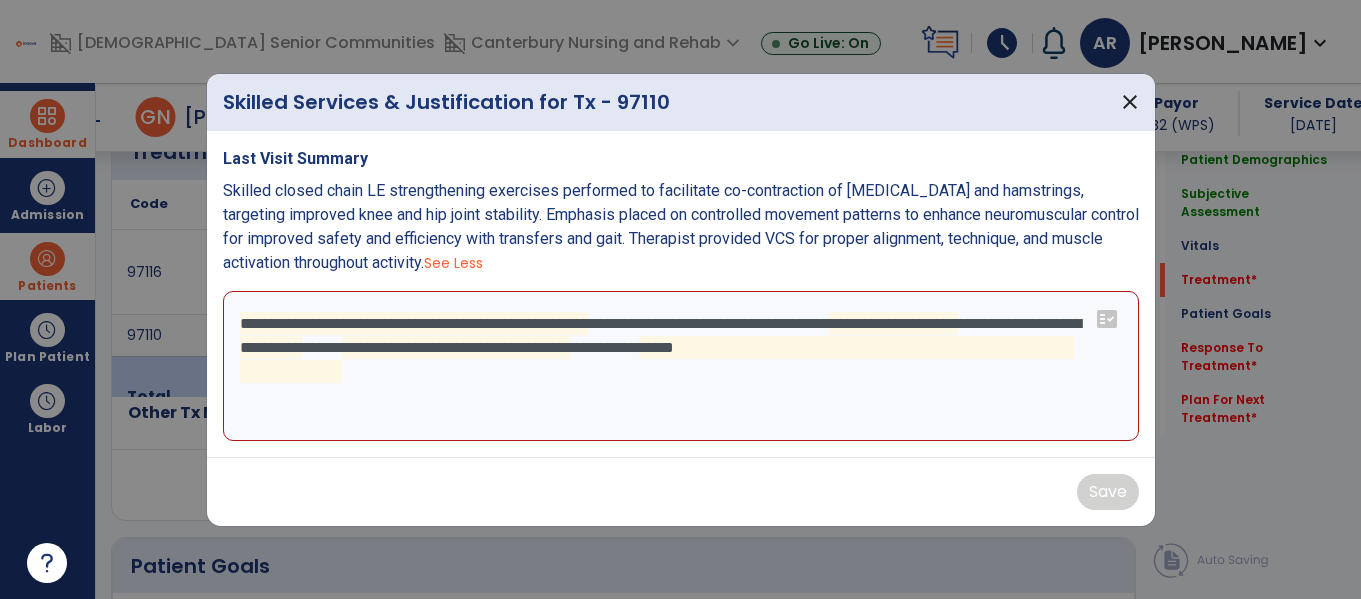 click on "**********" at bounding box center (681, 366) 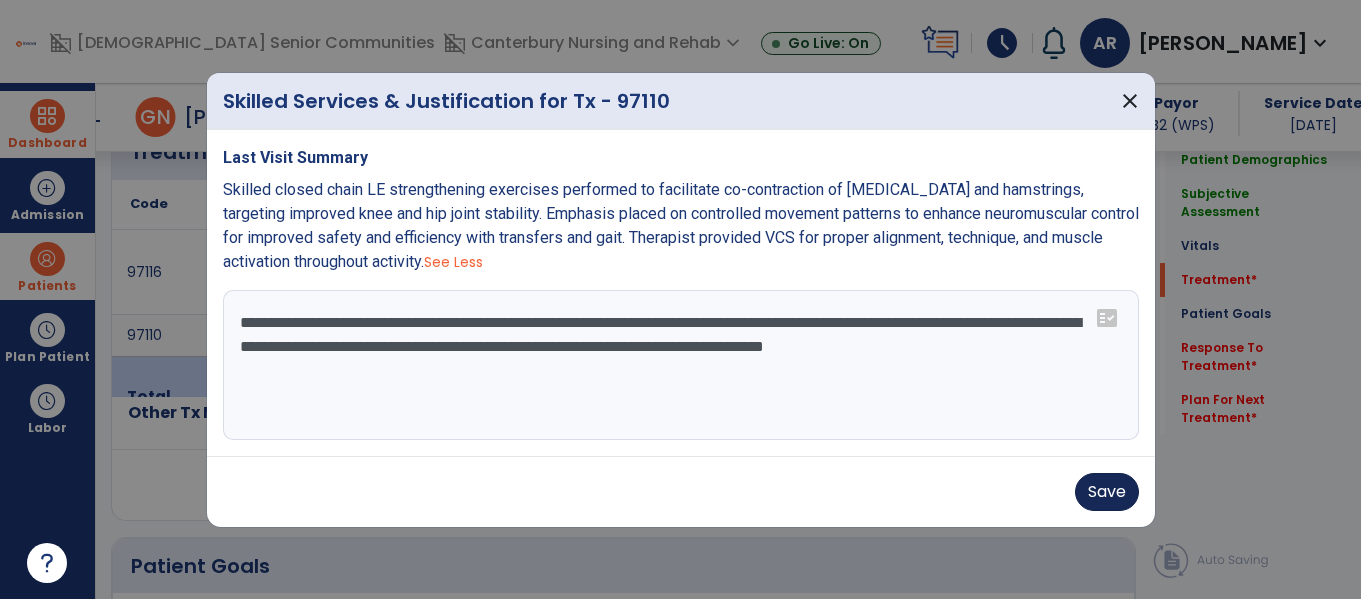 type on "**********" 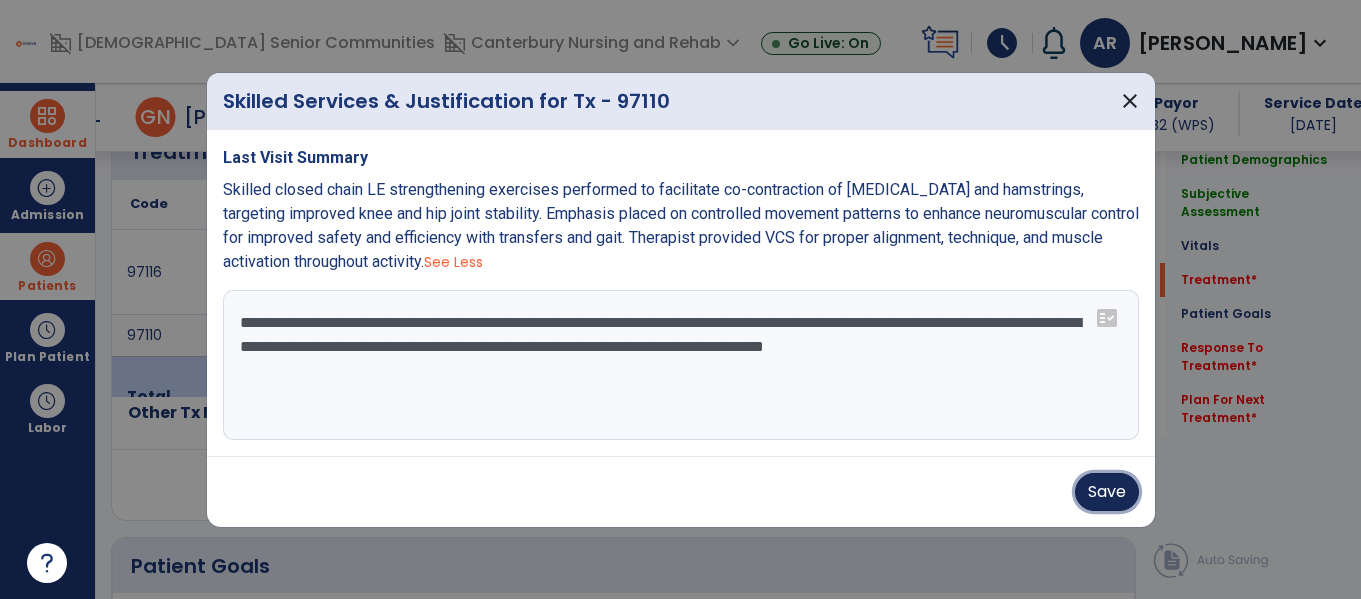 click on "Save" at bounding box center (1107, 492) 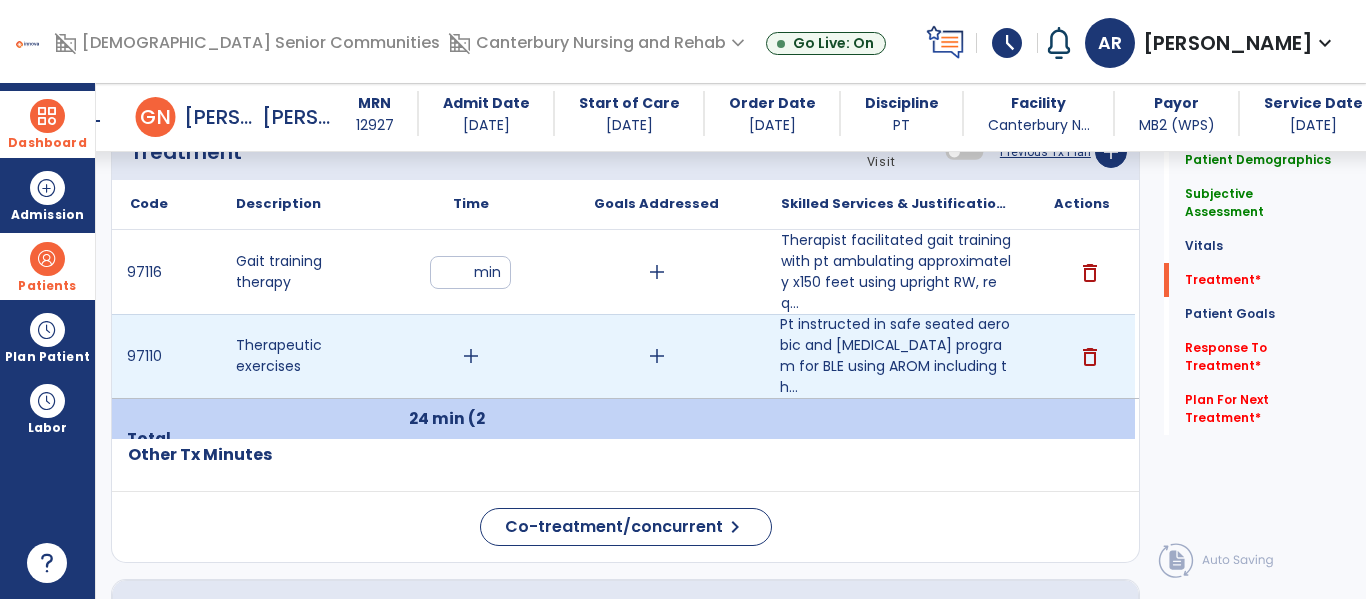 click on "add" at bounding box center (471, 356) 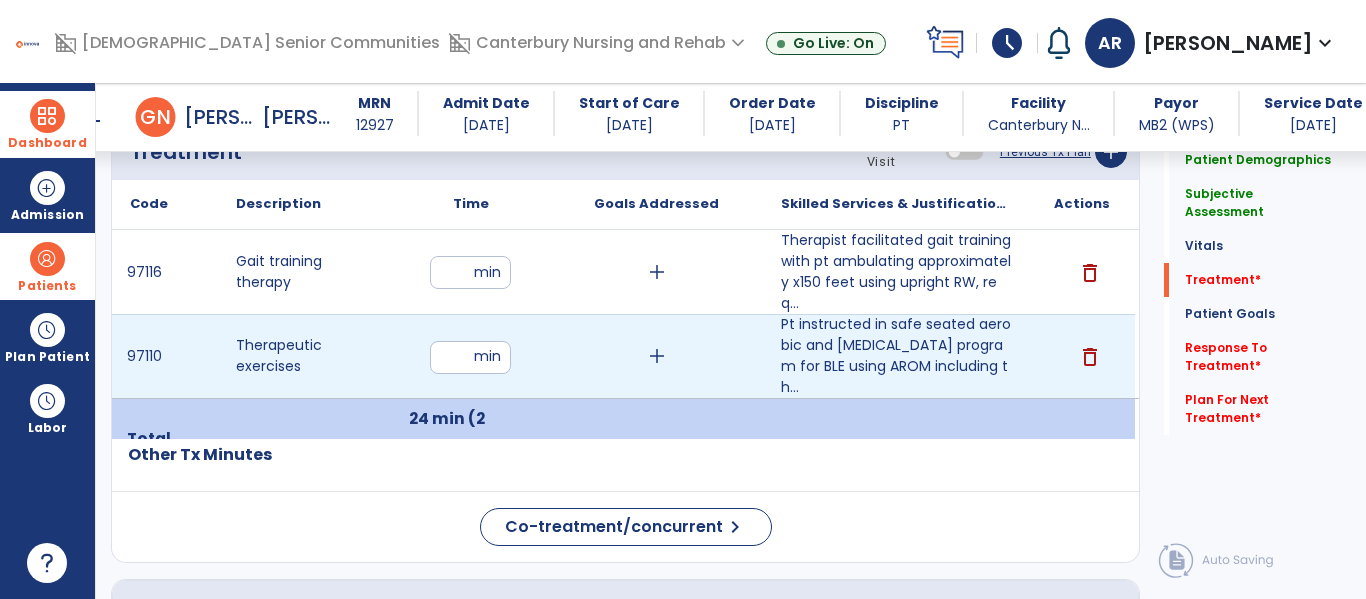 type on "**" 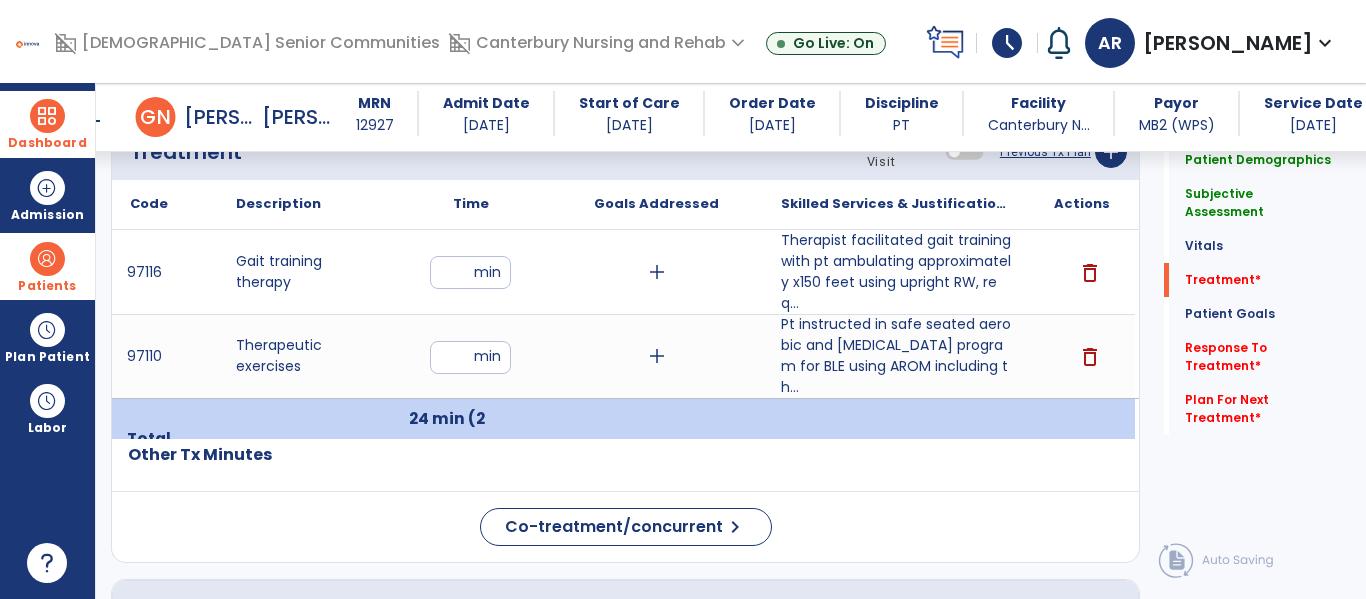click on "Patient Demographics  Medical Diagnosis   Treatment Diagnosis   Precautions   Contraindications
Code
Description
Pdpm Clinical Category
I48.20" 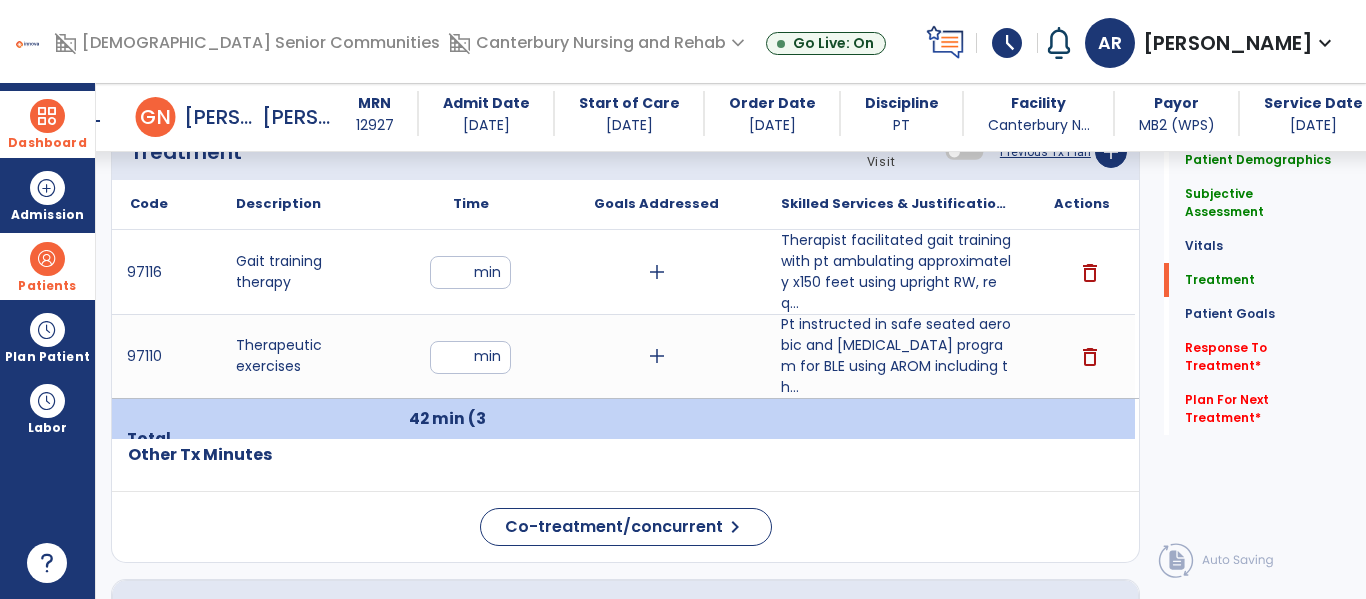 click on "Response To Treatment   *  Response To Treatment   *" 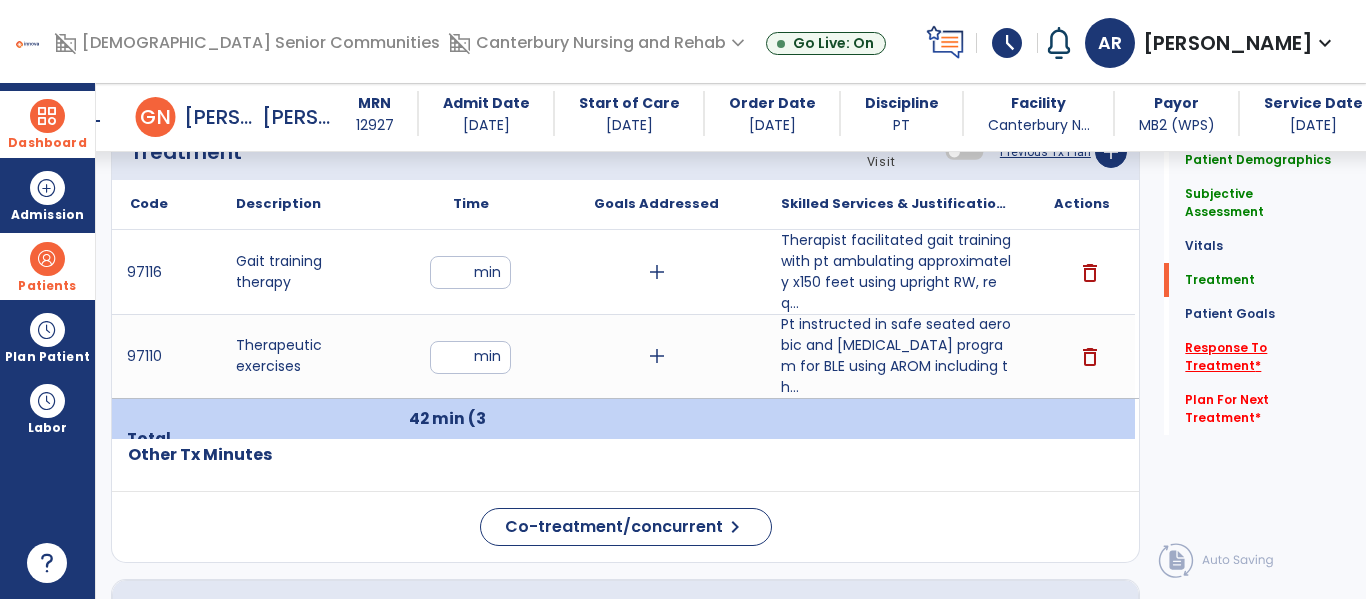 click on "Response To Treatment   *" 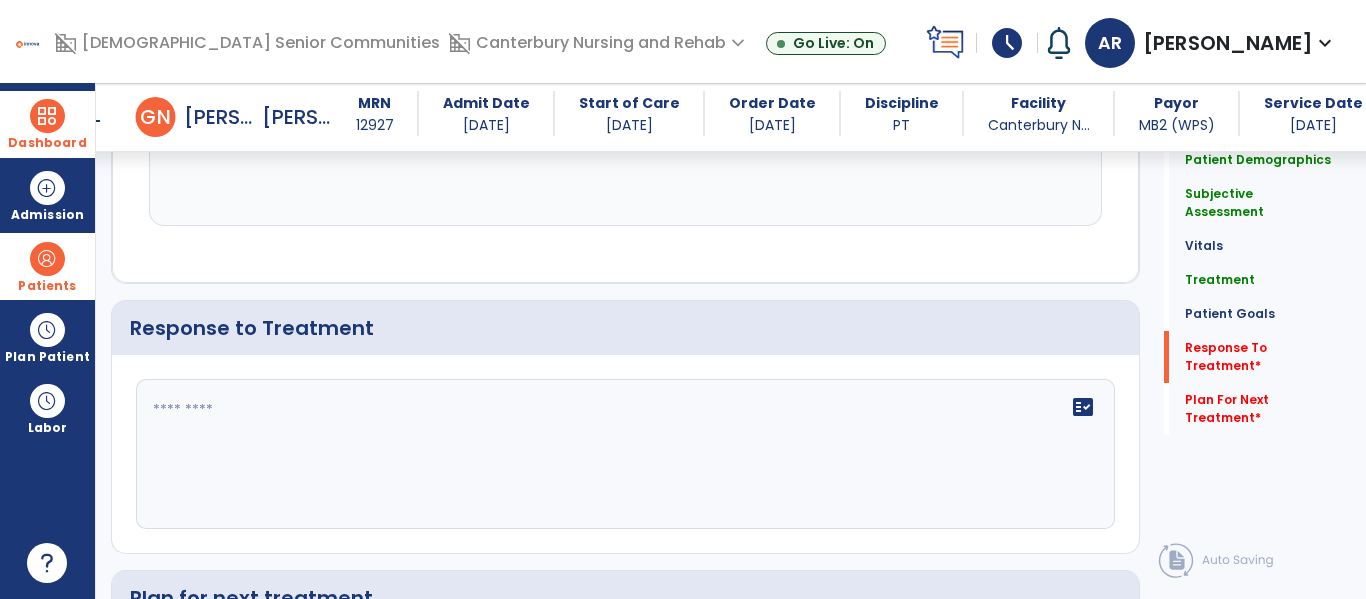 scroll, scrollTop: 3250, scrollLeft: 0, axis: vertical 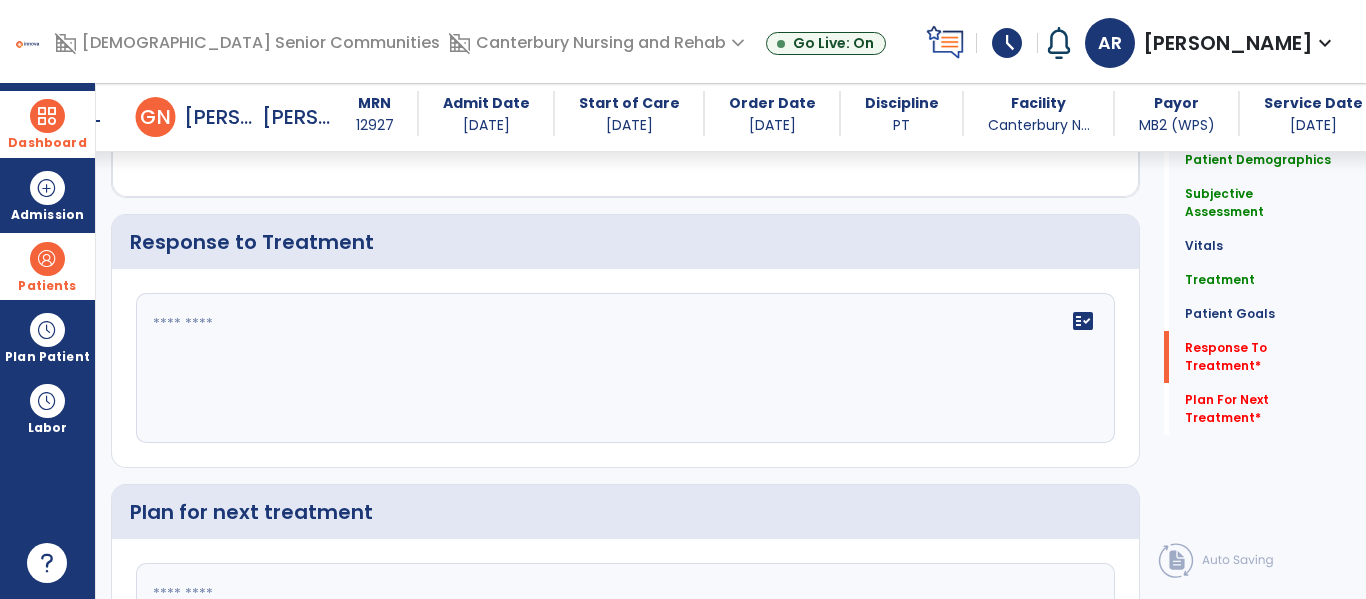click on "fact_check" 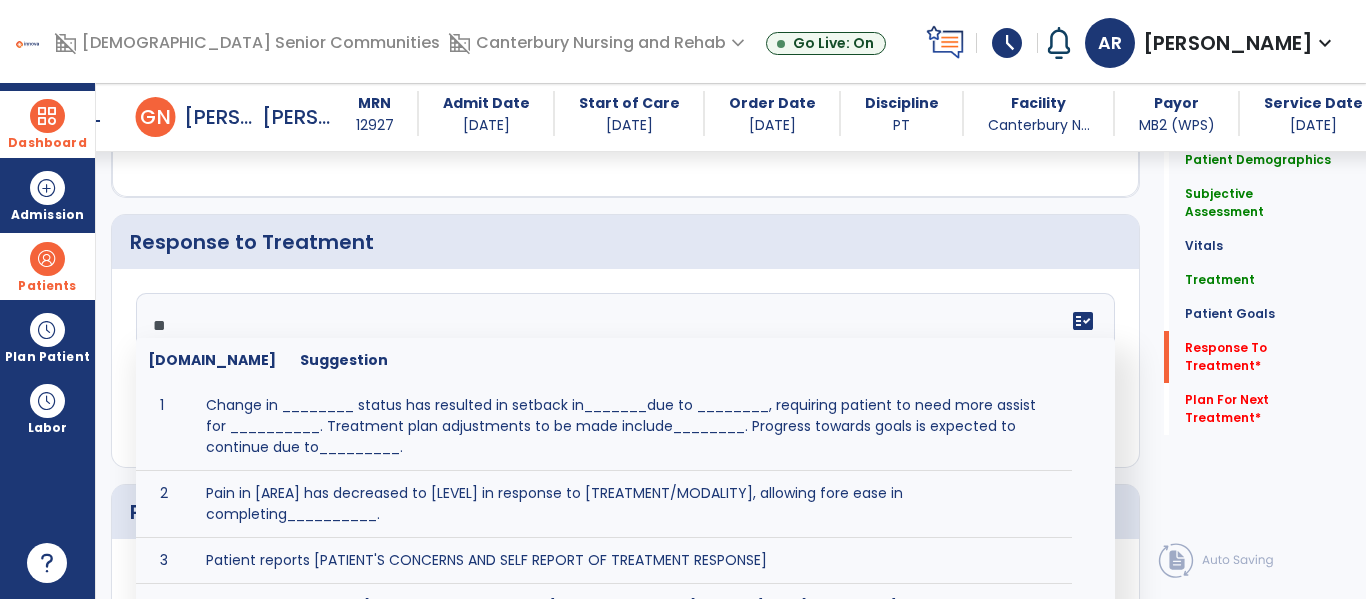 type on "*" 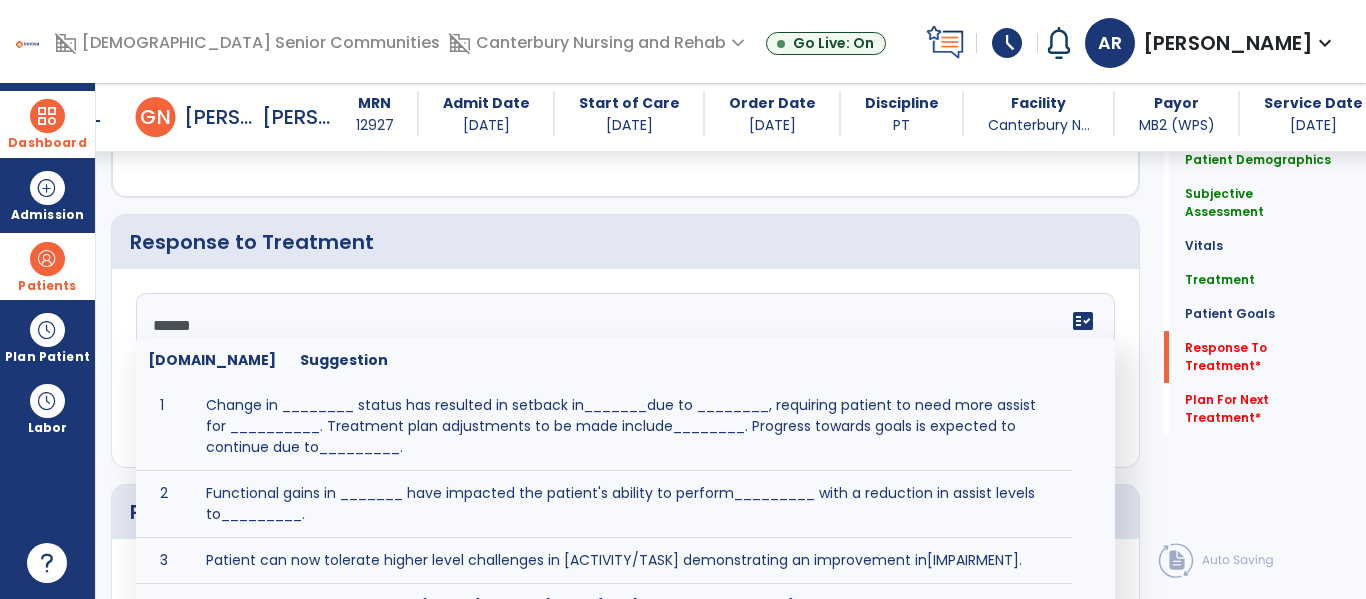 type on "*******" 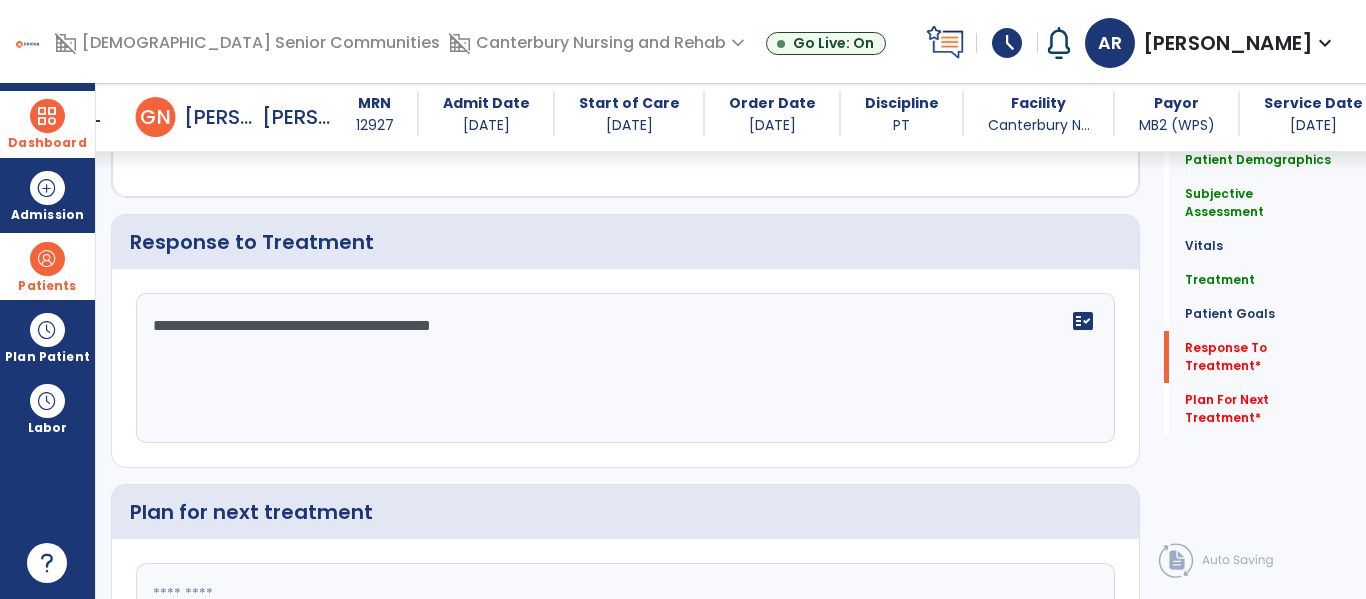 scroll, scrollTop: 3365, scrollLeft: 0, axis: vertical 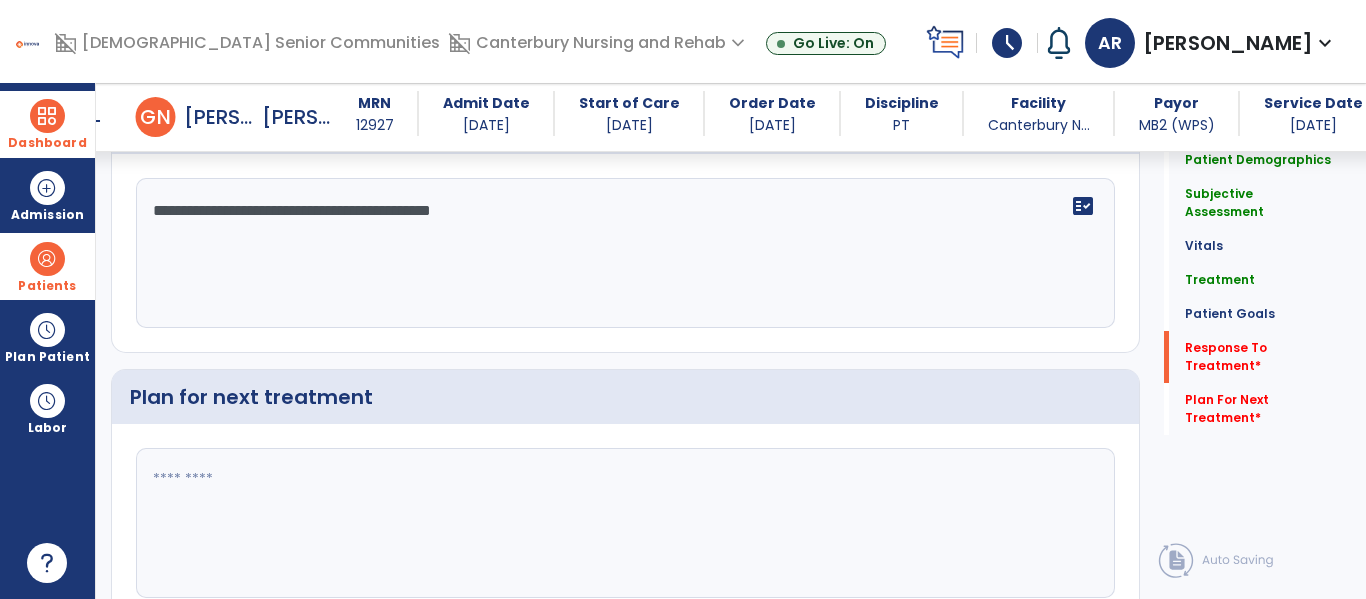 type on "**********" 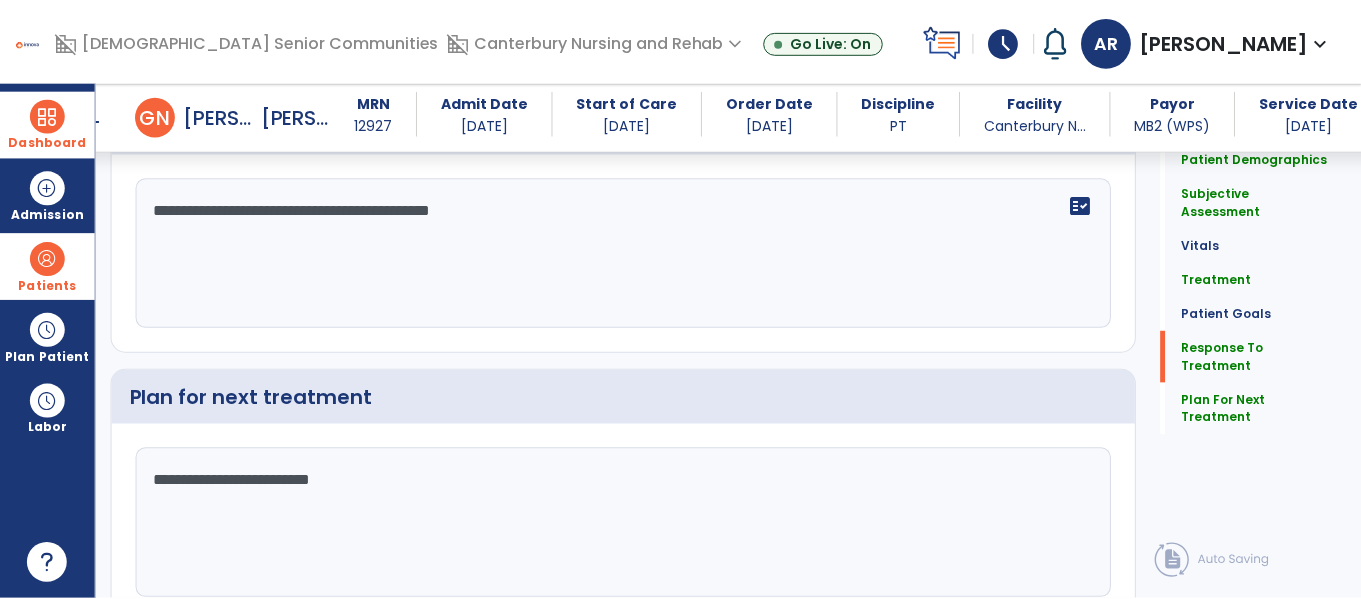 scroll, scrollTop: 3455, scrollLeft: 0, axis: vertical 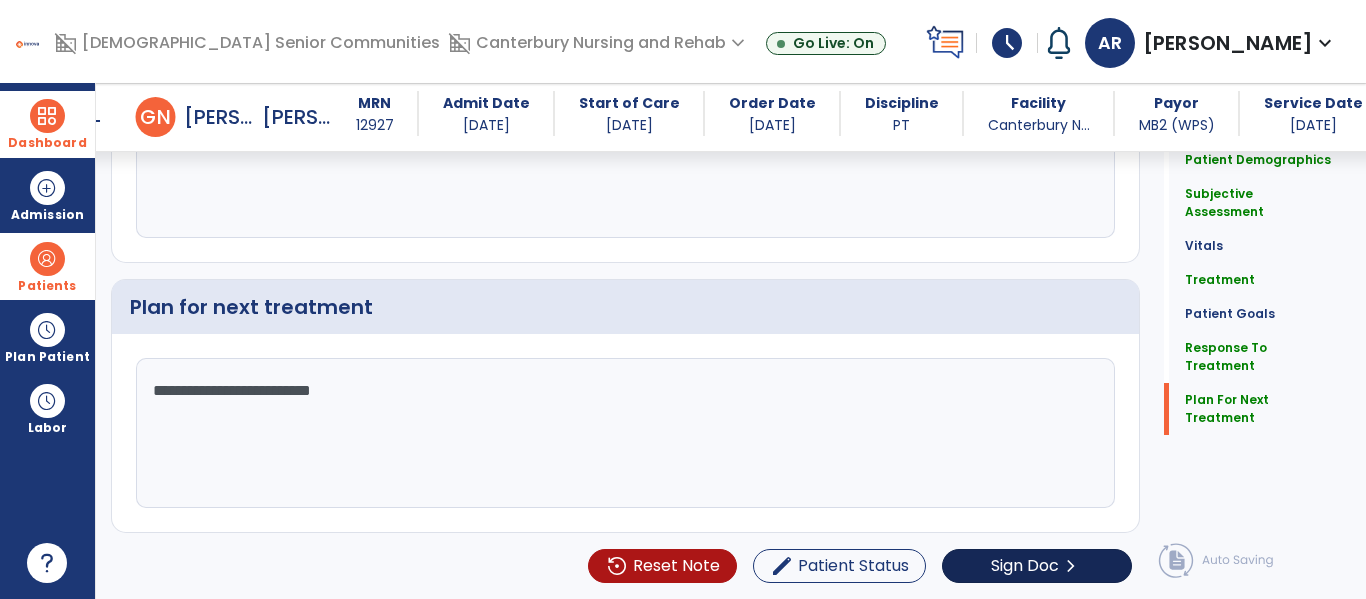 type on "**********" 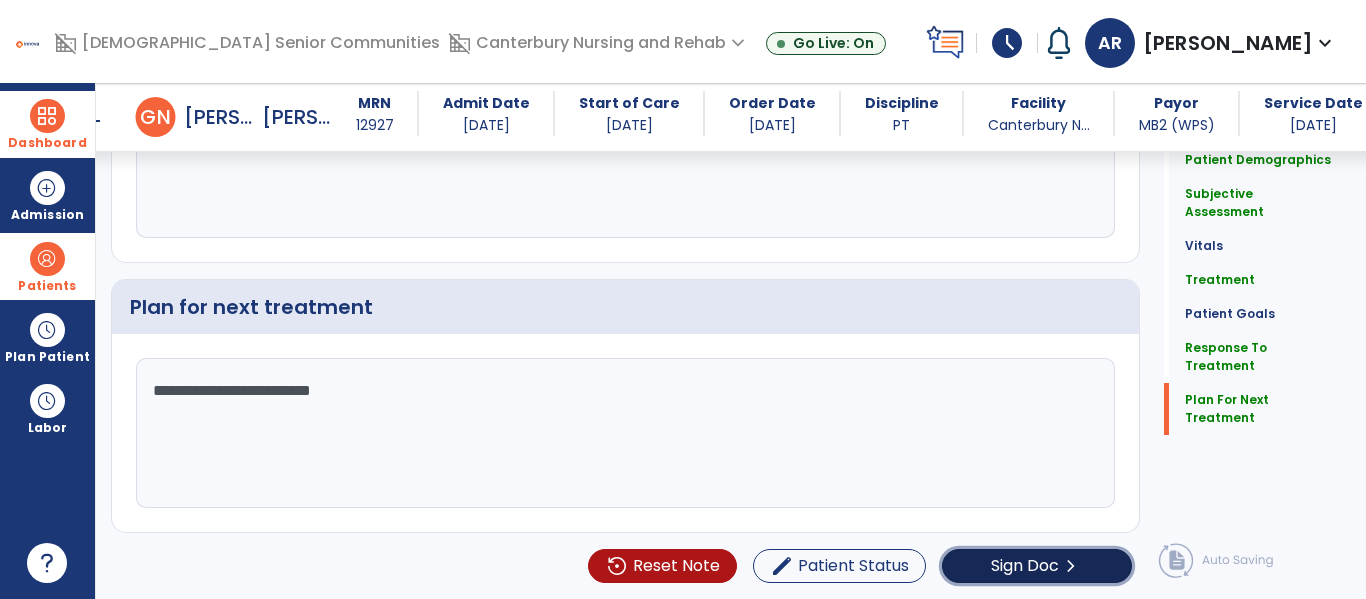 click on "chevron_right" 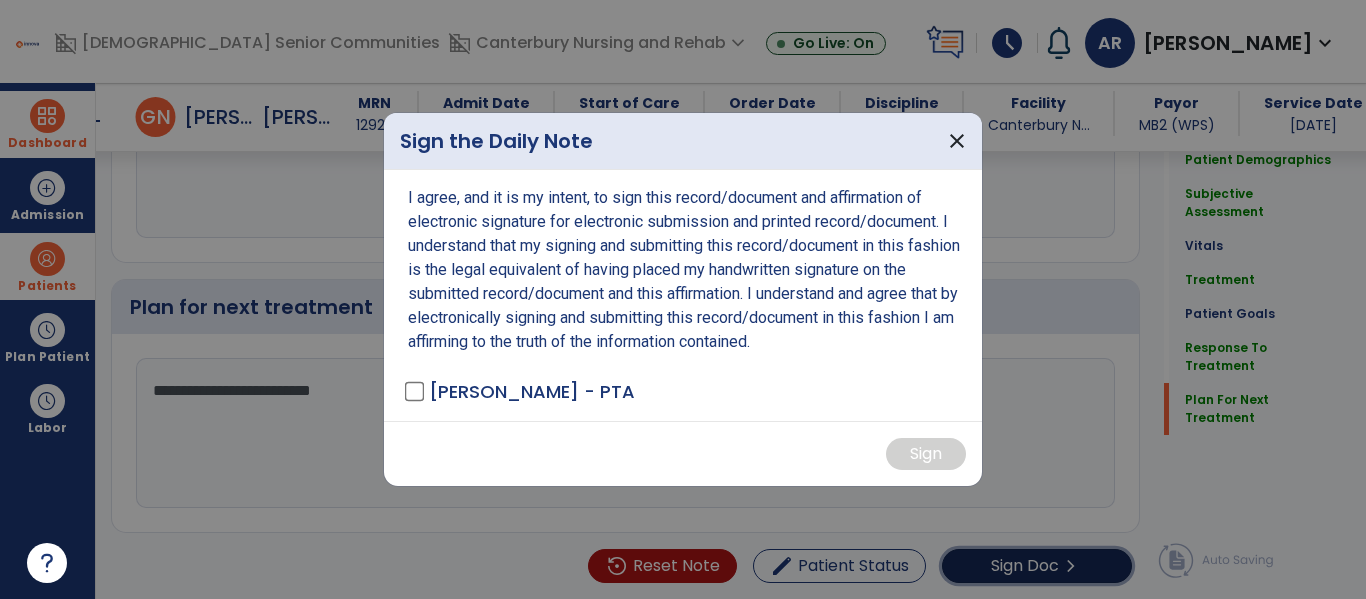 scroll, scrollTop: 3455, scrollLeft: 0, axis: vertical 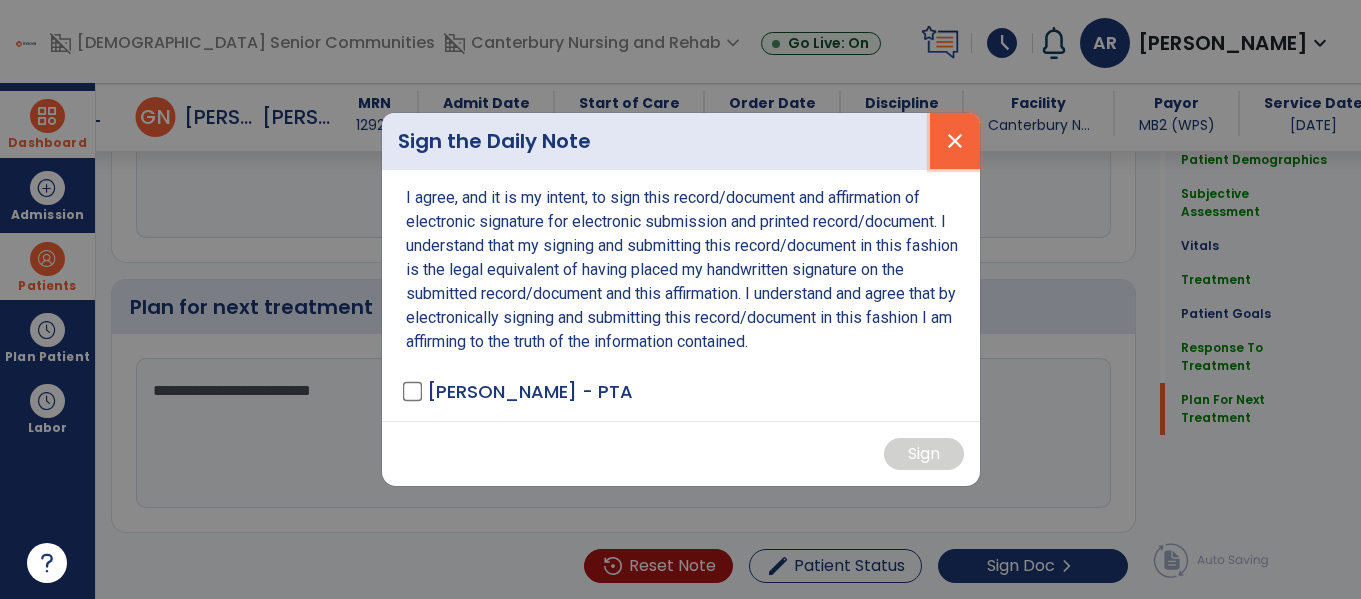 click on "close" at bounding box center [955, 141] 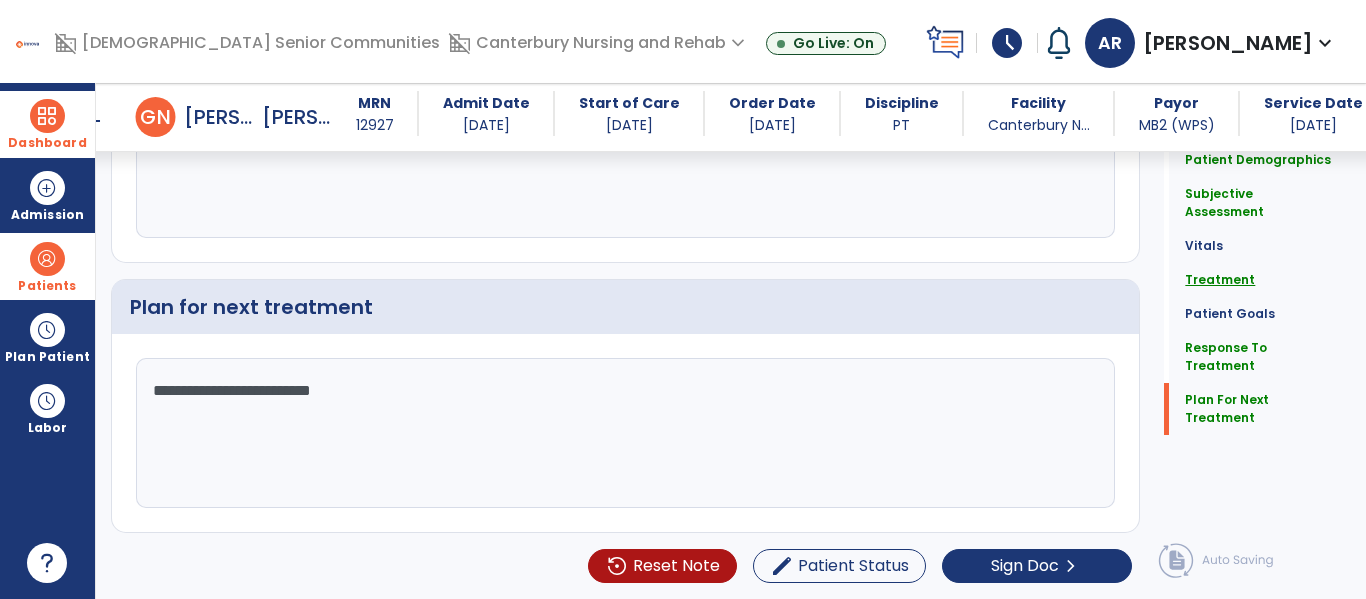 click on "Treatment" 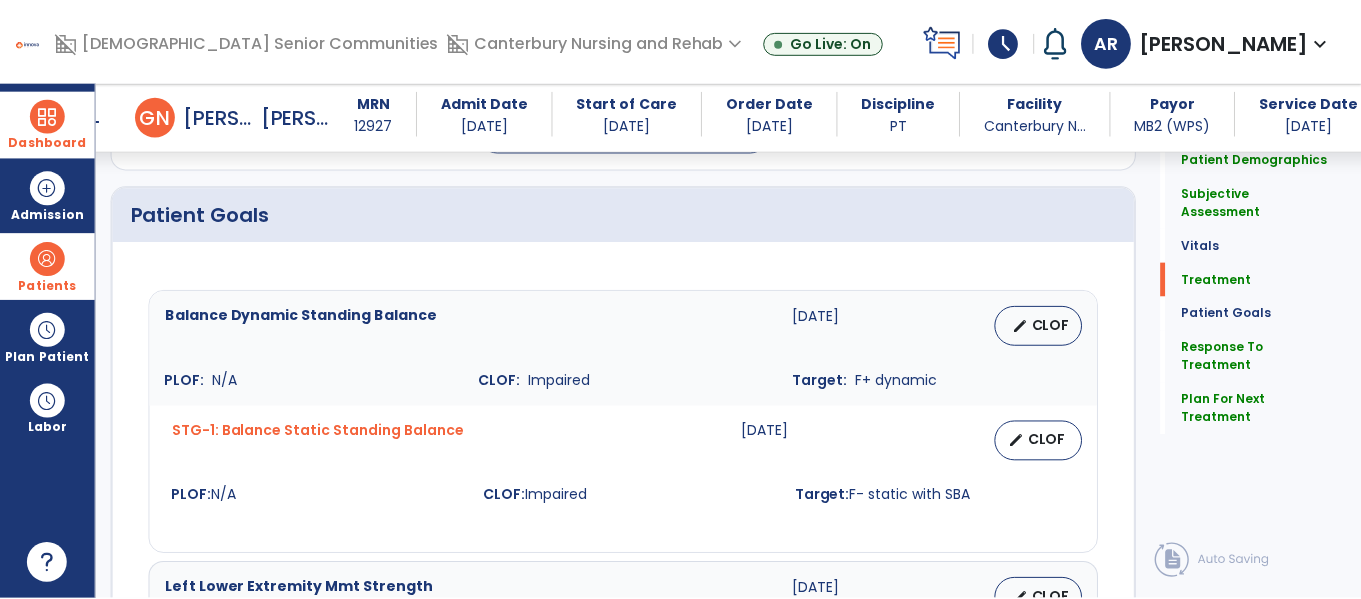 scroll, scrollTop: 1168, scrollLeft: 0, axis: vertical 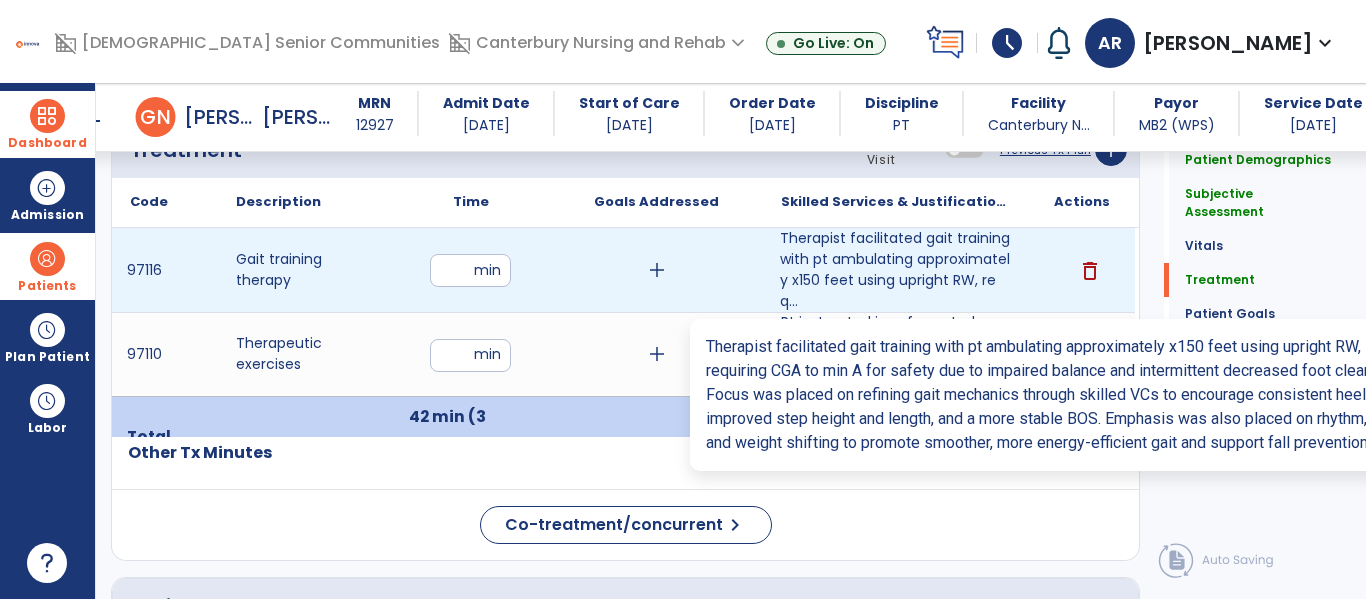click on "Therapist facilitated gait training with pt ambulating approximately x150 feet using upright RW, req..." at bounding box center [896, 270] 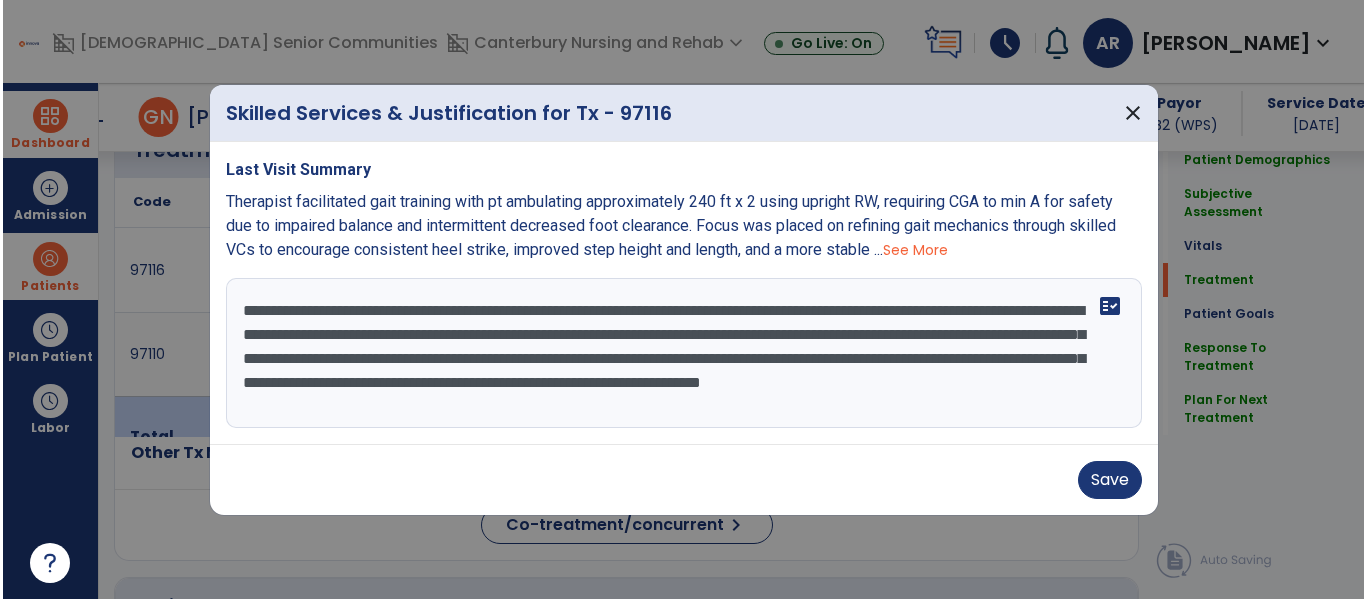 scroll, scrollTop: 1168, scrollLeft: 0, axis: vertical 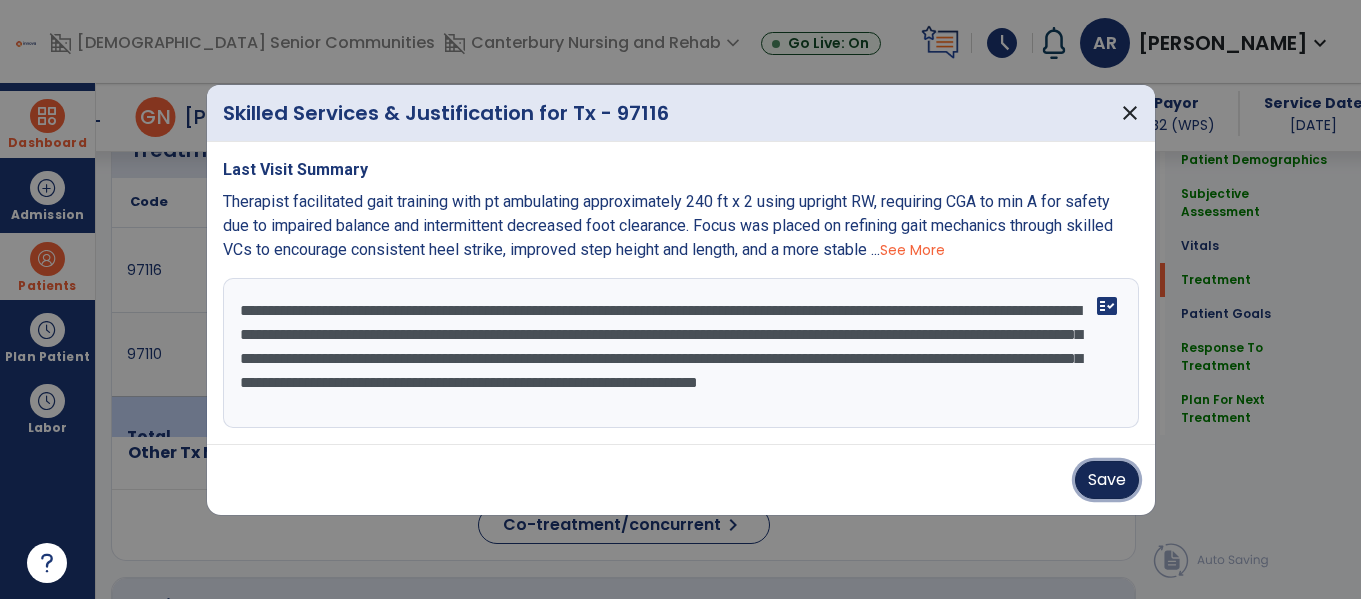 click on "Save" at bounding box center [1107, 480] 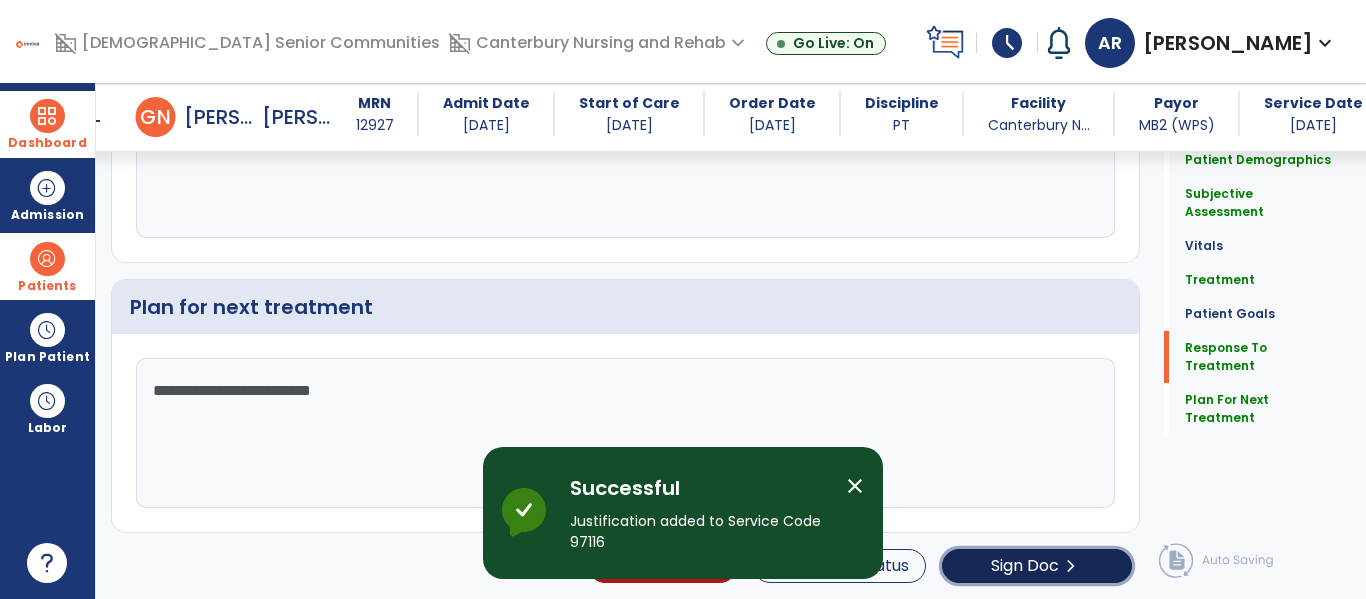 click on "Sign Doc" 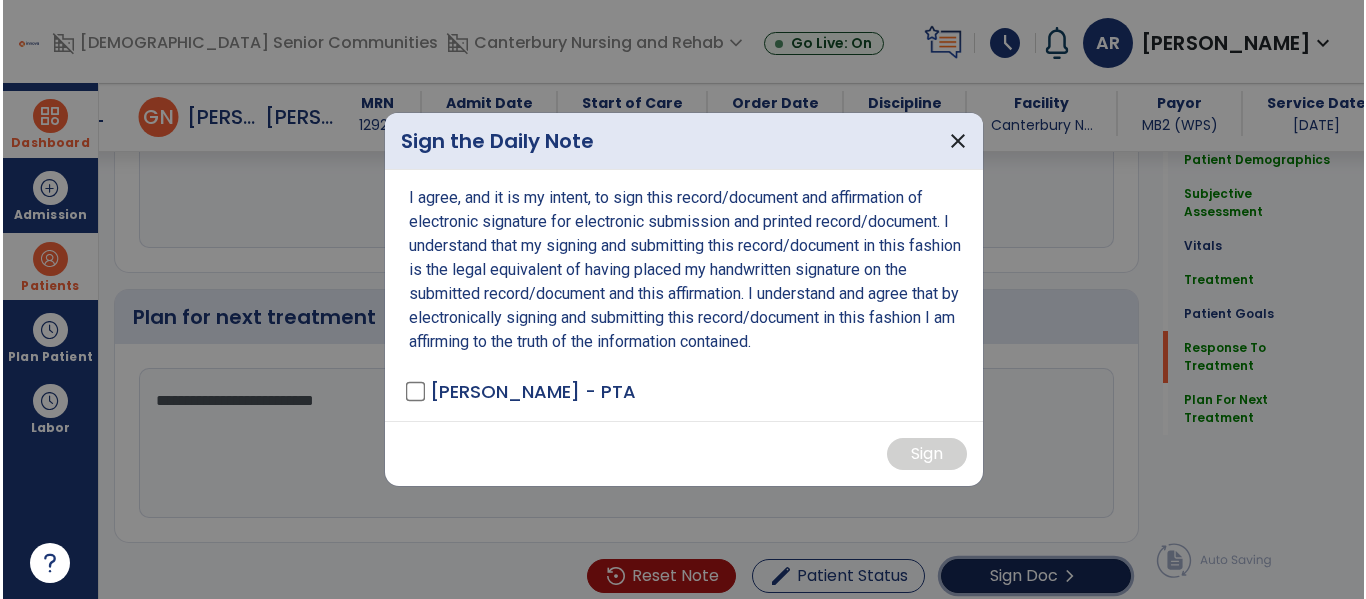 scroll, scrollTop: 3455, scrollLeft: 0, axis: vertical 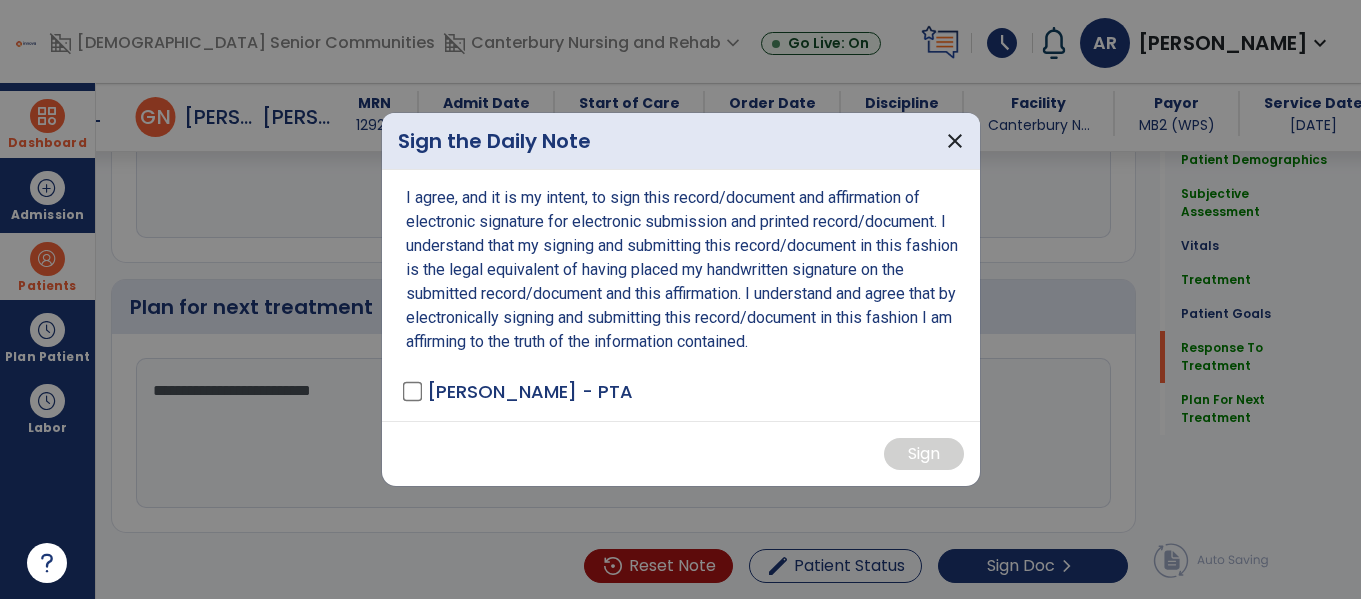 click on "I agree, and it is my intent, to sign this record/document and affirmation of electronic signature for electronic submission and printed record/document. I understand that my signing and submitting this record/document in this fashion is the legal equivalent of having placed my handwritten signature on the submitted record/document and this affirmation. I understand and agree that by electronically signing and submitting this record/document in this fashion I am affirming to the truth of the information contained.  [PERSON_NAME]  - PTA" at bounding box center (681, 295) 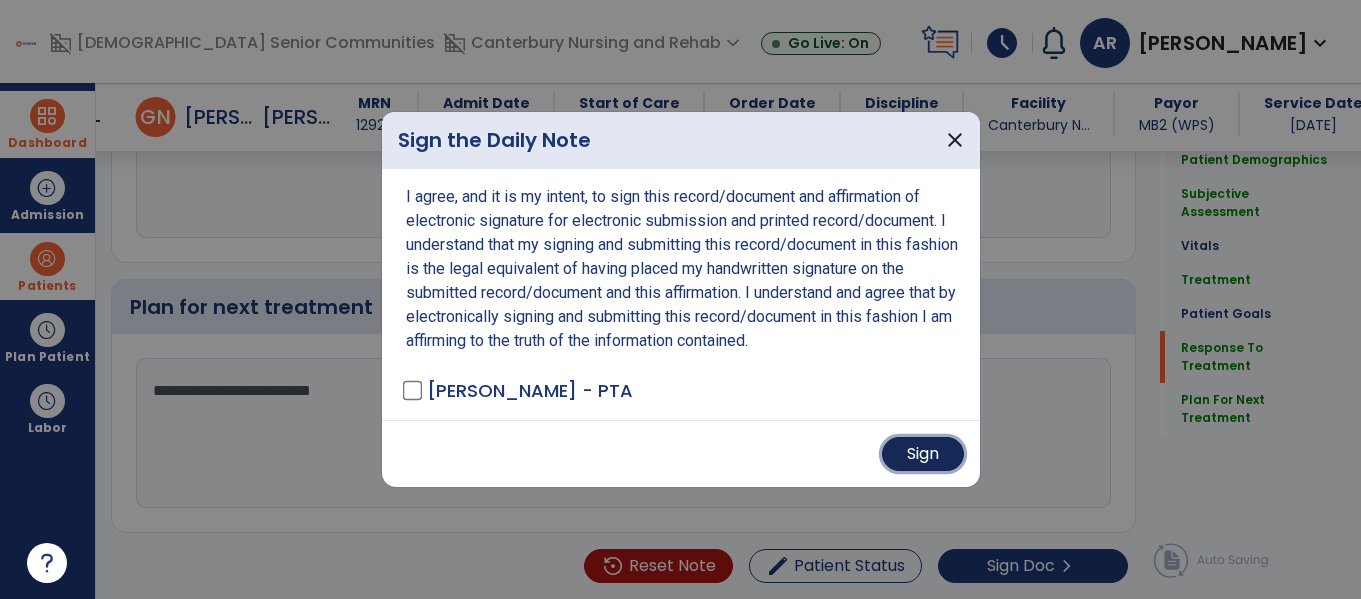 click on "Sign" at bounding box center [923, 454] 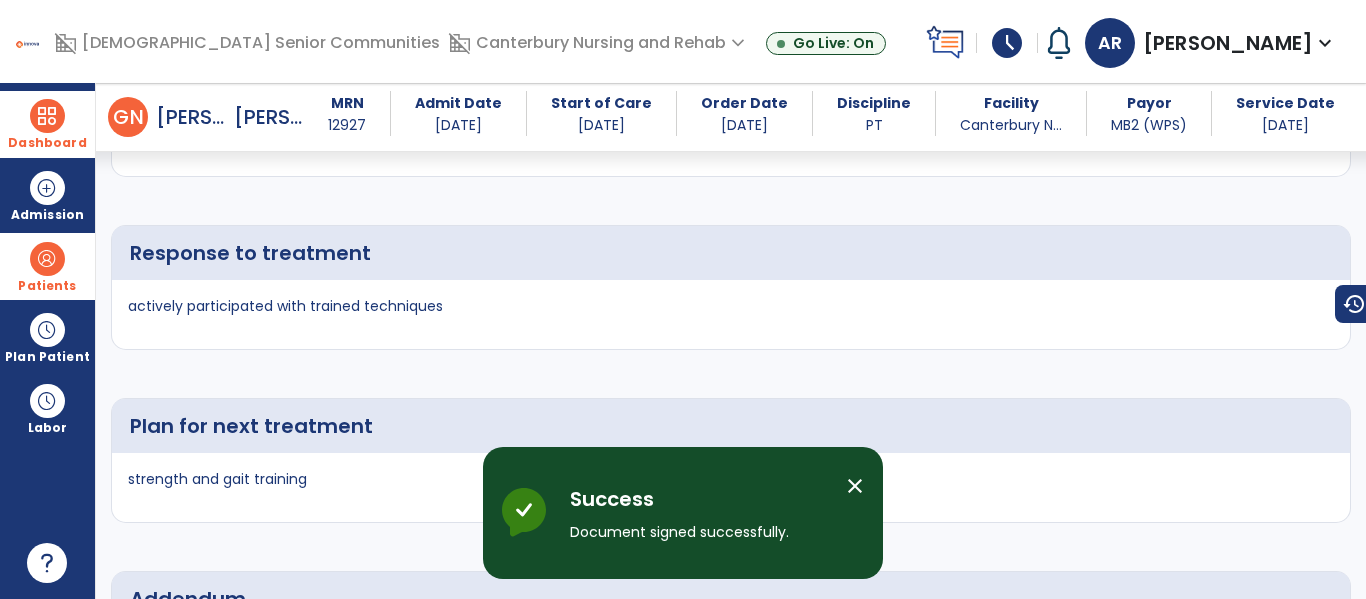 scroll, scrollTop: 4865, scrollLeft: 0, axis: vertical 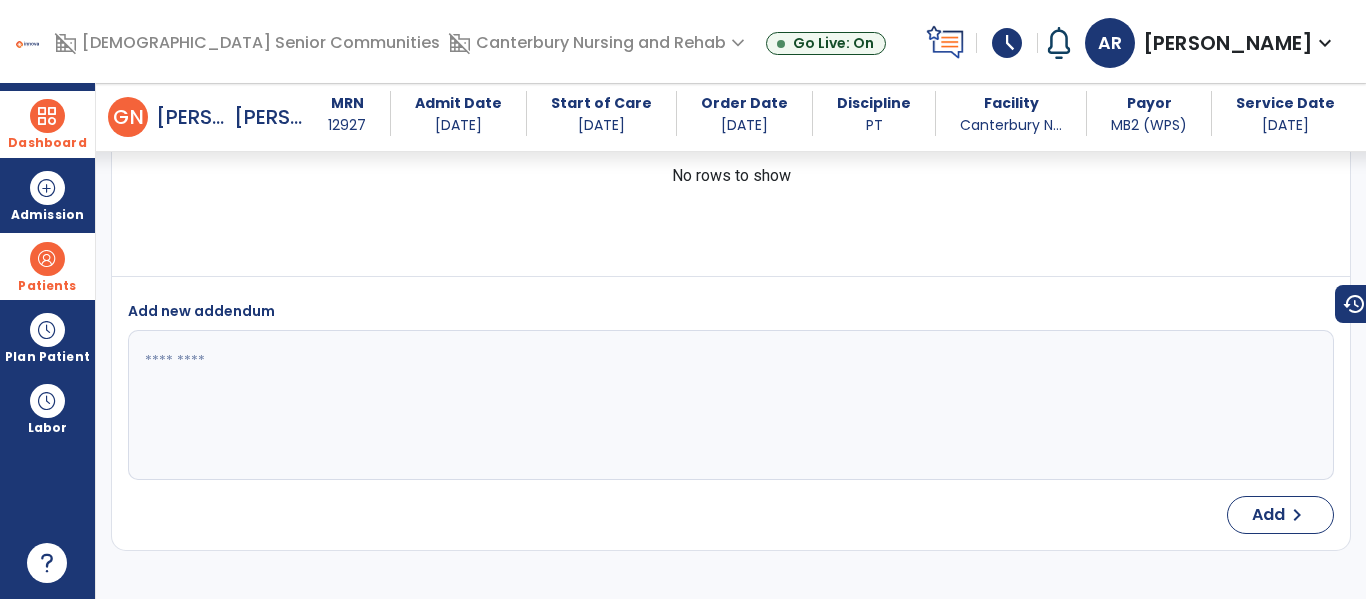 click on "Dashboard" at bounding box center (47, 124) 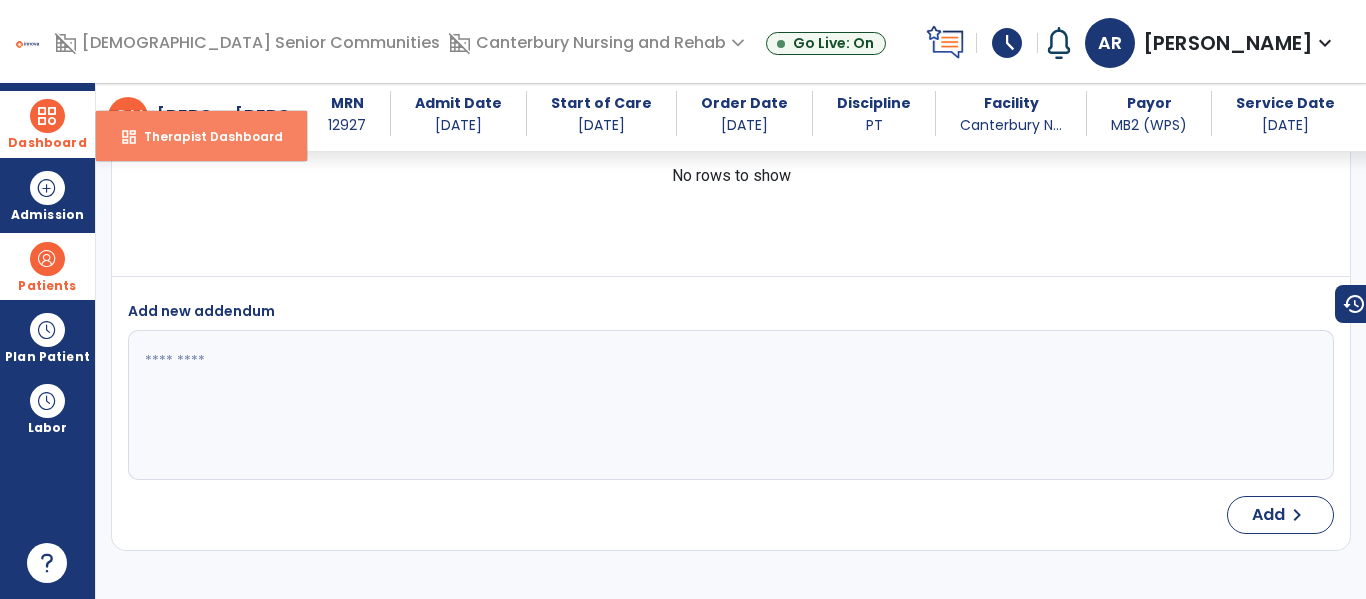 click on "dashboard  Therapist Dashboard" at bounding box center (201, 136) 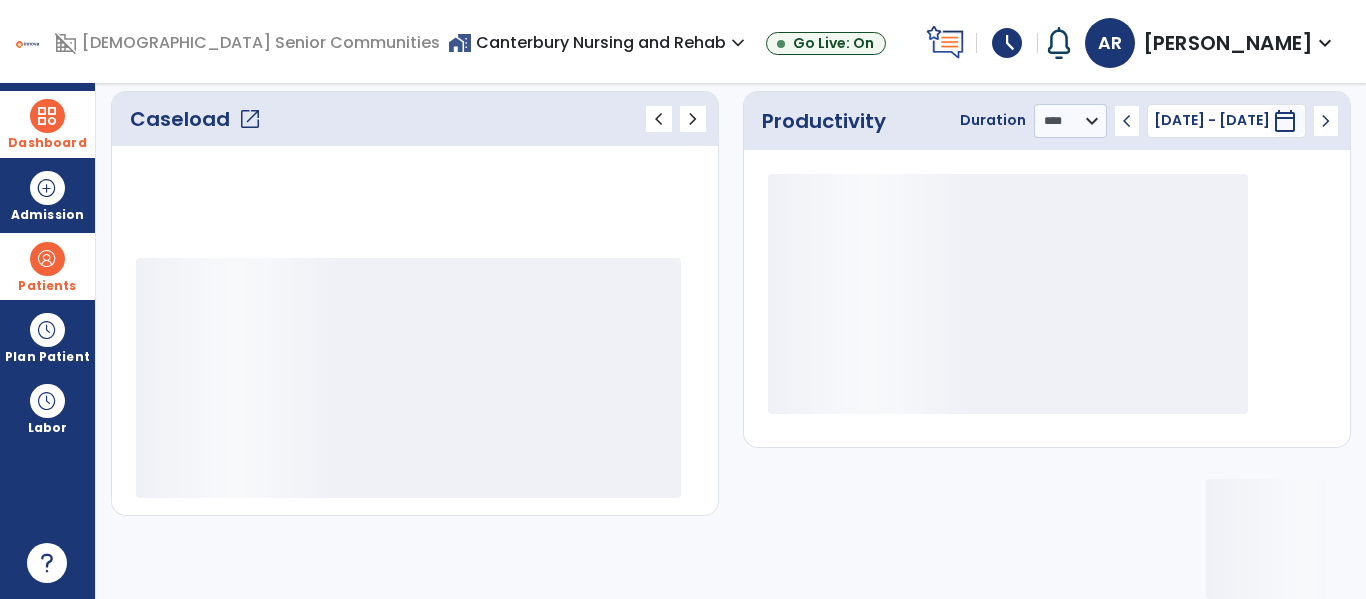 scroll, scrollTop: 276, scrollLeft: 0, axis: vertical 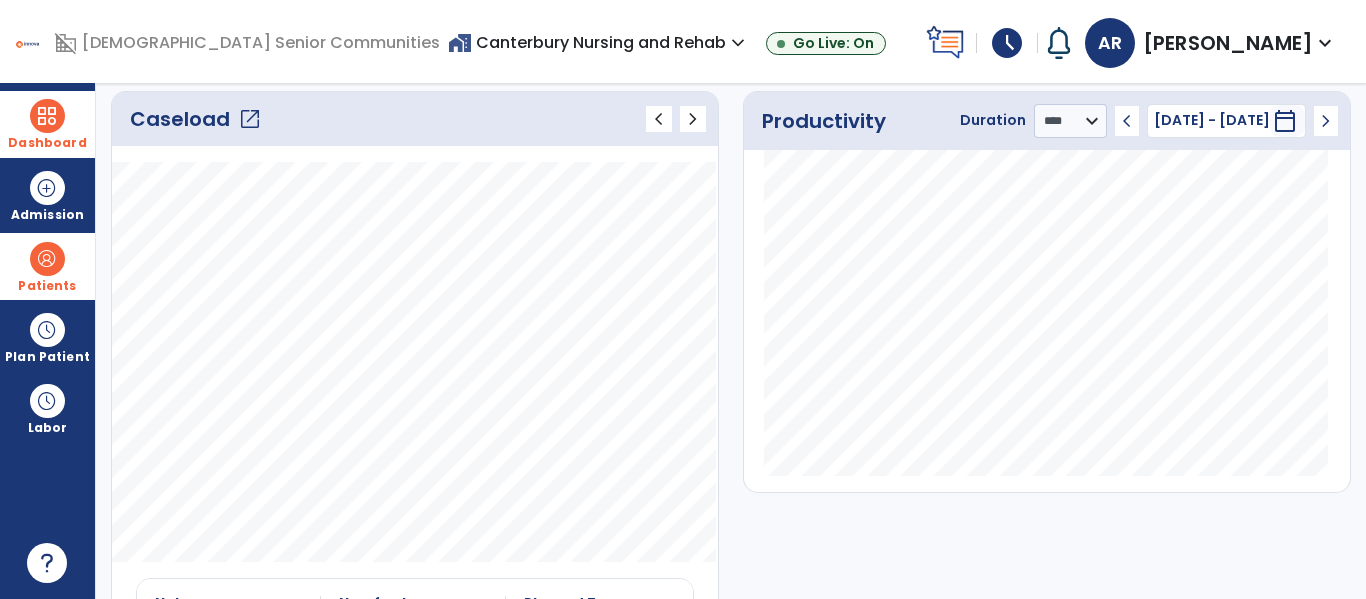 click on "Caseload   open_in_new" 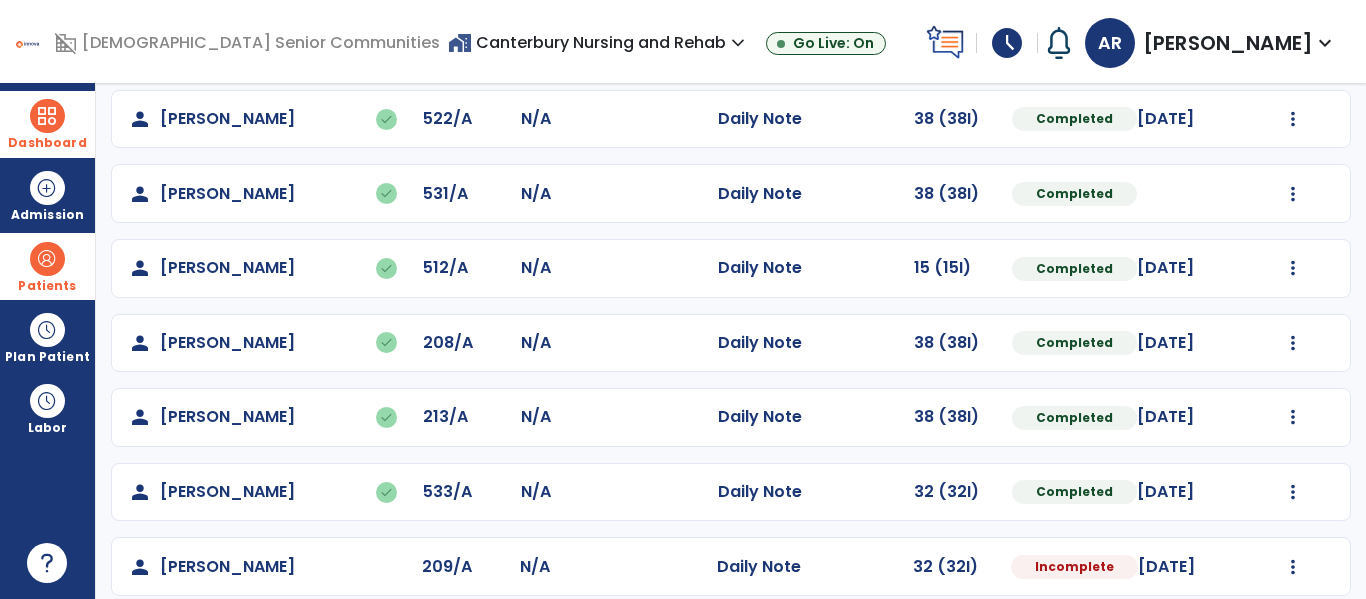 scroll, scrollTop: 339, scrollLeft: 0, axis: vertical 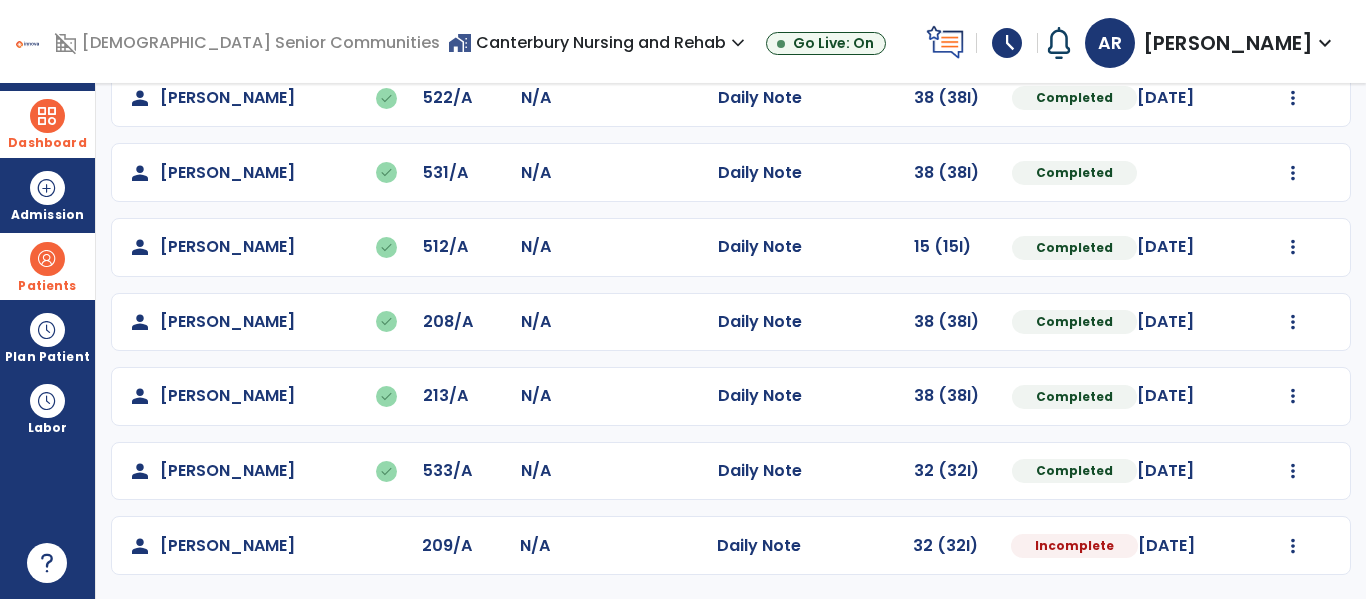 click on "Mark Visit As Complete   Reset Note   Open Document   G + C Mins" 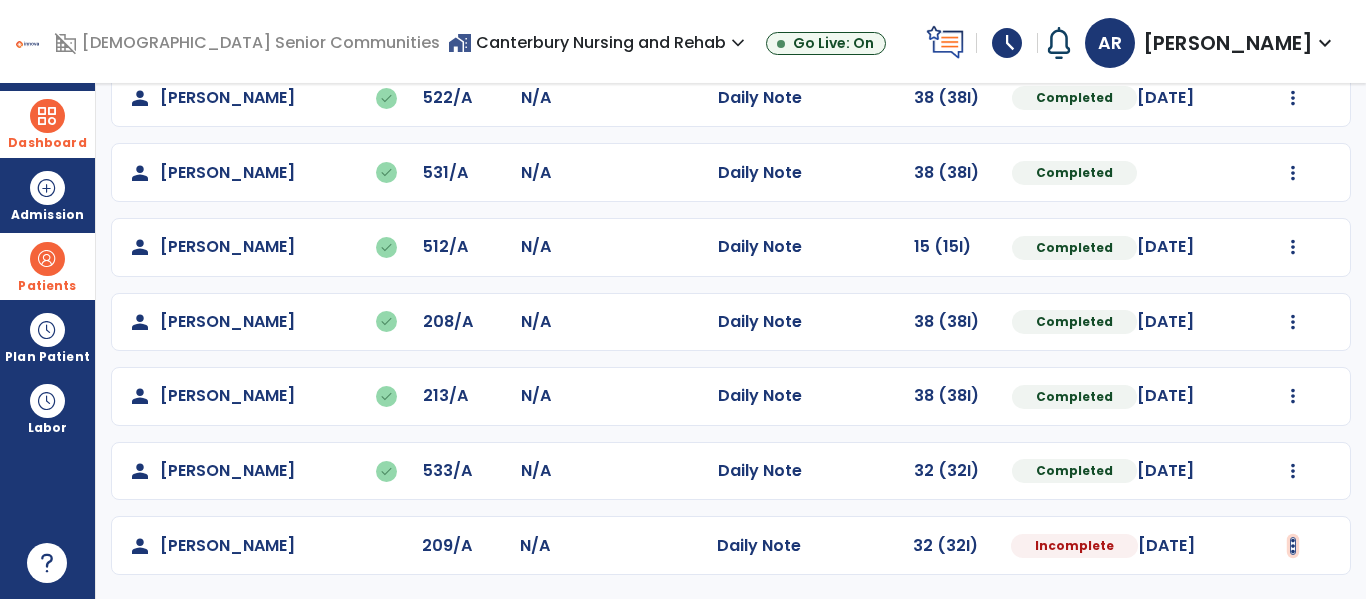 click at bounding box center (1293, -51) 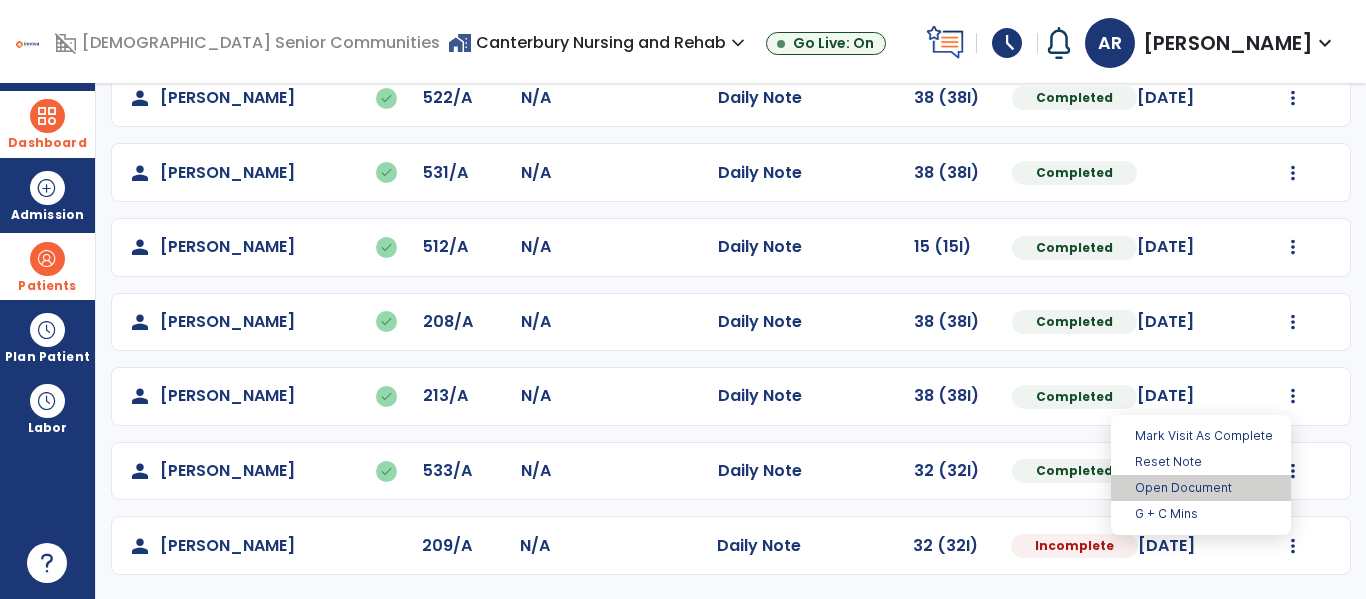 click on "Open Document" at bounding box center [1201, 488] 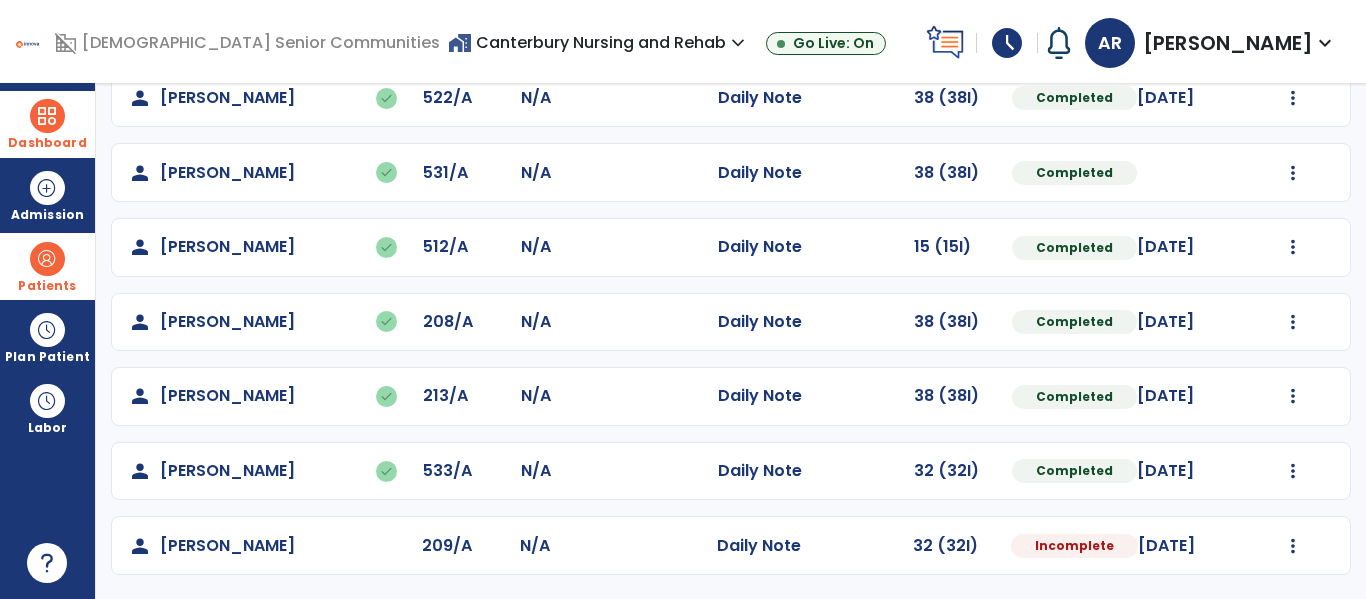 select on "*" 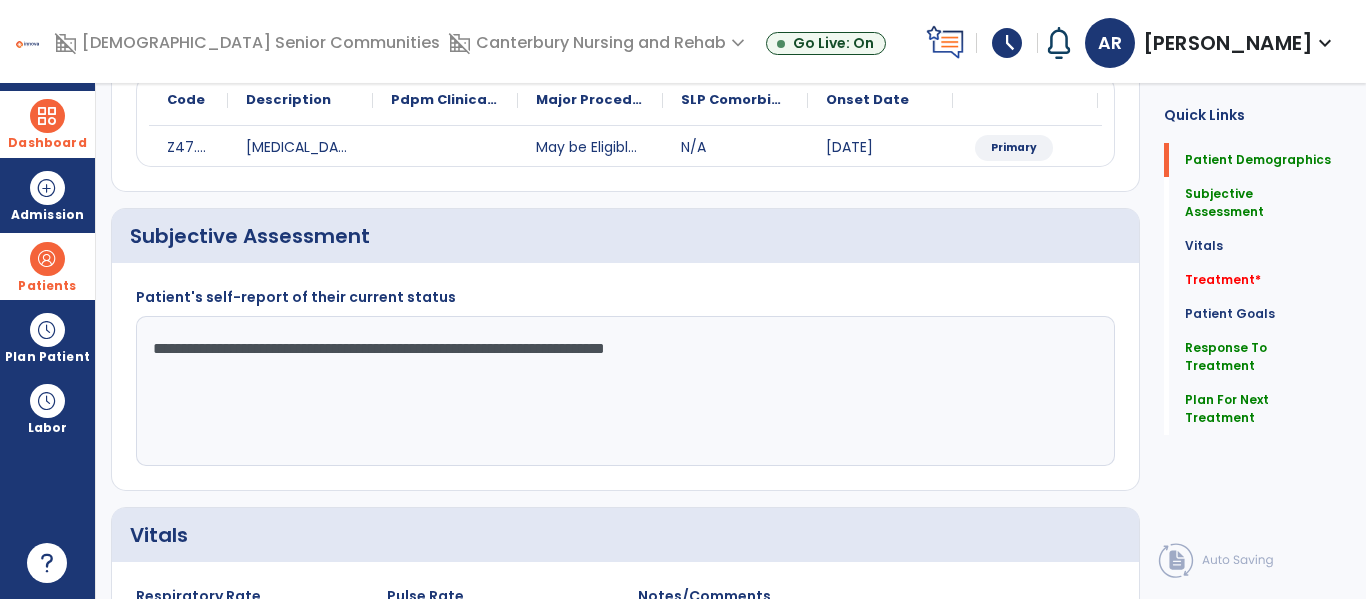 scroll, scrollTop: 0, scrollLeft: 0, axis: both 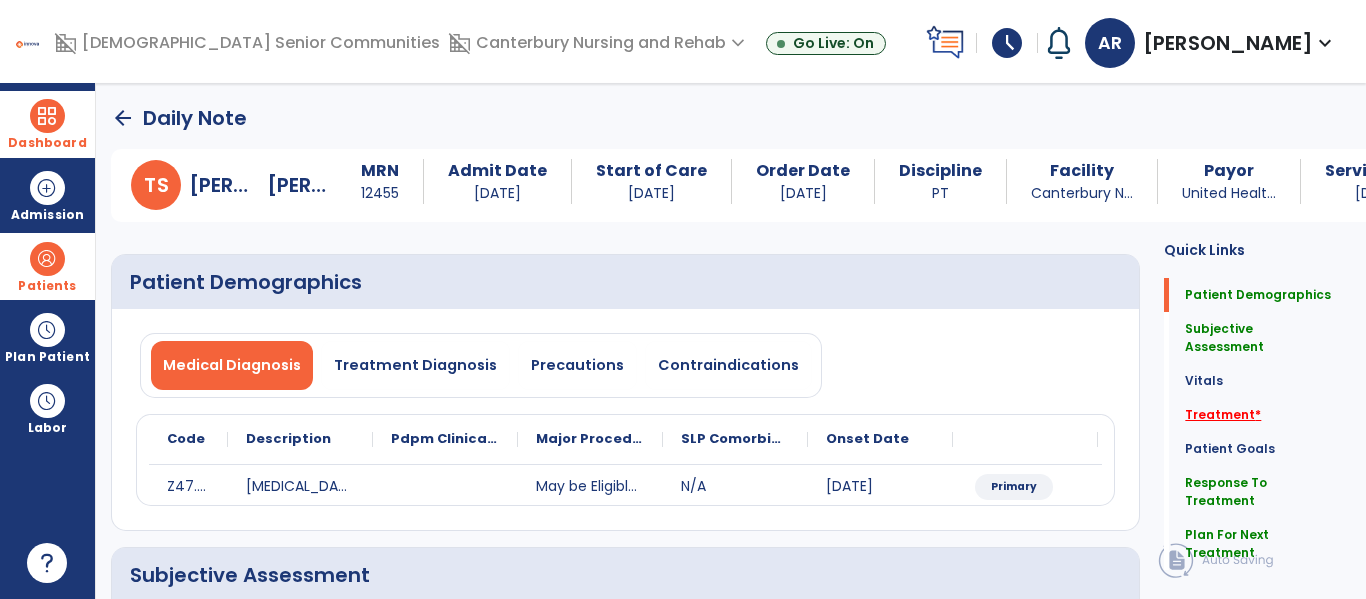 click on "Treatment   *" 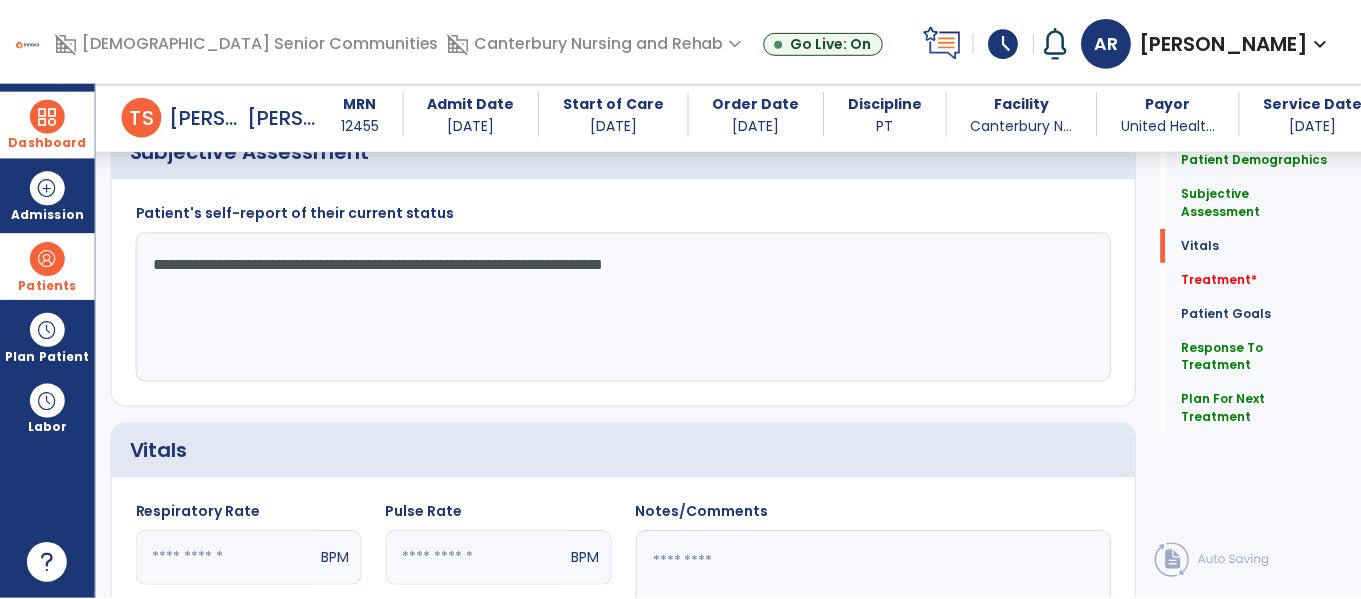 scroll, scrollTop: 1084, scrollLeft: 0, axis: vertical 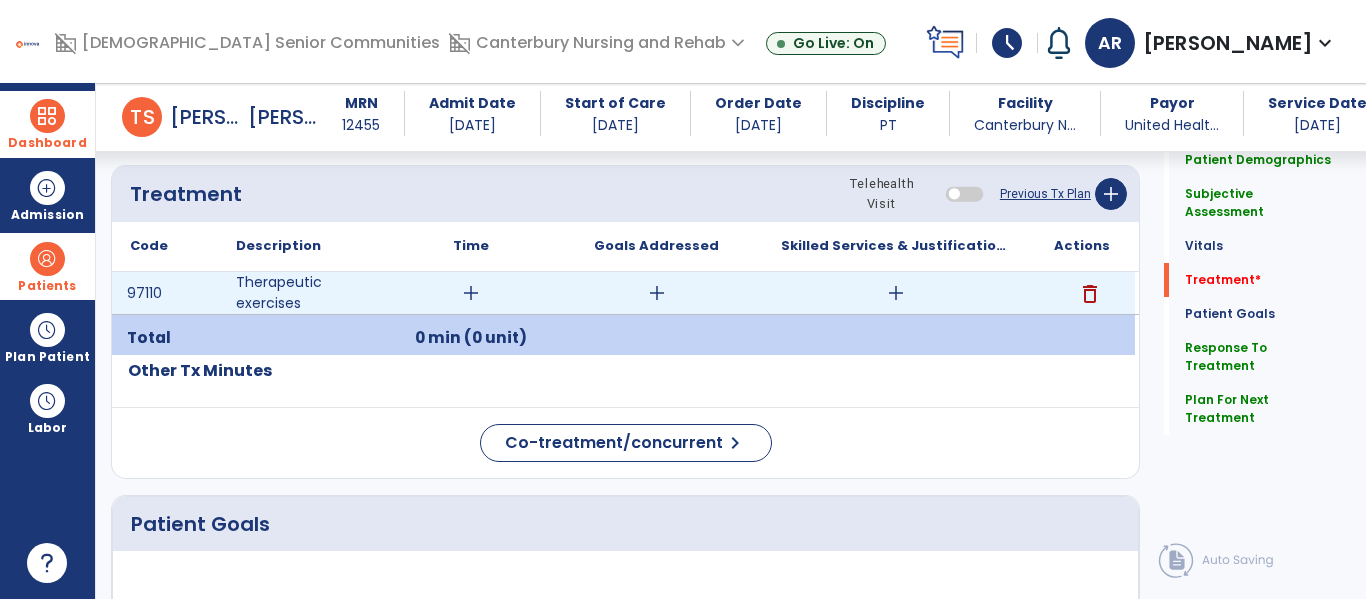click on "add" at bounding box center [471, 293] 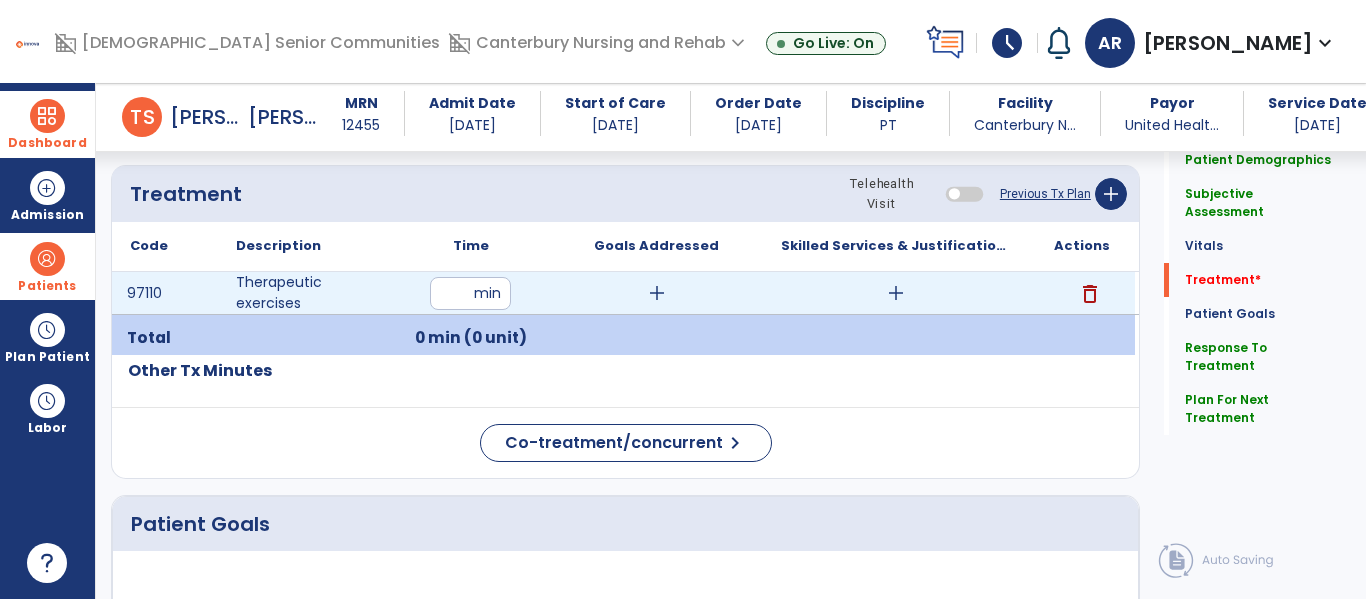 type on "**" 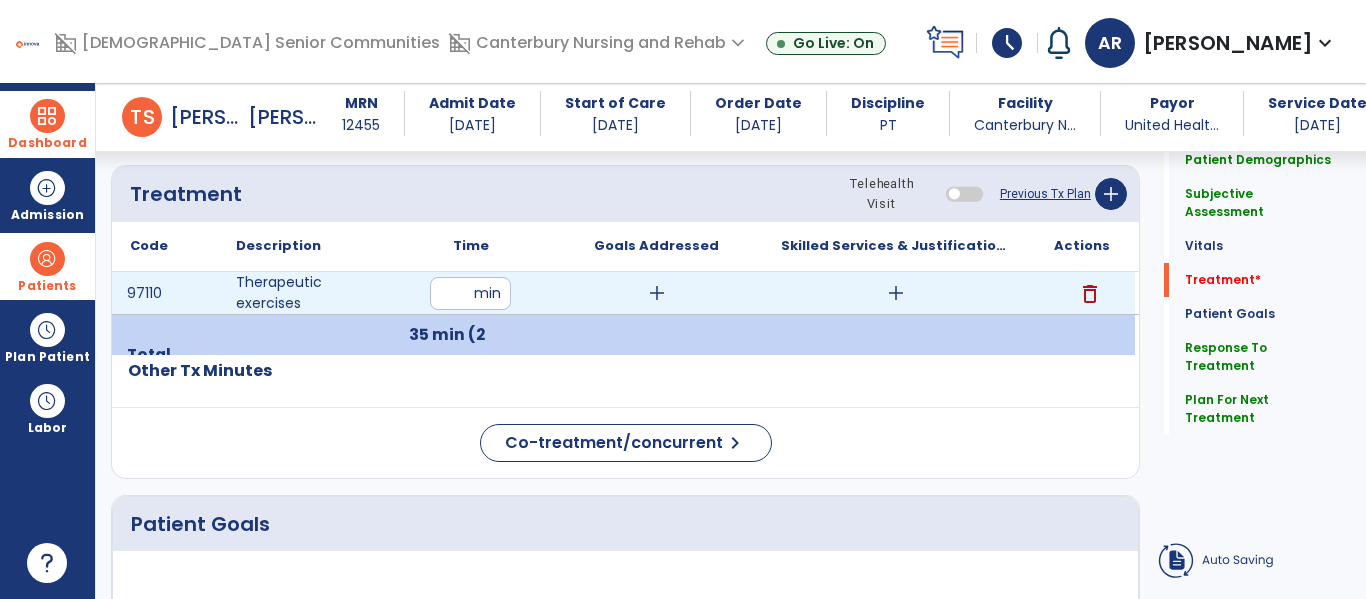 click on "add" at bounding box center (896, 293) 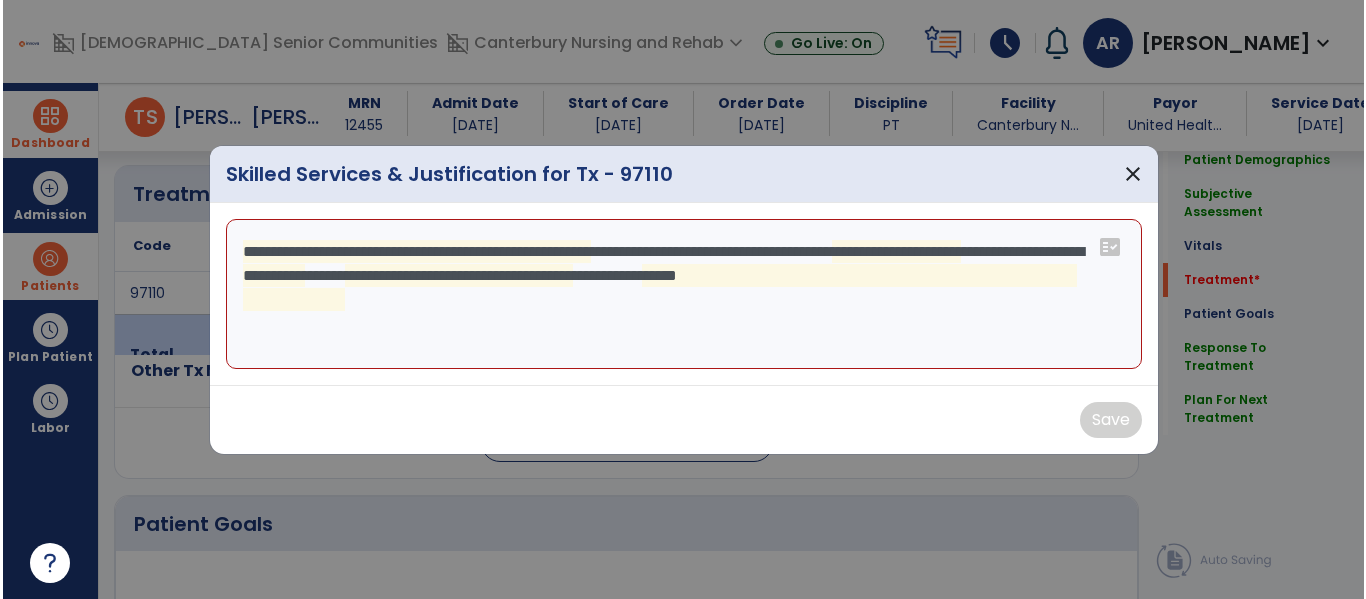 scroll, scrollTop: 1084, scrollLeft: 0, axis: vertical 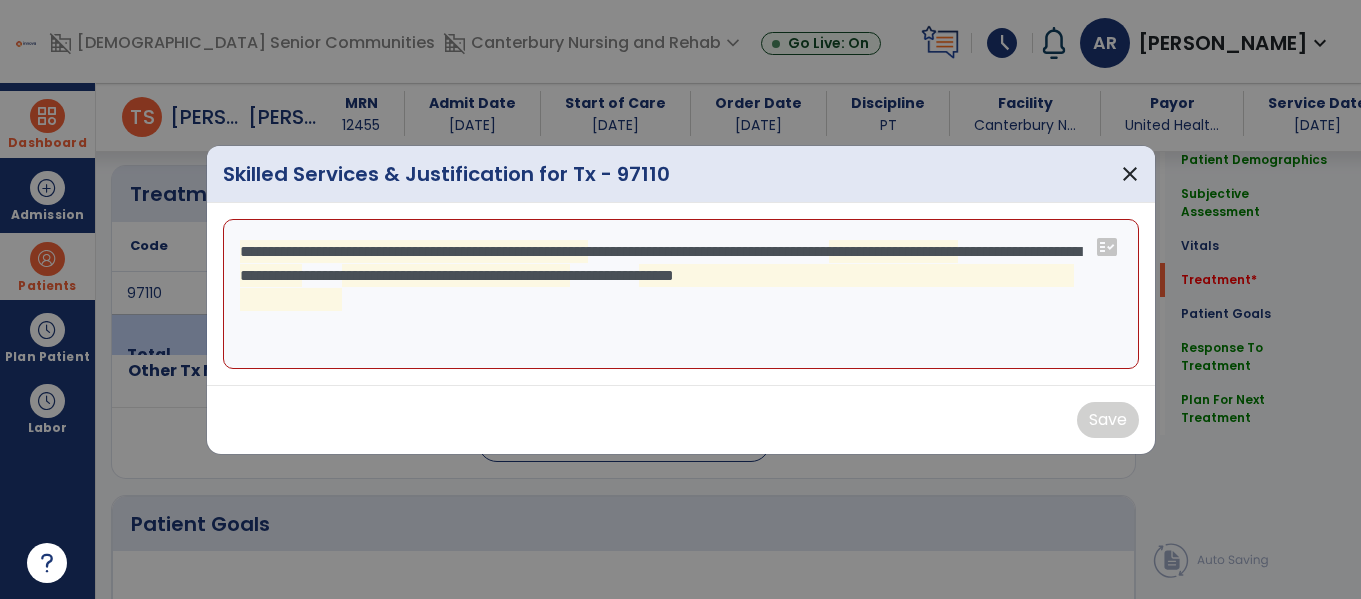 click on "**********" at bounding box center (681, 294) 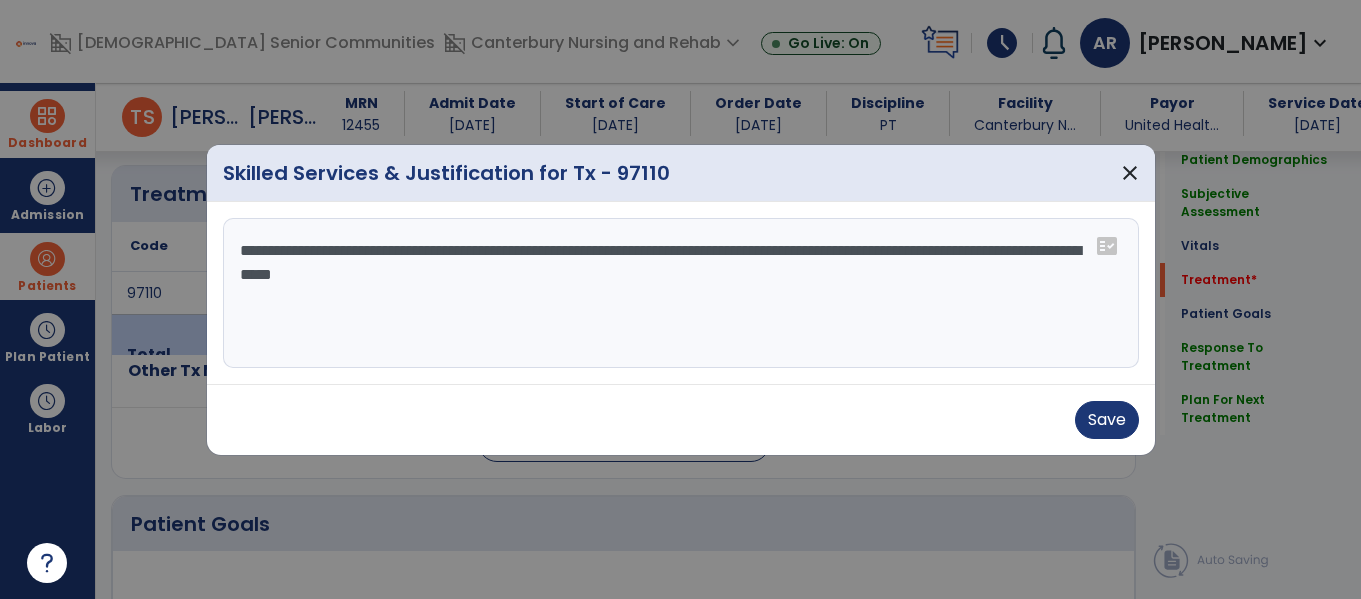 click on "**********" at bounding box center (681, 293) 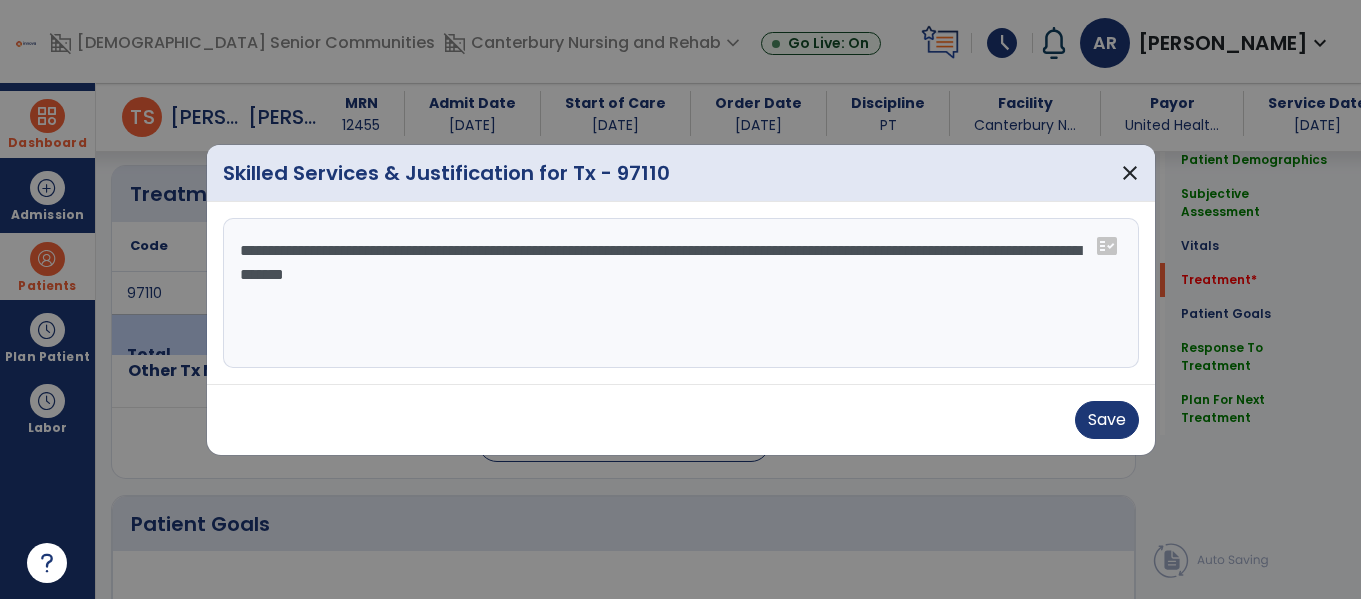 click on "**********" at bounding box center (681, 293) 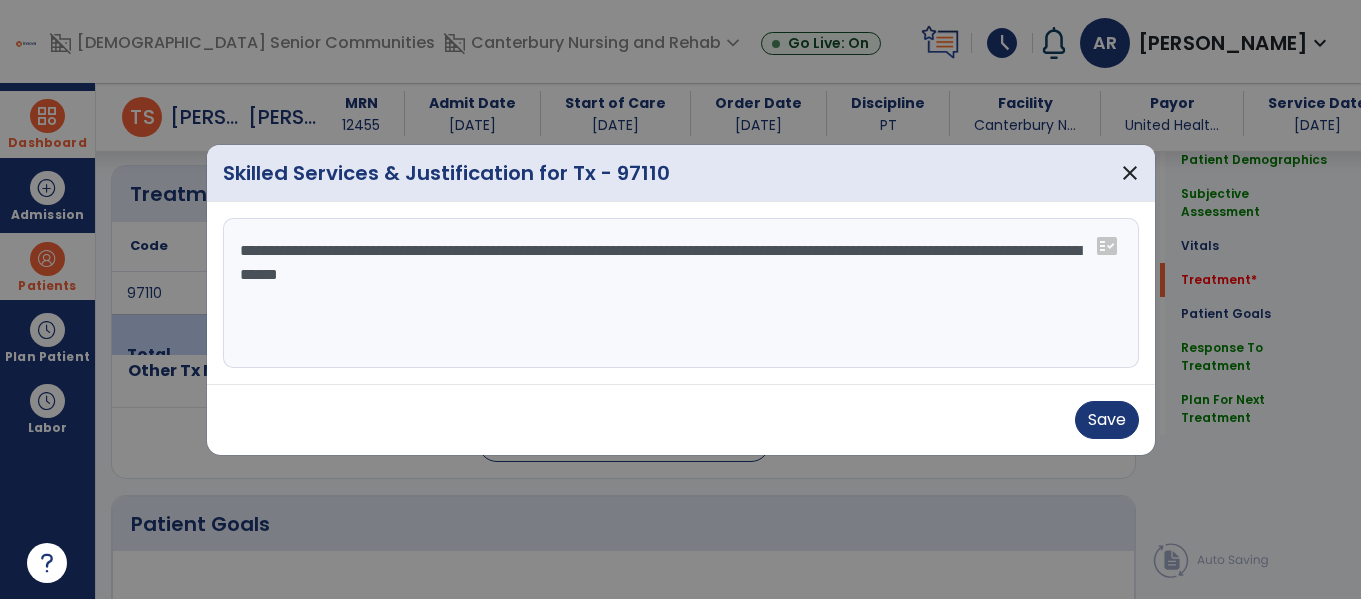 click on "**********" at bounding box center (681, 293) 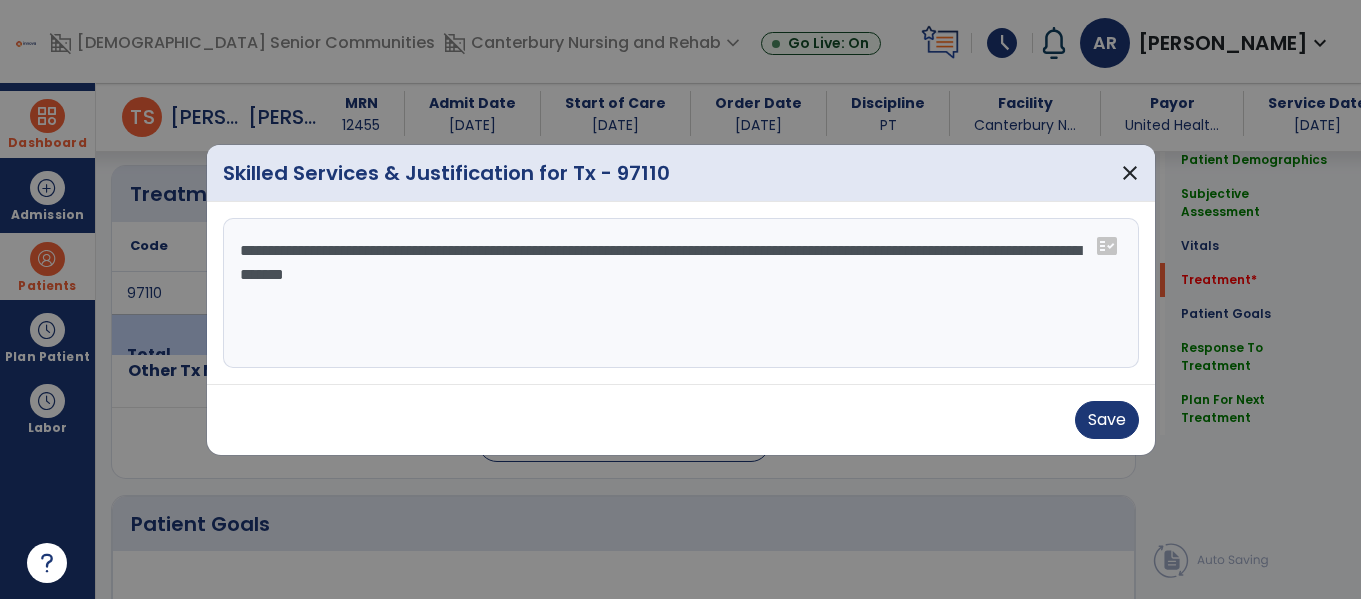 click on "**********" at bounding box center (681, 293) 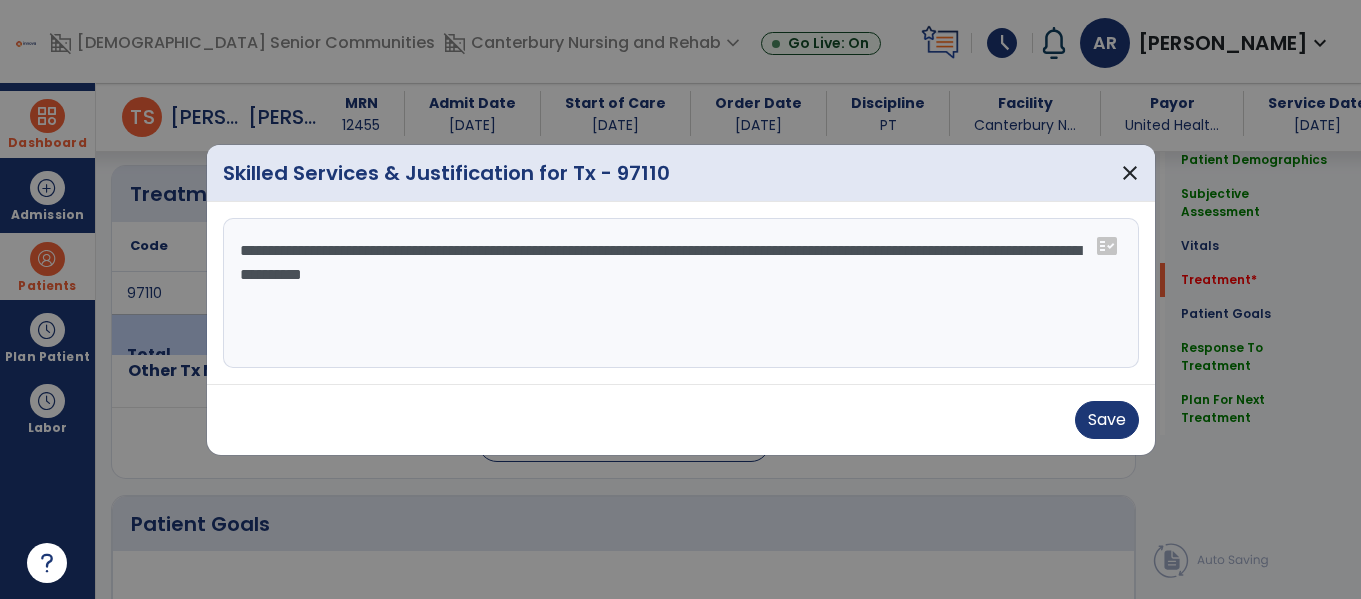 click on "**********" at bounding box center (681, 293) 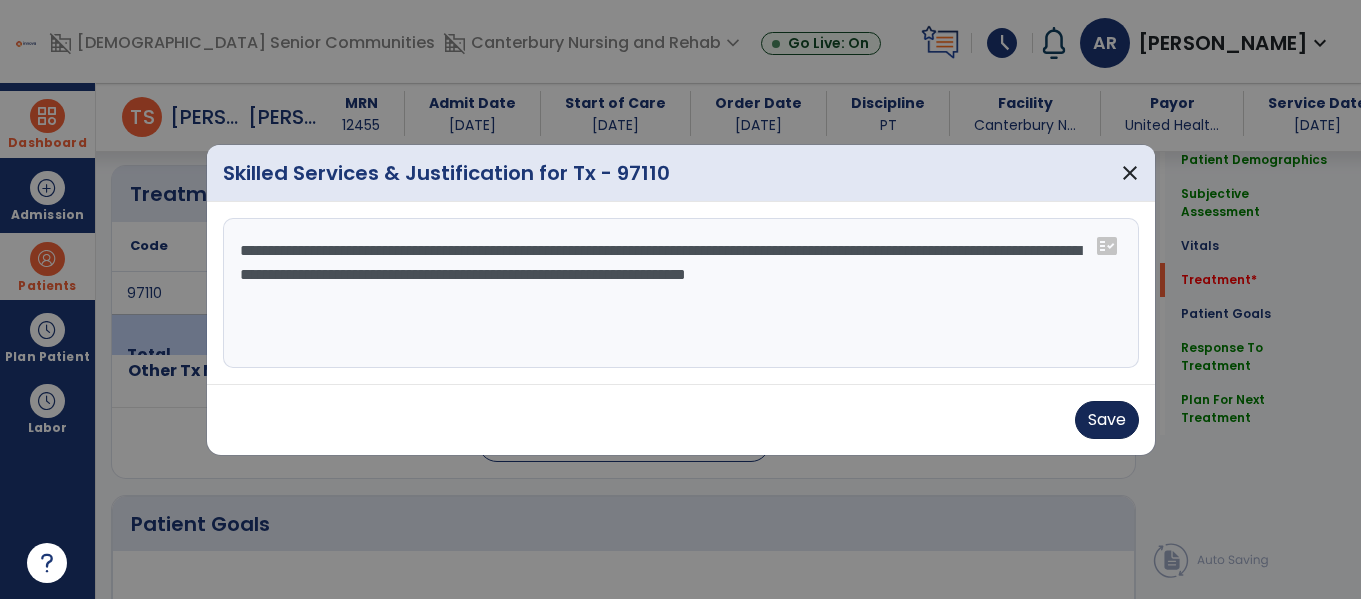 type on "**********" 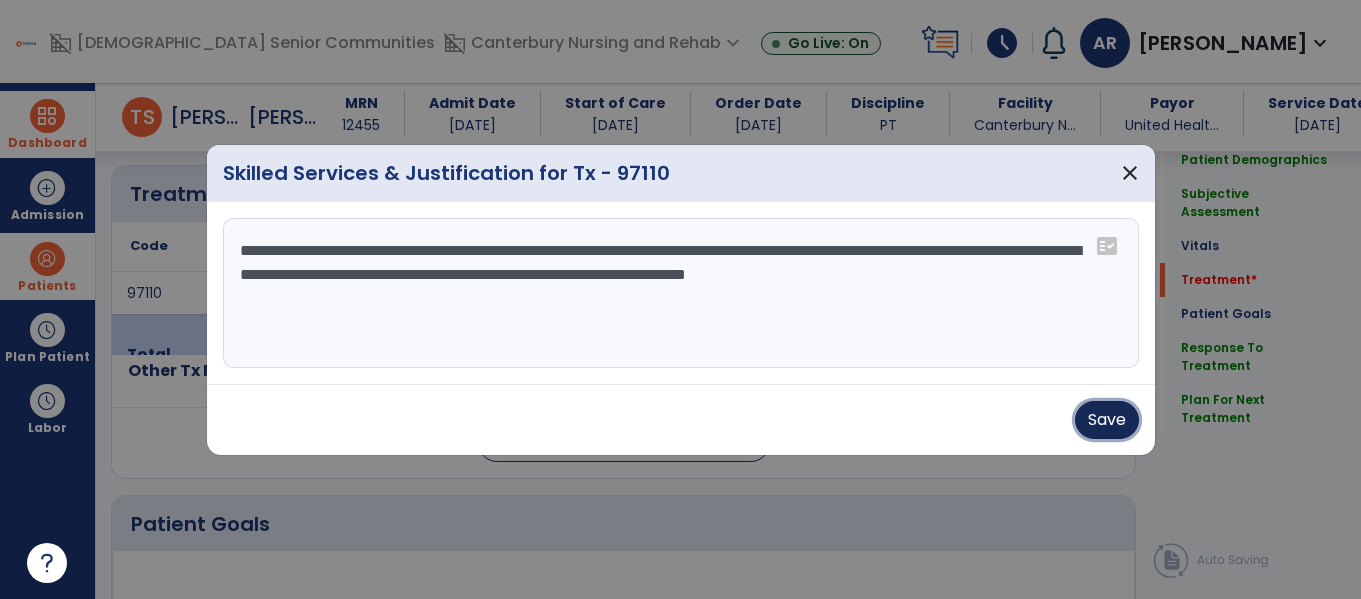 click on "Save" at bounding box center (1107, 420) 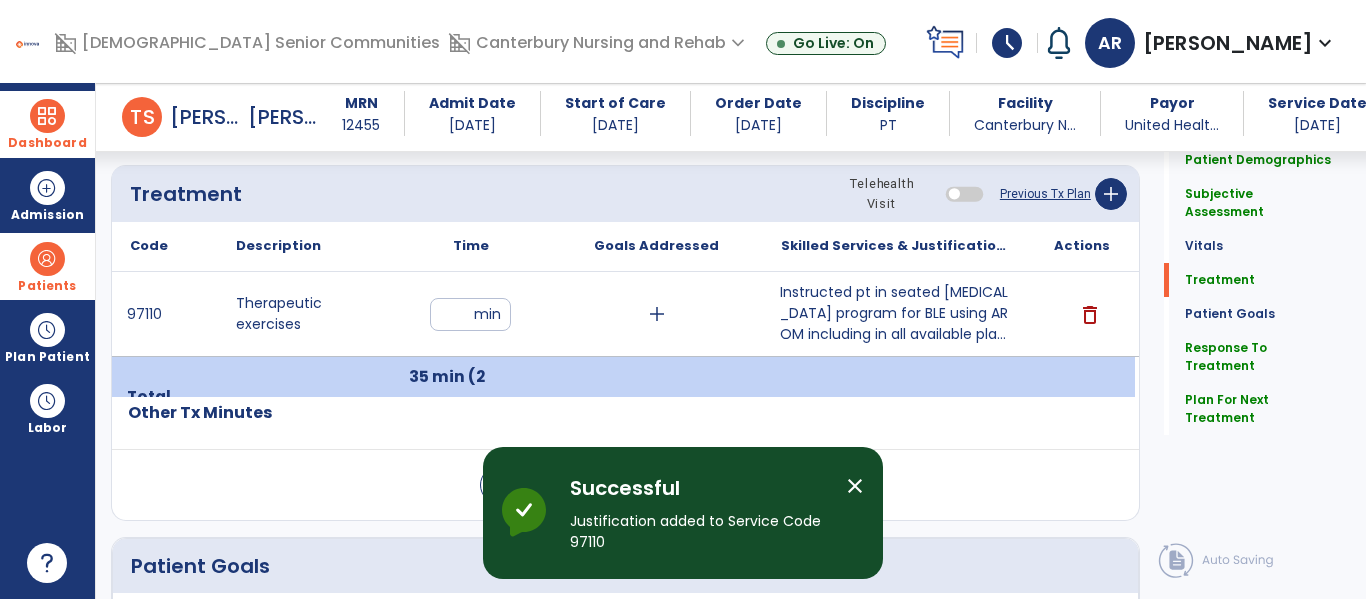 click on "schedule" at bounding box center [1007, 43] 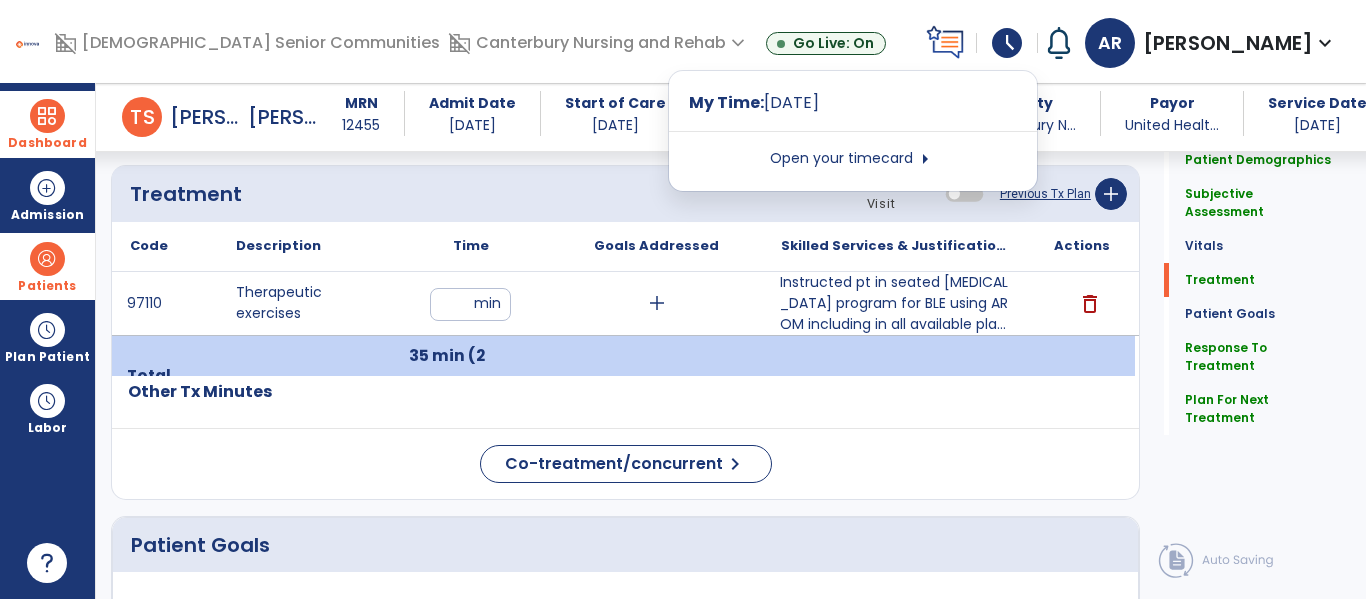 click on "Open your timecard  arrow_right" at bounding box center [853, 159] 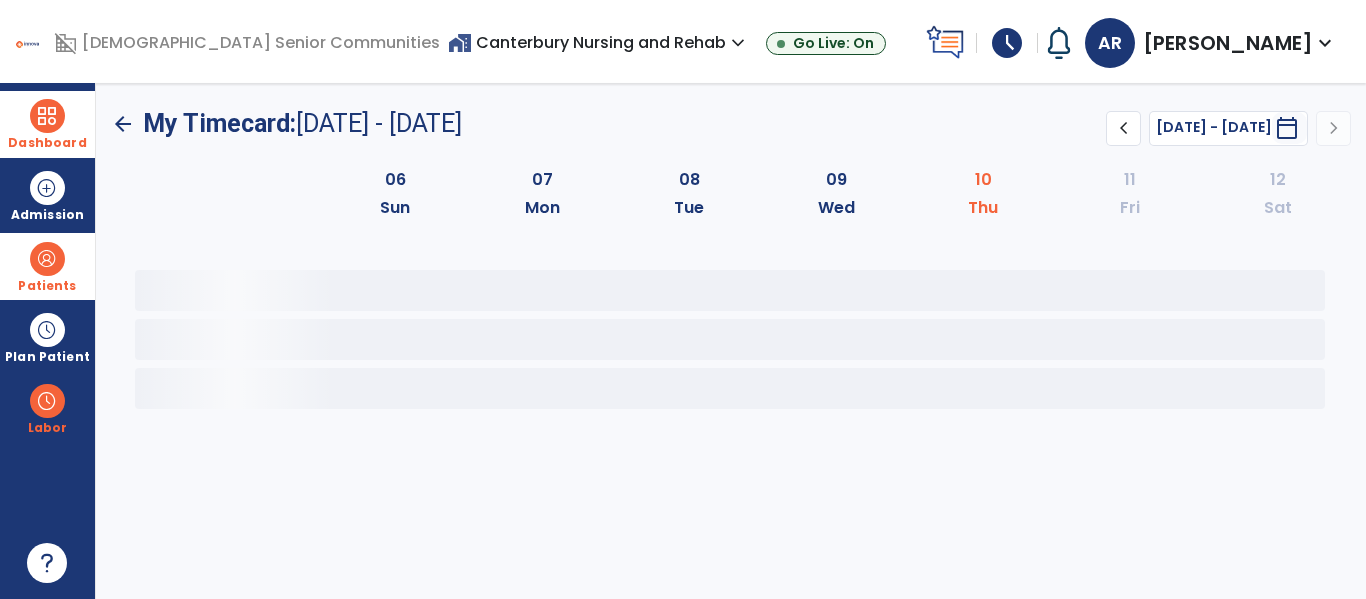 scroll, scrollTop: 0, scrollLeft: 0, axis: both 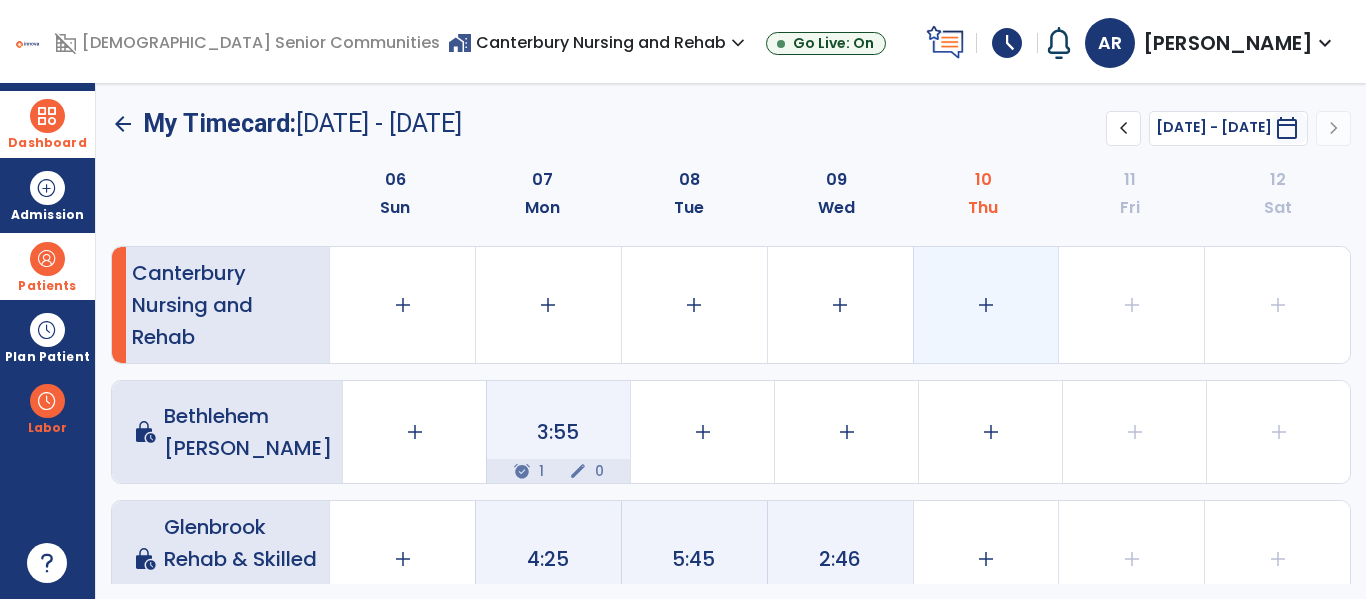click on "add" 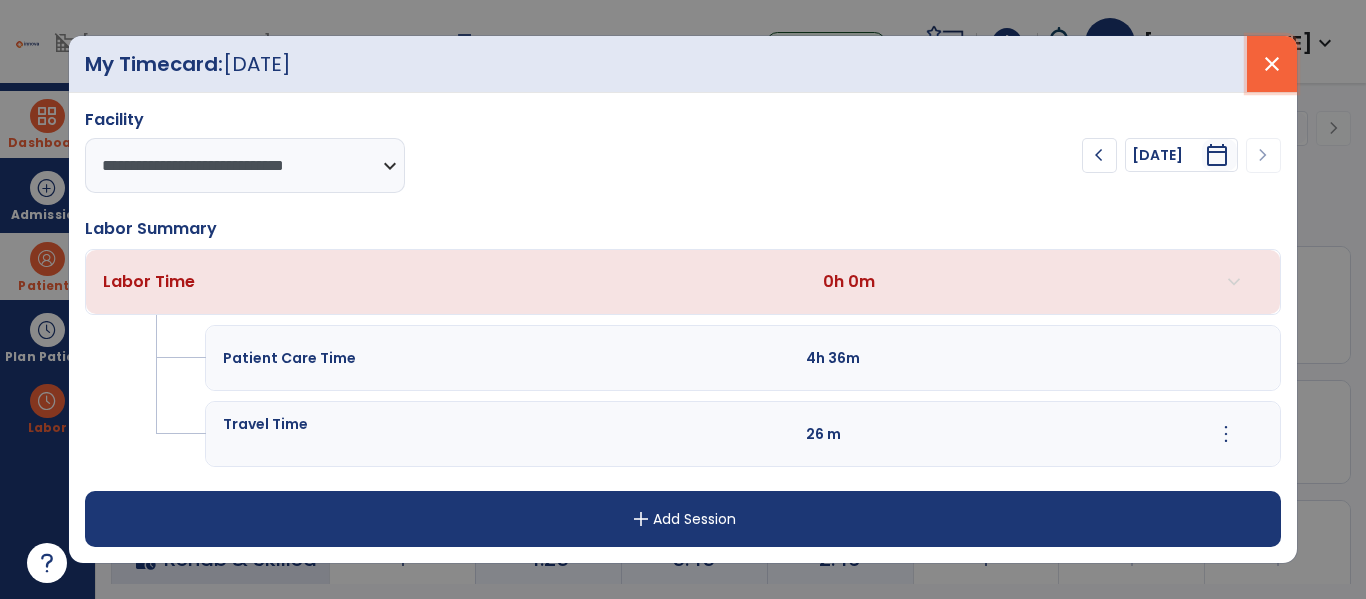 click on "close" at bounding box center [1272, 64] 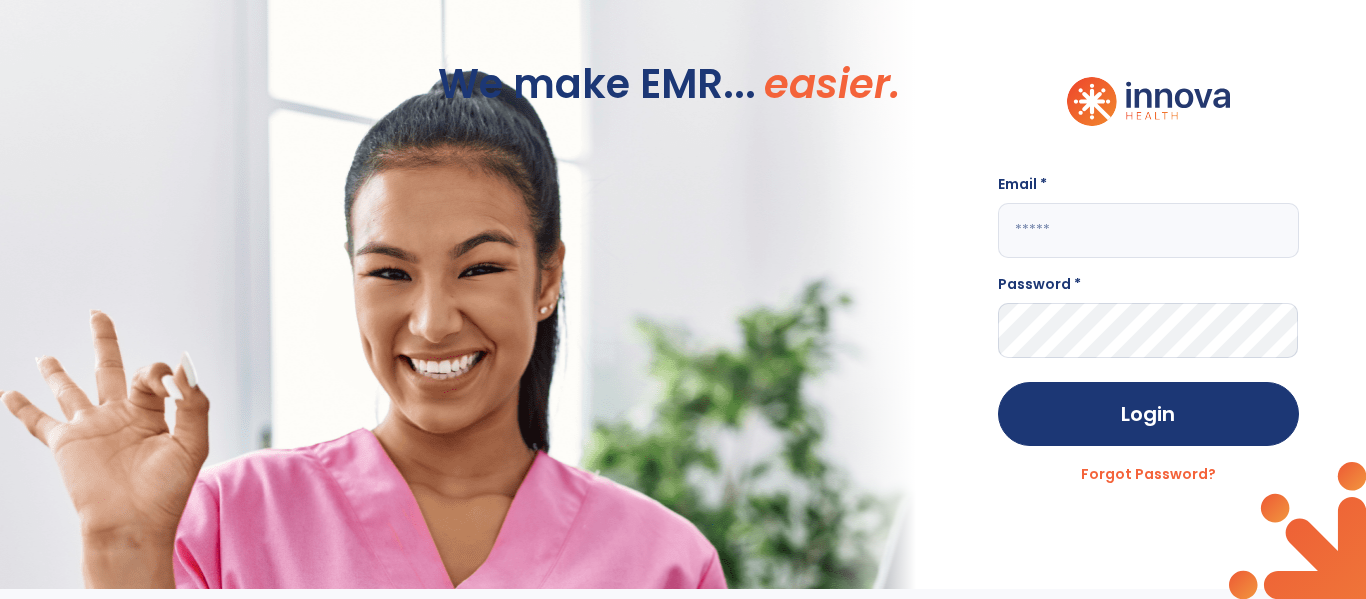 click 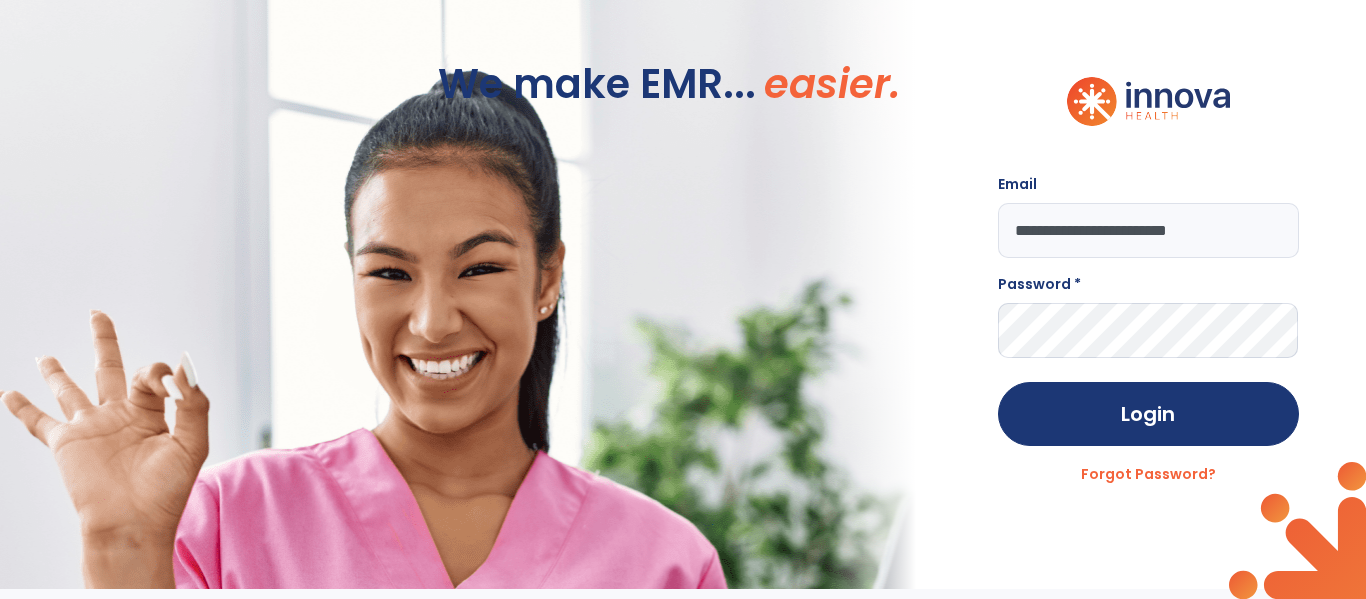 type on "**********" 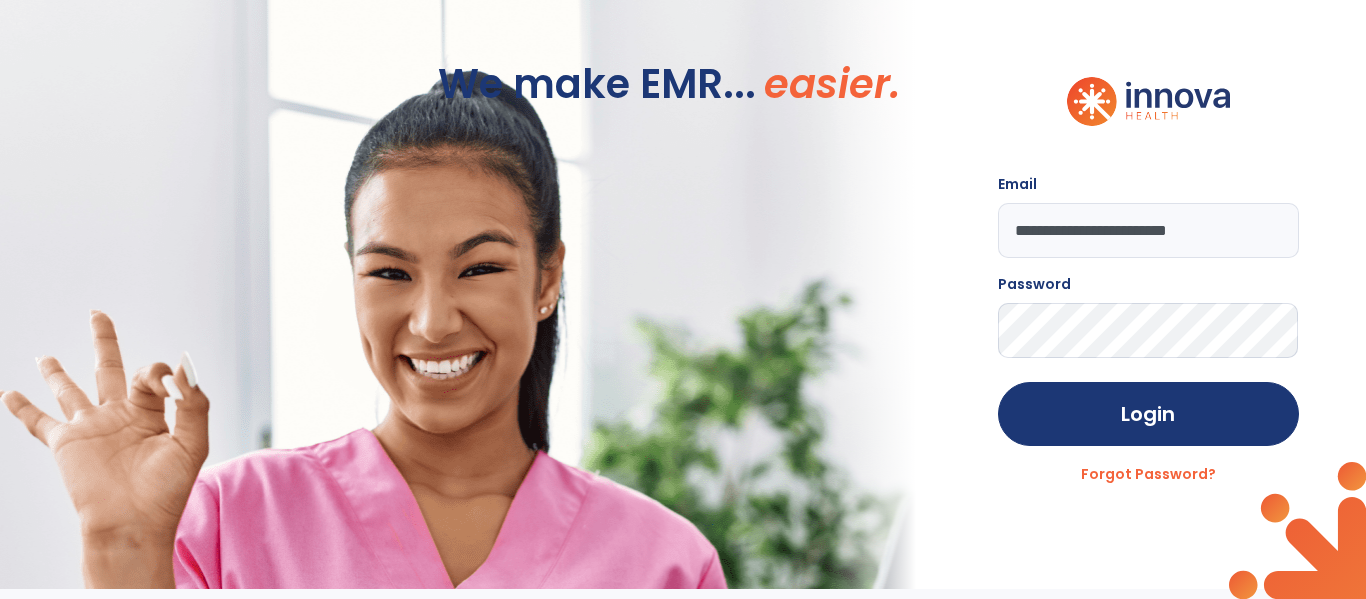click on "Login" 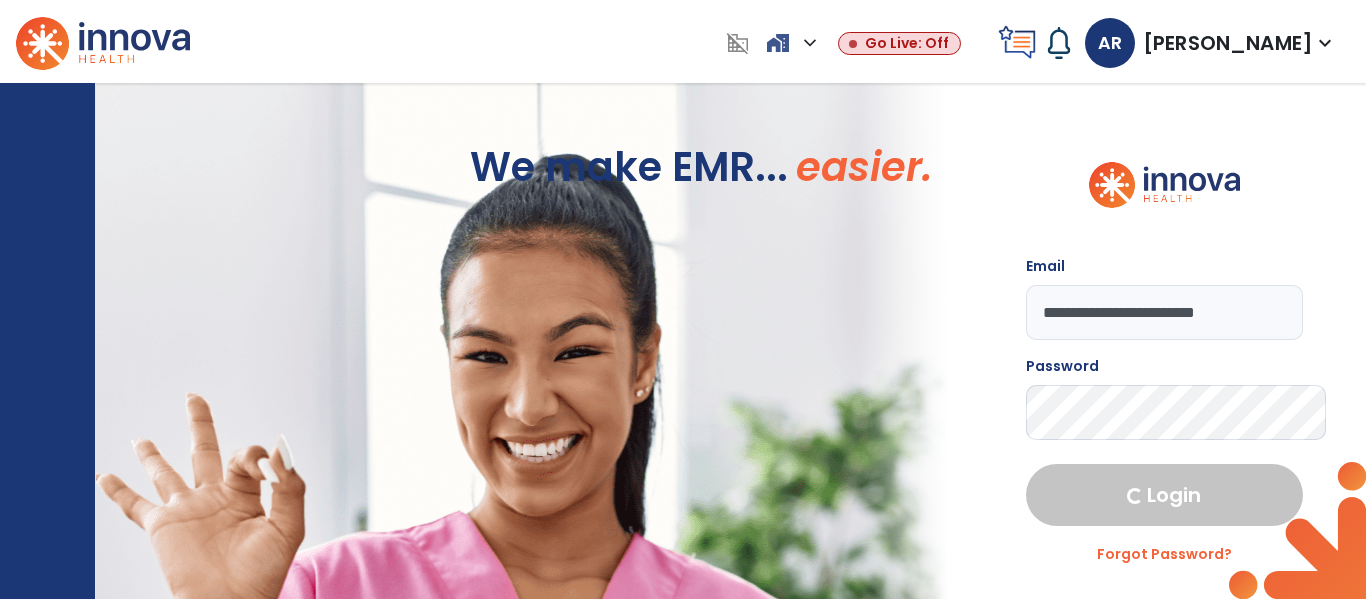 select on "****" 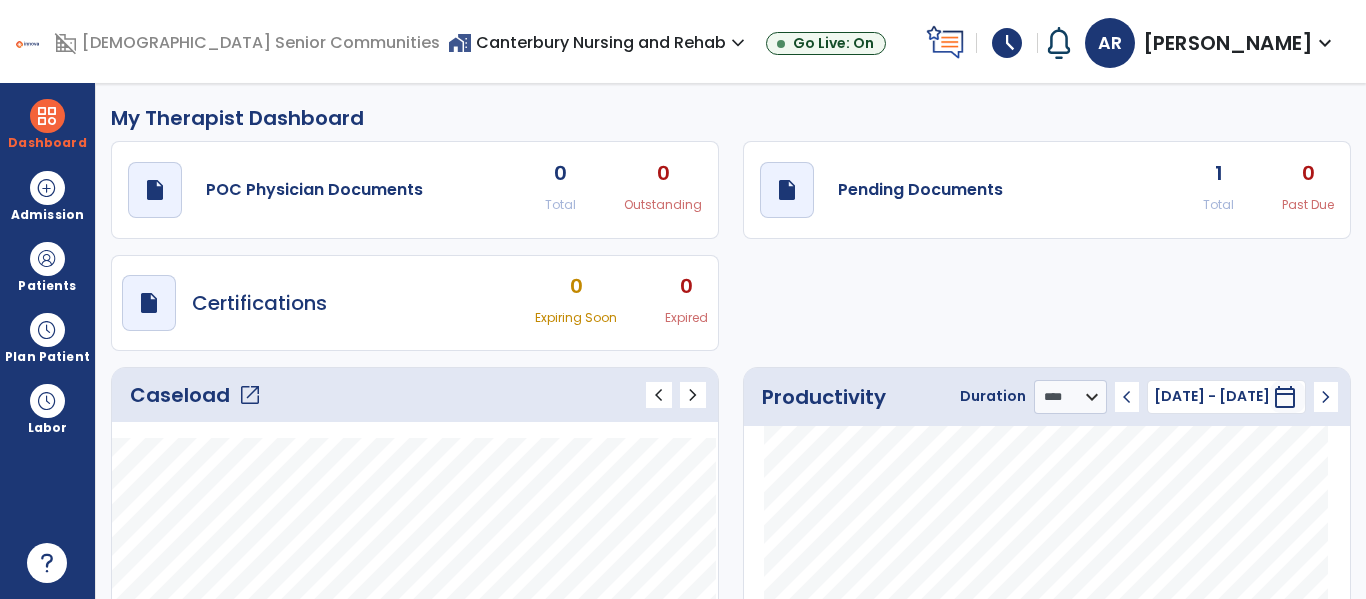 click on "draft   open_in_new  Pending Documents 1 Total 0 Past Due" 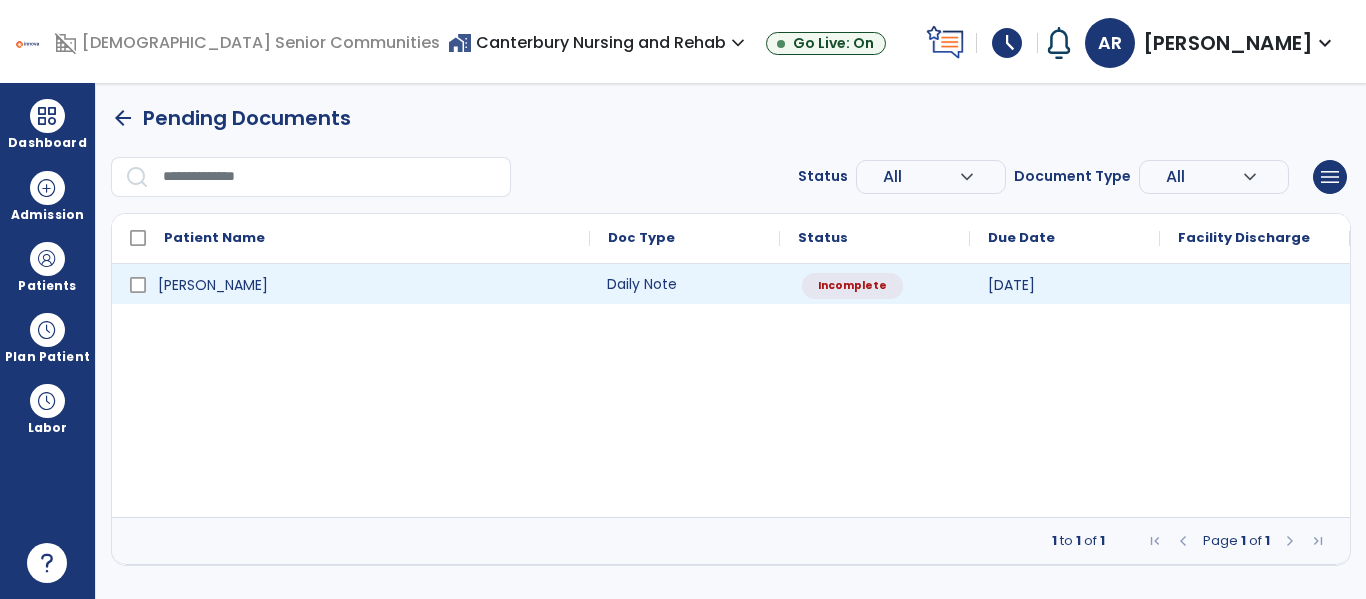 click on "Daily Note" at bounding box center (685, 284) 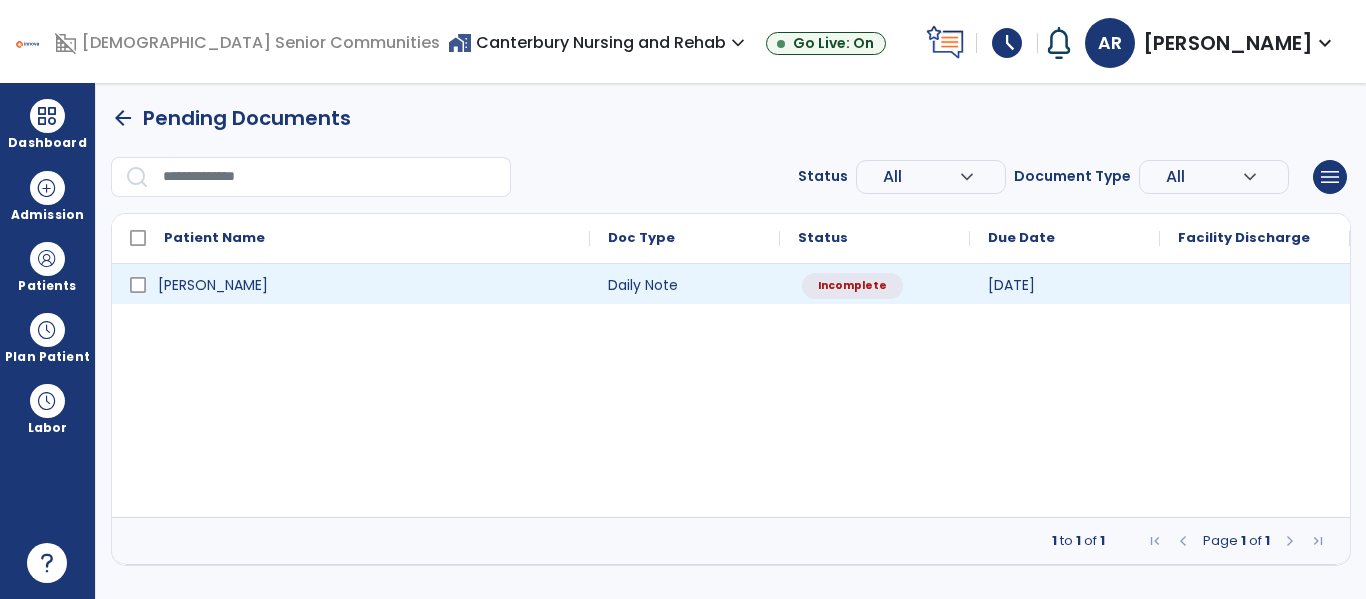select on "*" 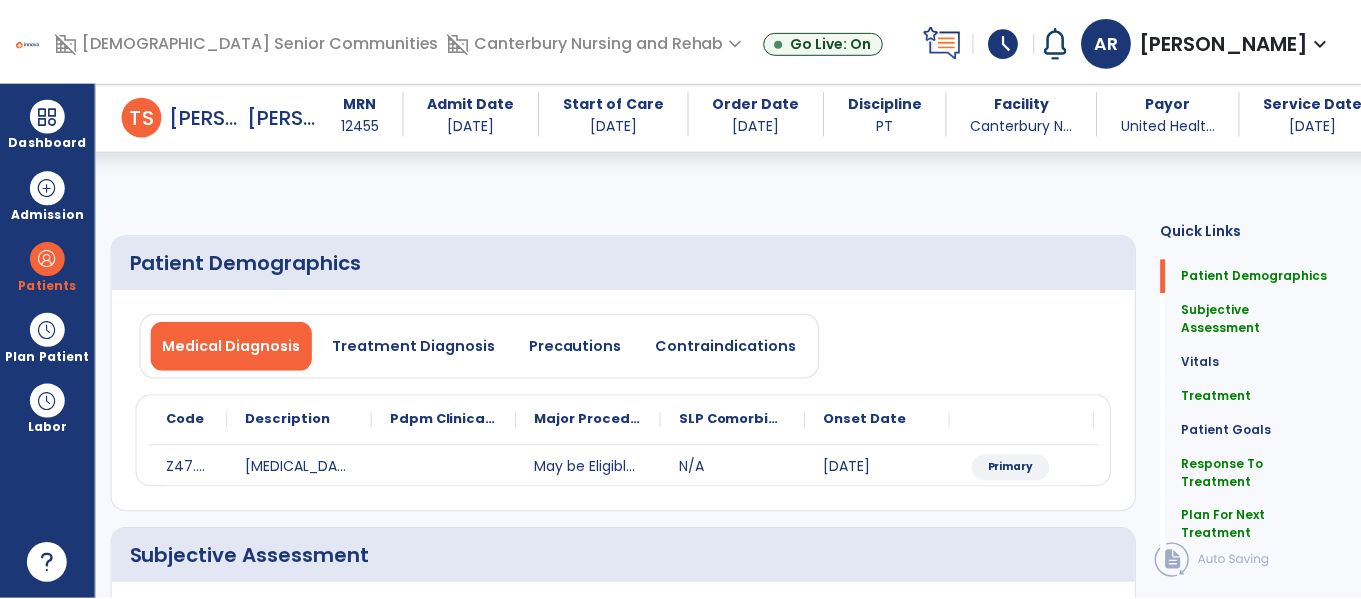 scroll, scrollTop: 3043, scrollLeft: 0, axis: vertical 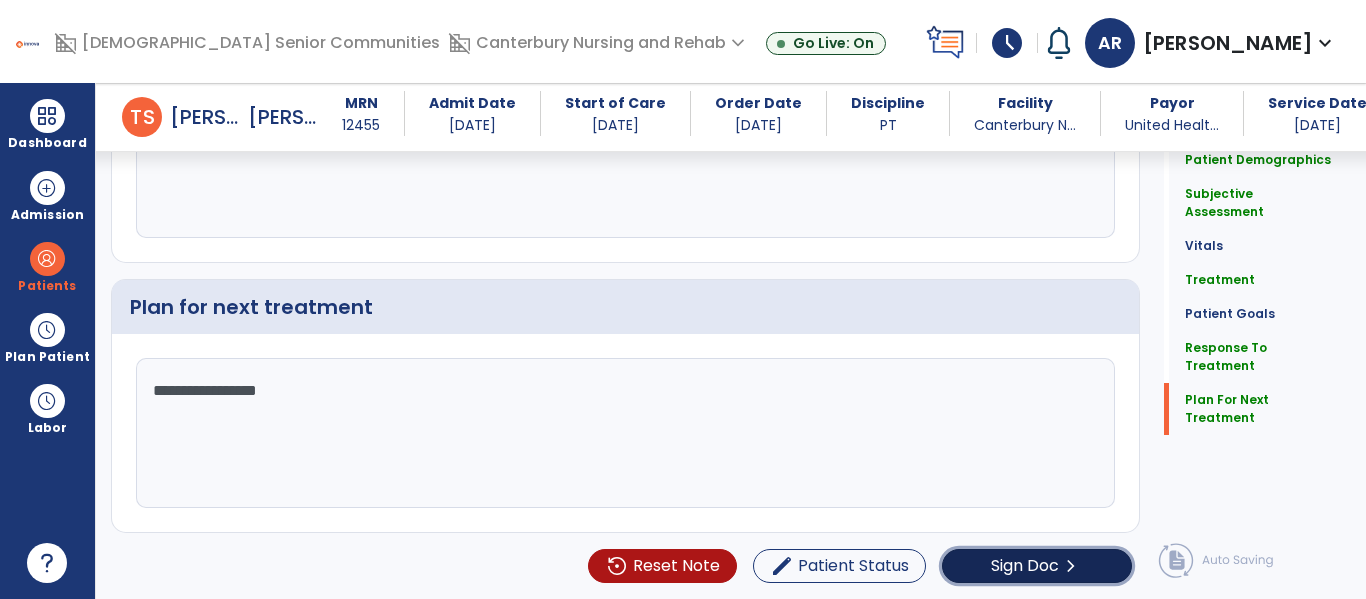 click on "chevron_right" 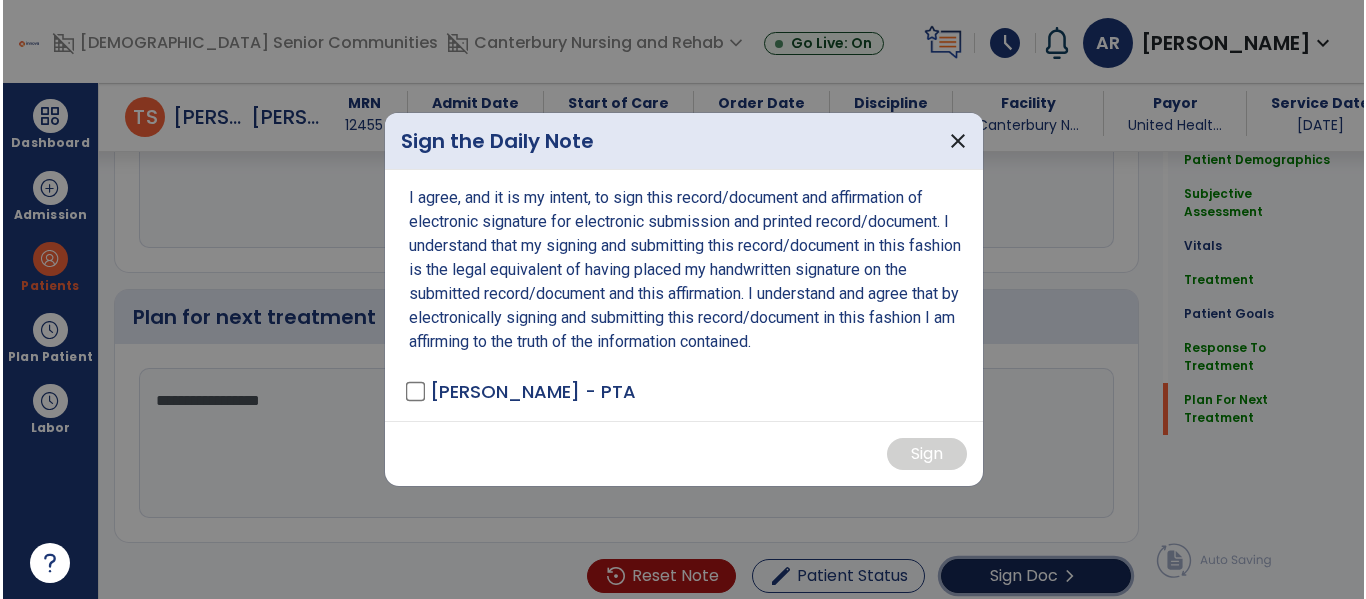 scroll, scrollTop: 3043, scrollLeft: 0, axis: vertical 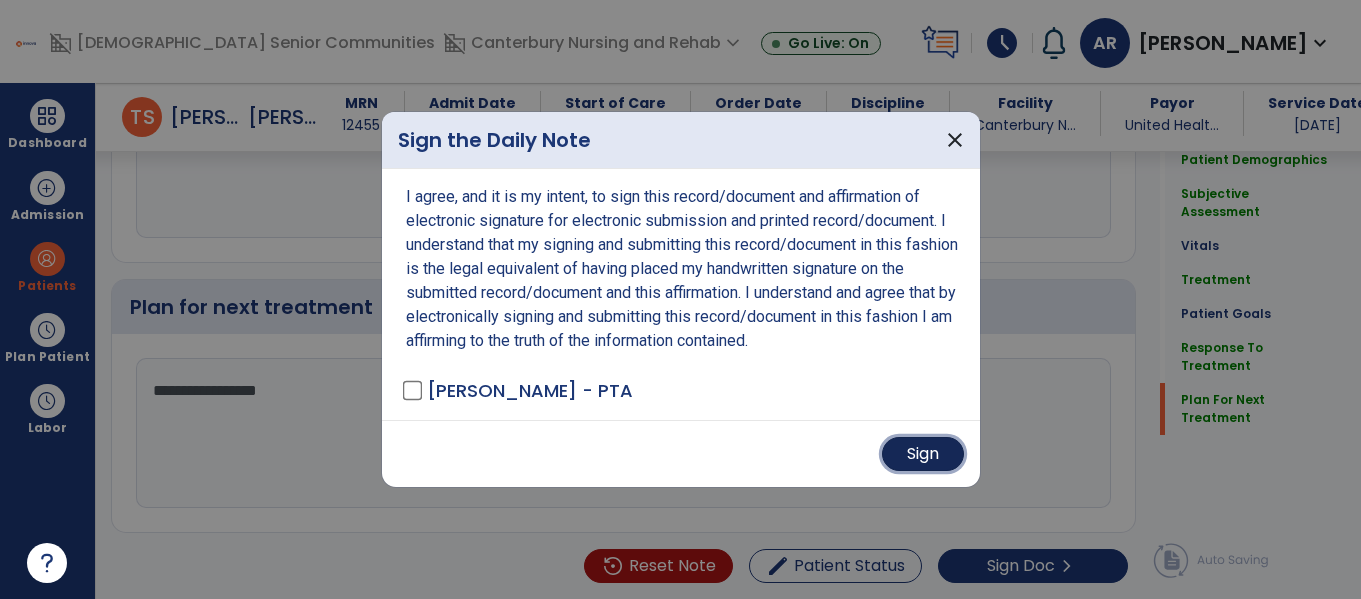 click on "Sign" at bounding box center (923, 454) 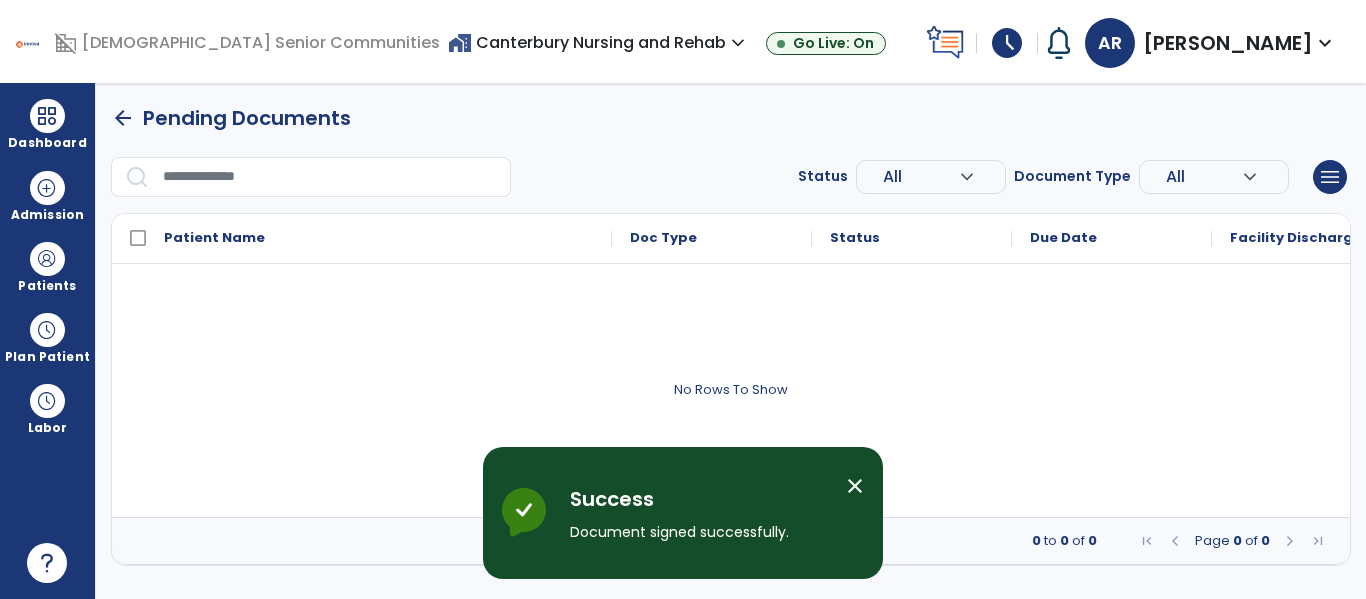 scroll, scrollTop: 0, scrollLeft: 0, axis: both 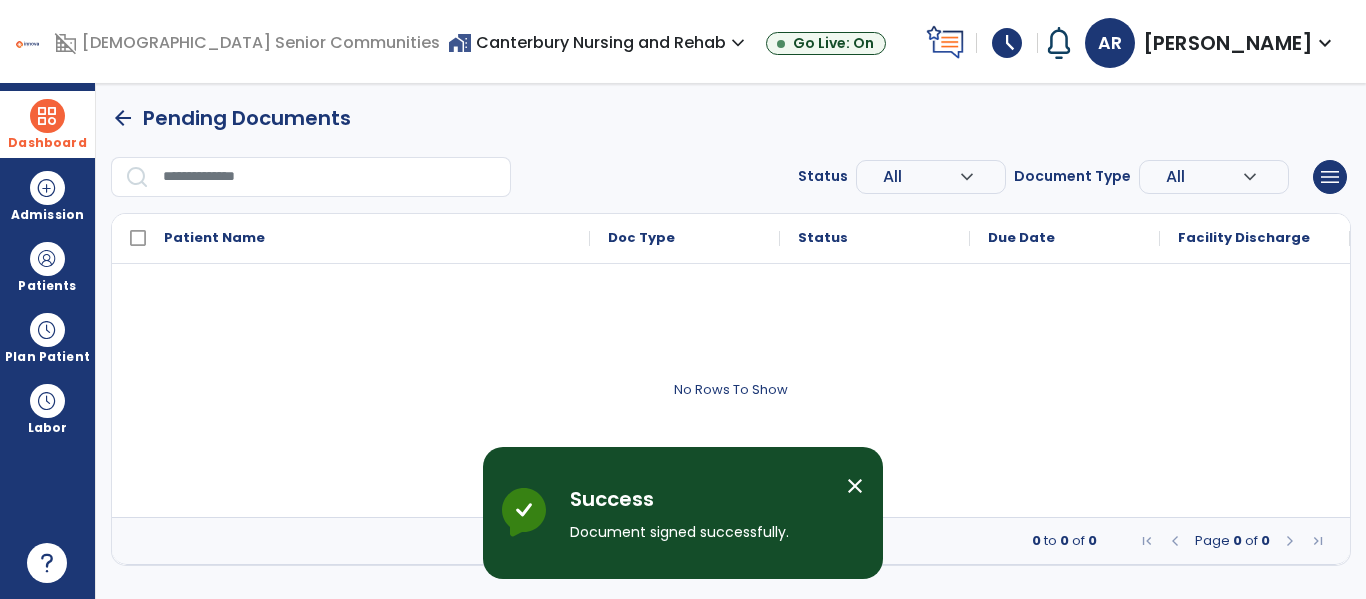 click on "Dashboard" at bounding box center (47, 124) 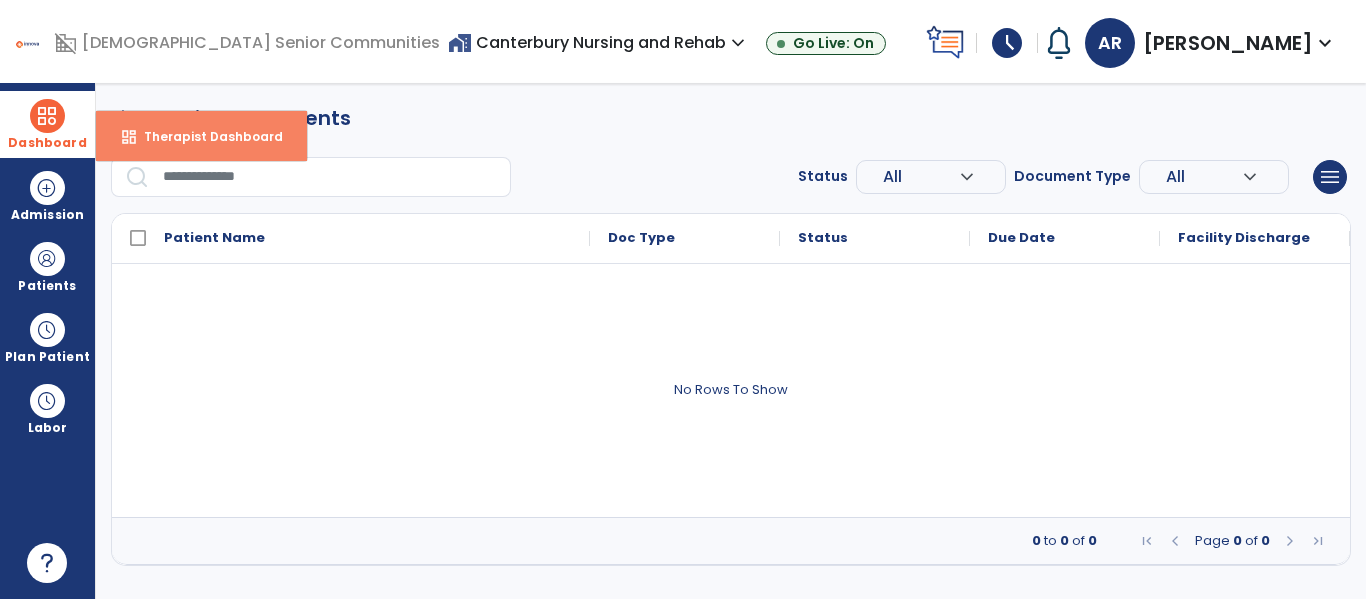 click on "dashboard  Therapist Dashboard" at bounding box center [201, 136] 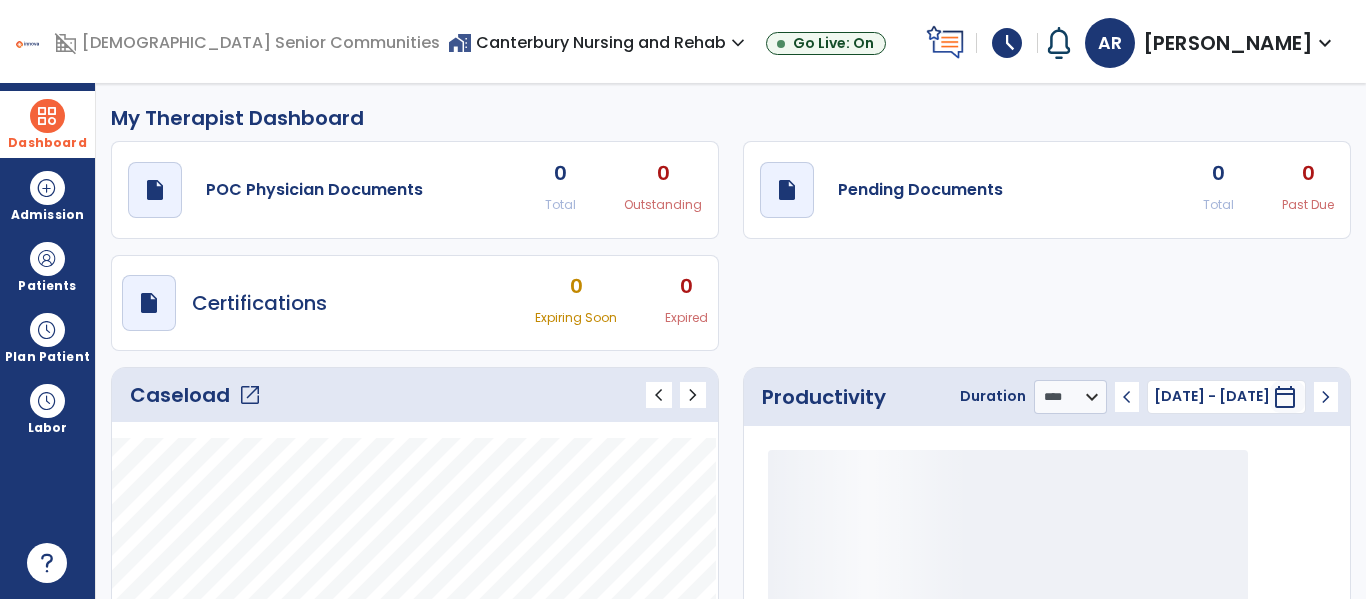 click on "schedule" at bounding box center [1007, 43] 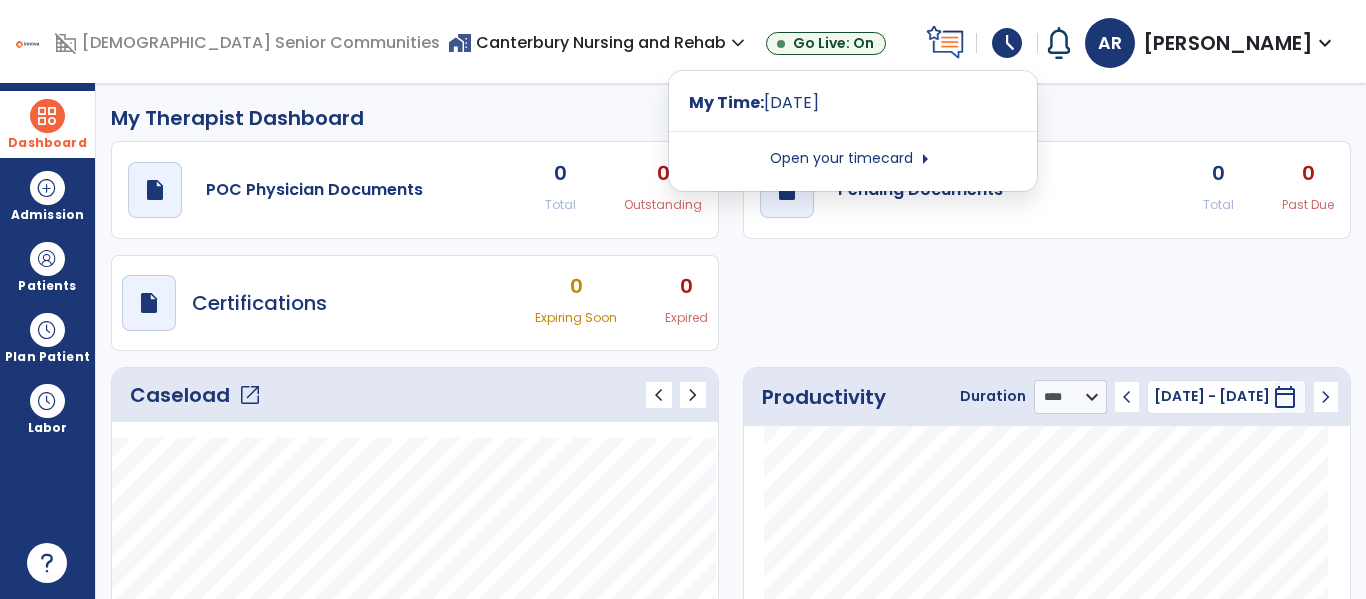click on "Open your timecard  arrow_right" at bounding box center [853, 159] 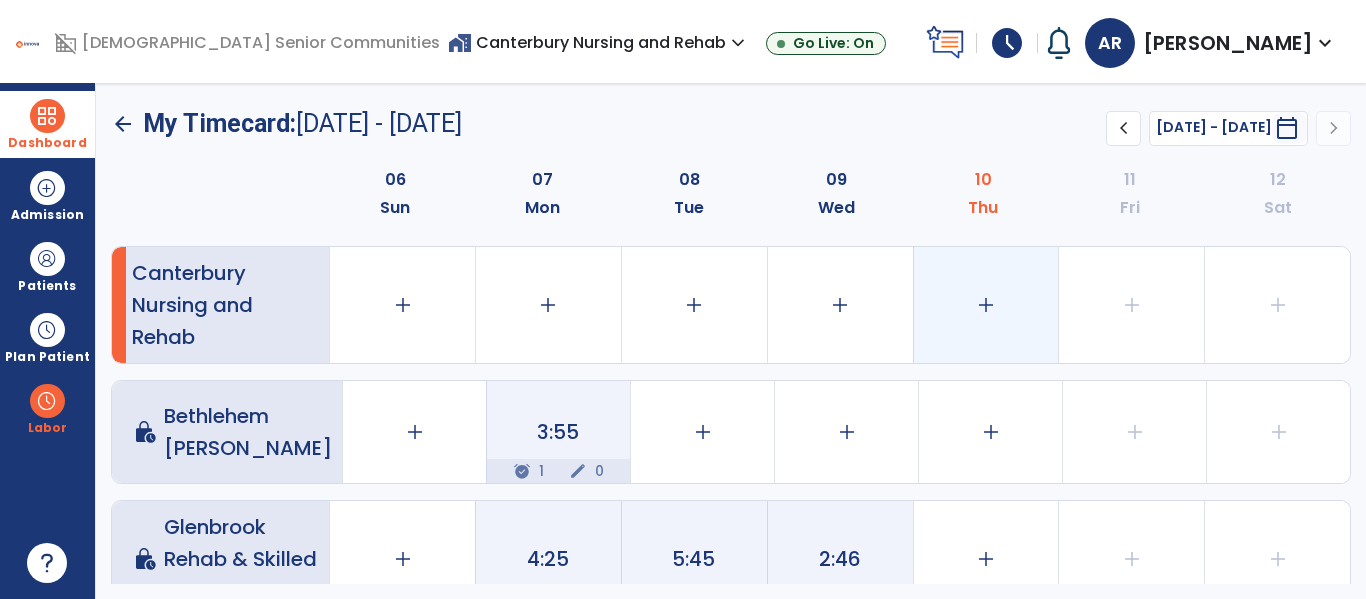 click on "add" 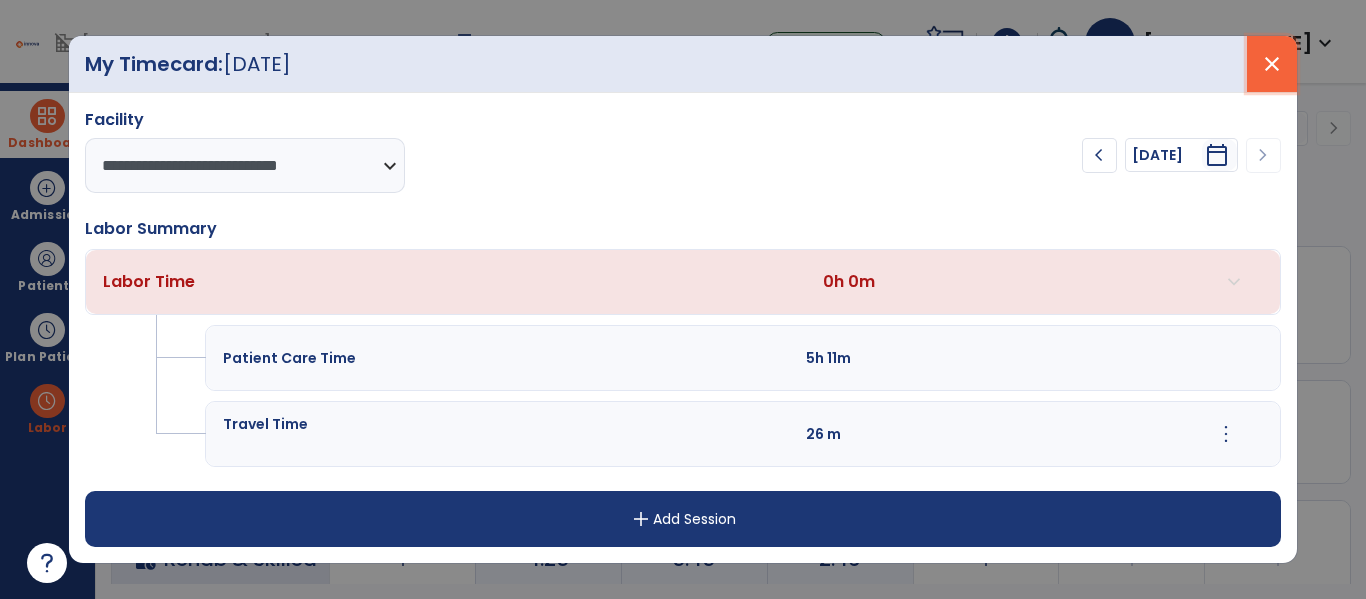 click on "close" at bounding box center [1272, 64] 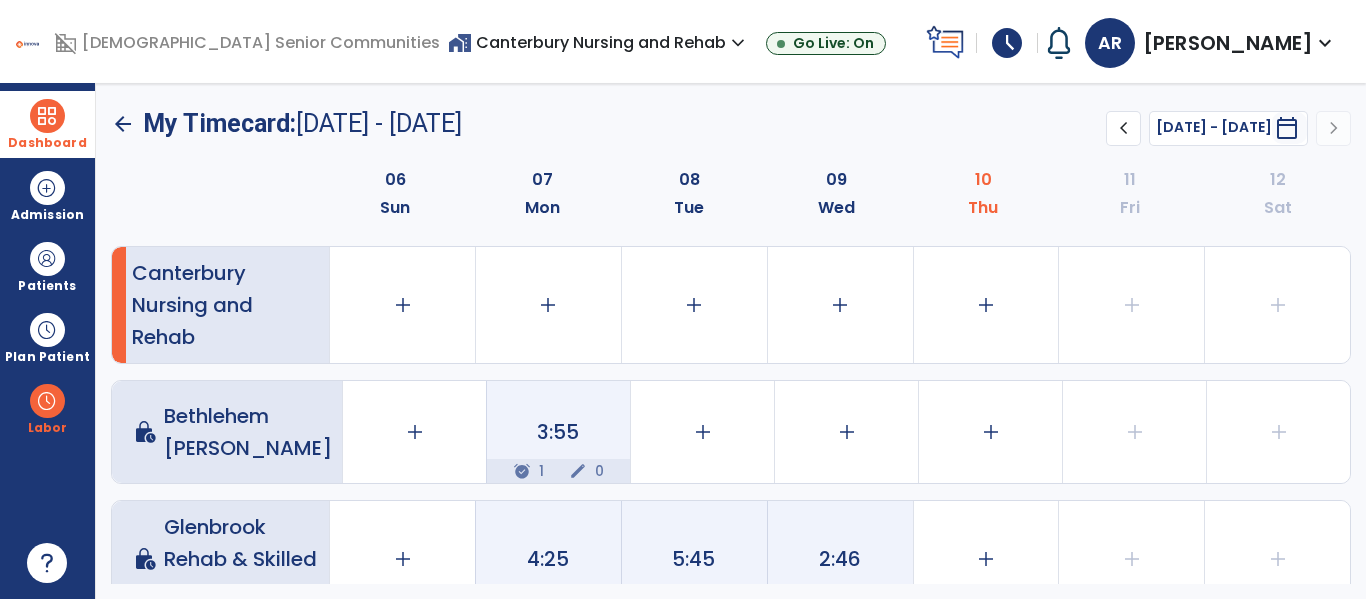 click on "schedule" at bounding box center (1007, 43) 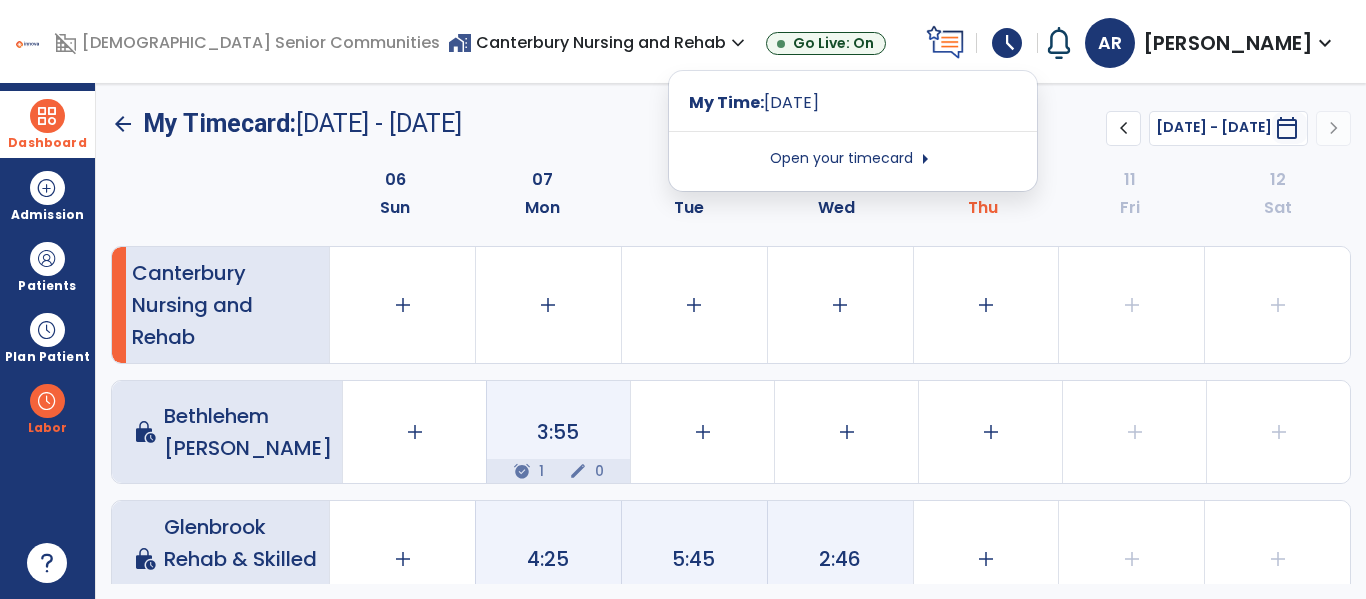click on "Open your timecard  arrow_right" at bounding box center (853, 159) 